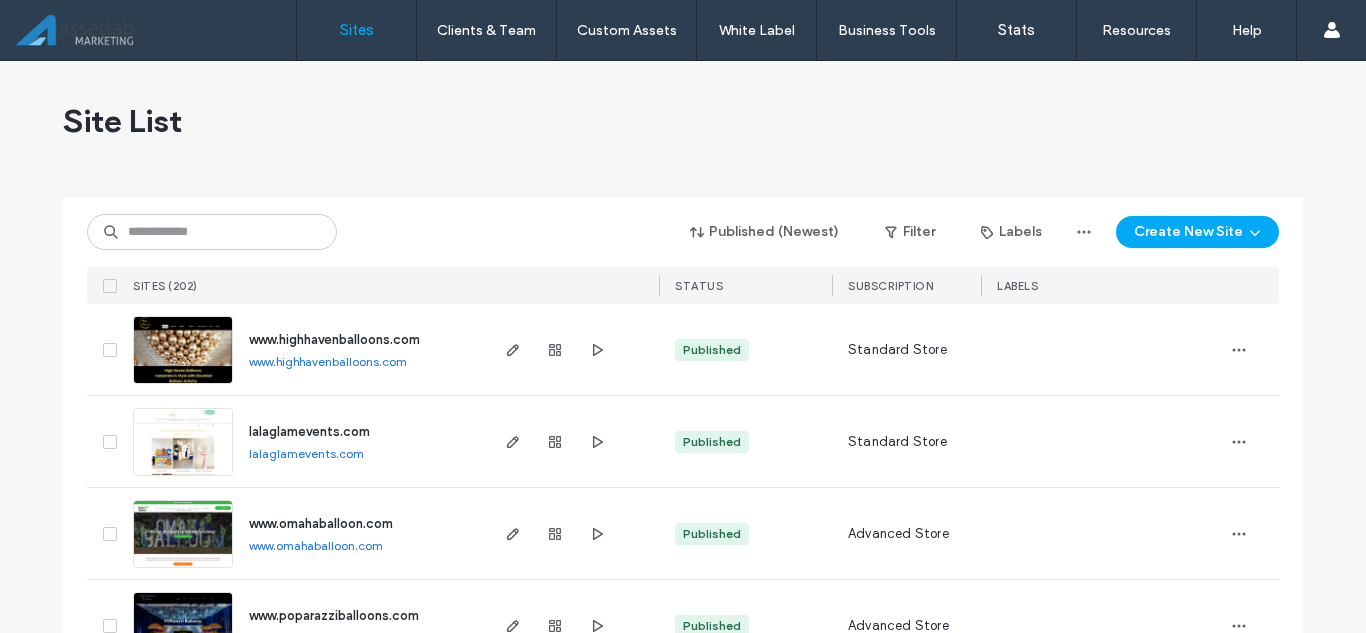 scroll, scrollTop: 0, scrollLeft: 0, axis: both 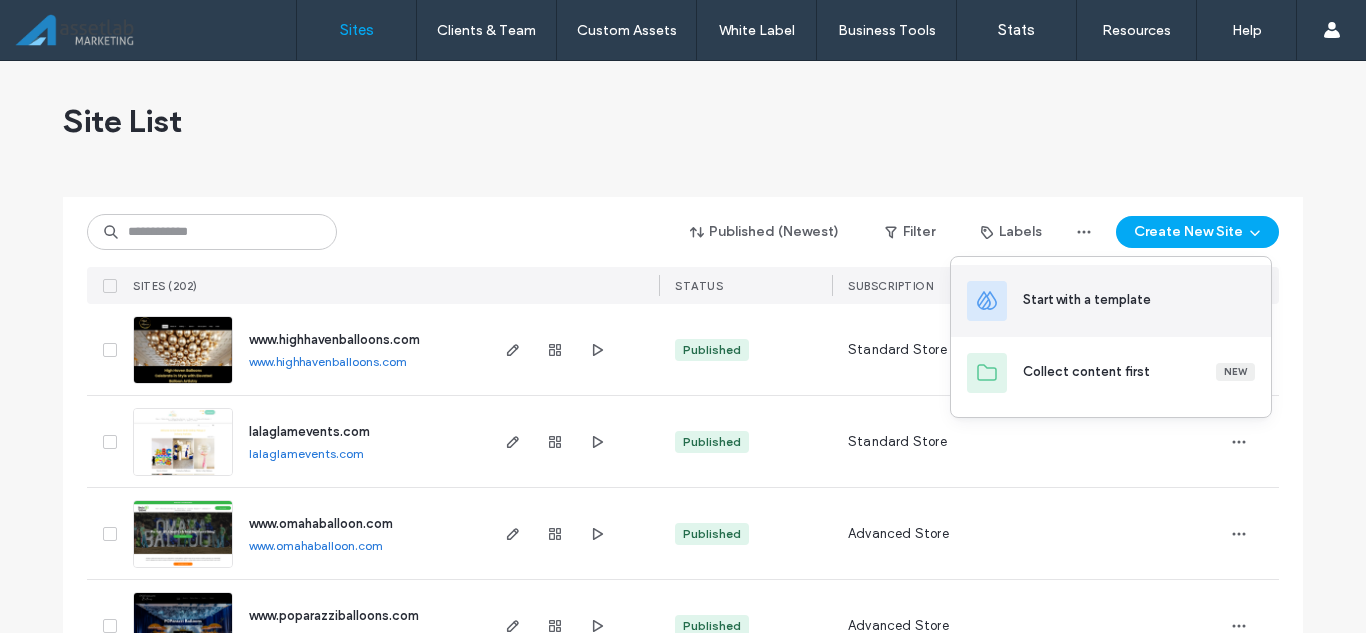 click on "Start with a template" at bounding box center (1087, 300) 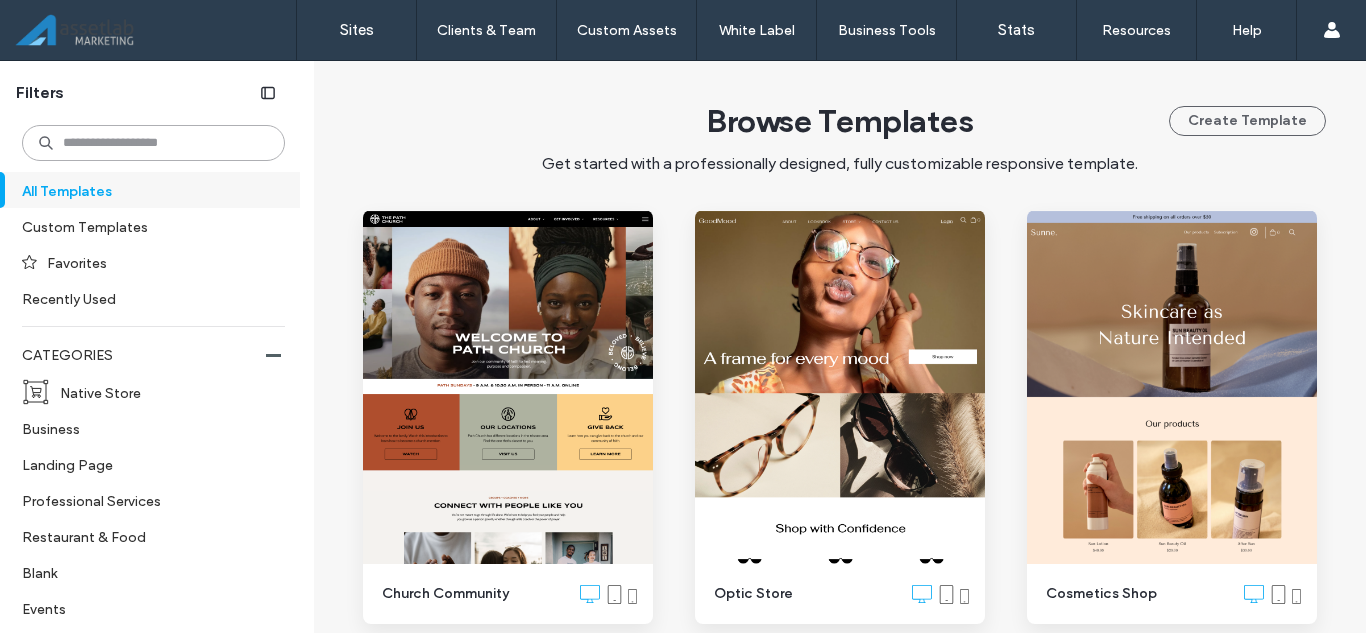 click at bounding box center [153, 143] 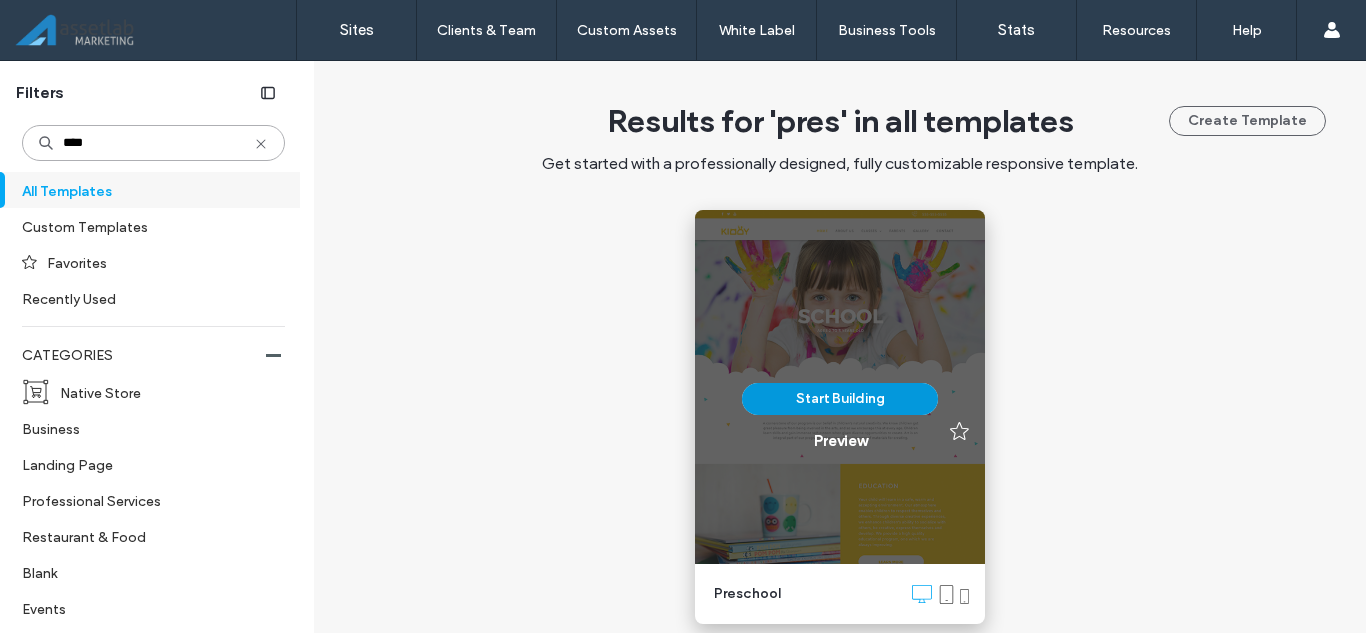 type on "****" 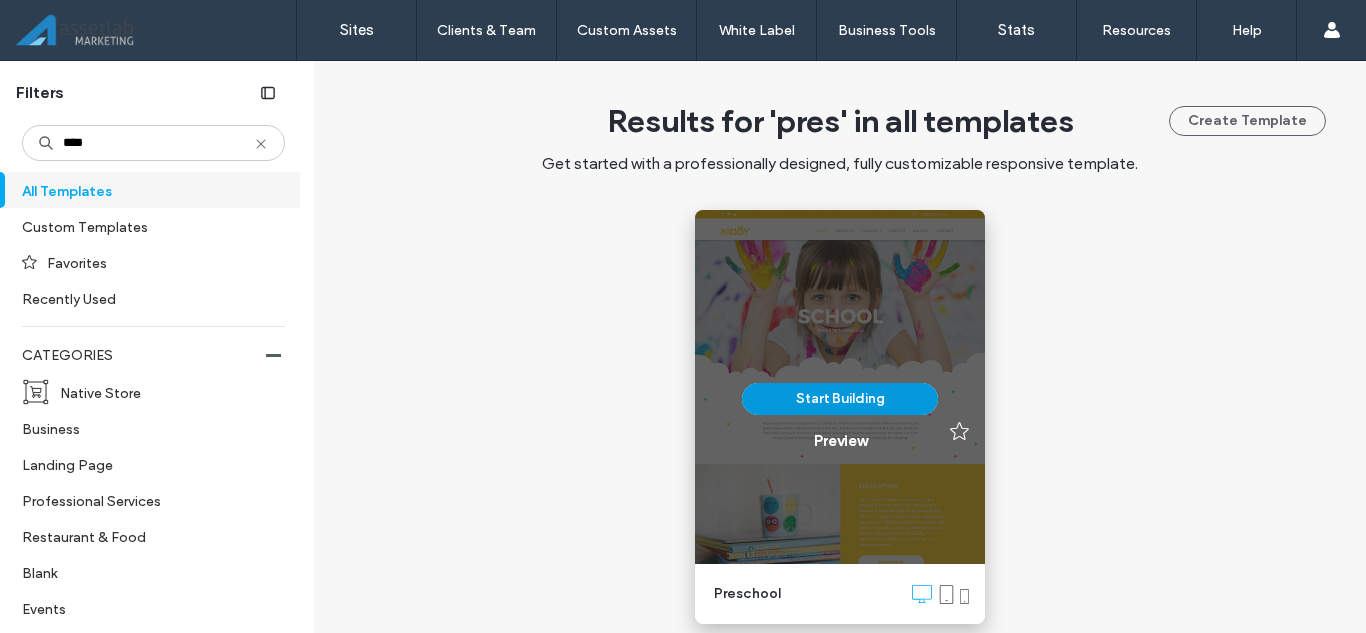 click on "Start Building" at bounding box center (840, 399) 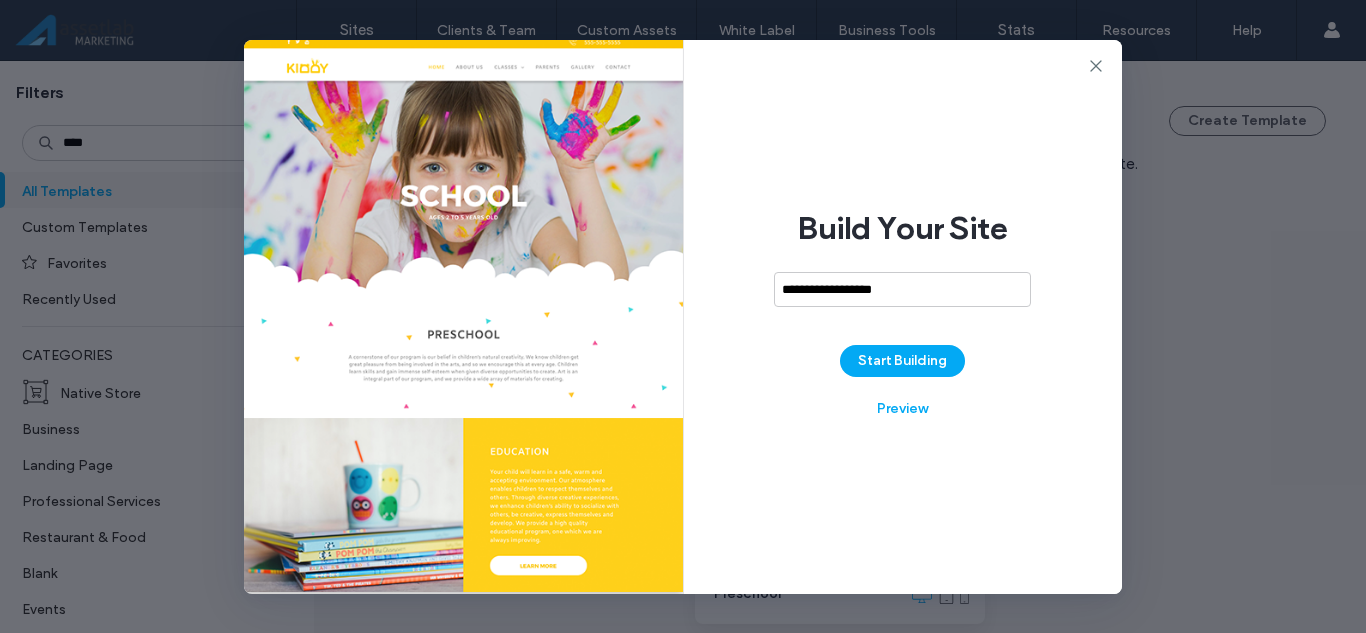 type on "**********" 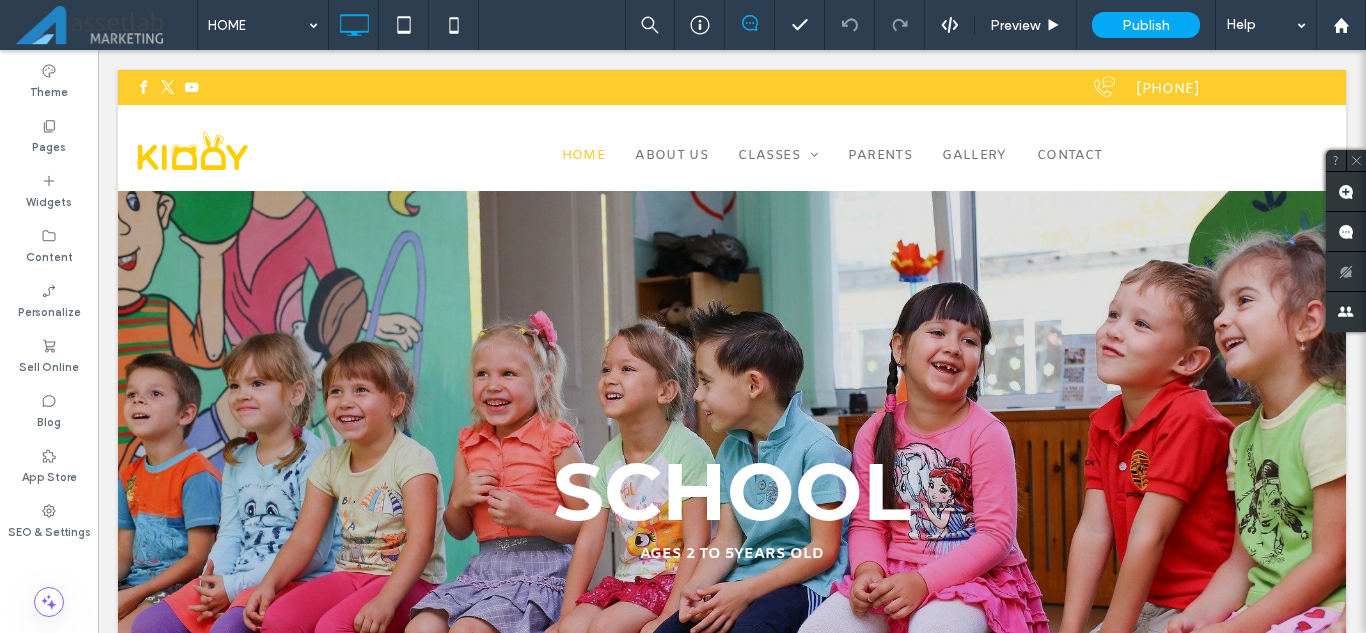 scroll, scrollTop: 0, scrollLeft: 0, axis: both 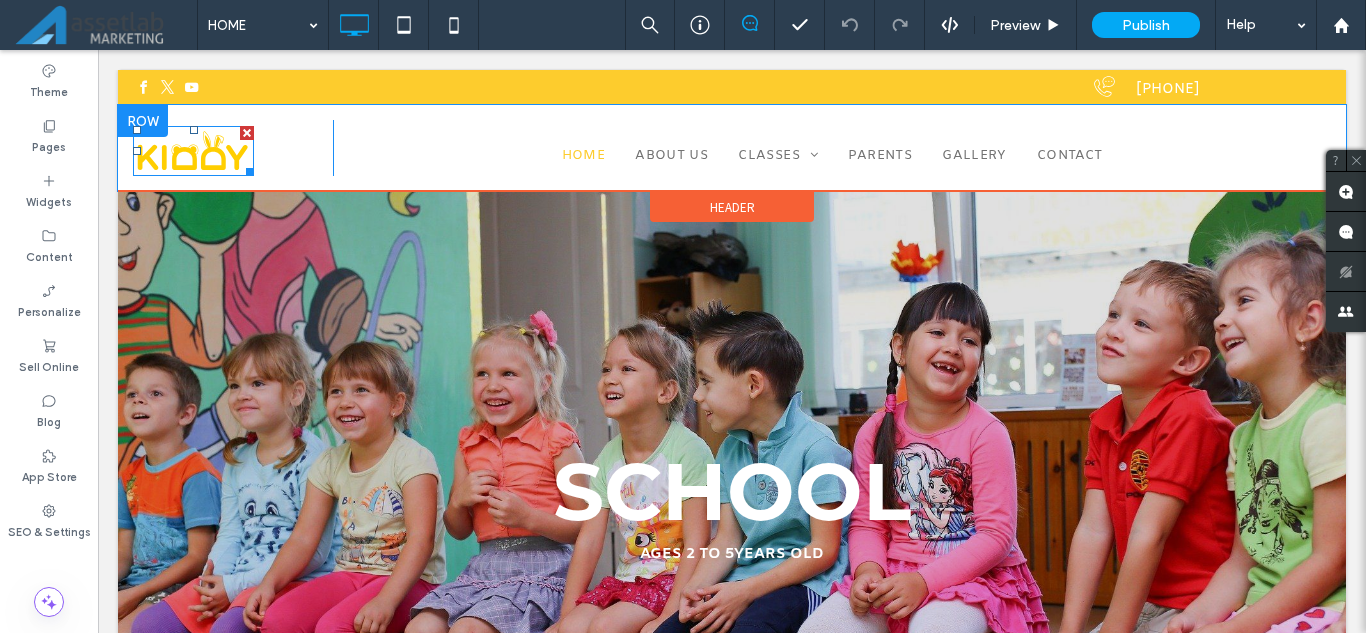 click at bounding box center (193, 151) 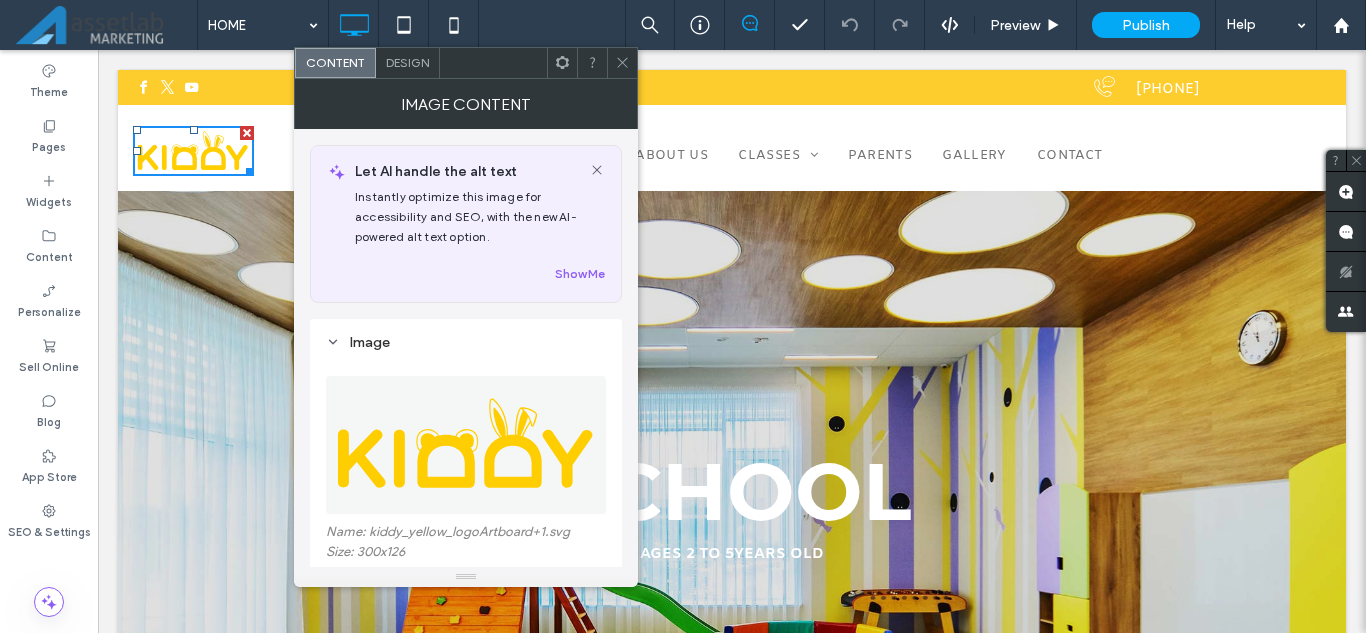 click at bounding box center [467, 445] 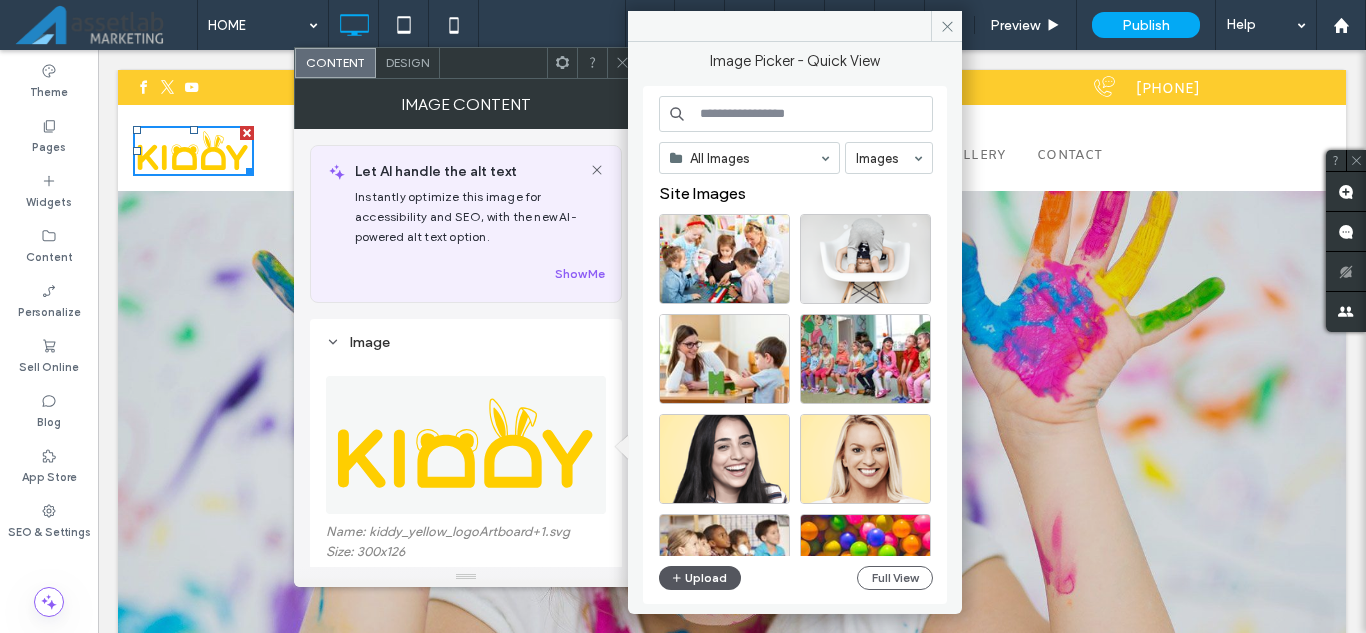 click on "Upload" at bounding box center (700, 578) 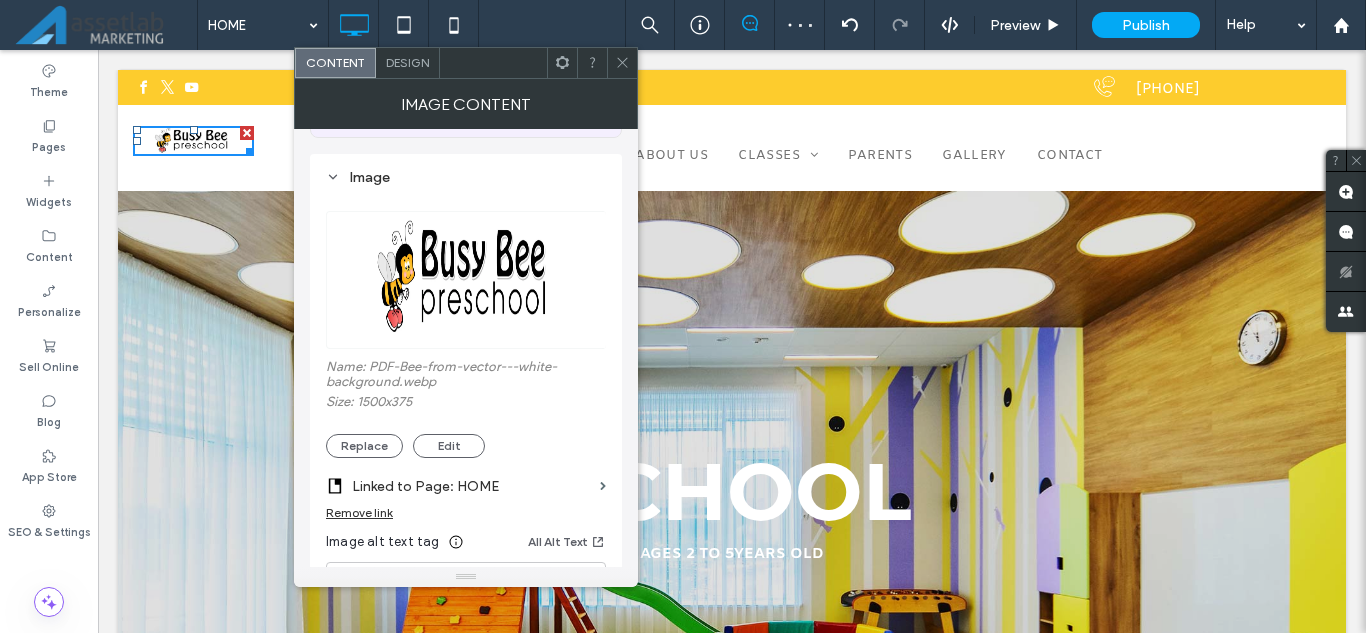 scroll, scrollTop: 200, scrollLeft: 0, axis: vertical 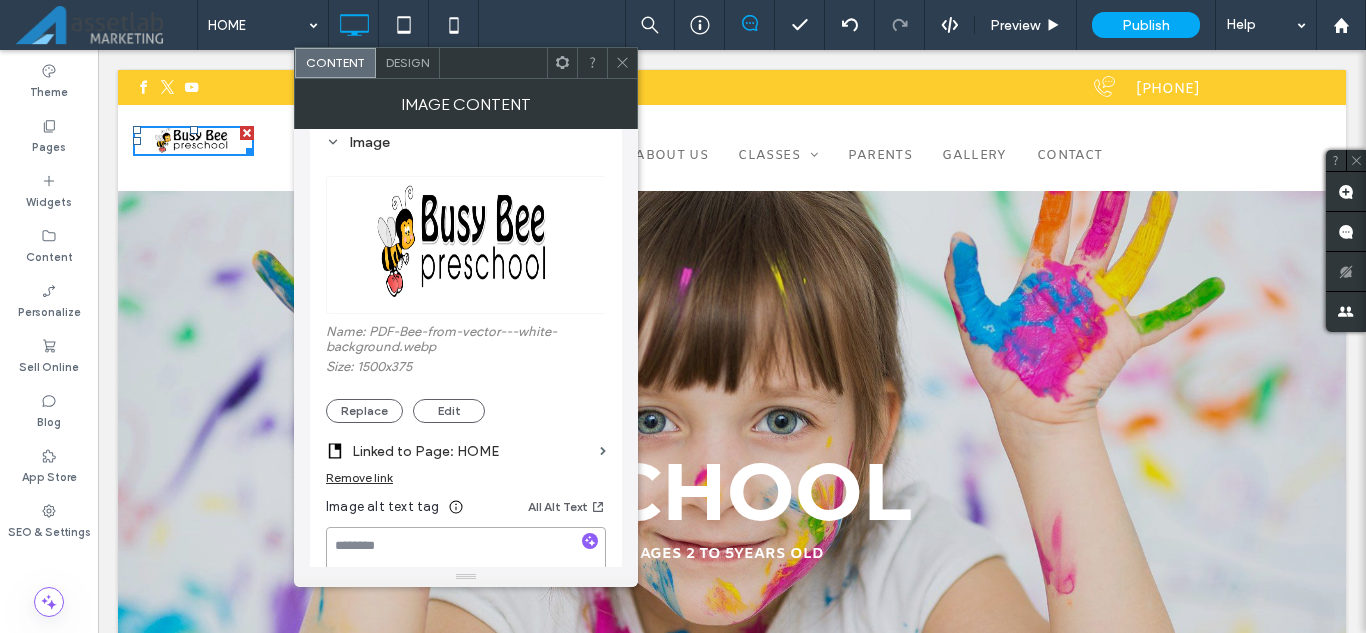 click at bounding box center [466, 555] 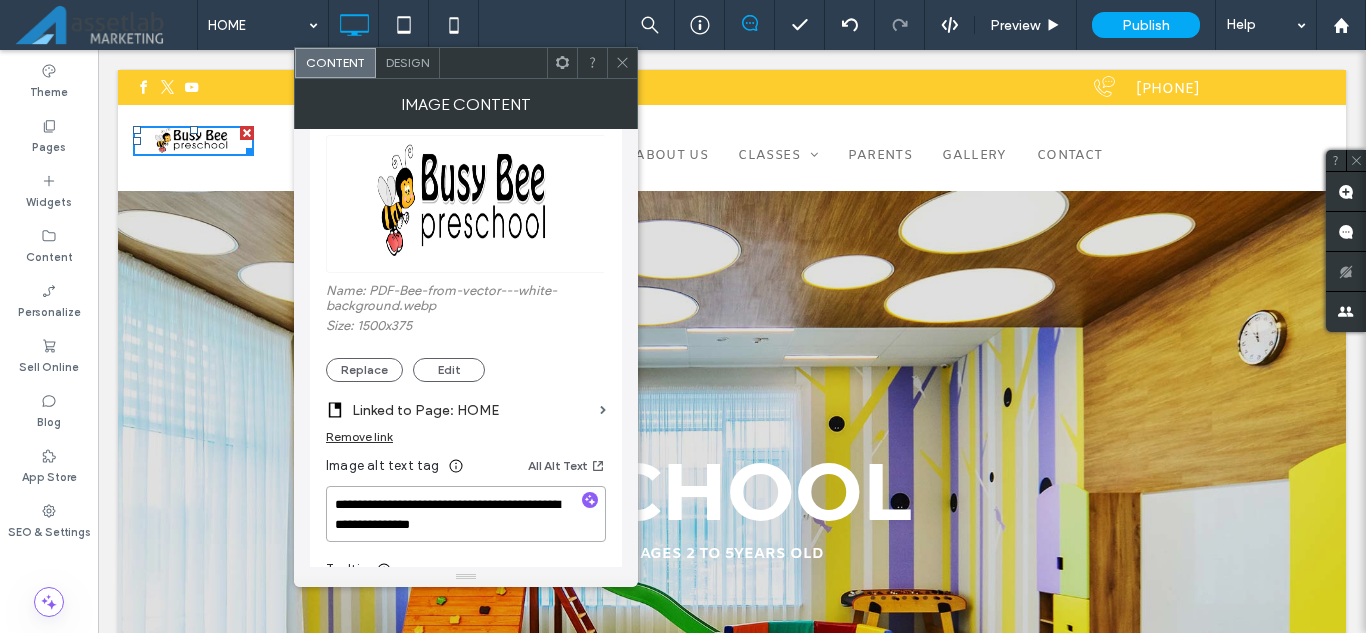 scroll, scrollTop: 207, scrollLeft: 0, axis: vertical 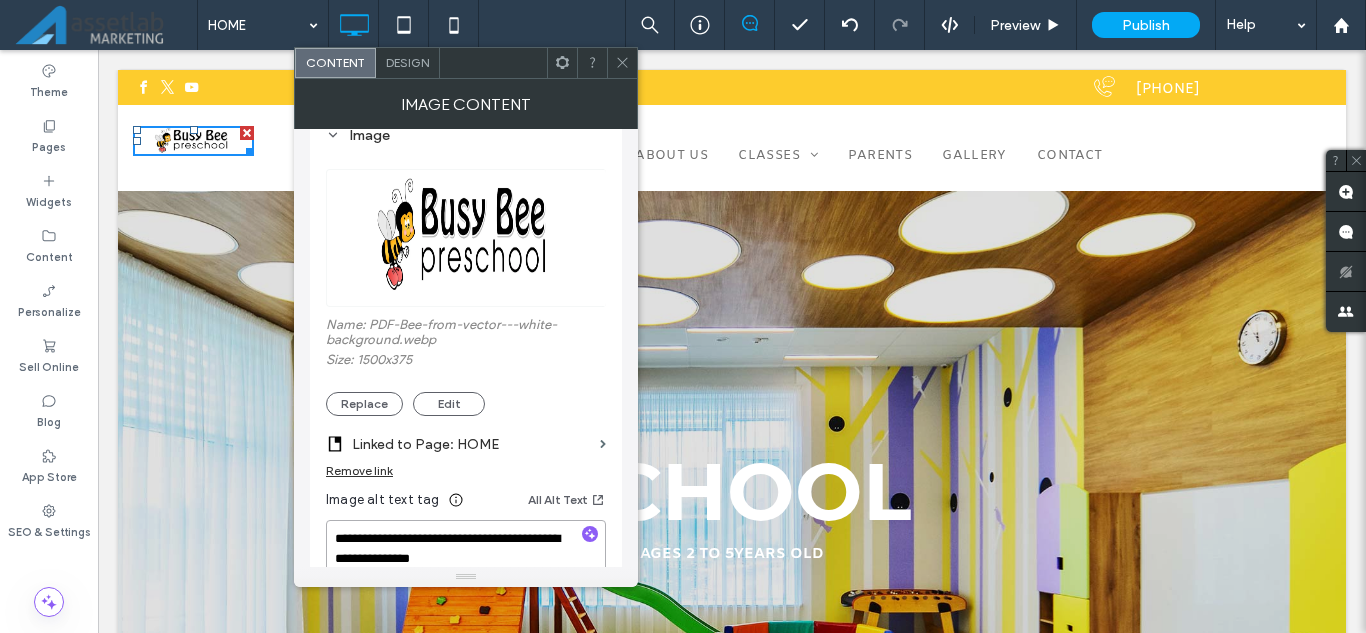 type on "**********" 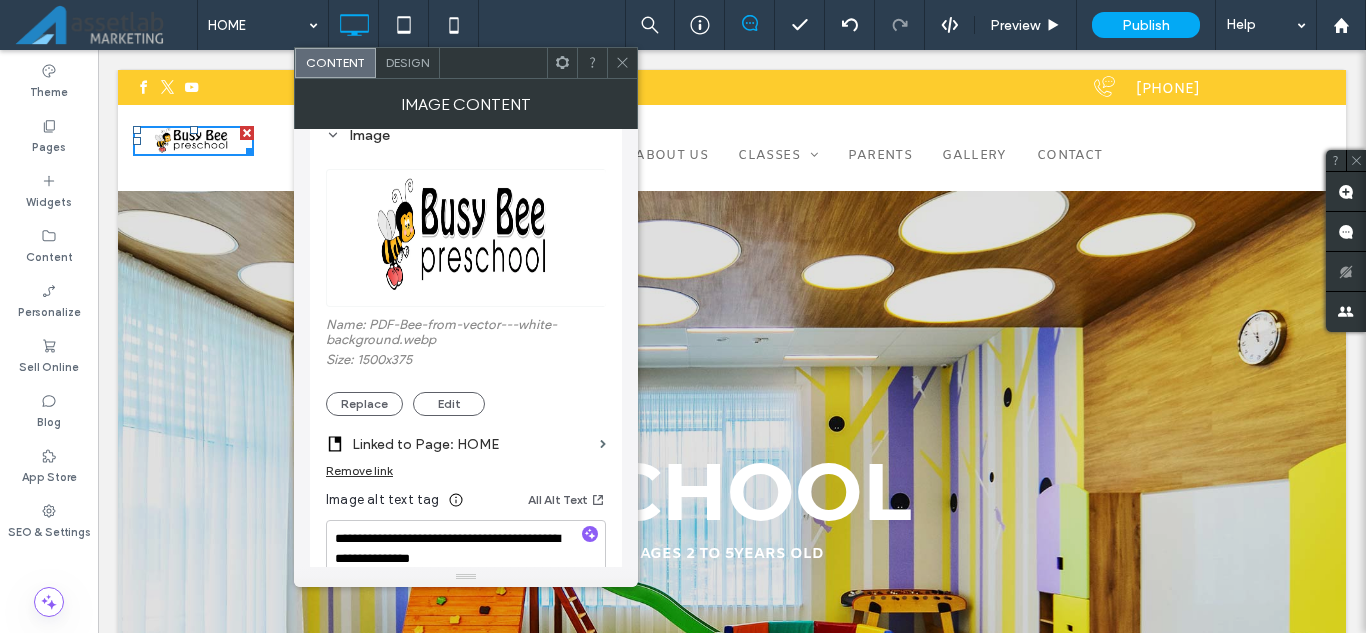 click at bounding box center (622, 63) 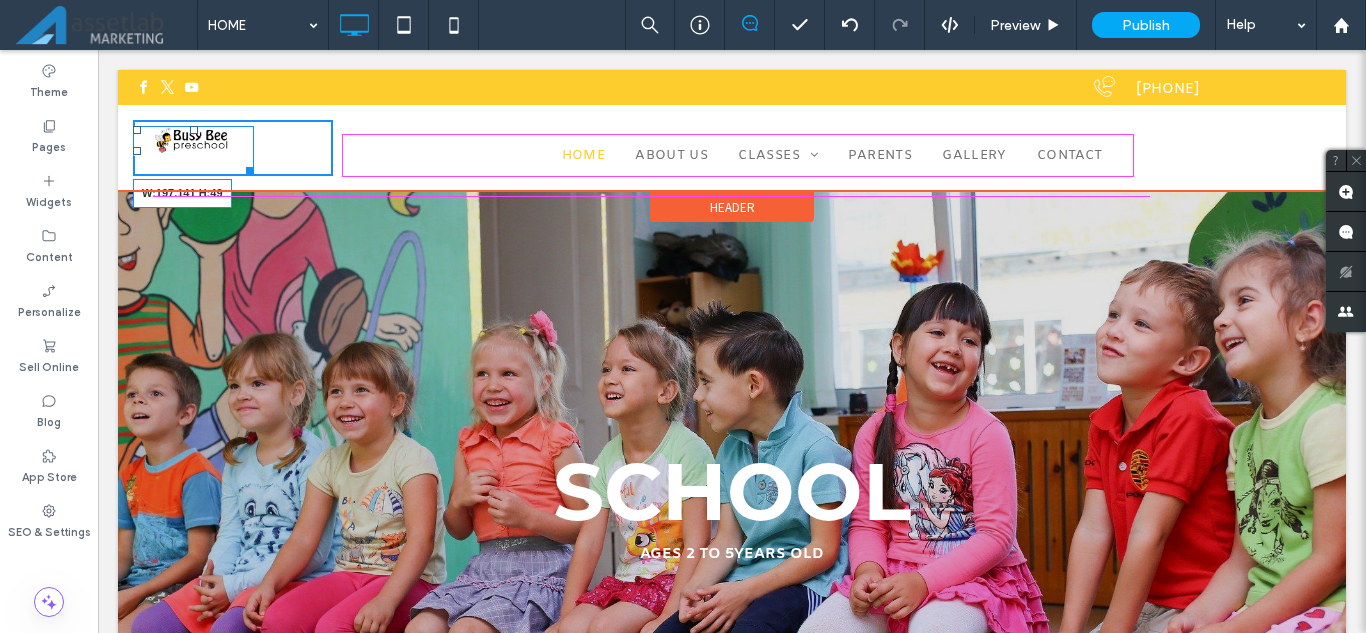 drag, startPoint x: 247, startPoint y: 149, endPoint x: 389, endPoint y: 228, distance: 162.49615 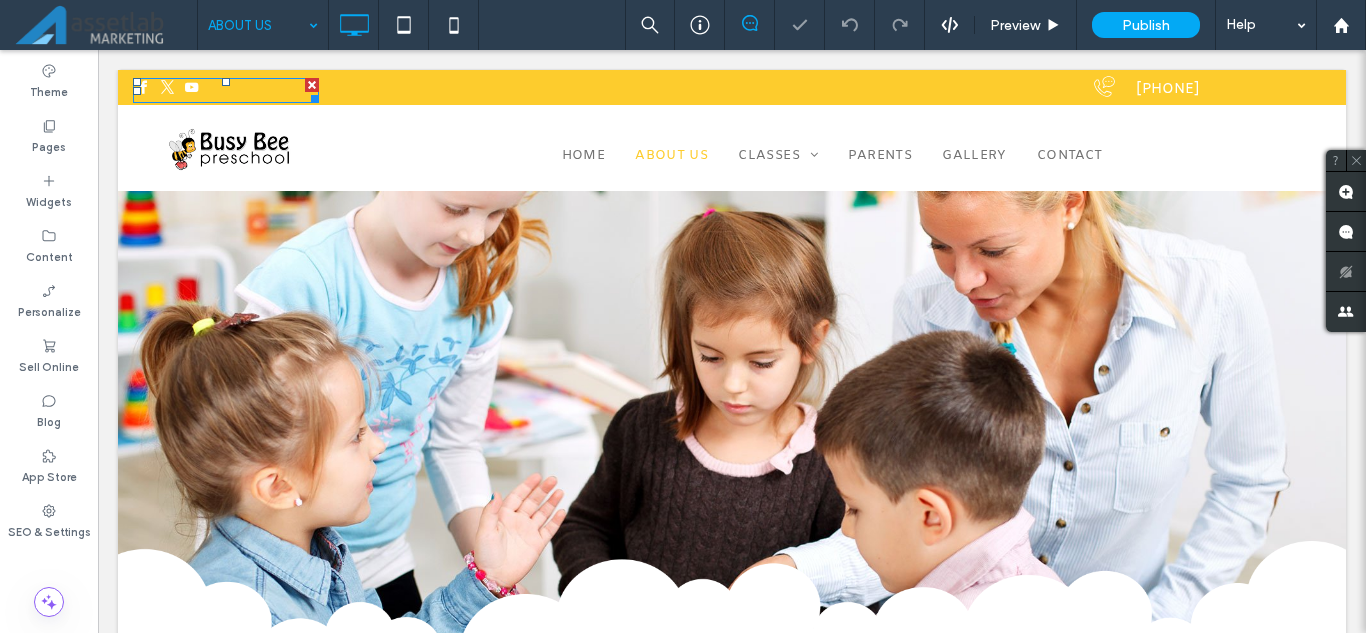 scroll, scrollTop: 0, scrollLeft: 0, axis: both 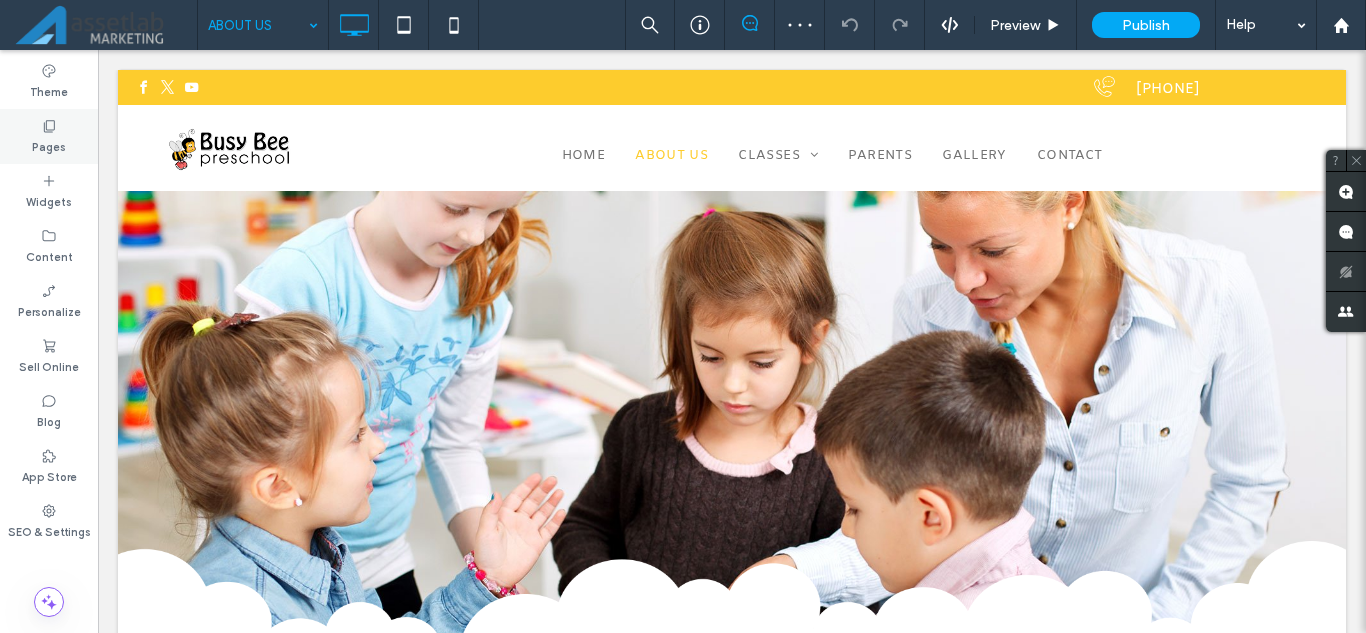 click on "Pages" at bounding box center (49, 136) 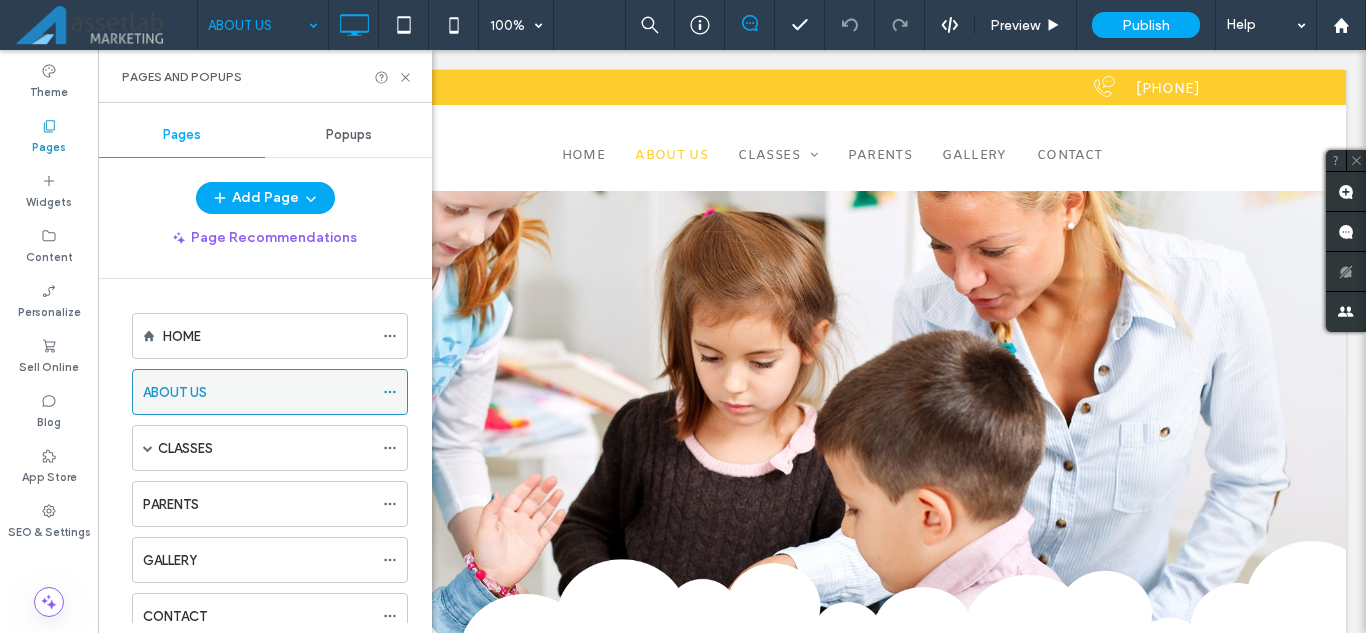 click 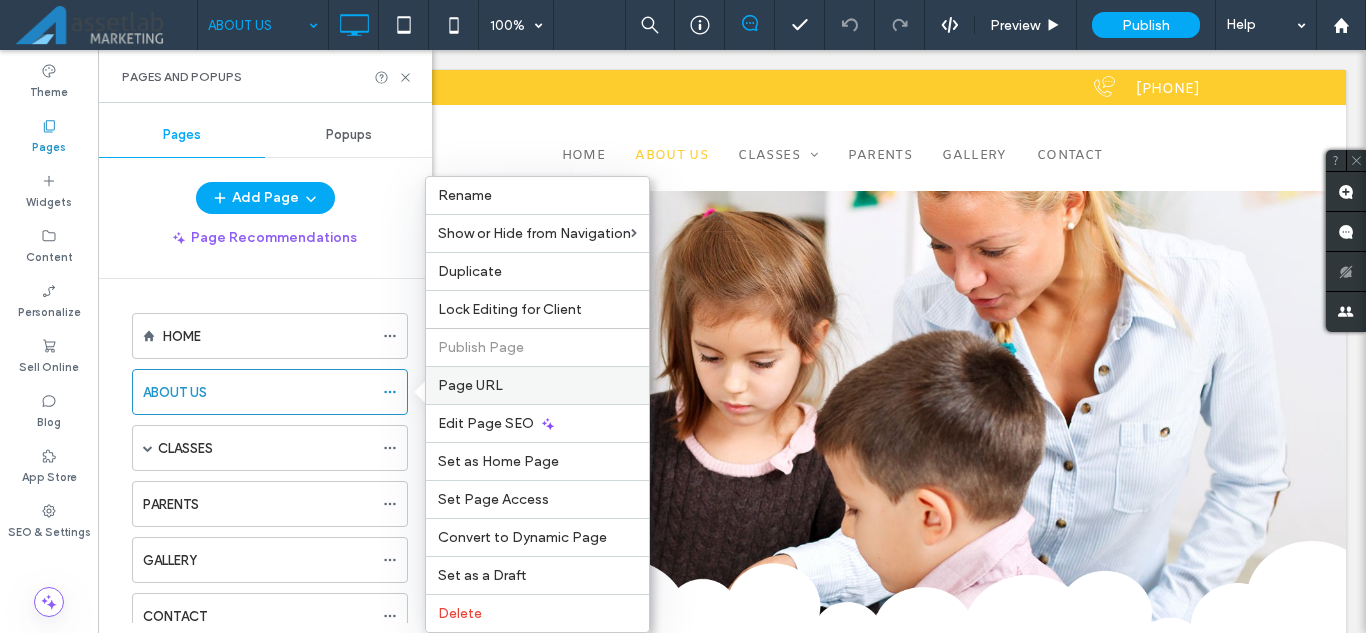click on "Page URL" at bounding box center (537, 385) 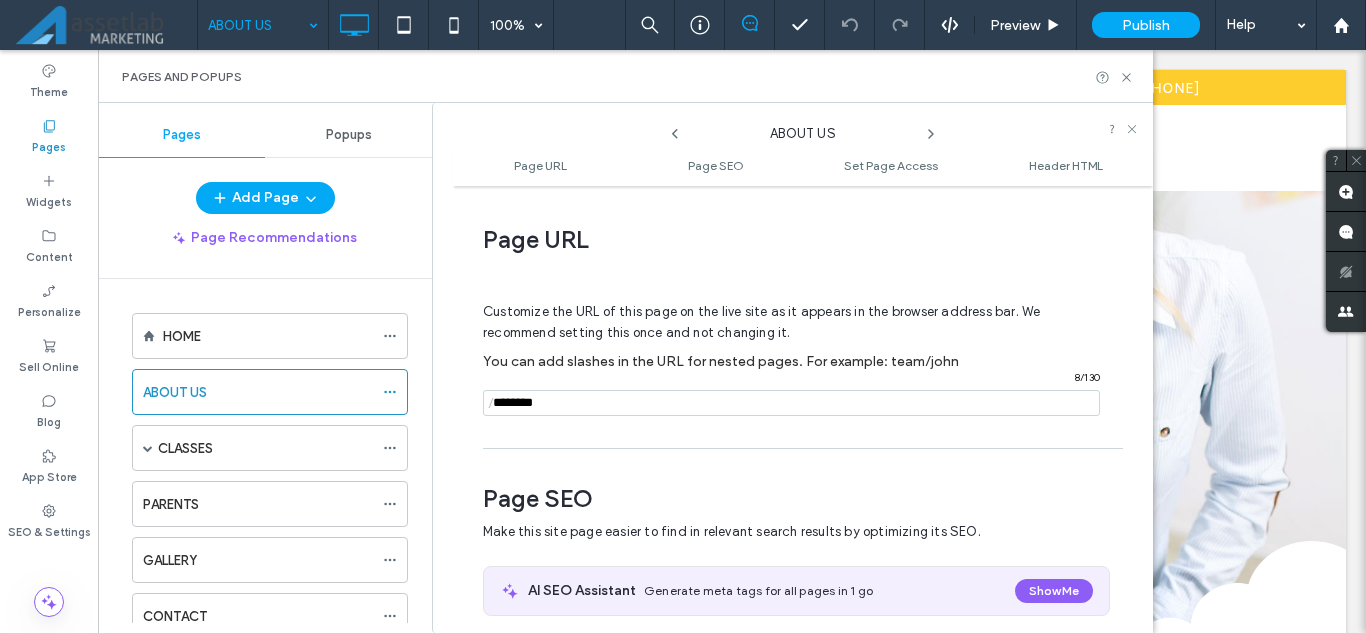 scroll, scrollTop: 10, scrollLeft: 0, axis: vertical 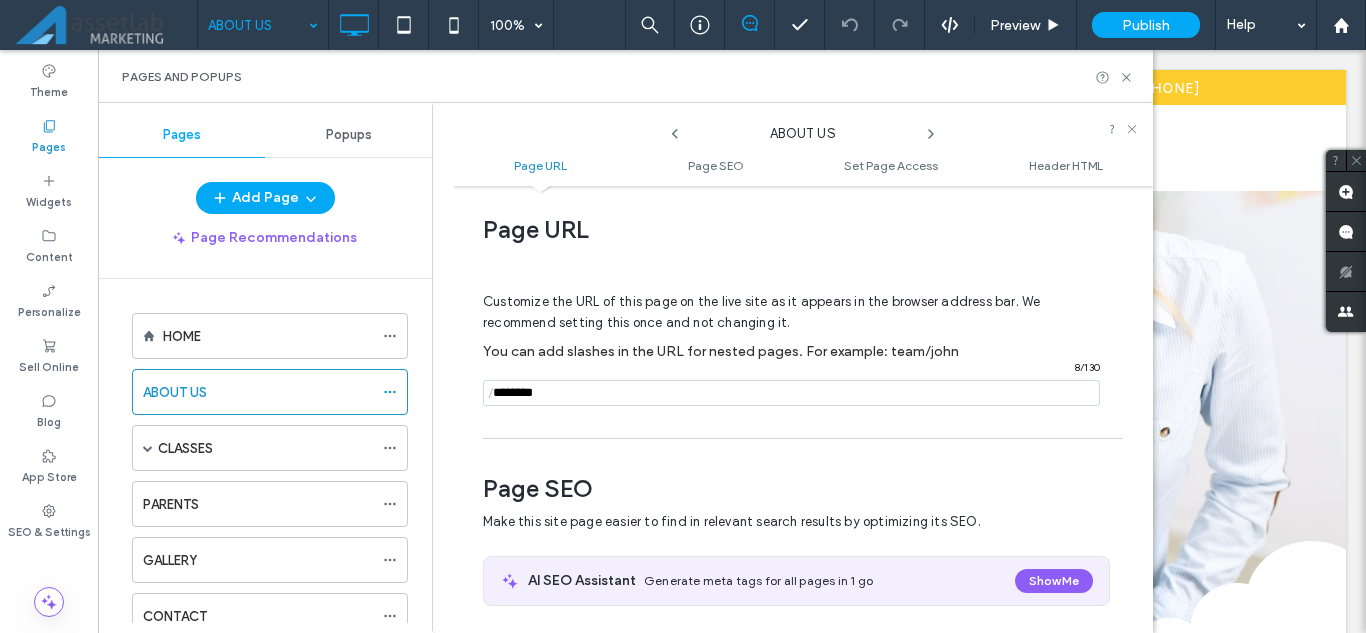 click at bounding box center [791, 393] 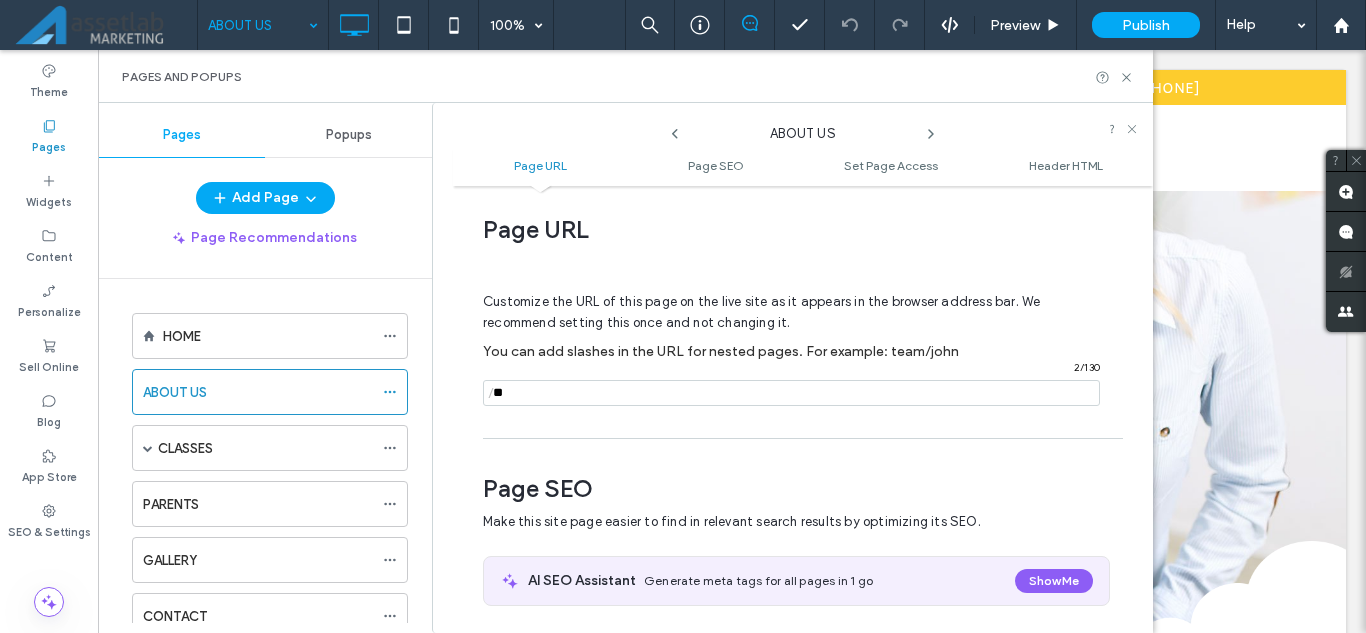 type on "*" 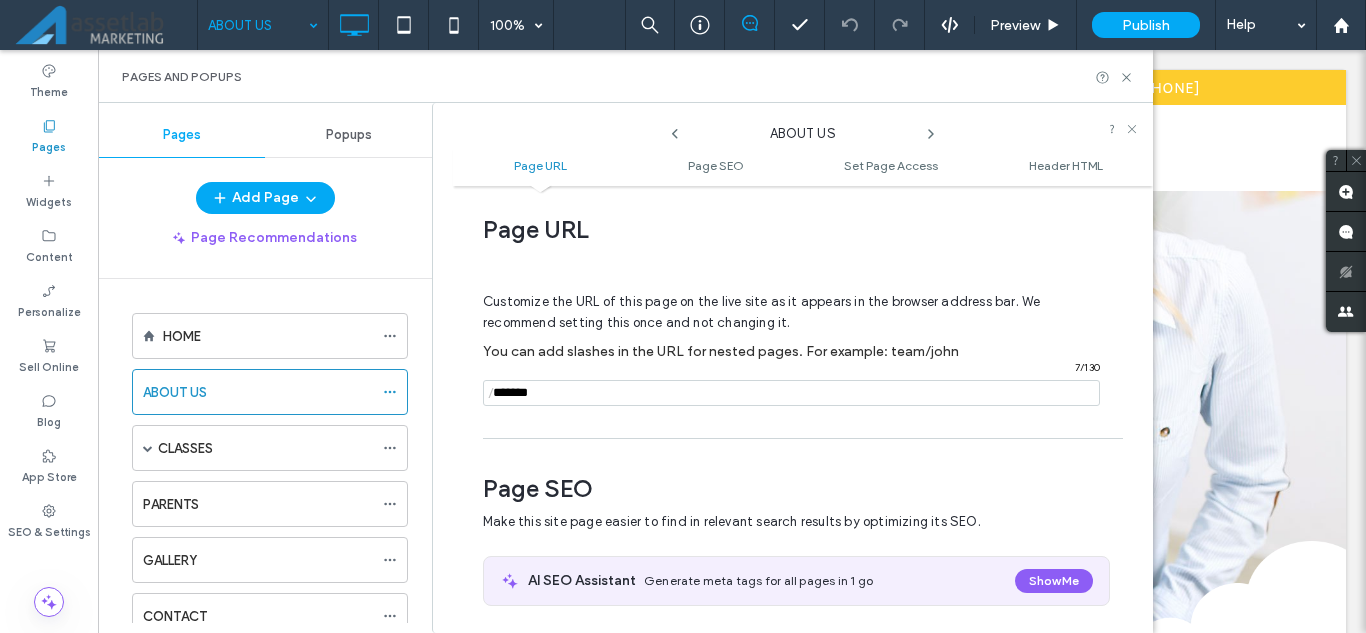 type on "*******" 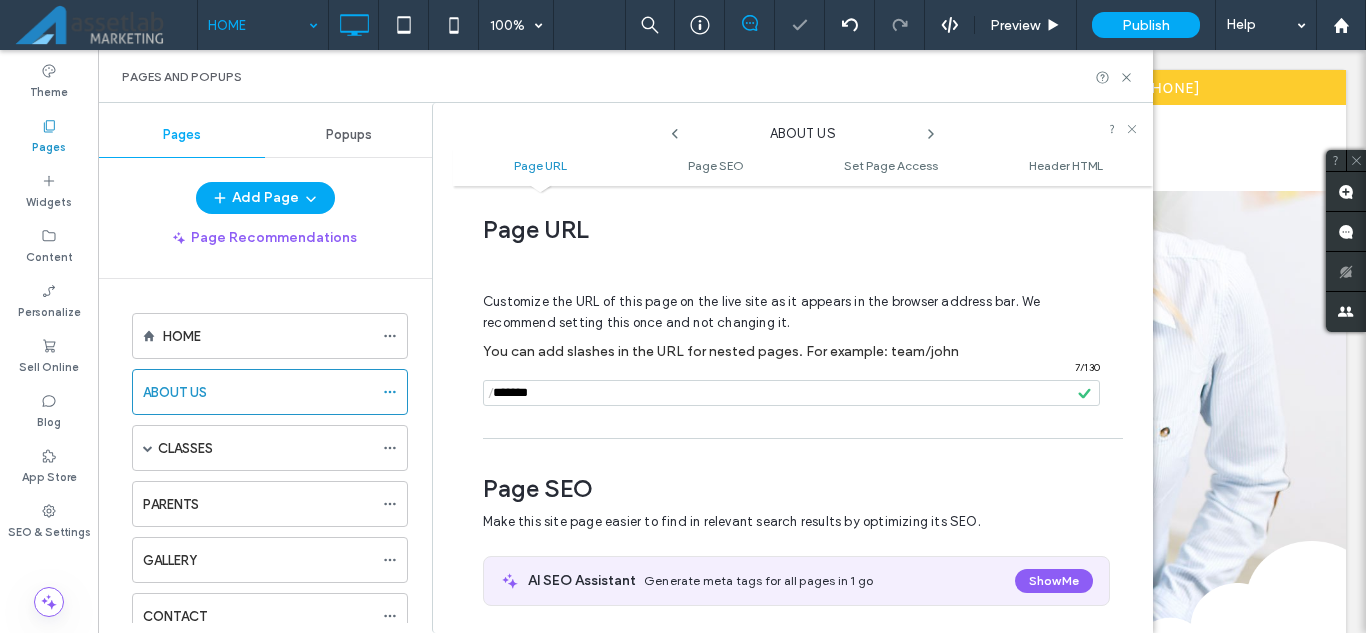 scroll, scrollTop: 0, scrollLeft: 0, axis: both 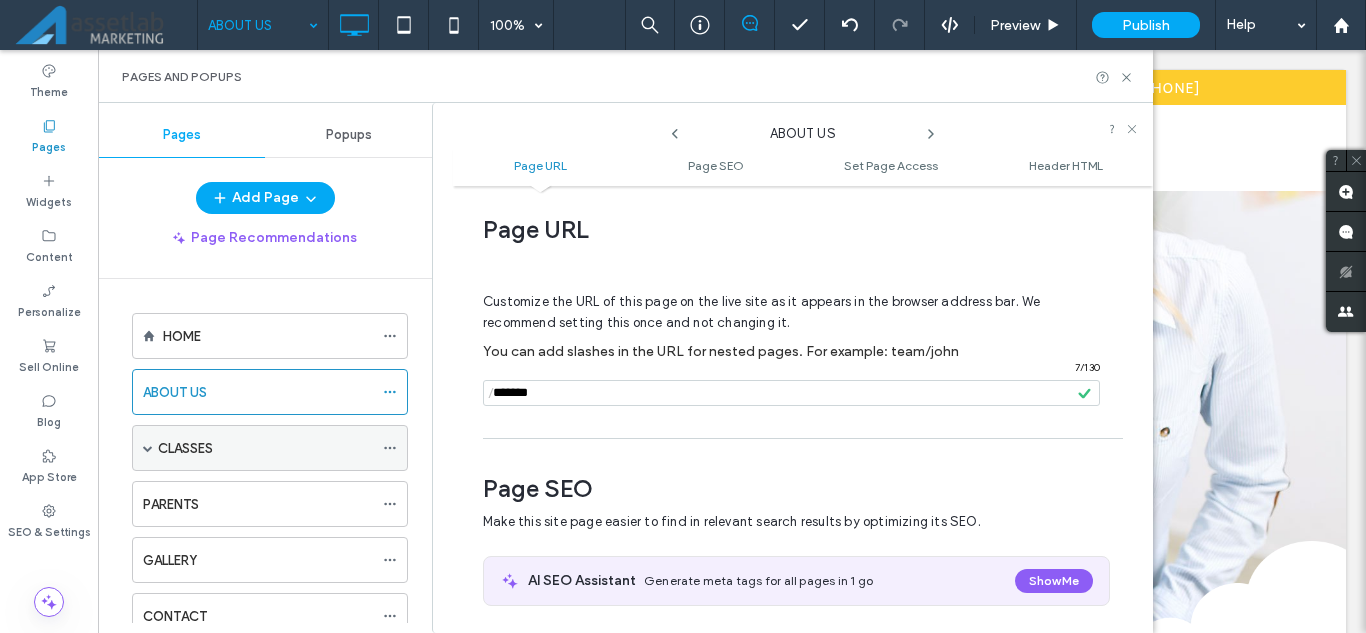 click at bounding box center [148, 448] 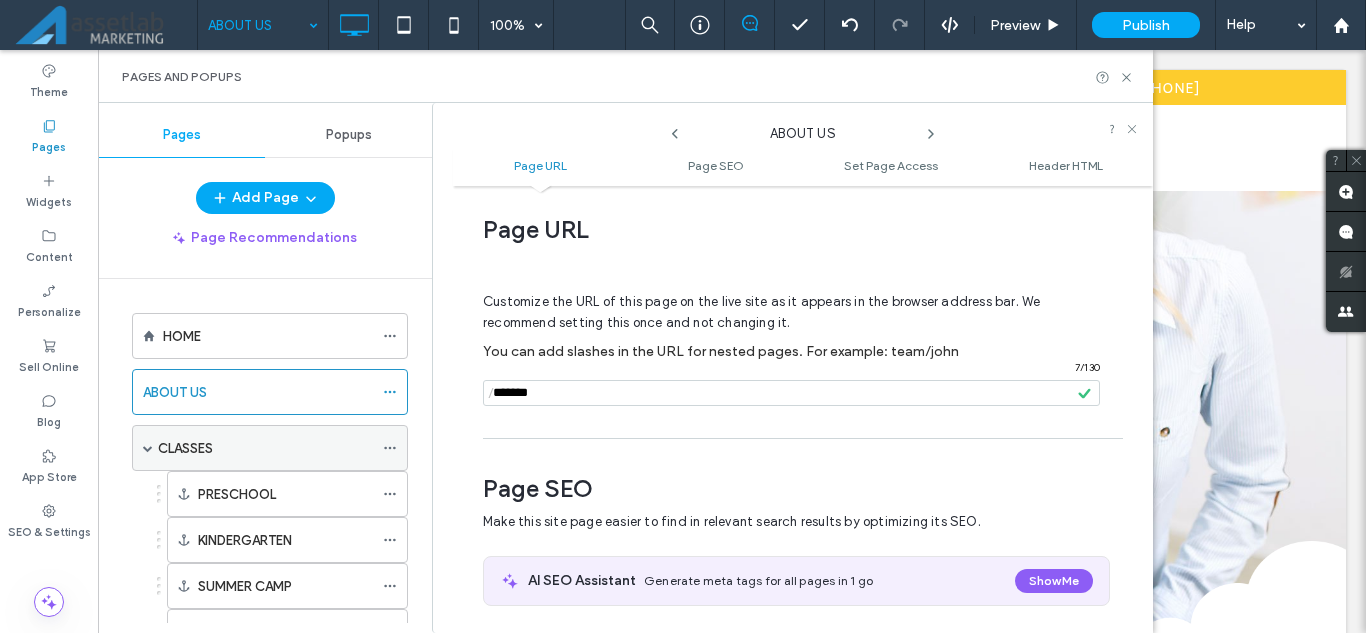 click 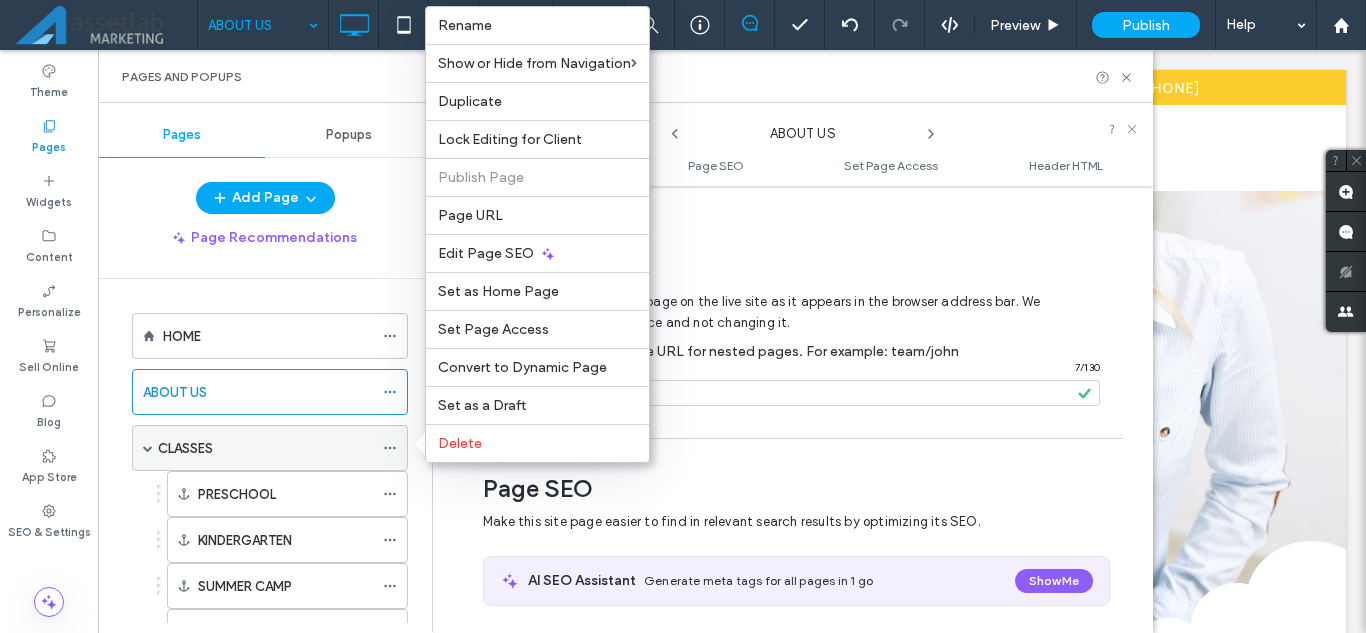 click 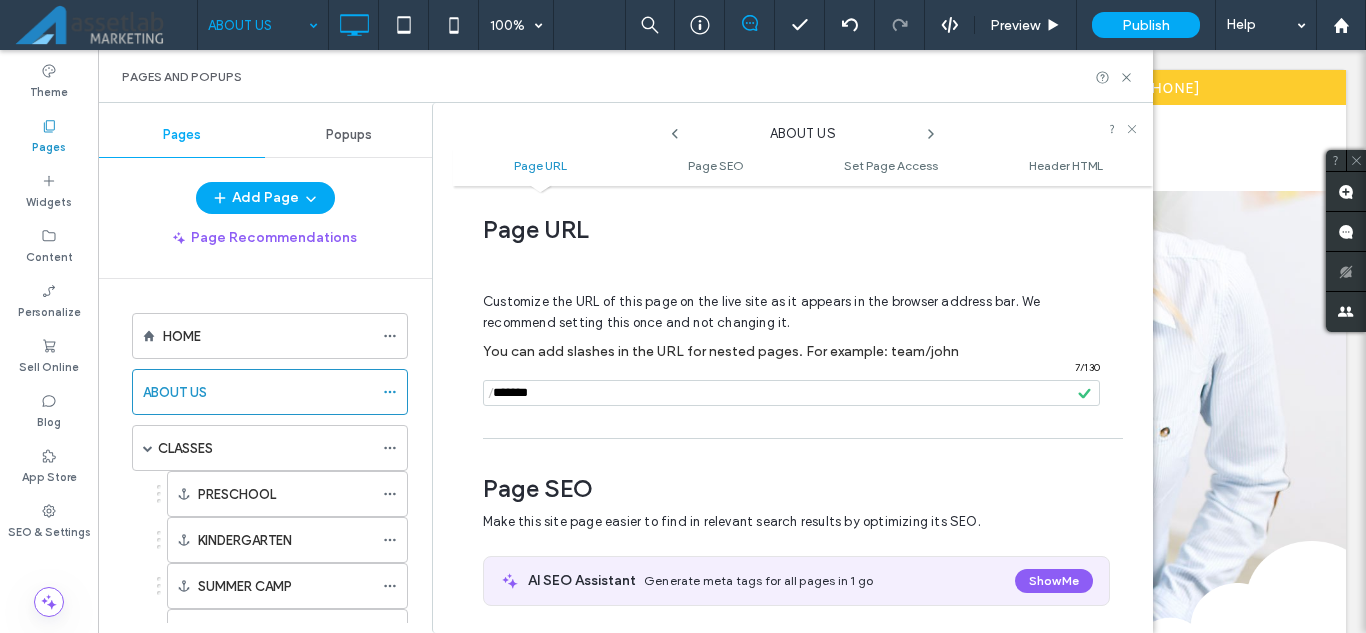 click on "Page SEO Make this site page easier to find in relevant search results by optimizing its SEO. AI SEO Assistant Generate meta tags for all pages in 1 go Show Me Page meta tags Generate Meta Tags Page meta title  Aim for a short, clear title that describes this page's content in 55 characters or less. 0   ch. Page meta description Enter a summary of what this page’s content is about. Keep it under 160 characters. 0   ch. Set page to no index Tell search engines not to crawl this page so it won’t appear in search results. Draft pages are set to no index by default. Open Graph: Image for sharing on social networks  This image will be displayed on Facebook, LinkedIn, and other social networks when people share your site on those platforms. Recommended size: 1200 x 630px Image Page keywords Since 2009, keywords are no longer a Google ranking factor, so this is optional. If you still want to add them here, enter keywords relevant to your site and business, separated with a comma." at bounding box center [795, 1073] 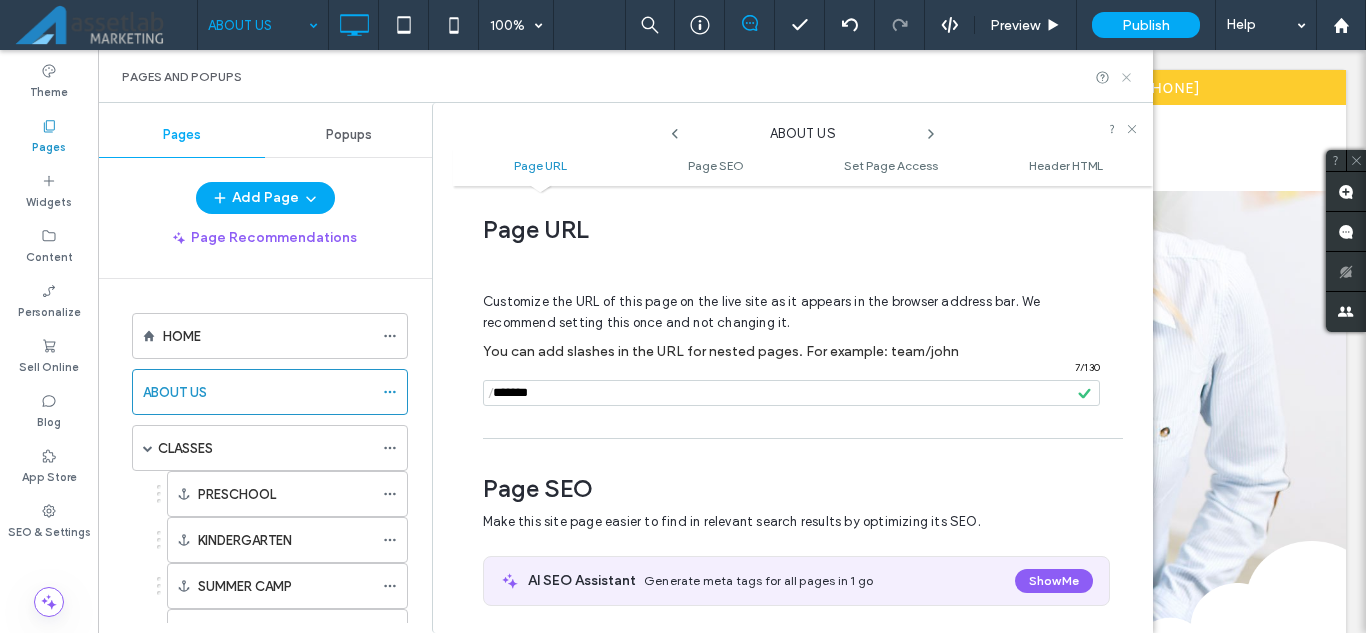 click on "Pages and Popups" at bounding box center (625, 76) 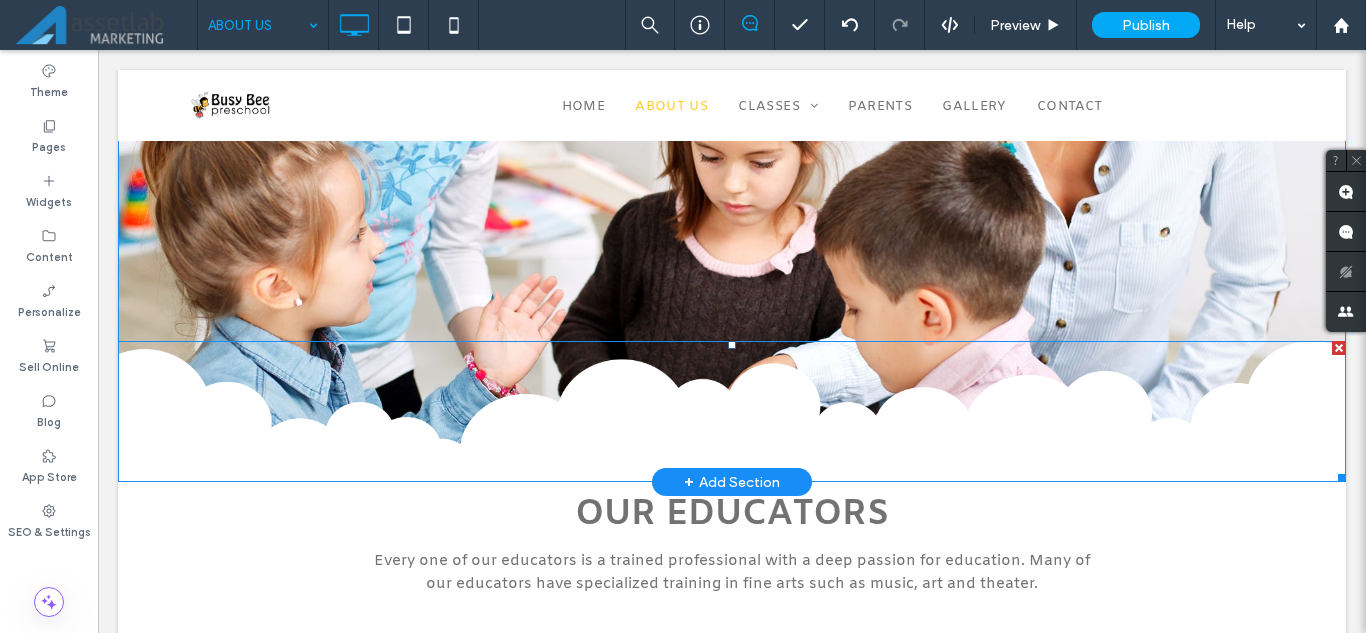 scroll, scrollTop: 300, scrollLeft: 0, axis: vertical 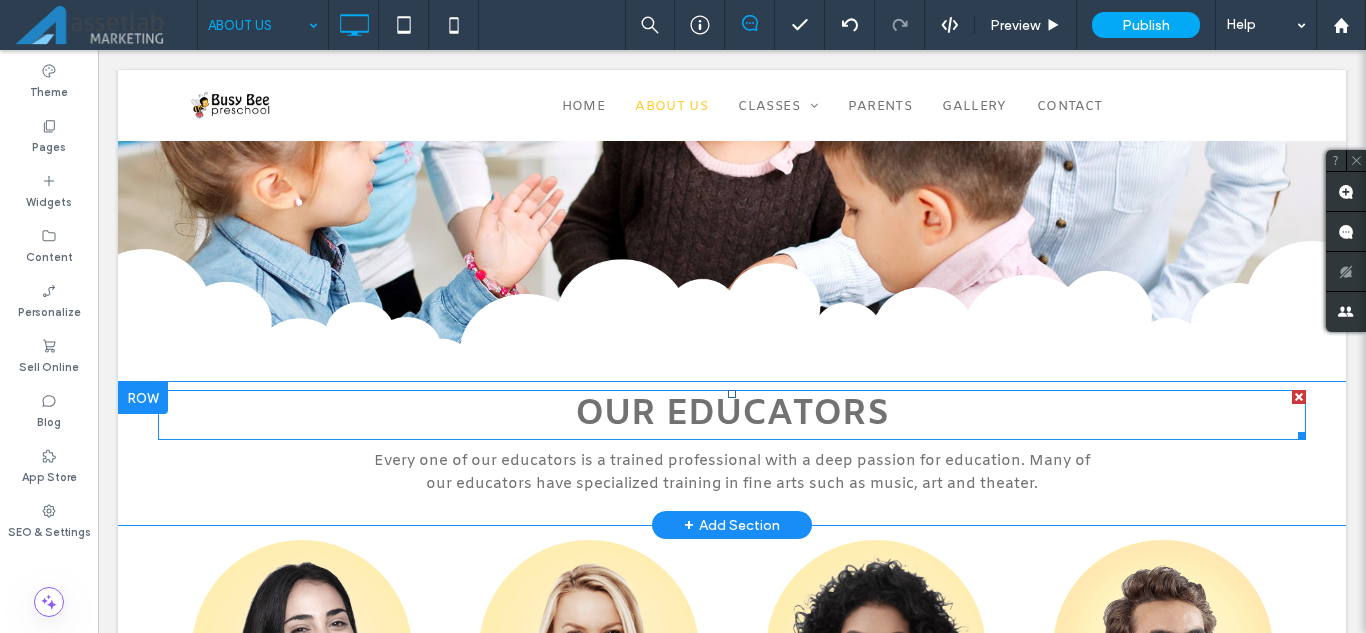 click on "OUR EDUCATORS" at bounding box center (732, 415) 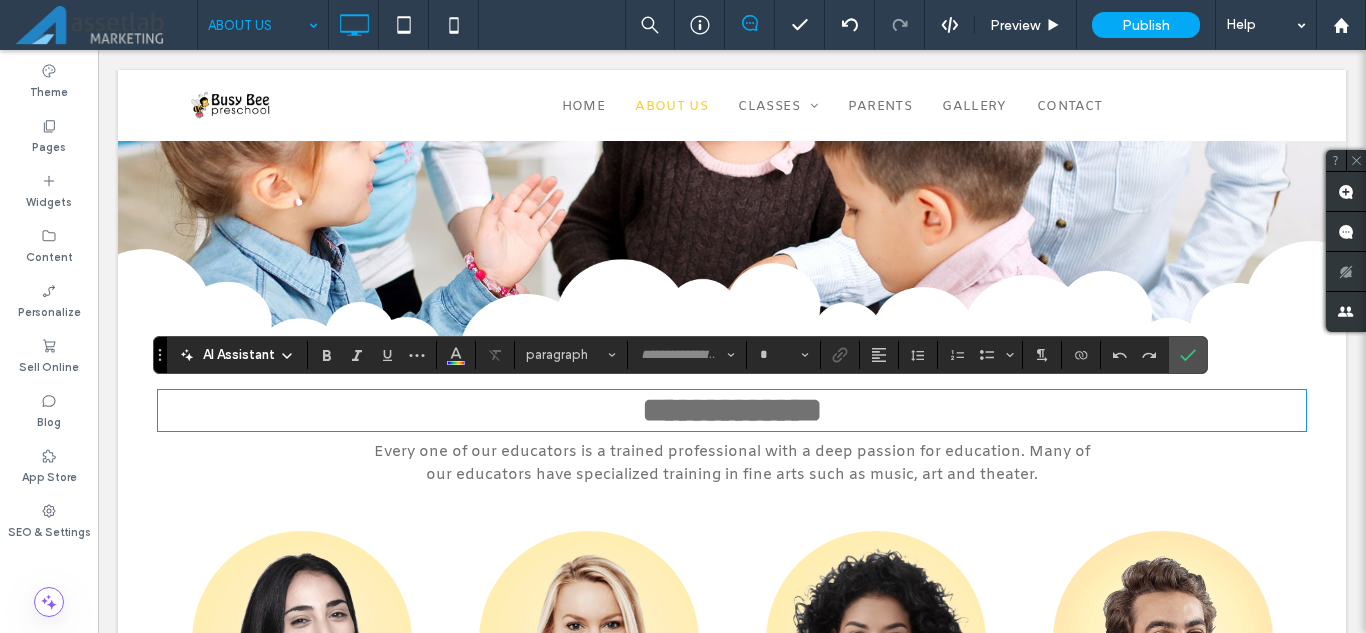 type on "*****" 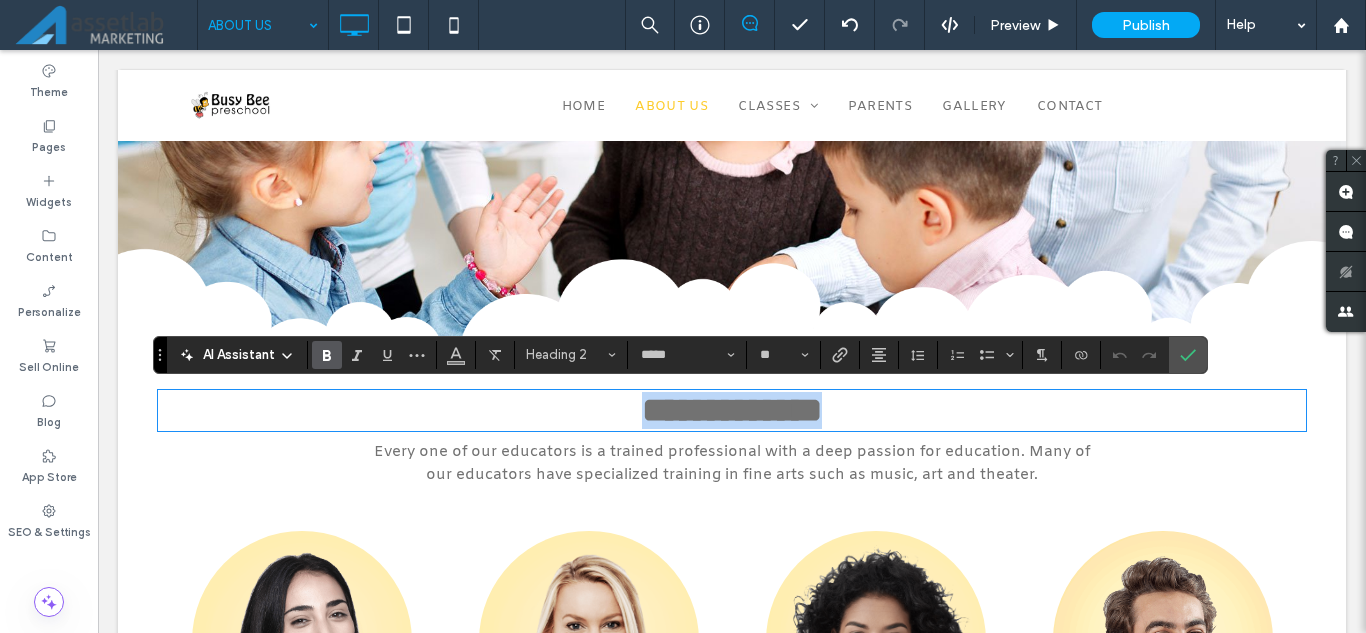click on "**********" at bounding box center [732, 410] 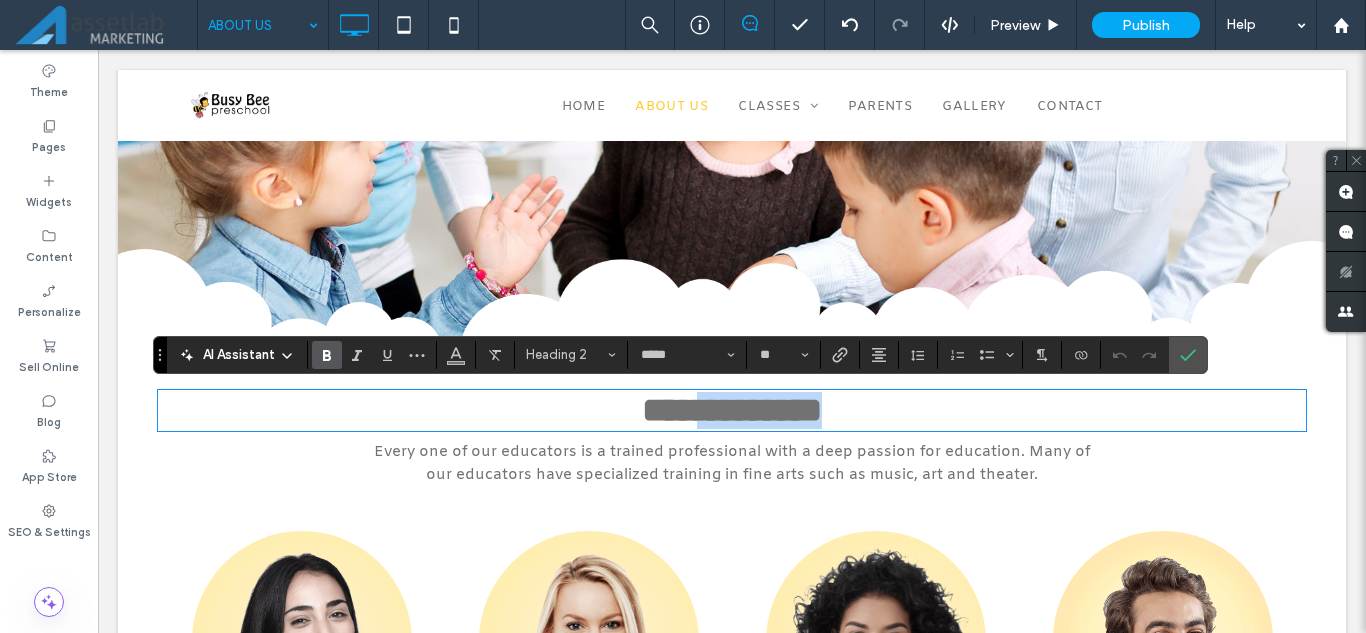 drag, startPoint x: 873, startPoint y: 410, endPoint x: 662, endPoint y: 417, distance: 211.11609 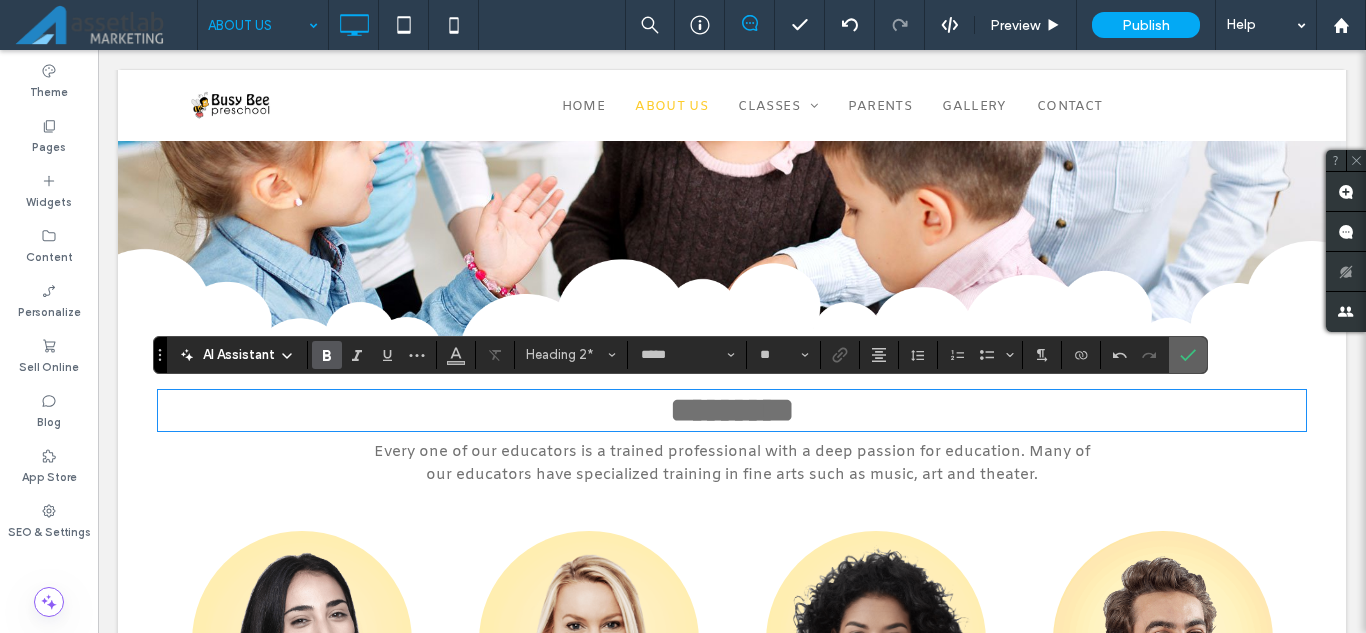 click 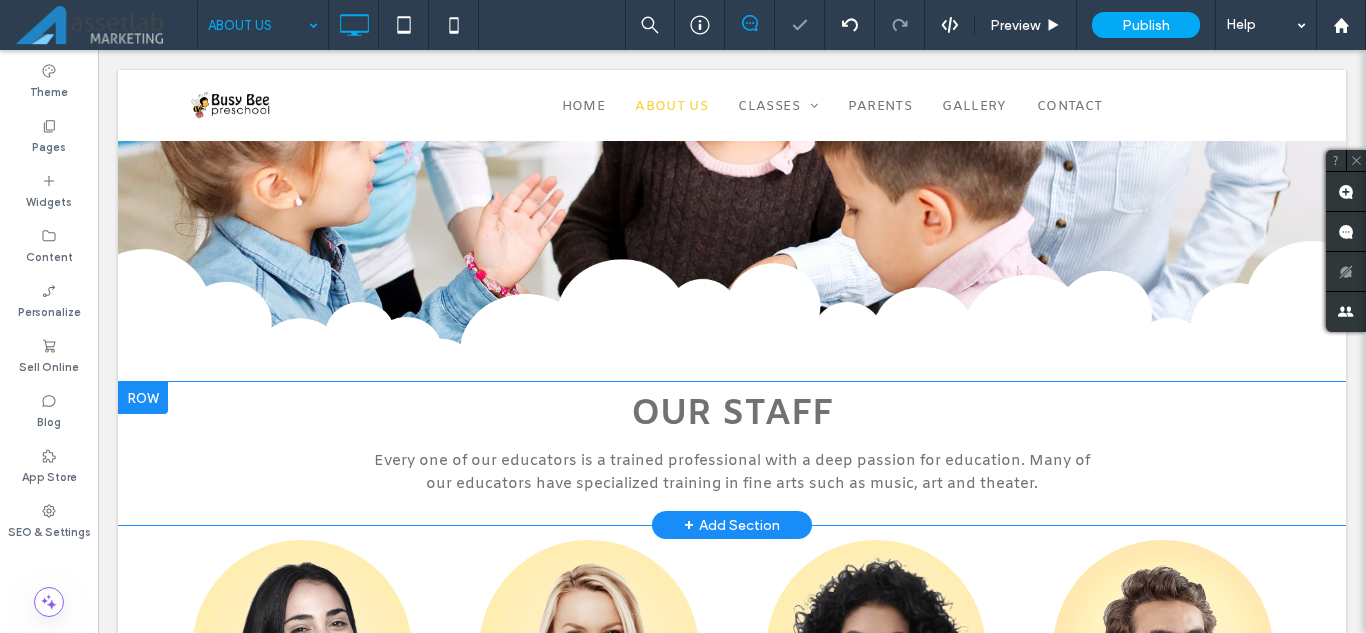 scroll, scrollTop: 600, scrollLeft: 0, axis: vertical 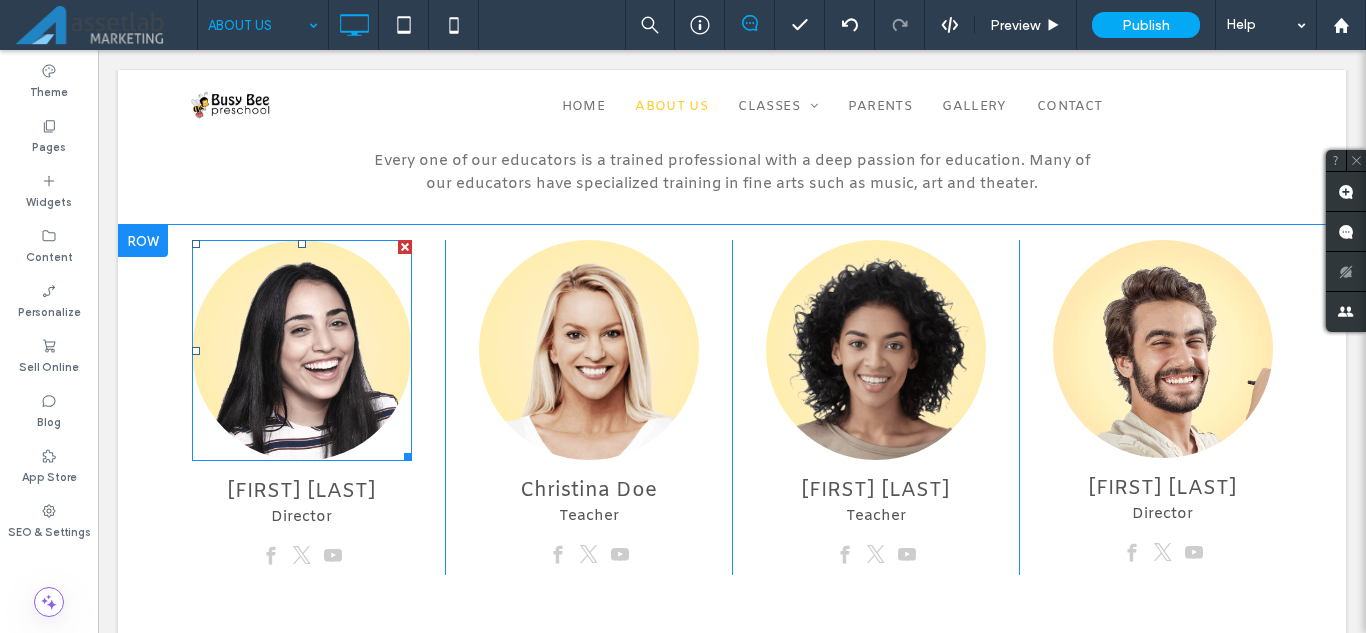 click at bounding box center (302, 350) 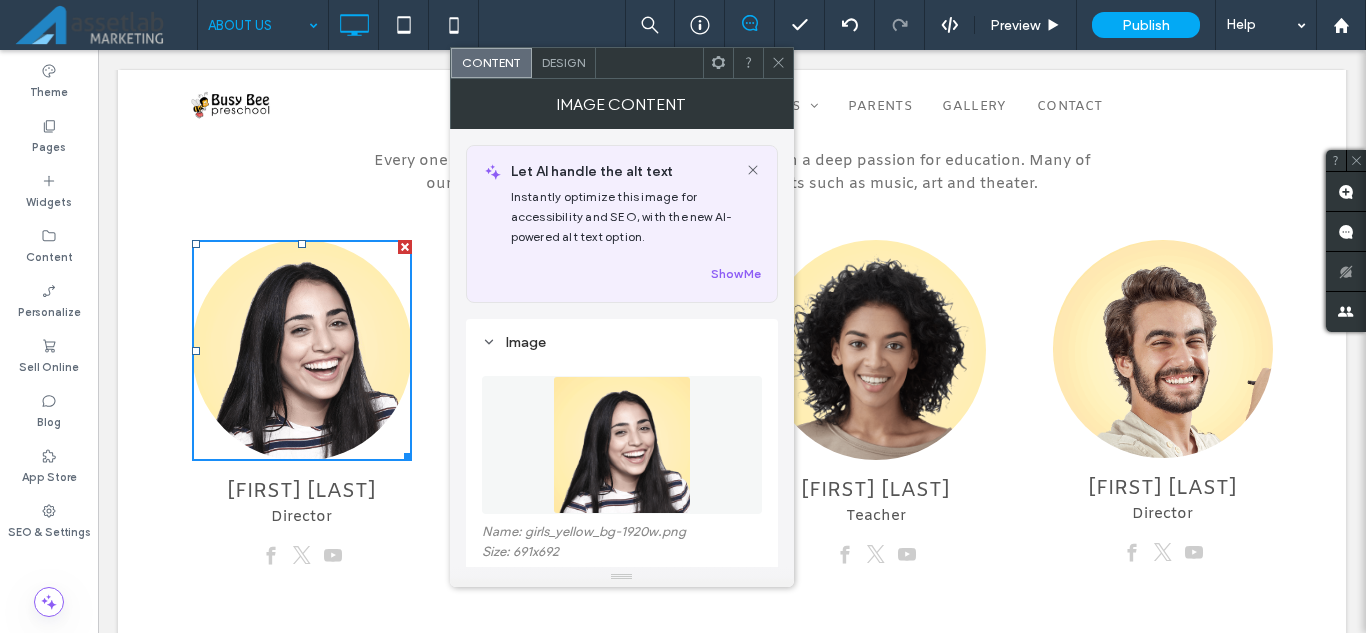 click at bounding box center [622, 445] 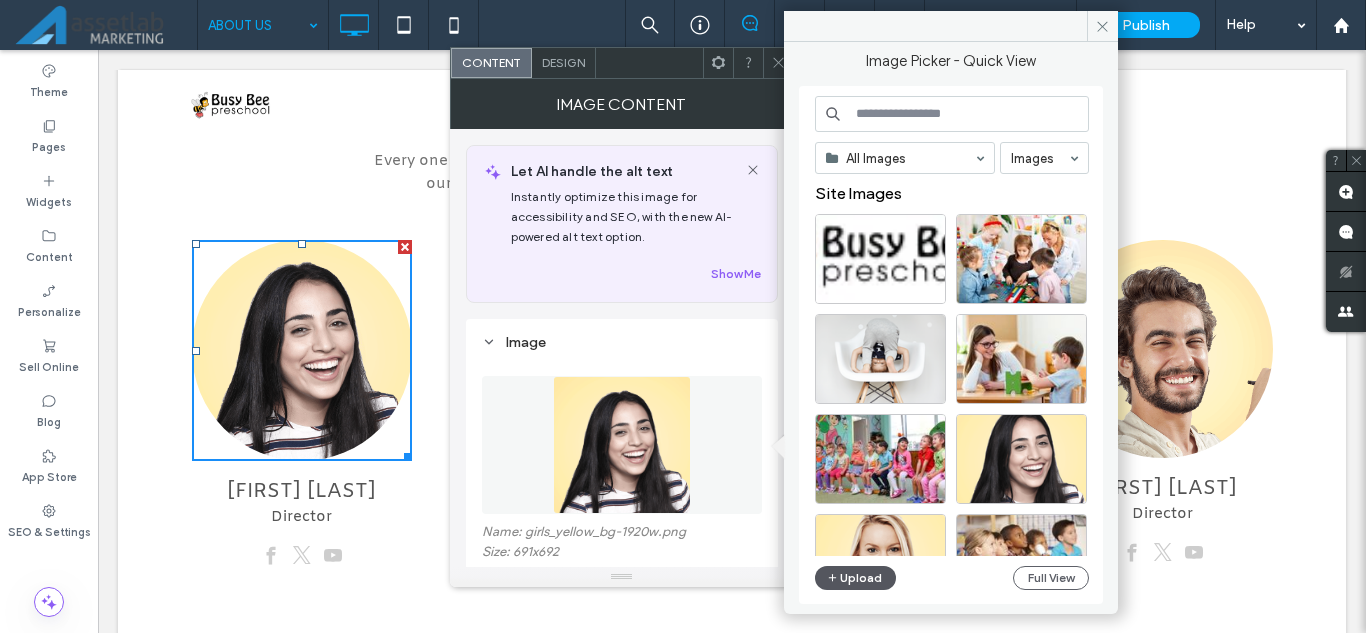 click on "Upload" at bounding box center [856, 578] 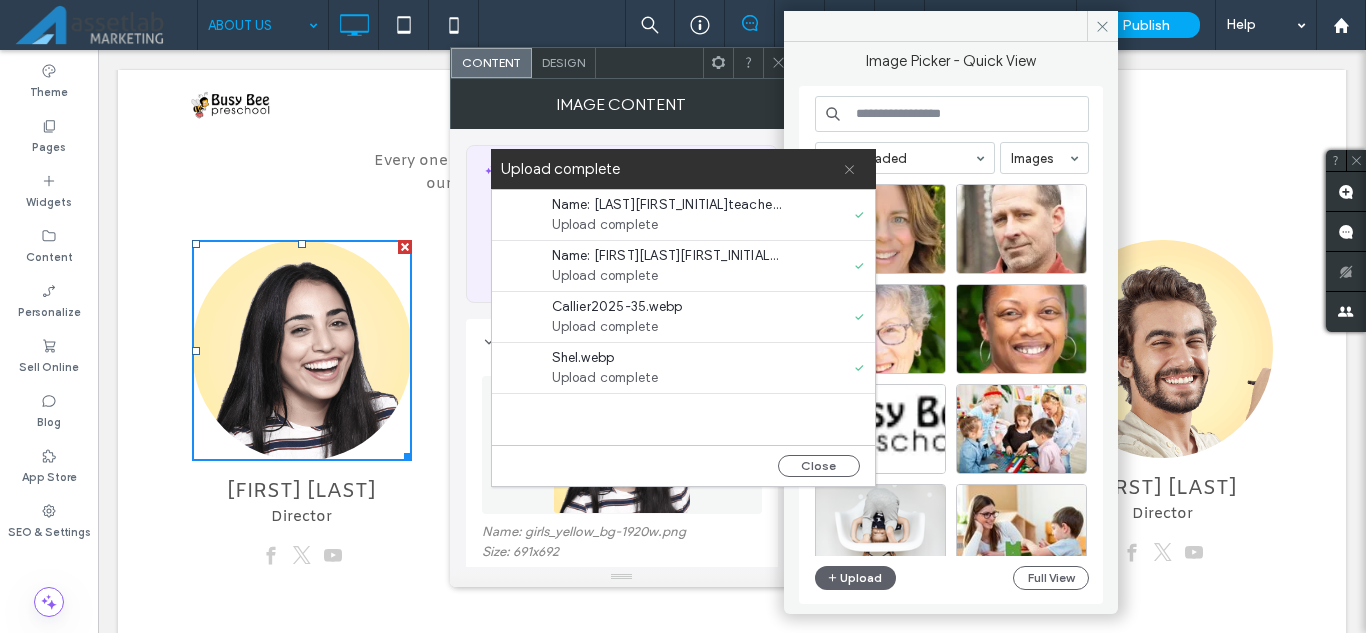 click 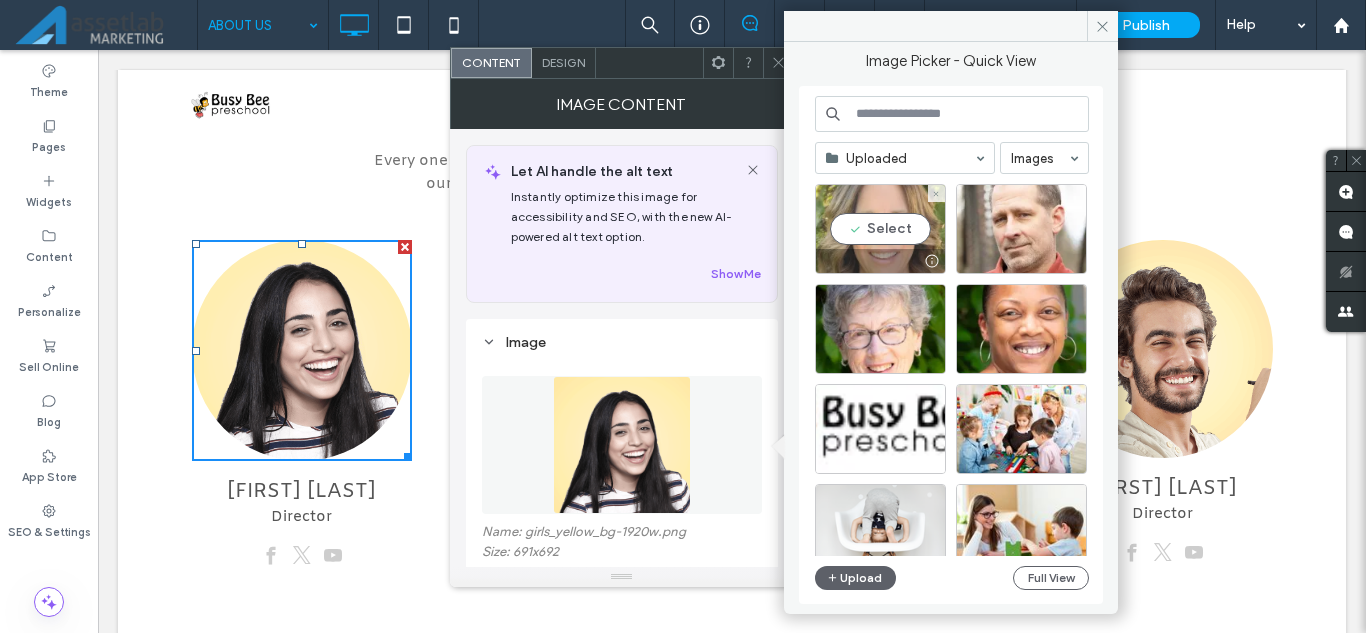click on "Select" at bounding box center (880, 229) 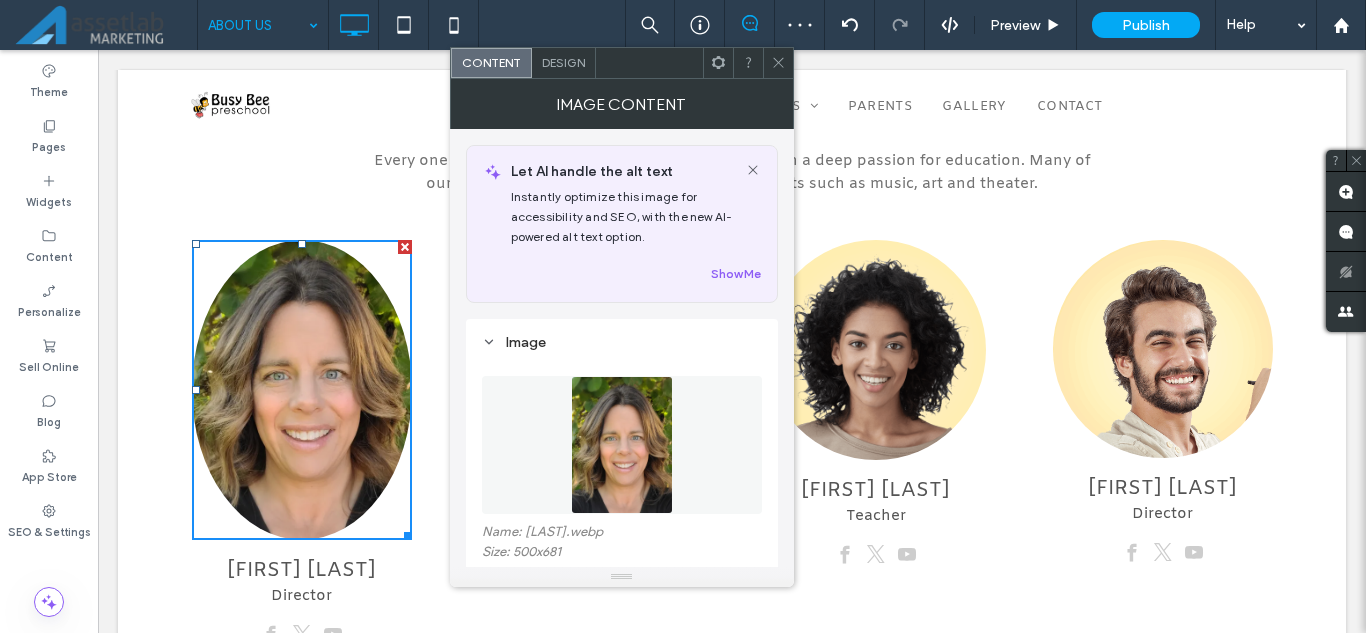 click on "Design" at bounding box center (563, 62) 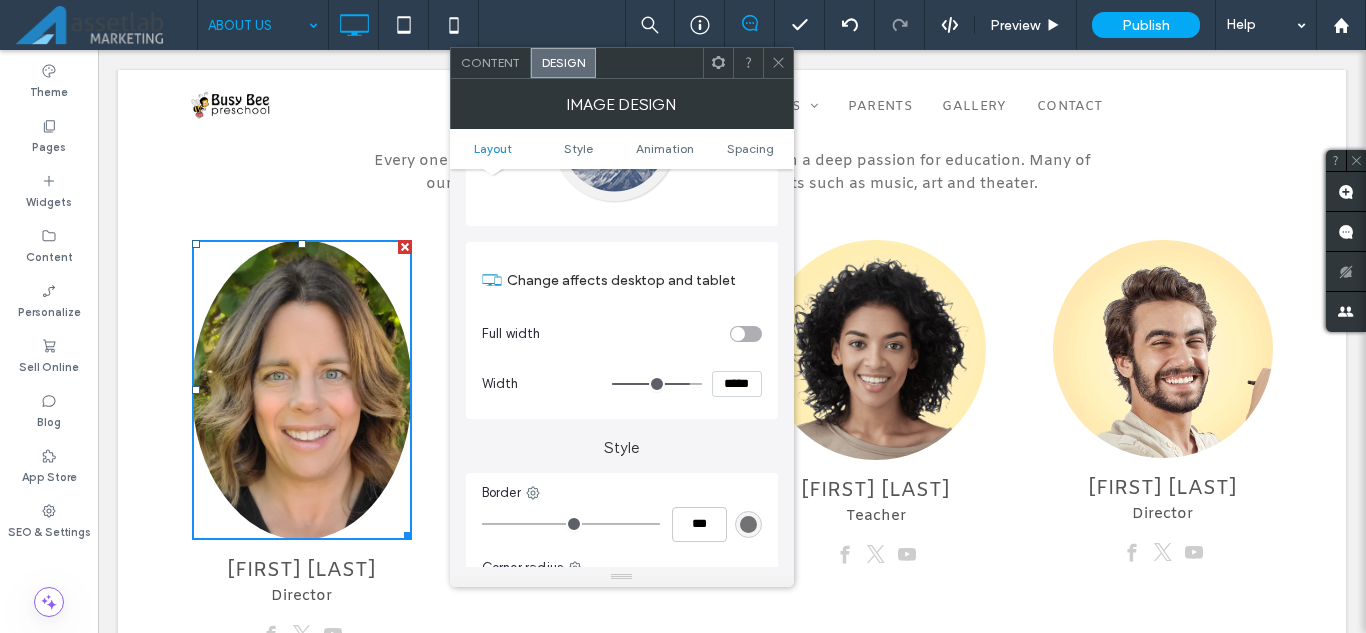 scroll, scrollTop: 200, scrollLeft: 0, axis: vertical 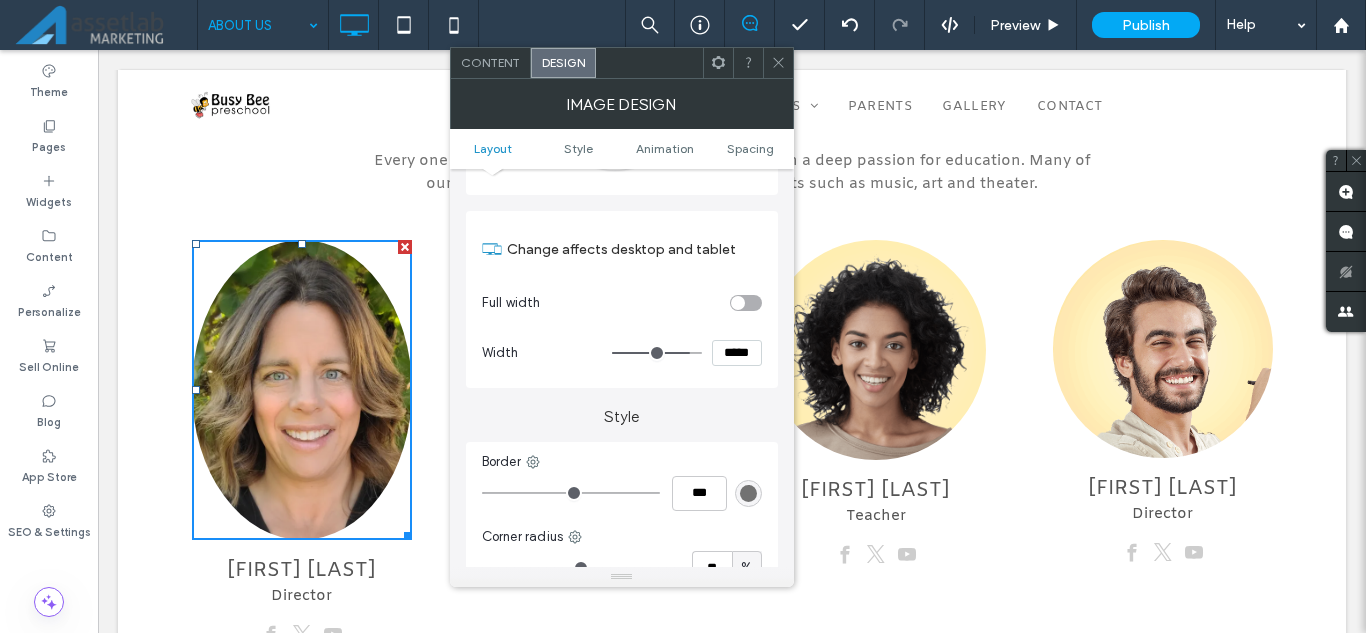 type on "***" 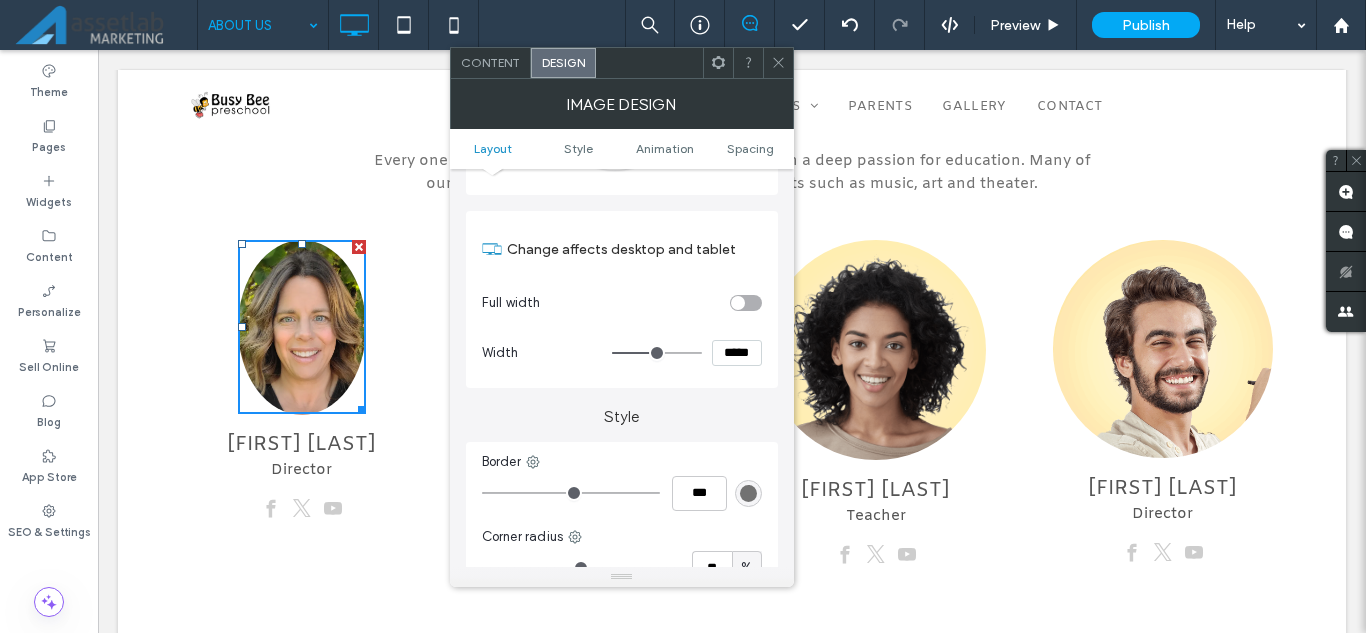 click at bounding box center [657, 353] 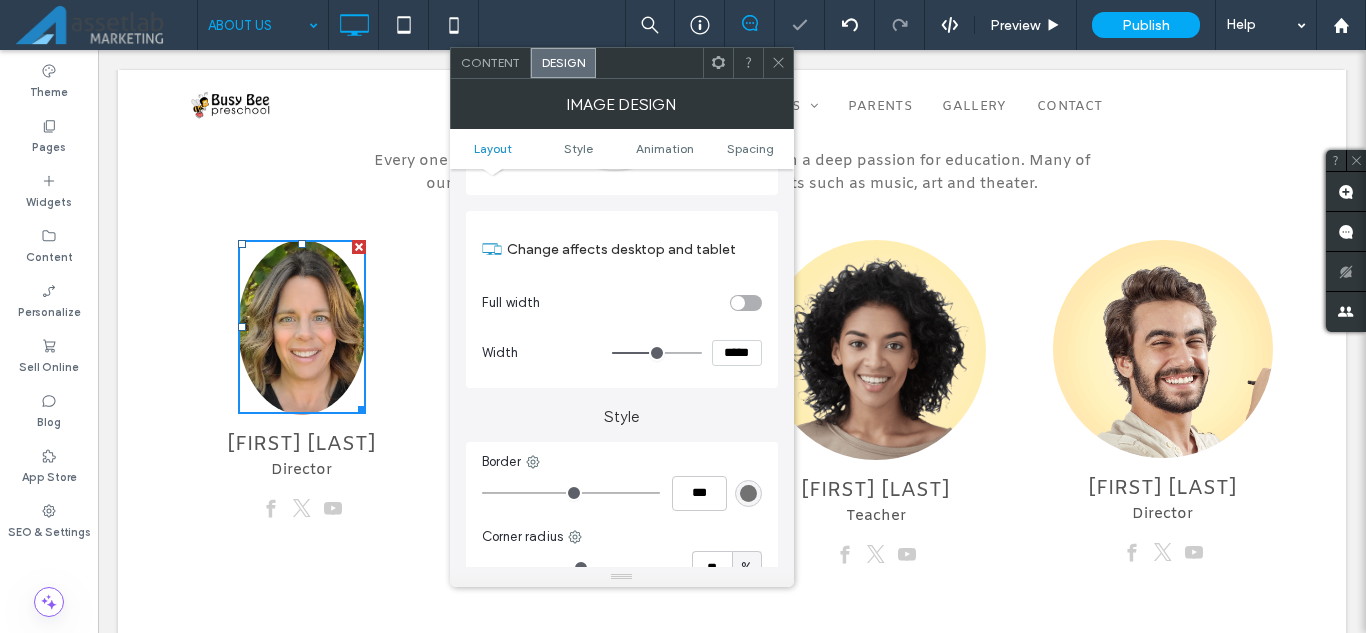 type on "***" 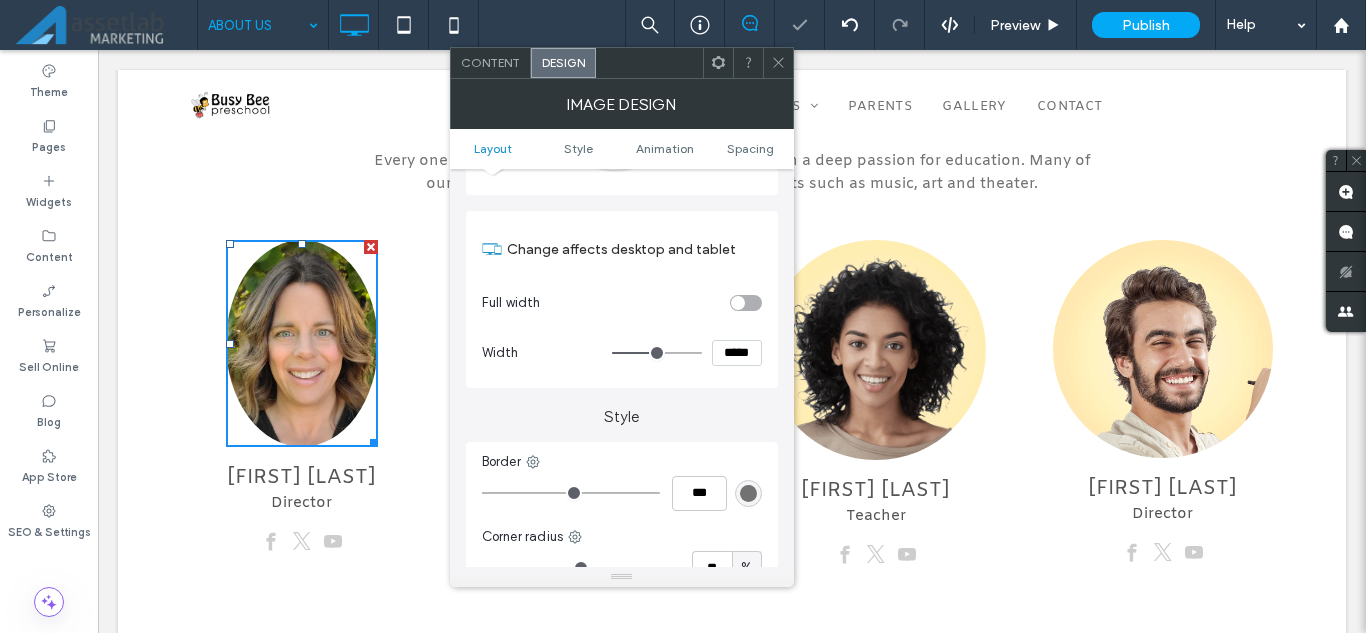 type on "***" 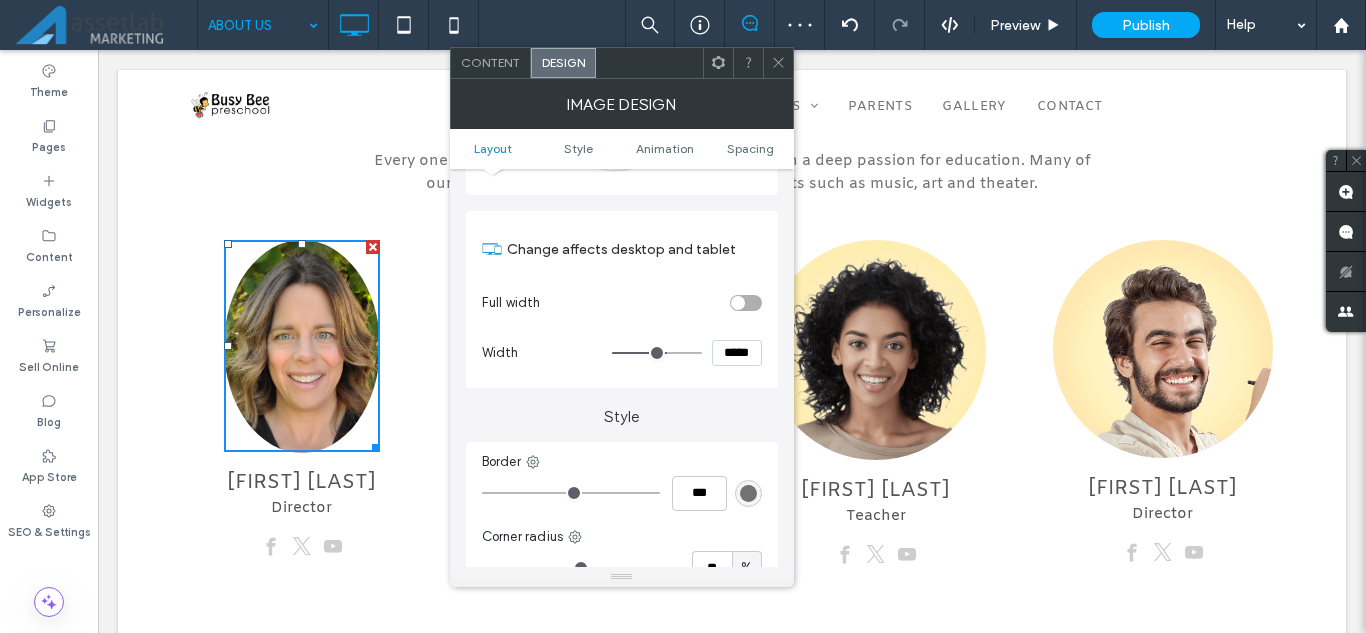 type on "***" 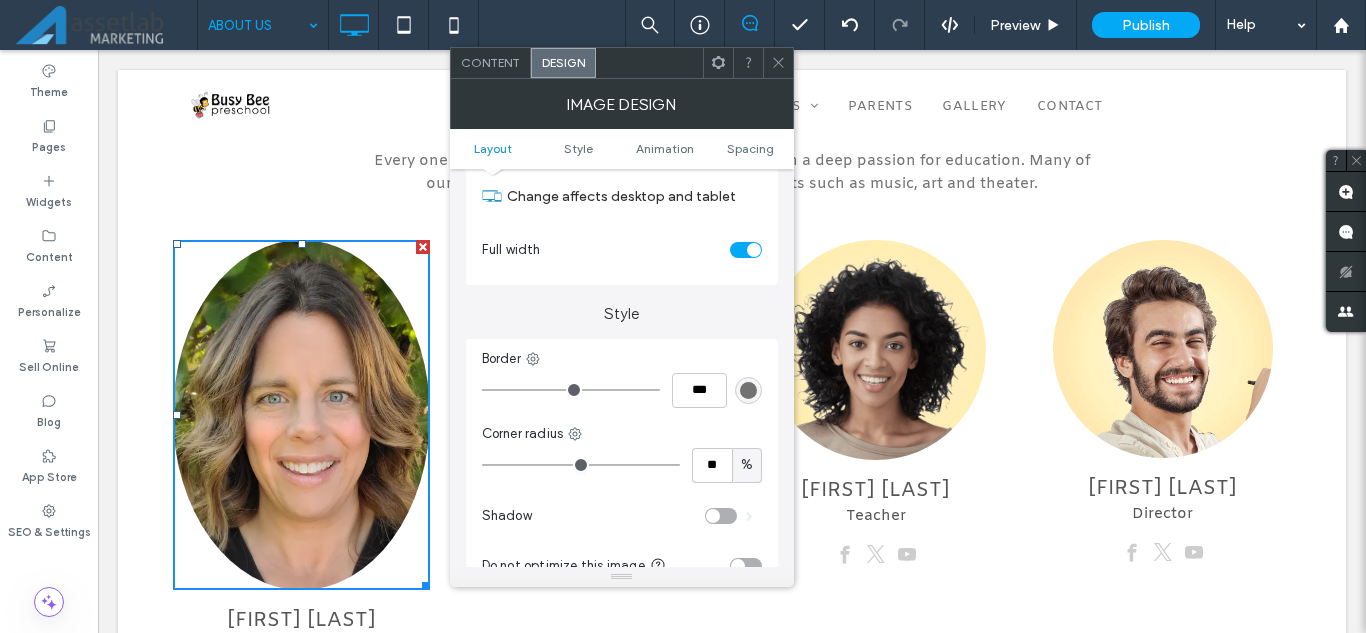 scroll, scrollTop: 300, scrollLeft: 0, axis: vertical 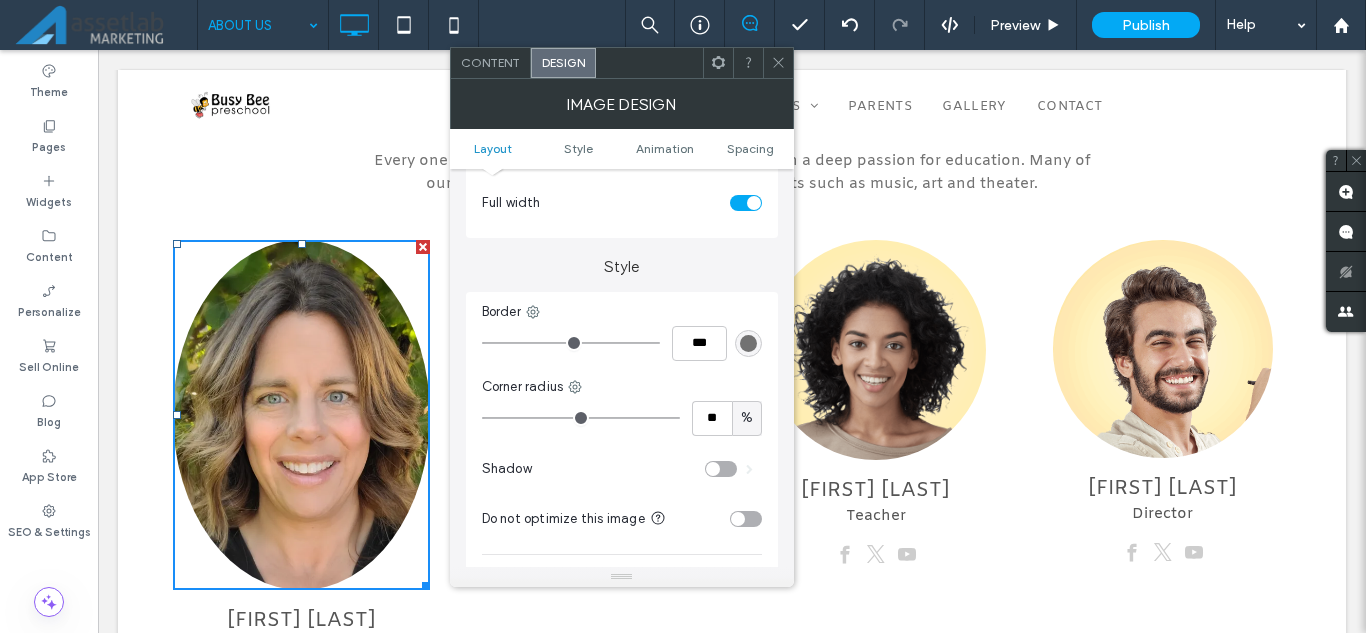type on "**" 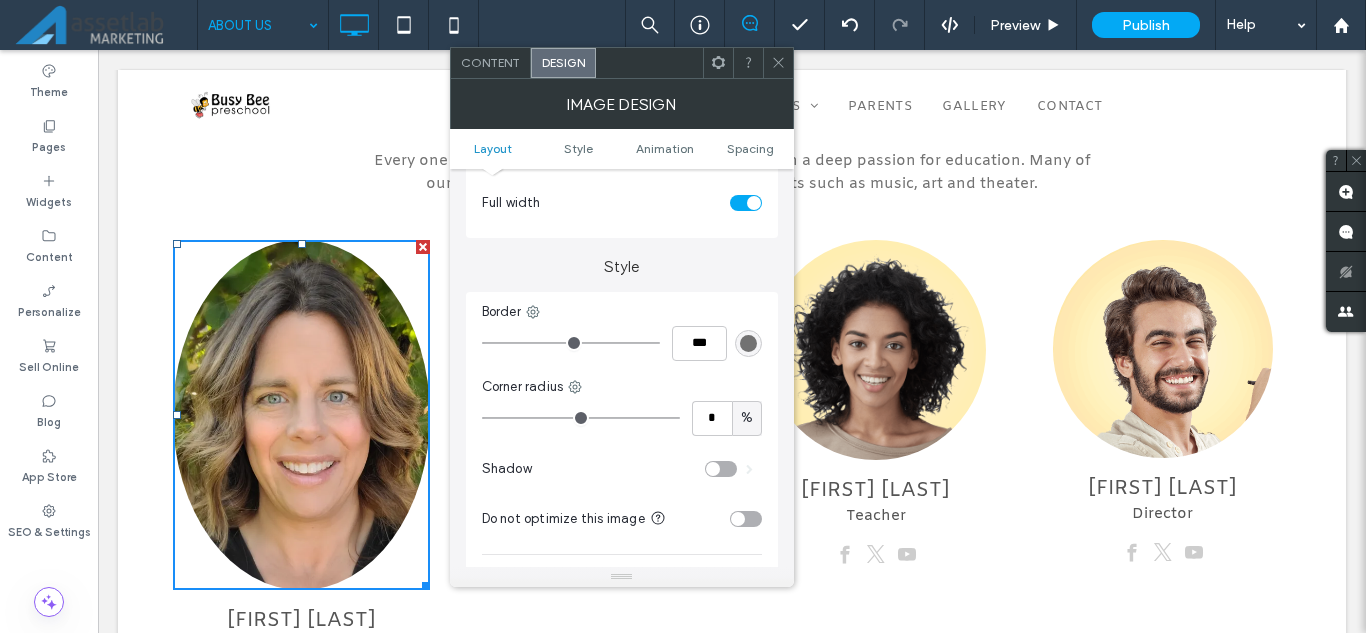 type on "*" 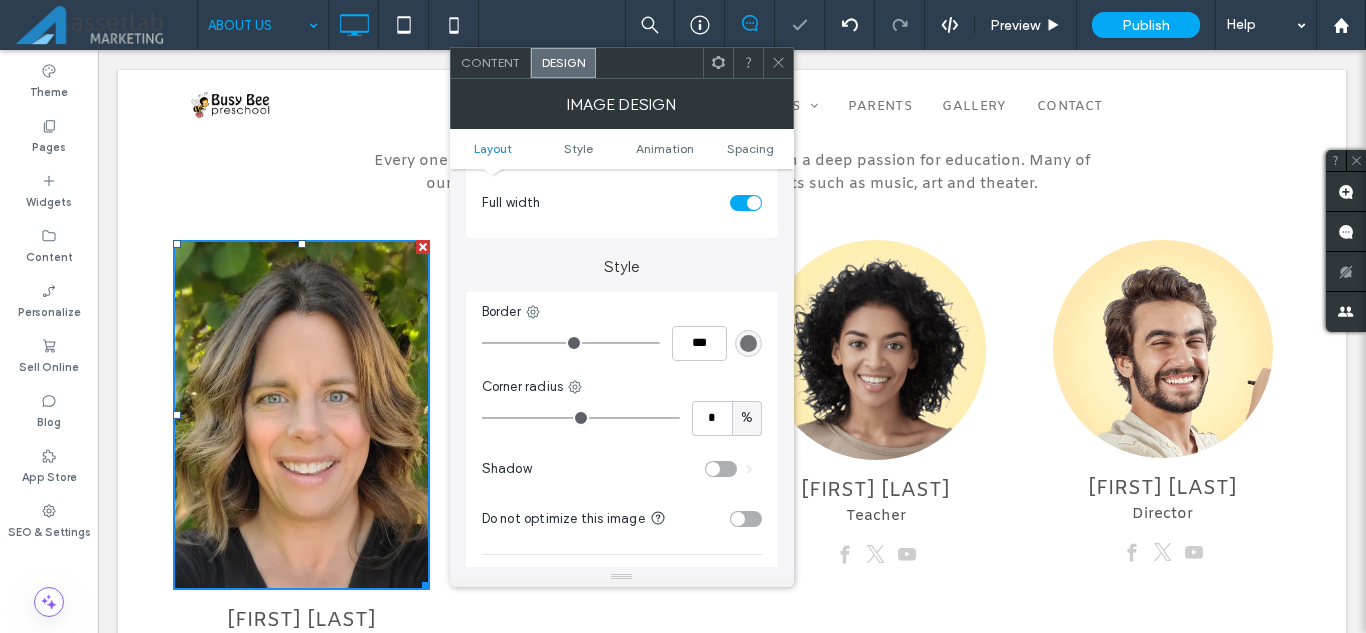click on "Shadow" at bounding box center (622, 469) 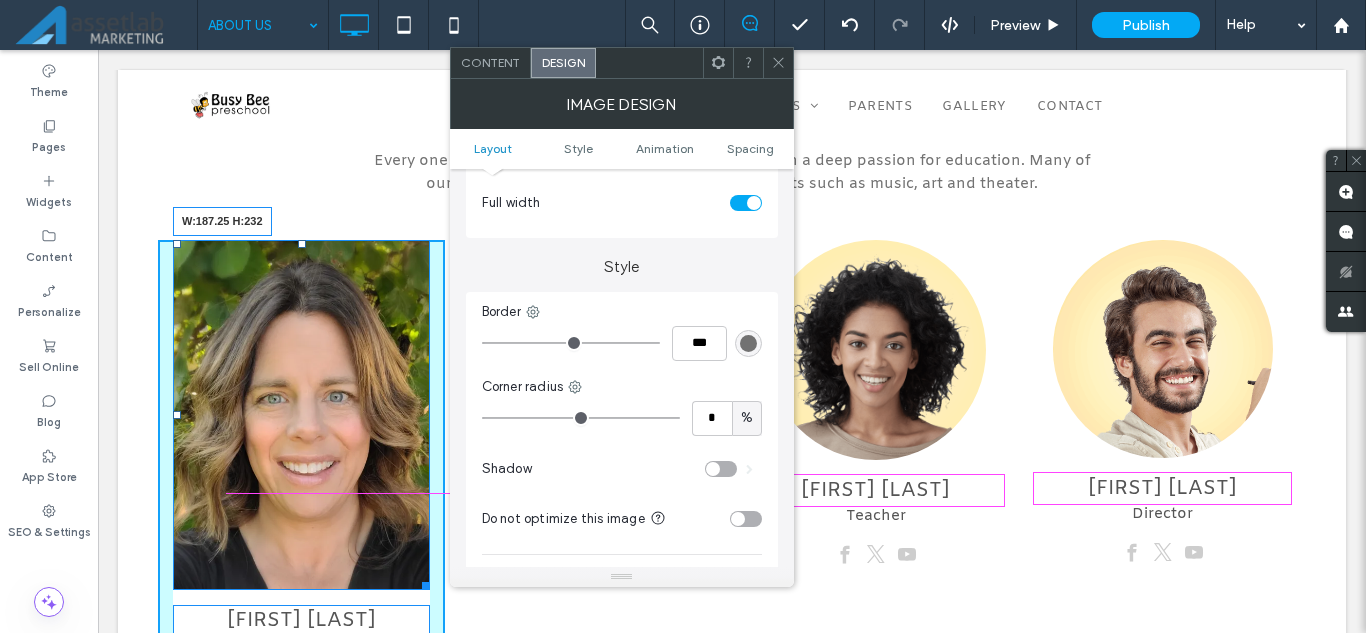drag, startPoint x: 418, startPoint y: 576, endPoint x: 385, endPoint y: 462, distance: 118.680244 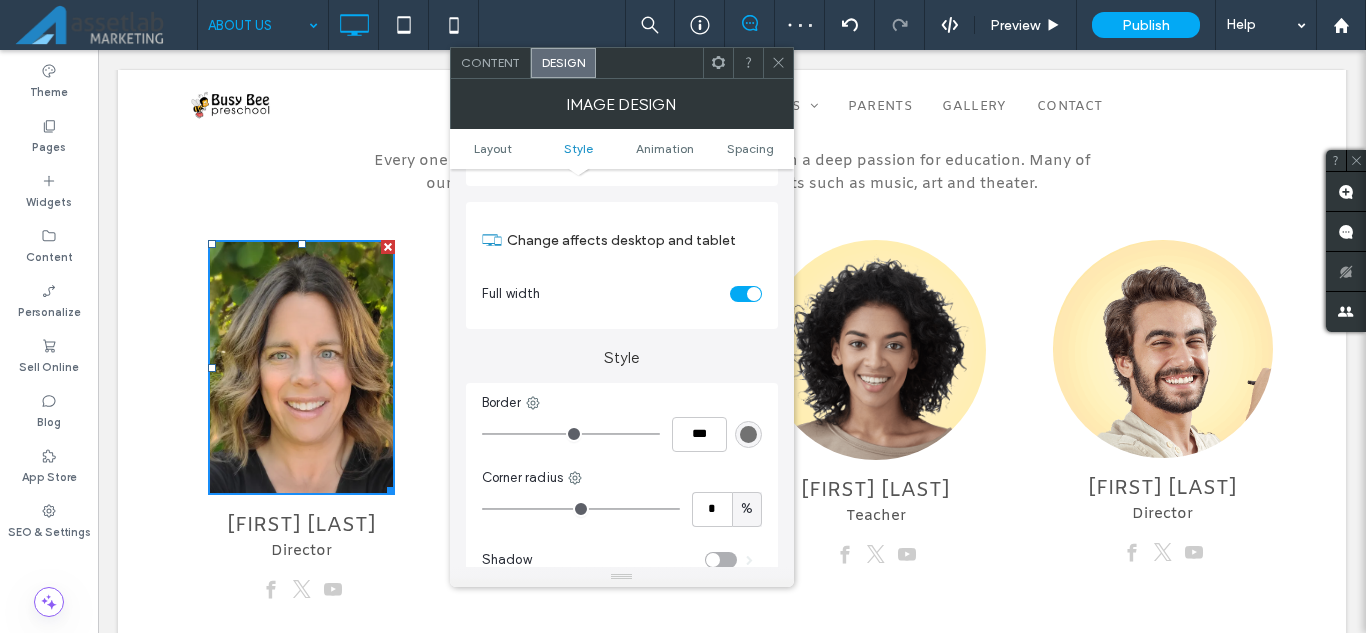 scroll, scrollTop: 200, scrollLeft: 0, axis: vertical 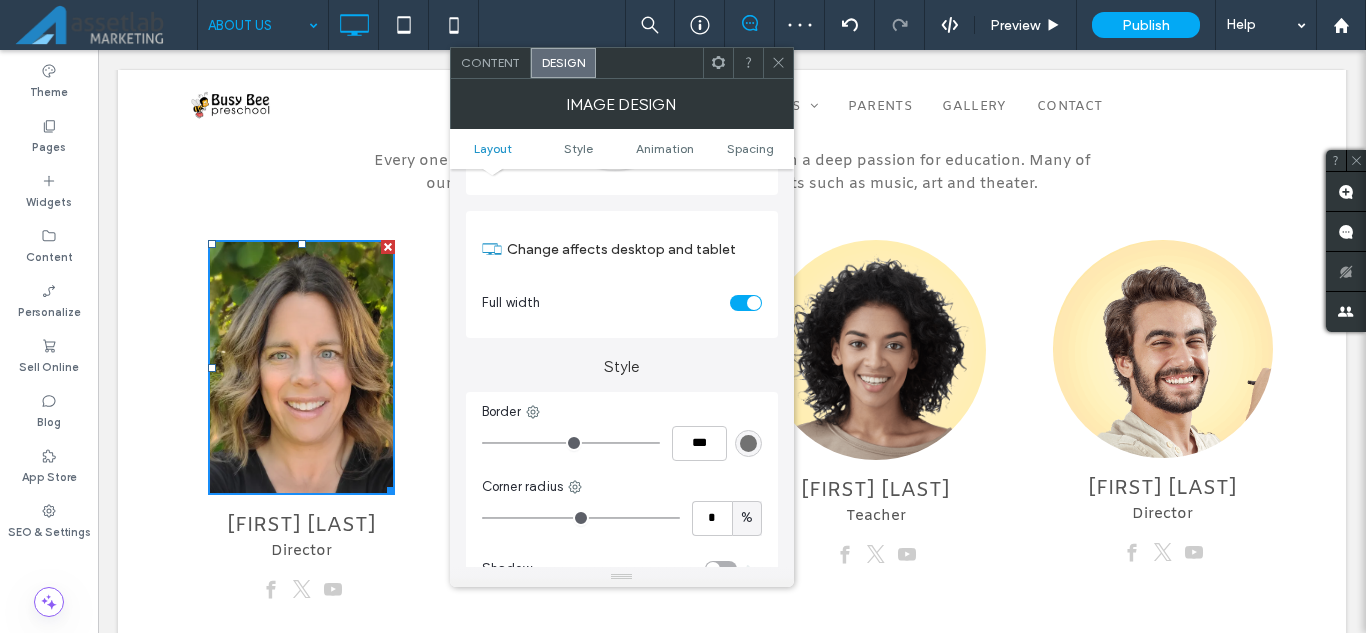 click at bounding box center [746, 303] 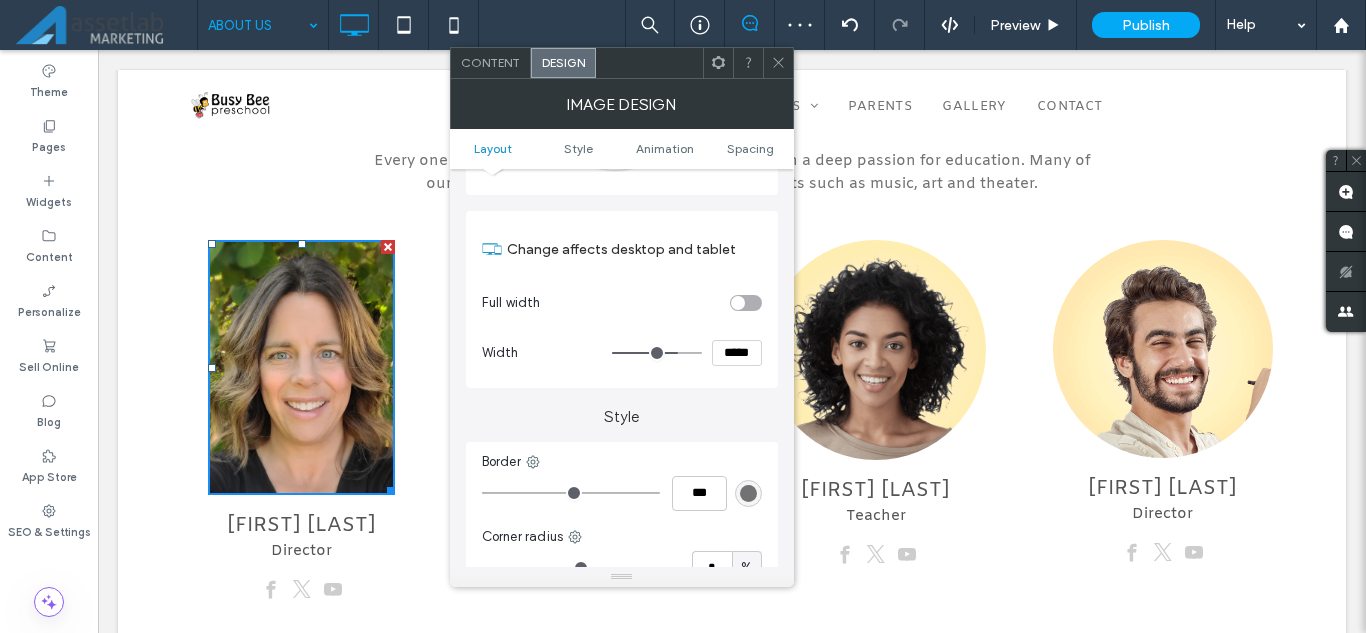 type on "***" 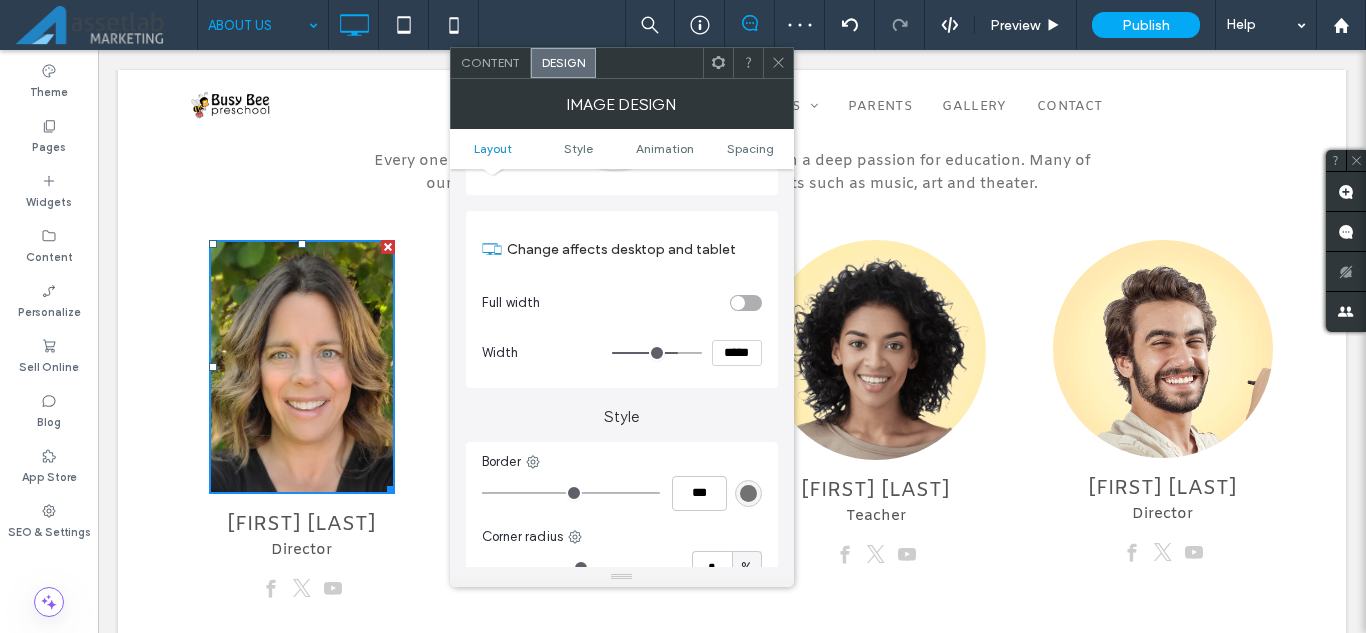 type on "***" 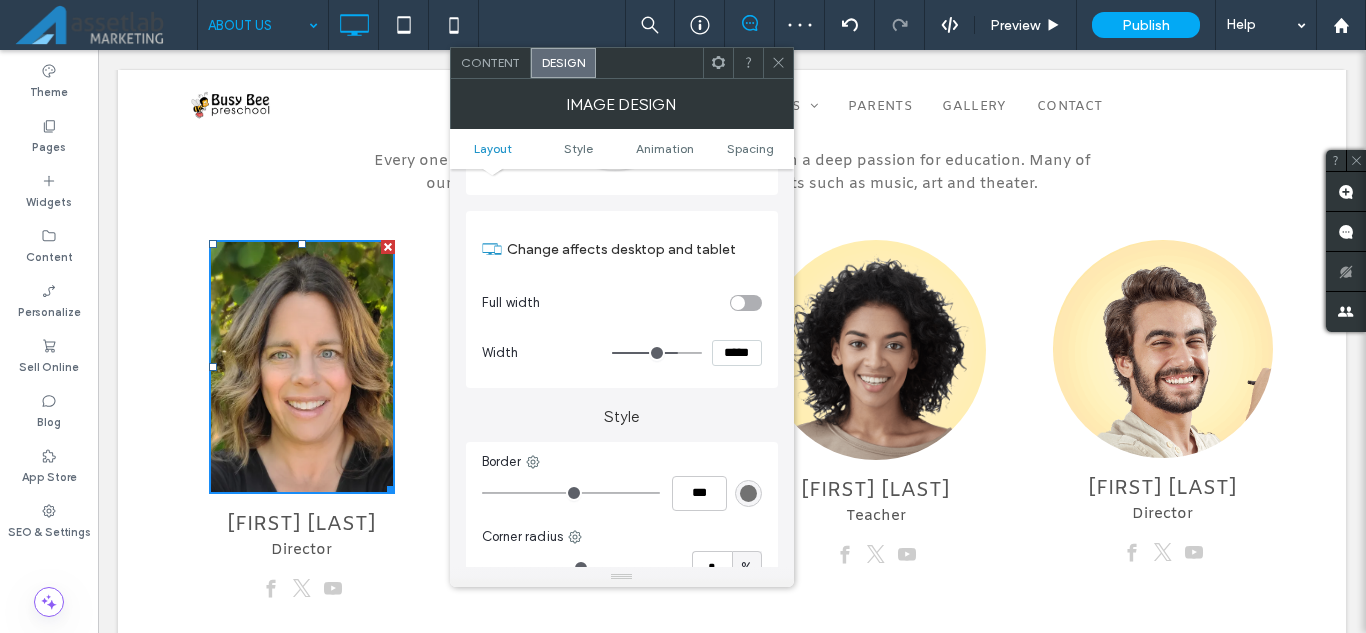 type on "*****" 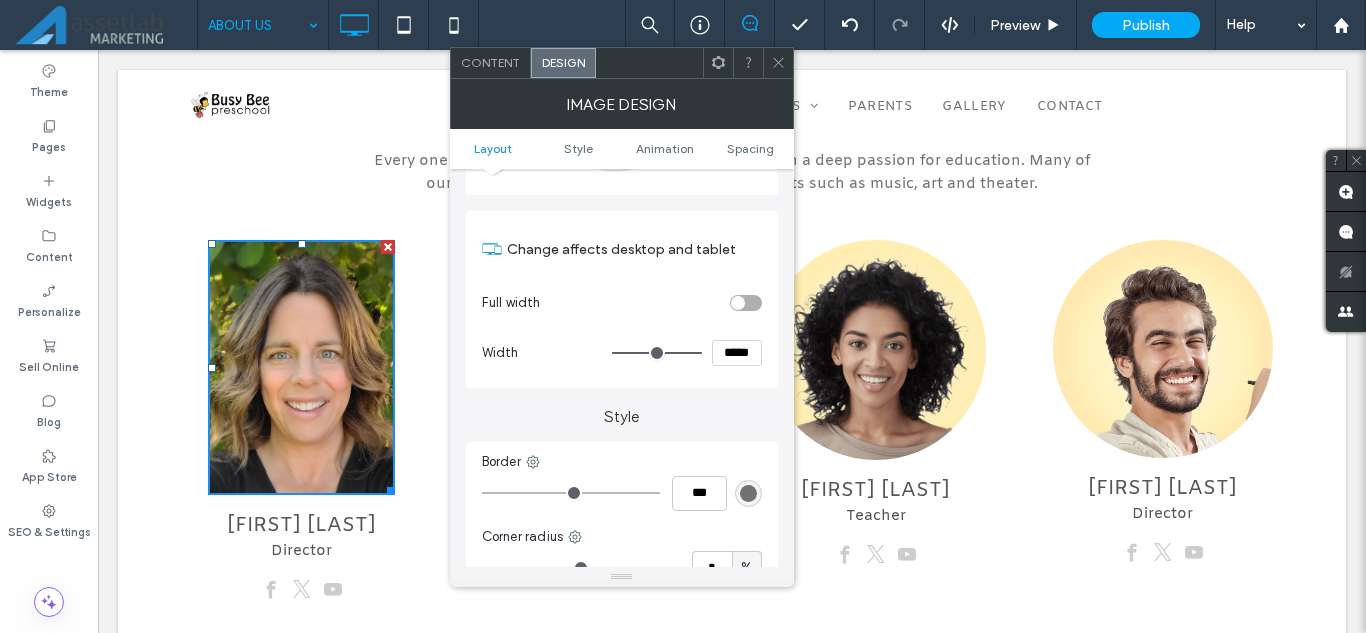 drag, startPoint x: 674, startPoint y: 357, endPoint x: 734, endPoint y: 351, distance: 60.299255 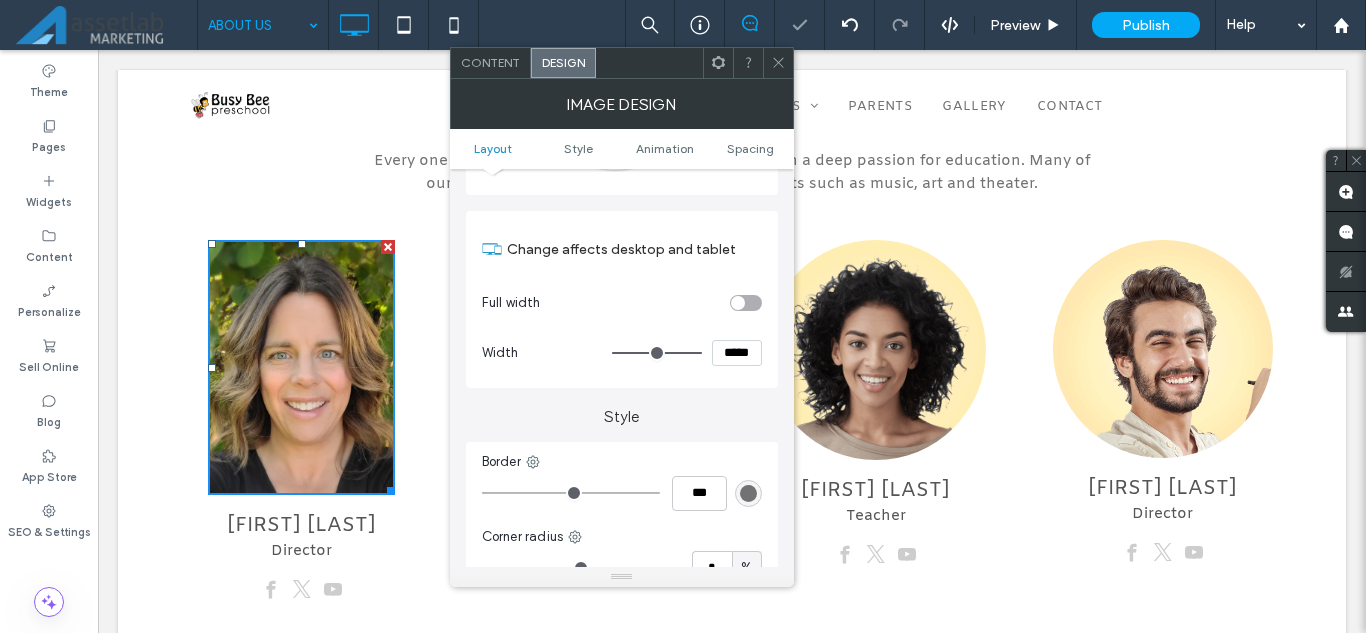 click on "*****" at bounding box center [737, 353] 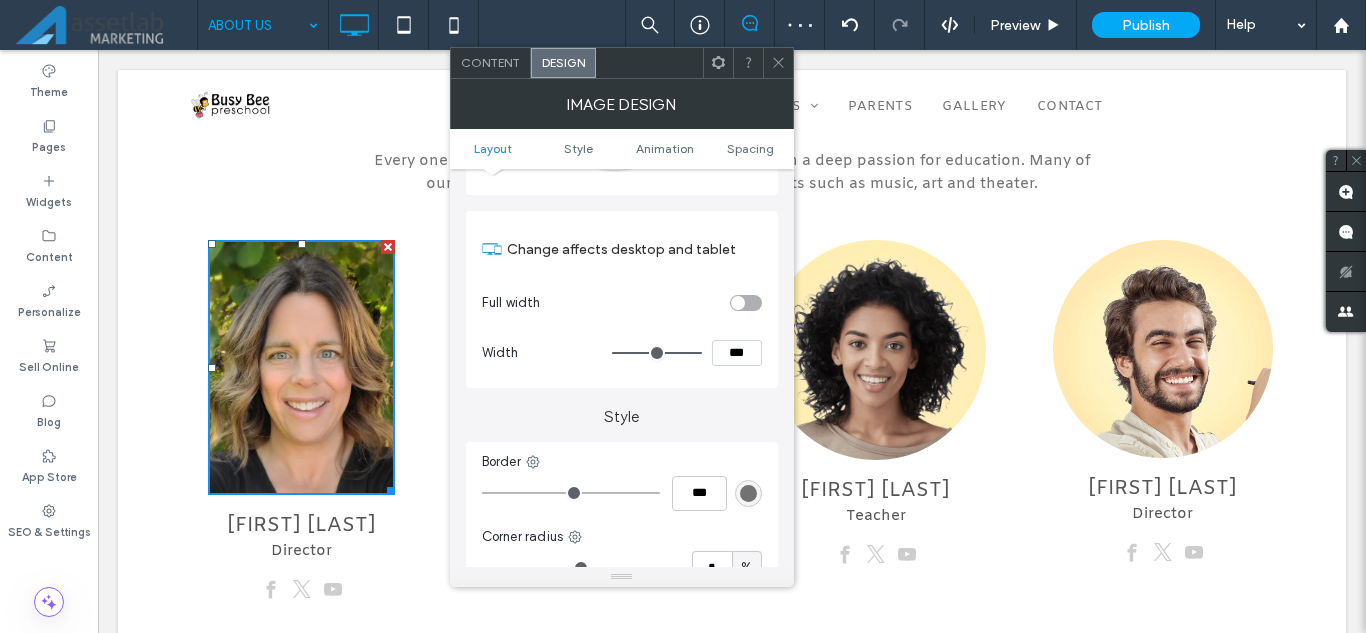 type on "*****" 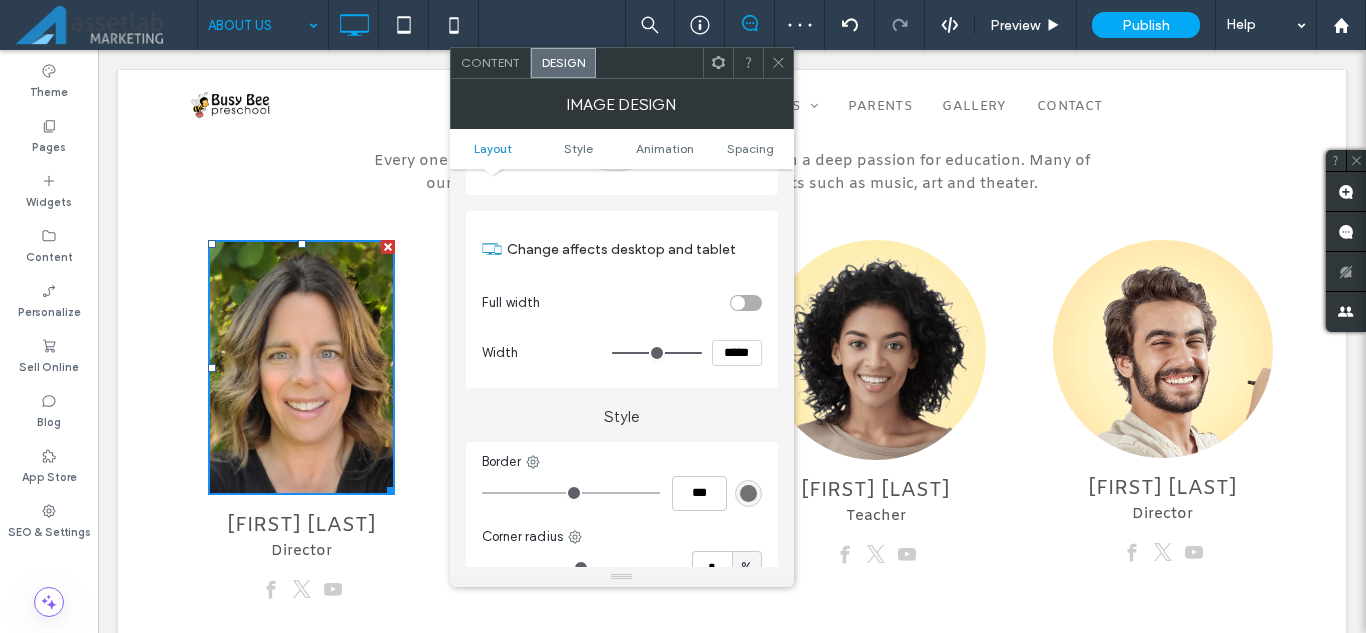 type on "***" 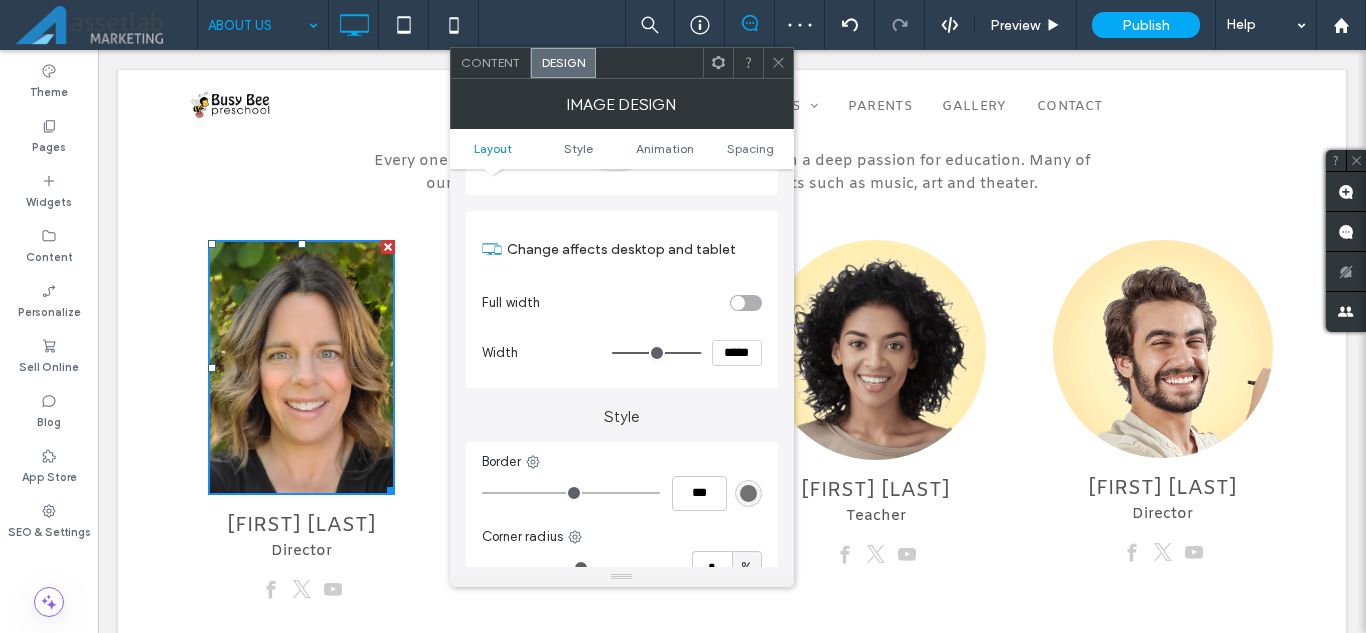 click on "Style" at bounding box center (622, 407) 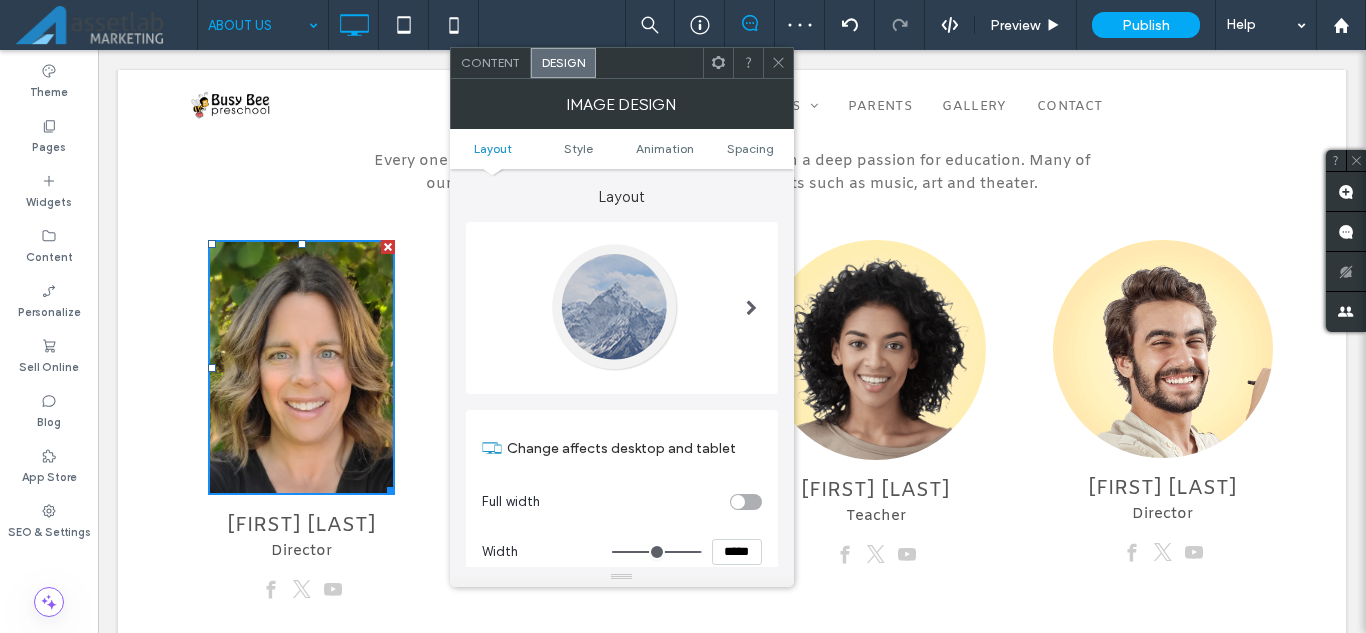 scroll, scrollTop: 0, scrollLeft: 0, axis: both 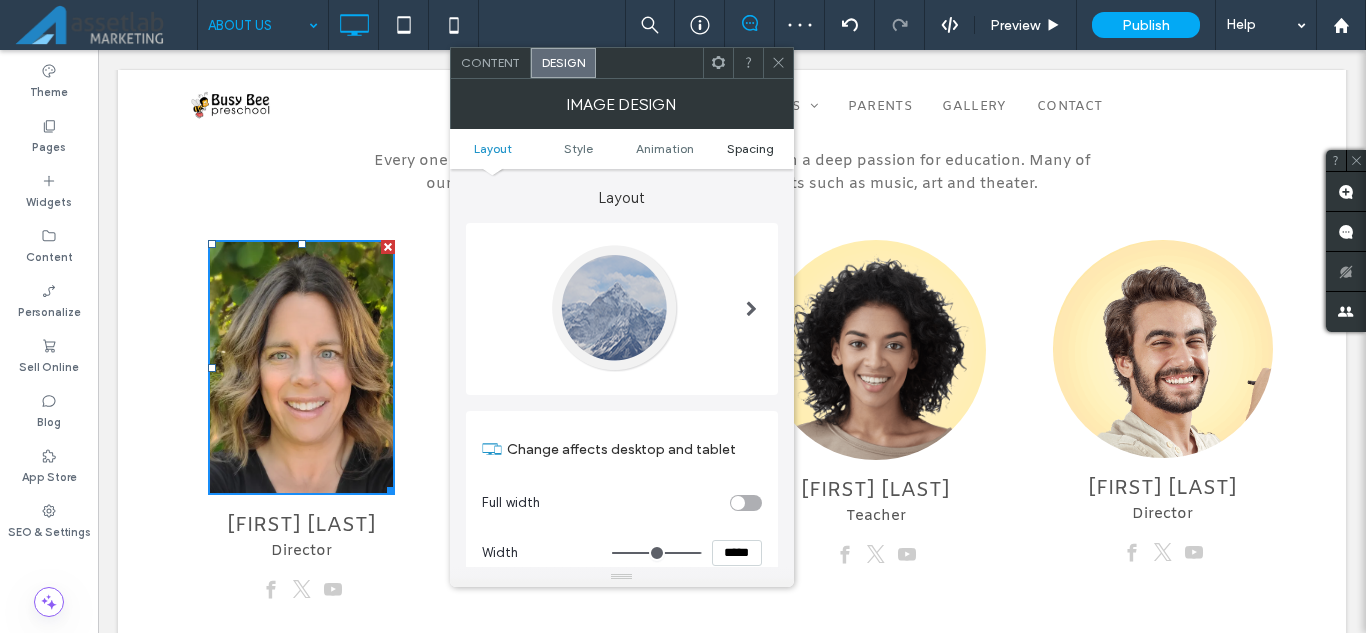 click on "Spacing" at bounding box center [750, 148] 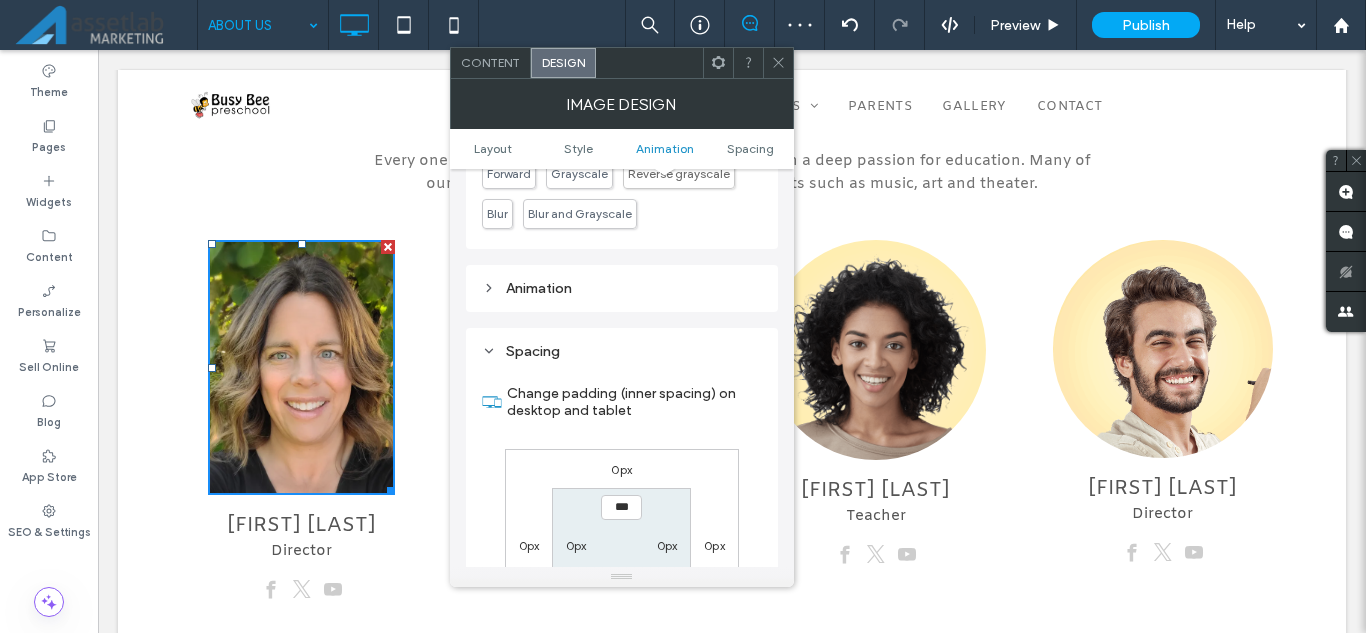 scroll, scrollTop: 1006, scrollLeft: 0, axis: vertical 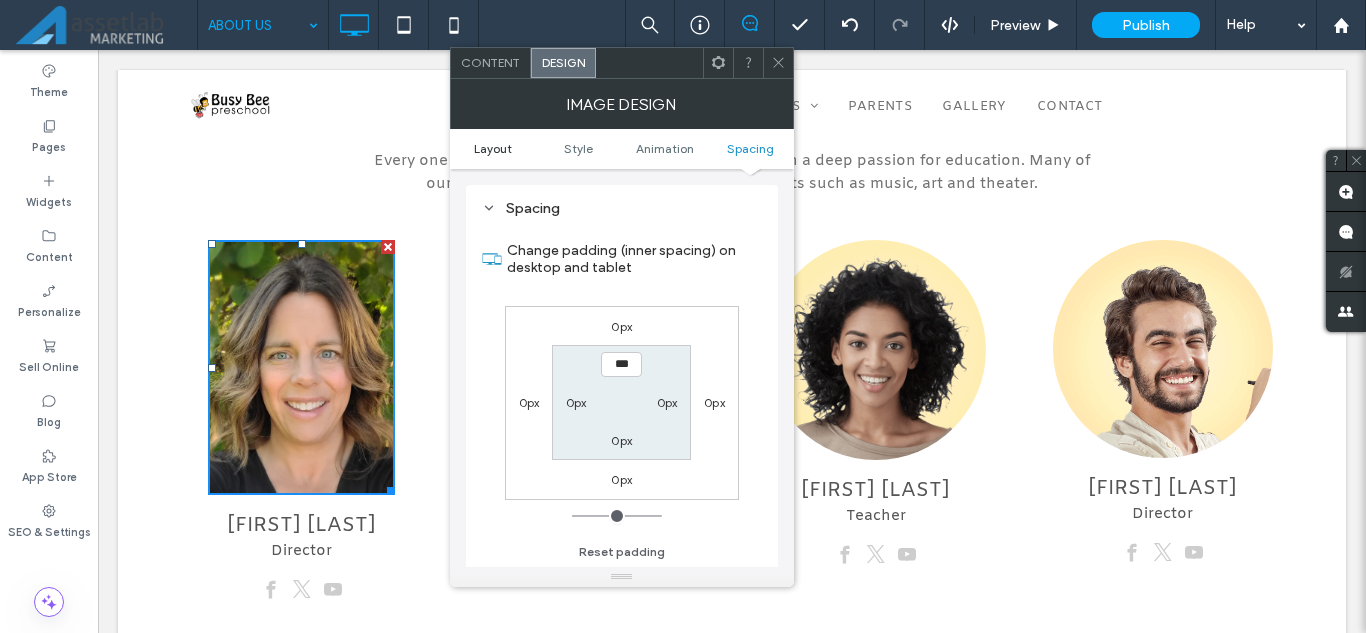 click on "Layout" at bounding box center [493, 148] 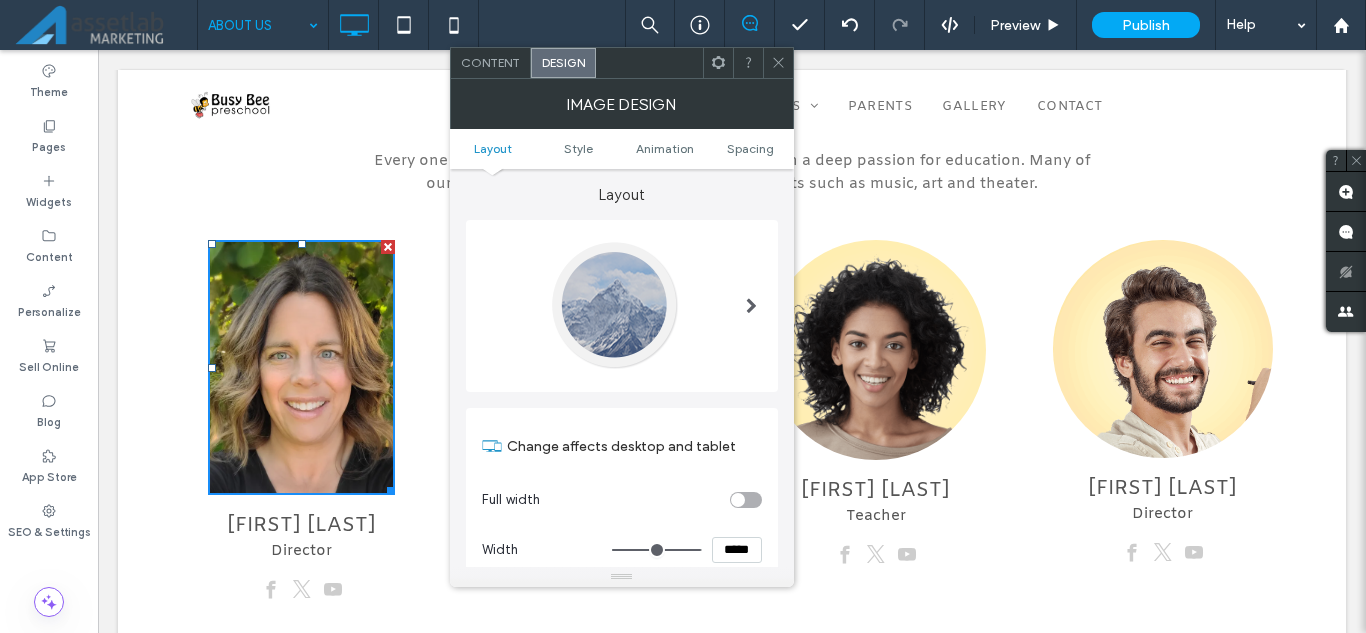 scroll, scrollTop: 0, scrollLeft: 0, axis: both 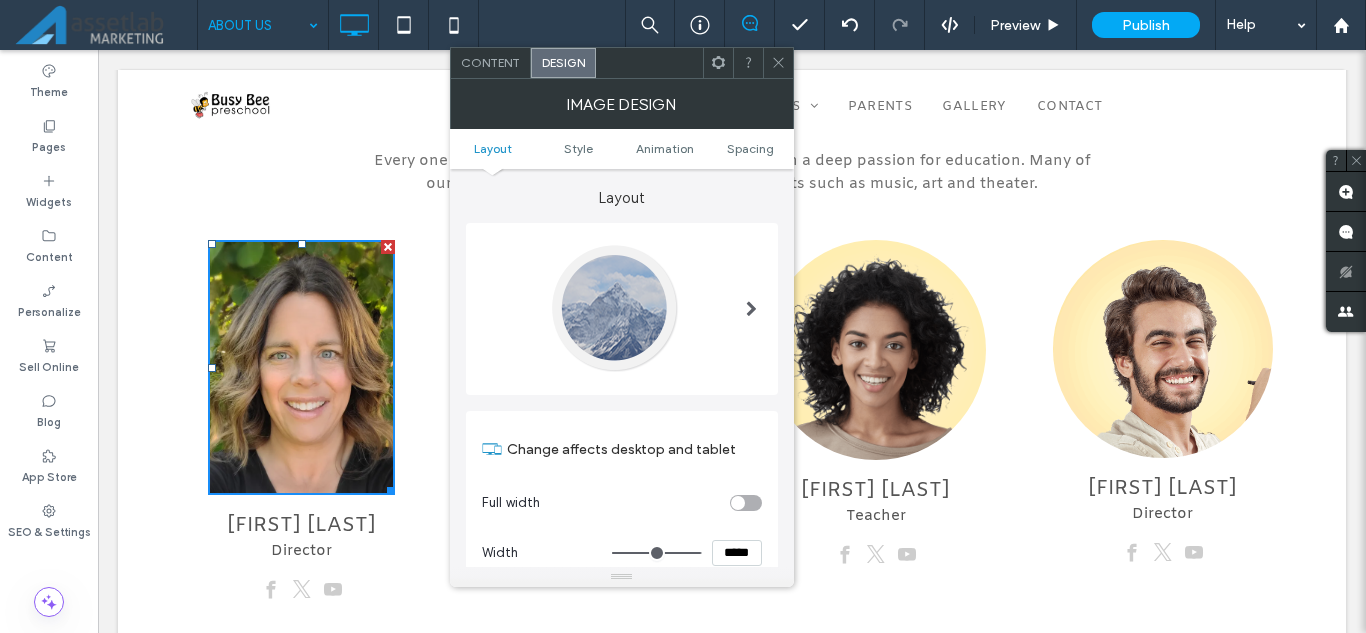 click at bounding box center (622, 309) 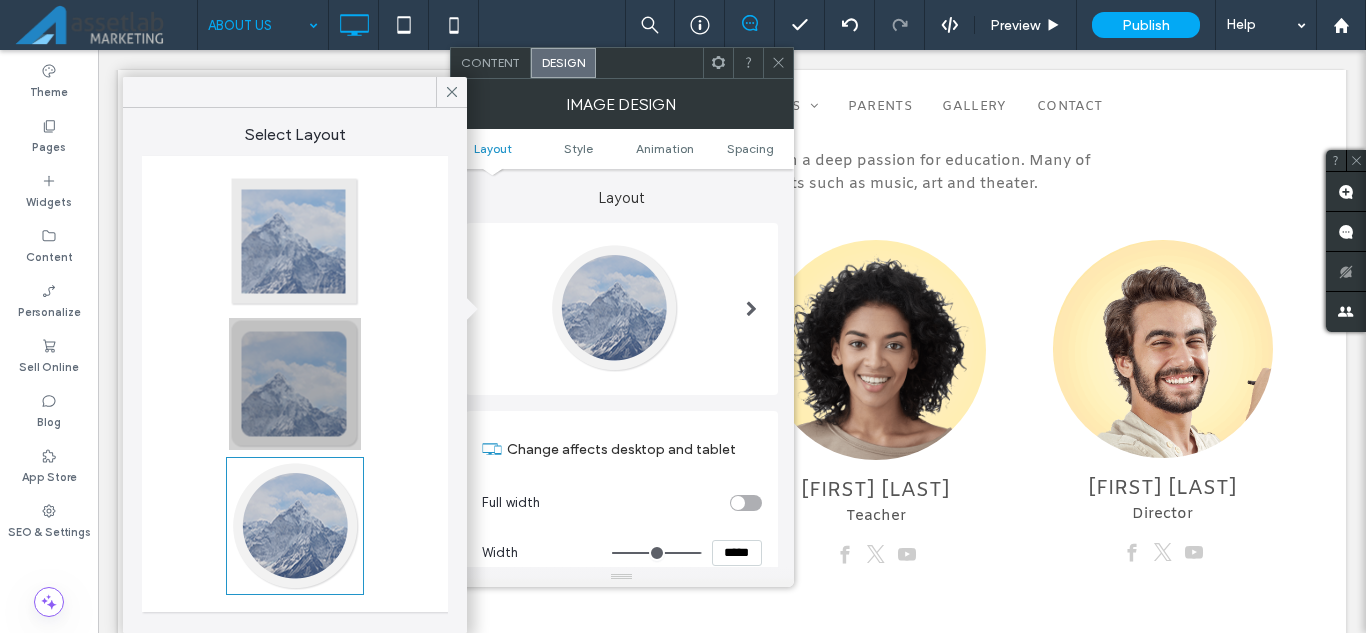 click at bounding box center [295, 384] 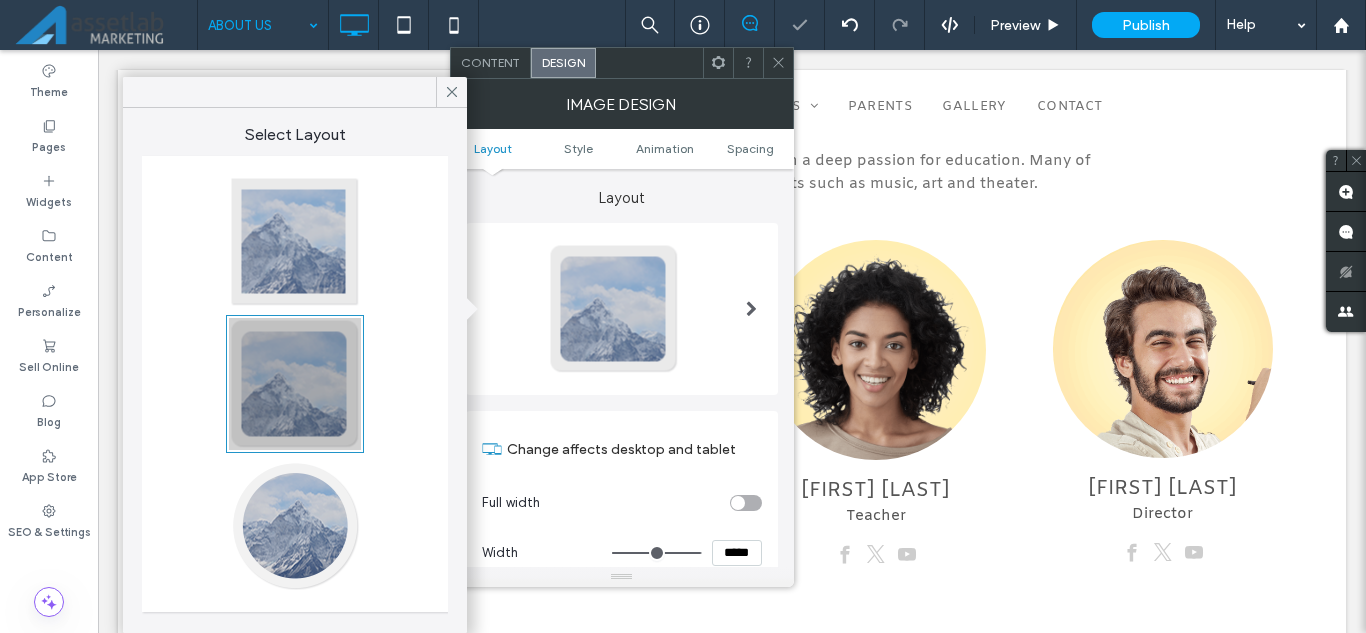 type on "*****" 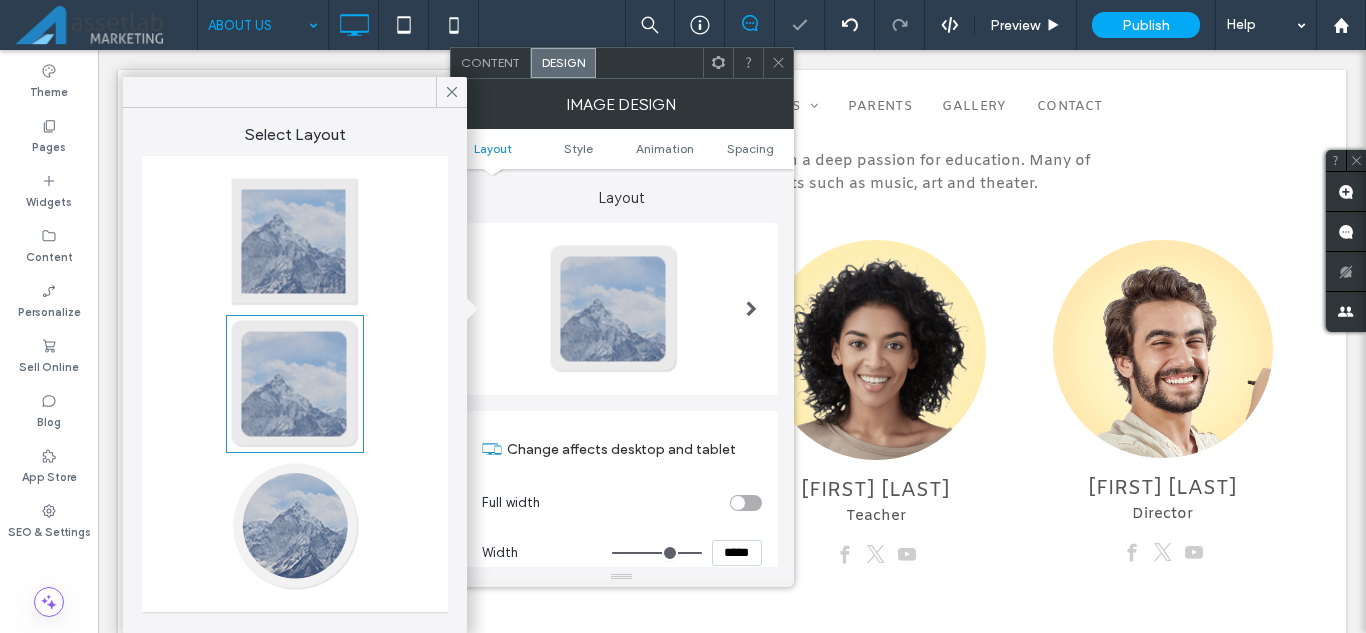 click at bounding box center [778, 63] 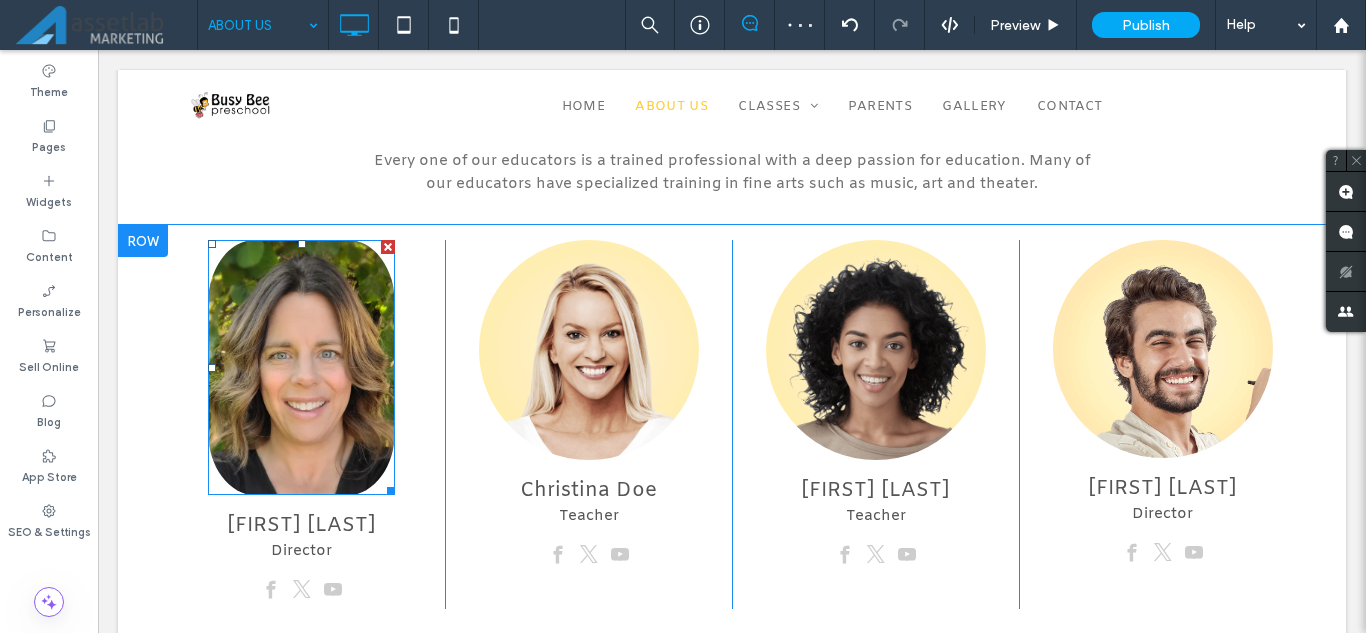 click at bounding box center (301, 367) 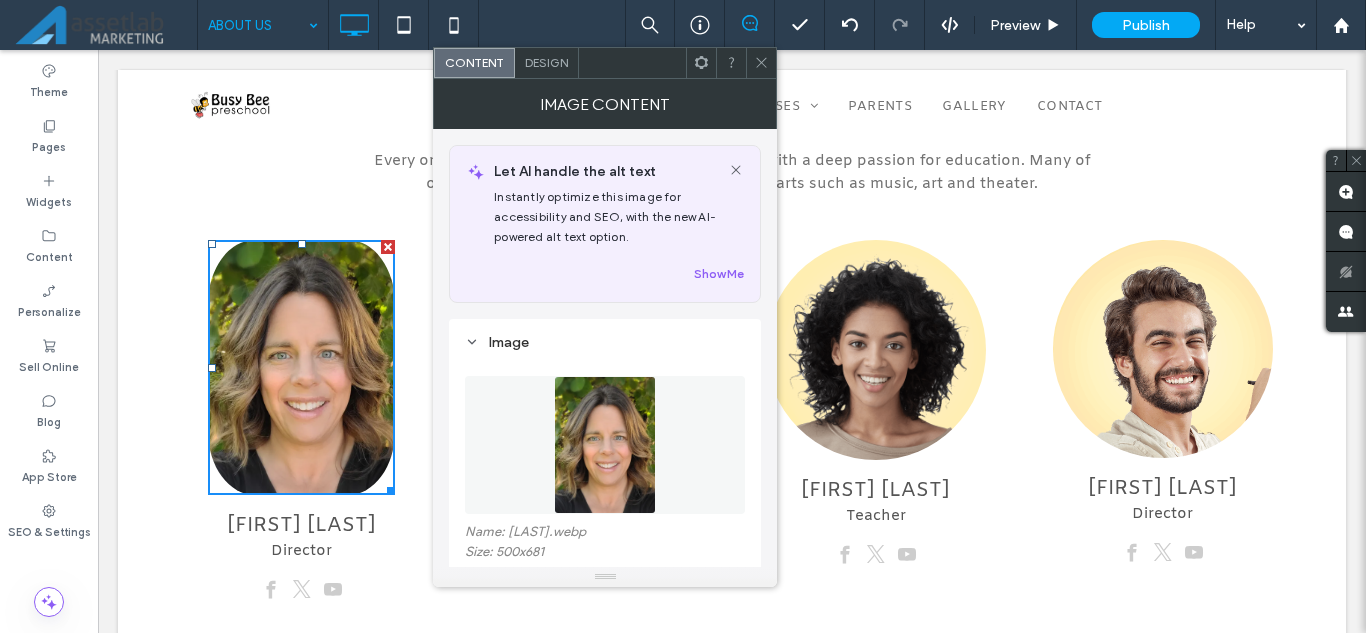 drag, startPoint x: 529, startPoint y: 475, endPoint x: 495, endPoint y: 496, distance: 39.962482 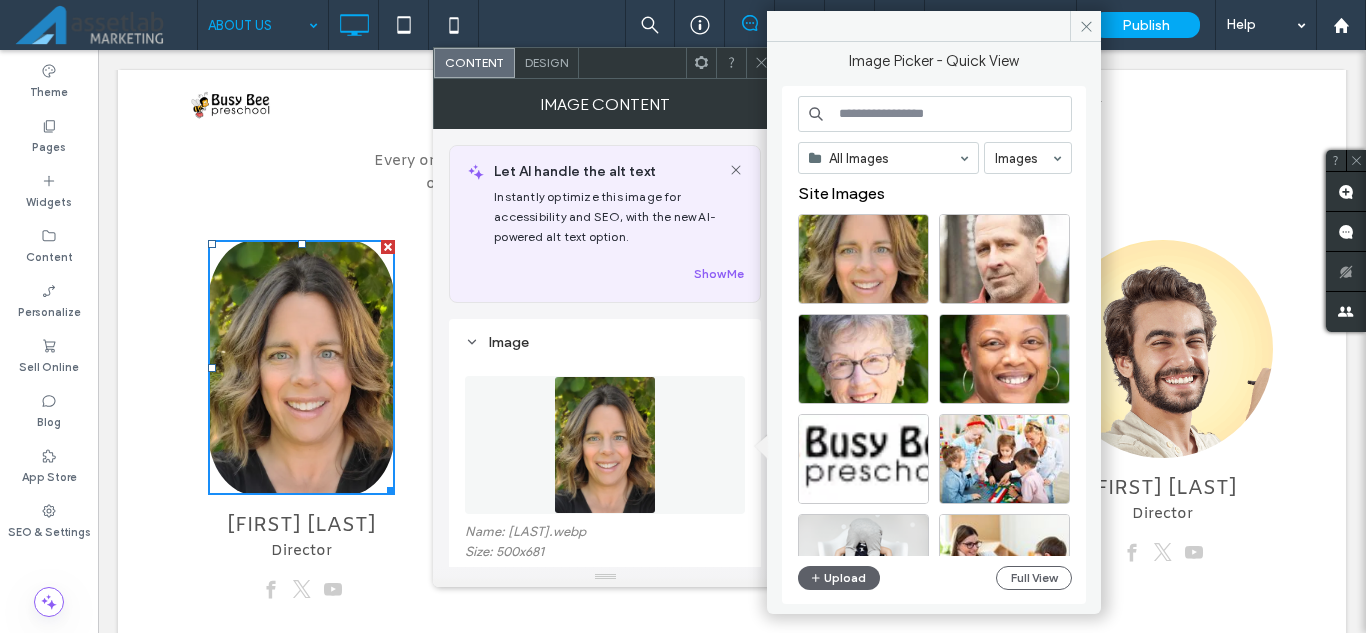 click at bounding box center [605, 445] 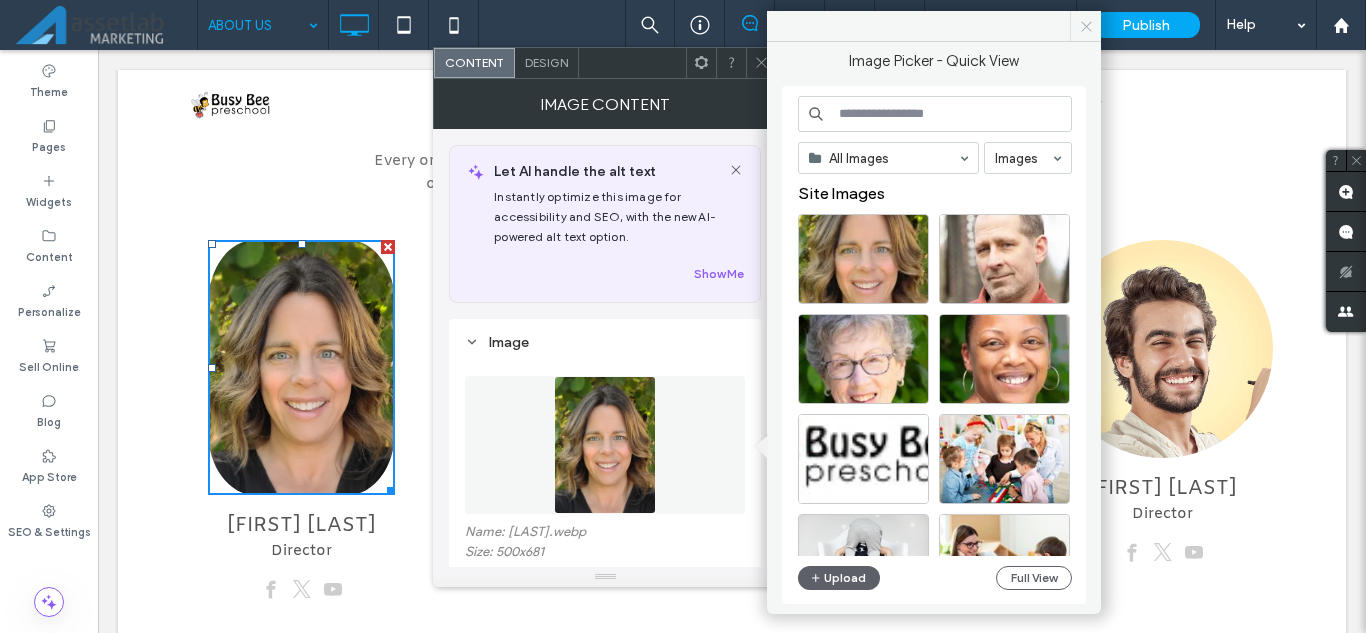 click 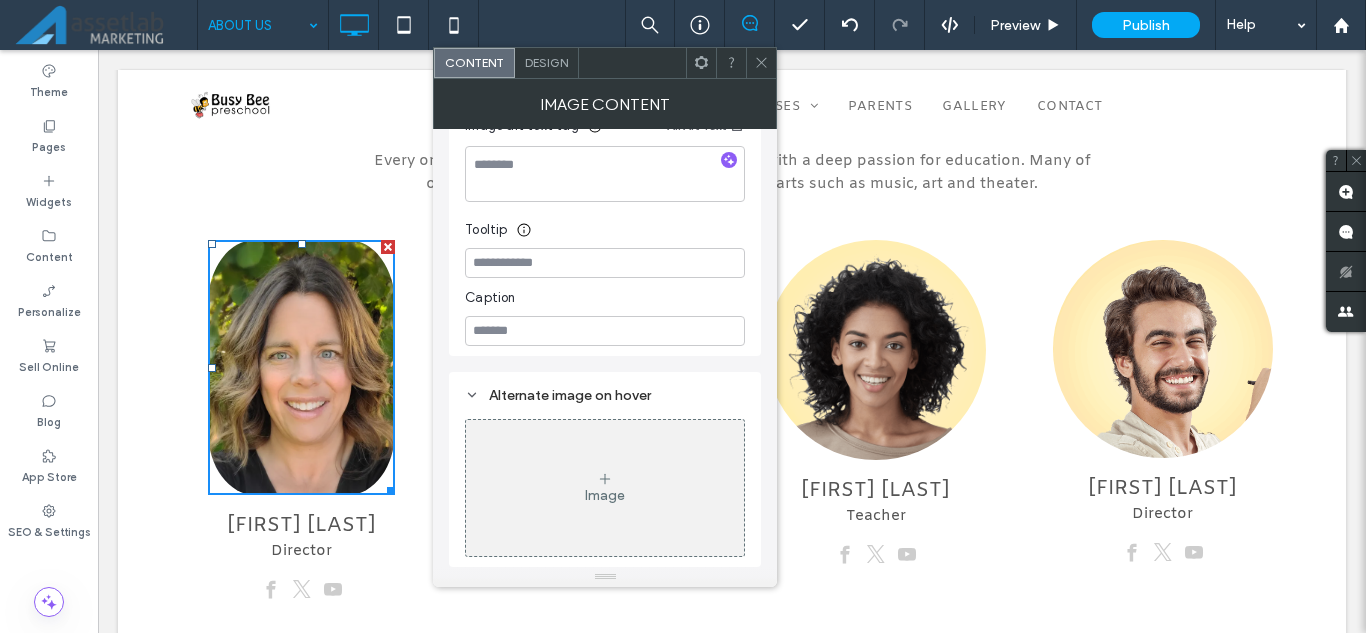 scroll, scrollTop: 0, scrollLeft: 0, axis: both 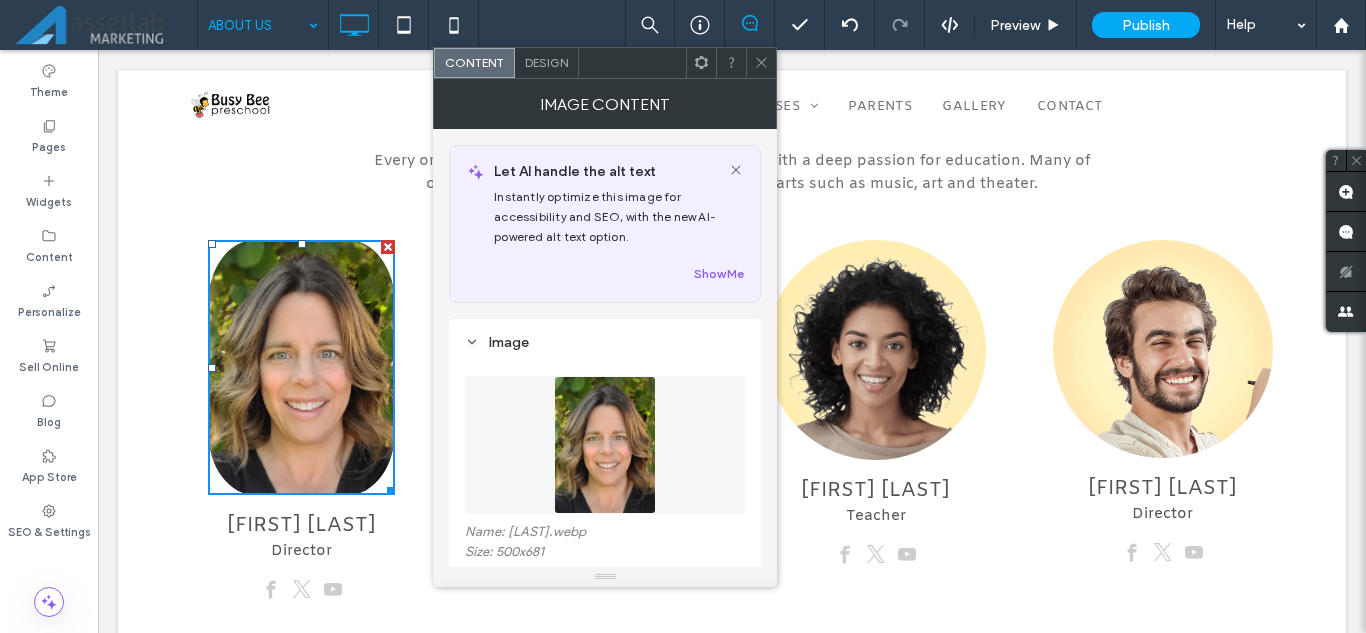 click on "Design" at bounding box center [547, 63] 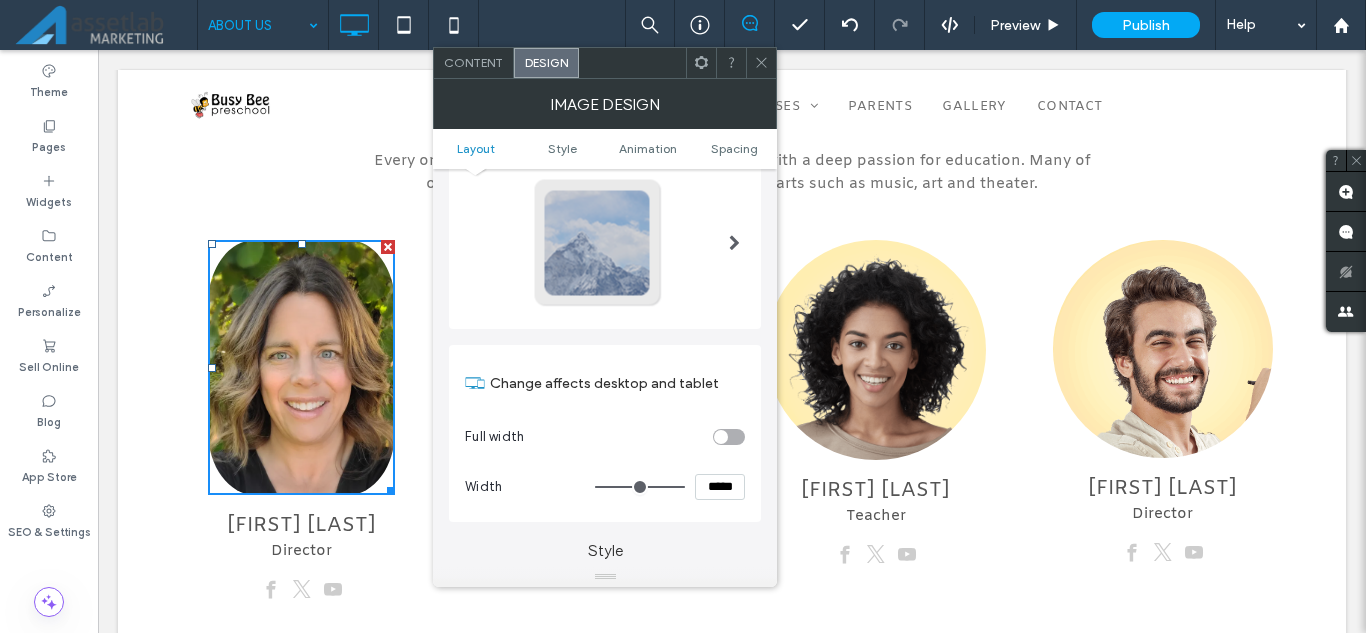 scroll, scrollTop: 100, scrollLeft: 0, axis: vertical 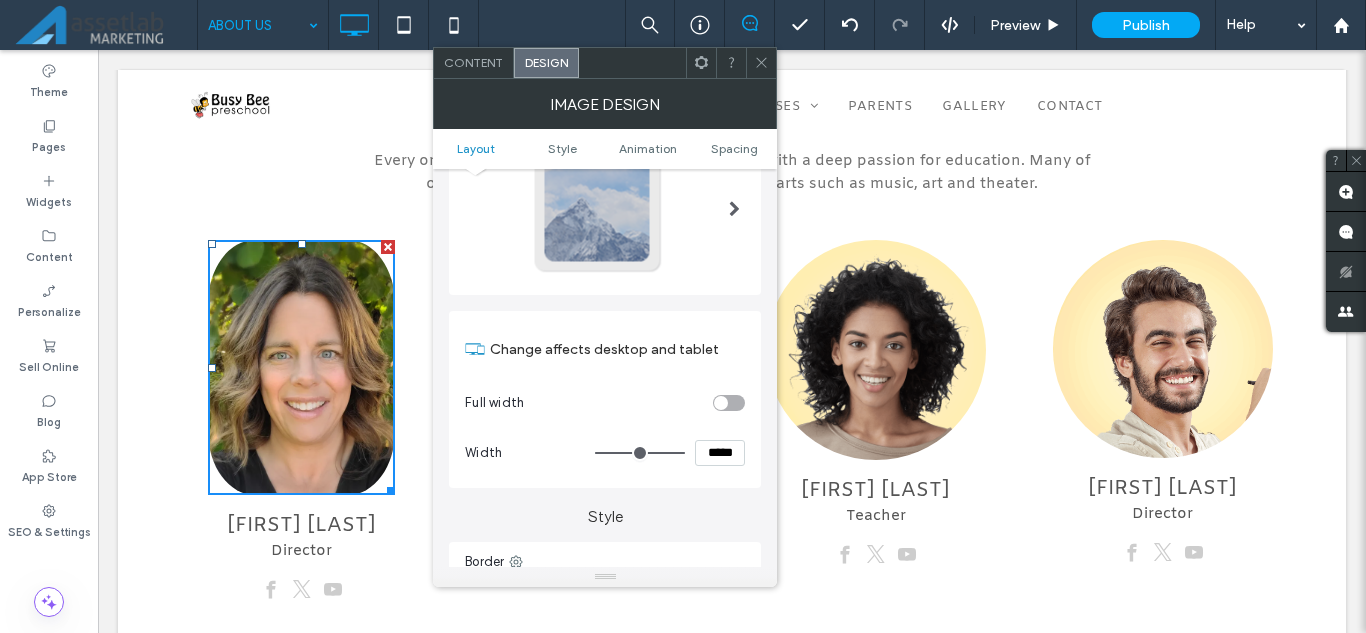 click on "Full width" at bounding box center [605, 403] 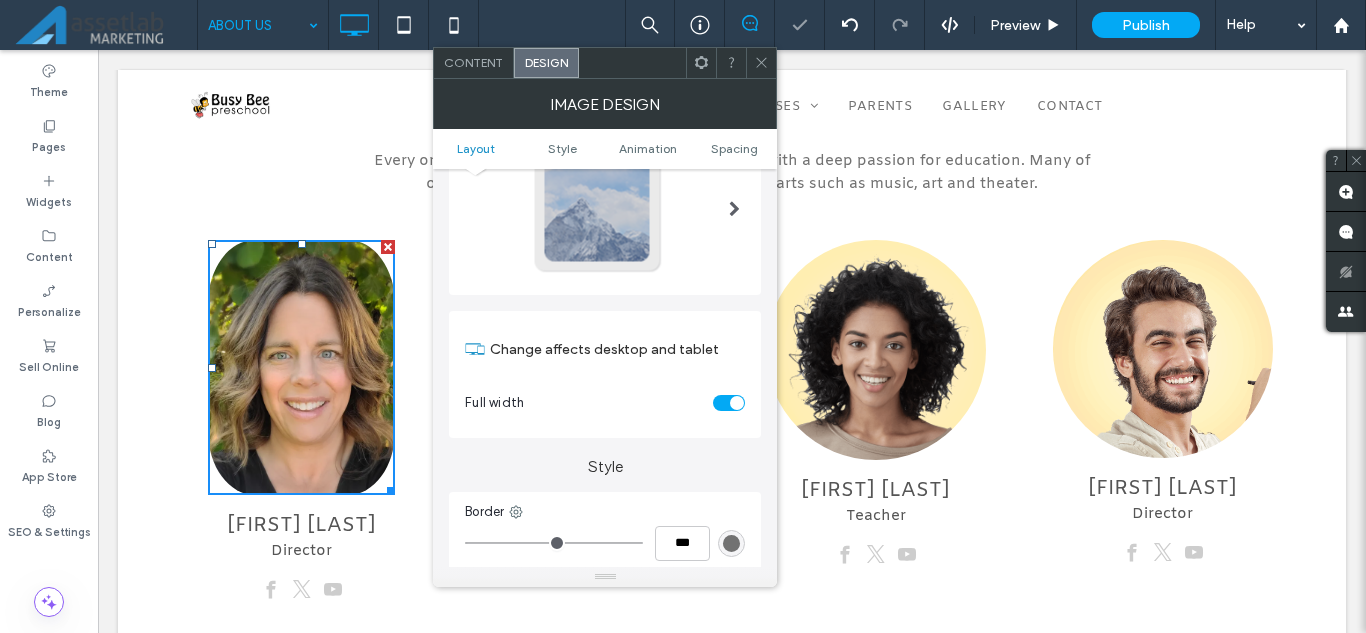 click at bounding box center (737, 403) 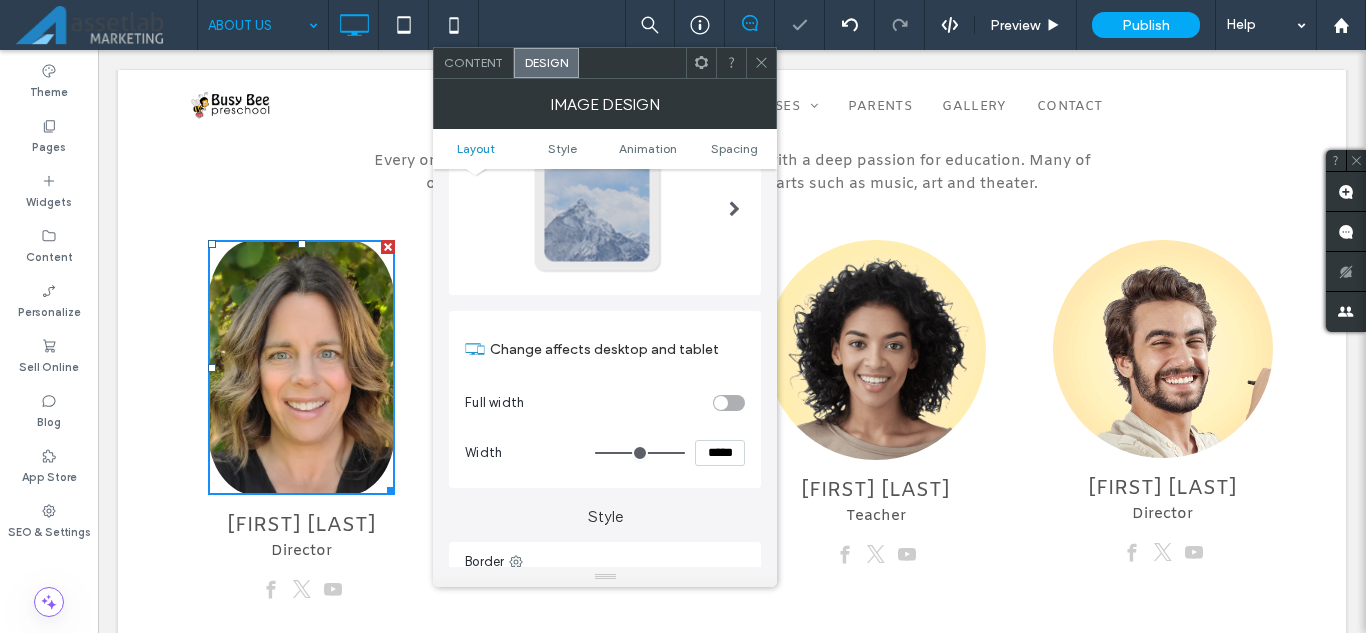 click at bounding box center [721, 403] 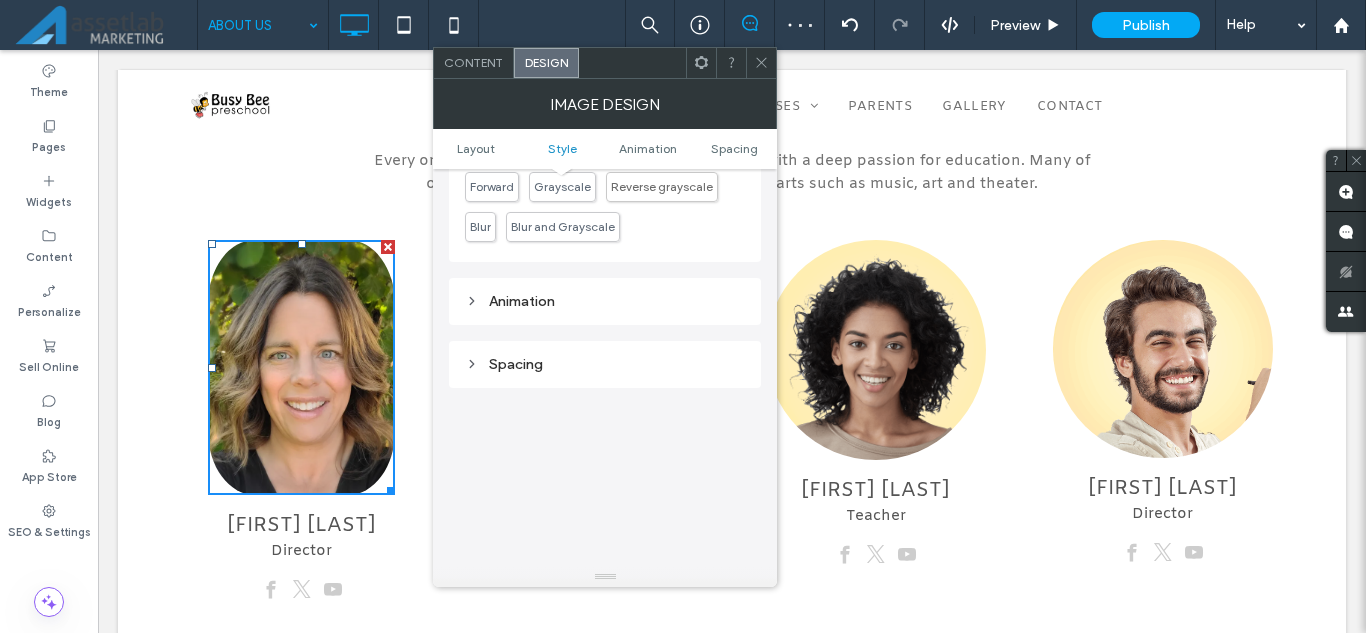 scroll, scrollTop: 300, scrollLeft: 0, axis: vertical 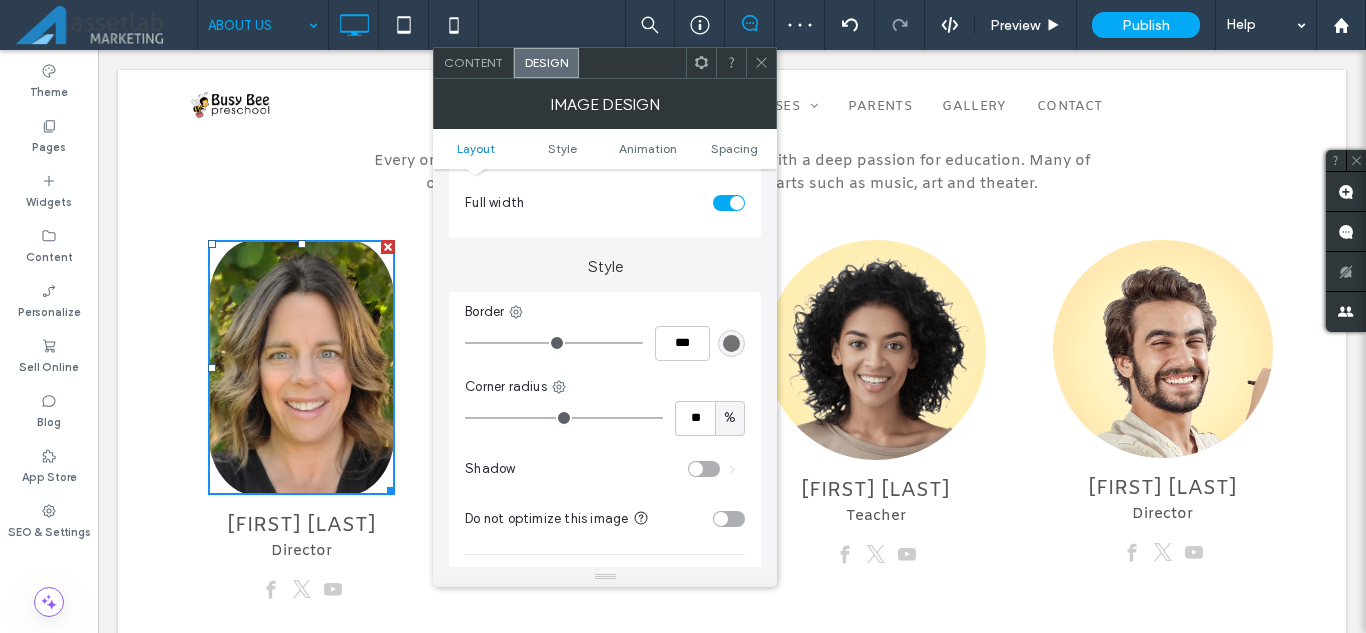 click at bounding box center [761, 63] 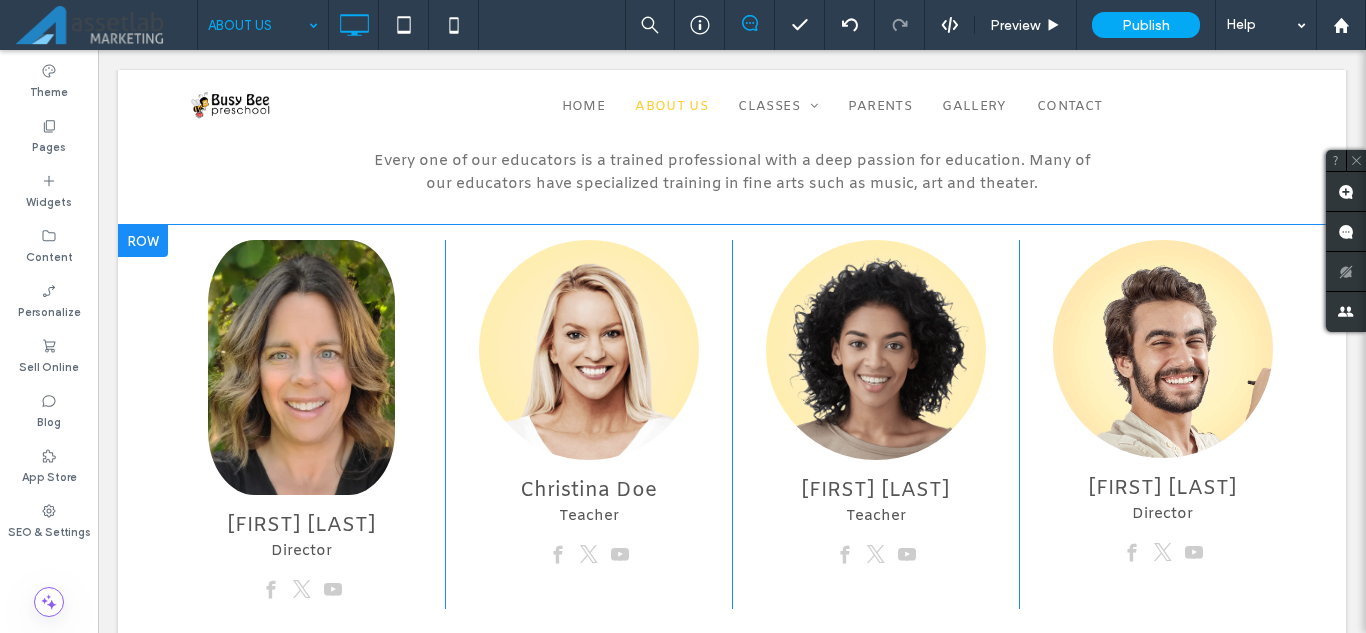 click at bounding box center (143, 241) 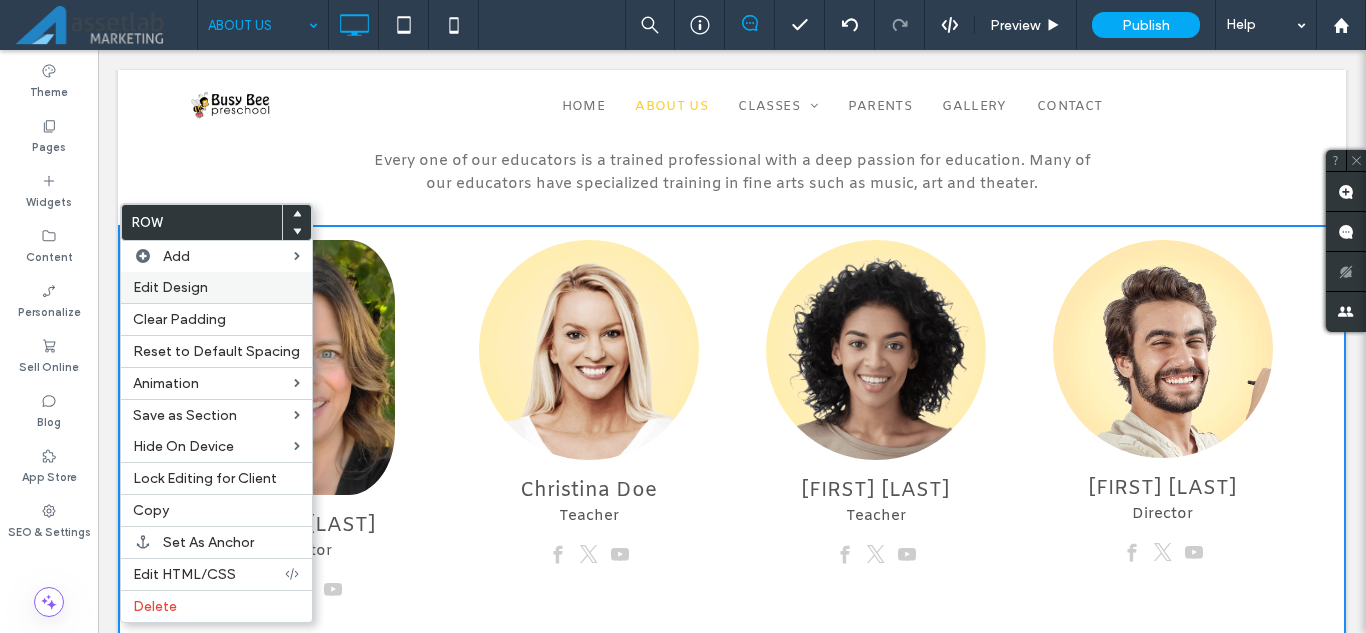 click on "Edit Design" at bounding box center (216, 287) 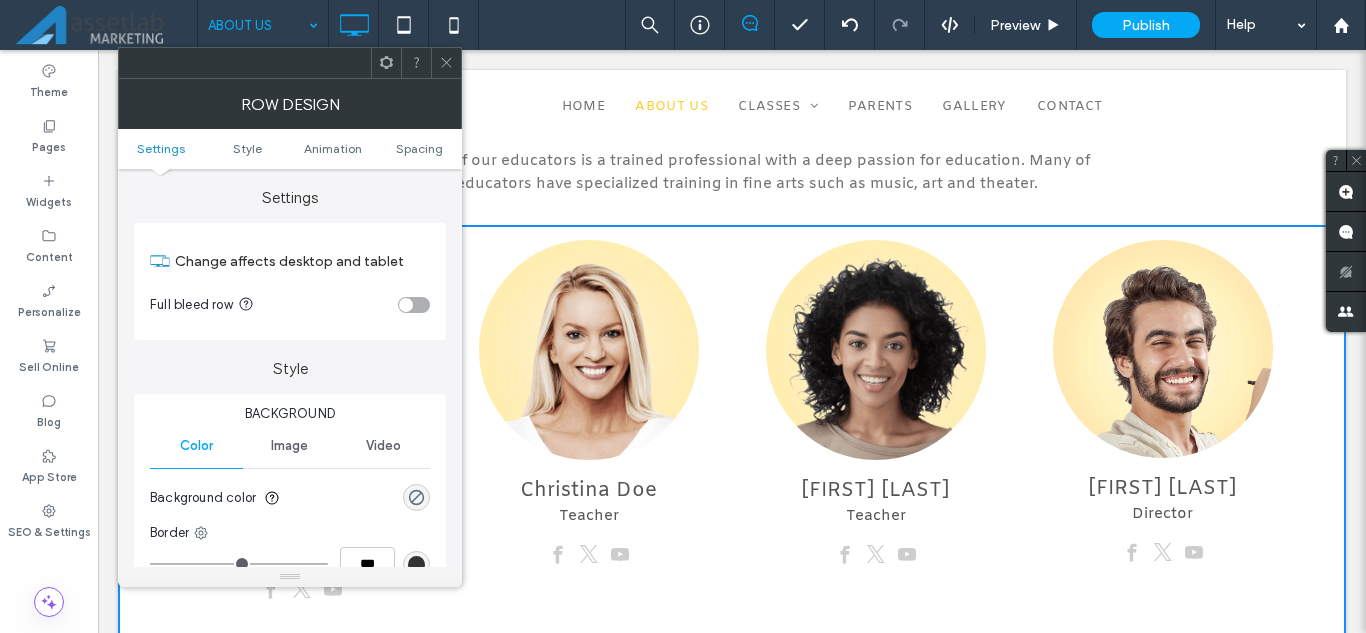 click at bounding box center (406, 305) 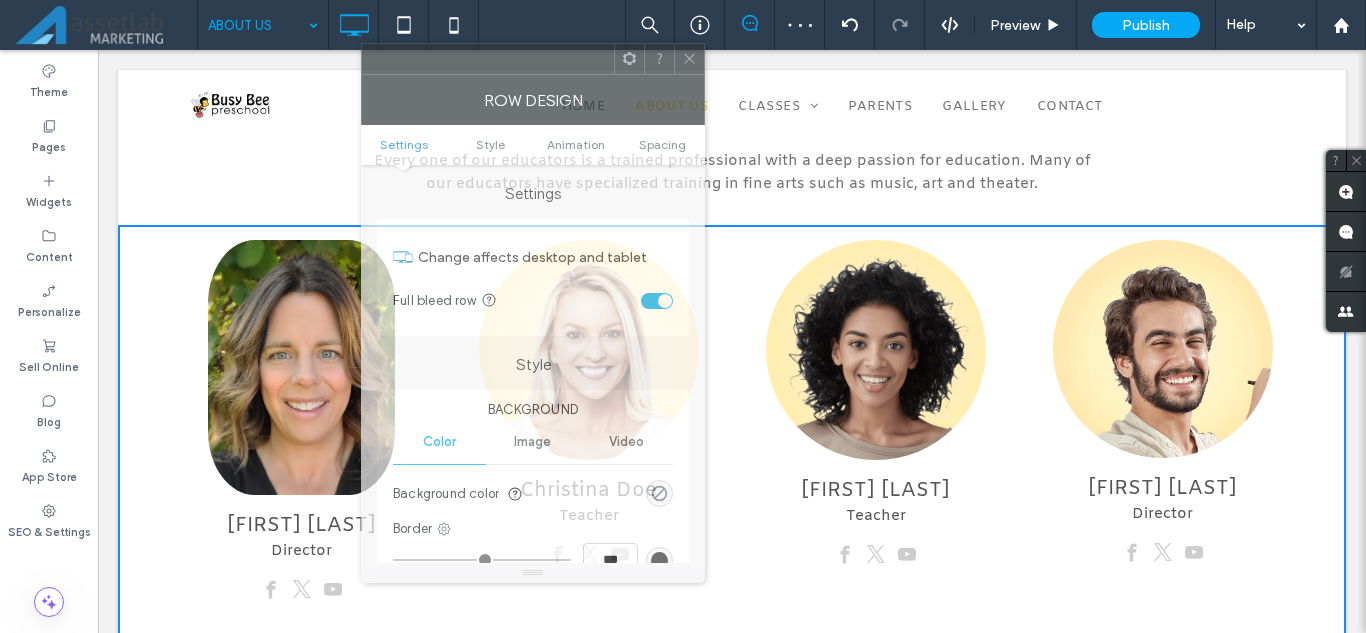 drag, startPoint x: 312, startPoint y: 62, endPoint x: 555, endPoint y: 58, distance: 243.03291 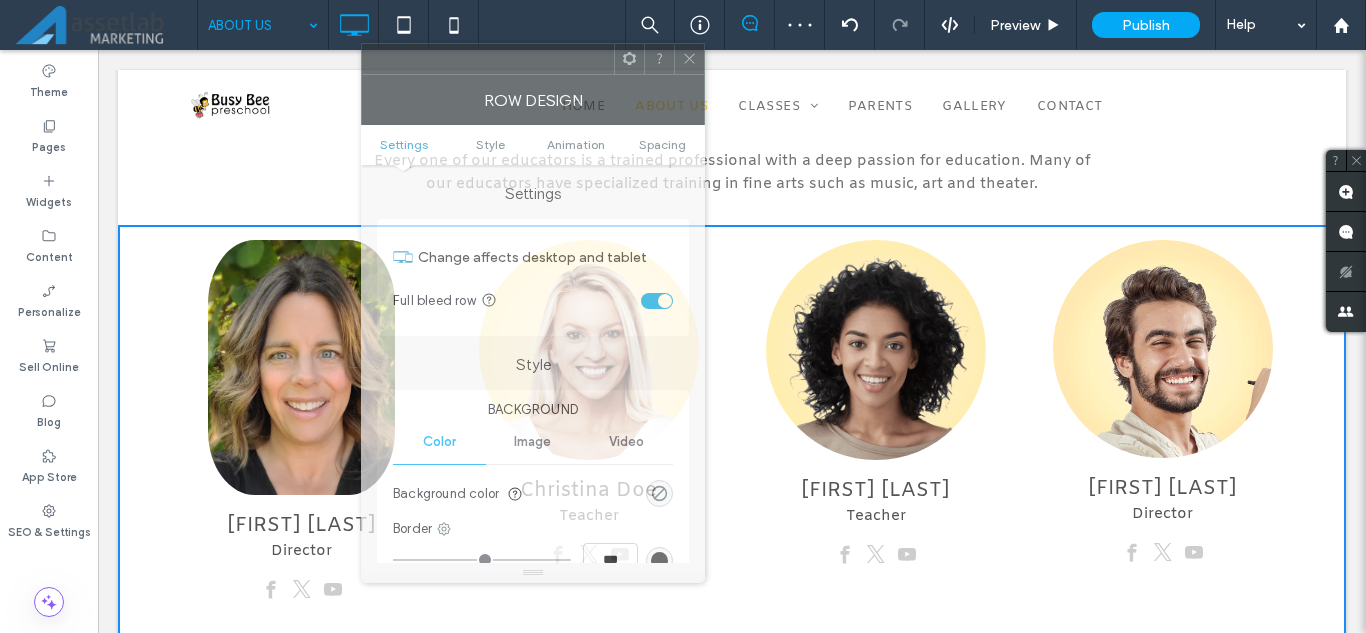 click at bounding box center (488, 59) 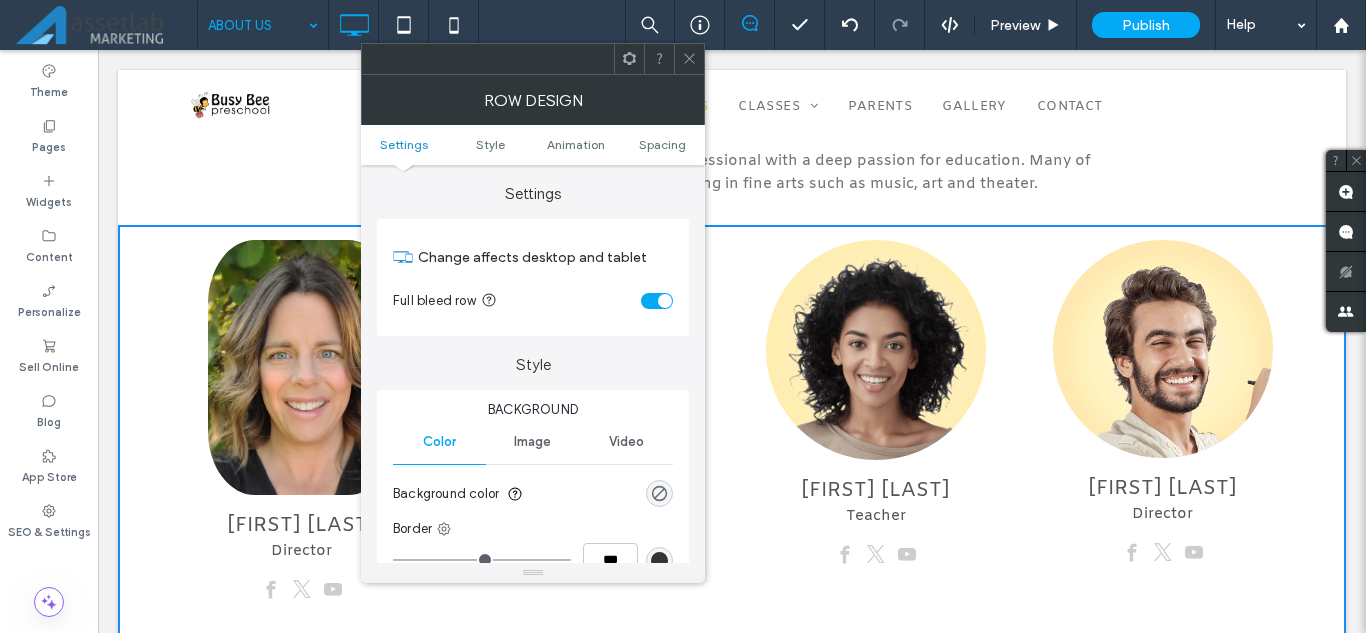 click 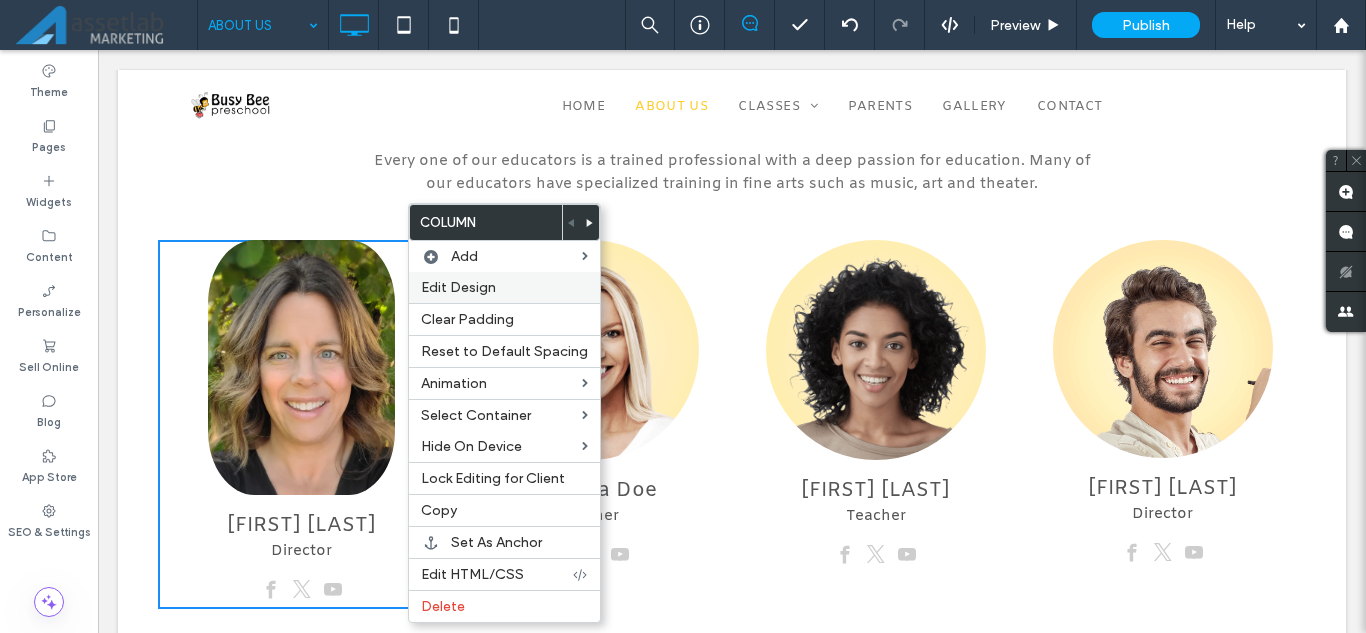 click on "Edit Design" at bounding box center [458, 287] 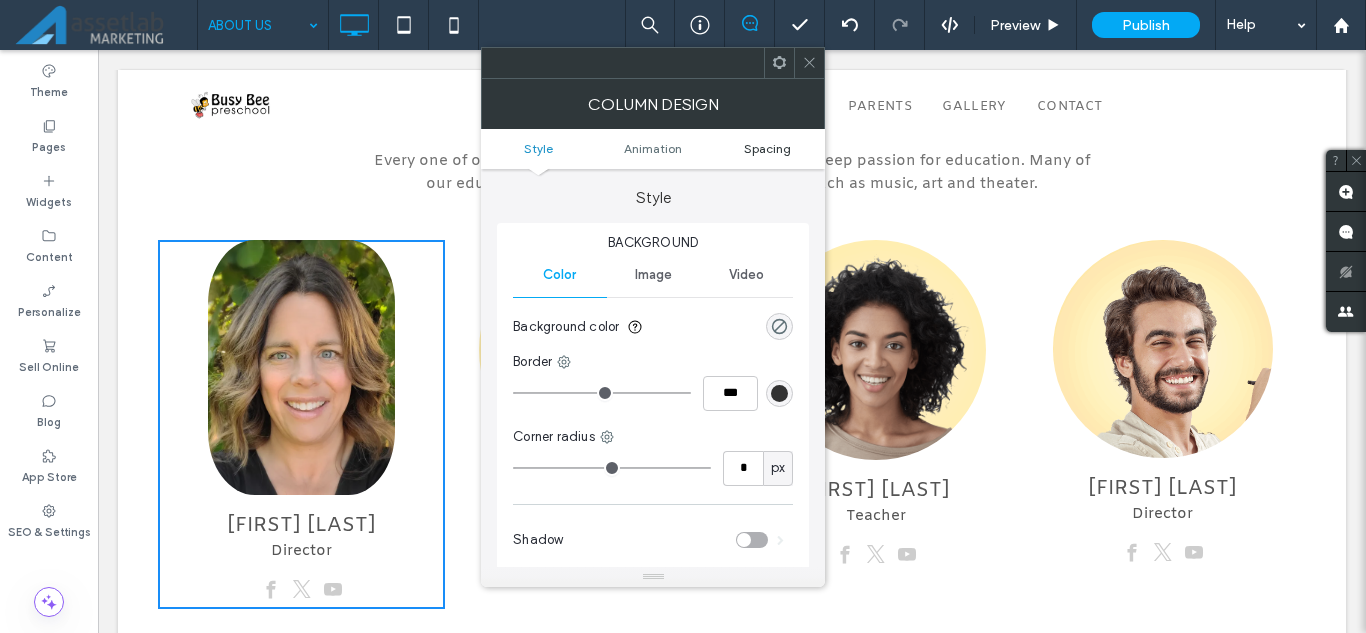 click on "Spacing" at bounding box center (767, 148) 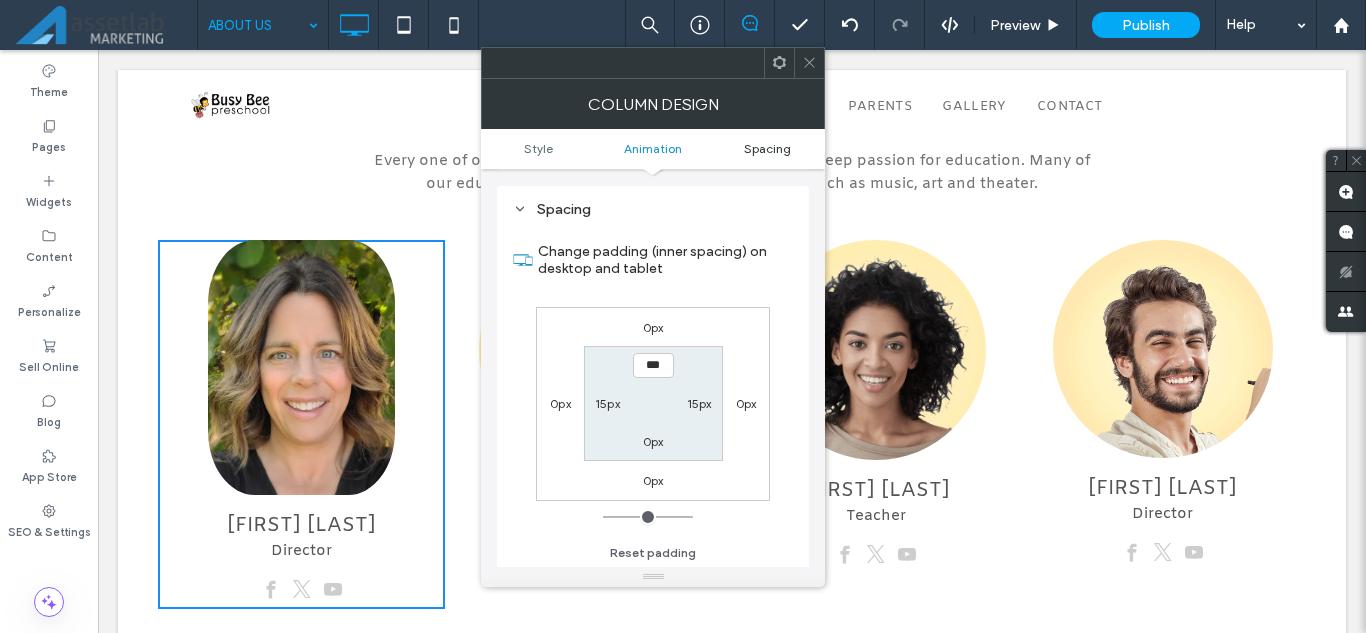 scroll, scrollTop: 469, scrollLeft: 0, axis: vertical 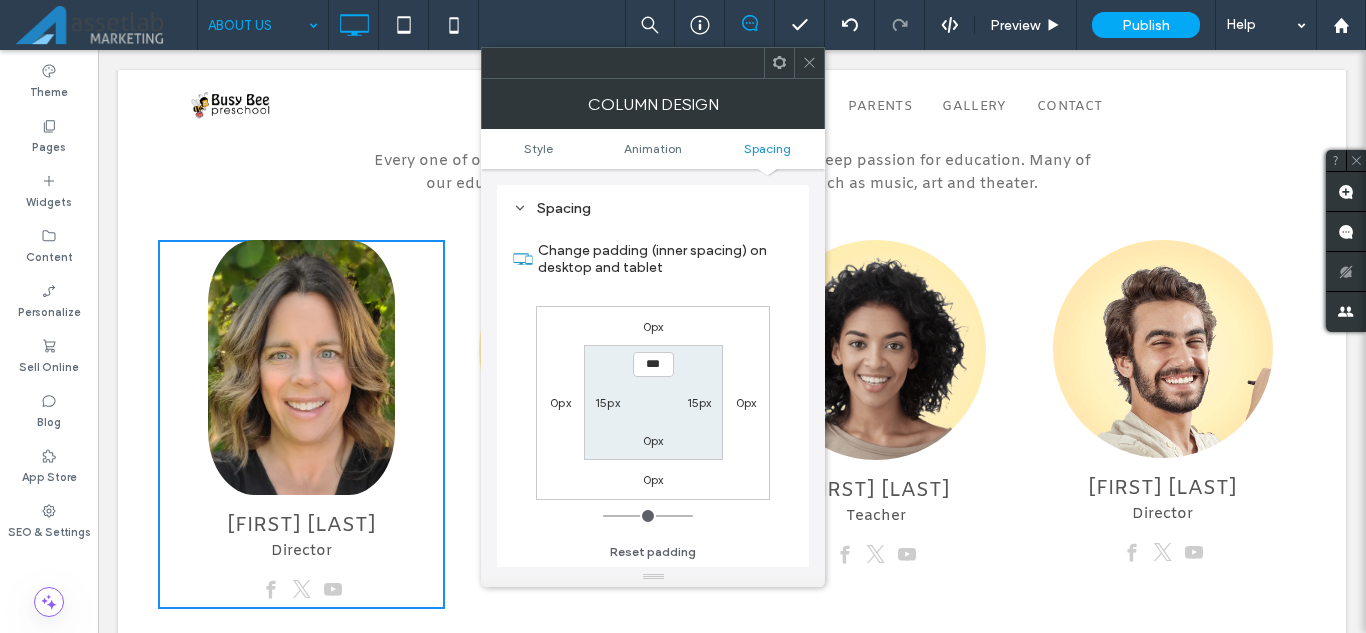 click on "15px" at bounding box center (607, 402) 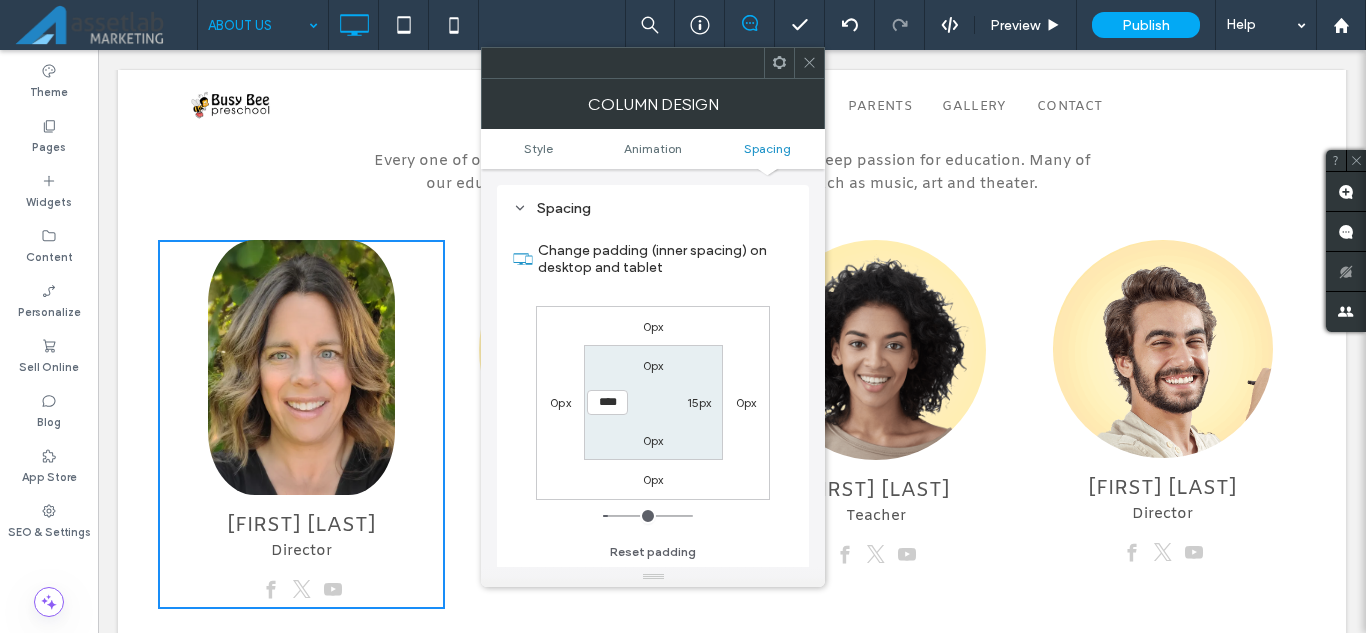 type on "*" 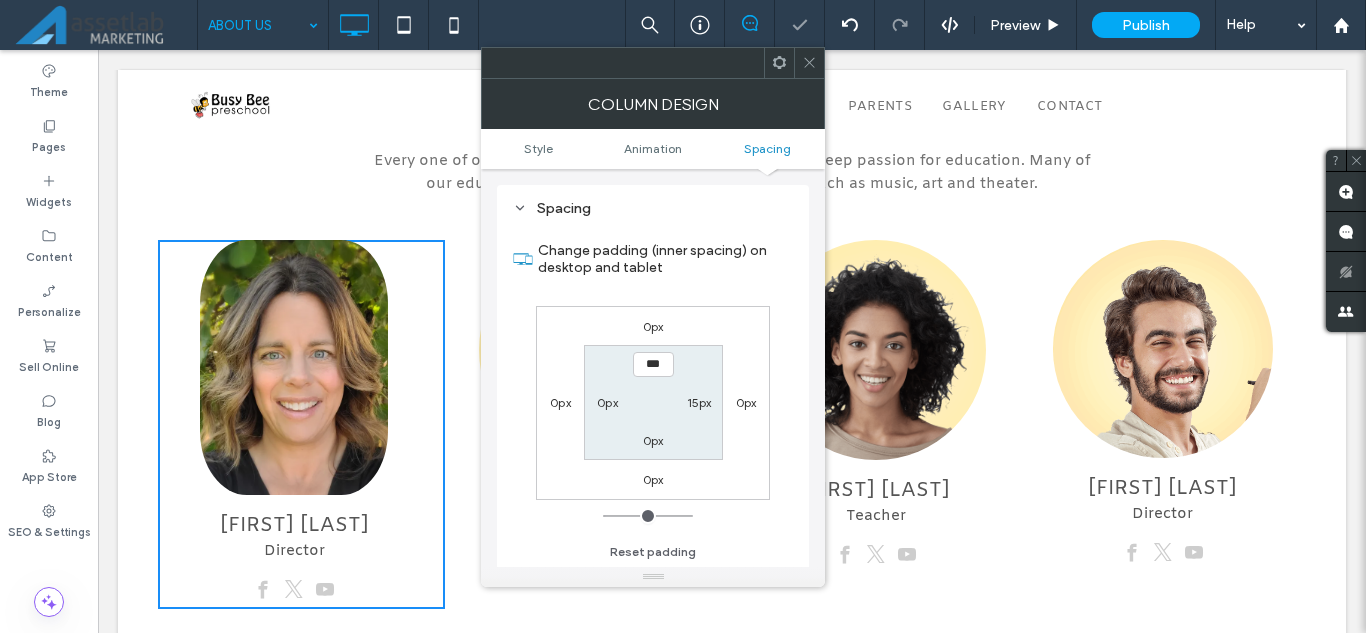 type on "**" 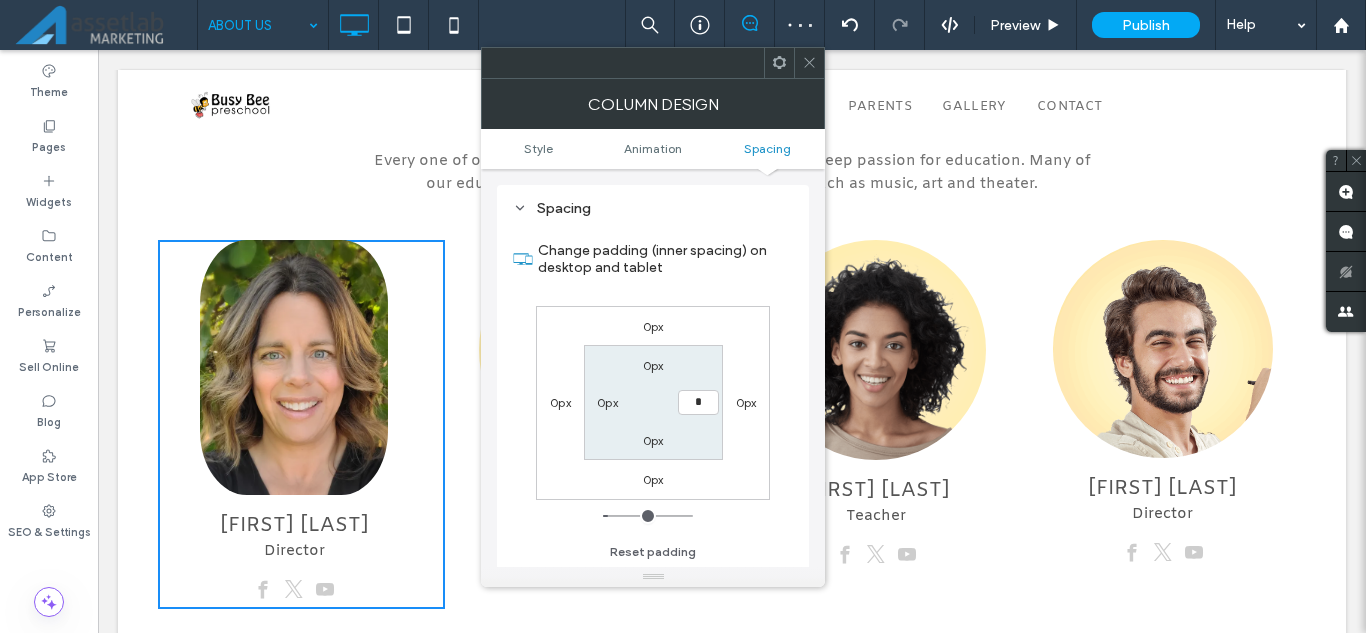 type on "*" 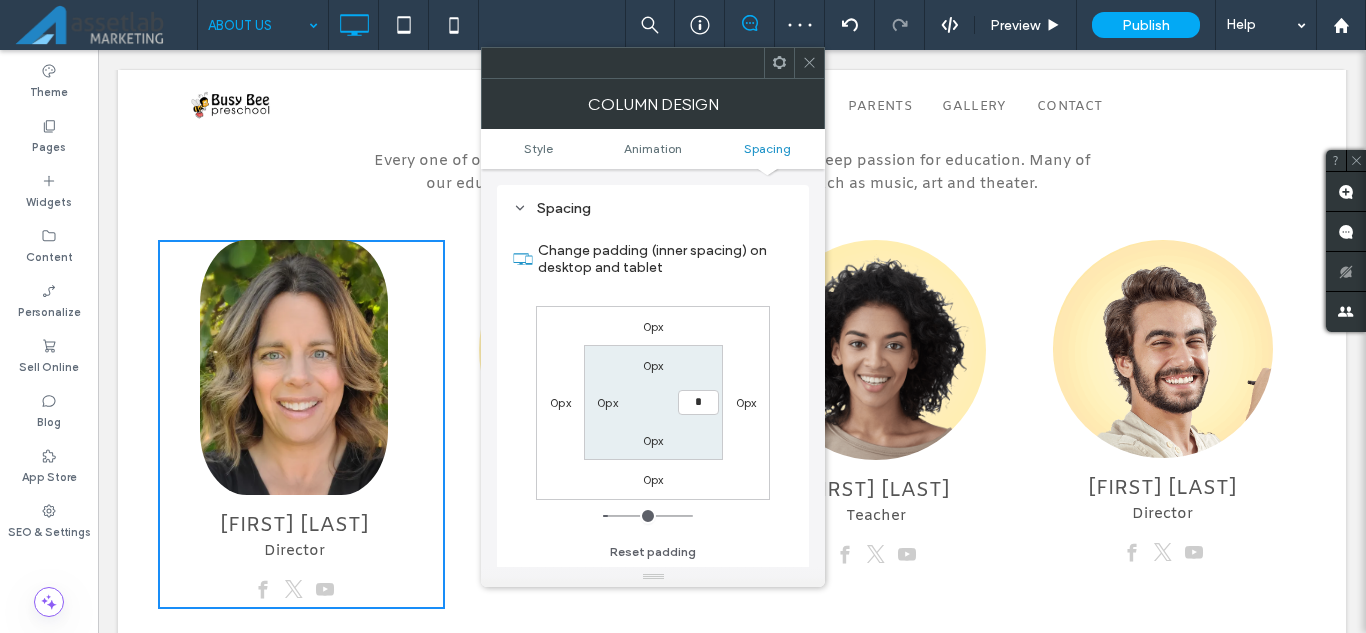 type on "*" 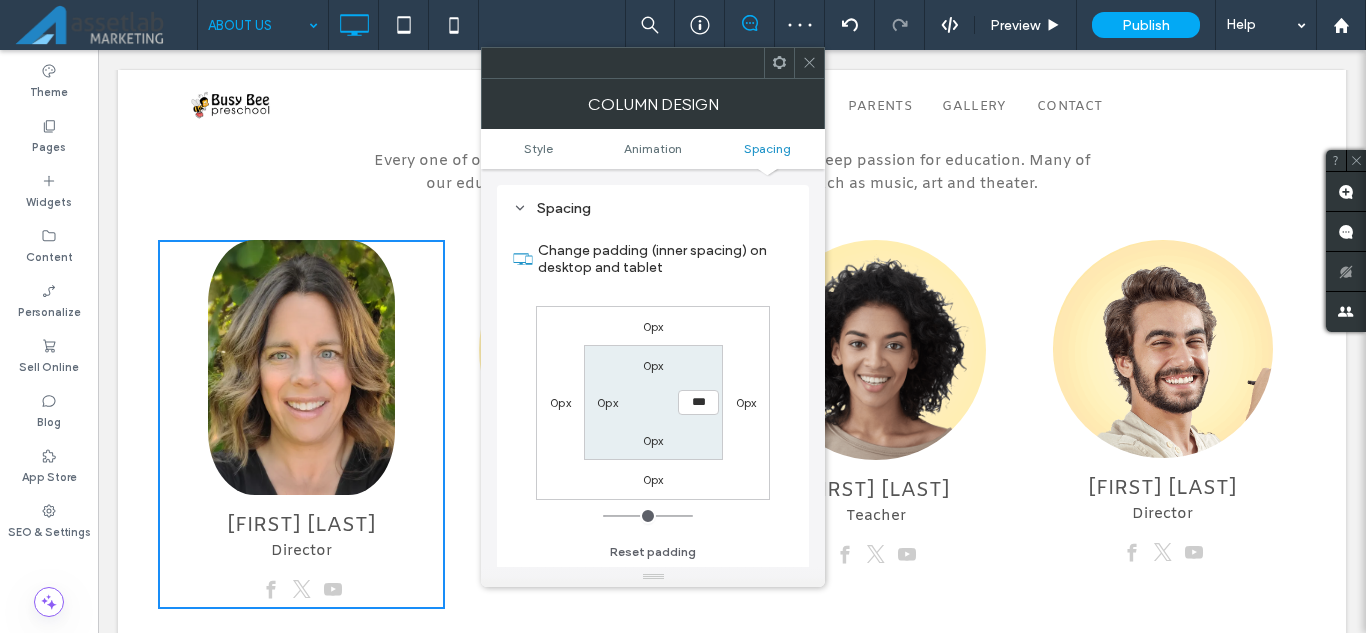click on "0px" at bounding box center [653, 440] 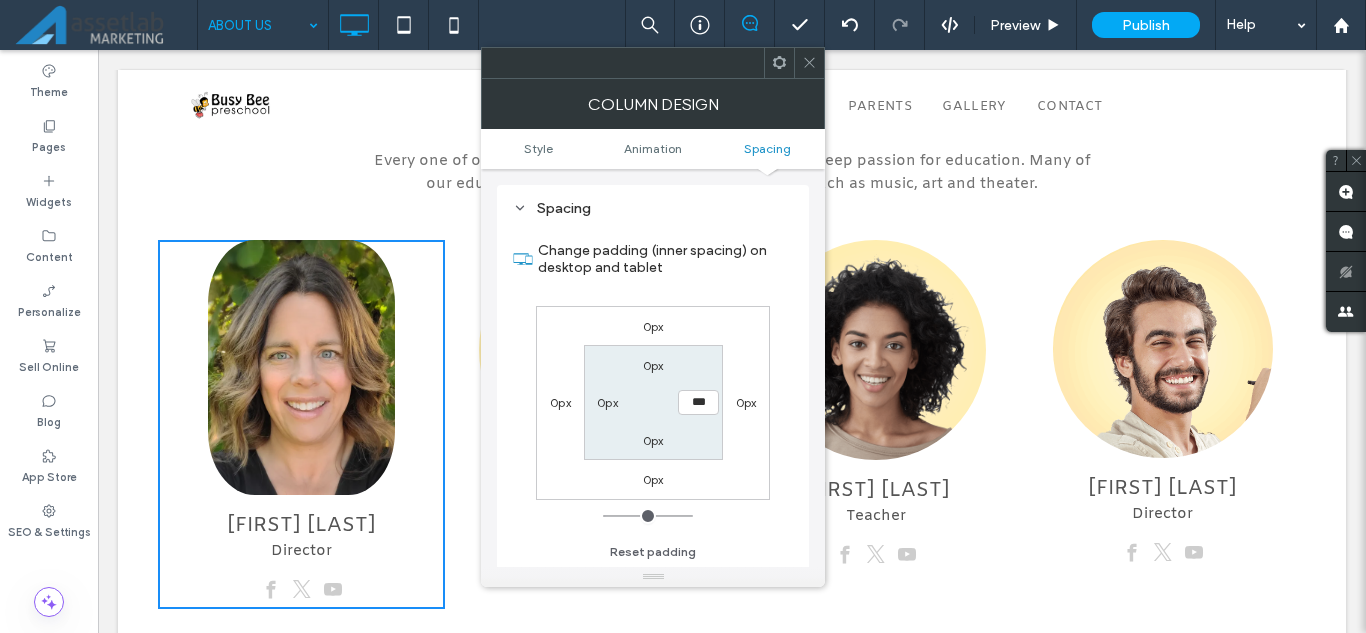 drag, startPoint x: 538, startPoint y: 155, endPoint x: 640, endPoint y: 133, distance: 104.34558 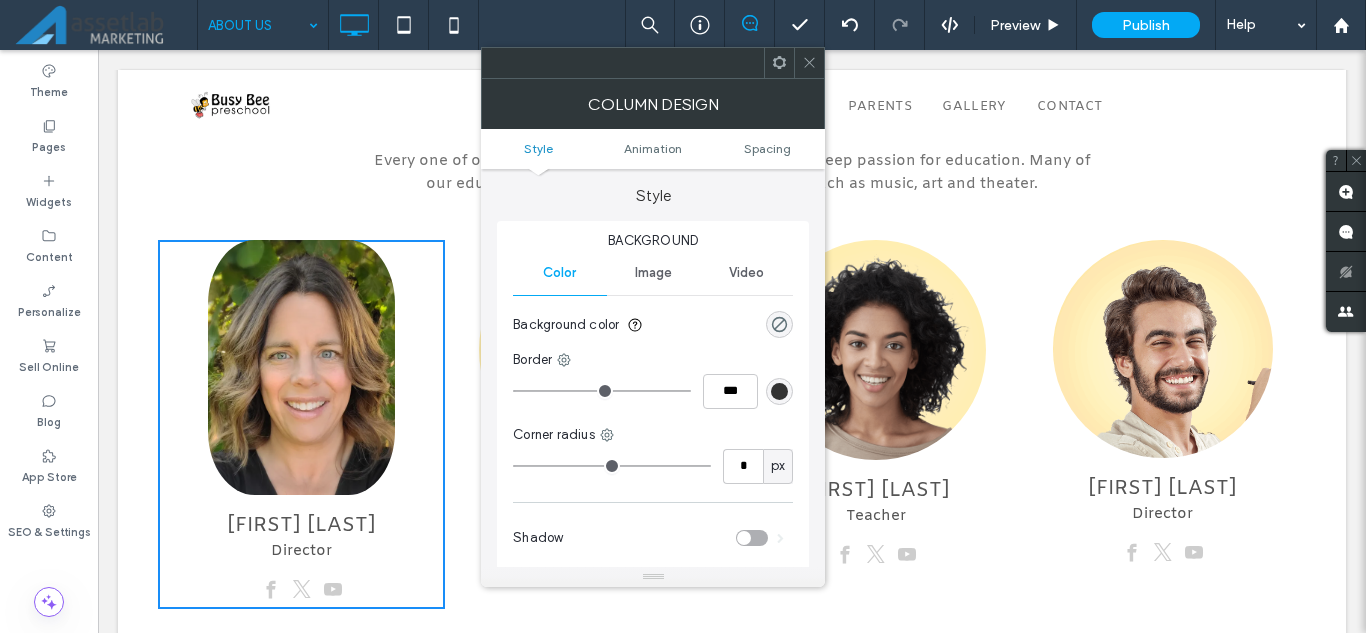 scroll, scrollTop: 0, scrollLeft: 0, axis: both 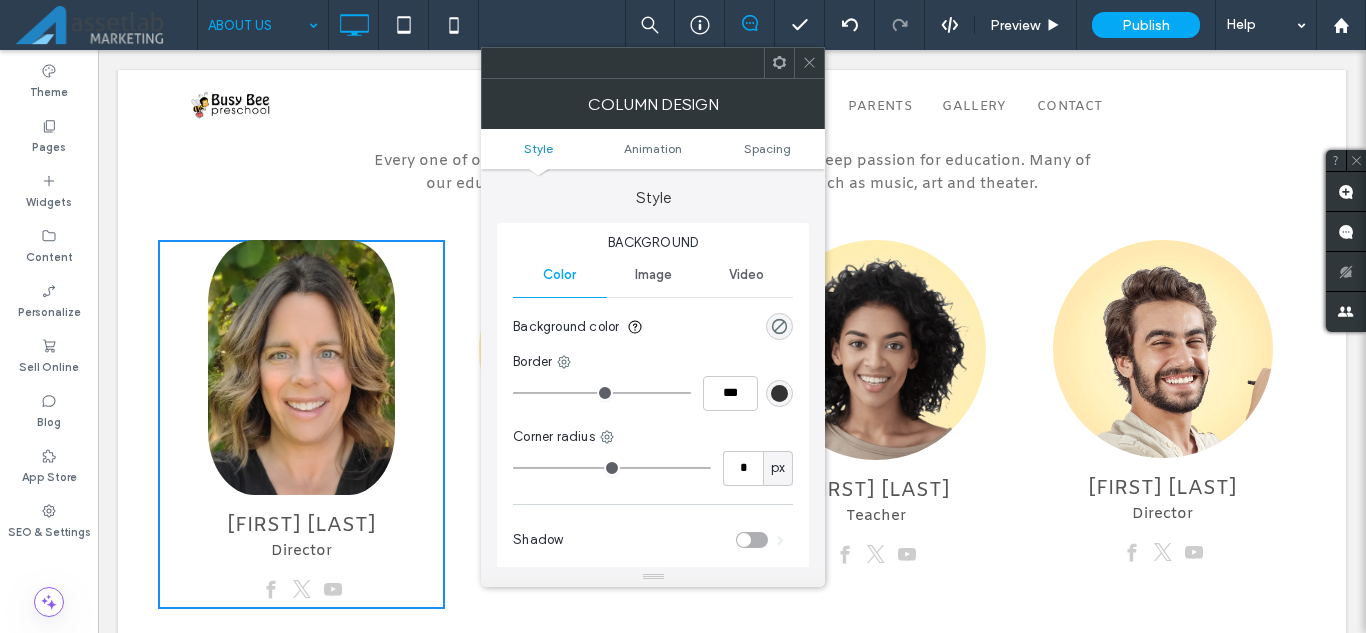 click 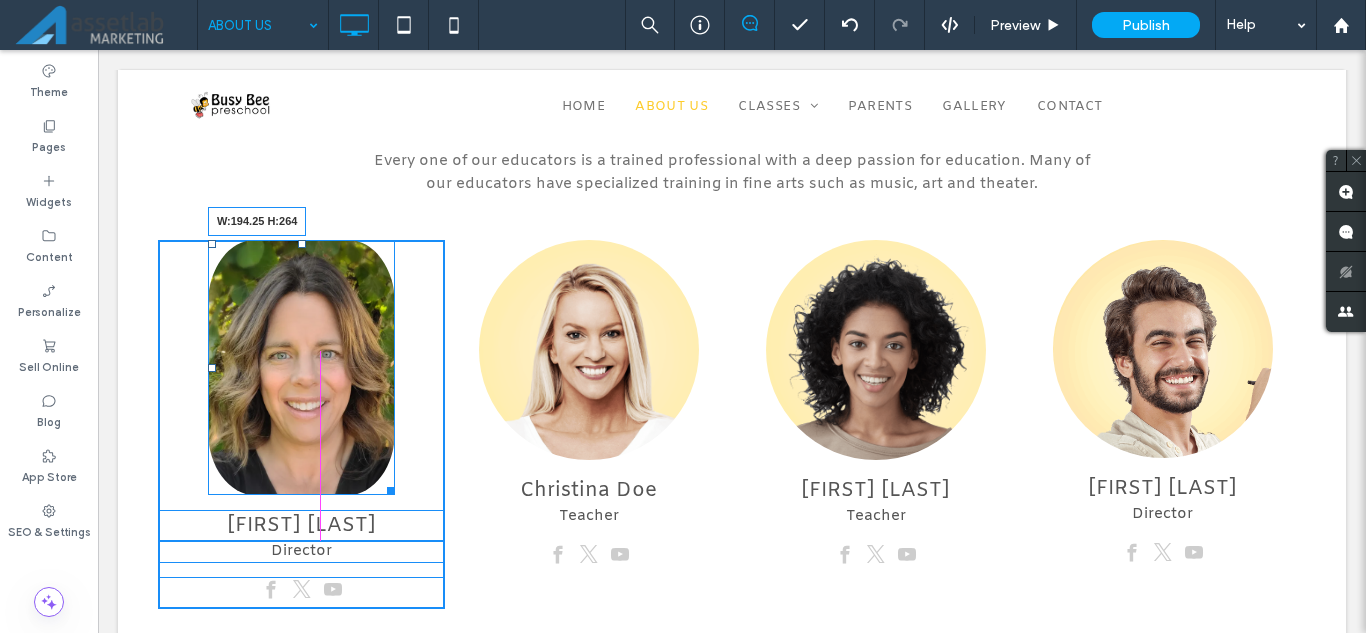 drag, startPoint x: 386, startPoint y: 485, endPoint x: 389, endPoint y: 413, distance: 72.06247 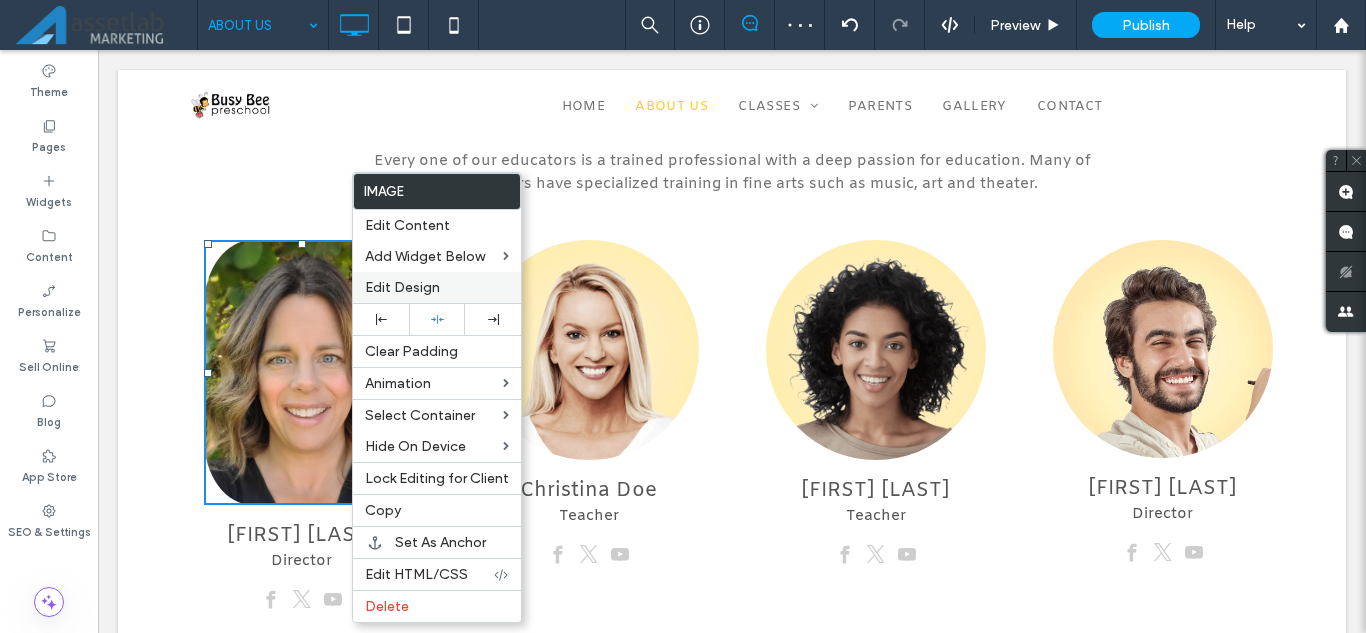 click on "Edit Design" at bounding box center (437, 287) 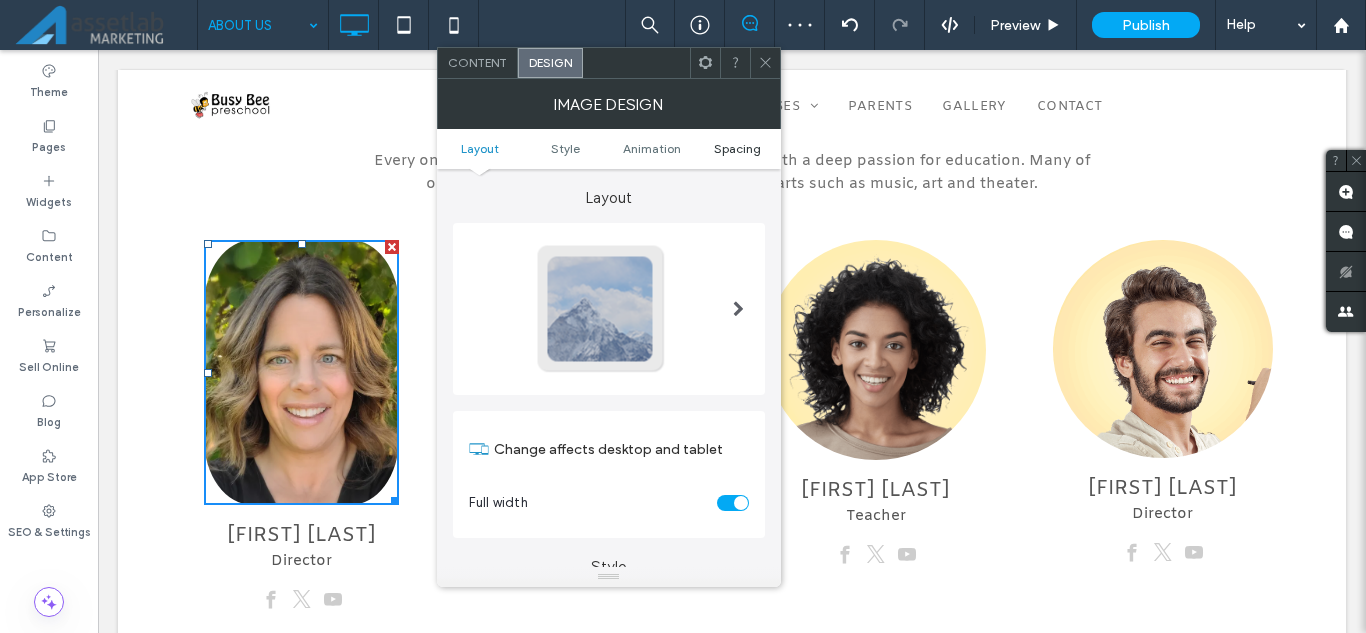 click on "Spacing" at bounding box center (737, 148) 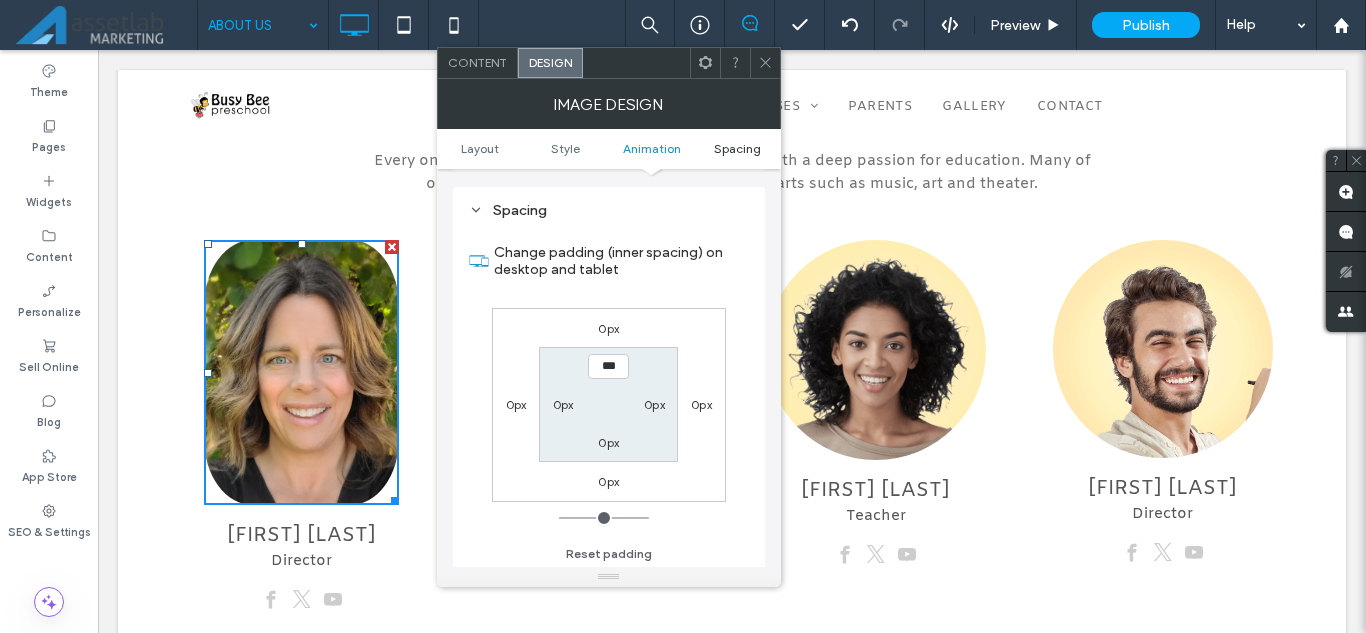 scroll, scrollTop: 956, scrollLeft: 0, axis: vertical 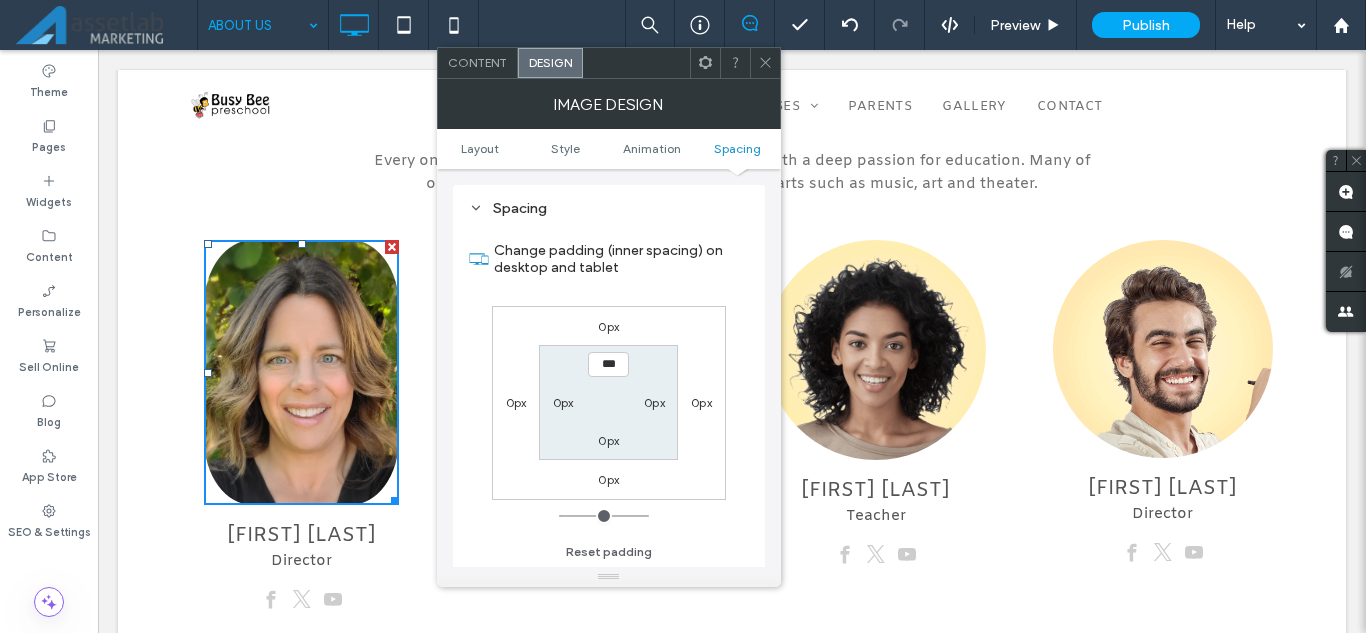 click on "Spacing" at bounding box center (609, 208) 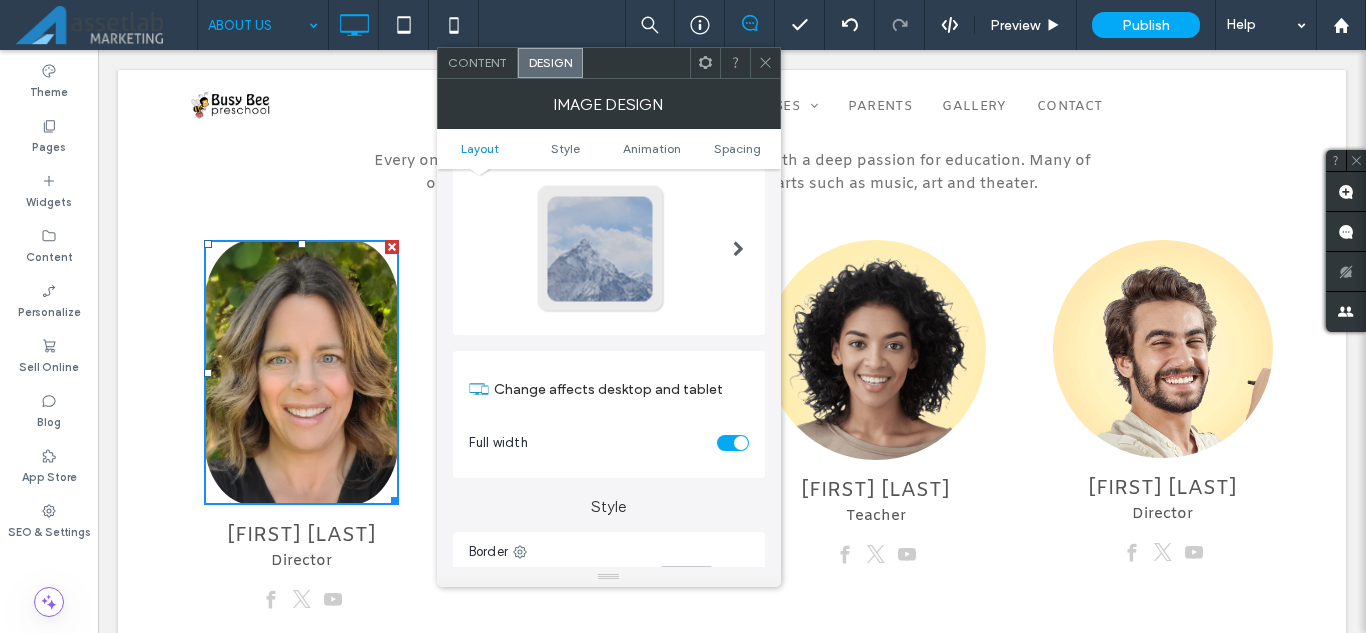 scroll, scrollTop: 56, scrollLeft: 0, axis: vertical 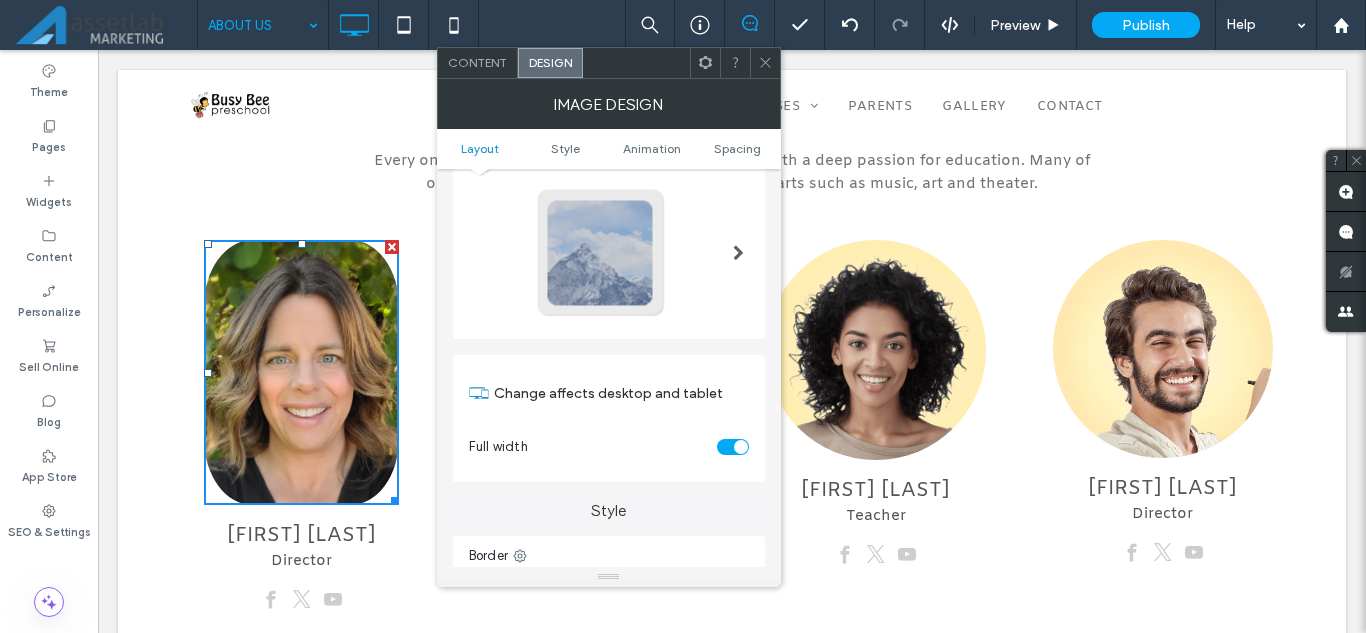 click at bounding box center (733, 447) 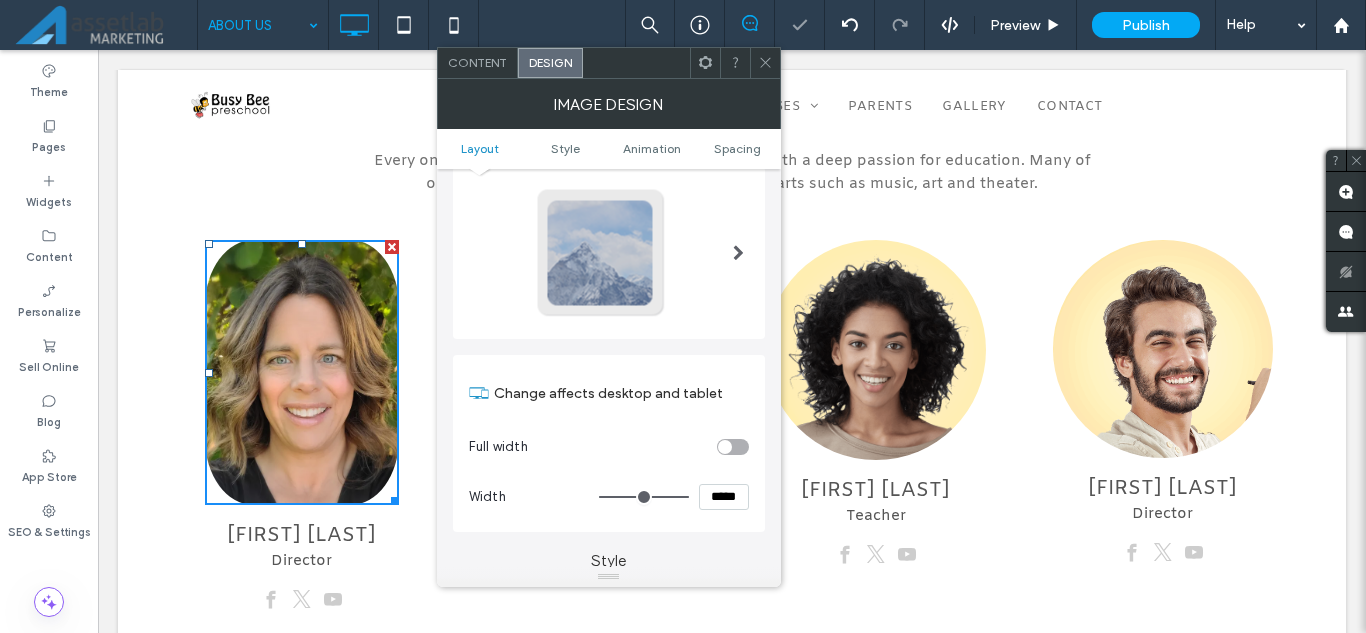 click on "*****" at bounding box center [724, 497] 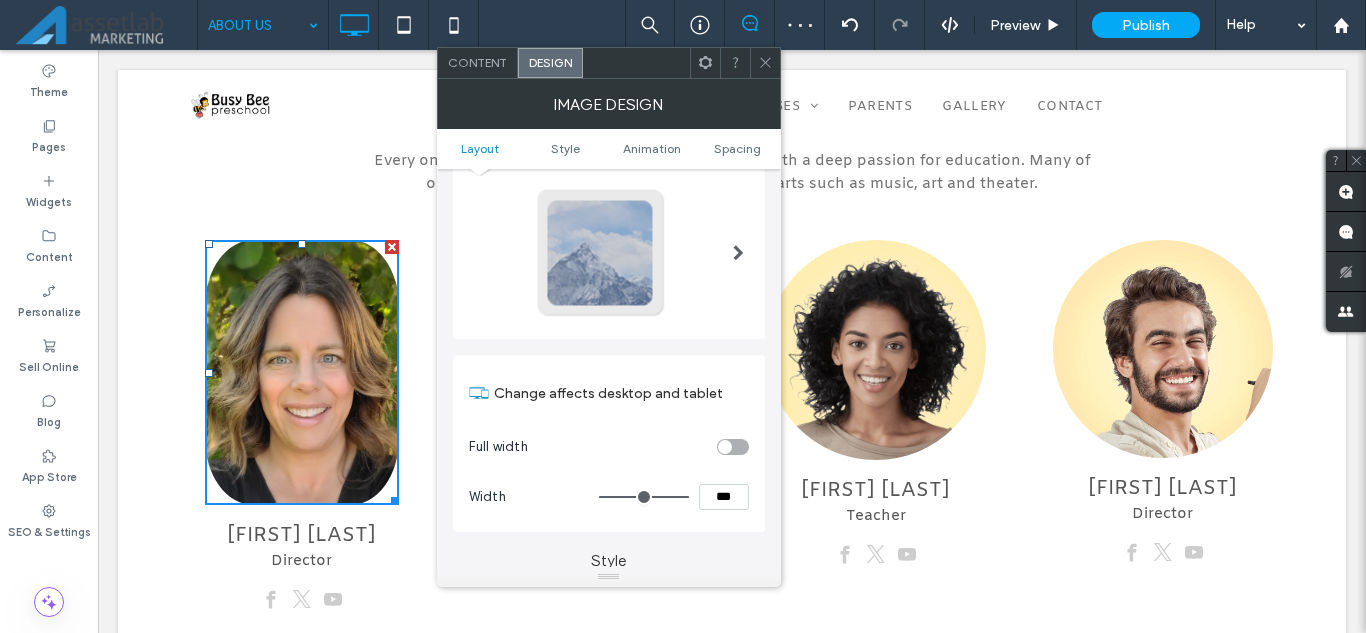 type on "***" 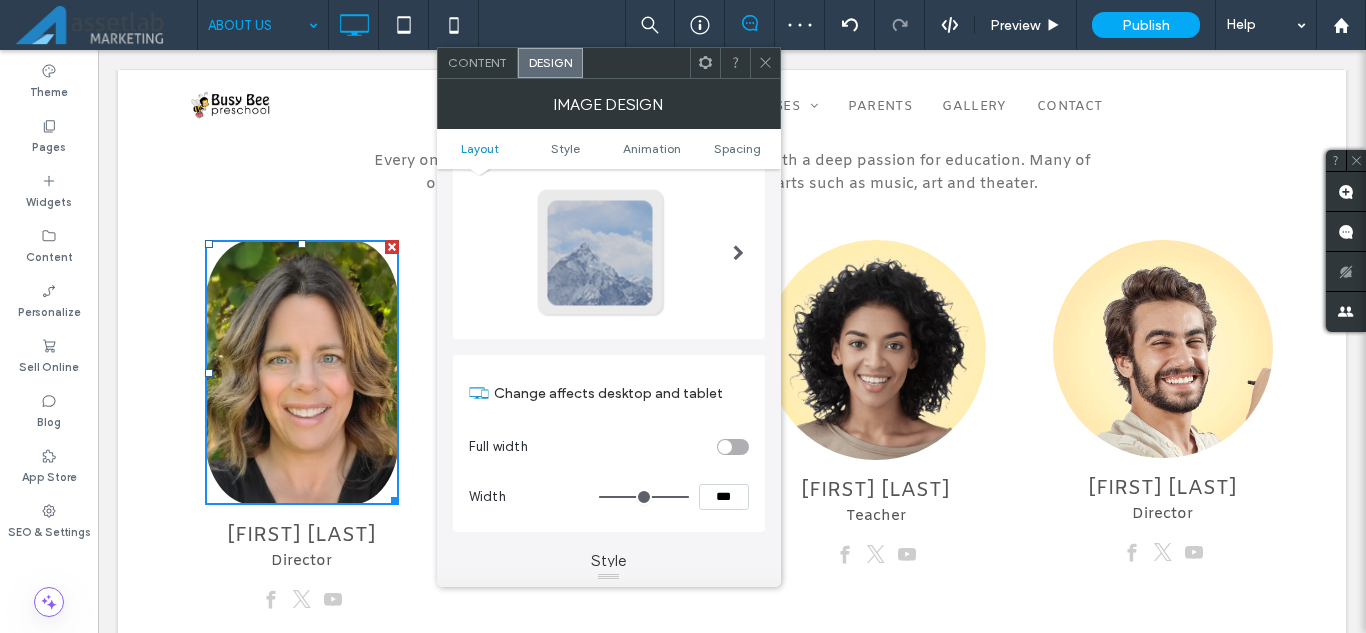 click on "Width ***" at bounding box center (609, 497) 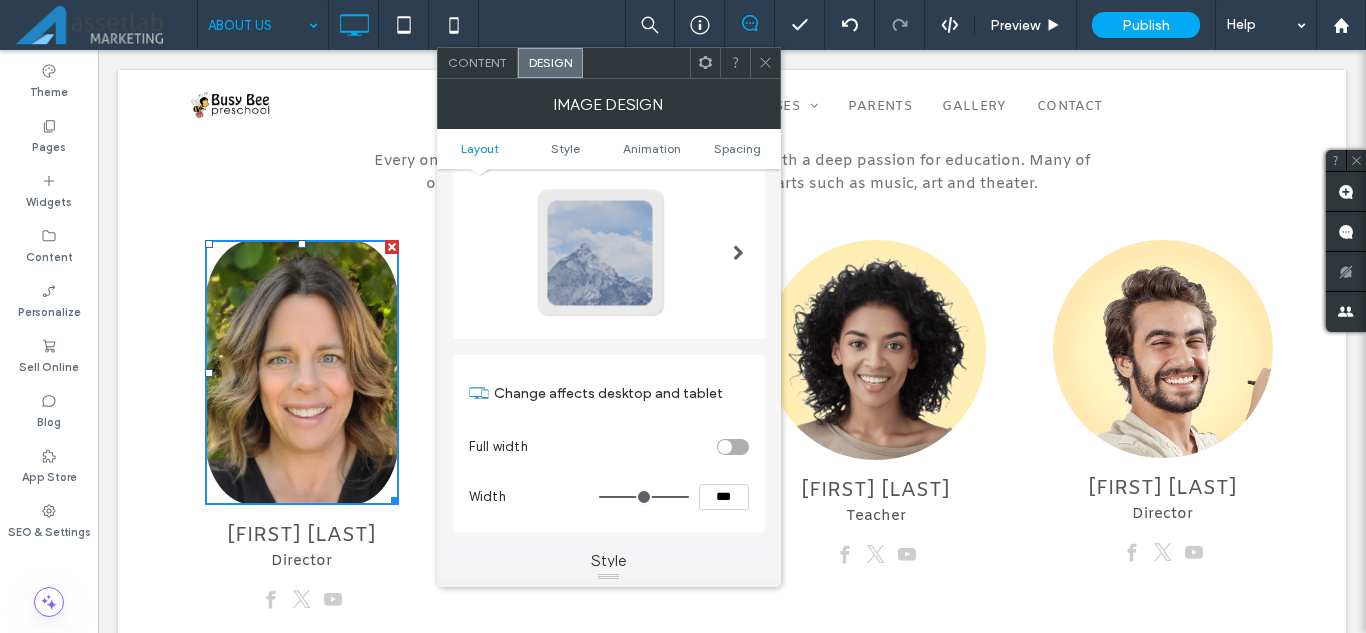 click on "Content" at bounding box center [477, 62] 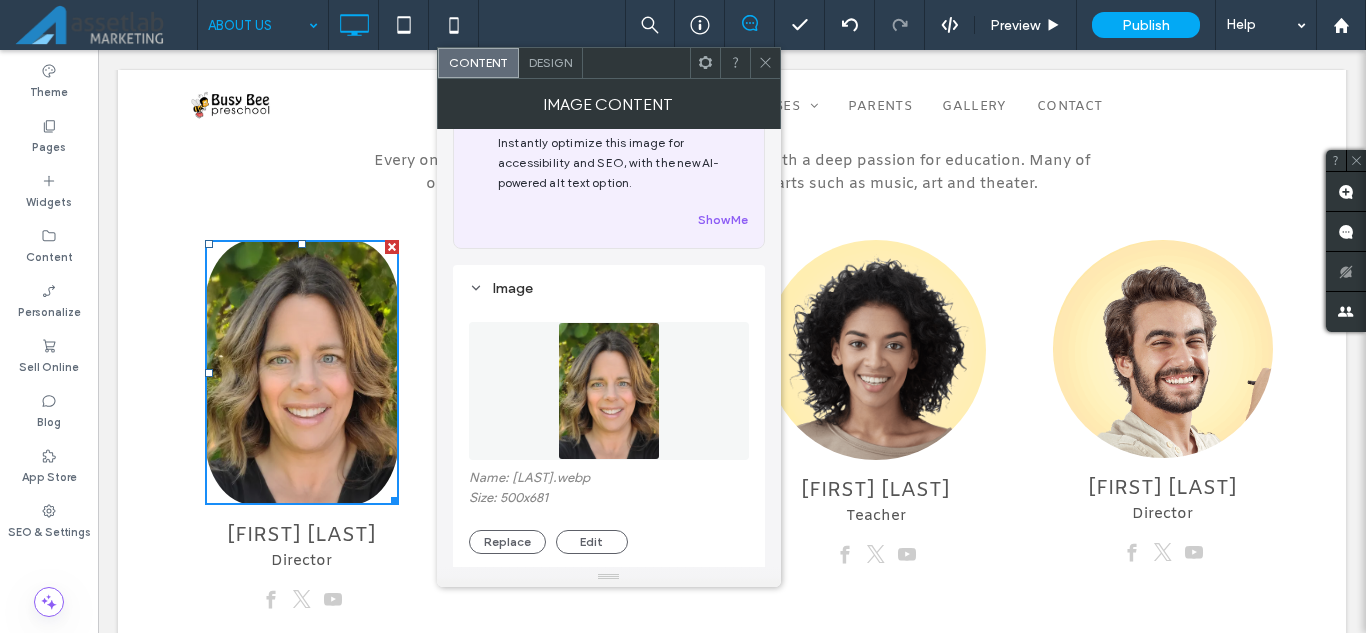 scroll, scrollTop: 51, scrollLeft: 0, axis: vertical 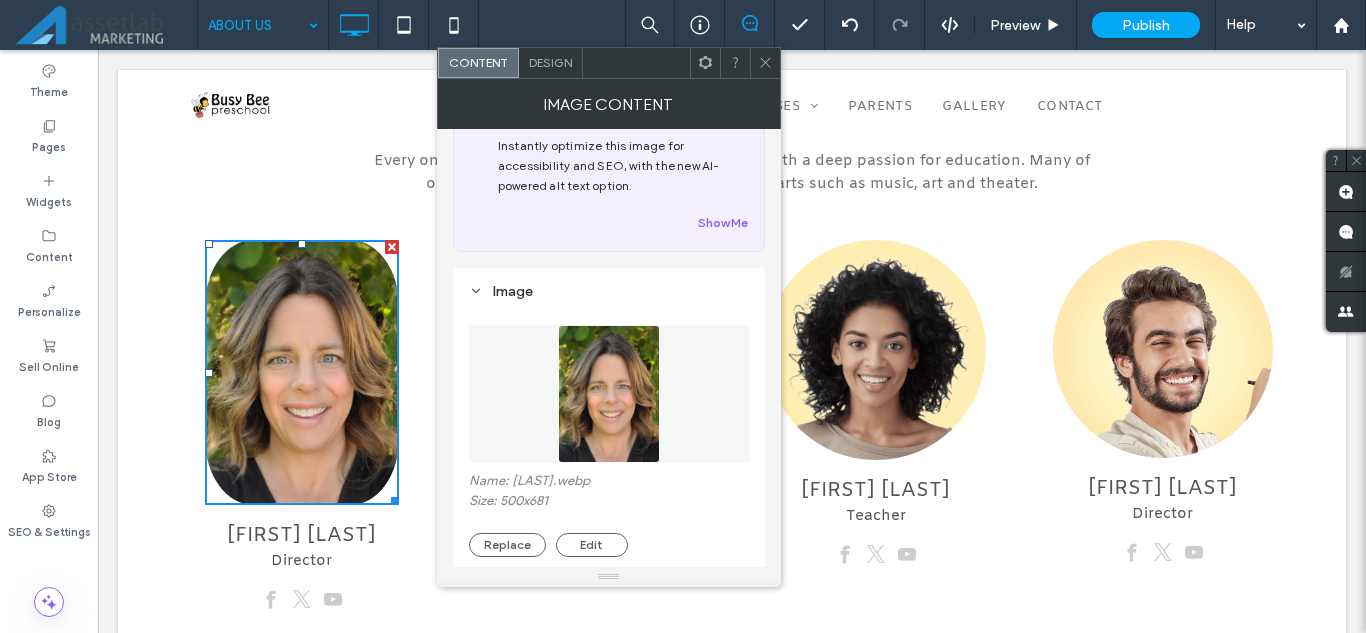 click at bounding box center [765, 63] 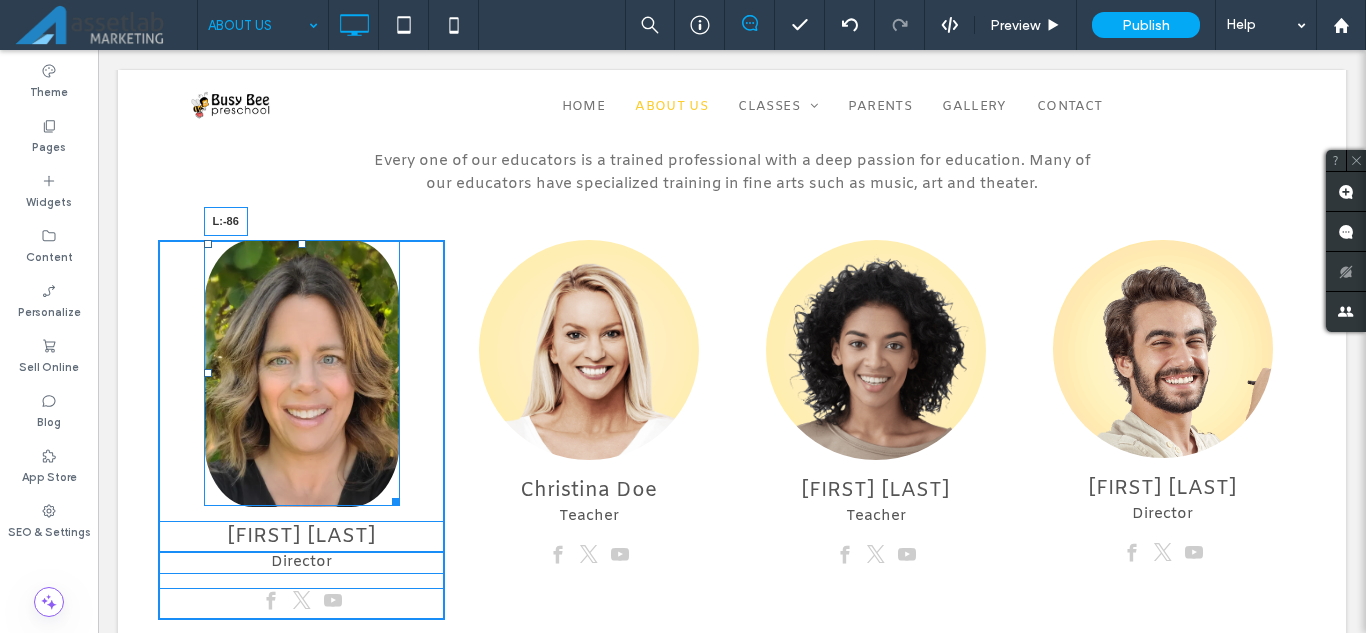 drag, startPoint x: 208, startPoint y: 371, endPoint x: 122, endPoint y: 373, distance: 86.023254 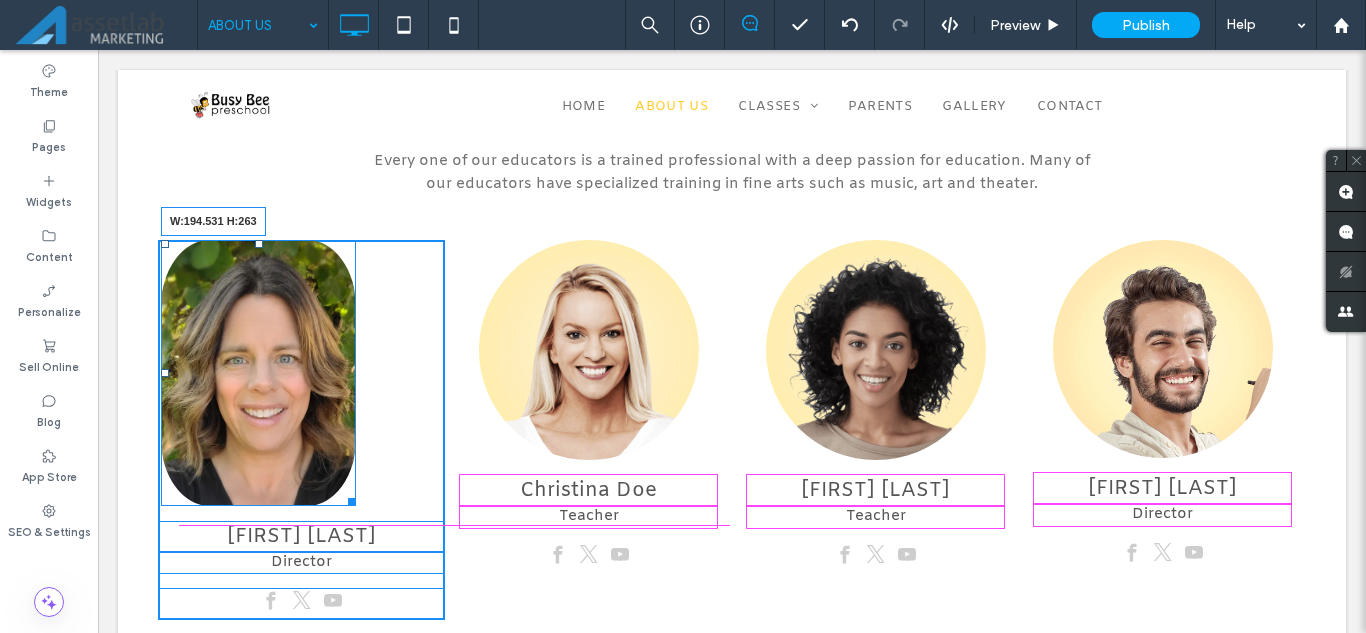 drag, startPoint x: 343, startPoint y: 495, endPoint x: 432, endPoint y: 543, distance: 101.118744 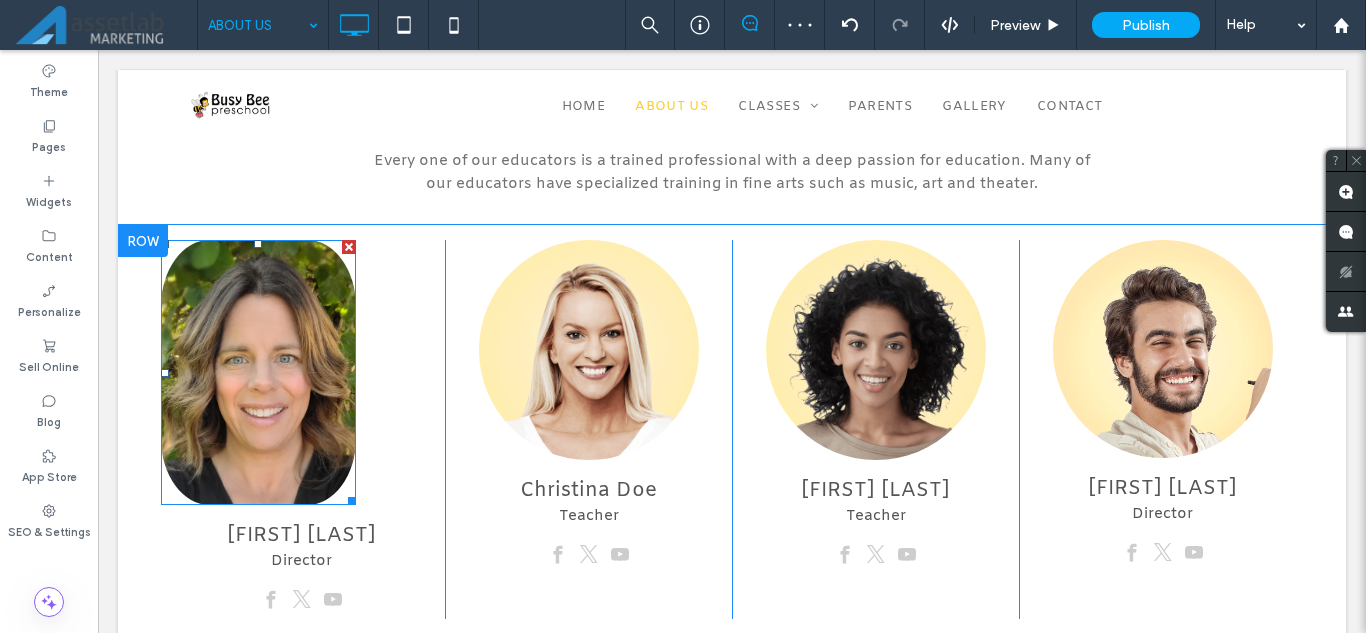 click at bounding box center [349, 247] 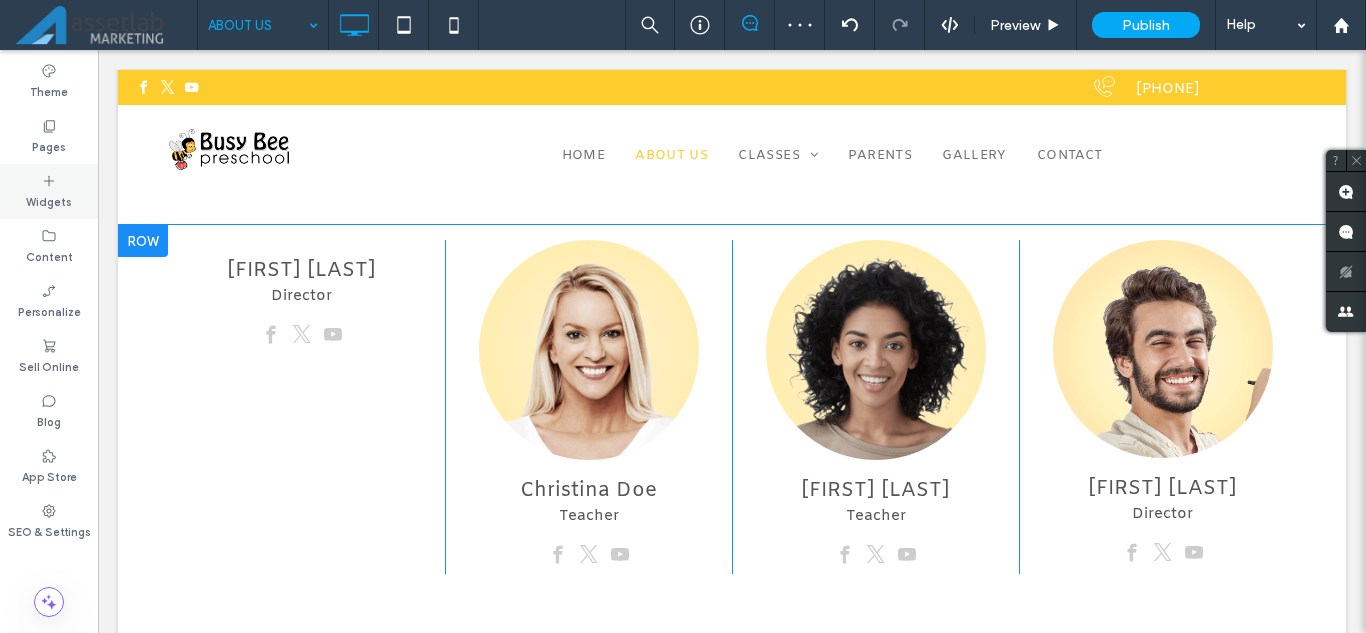 click on "Widgets" at bounding box center [49, 191] 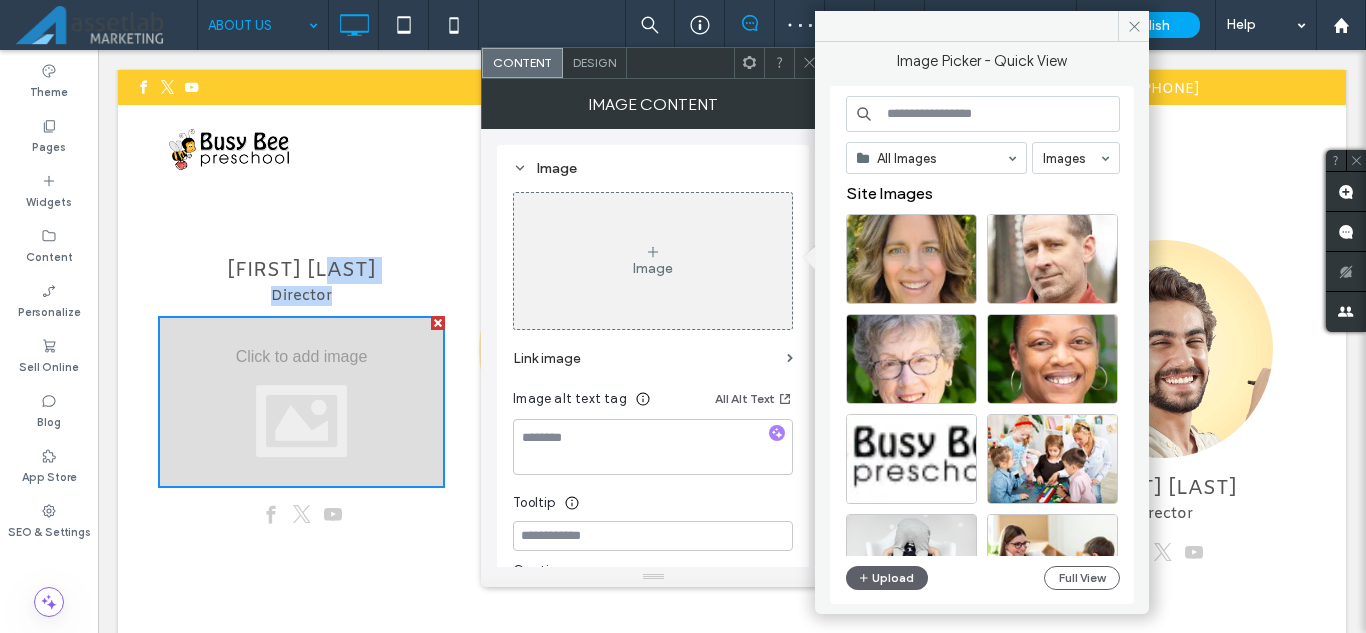 click on "Emy Johnson
Director
Click To Paste" at bounding box center [301, 407] 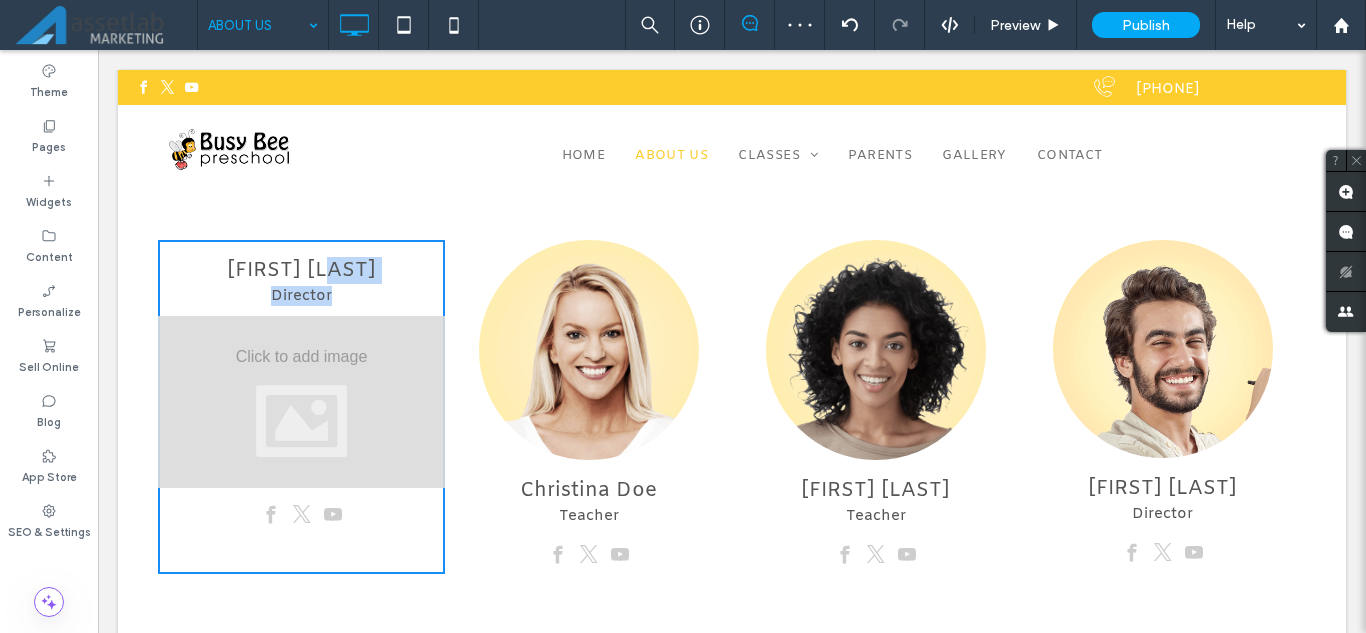 click at bounding box center [301, 402] 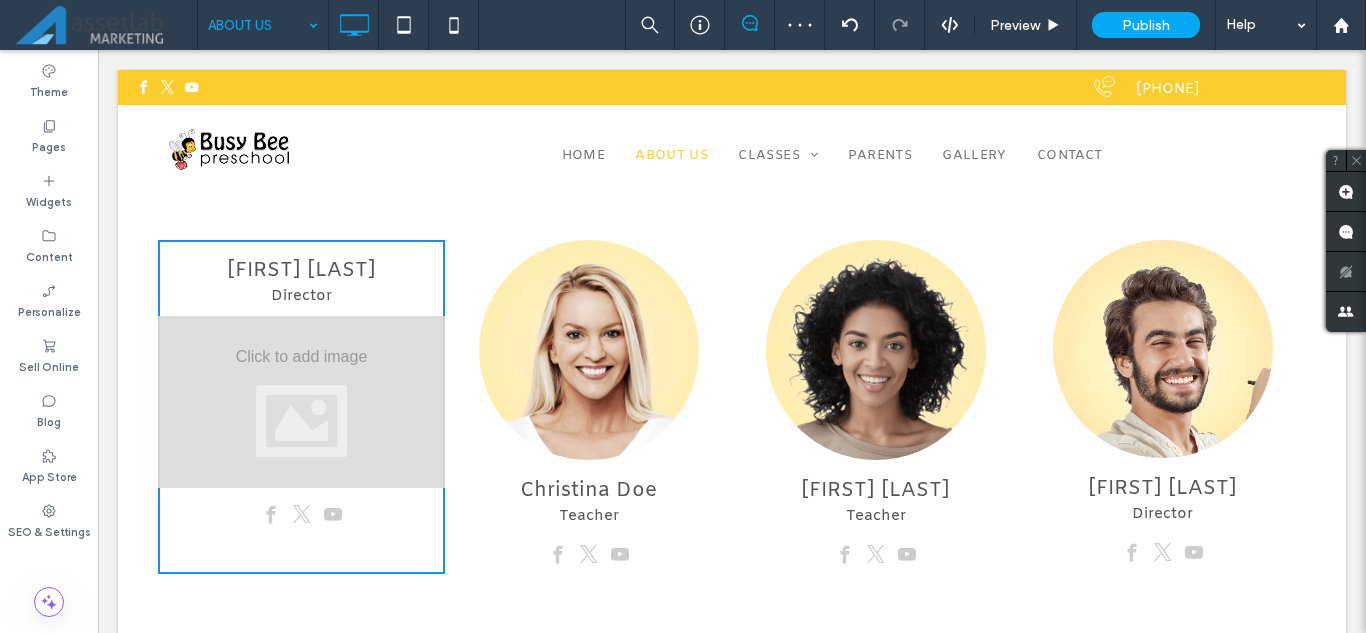 drag, startPoint x: 339, startPoint y: 405, endPoint x: 344, endPoint y: 355, distance: 50.24938 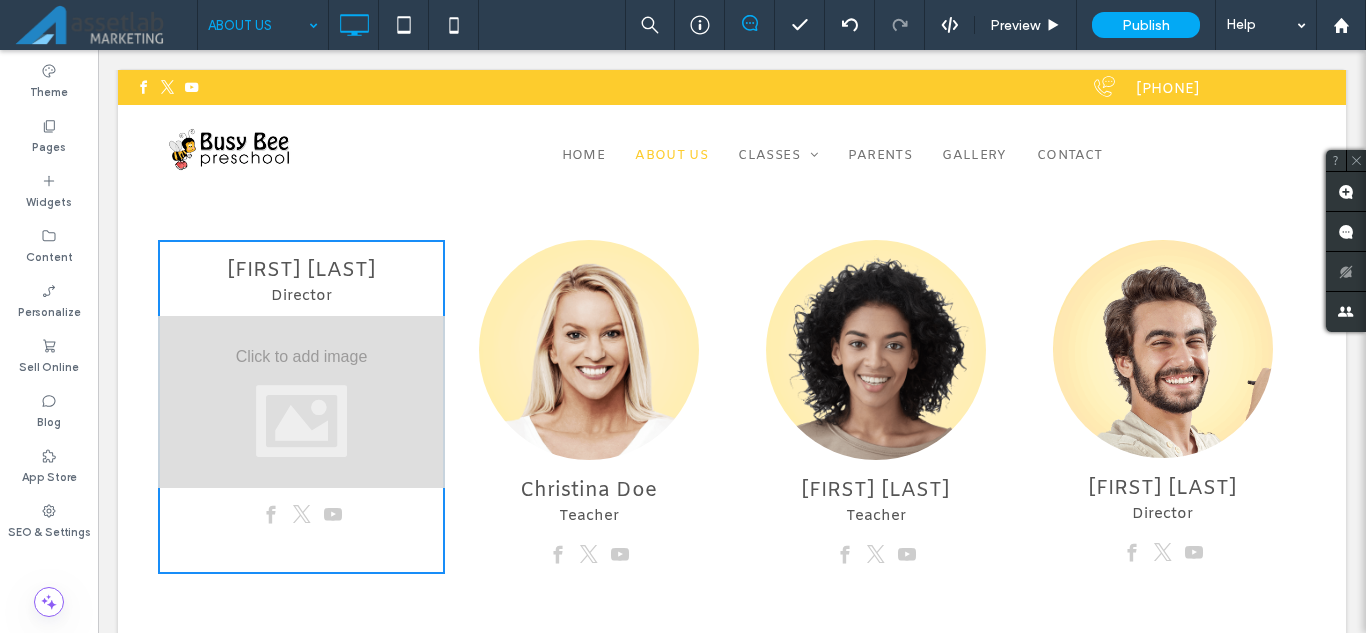 click at bounding box center (301, 402) 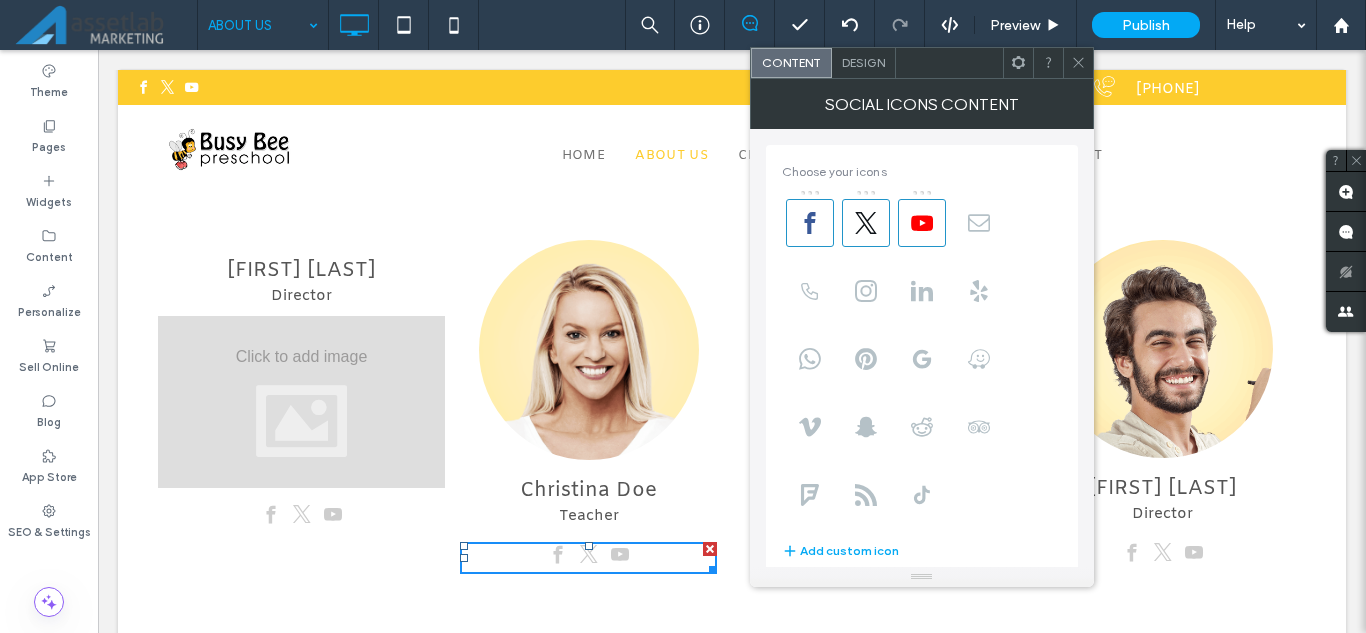 click at bounding box center [301, 402] 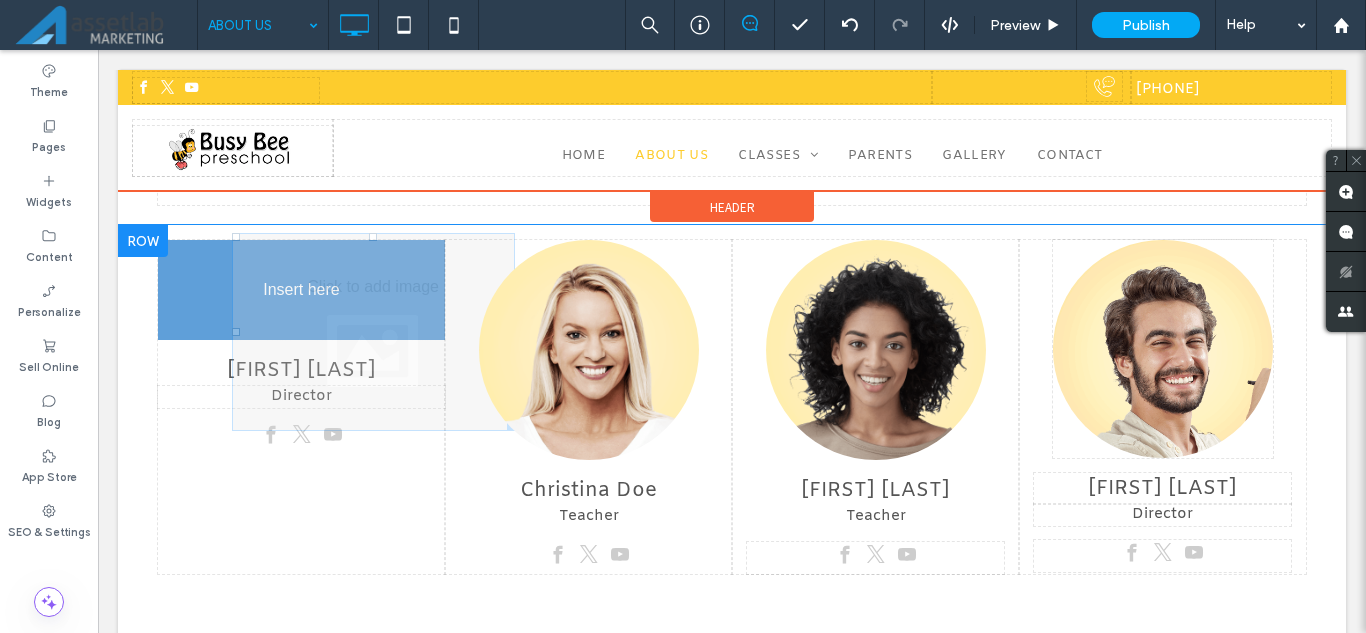 drag, startPoint x: 333, startPoint y: 349, endPoint x: 416, endPoint y: 316, distance: 89.31965 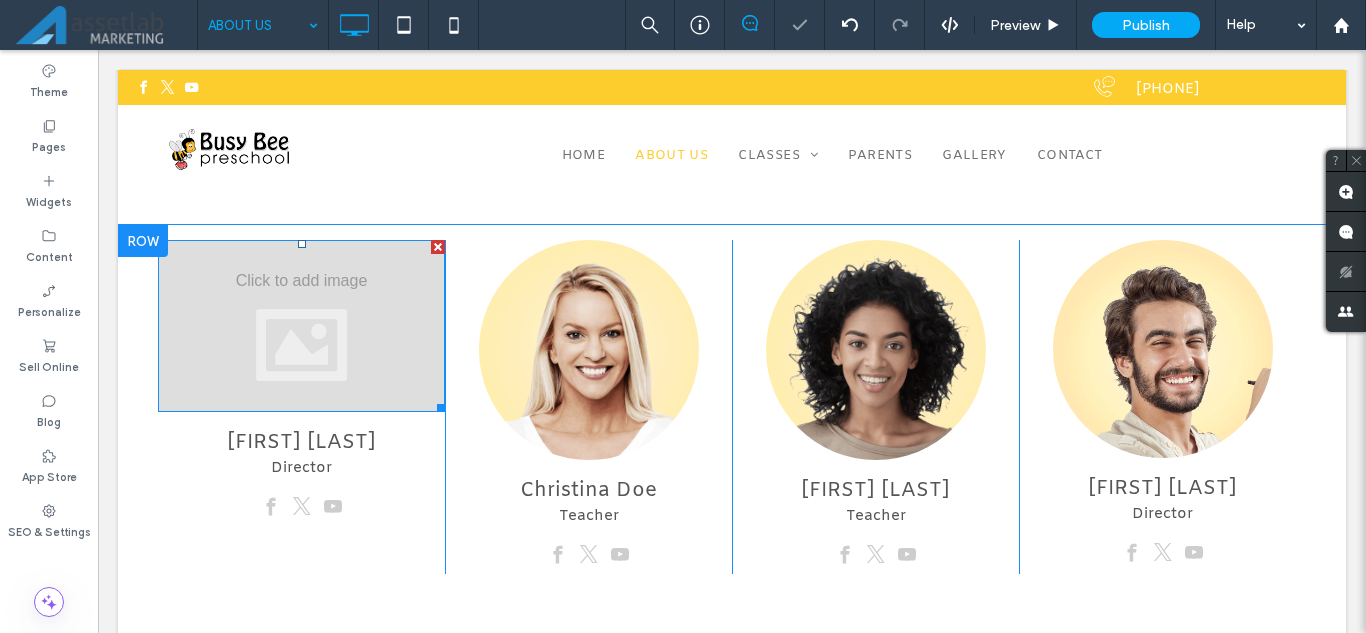 click at bounding box center (301, 326) 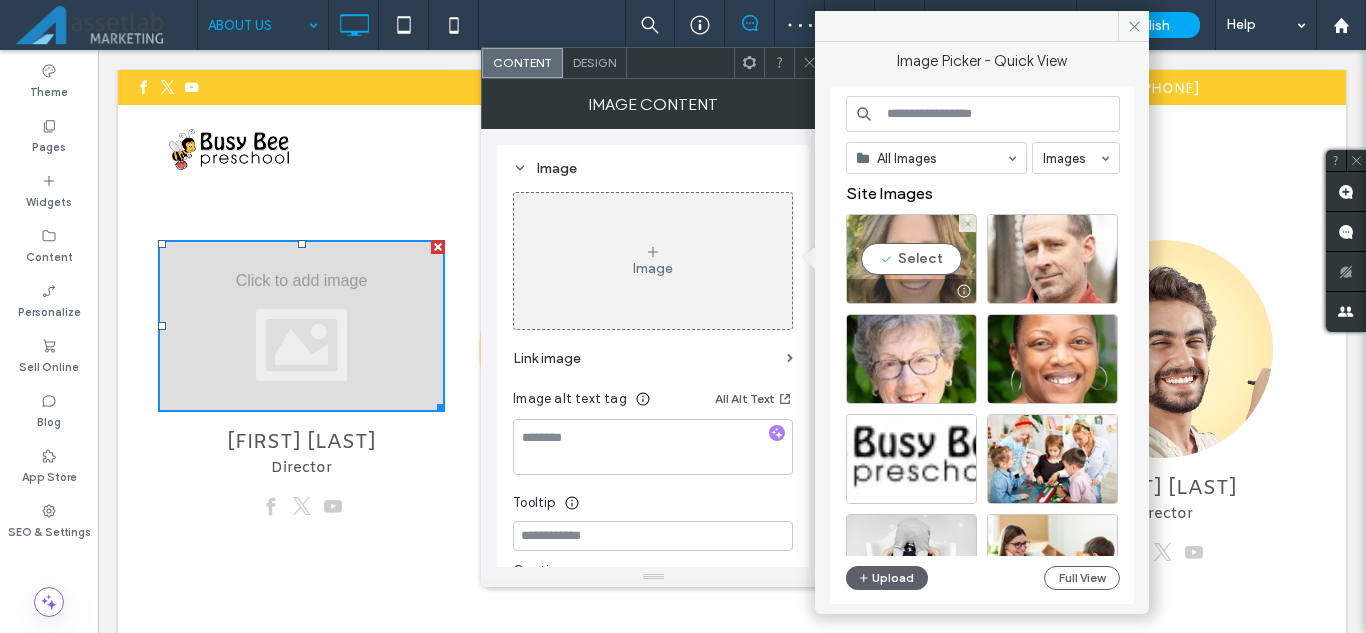 click on "Select" at bounding box center [911, 259] 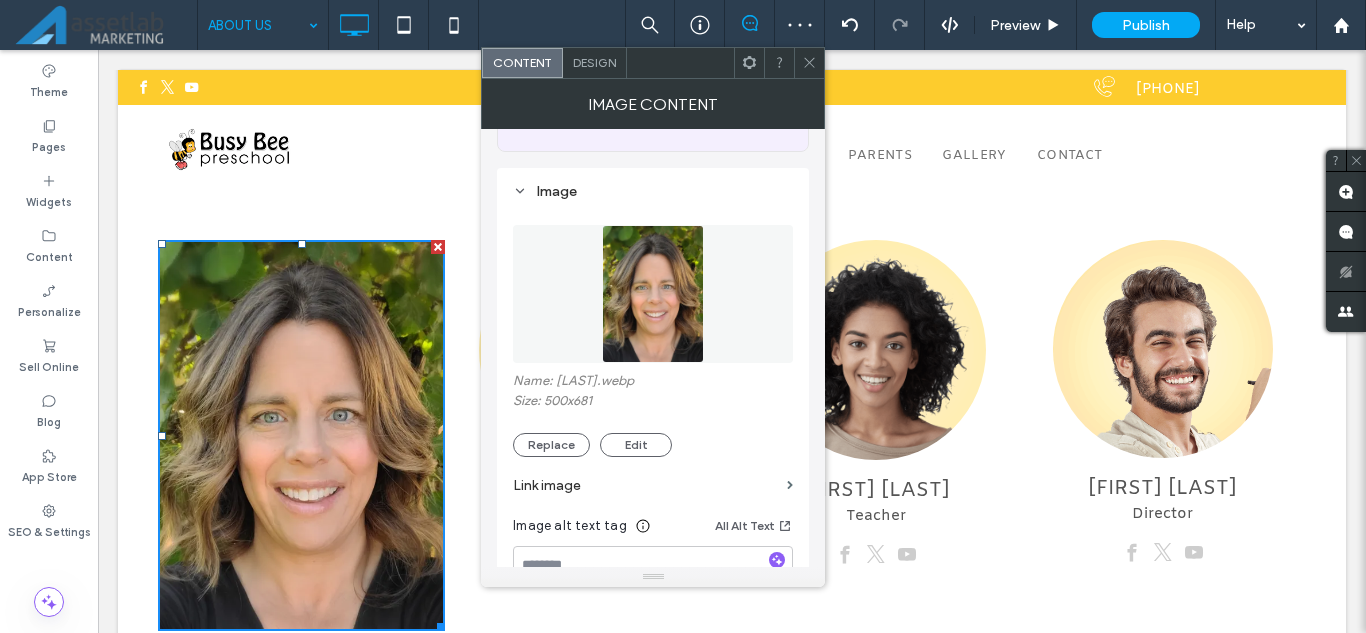 scroll, scrollTop: 200, scrollLeft: 0, axis: vertical 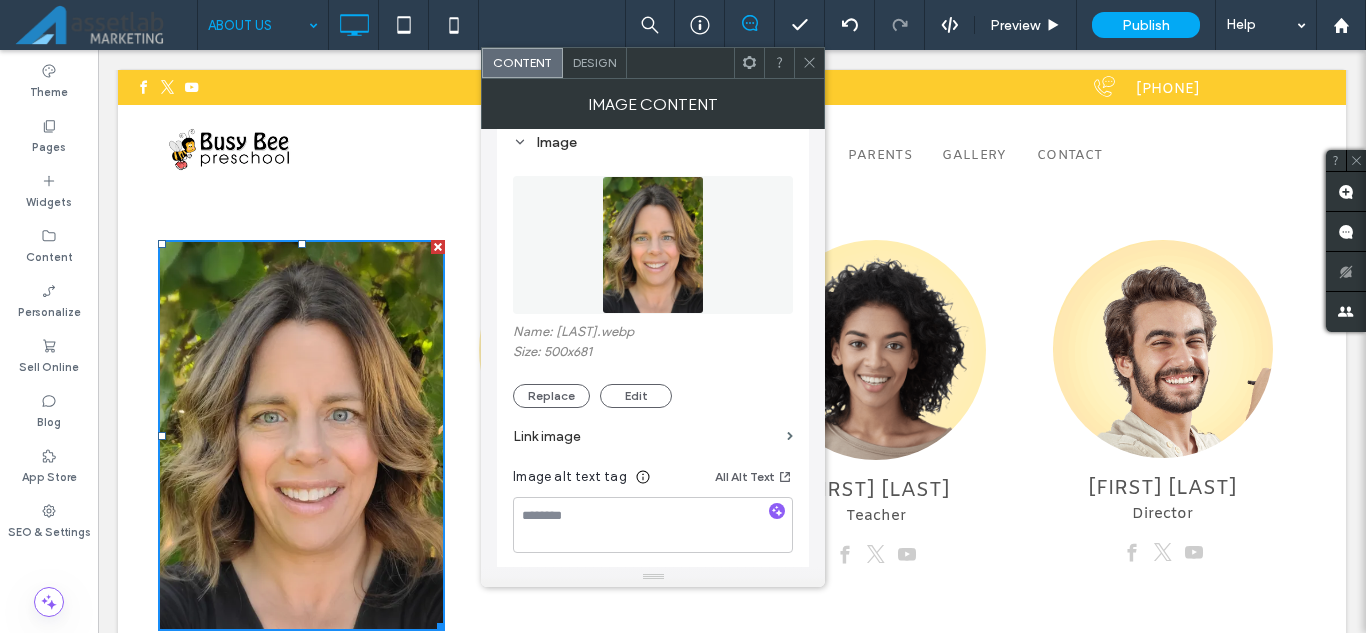 click 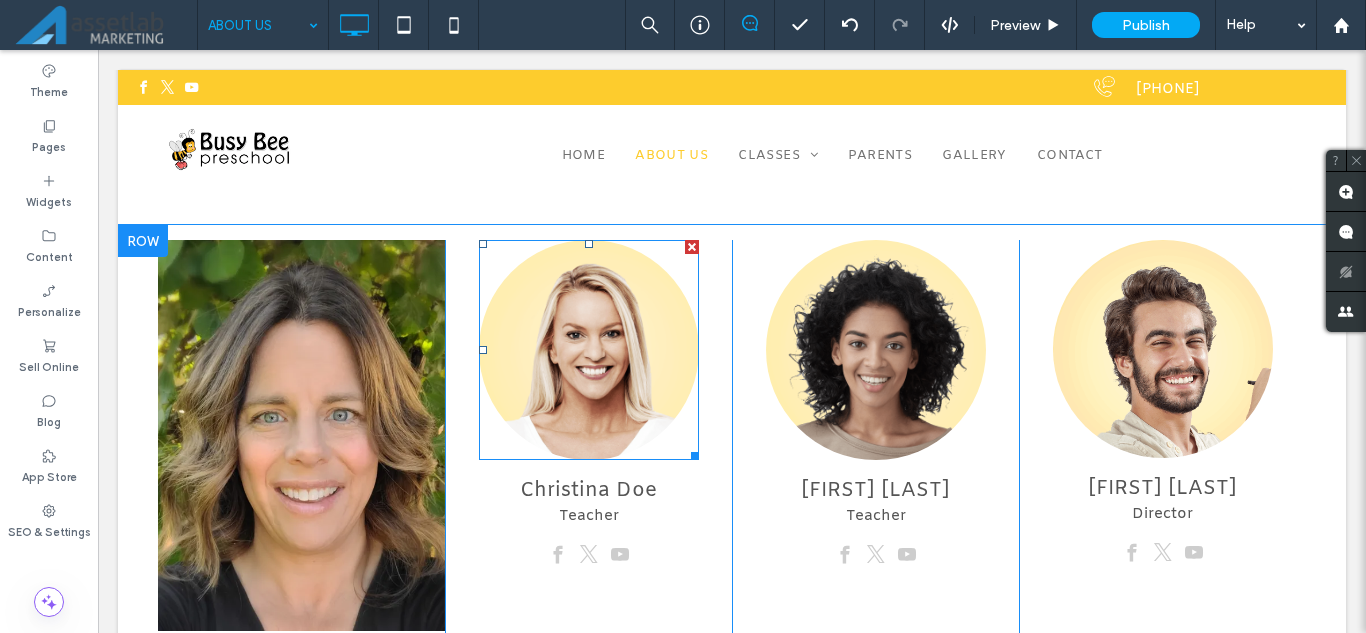 click at bounding box center [589, 350] 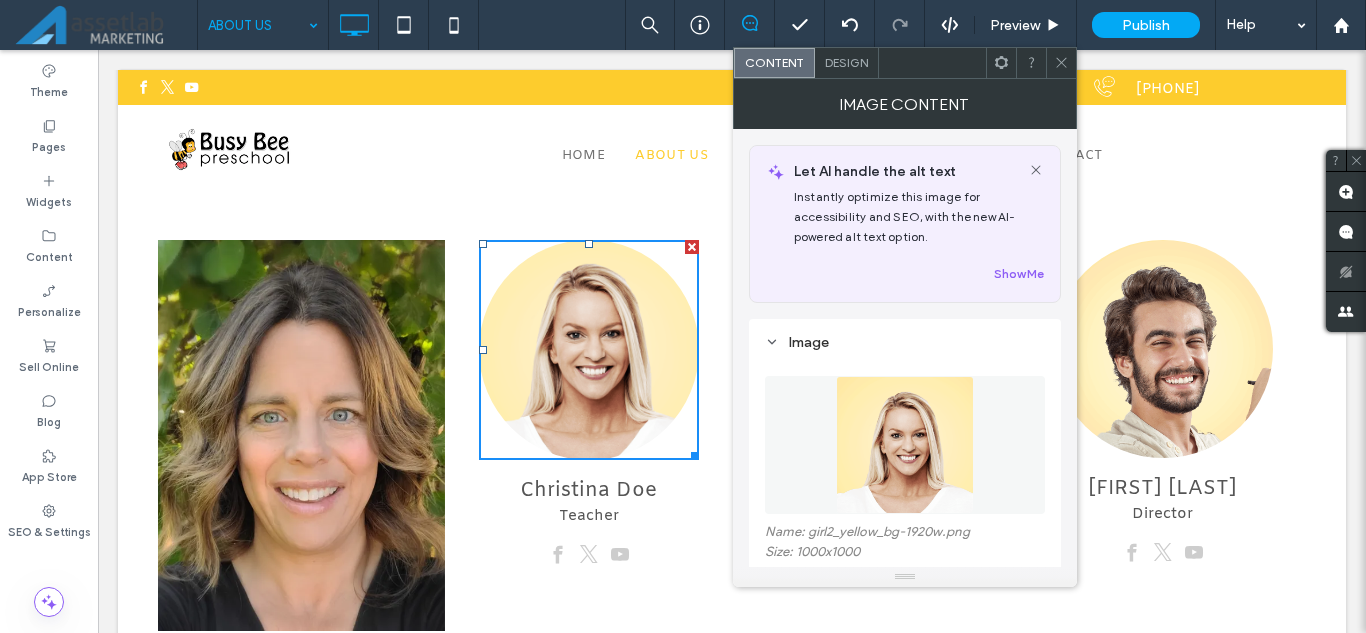 click at bounding box center [905, 445] 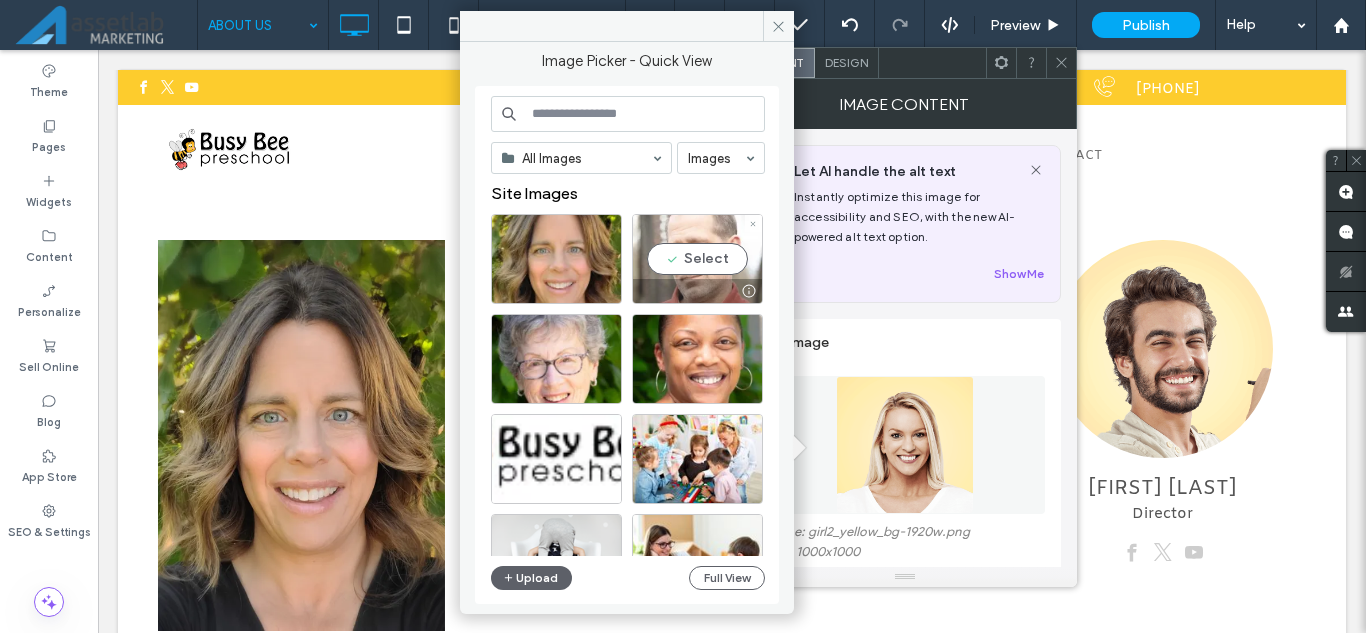 click on "Select" at bounding box center (697, 259) 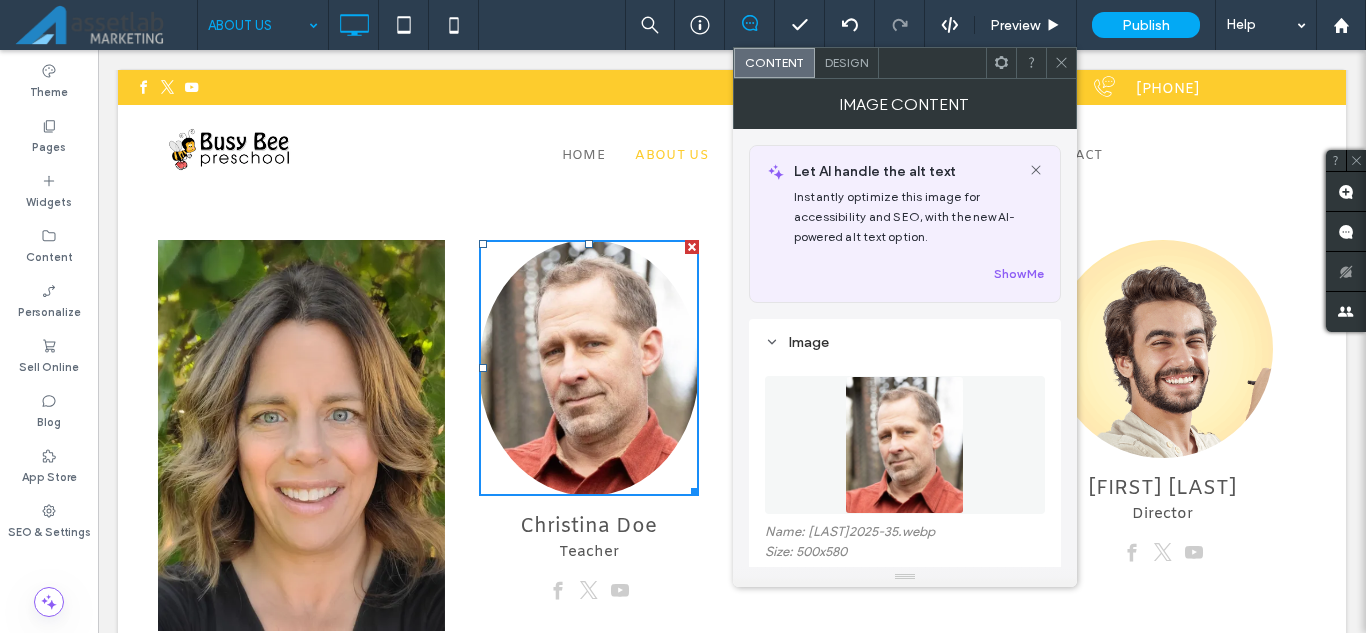 click 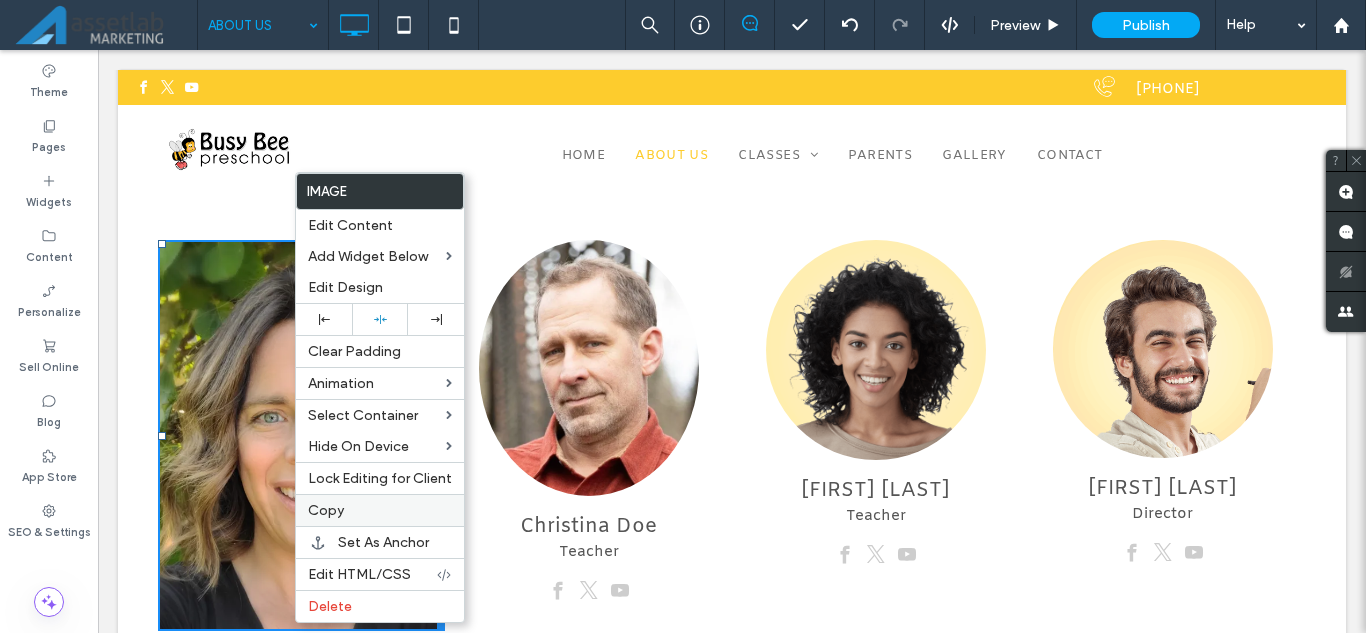 click on "Copy" at bounding box center (380, 510) 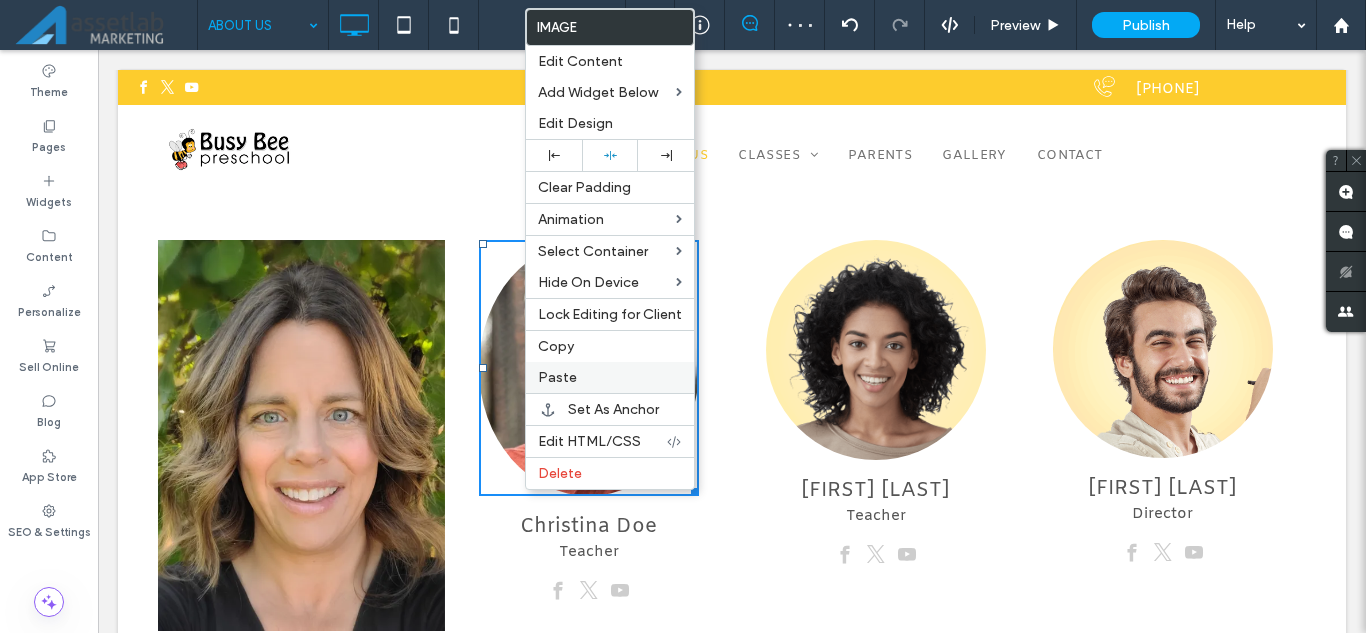 click on "Paste" at bounding box center (610, 377) 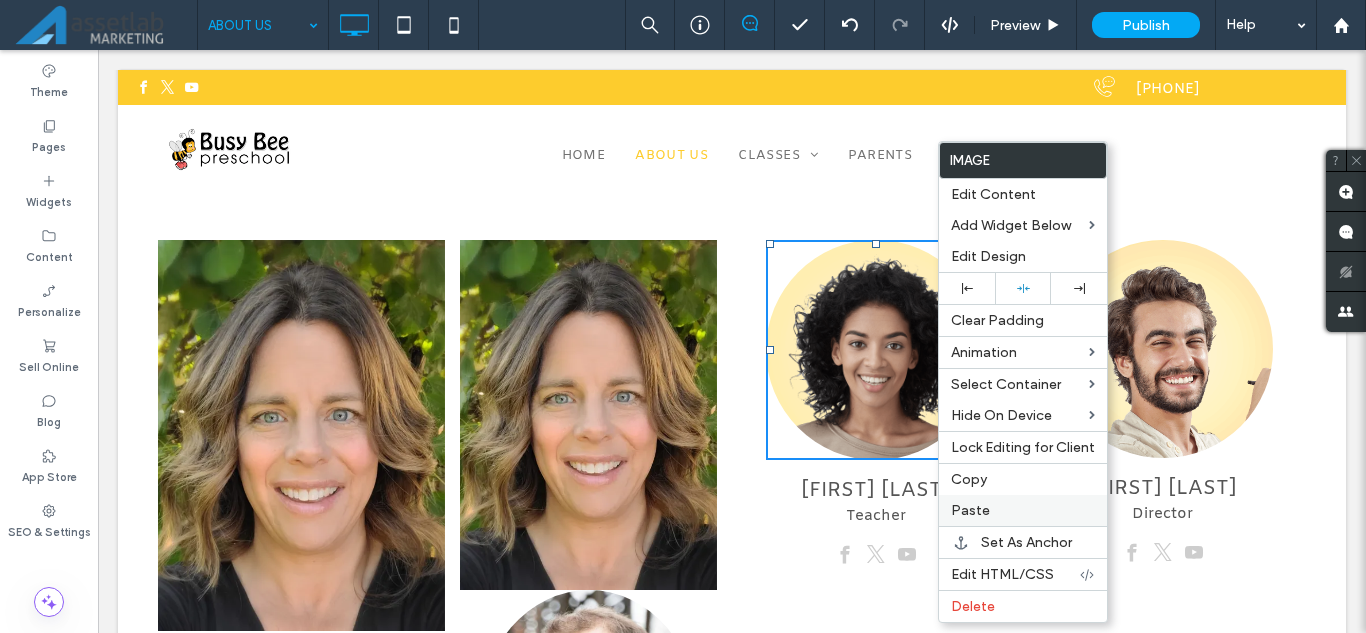 click on "Paste" at bounding box center (1023, 510) 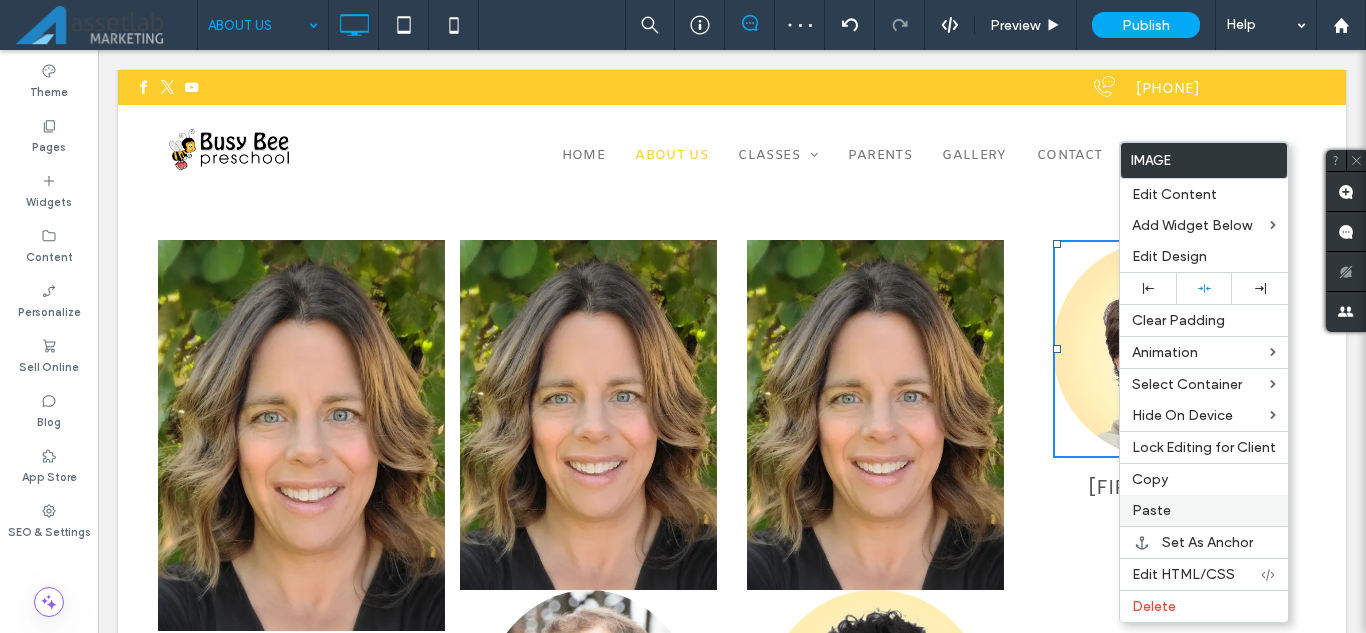 click on "Paste" at bounding box center (1204, 510) 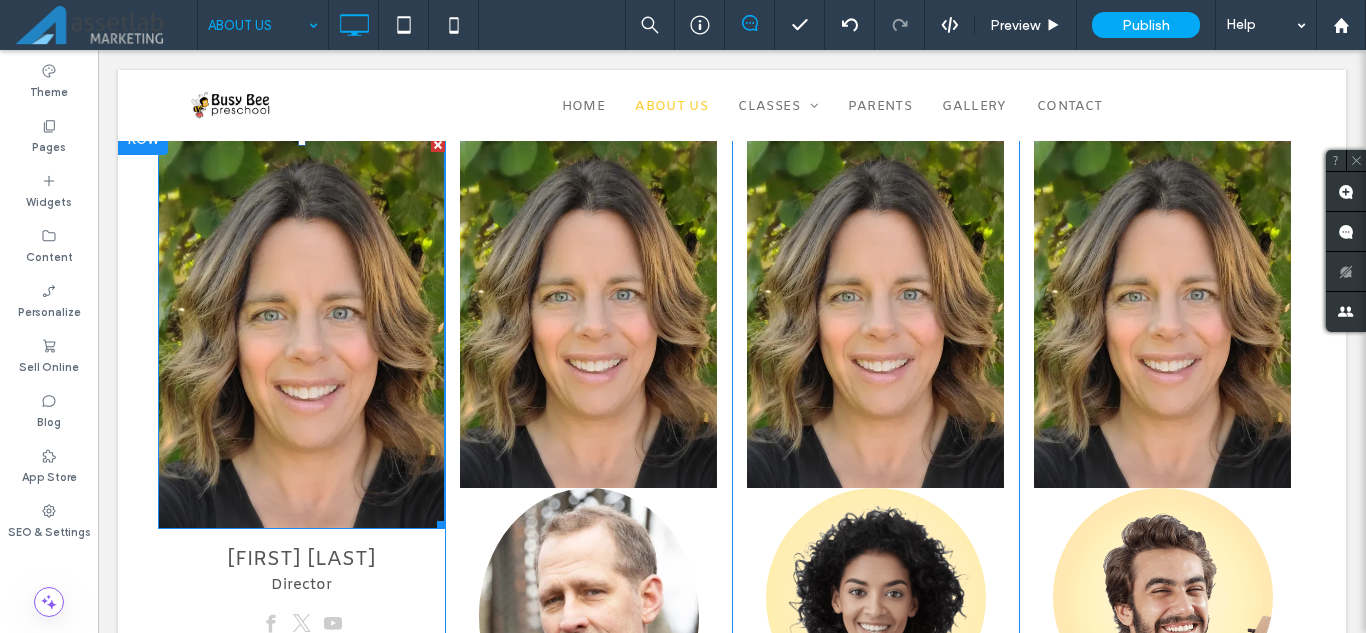 scroll, scrollTop: 700, scrollLeft: 0, axis: vertical 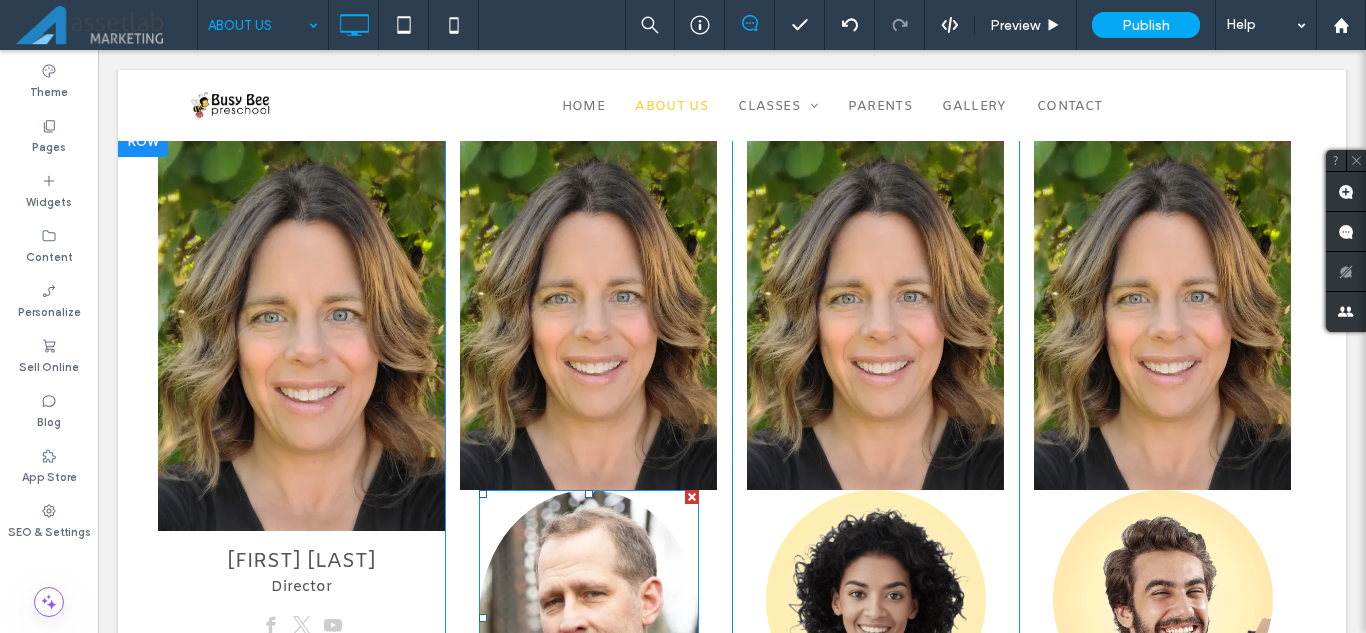 click at bounding box center [692, 497] 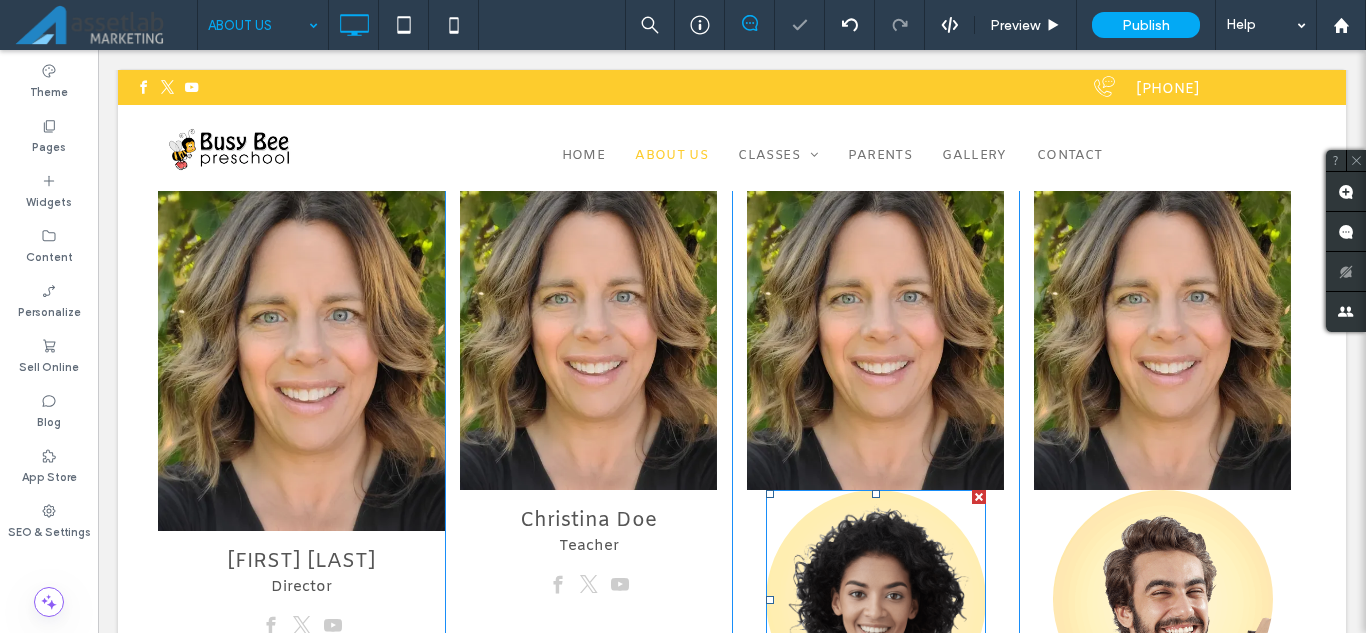 click at bounding box center (979, 497) 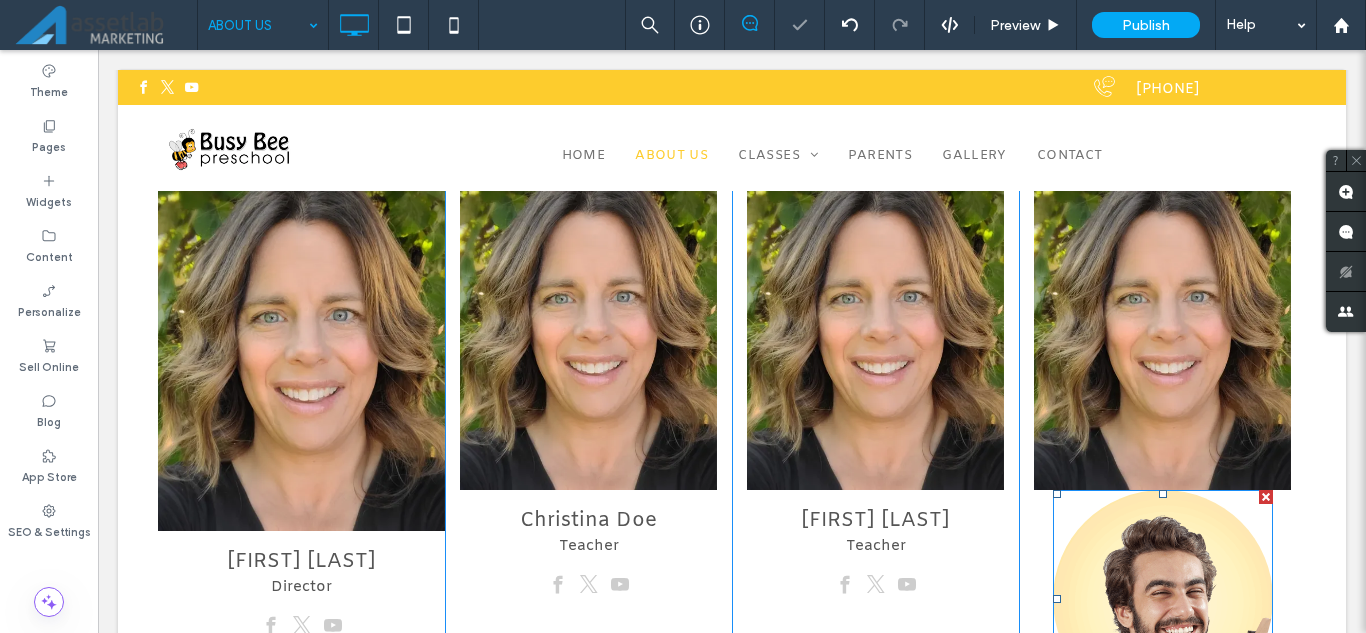 click at bounding box center [1266, 497] 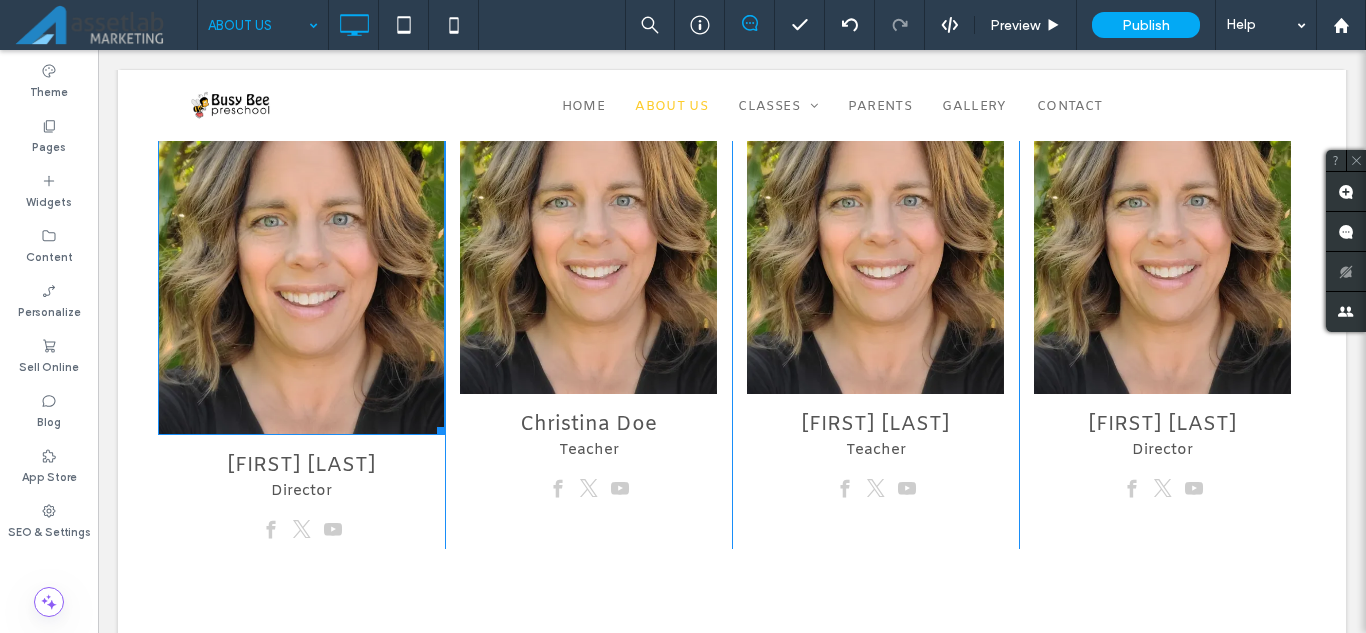 scroll, scrollTop: 800, scrollLeft: 0, axis: vertical 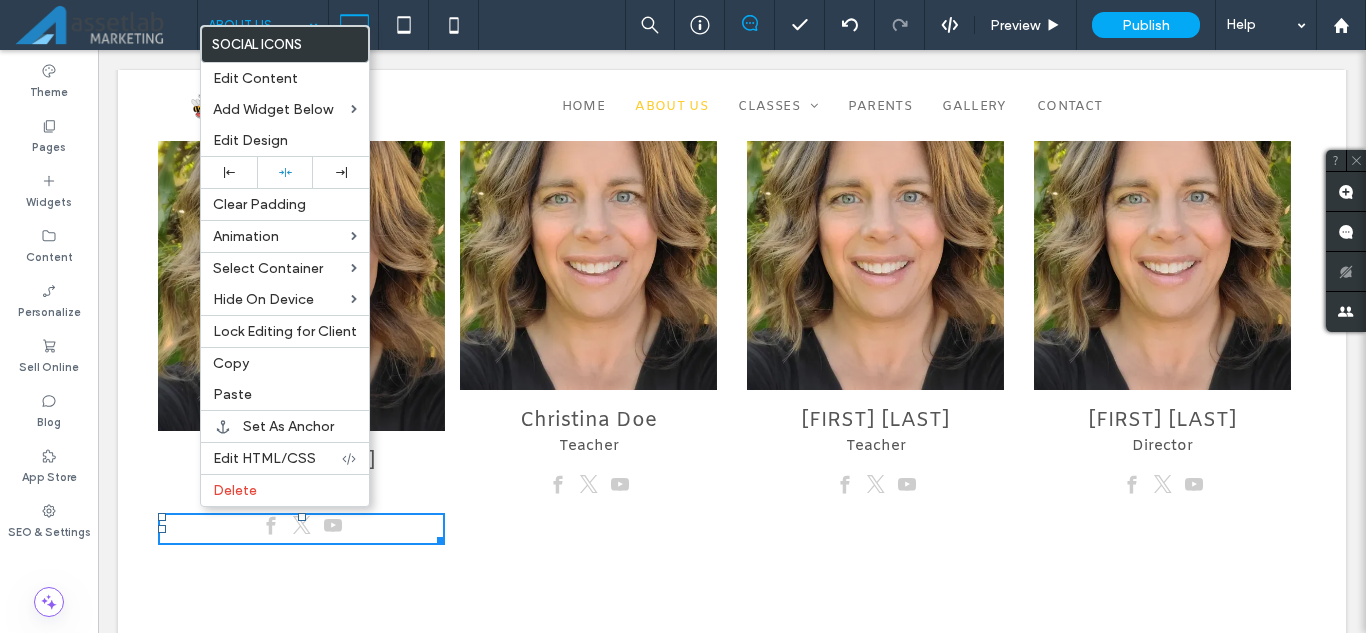 click on "Emy Johnson
Director
Click To Paste
Christina Doe
Teacher
Click To Paste
Aurelie Hansen
Teacher
Click To Paste
Stephane Perry
Director
Click To Paste
Row + Add Section" at bounding box center [732, 335] 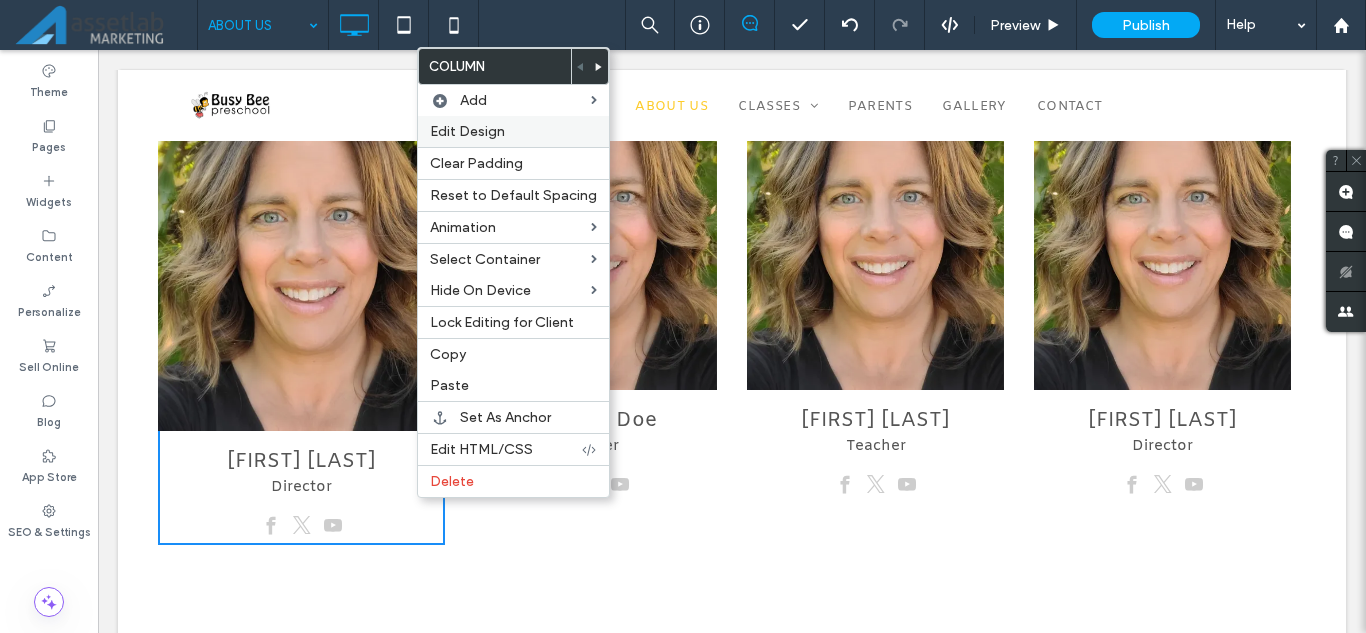 click on "Edit Design" at bounding box center (467, 131) 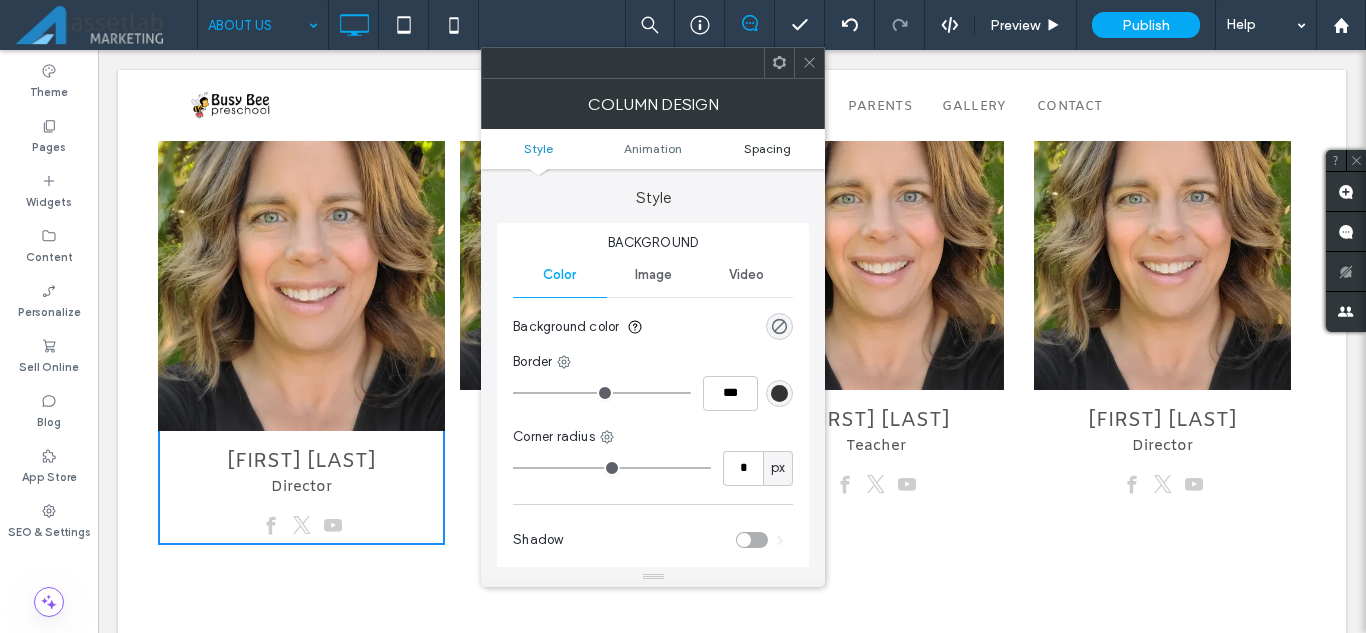 click on "Spacing" at bounding box center (767, 148) 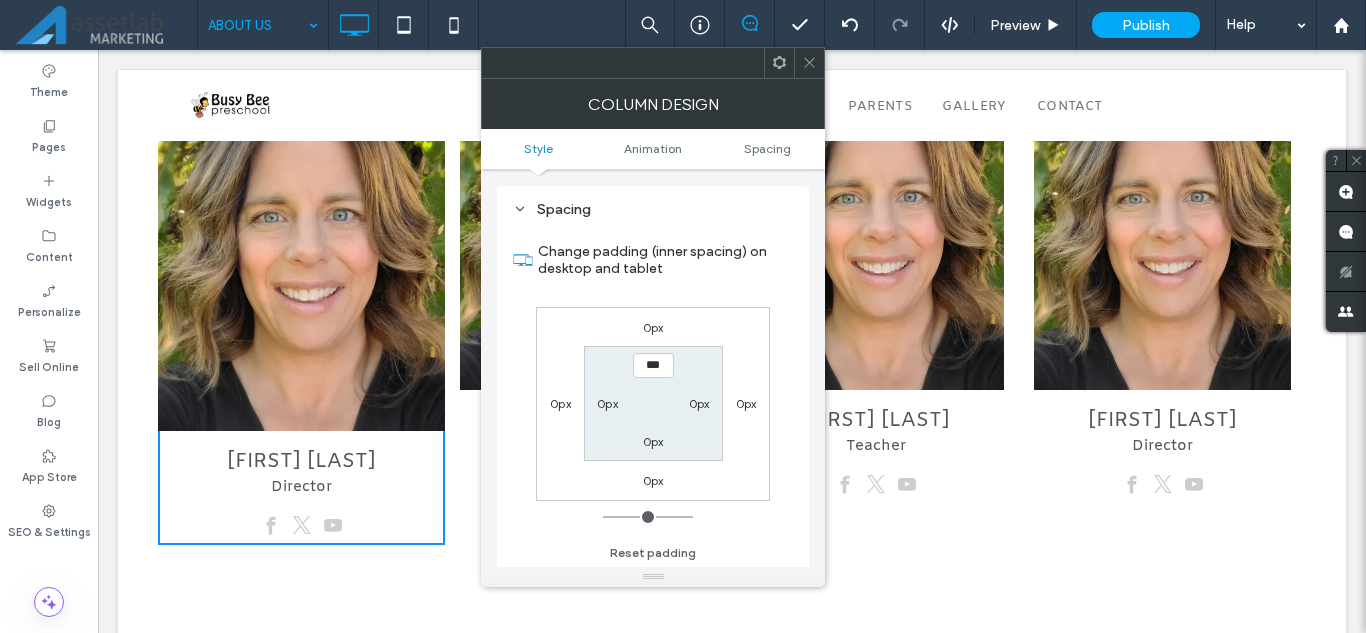 scroll, scrollTop: 469, scrollLeft: 0, axis: vertical 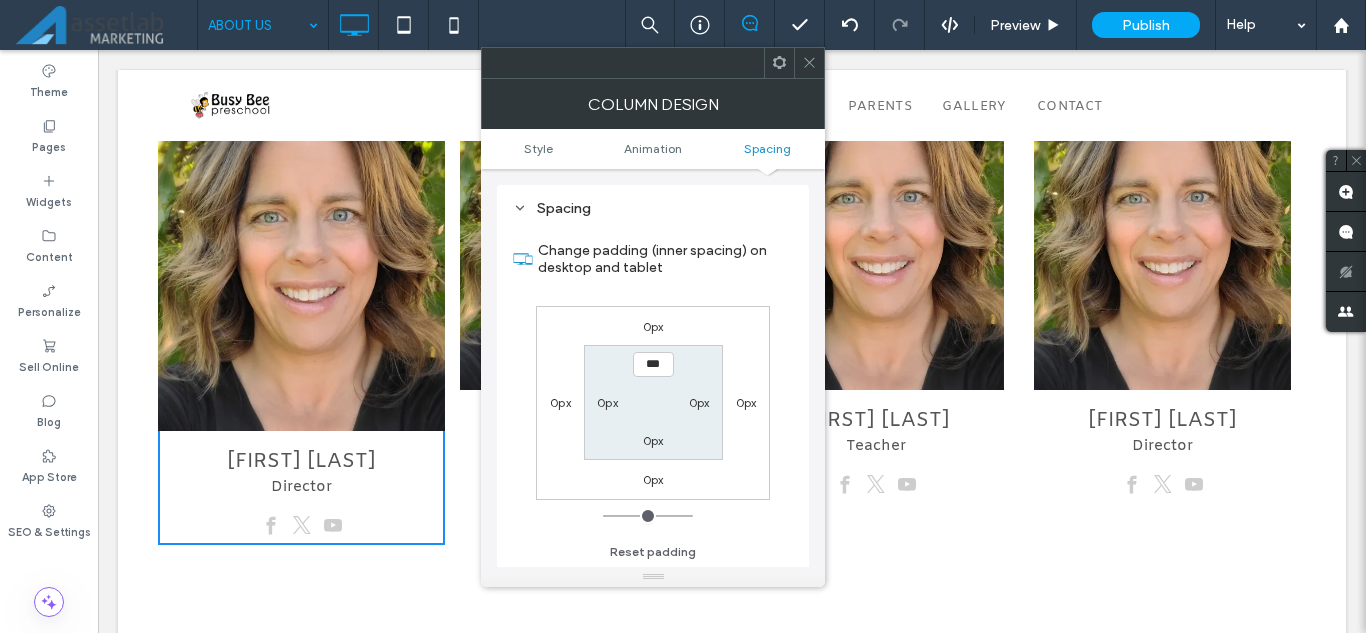 click on "0px" at bounding box center [607, 402] 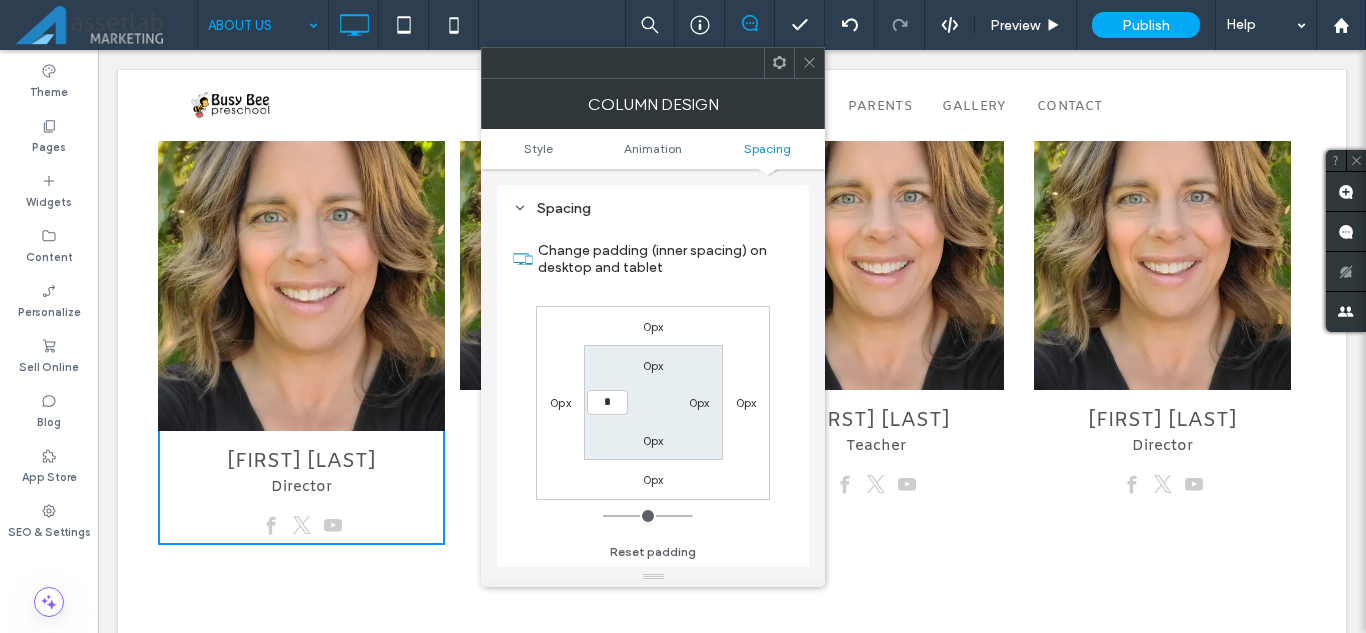 type on "**" 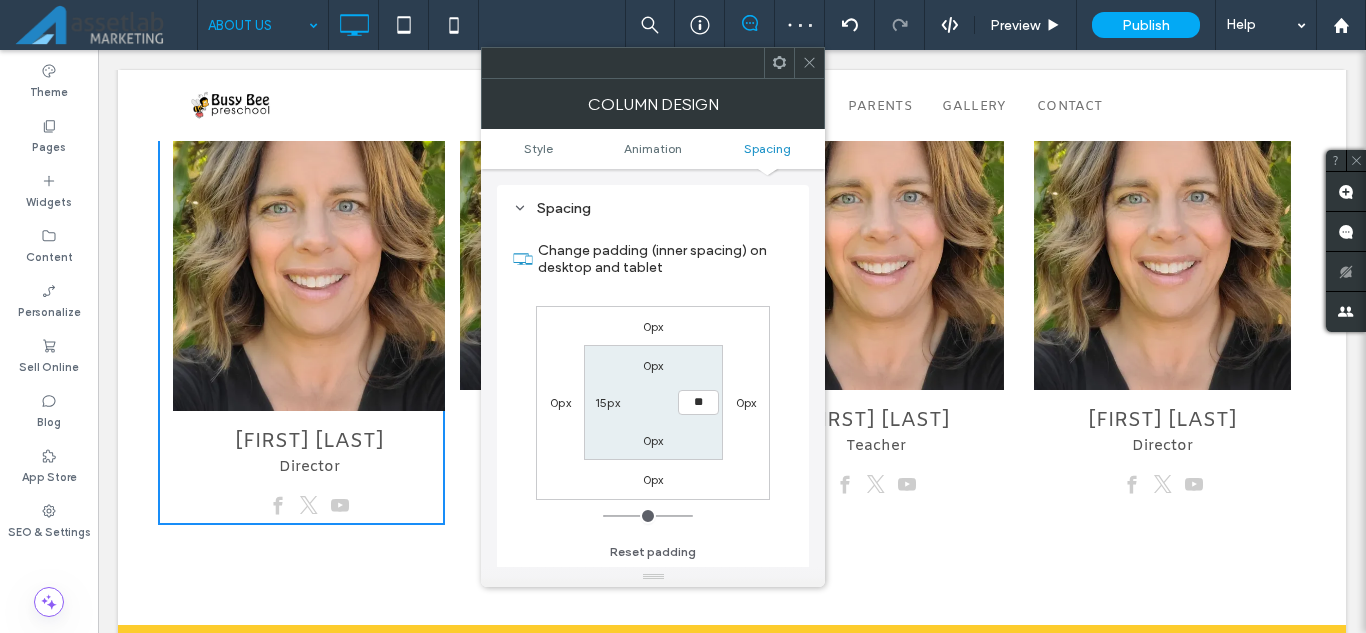 type on "**" 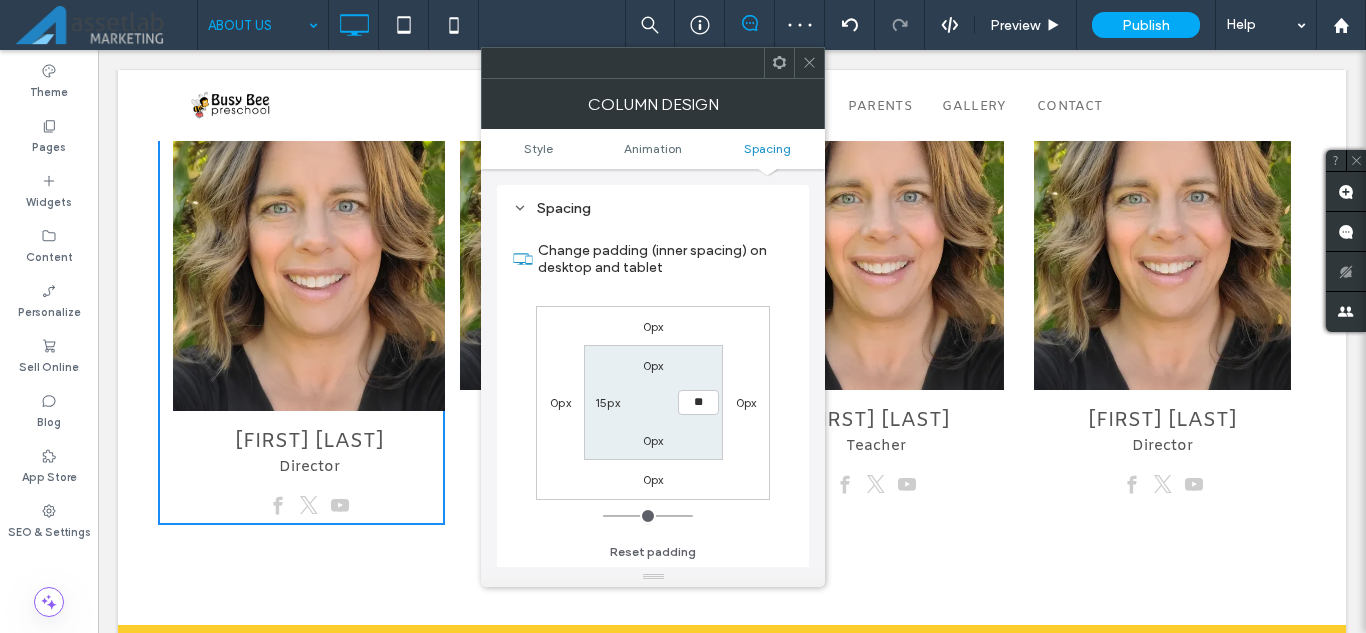 type on "**" 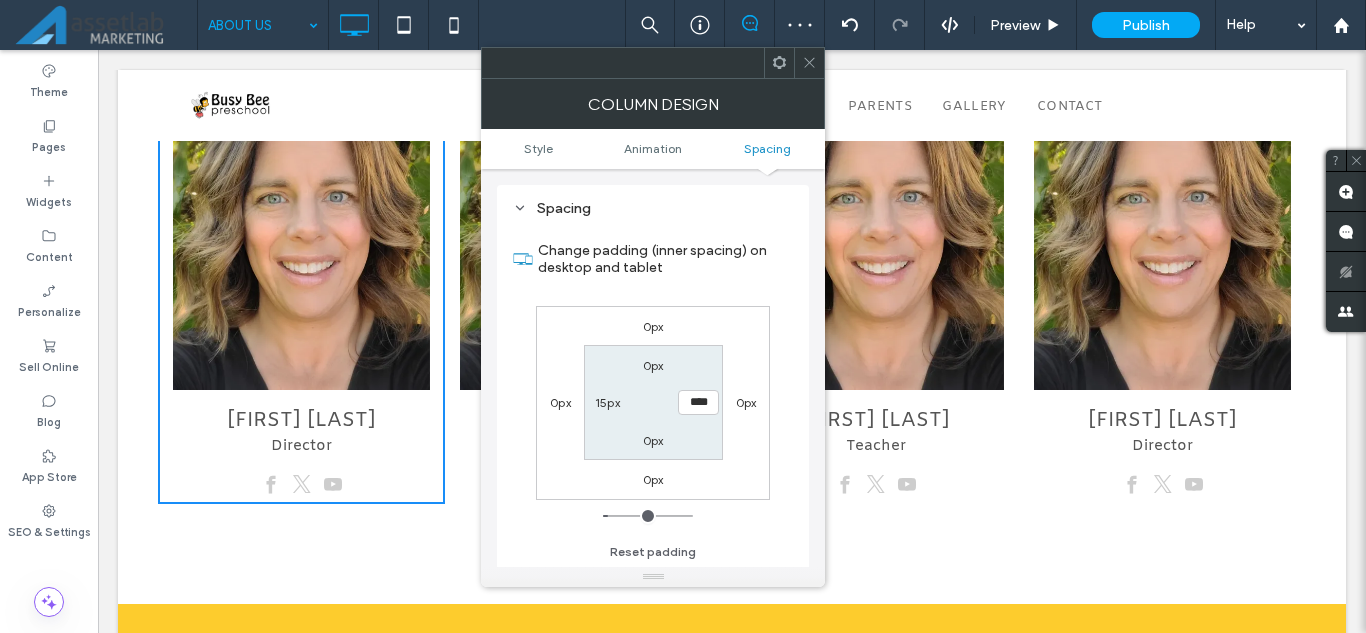 click on "0px 0px 0px 0px 0px **** 0px 15px" at bounding box center (653, 403) 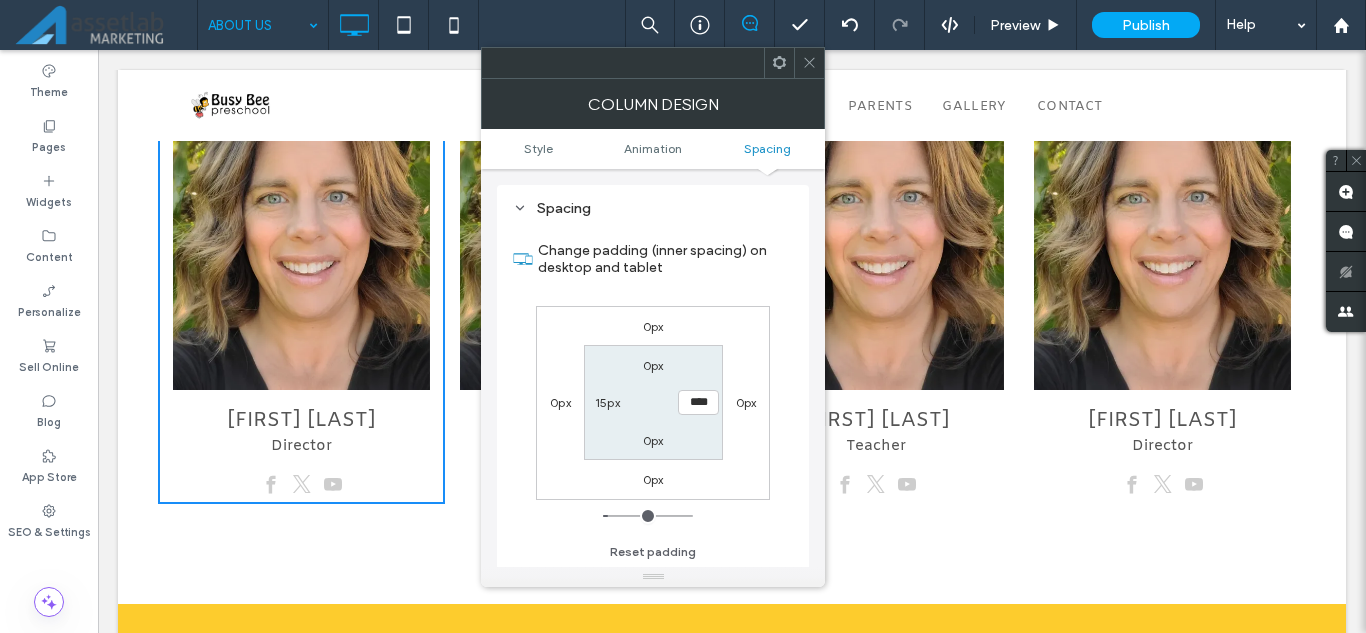 click at bounding box center (809, 63) 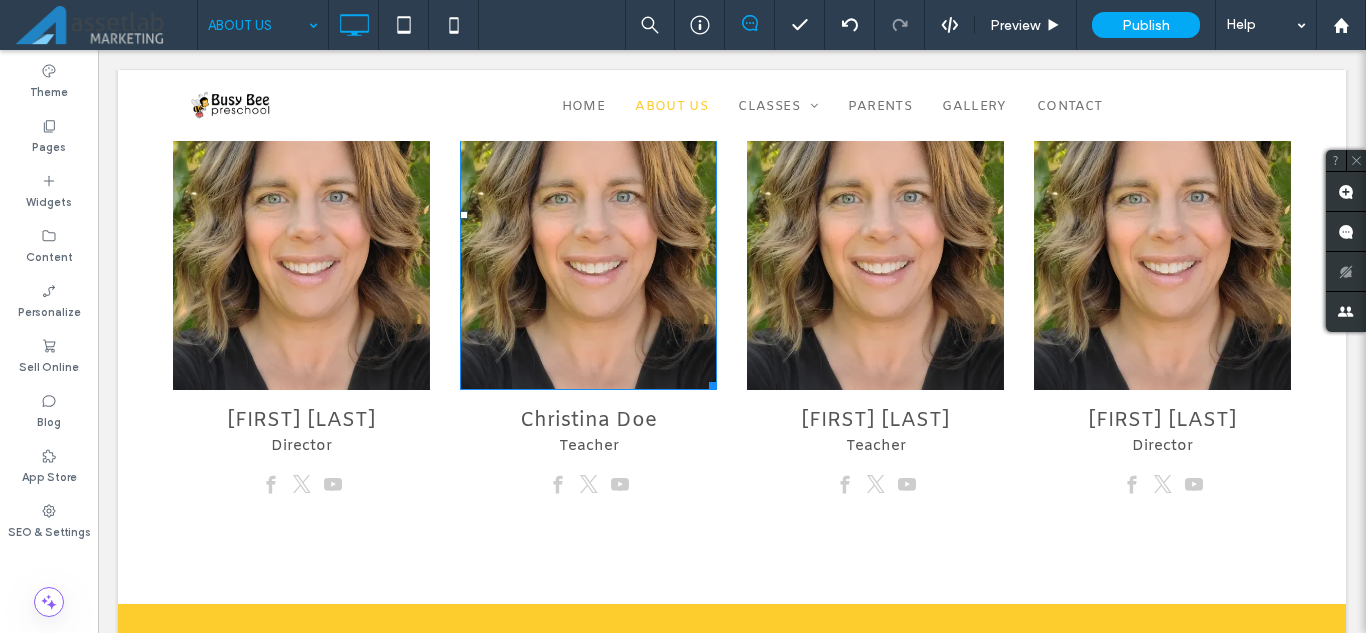 click at bounding box center (588, 215) 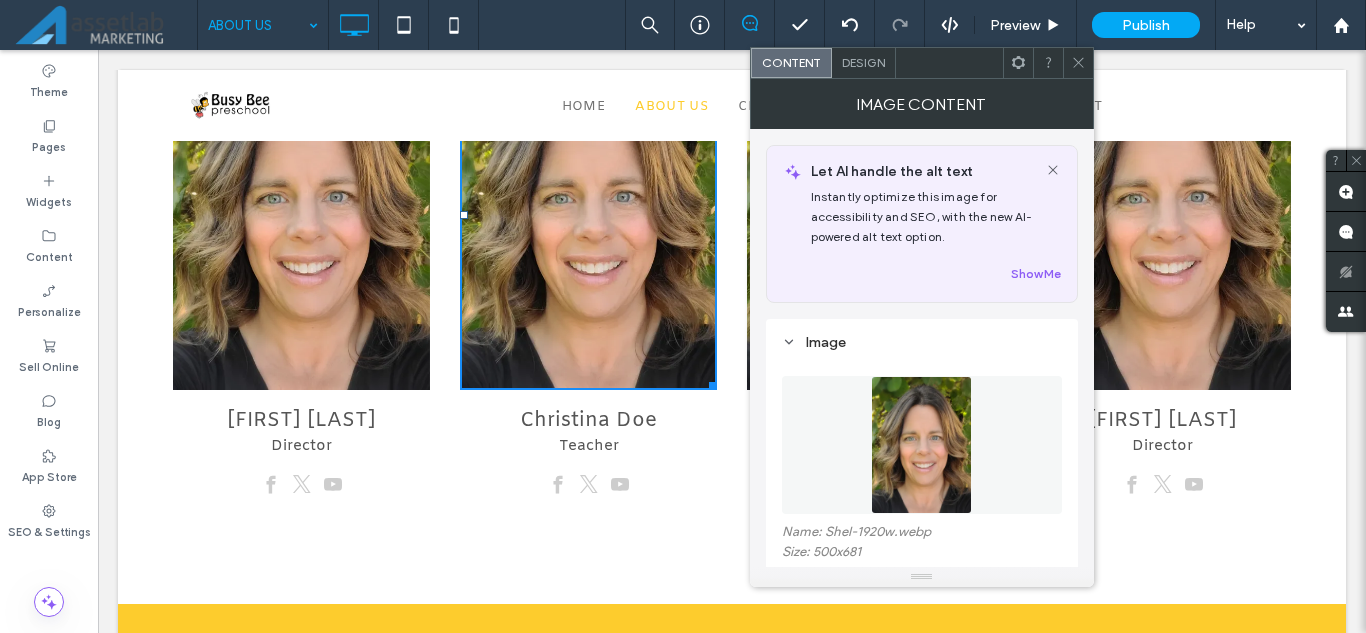 click at bounding box center [922, 445] 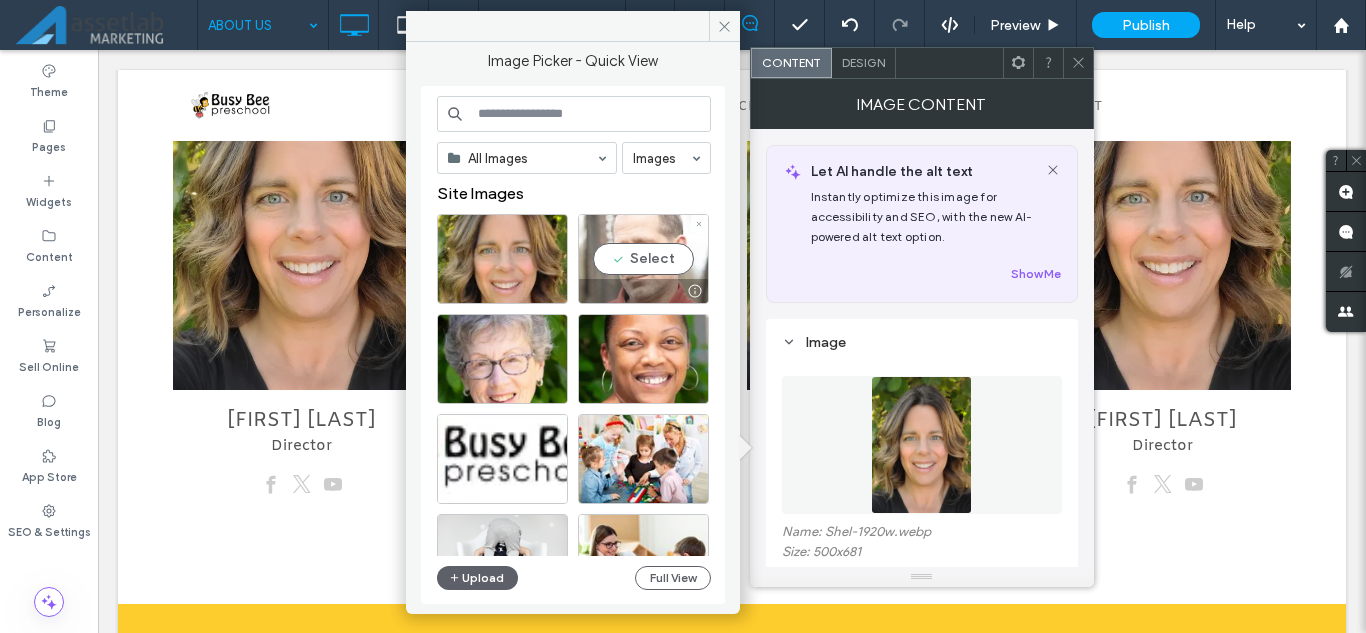 drag, startPoint x: 644, startPoint y: 221, endPoint x: 546, endPoint y: 179, distance: 106.62083 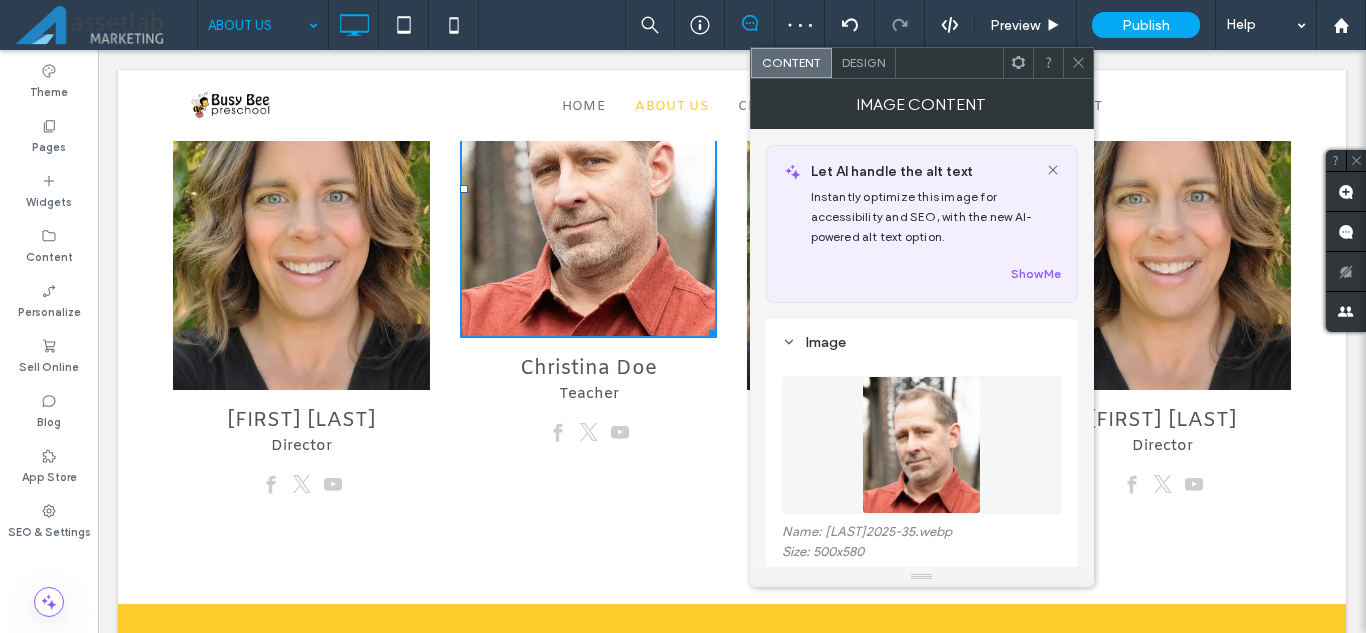 click at bounding box center (1078, 63) 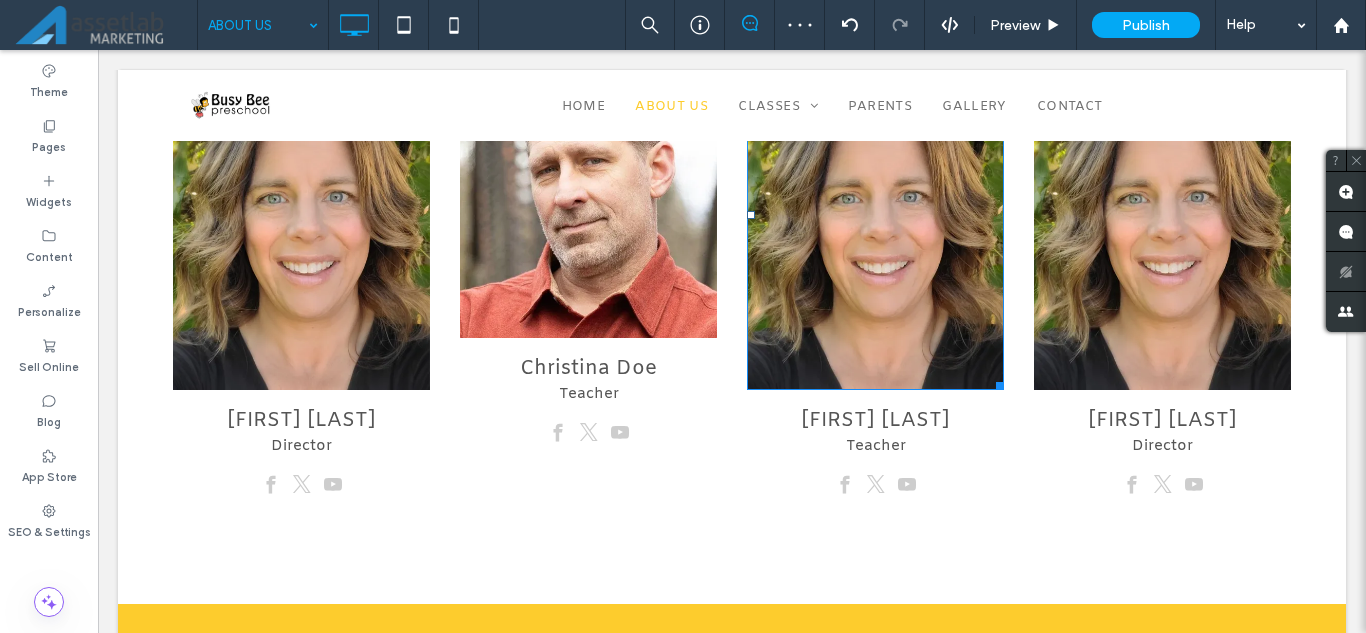 click at bounding box center (875, 215) 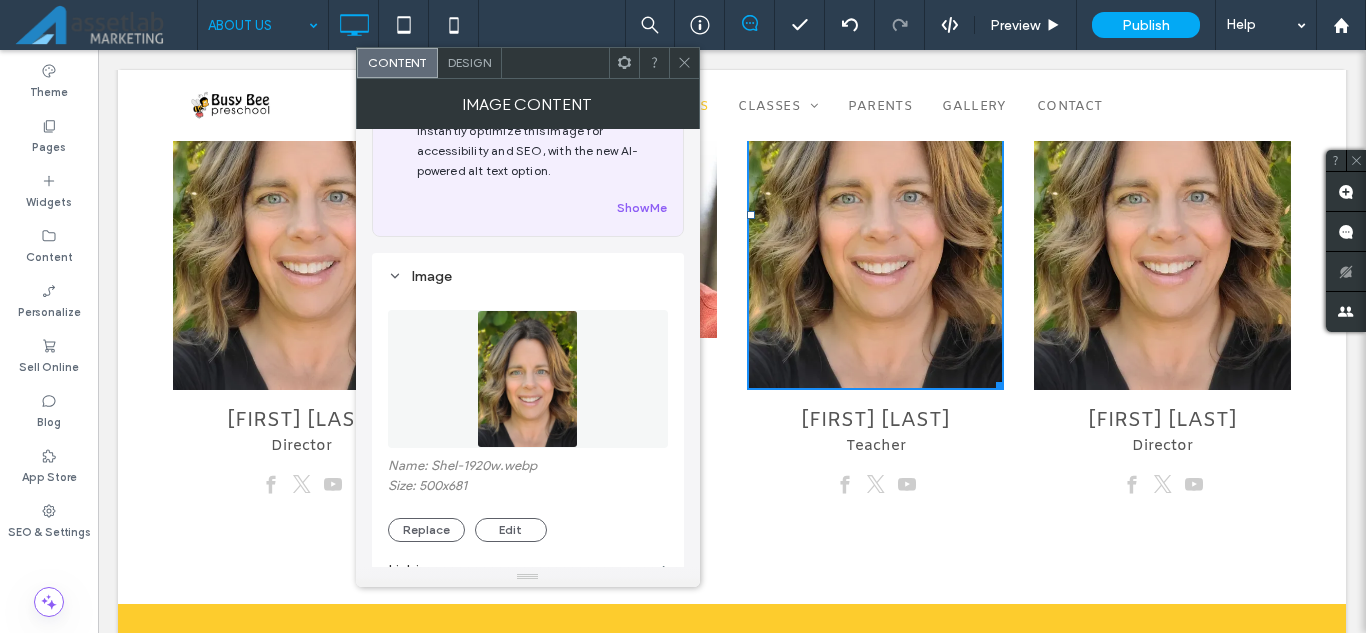 scroll, scrollTop: 100, scrollLeft: 0, axis: vertical 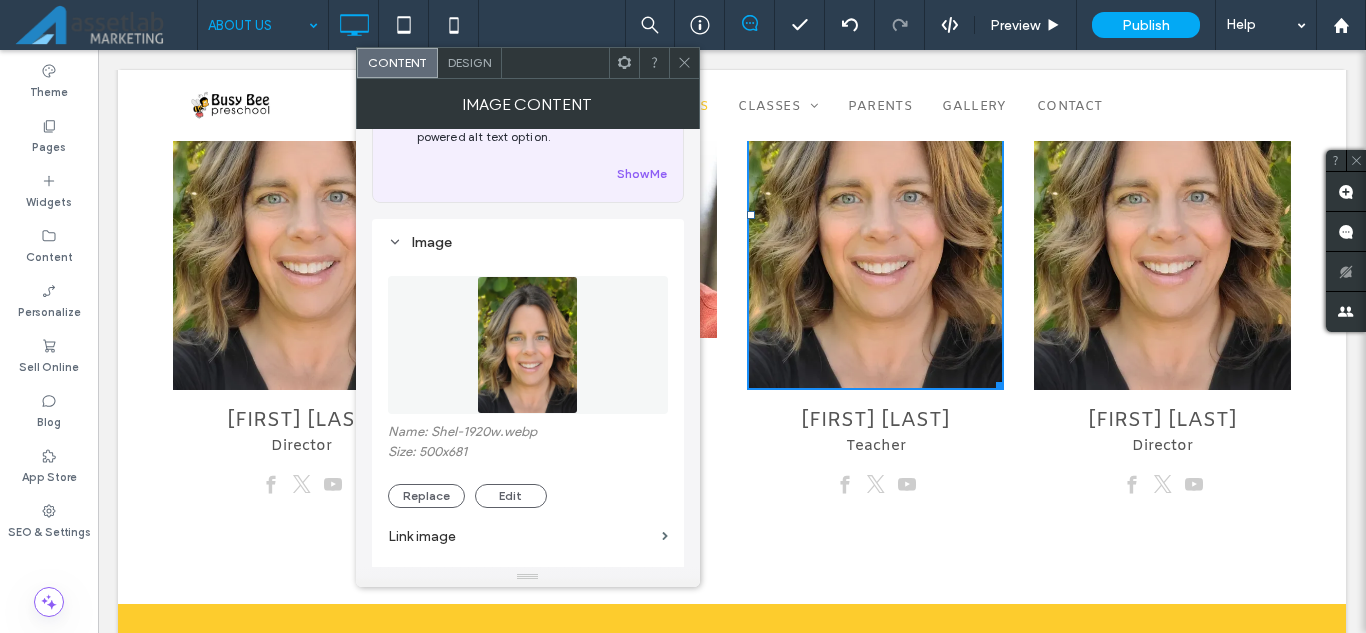 click at bounding box center (528, 345) 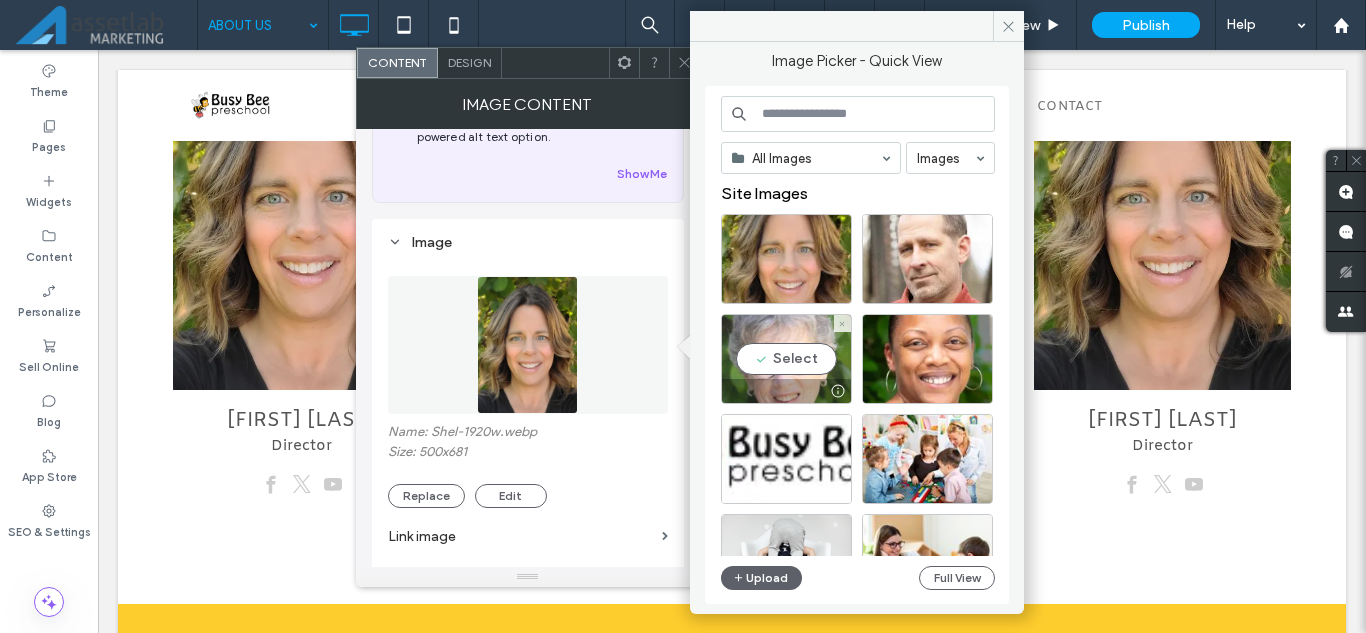 click on "Select" at bounding box center (786, 359) 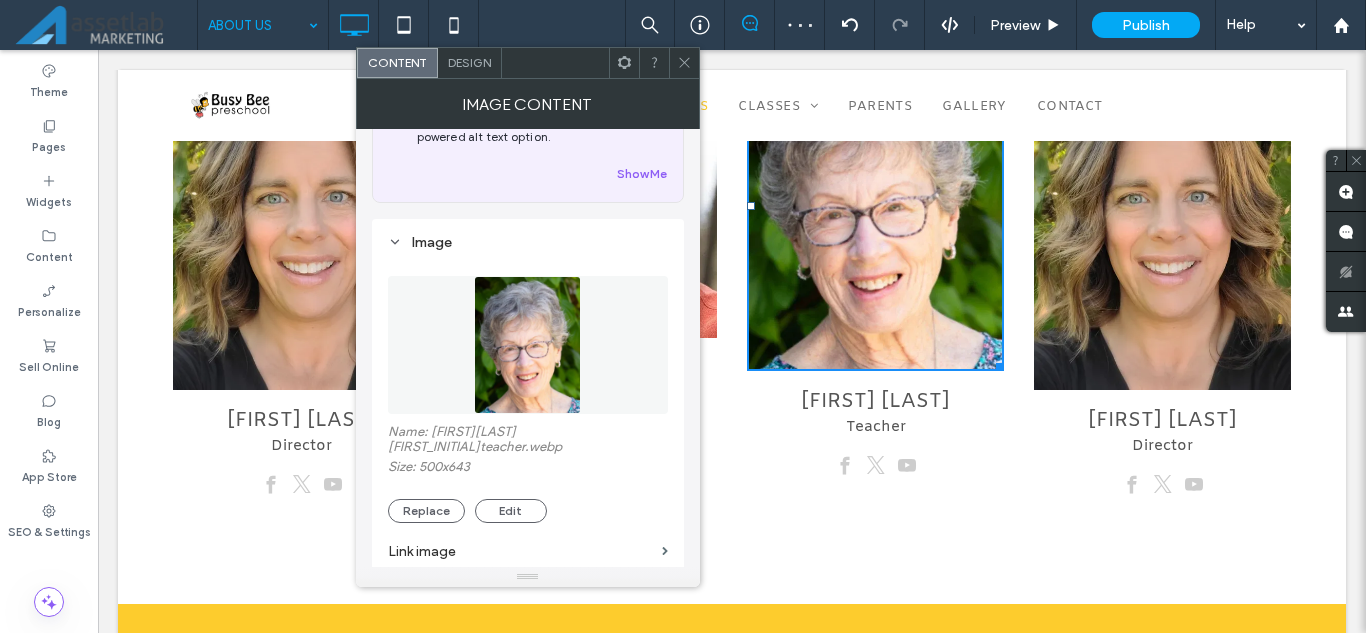 drag, startPoint x: 683, startPoint y: 58, endPoint x: 886, endPoint y: 142, distance: 219.69296 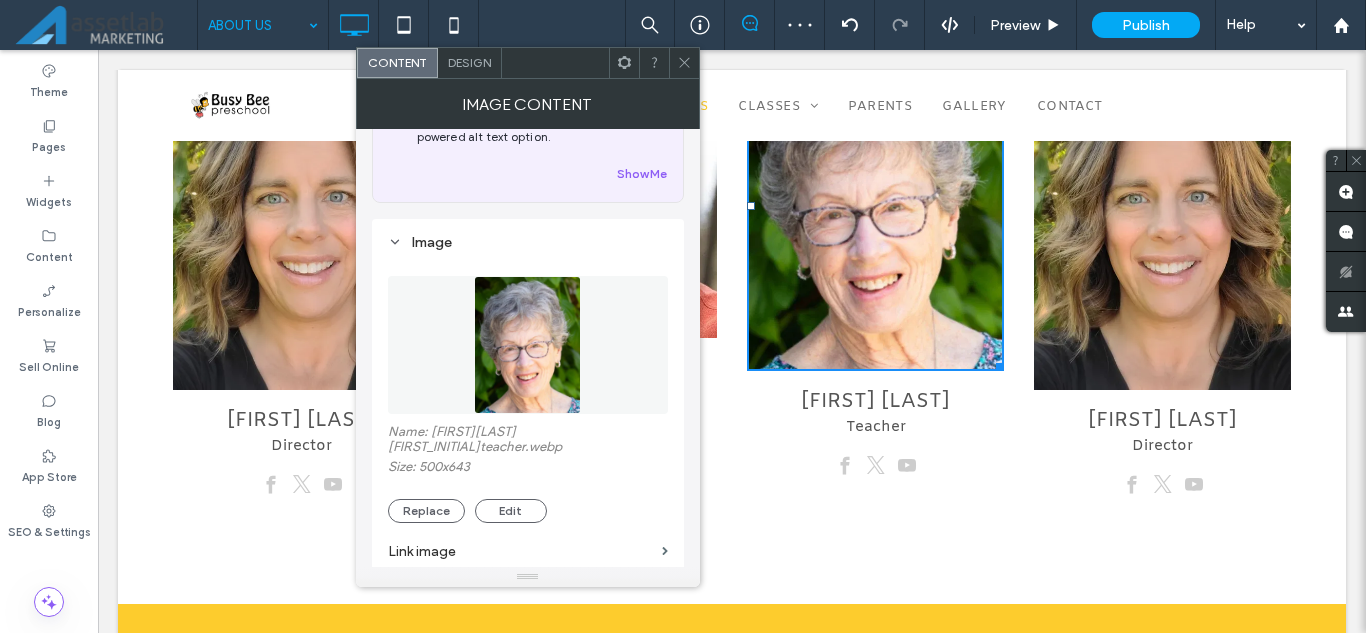 click 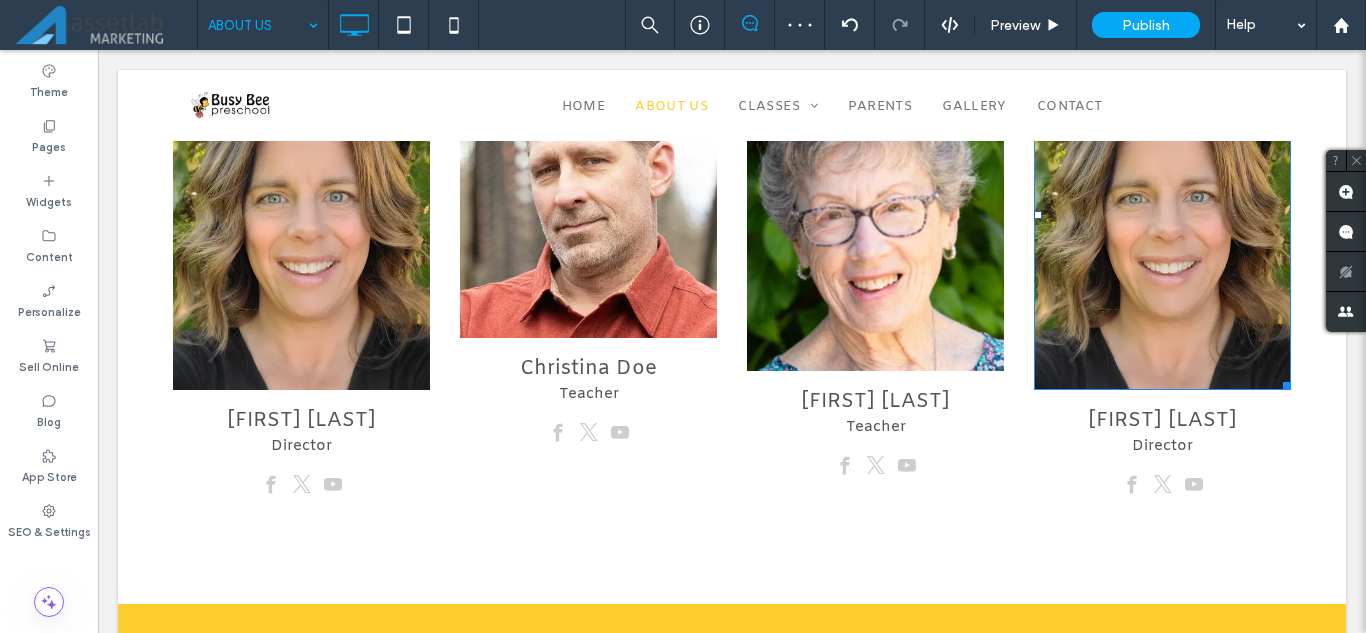 click at bounding box center [1162, 215] 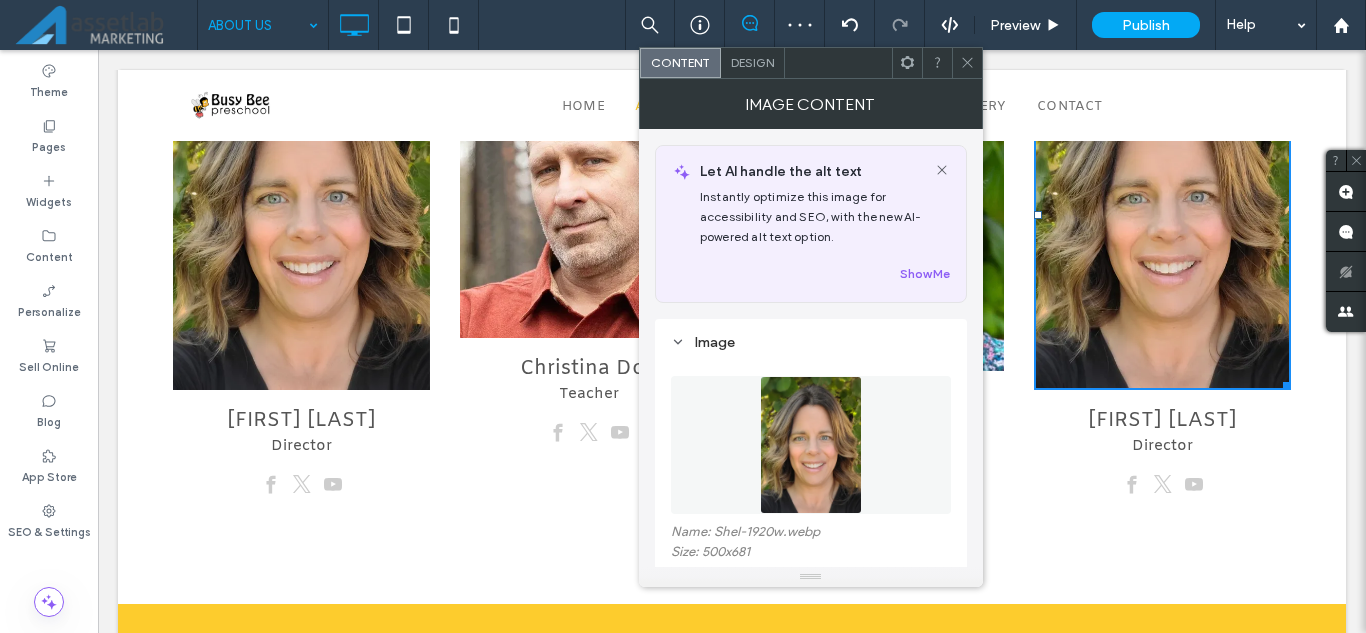 click at bounding box center [811, 445] 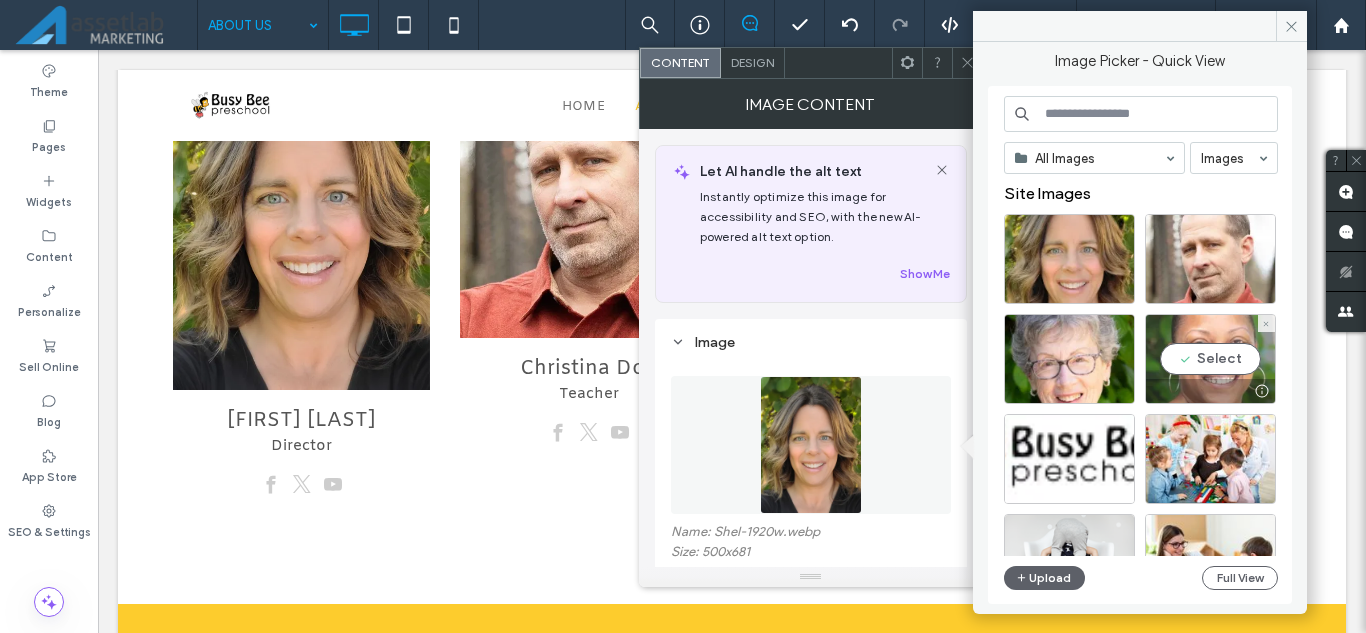 click on "Select" at bounding box center [1210, 359] 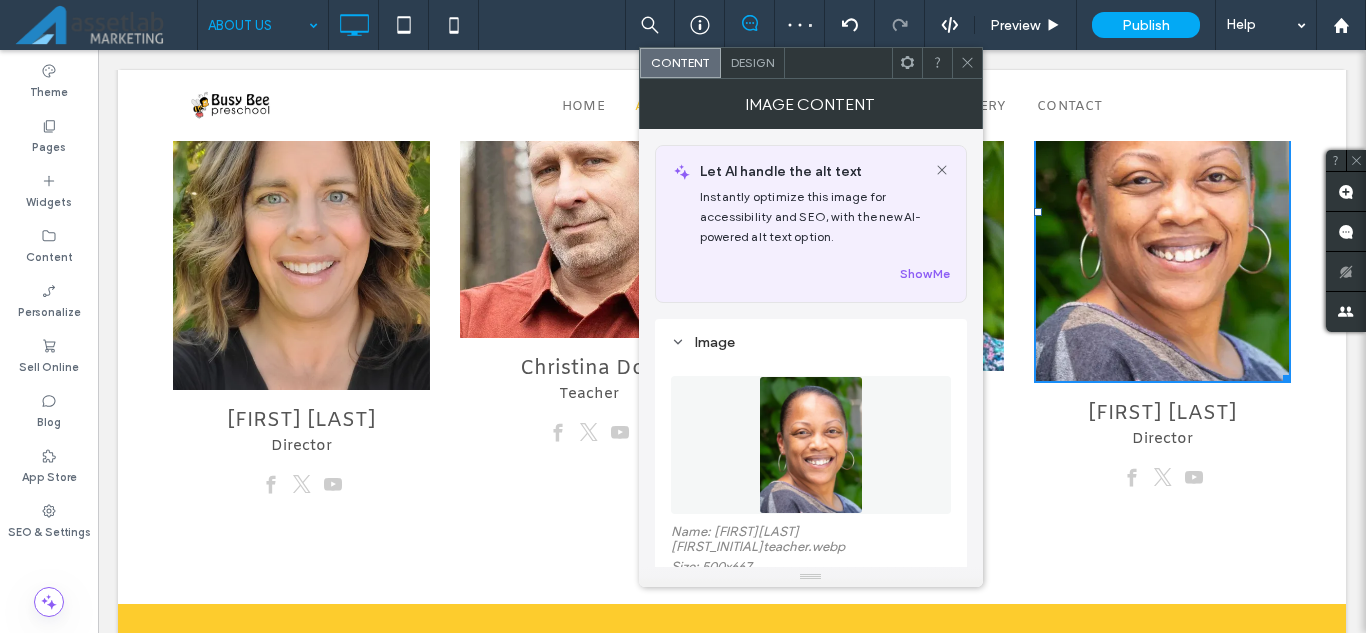 click 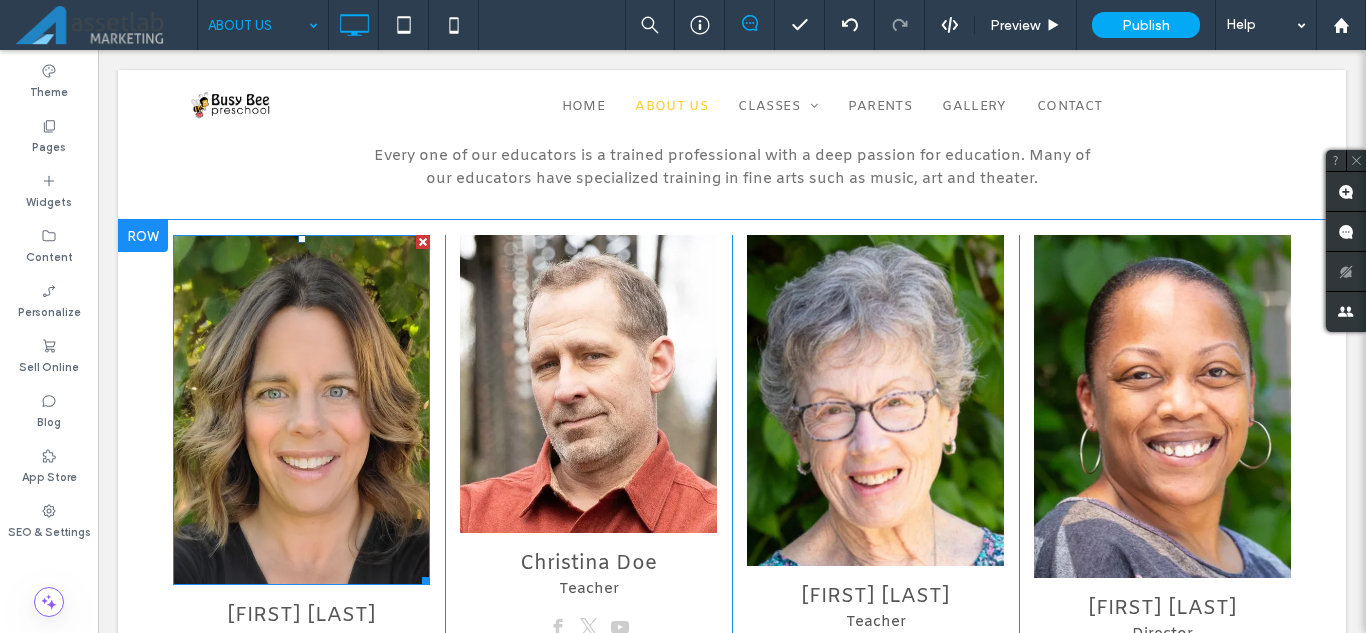 scroll, scrollTop: 600, scrollLeft: 0, axis: vertical 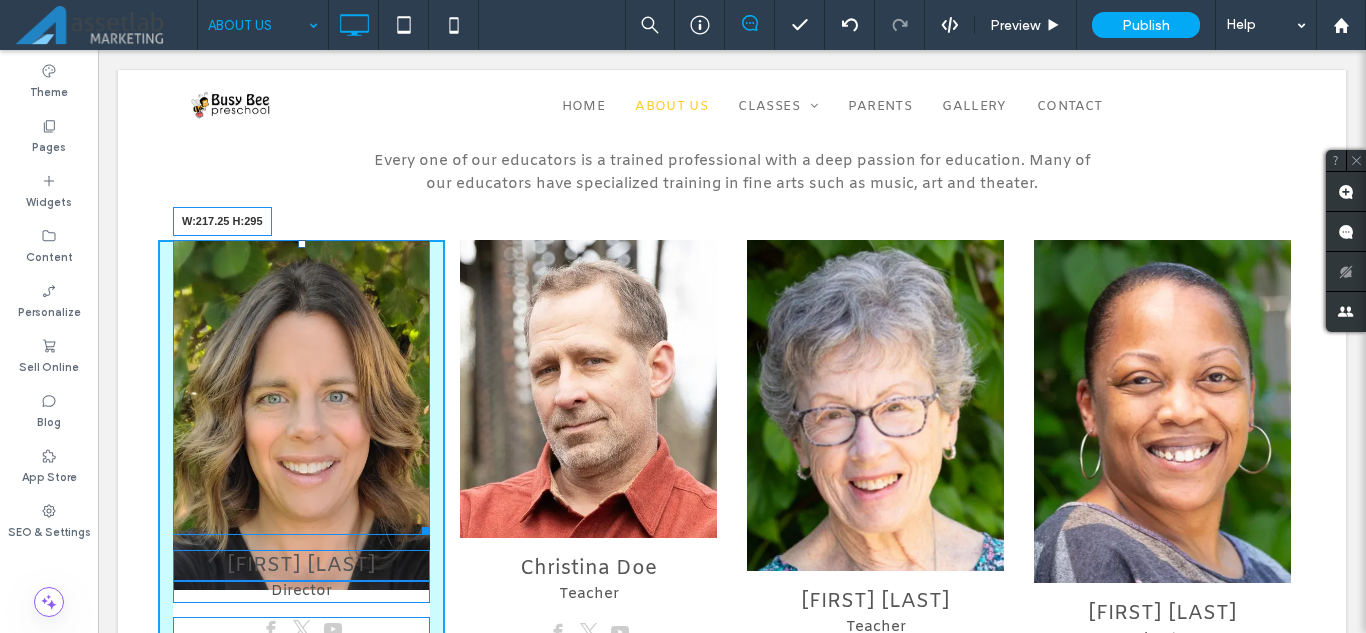 drag, startPoint x: 418, startPoint y: 576, endPoint x: 394, endPoint y: 511, distance: 69.289246 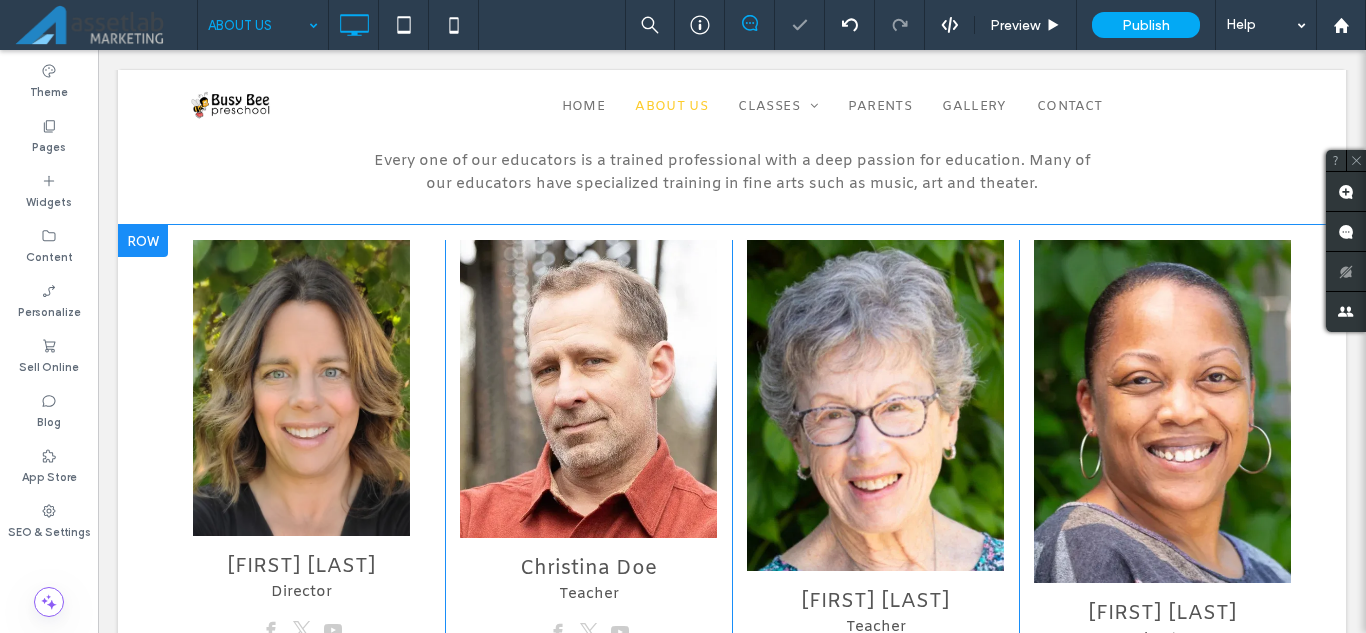 click on "Aurelie Hansen
Teacher
Click To Paste" at bounding box center (875, 468) 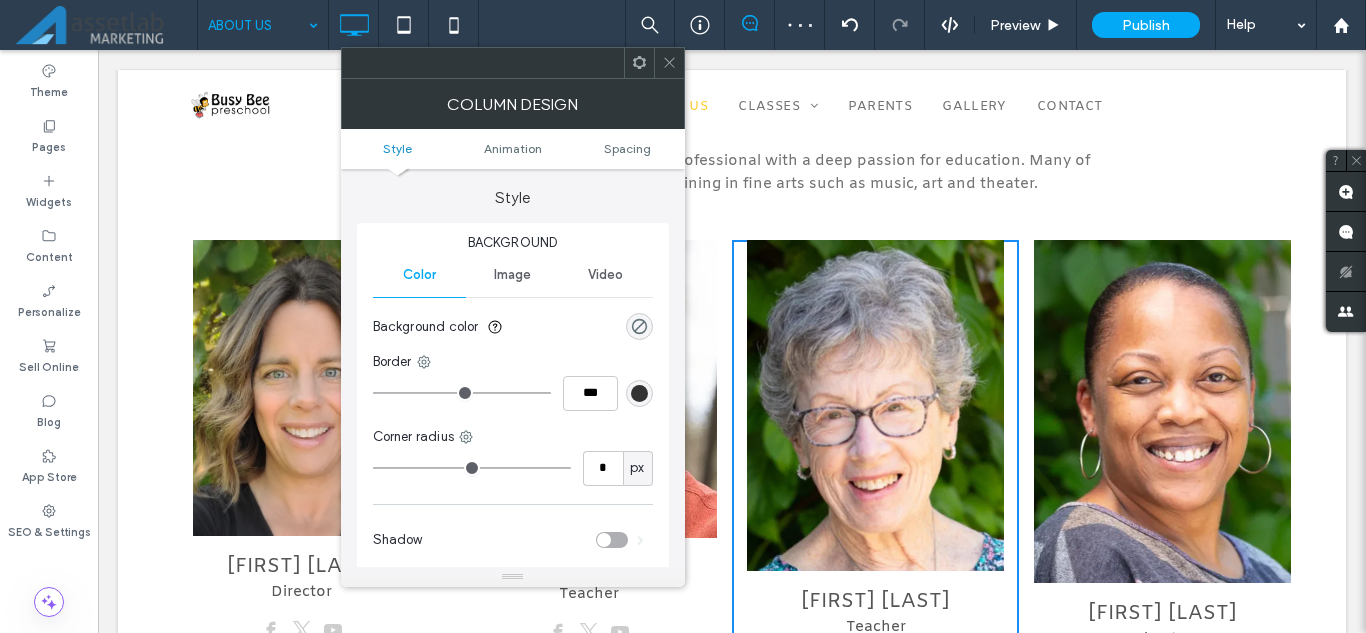 click 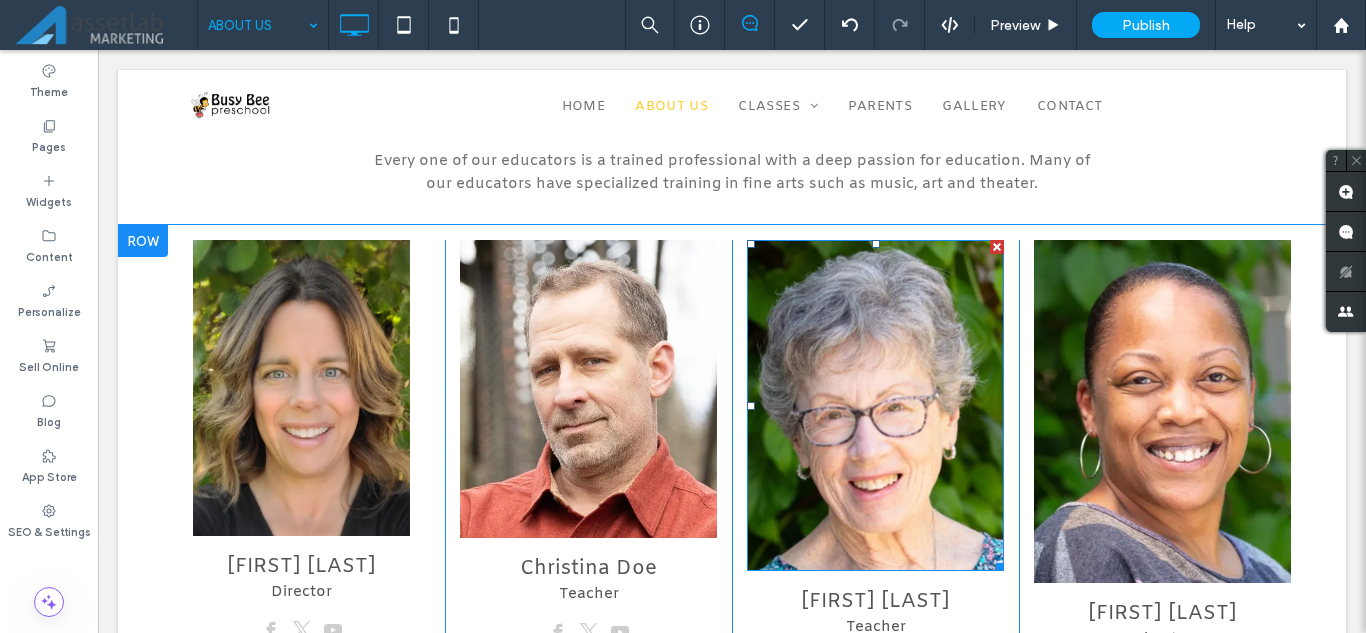 click at bounding box center [875, 405] 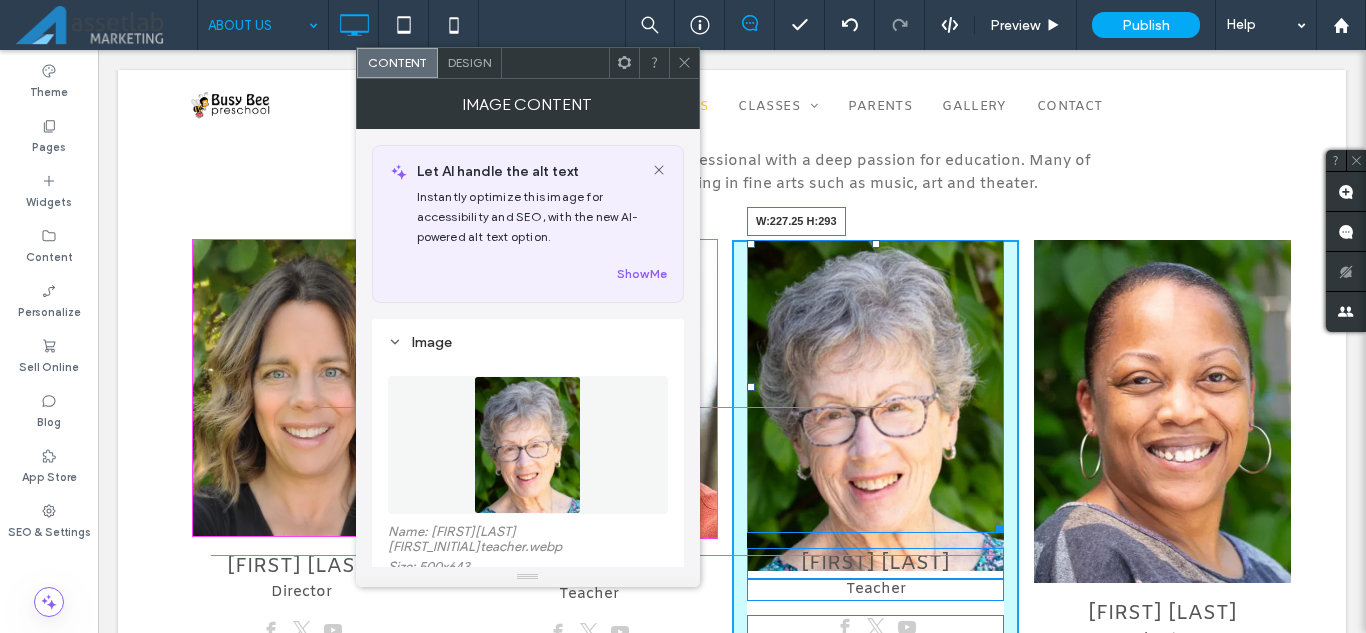 drag, startPoint x: 989, startPoint y: 559, endPoint x: 1073, endPoint y: 582, distance: 87.0919 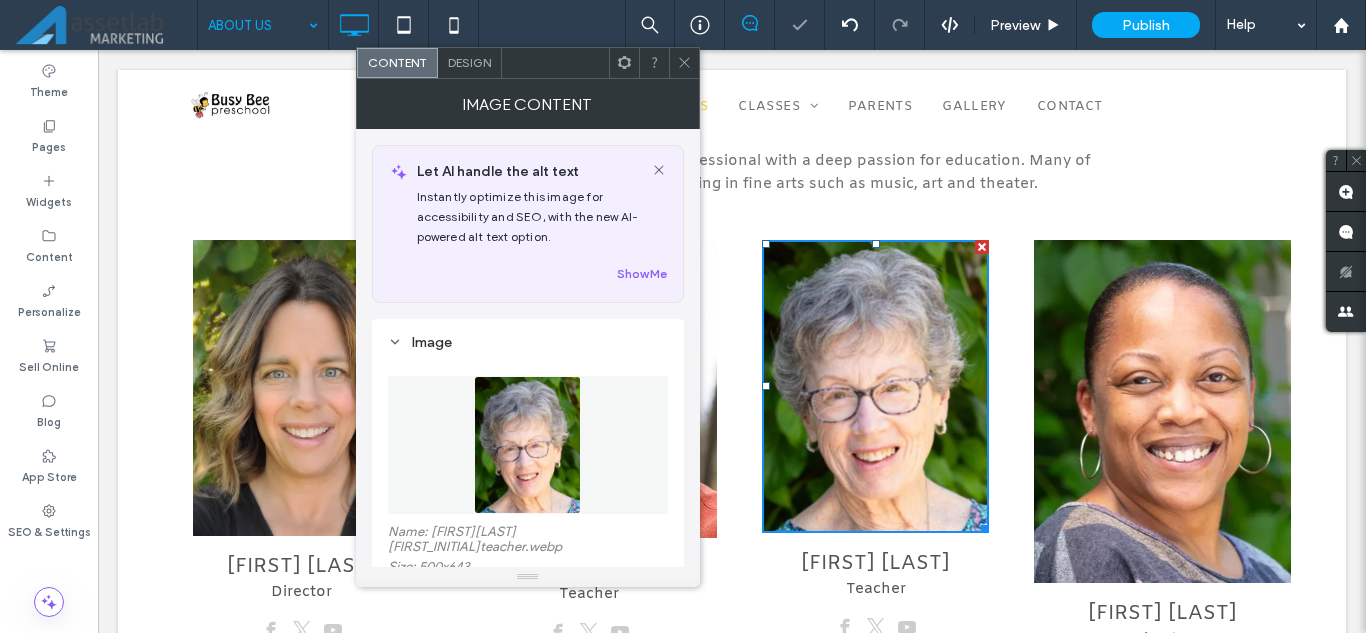 click at bounding box center (1162, 411) 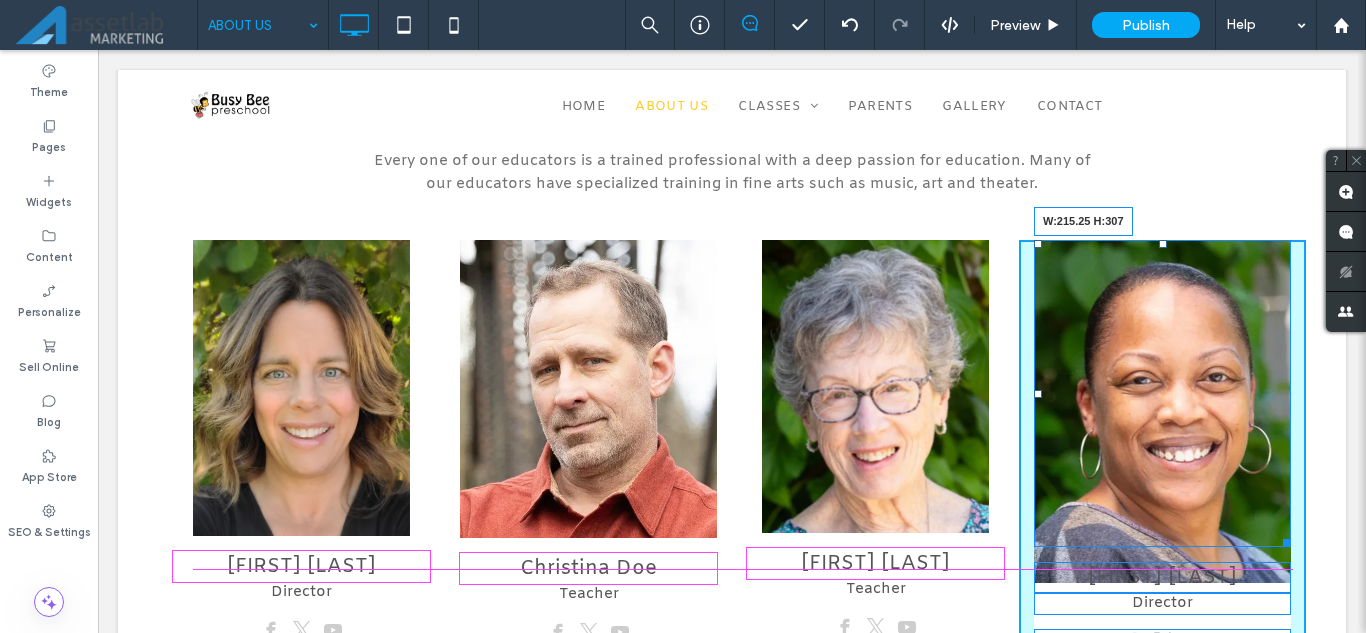 drag, startPoint x: 1274, startPoint y: 569, endPoint x: 1257, endPoint y: 541, distance: 32.75668 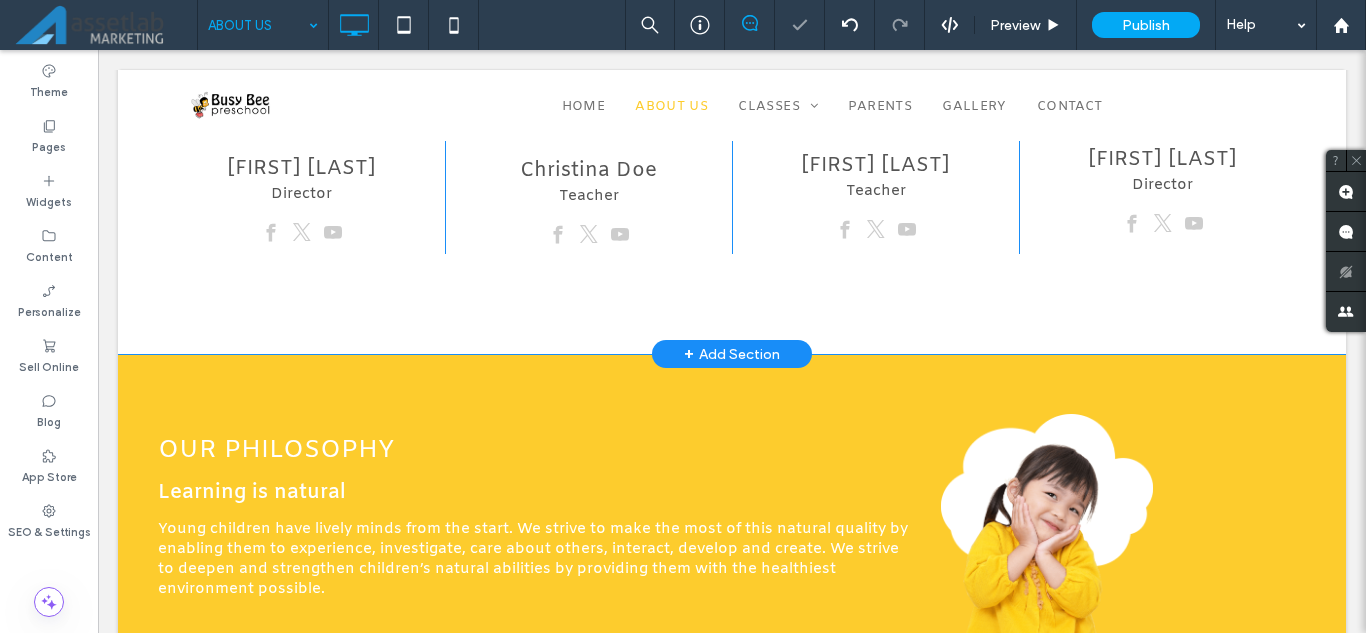 scroll, scrollTop: 1000, scrollLeft: 0, axis: vertical 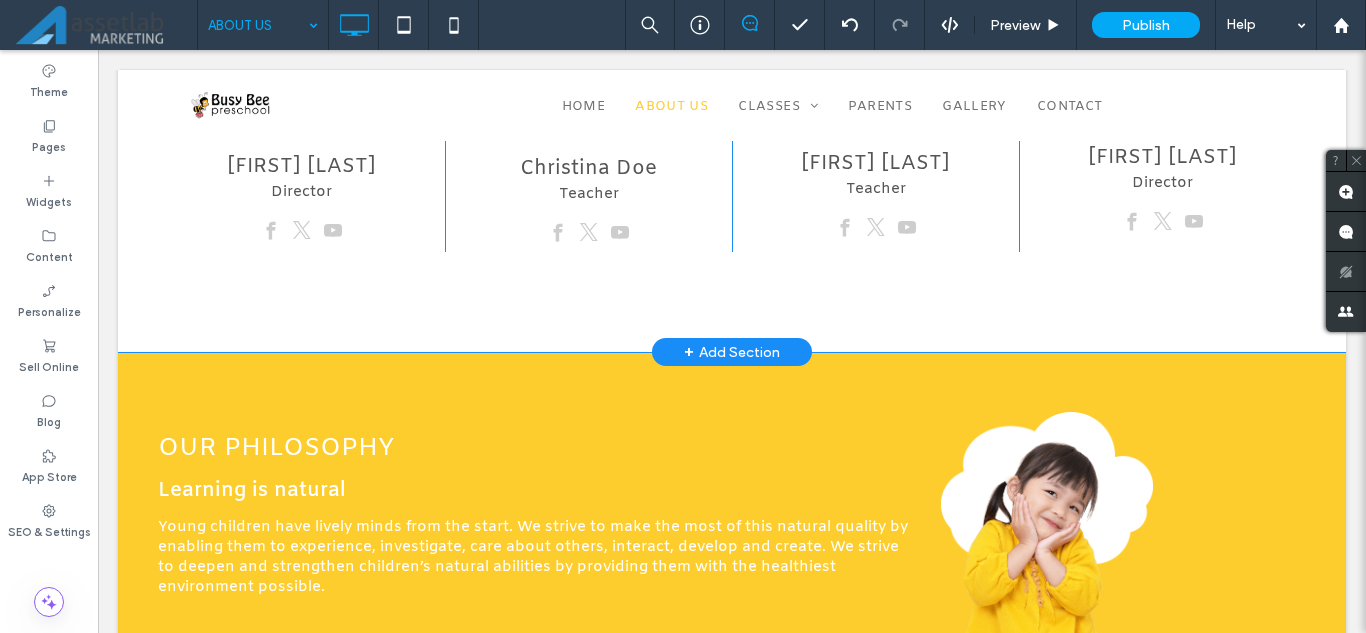click on "Emy Johnson
Director
Click To Paste
Christina Doe
Teacher
Click To Paste
Aurelie Hansen
Teacher
Click To Paste
Stephane Perry
Director
Click To Paste
Row + Add Section" at bounding box center (732, 88) 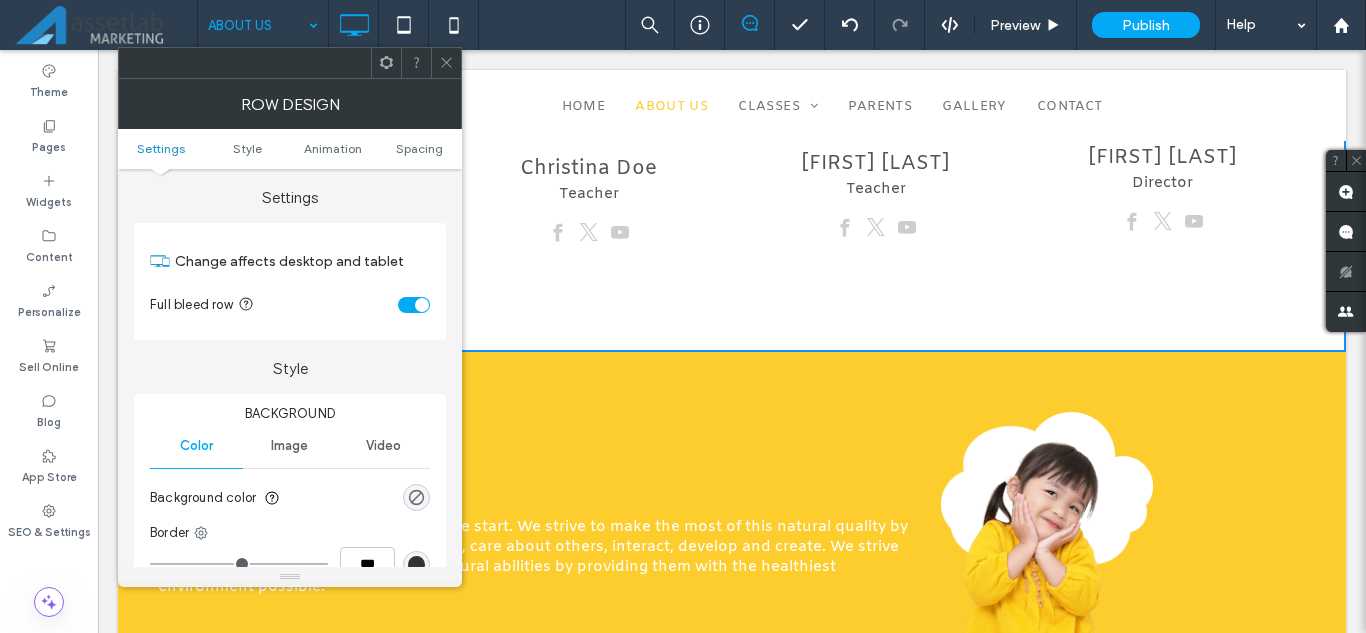 click 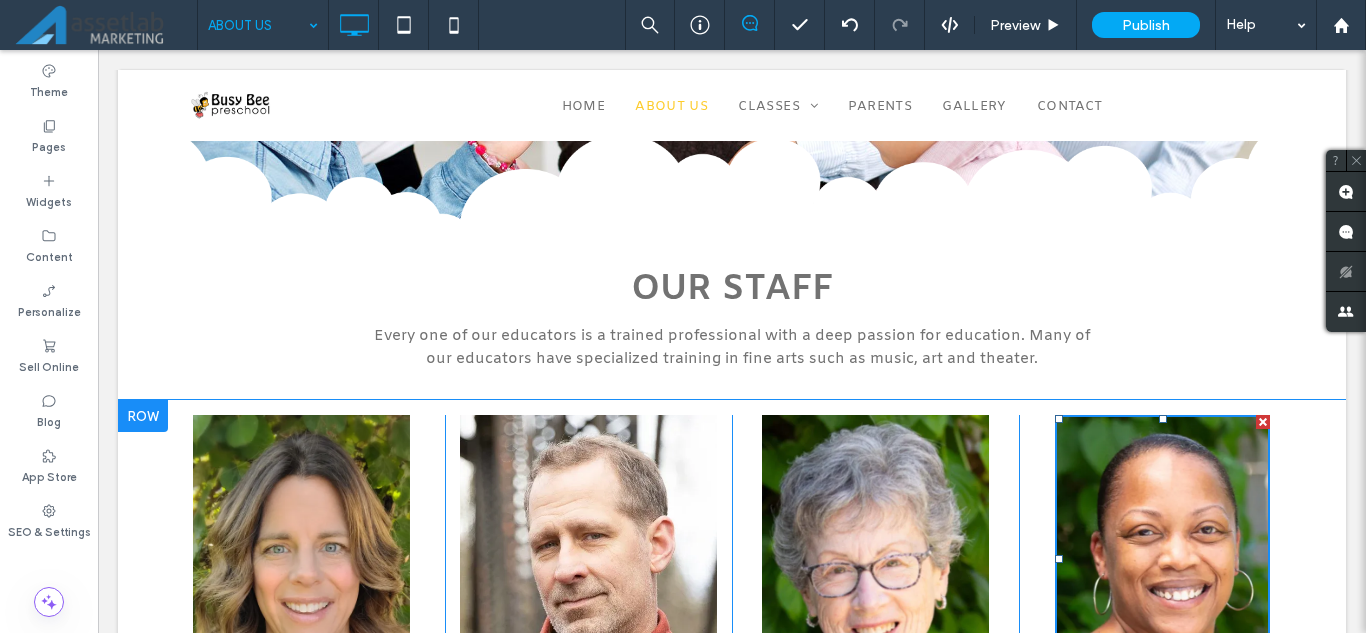 scroll, scrollTop: 500, scrollLeft: 0, axis: vertical 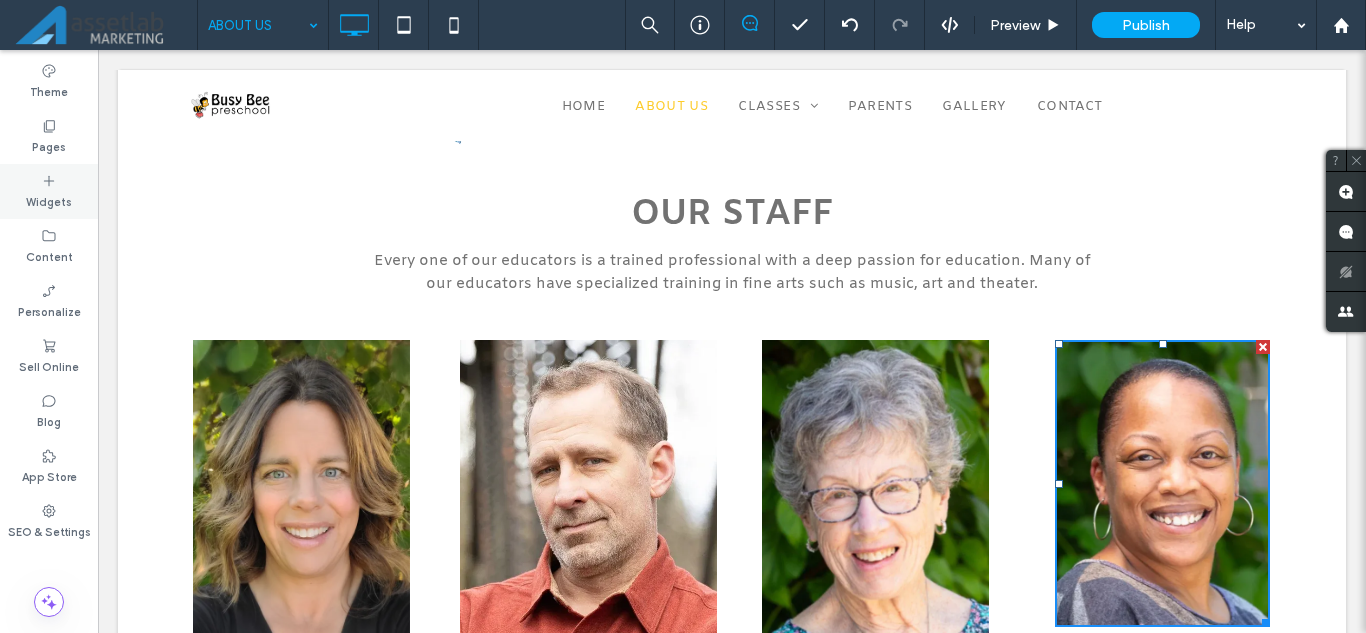 click 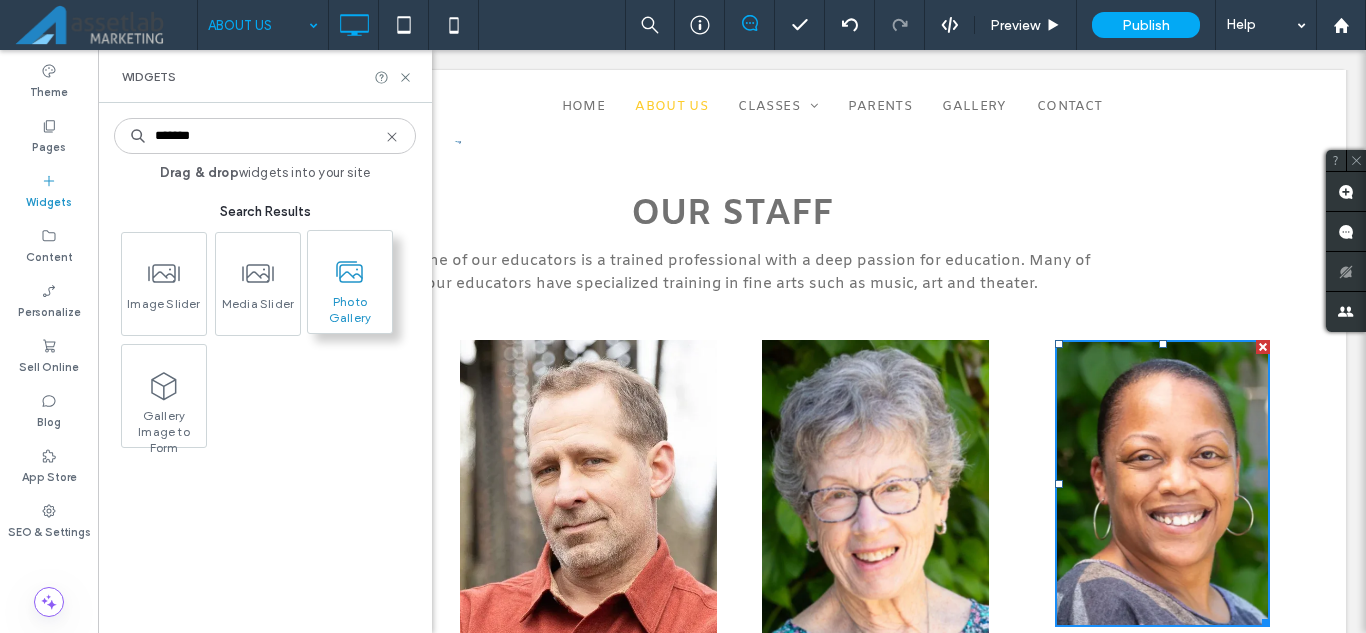 type on "*******" 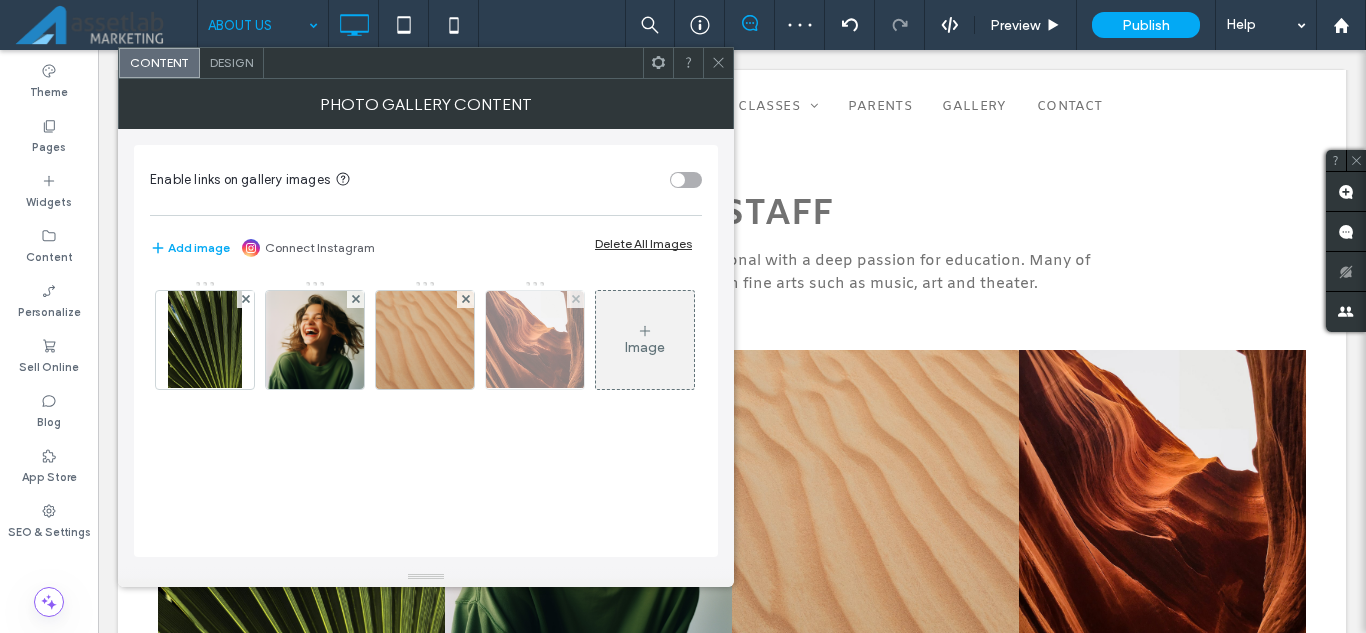 click at bounding box center (205, 340) 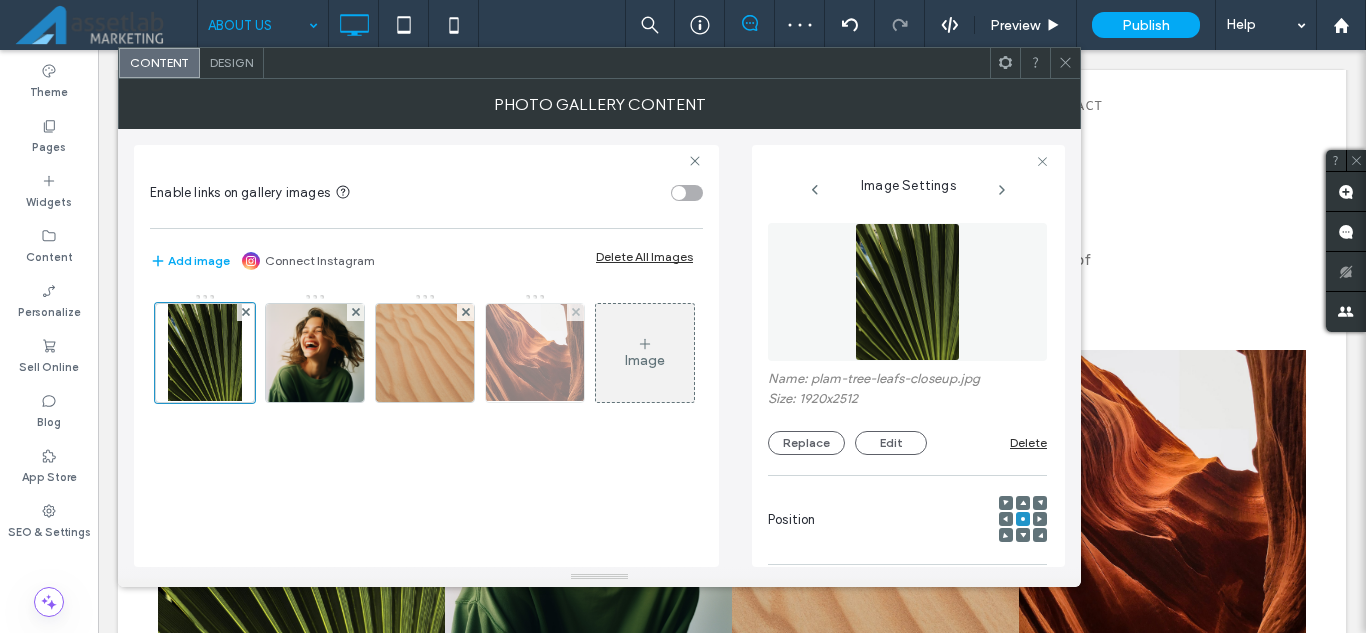 scroll, scrollTop: 0, scrollLeft: 26, axis: horizontal 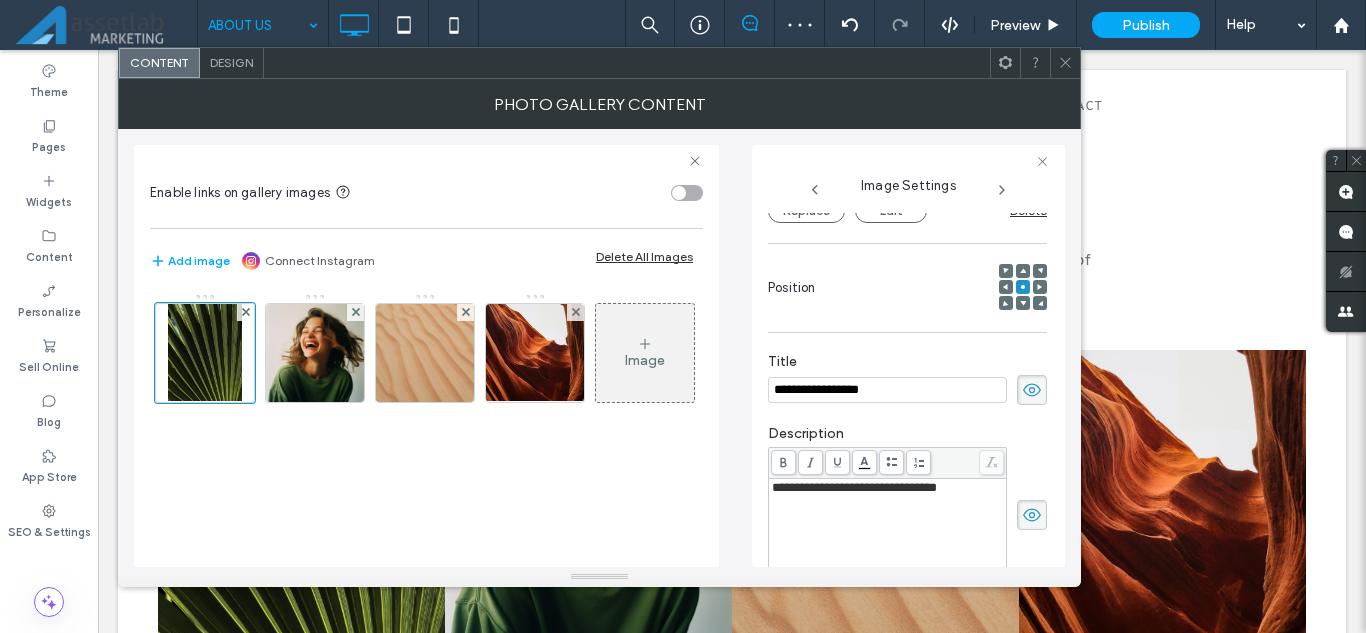 click on "**********" at bounding box center (887, 390) 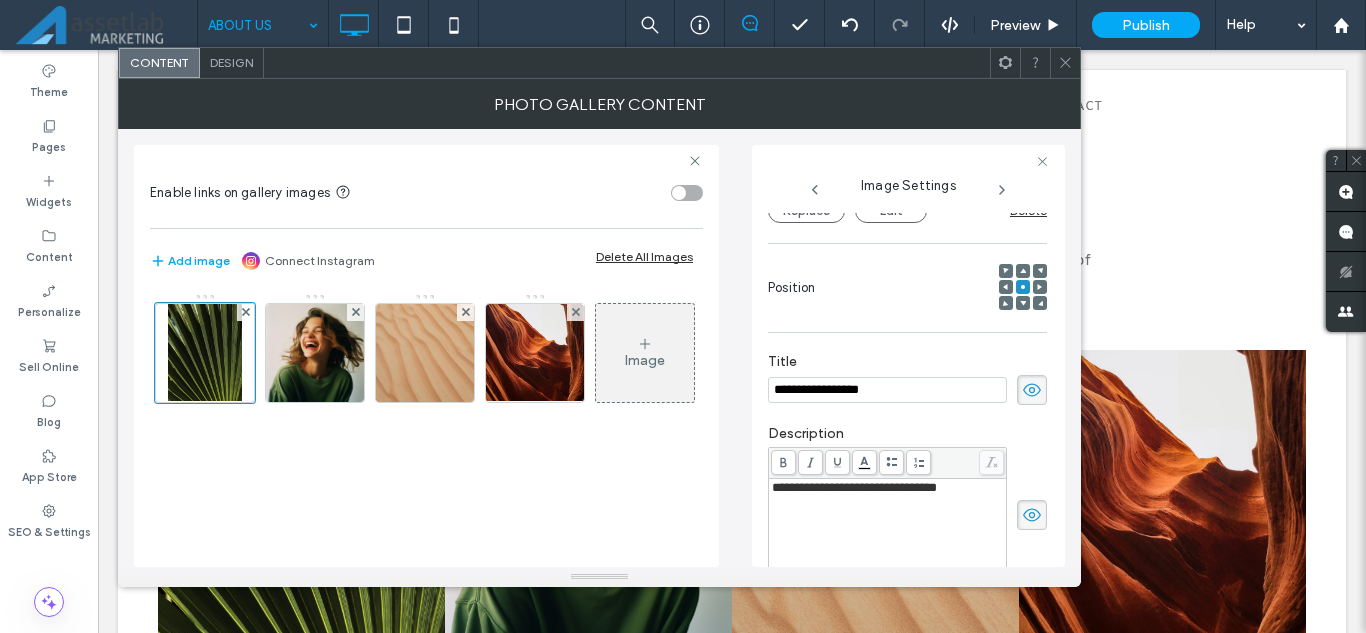 click on "**********" at bounding box center (887, 390) 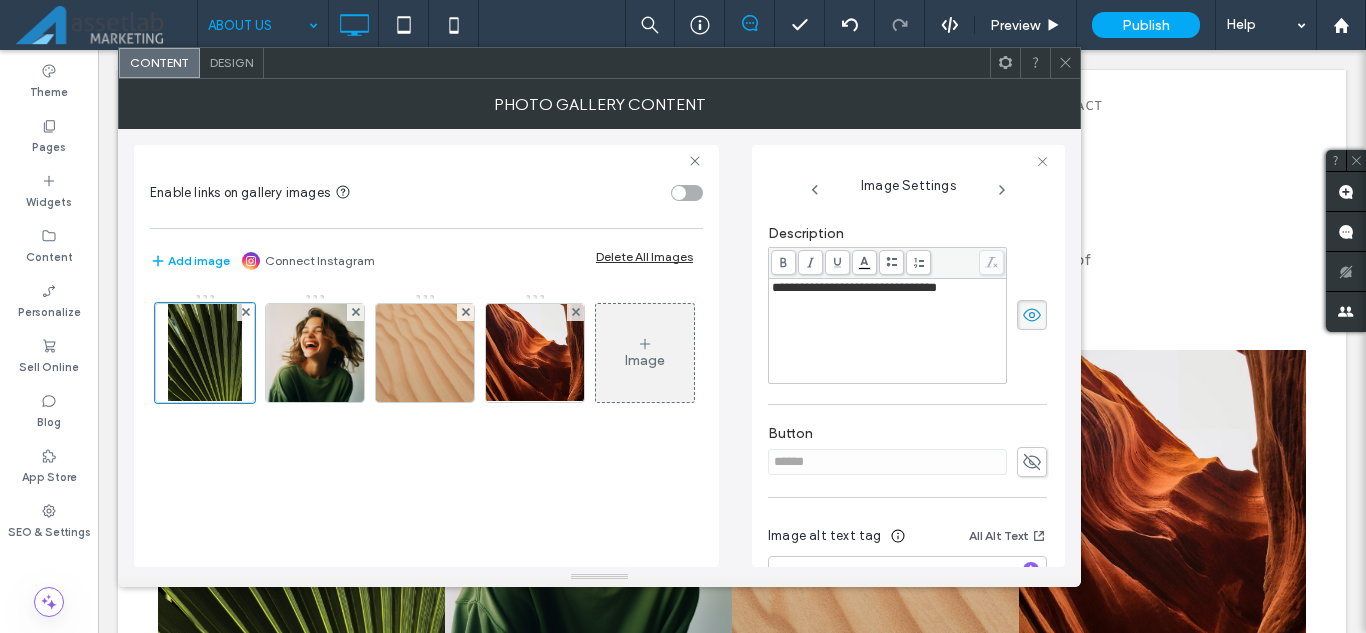 type on "**********" 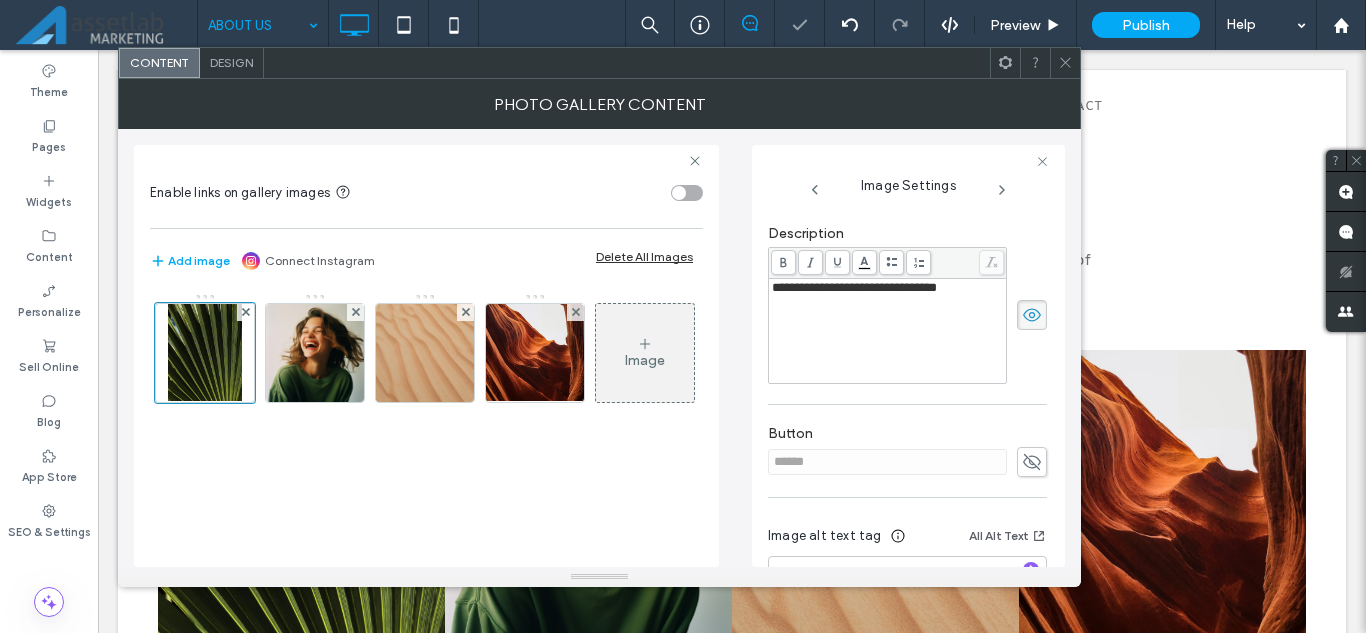scroll, scrollTop: 232, scrollLeft: 0, axis: vertical 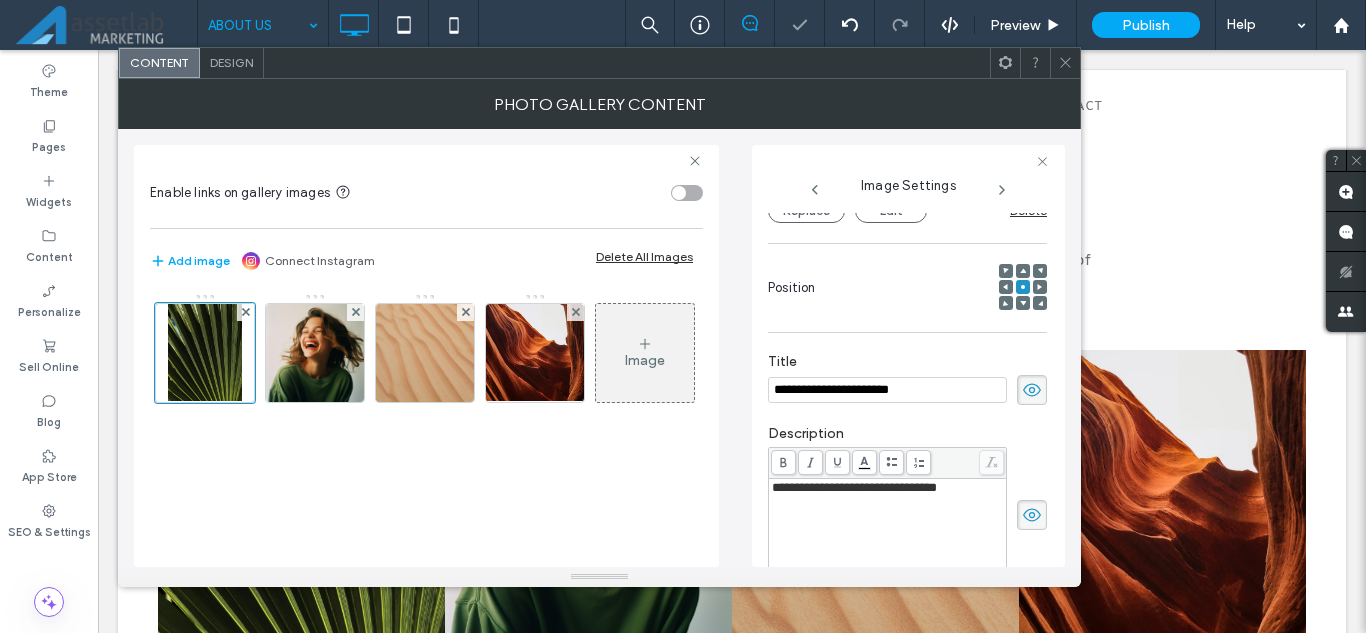 click on "Position" at bounding box center [907, 288] 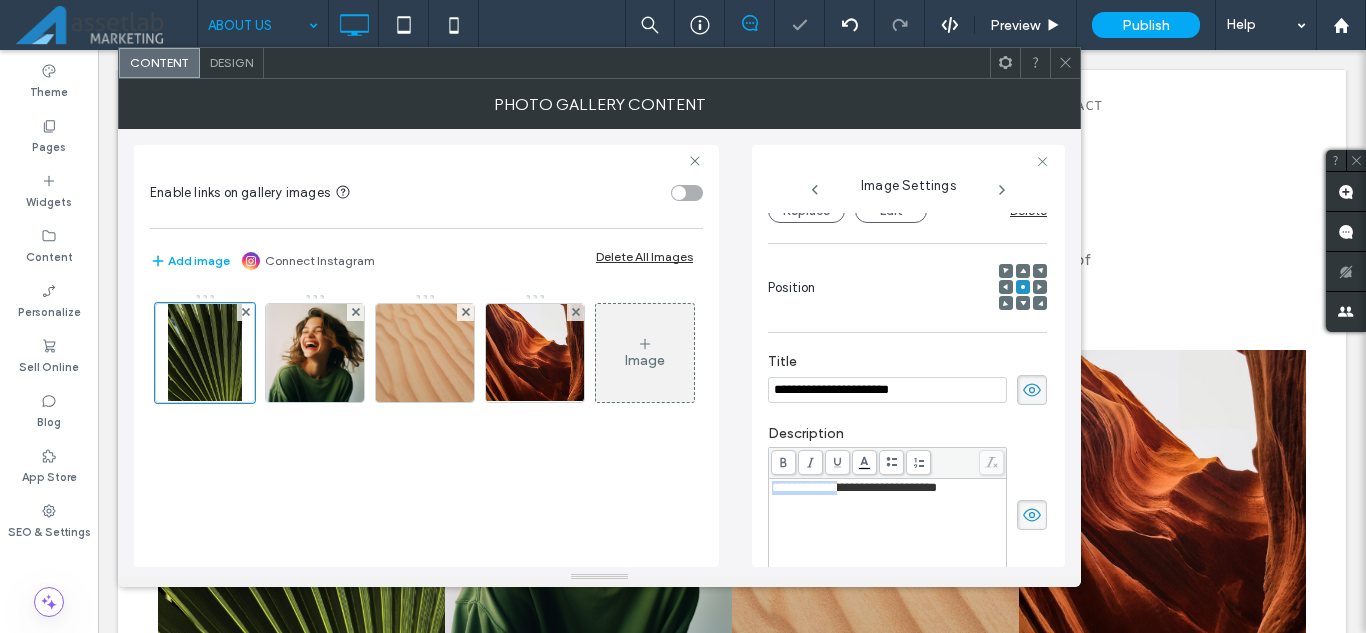 click on "**********" at bounding box center [854, 487] 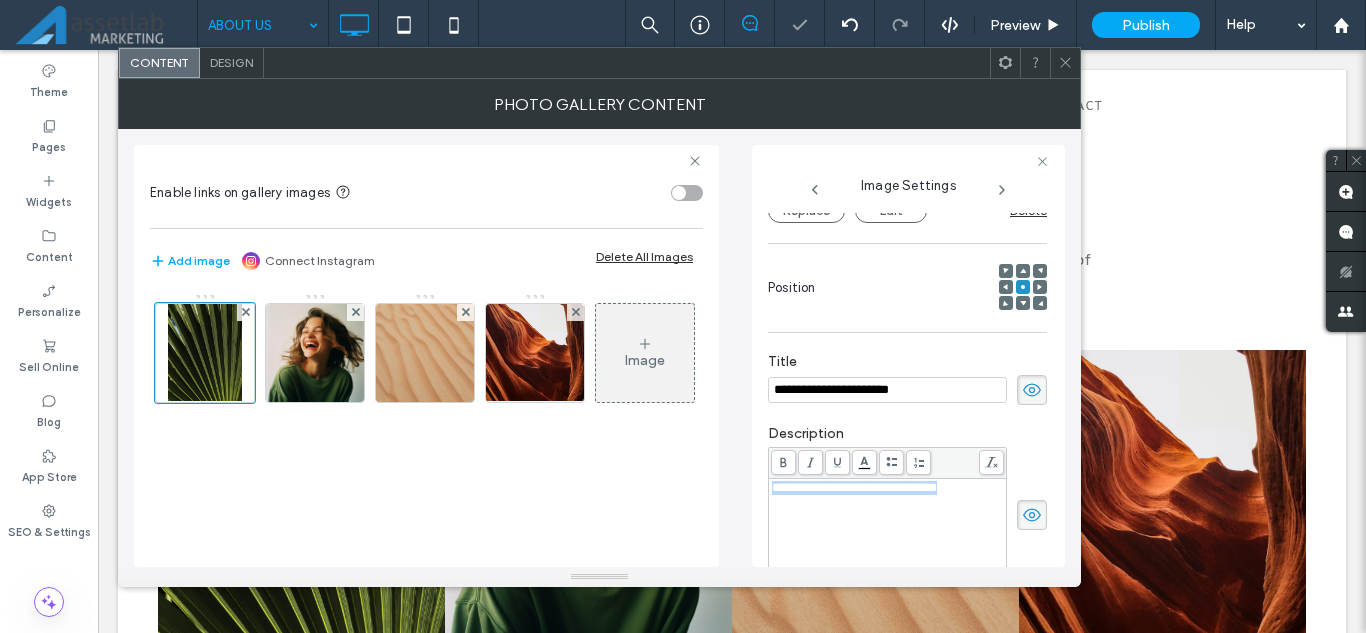 click on "**********" at bounding box center [854, 487] 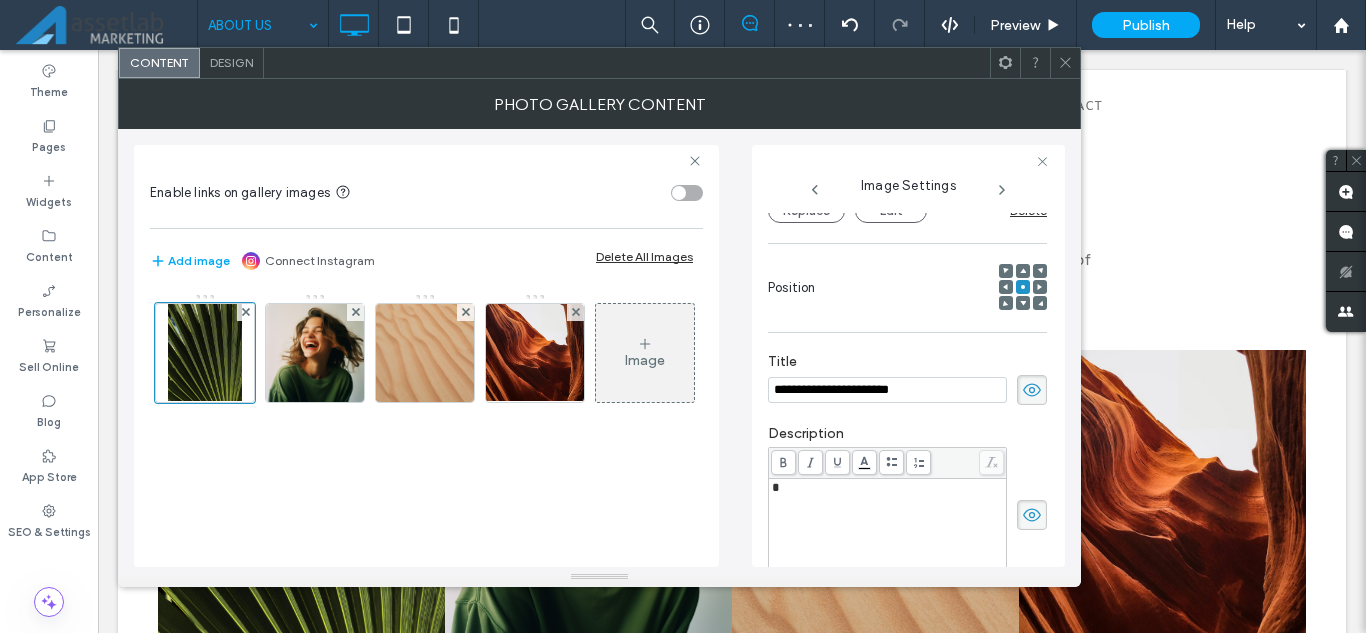 type 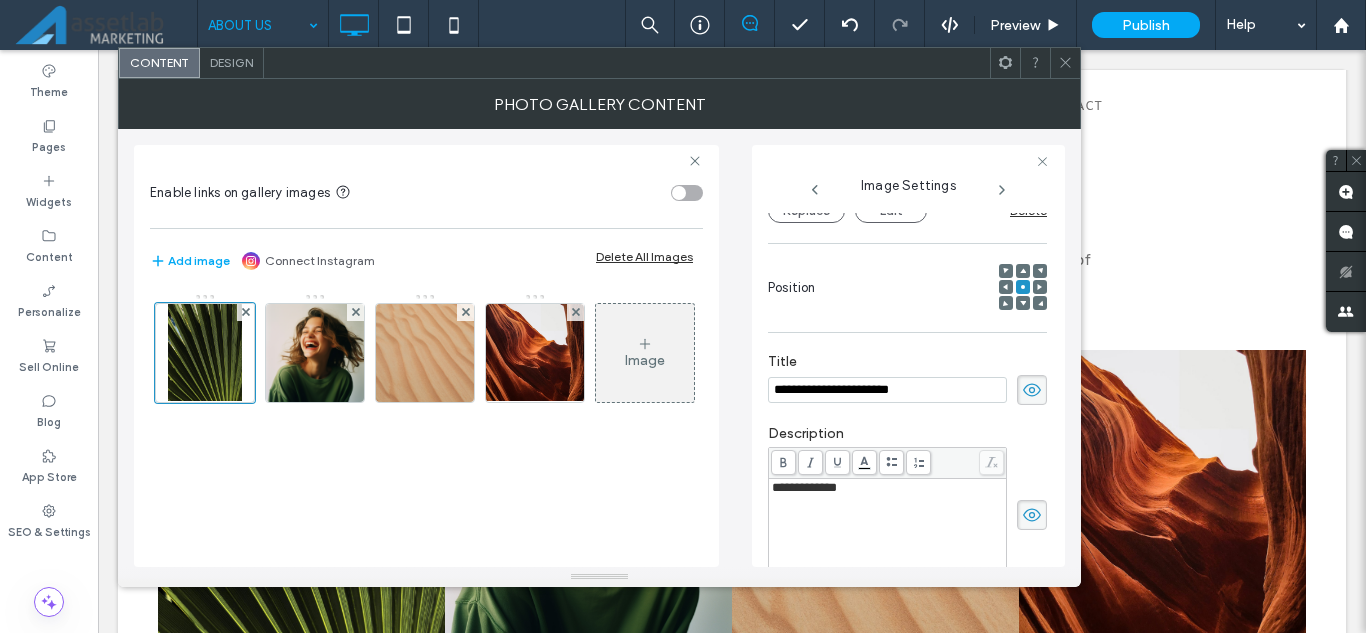 click on "**********" at bounding box center (907, 379) 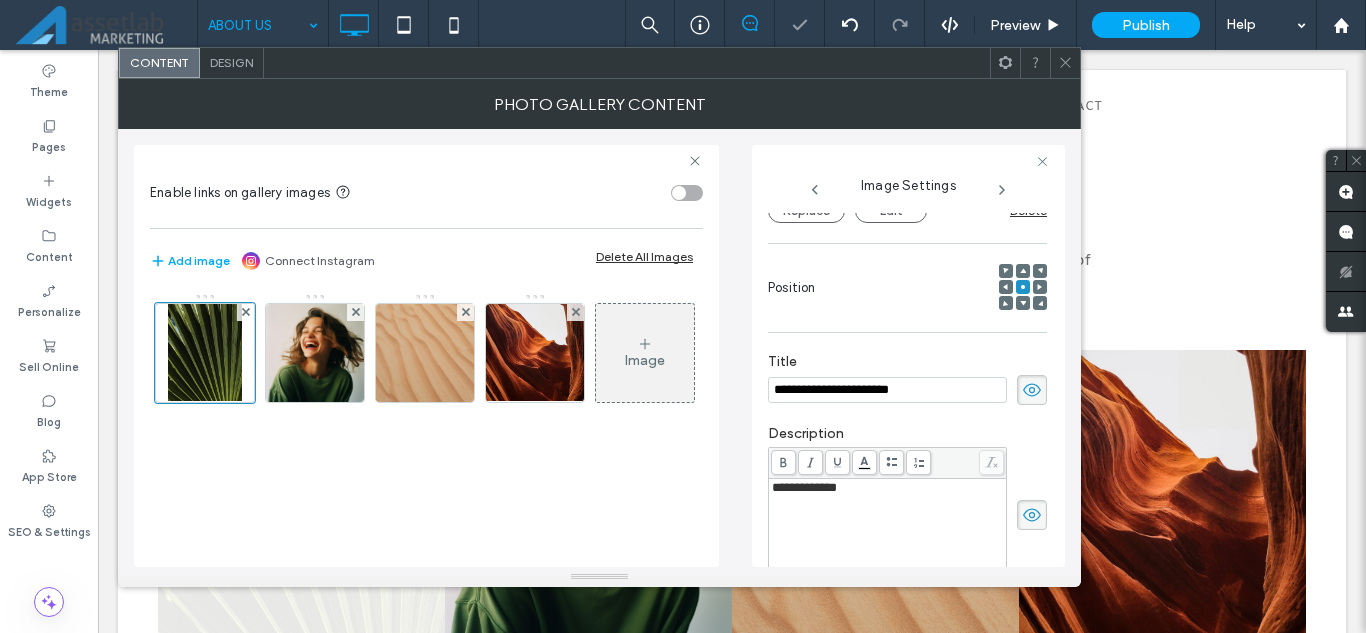 scroll, scrollTop: 0, scrollLeft: 0, axis: both 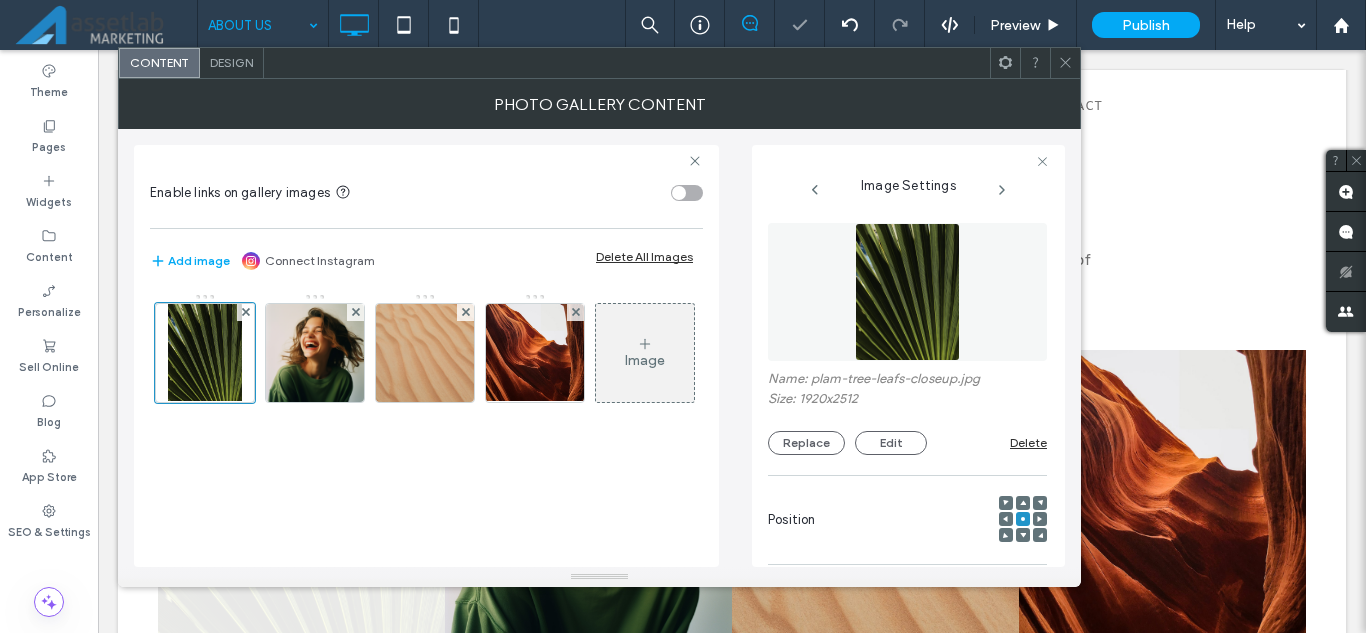 click at bounding box center [908, 292] 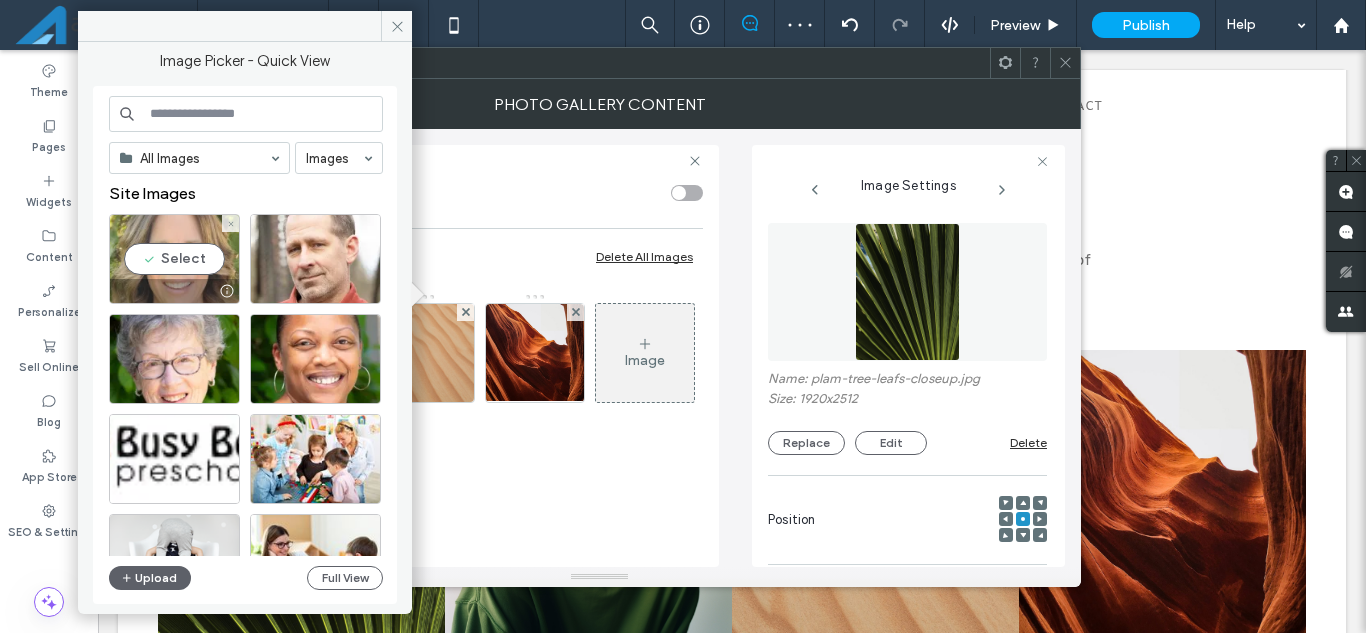 click on "Select" at bounding box center [174, 259] 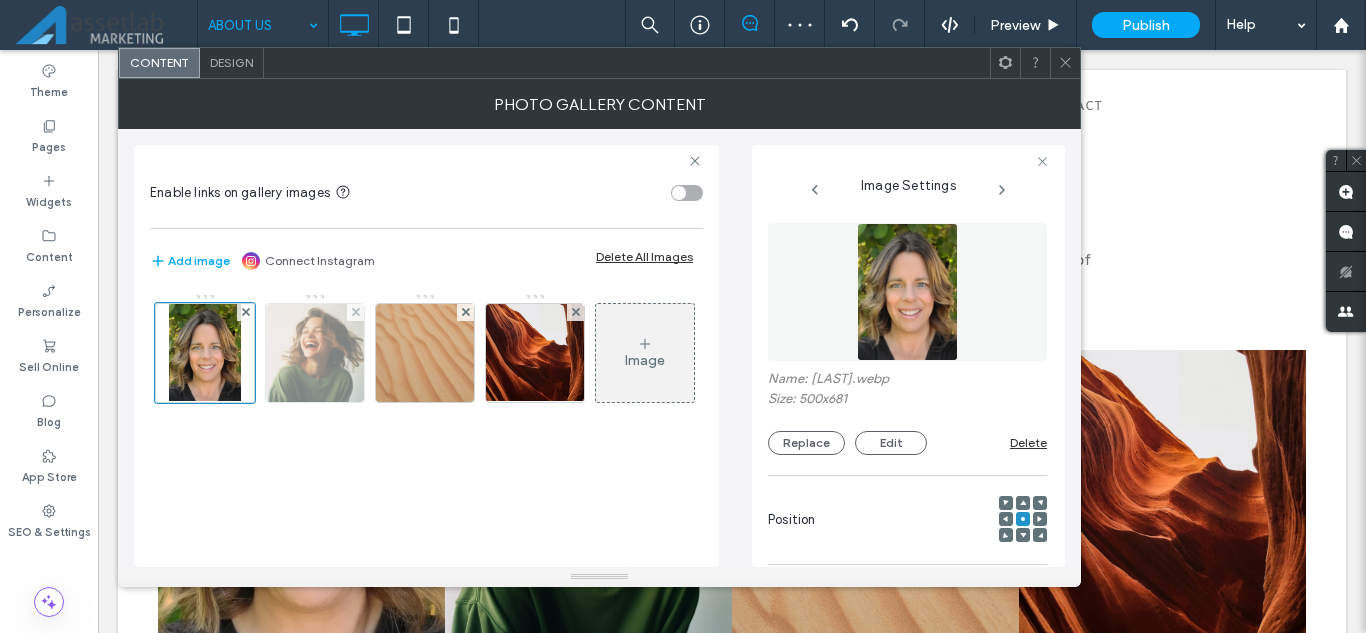 click at bounding box center [315, 353] 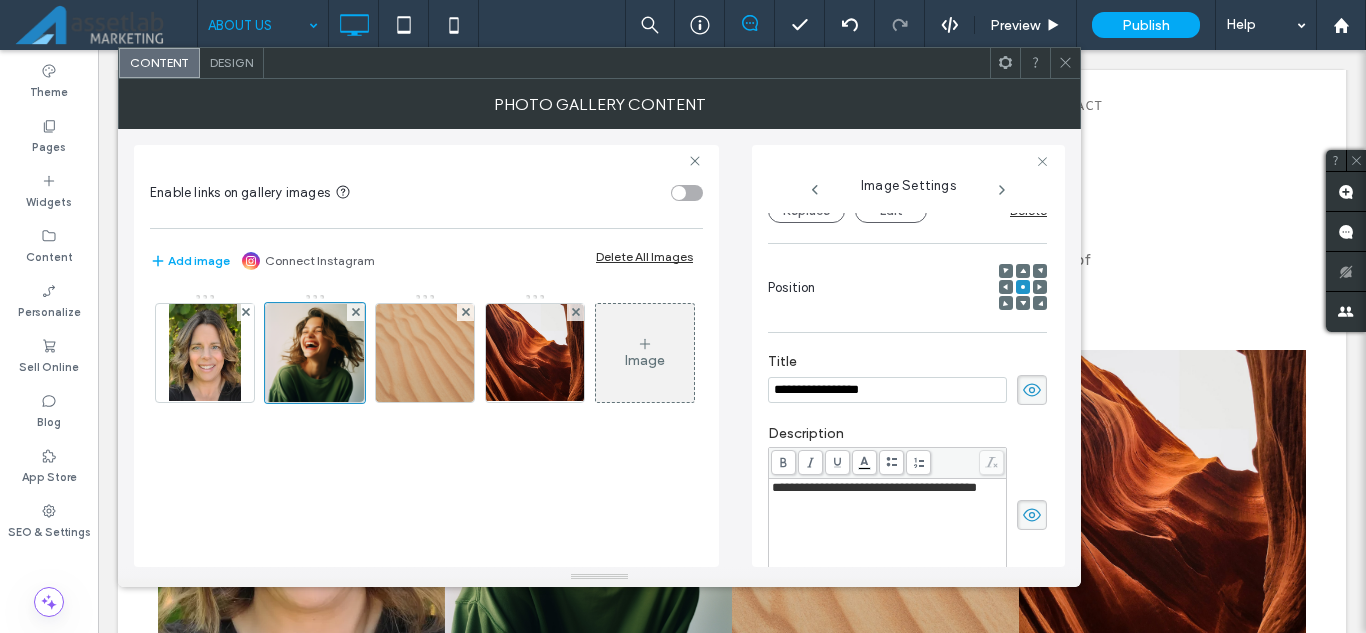 click on "**********" at bounding box center (887, 390) 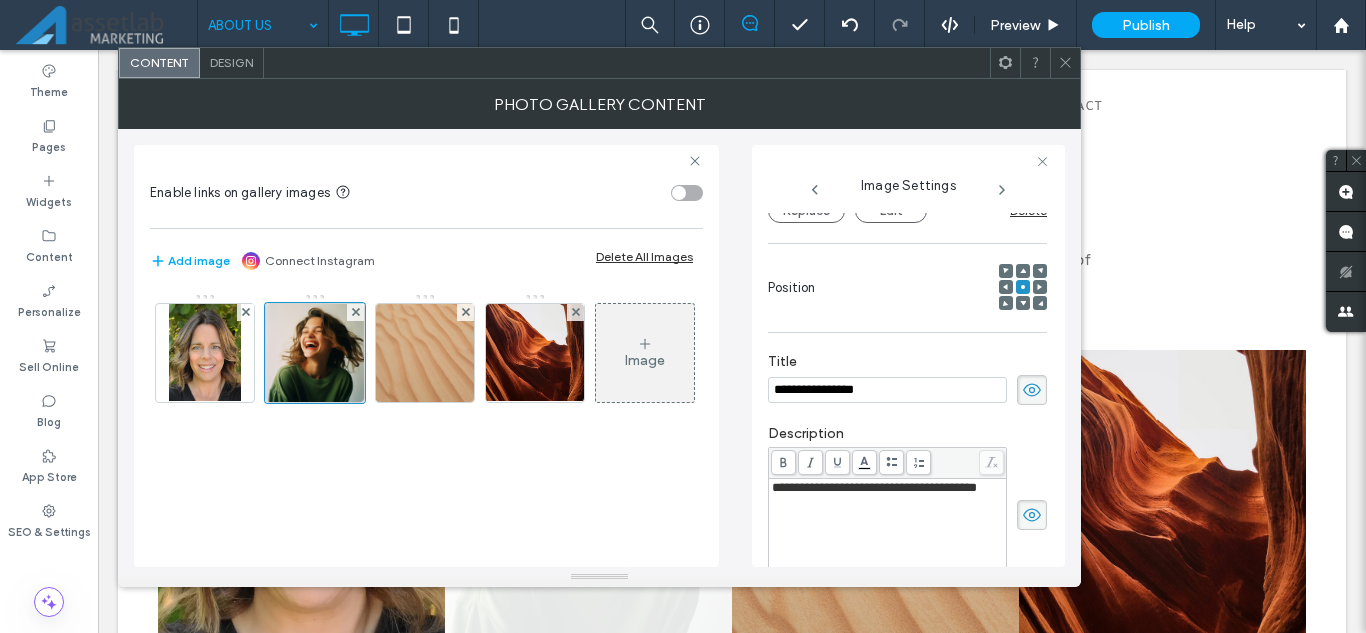 type on "**********" 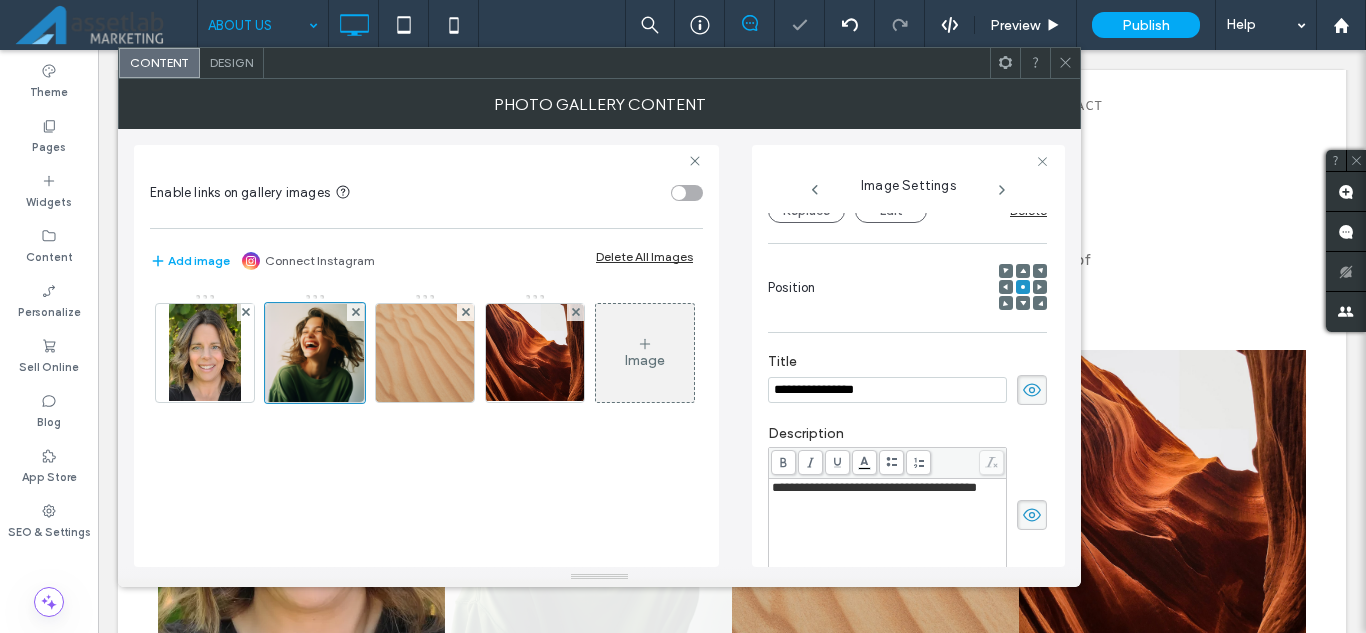 click on "**********" at bounding box center [874, 487] 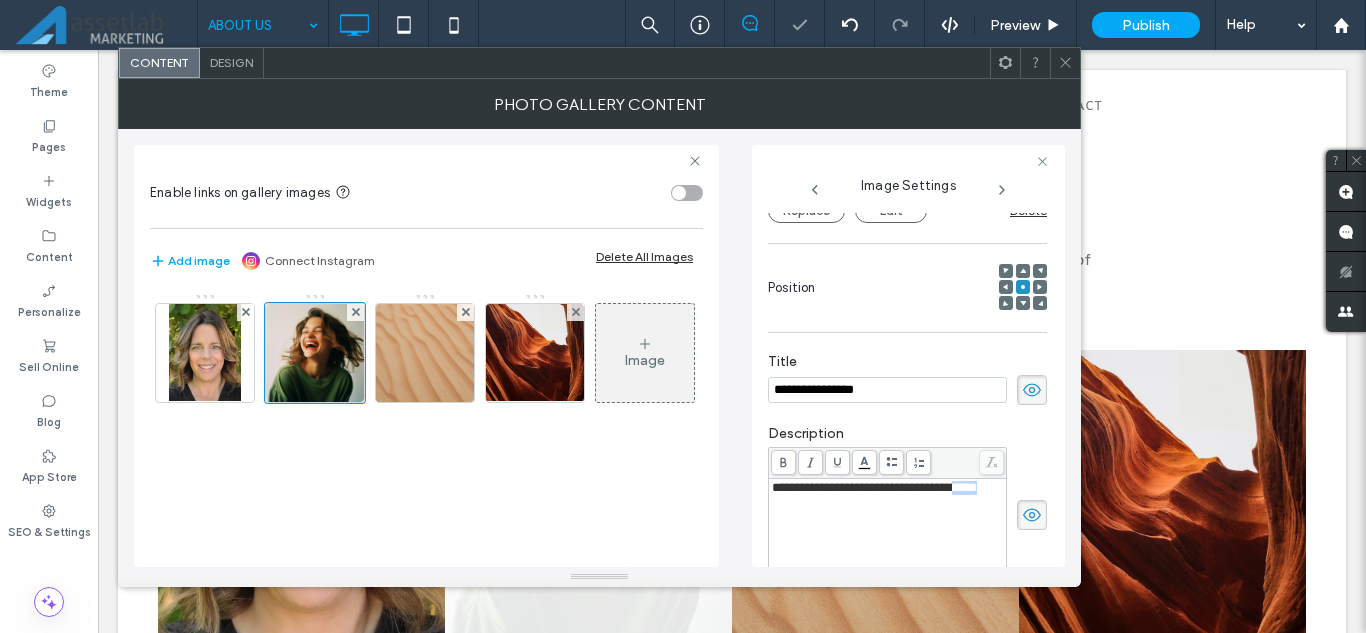 click on "**********" at bounding box center (874, 487) 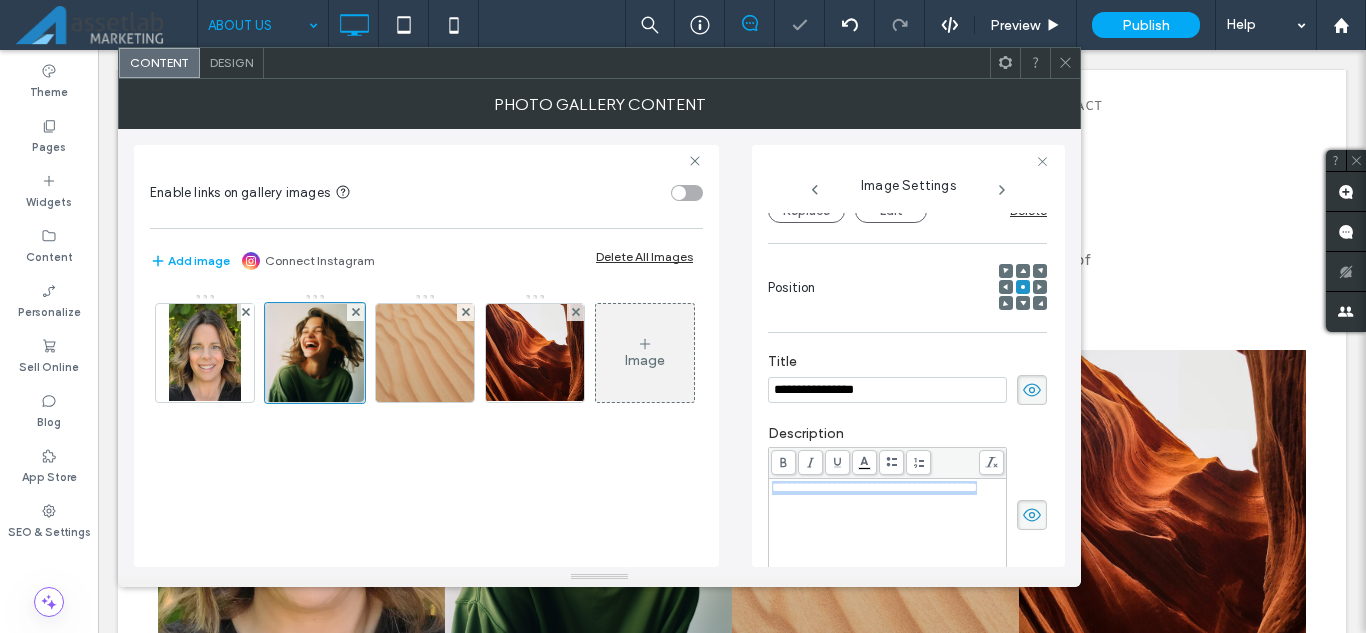 click on "**********" at bounding box center (874, 487) 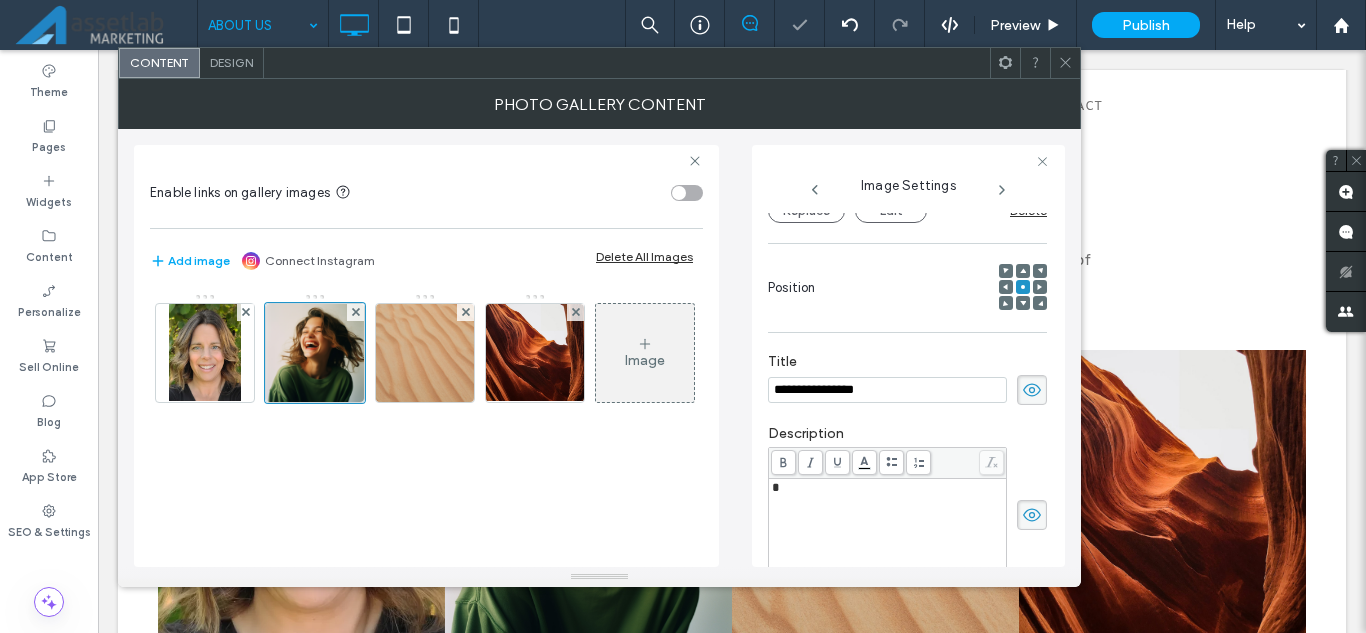 type 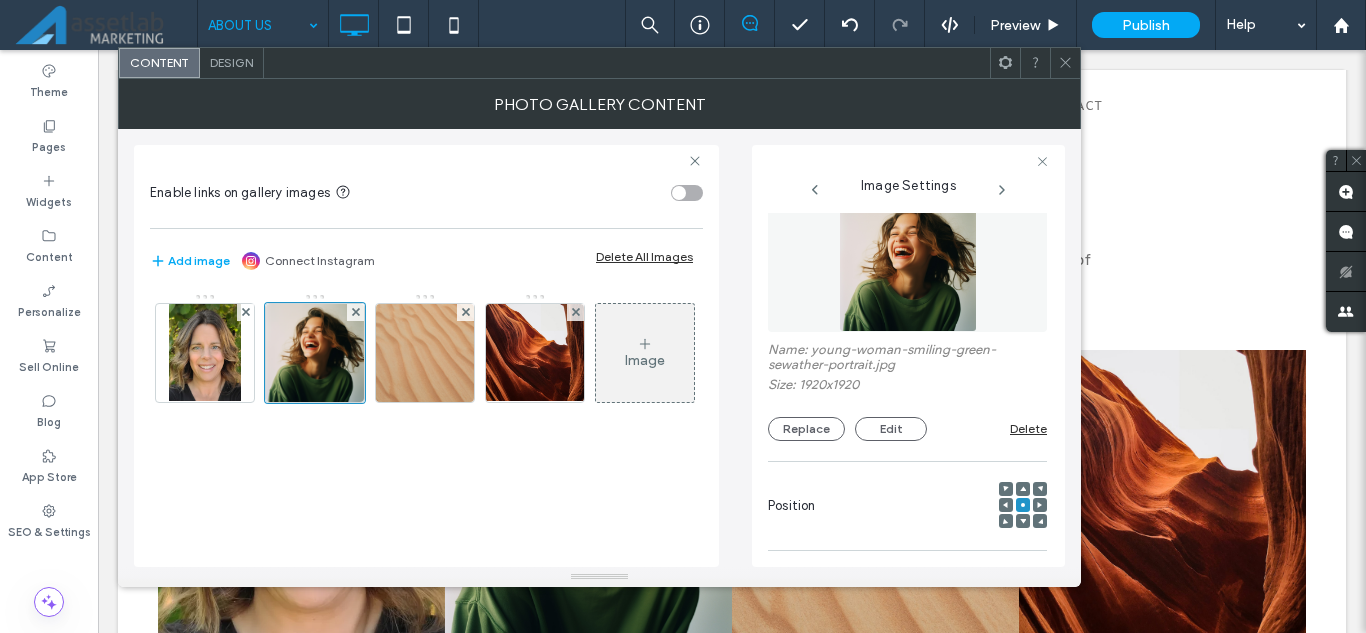 scroll, scrollTop: 0, scrollLeft: 0, axis: both 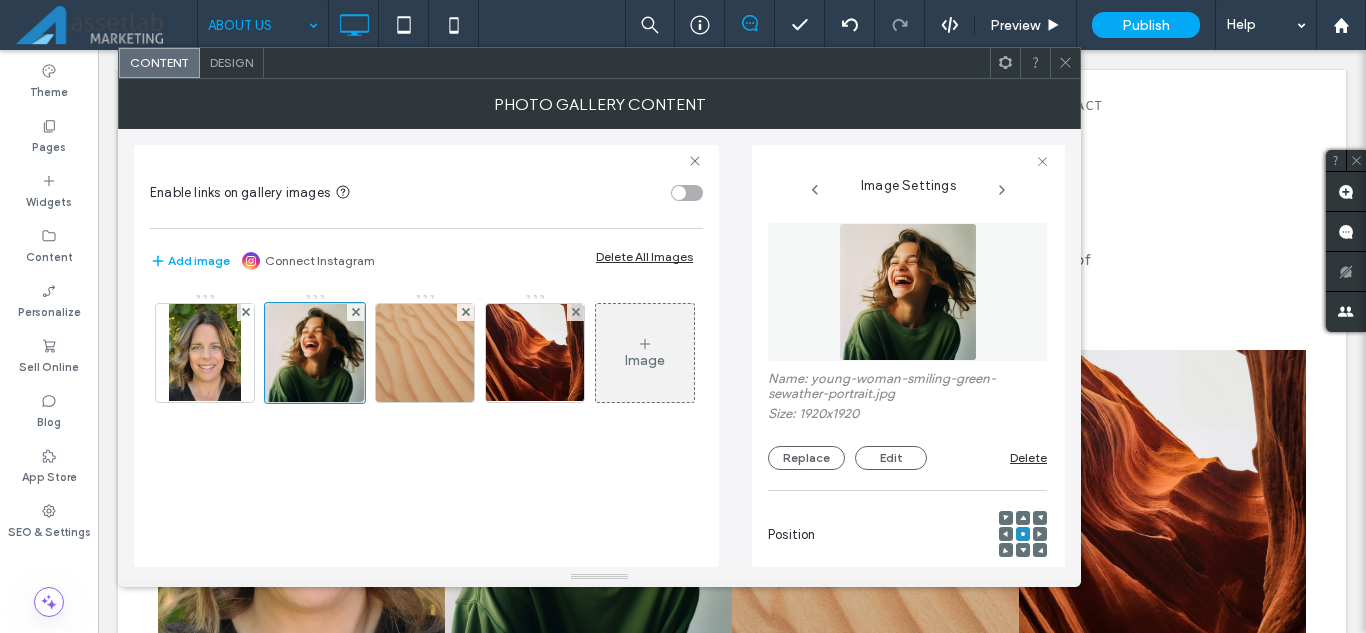 click at bounding box center [908, 292] 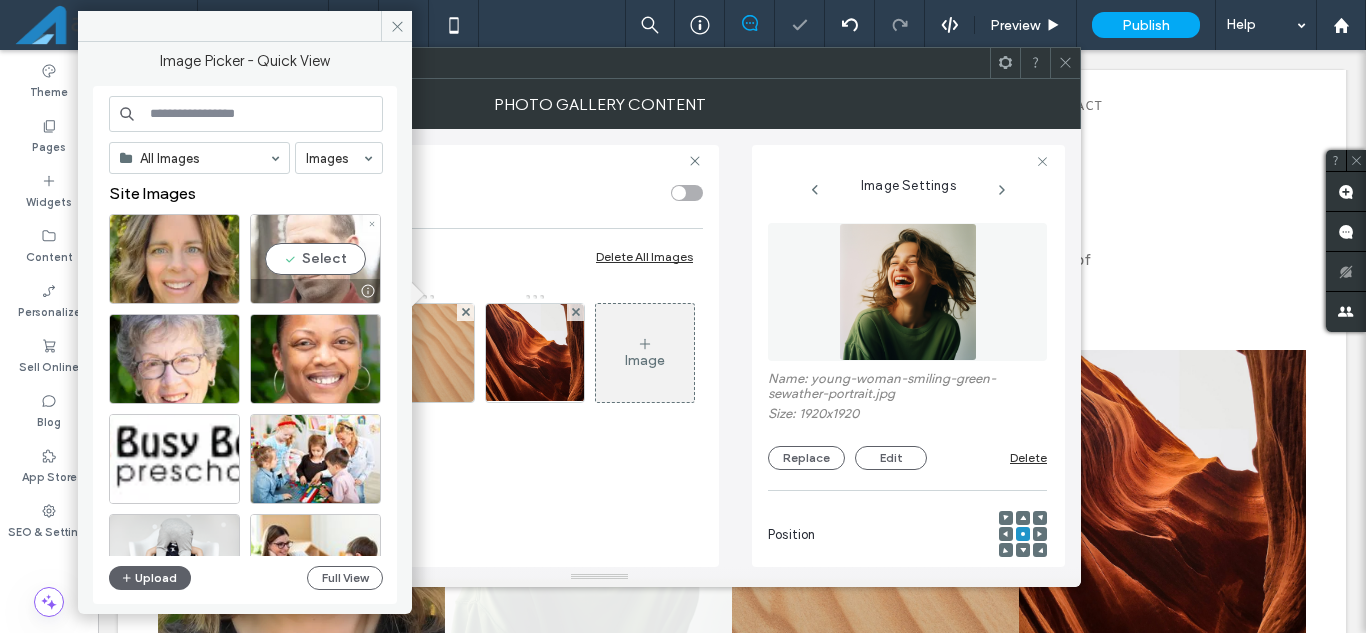 click on "Select" at bounding box center (315, 259) 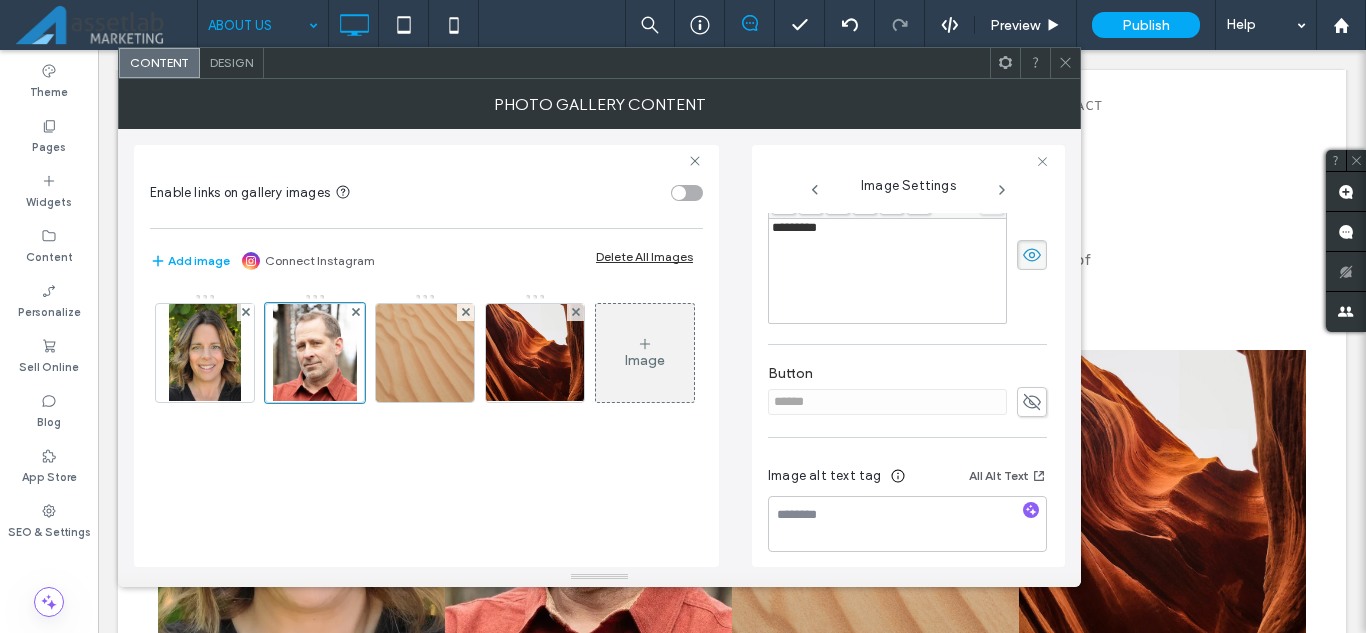 scroll, scrollTop: 500, scrollLeft: 0, axis: vertical 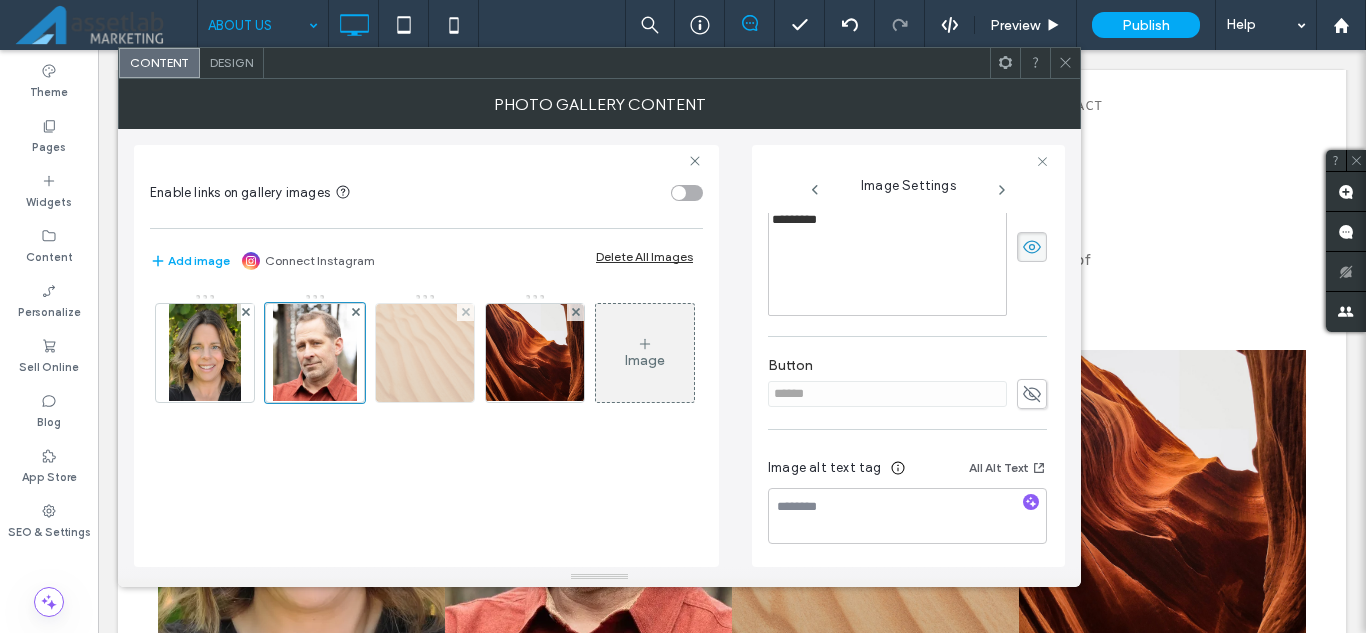 click at bounding box center (425, 353) 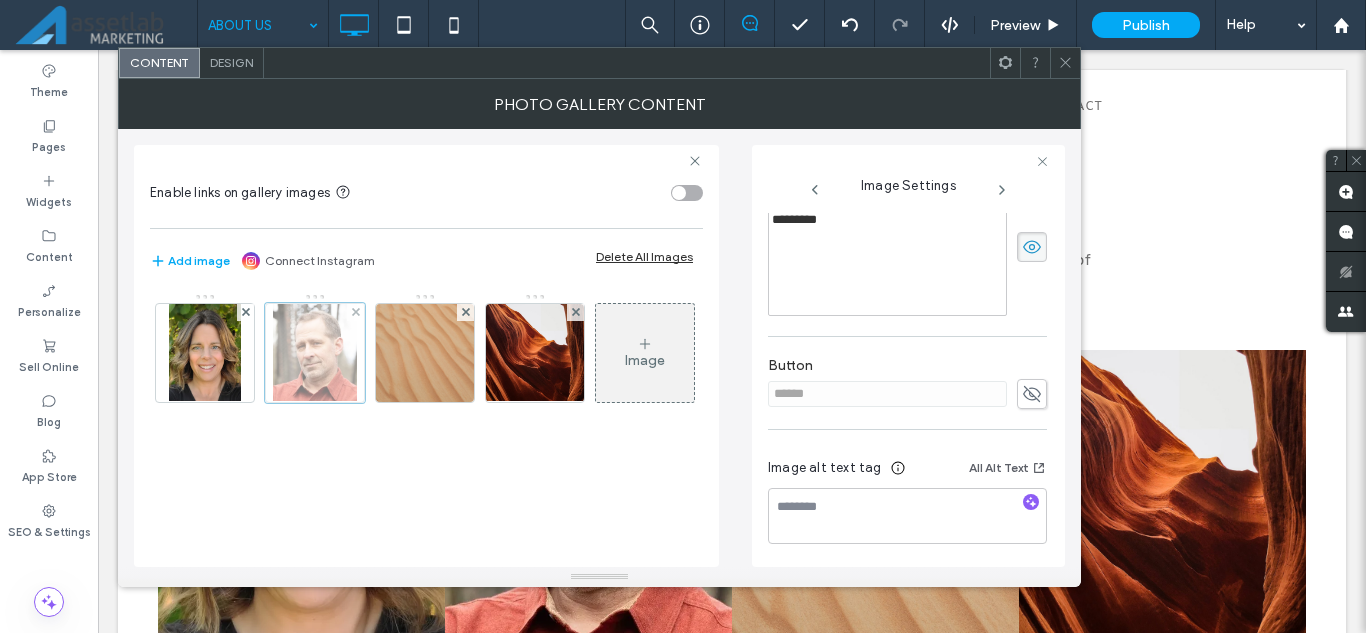 scroll, scrollTop: 232, scrollLeft: 0, axis: vertical 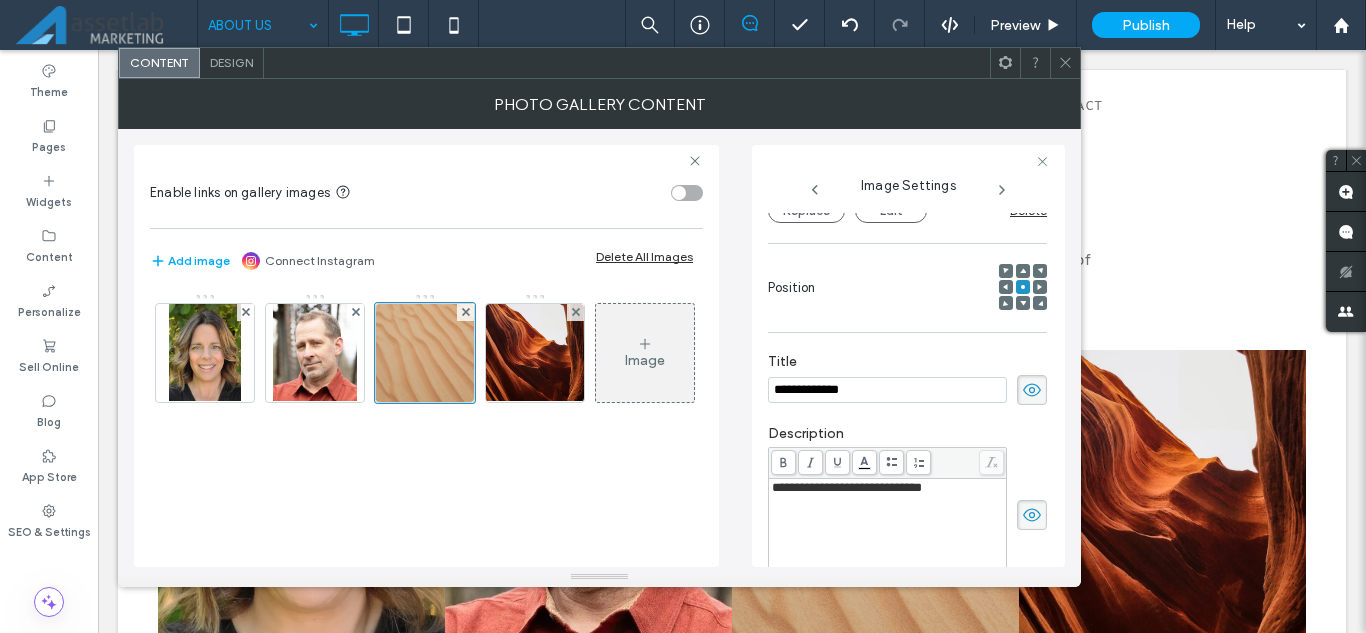 click on "**********" at bounding box center (887, 390) 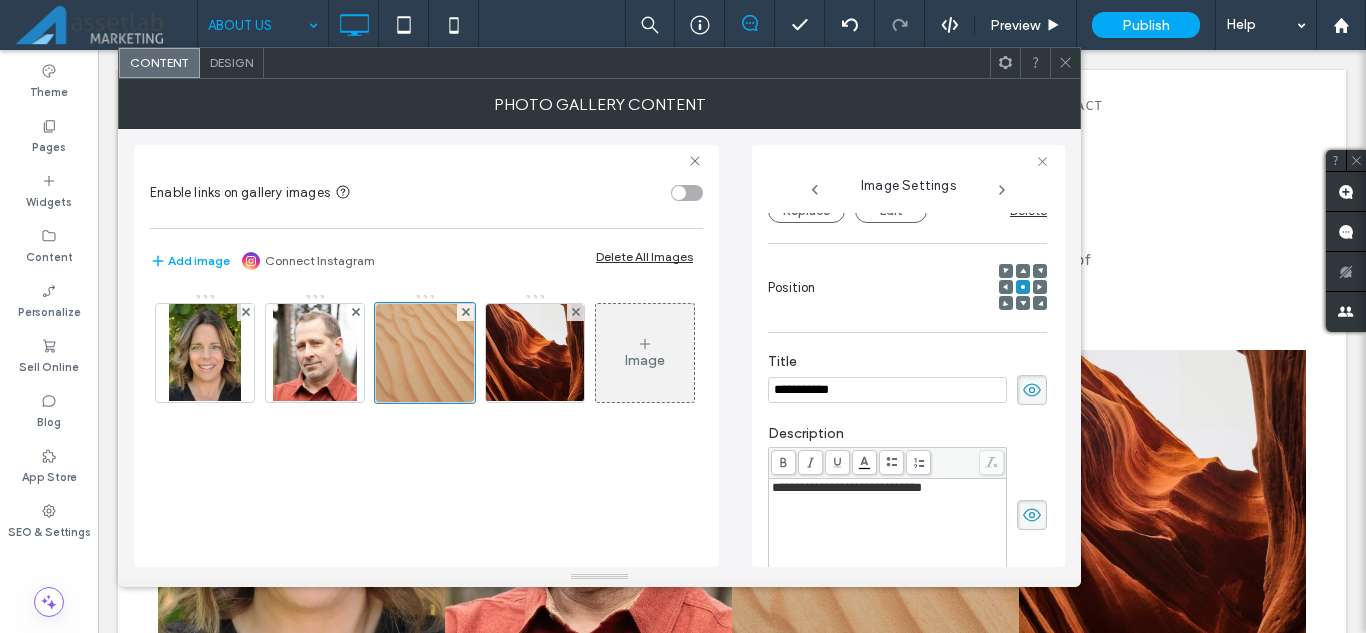 type on "**********" 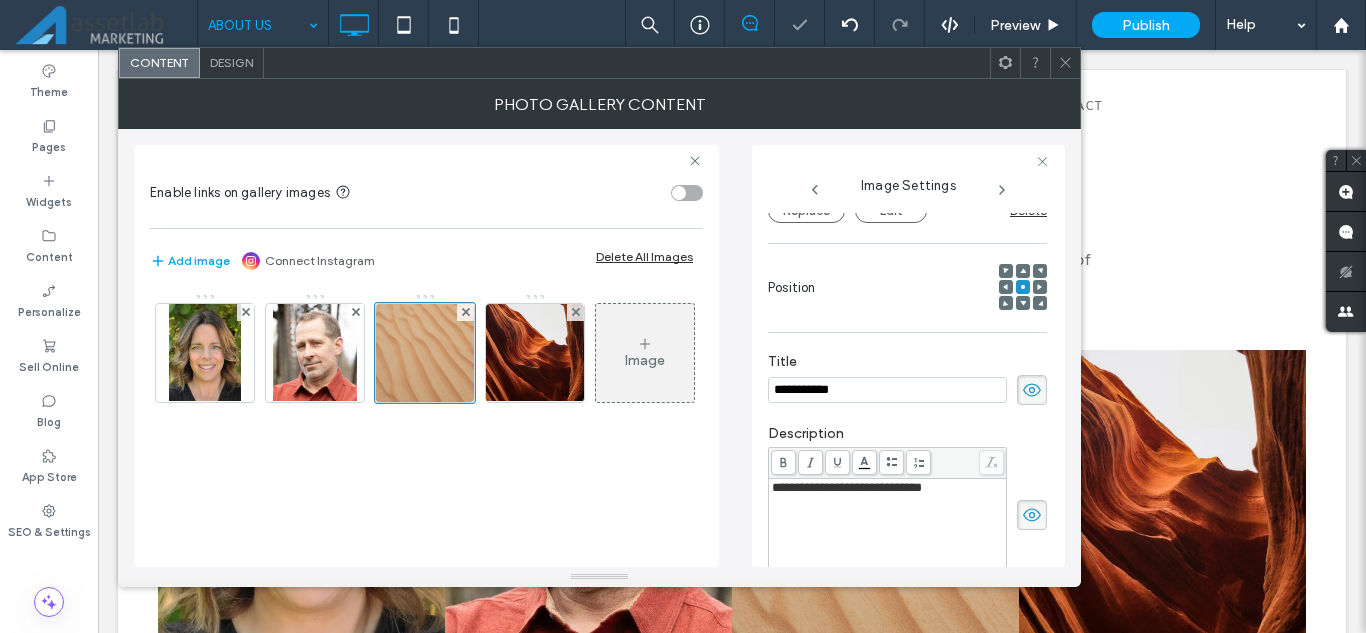 click on "**********" at bounding box center [847, 487] 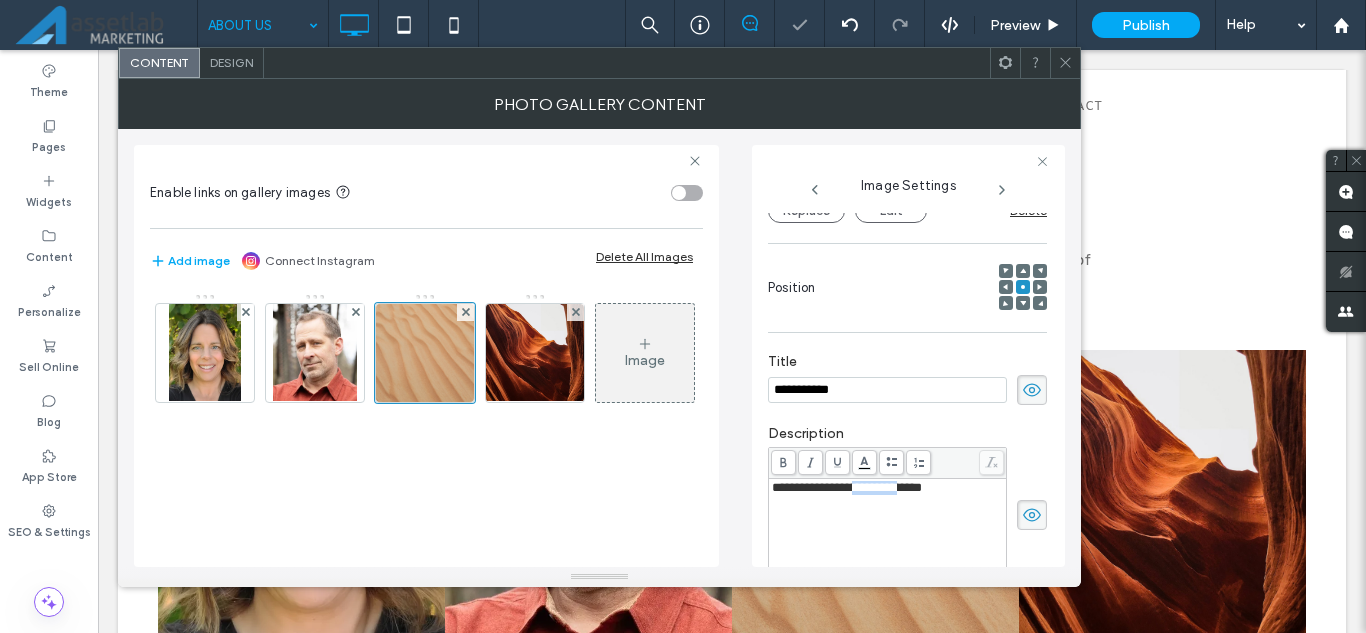click on "**********" at bounding box center (847, 487) 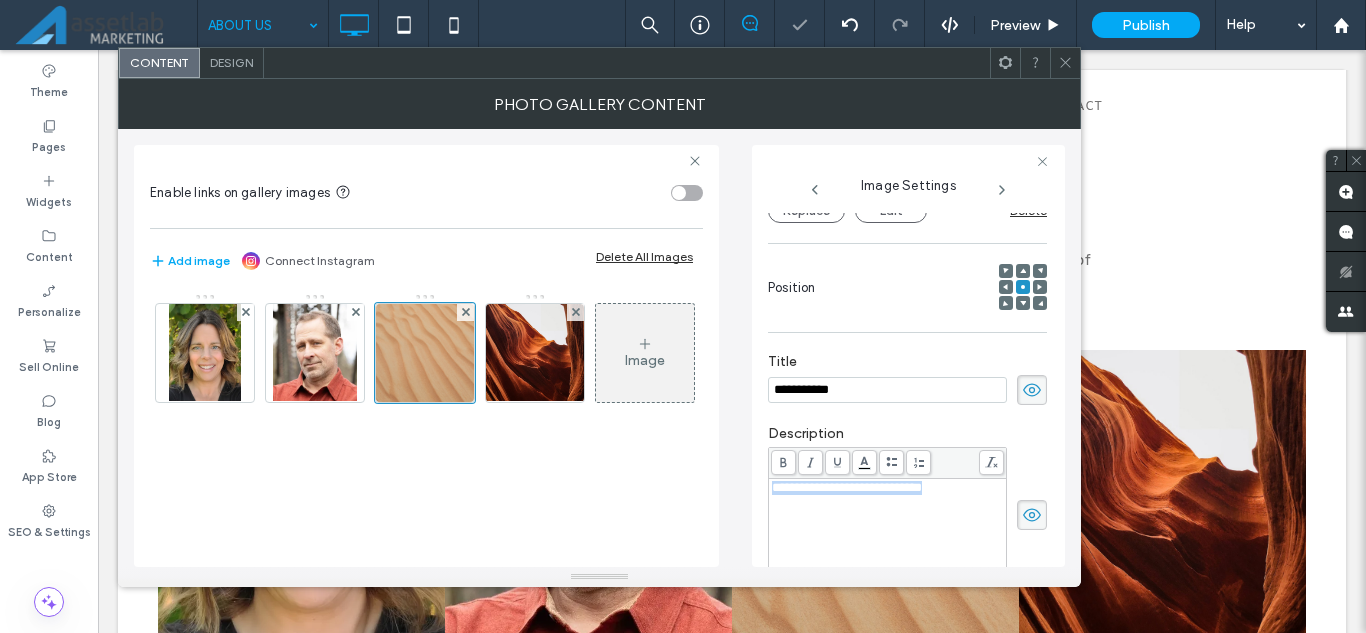 click on "**********" at bounding box center [847, 487] 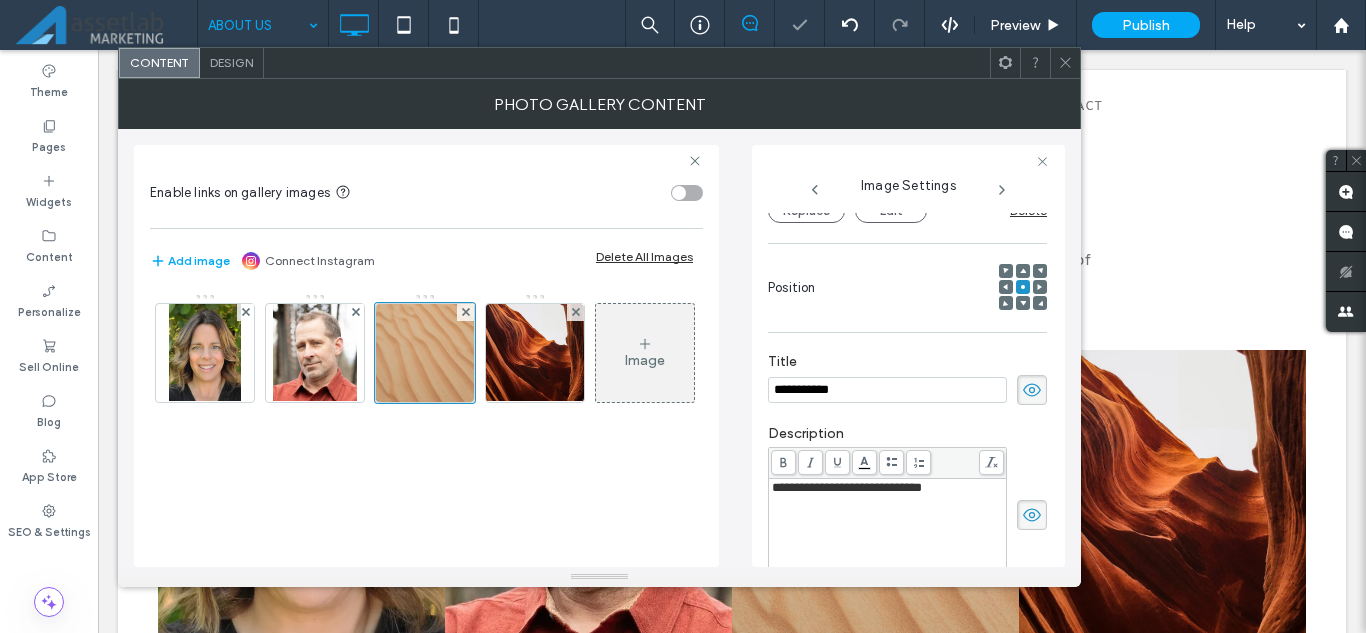 type 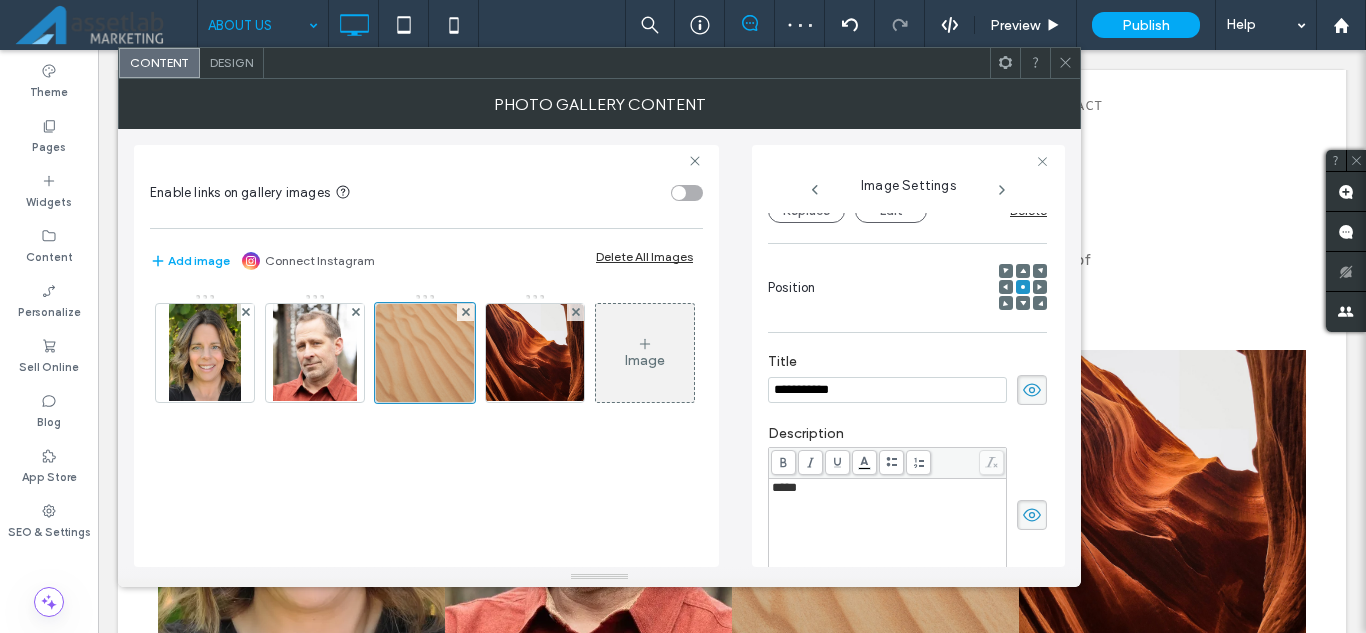 click on "Description *****" at bounding box center (907, 504) 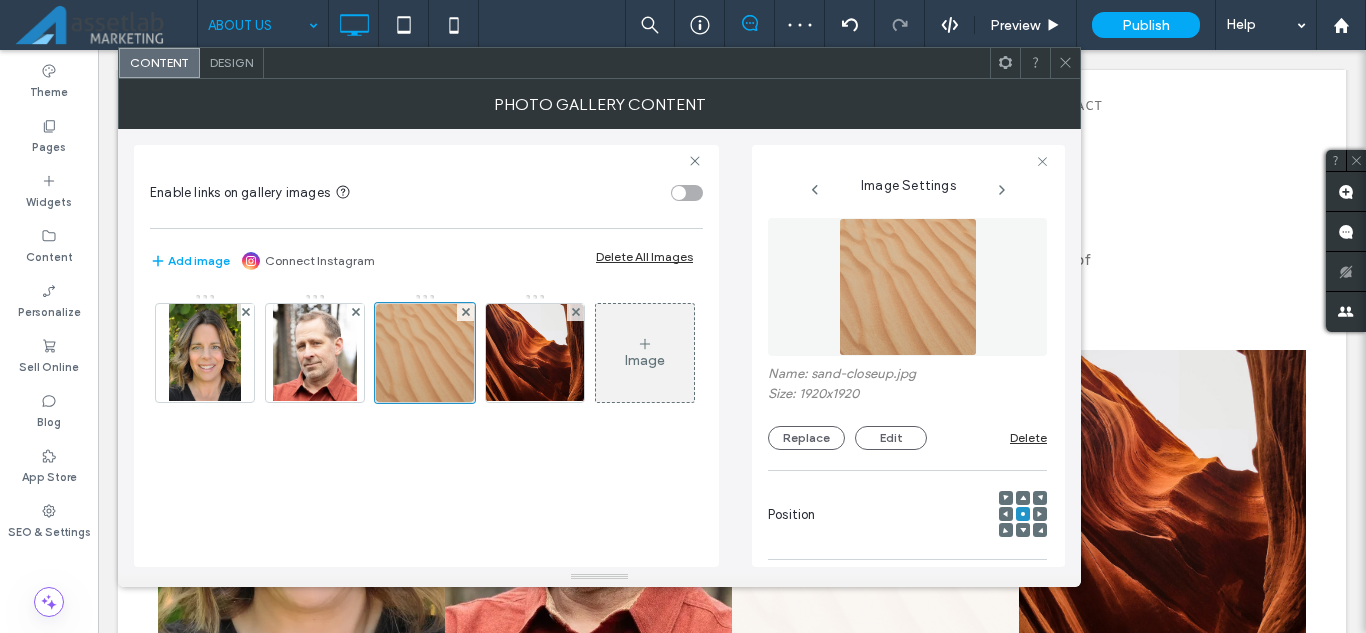 scroll, scrollTop: 0, scrollLeft: 0, axis: both 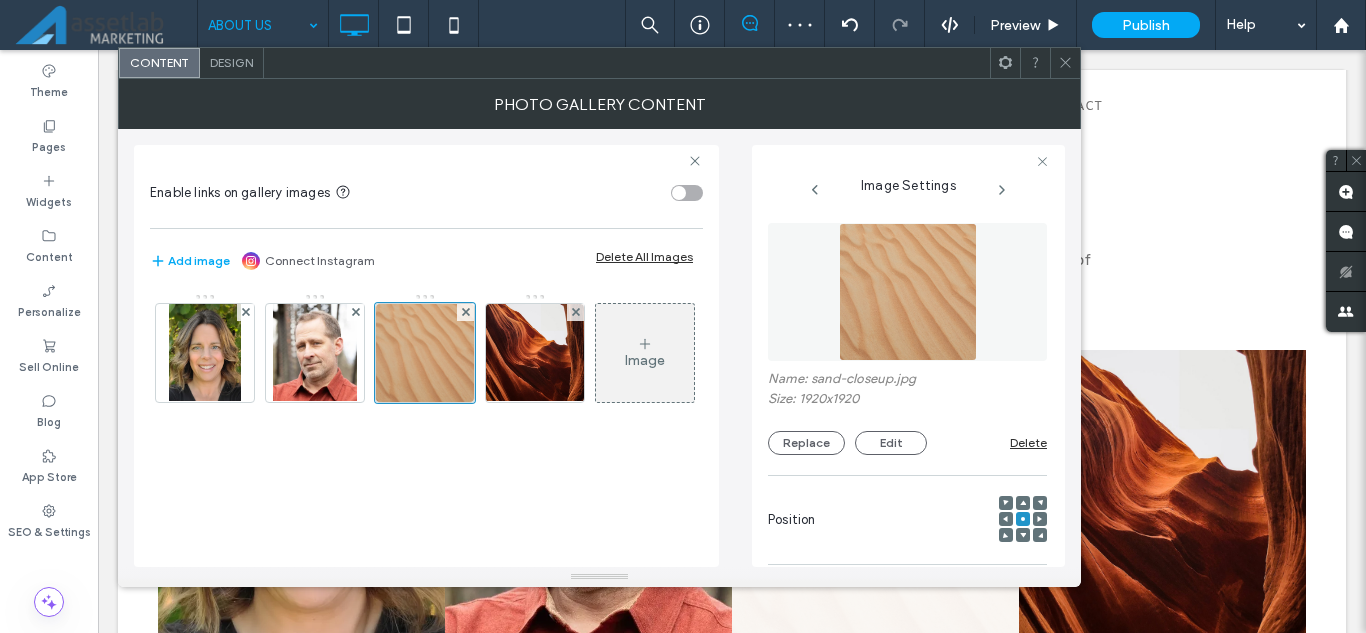 click at bounding box center [908, 292] 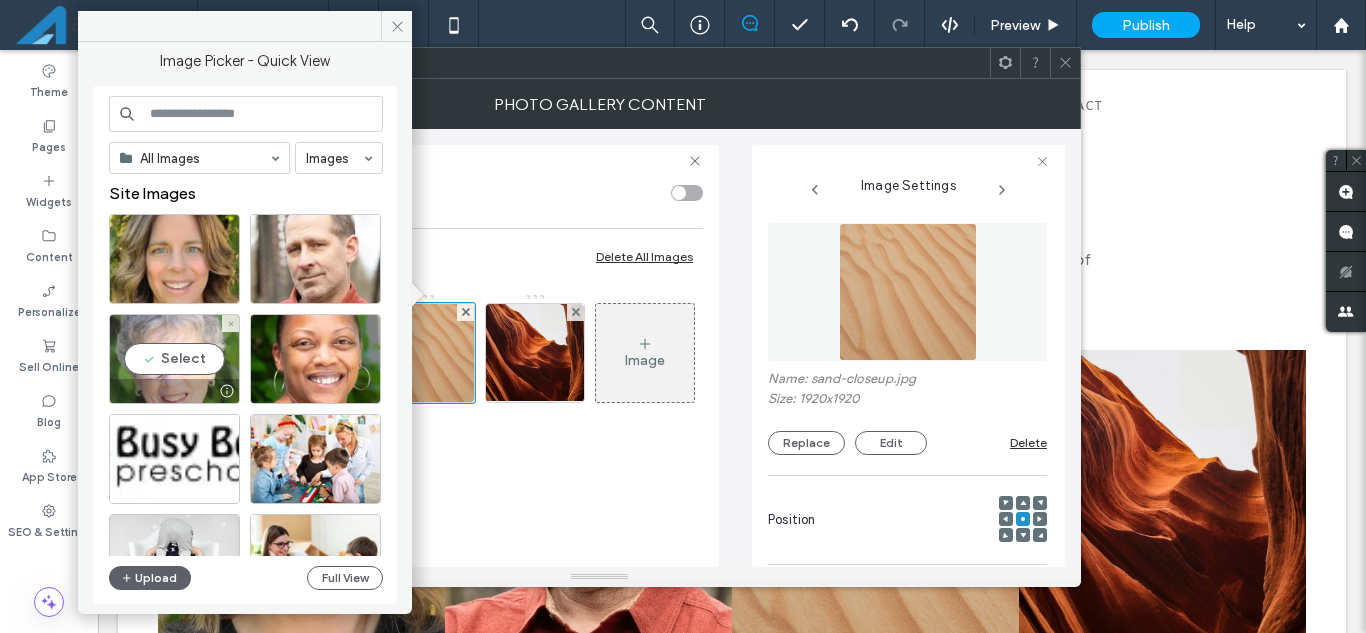 click on "Select" at bounding box center [174, 359] 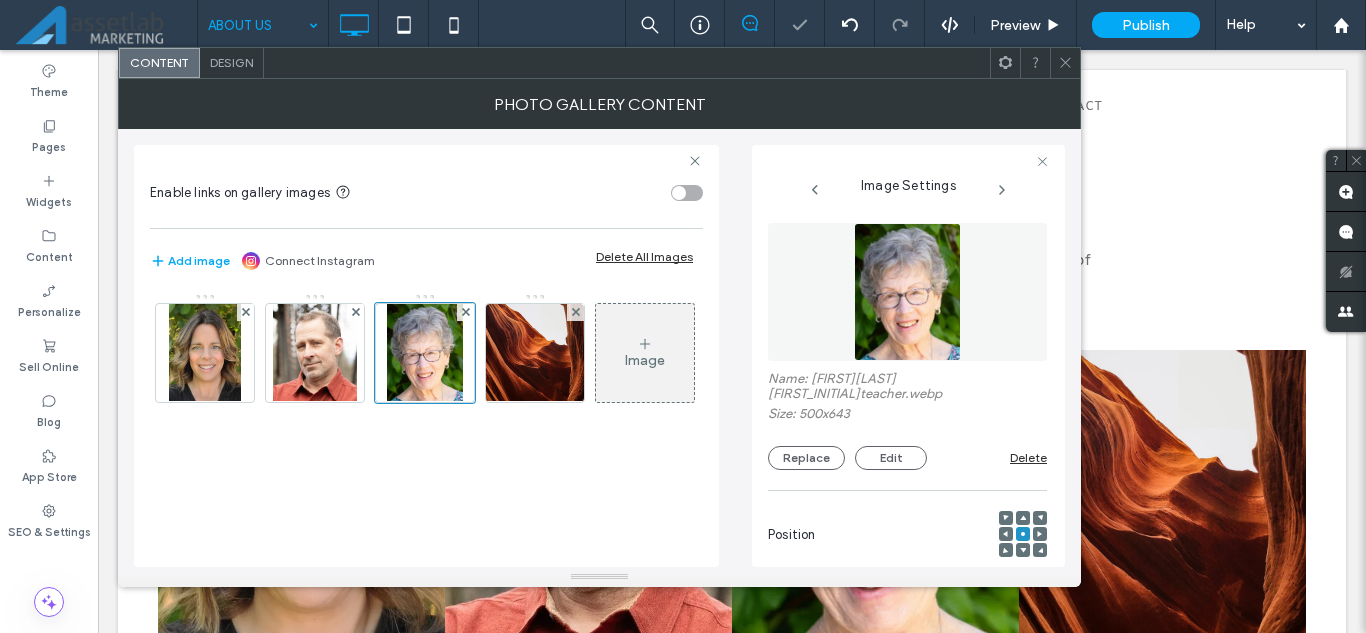click 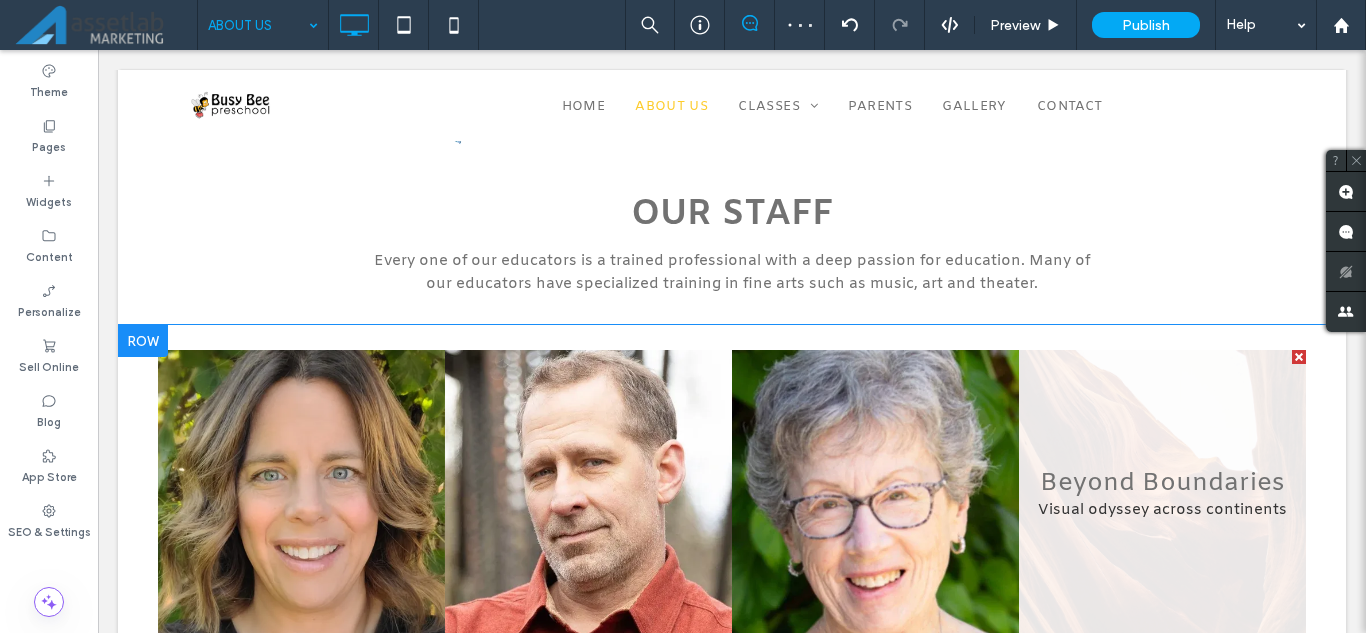 click at bounding box center (1162, 493) 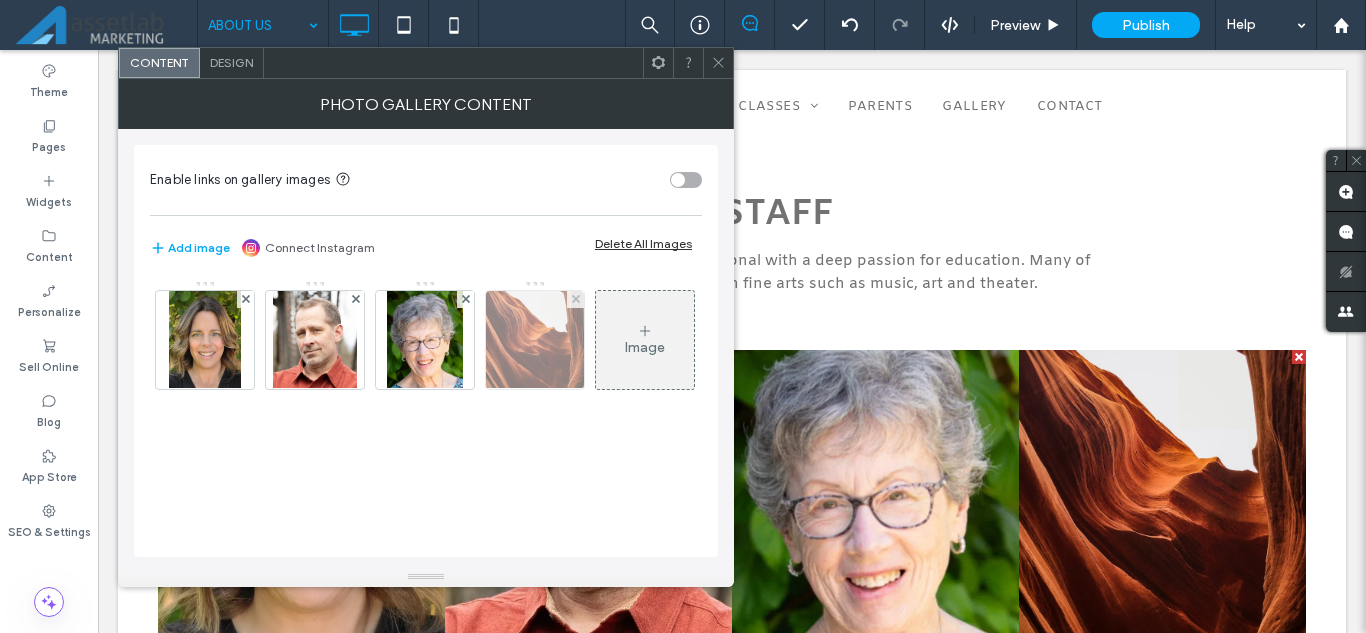 click at bounding box center [535, 340] 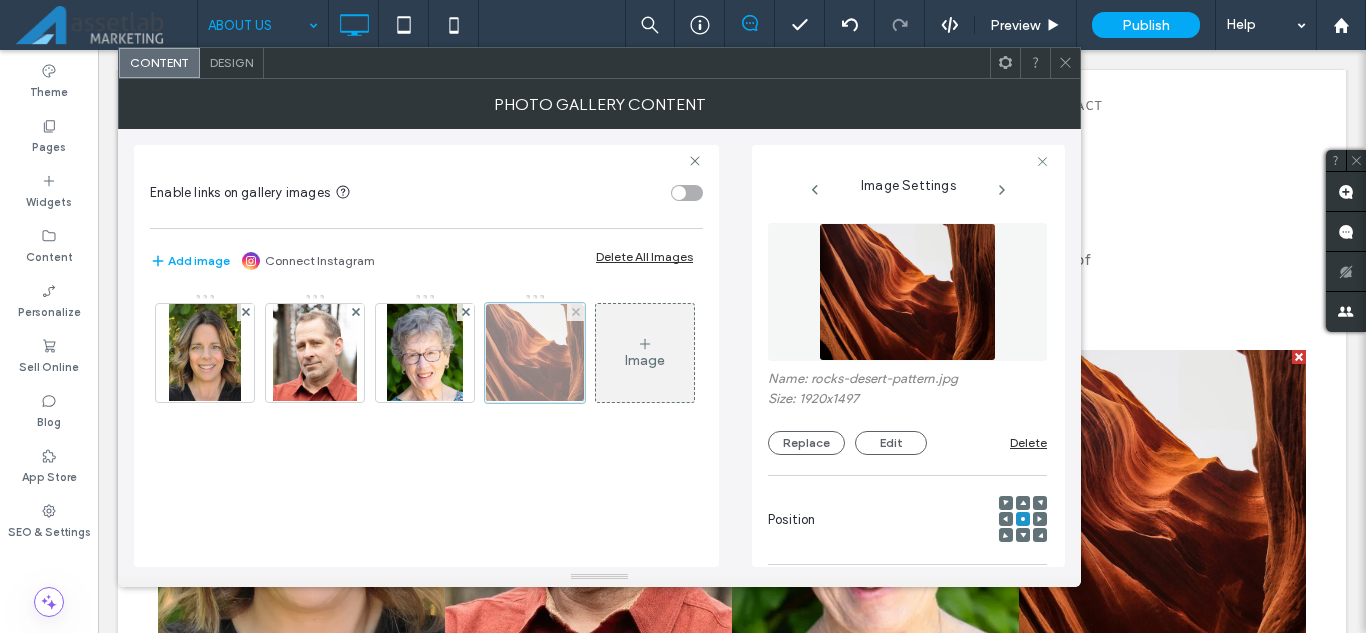 scroll, scrollTop: 0, scrollLeft: 17, axis: horizontal 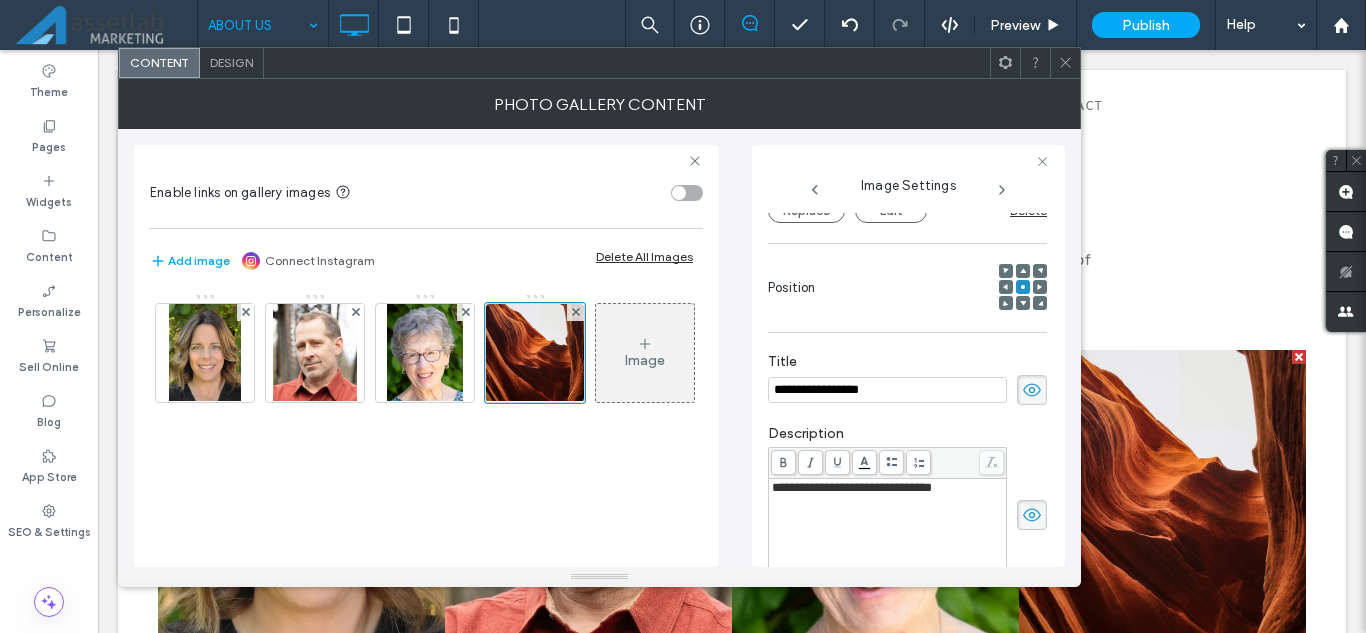 click on "**********" at bounding box center [887, 390] 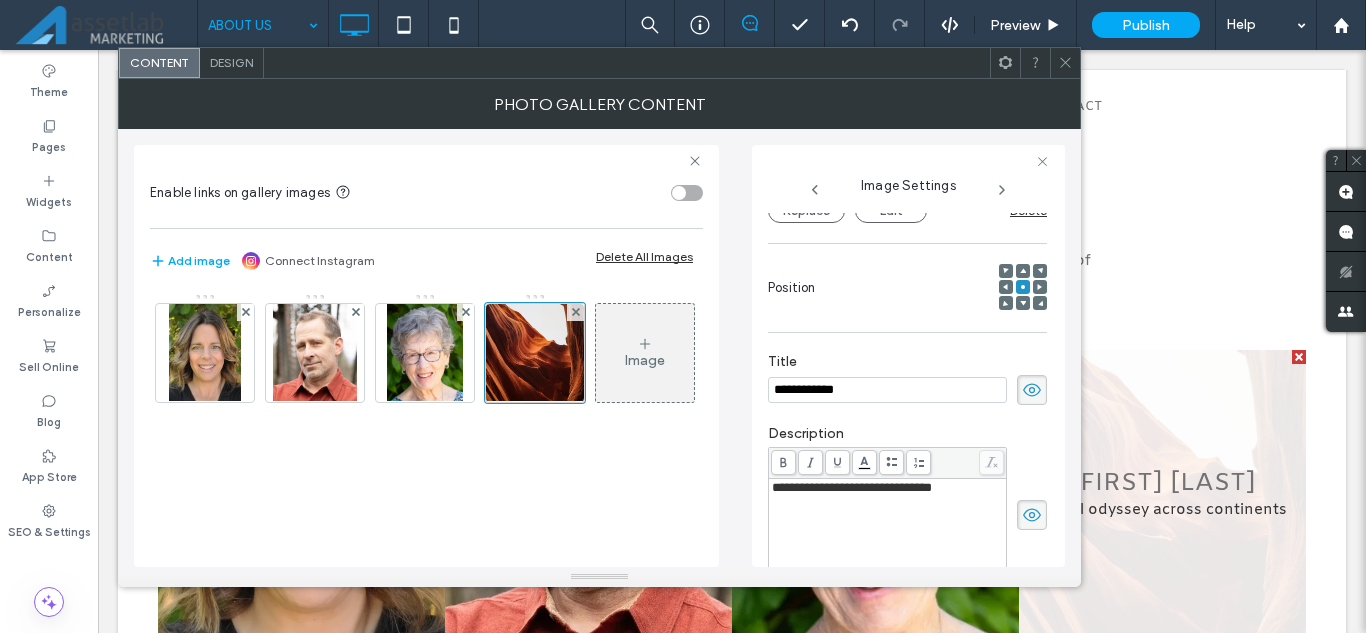 type on "**********" 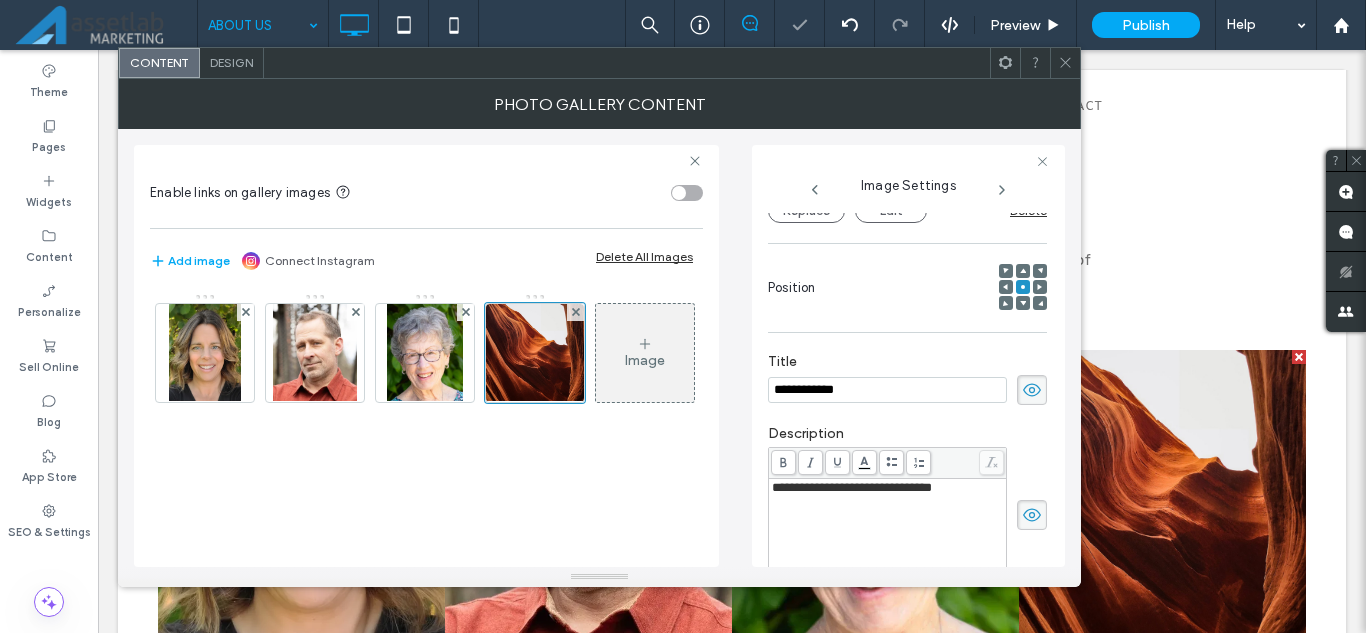 click on "**********" at bounding box center [852, 487] 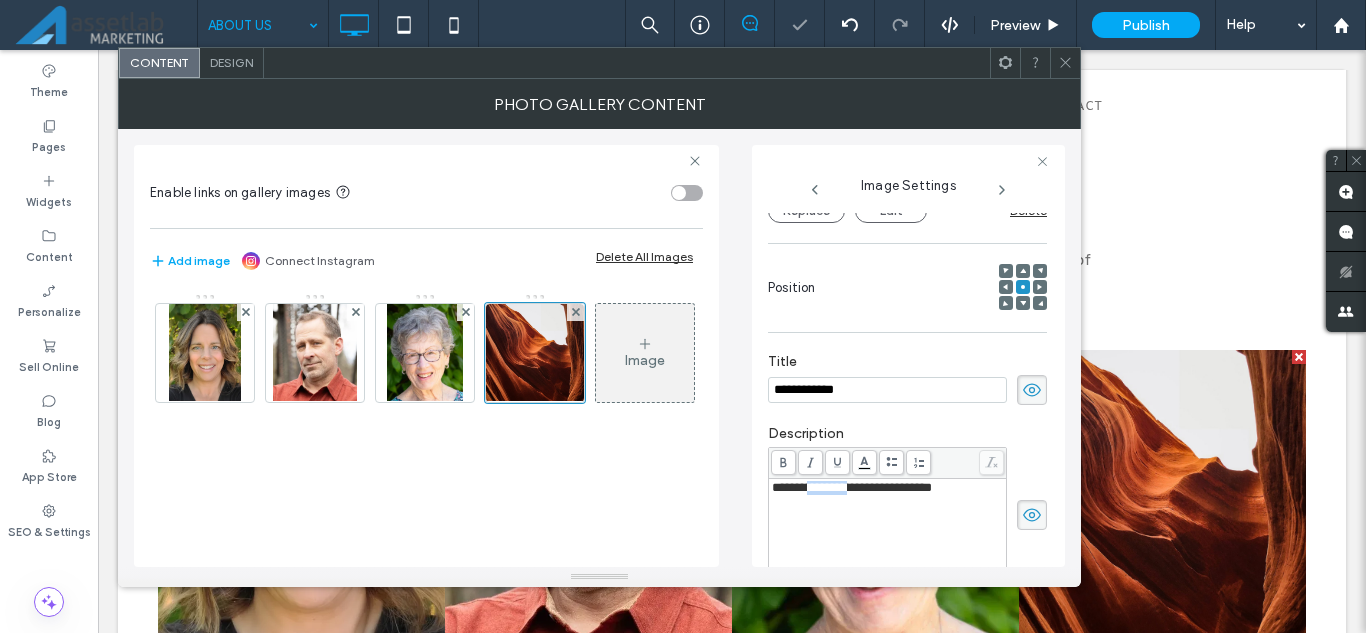 click on "**********" at bounding box center (852, 487) 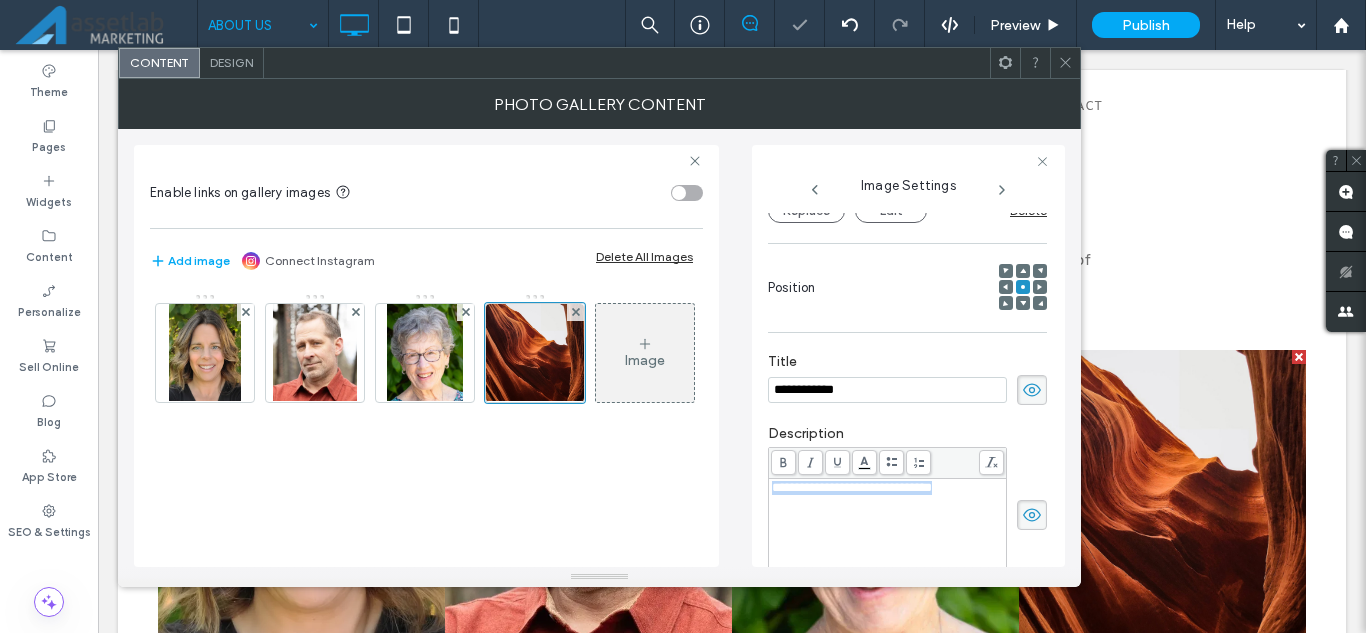 click on "**********" at bounding box center [852, 487] 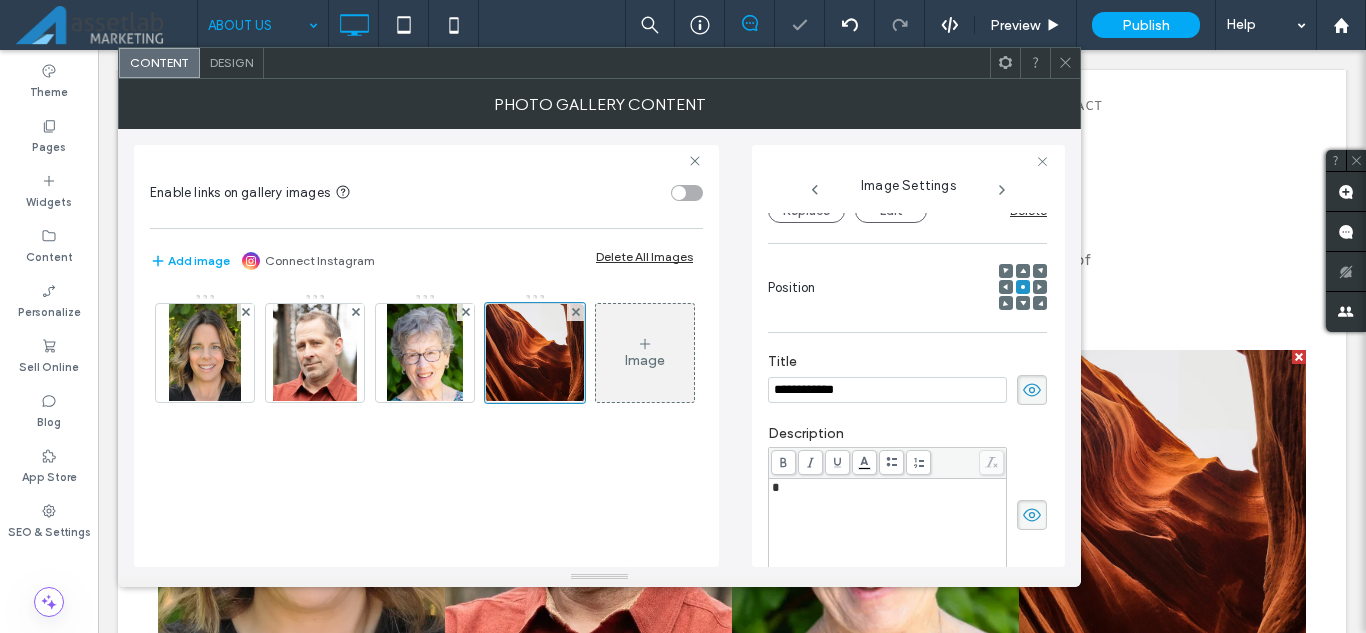 type 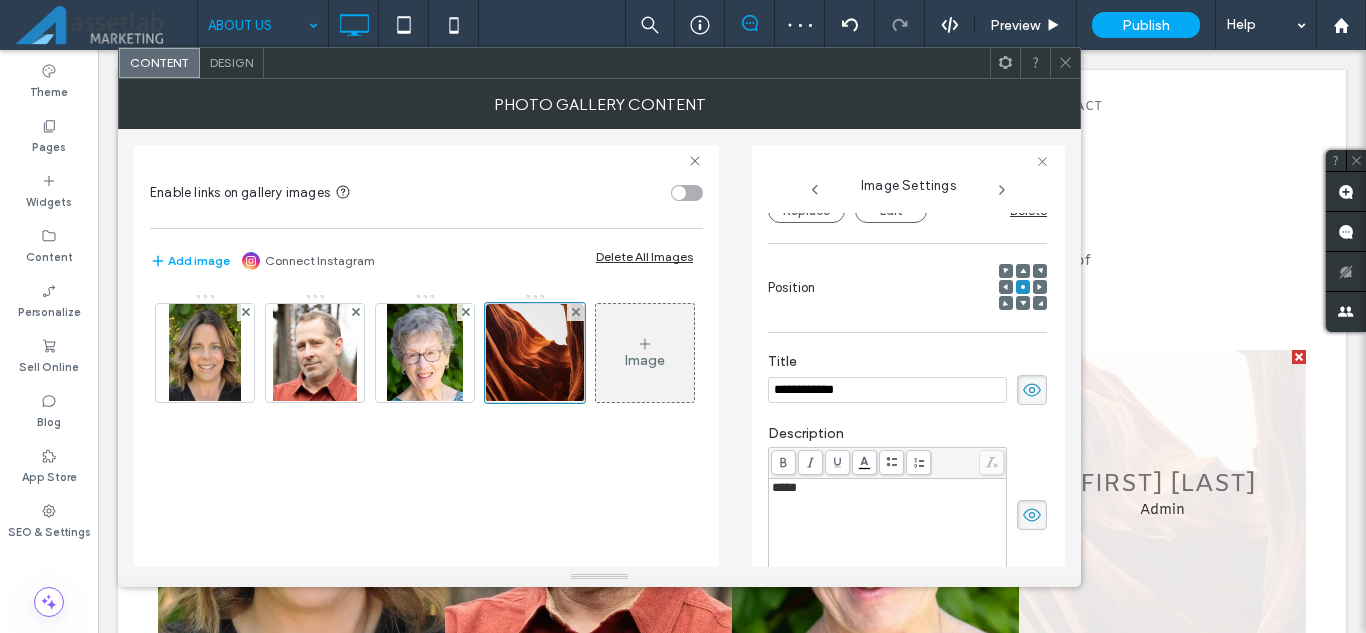 click on "Description" at bounding box center [907, 436] 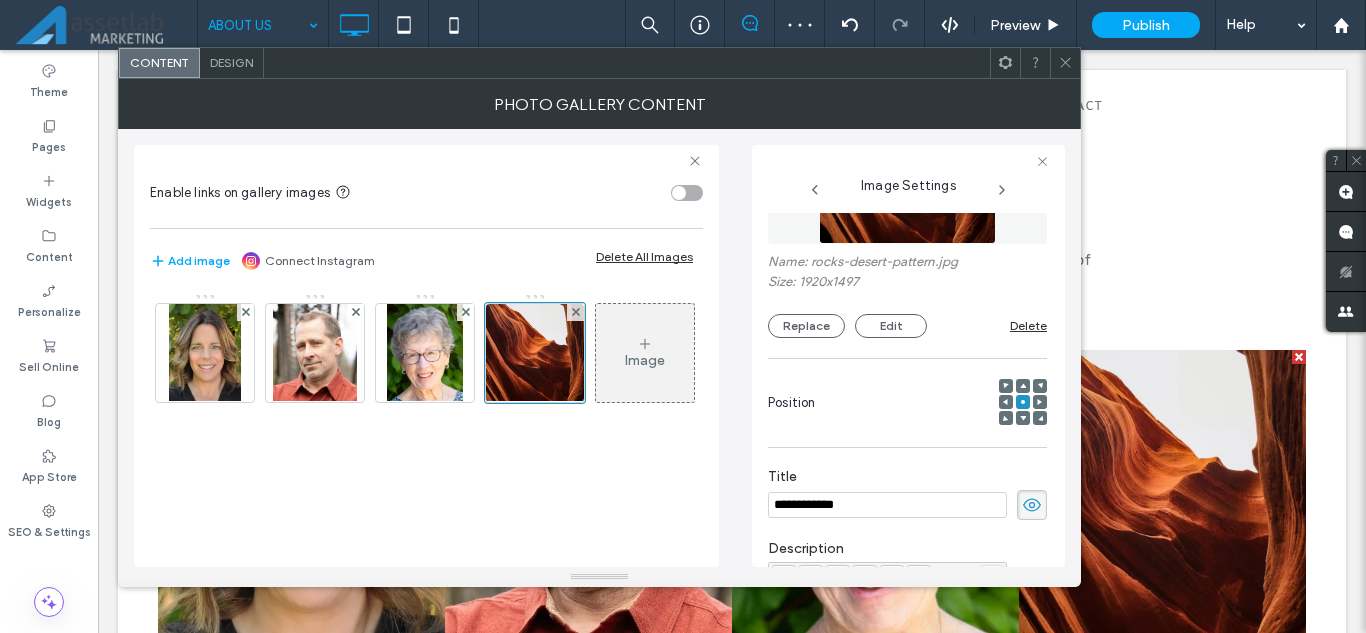 scroll, scrollTop: 0, scrollLeft: 0, axis: both 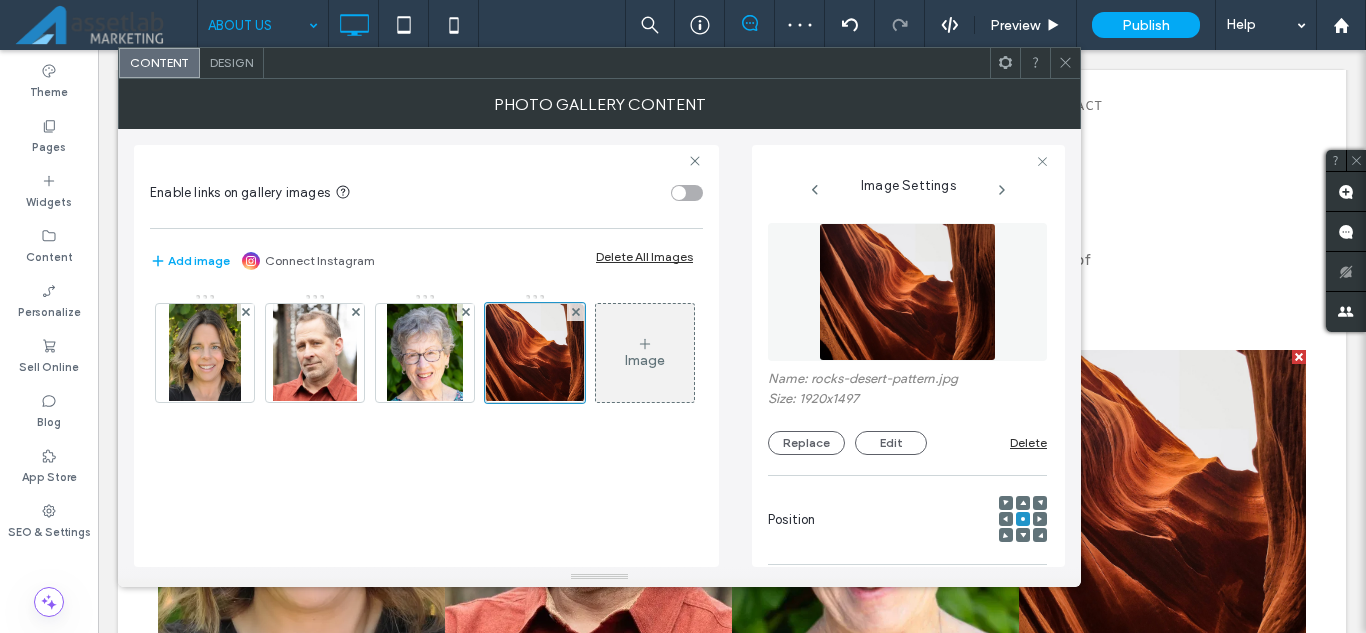 click at bounding box center [907, 292] 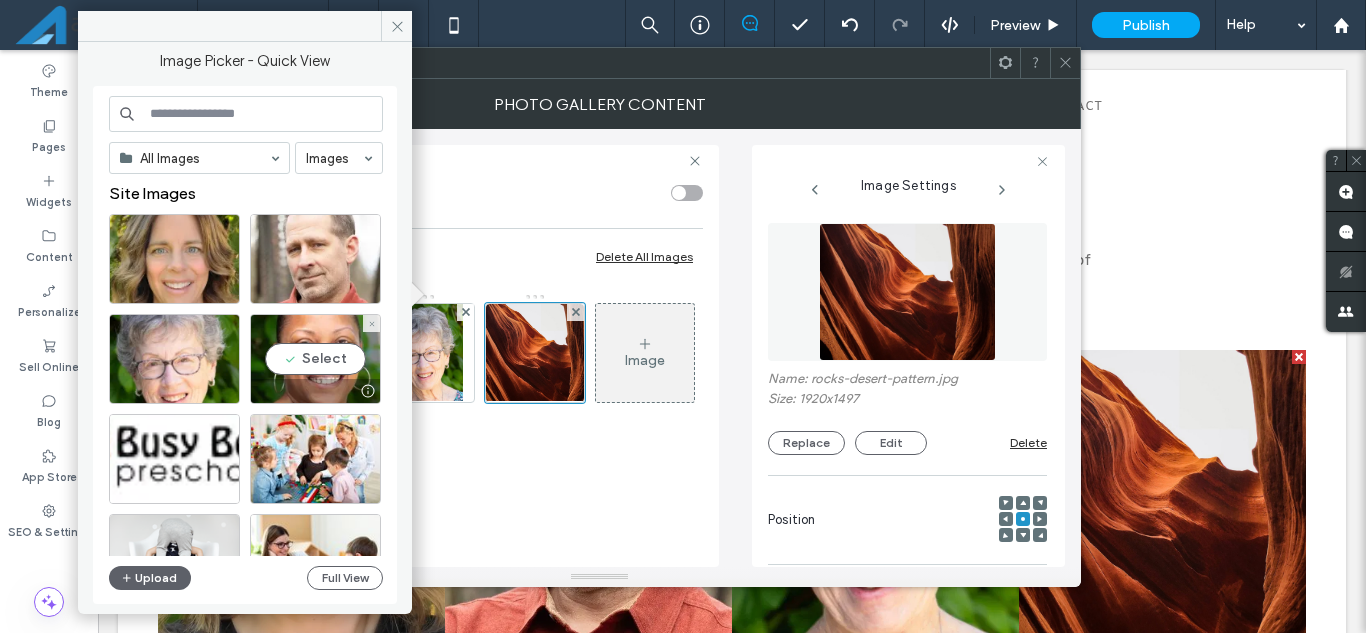 click on "Select" at bounding box center [315, 359] 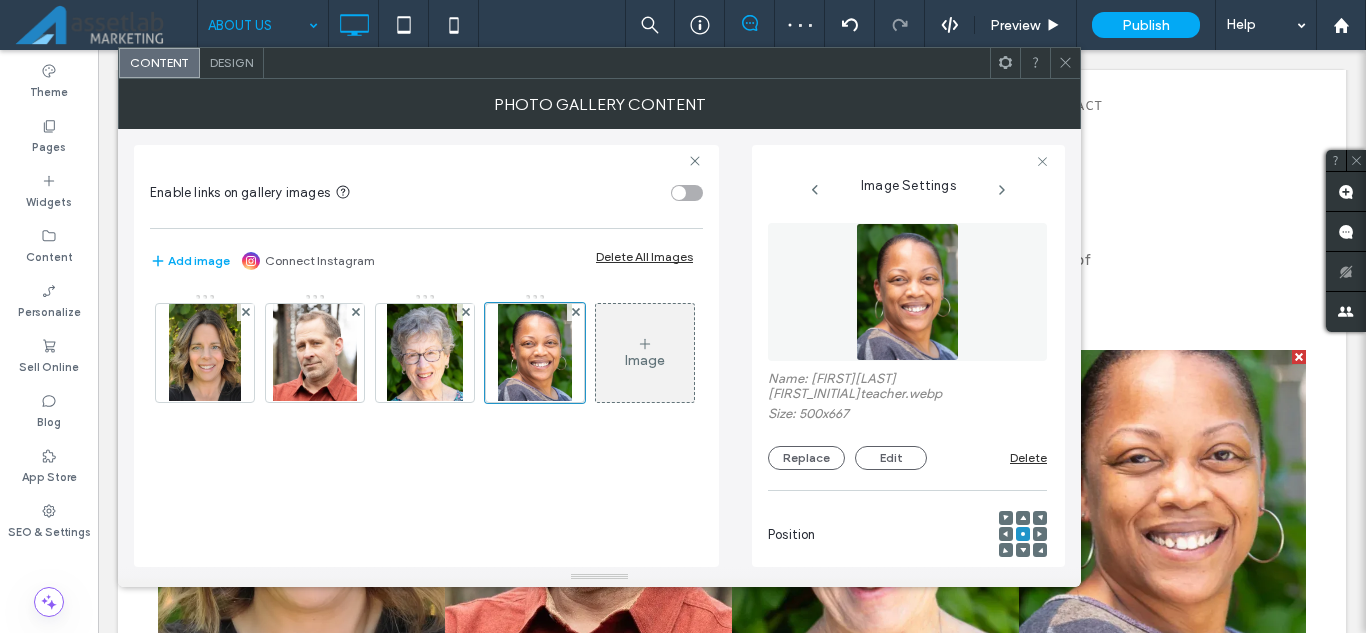 click on "Design" at bounding box center [231, 62] 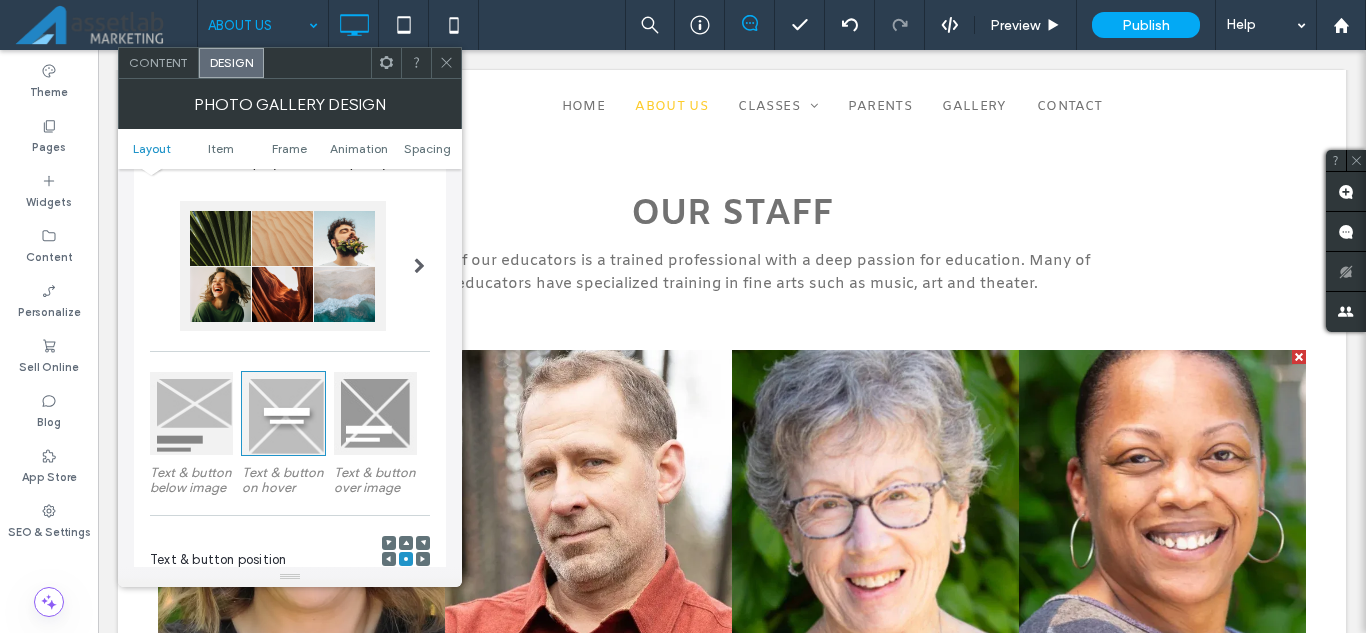 scroll, scrollTop: 200, scrollLeft: 0, axis: vertical 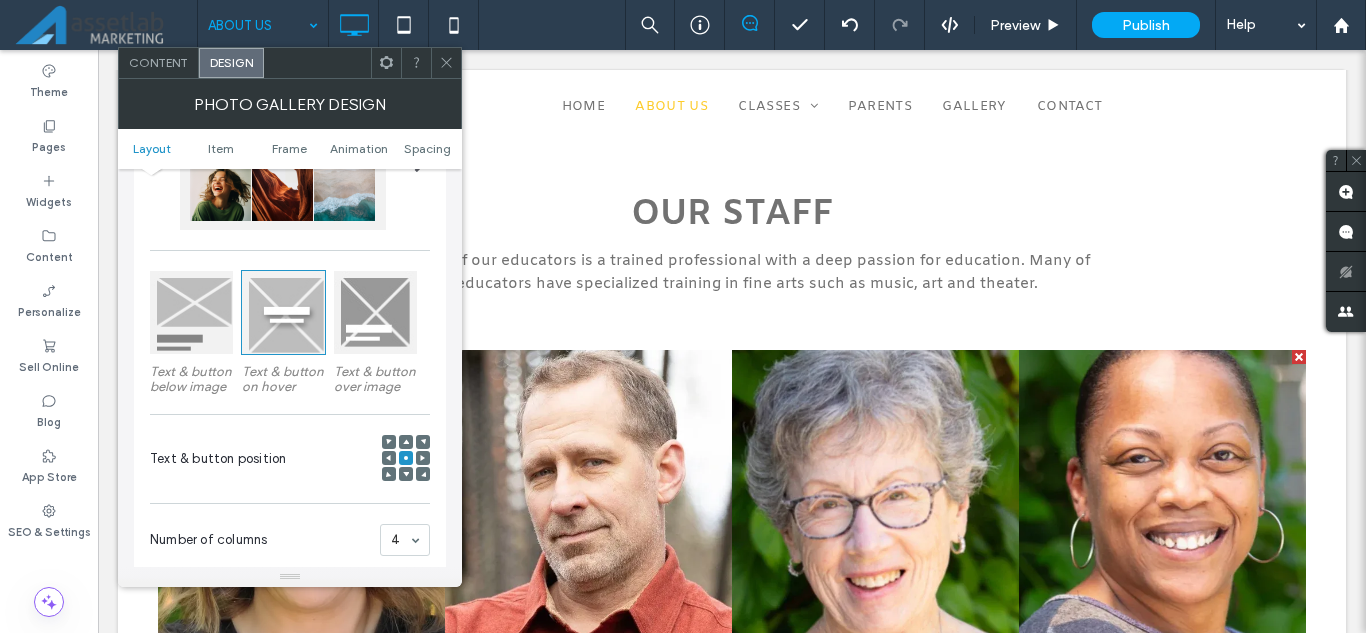 click at bounding box center (191, 312) 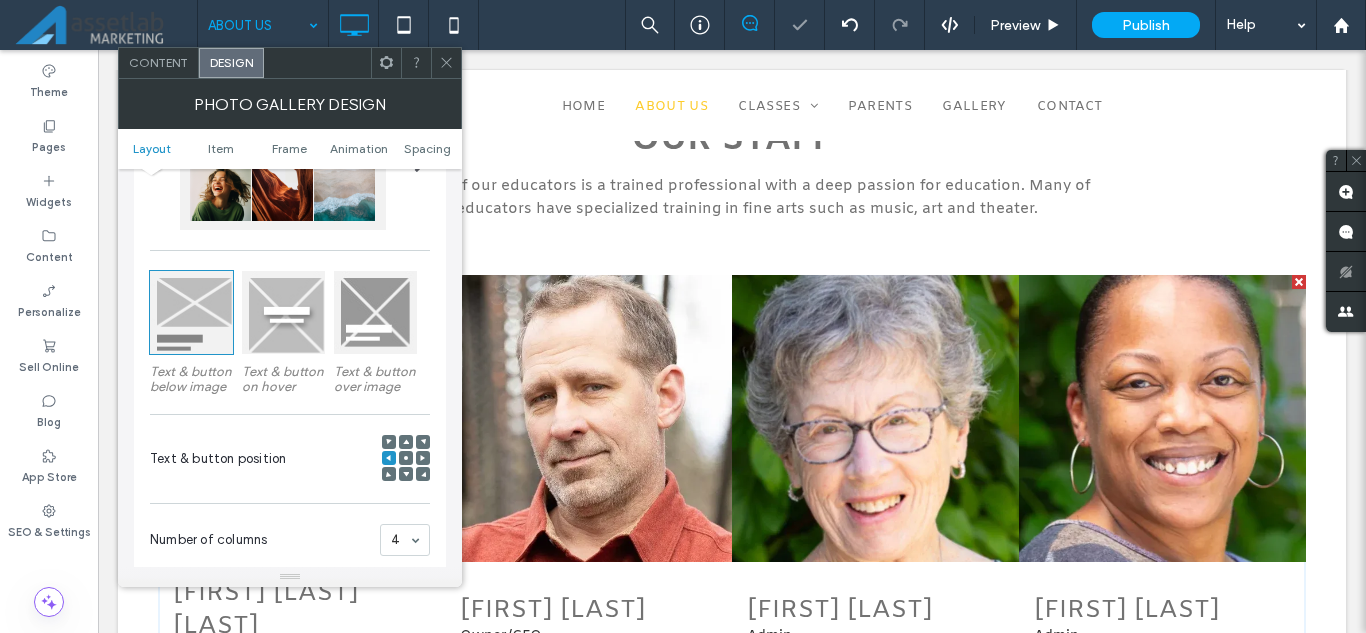 scroll, scrollTop: 800, scrollLeft: 0, axis: vertical 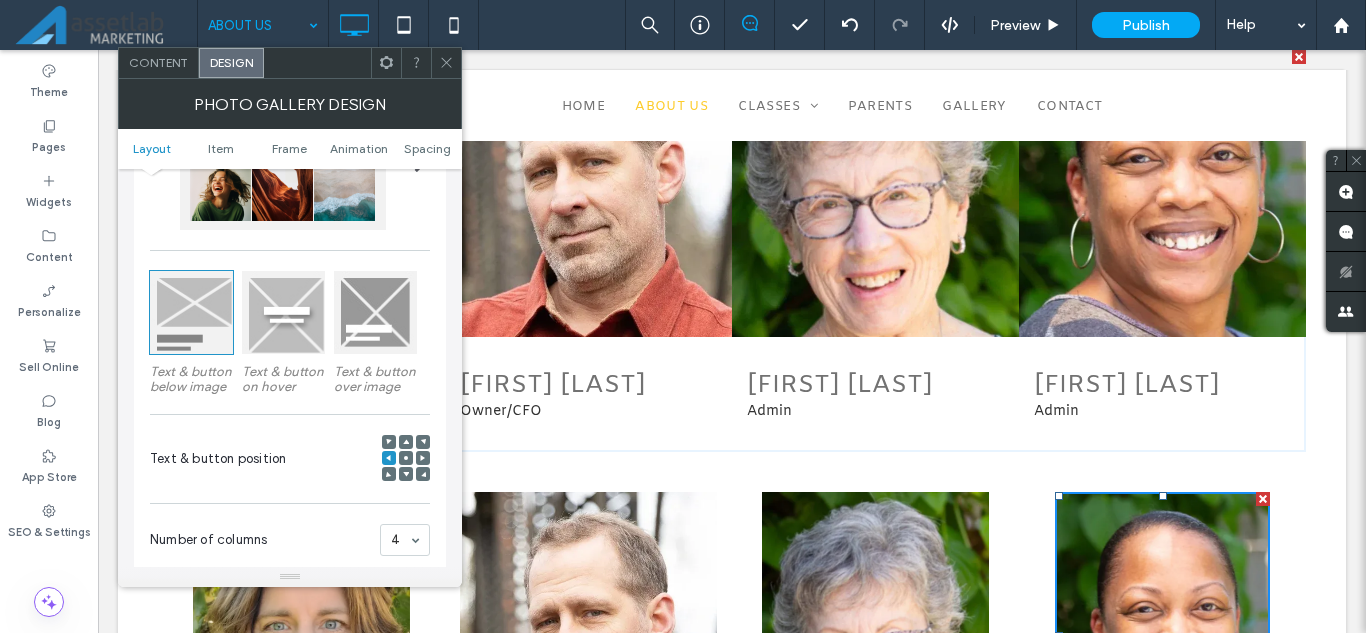click at bounding box center (446, 63) 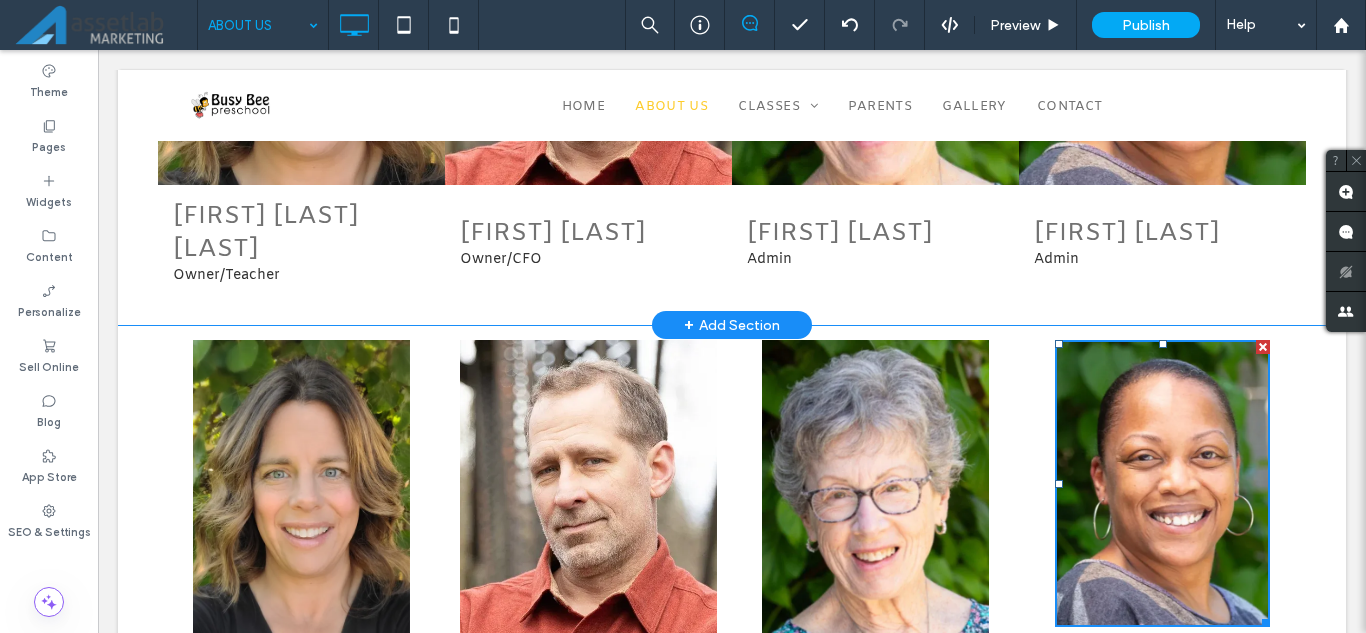 scroll, scrollTop: 1000, scrollLeft: 0, axis: vertical 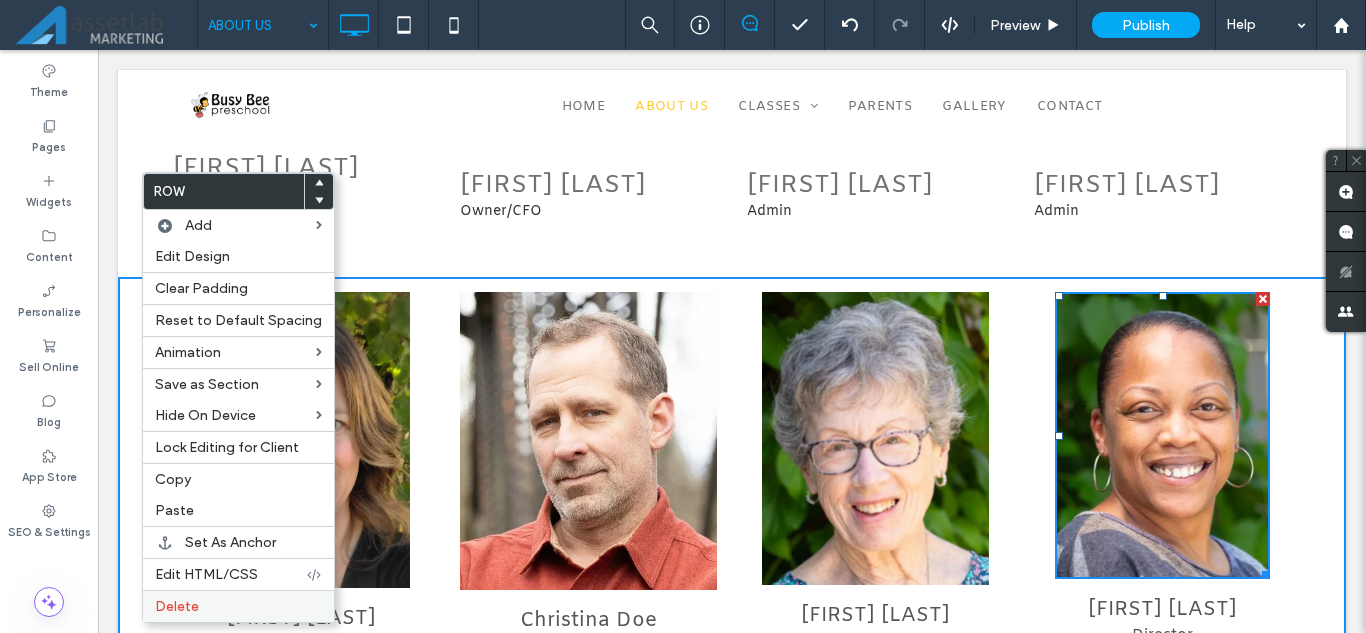 click on "Delete" at bounding box center [238, 606] 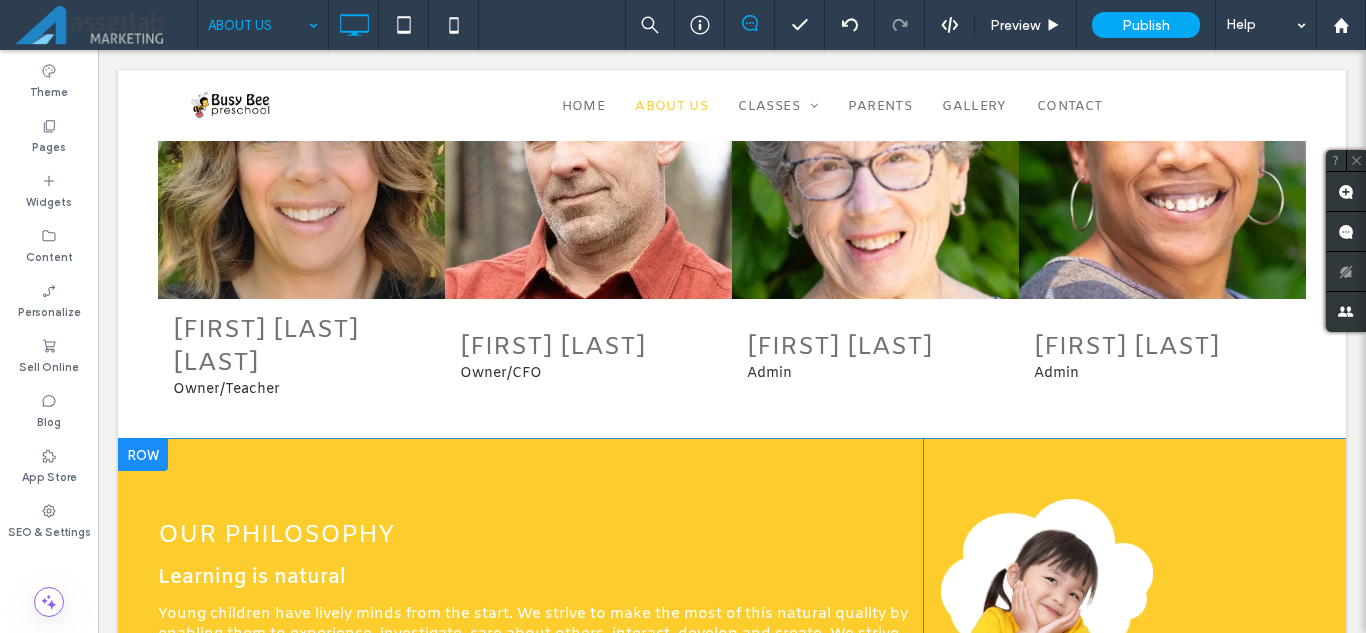 scroll, scrollTop: 900, scrollLeft: 0, axis: vertical 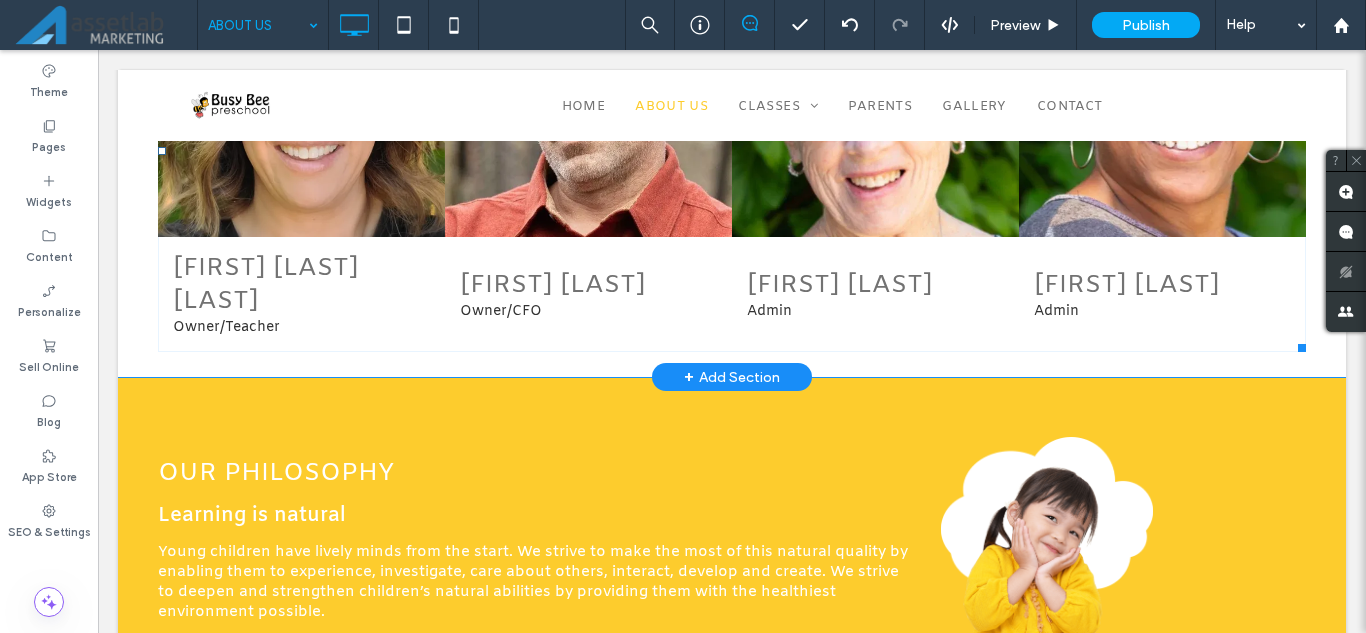click at bounding box center [301, 93] 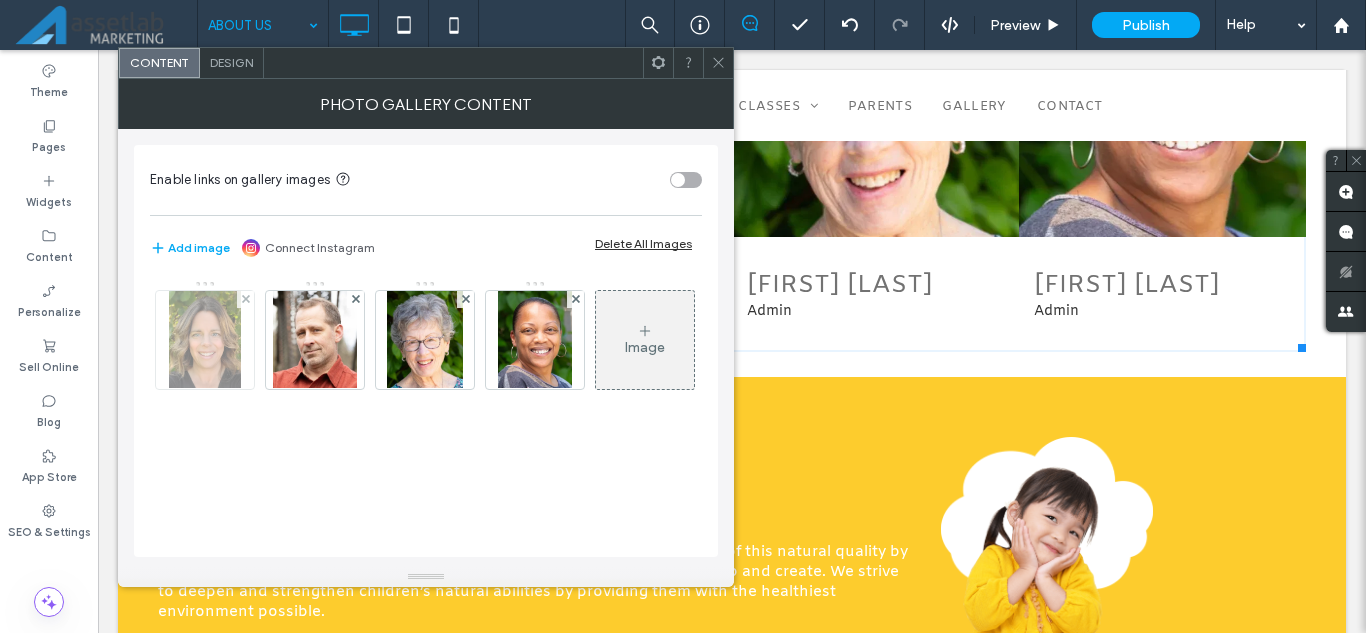 click at bounding box center [205, 340] 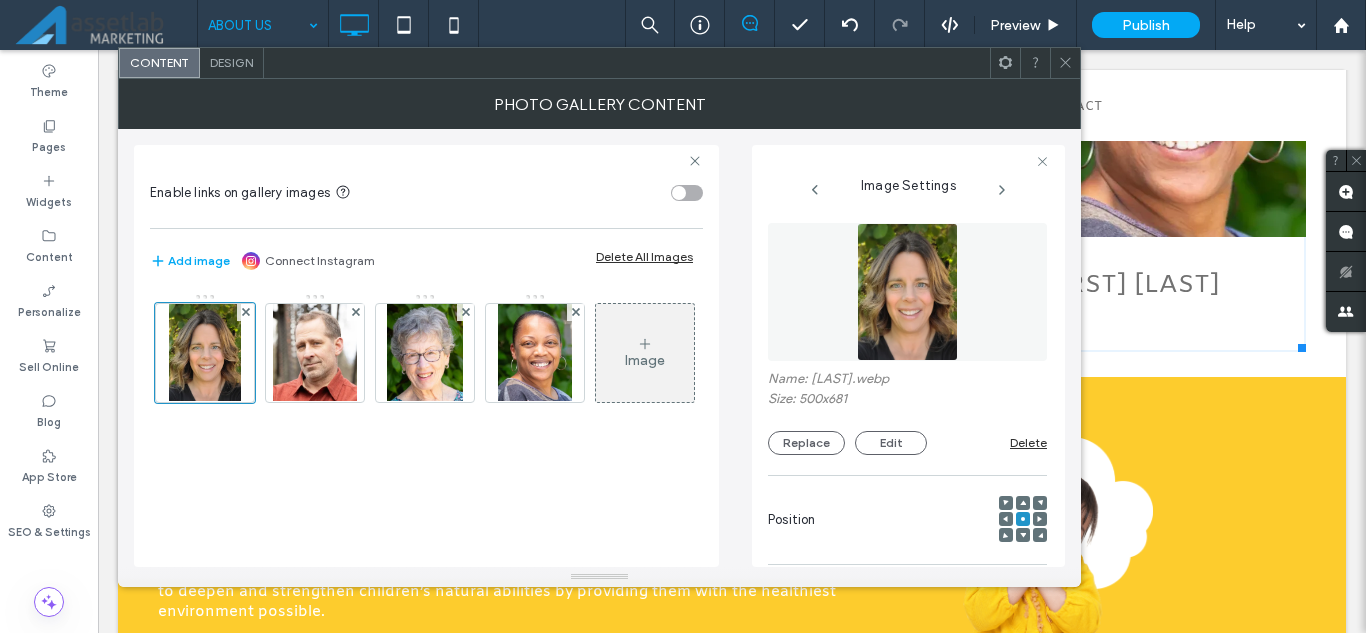 scroll, scrollTop: 0, scrollLeft: 17, axis: horizontal 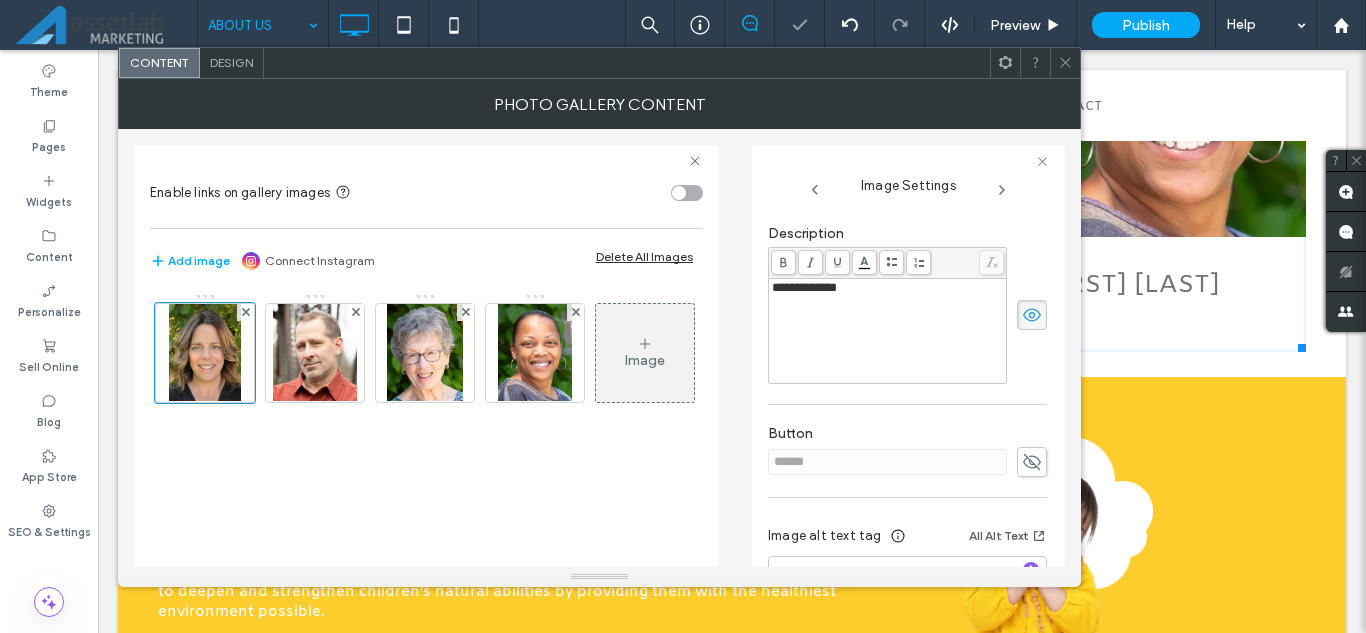 click on "**********" at bounding box center [888, 331] 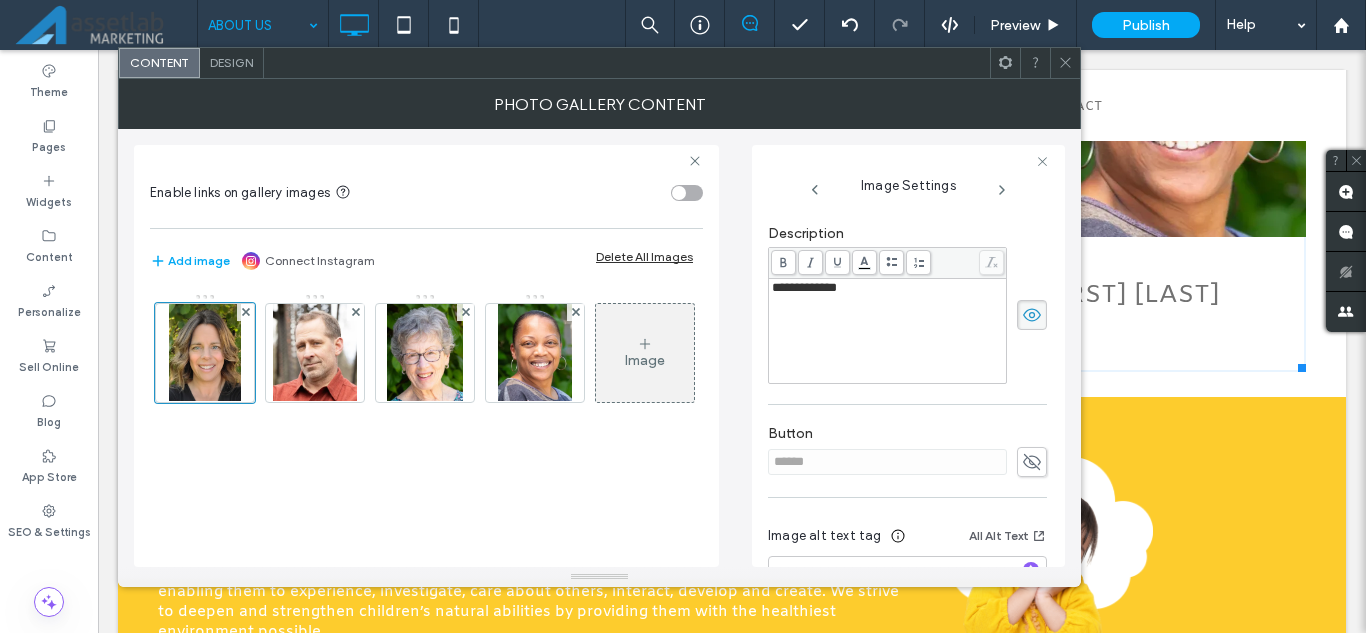 click at bounding box center (888, 302) 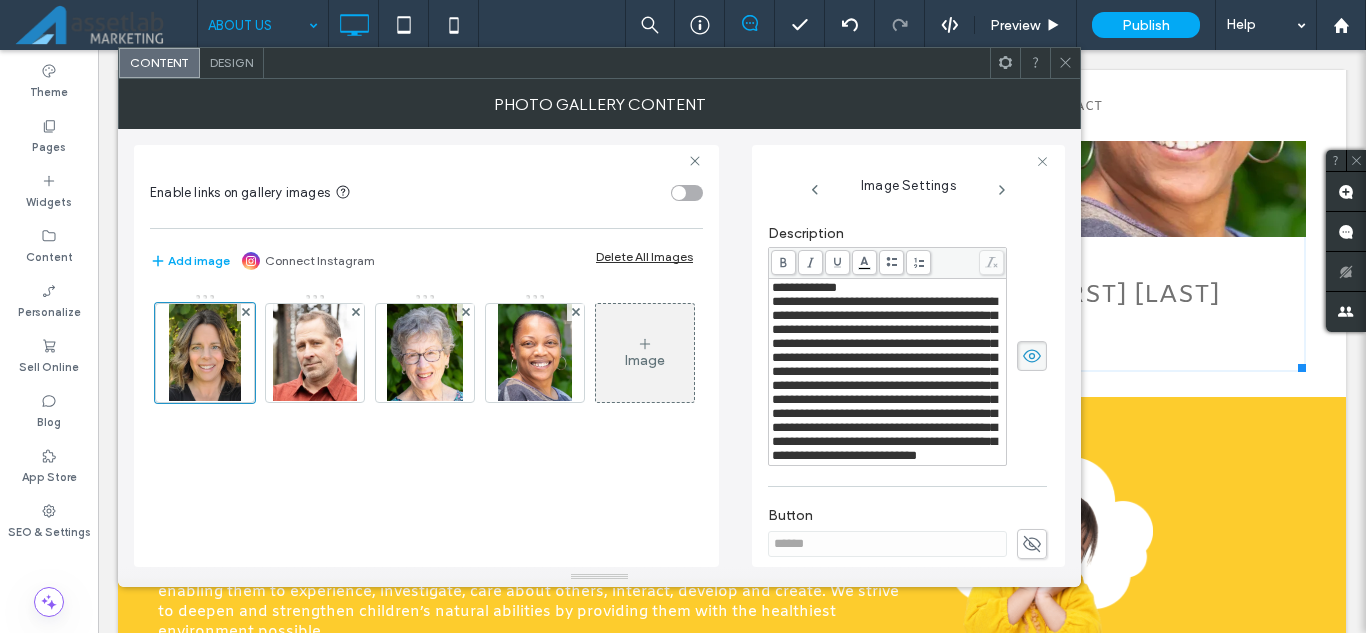 click on "**********" at bounding box center (804, 287) 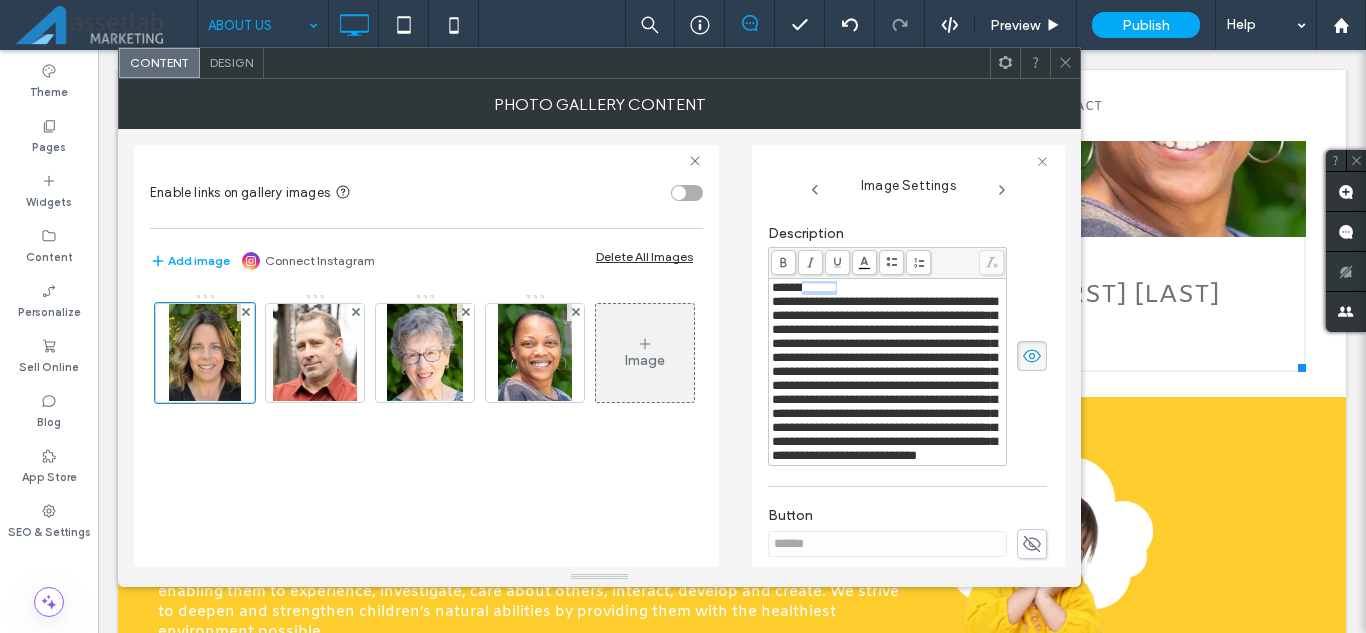 click on "**********" at bounding box center [804, 287] 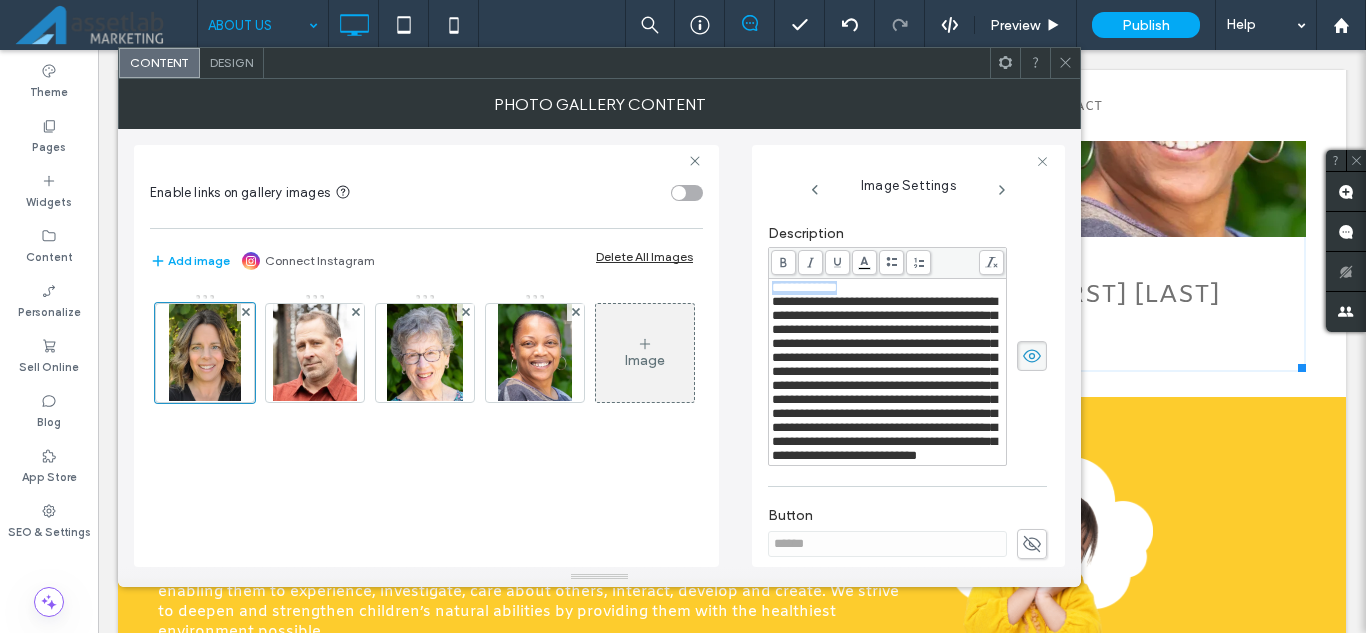 click on "**********" at bounding box center [804, 287] 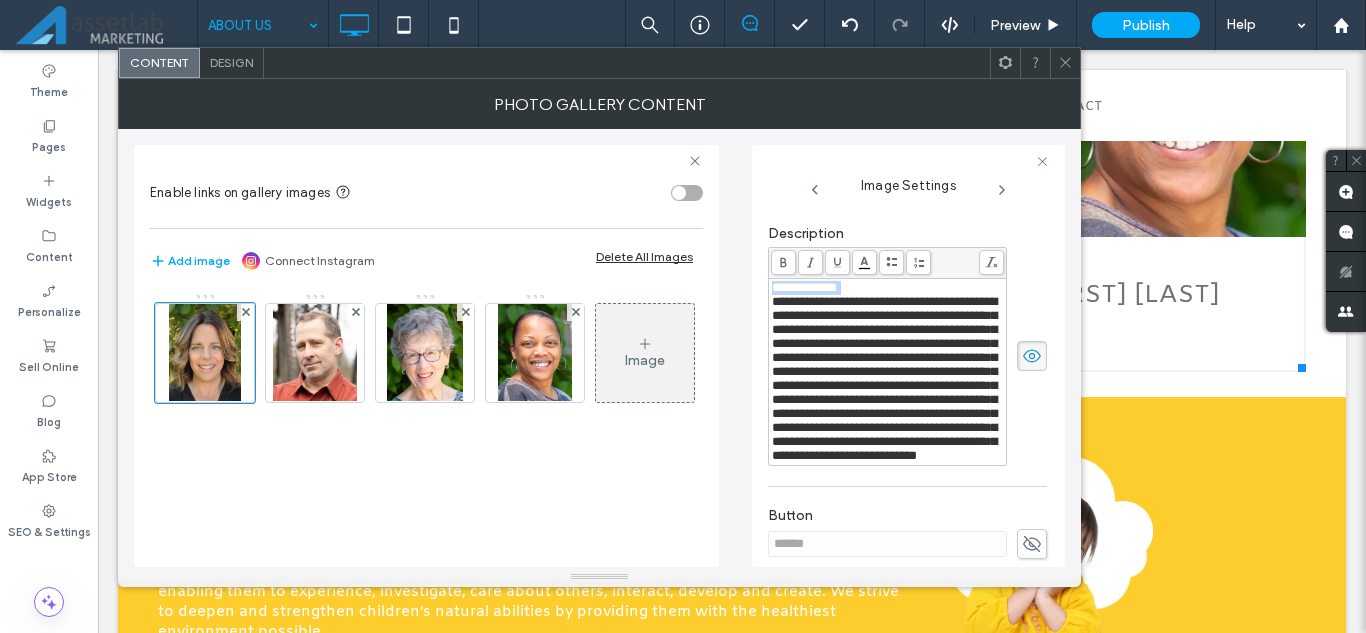 click 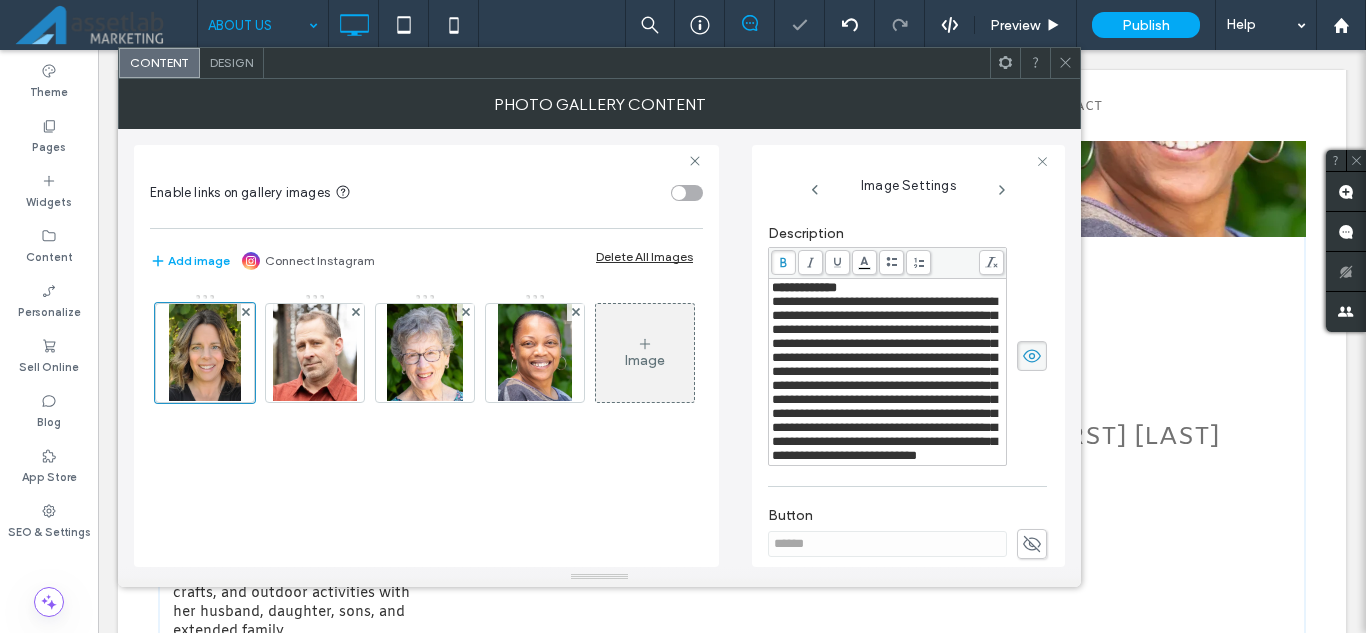 click on "Description" at bounding box center (907, 236) 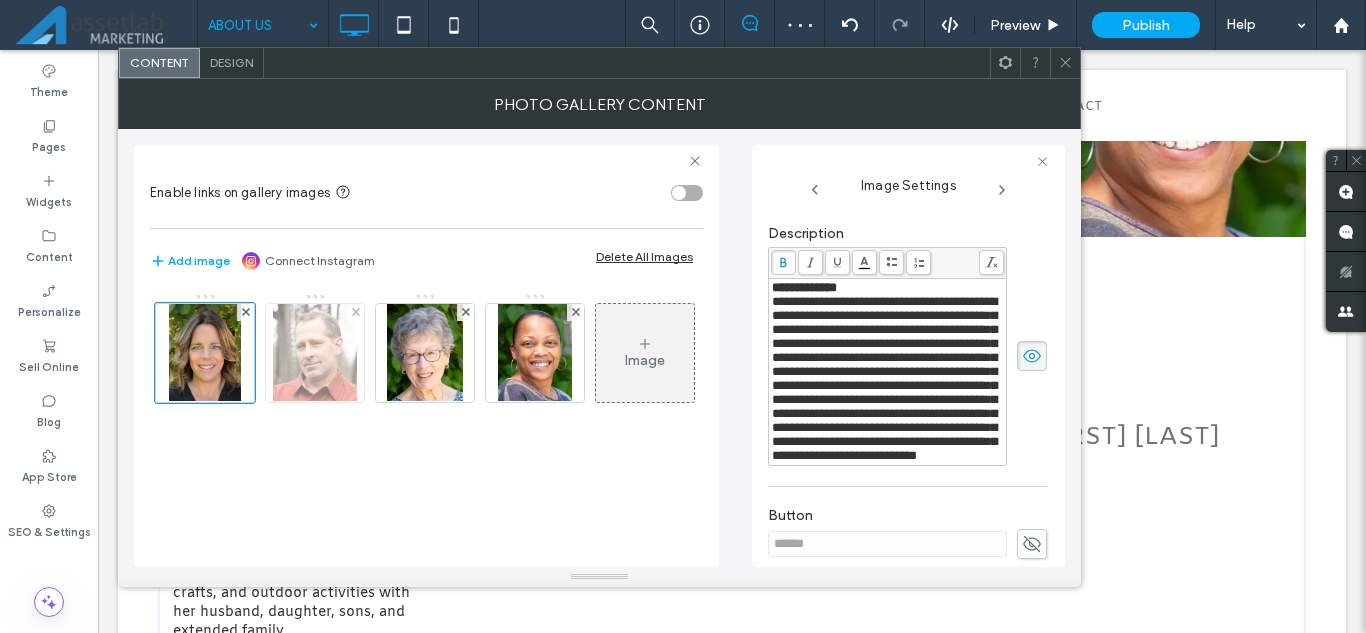 click at bounding box center [315, 353] 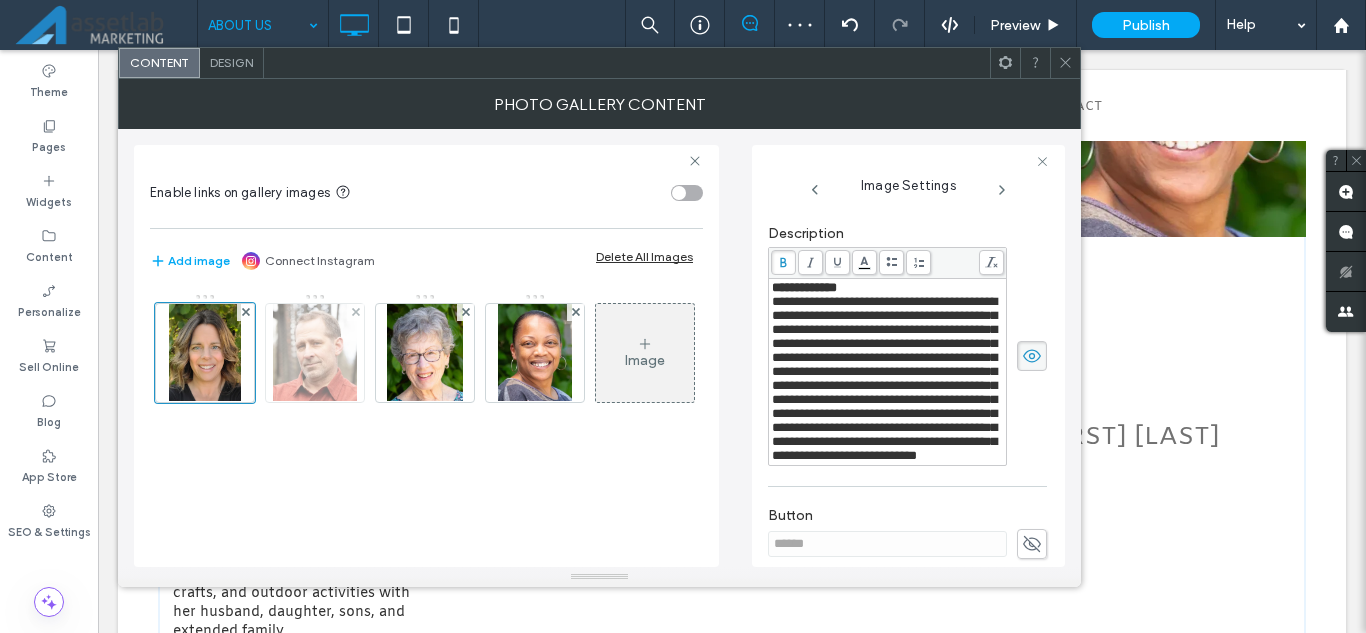scroll, scrollTop: 232, scrollLeft: 0, axis: vertical 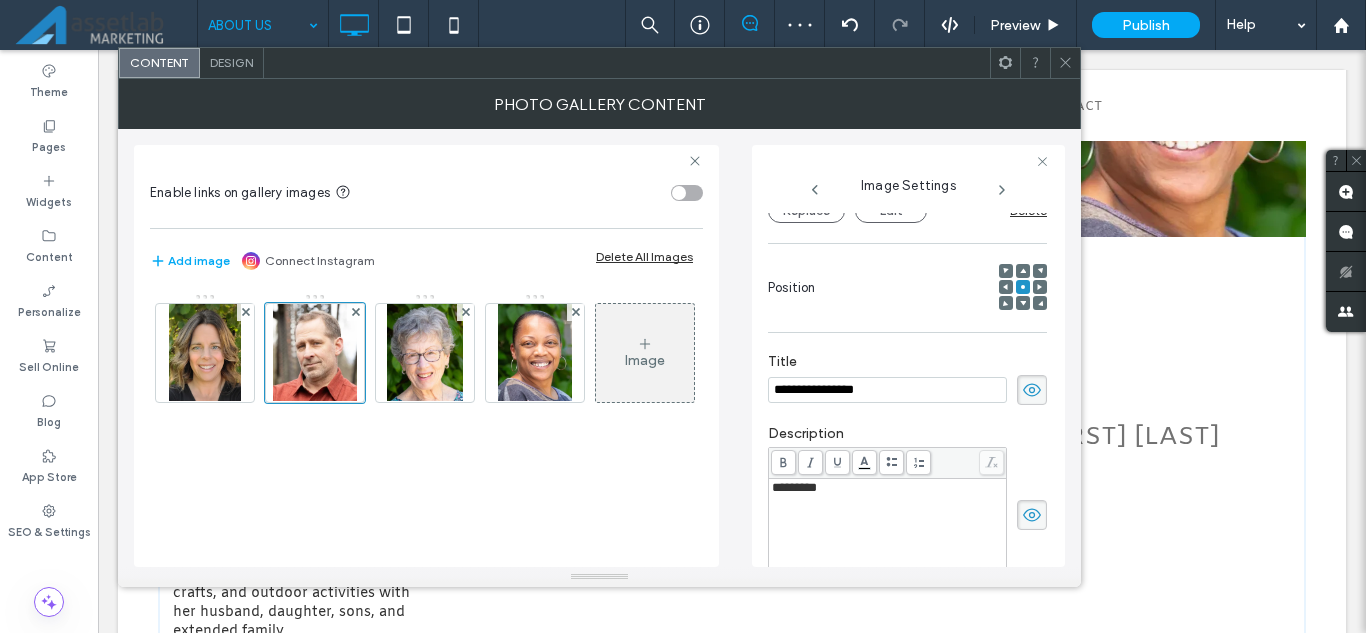 click on "*********" at bounding box center (888, 531) 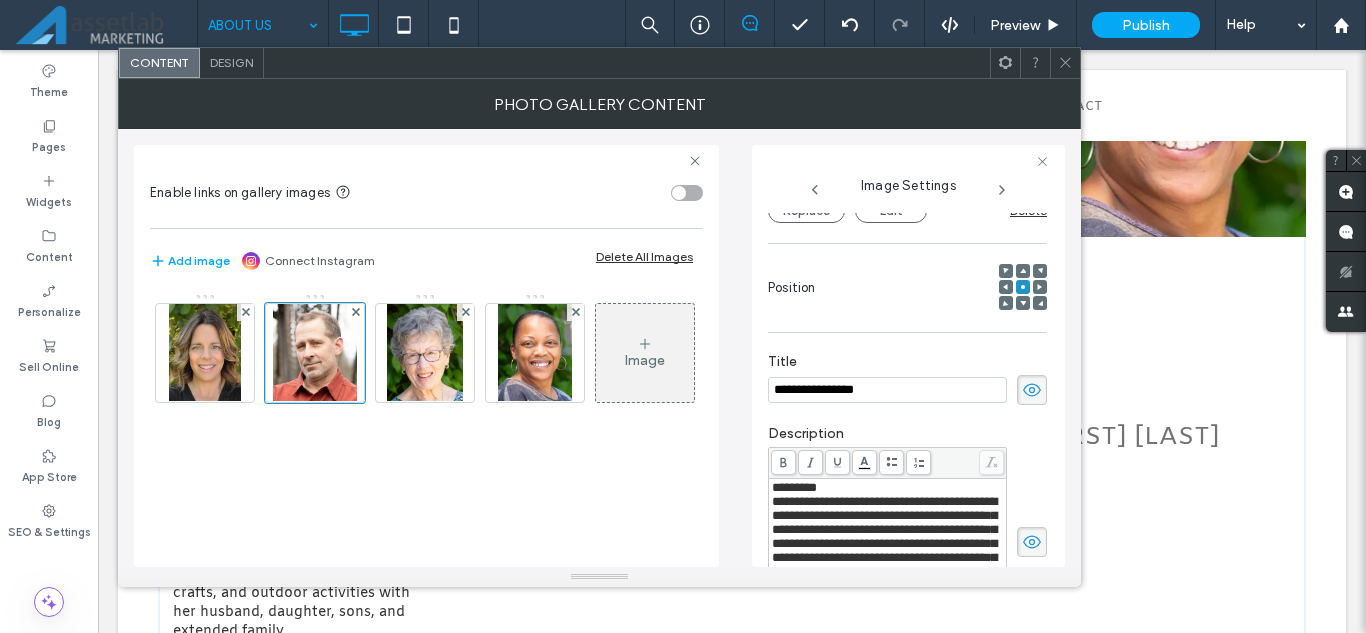 click on "*********" at bounding box center (794, 487) 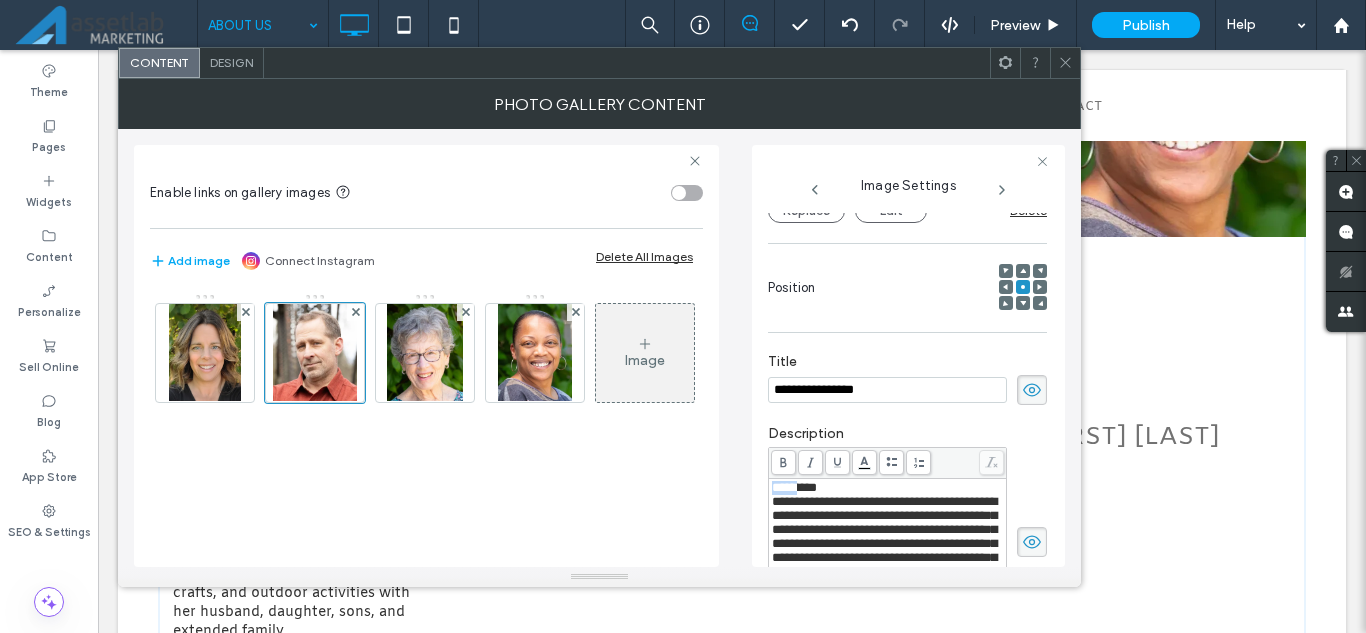 click on "*********" at bounding box center (794, 487) 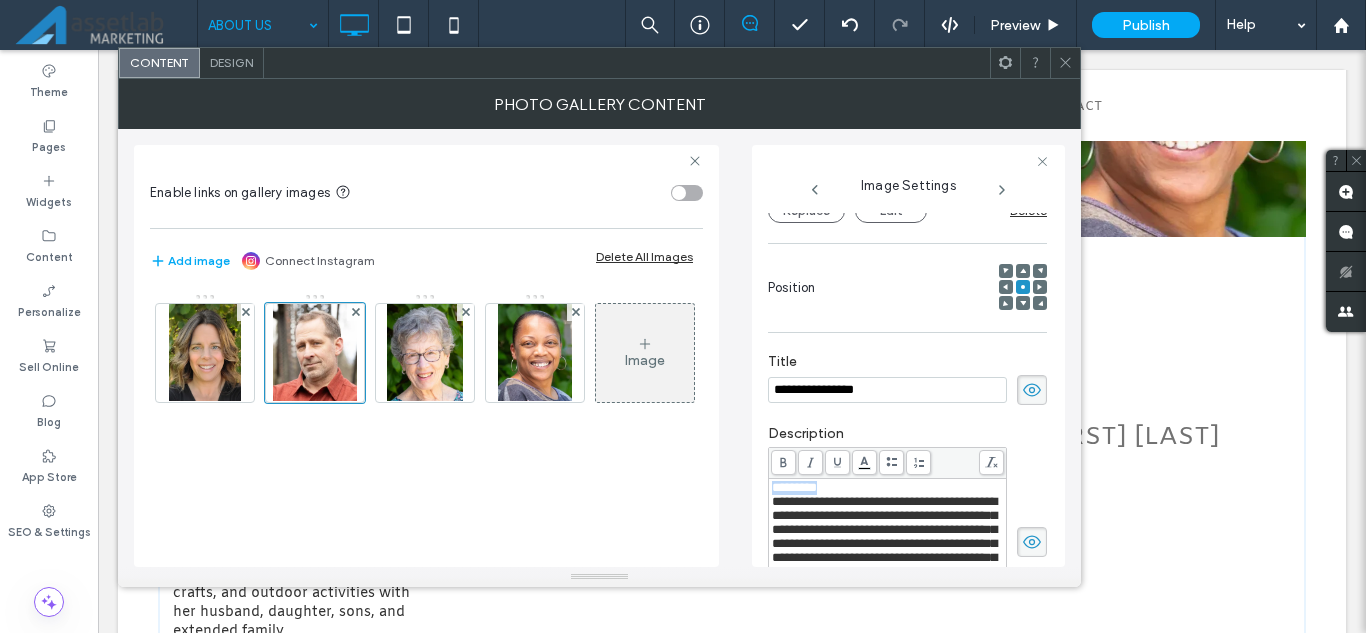 drag, startPoint x: 796, startPoint y: 488, endPoint x: 796, endPoint y: 476, distance: 12 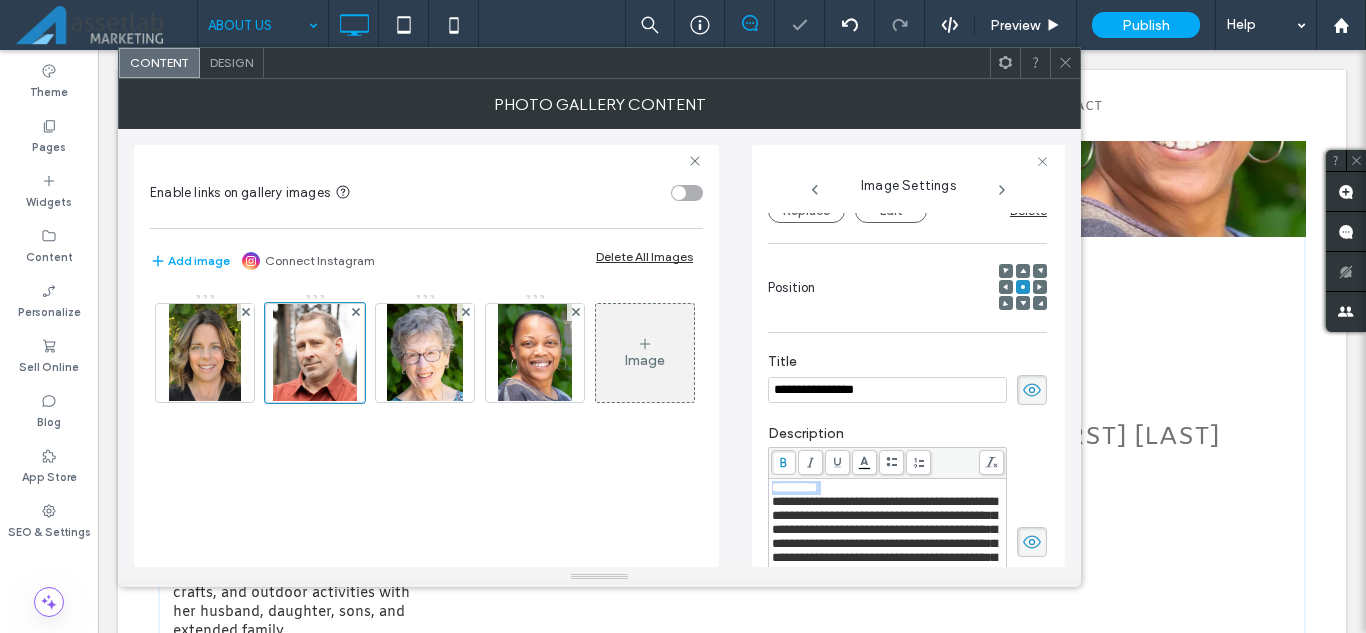 click 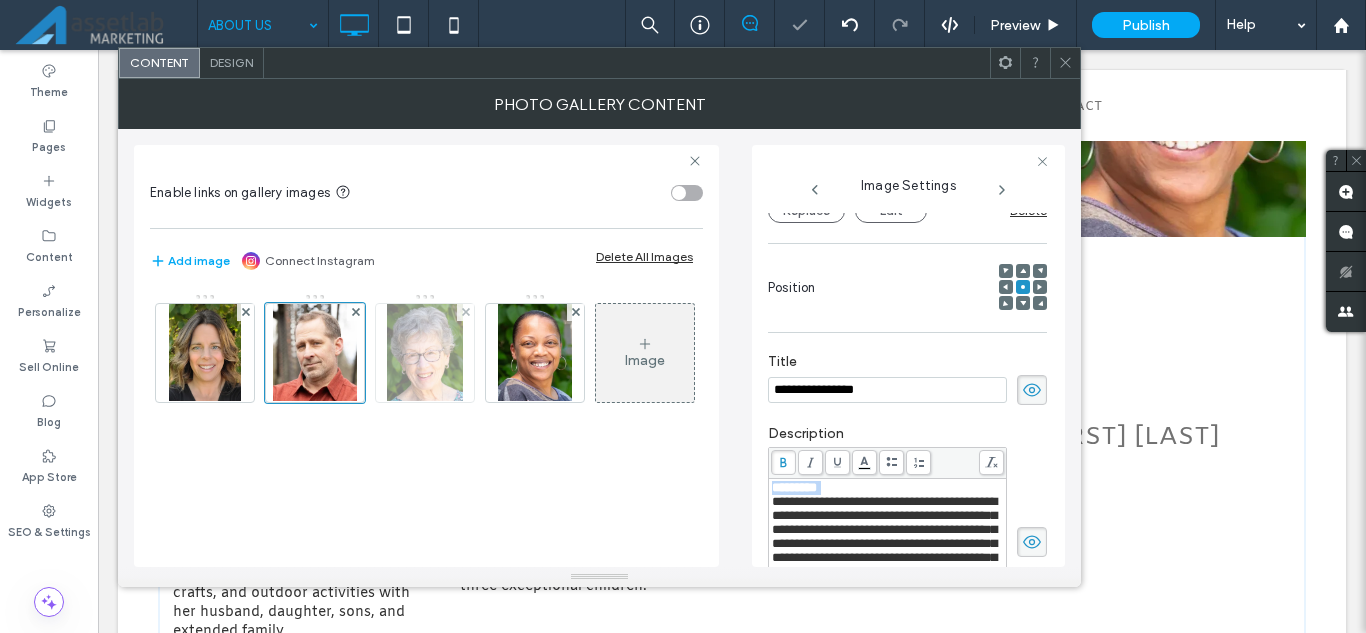 click at bounding box center [425, 353] 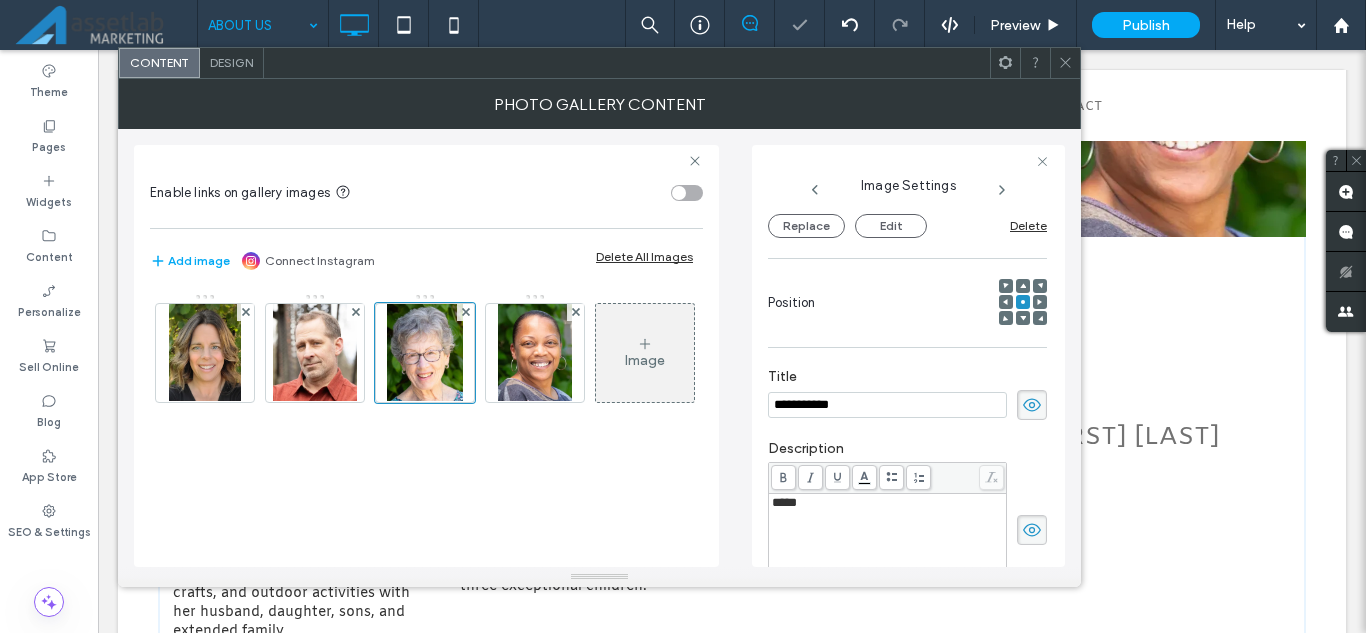 click on "*****" at bounding box center (784, 502) 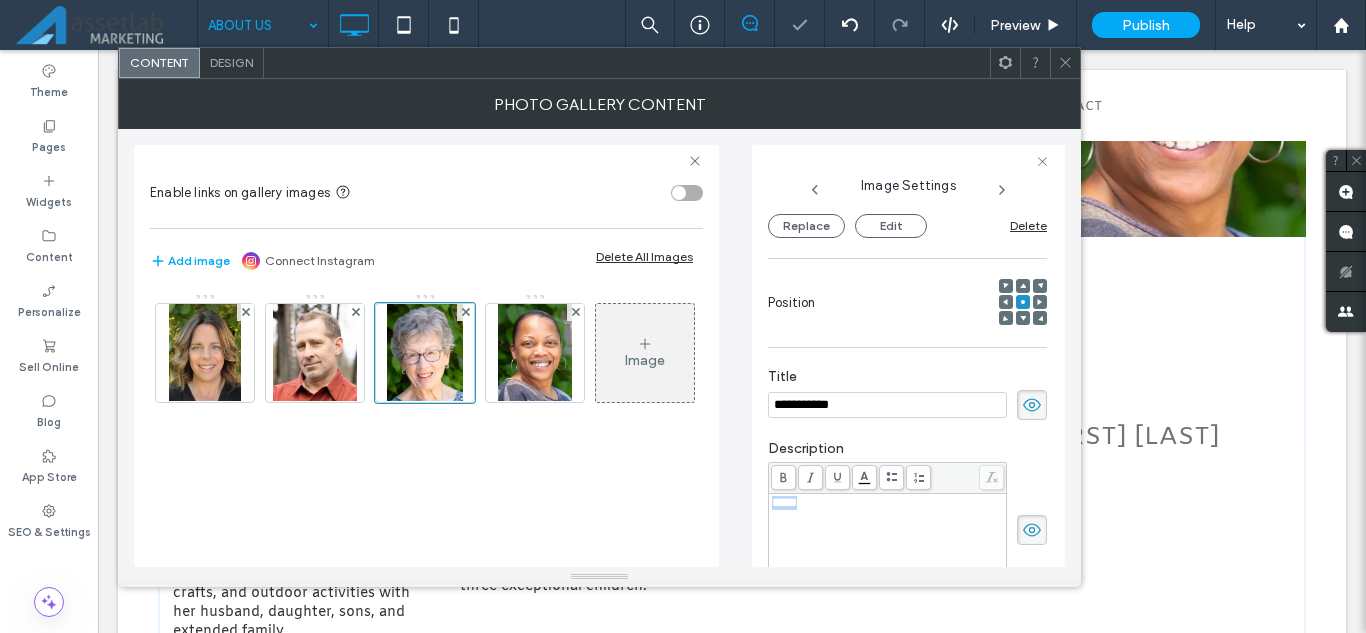 click on "*****" at bounding box center [784, 502] 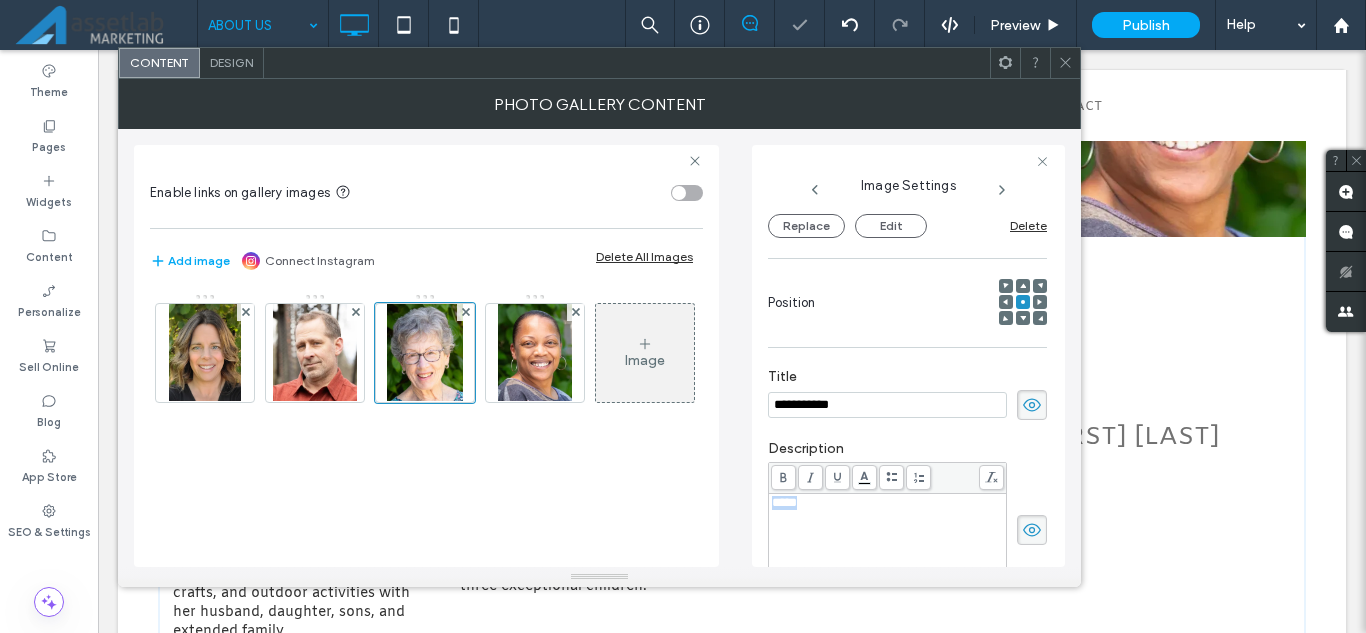 click at bounding box center (783, 477) 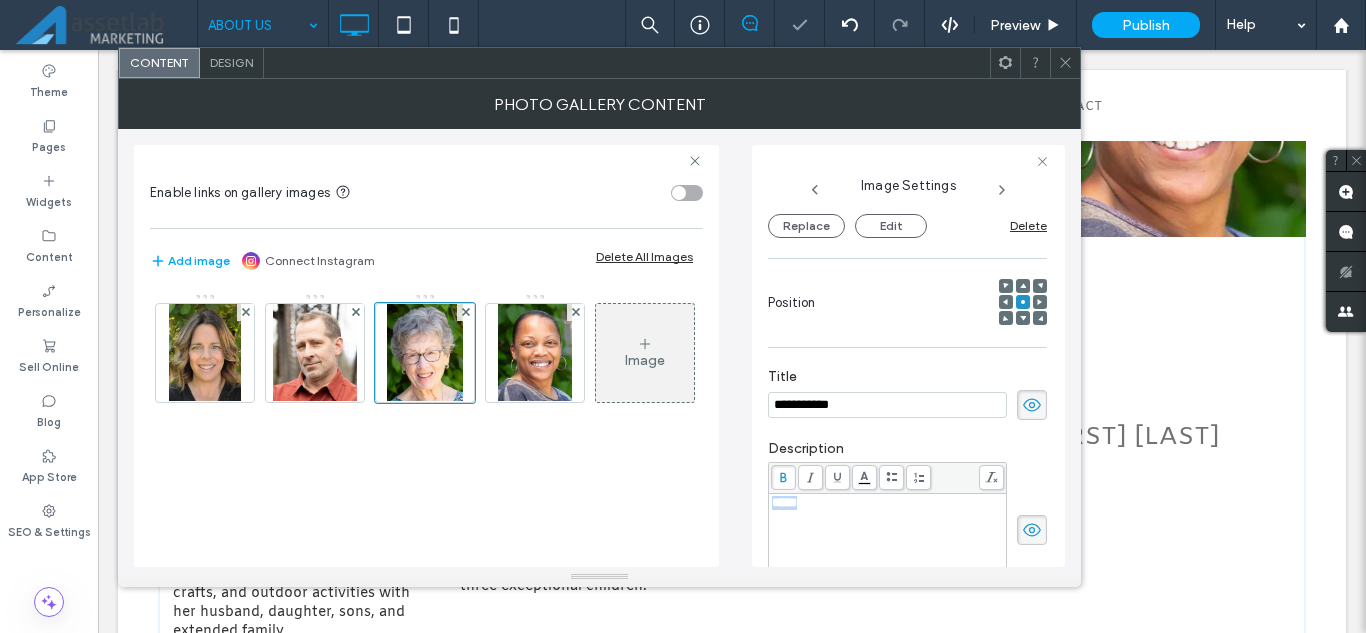 click on "*****" at bounding box center (888, 503) 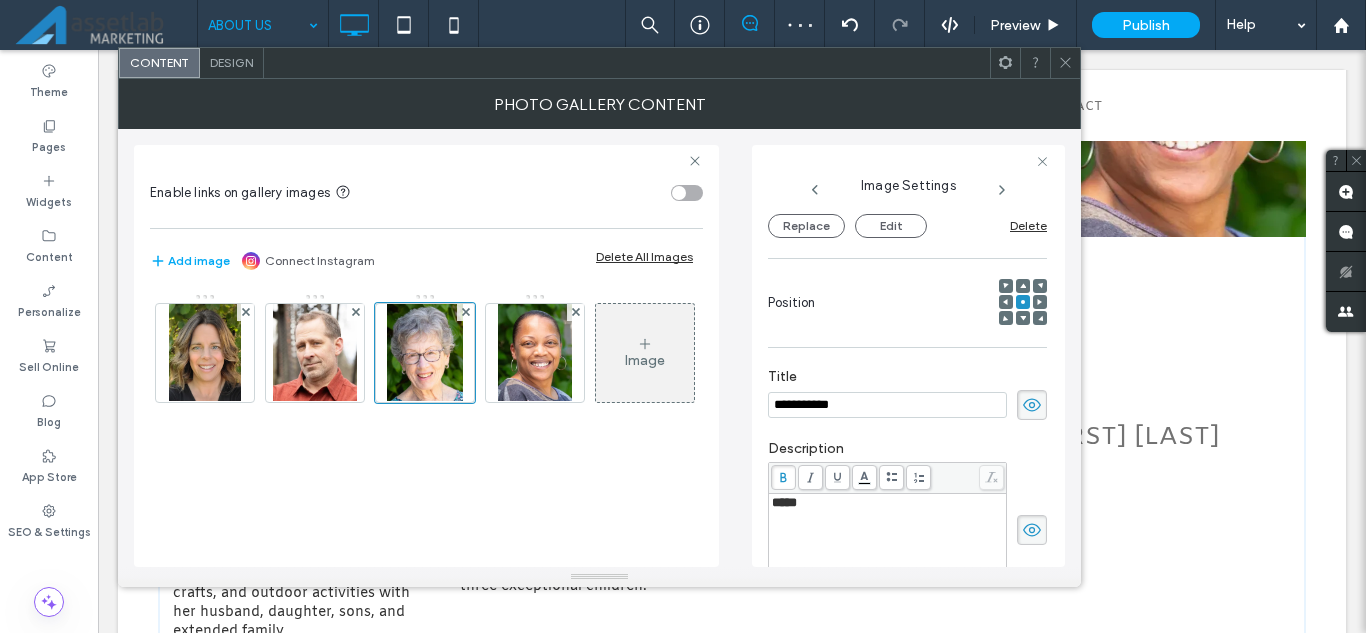 click at bounding box center [783, 477] 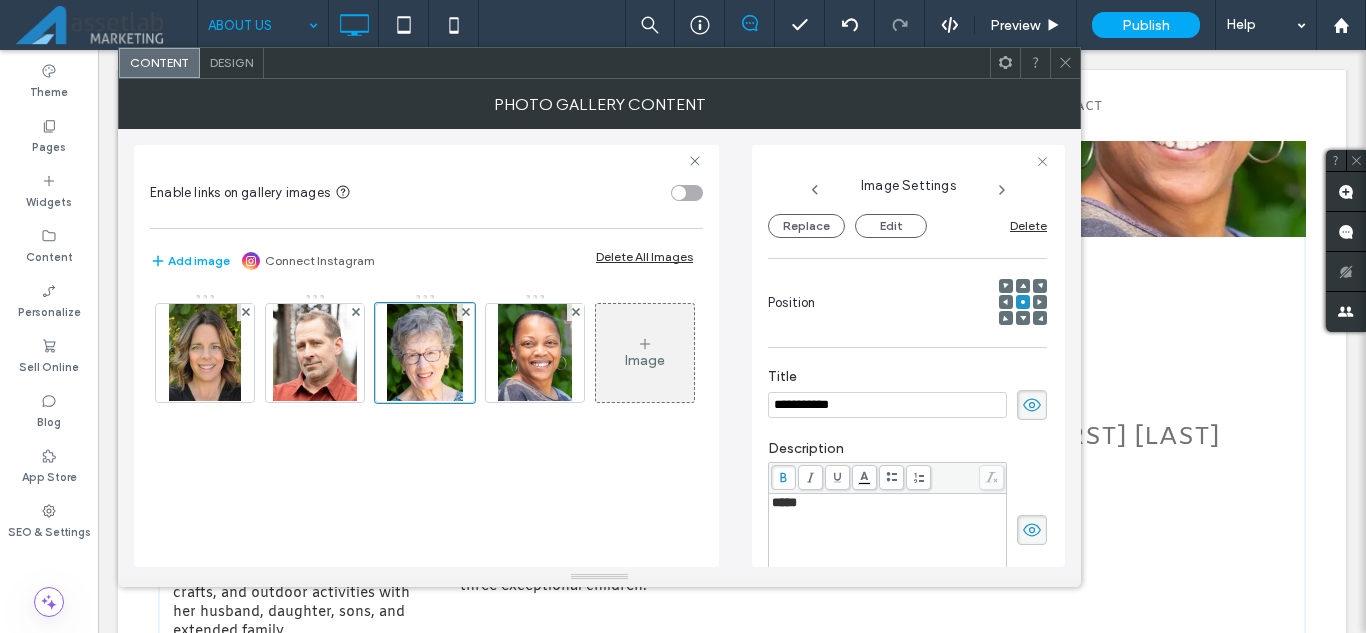 click at bounding box center [888, 517] 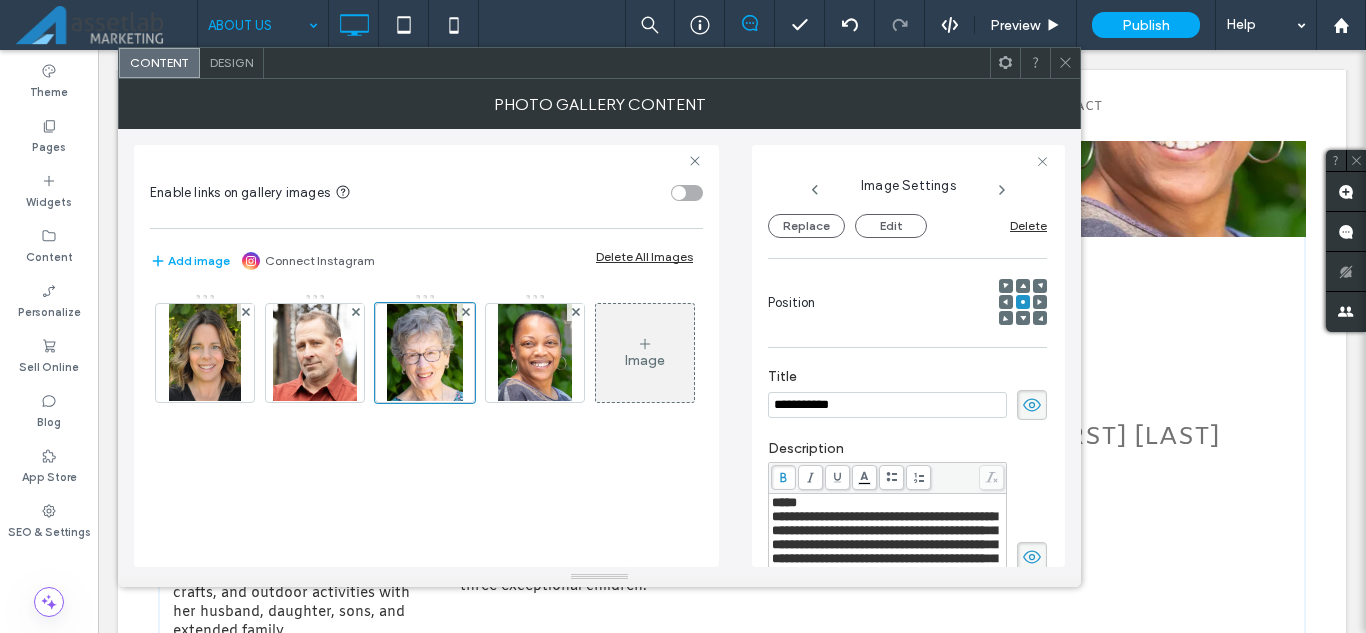 click on "**********" at bounding box center [884, 579] 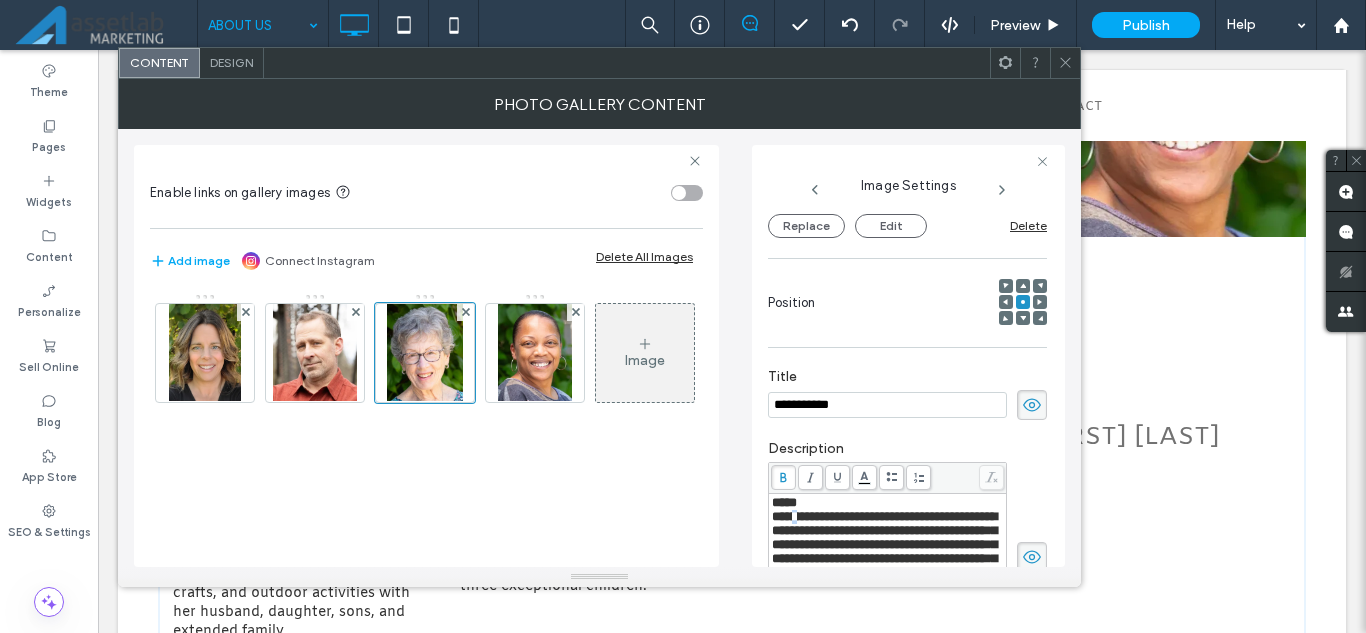 click on "**********" at bounding box center [884, 579] 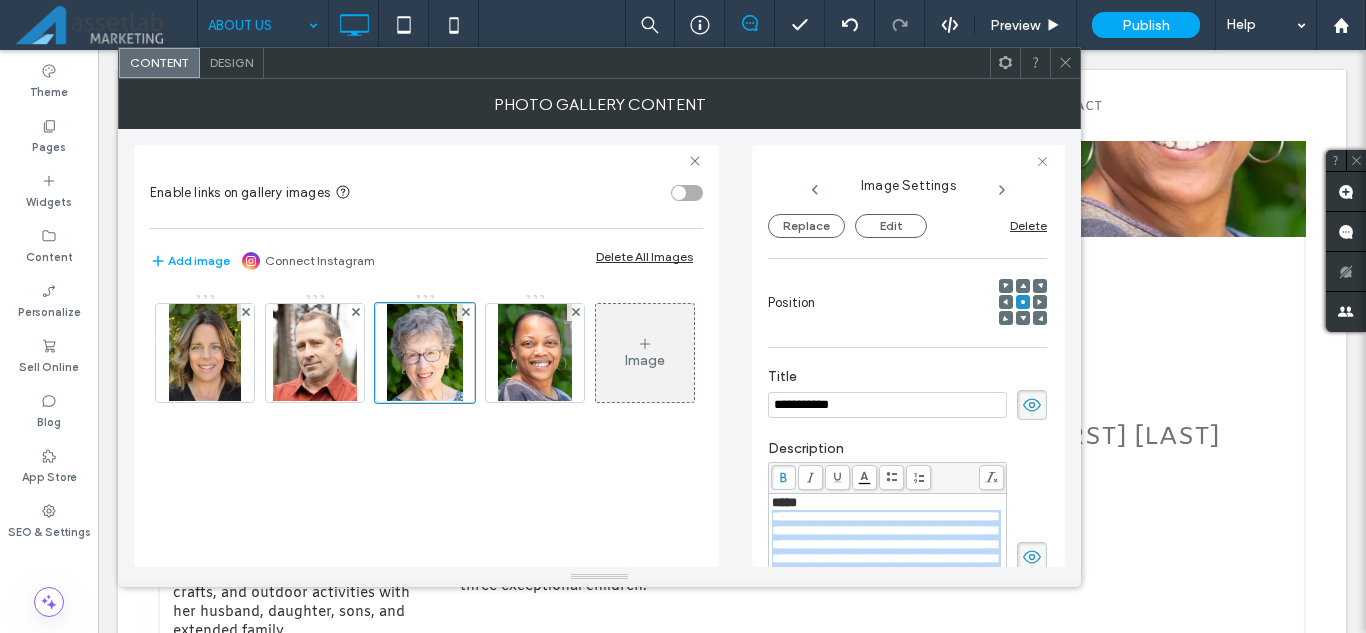 click on "**********" at bounding box center [884, 579] 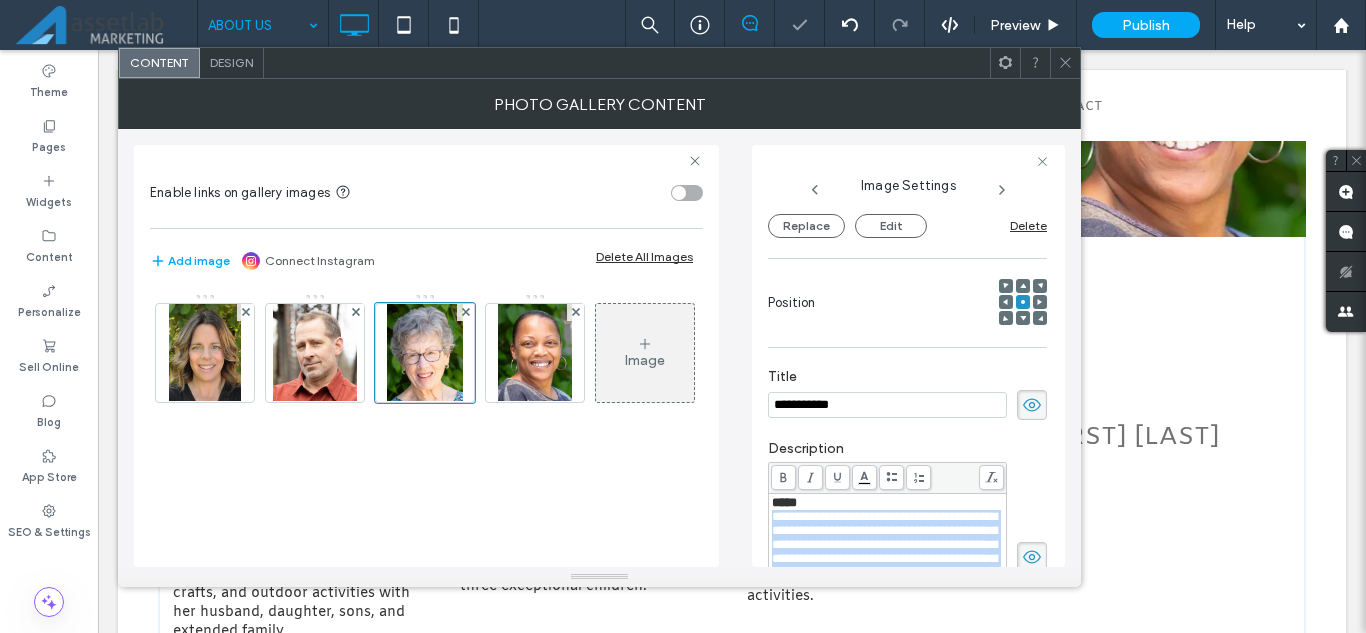 click at bounding box center (783, 477) 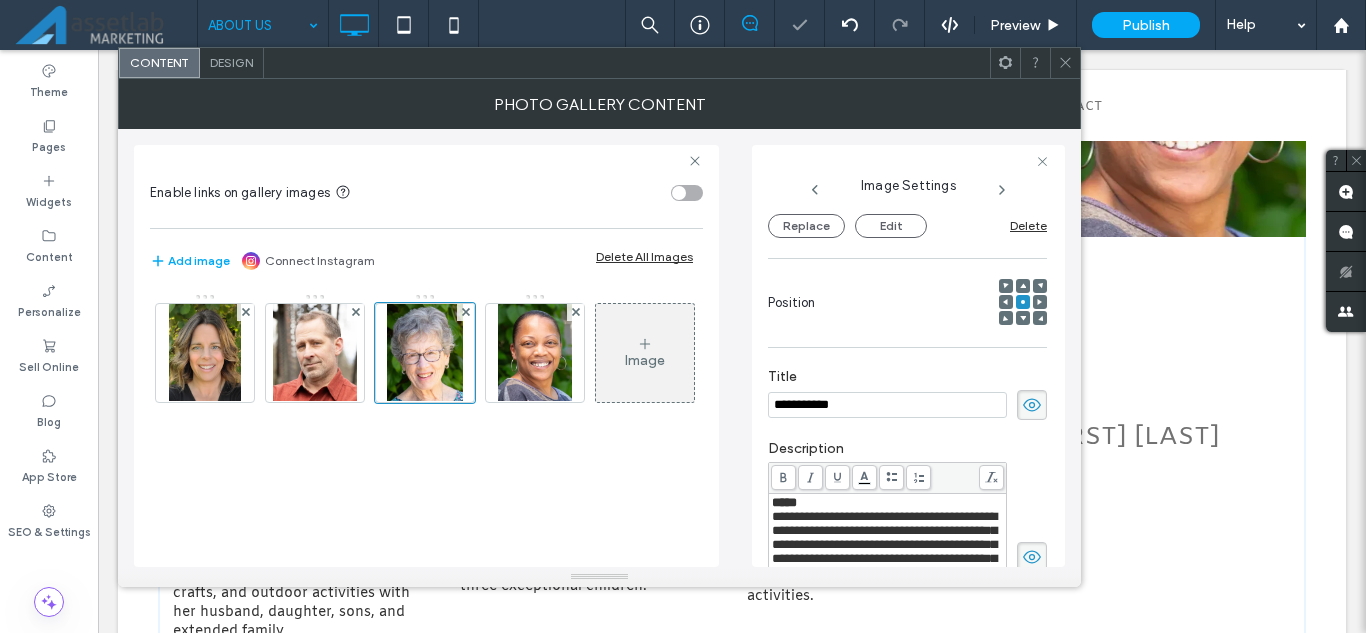 click on "*****" at bounding box center [888, 503] 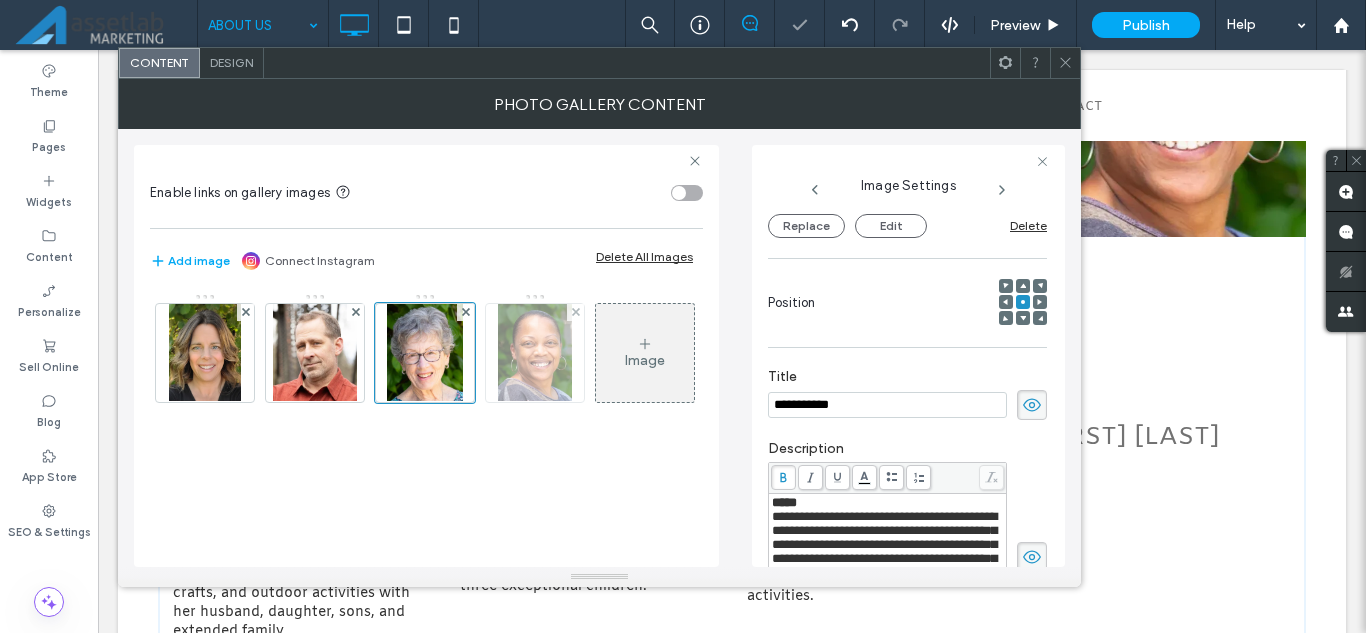 click at bounding box center (534, 353) 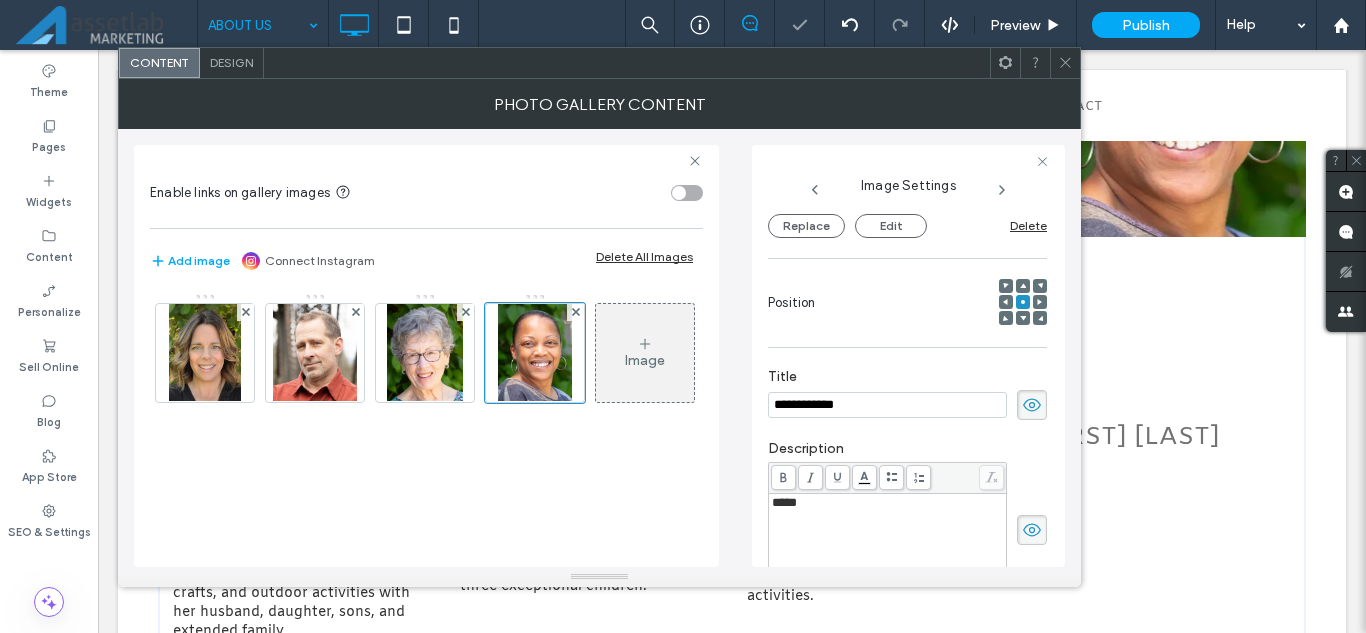 click on "*****" at bounding box center [888, 503] 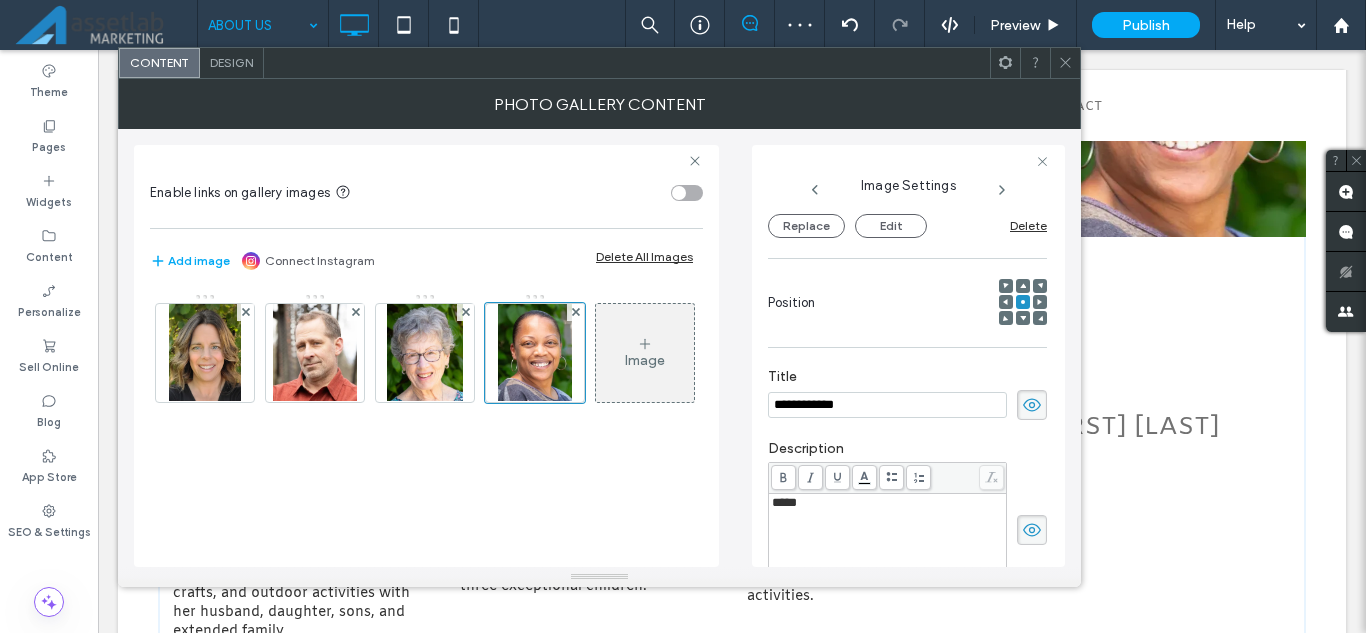 click at bounding box center [888, 517] 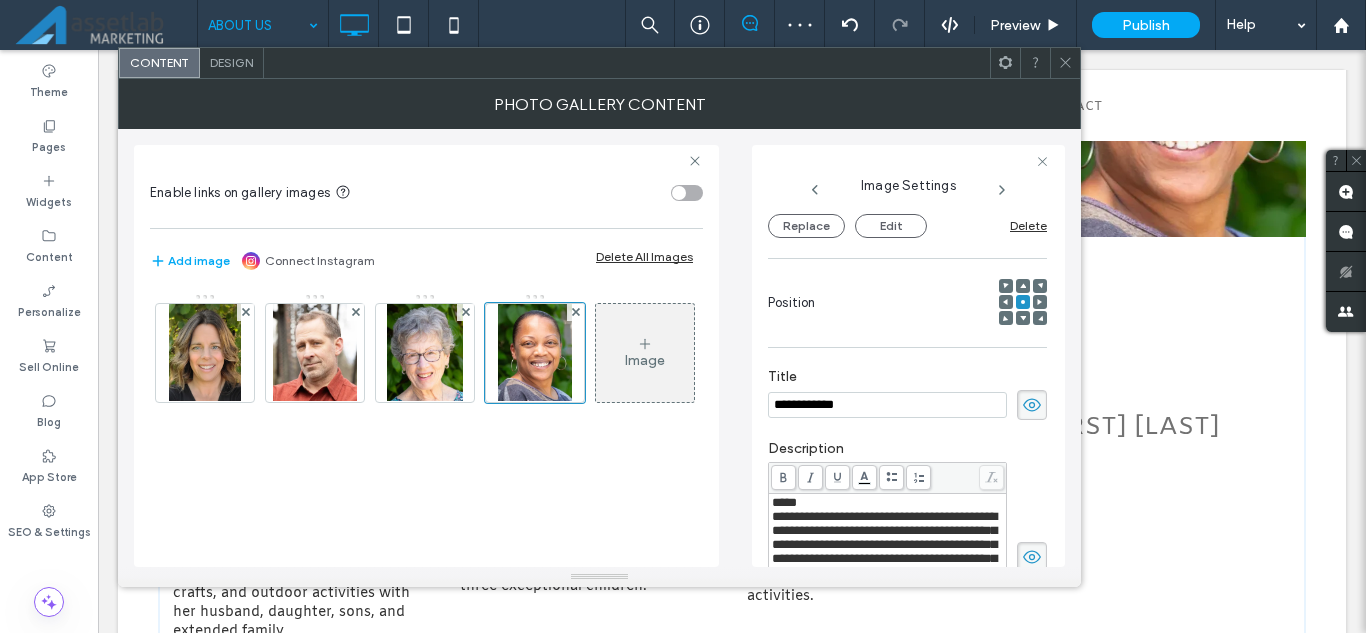 click on "*****" at bounding box center [784, 502] 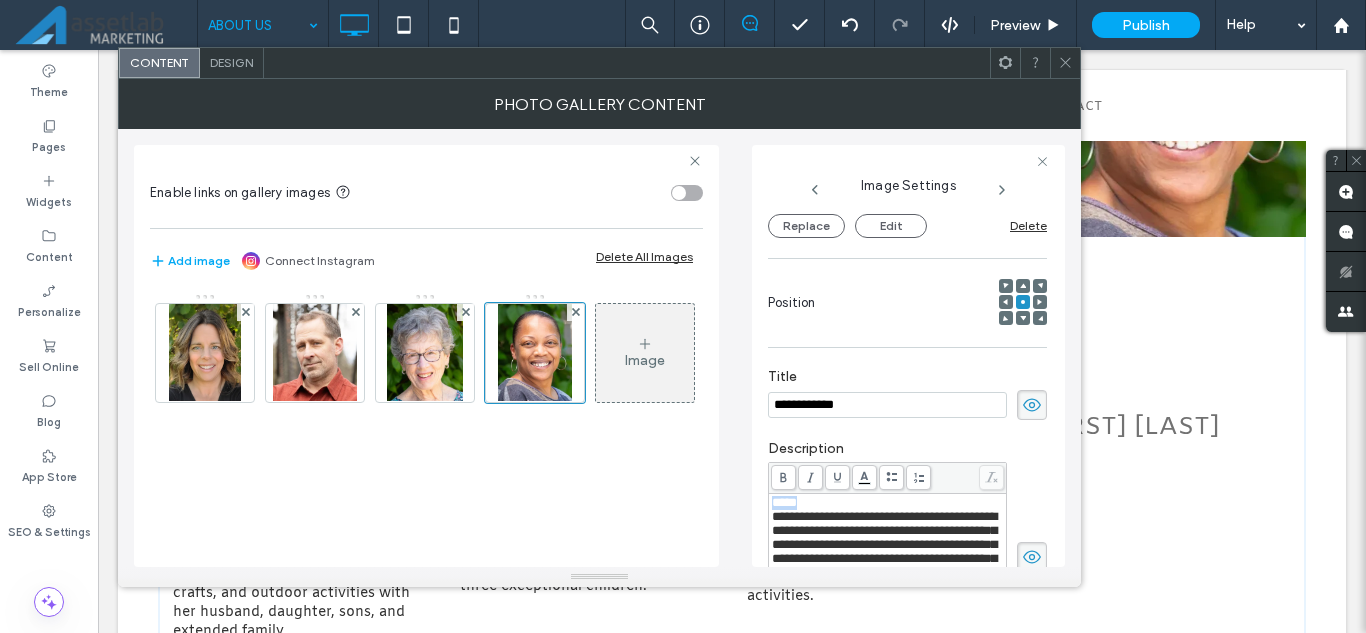 click on "*****" at bounding box center [784, 502] 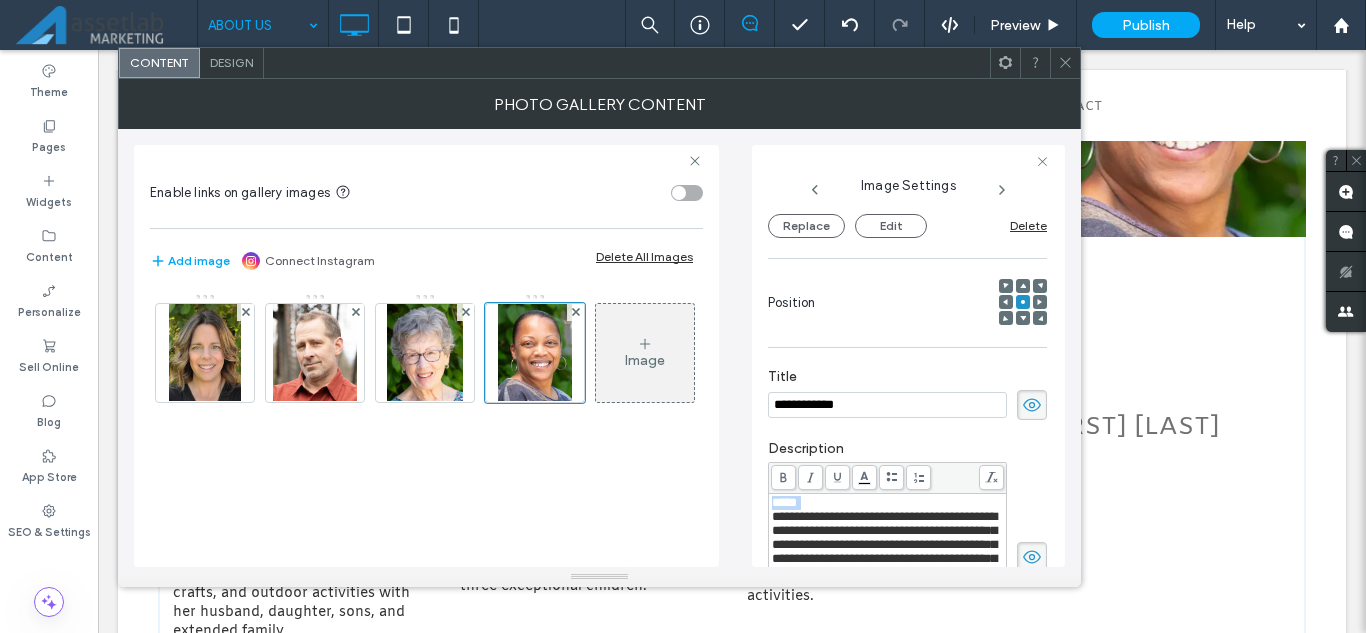 click 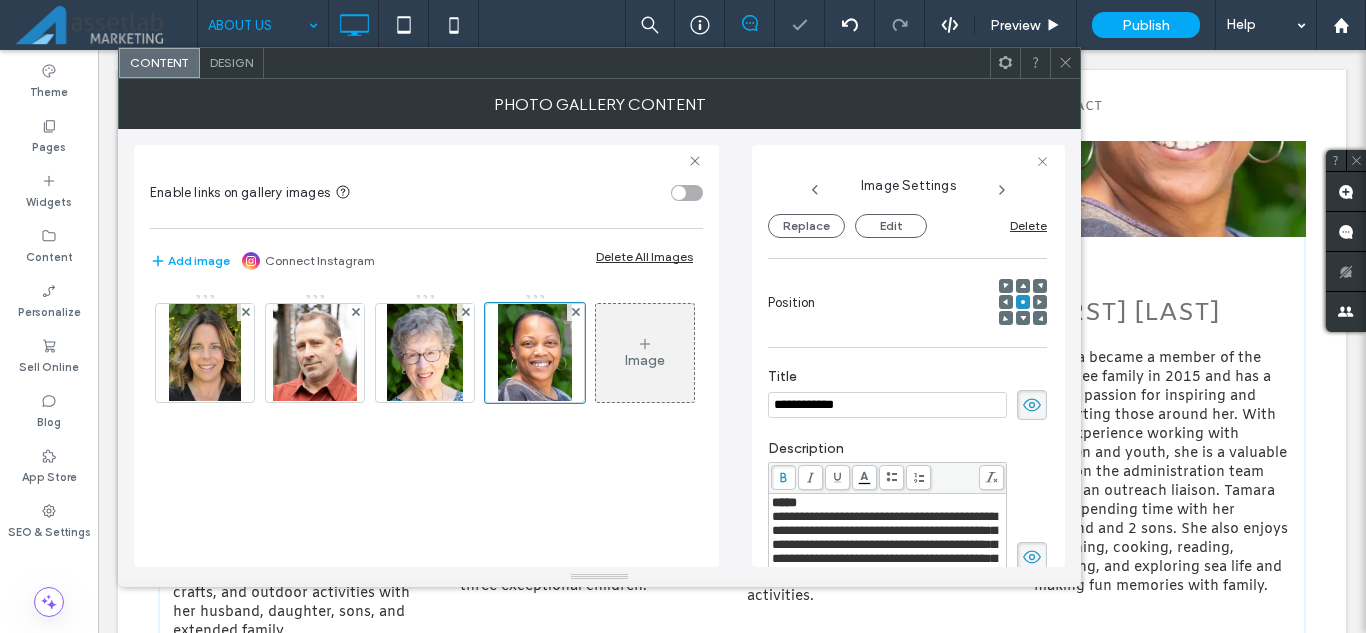 click on "**********" at bounding box center [907, 546] 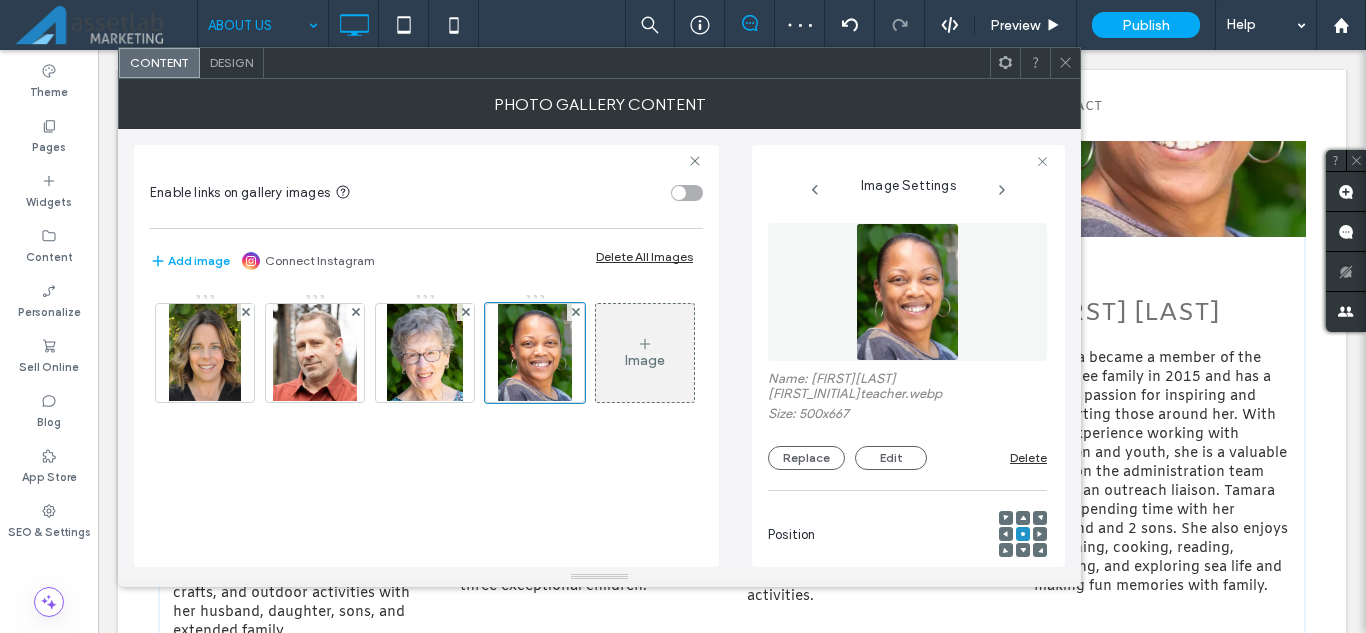 click 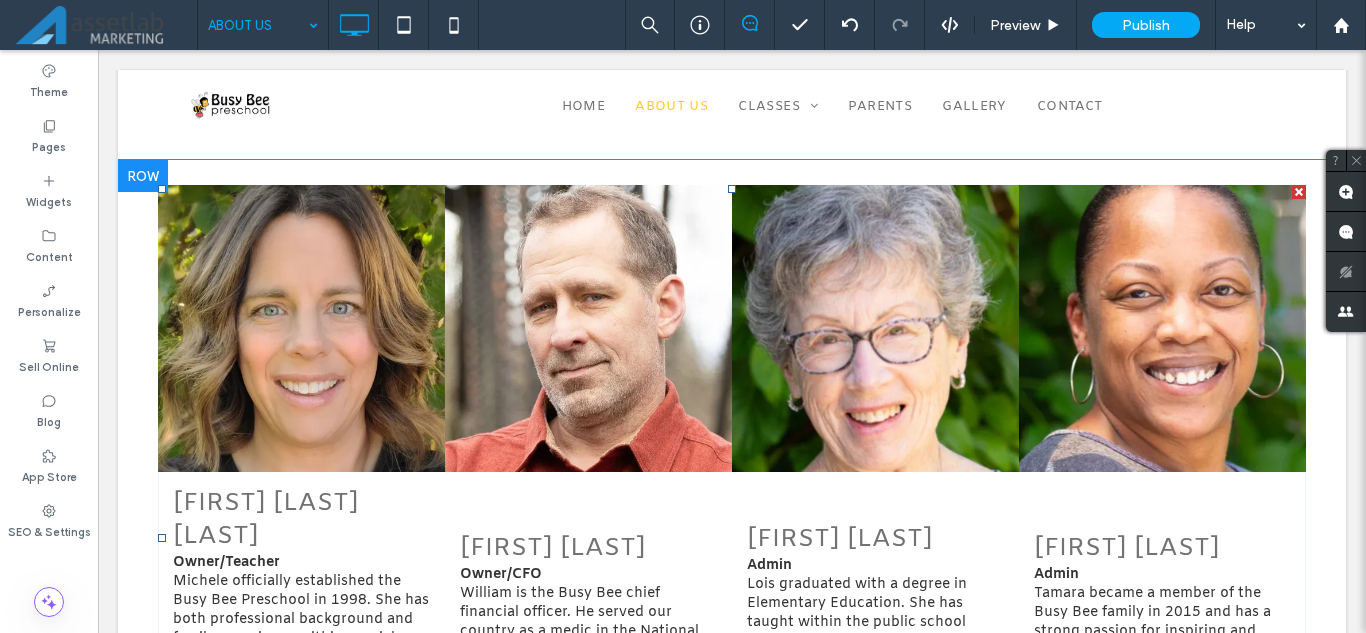 scroll, scrollTop: 700, scrollLeft: 0, axis: vertical 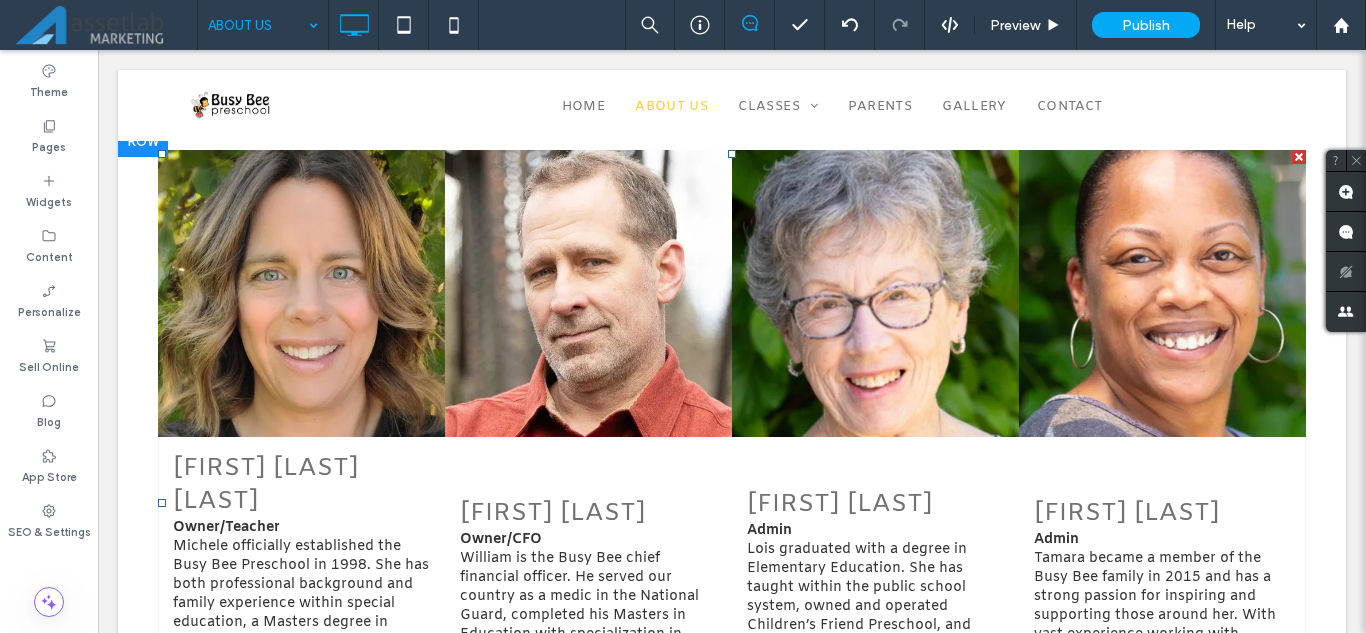 click on "Michele Worton Caillier" at bounding box center [301, 485] 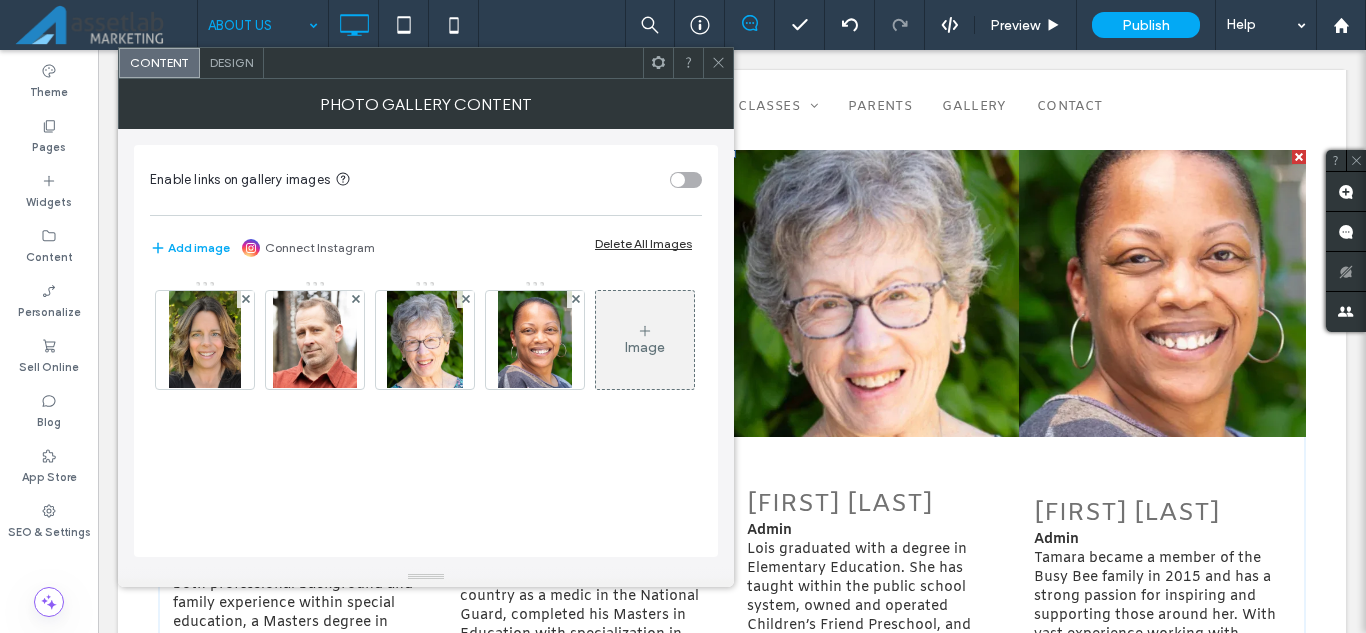 scroll, scrollTop: 5, scrollLeft: 0, axis: vertical 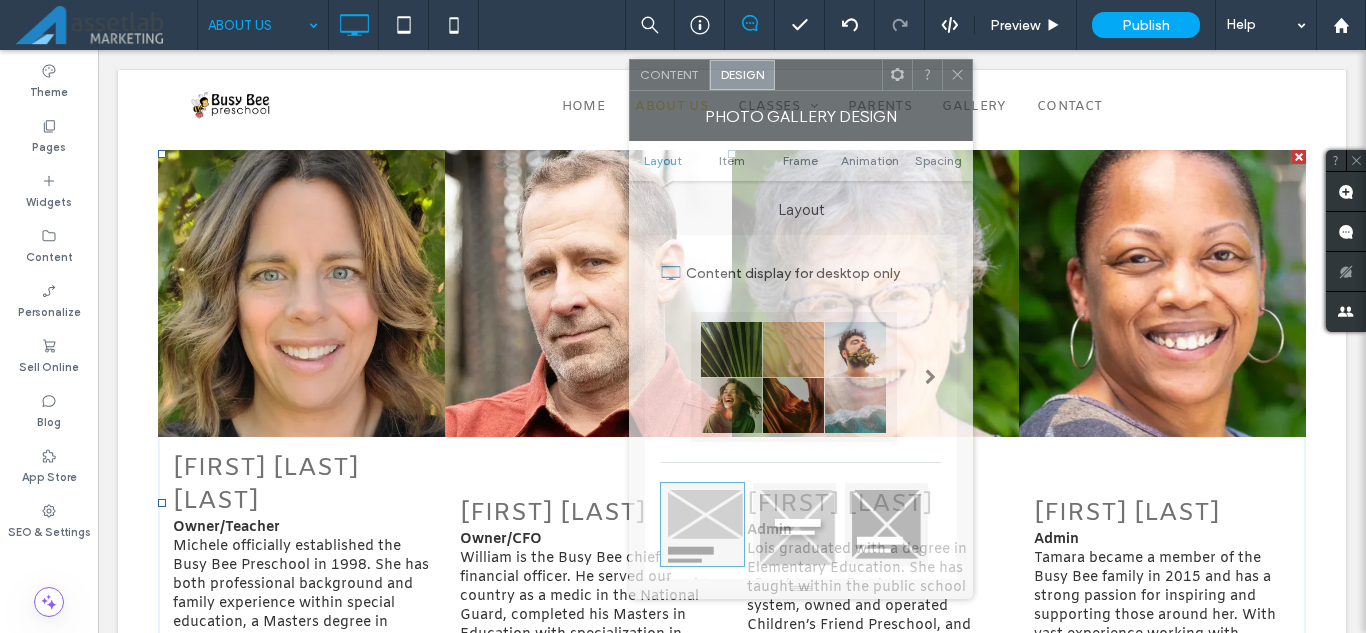 drag, startPoint x: 337, startPoint y: 64, endPoint x: 891, endPoint y: 60, distance: 554.01447 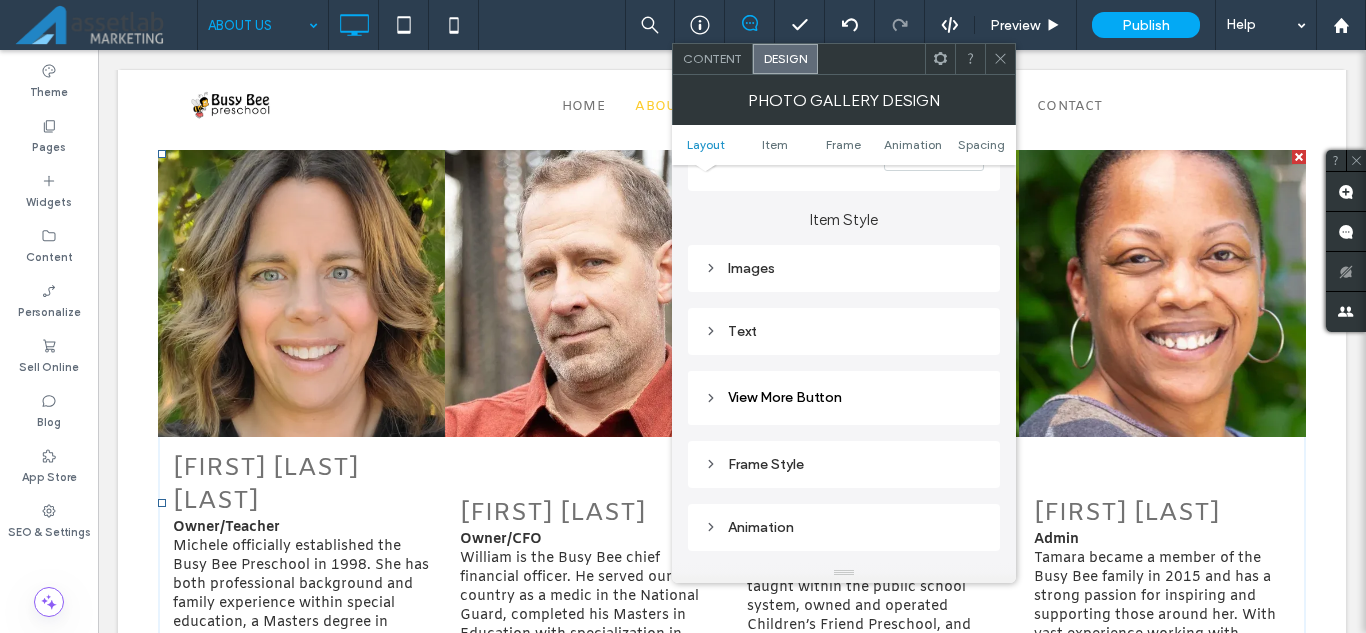 scroll, scrollTop: 700, scrollLeft: 0, axis: vertical 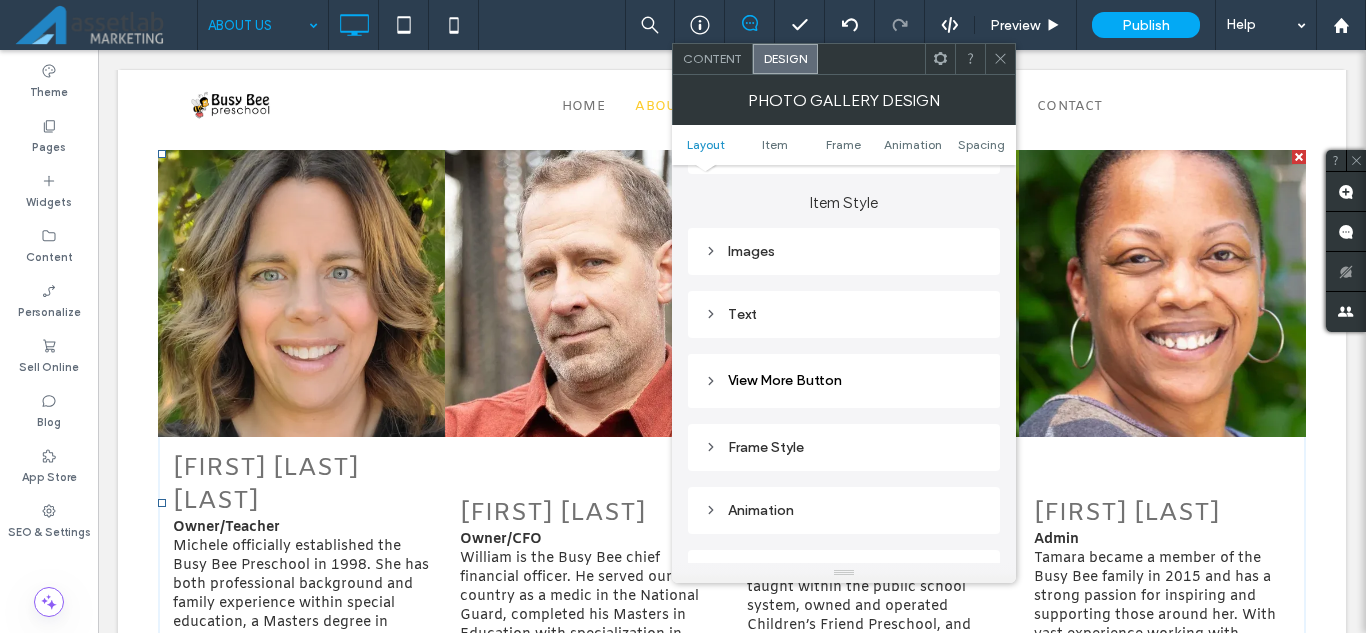 click on "Text" at bounding box center [844, 314] 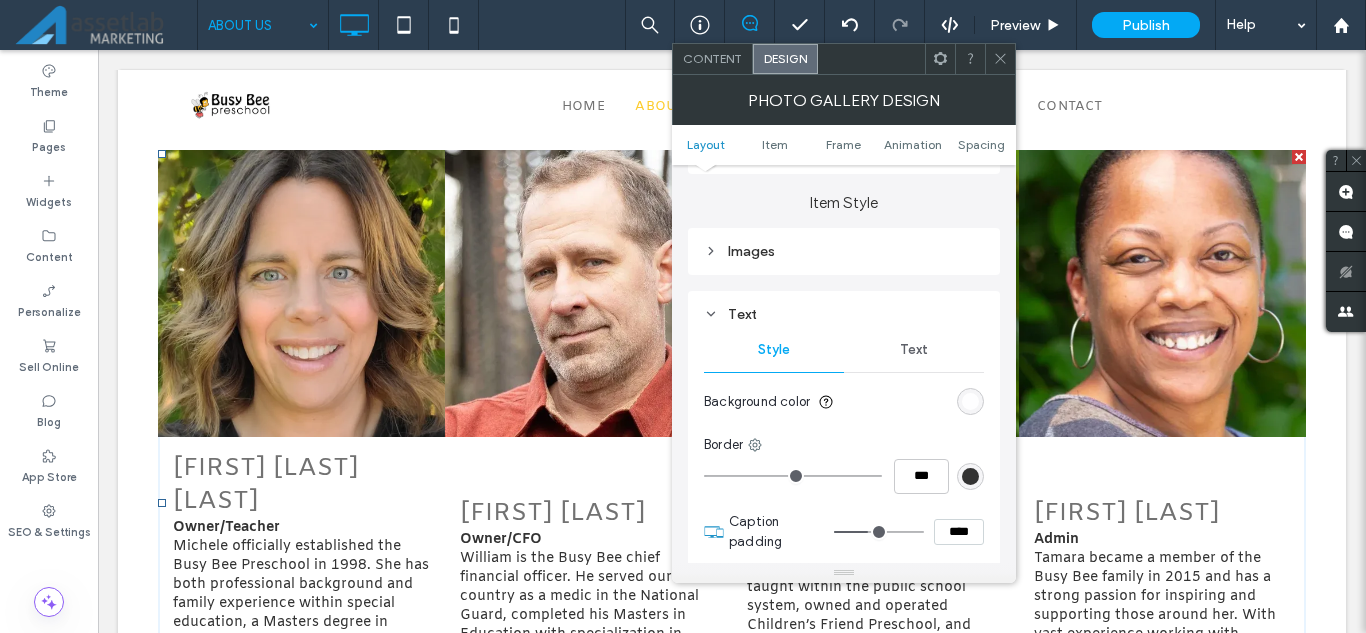 scroll, scrollTop: 800, scrollLeft: 0, axis: vertical 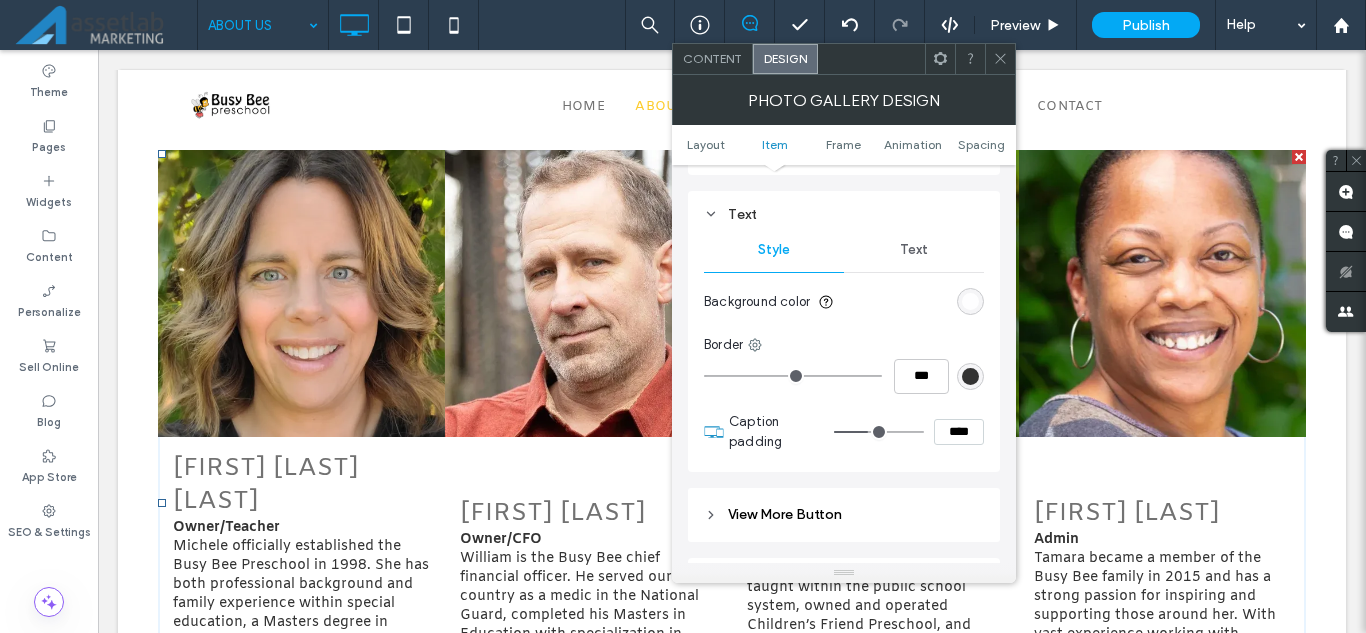 click on "Text" at bounding box center (914, 250) 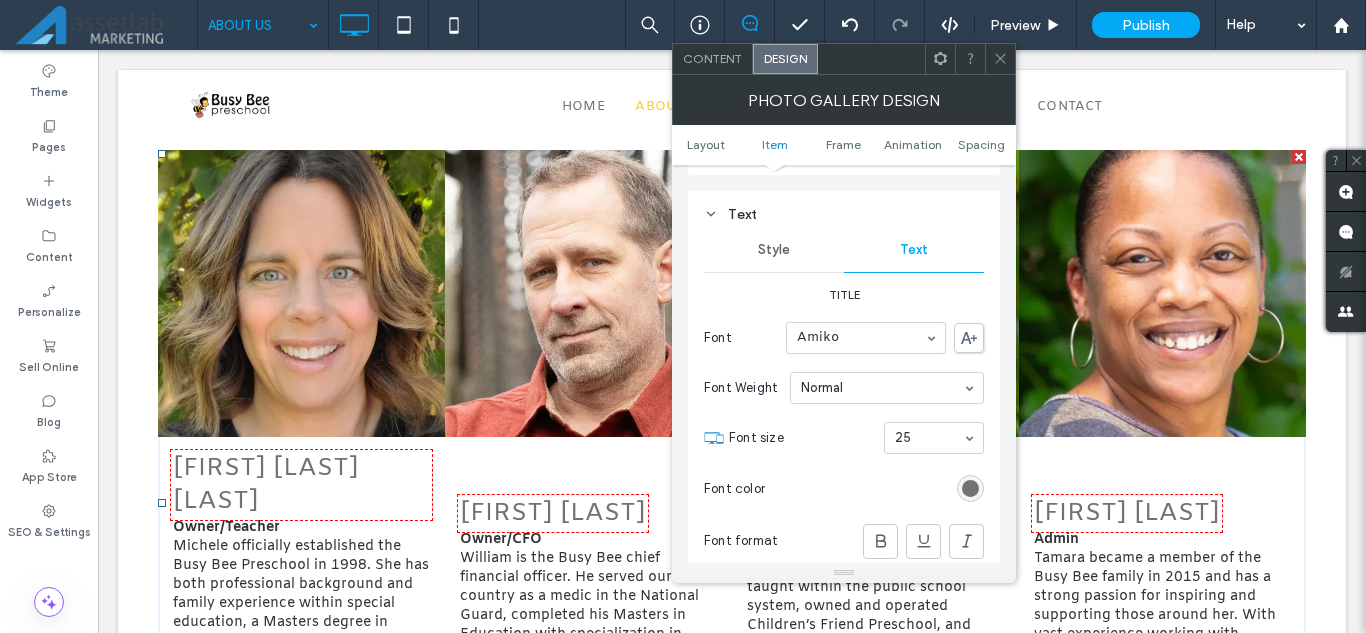 scroll, scrollTop: 900, scrollLeft: 0, axis: vertical 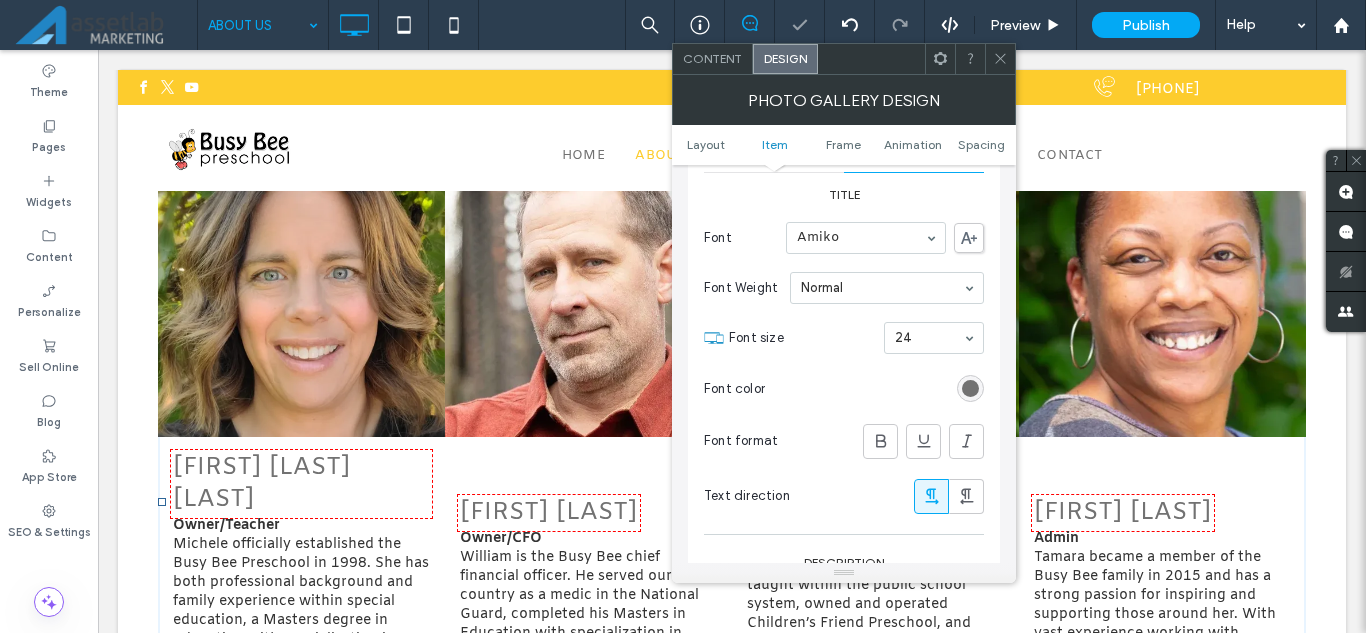click at bounding box center (929, 338) 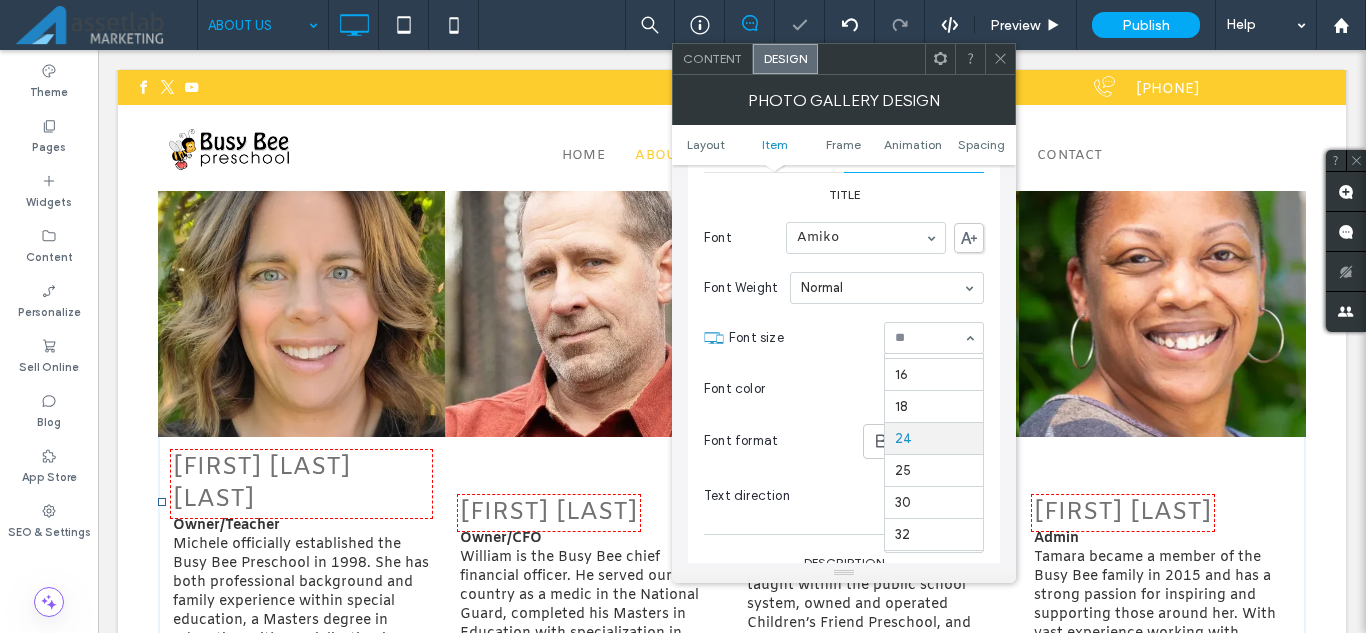 scroll, scrollTop: 188, scrollLeft: 0, axis: vertical 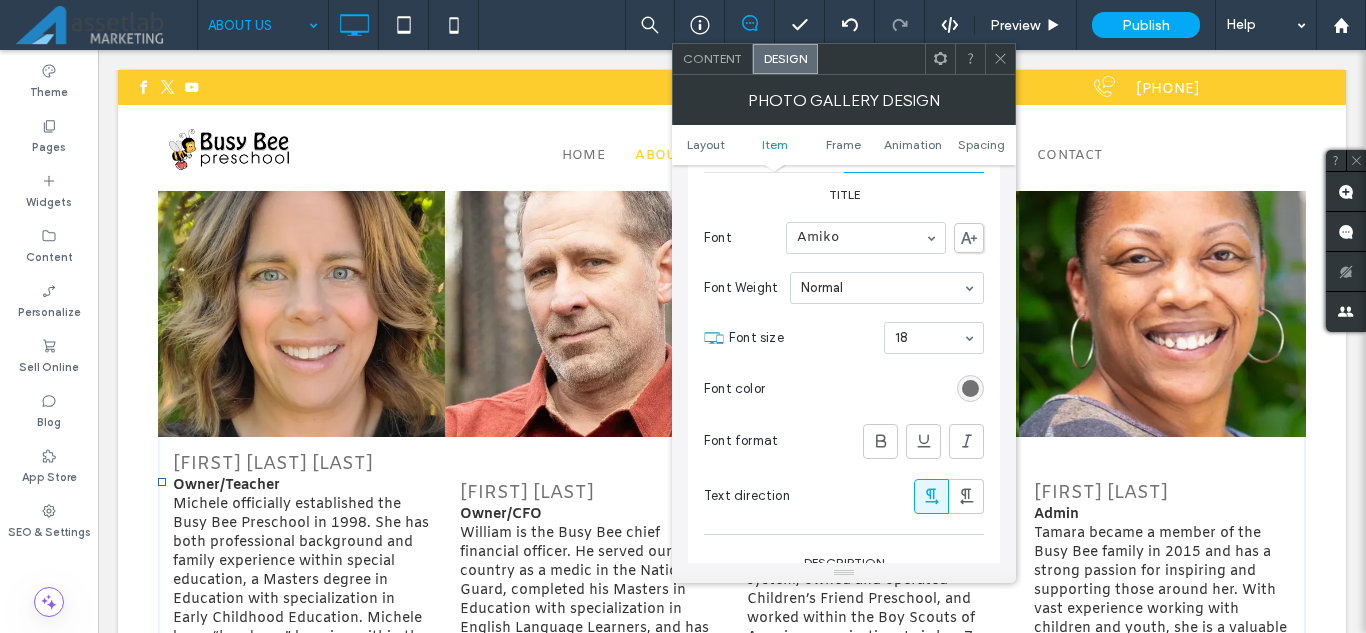 click 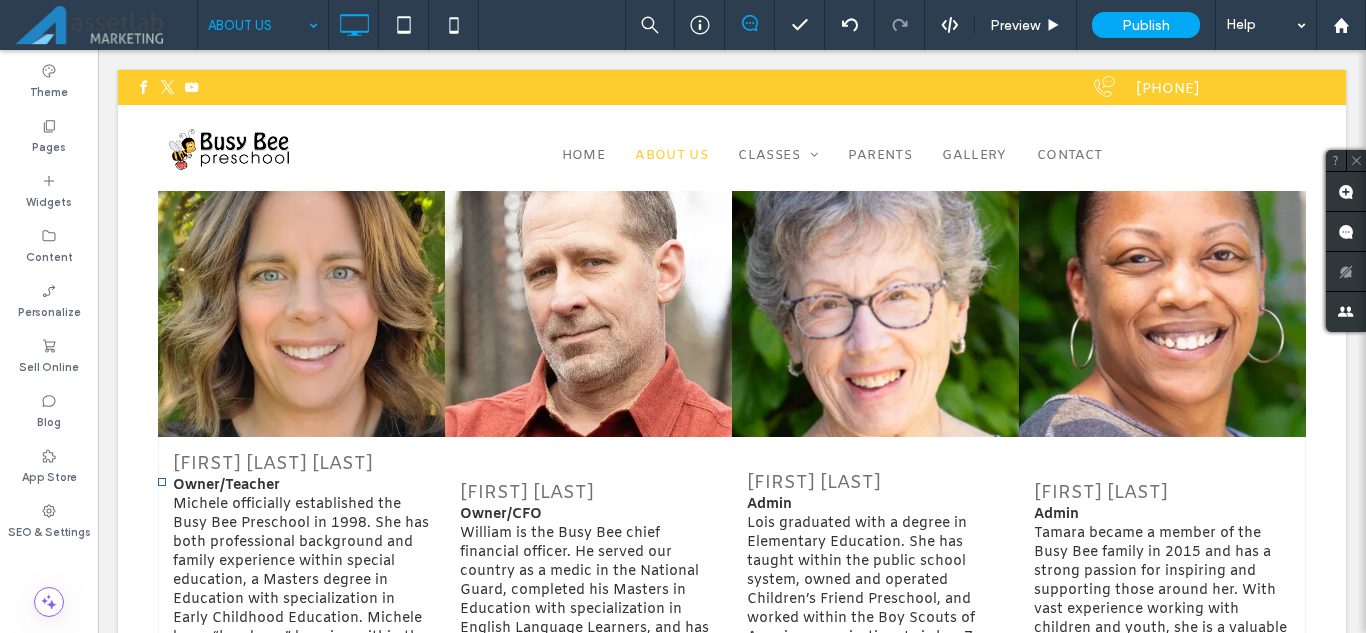 click at bounding box center (301, 293) 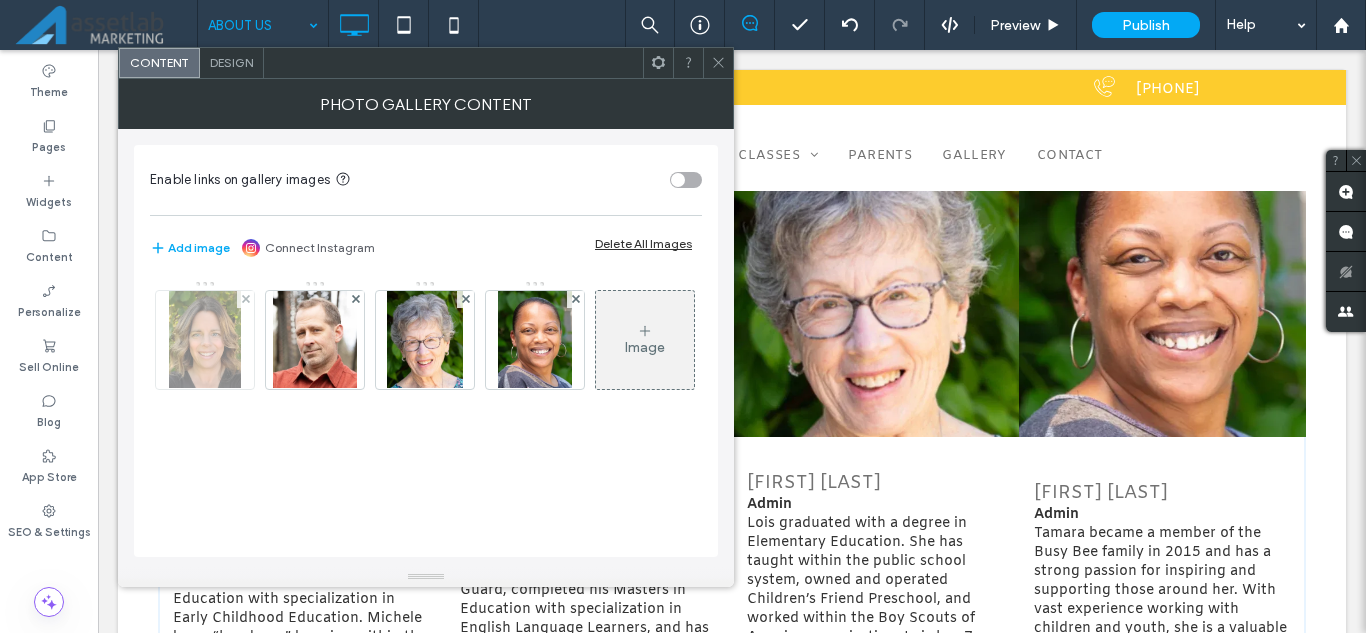 click at bounding box center [205, 340] 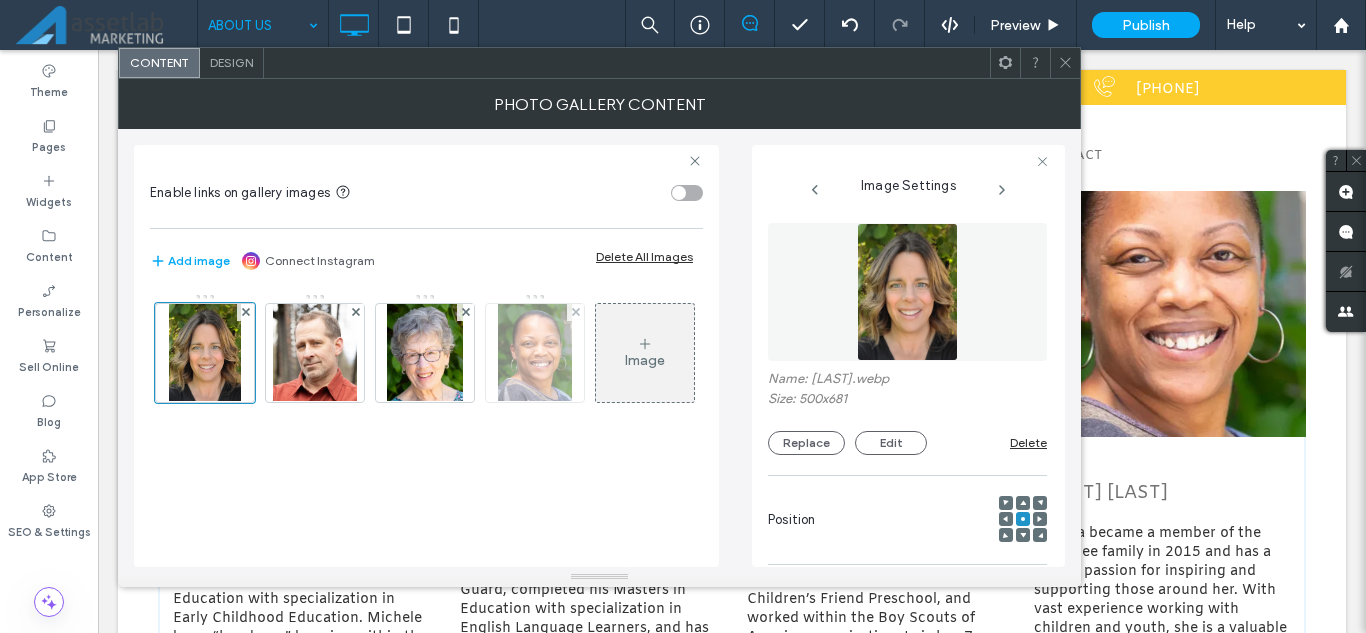 scroll, scrollTop: 0, scrollLeft: 0, axis: both 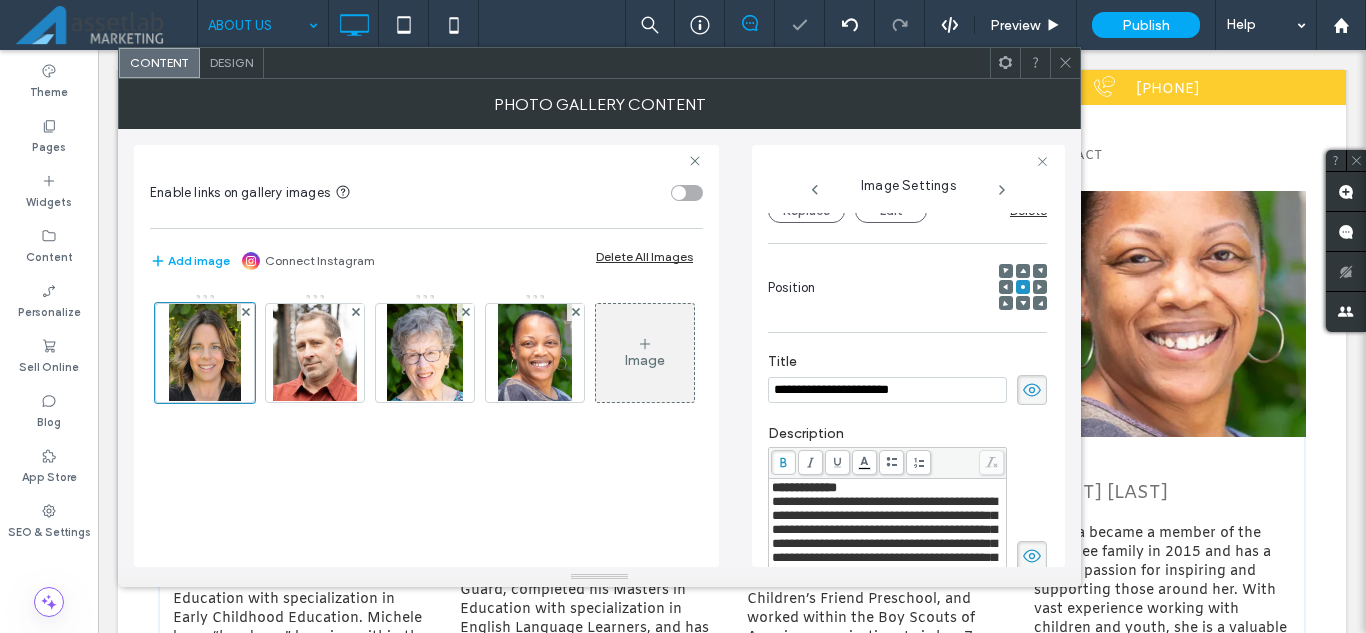 click on "Description" at bounding box center [907, 436] 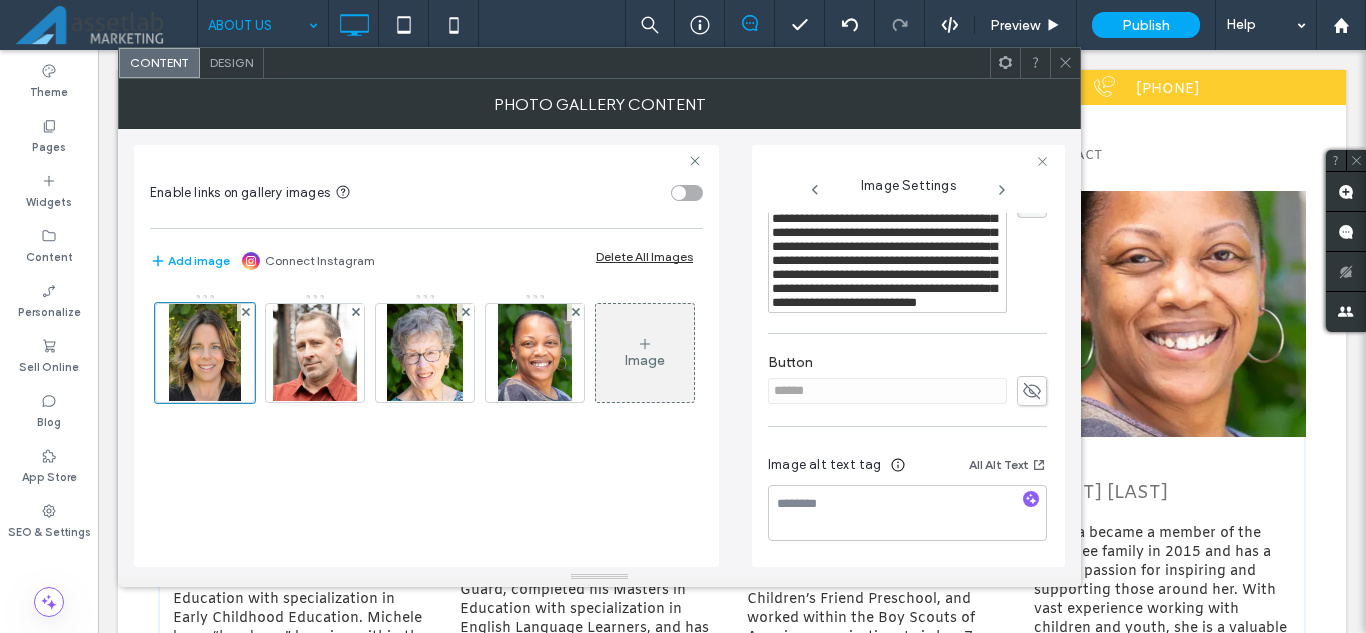 scroll, scrollTop: 9, scrollLeft: 0, axis: vertical 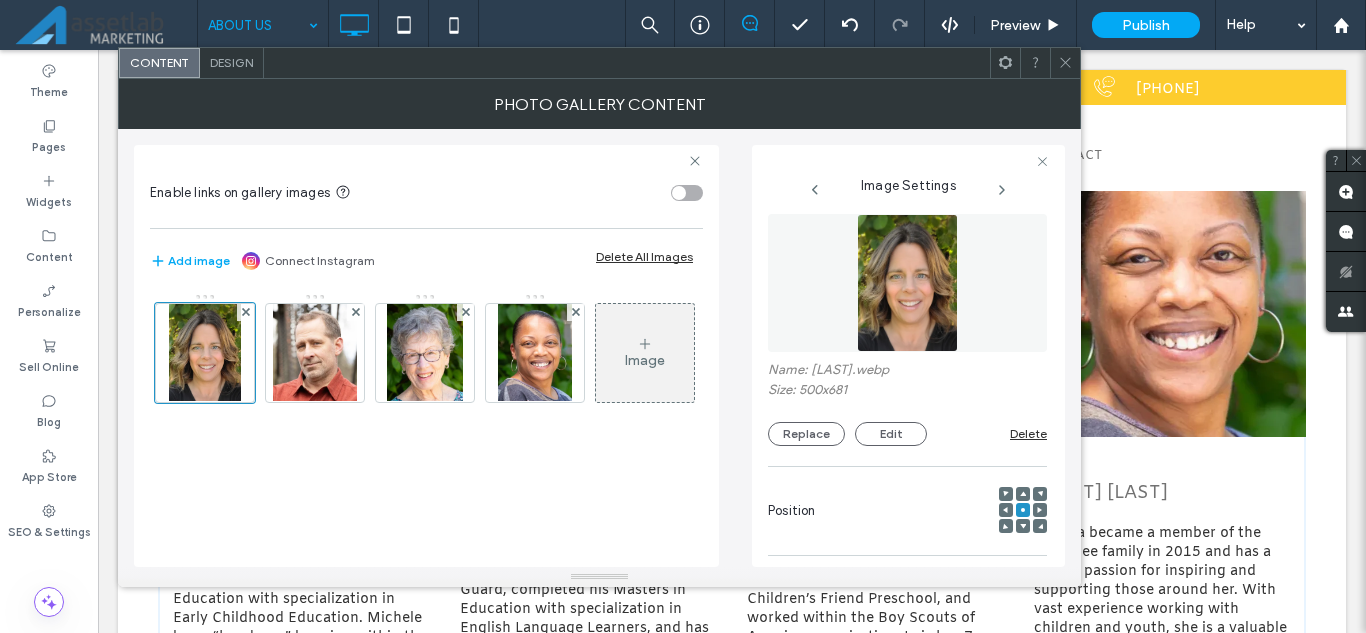 click at bounding box center (1065, 63) 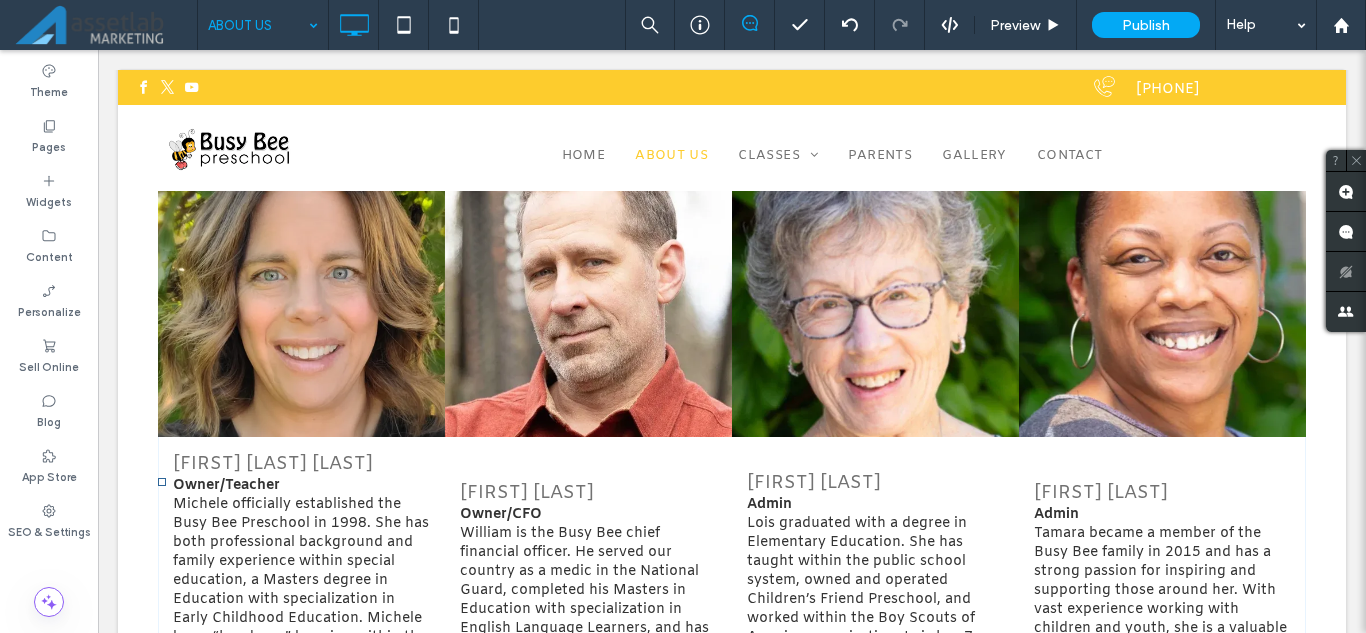 click on "William Caillier
Owner/CFO William is the Busy Bee chief financial officer. He served our country as a medic in the National Guard, completed his Masters in Education with specialization in English Language Learners, and has coached and officiated within the volleyball community in a variety of arenas from elementary to the university level. His passions include hiking, cooking and baking, volleyball, and his beautiful wife and three exceptional children.
Button" at bounding box center [588, 625] 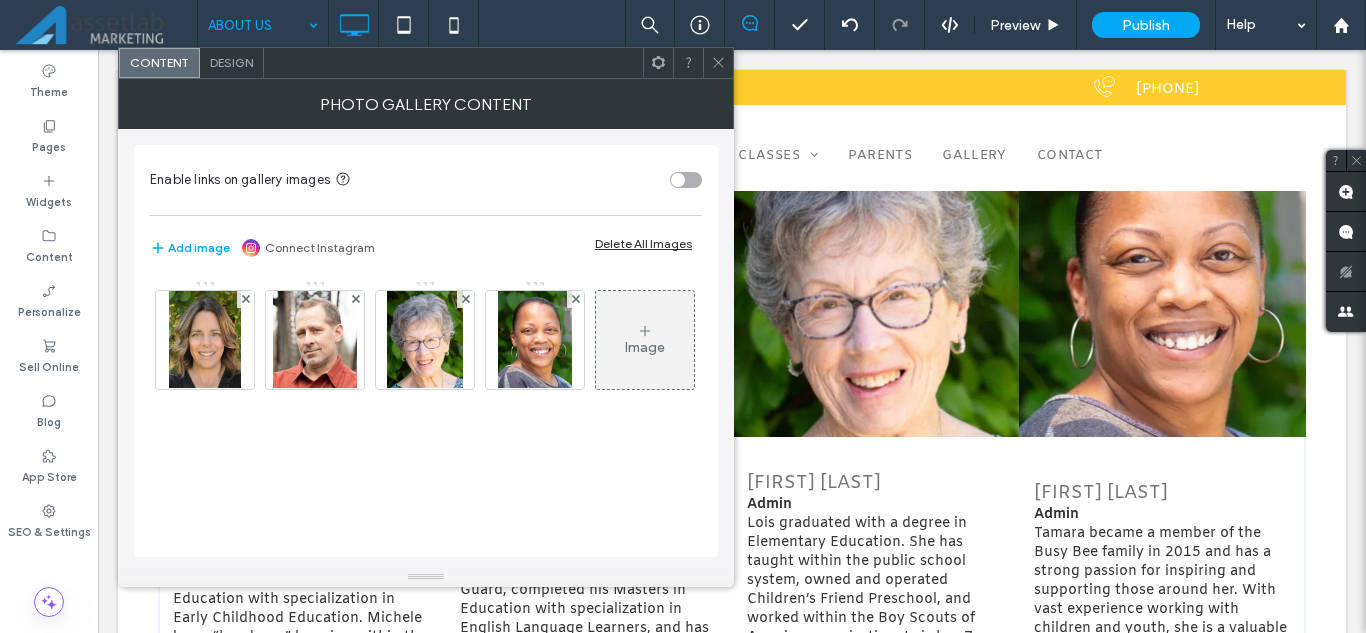 click on "Design" at bounding box center (232, 63) 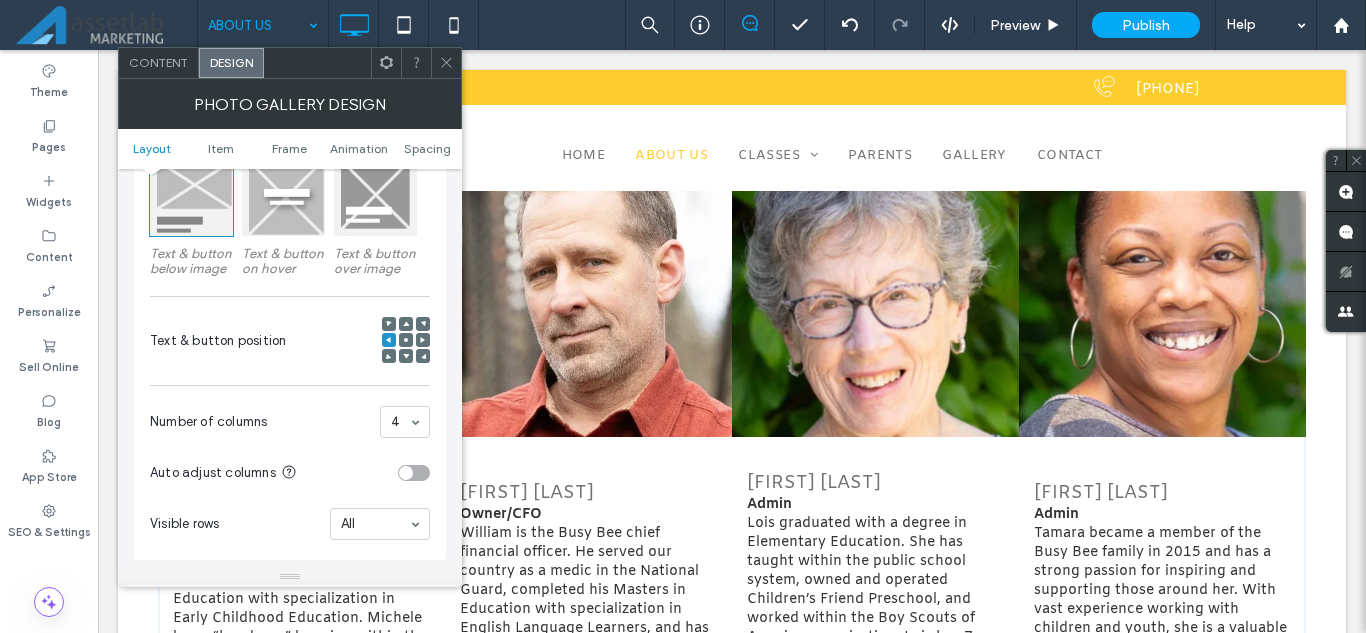 scroll, scrollTop: 400, scrollLeft: 0, axis: vertical 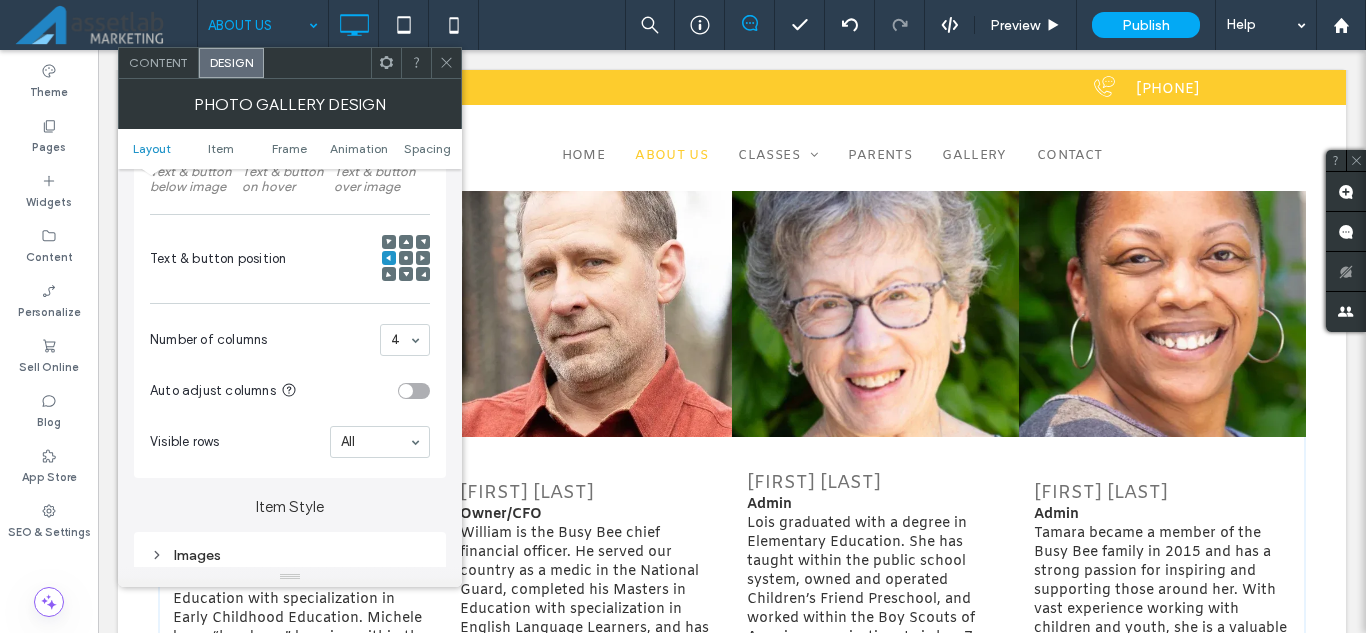 click 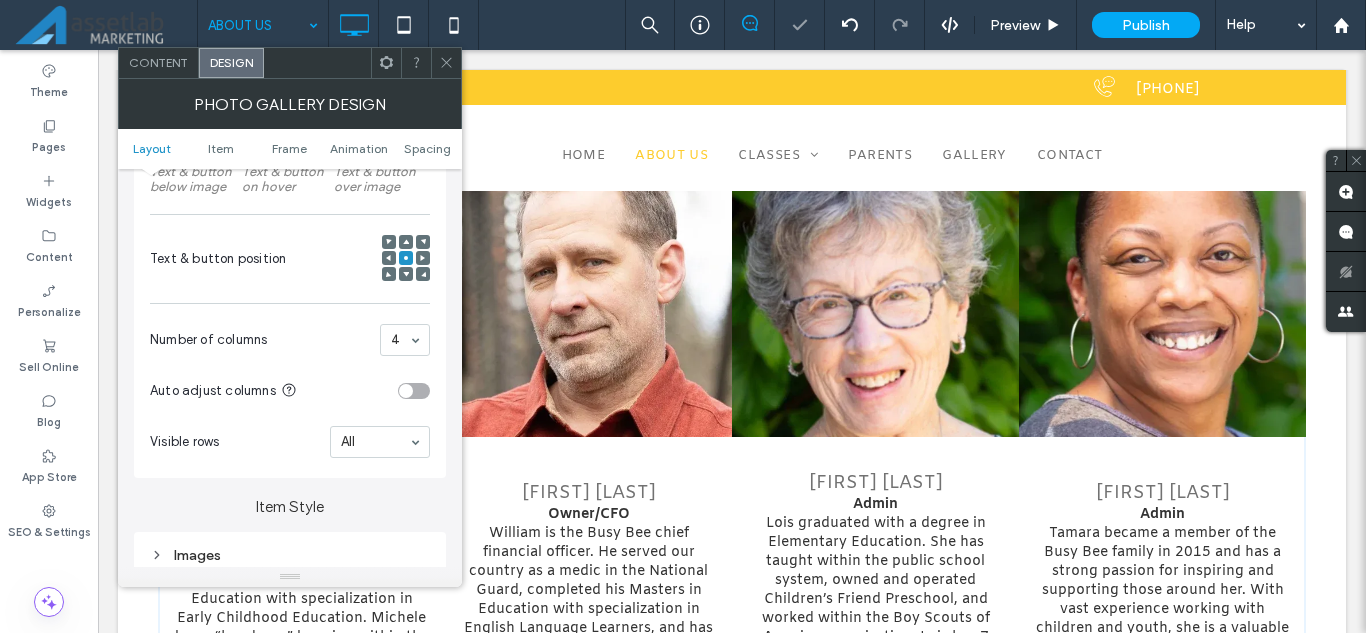 click 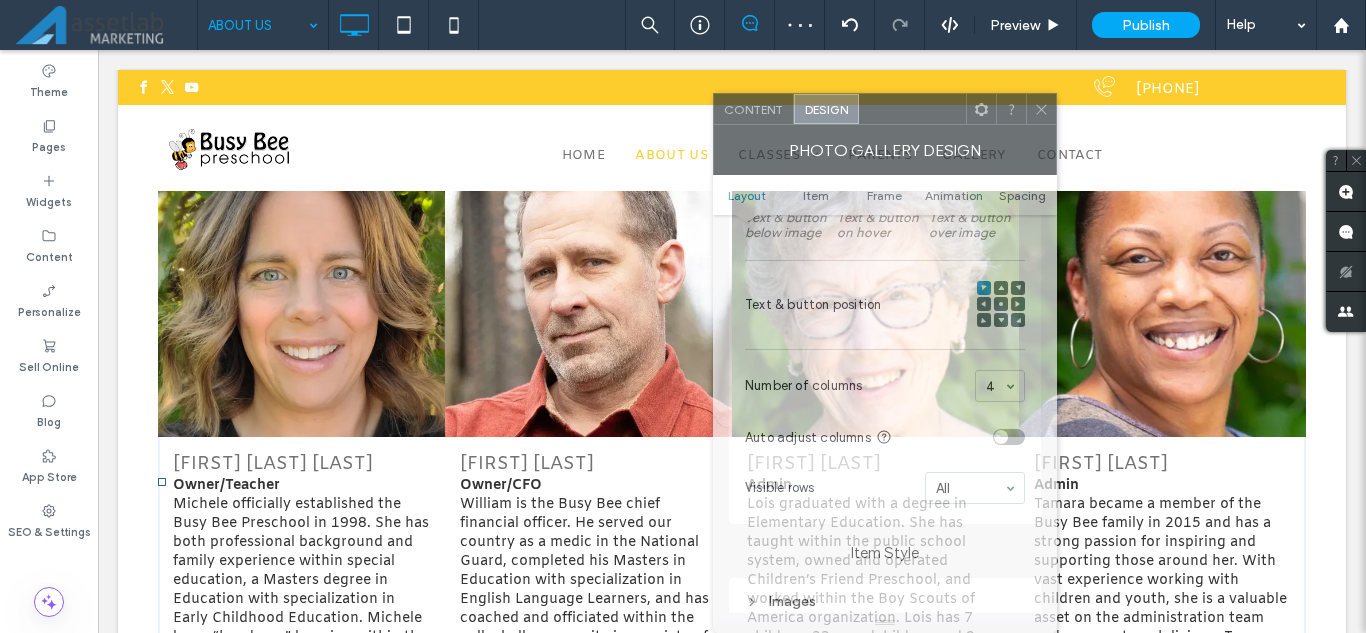 drag, startPoint x: 346, startPoint y: 68, endPoint x: 941, endPoint y: 115, distance: 596.8534 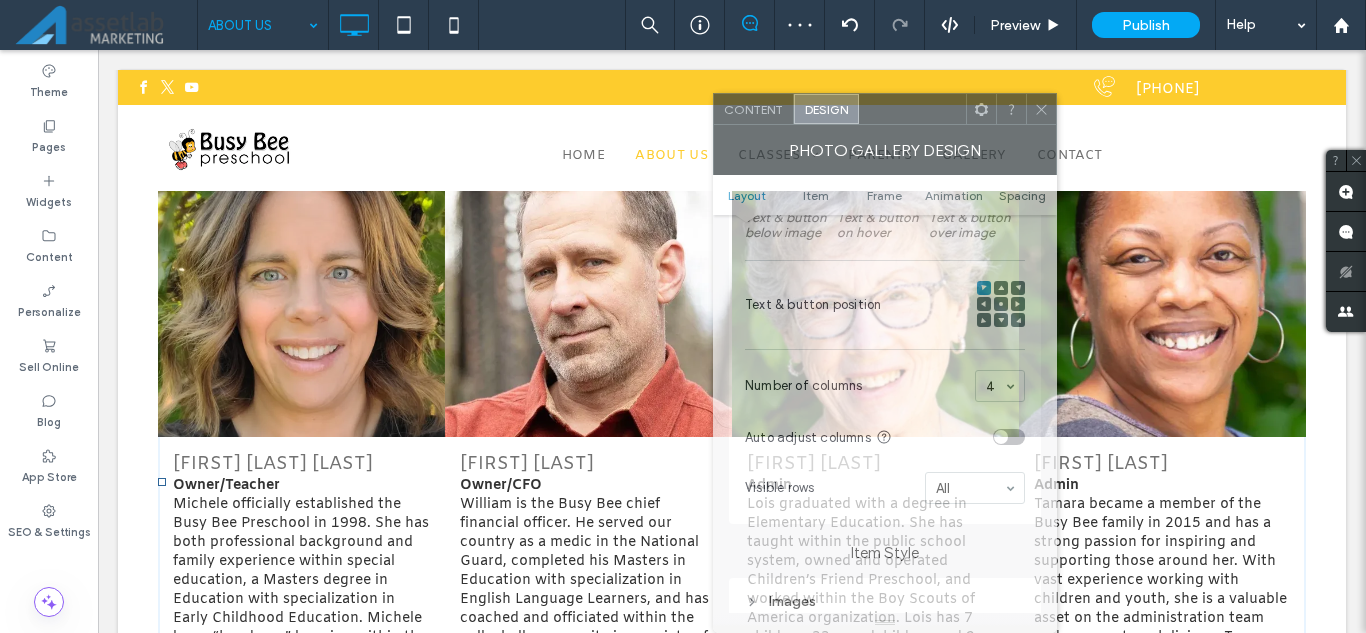 click at bounding box center (912, 109) 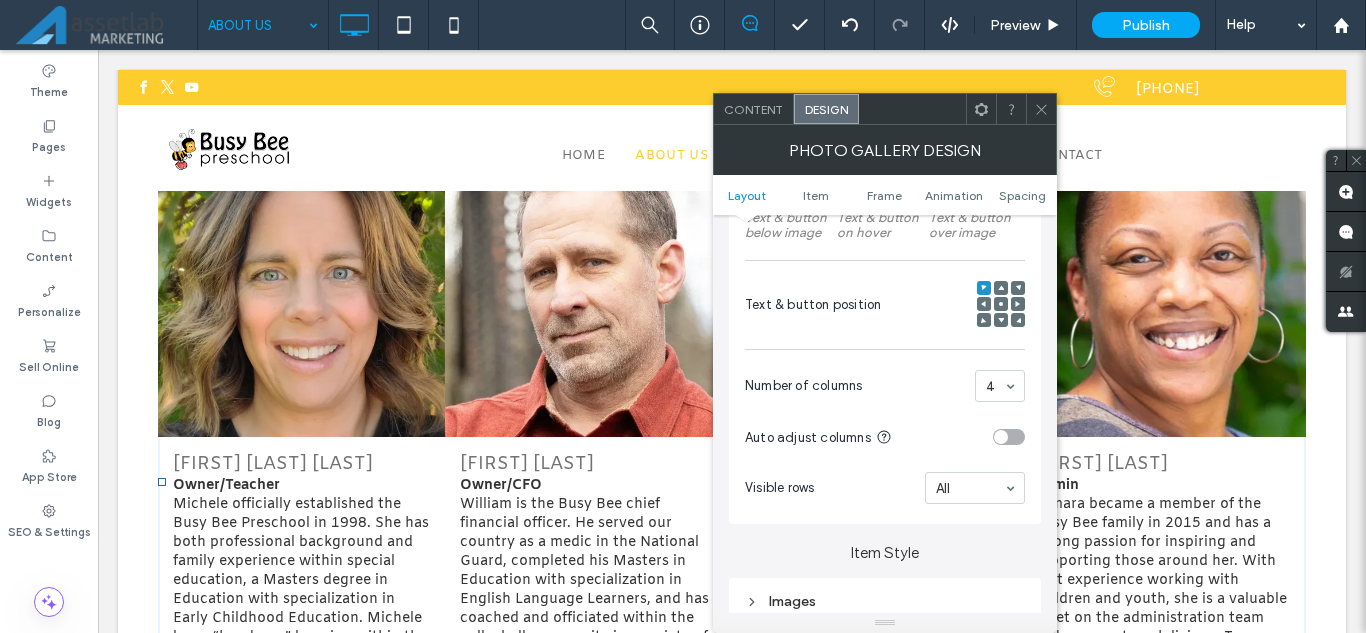 click 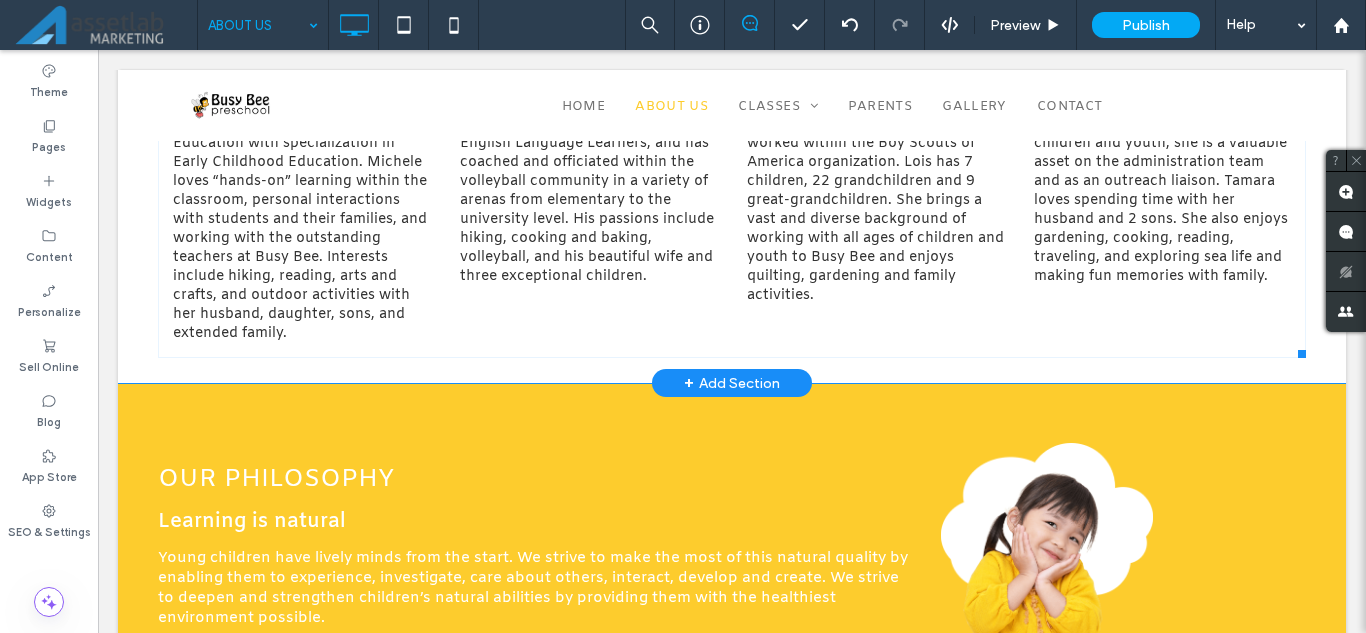 scroll, scrollTop: 1300, scrollLeft: 0, axis: vertical 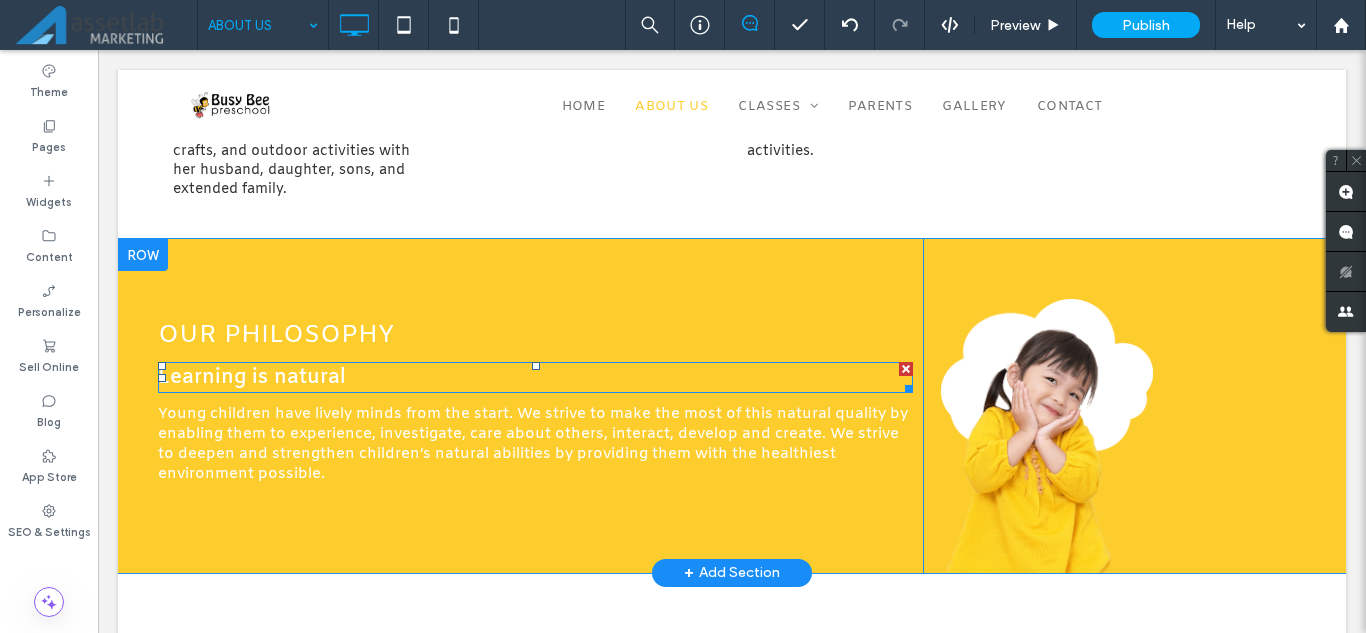 click on "Learning is natural" at bounding box center [535, 377] 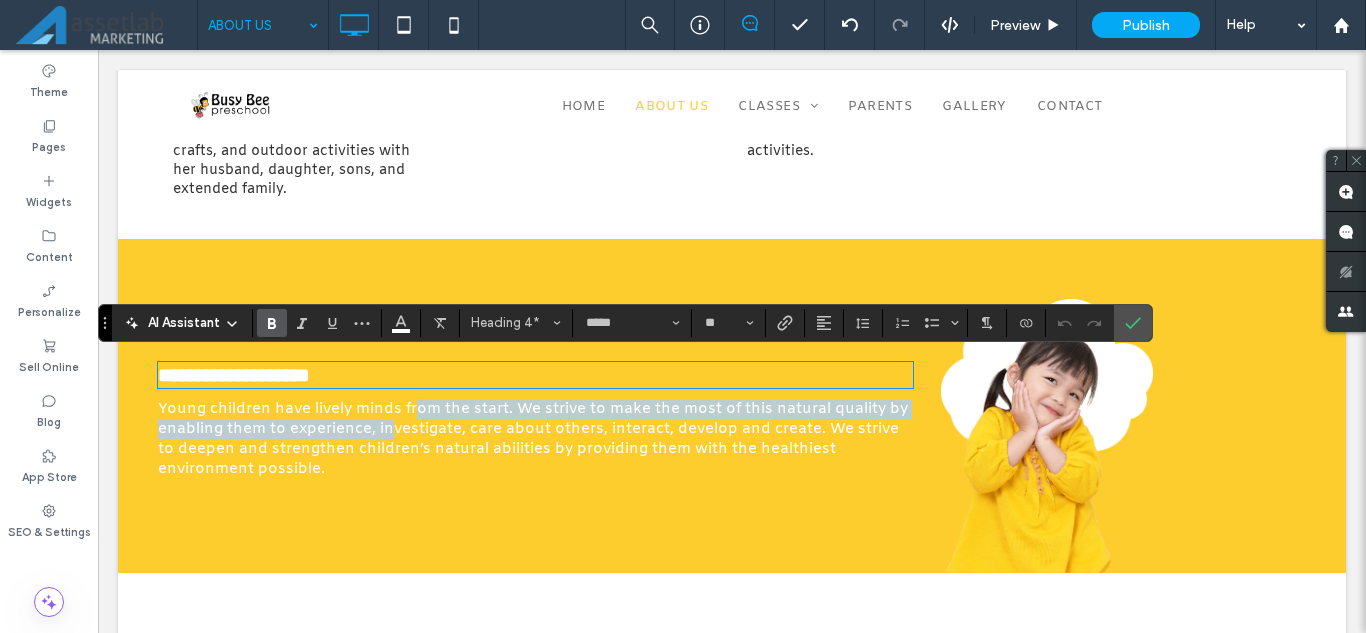 click on "Young children have lively minds from the start. We strive to make the most of this natural quality by enabling them to experience, investigate, care about others, interact, develop and create. We strive to deepen and strengthen children’s natural abilities by providing them with the healthiest environment possible." at bounding box center (533, 439) 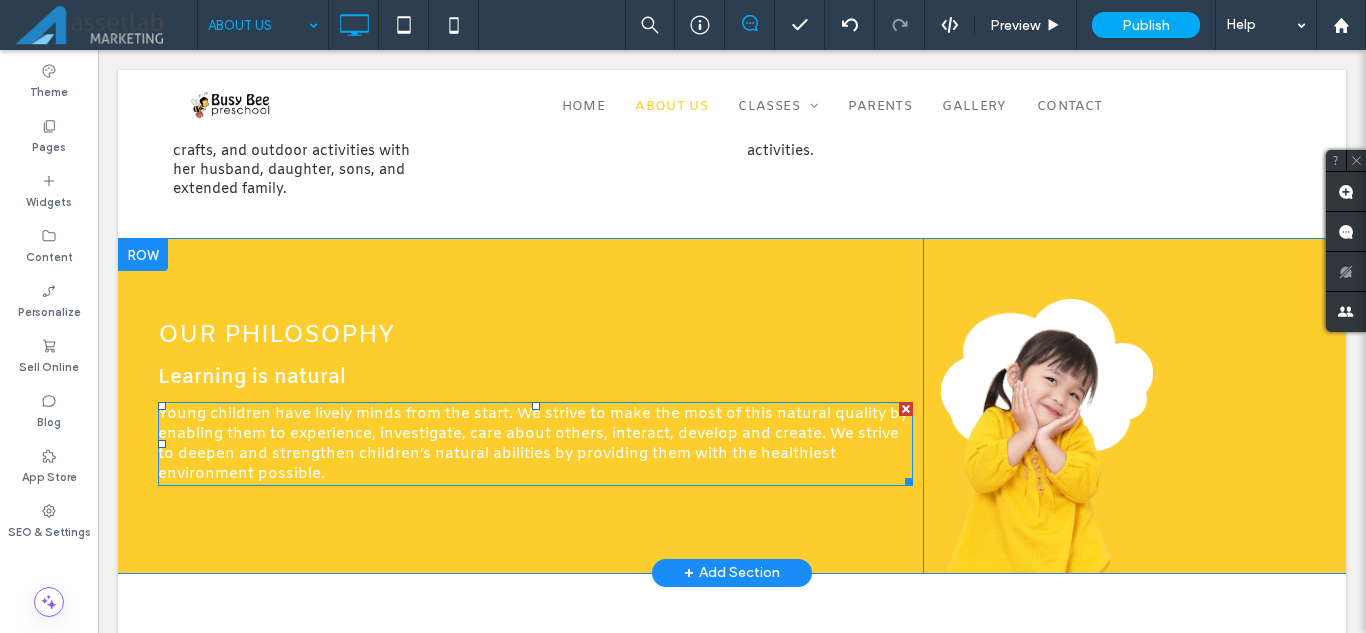 click on "Young children have lively minds from the start. We strive to make the most of this natural quality by enabling them to experience, investigate, care about others, interact, develop and create. We strive to deepen and strengthen children’s natural abilities by providing them with the healthiest environment possible." at bounding box center [533, 444] 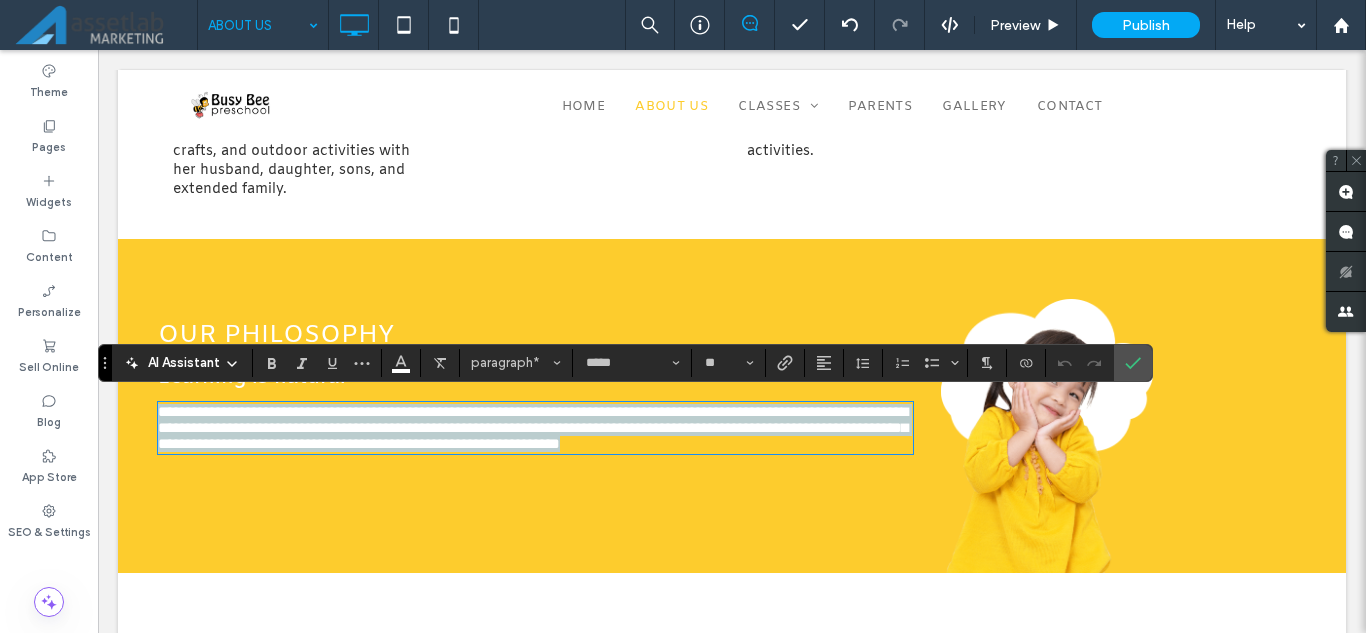 click on "**********" at bounding box center [533, 427] 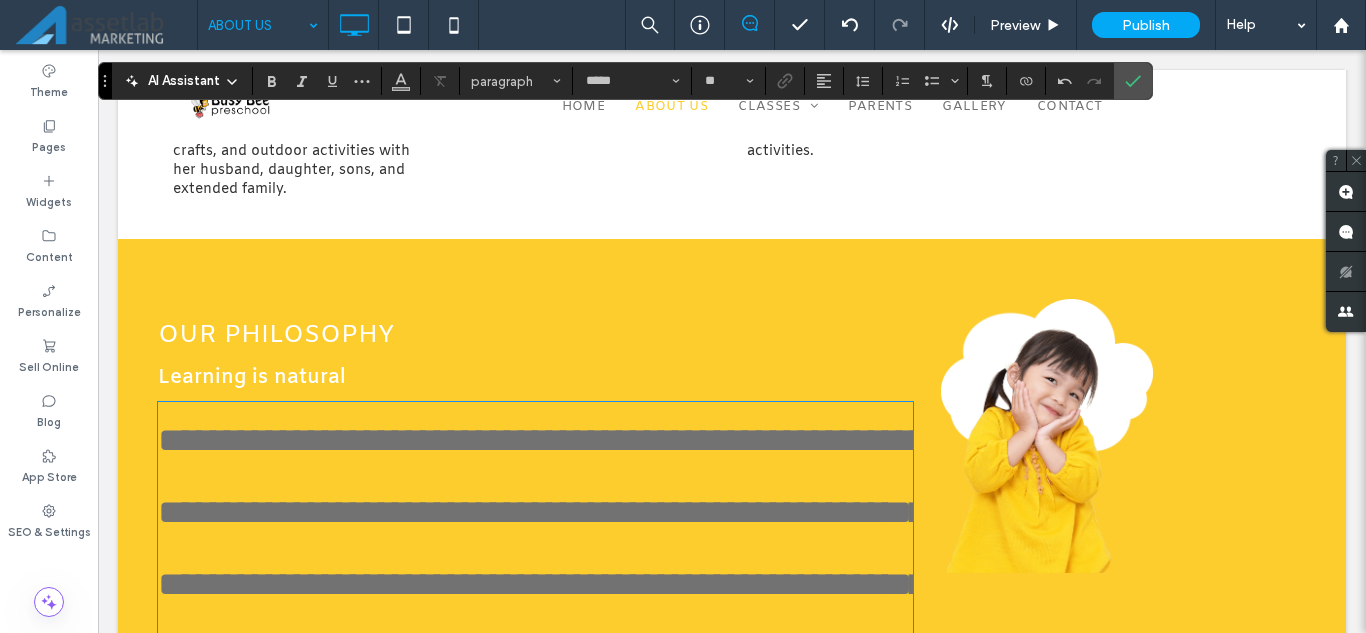 scroll, scrollTop: 0, scrollLeft: 0, axis: both 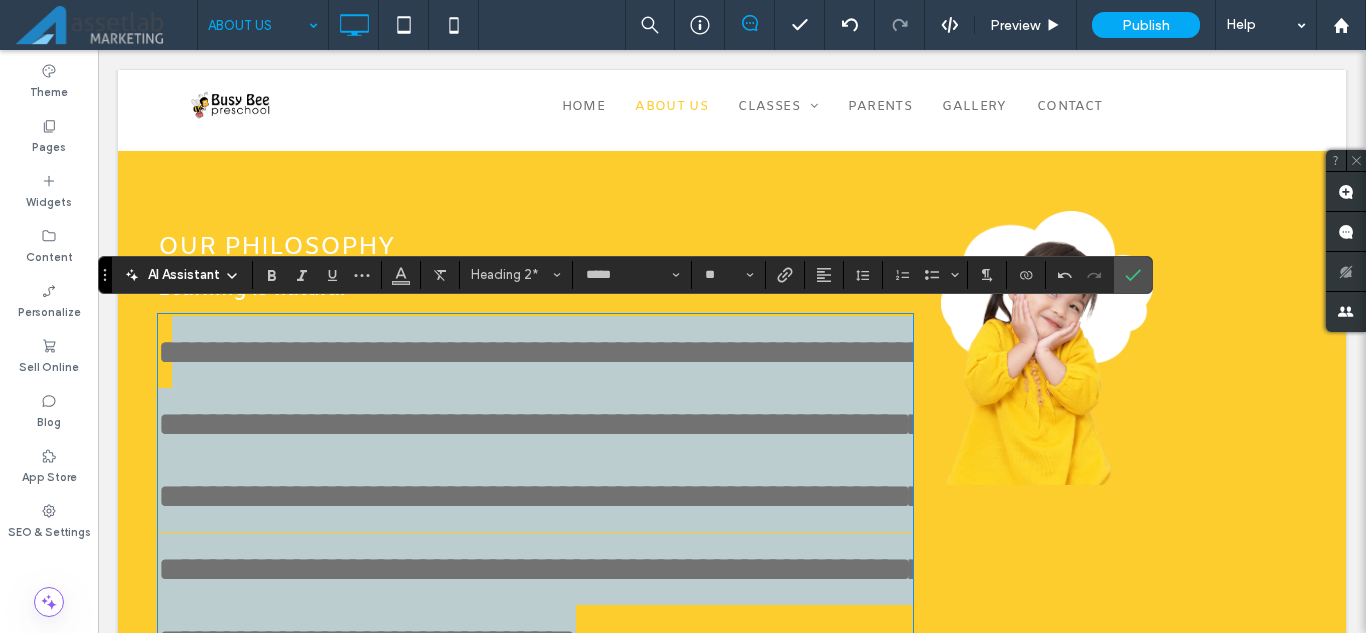 drag, startPoint x: 612, startPoint y: 389, endPoint x: 194, endPoint y: 298, distance: 427.79083 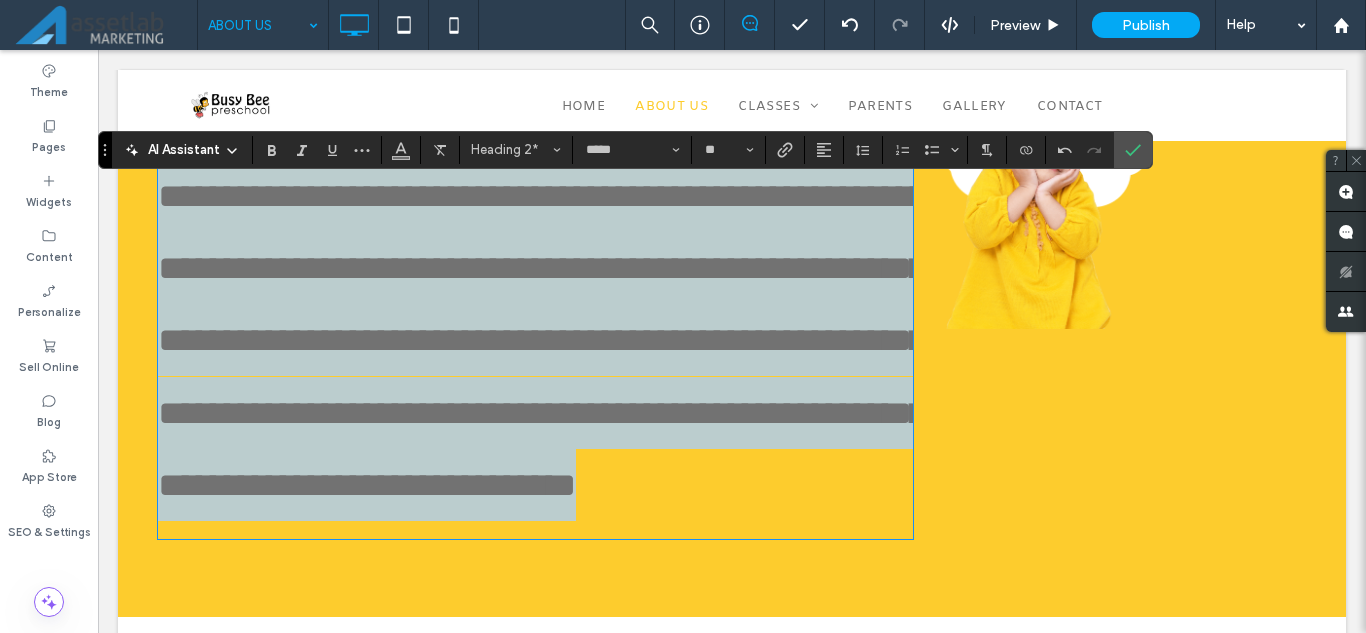scroll, scrollTop: 1588, scrollLeft: 0, axis: vertical 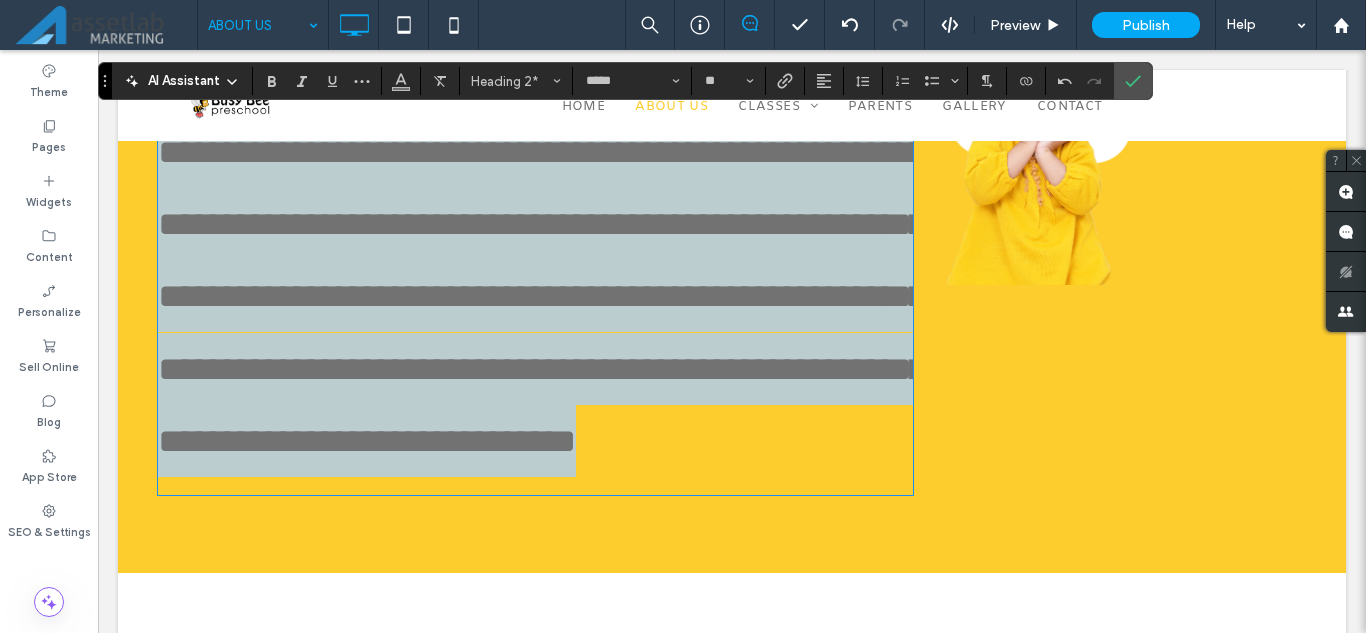 drag, startPoint x: 166, startPoint y: 331, endPoint x: 645, endPoint y: 560, distance: 530.9256 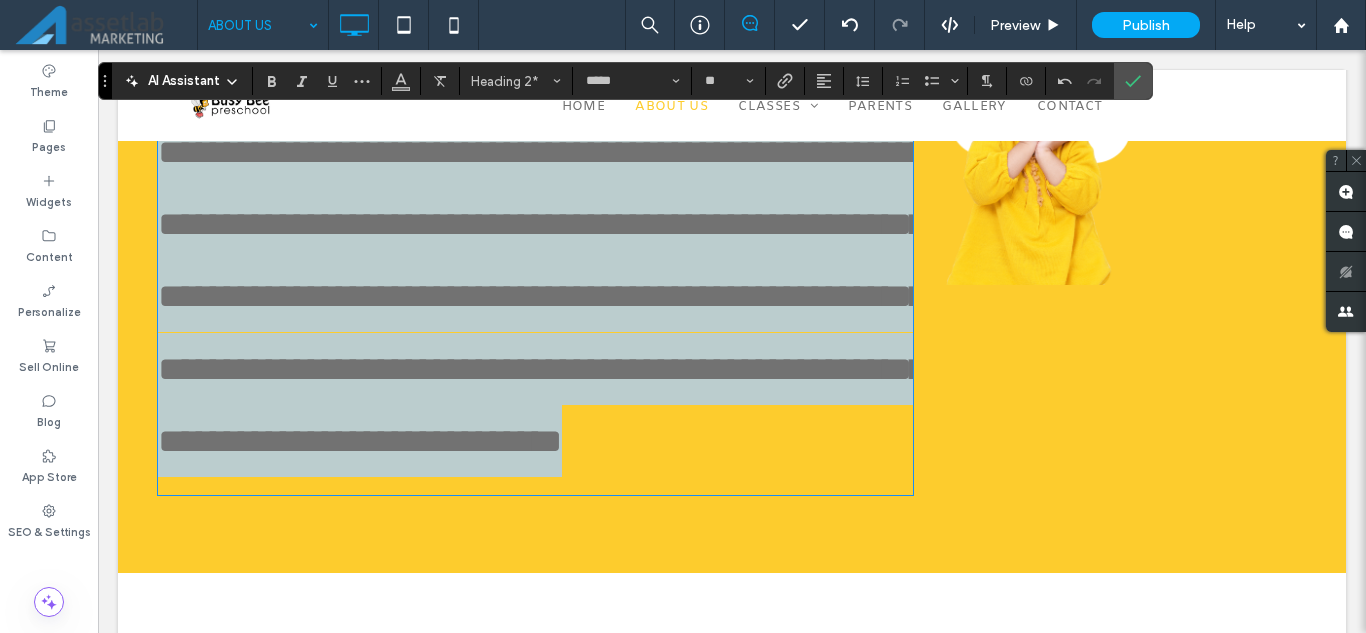 drag, startPoint x: 607, startPoint y: 573, endPoint x: 167, endPoint y: 151, distance: 609.65894 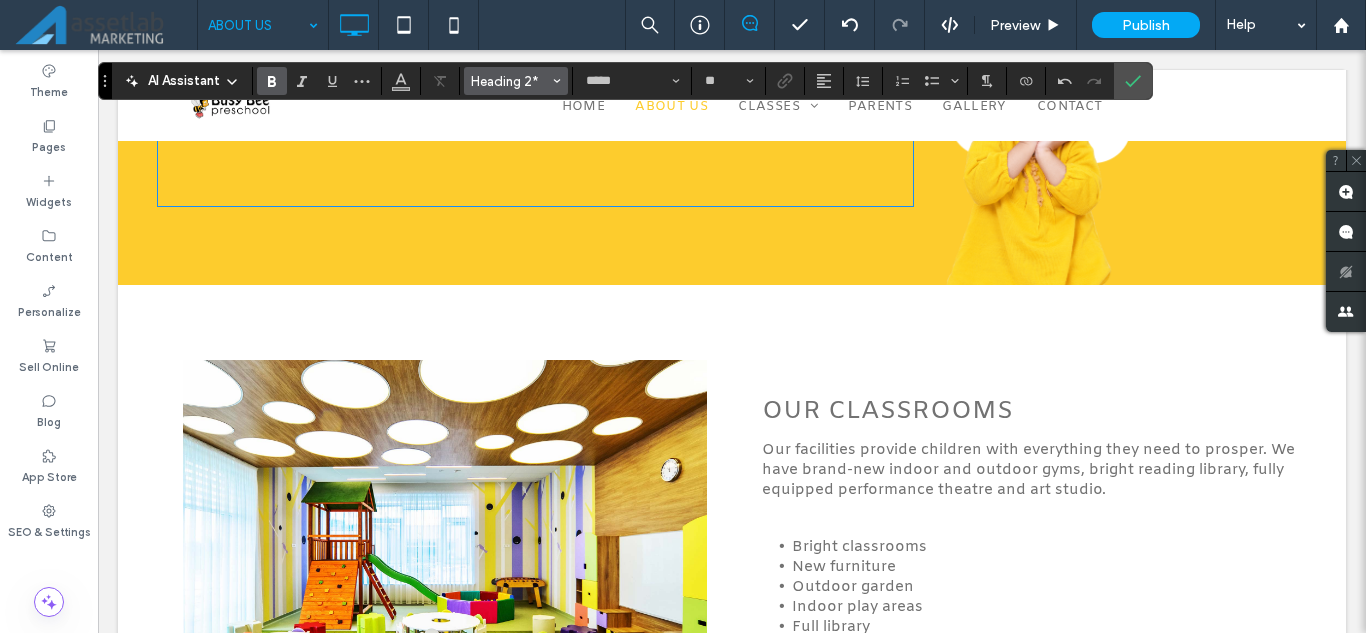 click on "Heading 2*" at bounding box center [510, 81] 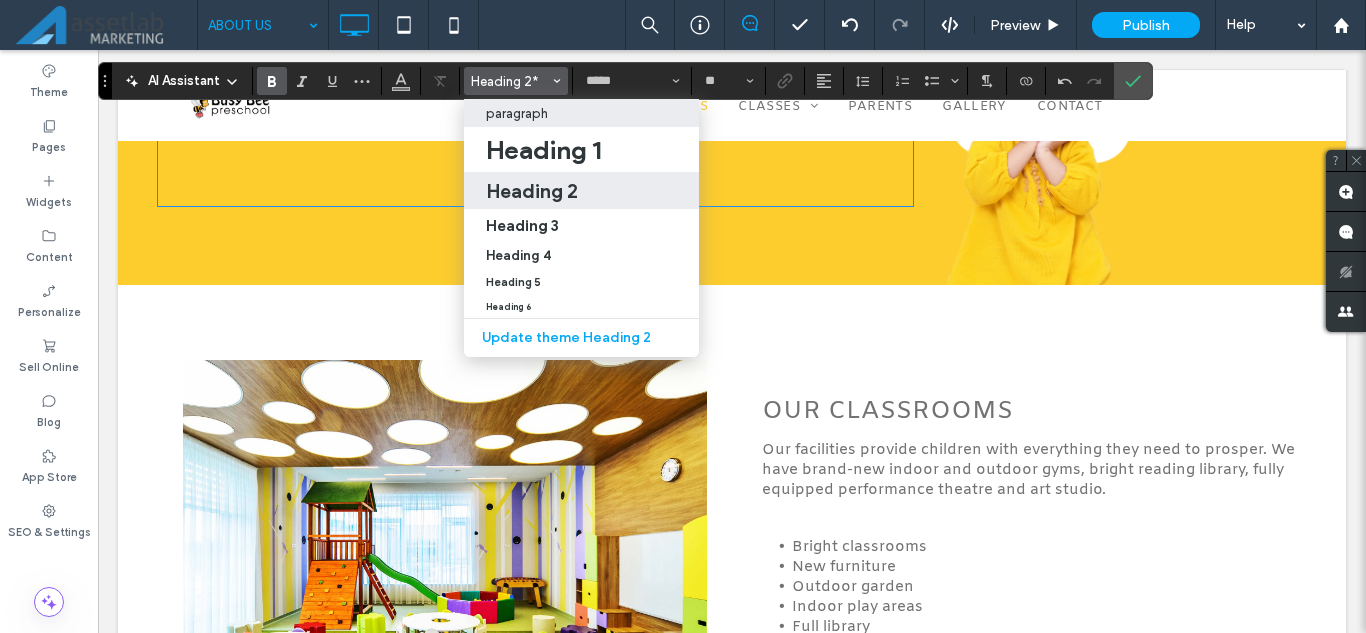 click on "paragraph" at bounding box center [517, 113] 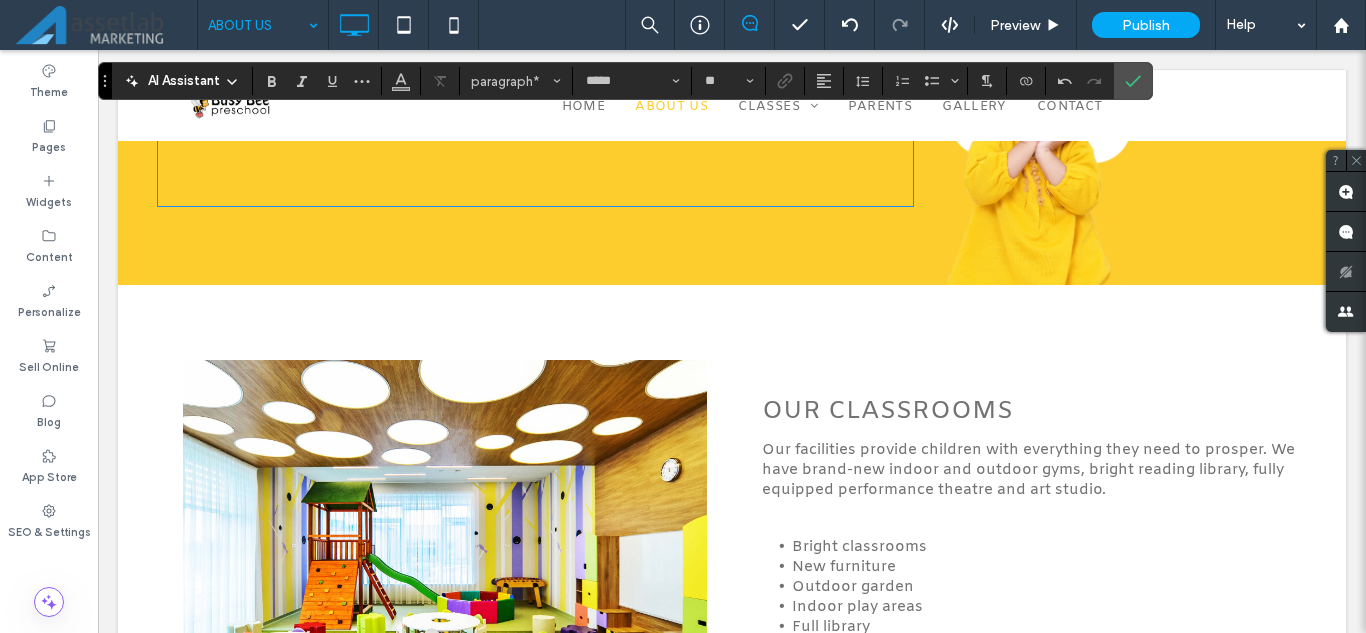 scroll, scrollTop: 1488, scrollLeft: 0, axis: vertical 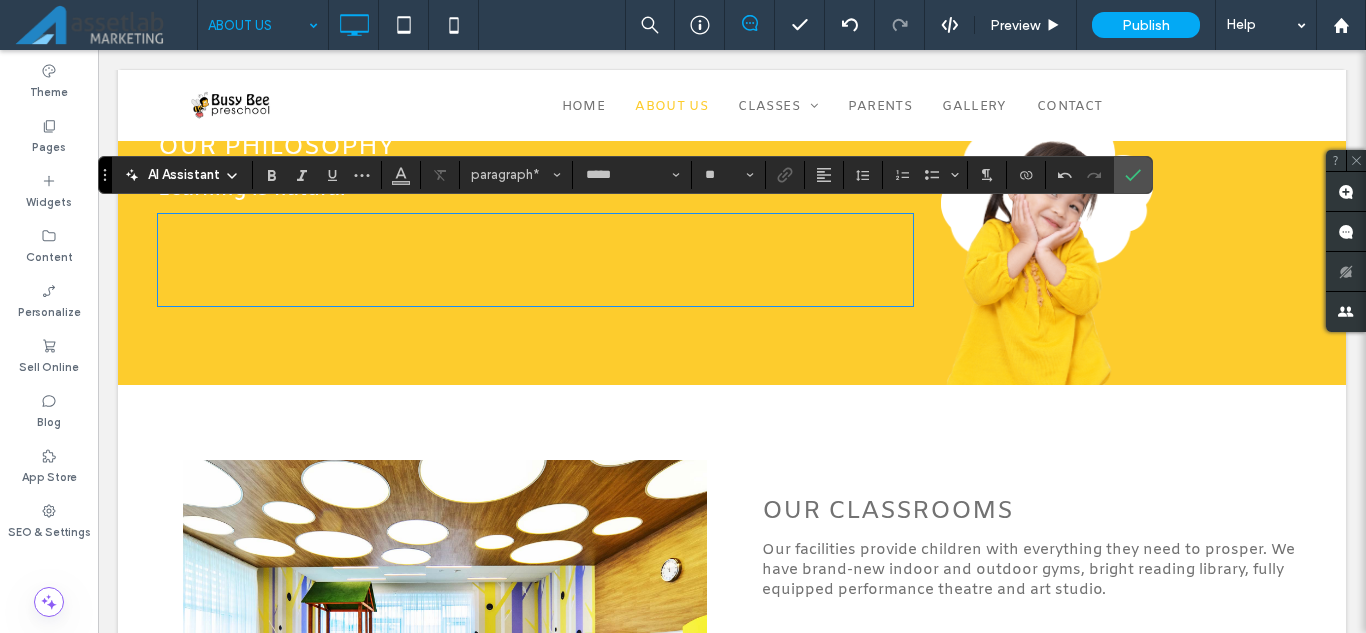 drag, startPoint x: 191, startPoint y: 261, endPoint x: 170, endPoint y: 236, distance: 32.649654 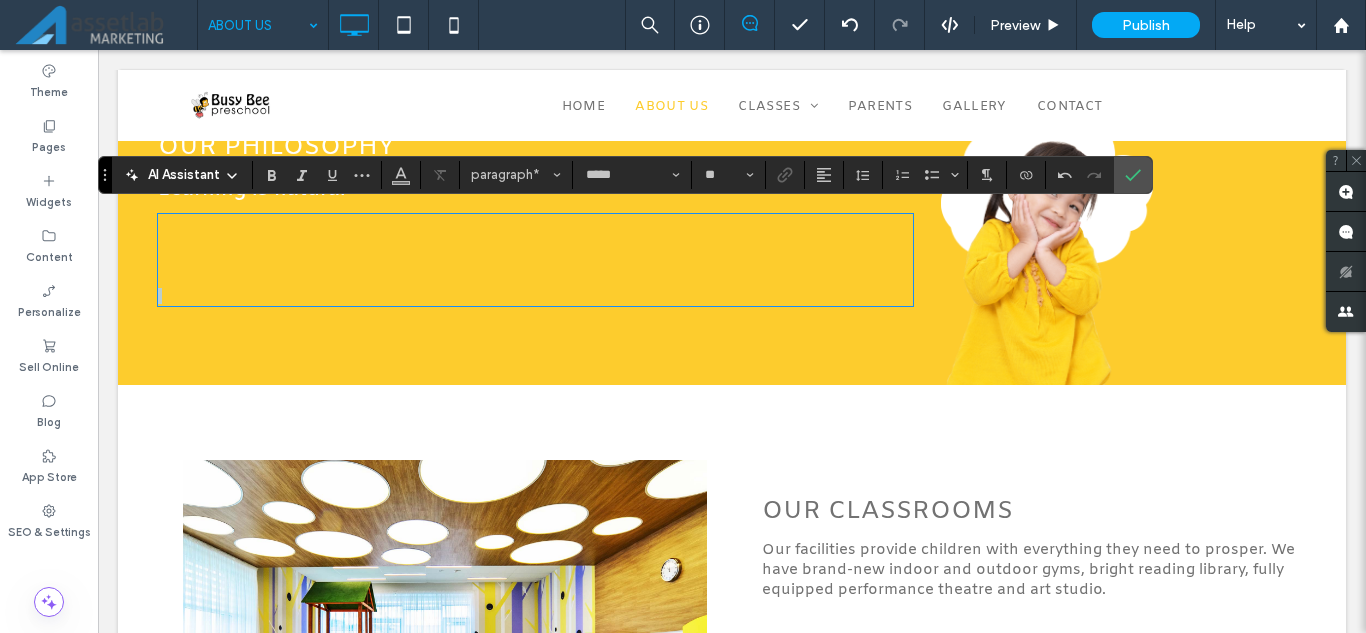 click on "﻿" at bounding box center (535, 252) 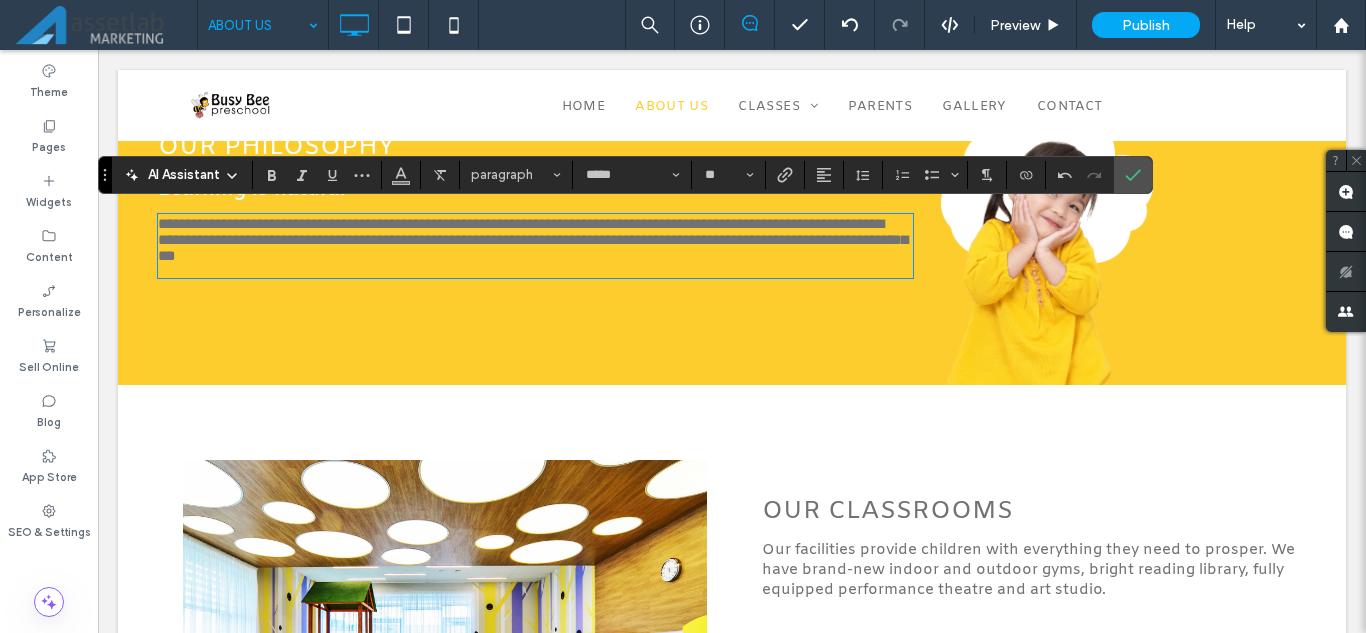 click on "**********" at bounding box center [530, 246] 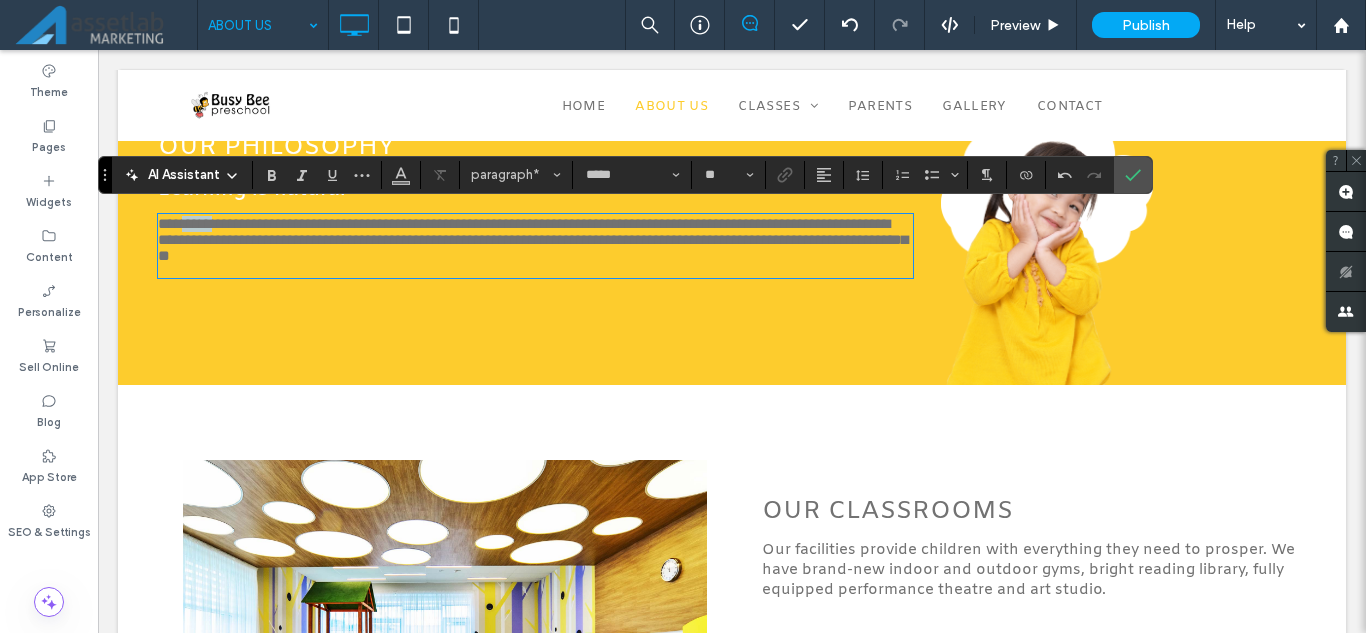 click on "**********" at bounding box center (530, 246) 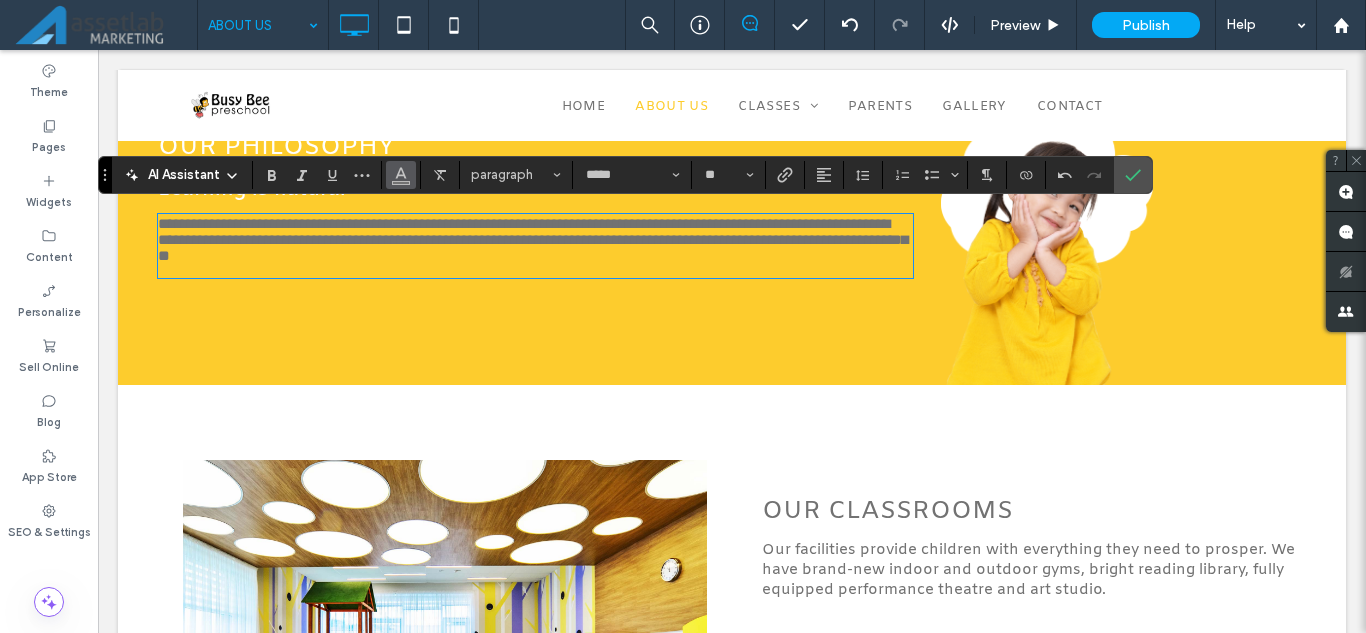 click 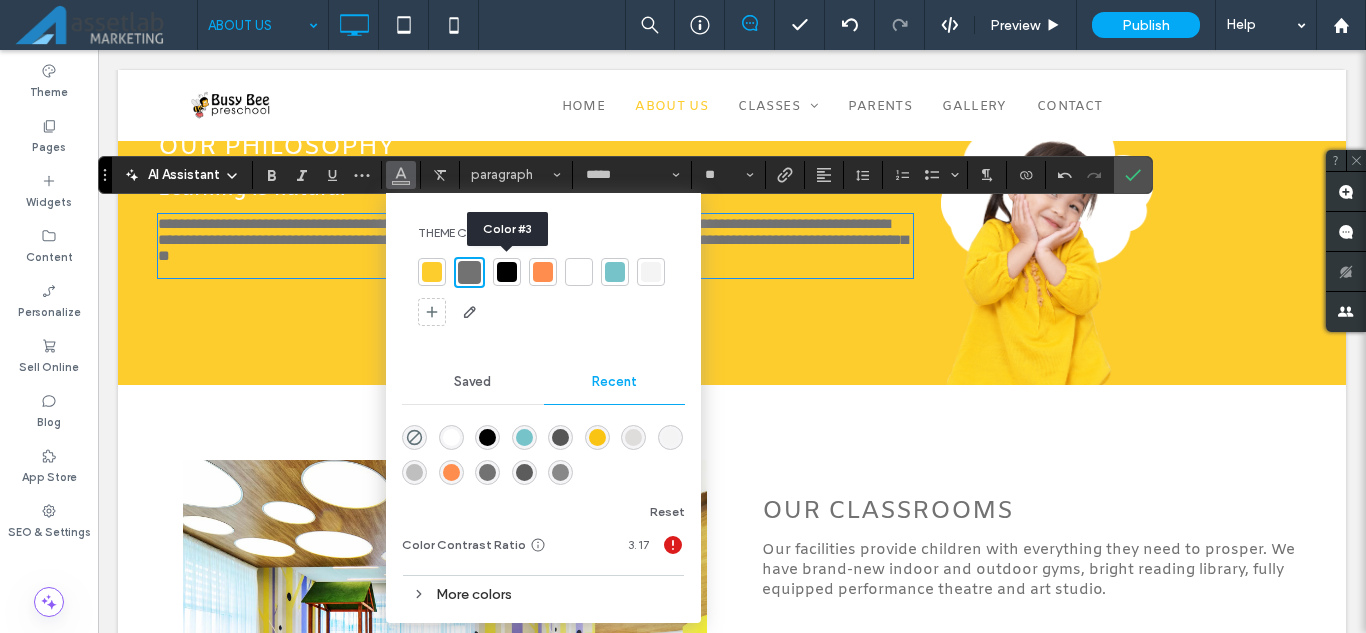 click at bounding box center [507, 272] 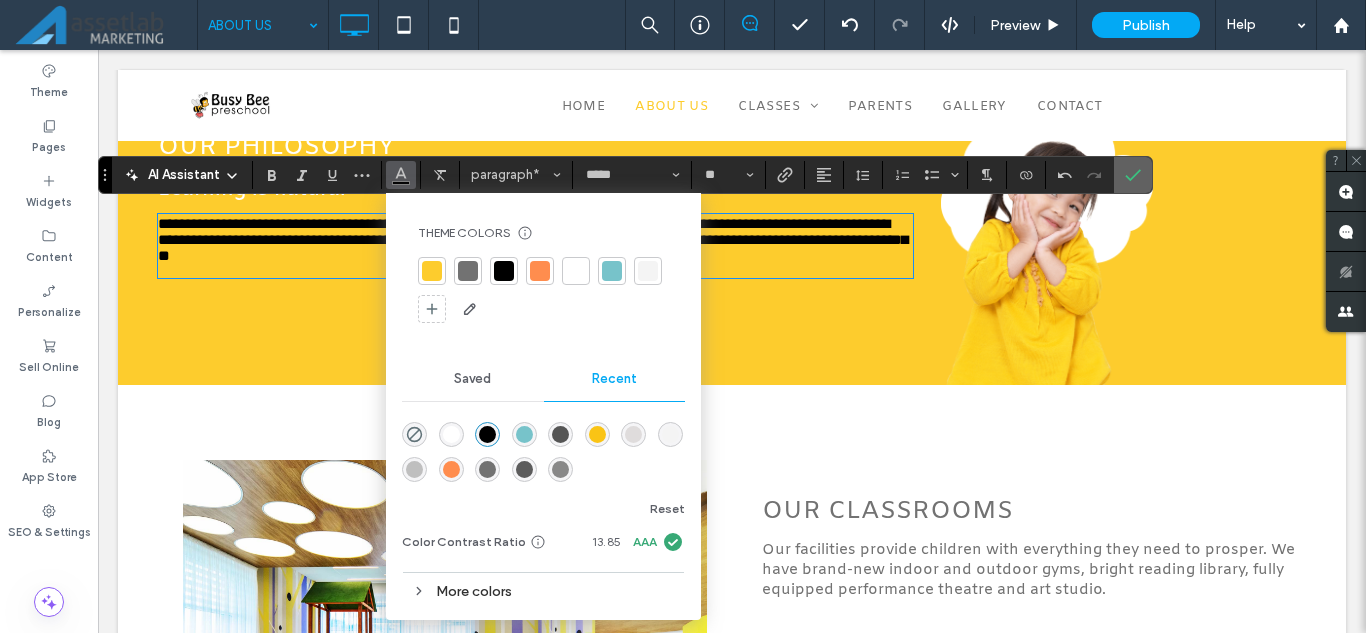 click 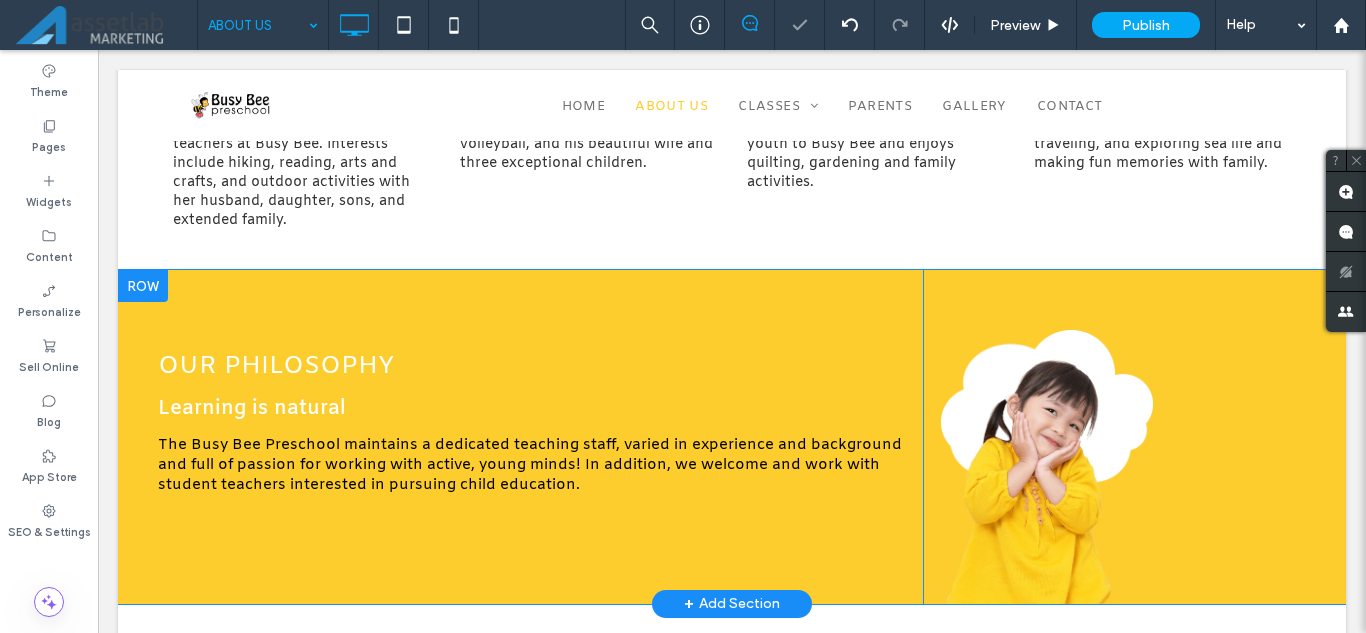 scroll, scrollTop: 1188, scrollLeft: 0, axis: vertical 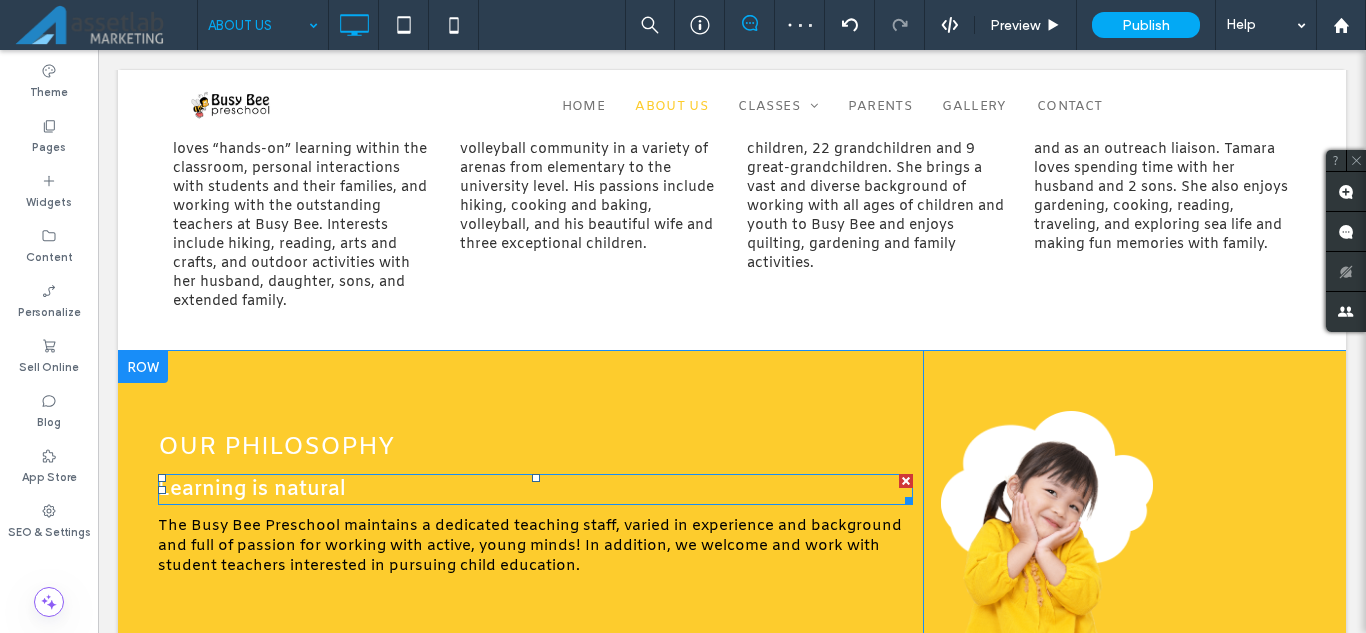 click on "Learning is natural" at bounding box center (252, 489) 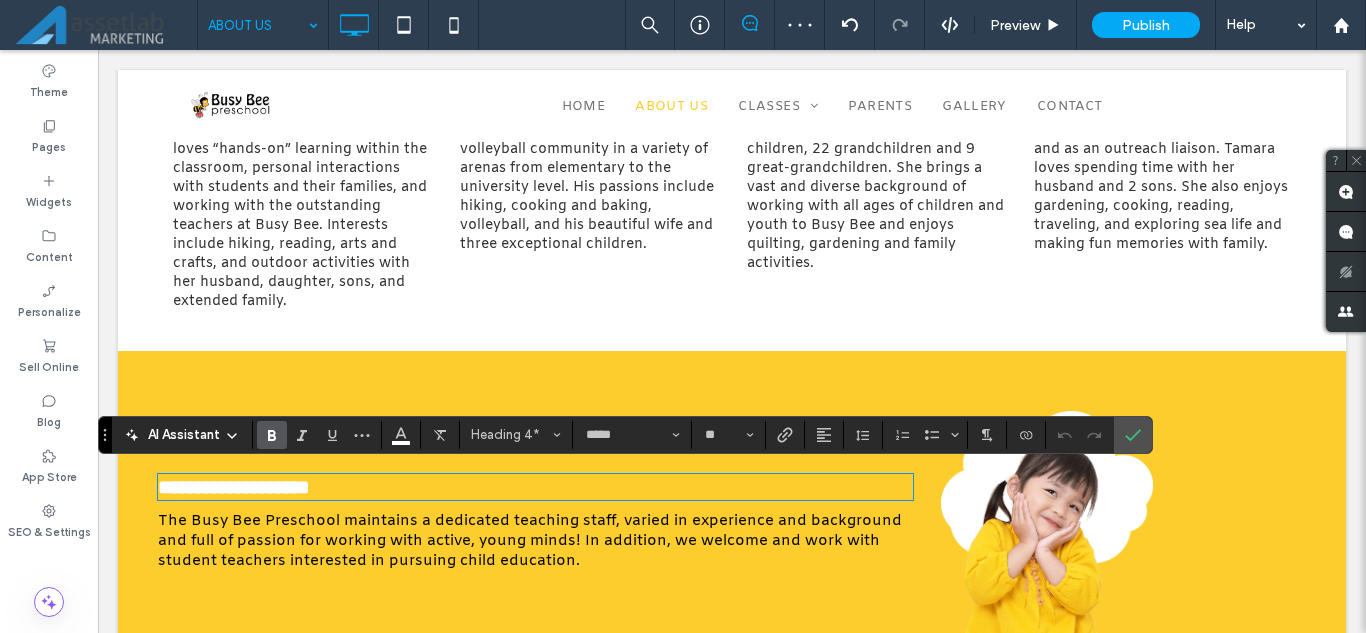type 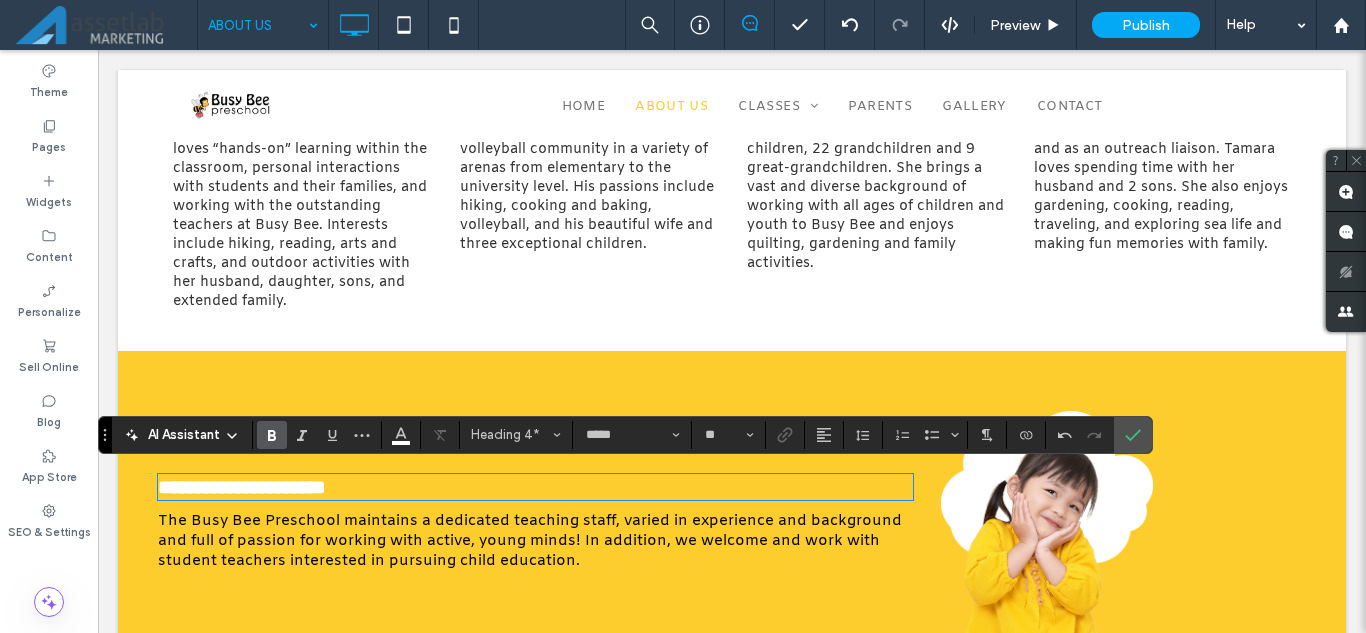 click on "**********" at bounding box center (242, 487) 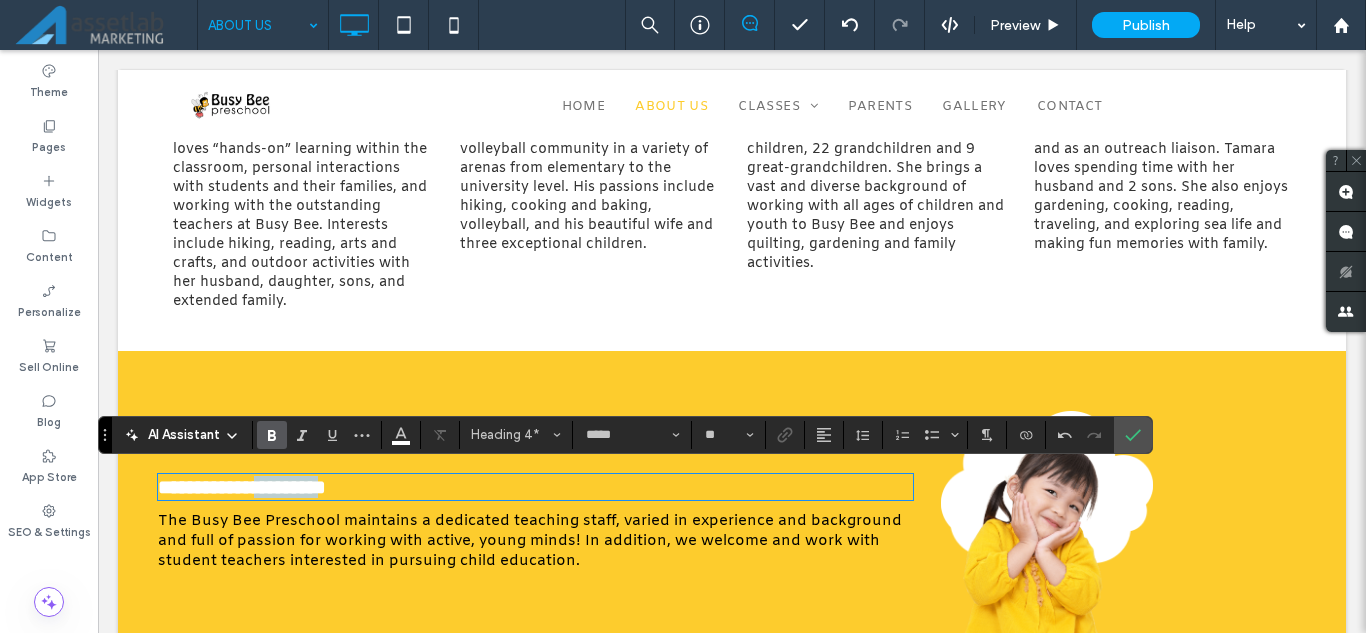click on "**********" at bounding box center (242, 487) 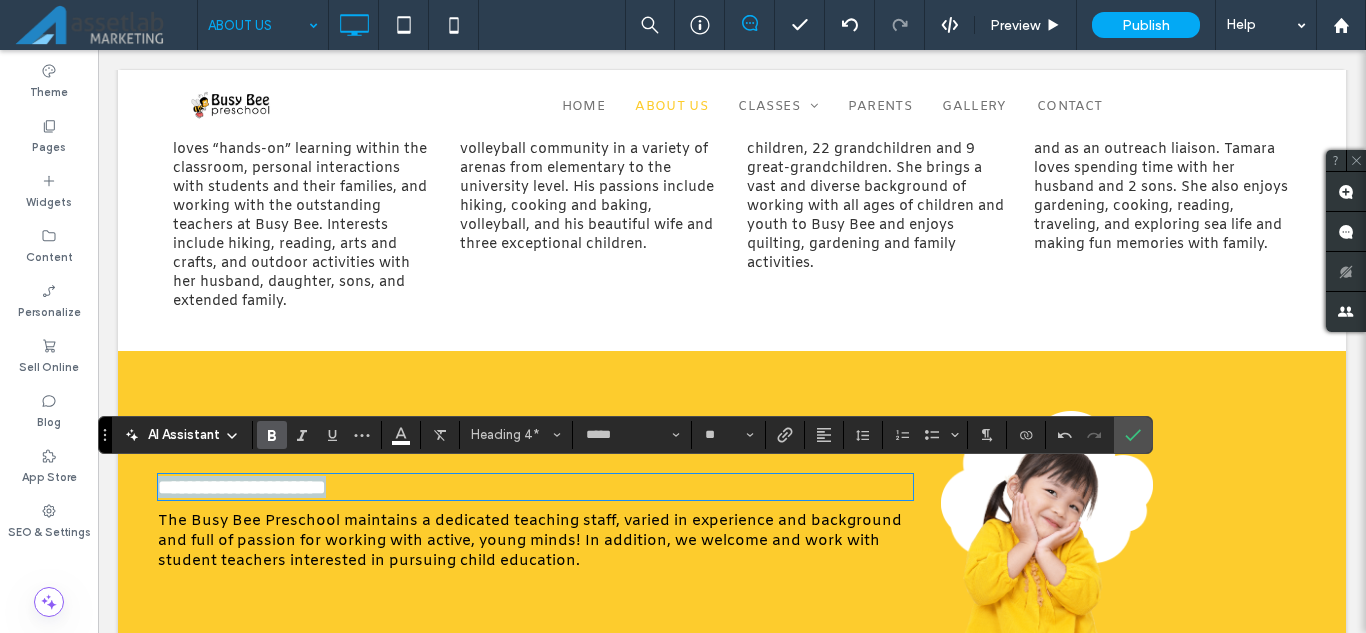 click on "**********" at bounding box center (242, 487) 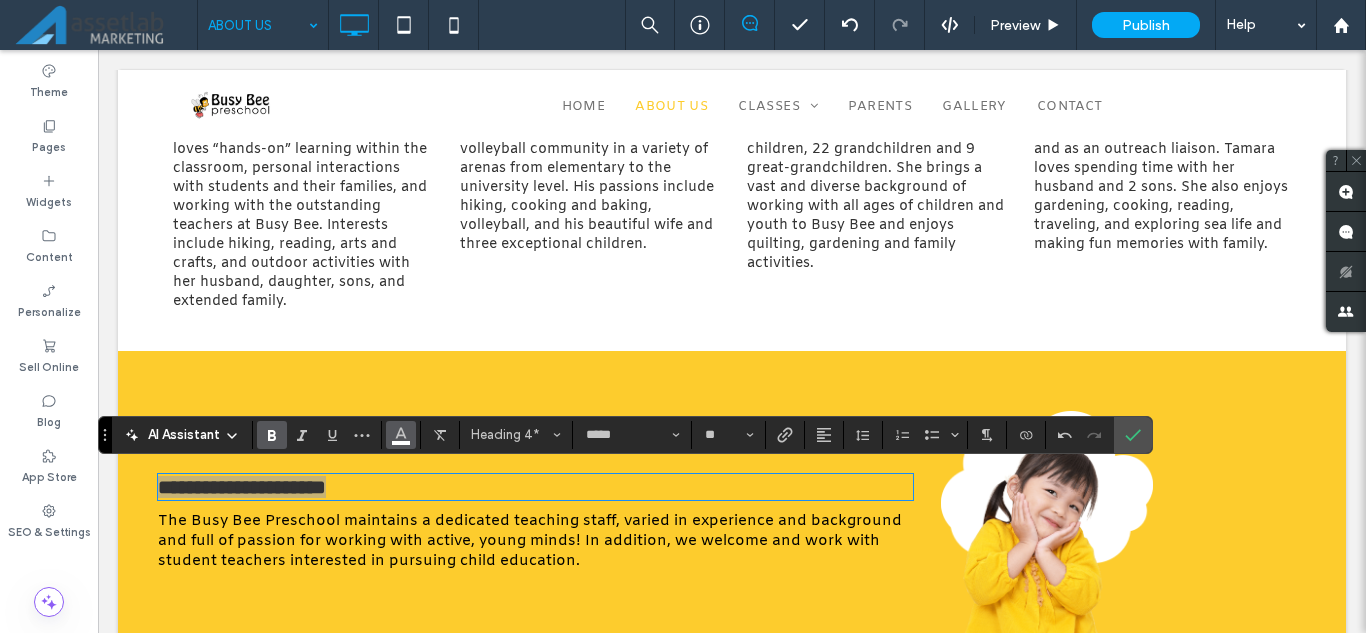 click 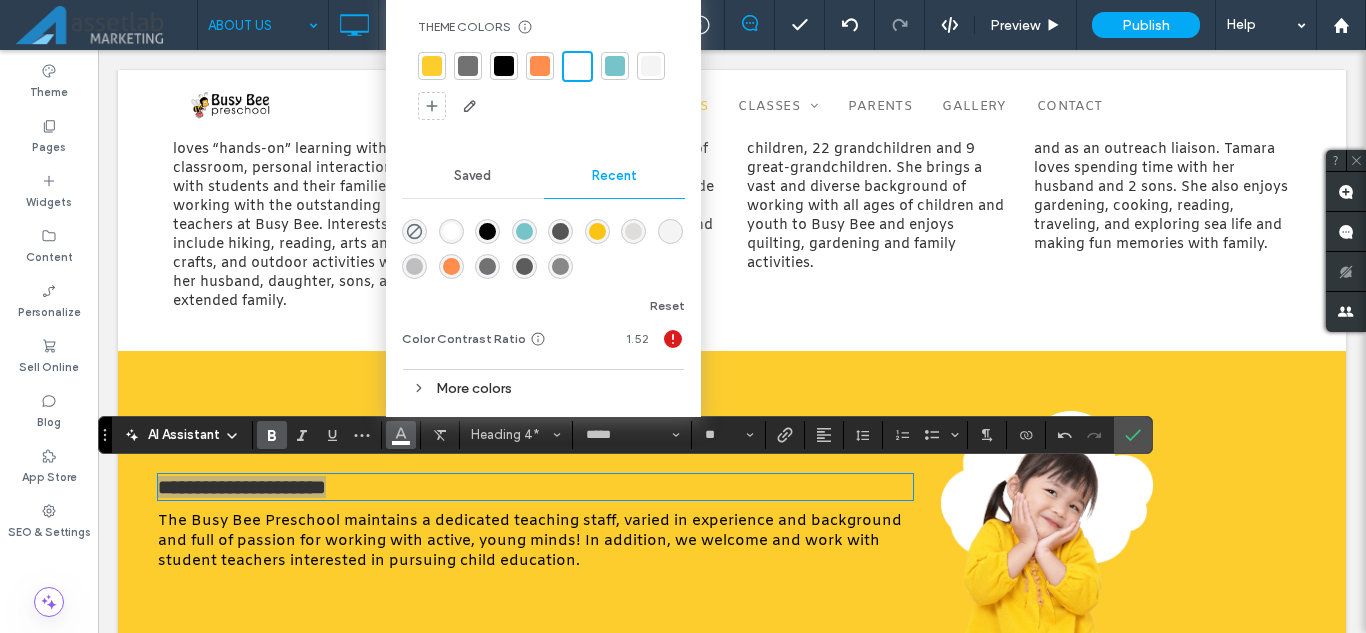 click at bounding box center [488, 232] 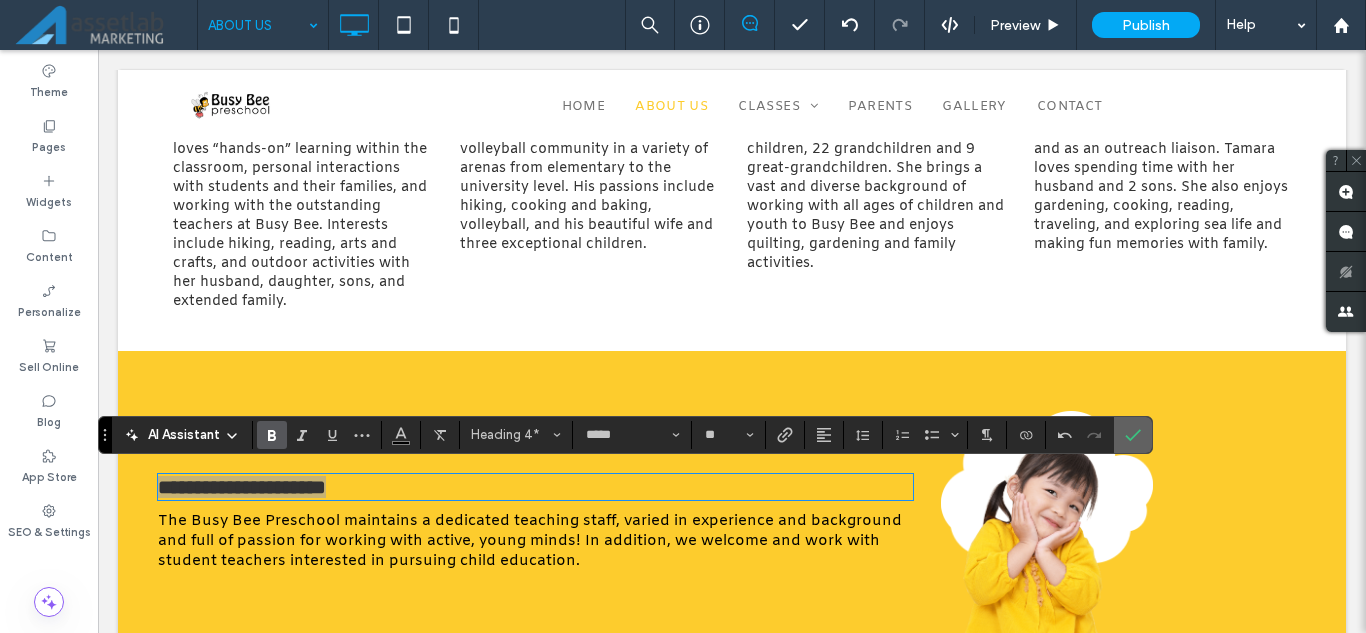 click 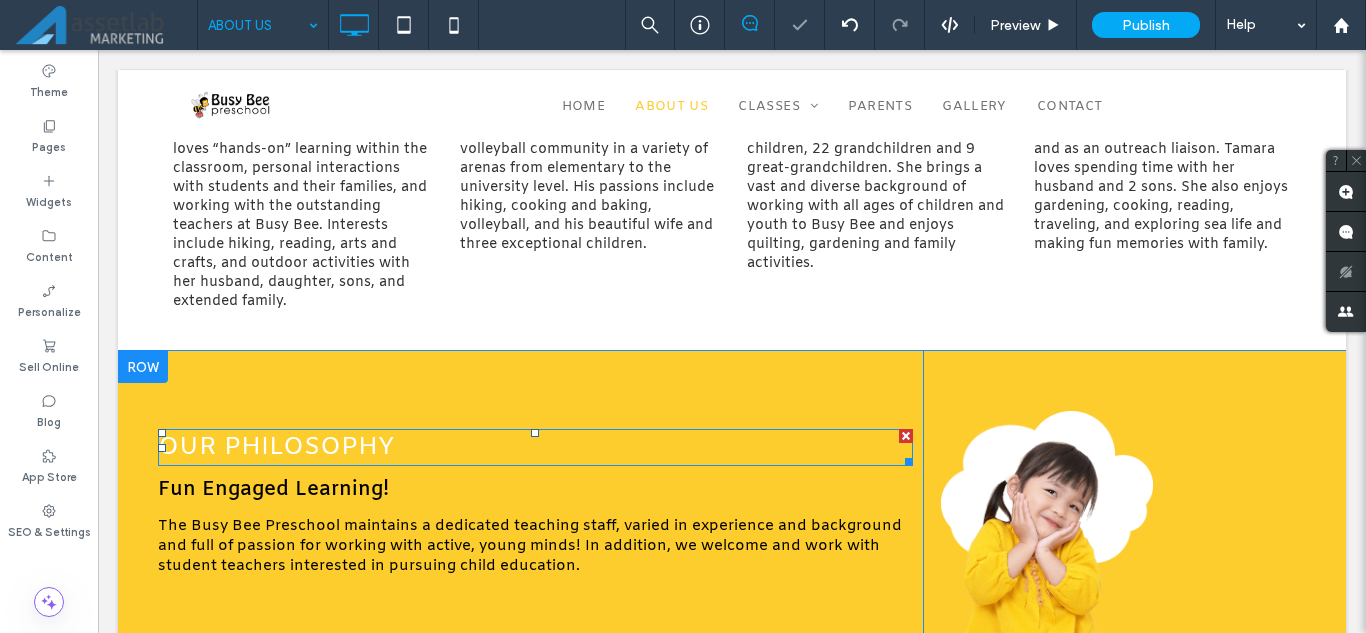 click on "OUR PHILOSOPHY" at bounding box center [276, 447] 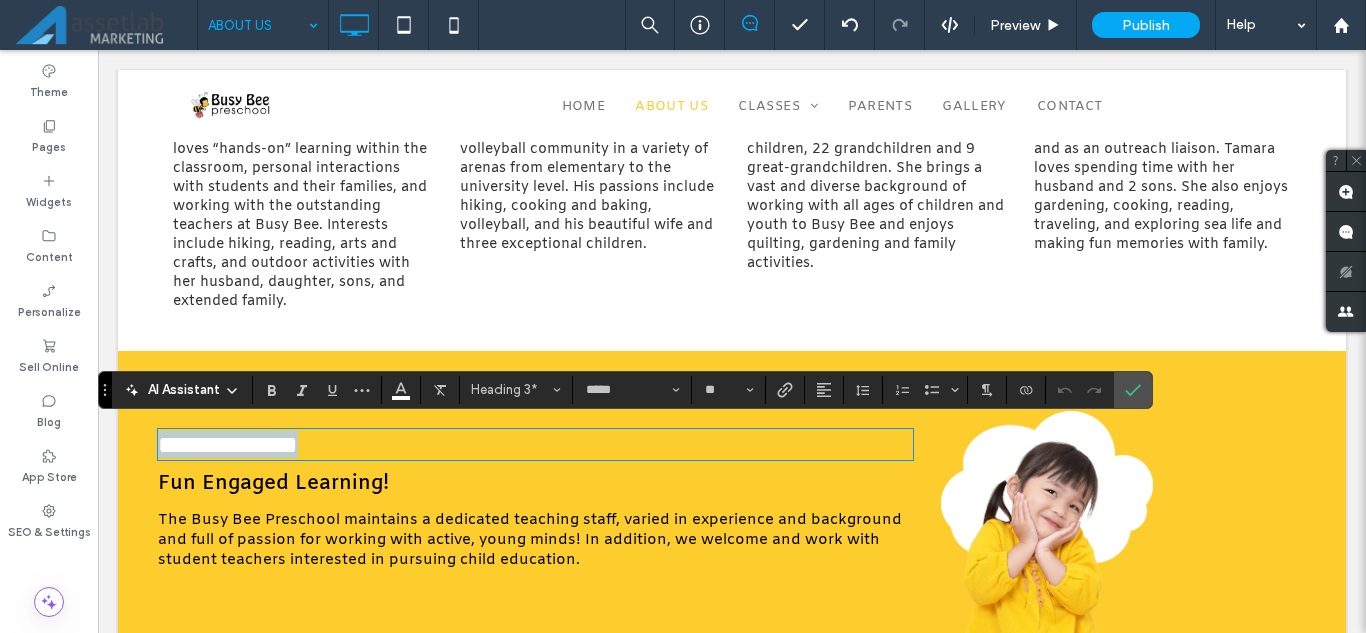 click on "**********" at bounding box center (228, 444) 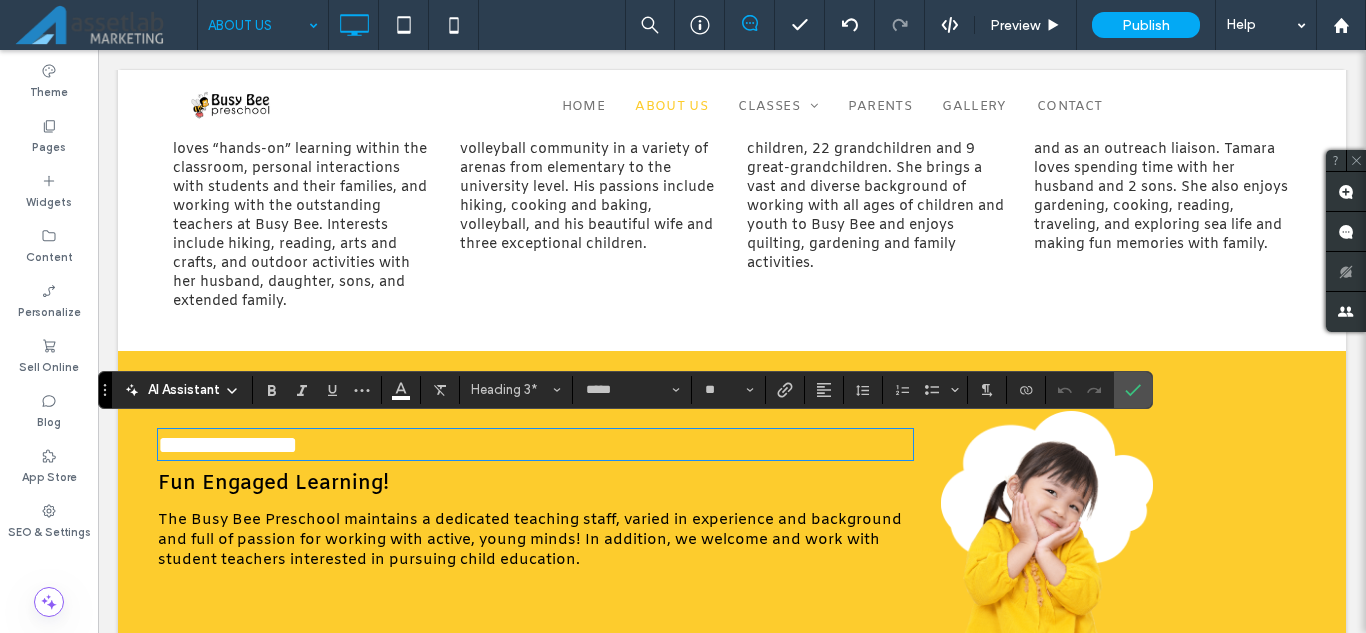 click on "**********" at bounding box center [228, 444] 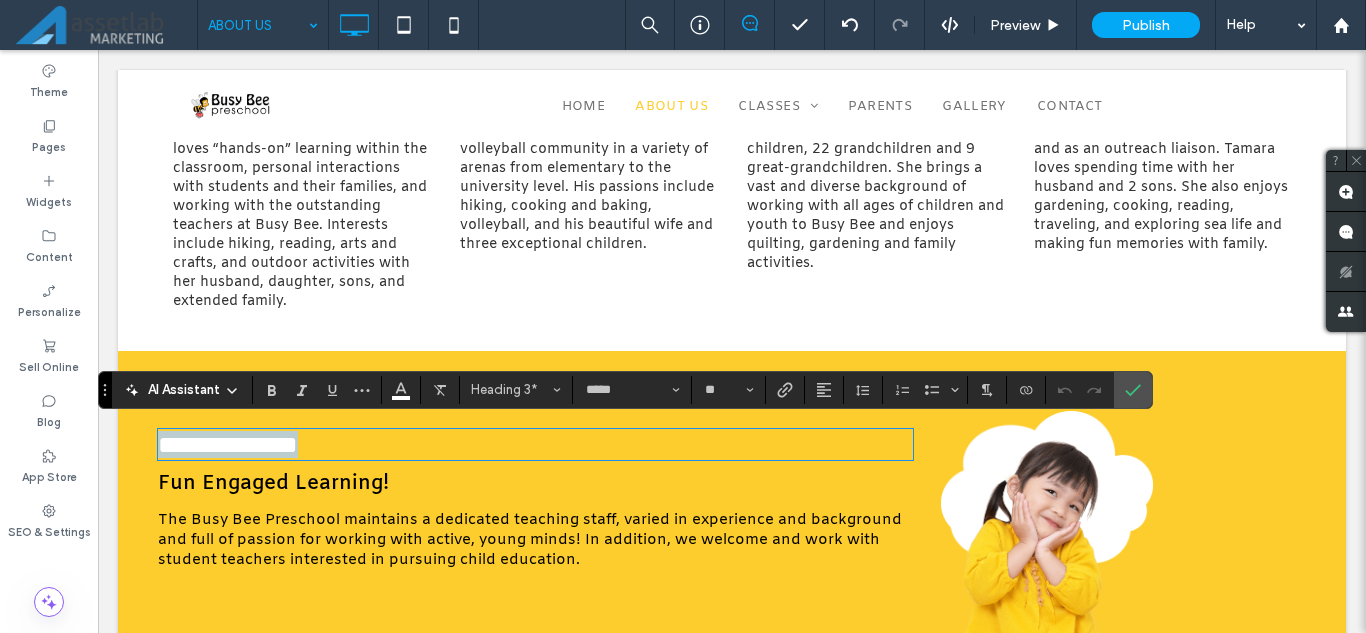 click on "**********" at bounding box center [228, 444] 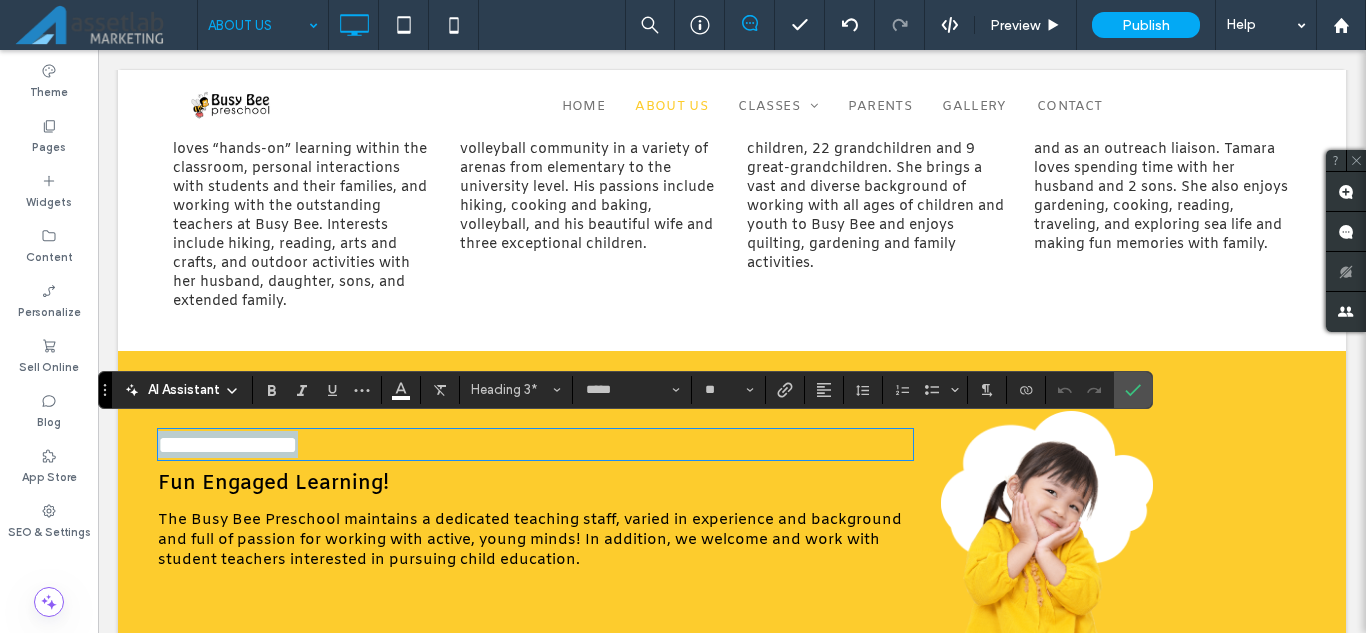 click on "**********" at bounding box center (228, 444) 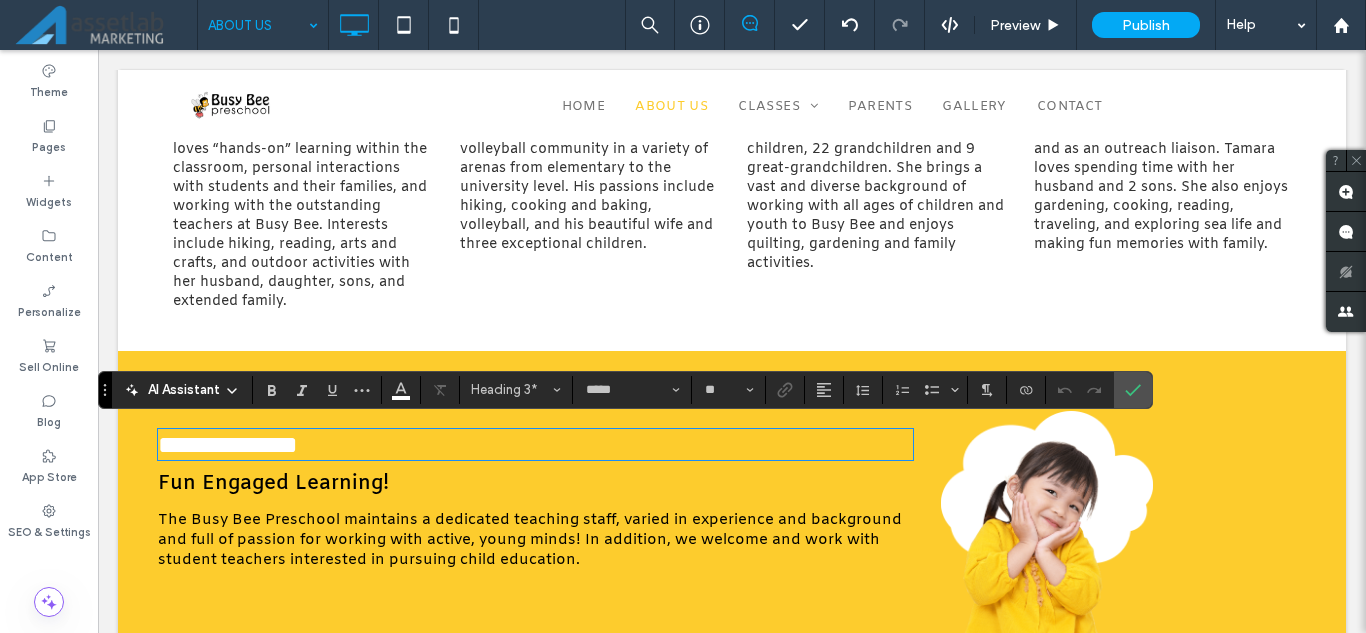 click on "**********" at bounding box center [228, 444] 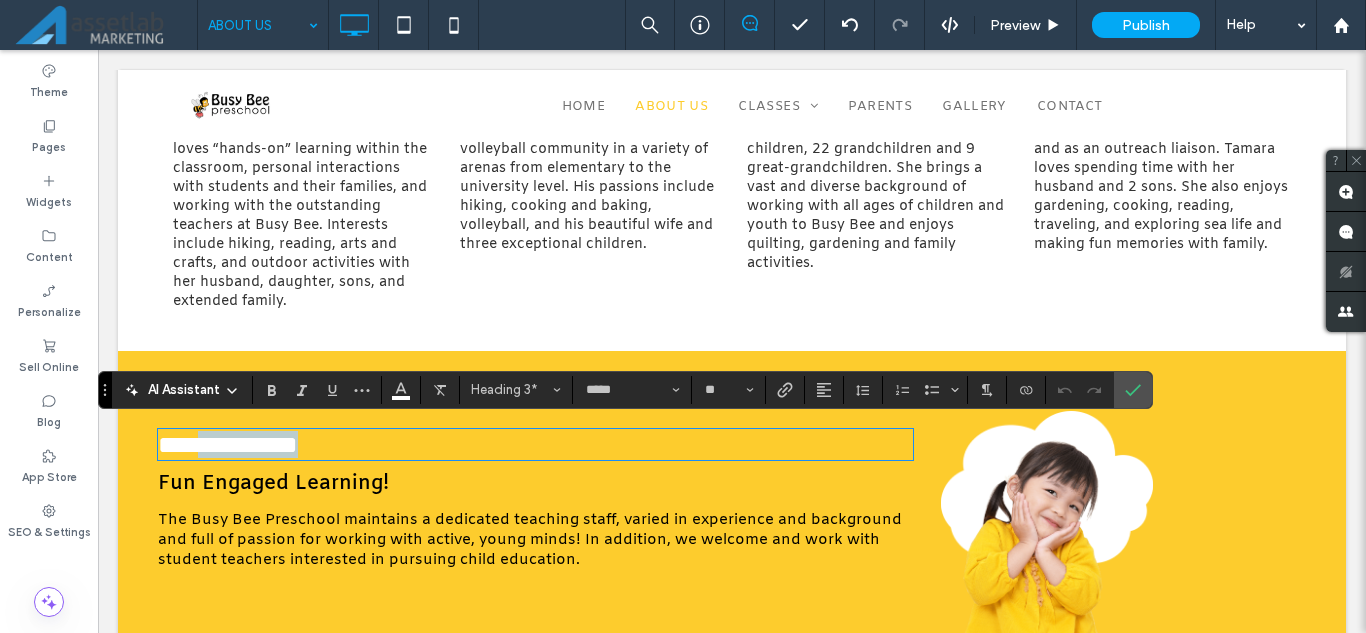click on "**********" at bounding box center (228, 444) 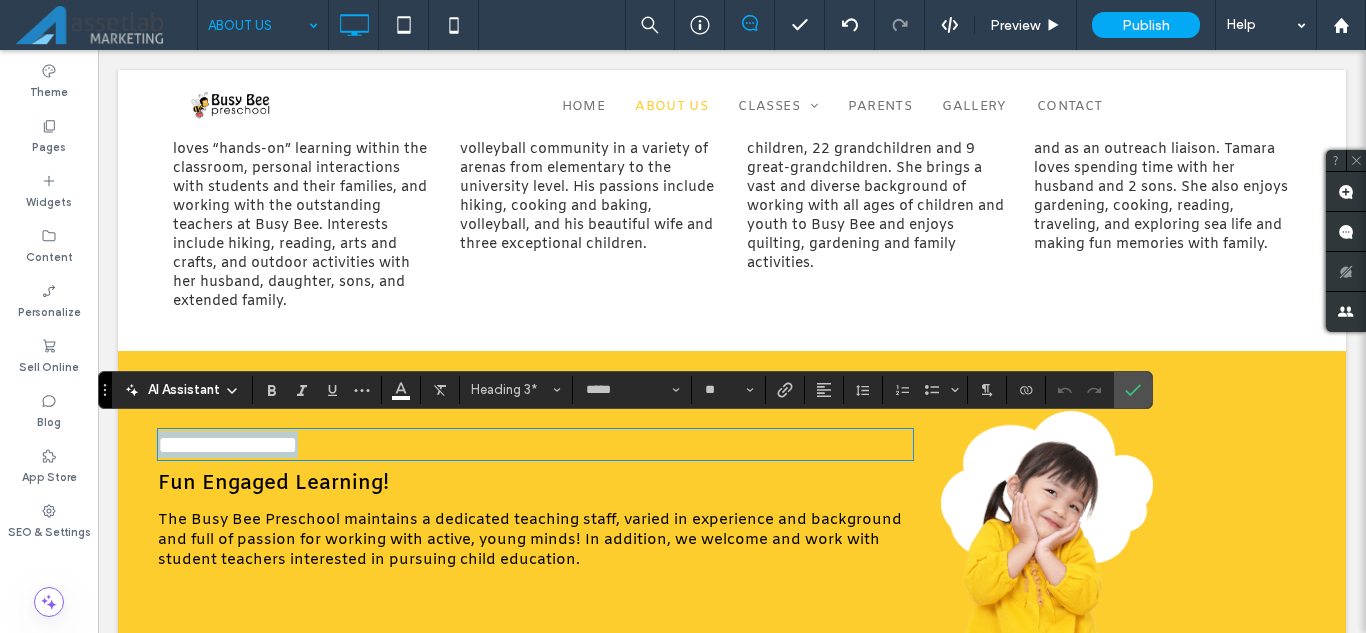 click on "**********" at bounding box center (228, 444) 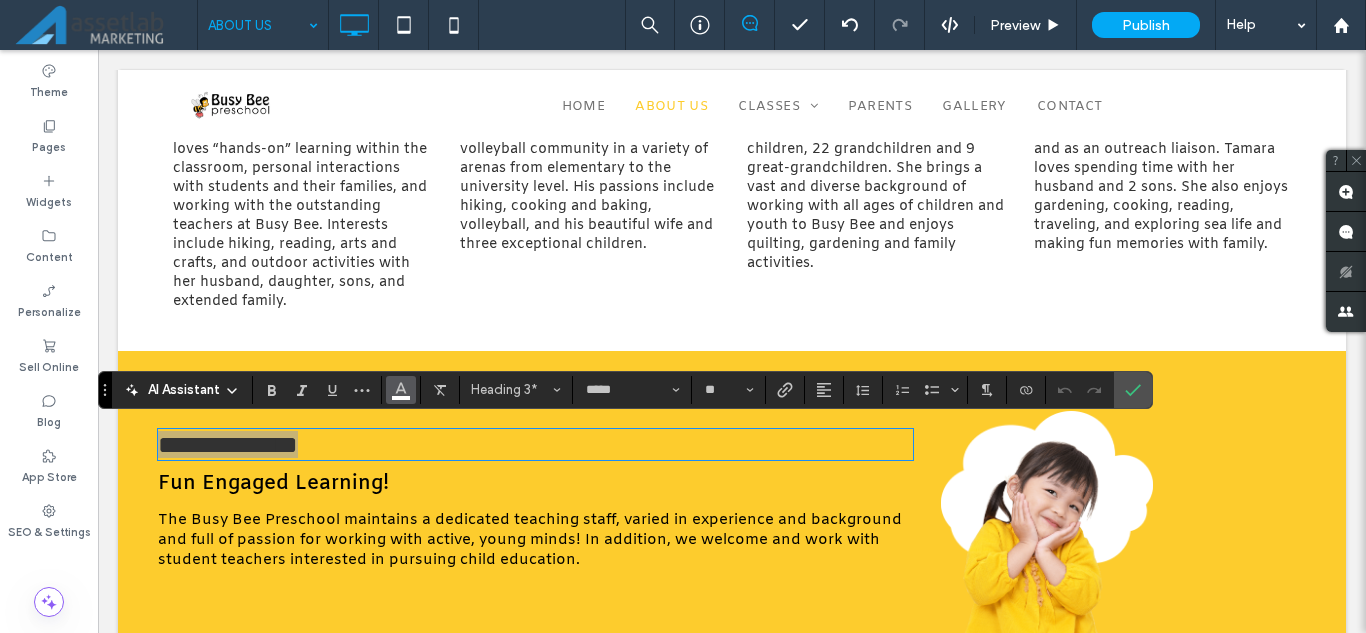 click 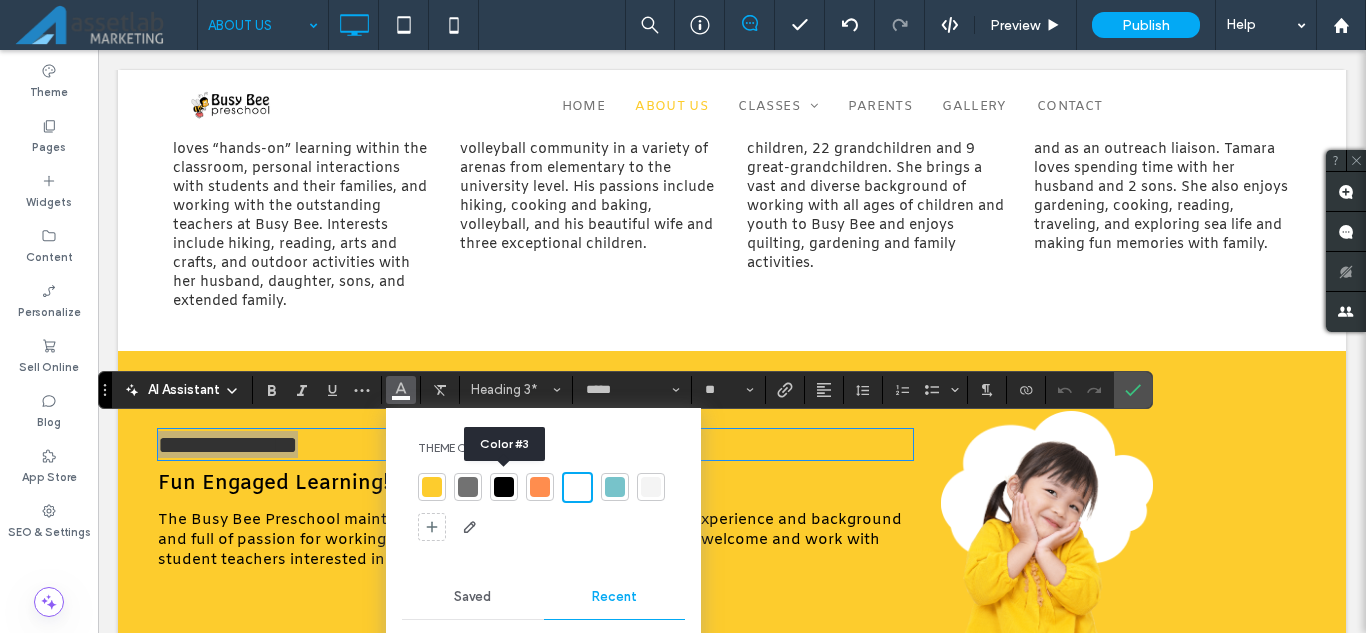 click at bounding box center (504, 487) 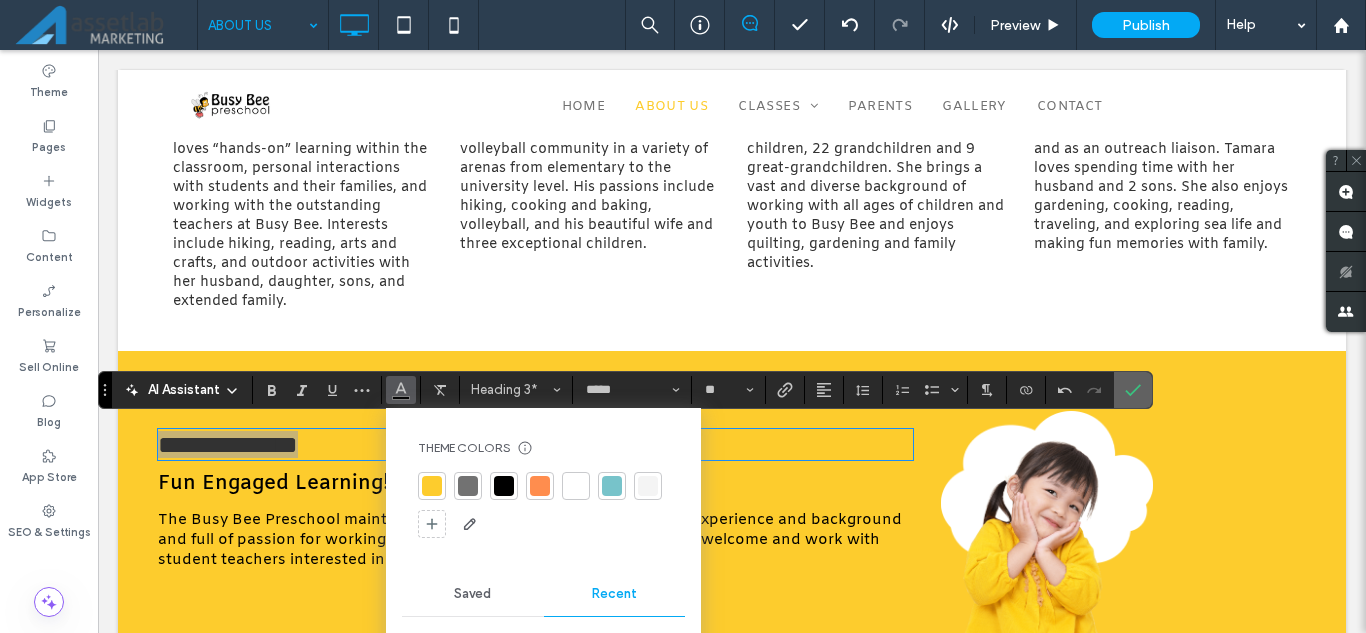 drag, startPoint x: 1133, startPoint y: 391, endPoint x: 1035, endPoint y: 339, distance: 110.94143 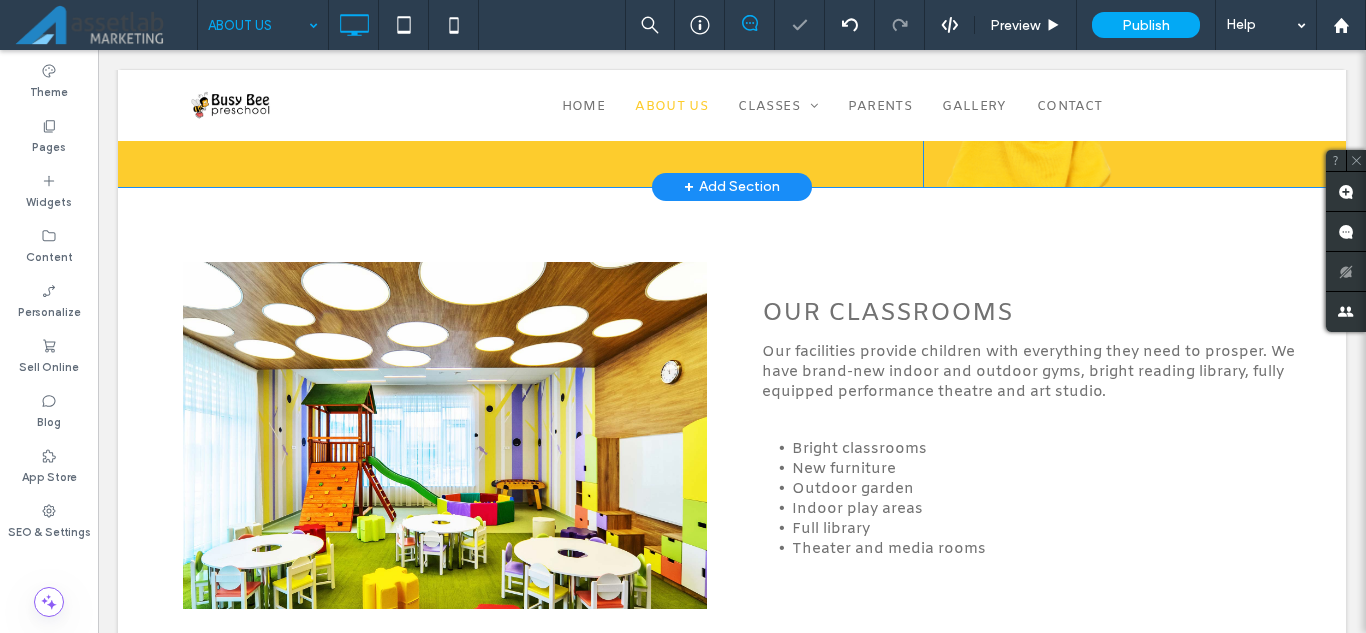scroll, scrollTop: 1688, scrollLeft: 0, axis: vertical 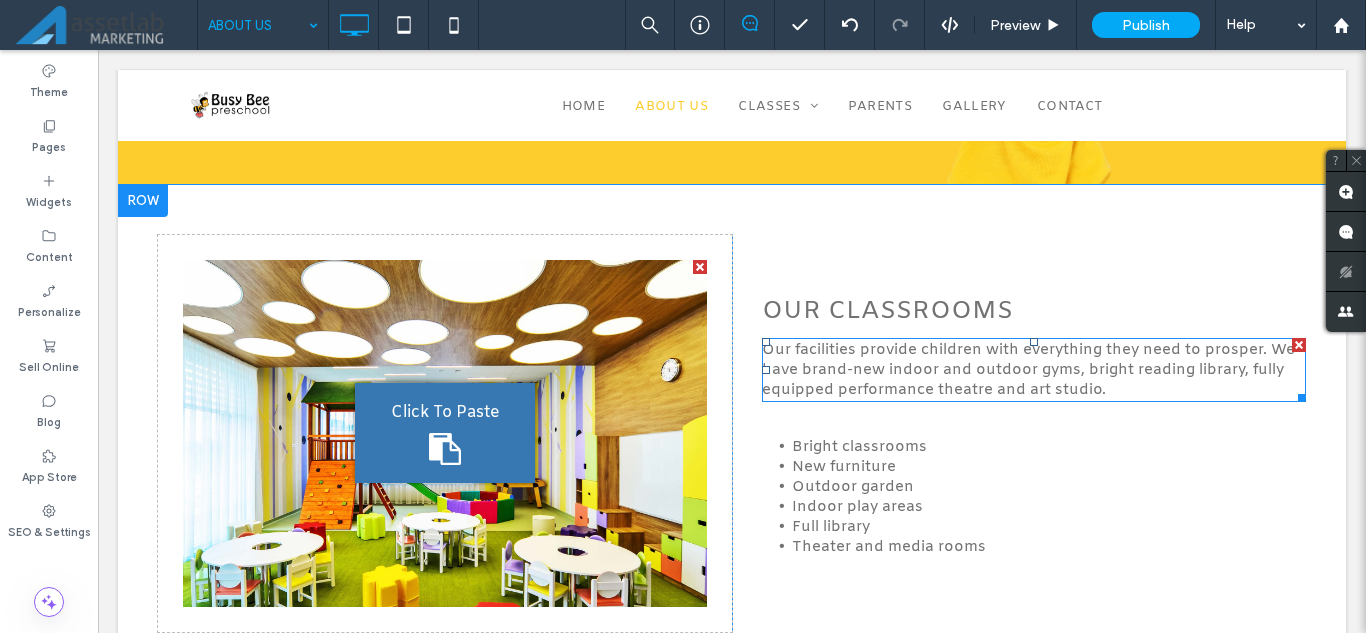 click on "Our facilities provide children with everything they need to prosper. We have brand-new indoor and outdoor gyms, bright reading library, fully equipped performance theatre and art studio." at bounding box center (1028, 370) 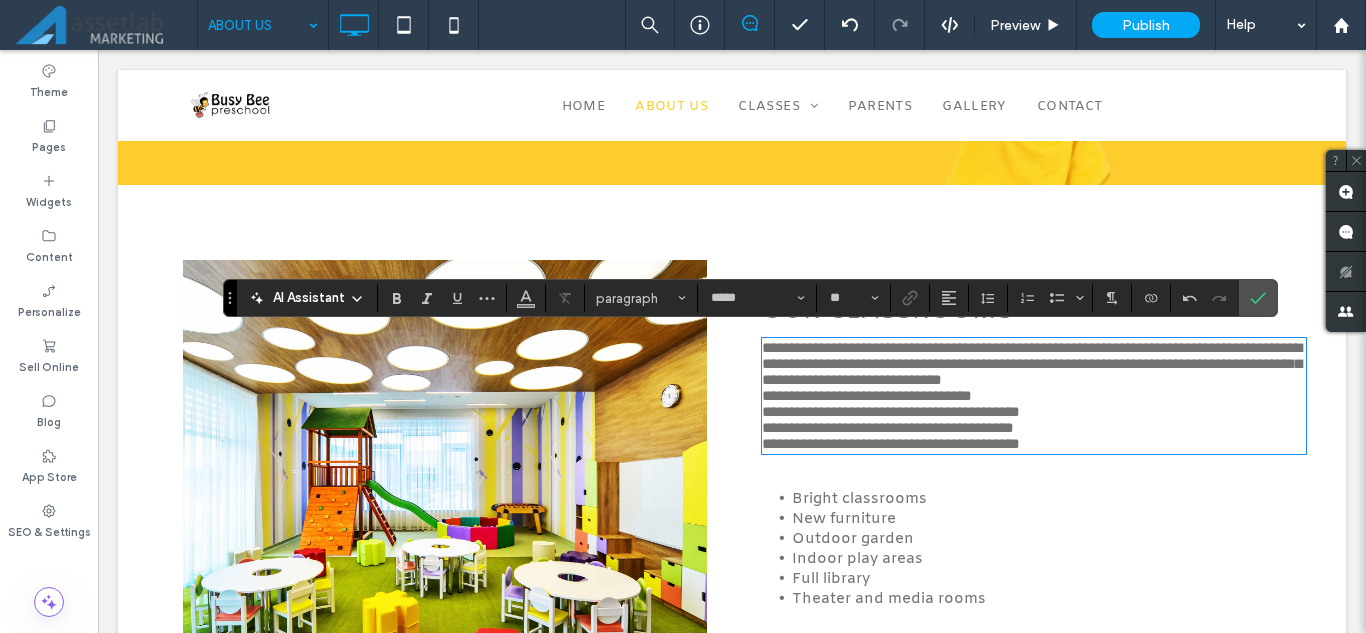 scroll, scrollTop: 0, scrollLeft: 0, axis: both 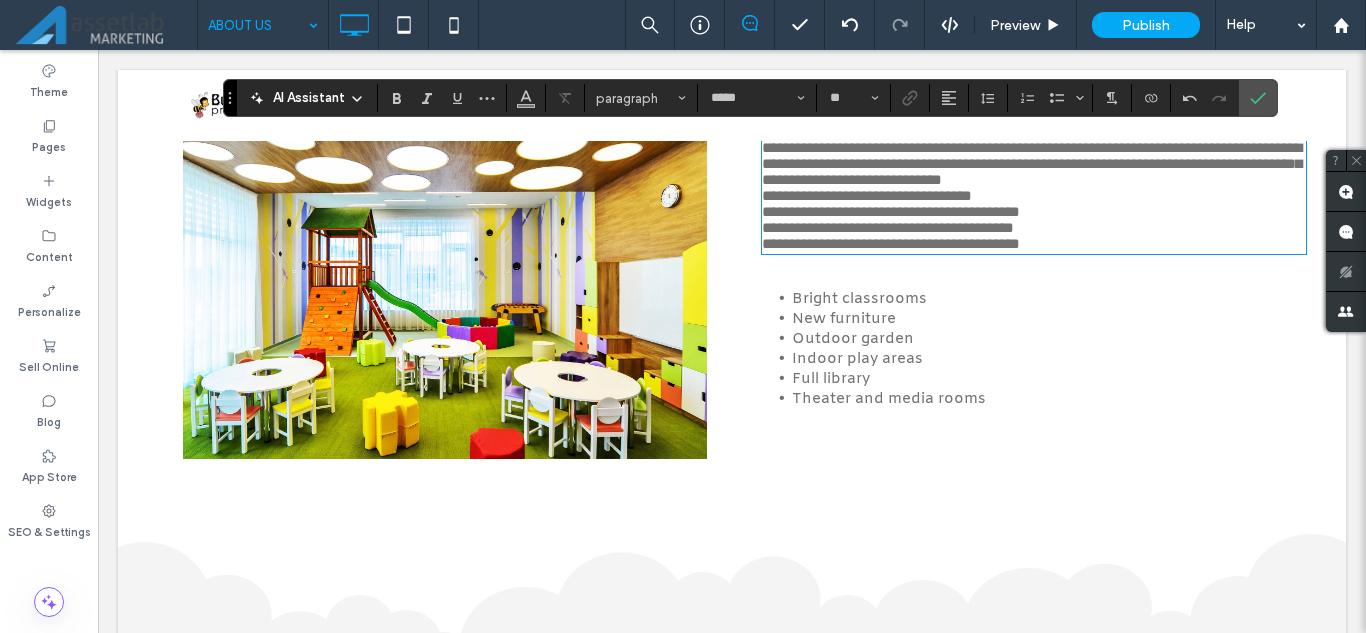 click on "**********" at bounding box center [1019, 259] 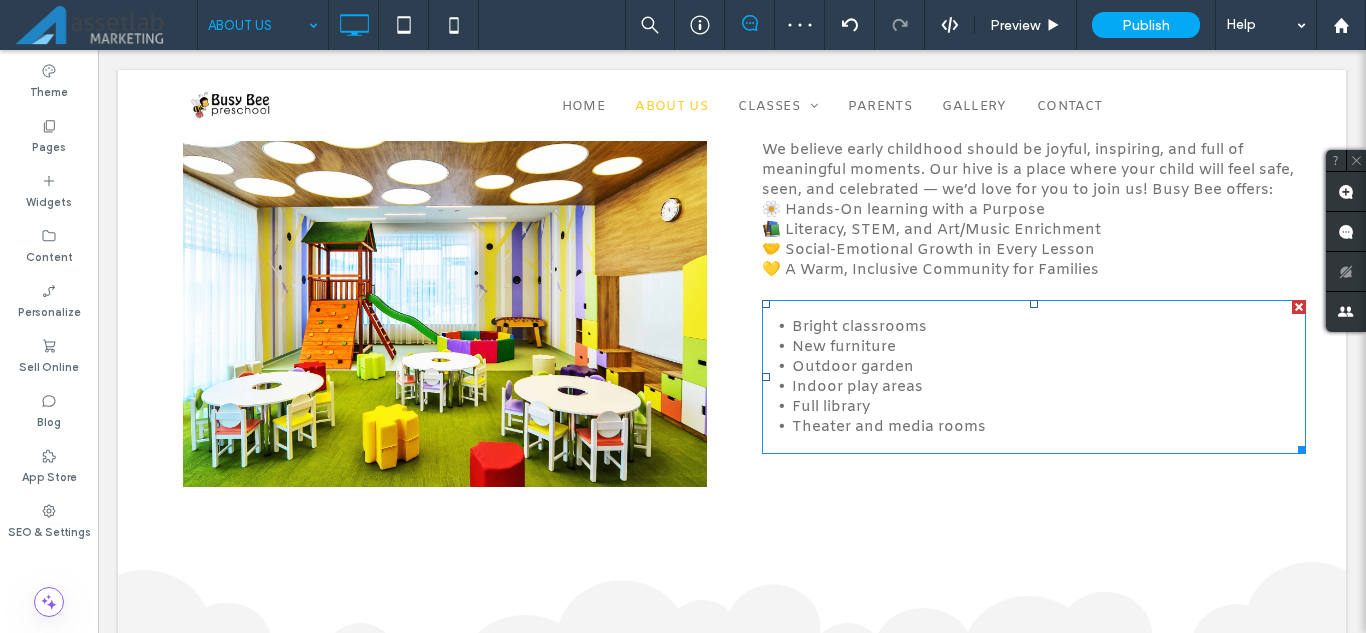 click at bounding box center (1299, 307) 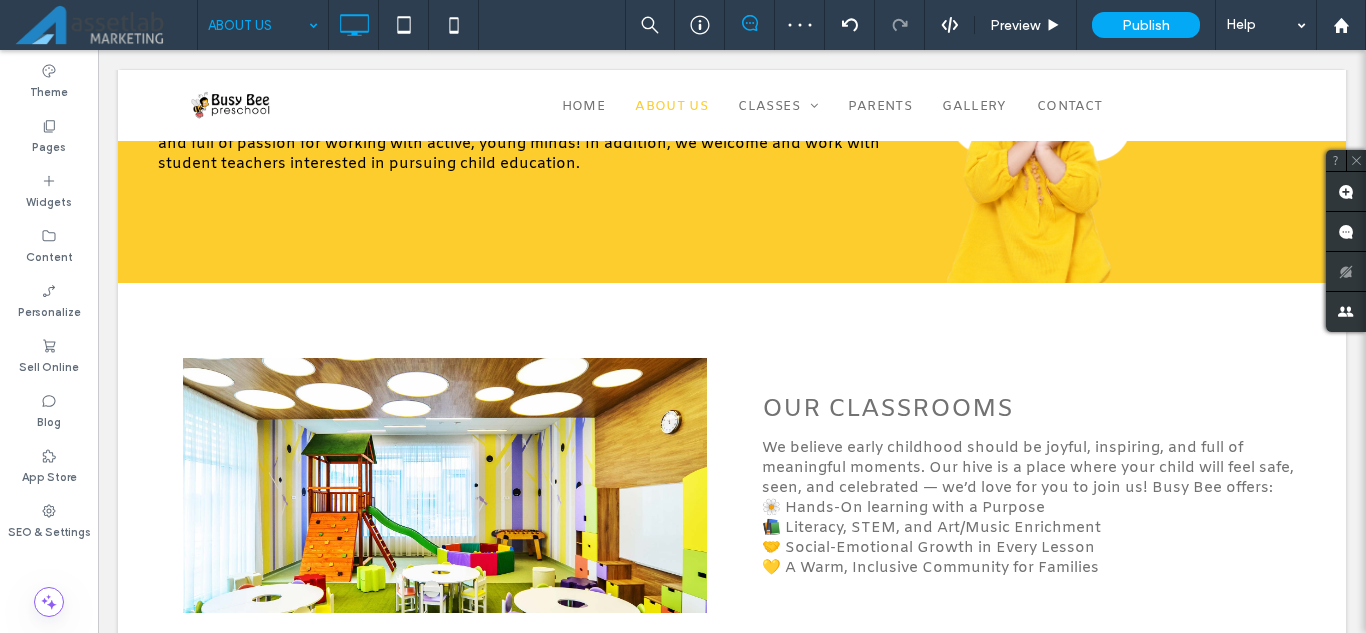 scroll, scrollTop: 1588, scrollLeft: 0, axis: vertical 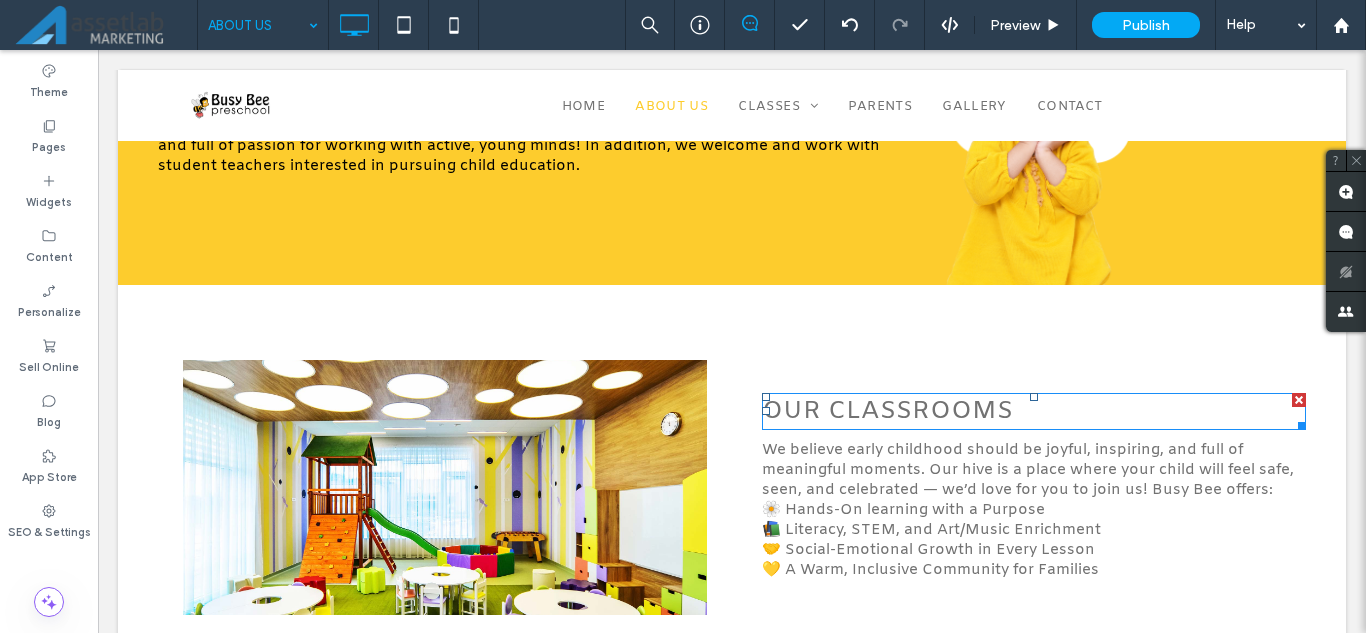 click on "OUR CLASSROOMS" at bounding box center (887, 411) 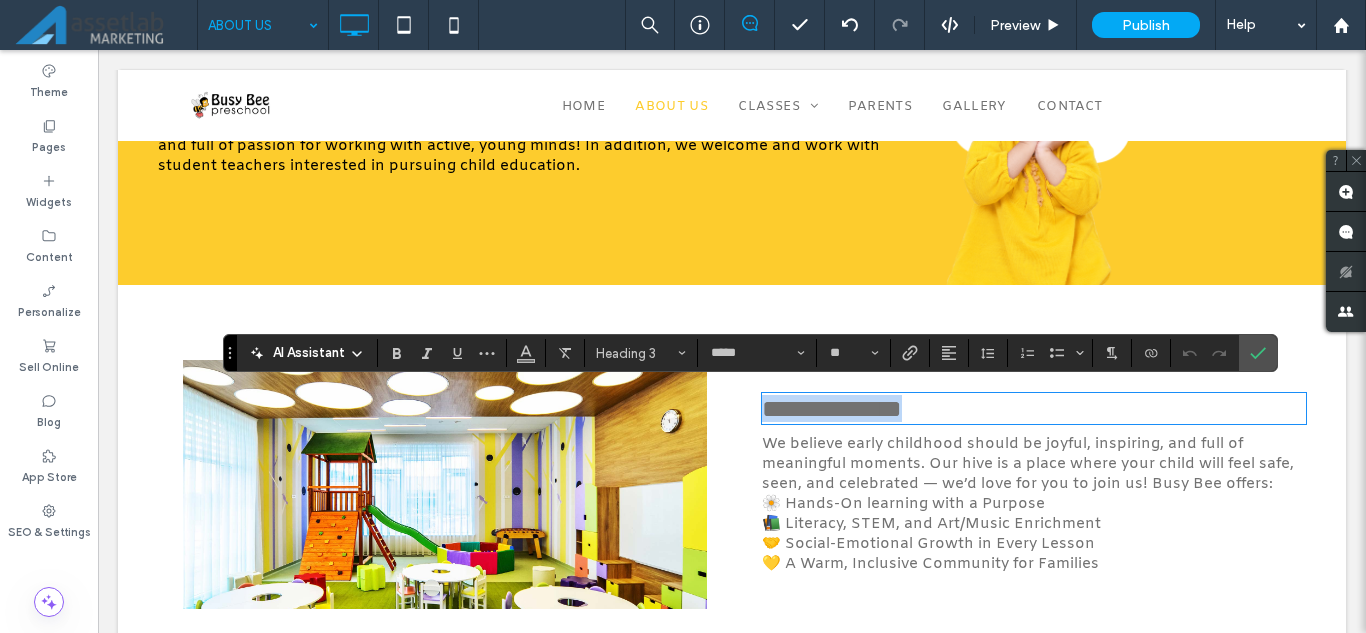 click on "**********" at bounding box center [832, 408] 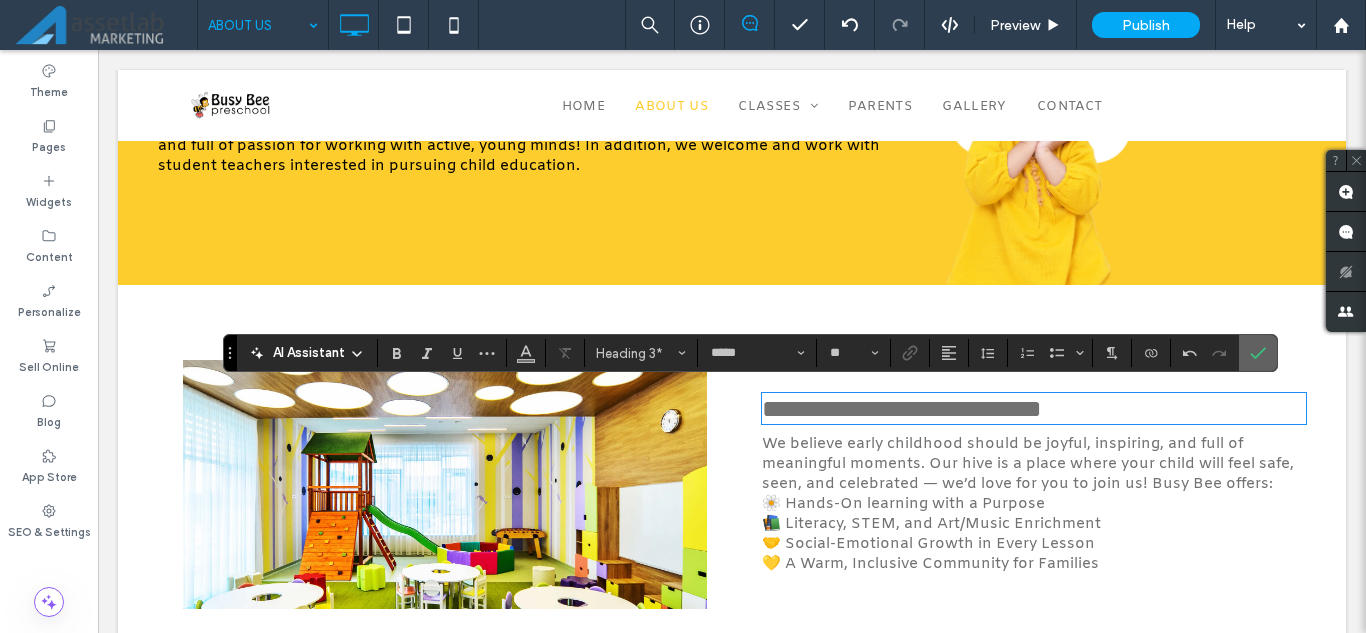 click 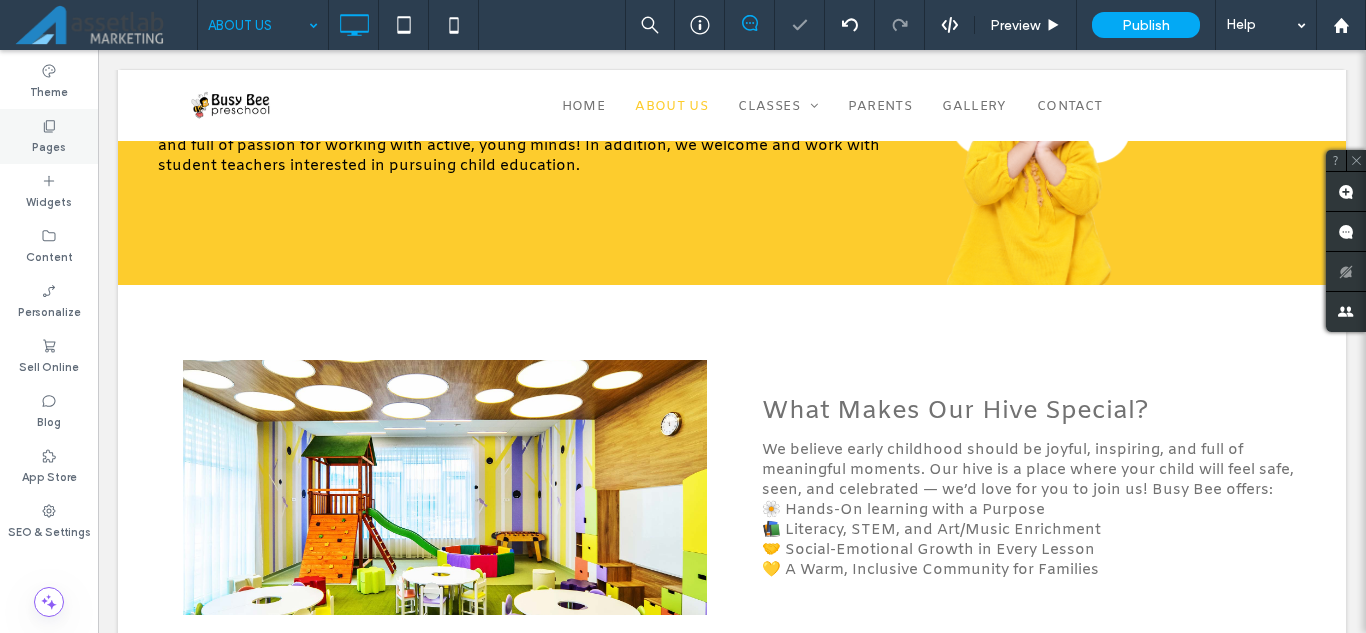 click on "Pages" at bounding box center [49, 145] 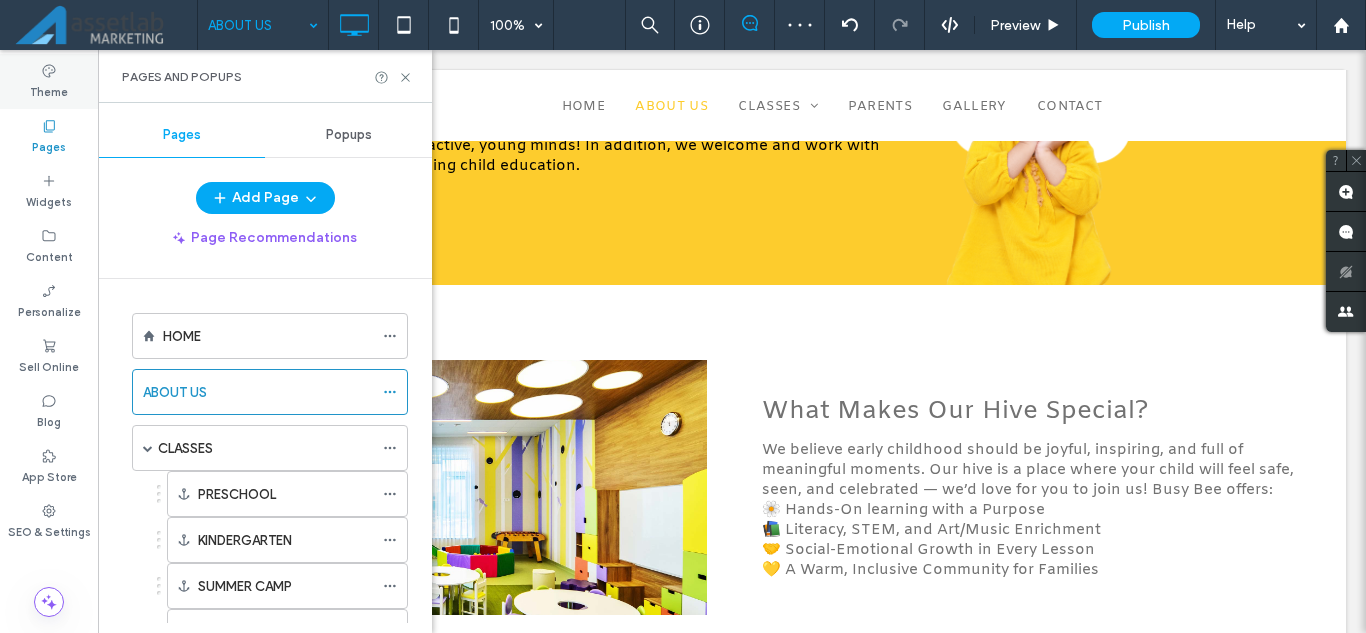 click on "Theme" at bounding box center (49, 90) 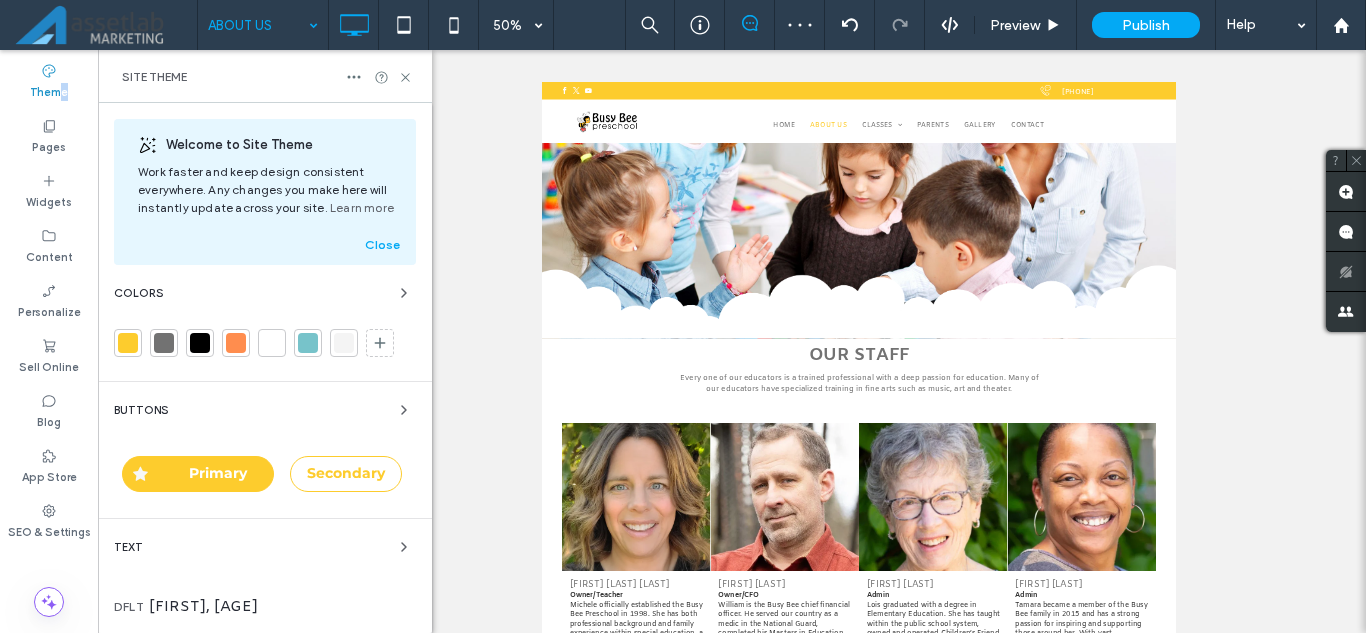 scroll, scrollTop: 98, scrollLeft: 0, axis: vertical 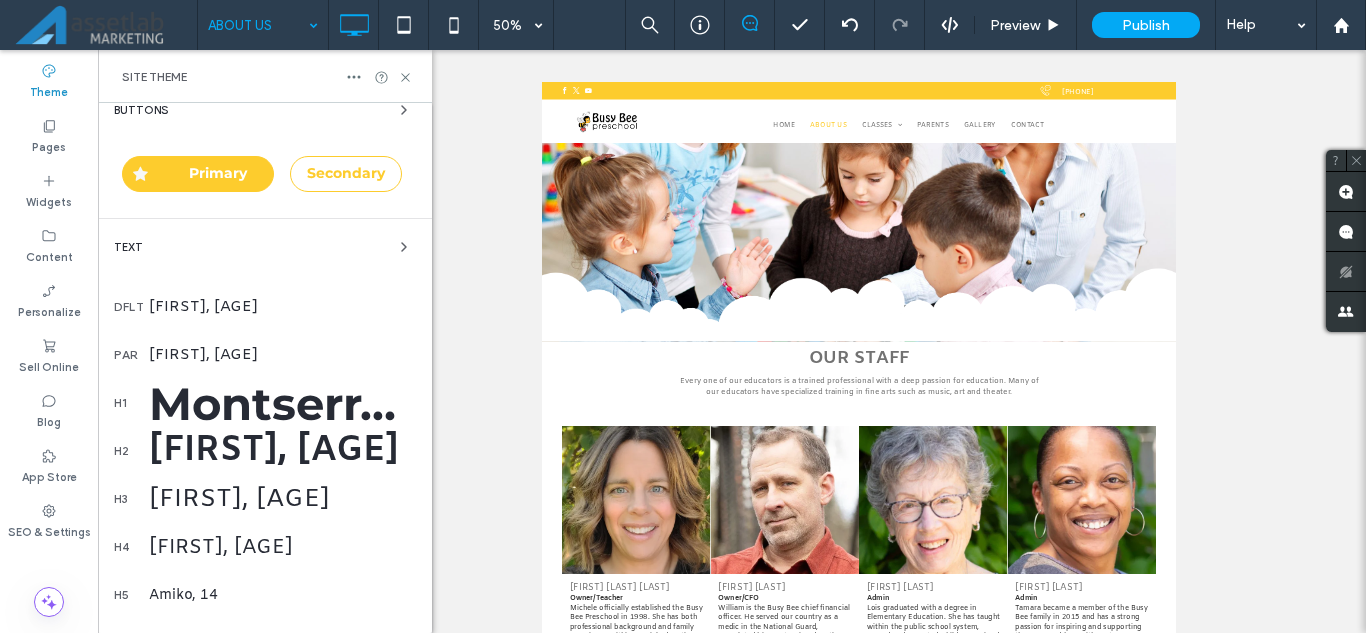 click on "Amiko, 15" at bounding box center (282, 307) 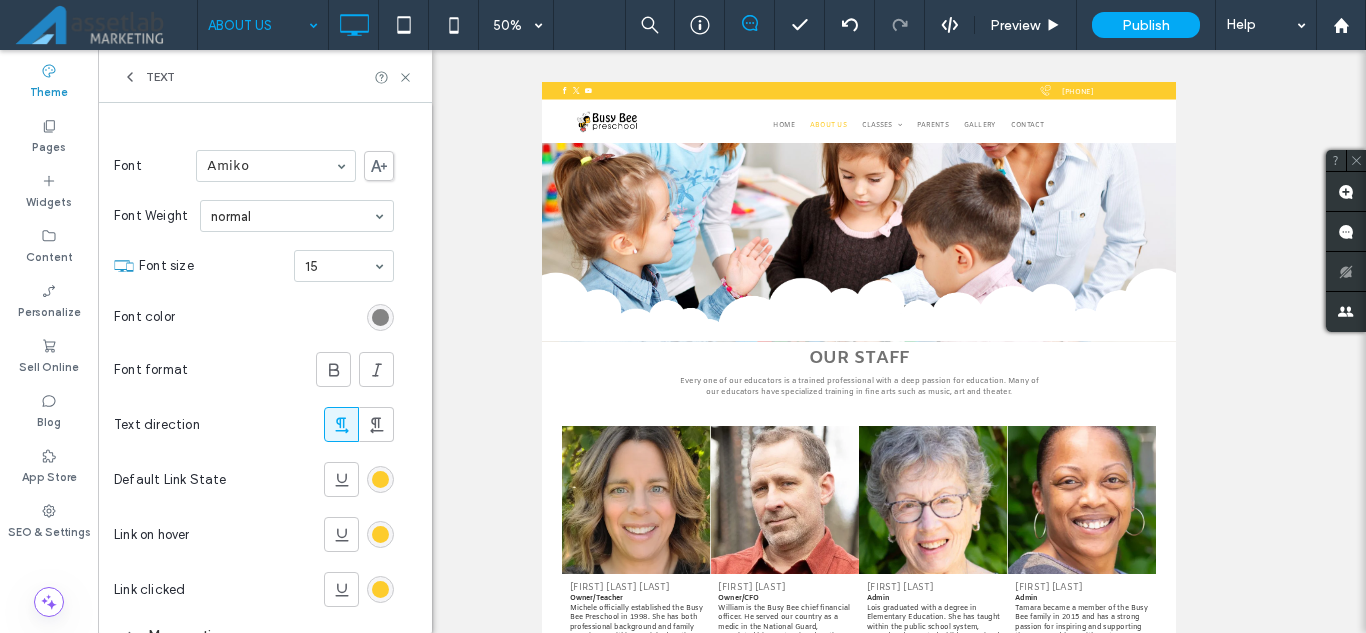 click at bounding box center (380, 317) 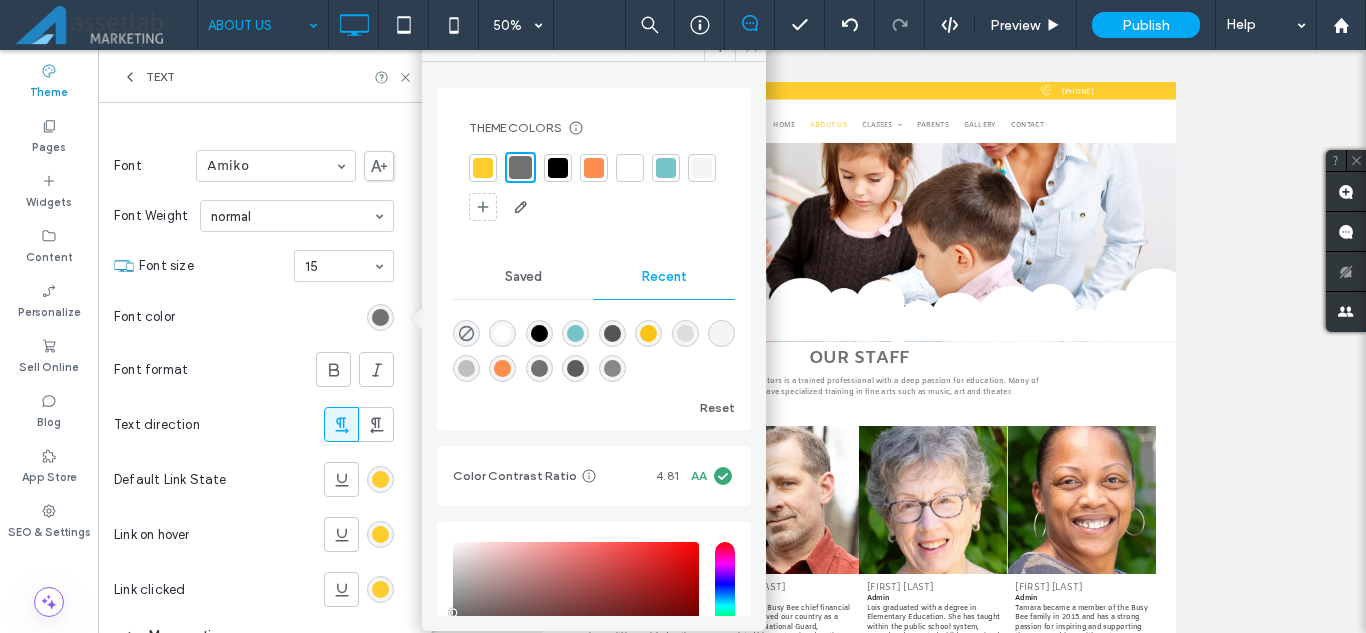 click at bounding box center [539, 333] 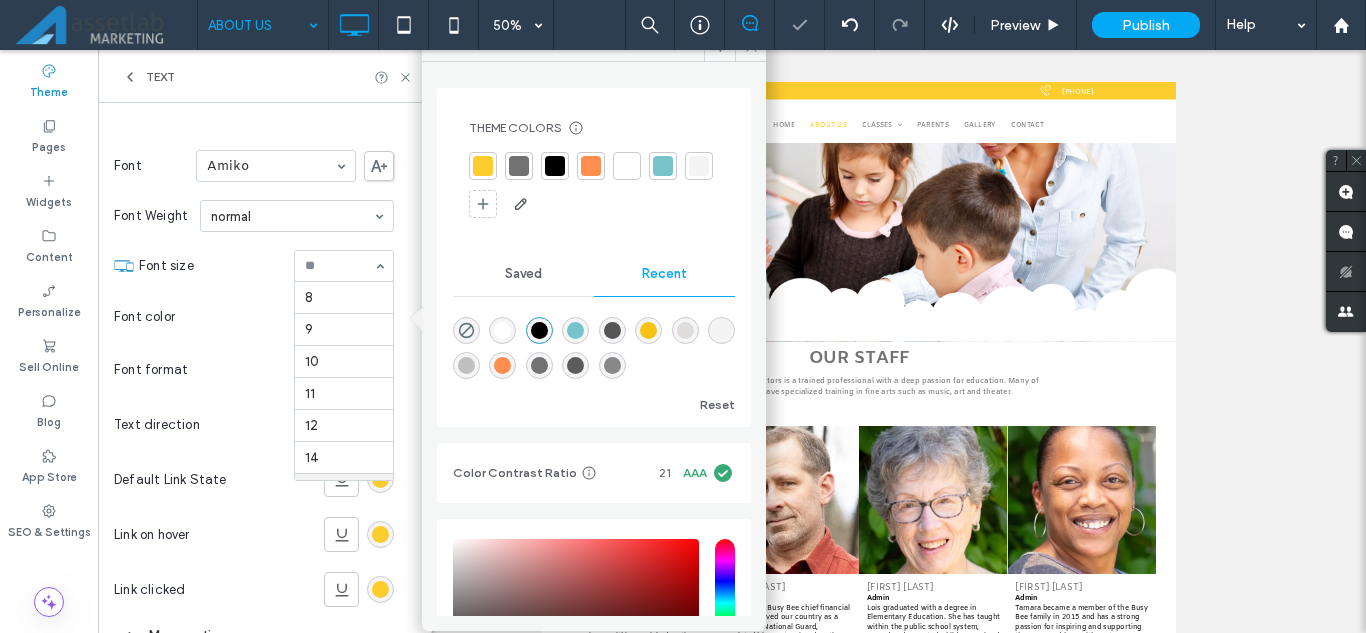 scroll, scrollTop: 192, scrollLeft: 0, axis: vertical 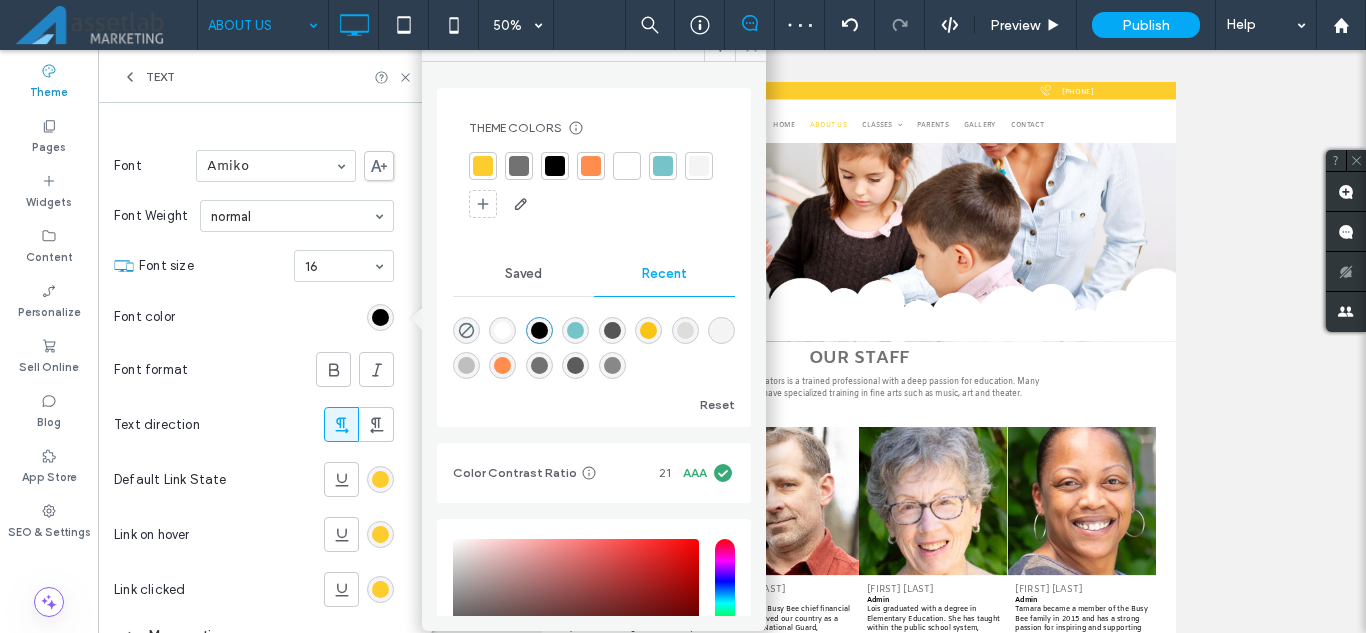 click on "Font color" at bounding box center [254, 317] 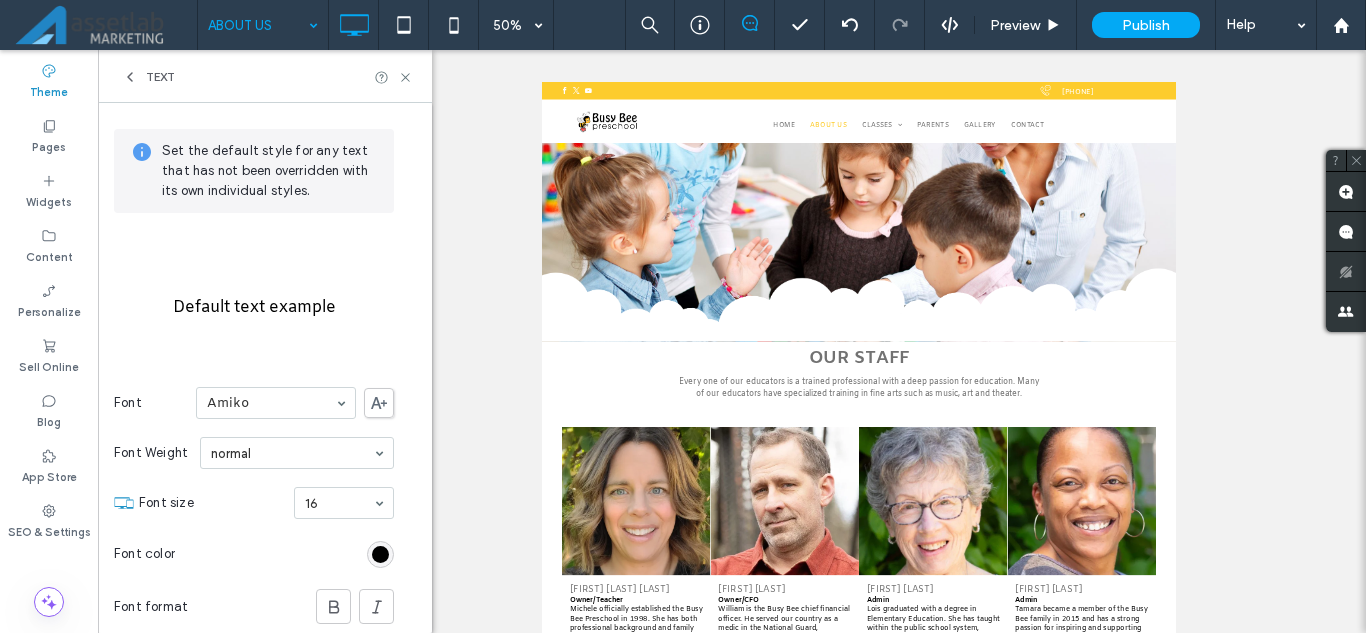 scroll, scrollTop: 61, scrollLeft: 0, axis: vertical 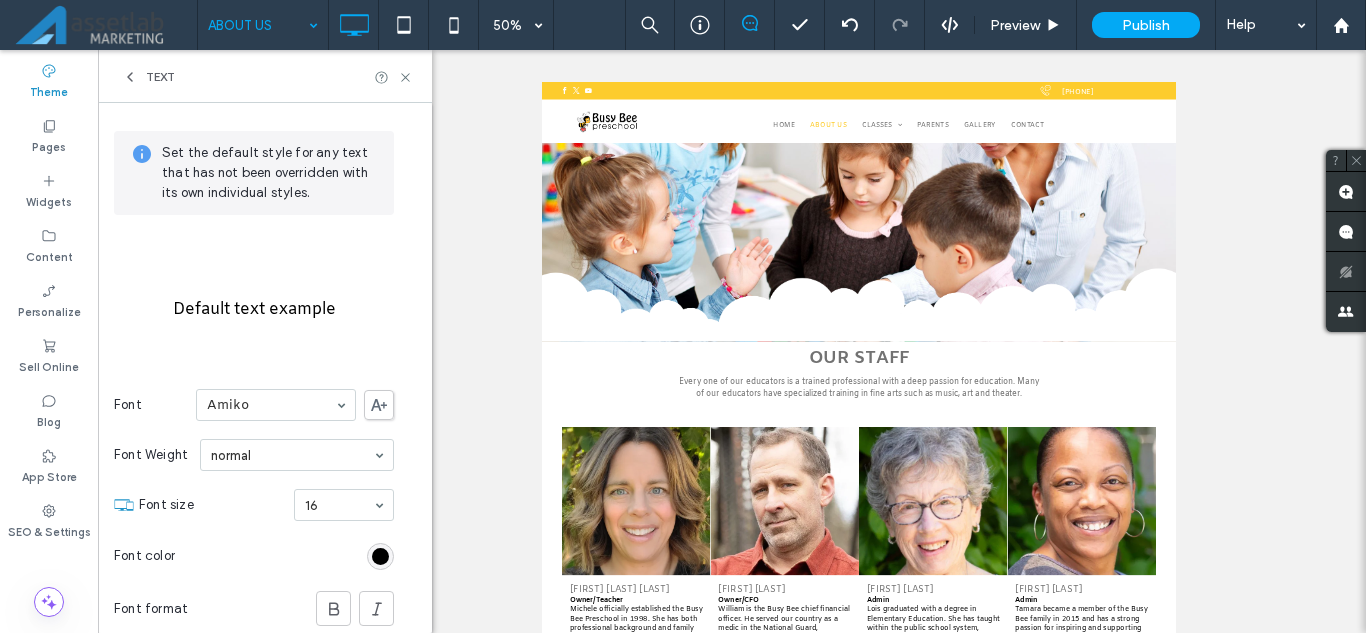 click 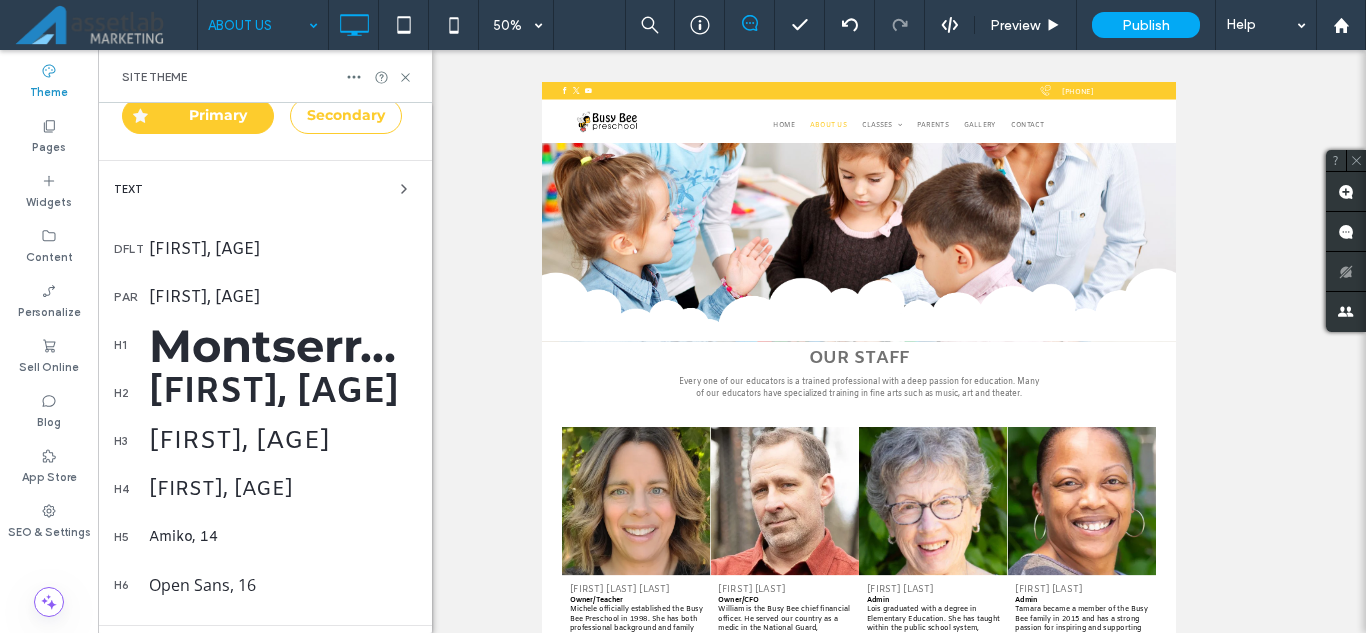 scroll, scrollTop: 361, scrollLeft: 0, axis: vertical 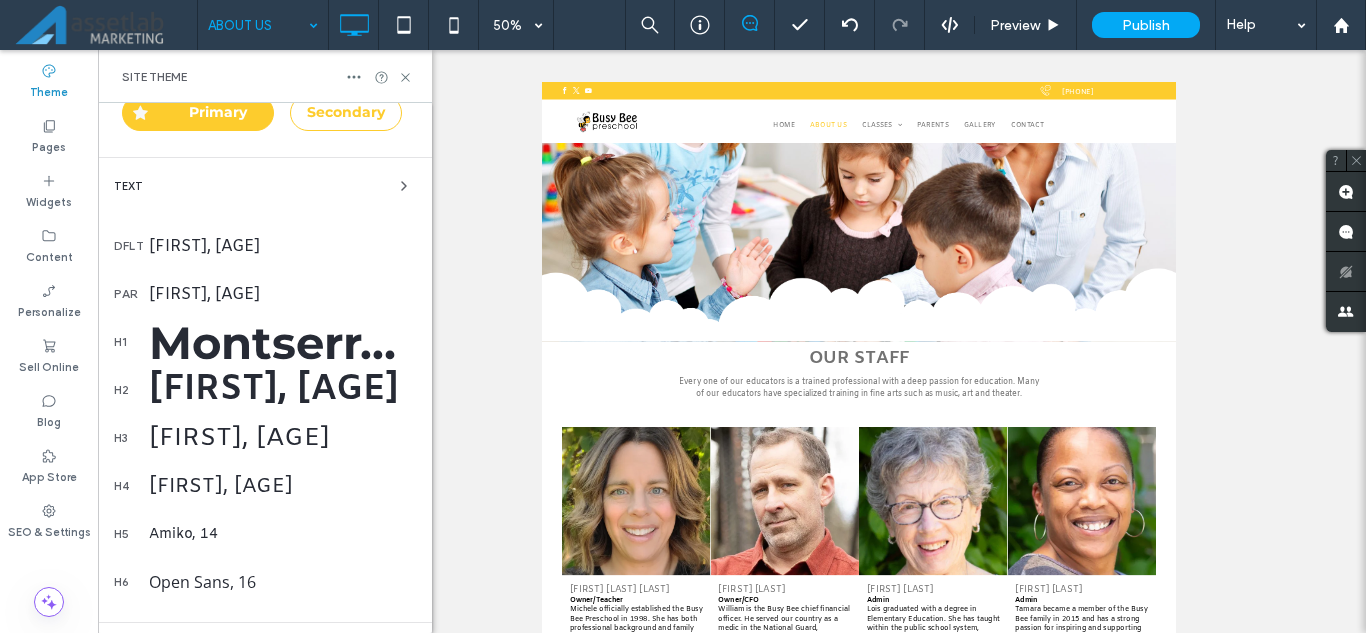 click on "Amiko, 16" at bounding box center [282, 294] 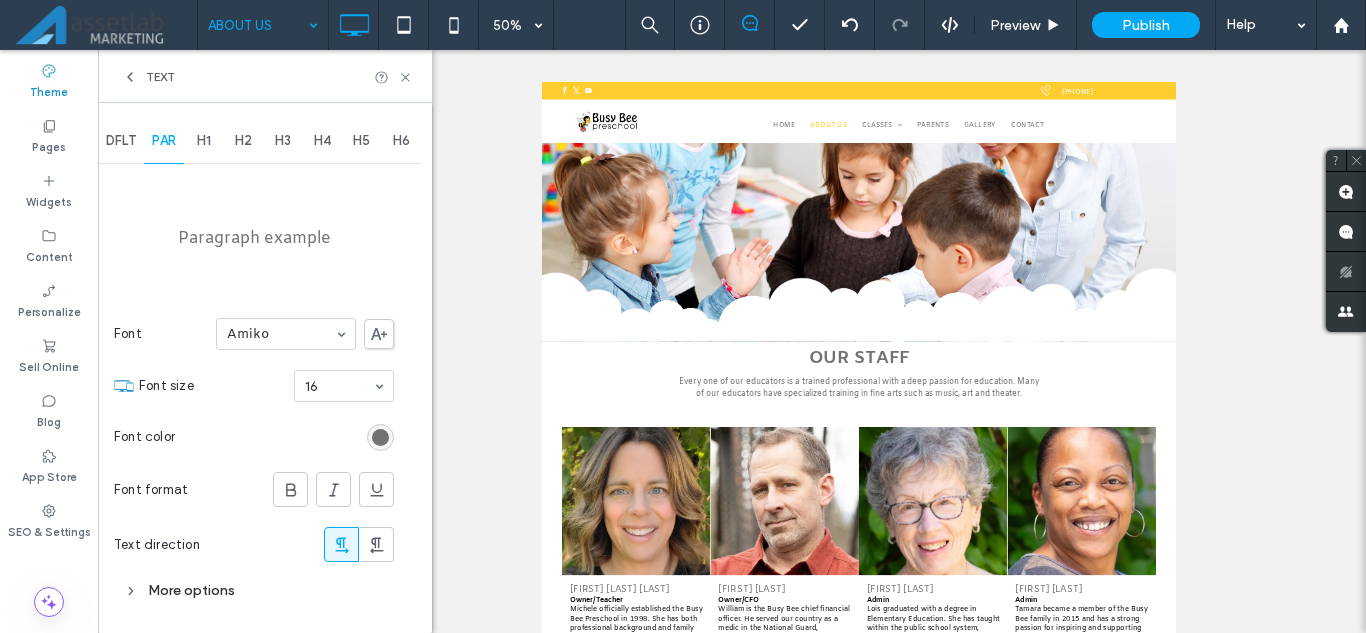 scroll, scrollTop: 0, scrollLeft: 0, axis: both 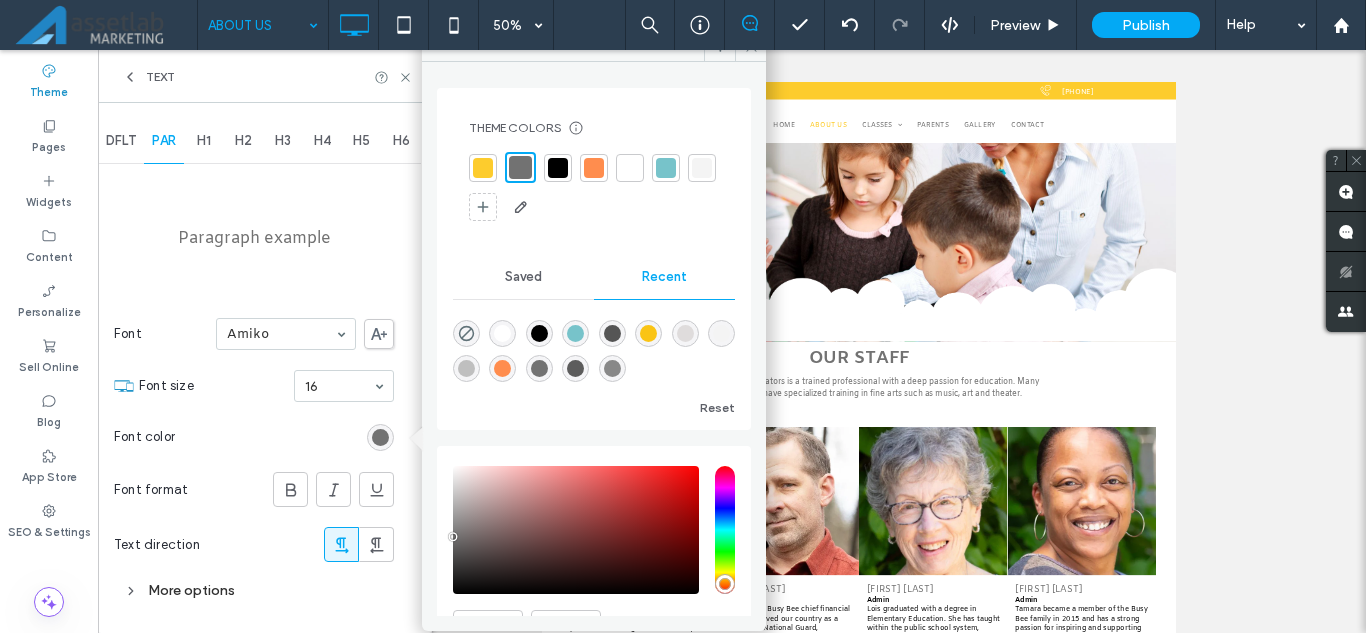 click at bounding box center [539, 333] 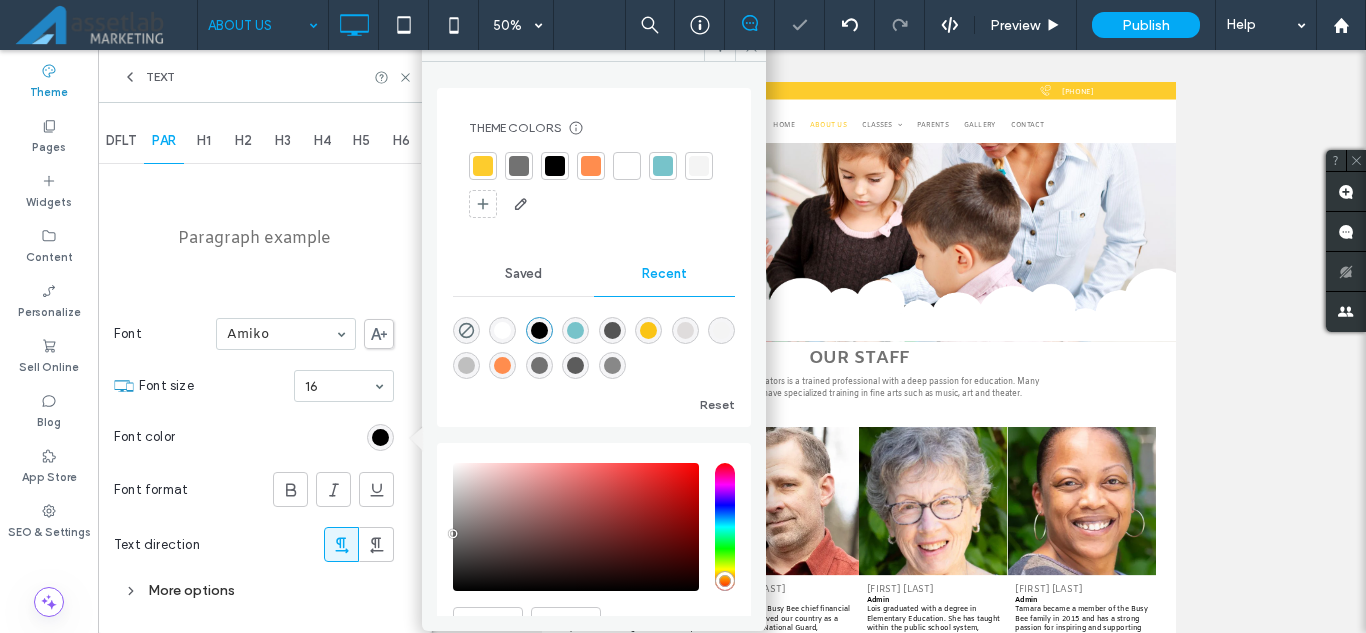 type on "*******" 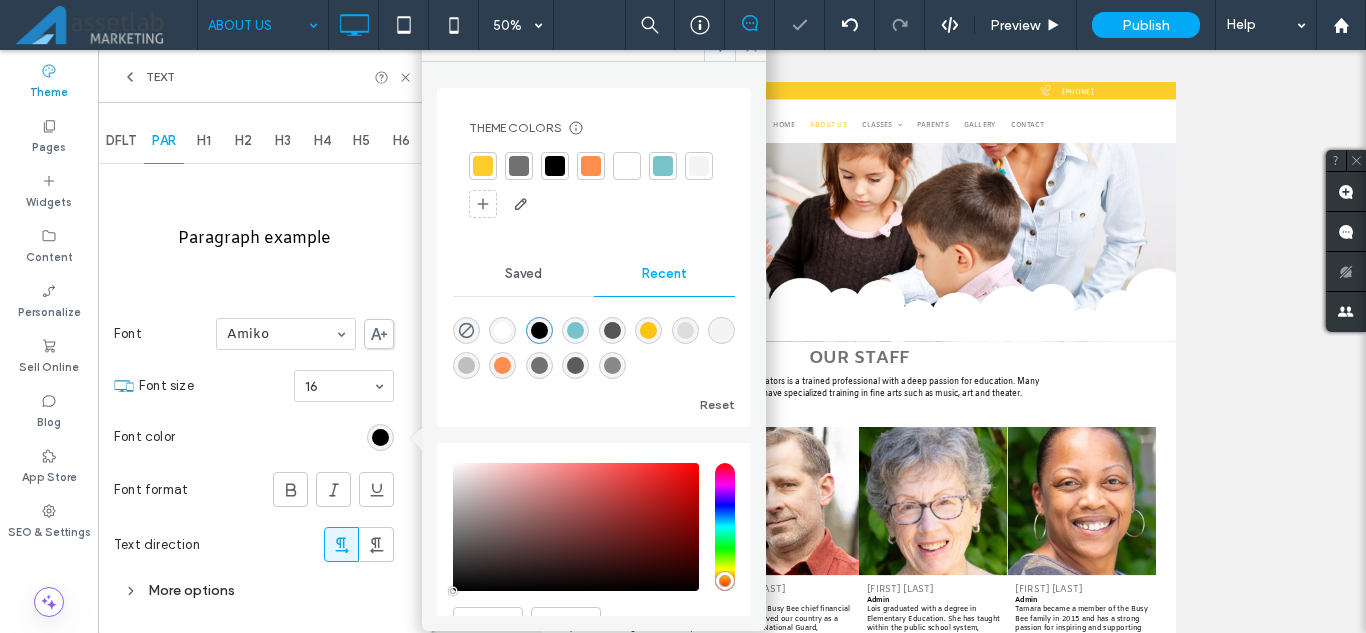 click 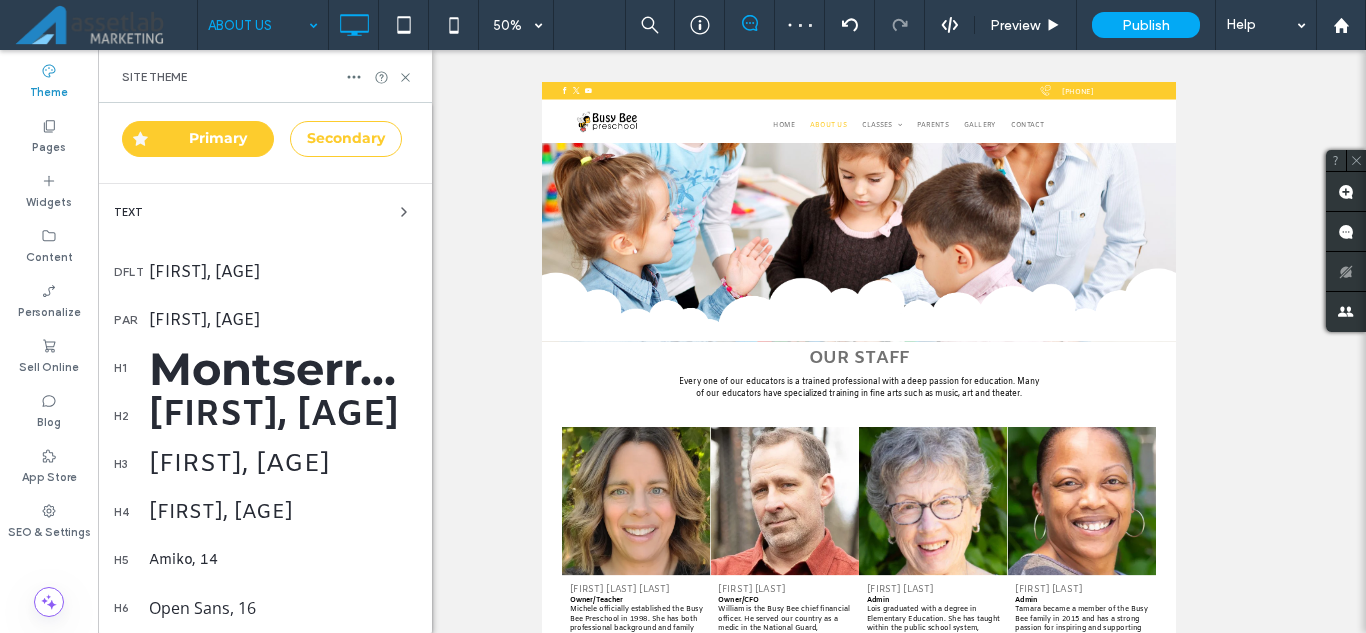 scroll, scrollTop: 400, scrollLeft: 0, axis: vertical 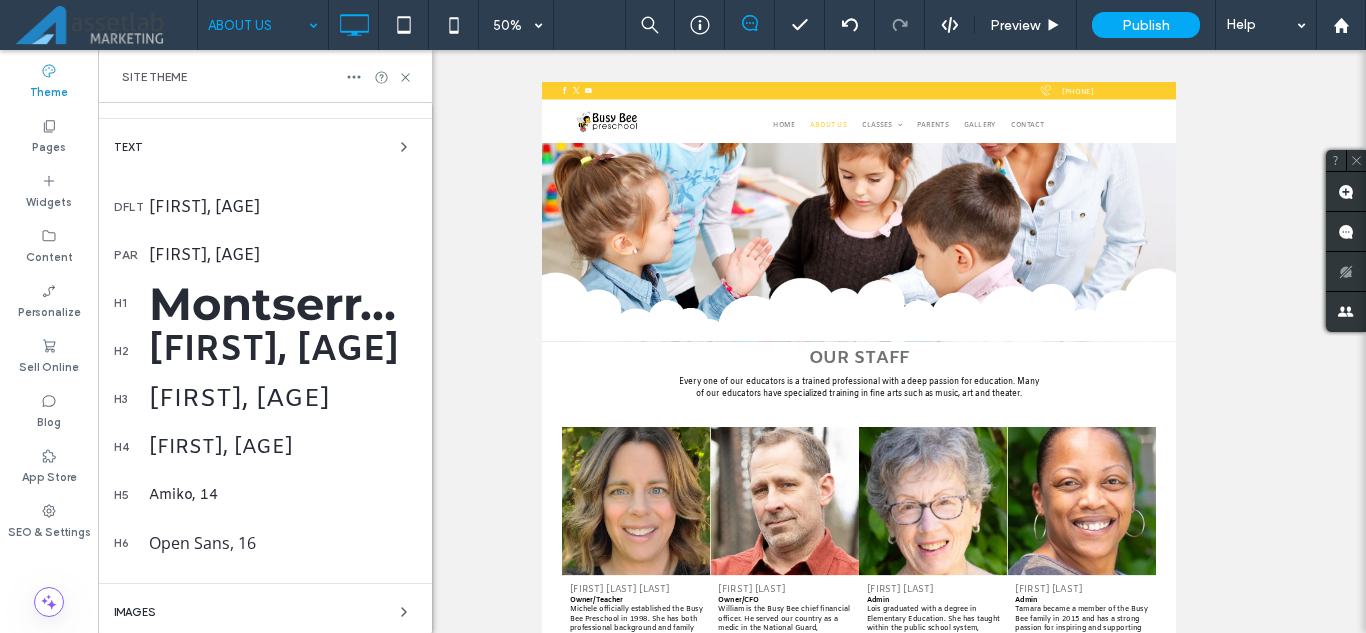 click on "Montserrat, 80" at bounding box center (282, 303) 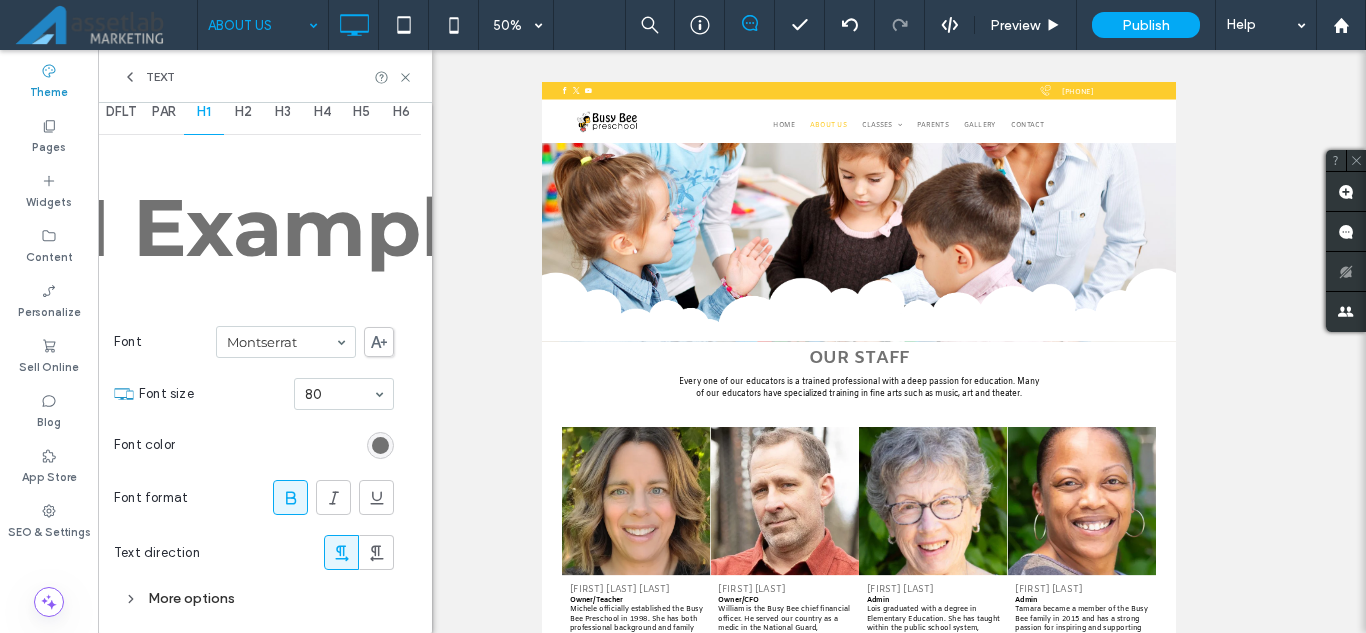 scroll, scrollTop: 29, scrollLeft: 0, axis: vertical 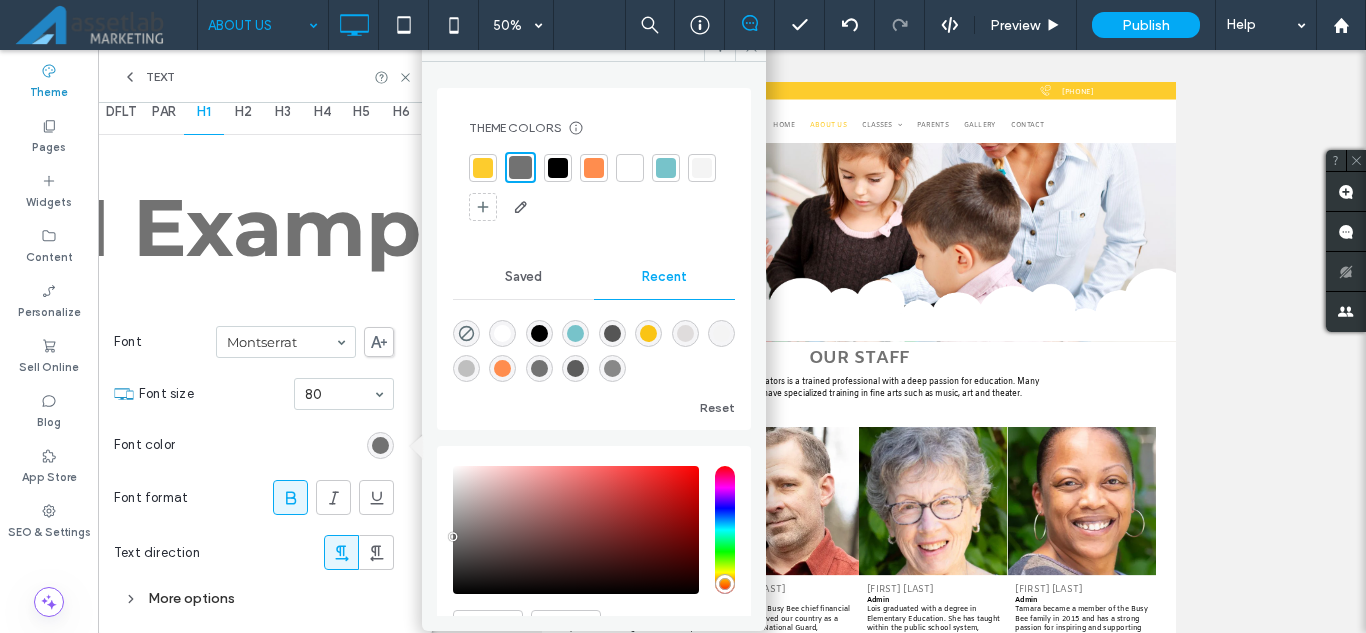 click at bounding box center [539, 333] 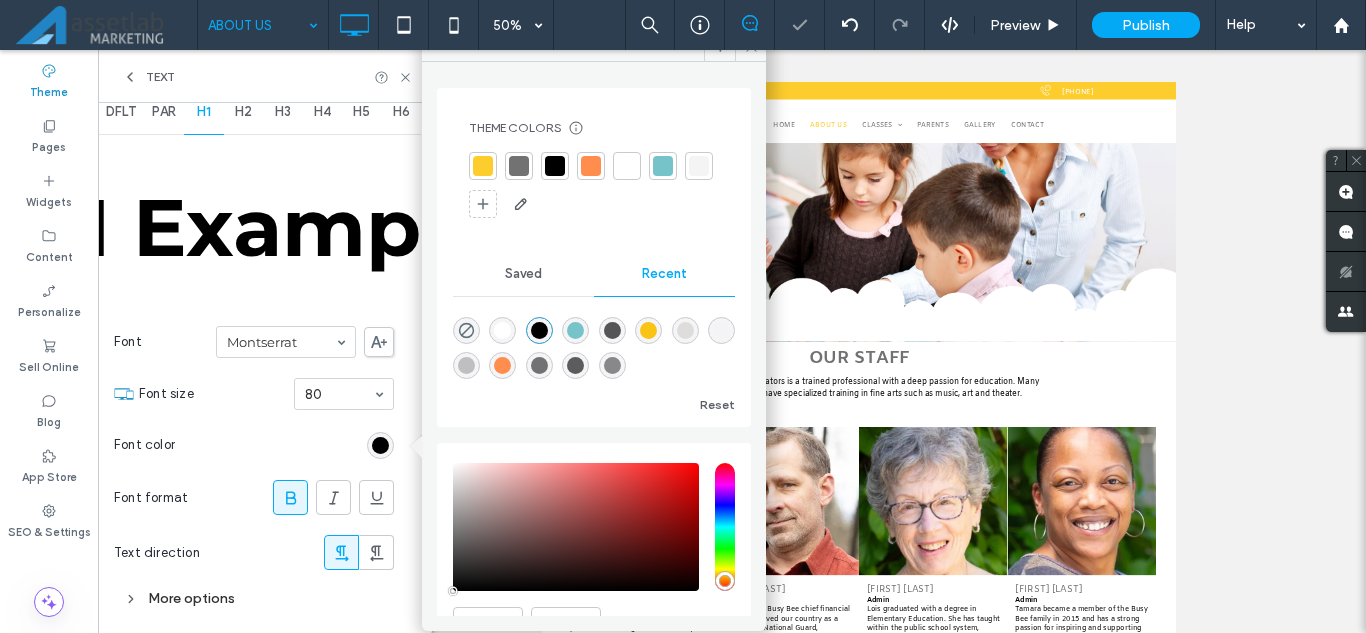 click on "H2" at bounding box center (243, 112) 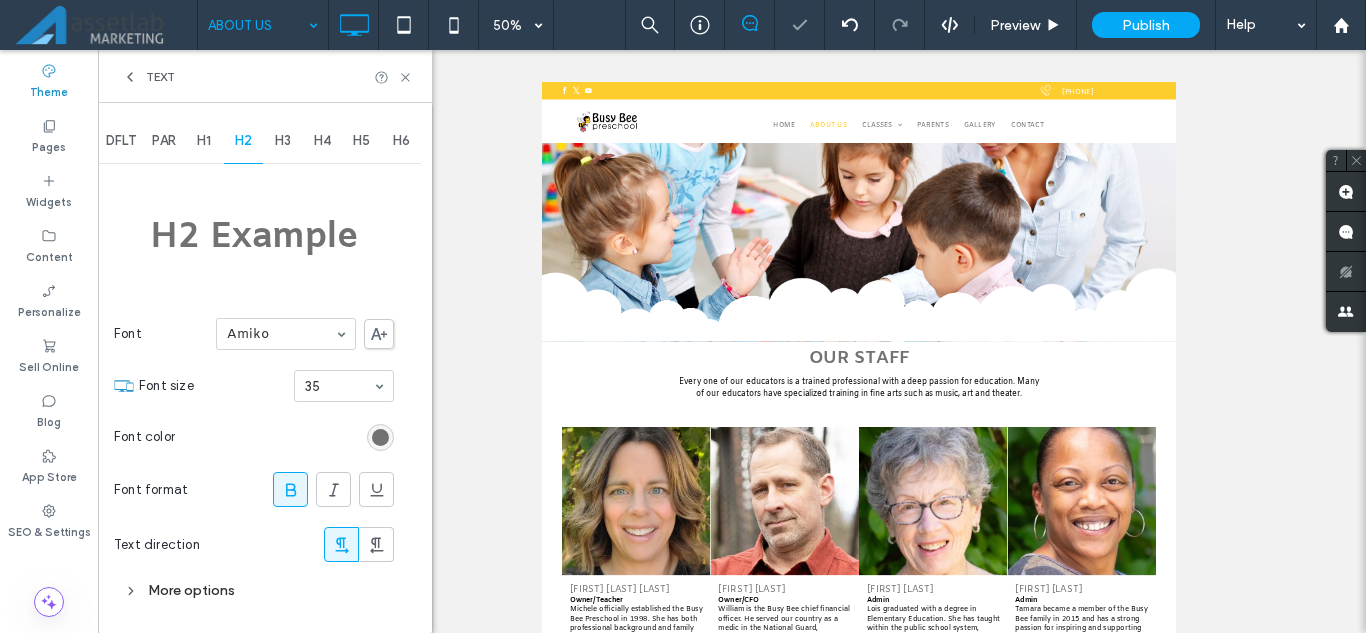 scroll, scrollTop: 0, scrollLeft: 0, axis: both 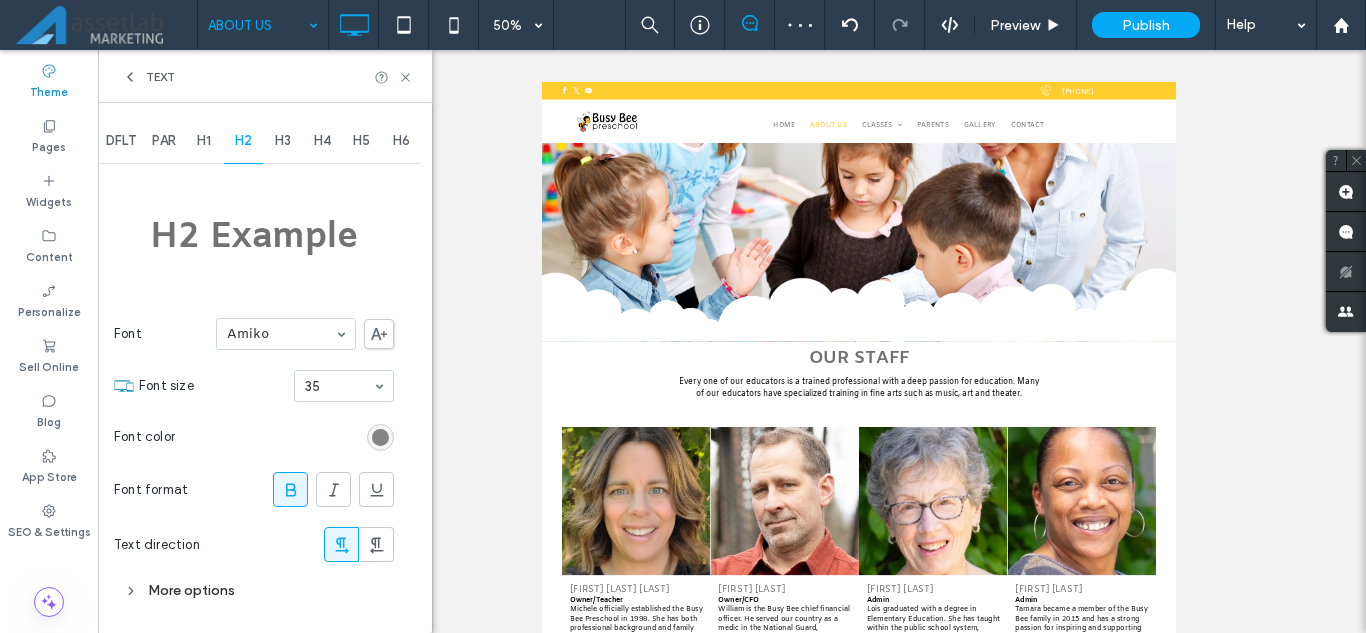 click at bounding box center (380, 437) 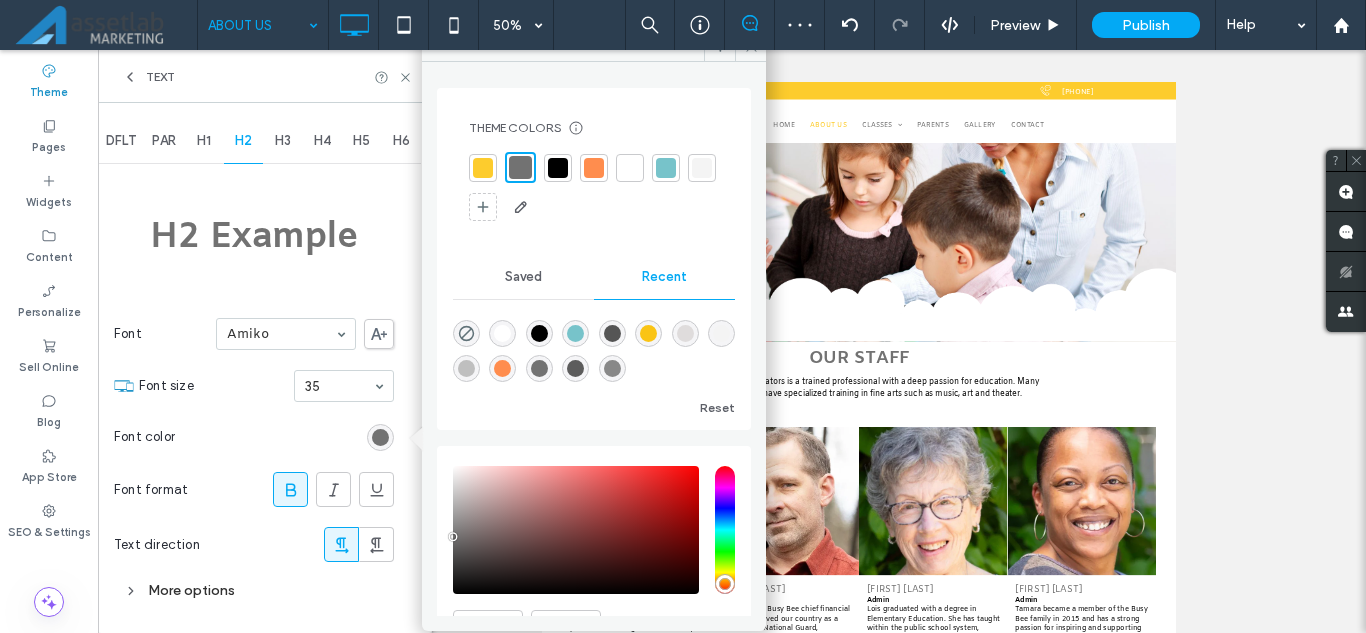 click at bounding box center (539, 333) 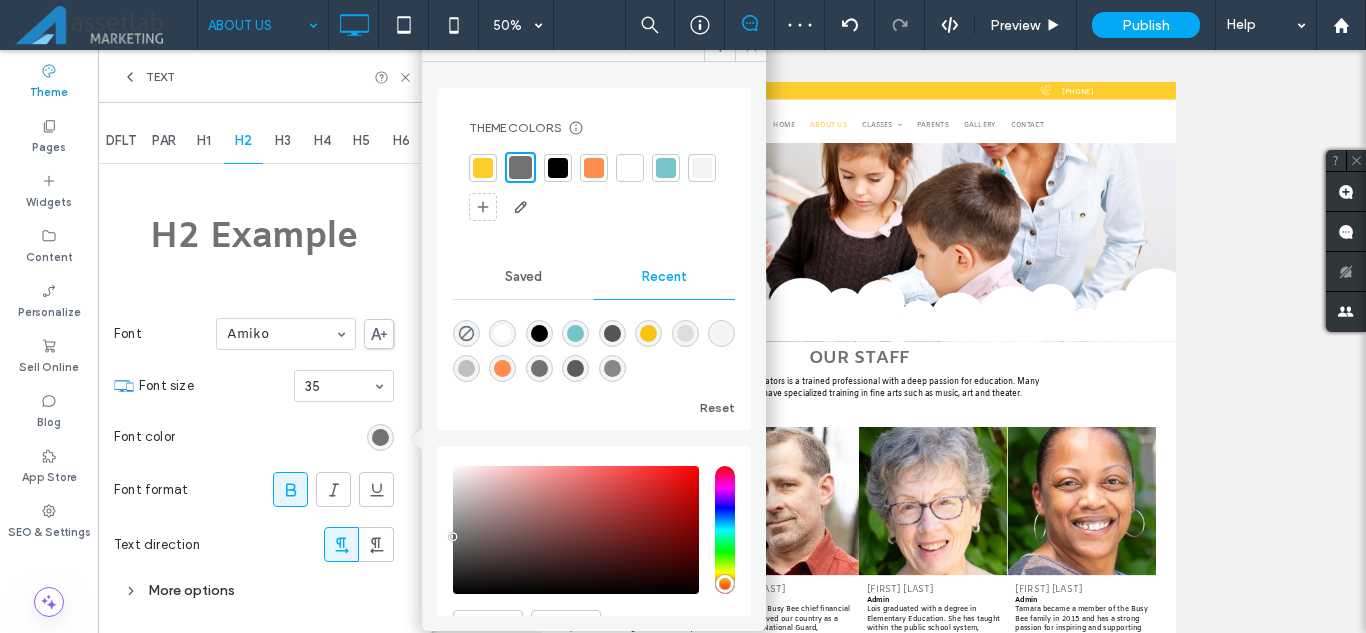 type on "*******" 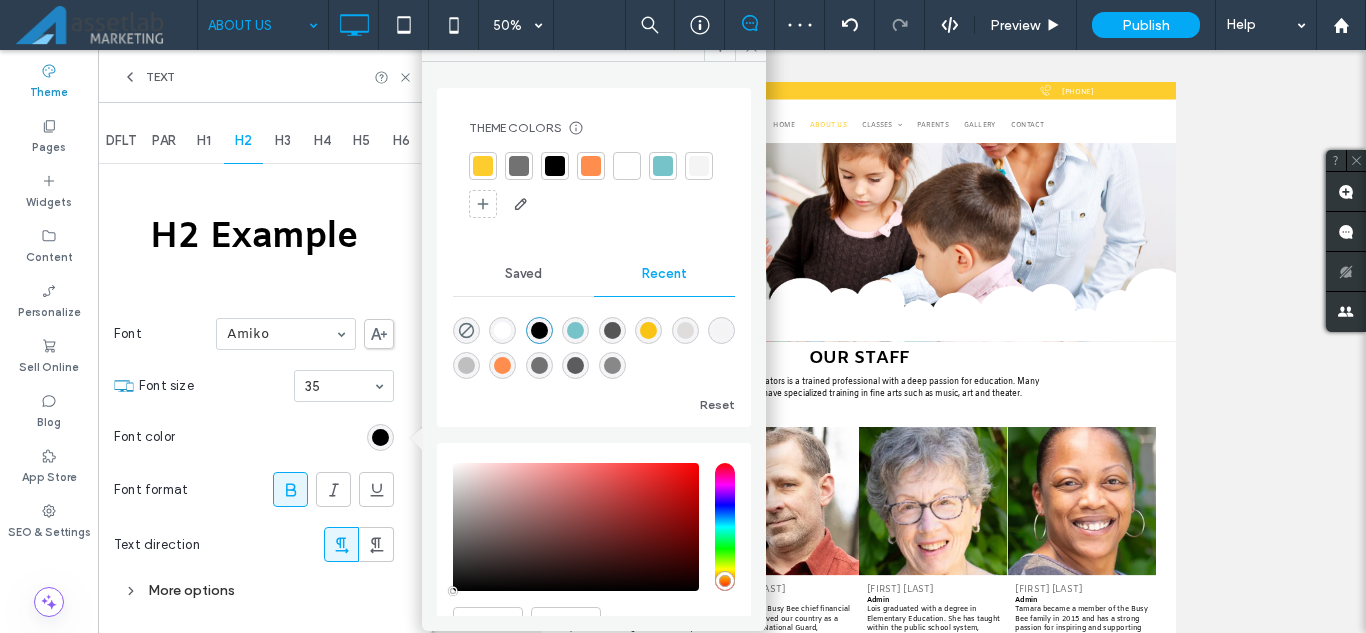click on "H3" at bounding box center (283, 141) 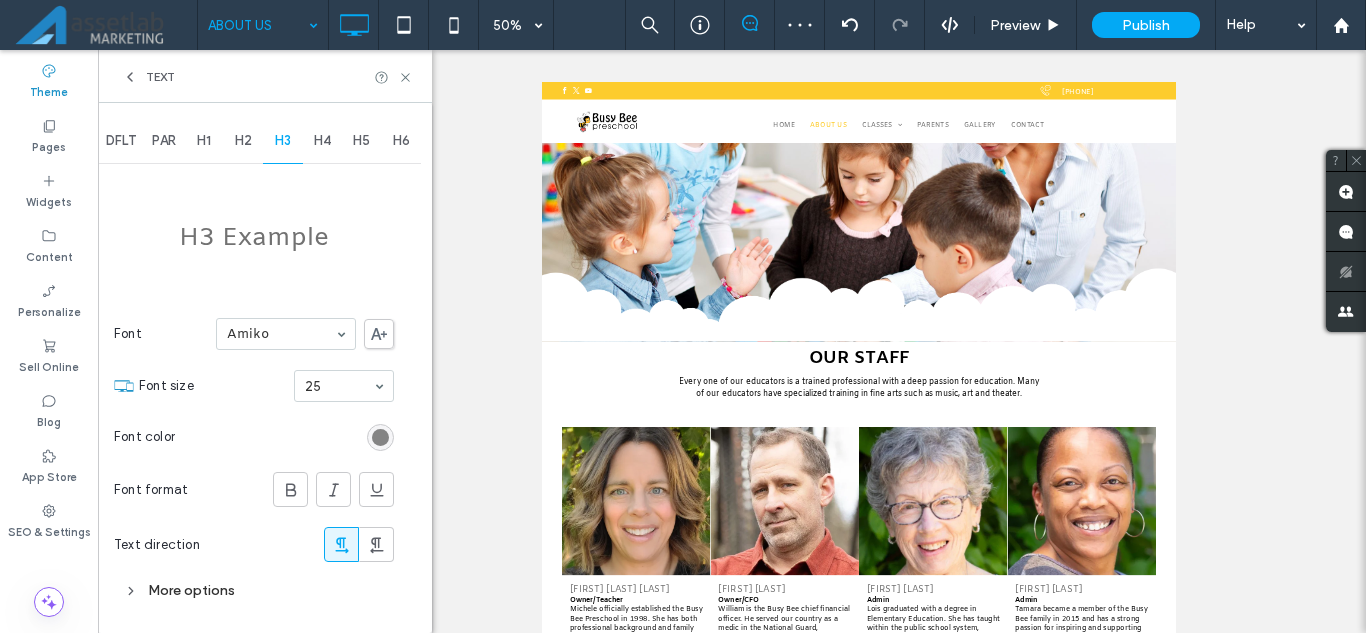 click at bounding box center [380, 437] 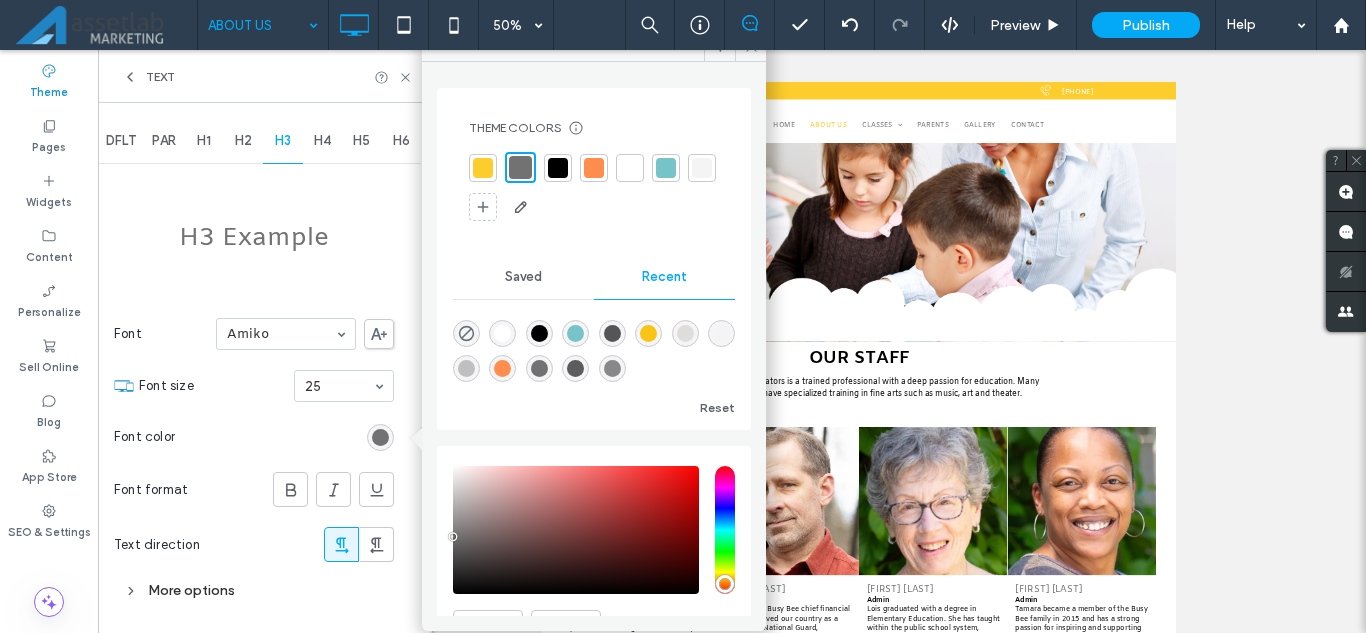 click at bounding box center (539, 333) 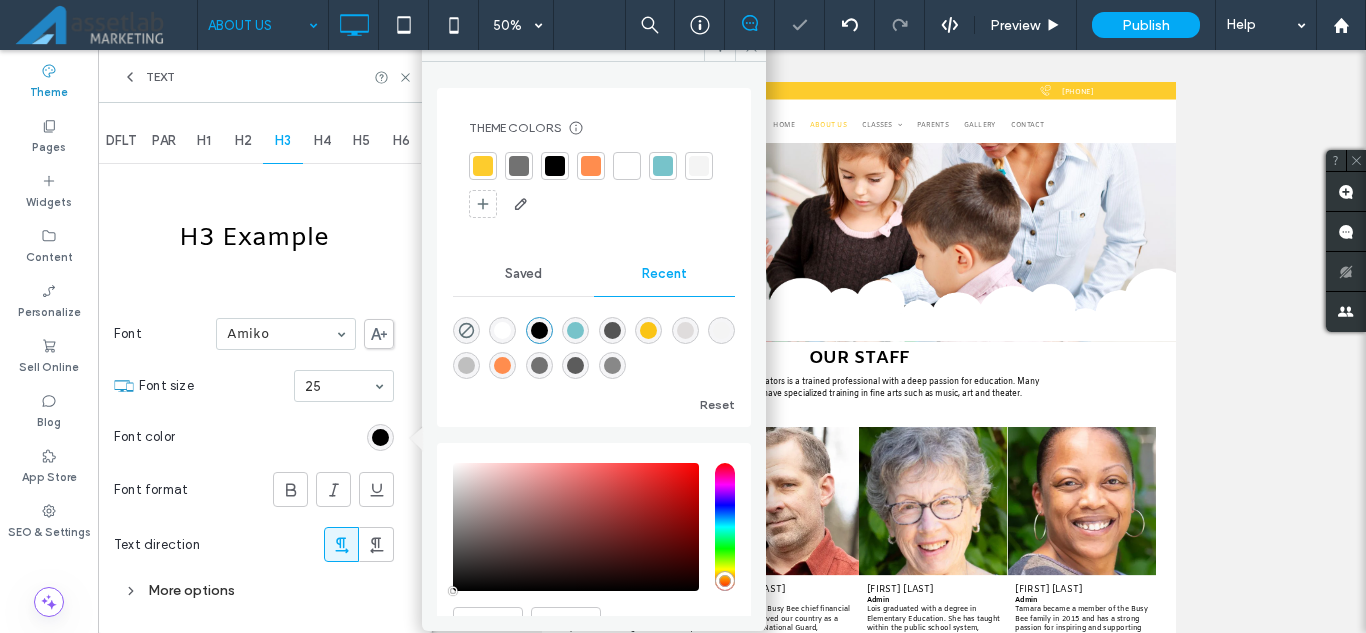 click on "H4" at bounding box center (322, 141) 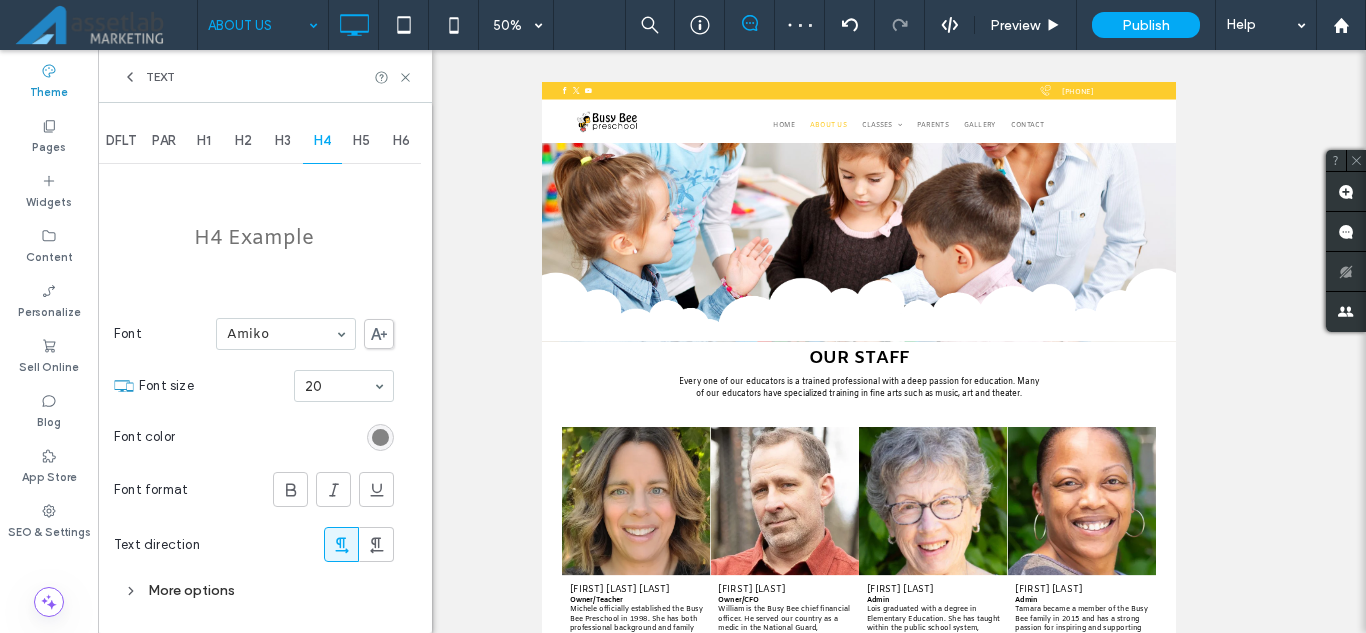 click at bounding box center [380, 437] 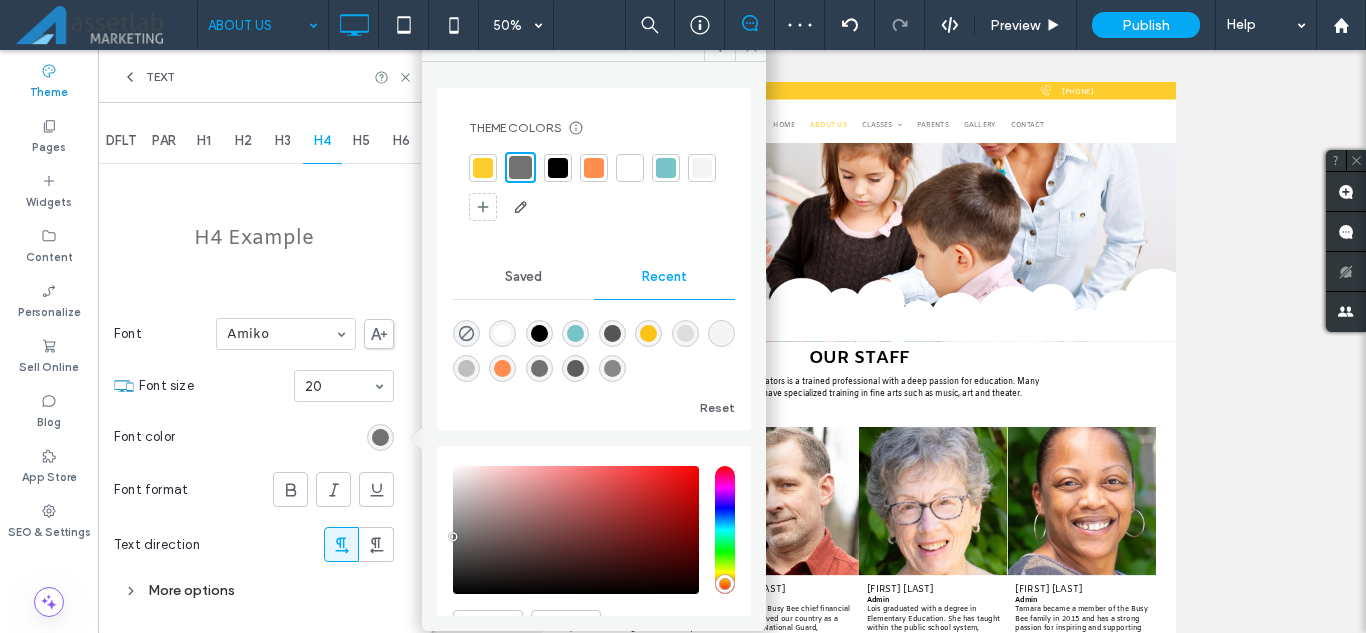 click at bounding box center (539, 333) 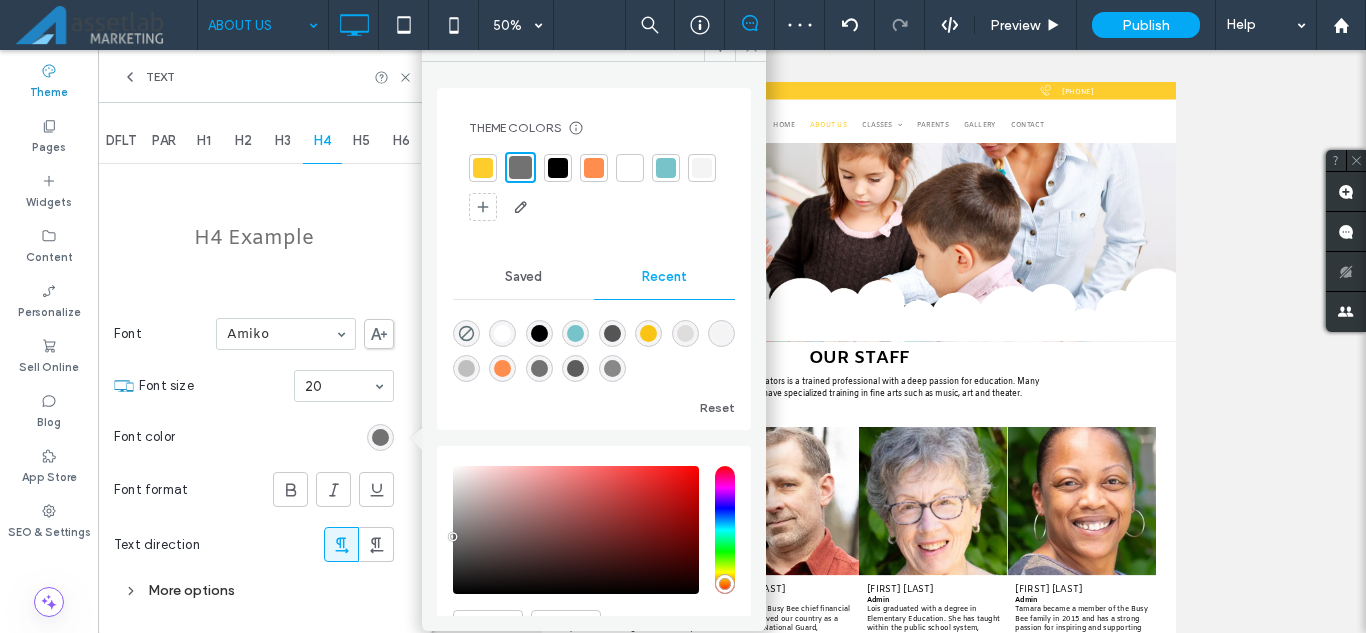type on "*******" 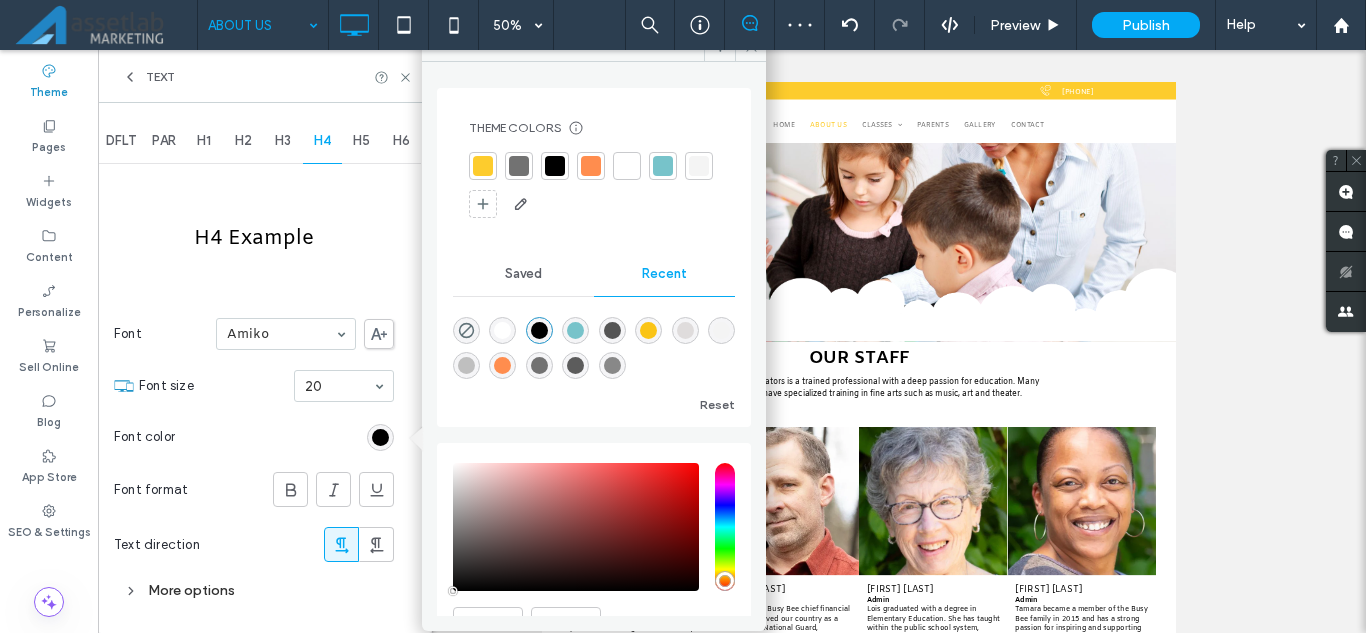 click on "H5" at bounding box center (362, 141) 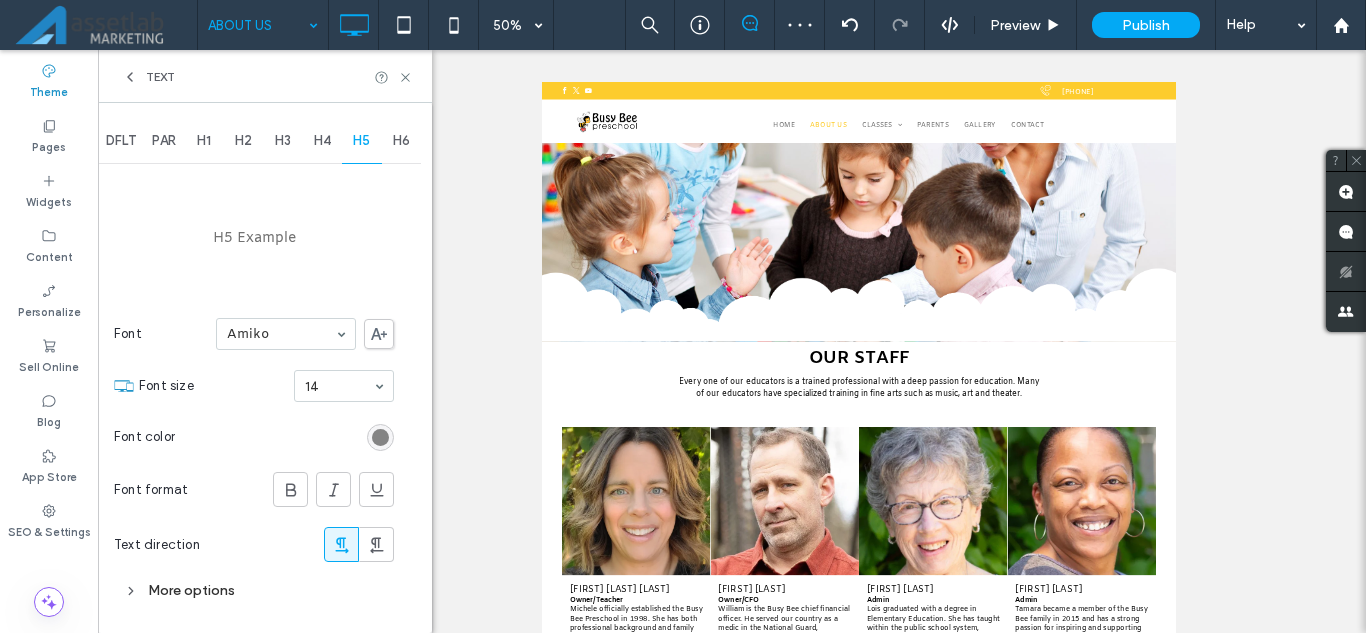 click at bounding box center (380, 437) 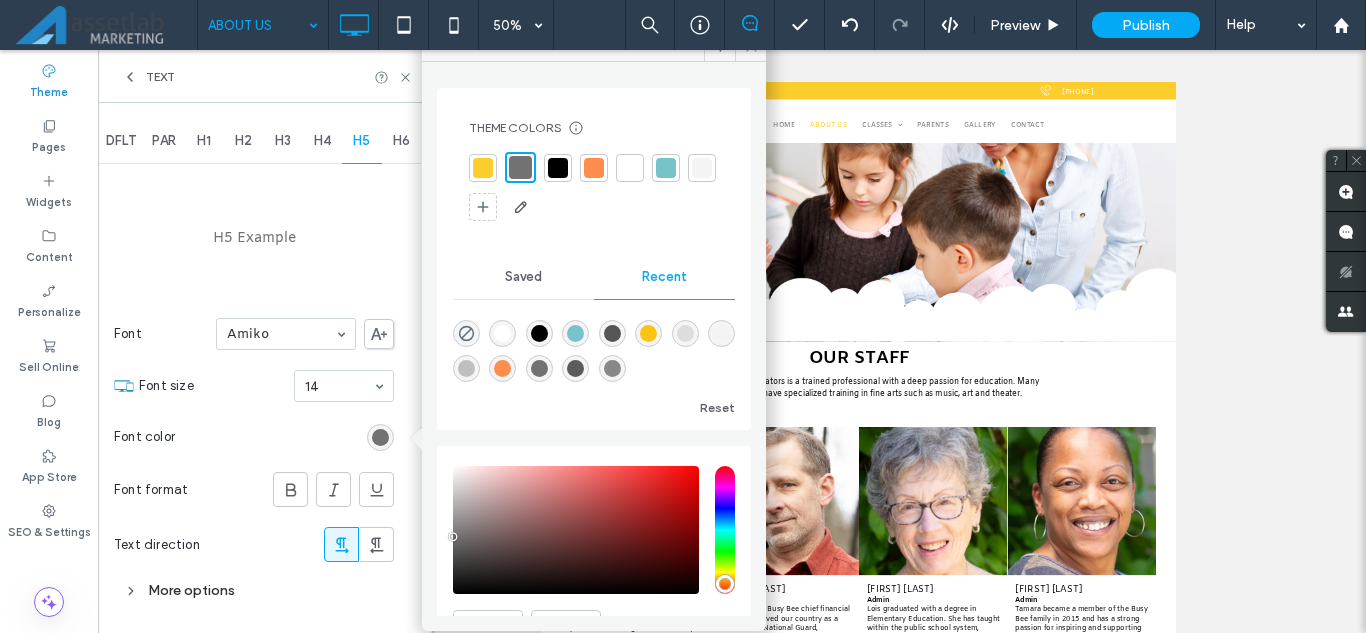click at bounding box center [539, 333] 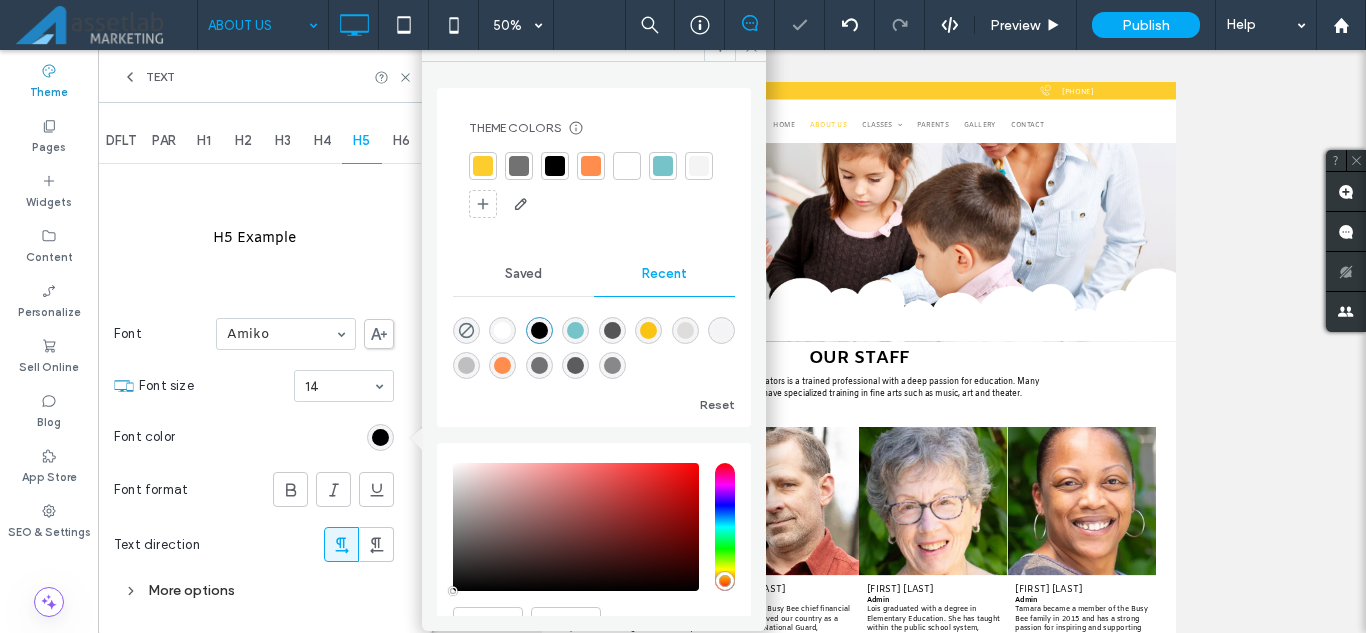 click on "H6" at bounding box center (401, 141) 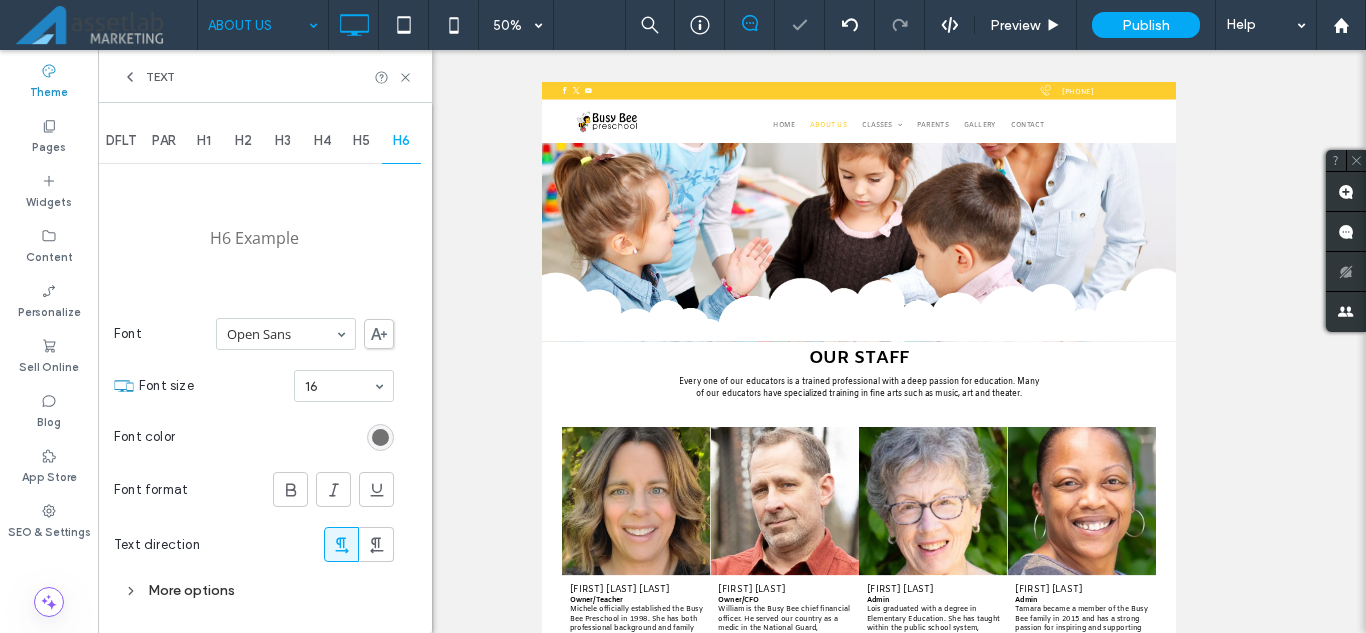 click at bounding box center (380, 437) 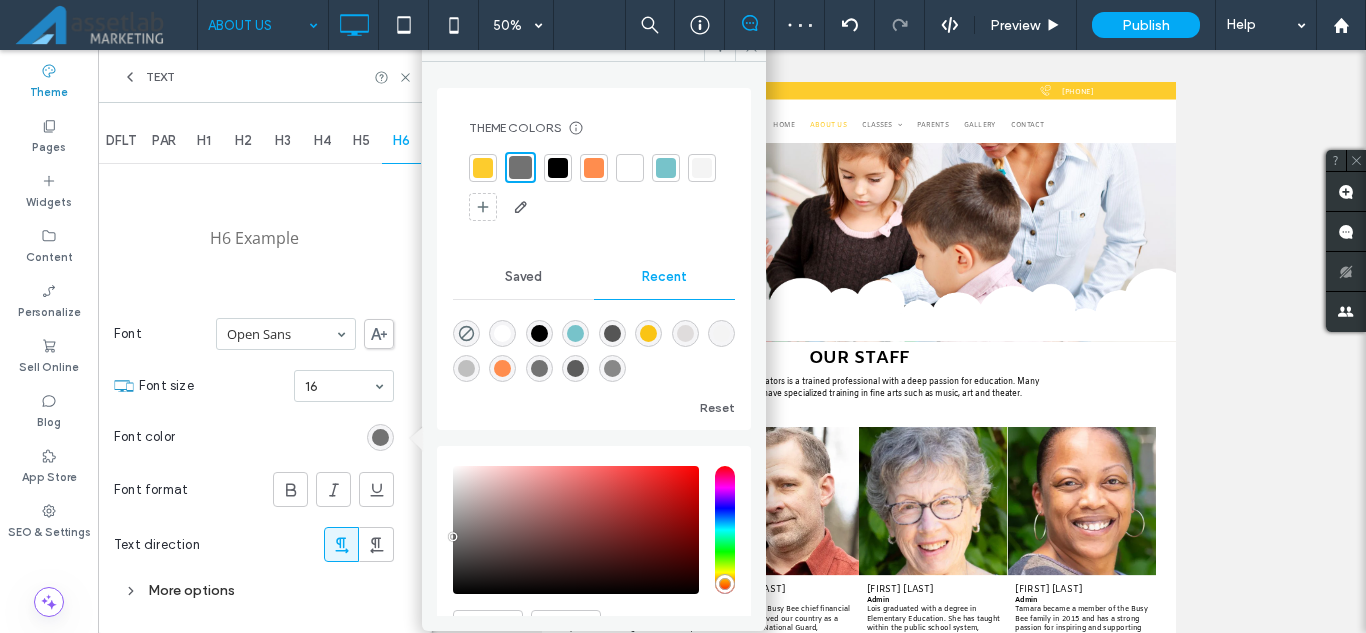 click at bounding box center [539, 333] 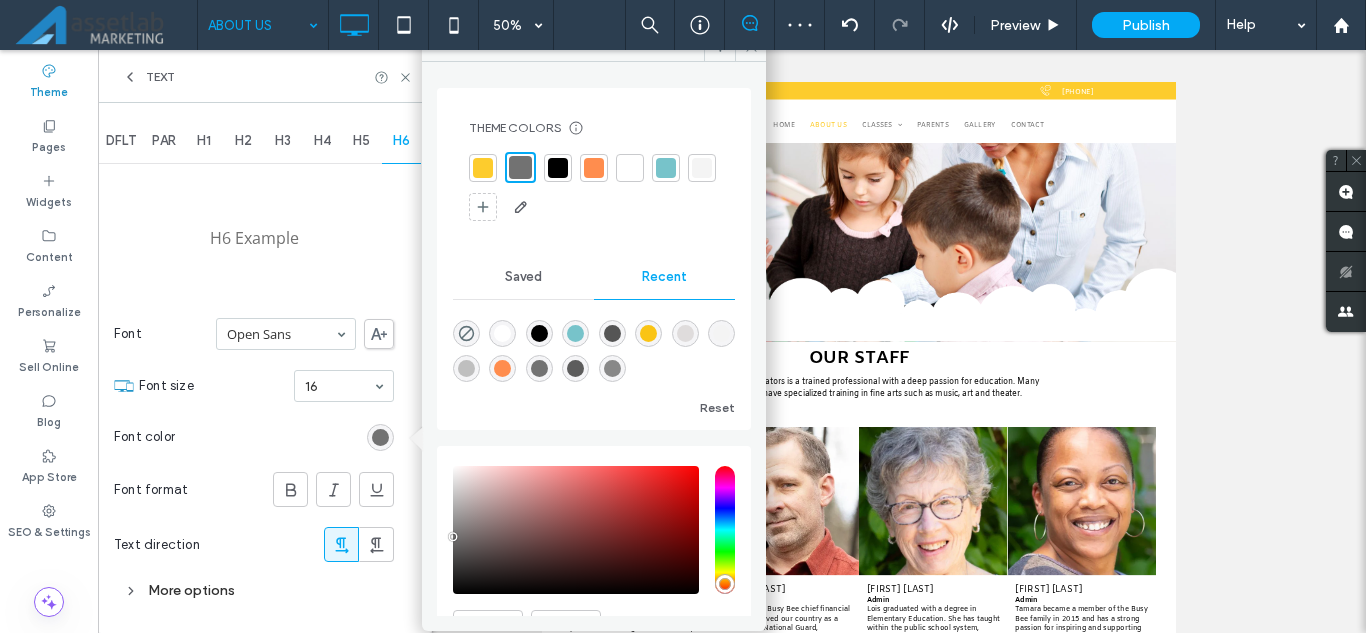 click at bounding box center (539, 333) 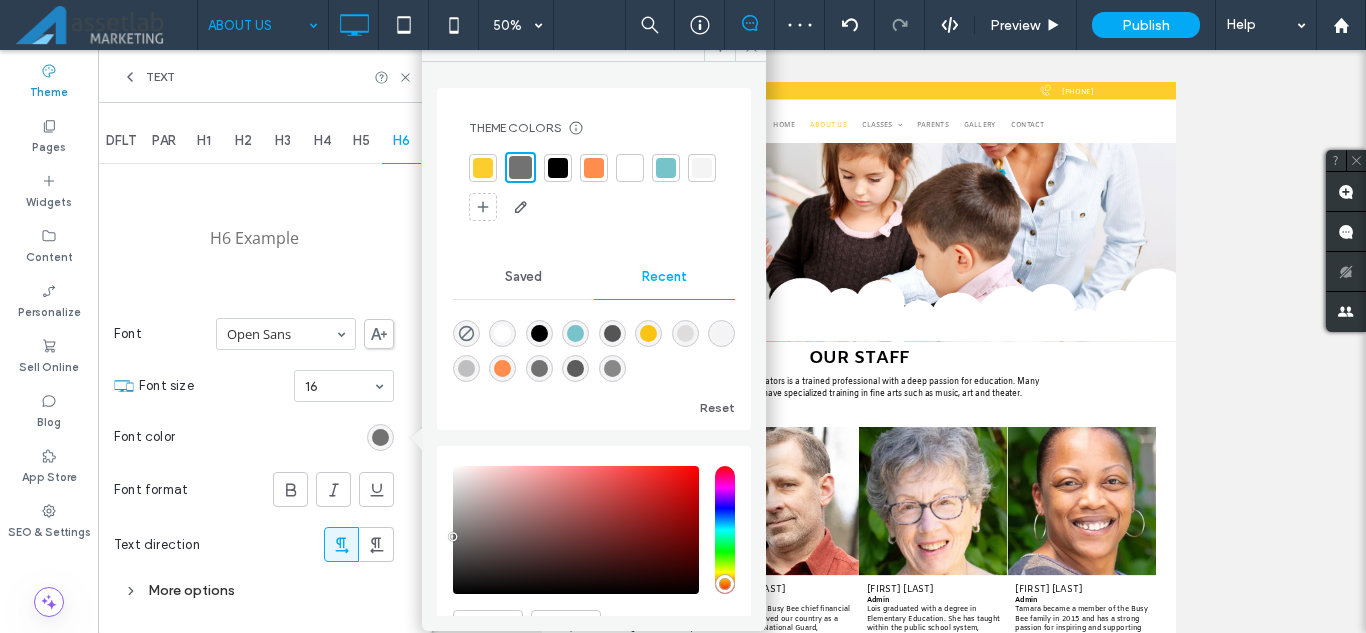 type on "*******" 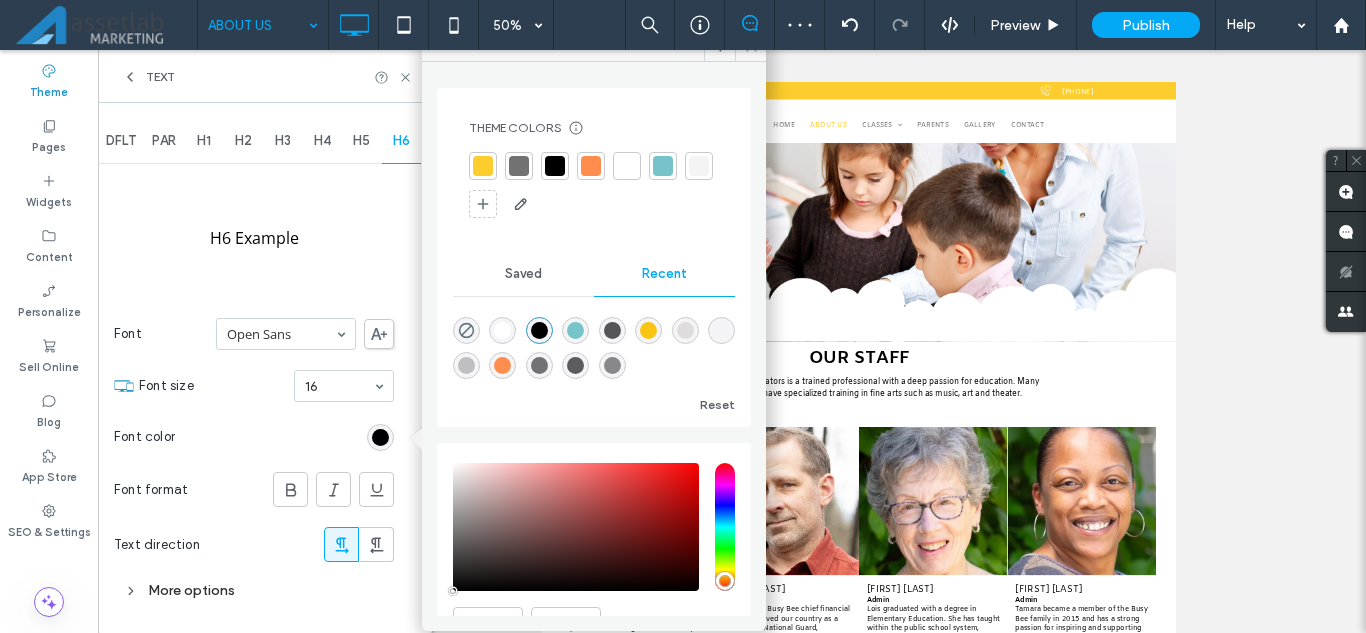 click on "H6 Example Font Open Sans   Font size 16 Font color   Font format Text direction More options" at bounding box center [254, 388] 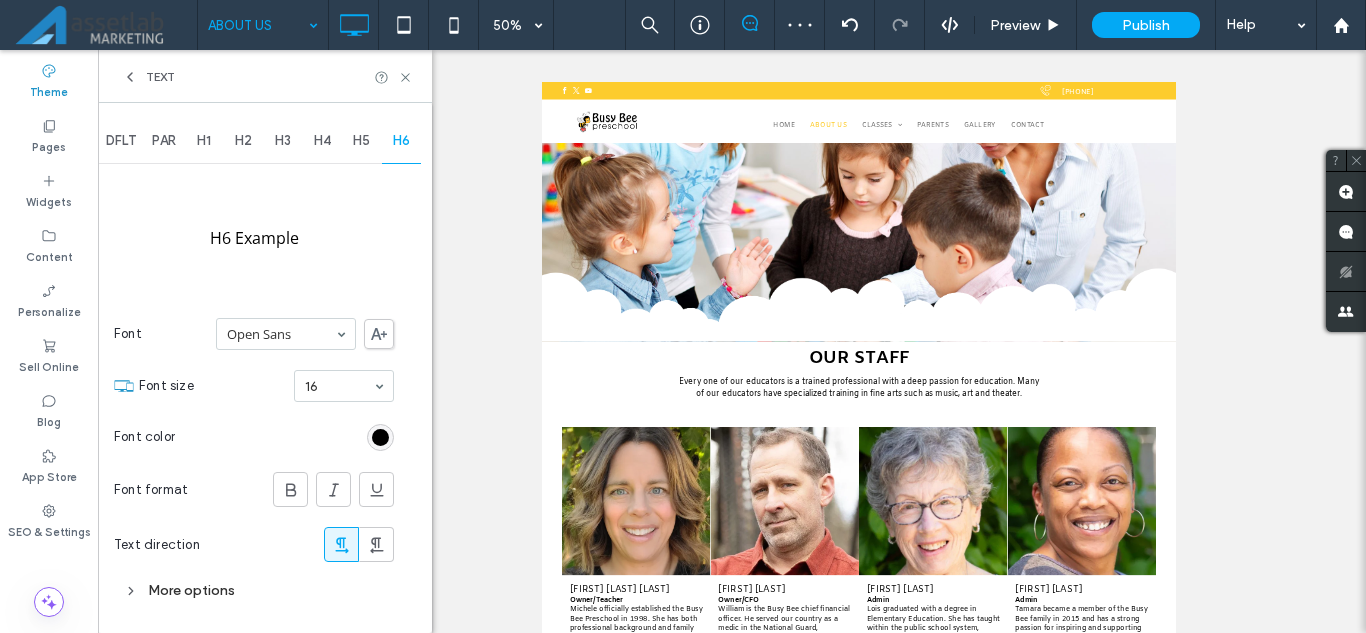 click 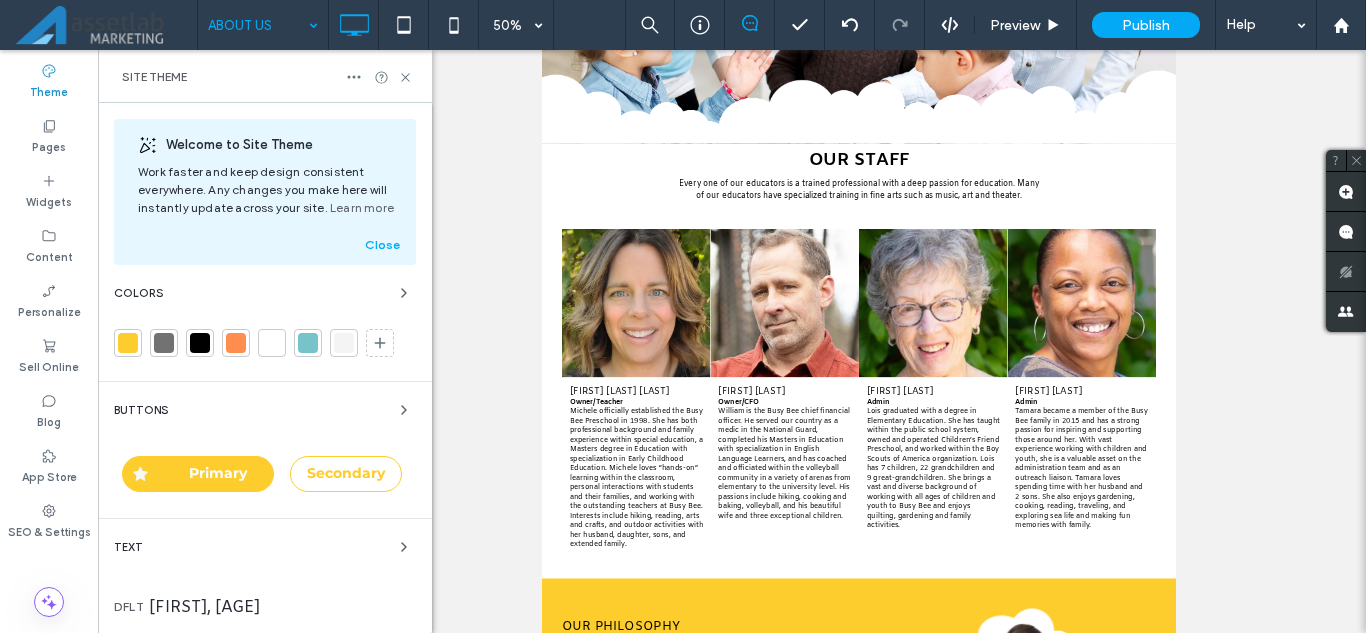 scroll, scrollTop: 200, scrollLeft: 0, axis: vertical 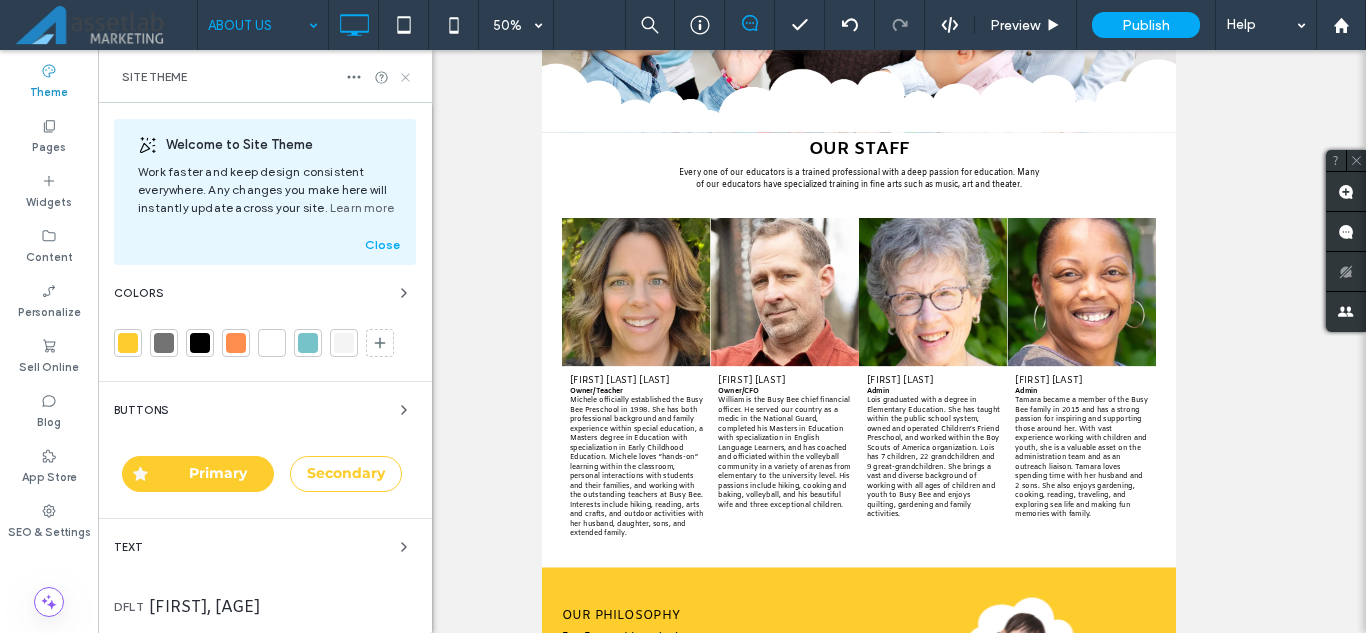 click 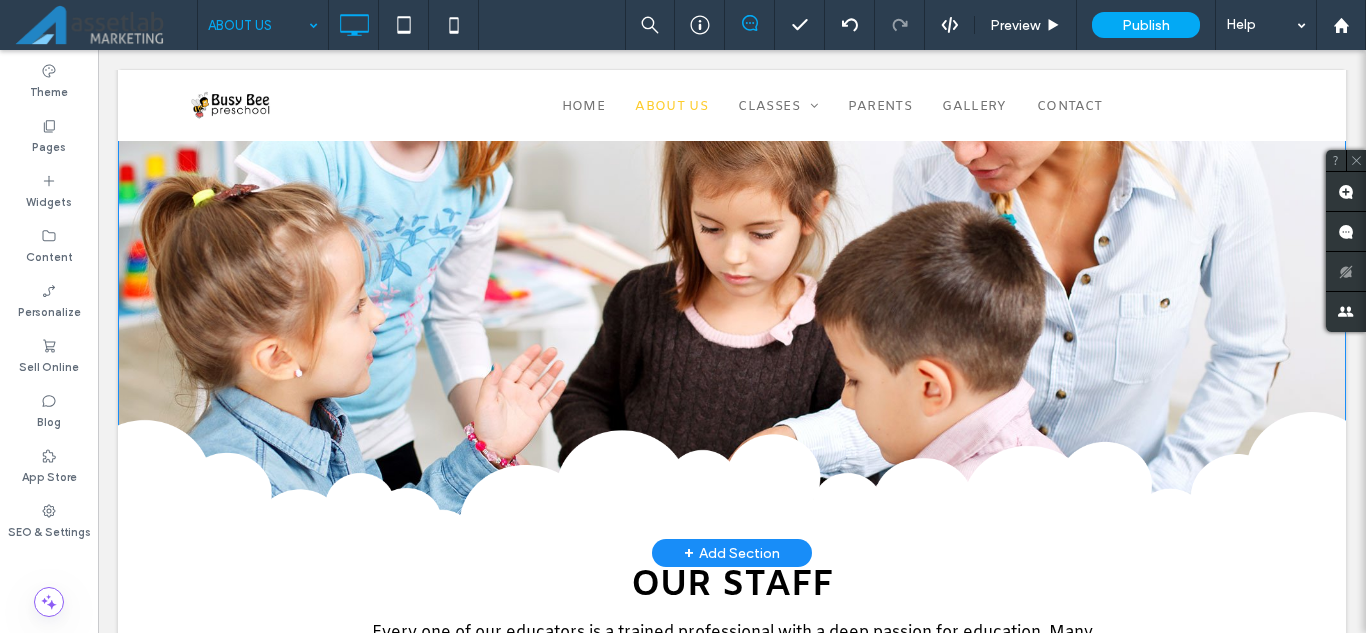 scroll, scrollTop: 0, scrollLeft: 0, axis: both 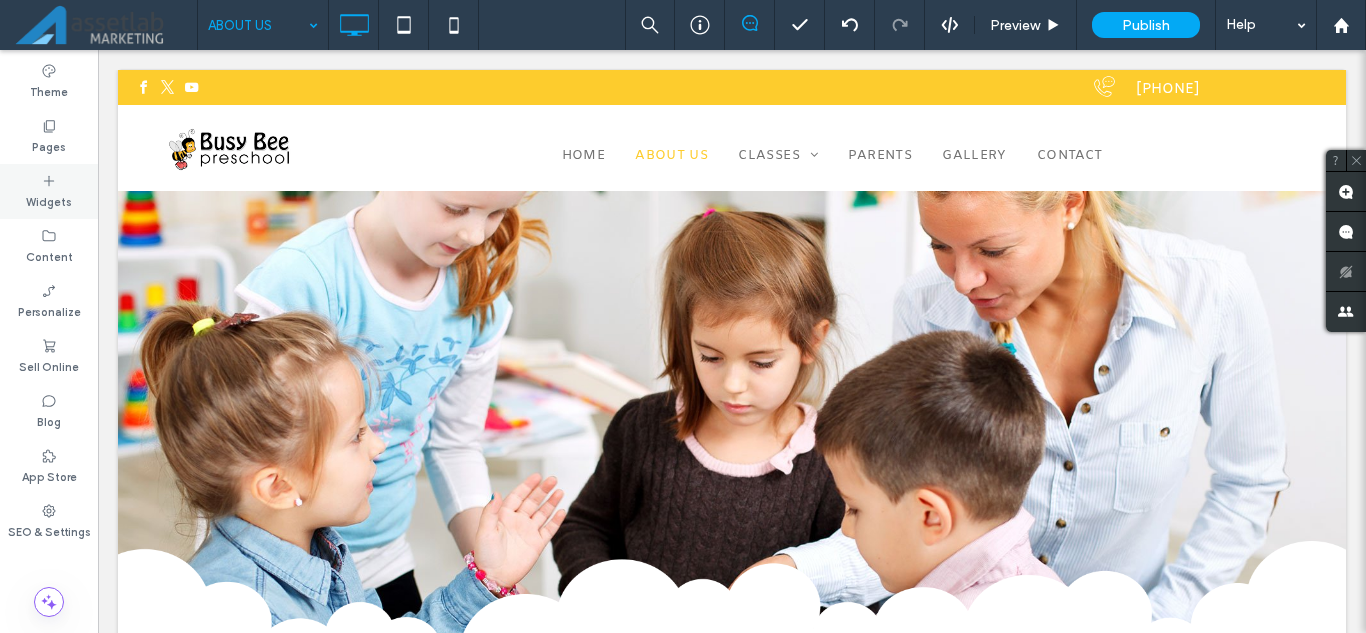click on "Widgets" at bounding box center (49, 191) 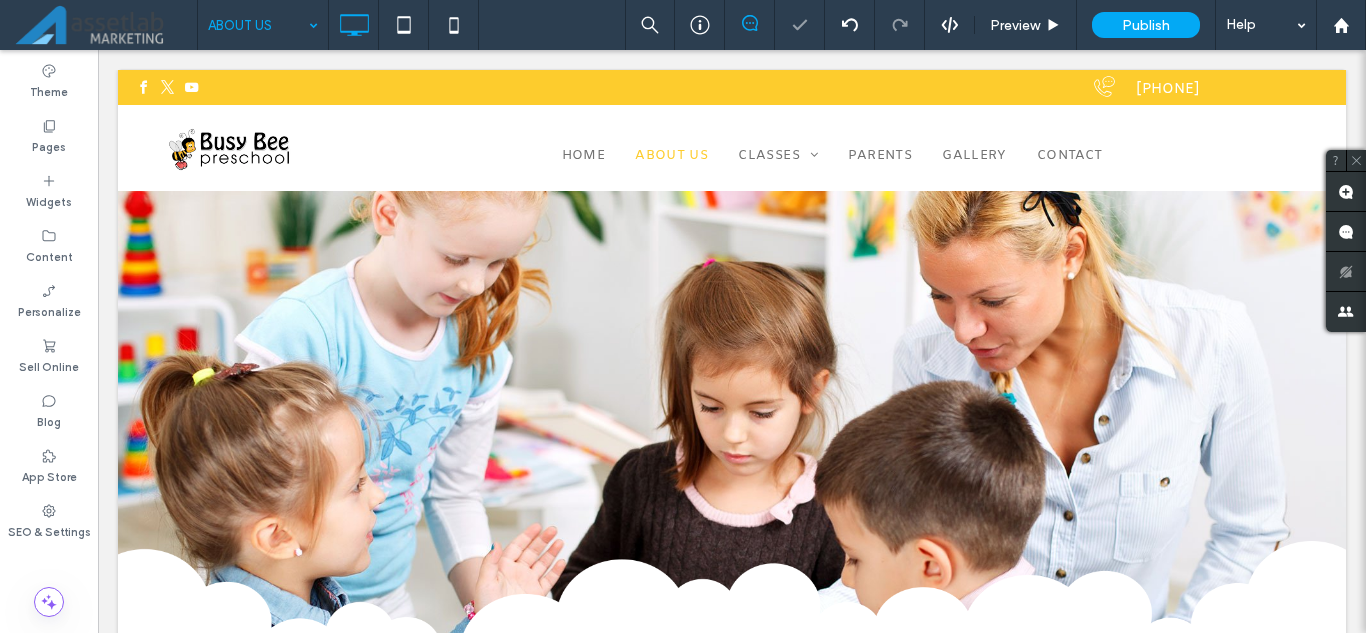 scroll, scrollTop: 370, scrollLeft: 0, axis: vertical 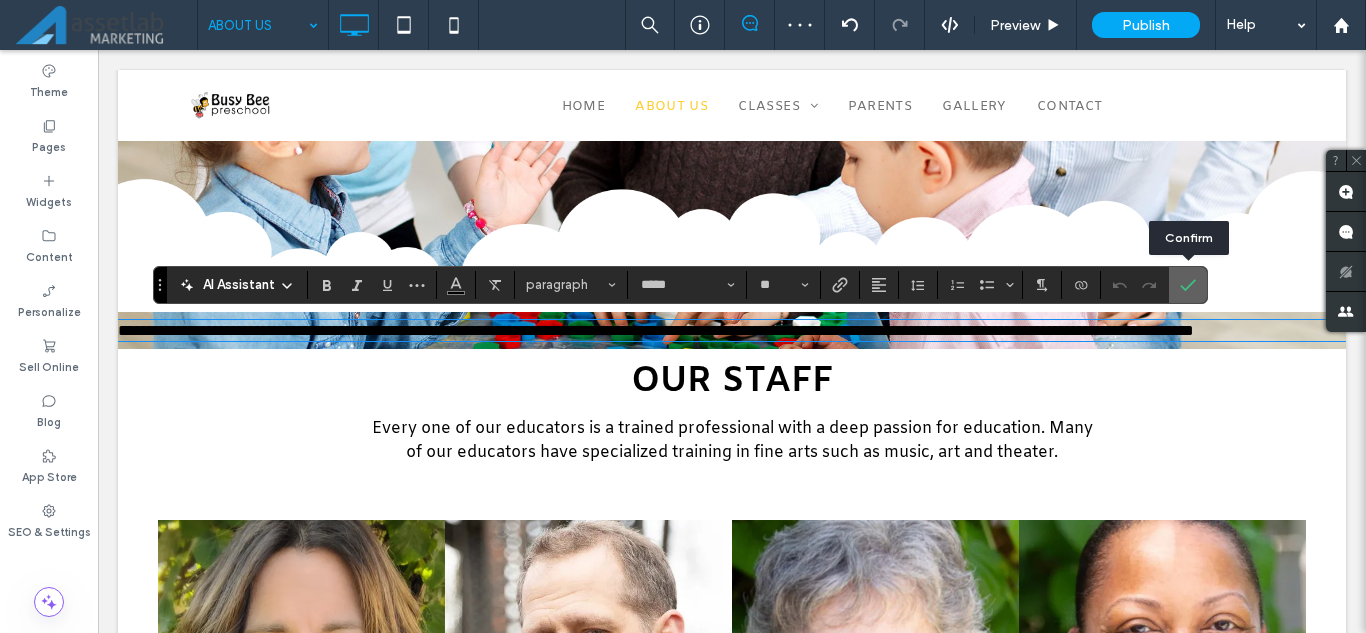 click 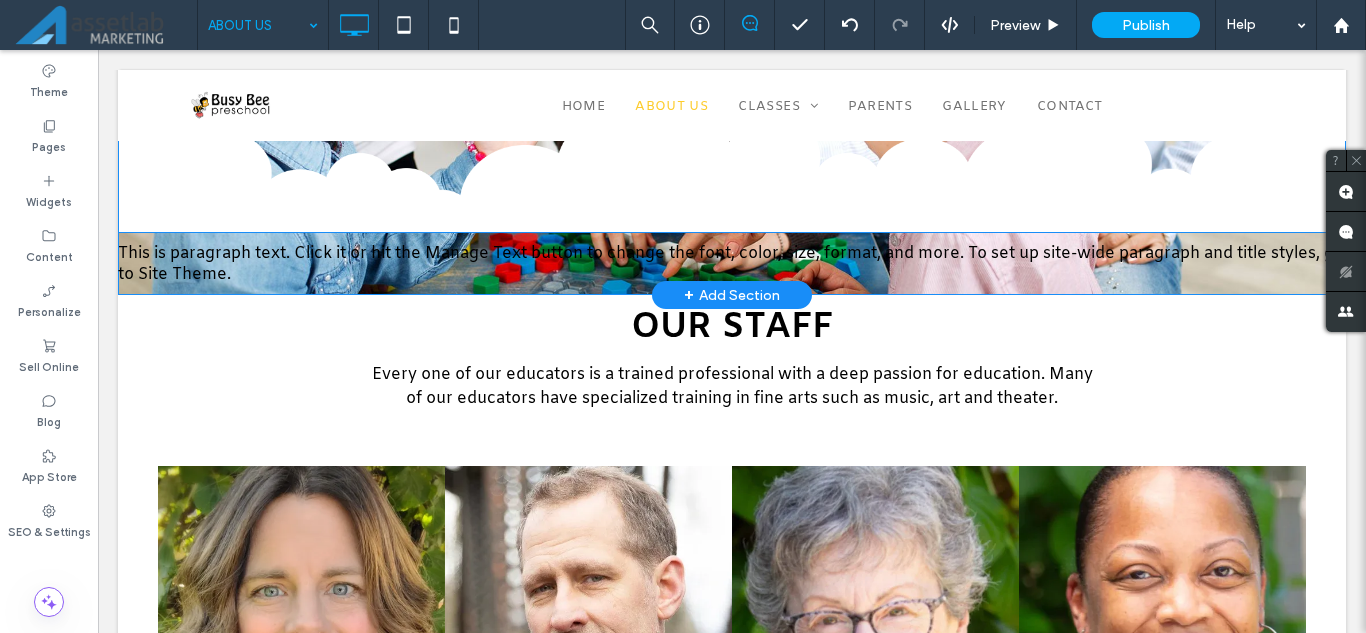 scroll, scrollTop: 470, scrollLeft: 0, axis: vertical 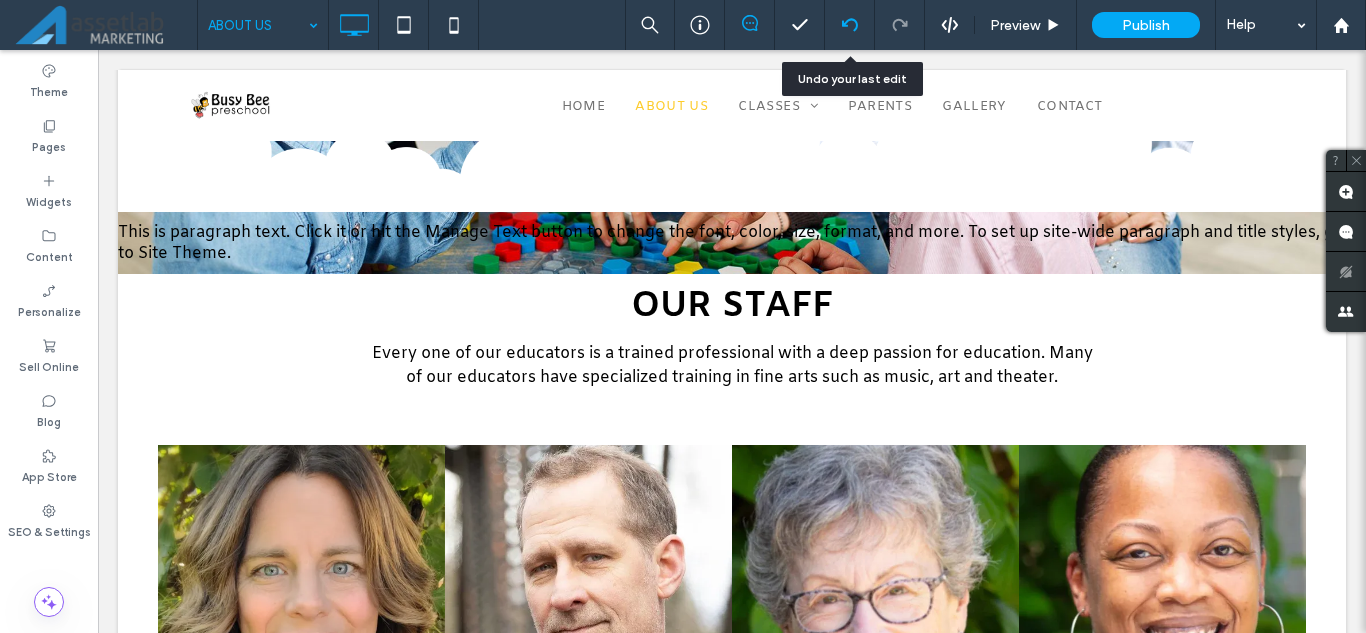 click 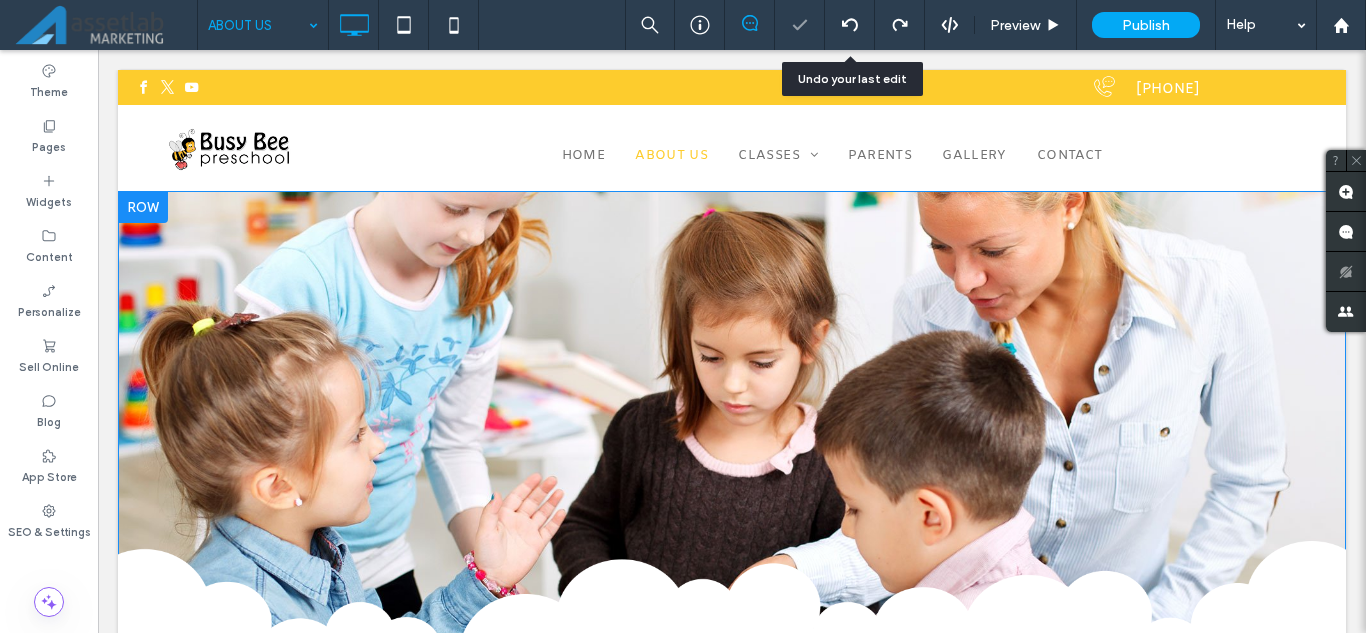 scroll, scrollTop: 0, scrollLeft: 0, axis: both 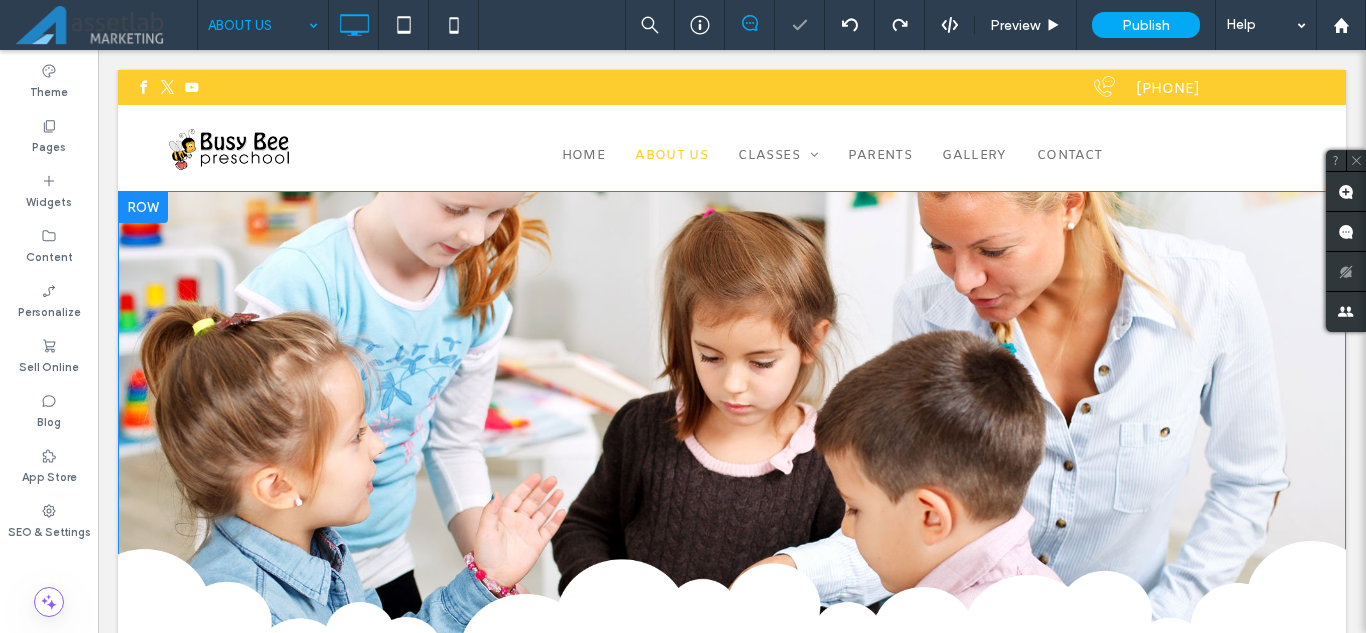 click on "Click To Paste" at bounding box center (732, 436) 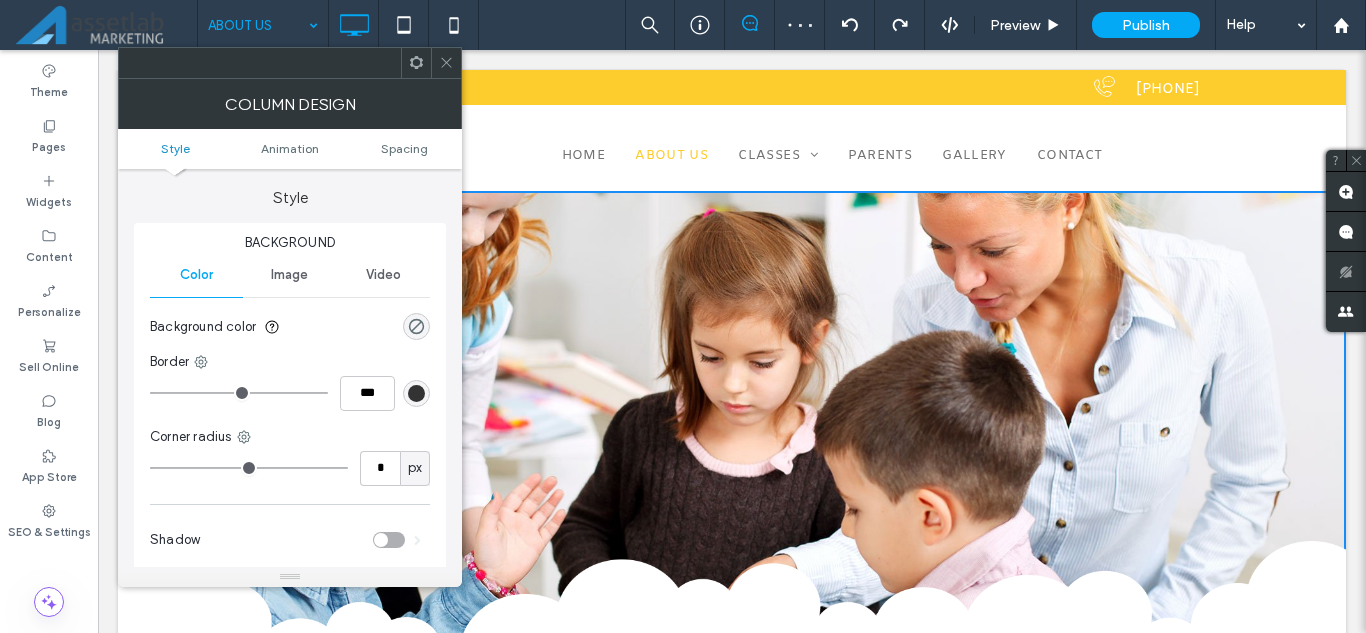 click 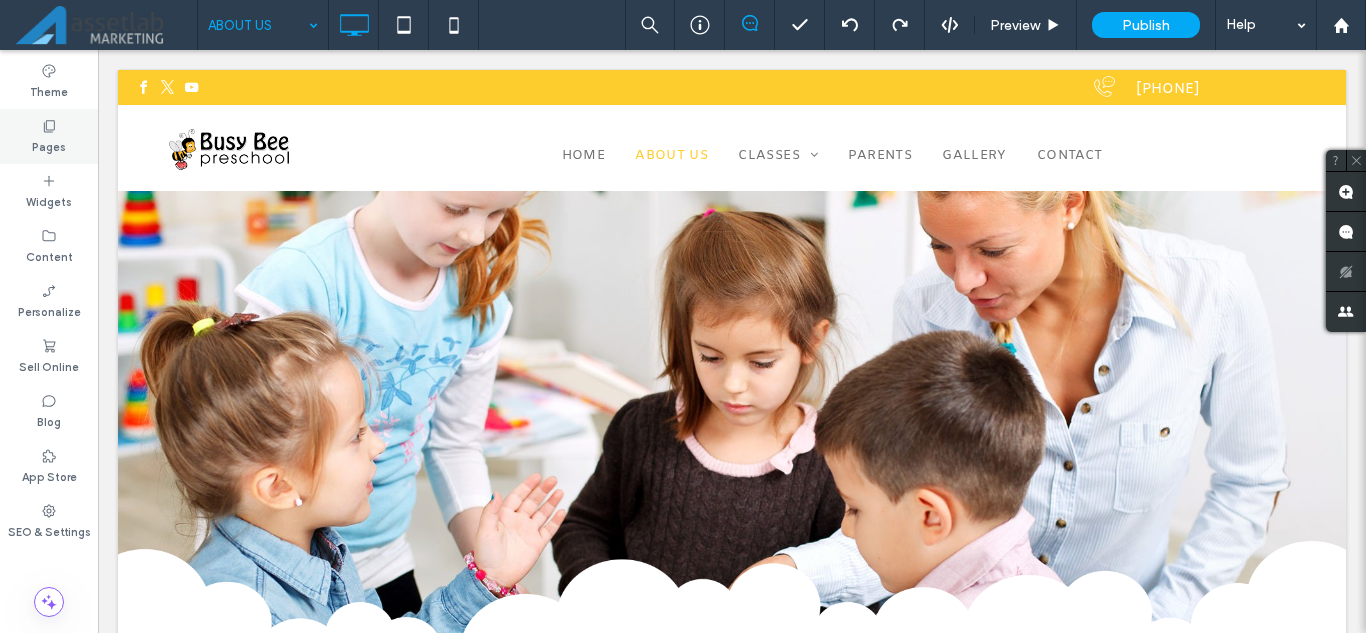 click on "Pages" at bounding box center [49, 136] 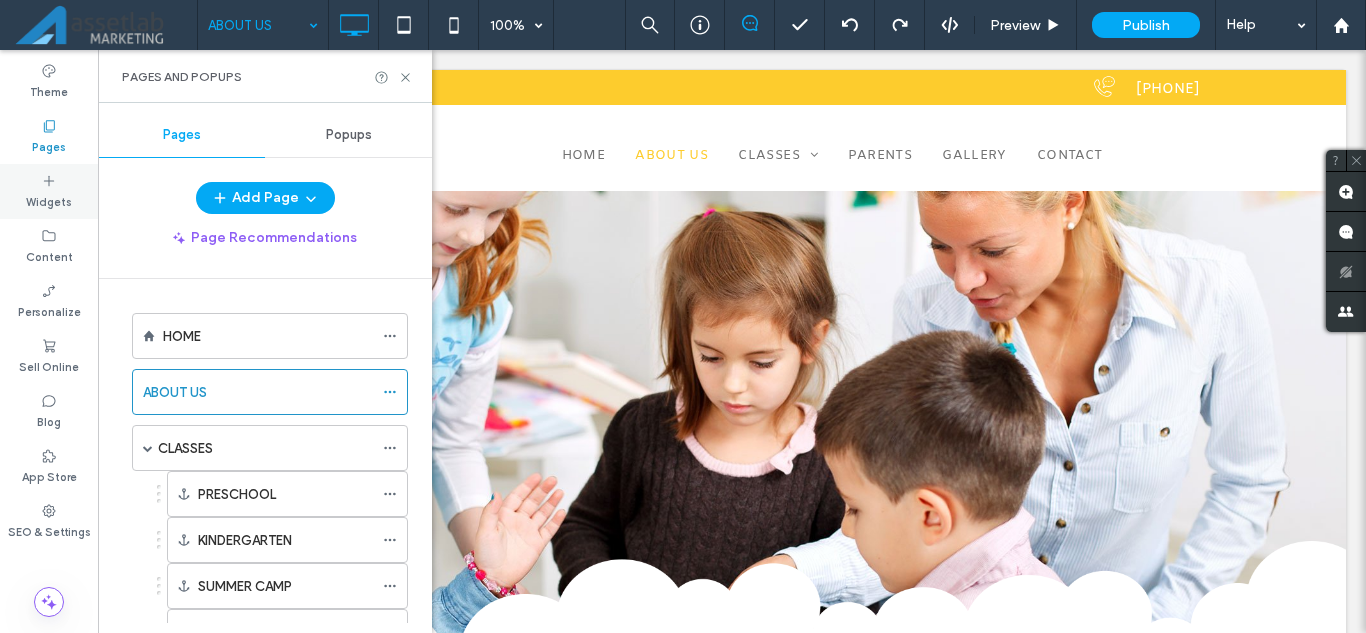 click on "Widgets" at bounding box center (49, 191) 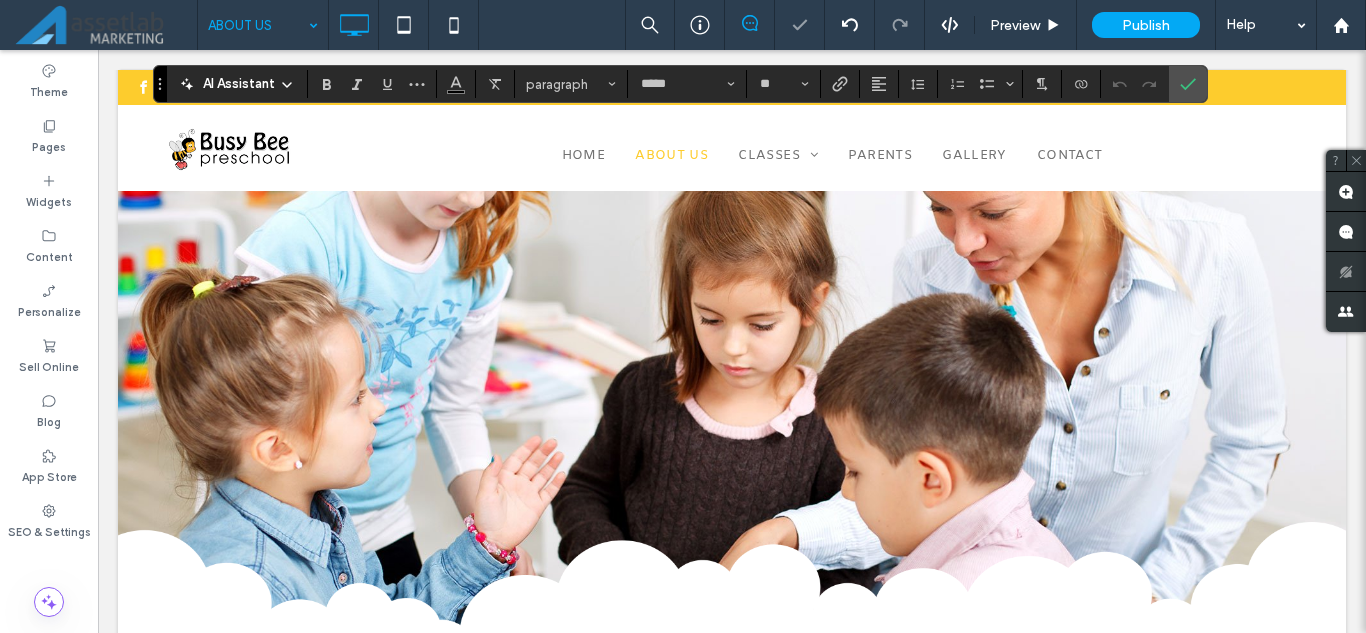 scroll, scrollTop: 0, scrollLeft: 0, axis: both 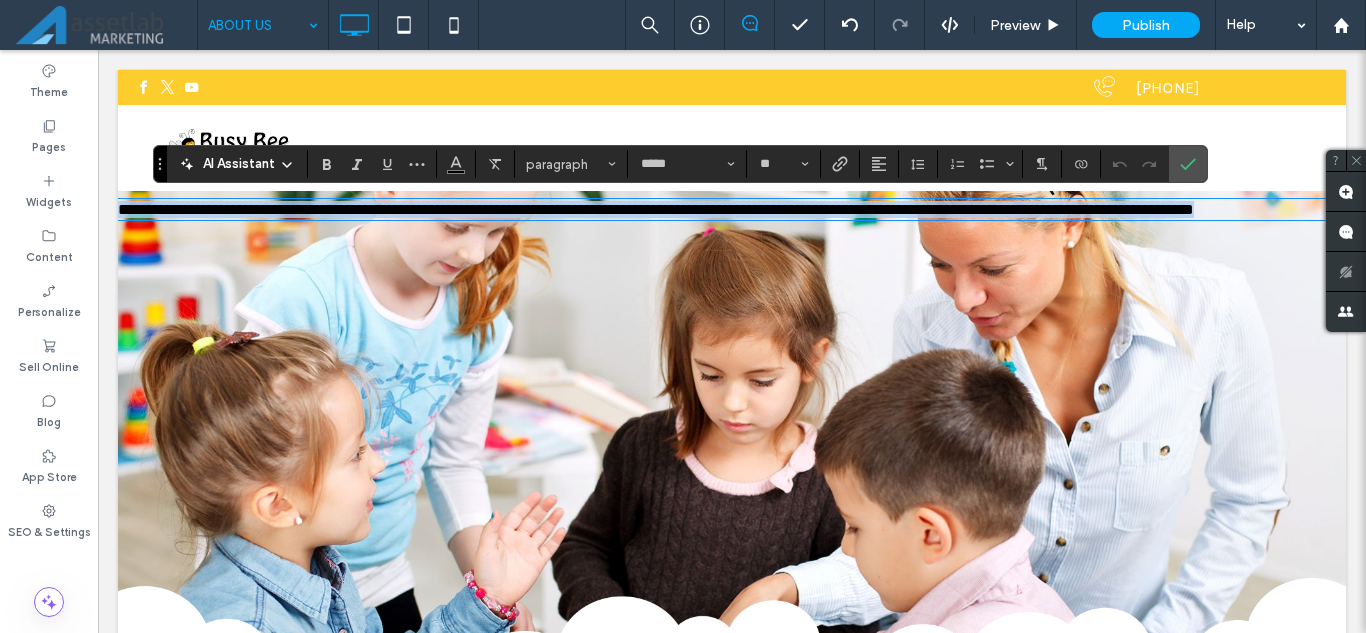 type 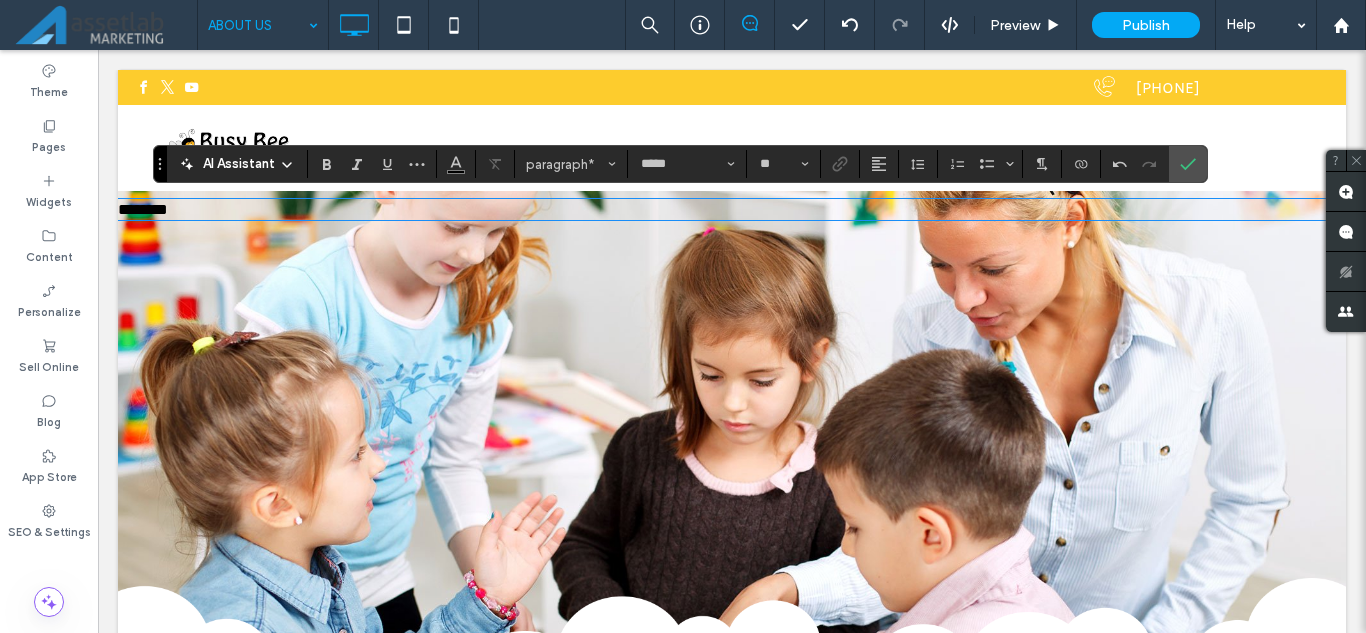 click on "********" at bounding box center (732, 209) 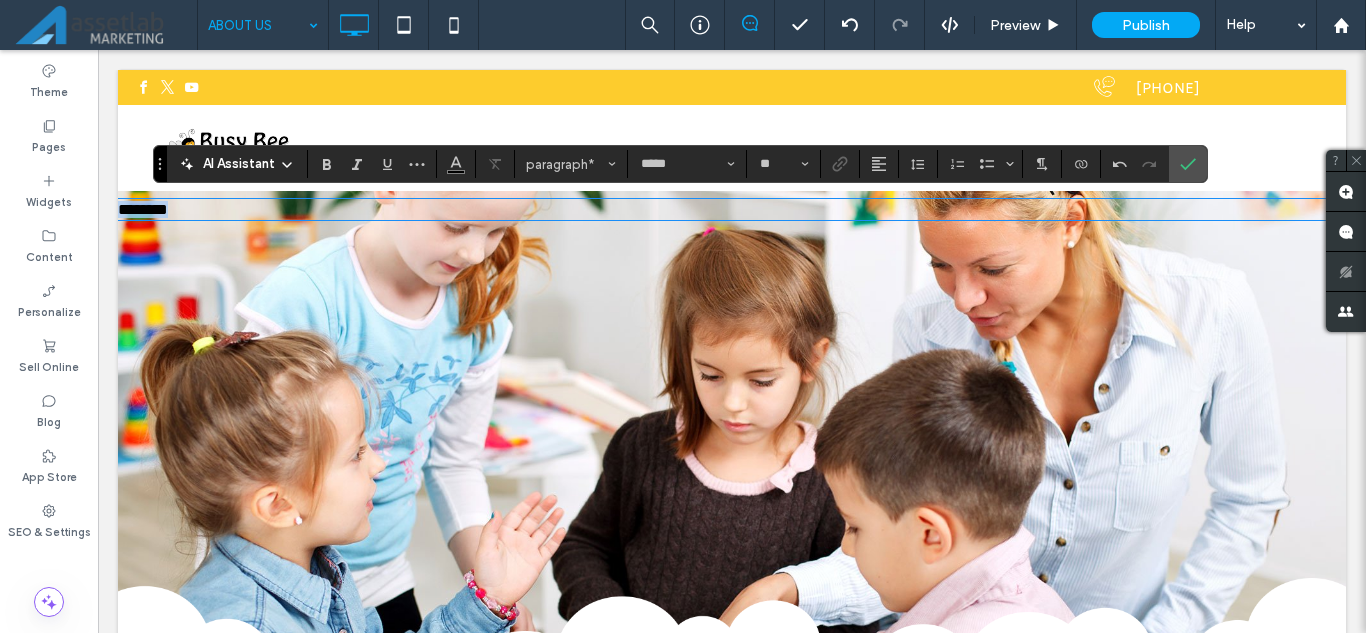 click on "********" at bounding box center [732, 209] 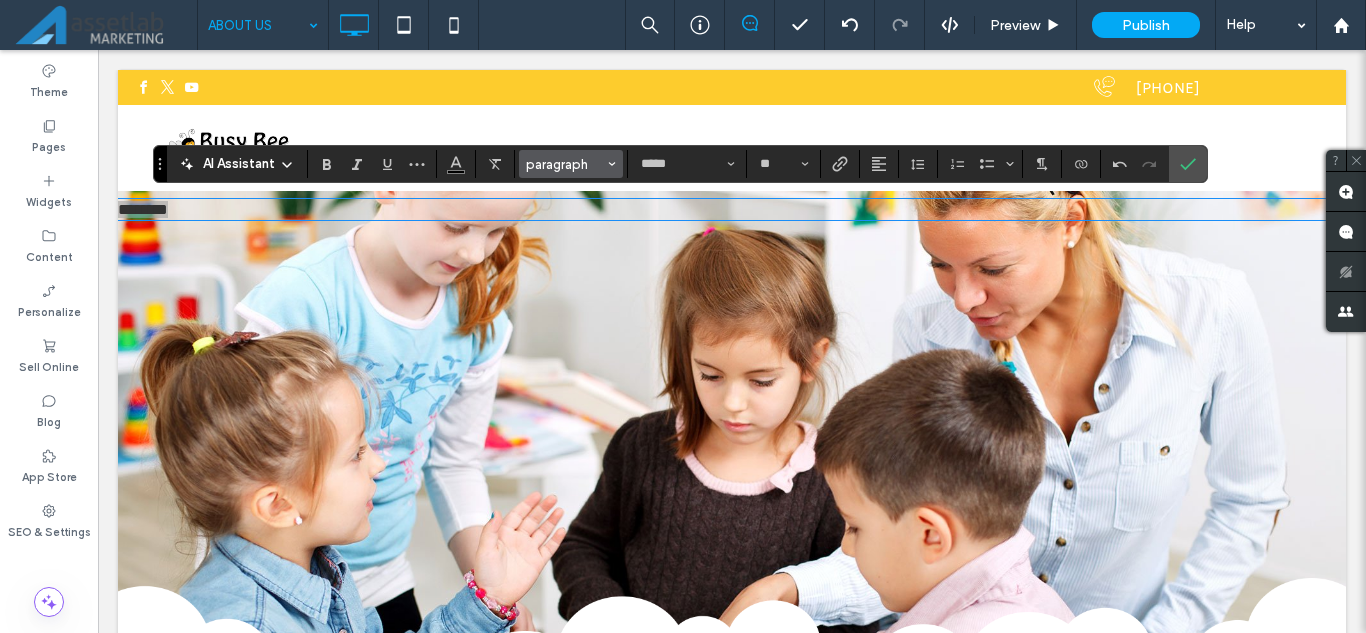 click on "paragraph" at bounding box center [565, 164] 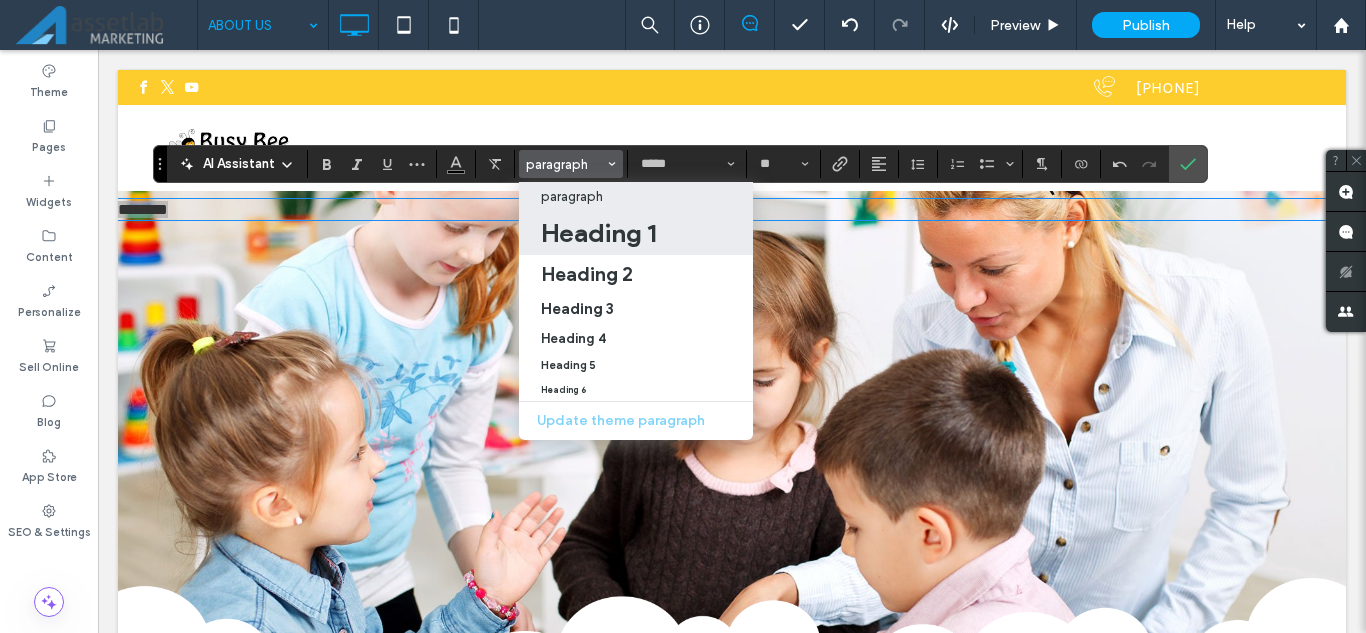 click on "Heading 1" at bounding box center (598, 233) 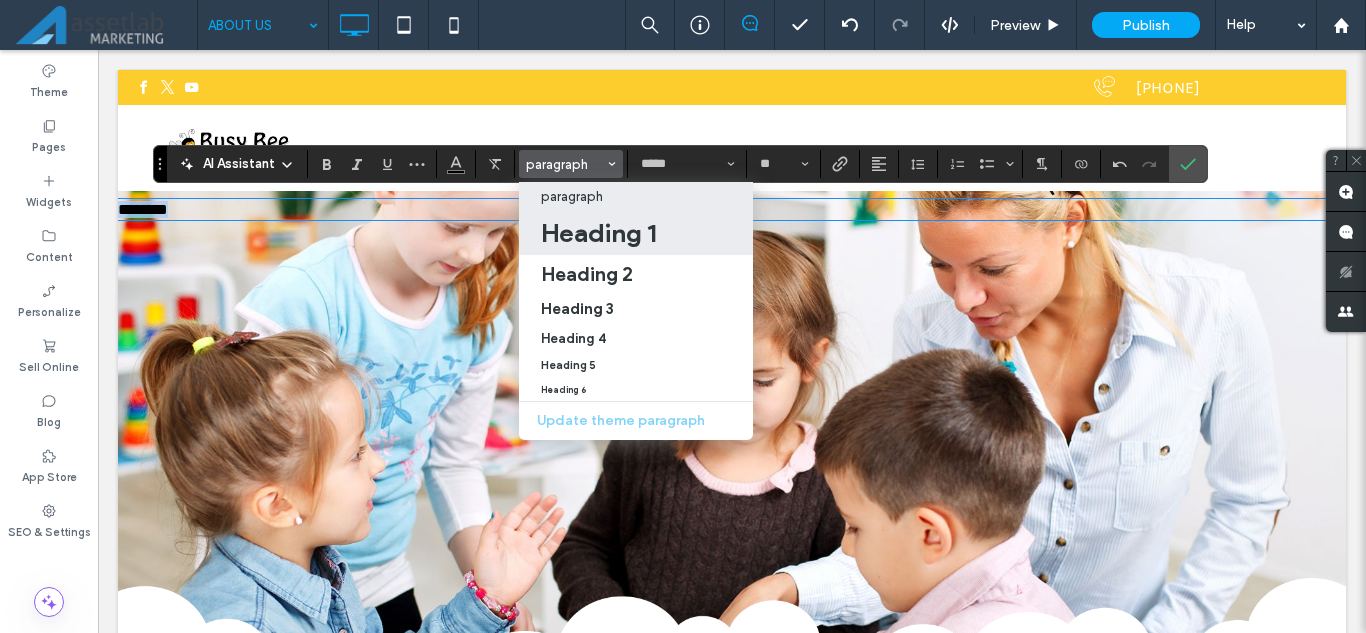 type on "**********" 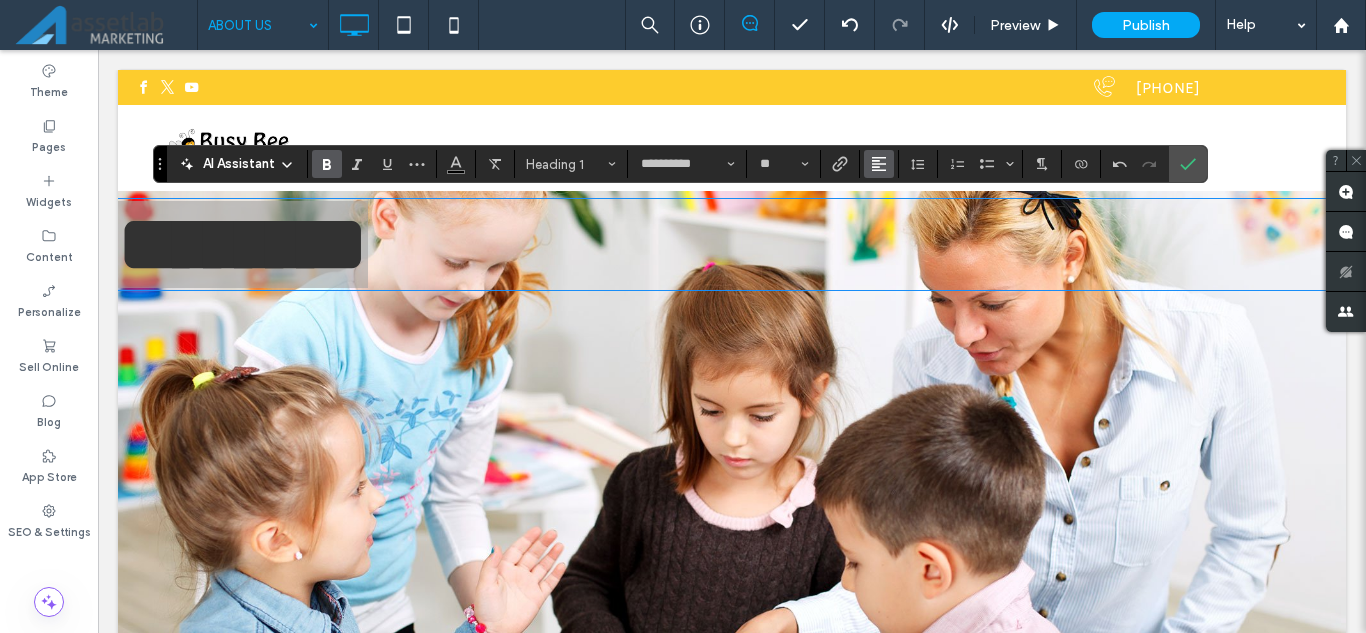 click 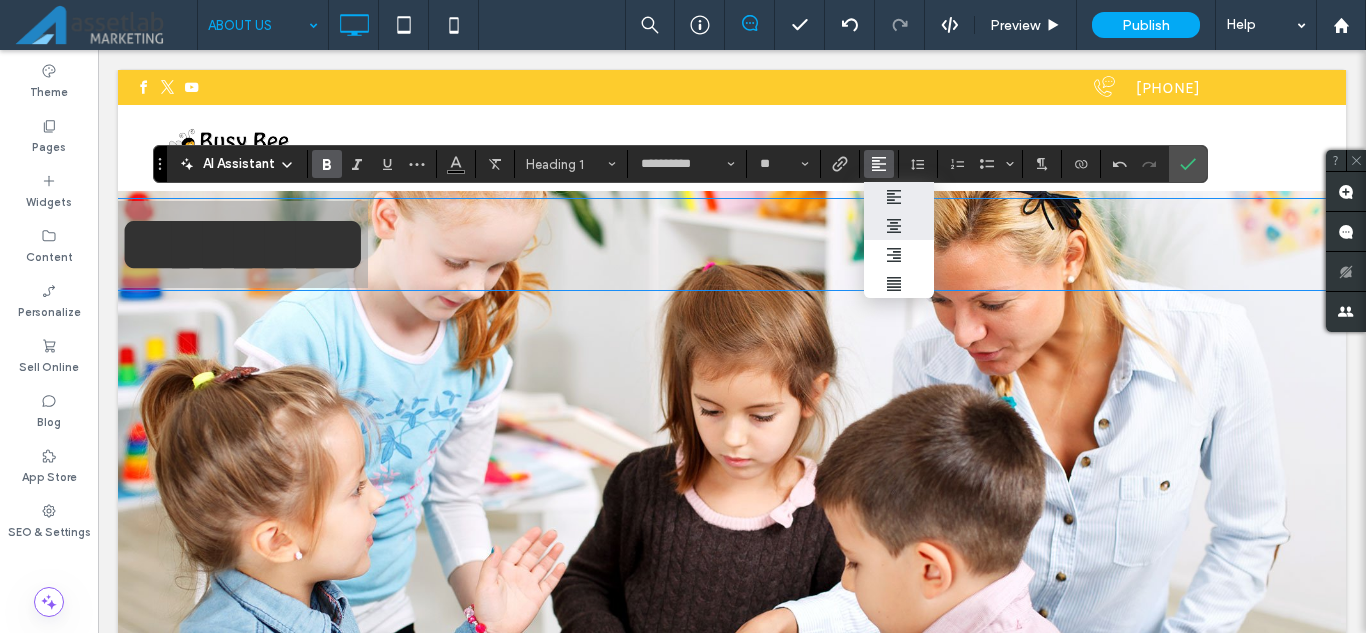 click at bounding box center [899, 225] 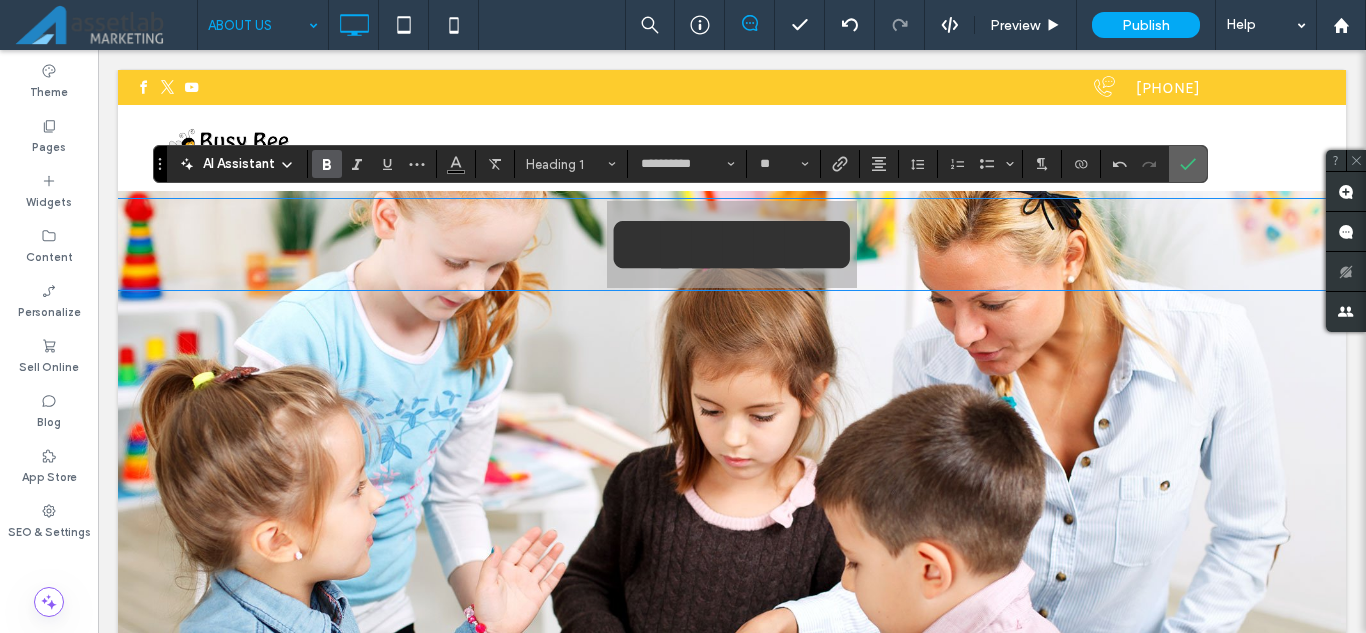 click at bounding box center [1188, 164] 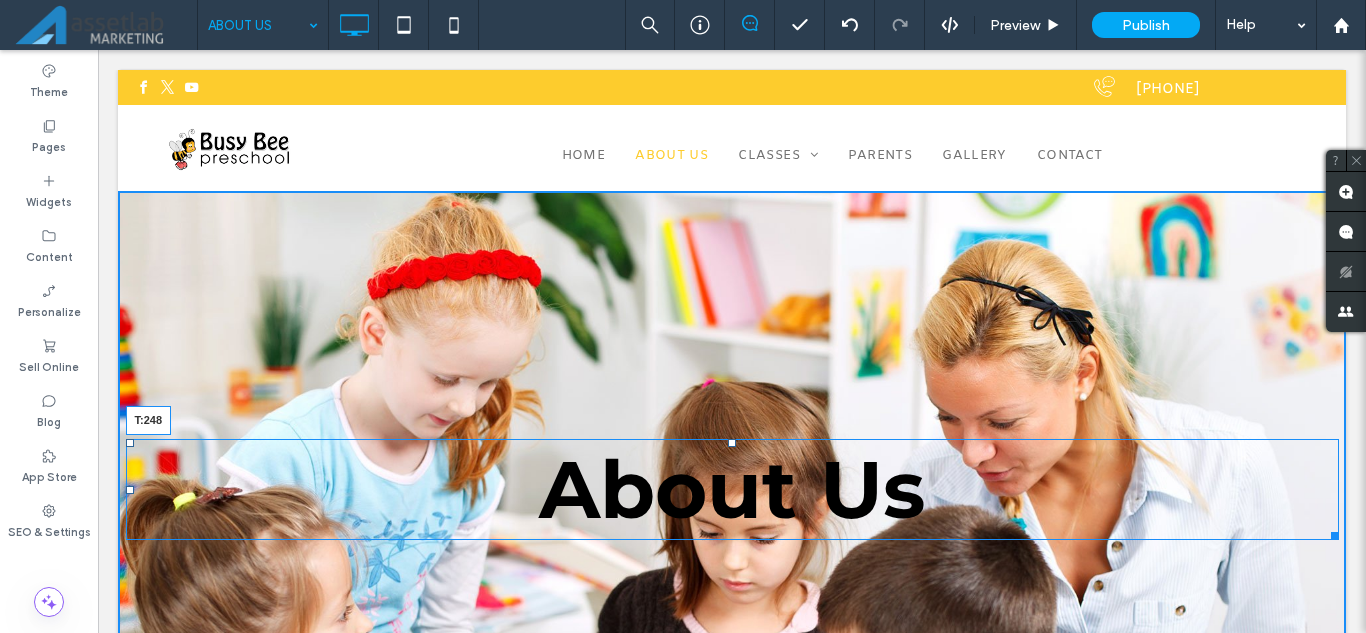 drag, startPoint x: 726, startPoint y: 202, endPoint x: 721, endPoint y: 442, distance: 240.05208 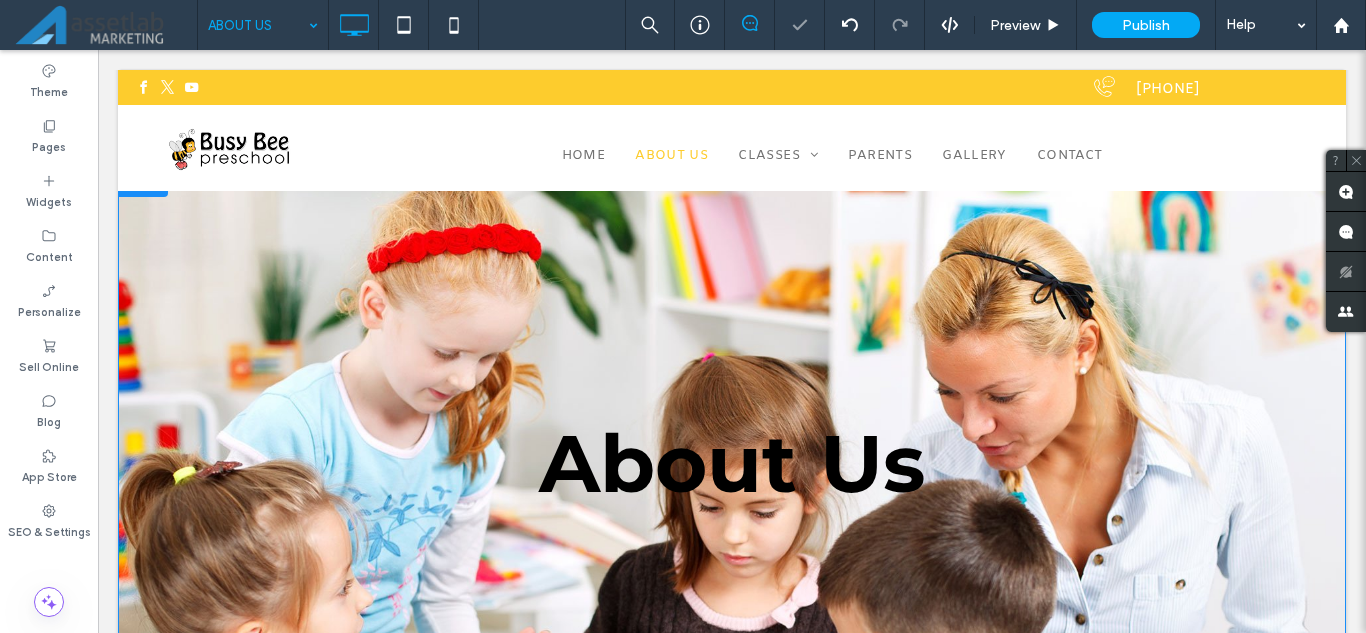 scroll, scrollTop: 0, scrollLeft: 0, axis: both 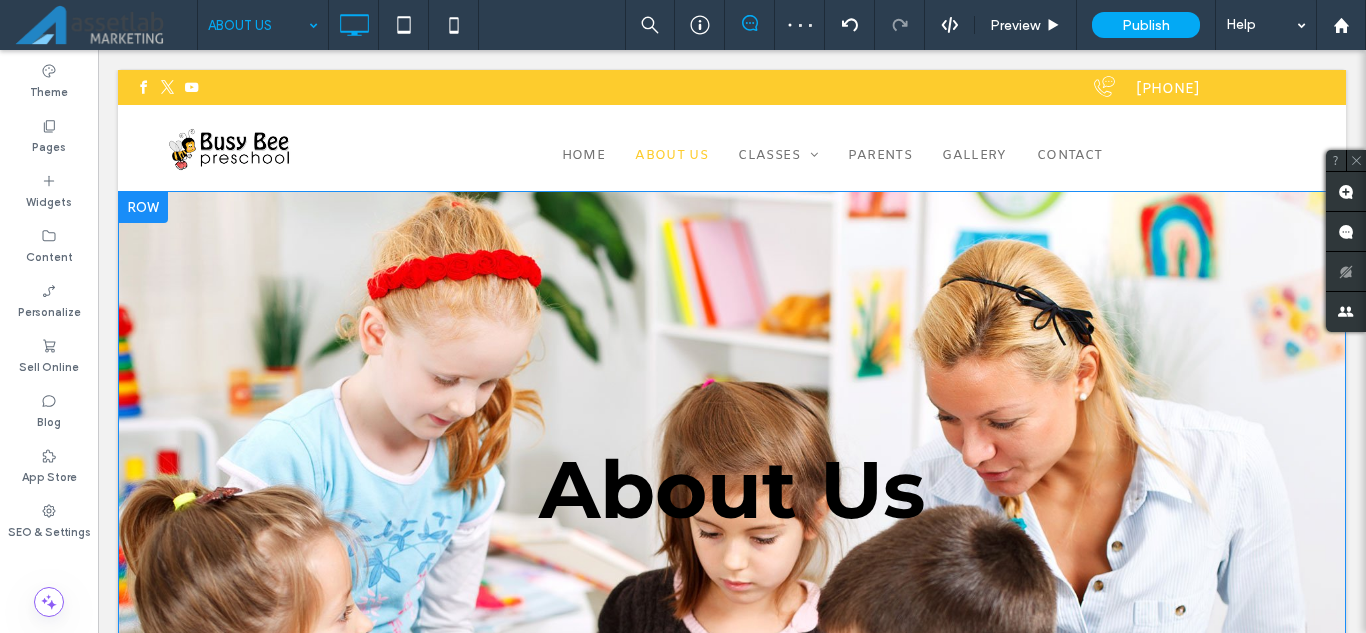 click on "About Us
Click To Paste" at bounding box center (732, 615) 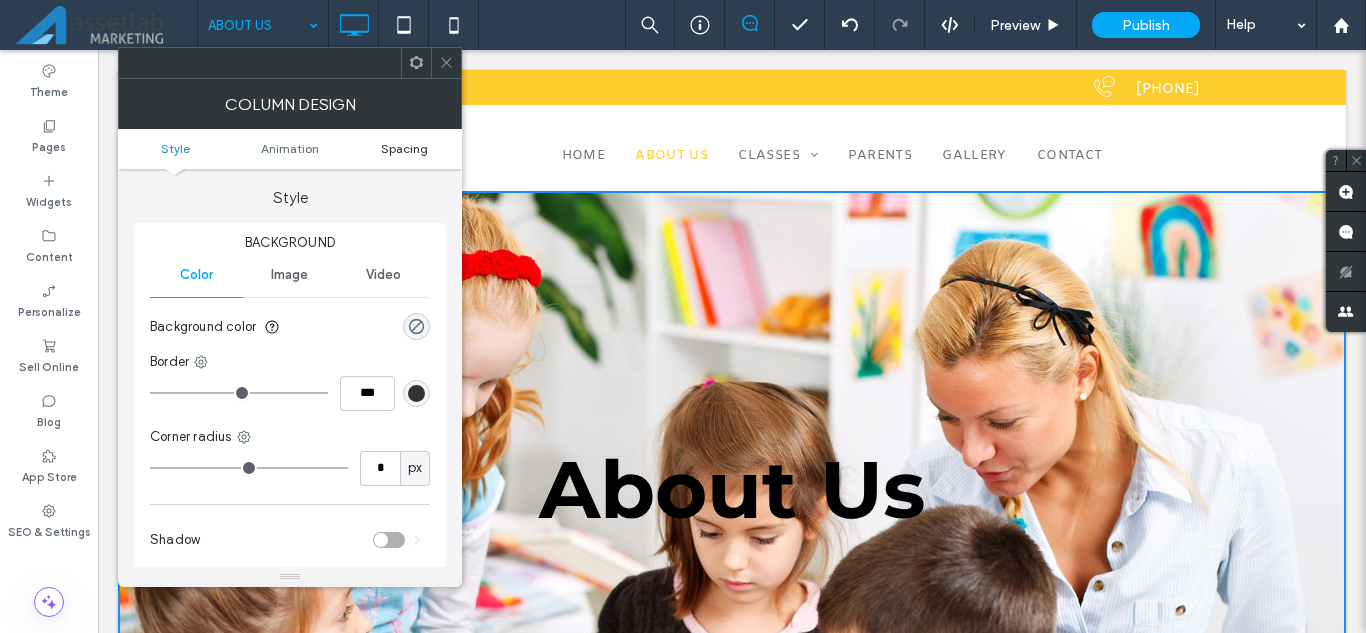 click on "Spacing" at bounding box center [404, 148] 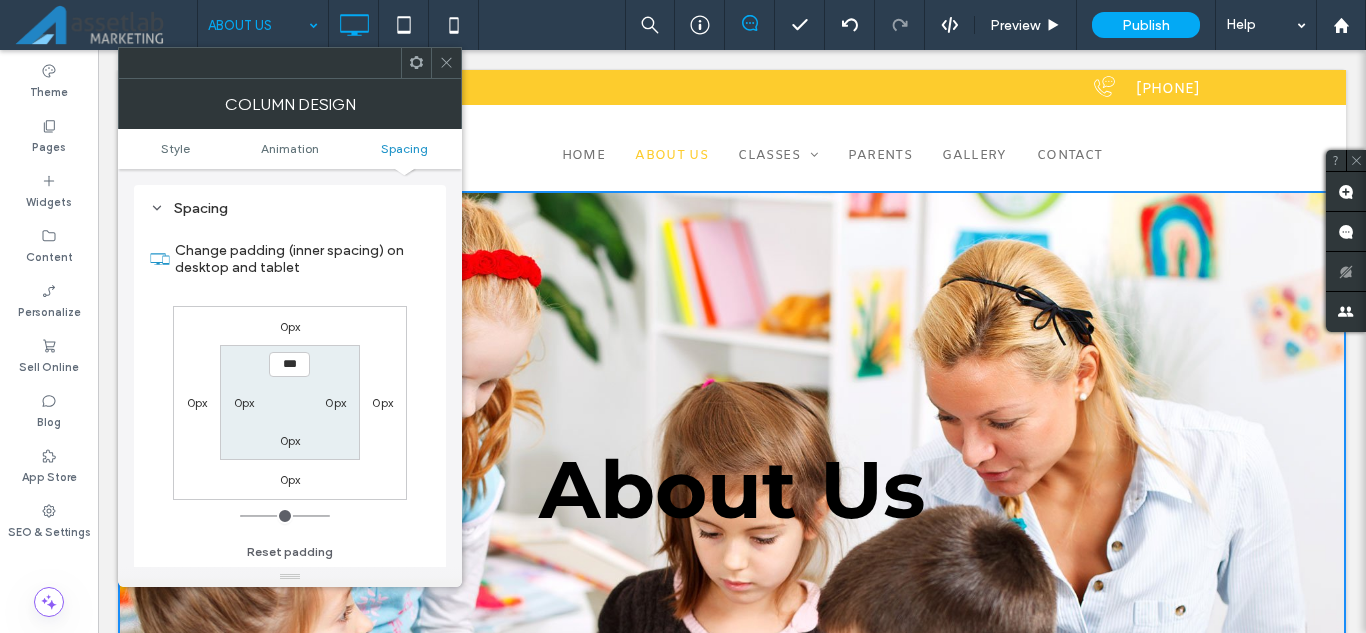 scroll, scrollTop: 469, scrollLeft: 0, axis: vertical 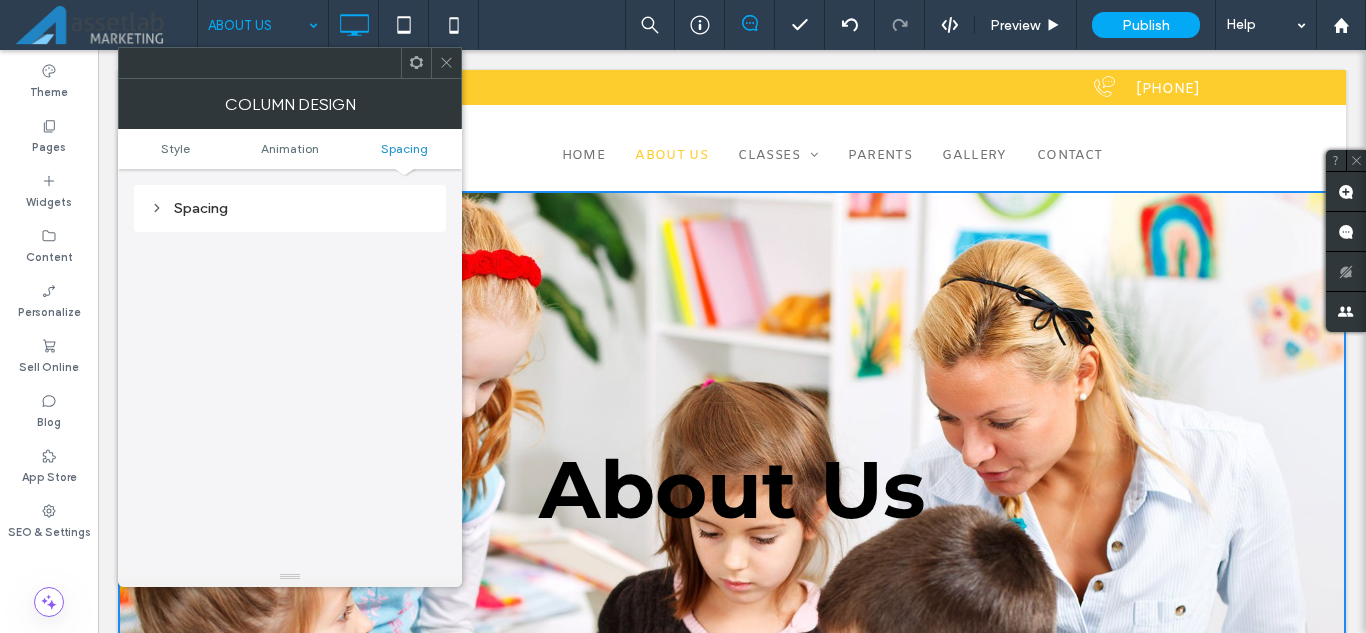 click 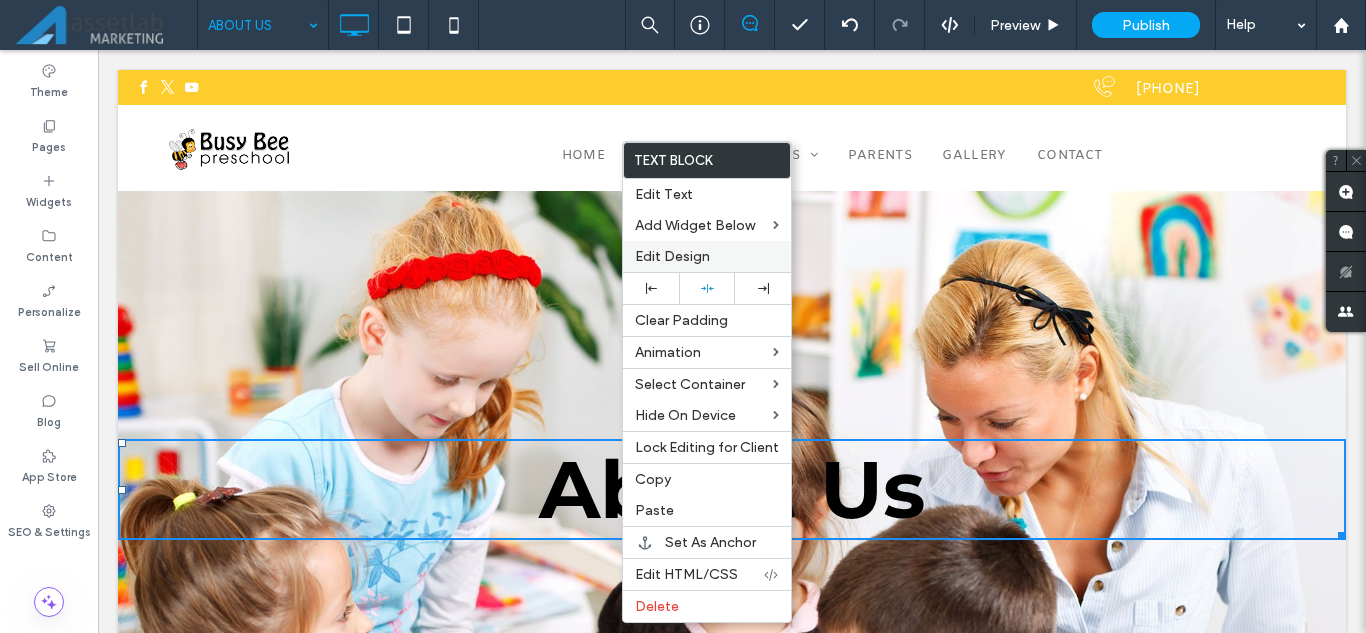click on "Edit Design" at bounding box center (672, 256) 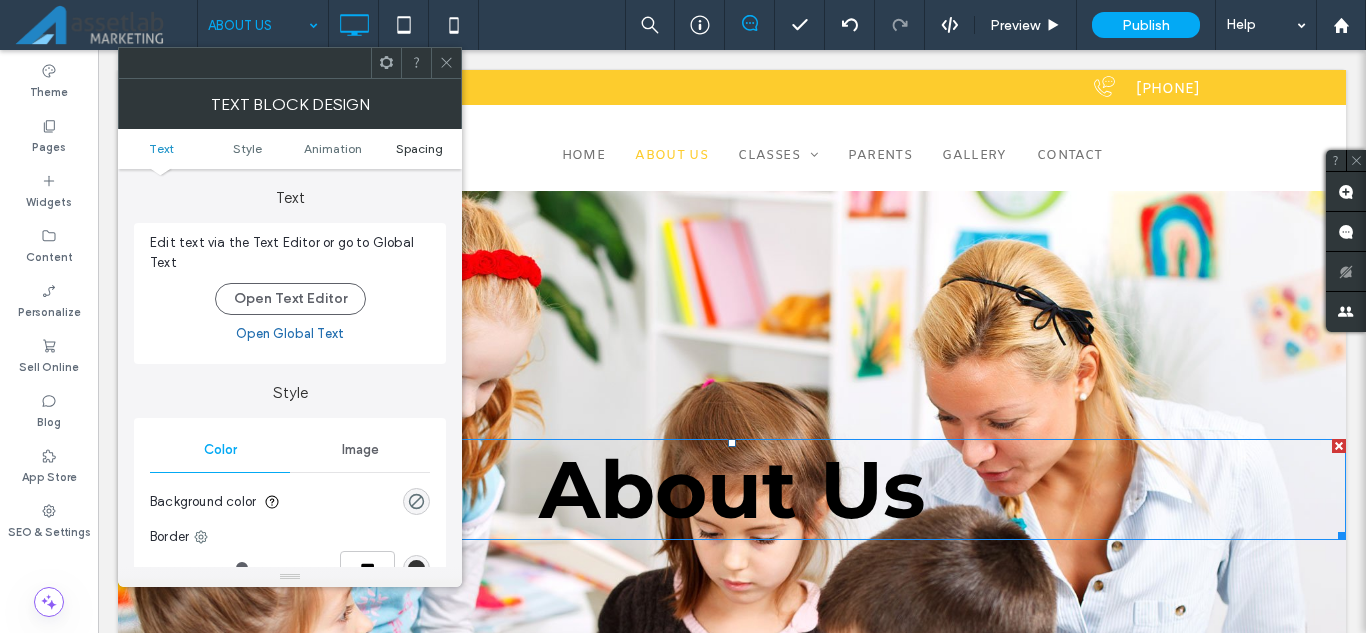 click on "Spacing" at bounding box center (419, 148) 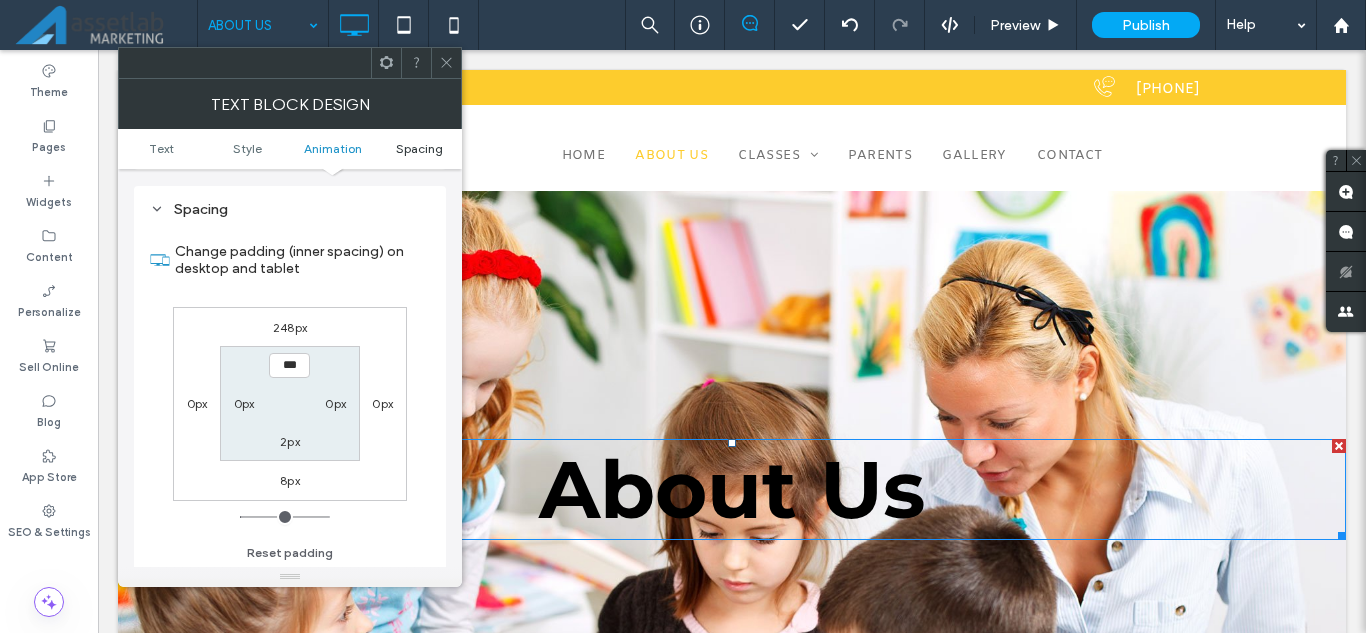 scroll, scrollTop: 573, scrollLeft: 0, axis: vertical 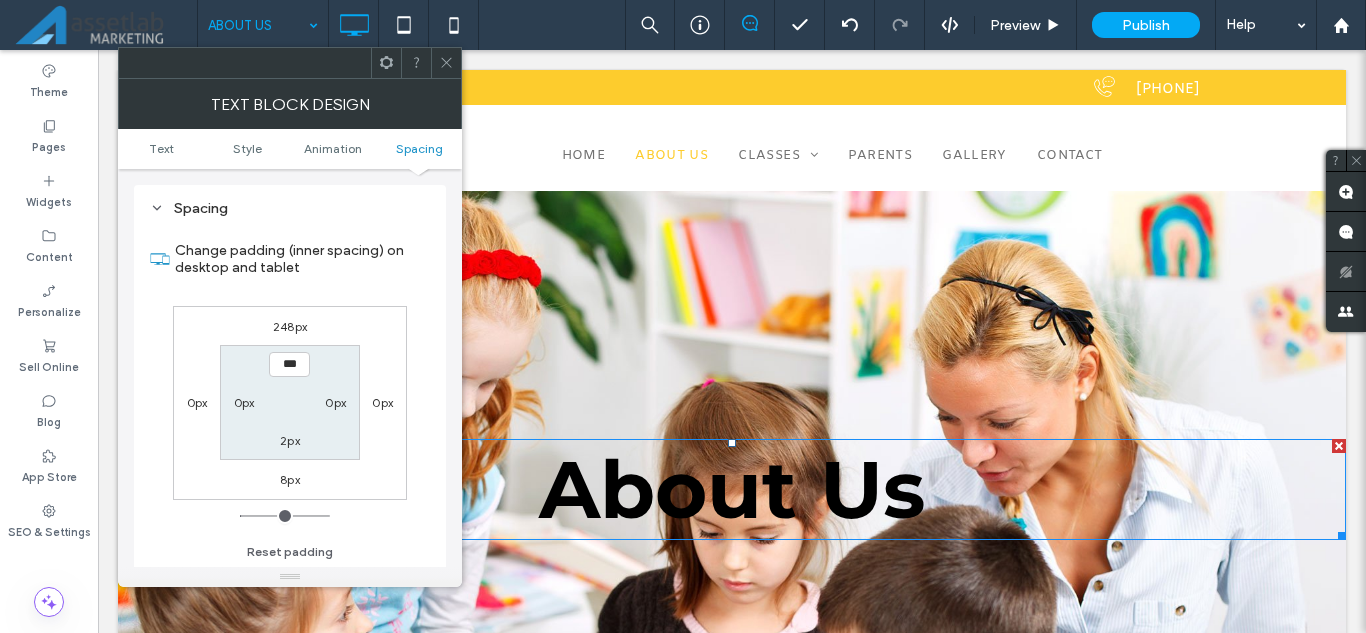 click on "248px" at bounding box center [290, 326] 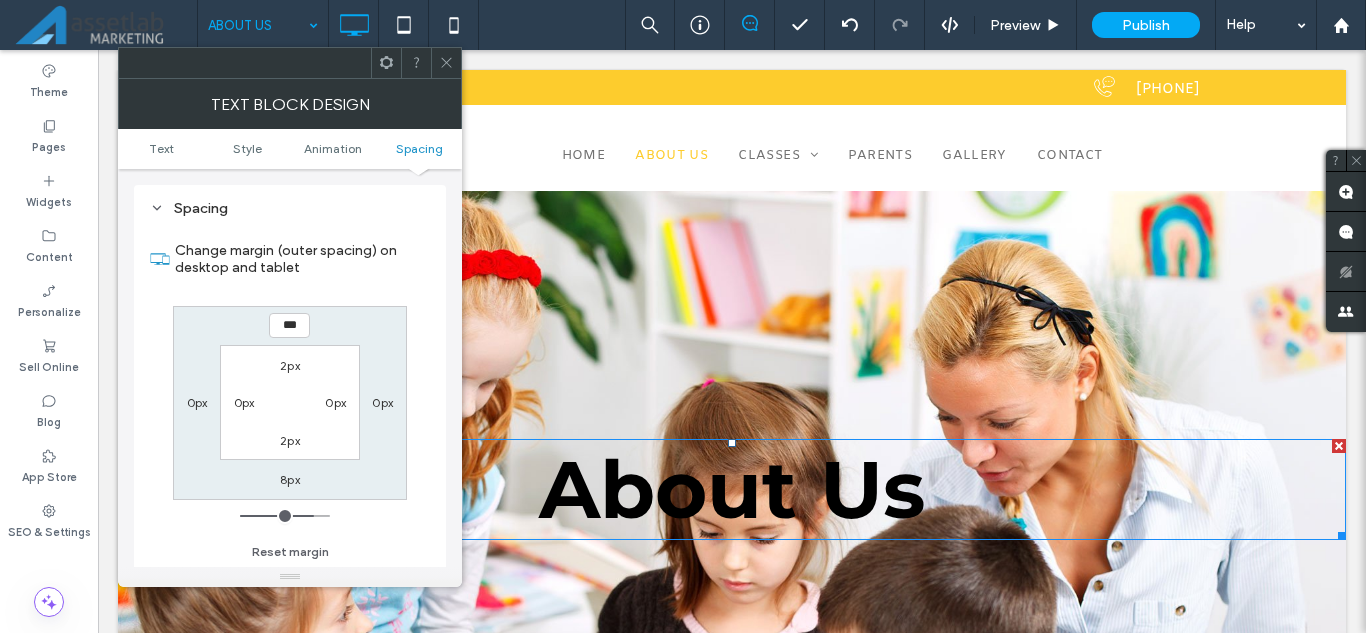 type on "***" 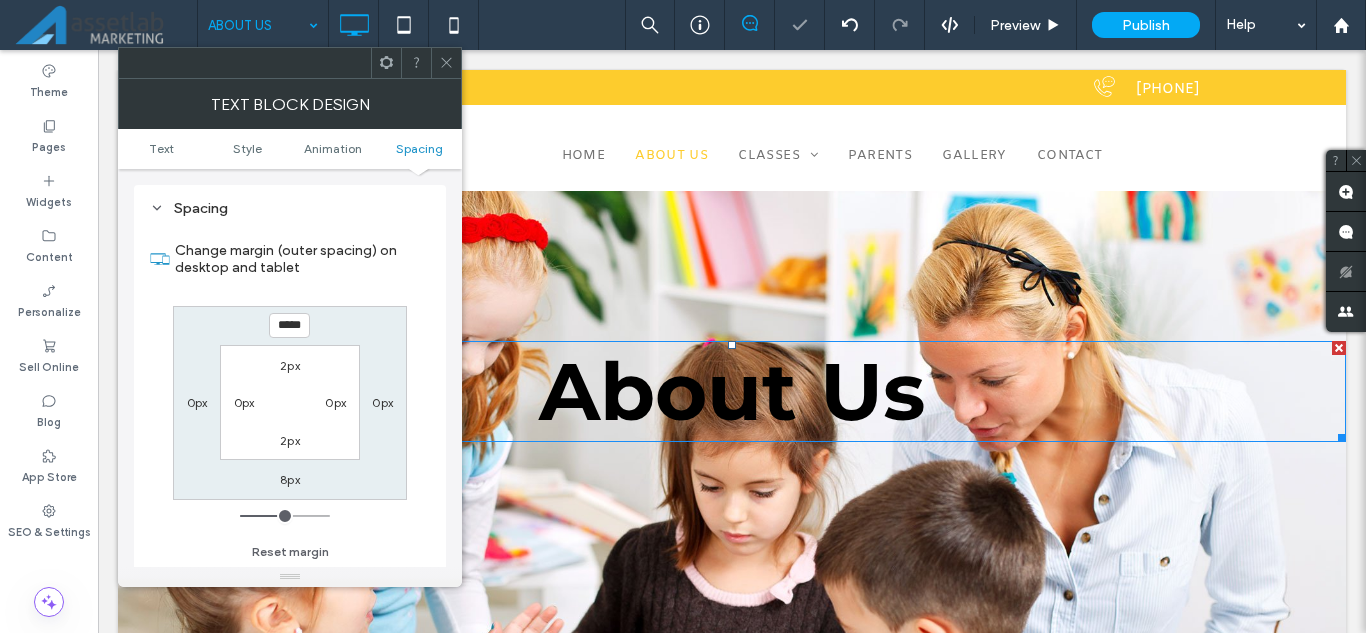 click on "***** 0px 8px 0px 2px 0px 2px 0px" at bounding box center (290, 403) 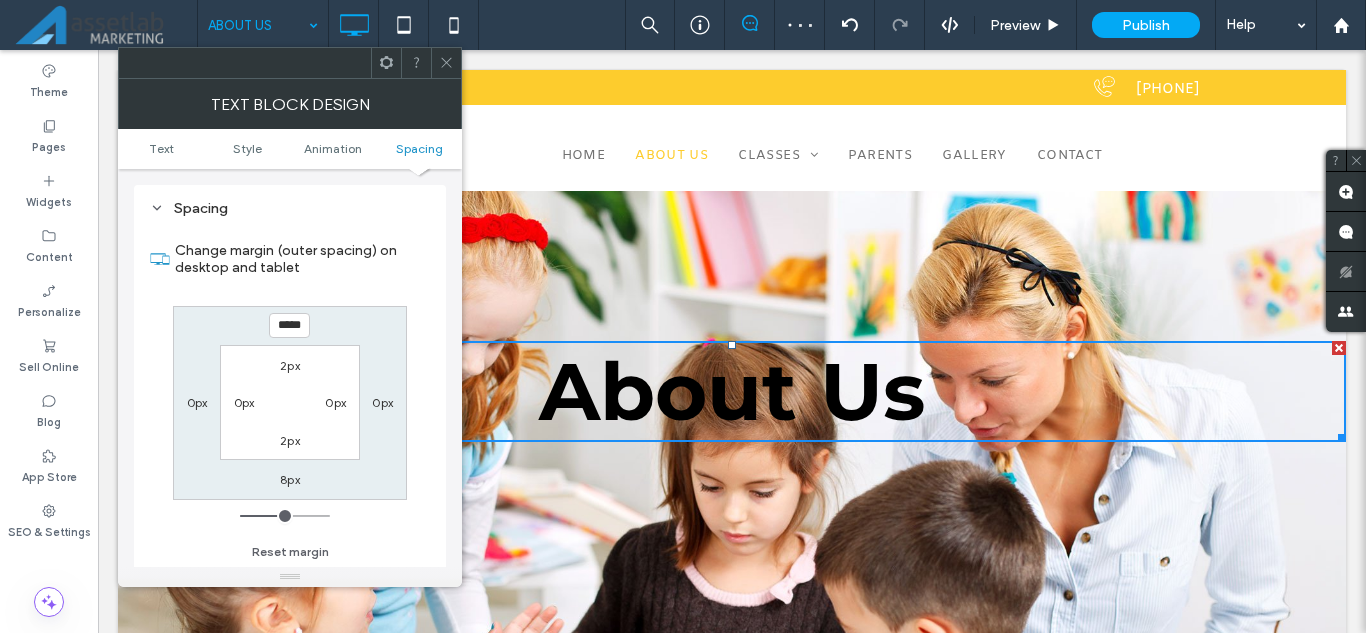 click 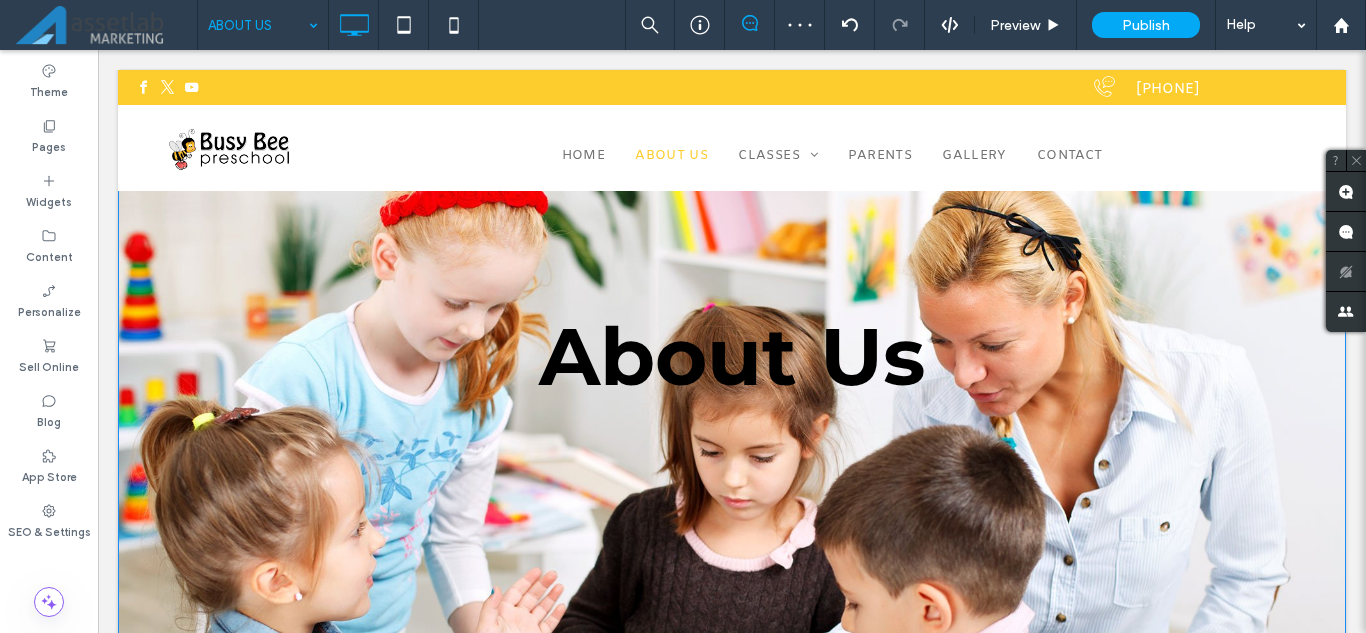 scroll, scrollTop: 0, scrollLeft: 0, axis: both 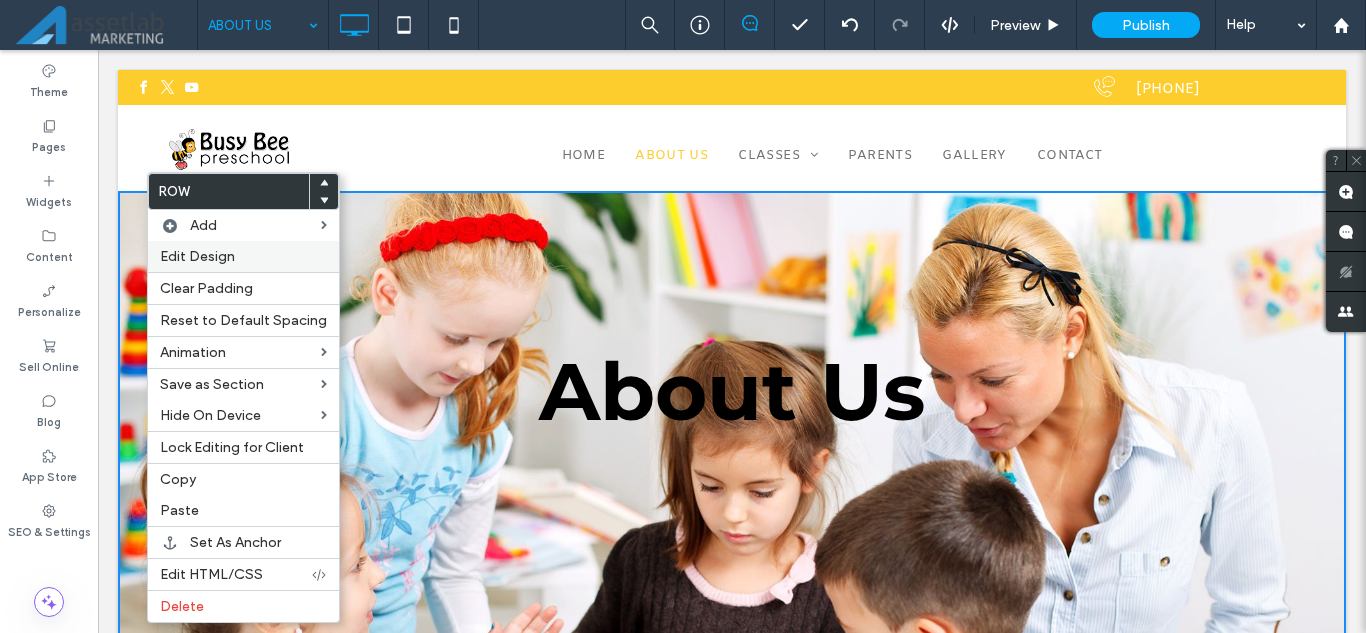 click on "Edit Design" at bounding box center (197, 256) 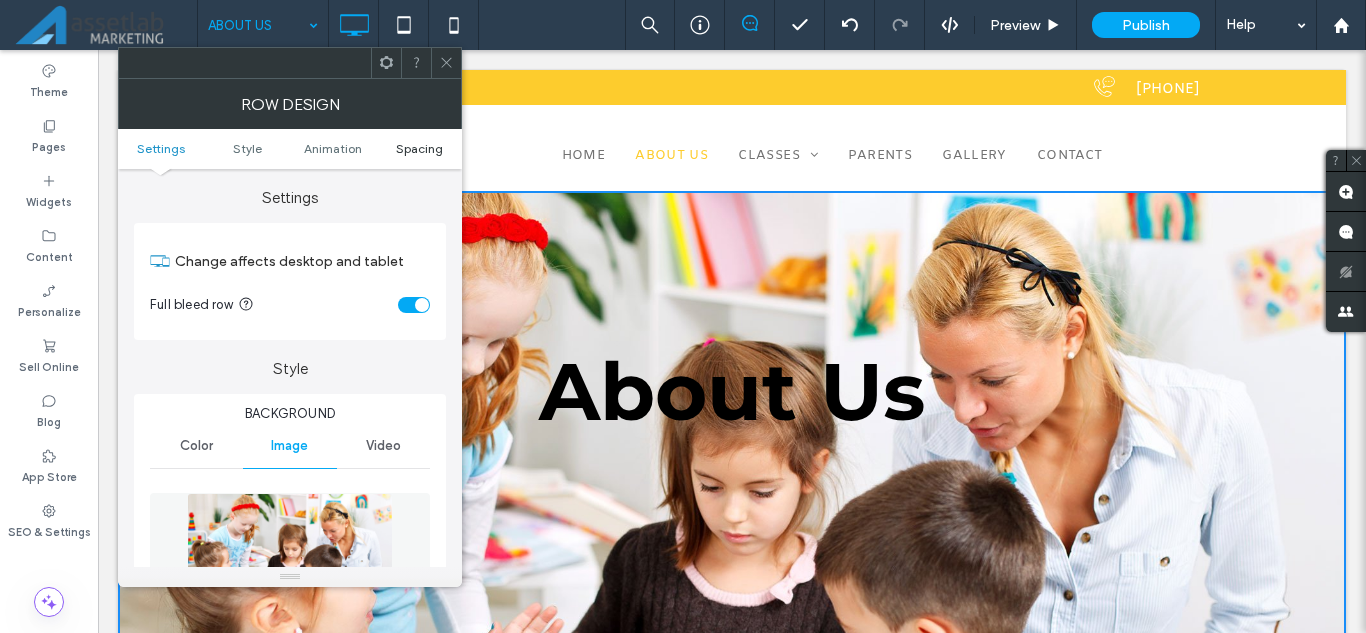 click on "Spacing" at bounding box center (419, 148) 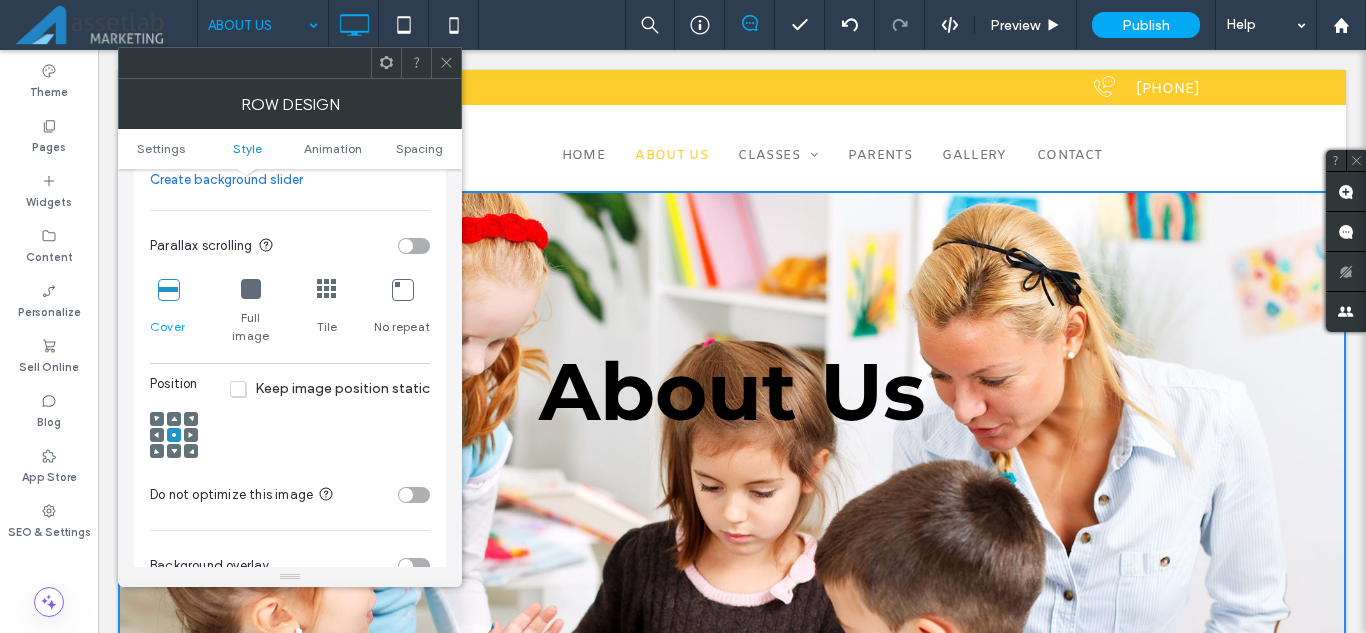 scroll, scrollTop: 601, scrollLeft: 0, axis: vertical 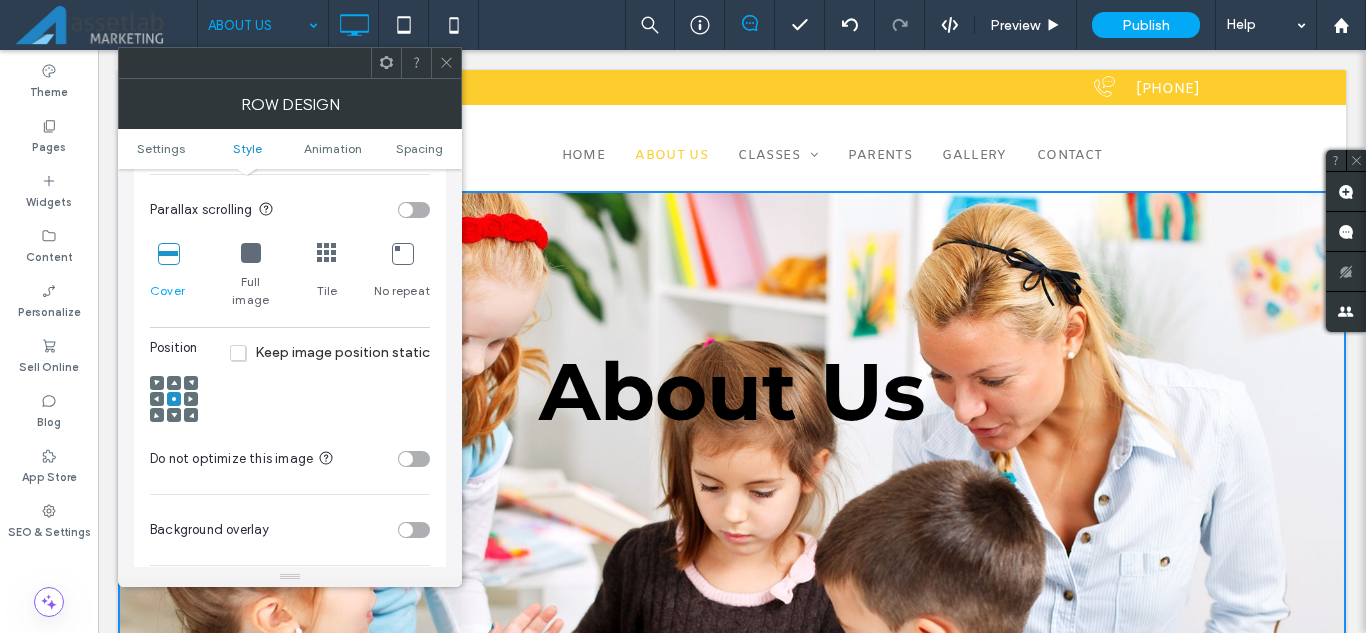 click on "Keep image position static" at bounding box center (330, 352) 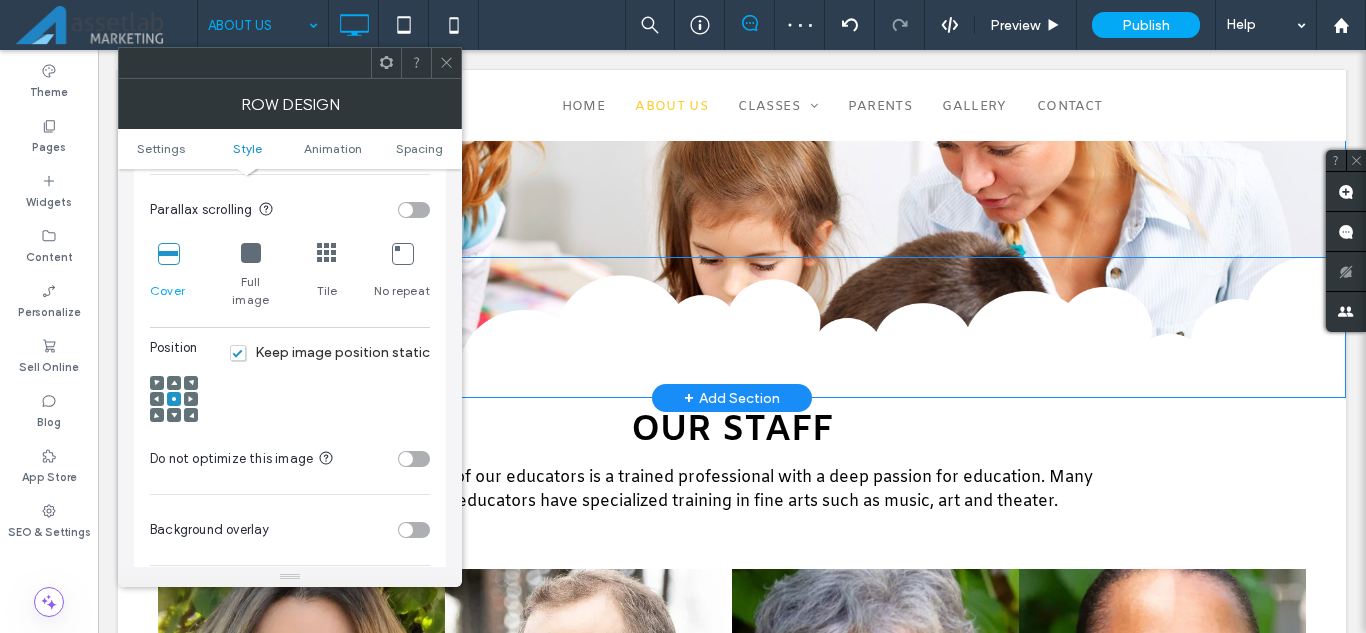 scroll, scrollTop: 0, scrollLeft: 0, axis: both 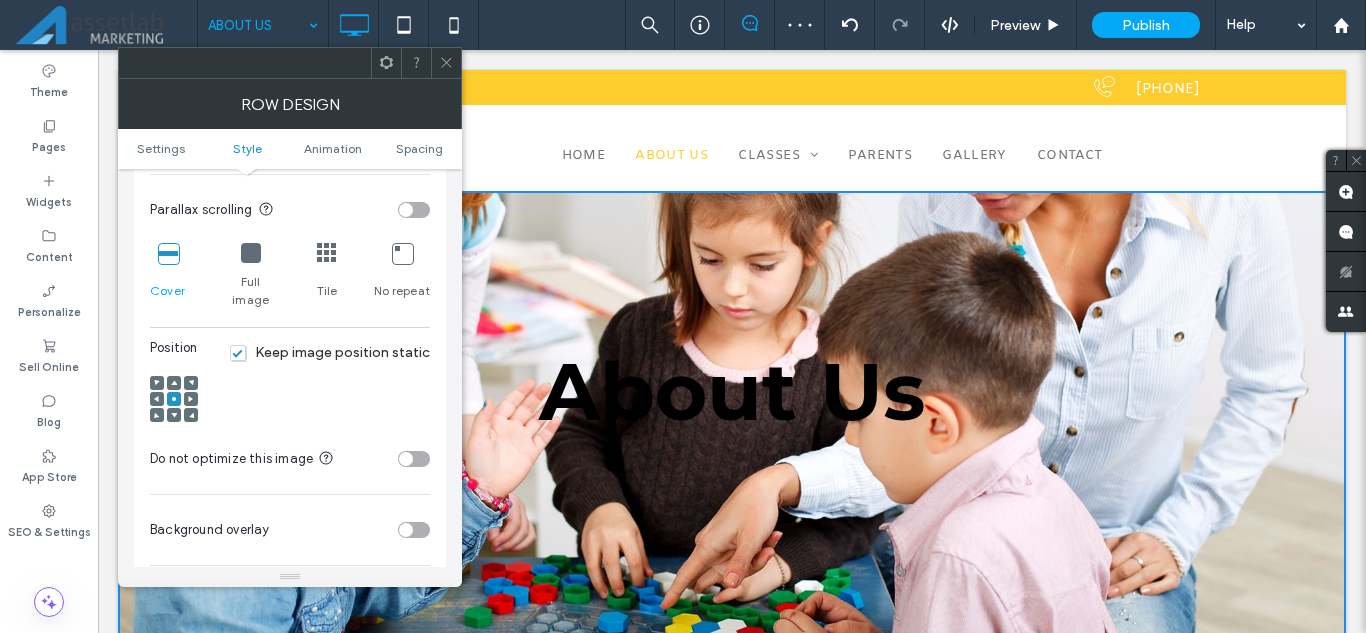 click 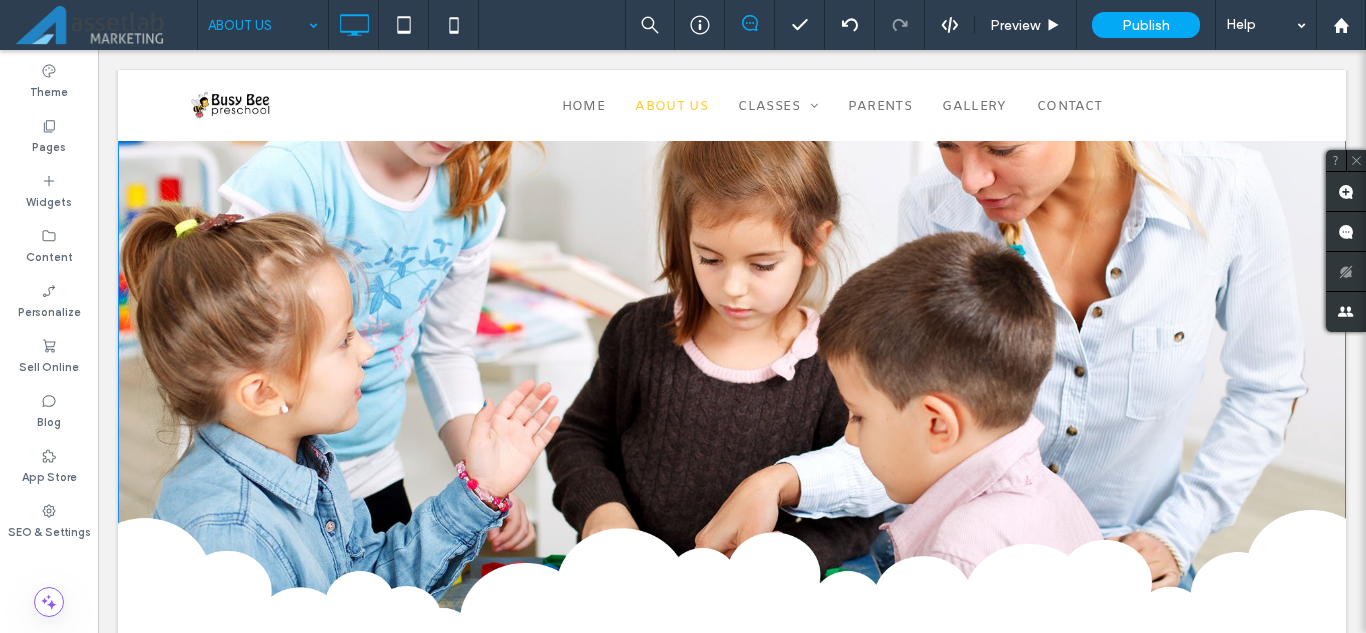 scroll, scrollTop: 300, scrollLeft: 0, axis: vertical 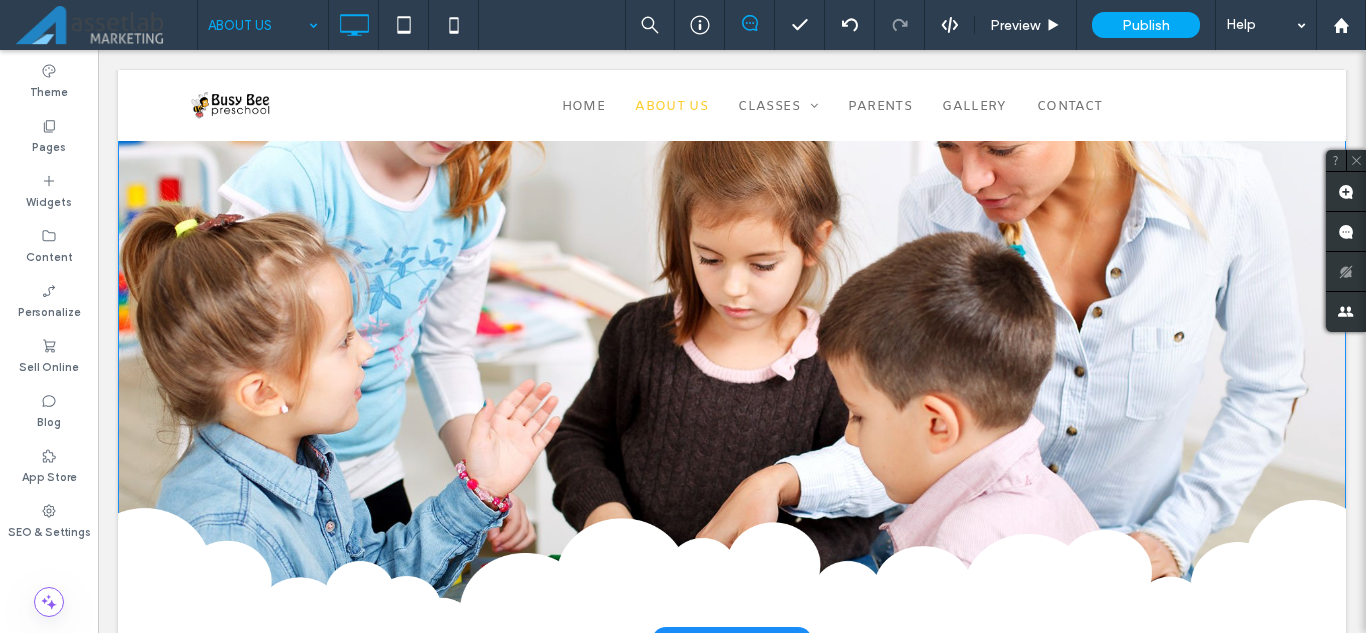 click on "About Us
Click To Paste" at bounding box center (732, 266) 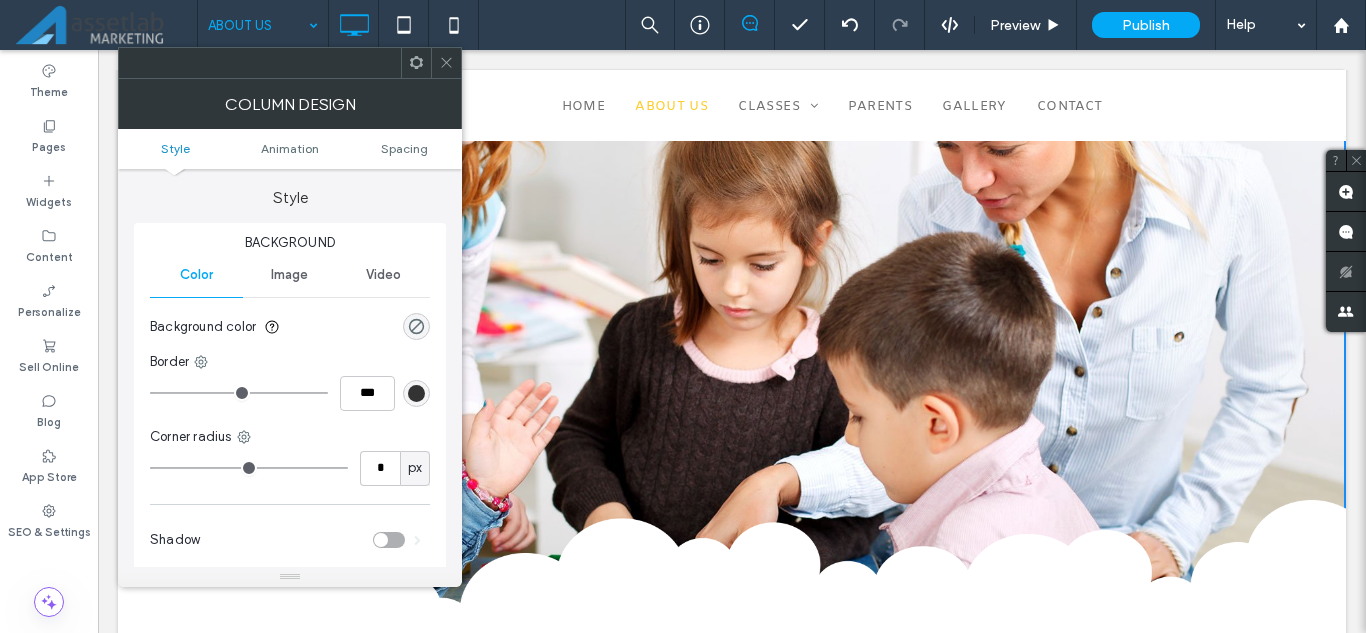 click on "Style Animation Spacing" at bounding box center (290, 149) 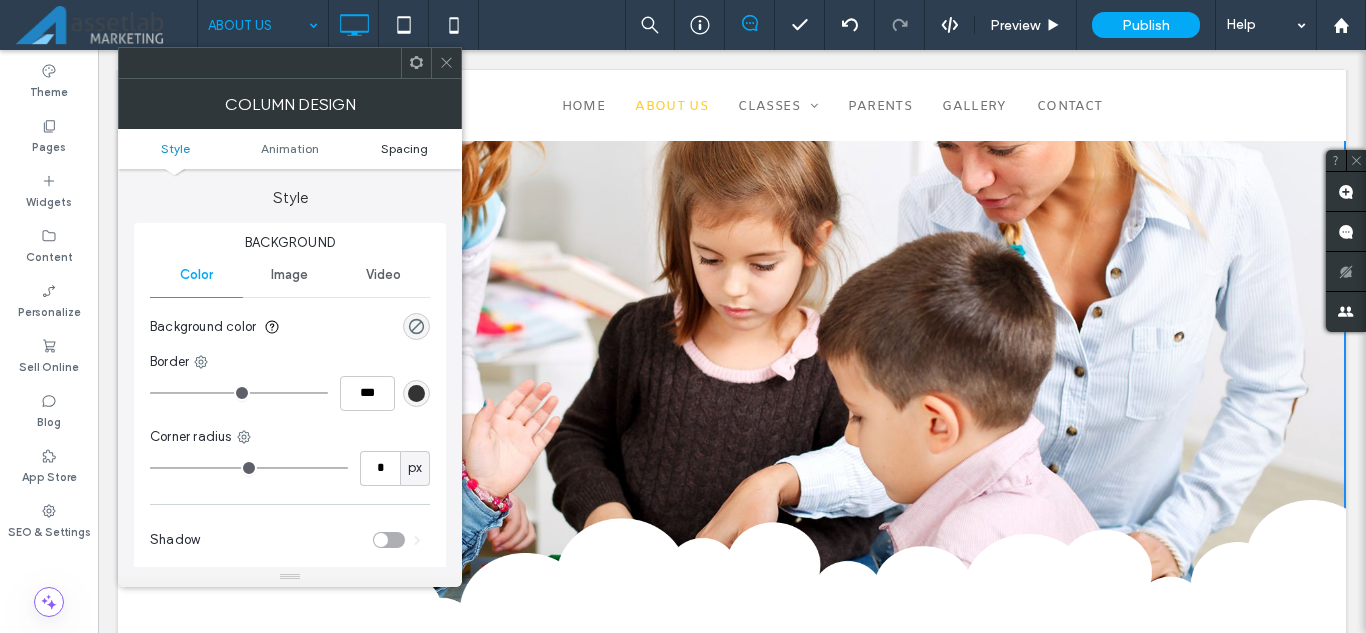 click on "Spacing" at bounding box center [404, 148] 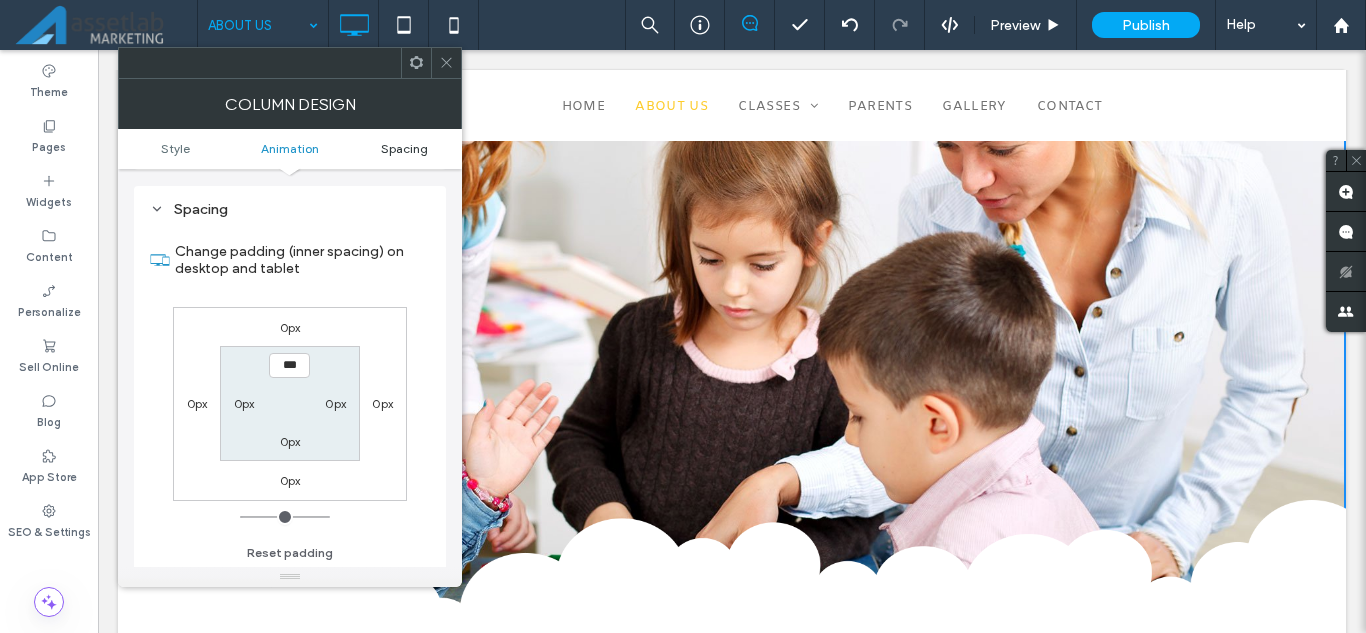 scroll, scrollTop: 469, scrollLeft: 0, axis: vertical 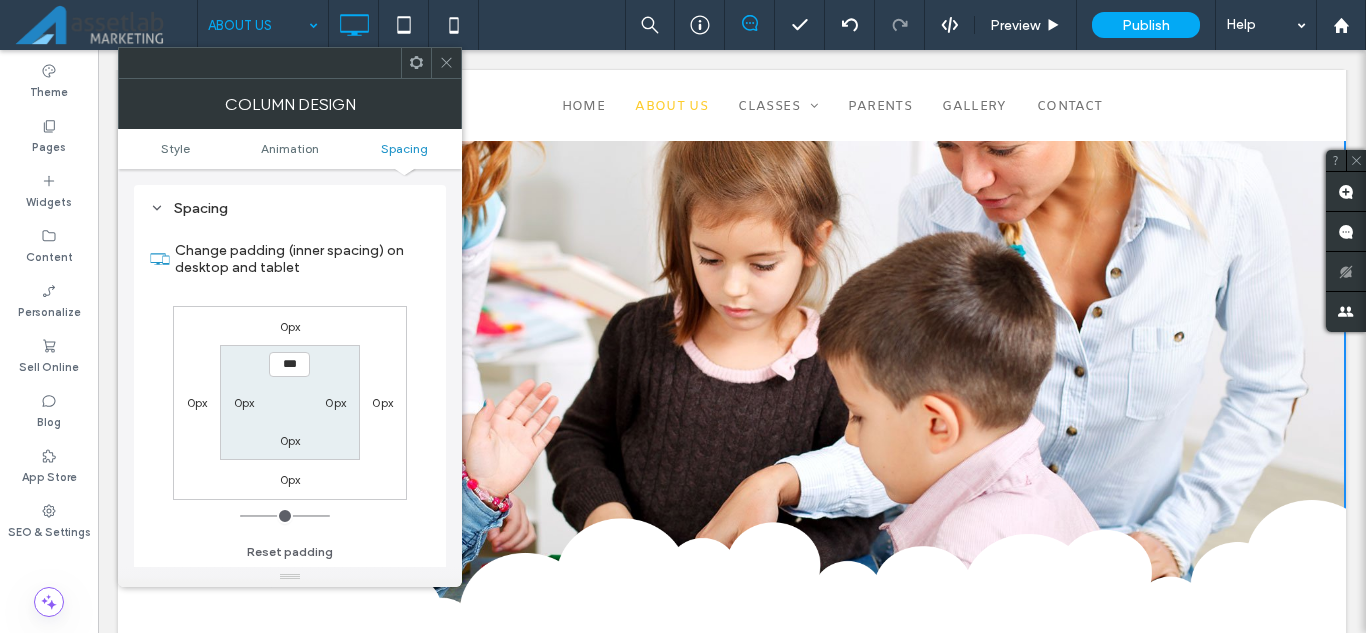 click 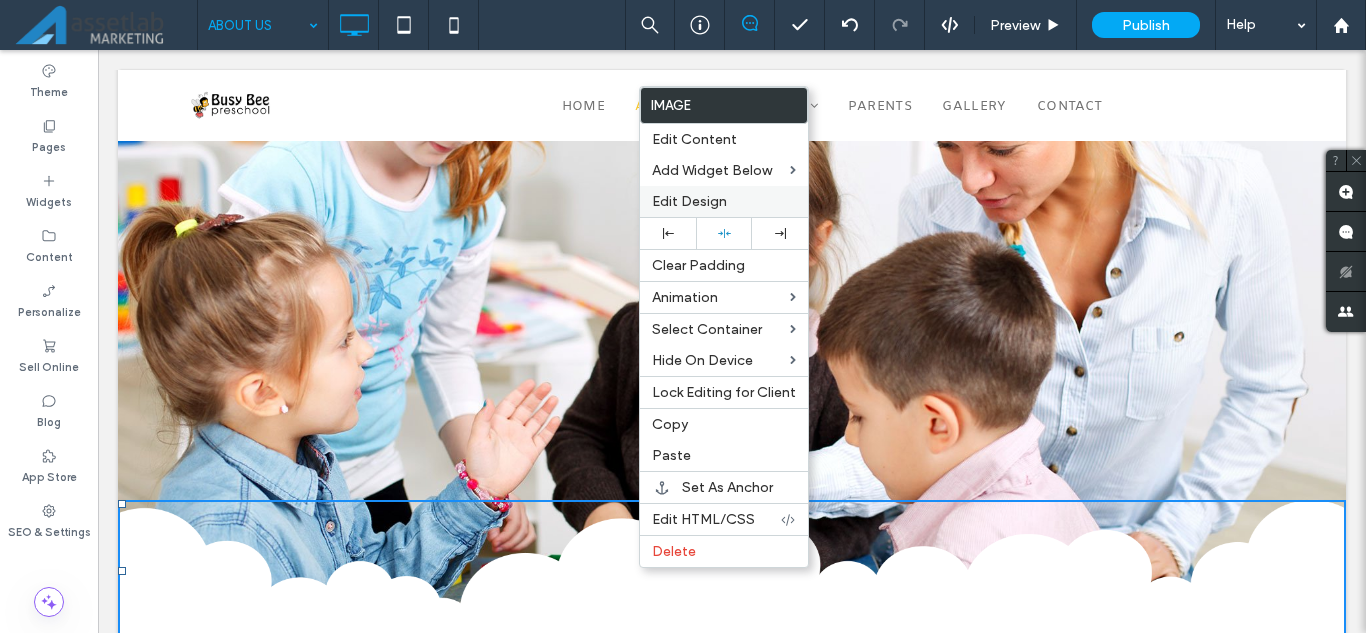 click on "Edit Design" at bounding box center [689, 201] 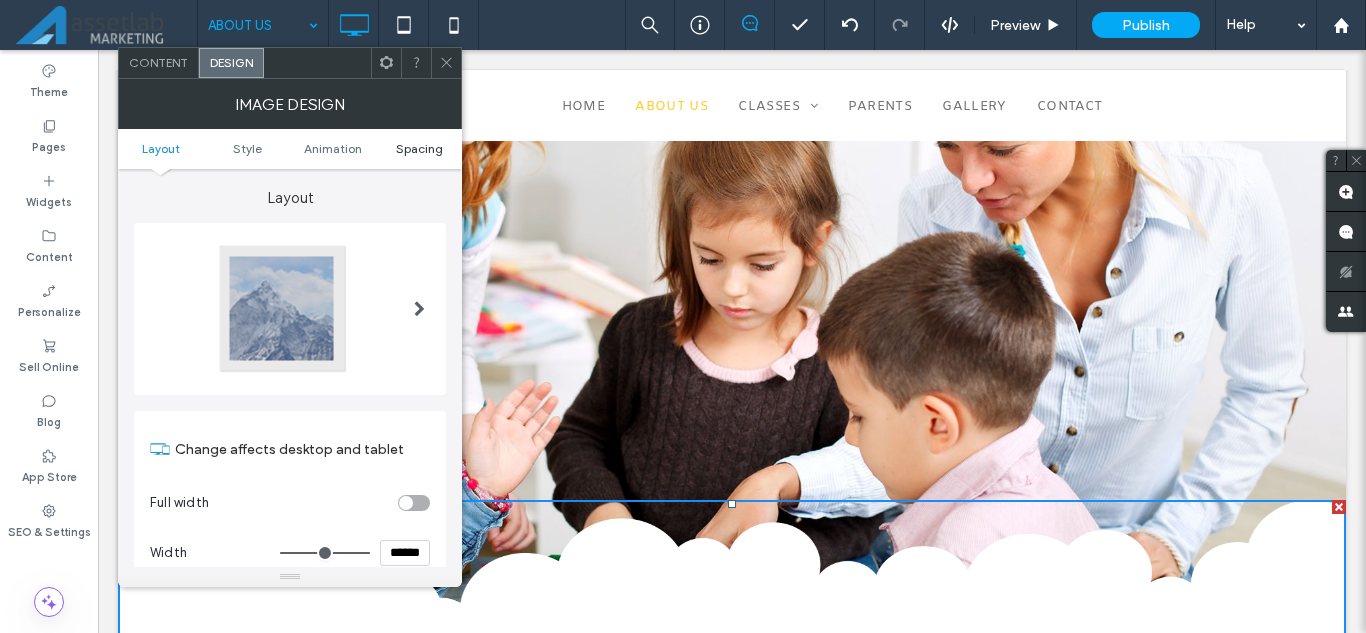 click on "Spacing" at bounding box center [419, 148] 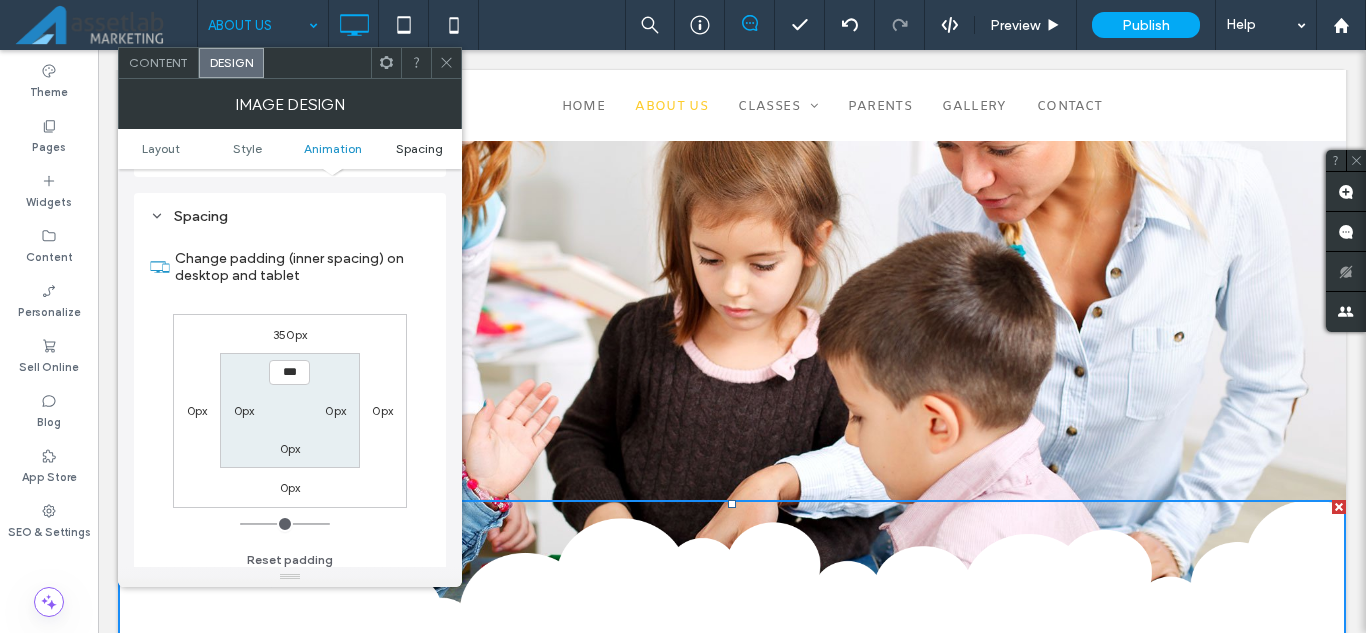 scroll, scrollTop: 1006, scrollLeft: 0, axis: vertical 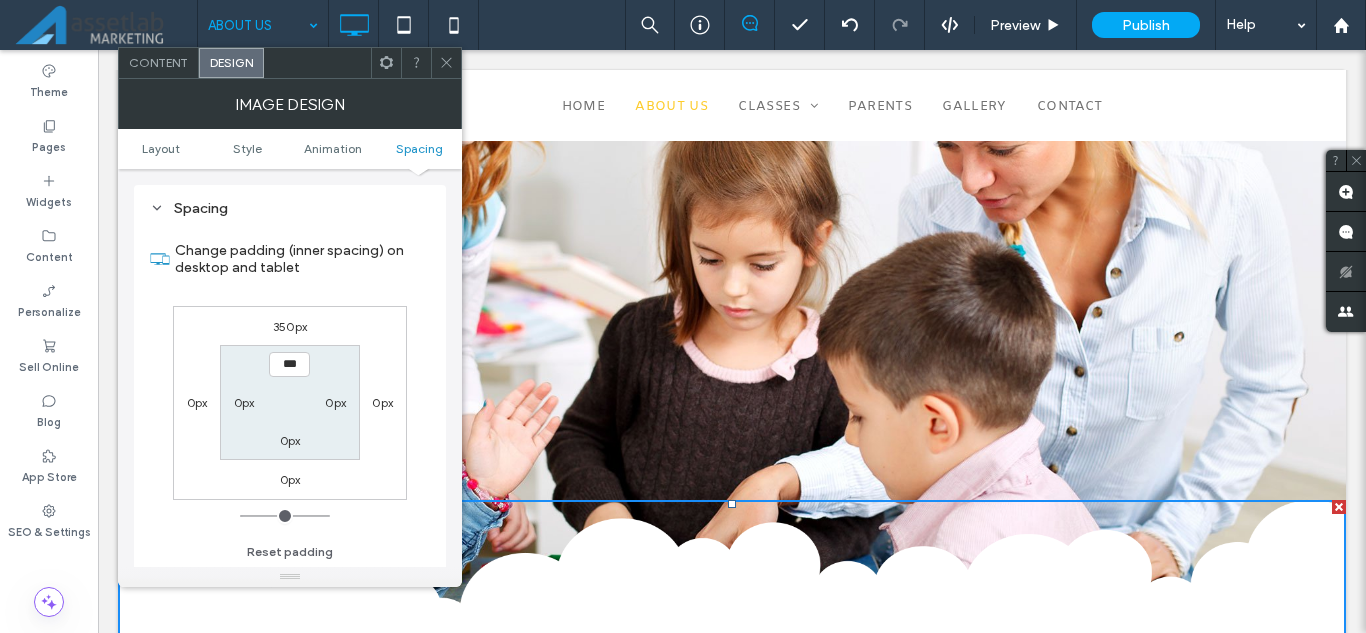 click on "350px" at bounding box center (290, 326) 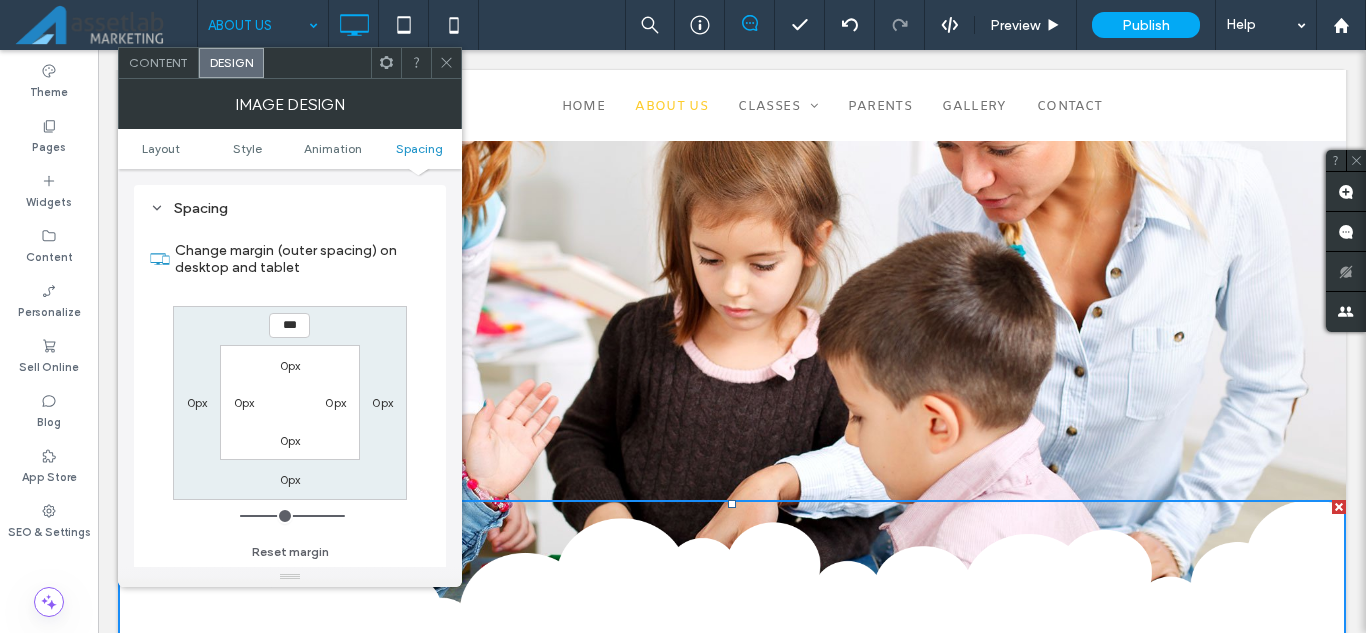 type on "***" 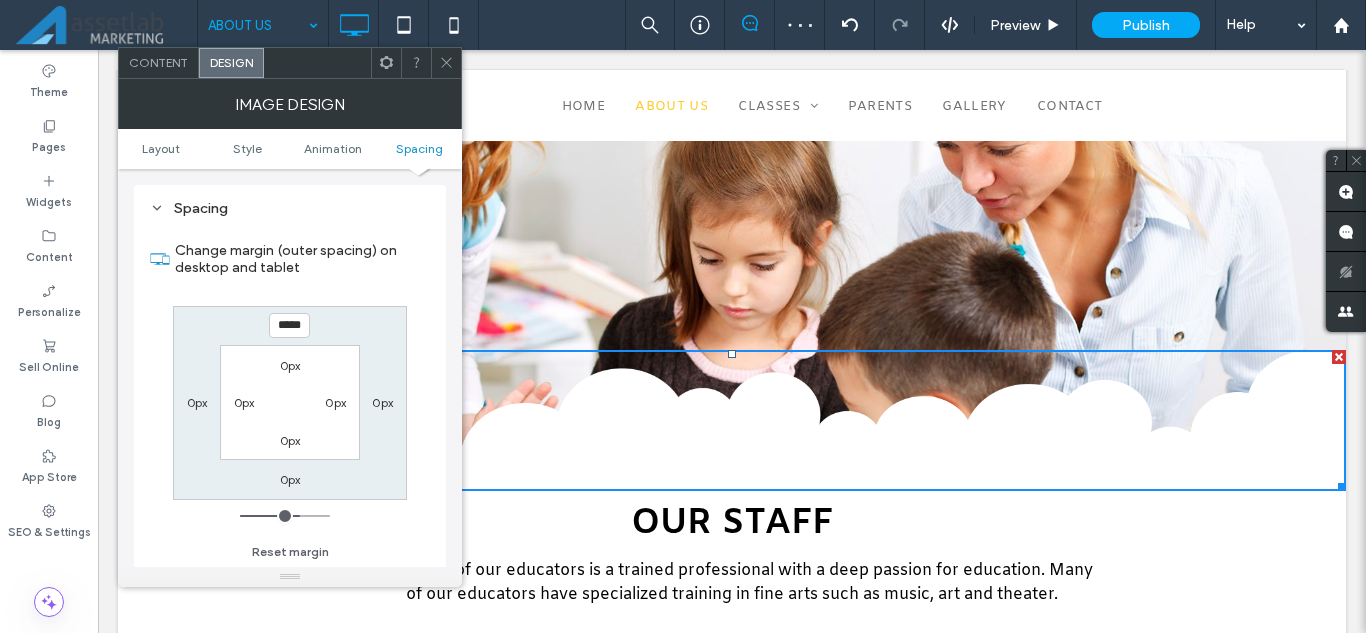 click 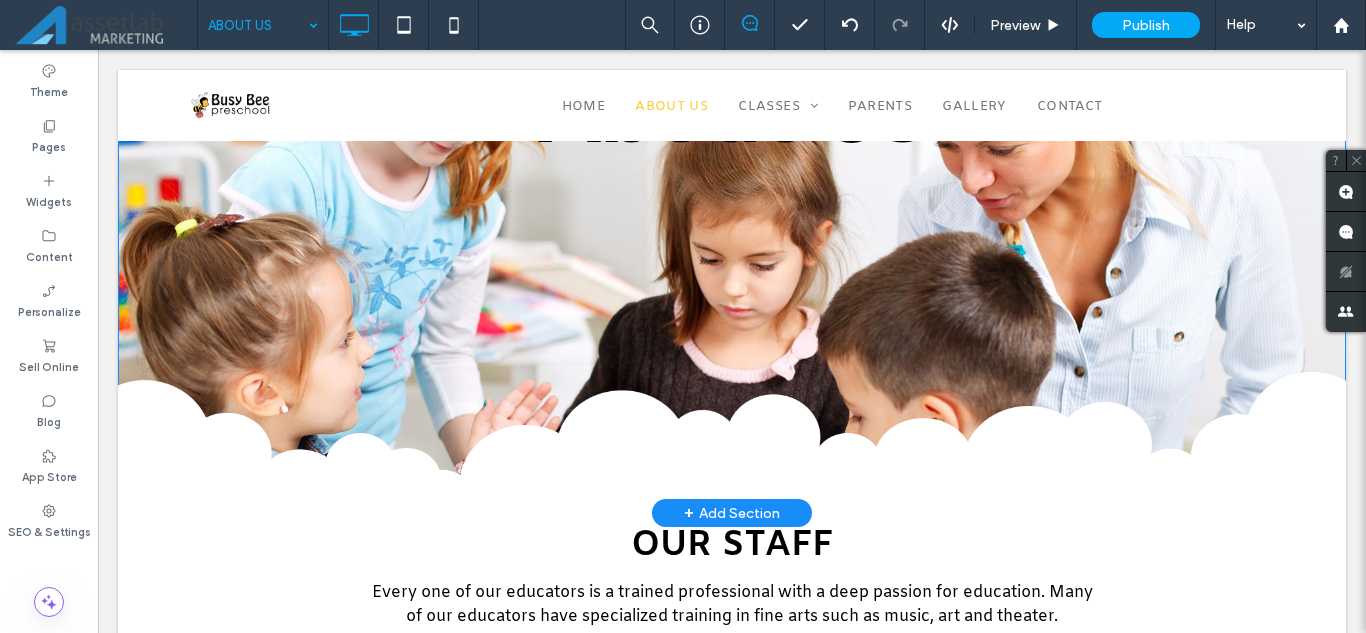 scroll, scrollTop: 300, scrollLeft: 0, axis: vertical 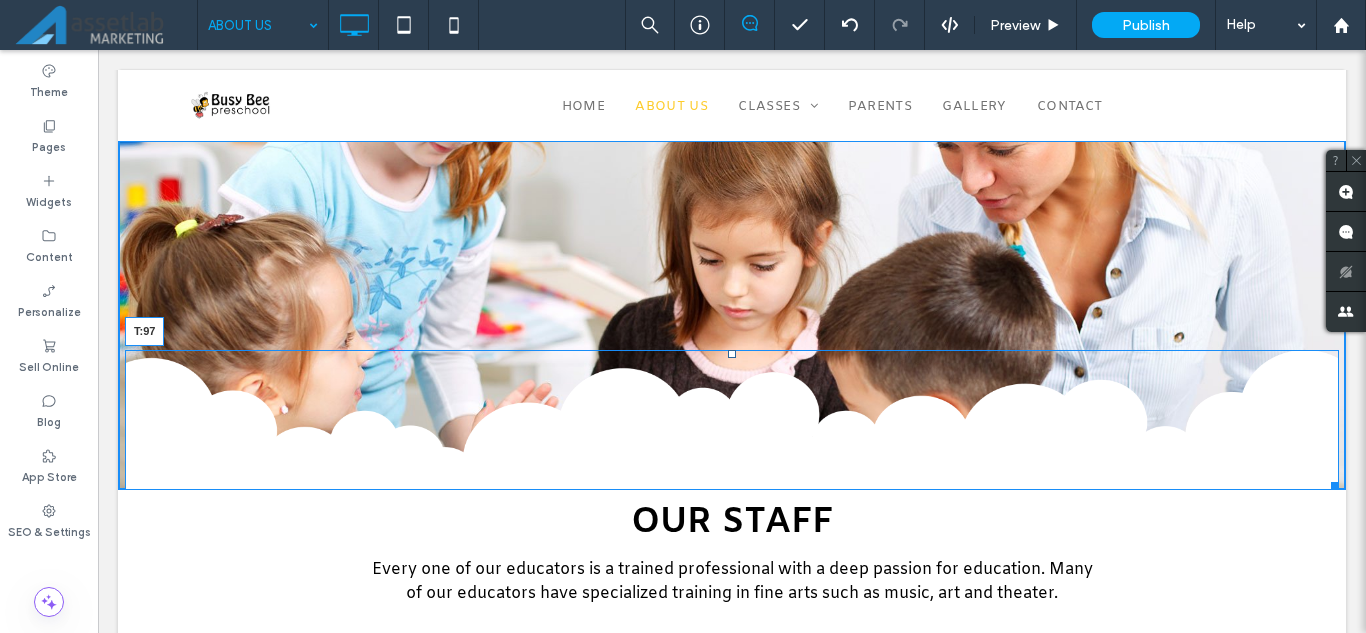 drag, startPoint x: 721, startPoint y: 355, endPoint x: 827, endPoint y: 302, distance: 118.511604 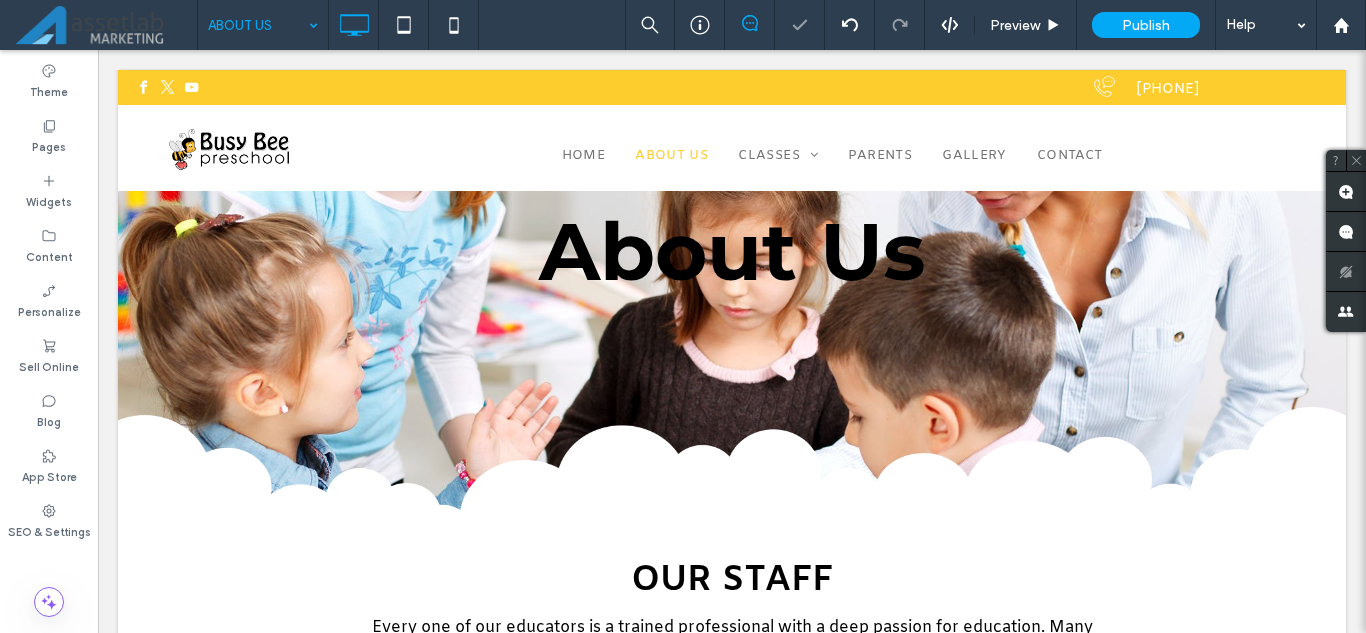 scroll, scrollTop: 0, scrollLeft: 0, axis: both 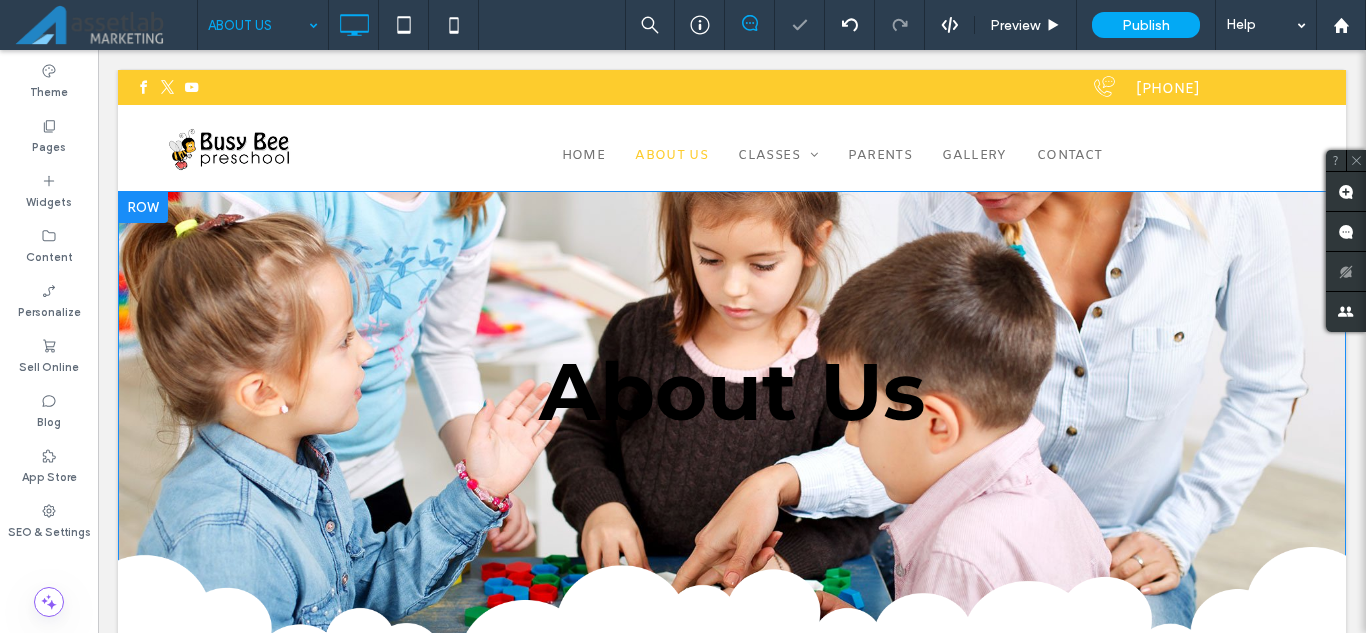 click on "About Us
Click To Paste" at bounding box center (732, 439) 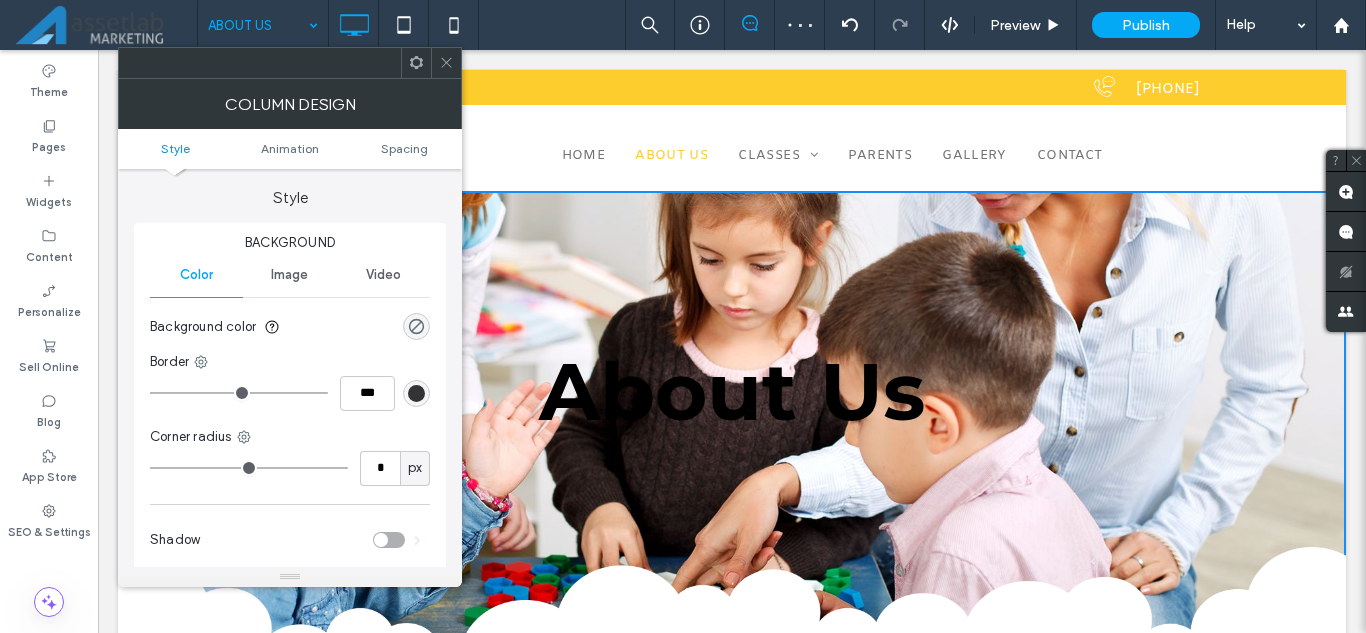 click at bounding box center (446, 63) 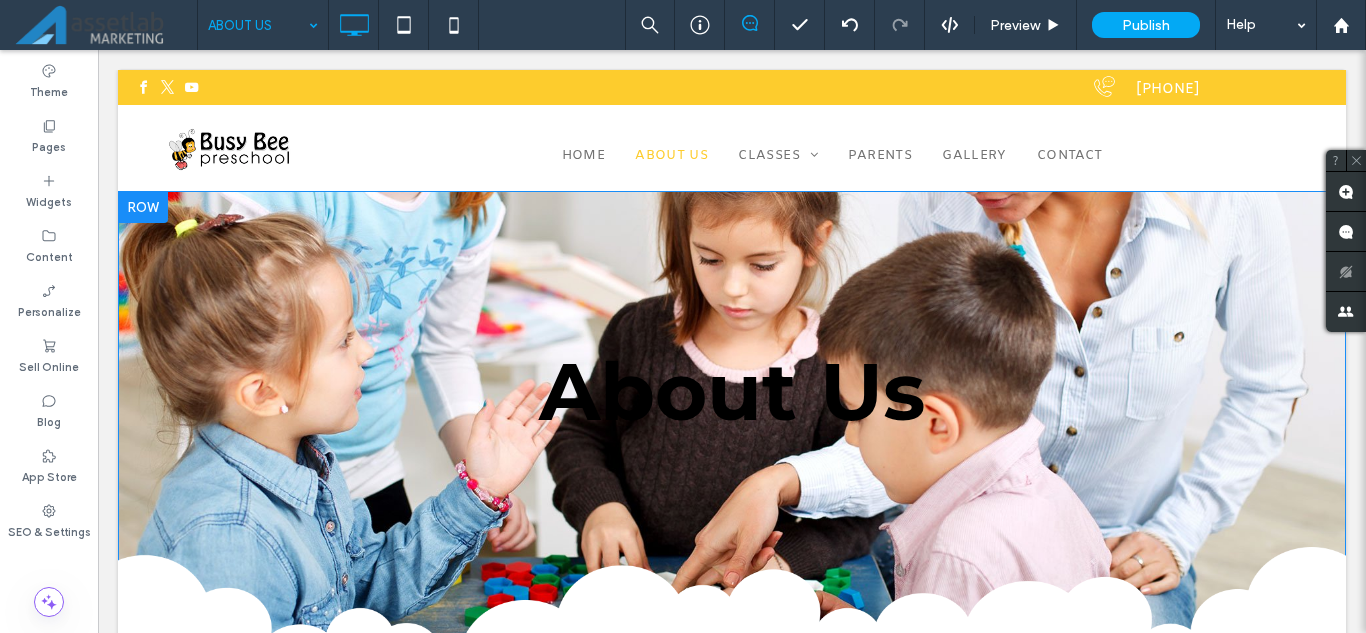 click at bounding box center (143, 207) 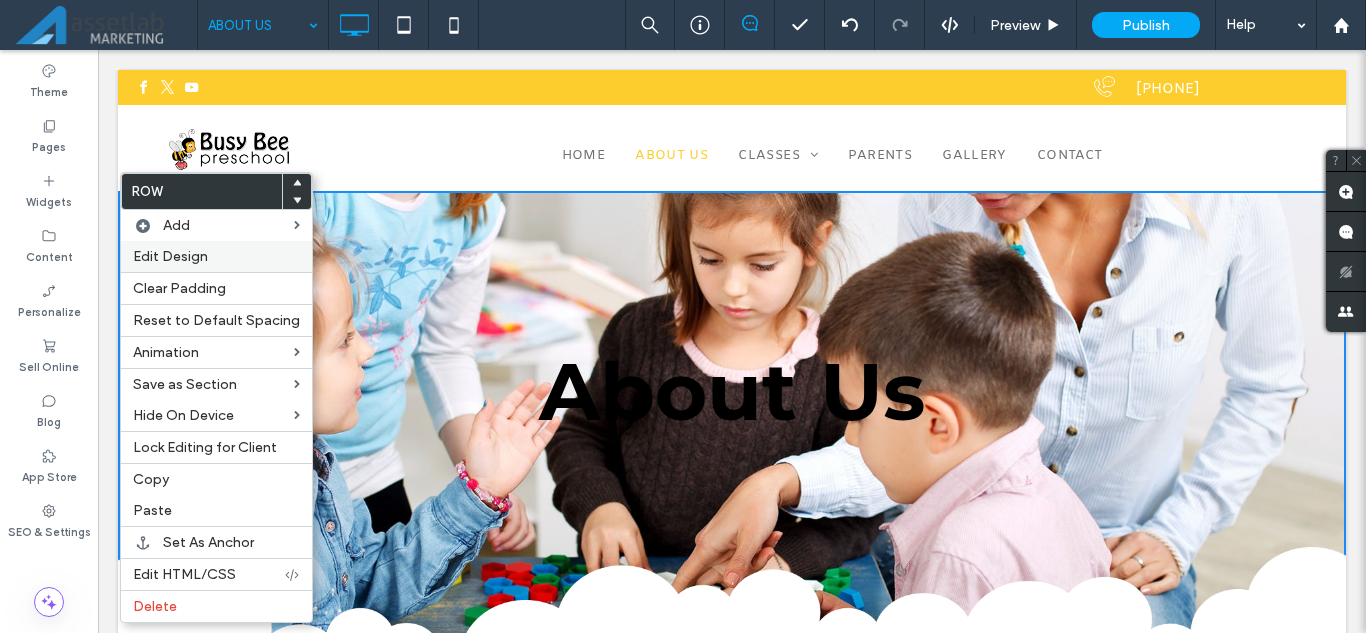 click on "Edit Design" at bounding box center (170, 256) 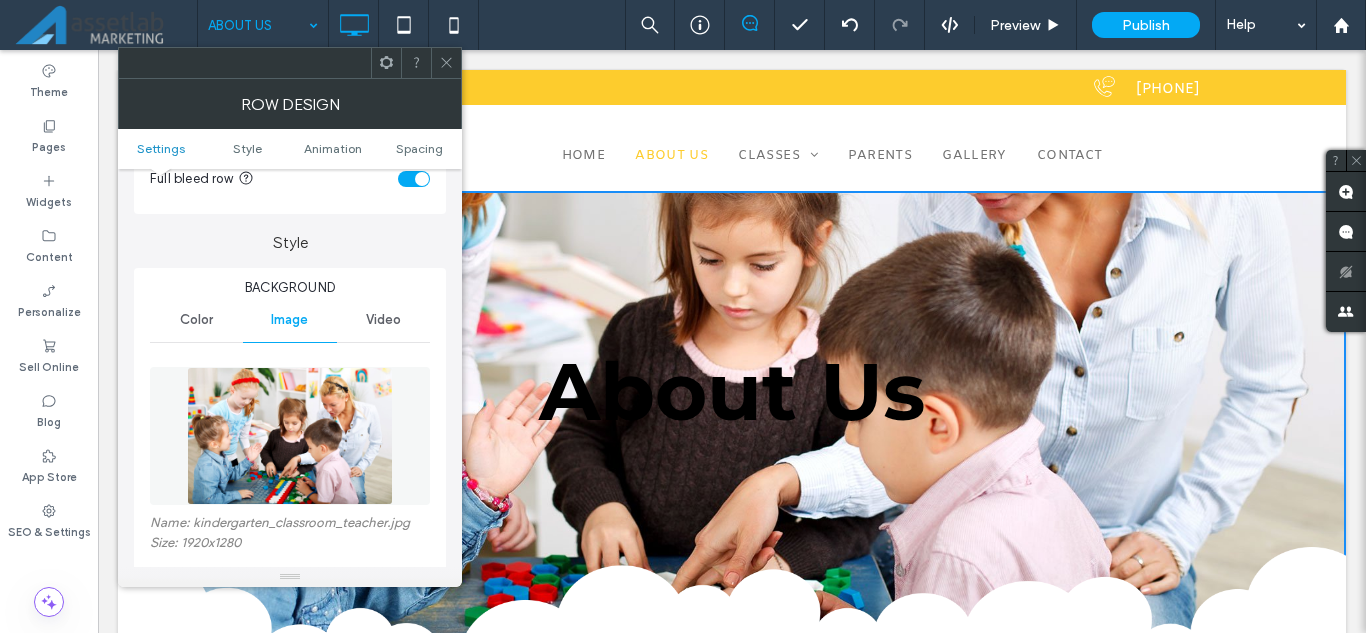 scroll, scrollTop: 0, scrollLeft: 0, axis: both 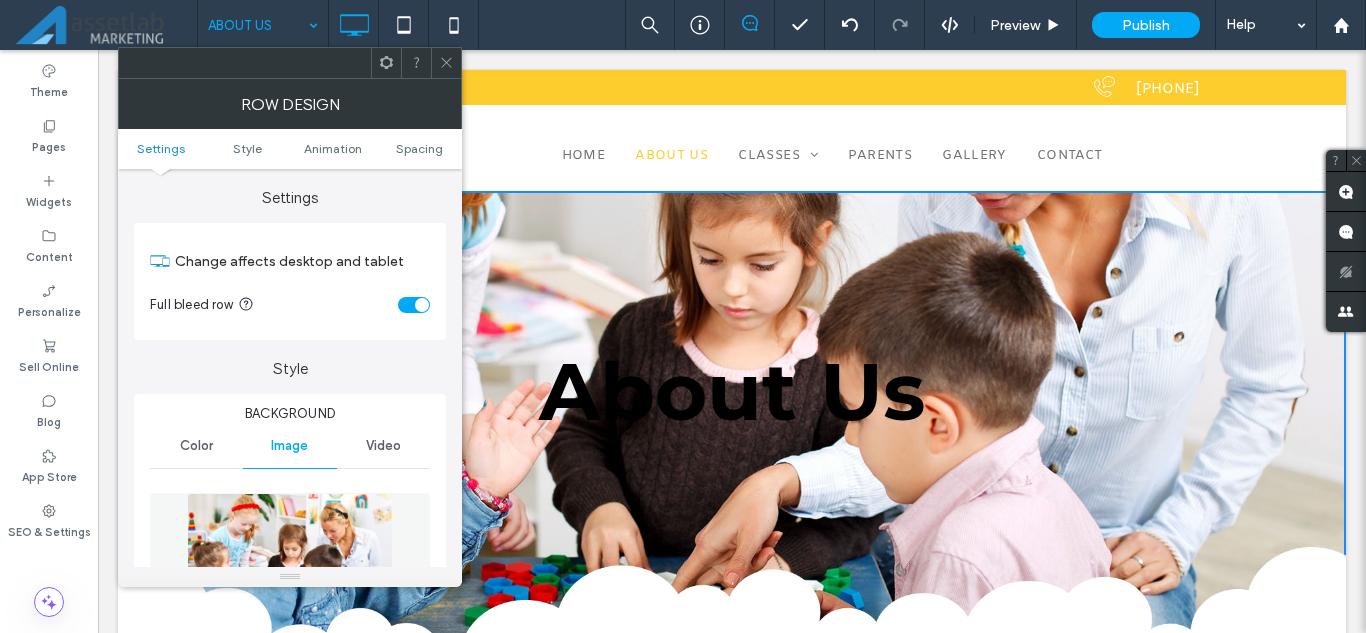click at bounding box center (414, 305) 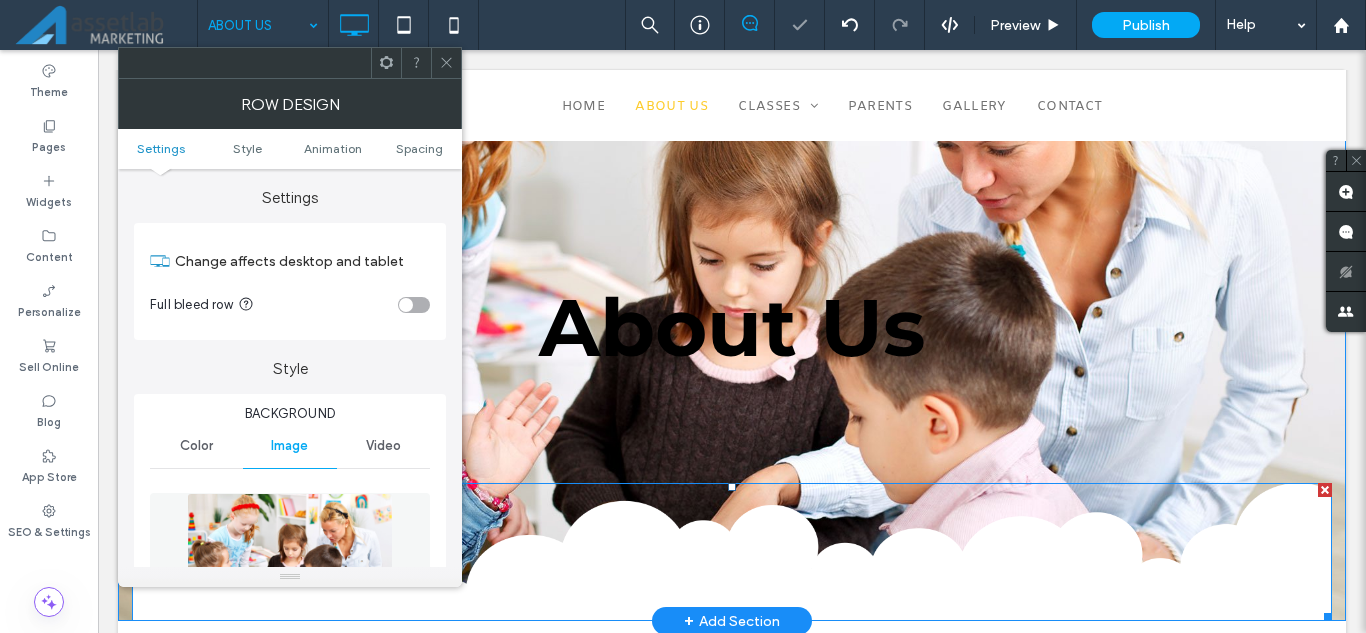 scroll, scrollTop: 0, scrollLeft: 0, axis: both 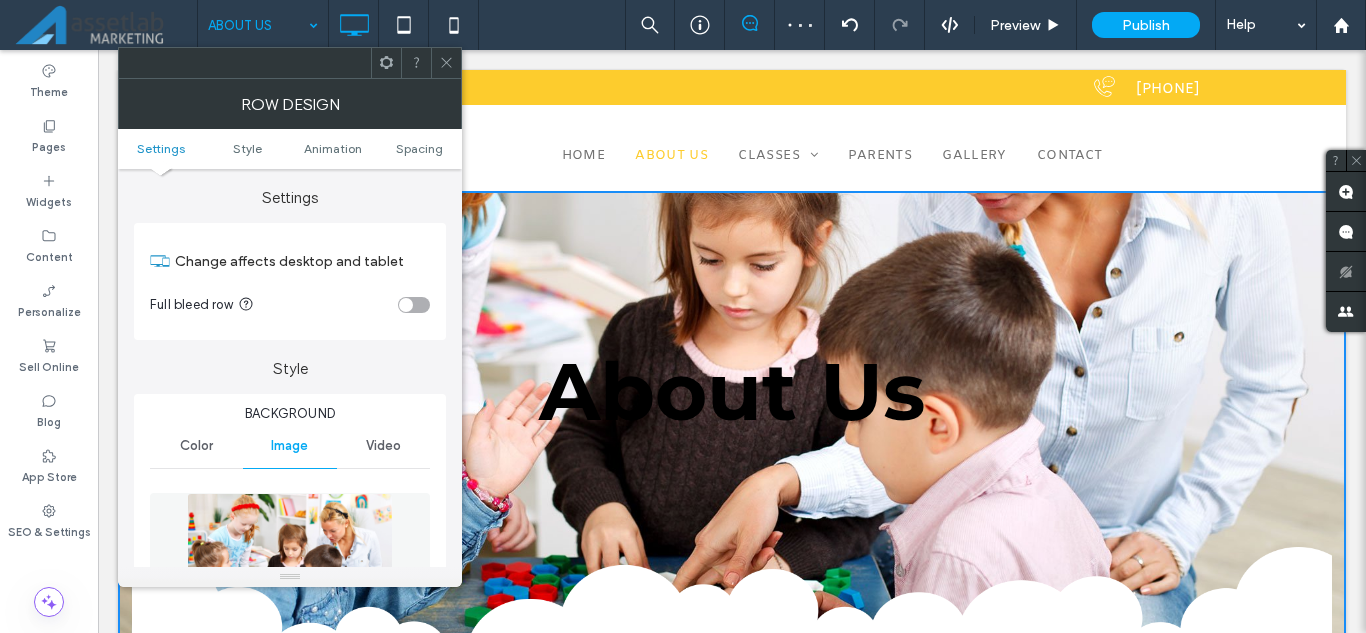 click at bounding box center [406, 305] 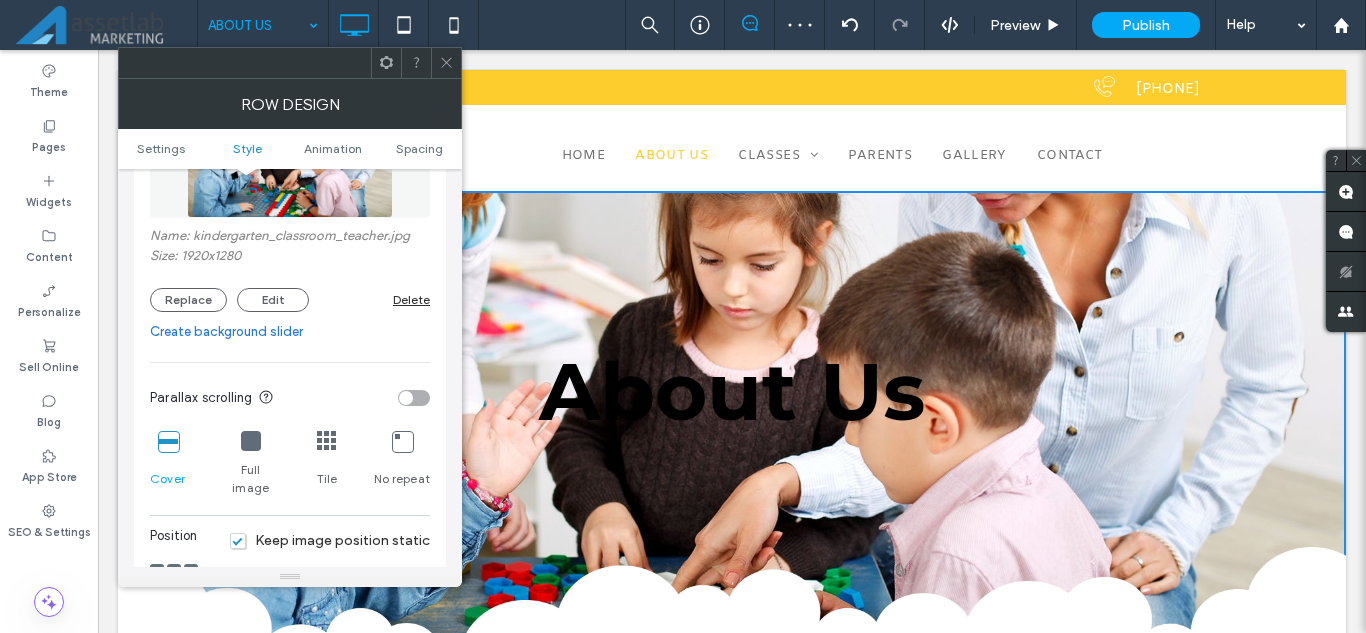 scroll, scrollTop: 500, scrollLeft: 0, axis: vertical 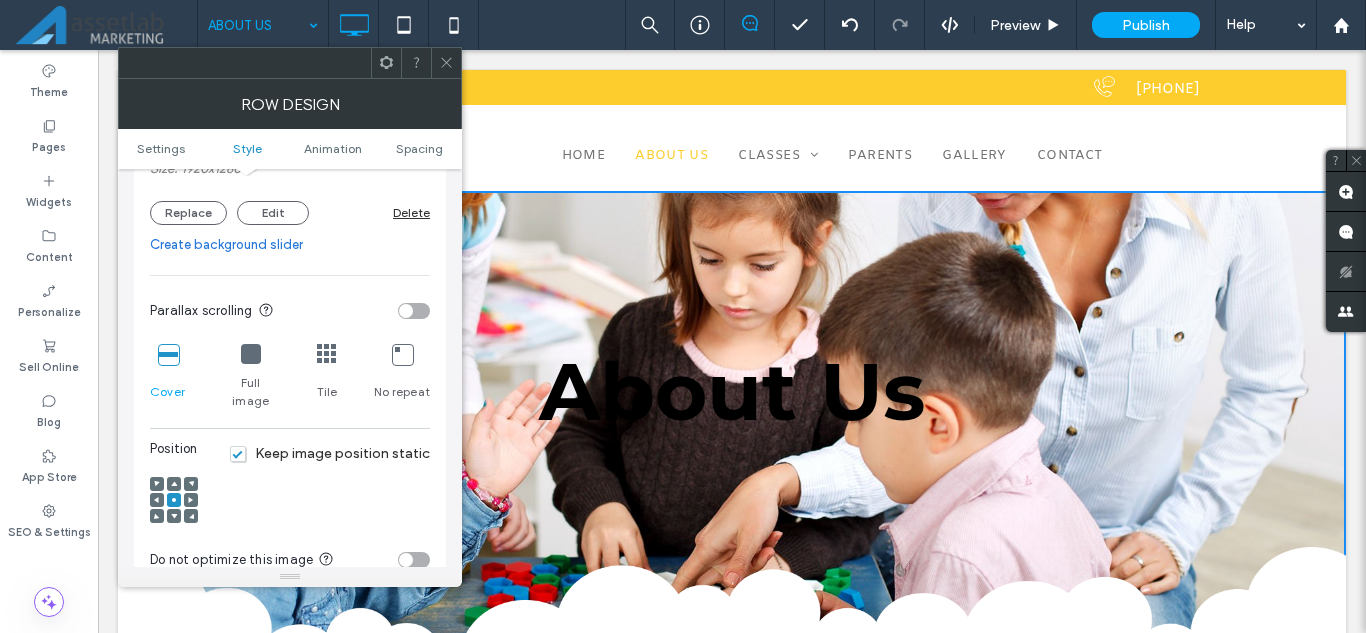 click on "Keep image position static" at bounding box center [330, 453] 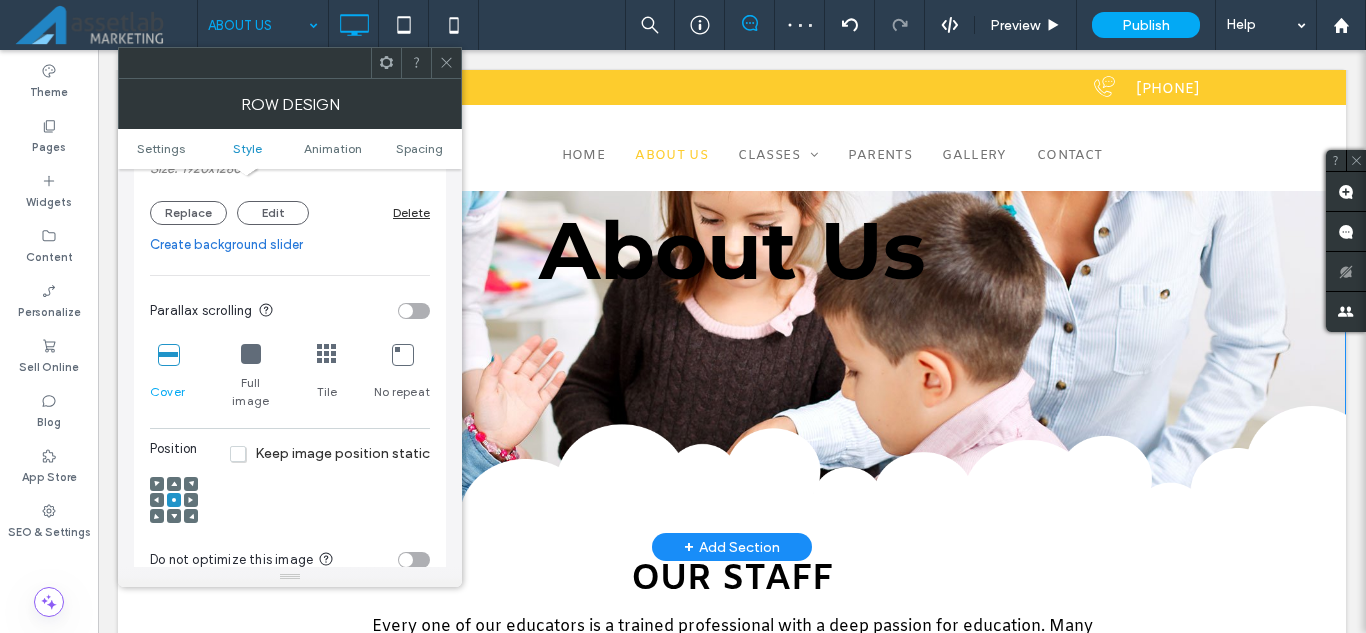 scroll, scrollTop: 0, scrollLeft: 0, axis: both 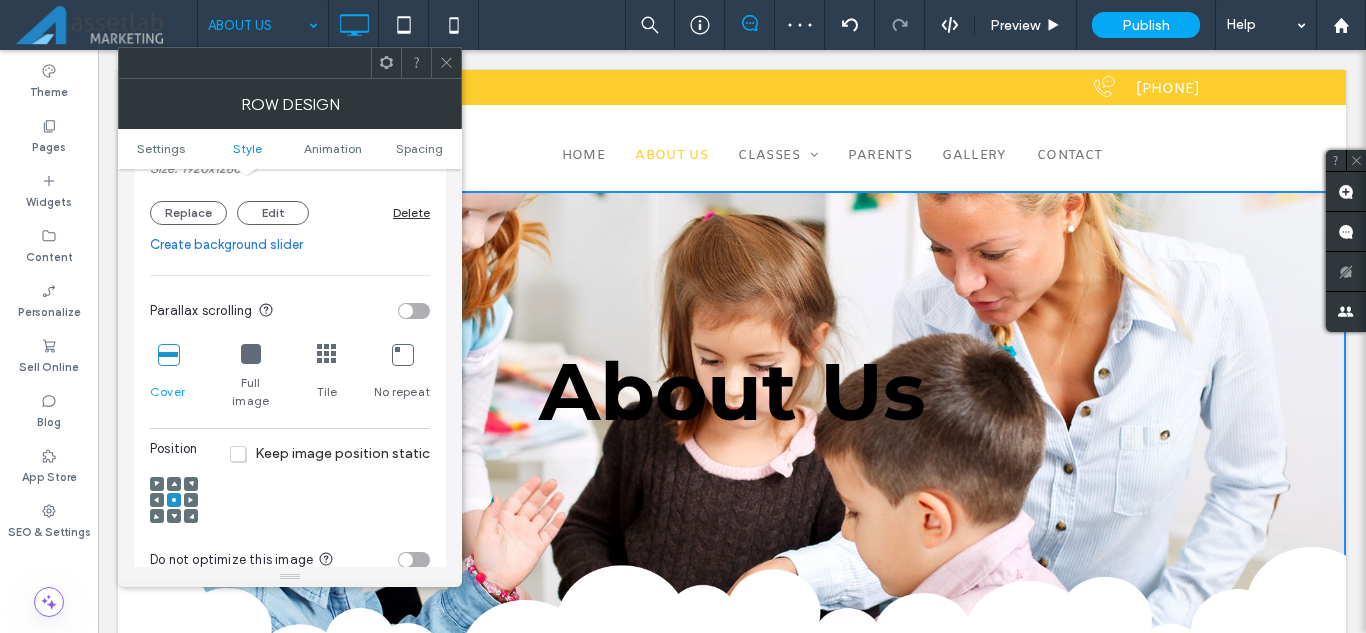 click 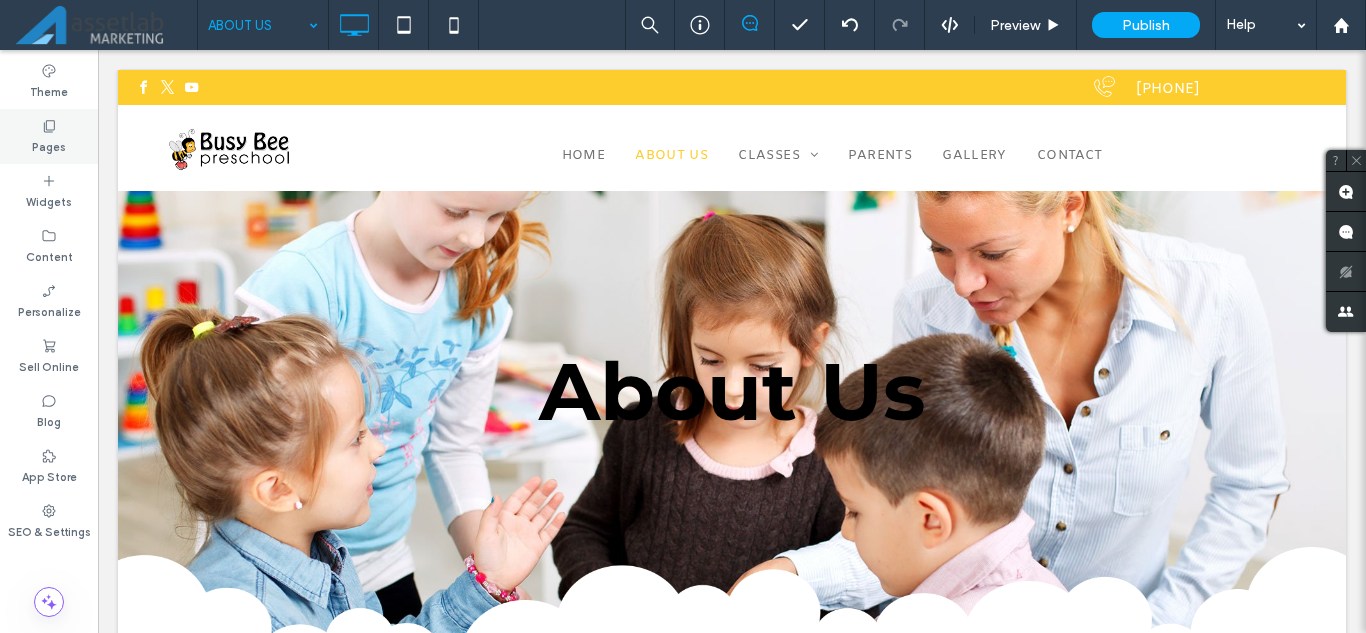 click on "Pages" at bounding box center [49, 145] 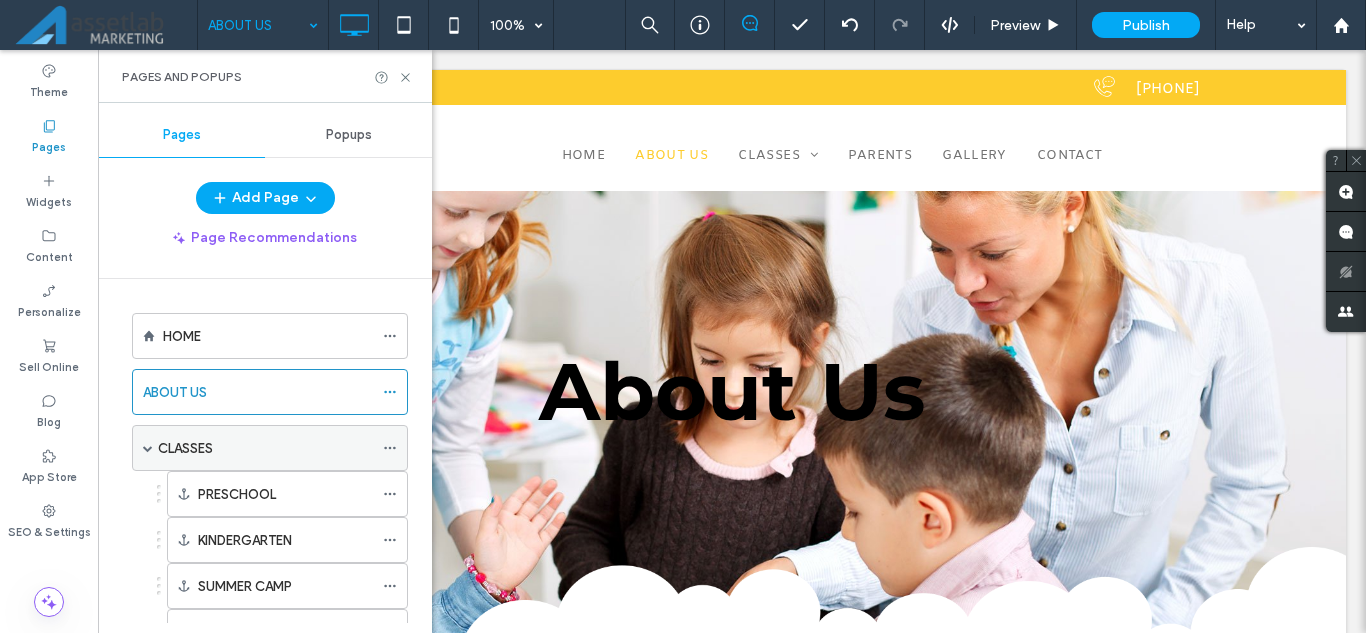 click at bounding box center [390, 448] 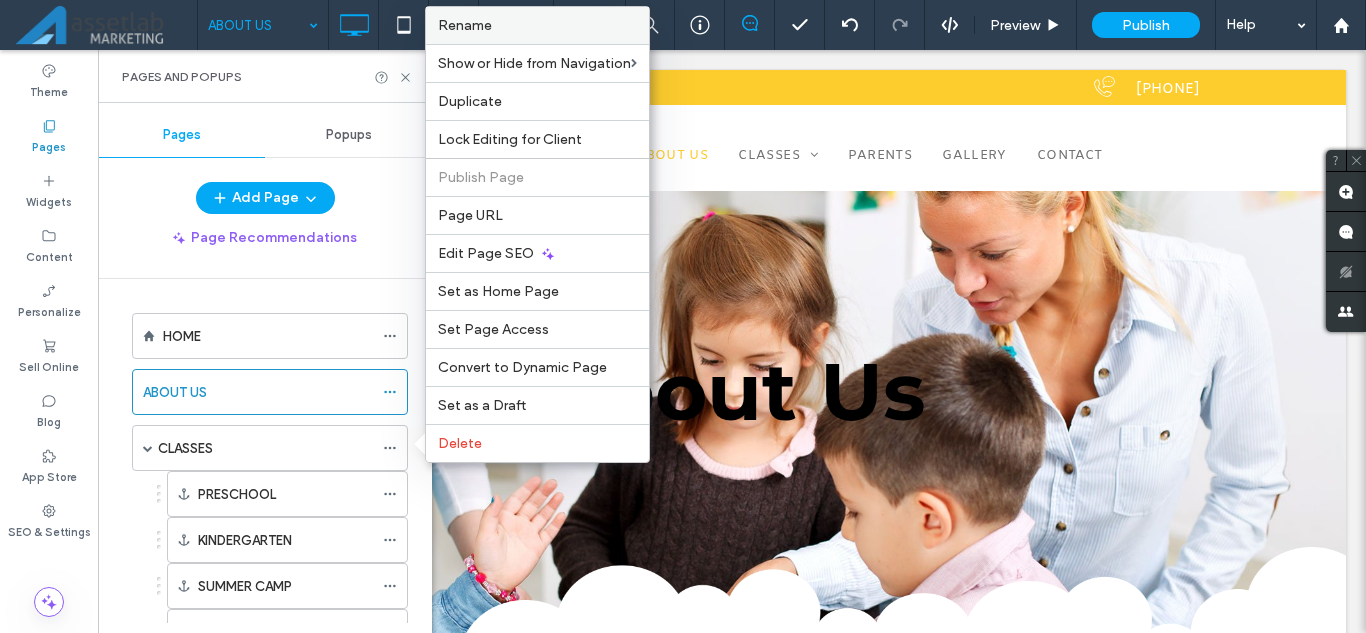 click on "Rename" at bounding box center [537, 25] 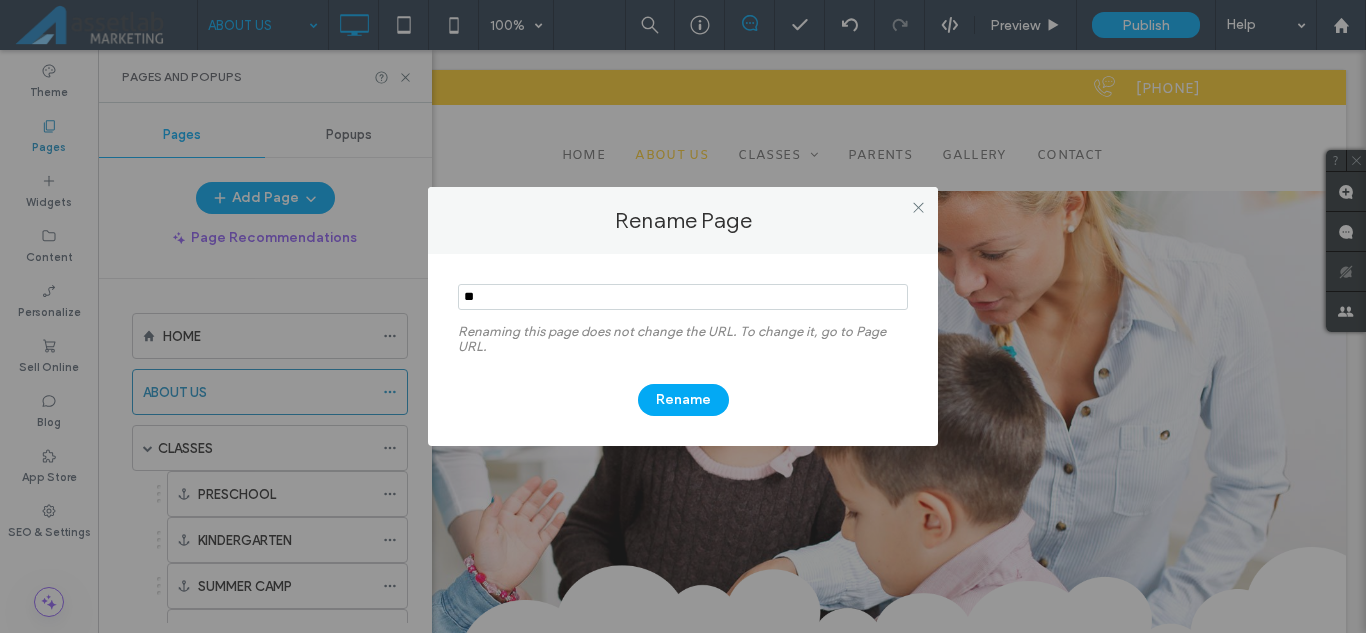 type on "*" 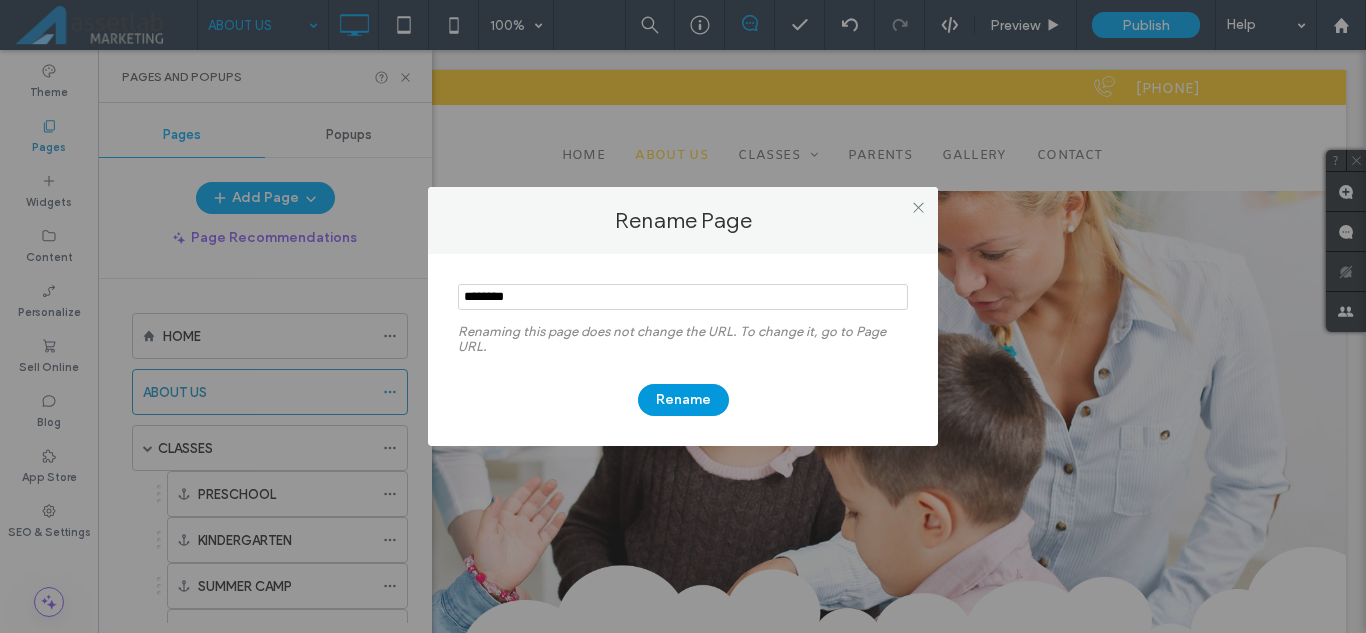 type on "********" 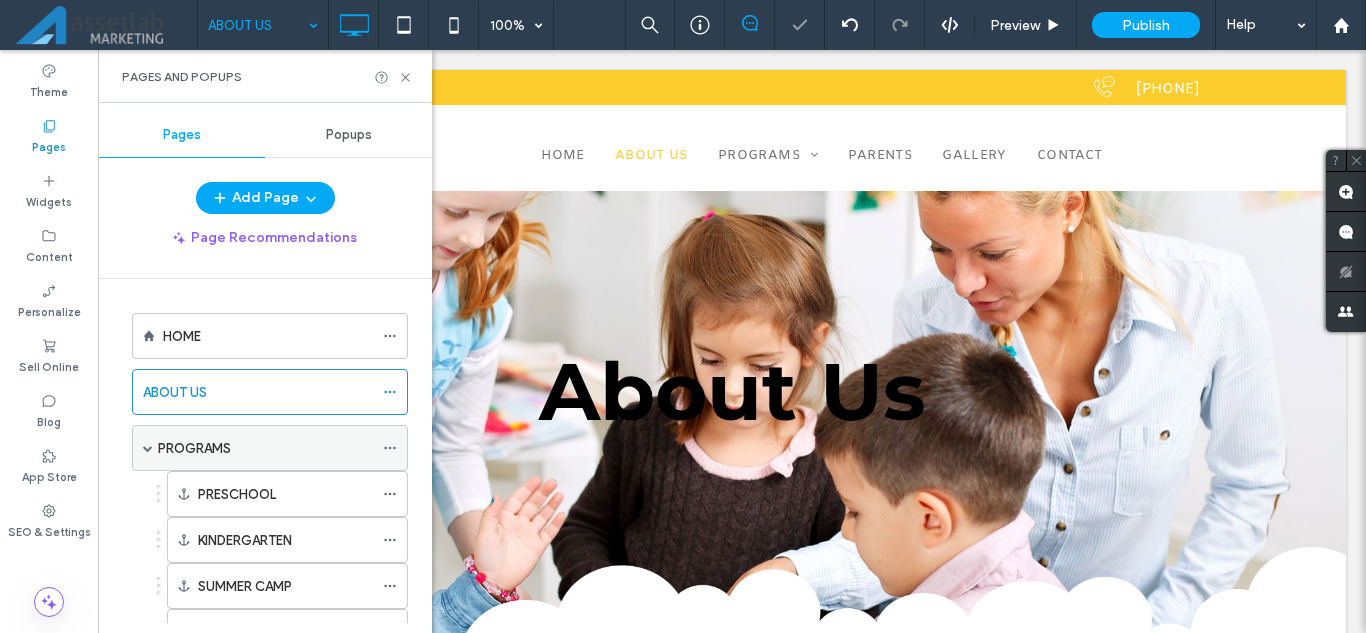 click 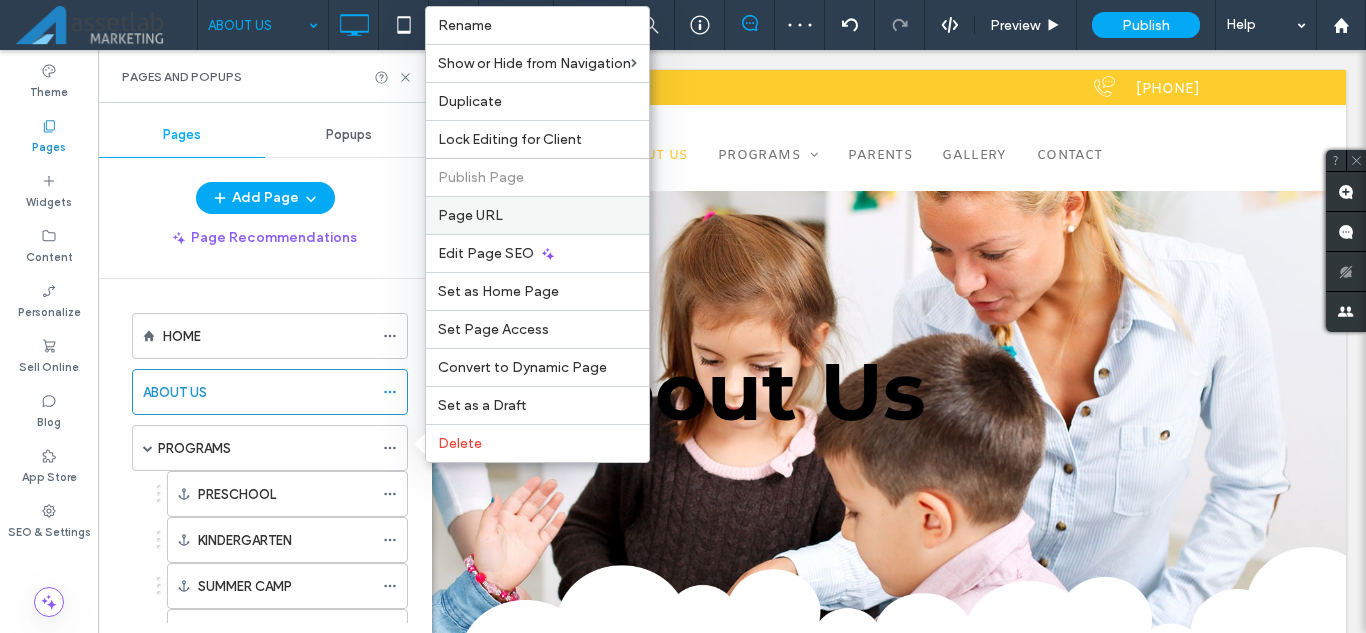 click on "Page URL" at bounding box center (537, 215) 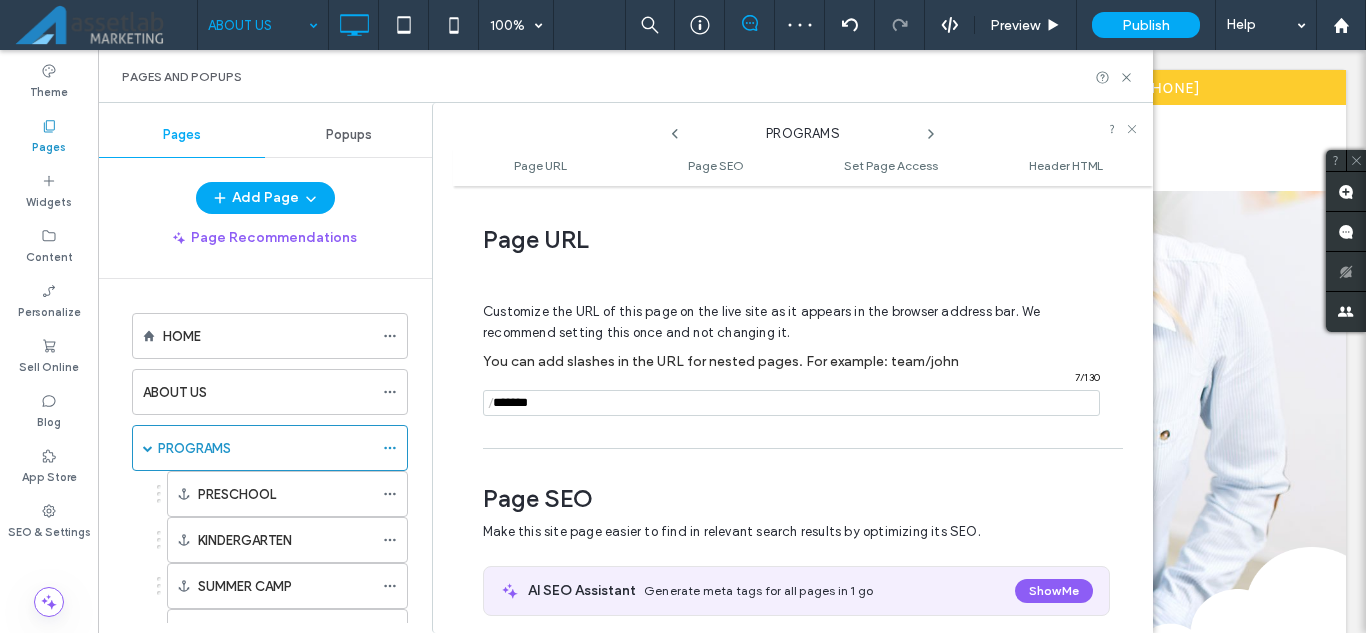 scroll, scrollTop: 10, scrollLeft: 0, axis: vertical 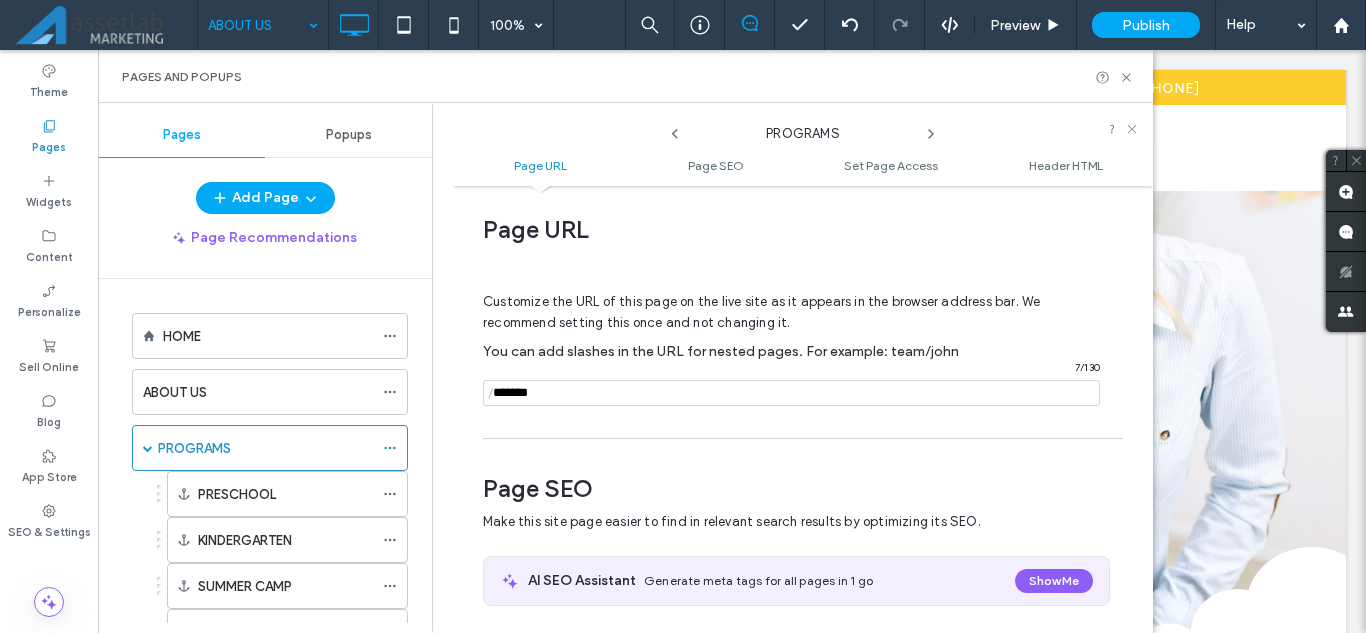 drag, startPoint x: 535, startPoint y: 397, endPoint x: 496, endPoint y: 393, distance: 39.20459 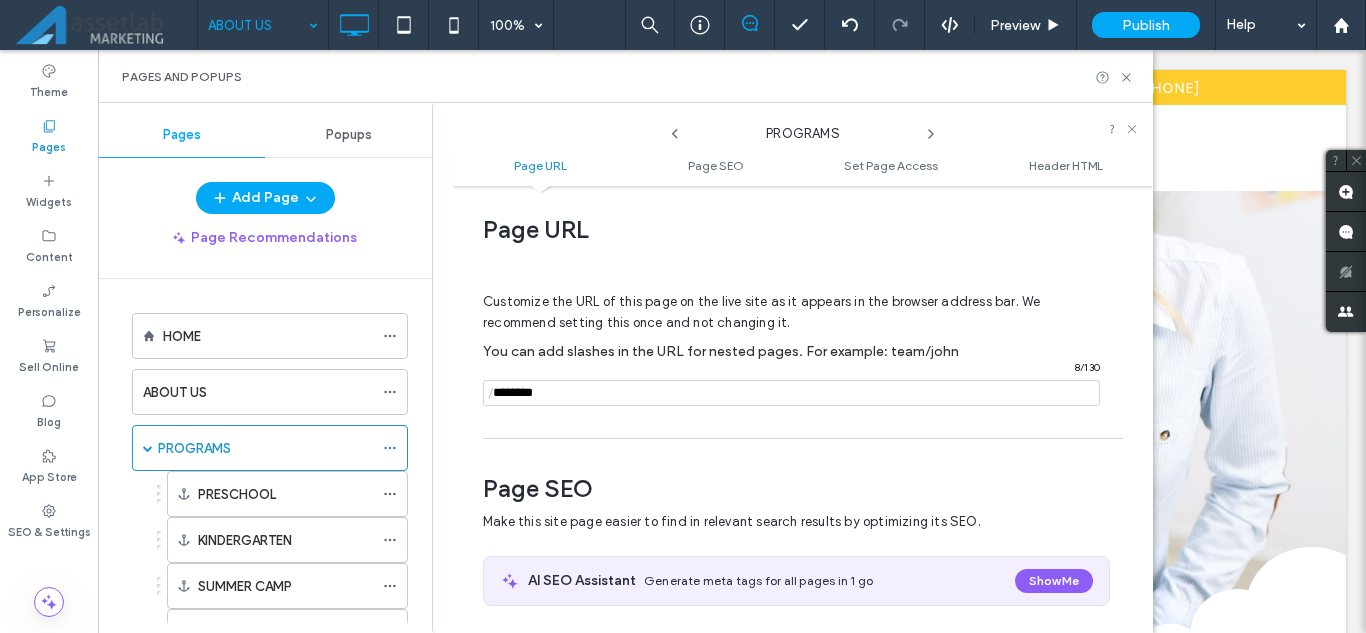 type on "********" 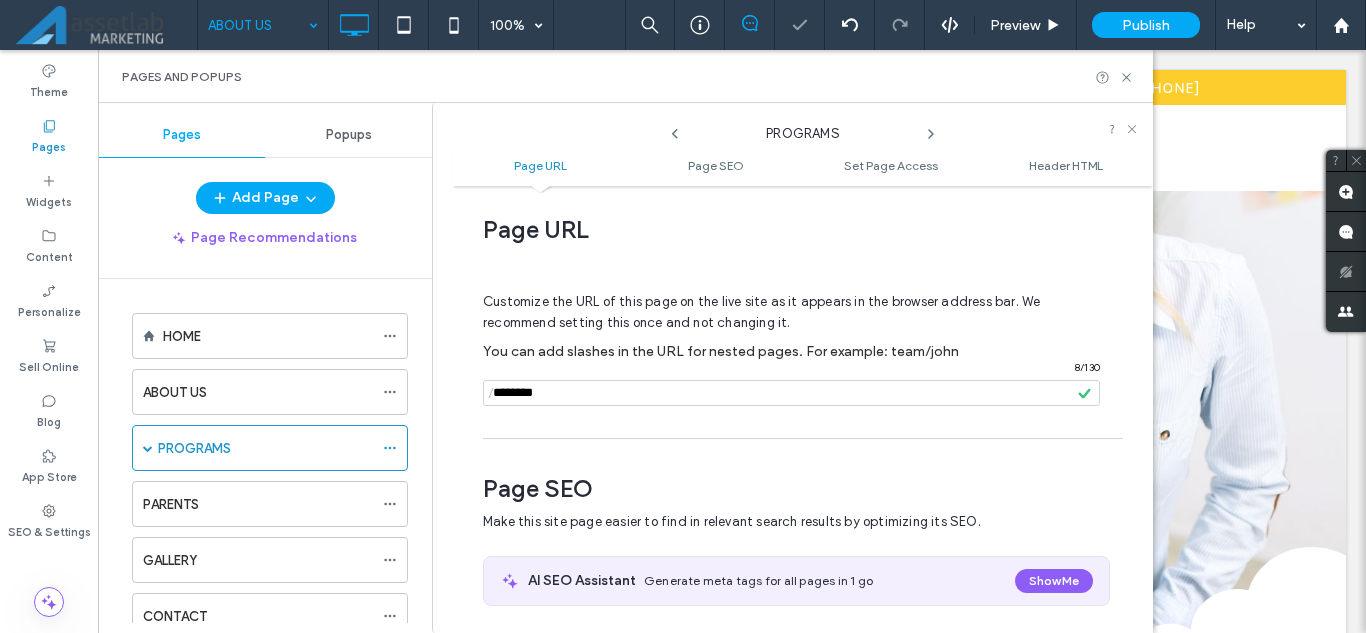 click on "PROGRAMS" at bounding box center (194, 448) 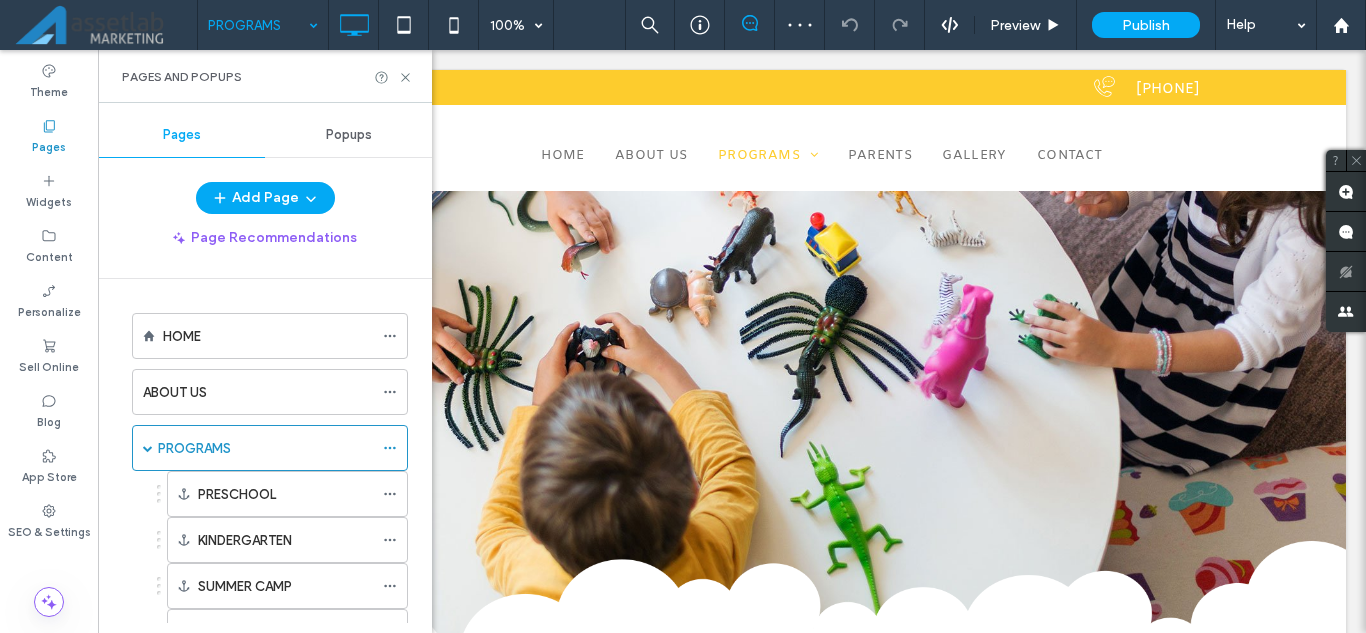 scroll, scrollTop: 0, scrollLeft: 0, axis: both 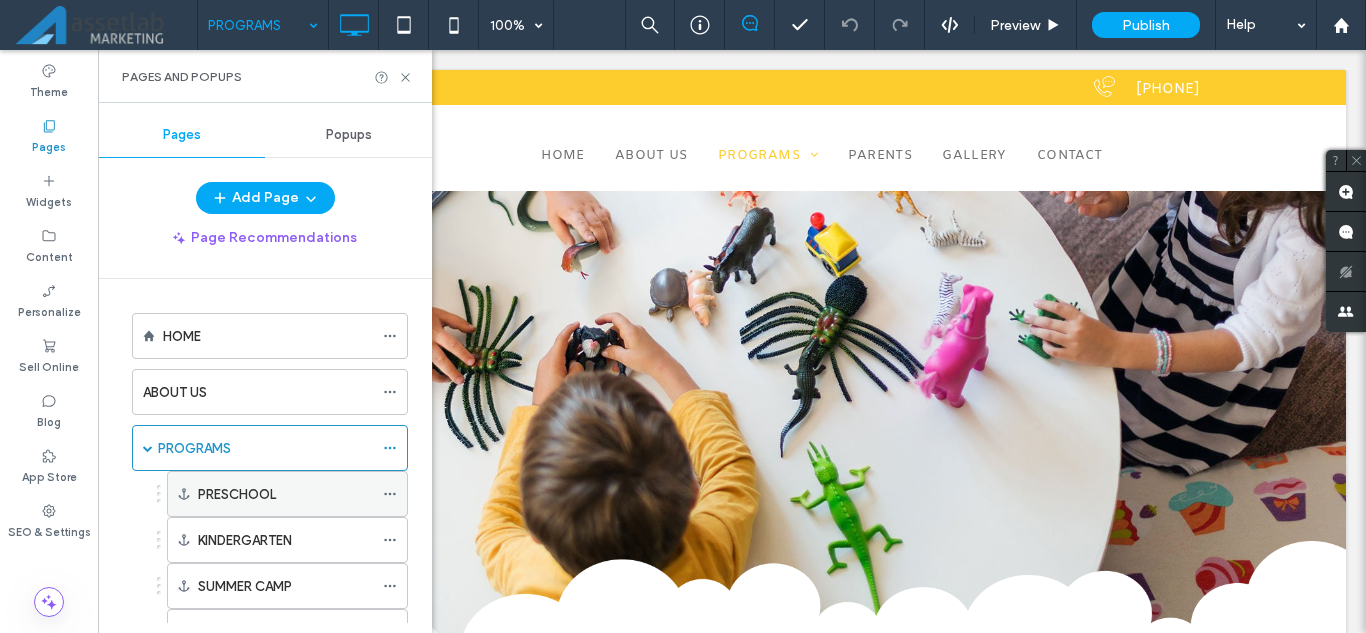 click 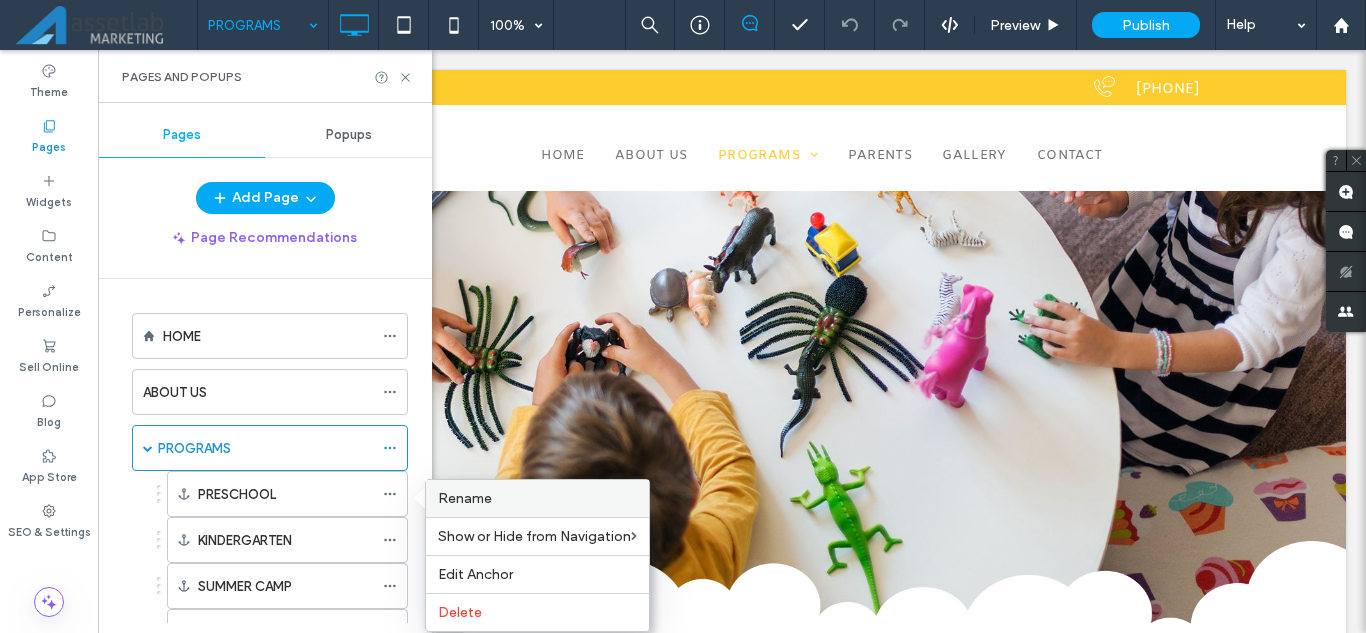 click on "Rename" at bounding box center (537, 498) 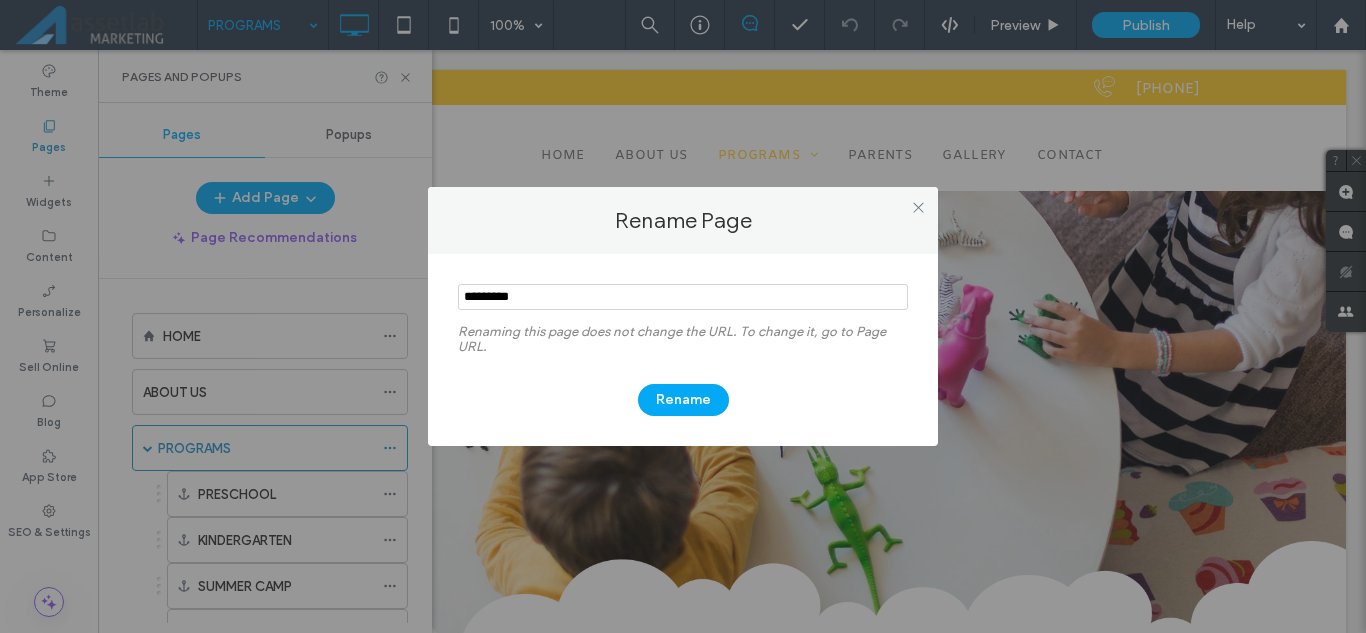 drag, startPoint x: 542, startPoint y: 299, endPoint x: 458, endPoint y: 306, distance: 84.29116 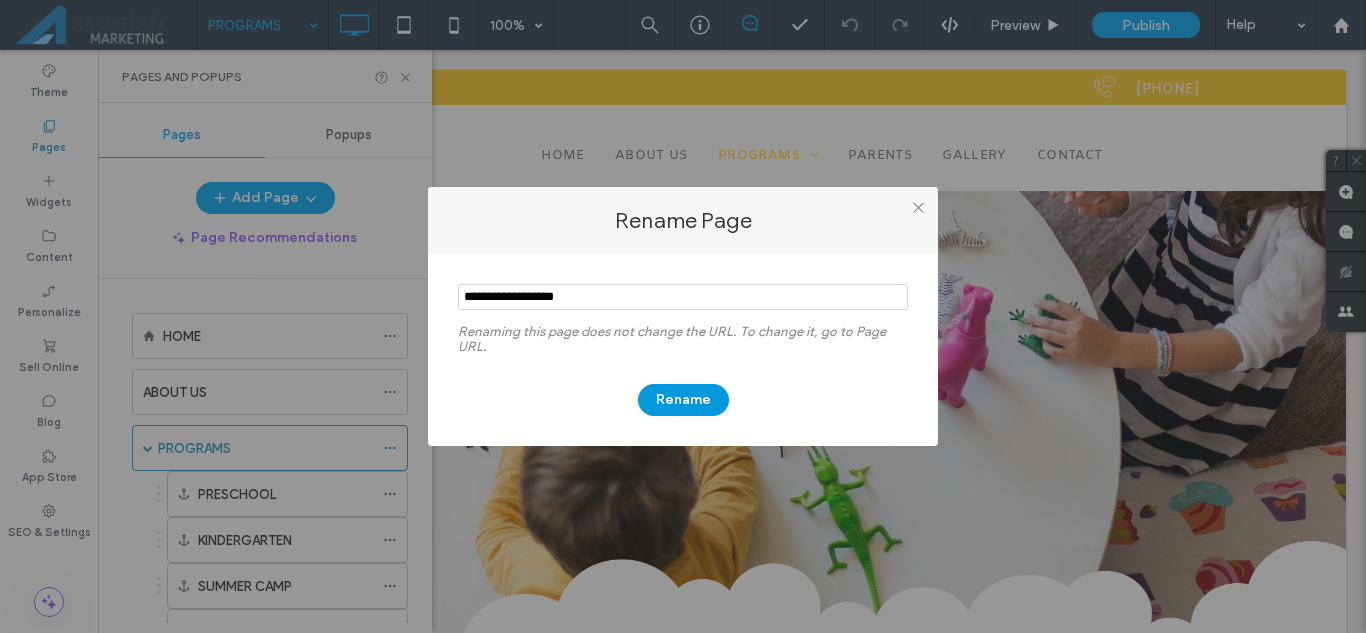 type on "**********" 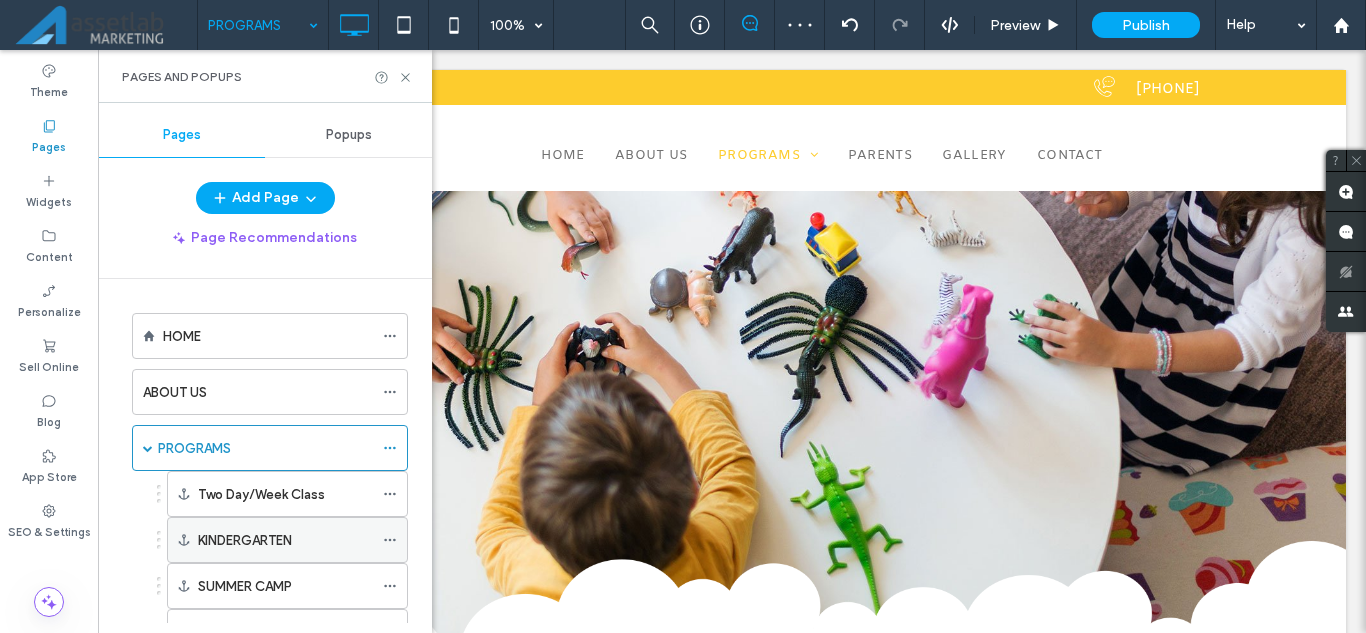 click on "KINDERGARTEN" at bounding box center (285, 540) 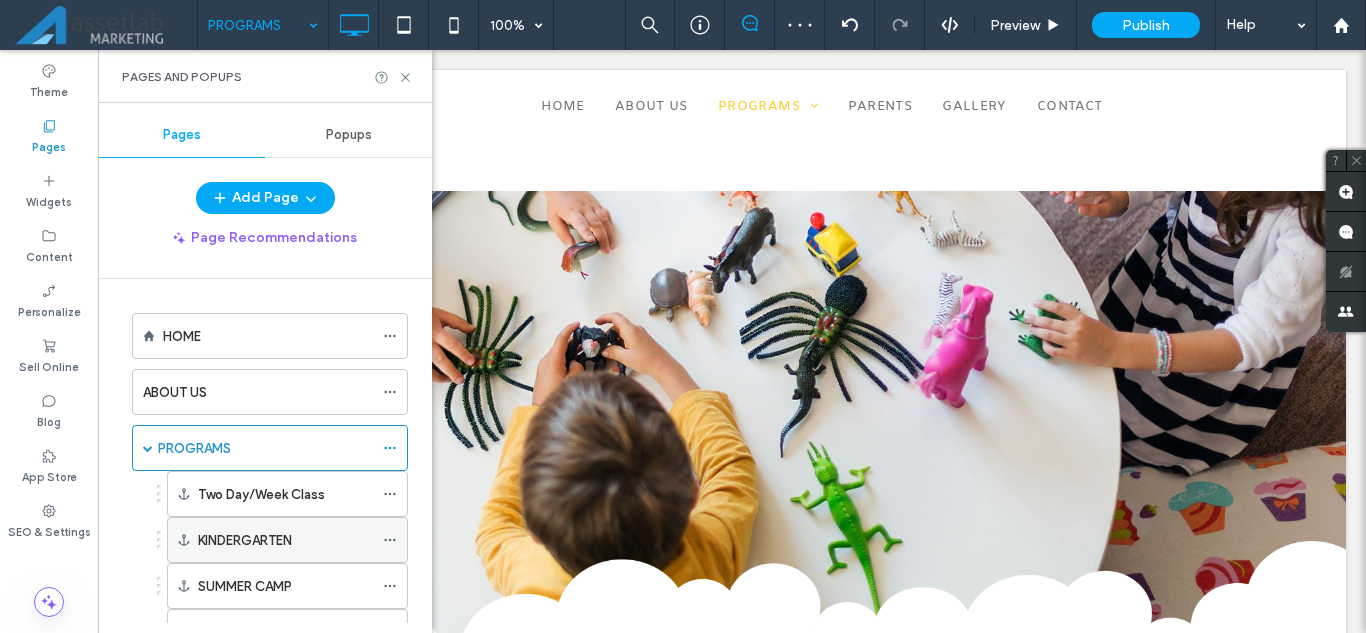 scroll, scrollTop: 1045, scrollLeft: 0, axis: vertical 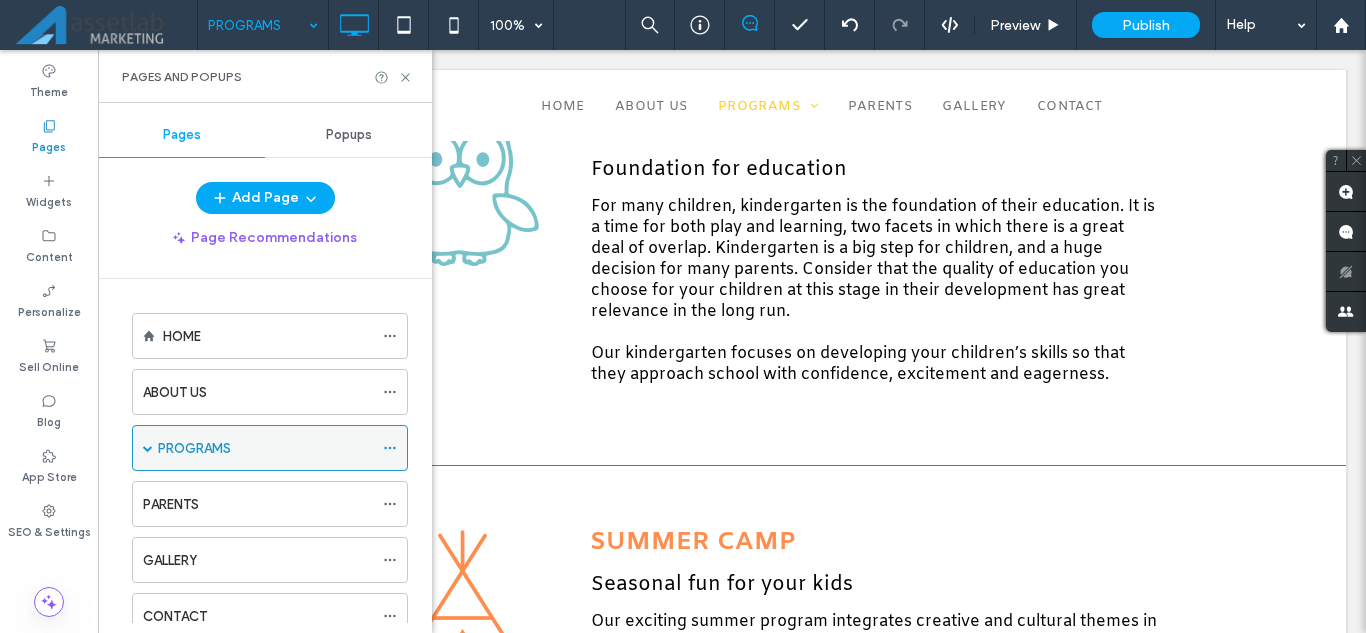 click on "PROGRAMS" at bounding box center [265, 448] 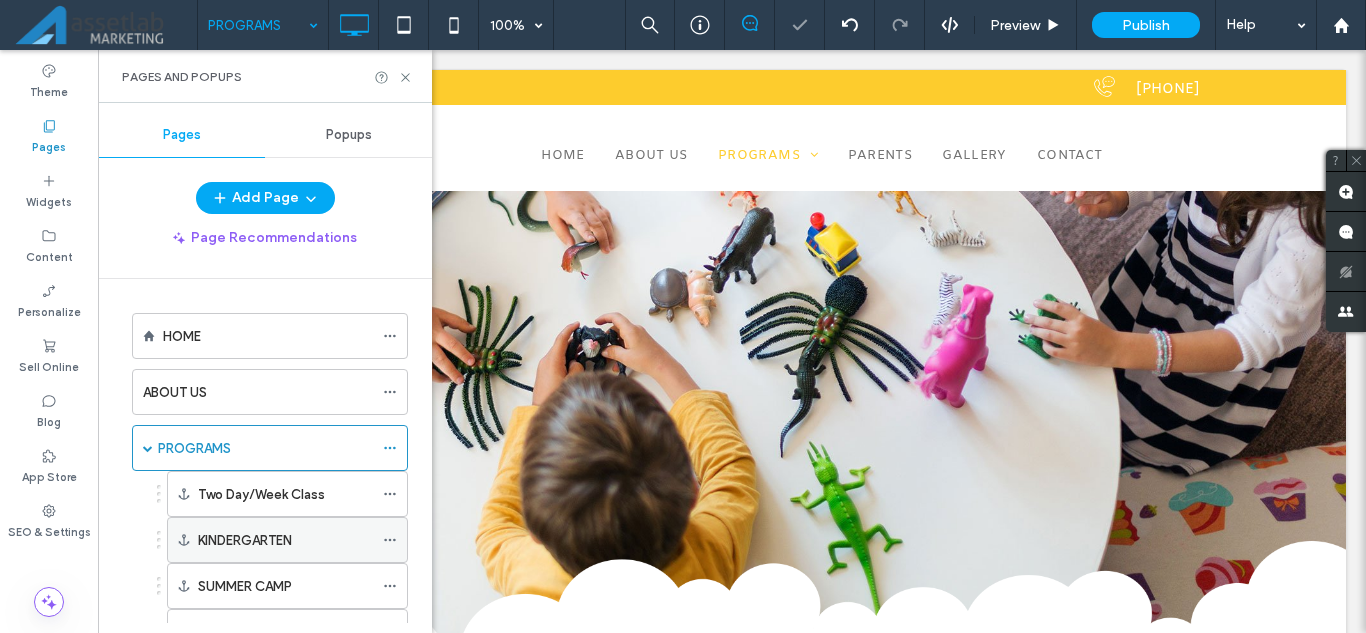 scroll, scrollTop: 0, scrollLeft: 0, axis: both 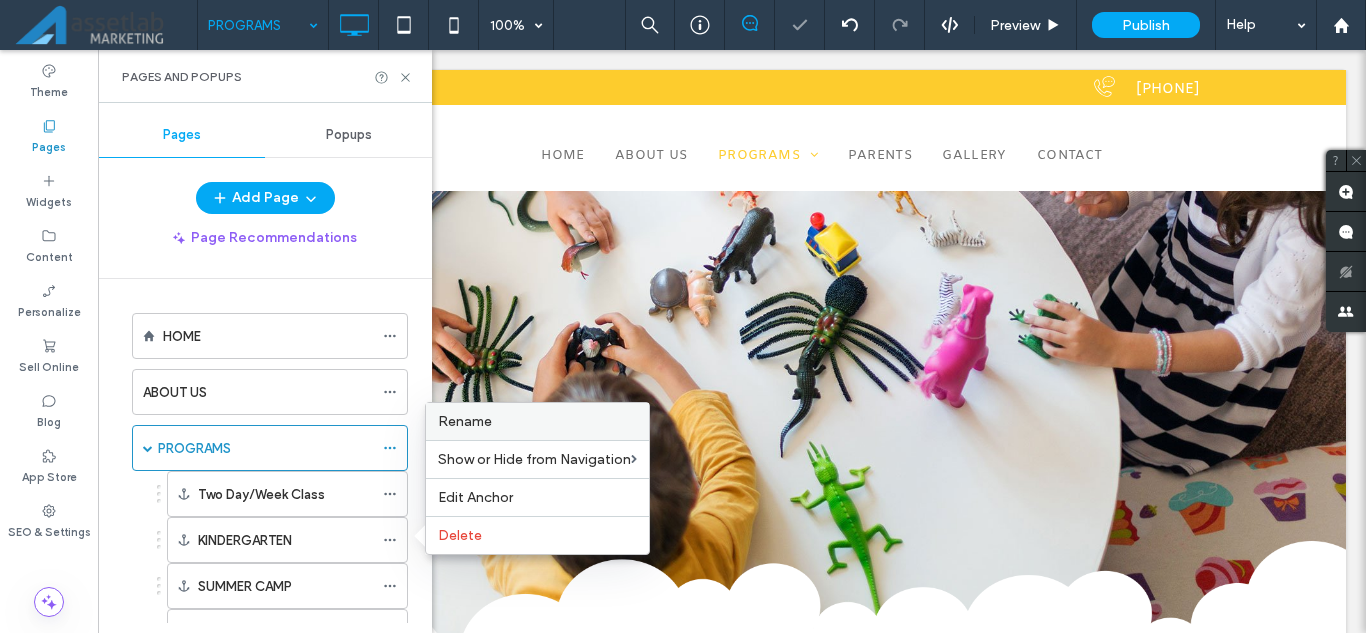 click on "Rename" at bounding box center [537, 421] 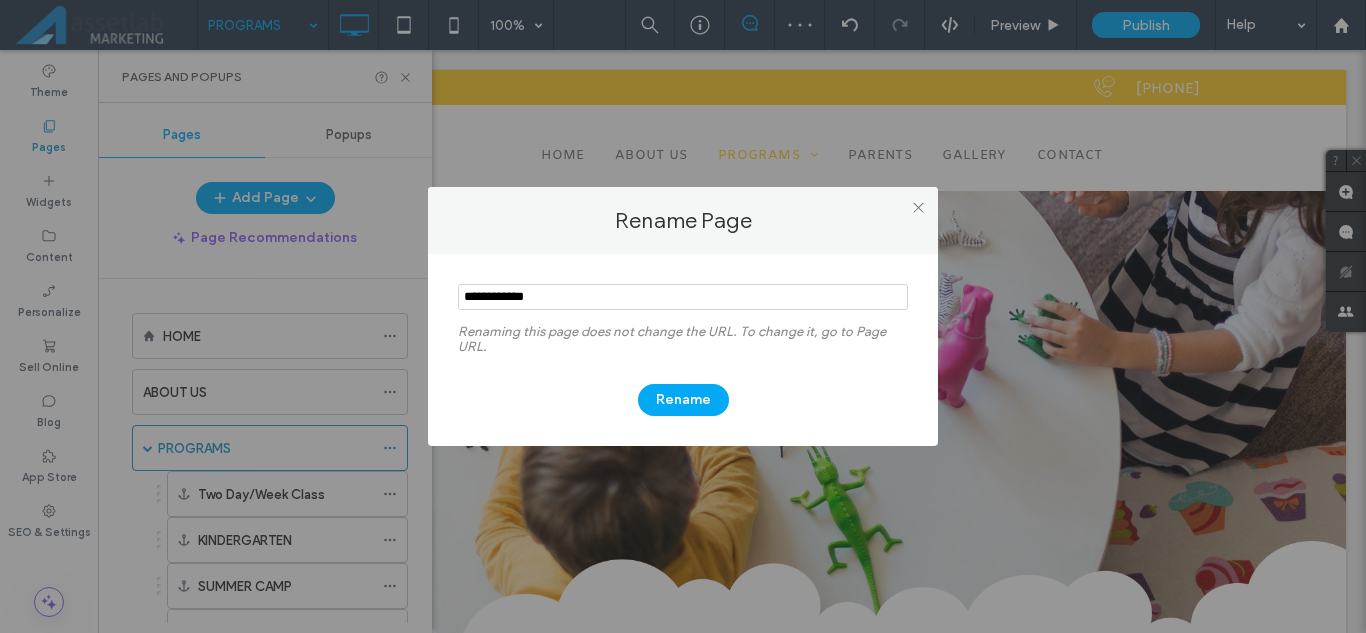 click at bounding box center (683, 297) 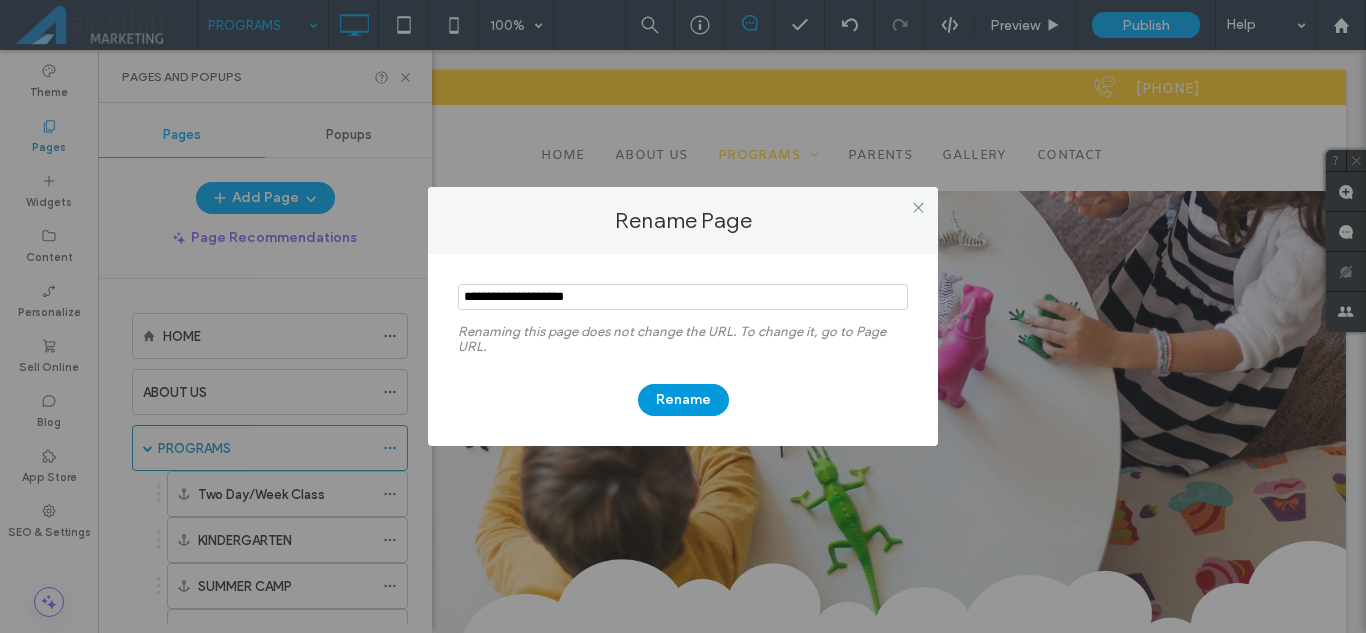 type on "**********" 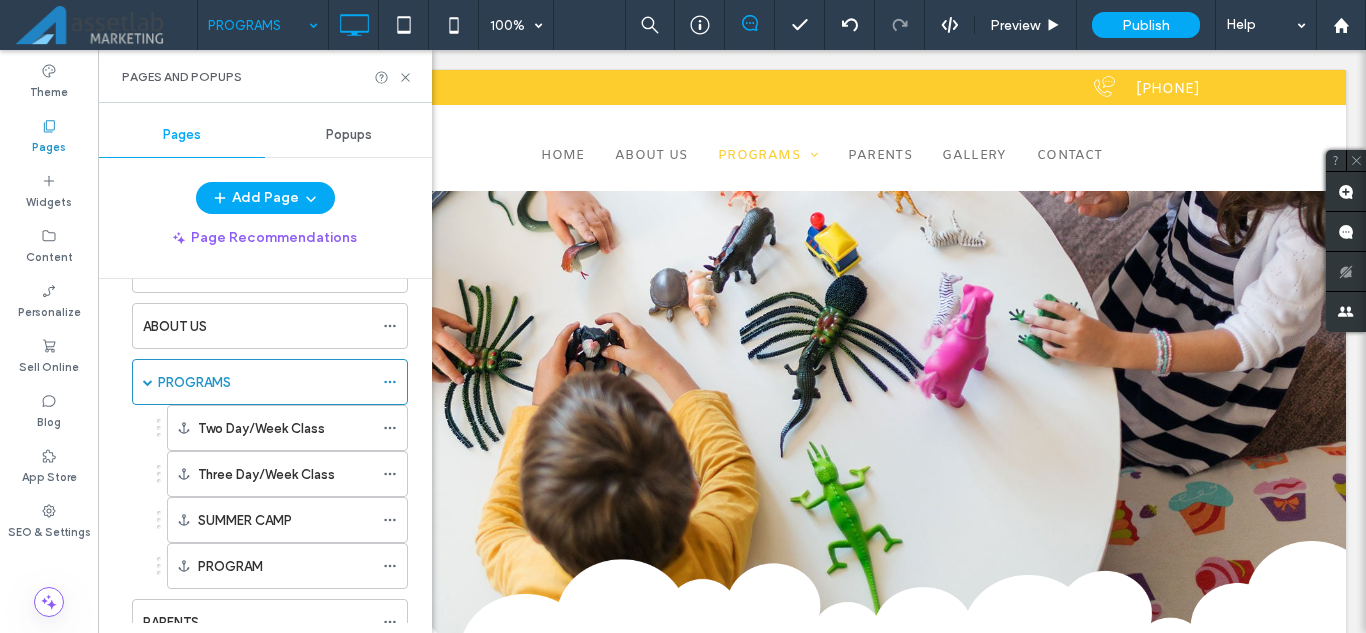 scroll, scrollTop: 100, scrollLeft: 0, axis: vertical 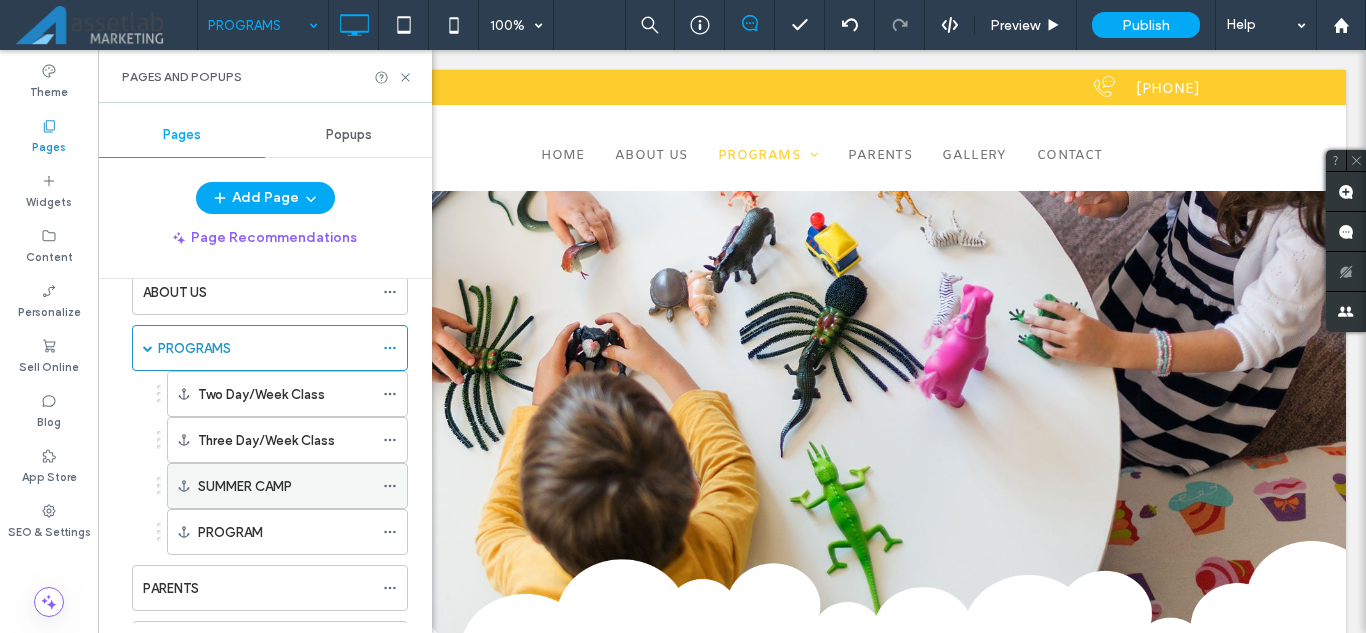click at bounding box center (395, 486) 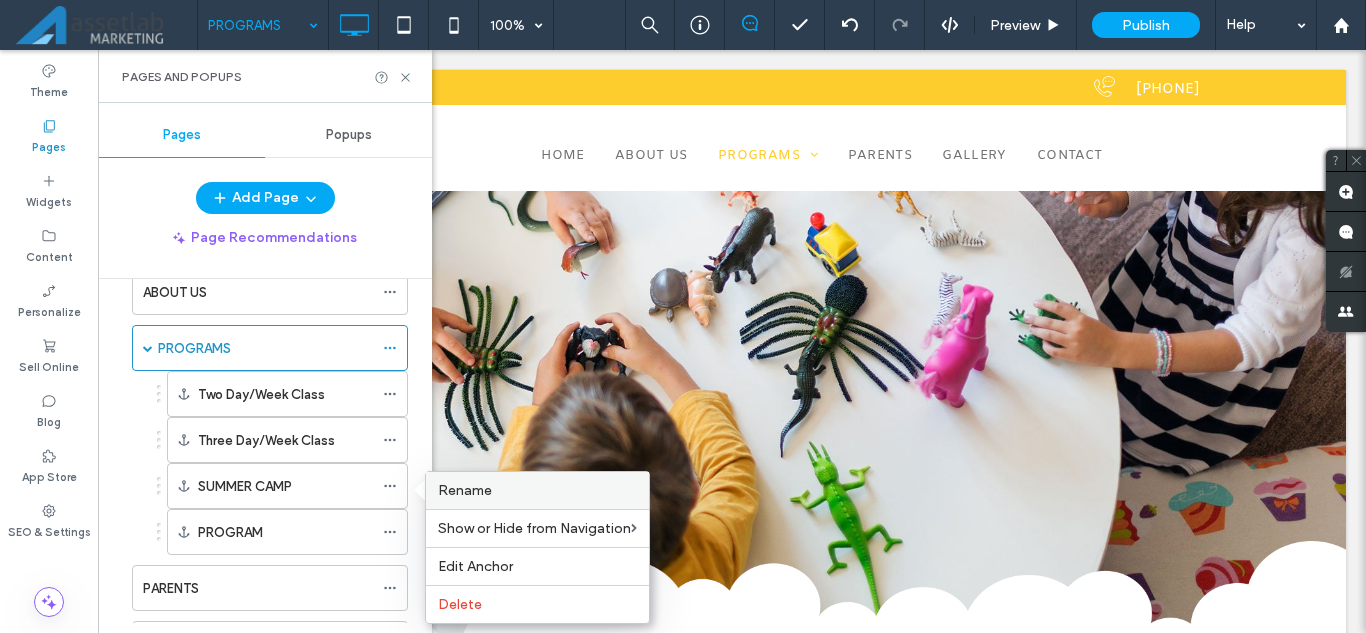 click on "Rename" at bounding box center [537, 490] 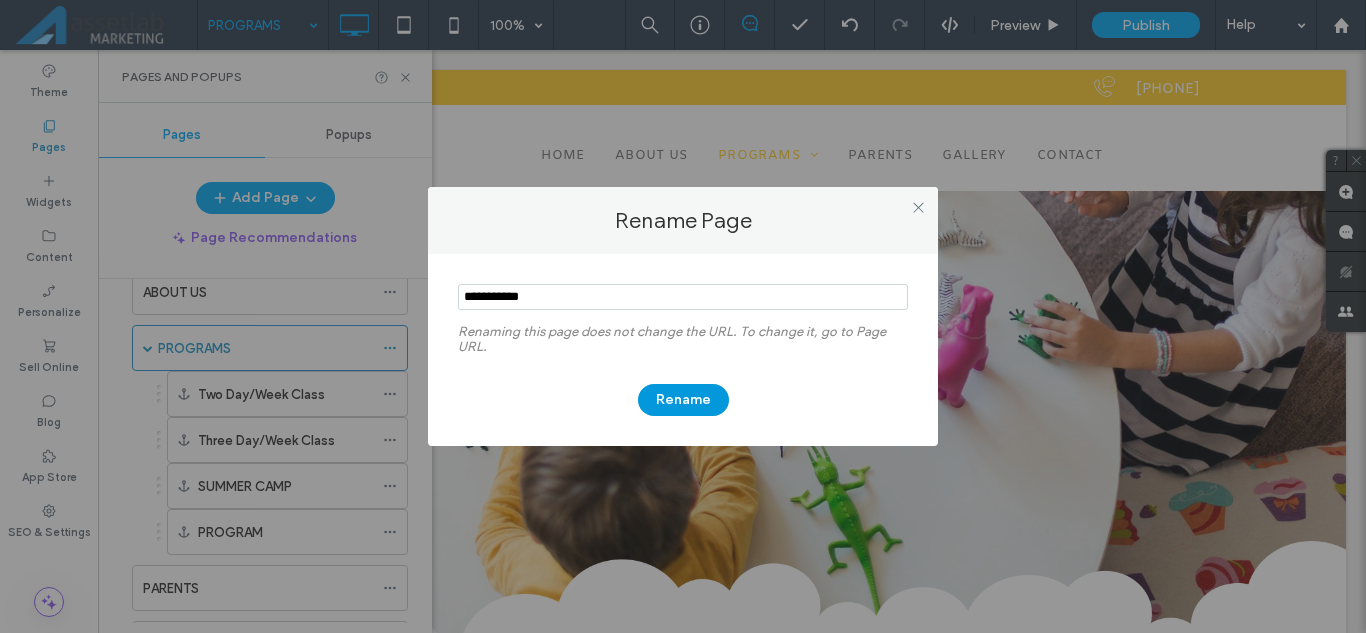 type on "**********" 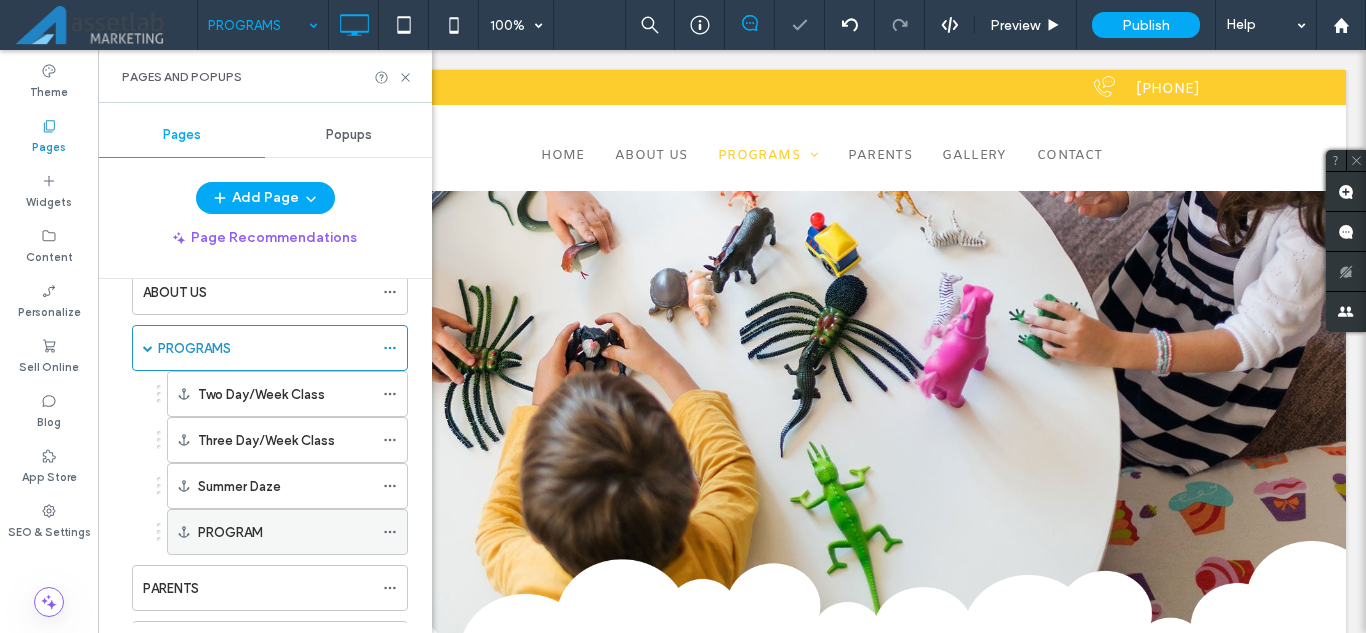 click 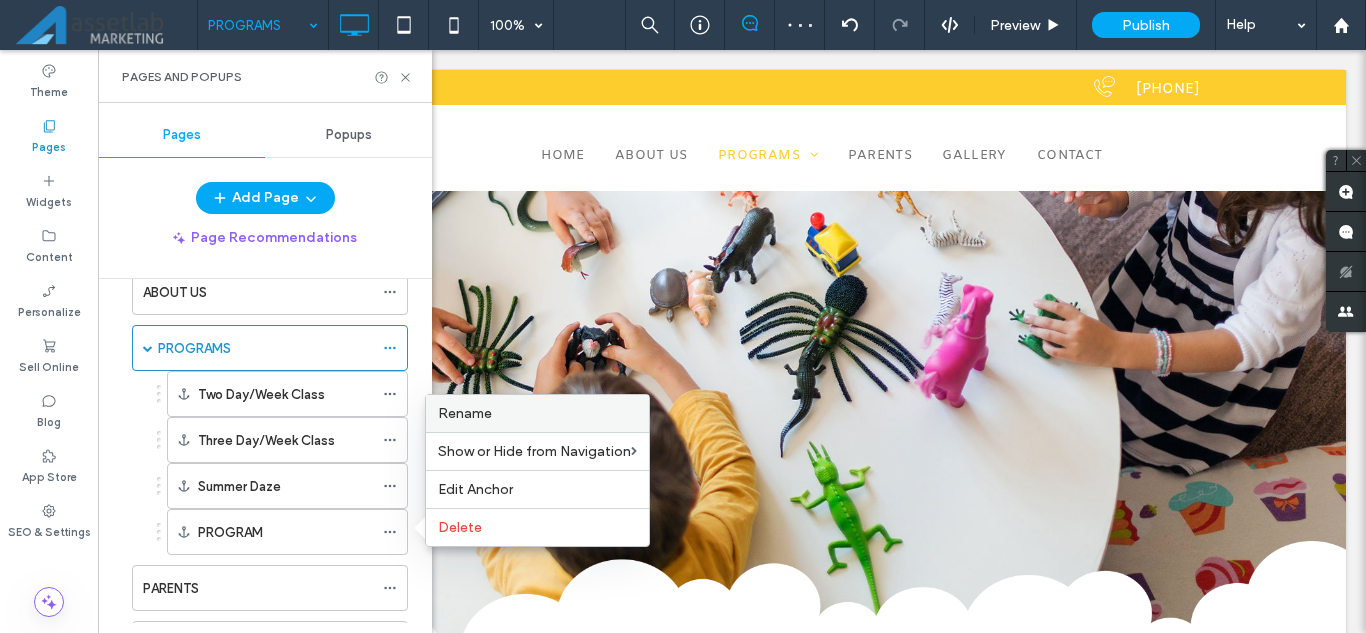 click on "Rename" at bounding box center [537, 413] 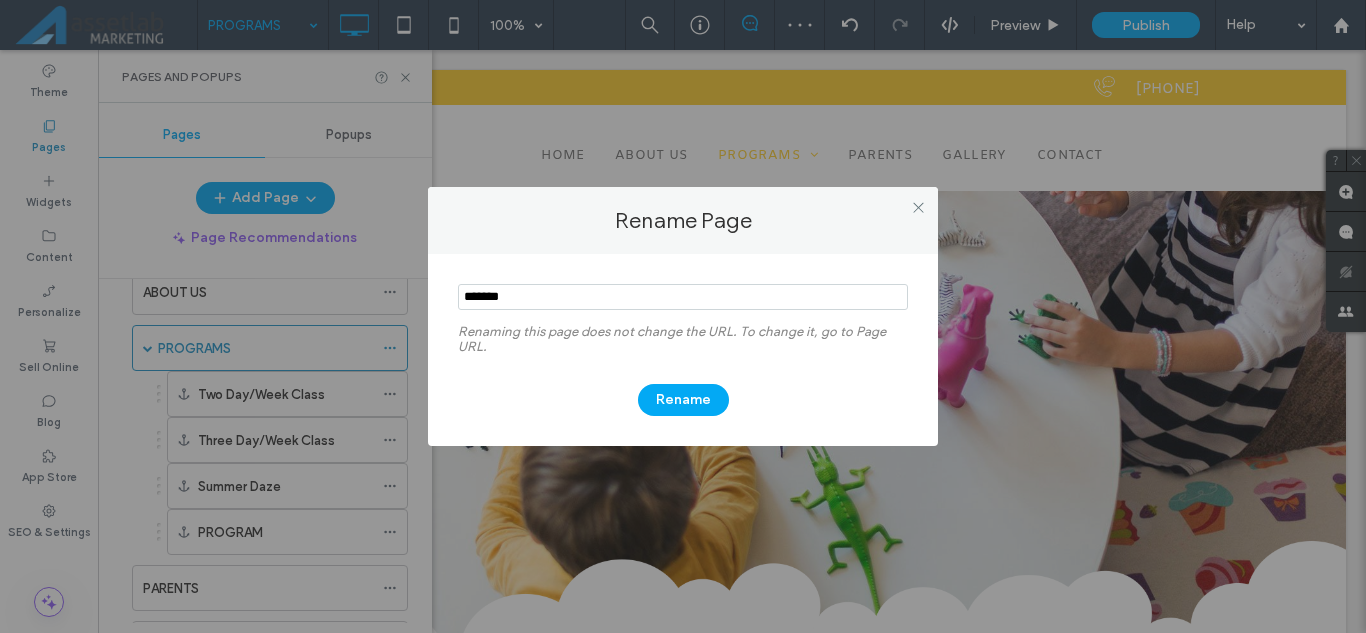 click at bounding box center [683, 297] 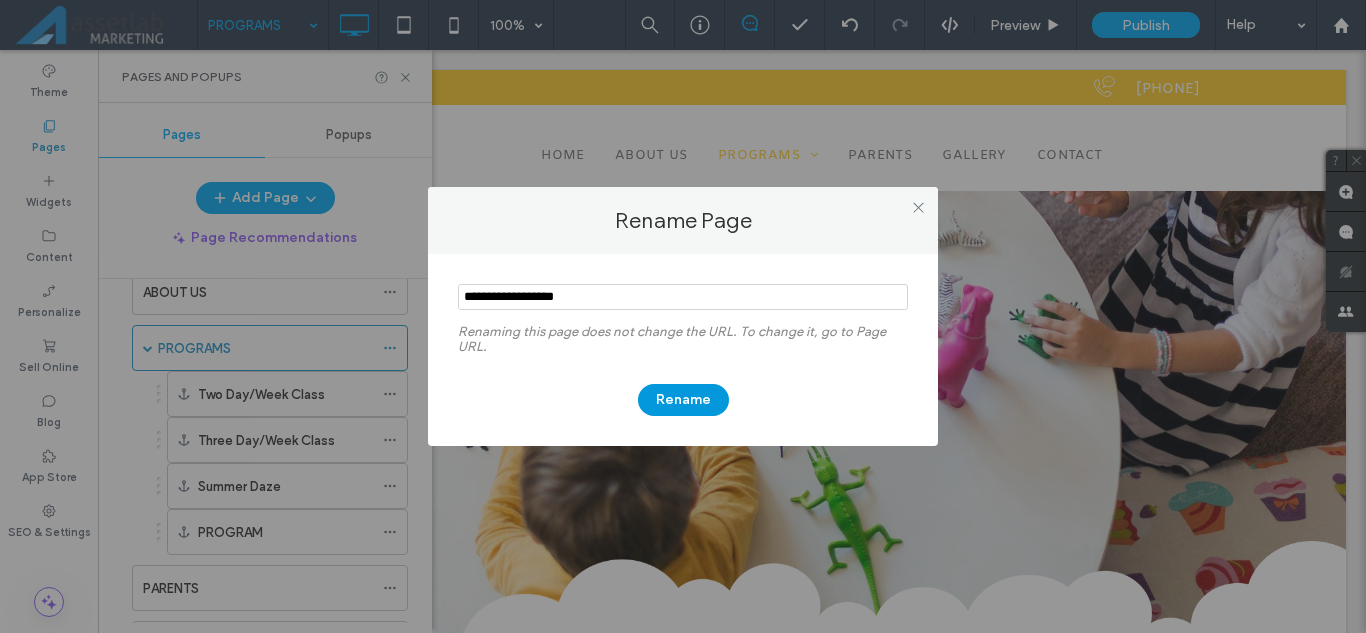 type on "**********" 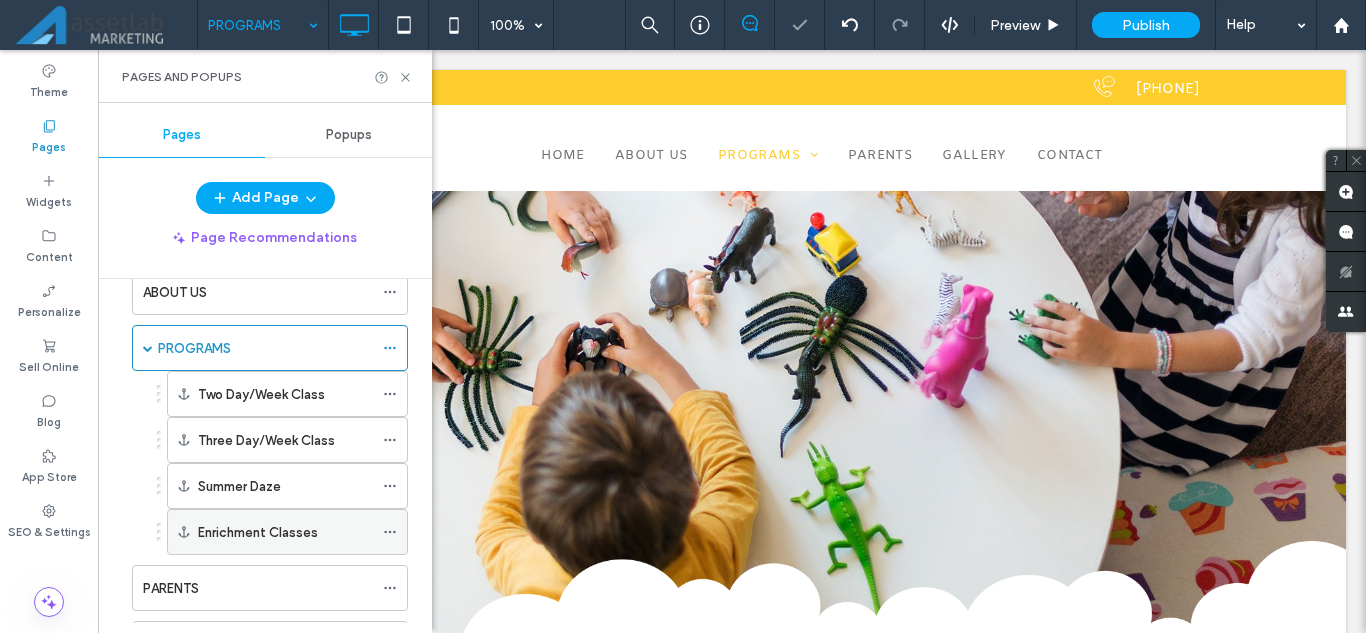 click 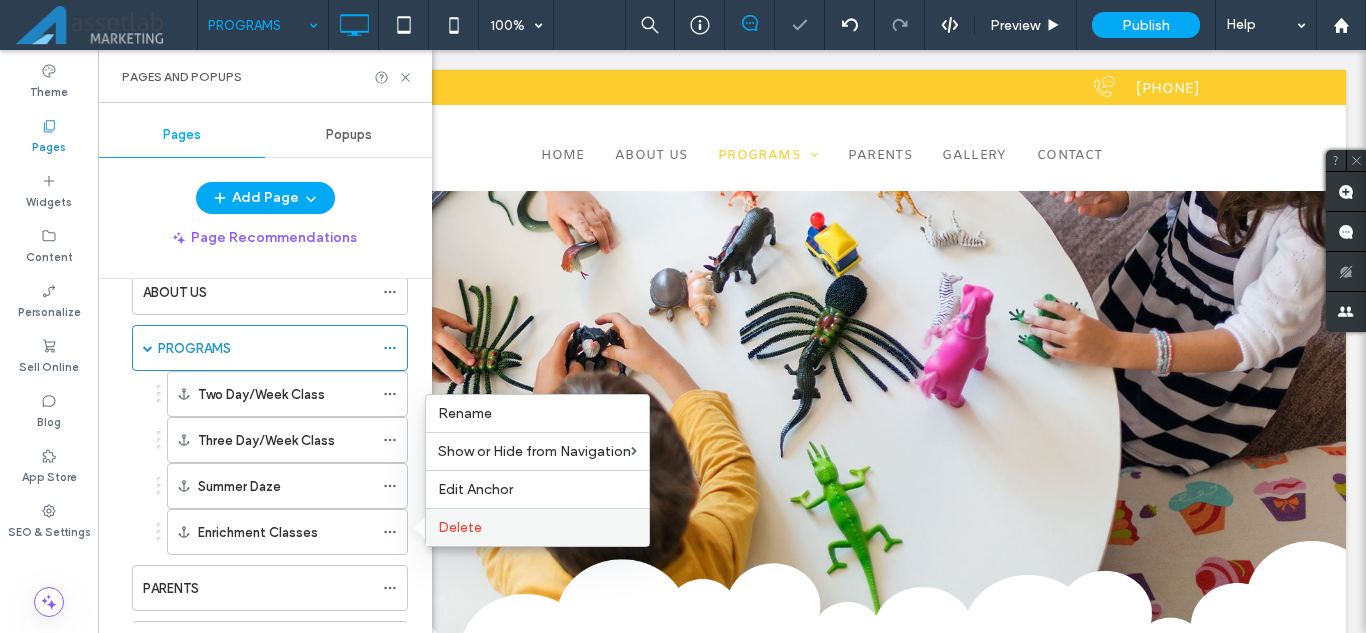 click on "Delete" at bounding box center [537, 527] 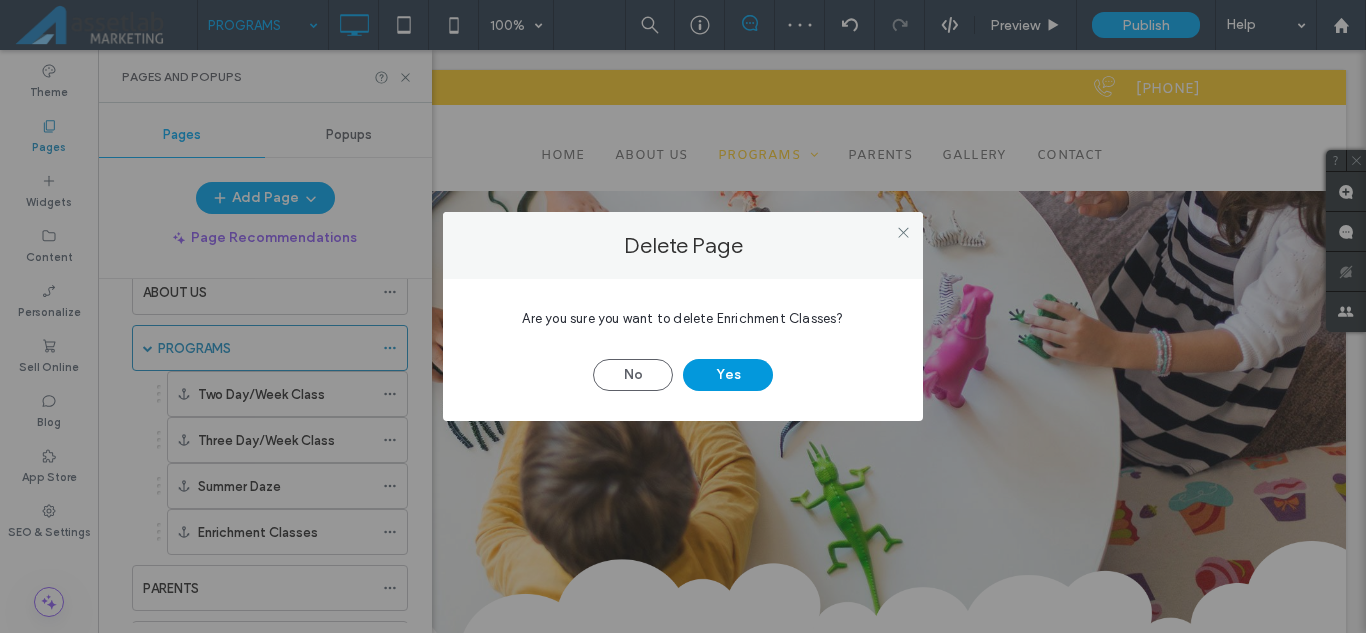 click on "Yes" at bounding box center [728, 375] 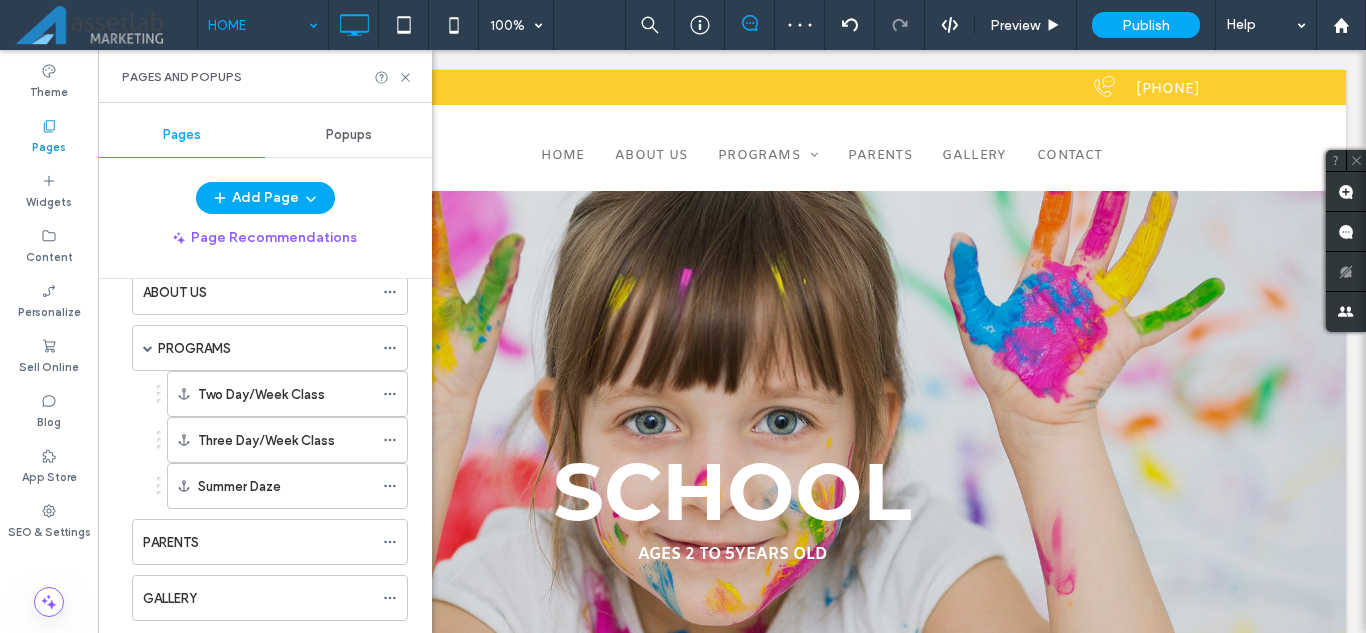scroll, scrollTop: 0, scrollLeft: 0, axis: both 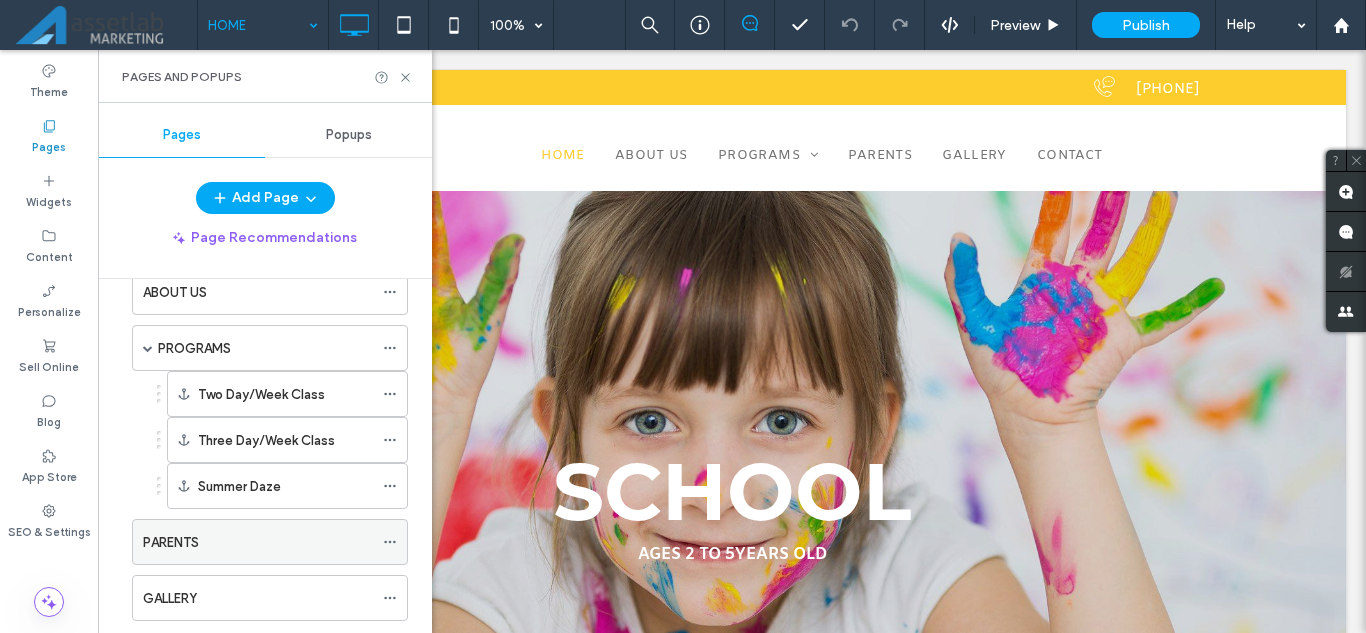 click on "PARENTS" at bounding box center [258, 542] 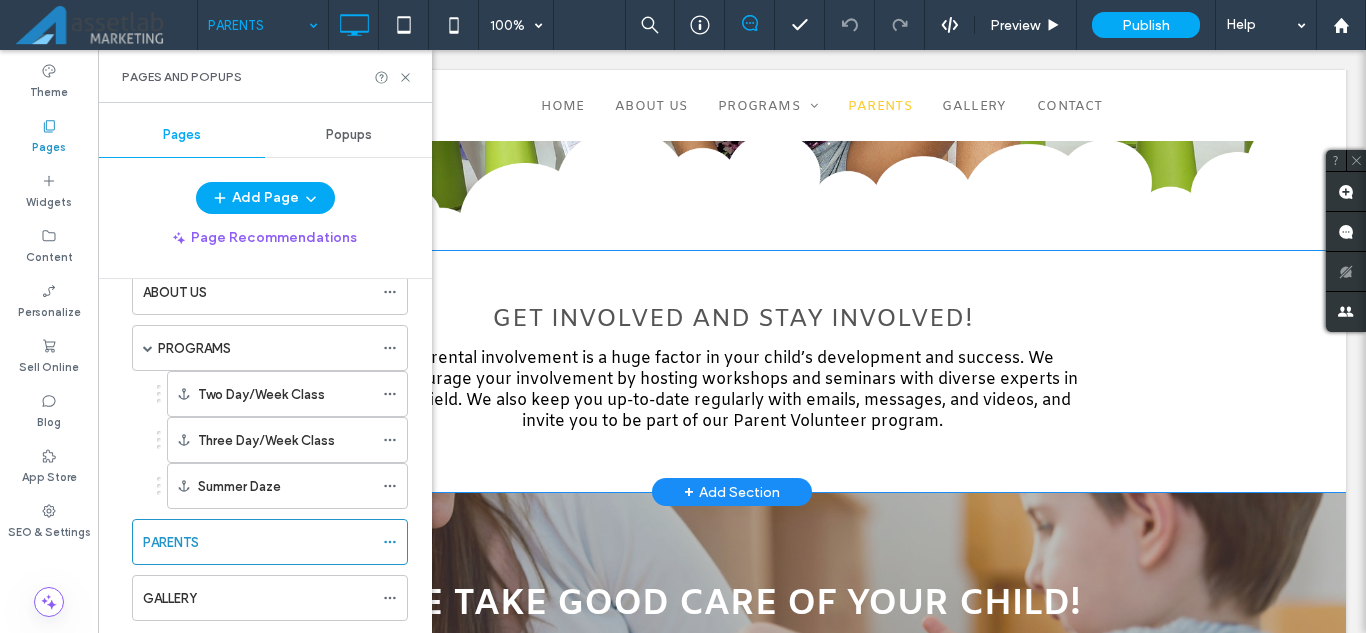 scroll, scrollTop: 100, scrollLeft: 0, axis: vertical 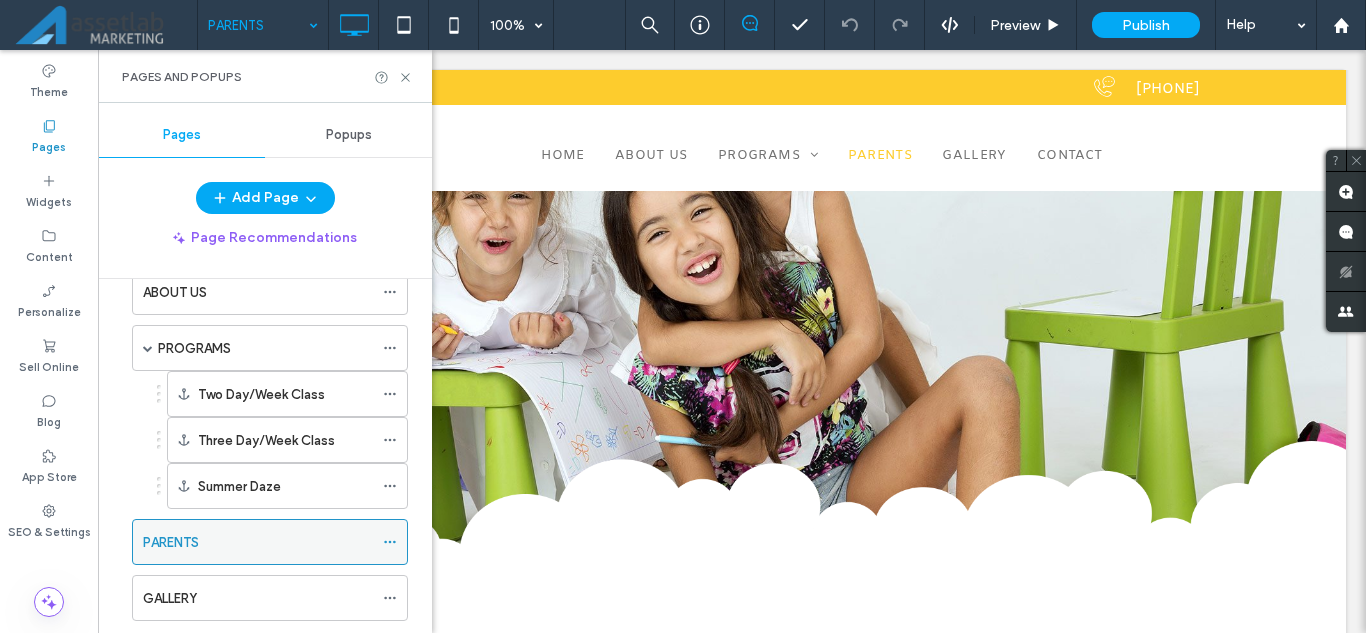 click 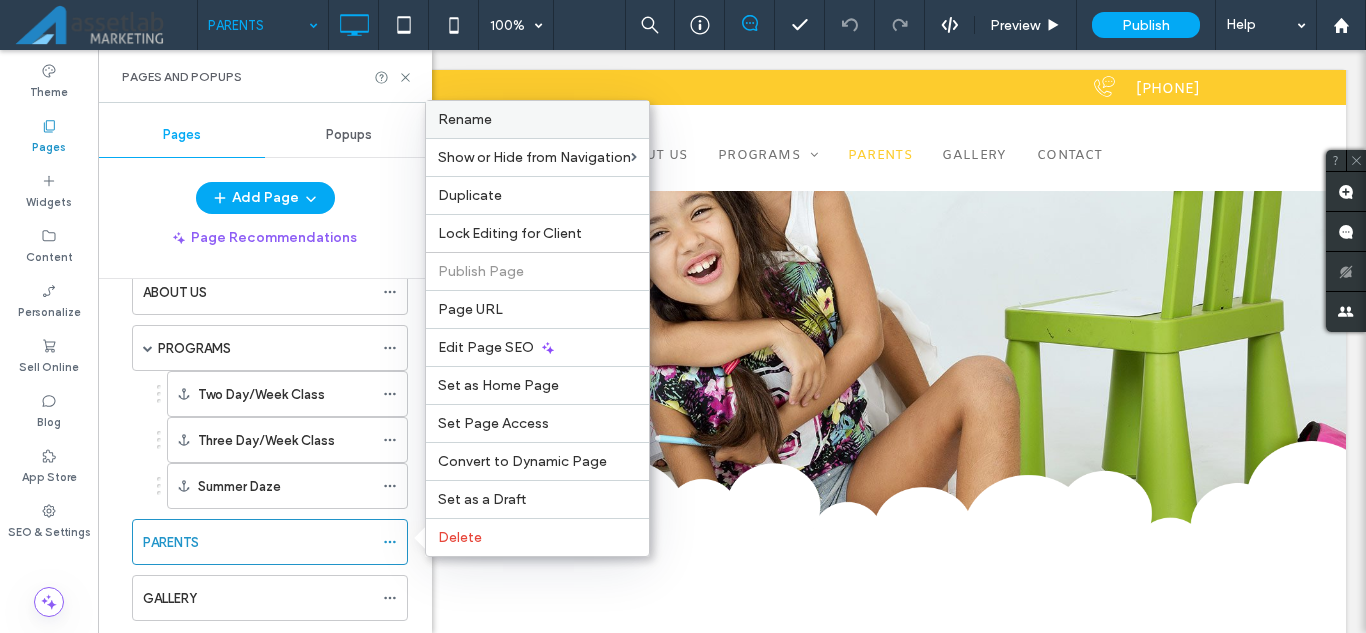 click on "Rename" at bounding box center [537, 119] 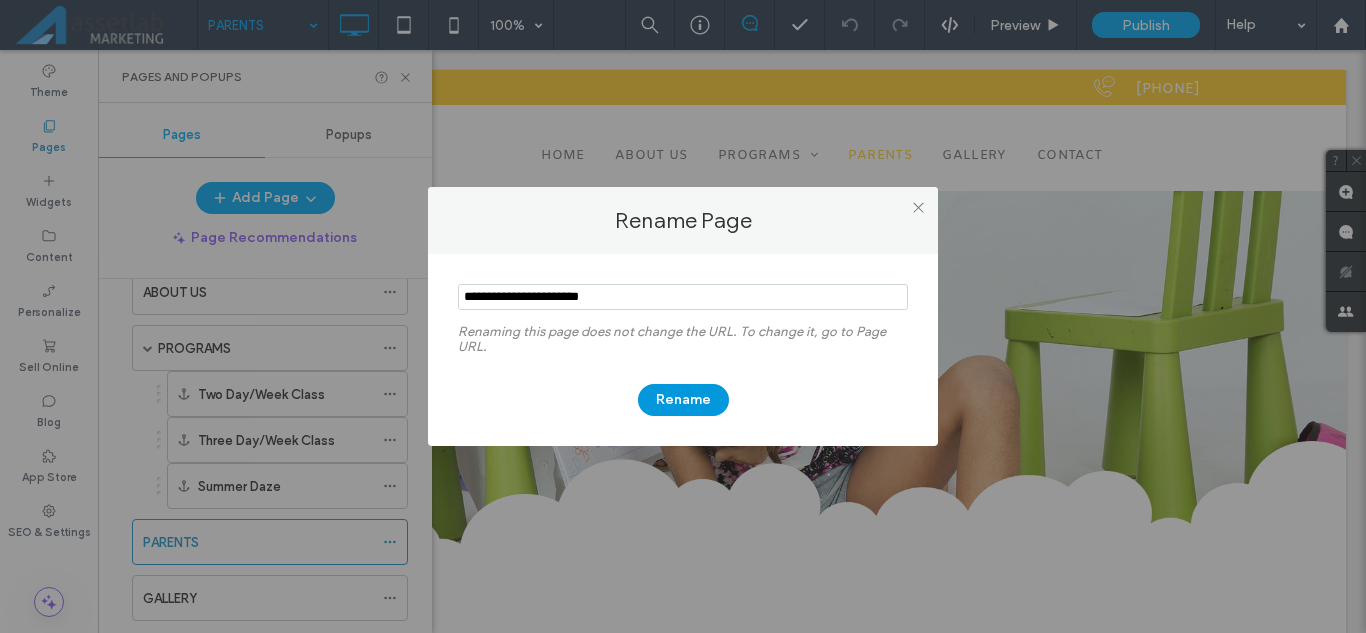 type on "**********" 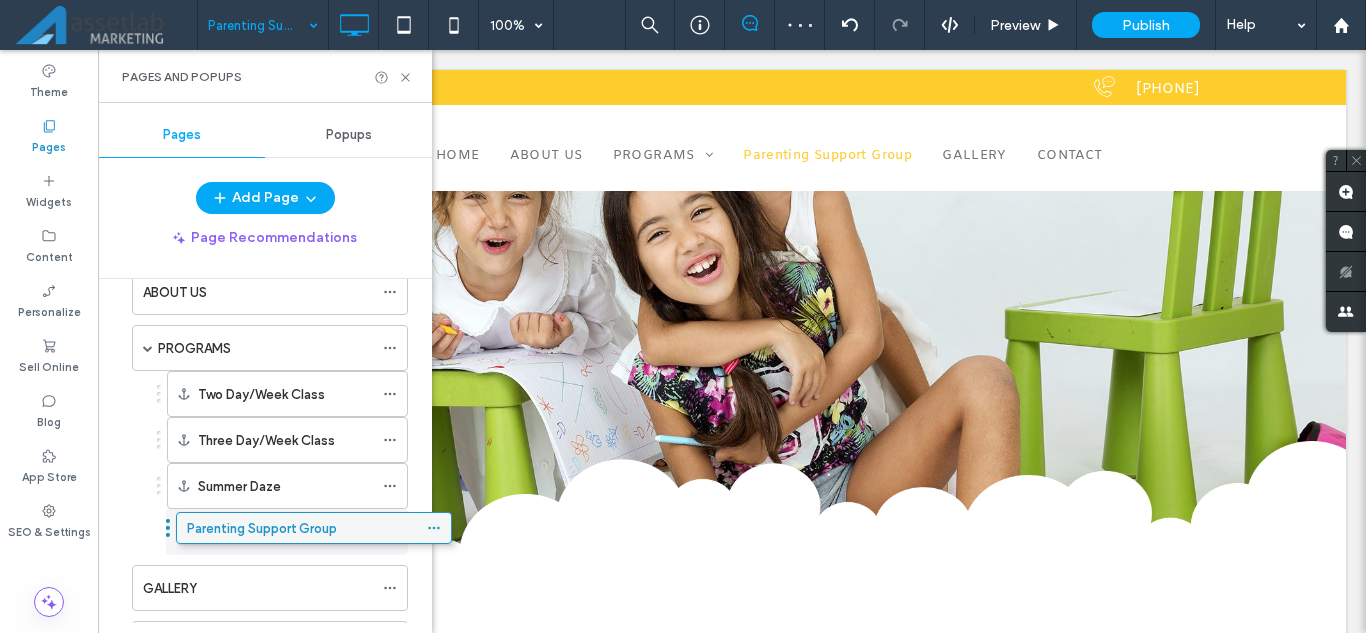 drag, startPoint x: 204, startPoint y: 535, endPoint x: 250, endPoint y: 529, distance: 46.389652 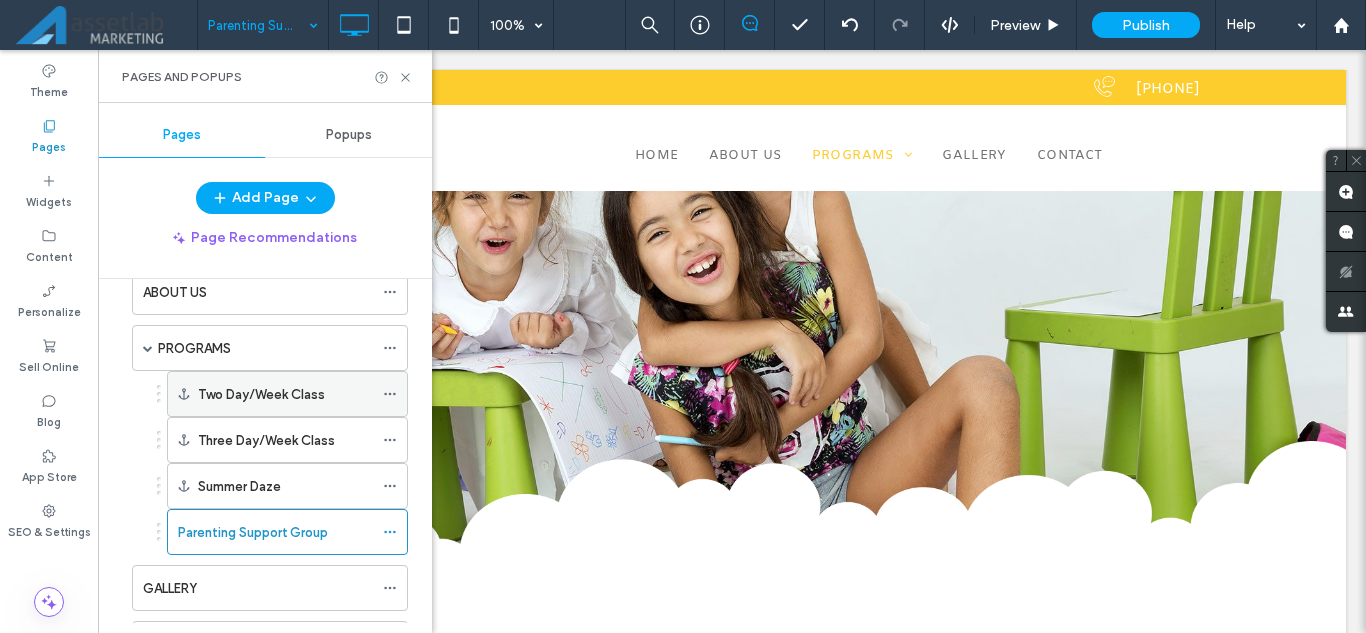 click 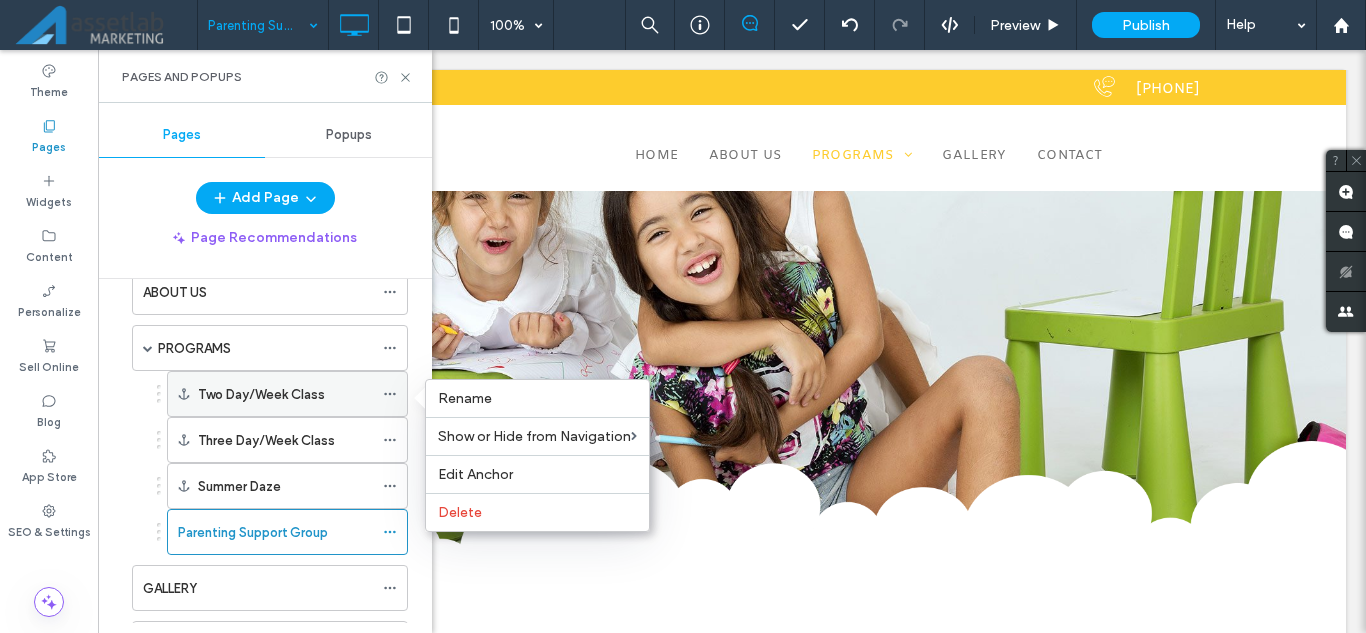 click 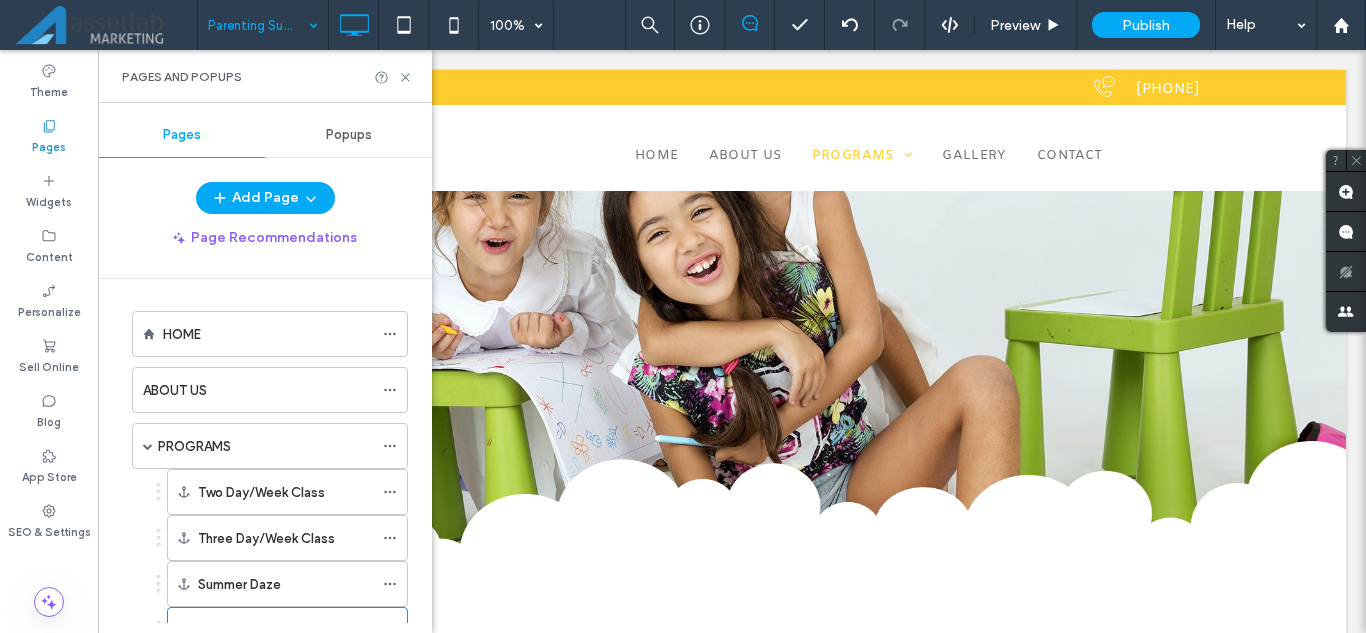 scroll, scrollTop: 0, scrollLeft: 0, axis: both 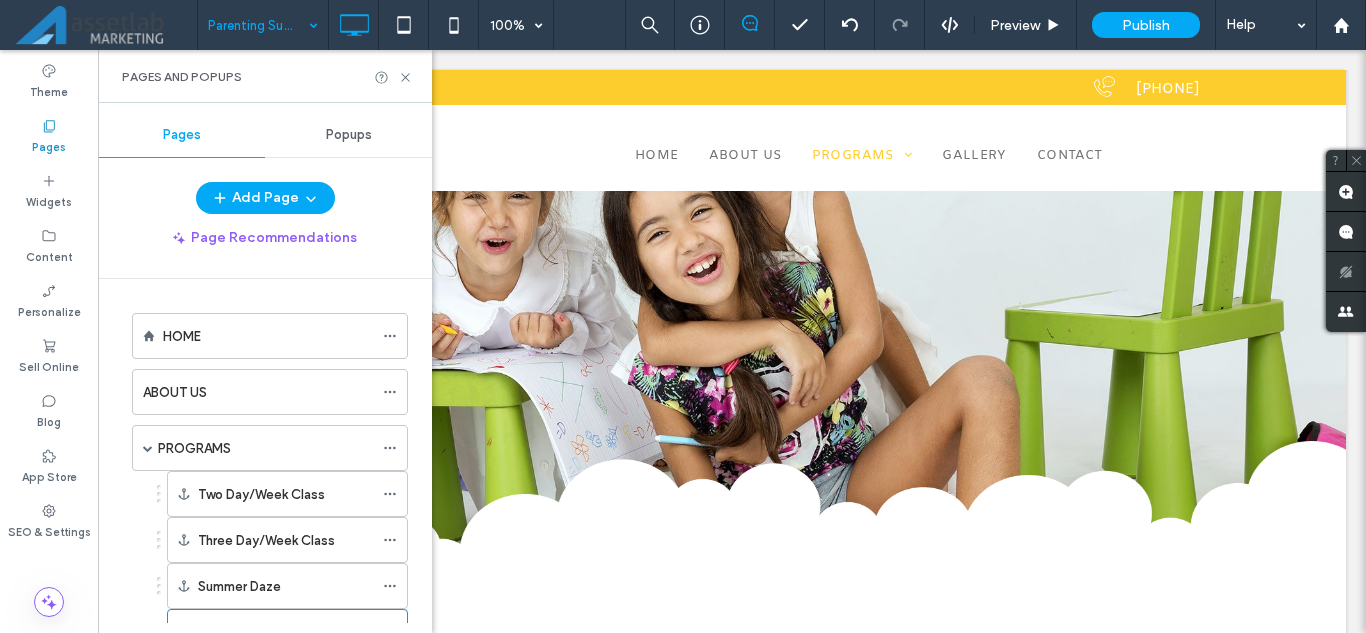 click on "ABOUT US" at bounding box center [175, 392] 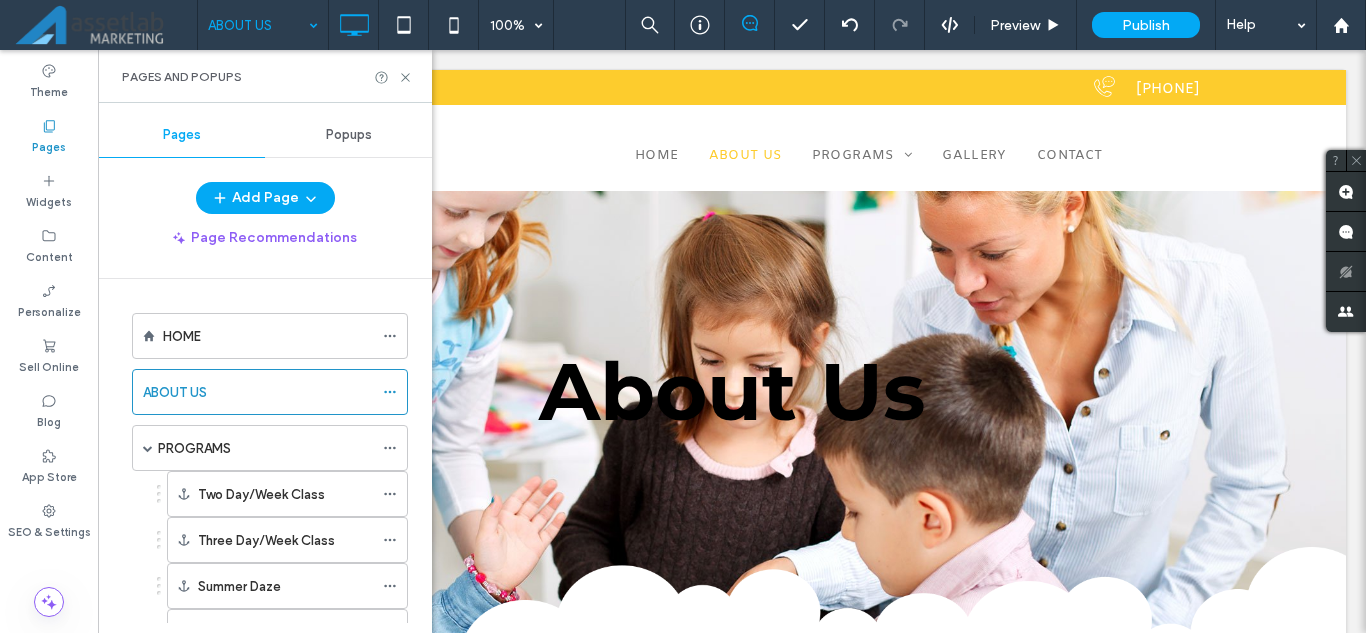 scroll, scrollTop: 0, scrollLeft: 0, axis: both 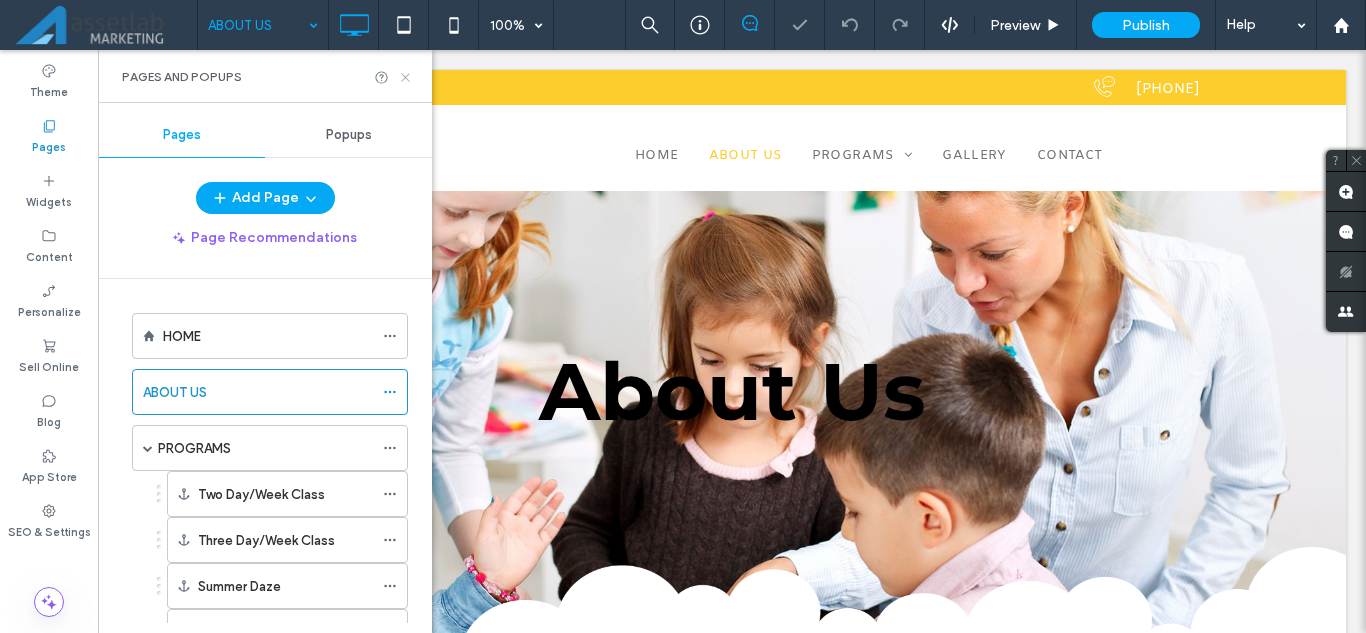 click 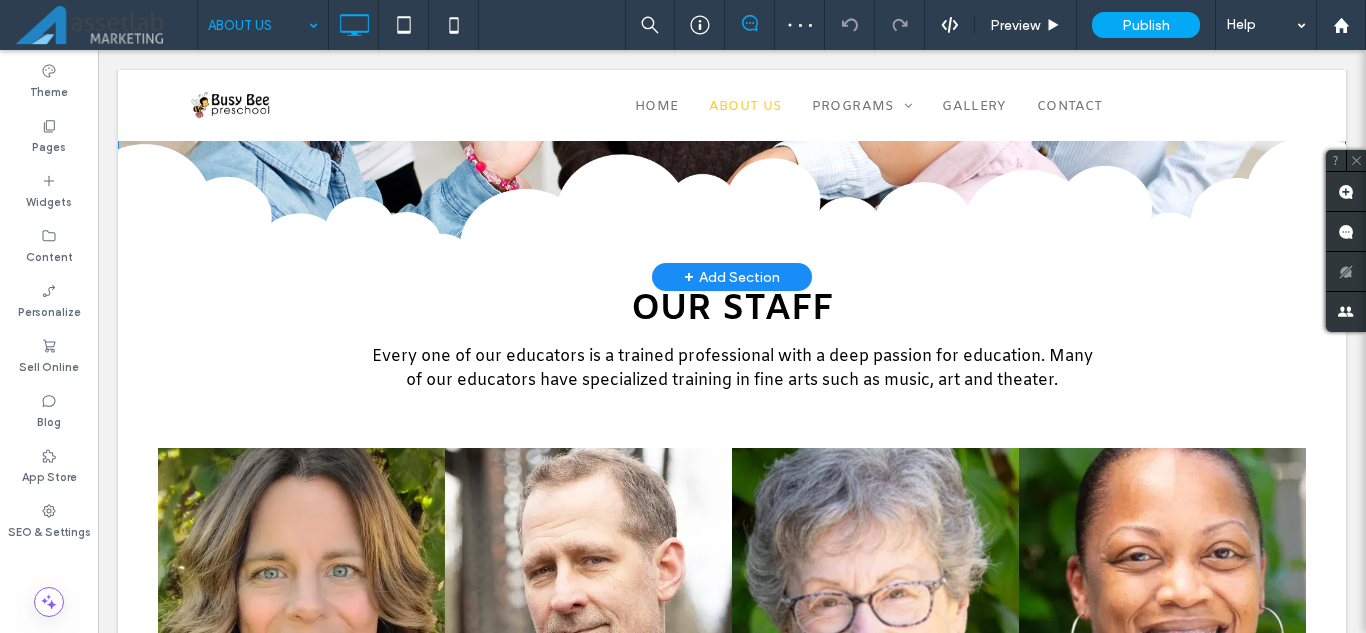 scroll, scrollTop: 500, scrollLeft: 0, axis: vertical 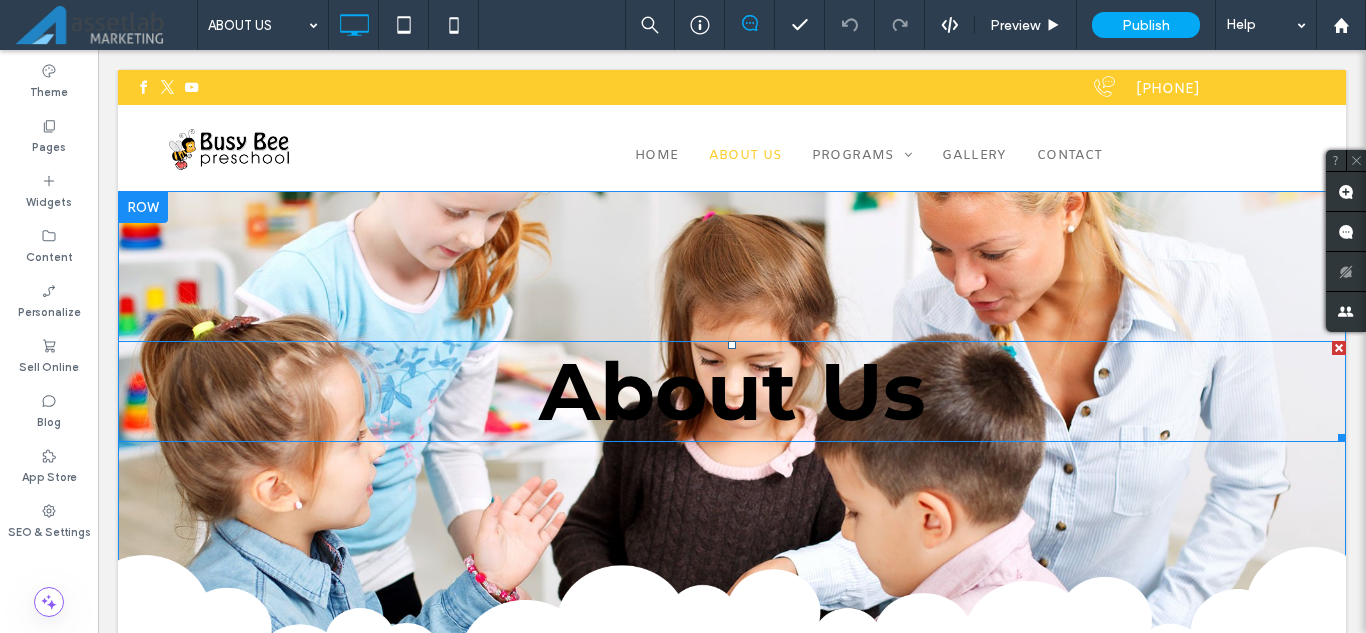 click on "About Us" at bounding box center [732, 391] 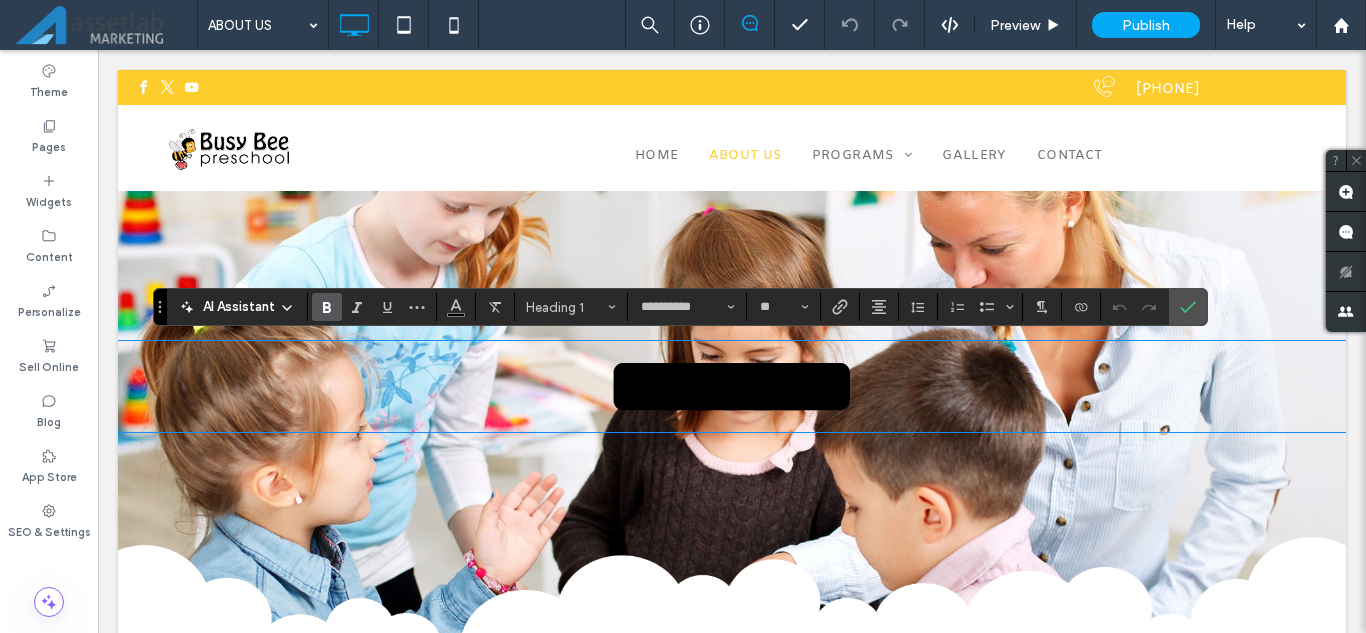 type 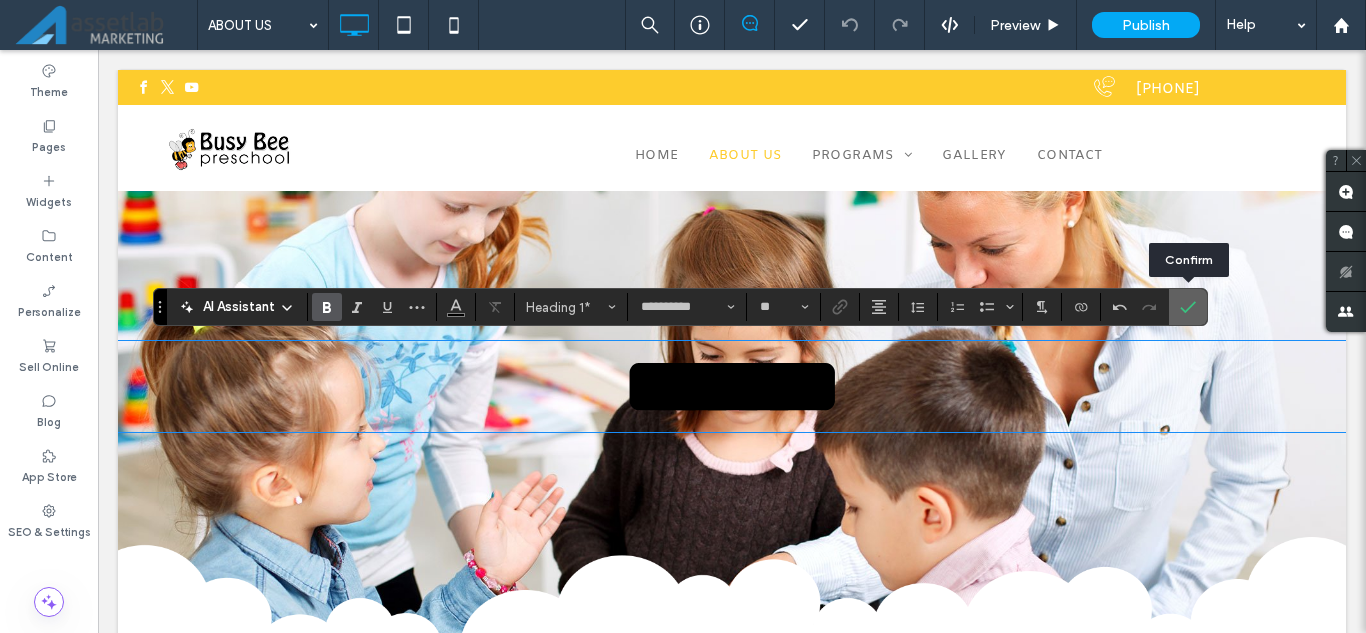 click at bounding box center (1184, 307) 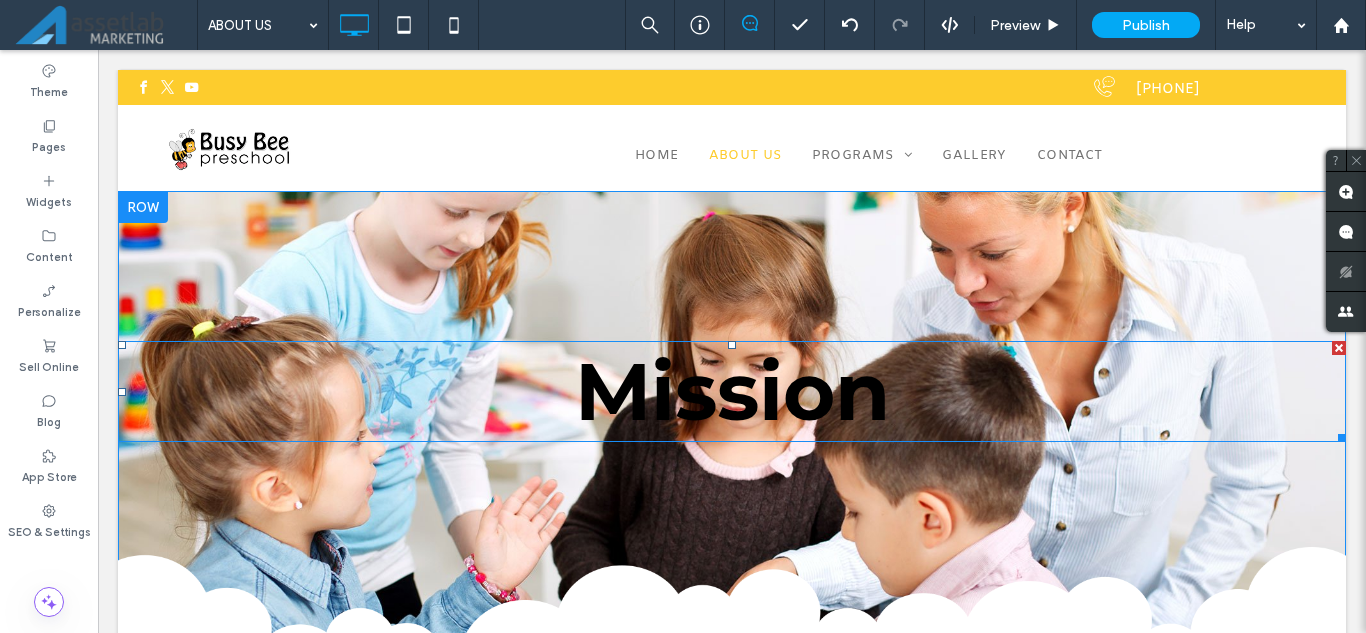 click on "Mission" at bounding box center (732, 391) 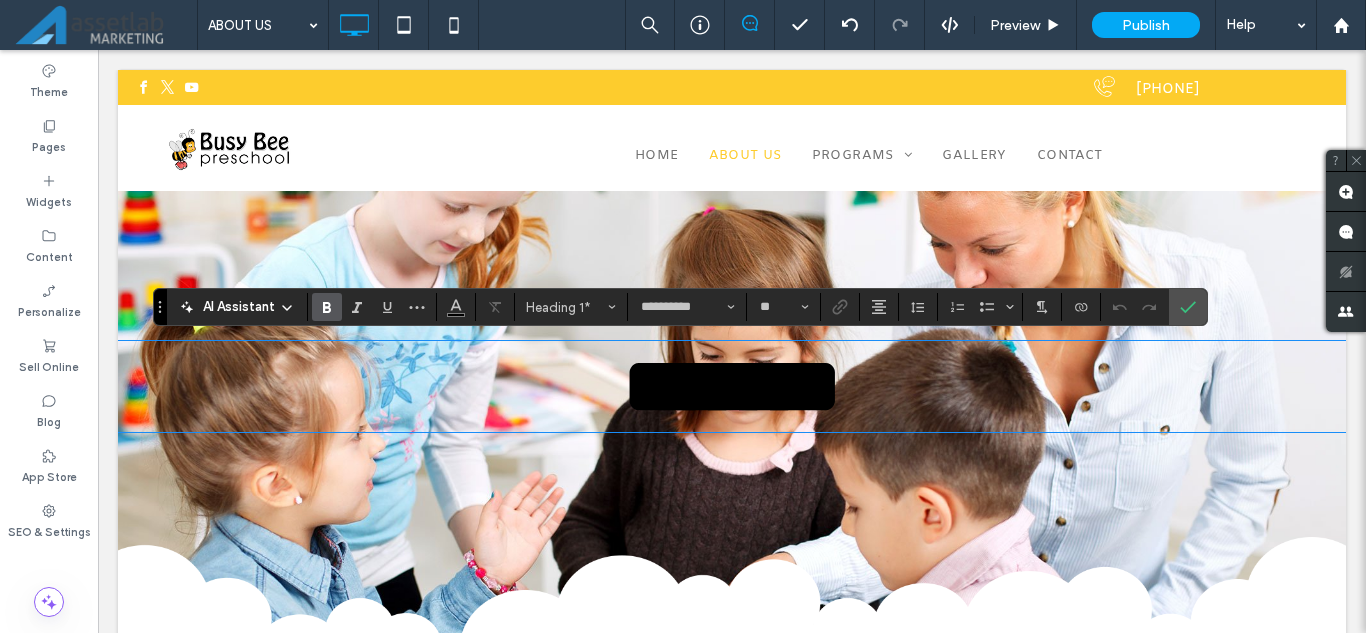 click on "*******" at bounding box center (732, 386) 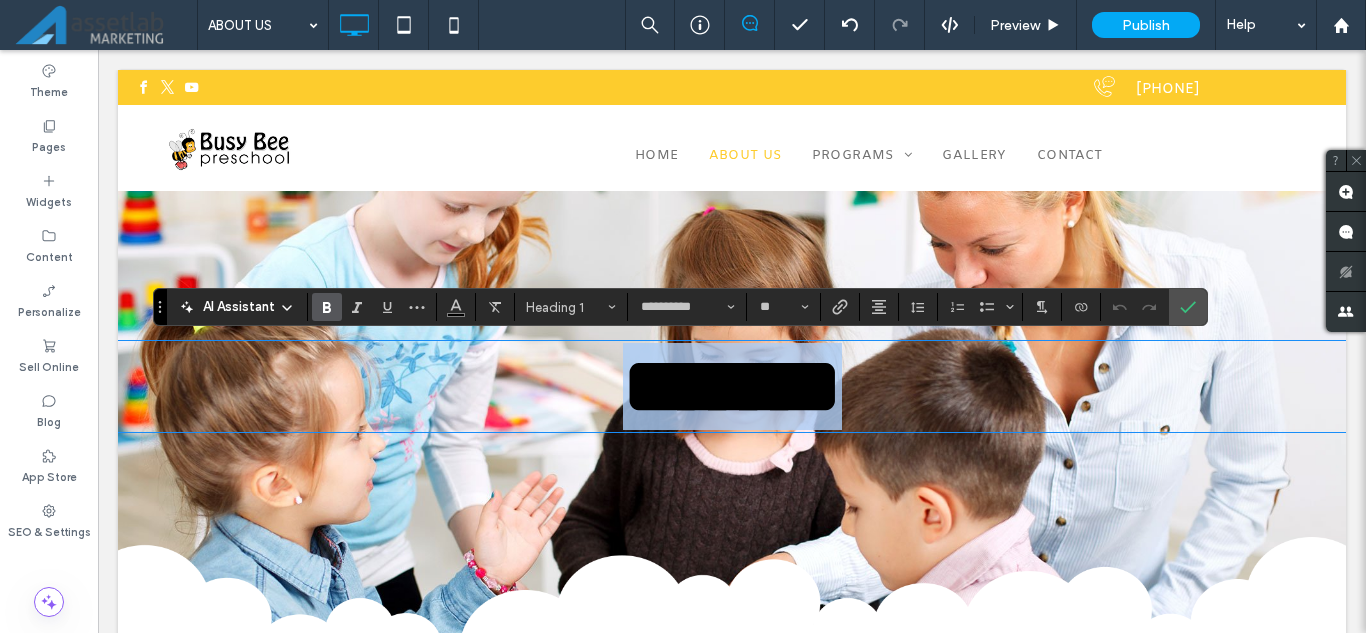click on "*******" at bounding box center (732, 386) 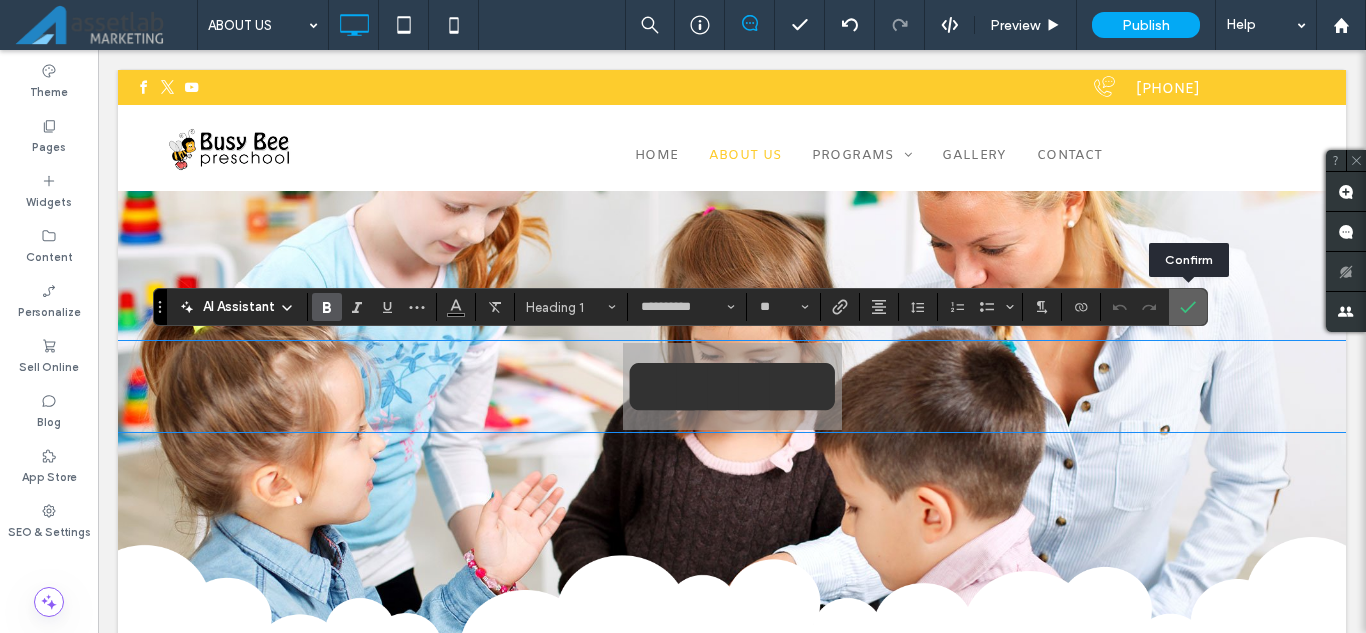drag, startPoint x: 1189, startPoint y: 307, endPoint x: 1045, endPoint y: 278, distance: 146.89111 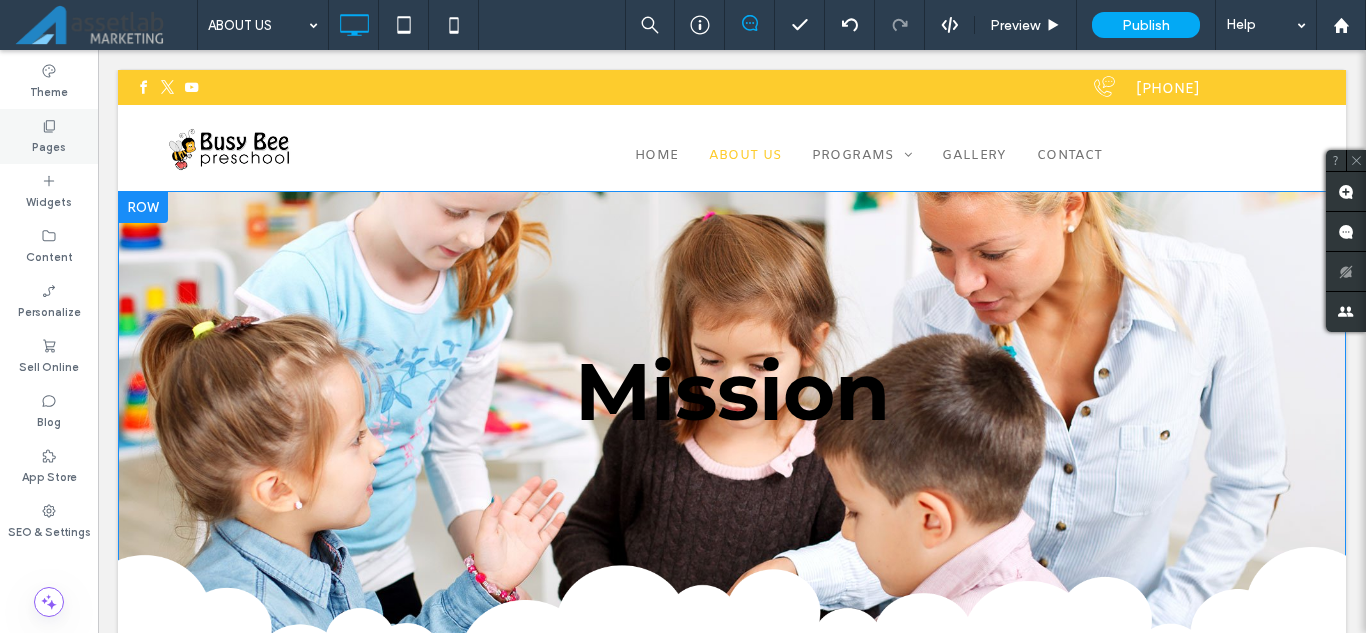 click on "Pages" at bounding box center [49, 136] 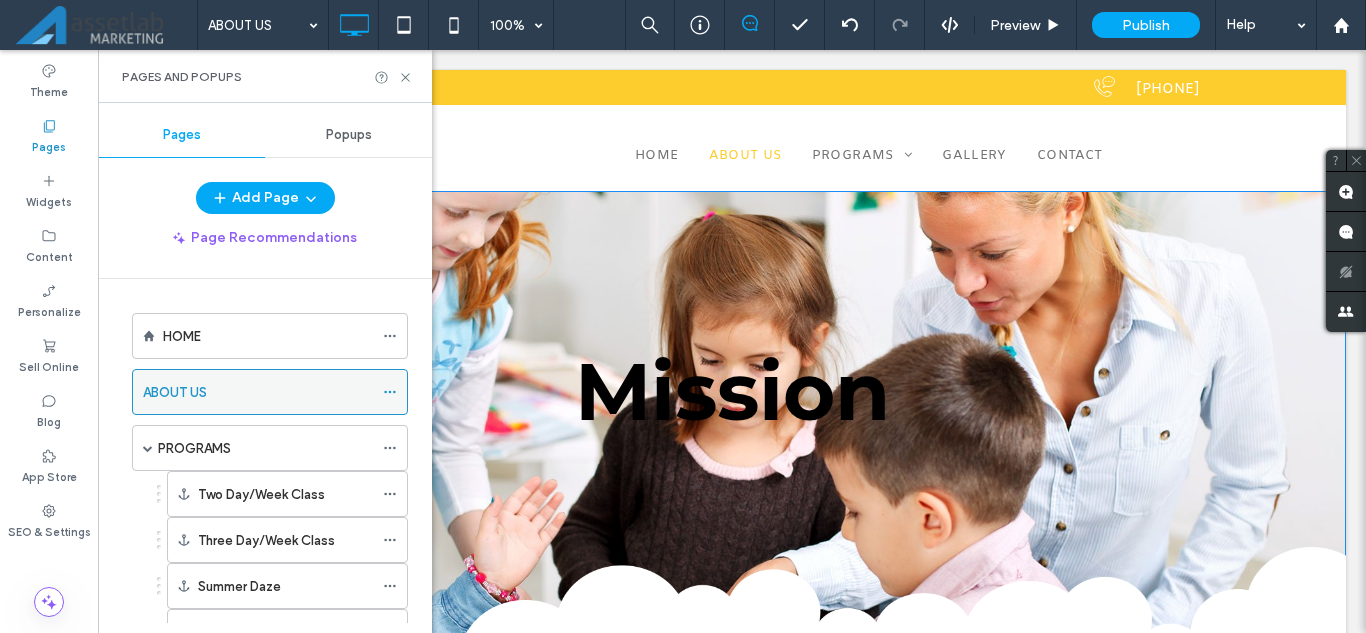 click 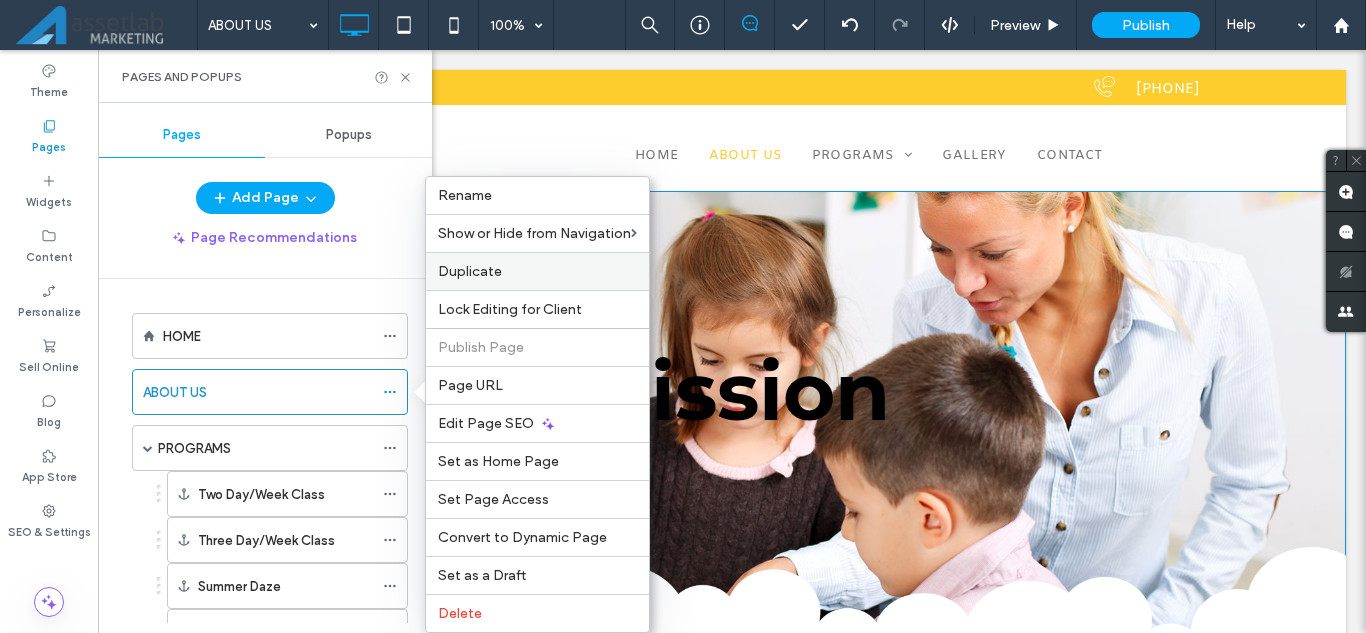 click on "Duplicate" at bounding box center (470, 271) 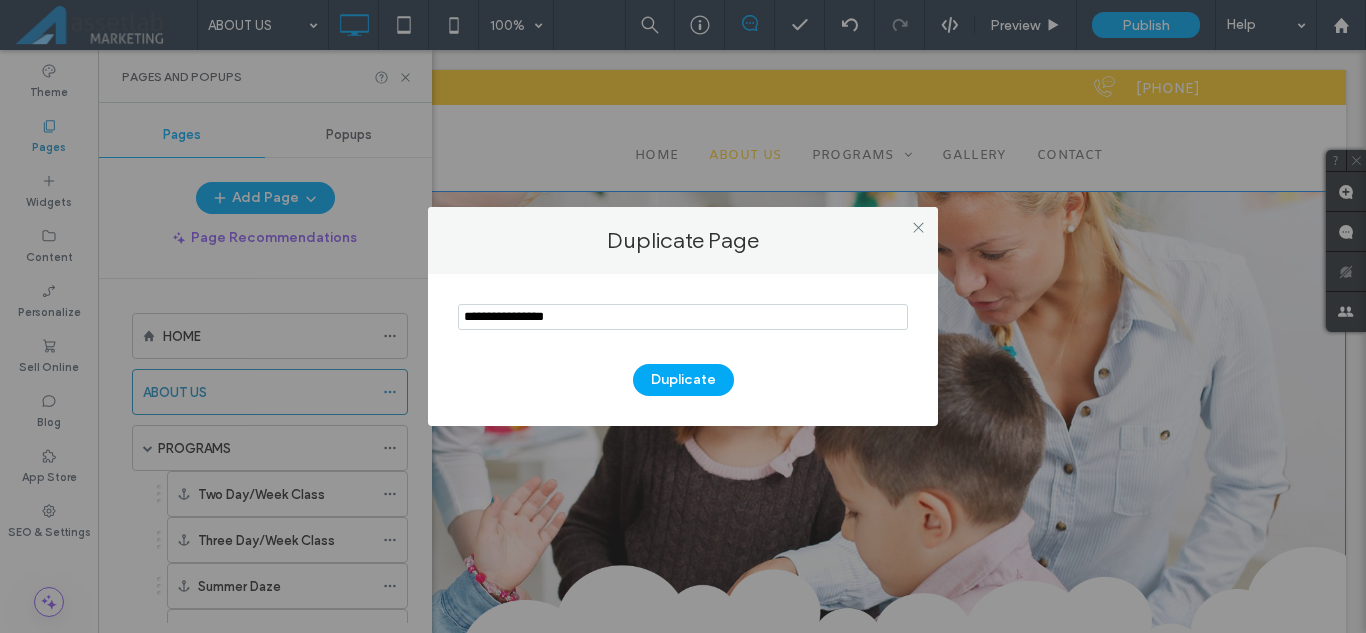 click at bounding box center (683, 317) 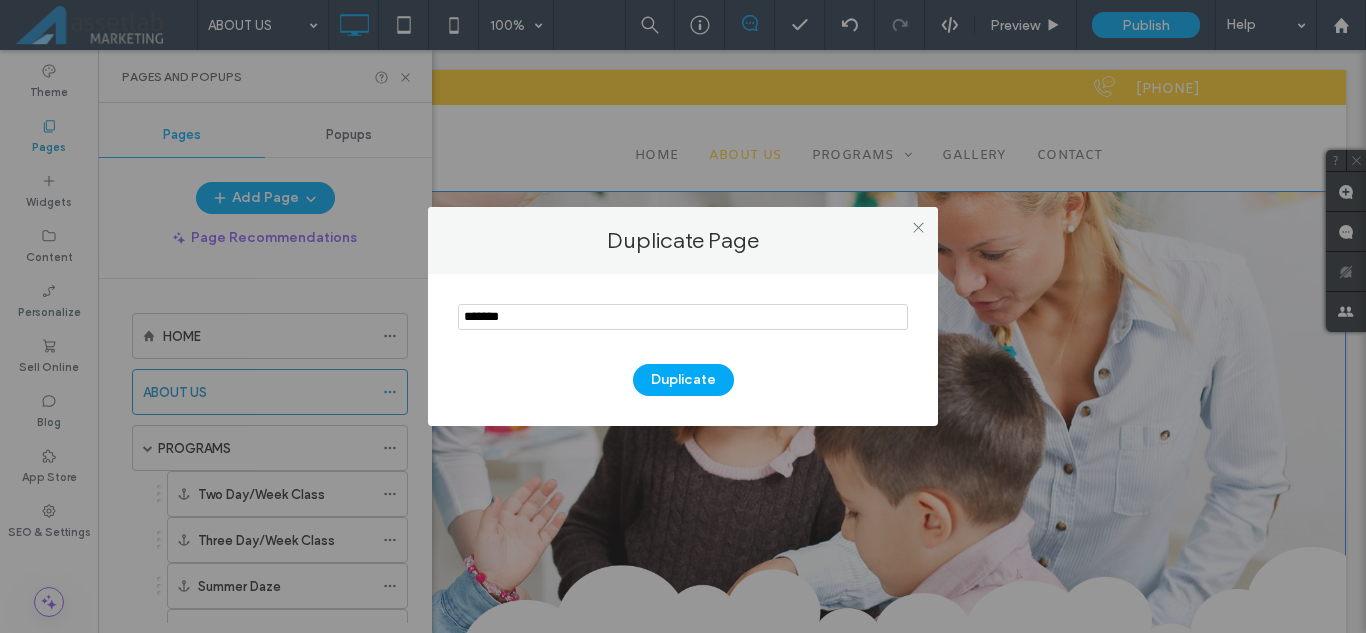 click at bounding box center (683, 319) 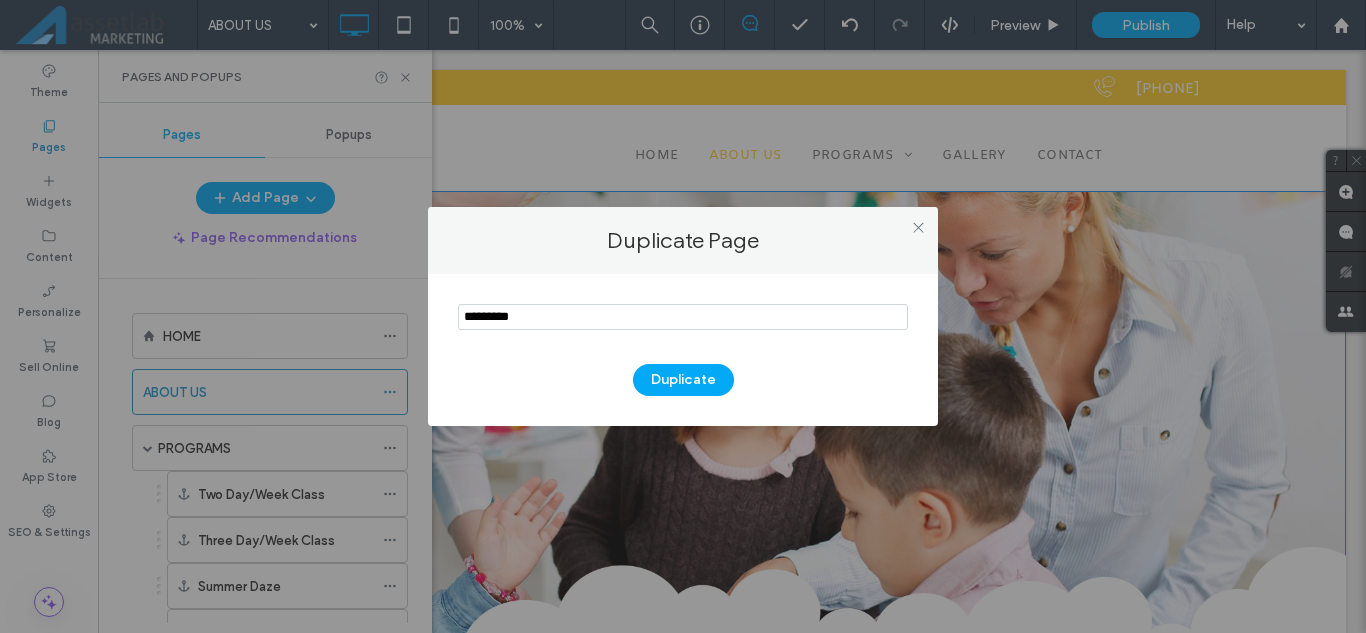 click at bounding box center [683, 317] 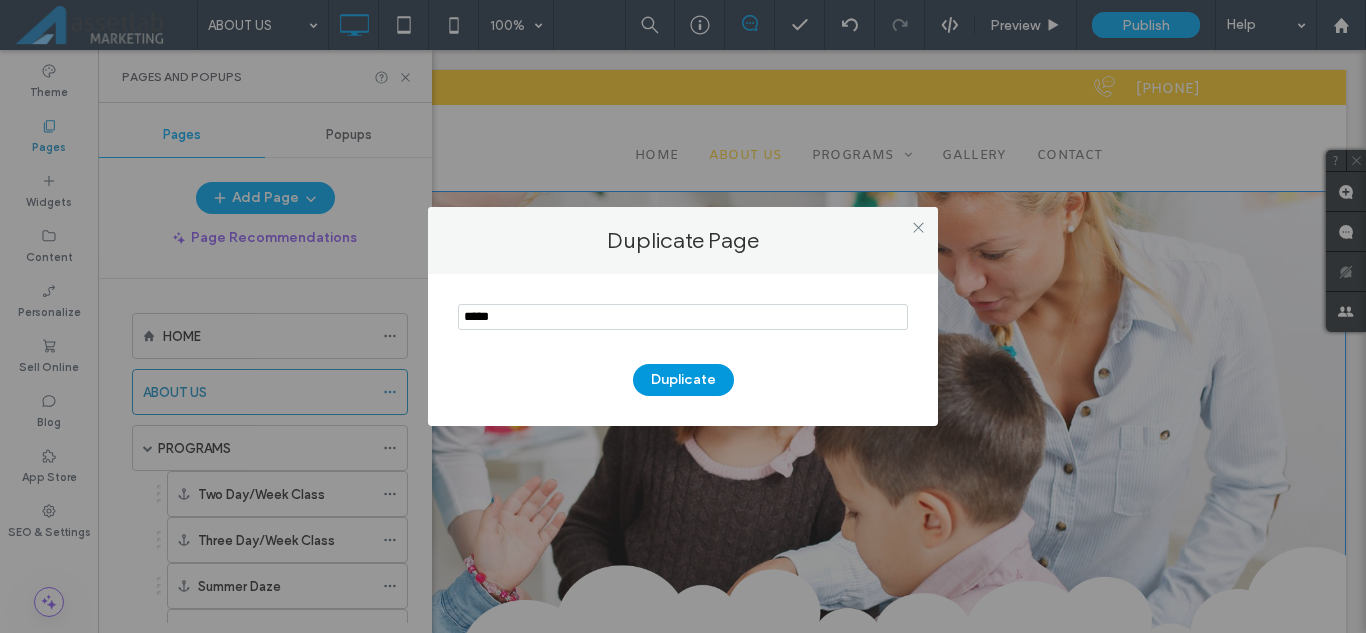 type on "*****" 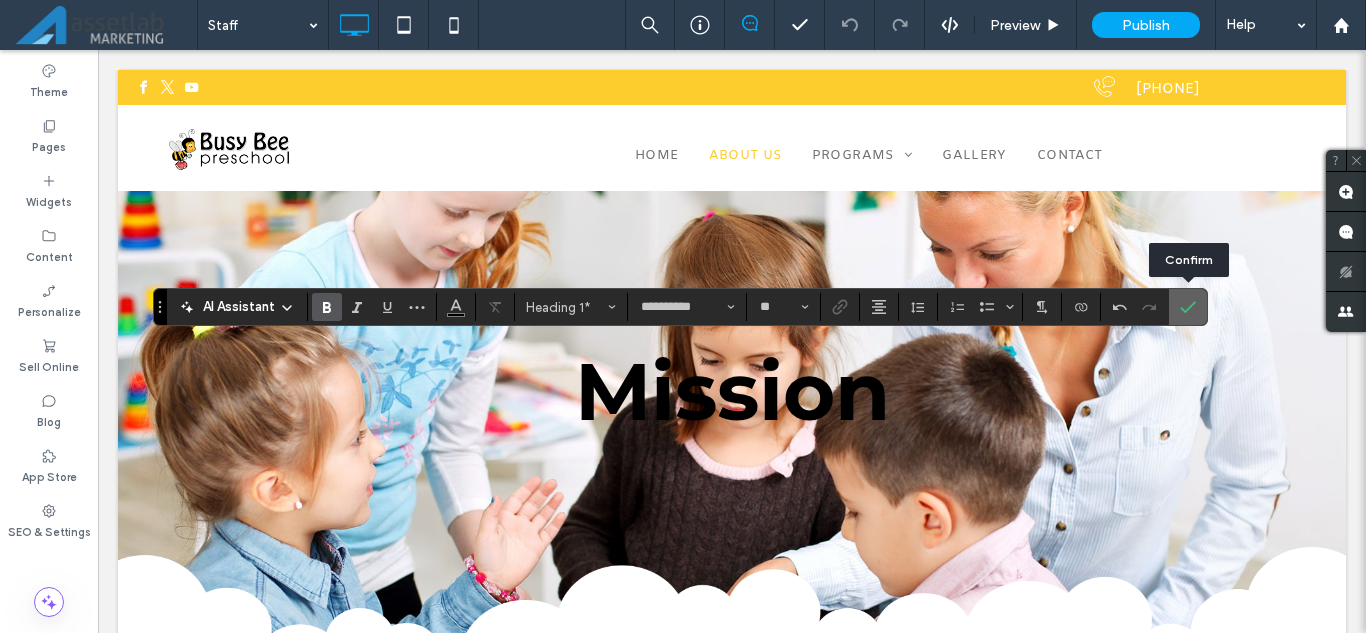 click at bounding box center [1188, 307] 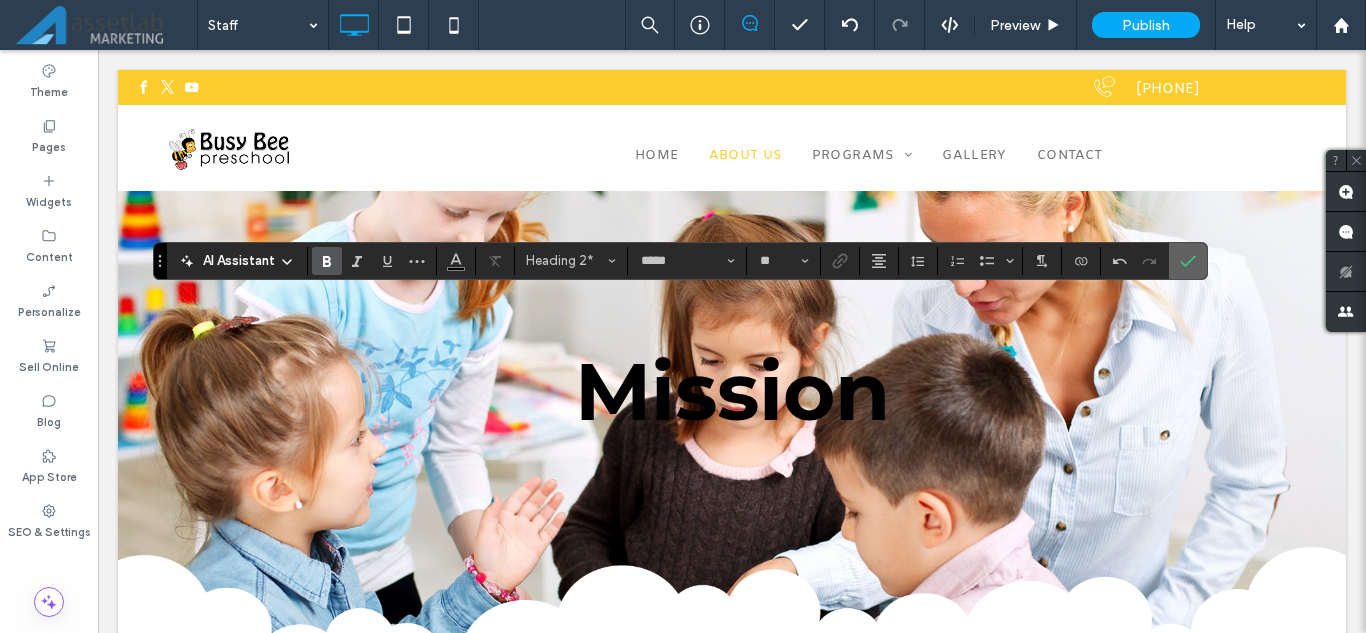 click 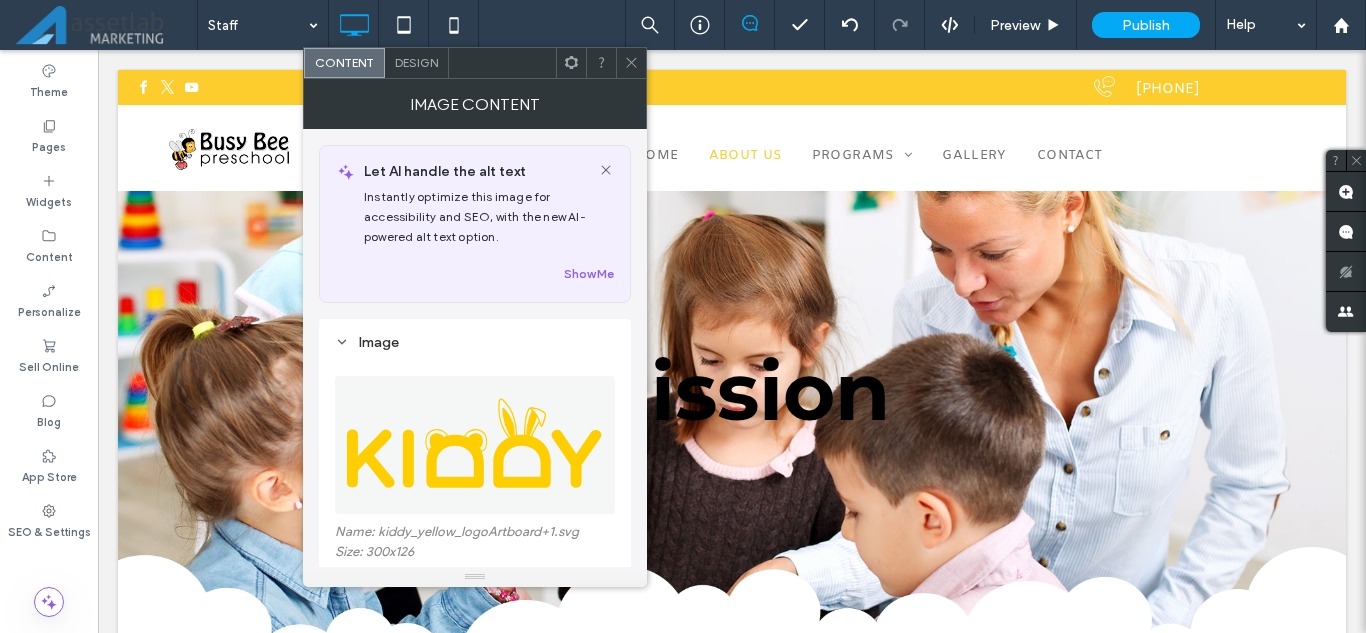 click at bounding box center [476, 445] 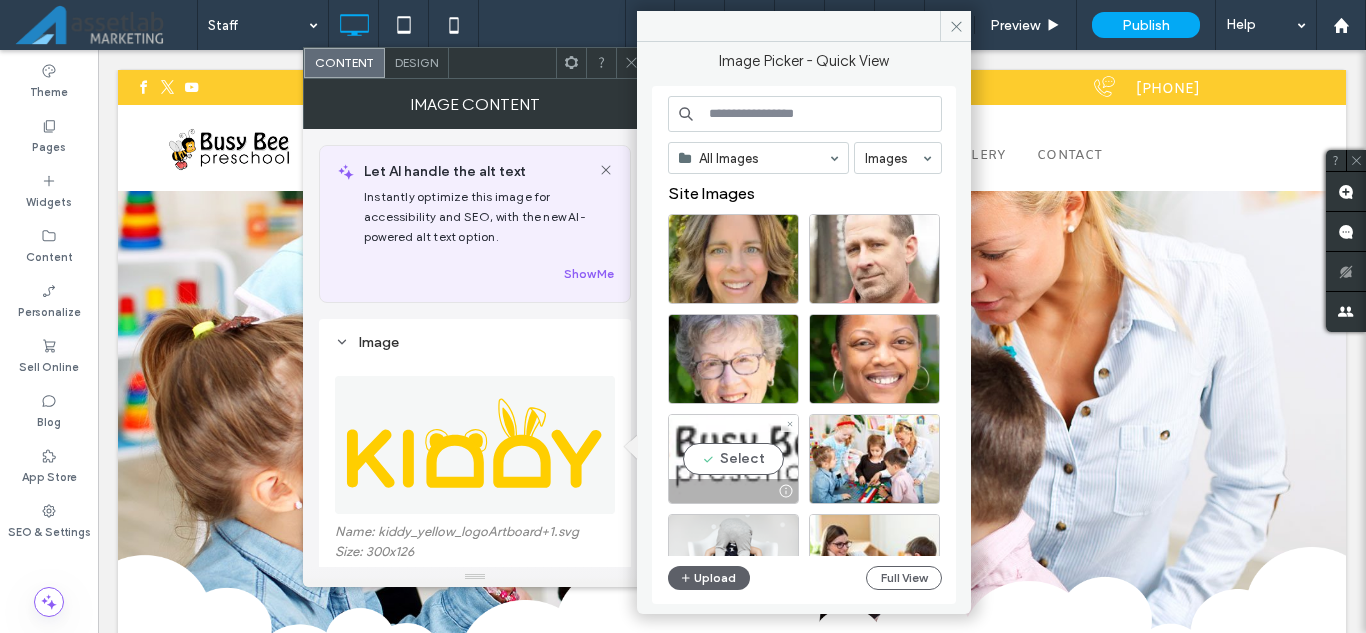 click on "Select" at bounding box center [733, 459] 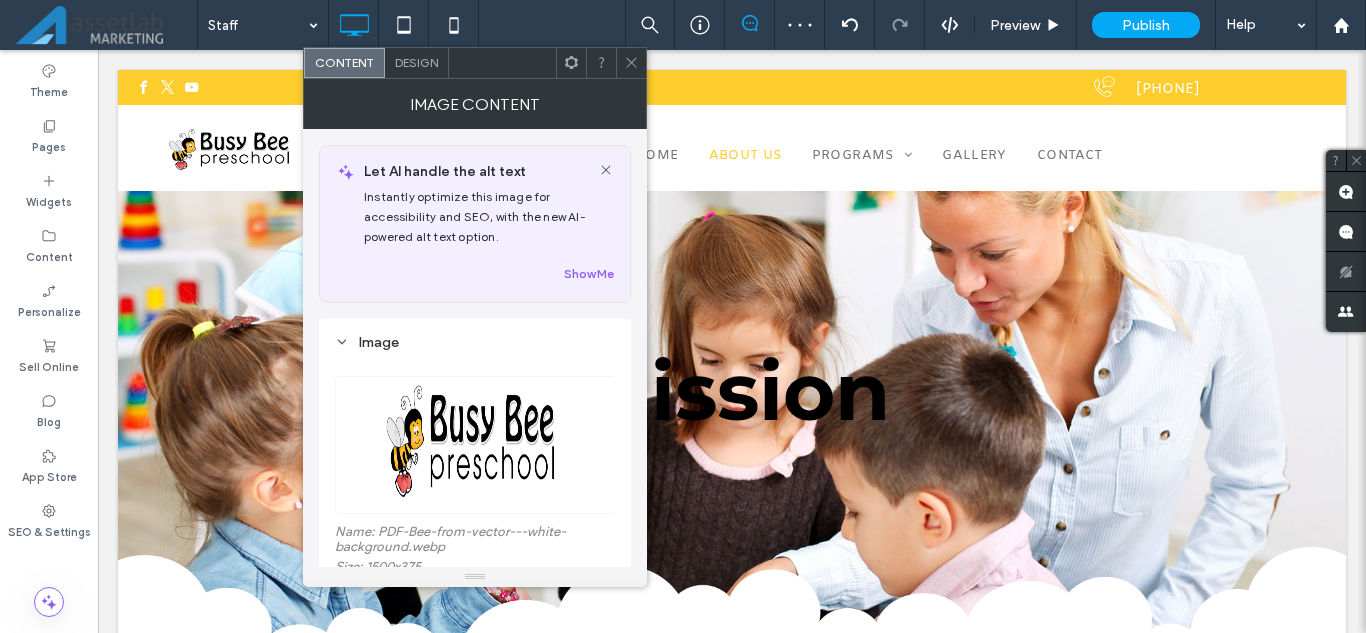 click at bounding box center (631, 63) 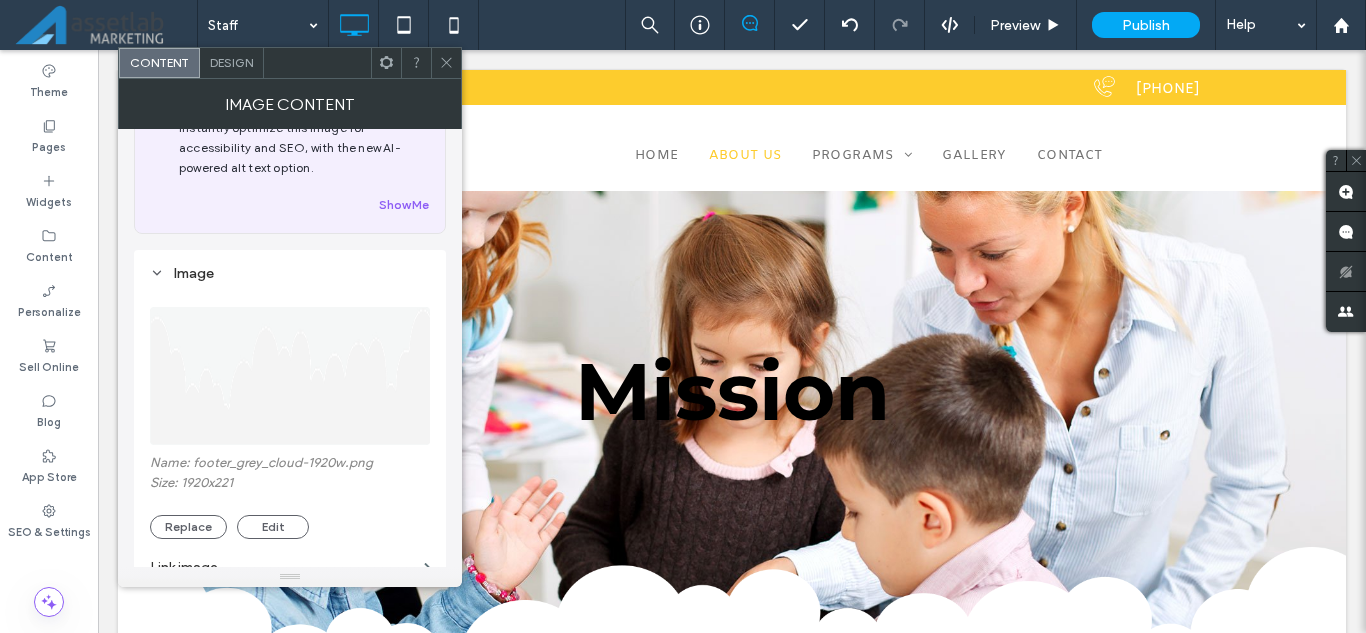 scroll, scrollTop: 100, scrollLeft: 0, axis: vertical 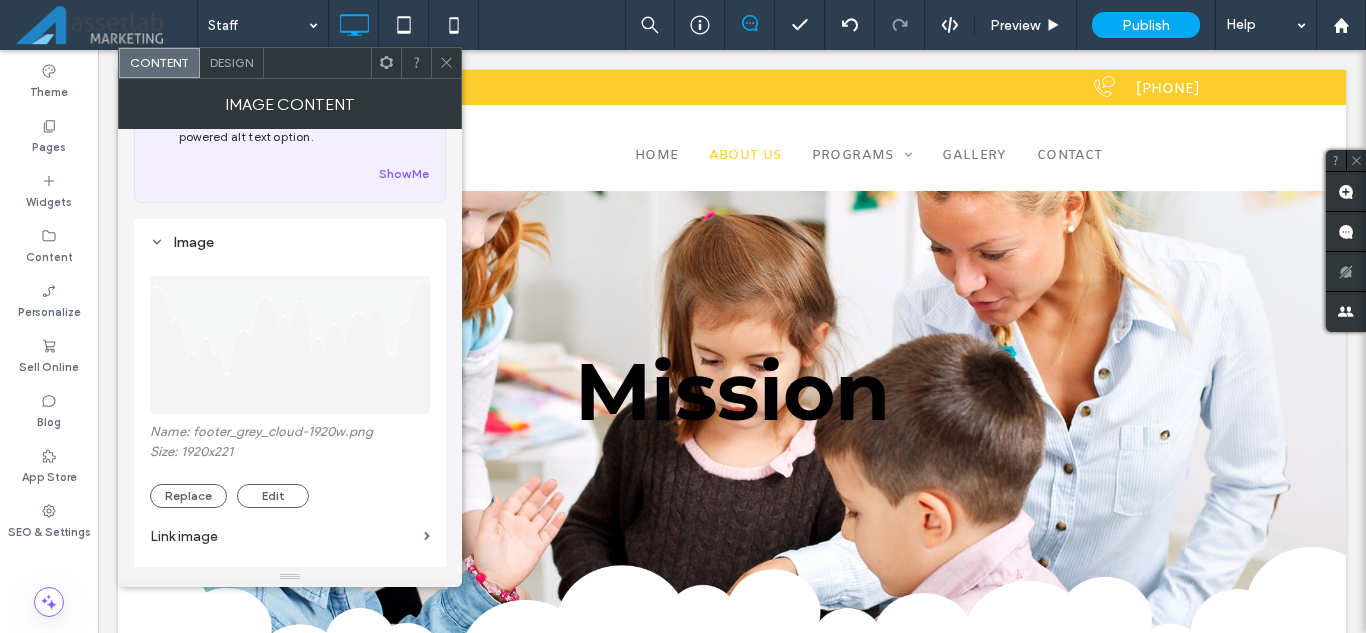 click at bounding box center [291, 345] 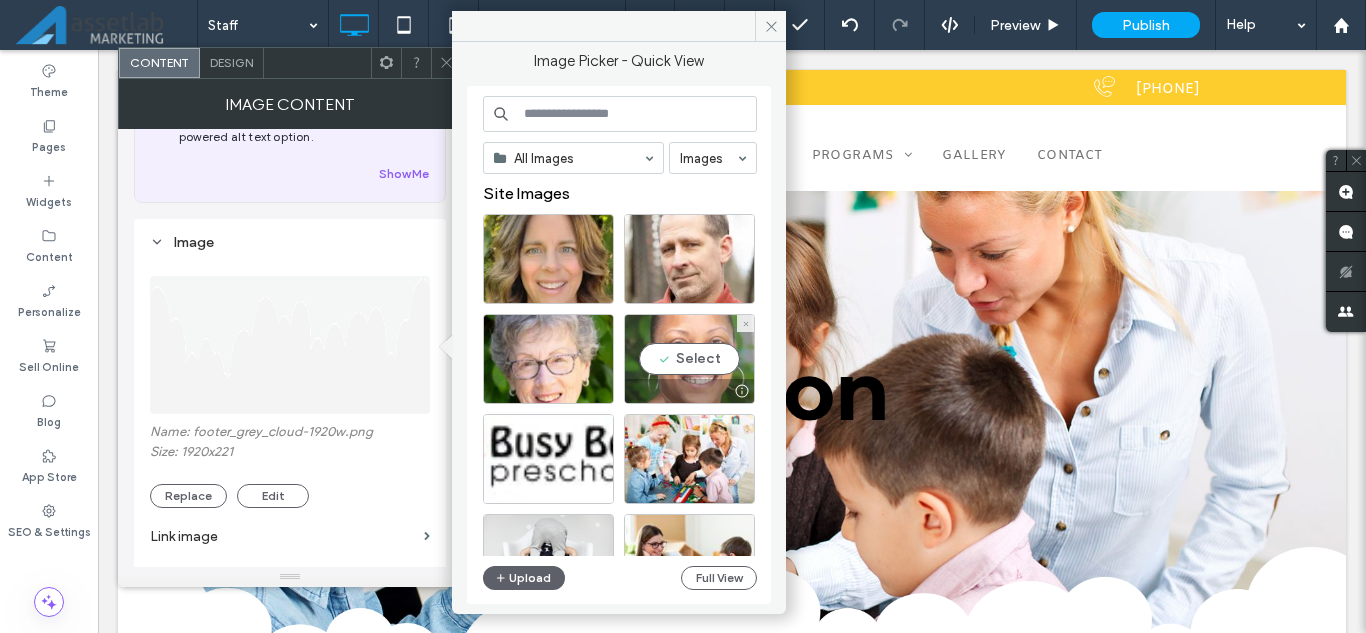scroll, scrollTop: 500, scrollLeft: 0, axis: vertical 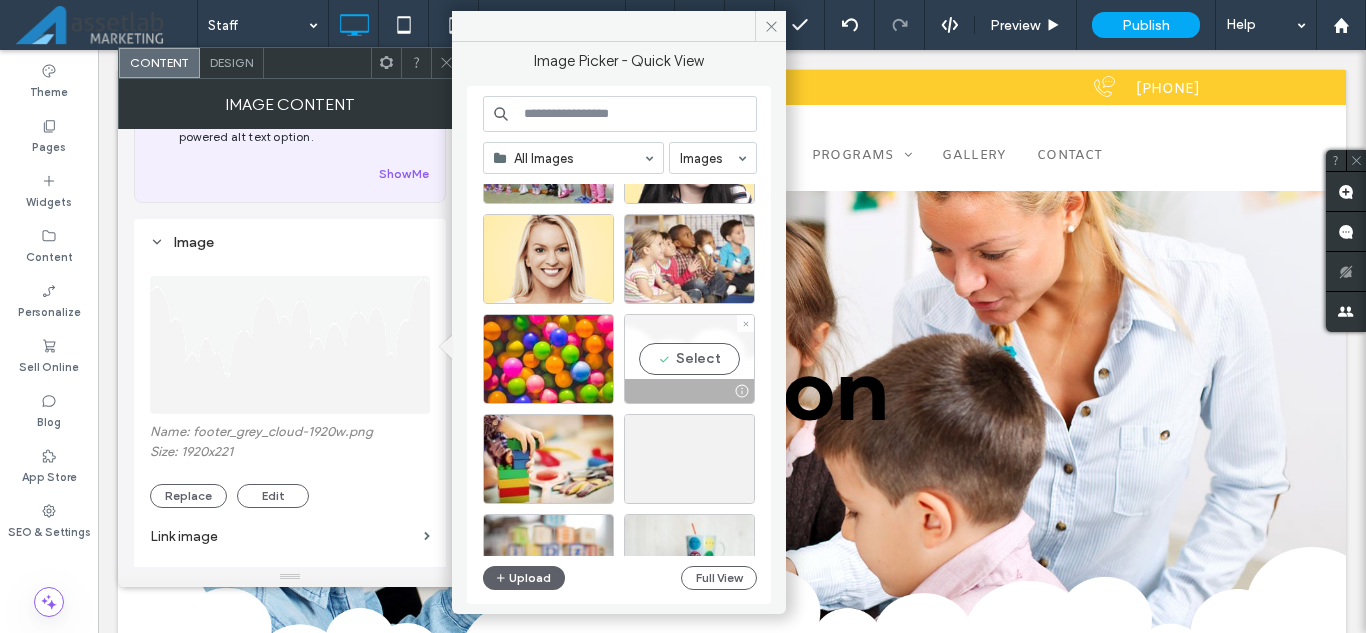 click on "Select" at bounding box center (689, 359) 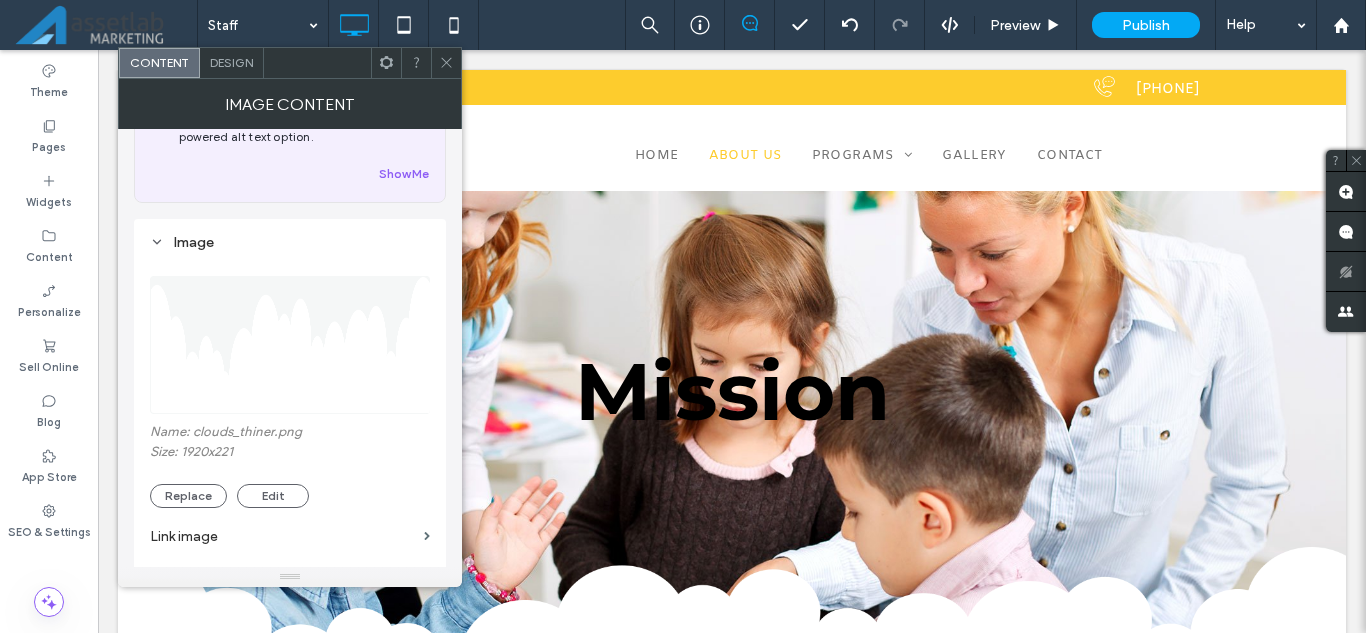 click 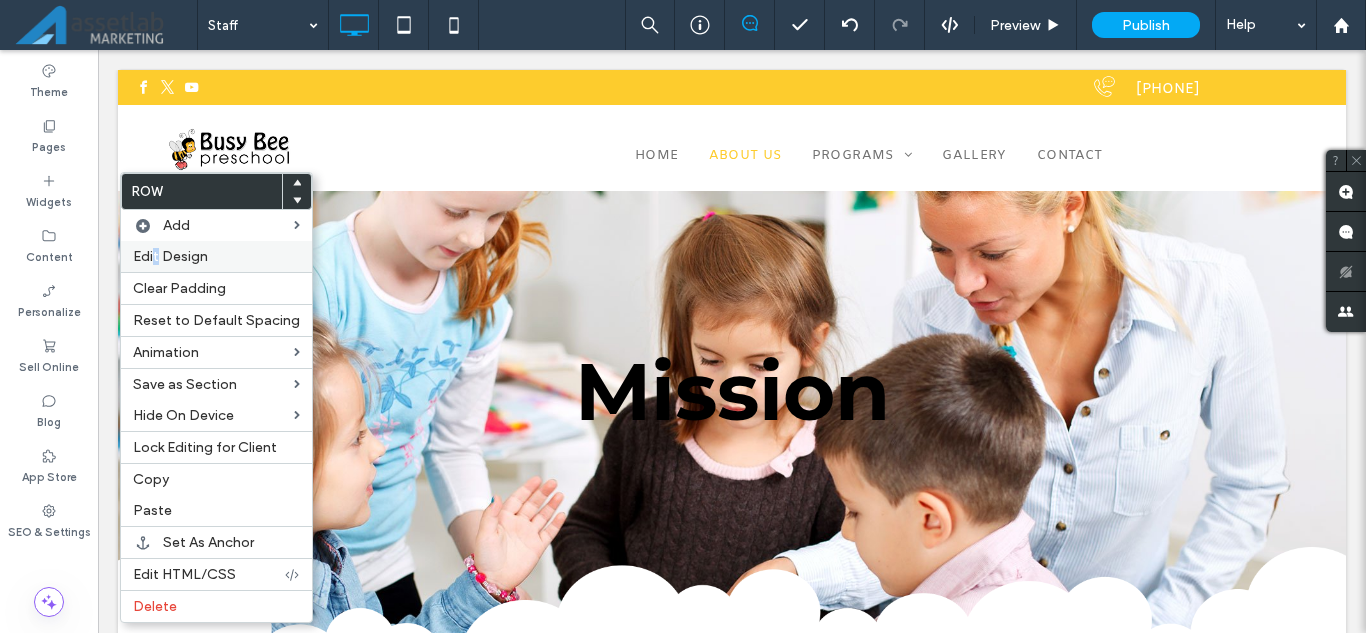click on "Edit Design" at bounding box center [170, 256] 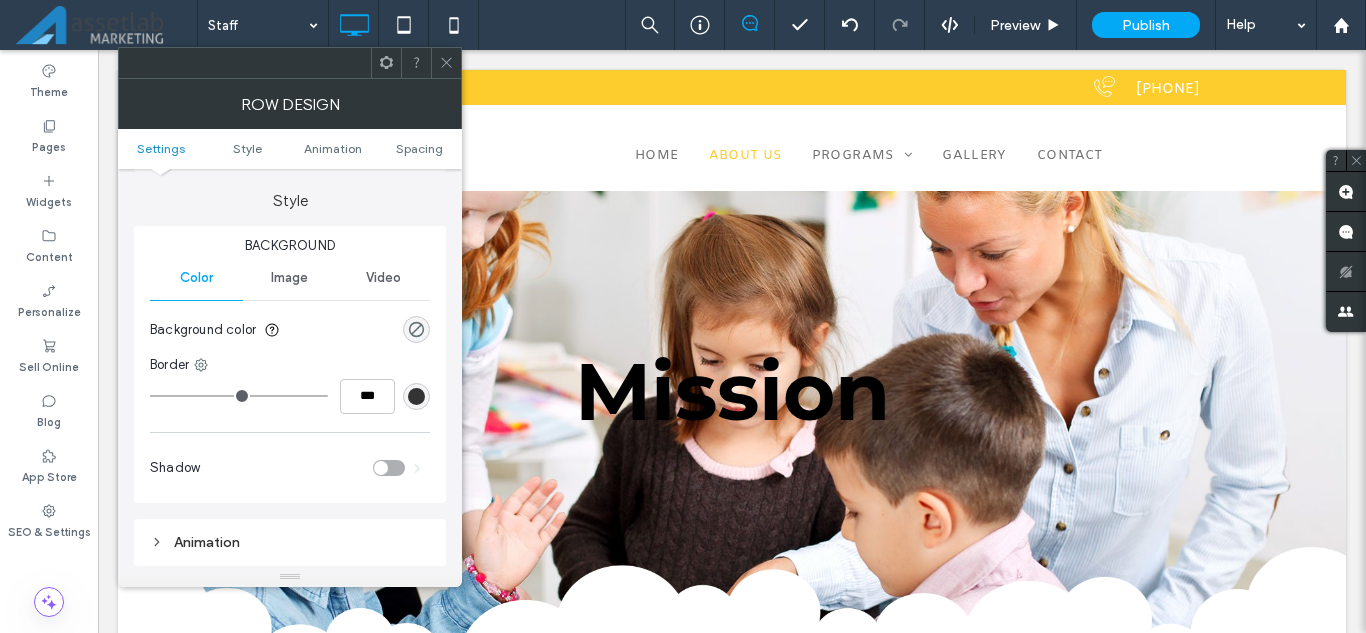 scroll, scrollTop: 200, scrollLeft: 0, axis: vertical 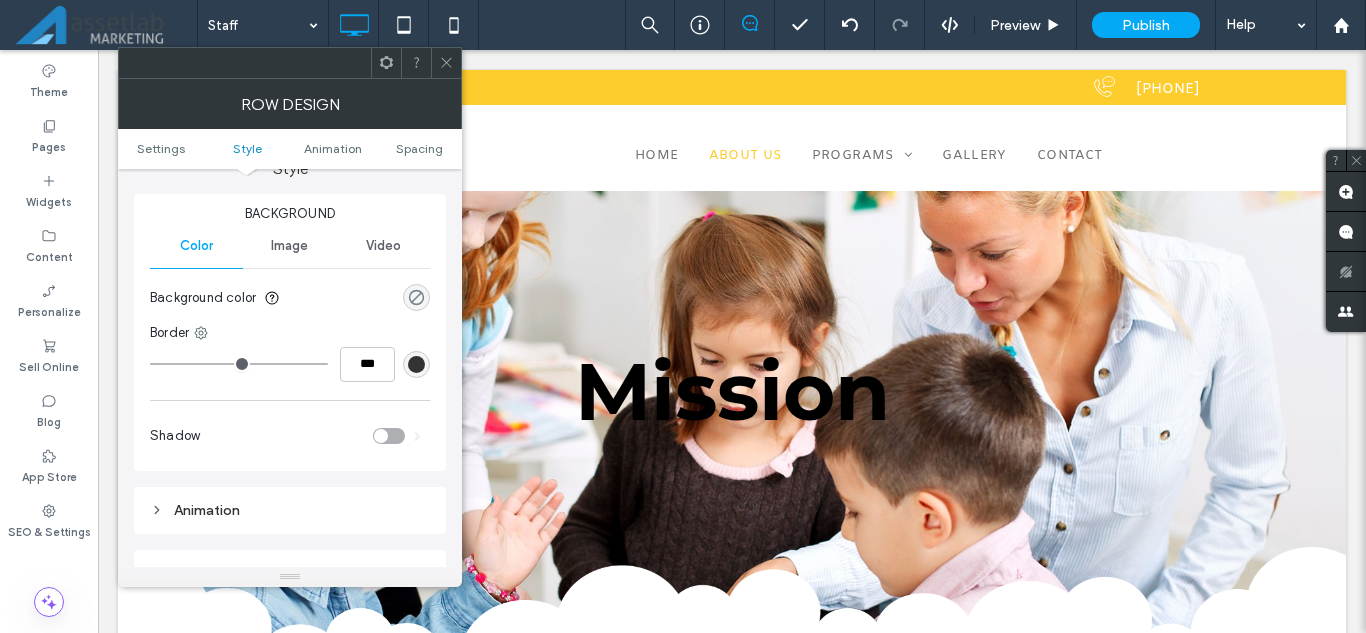 click at bounding box center (416, 297) 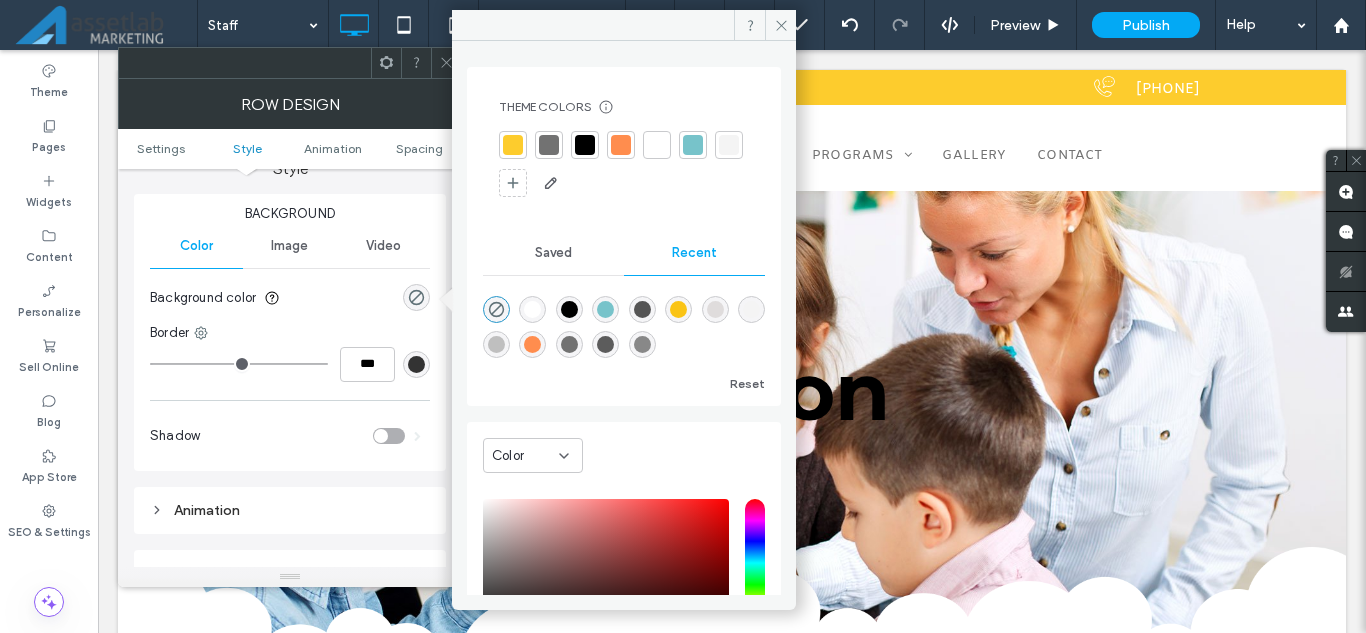 click at bounding box center [715, 309] 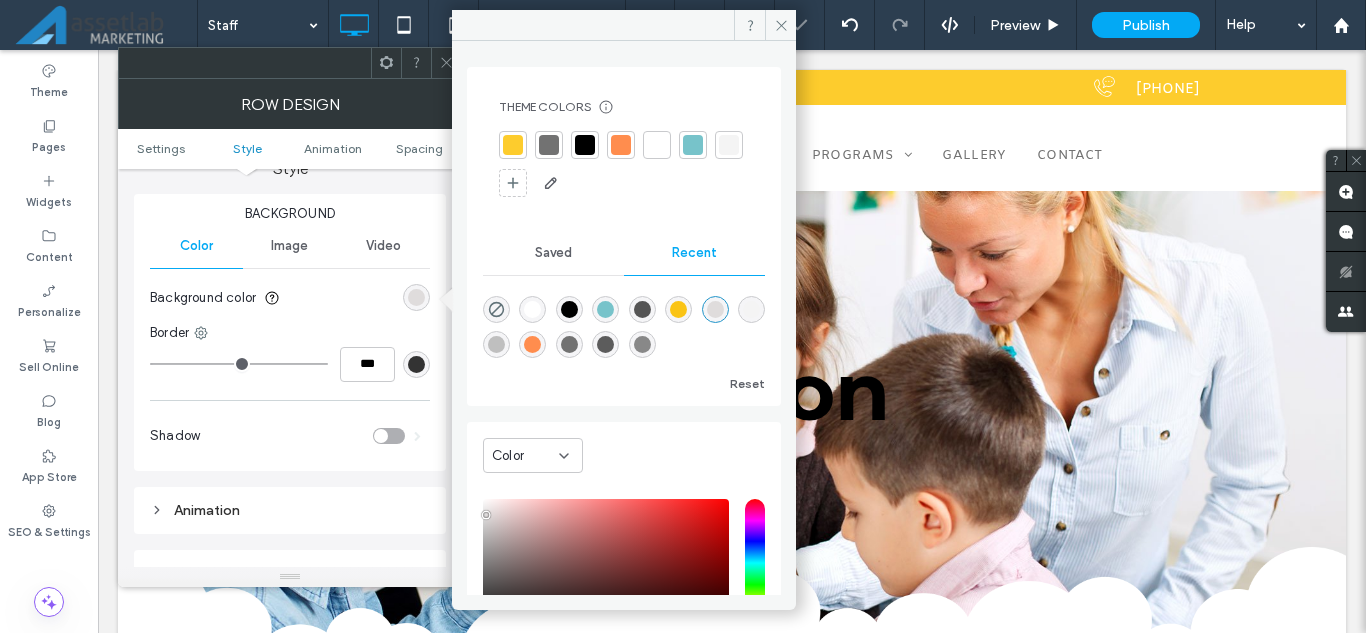 click at bounding box center [751, 309] 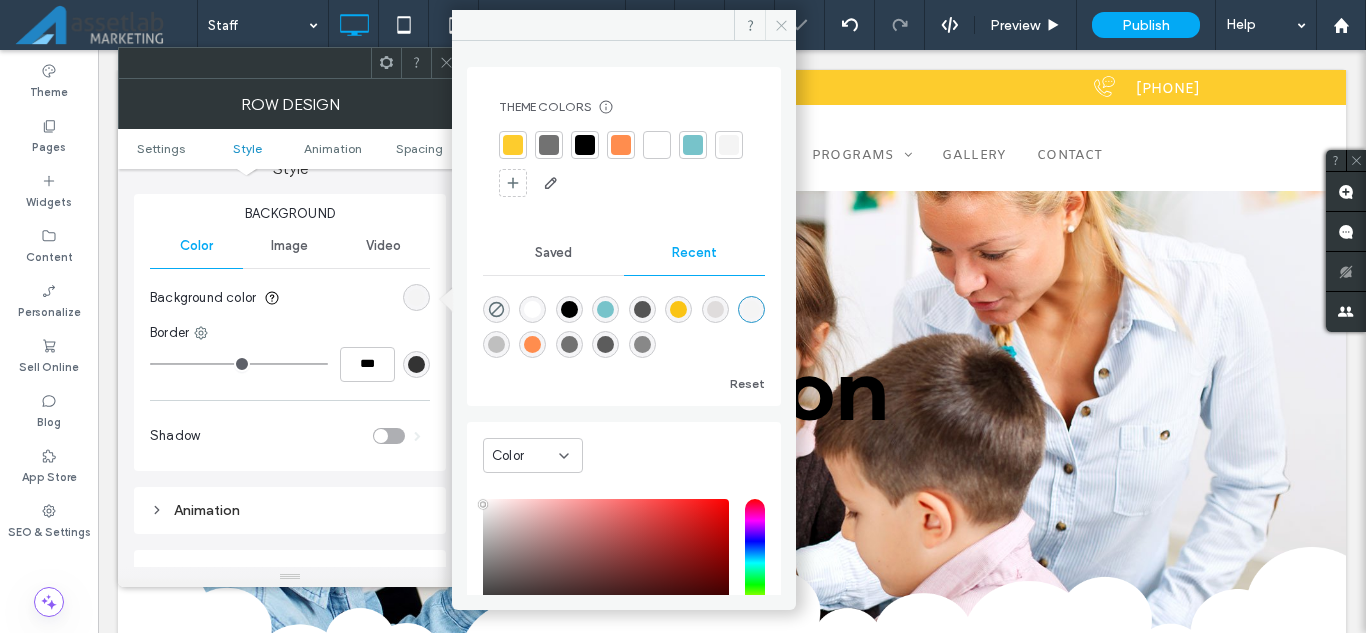 click at bounding box center [780, 25] 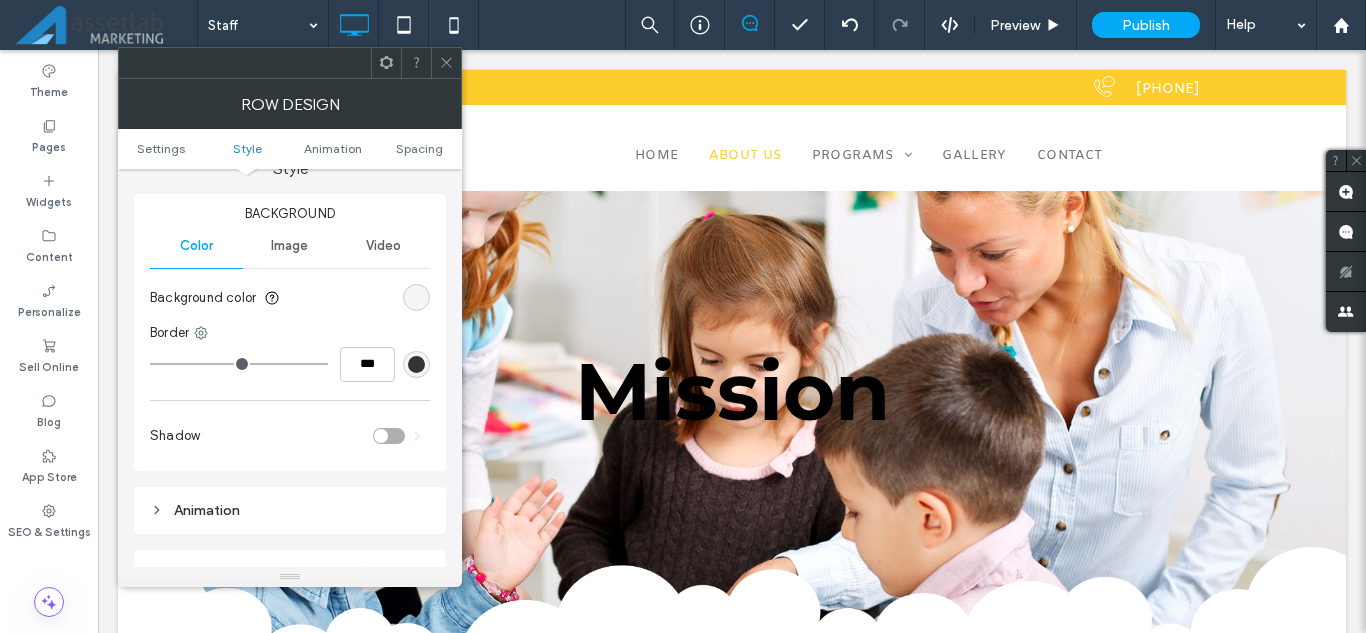 click 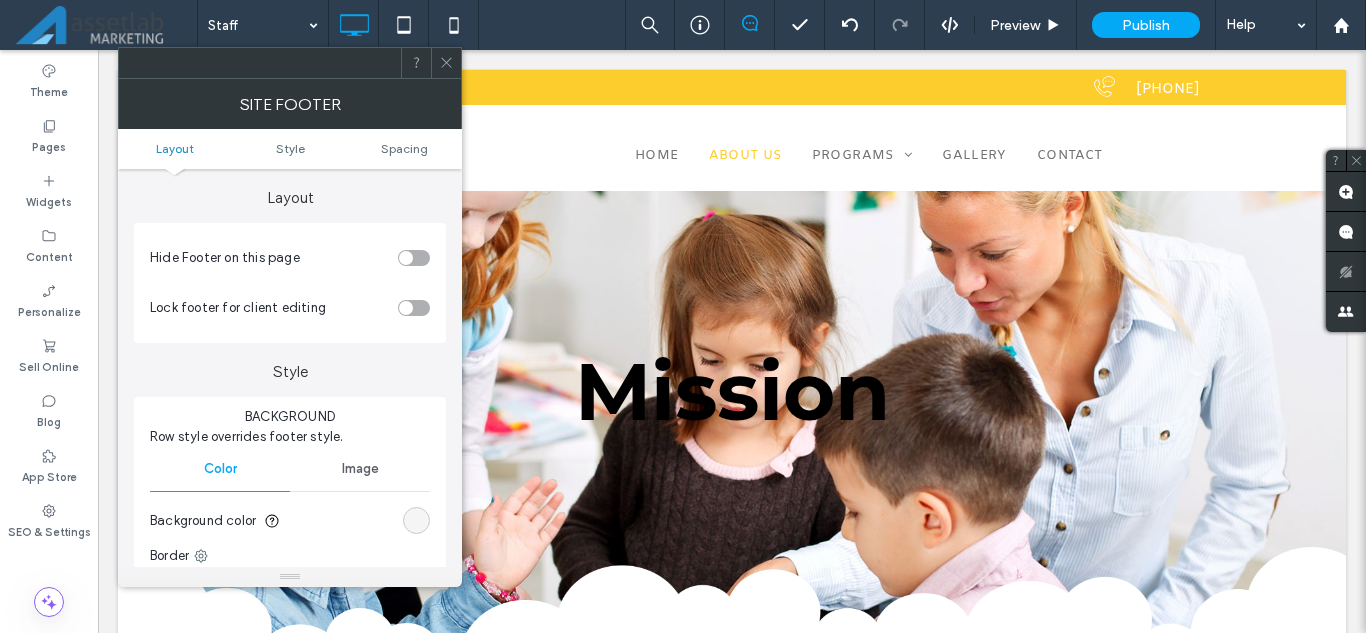 click at bounding box center (416, 520) 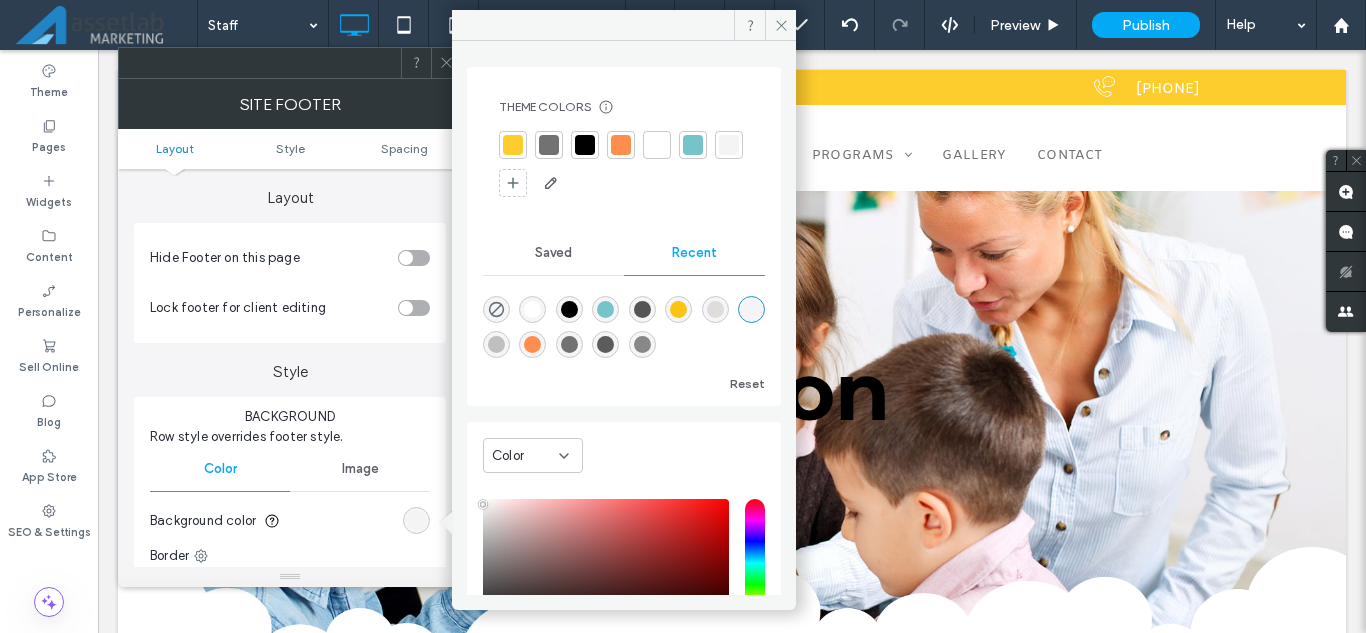 drag, startPoint x: 500, startPoint y: 351, endPoint x: 505, endPoint y: 340, distance: 12.083046 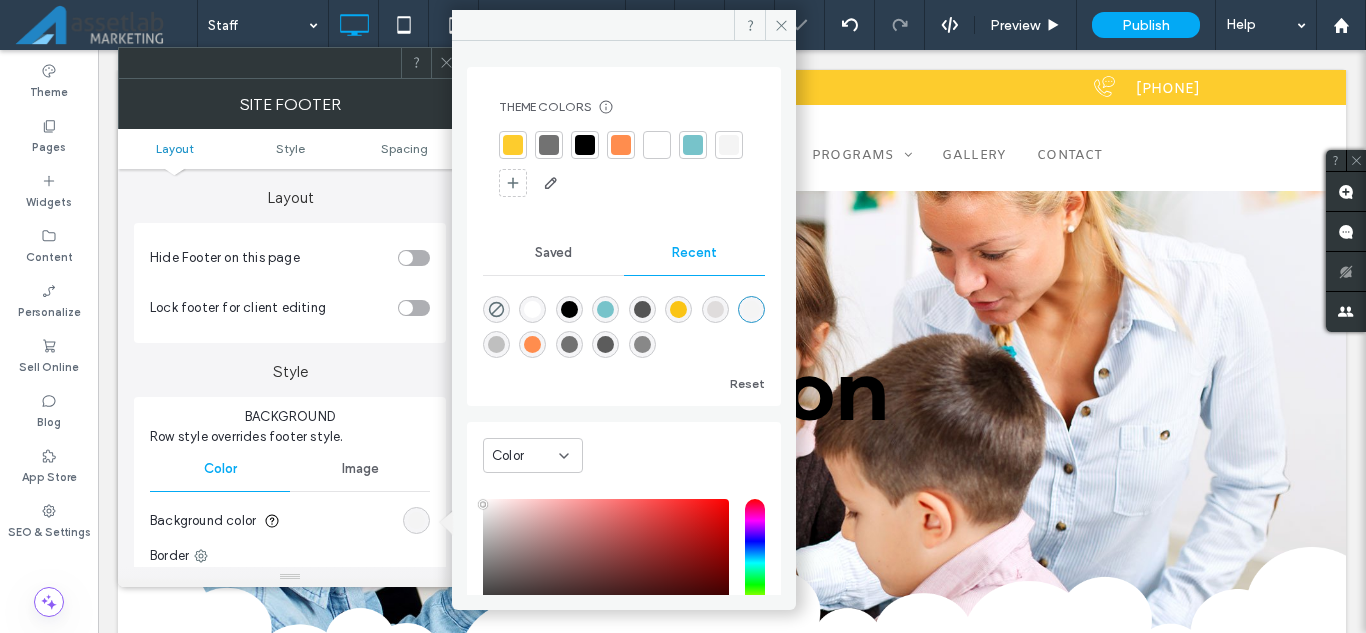 click at bounding box center (532, 309) 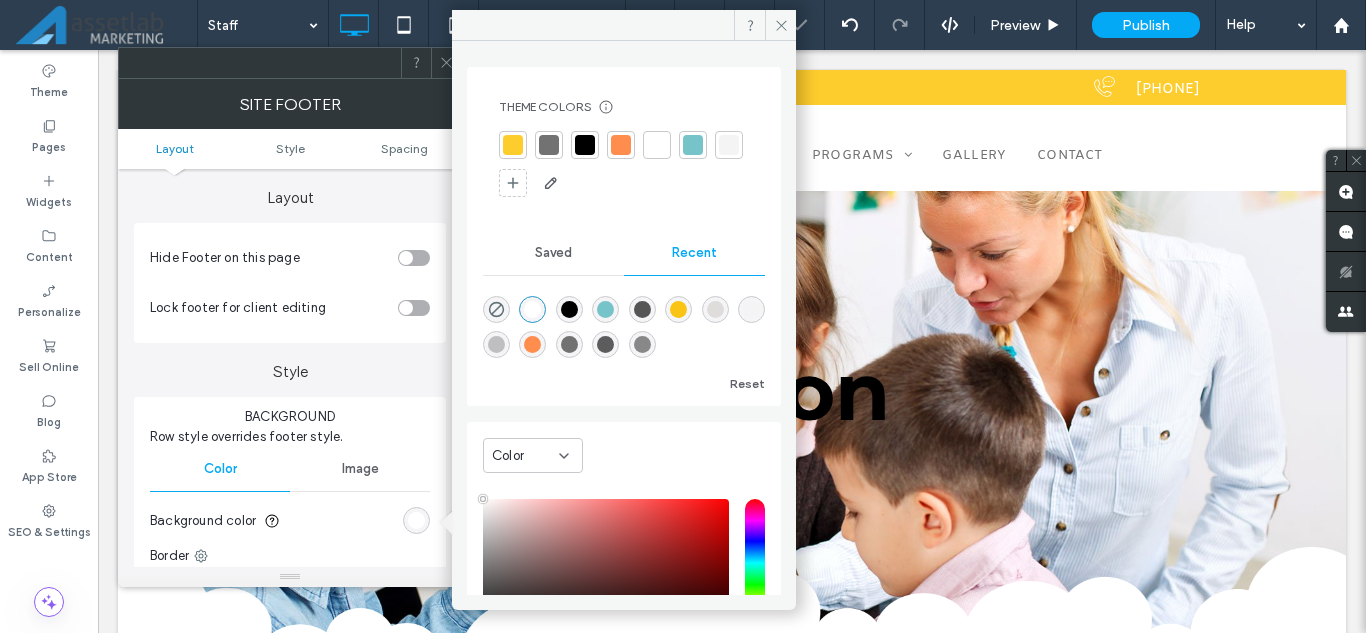 click at bounding box center [751, 309] 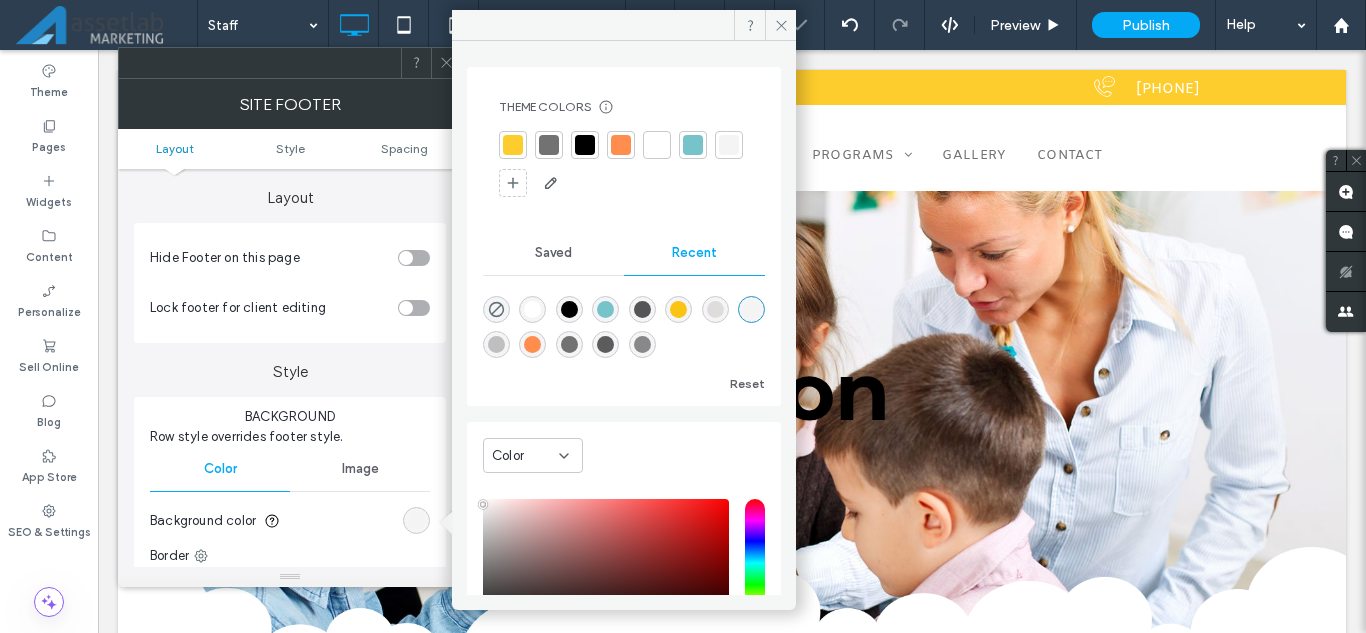 click at bounding box center [715, 309] 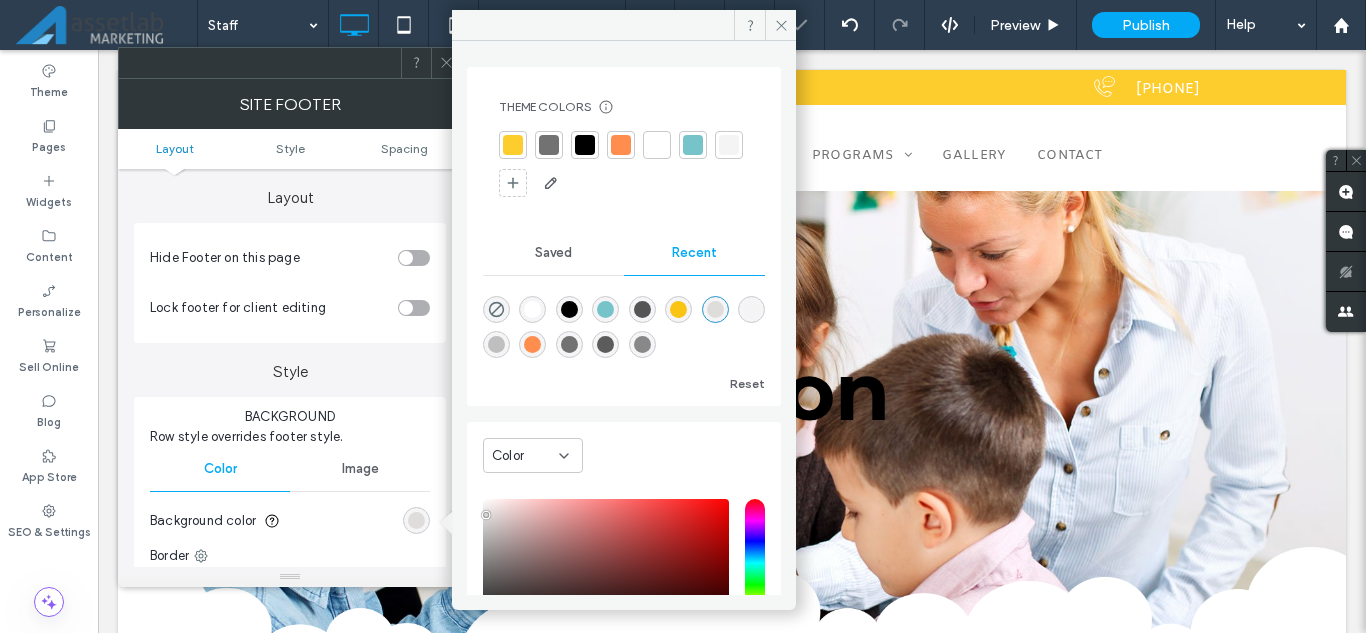 click at bounding box center [642, 344] 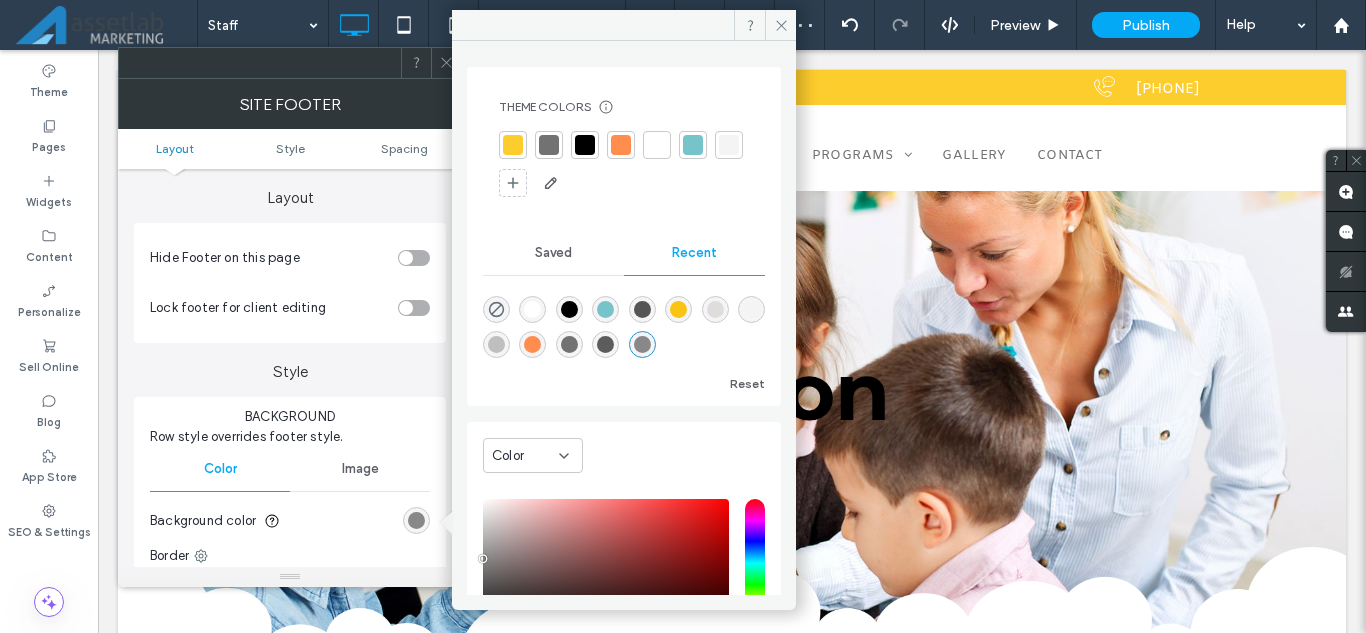 click at bounding box center (751, 309) 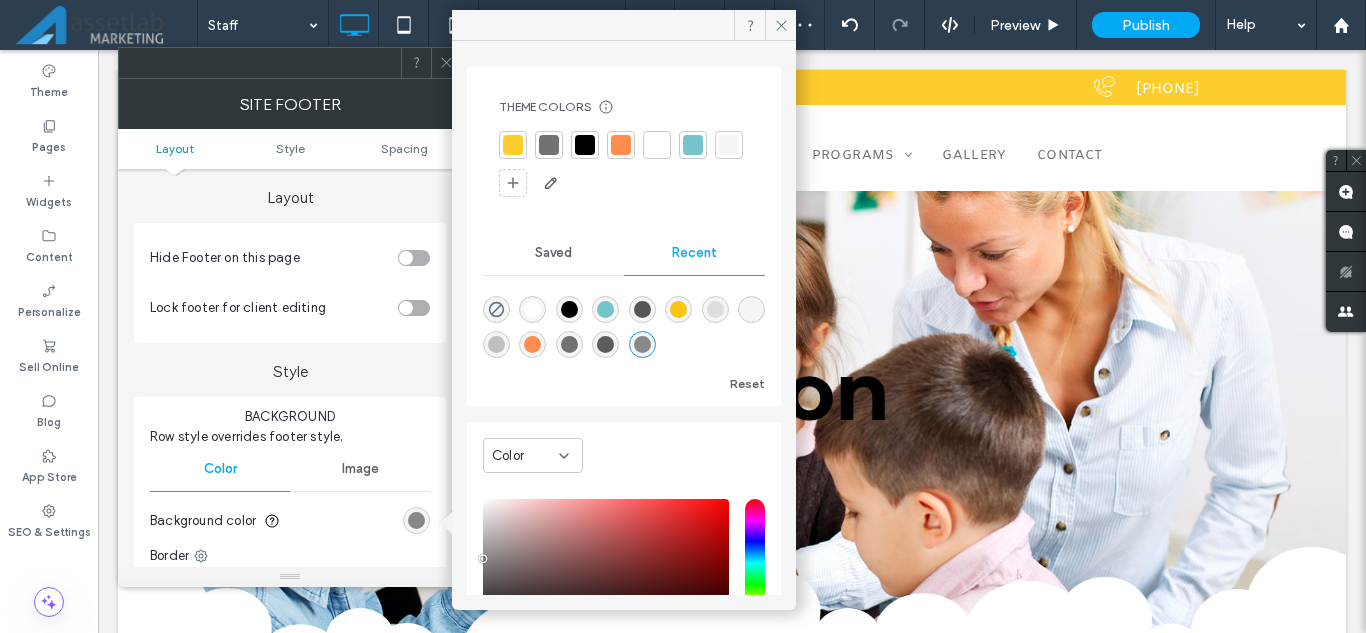 type on "*******" 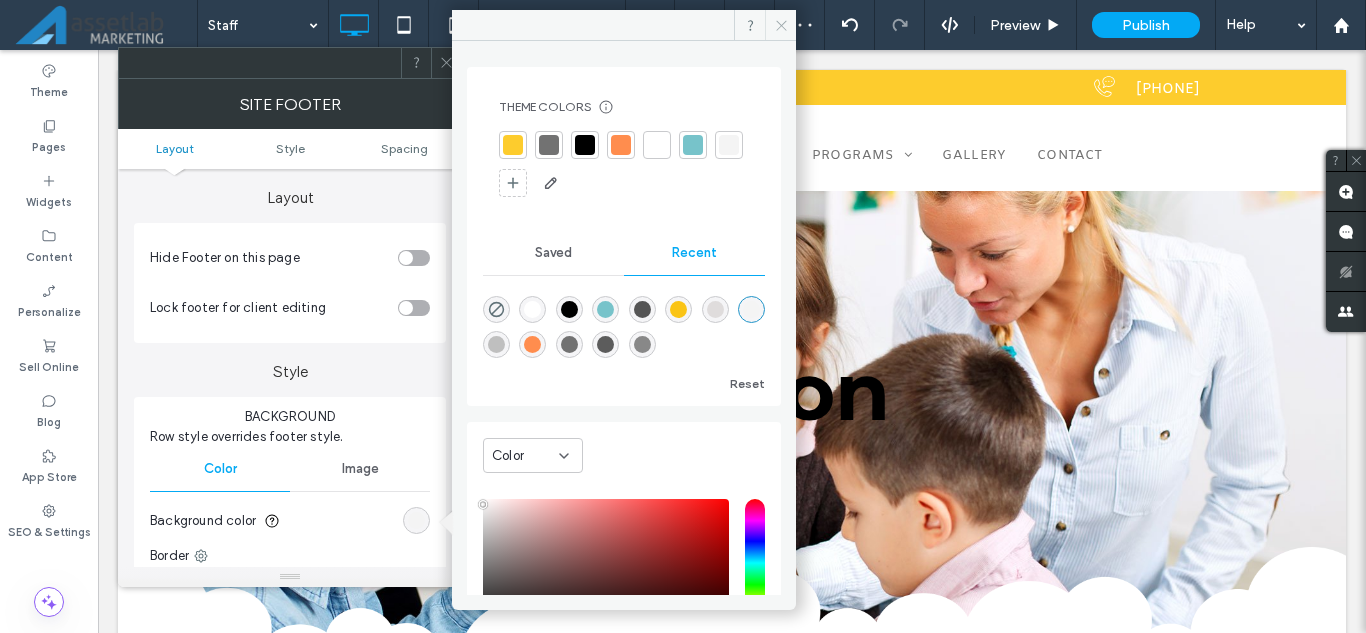 click 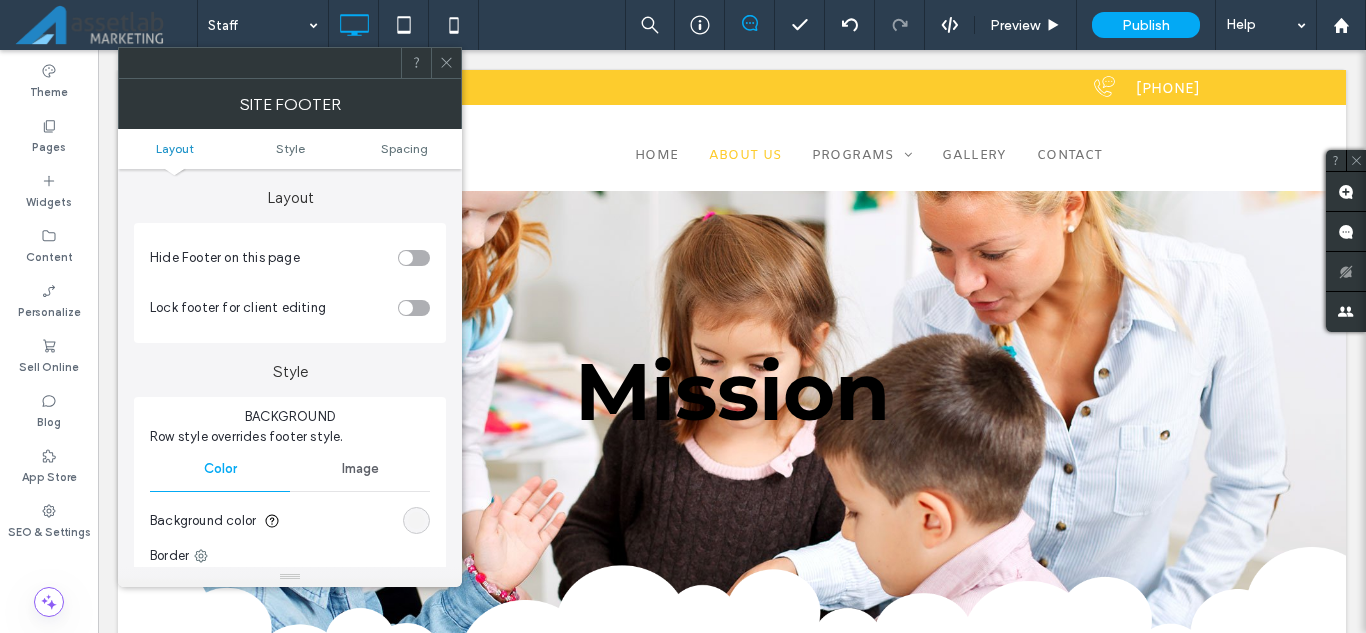 click at bounding box center (446, 63) 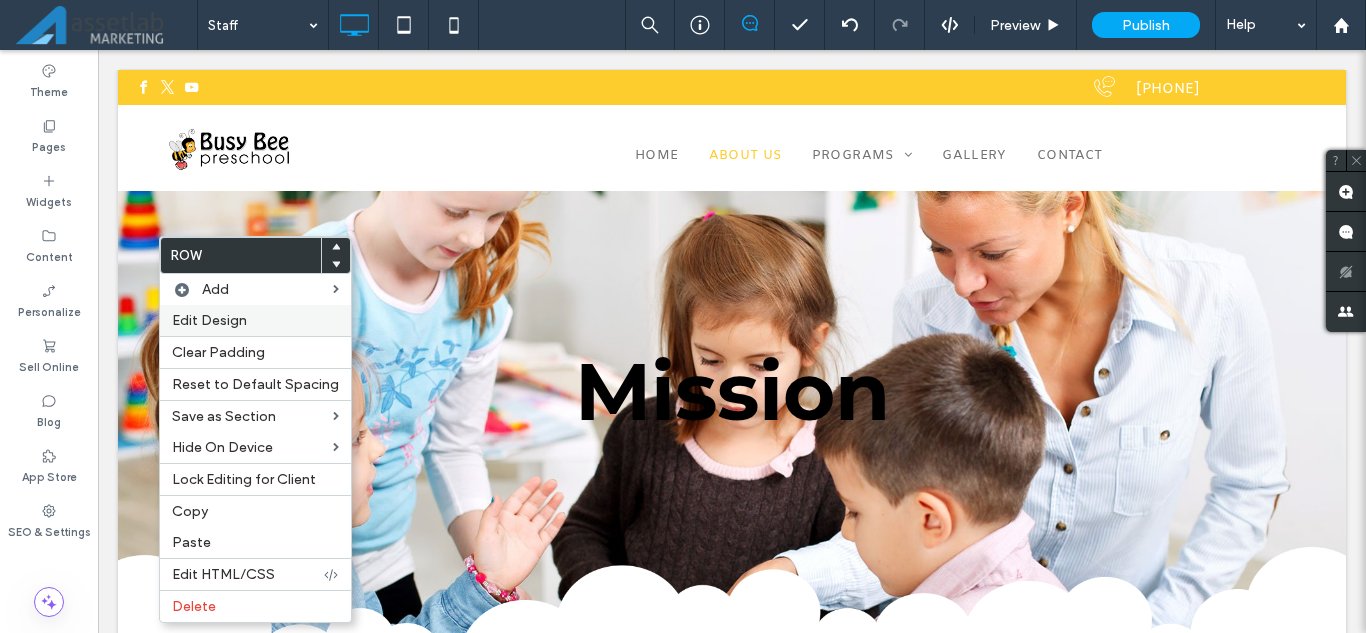 click on "Edit Design" at bounding box center [209, 320] 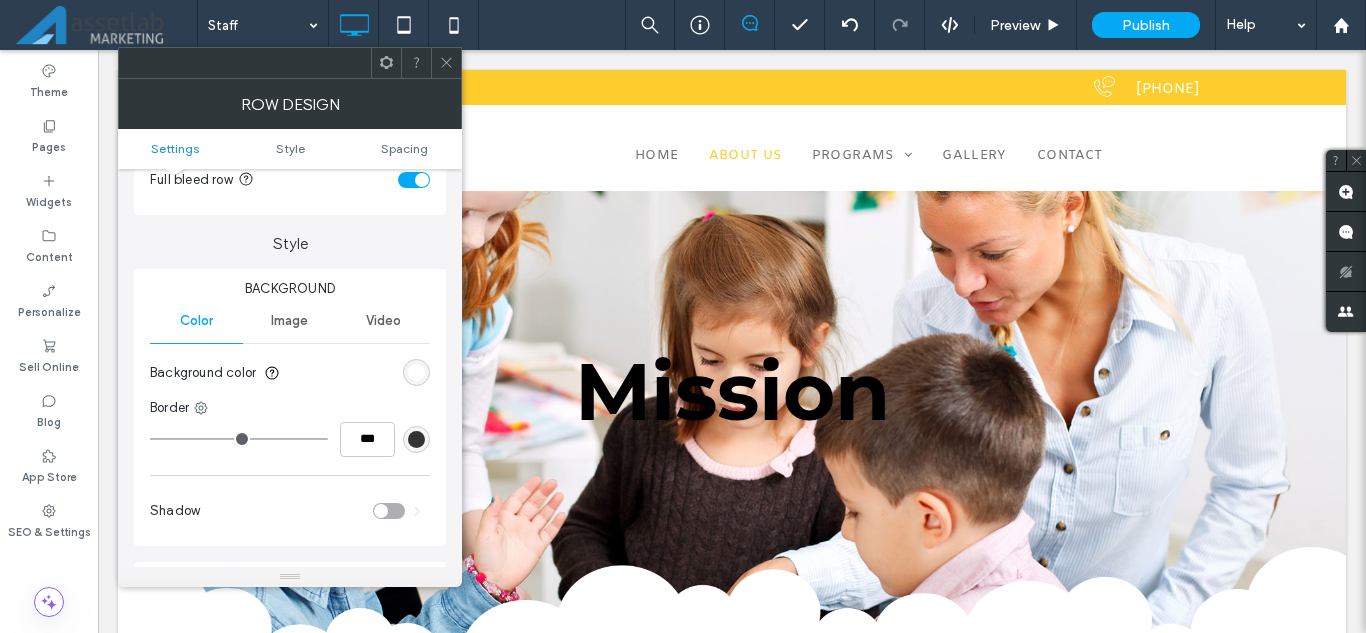 scroll, scrollTop: 200, scrollLeft: 0, axis: vertical 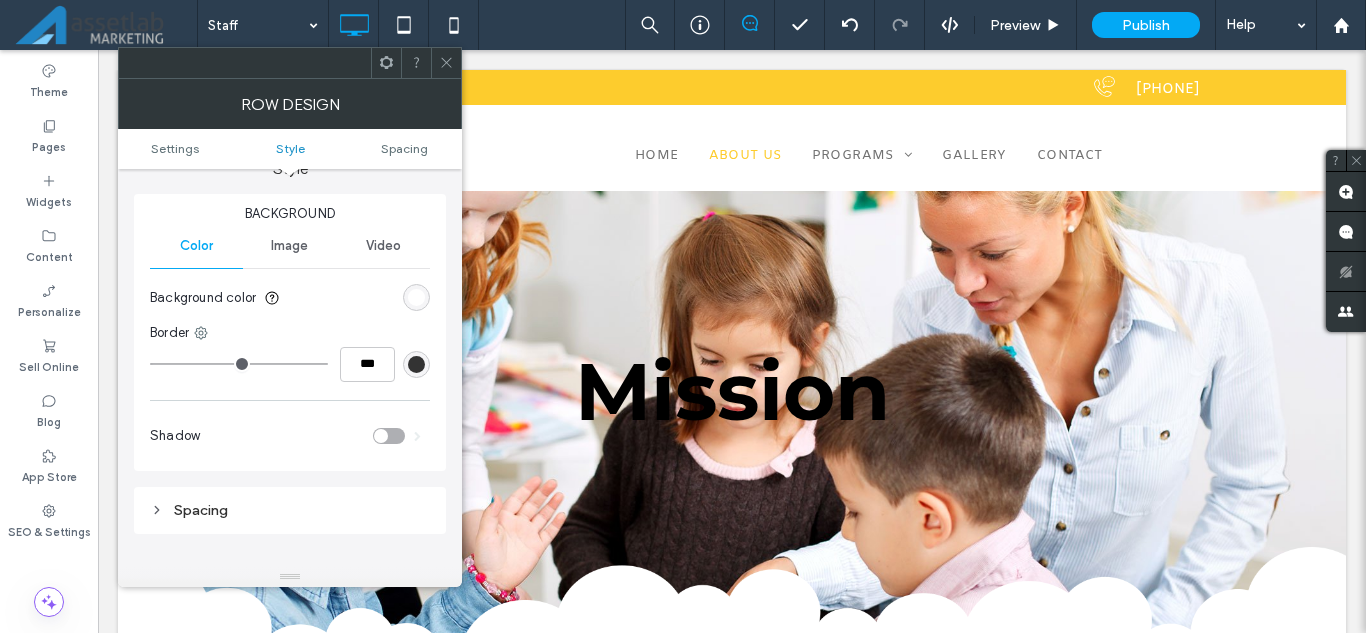 click at bounding box center [416, 297] 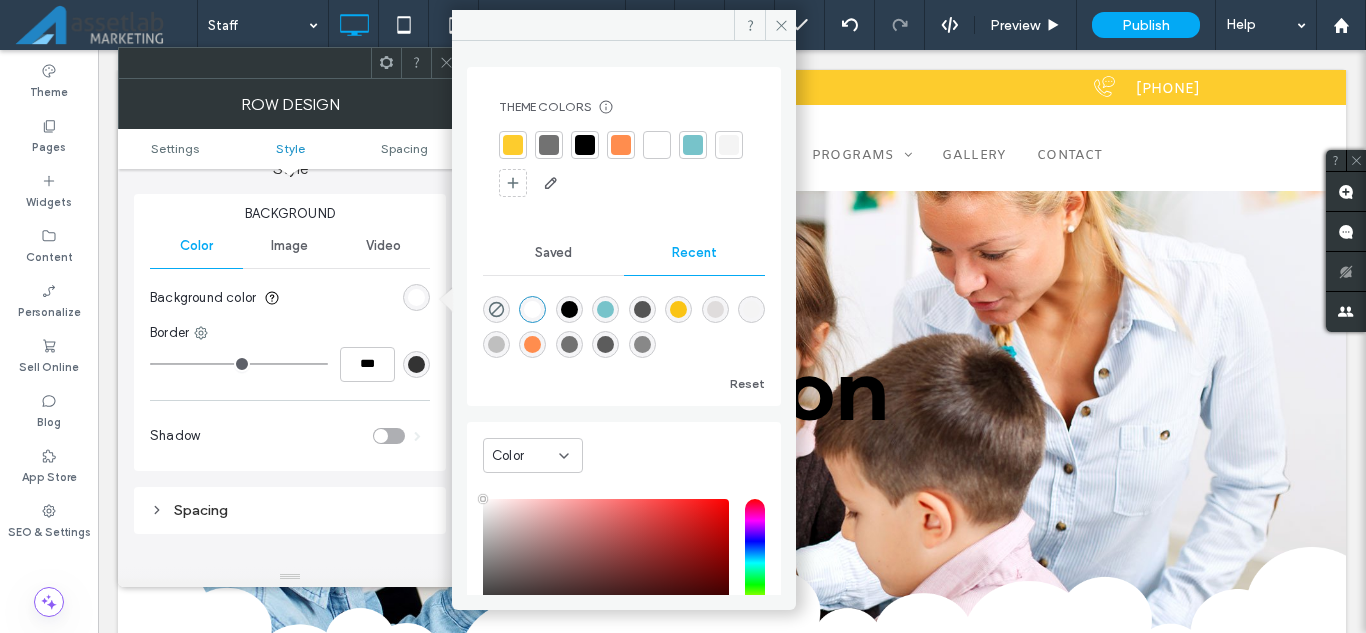 click at bounding box center [751, 309] 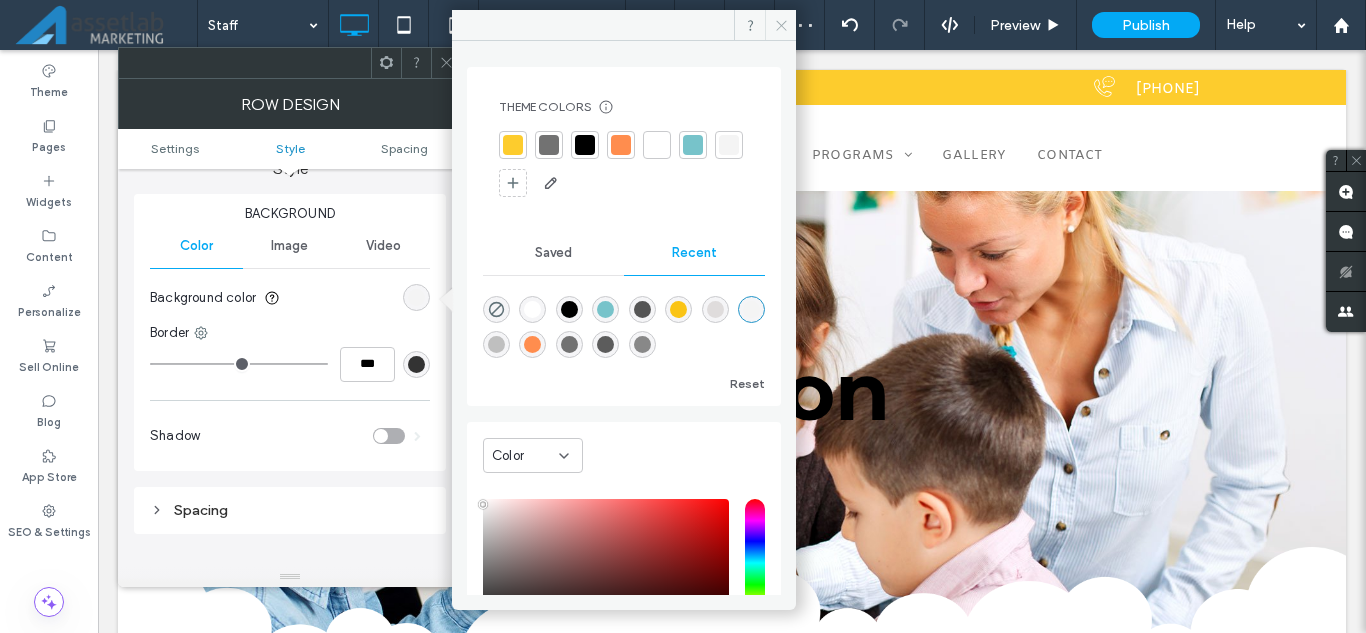 click 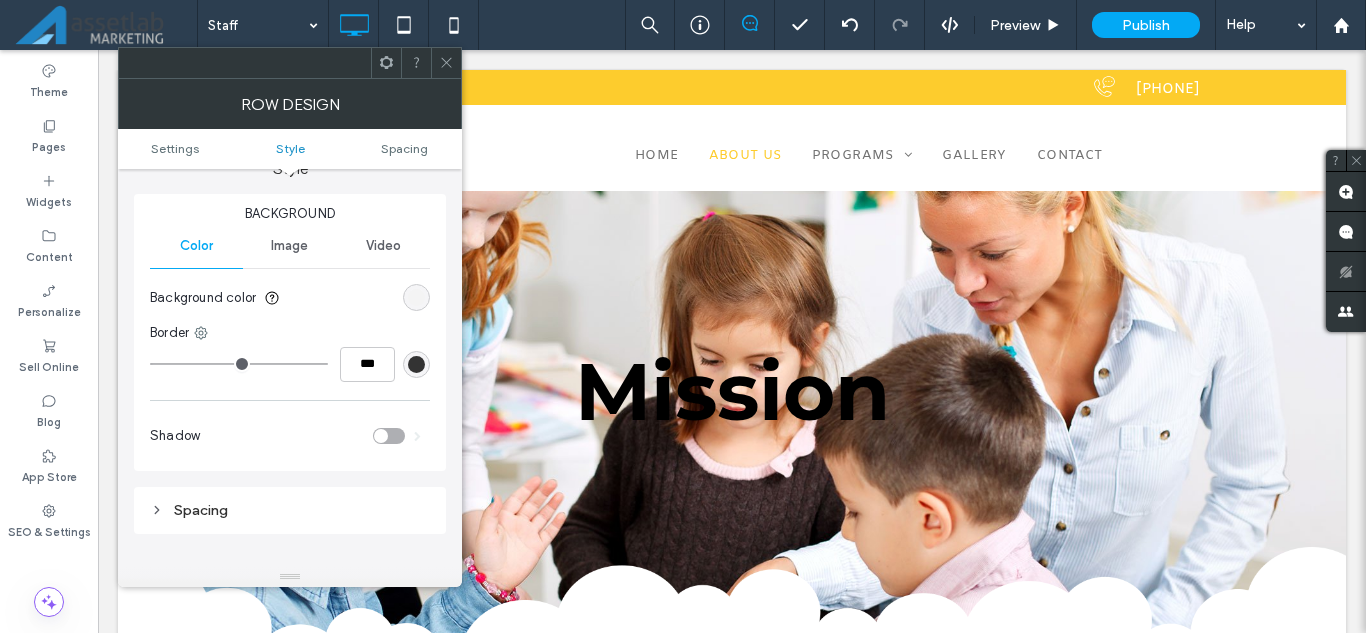 click at bounding box center (446, 63) 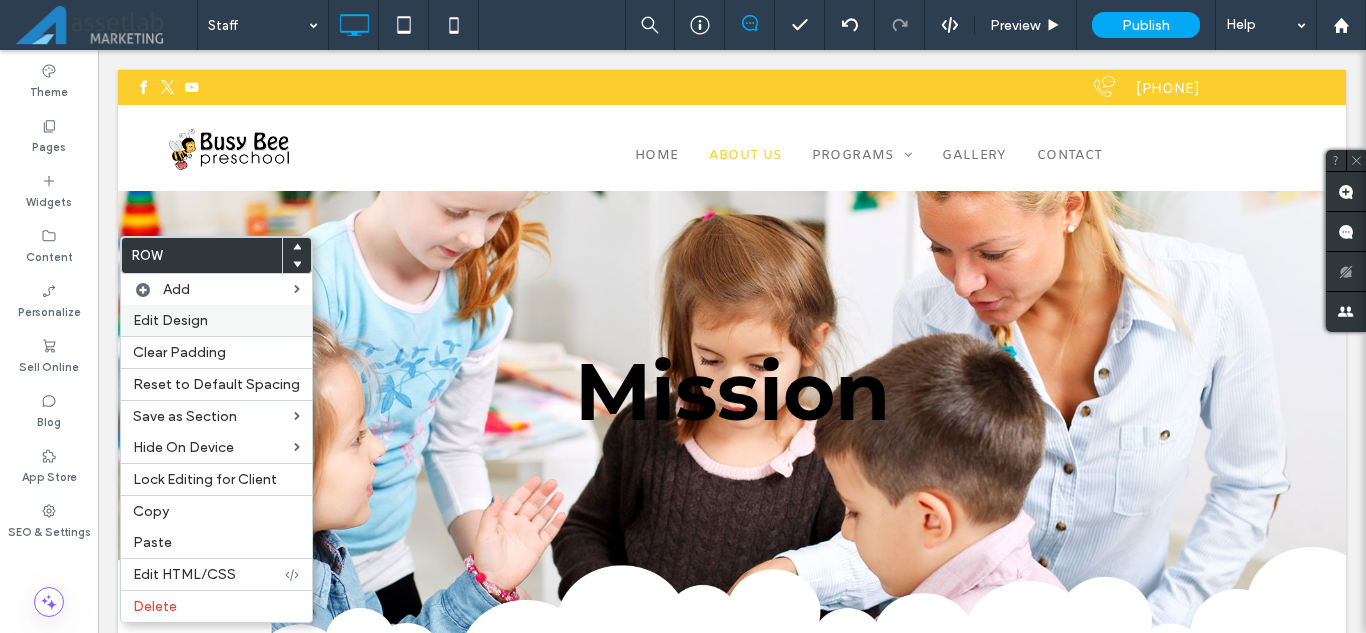 click on "Edit Design" at bounding box center [216, 320] 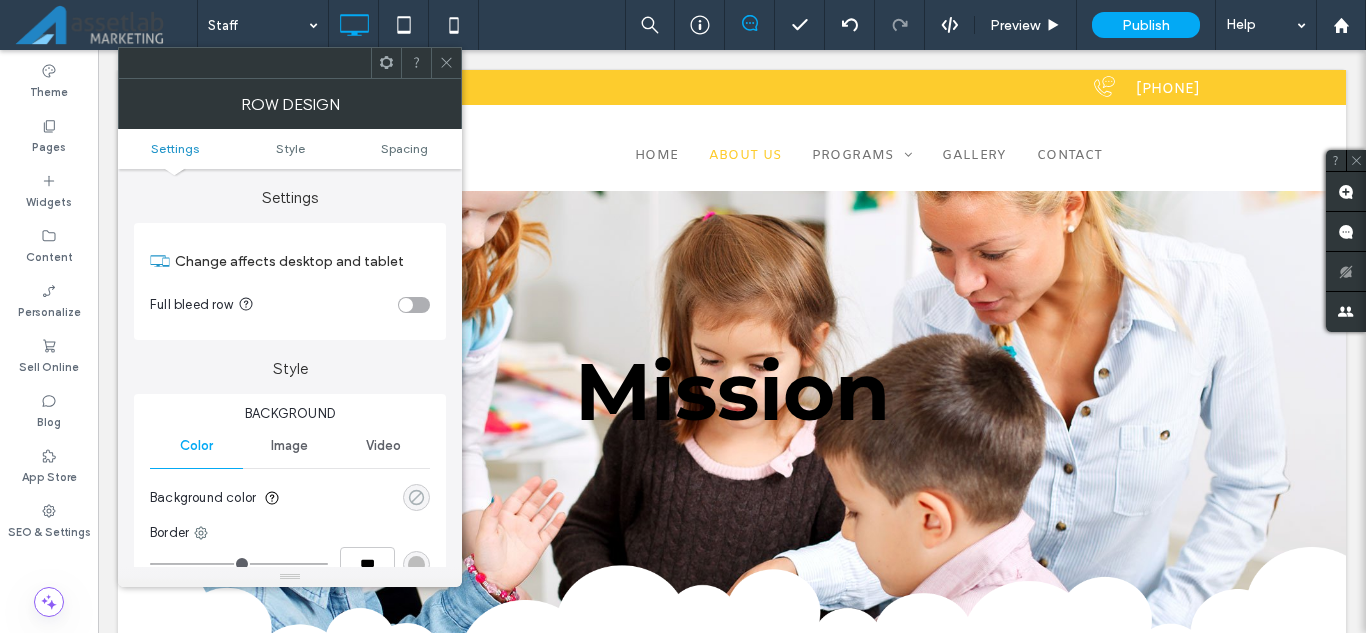 click at bounding box center [416, 497] 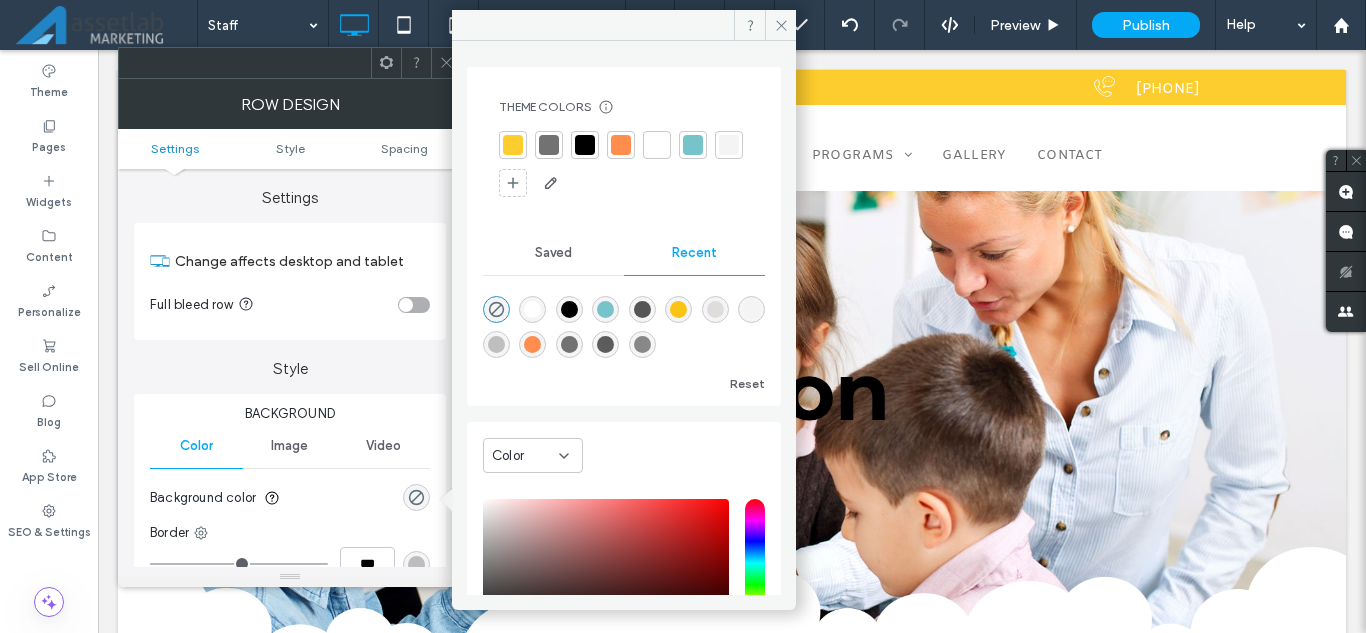 click at bounding box center (532, 309) 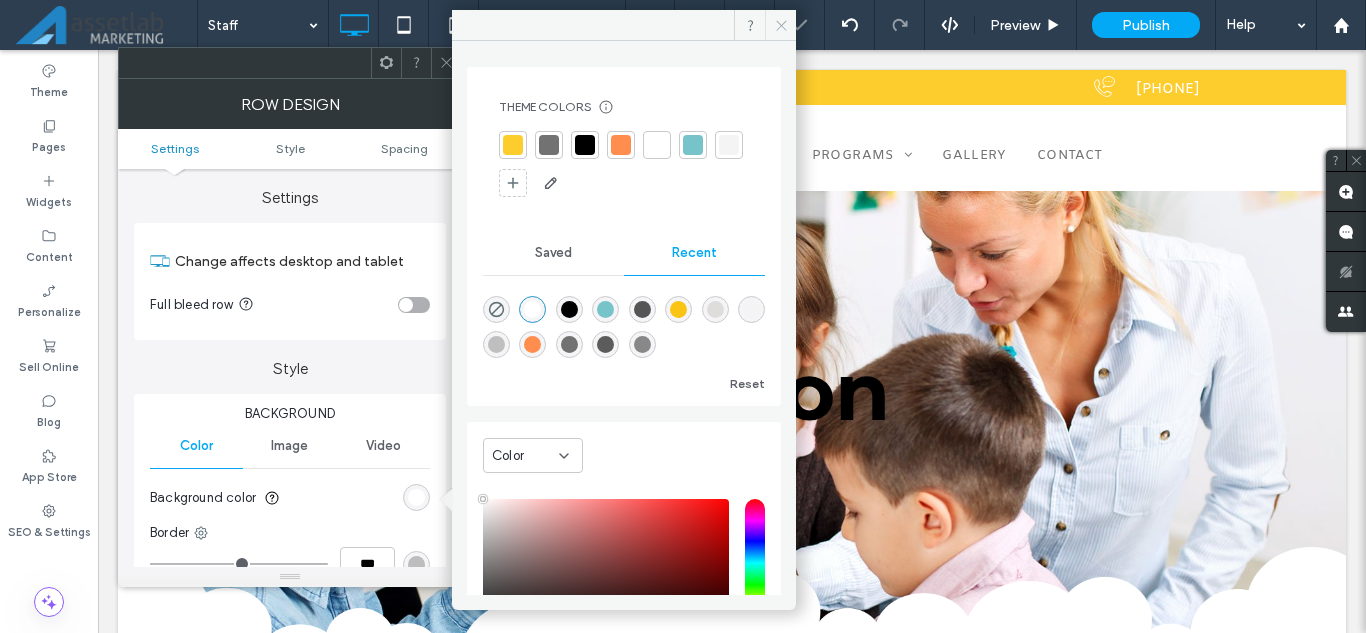 click at bounding box center (780, 25) 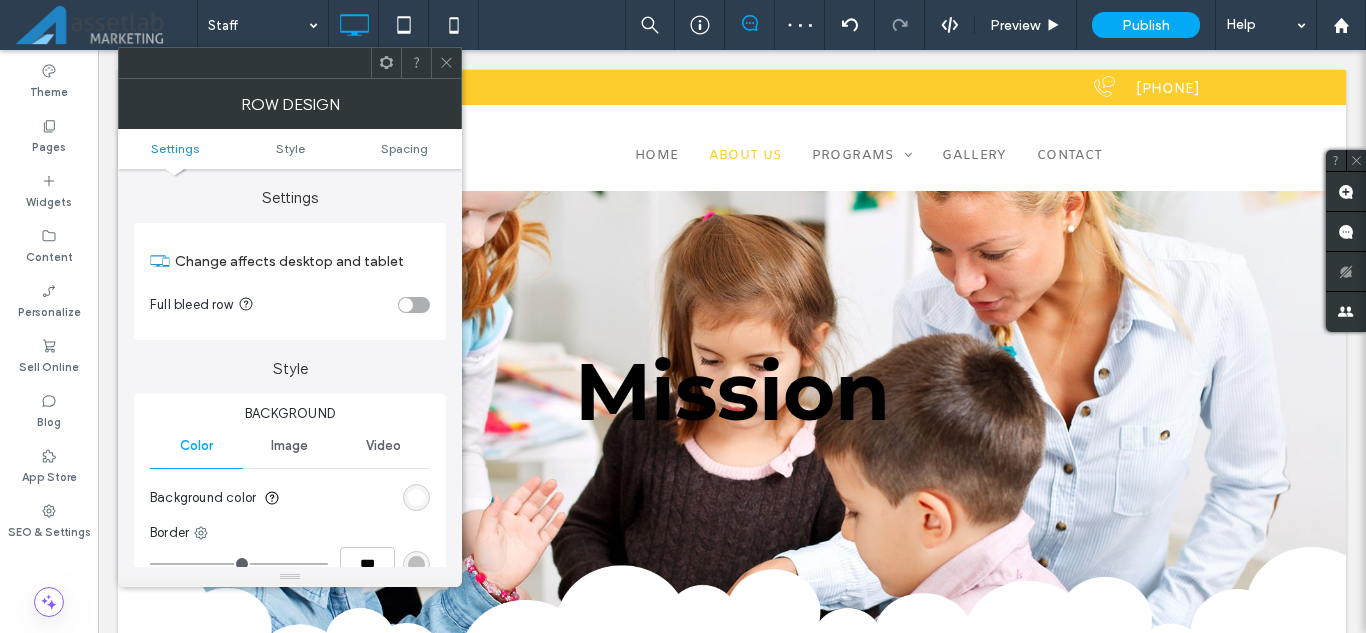 click at bounding box center (446, 63) 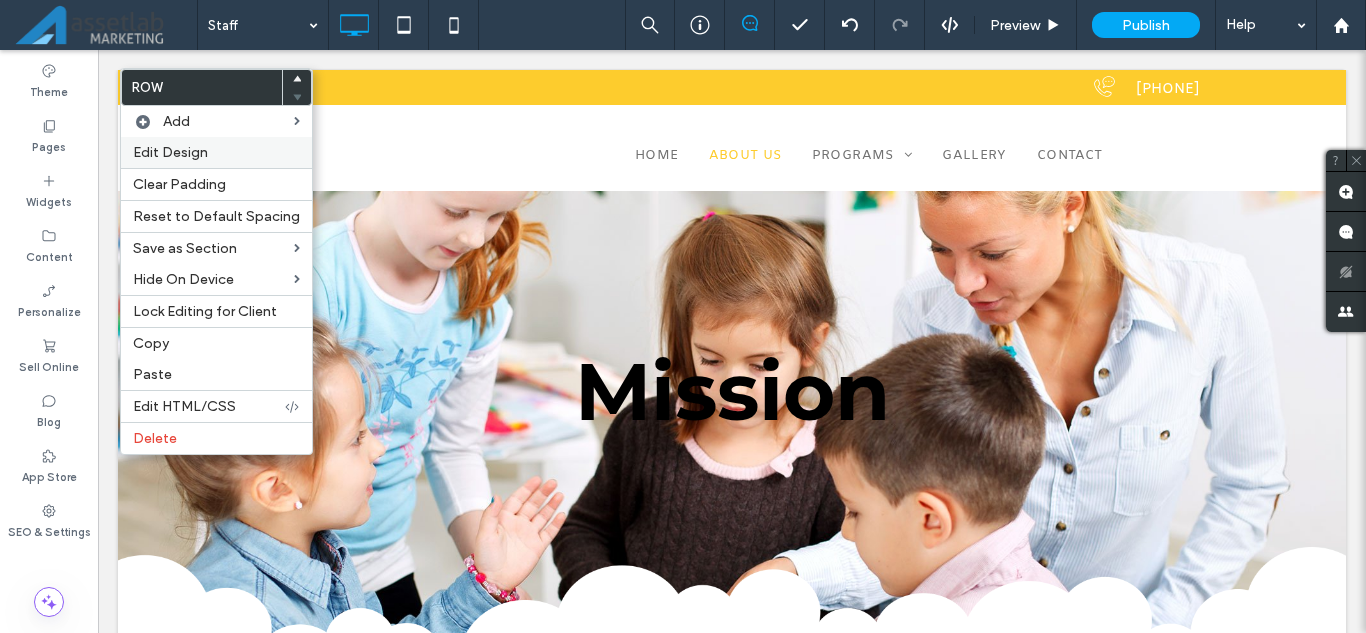 click on "Edit Design" at bounding box center [216, 152] 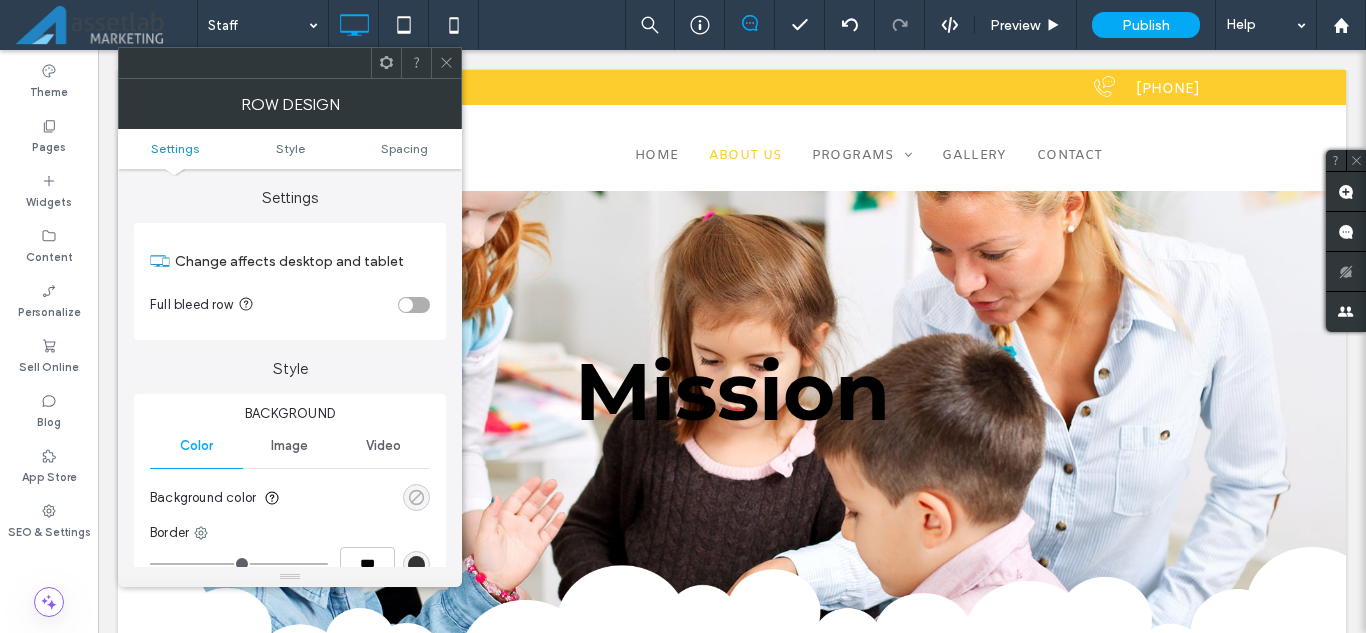 click at bounding box center (416, 497) 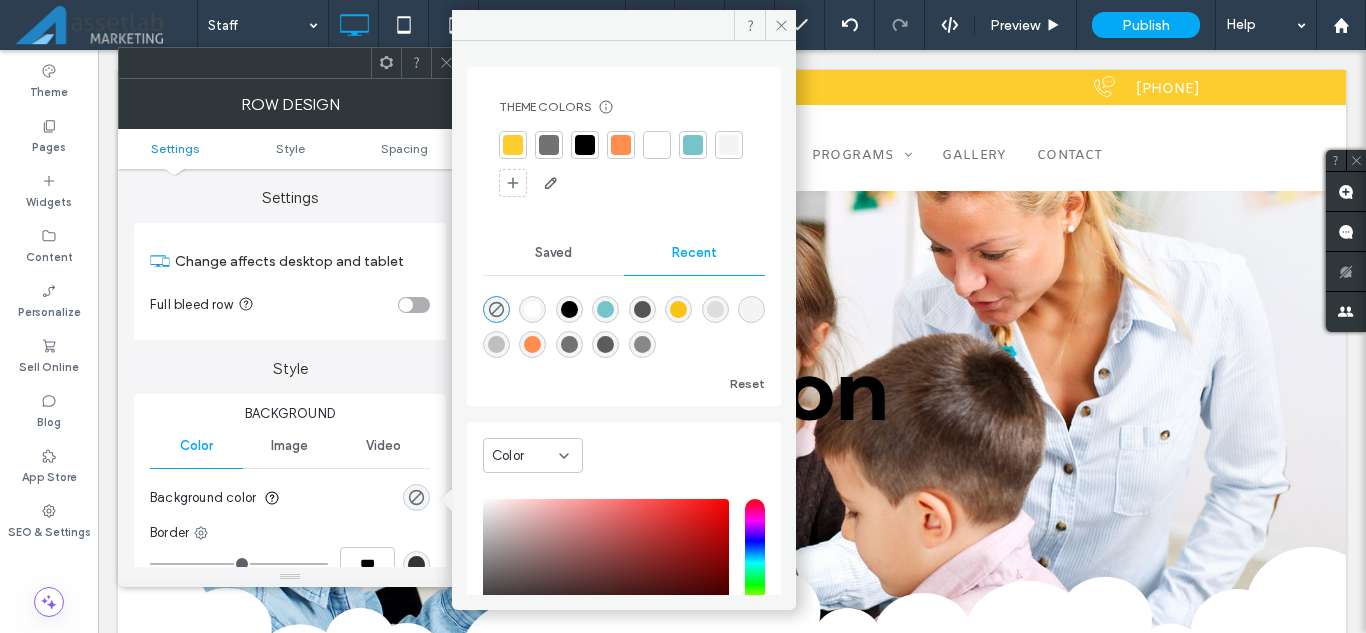 drag, startPoint x: 539, startPoint y: 306, endPoint x: 524, endPoint y: 315, distance: 17.492855 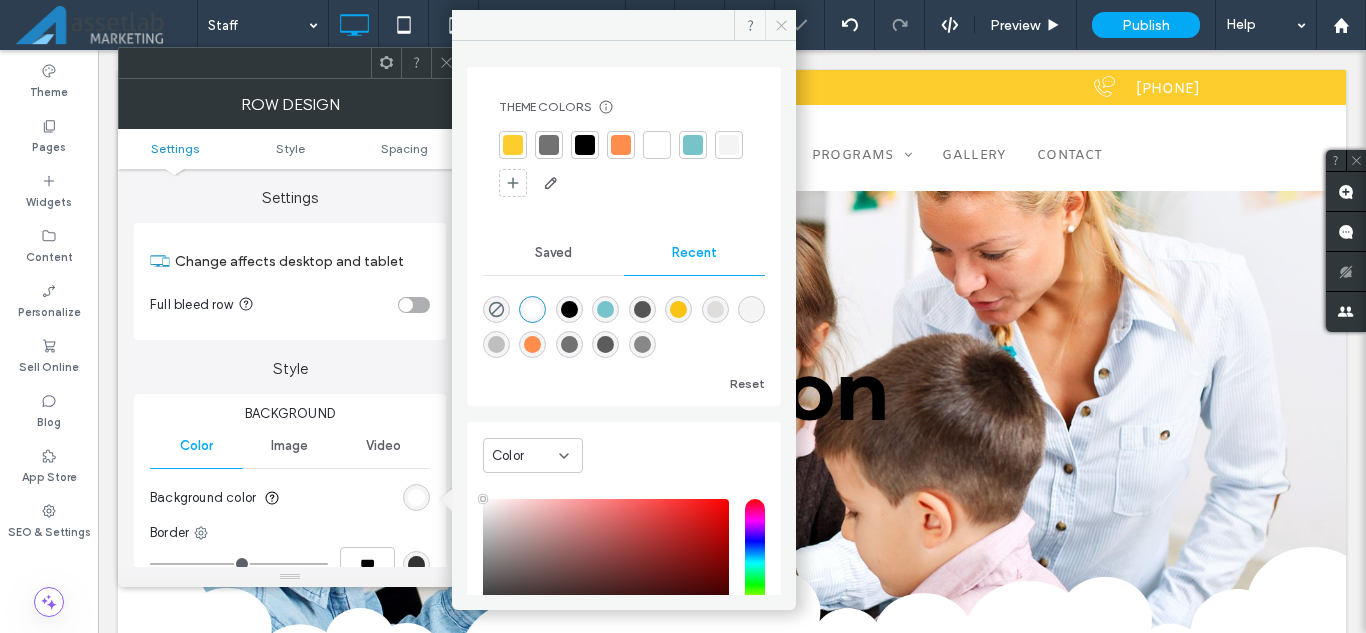 click at bounding box center (780, 25) 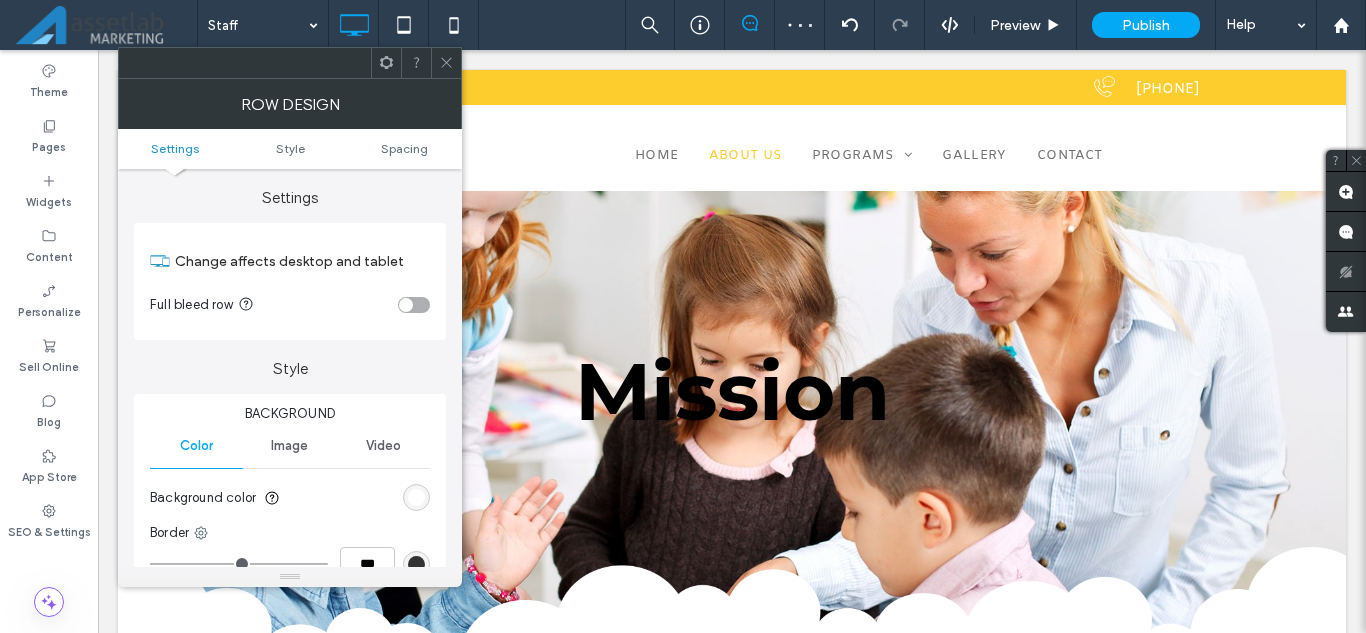 click at bounding box center (446, 63) 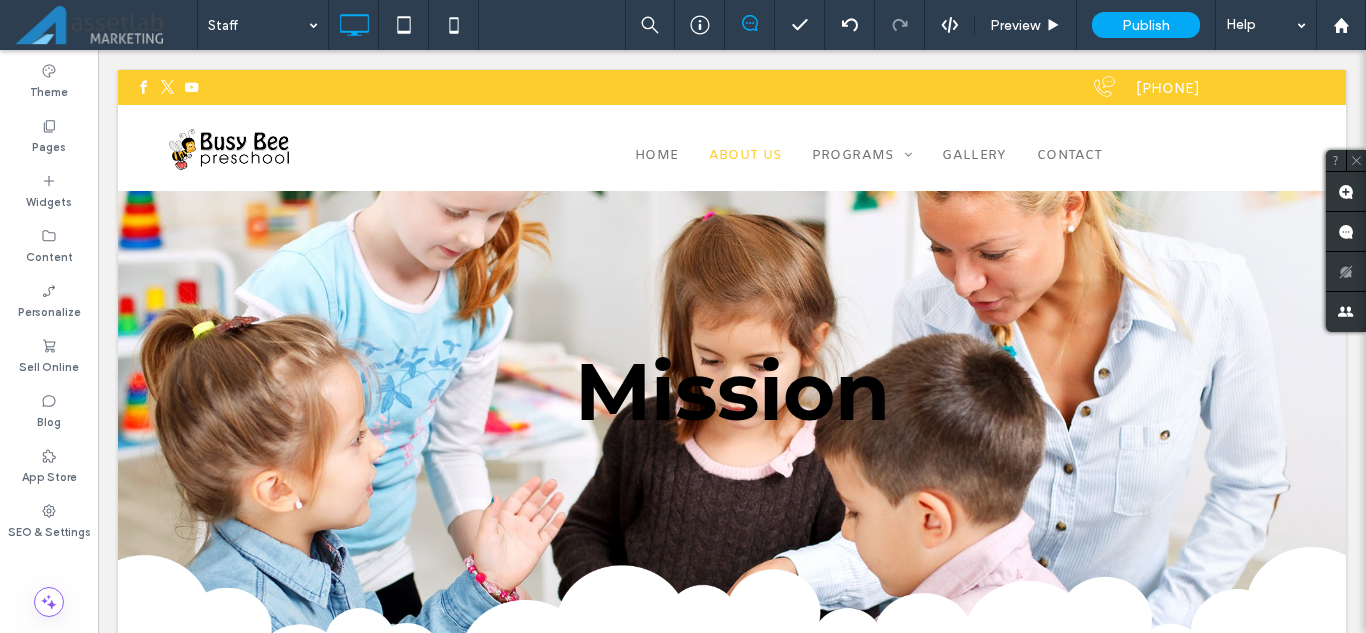 scroll, scrollTop: 4, scrollLeft: 0, axis: vertical 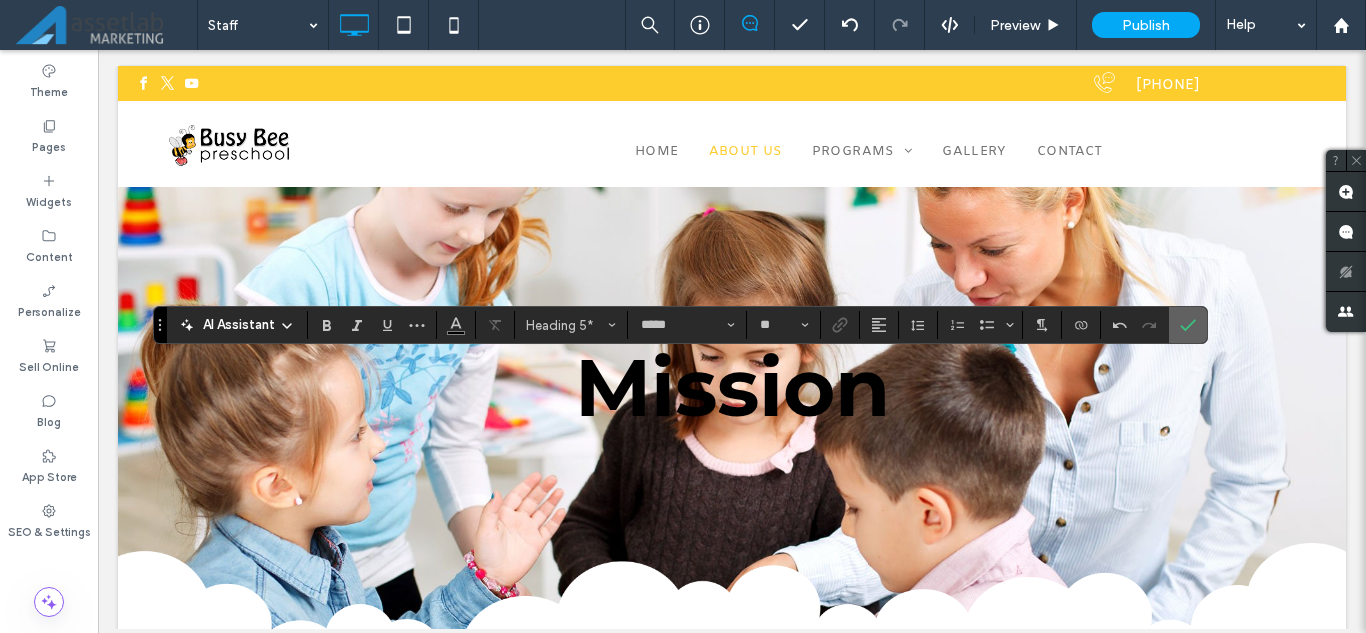 click 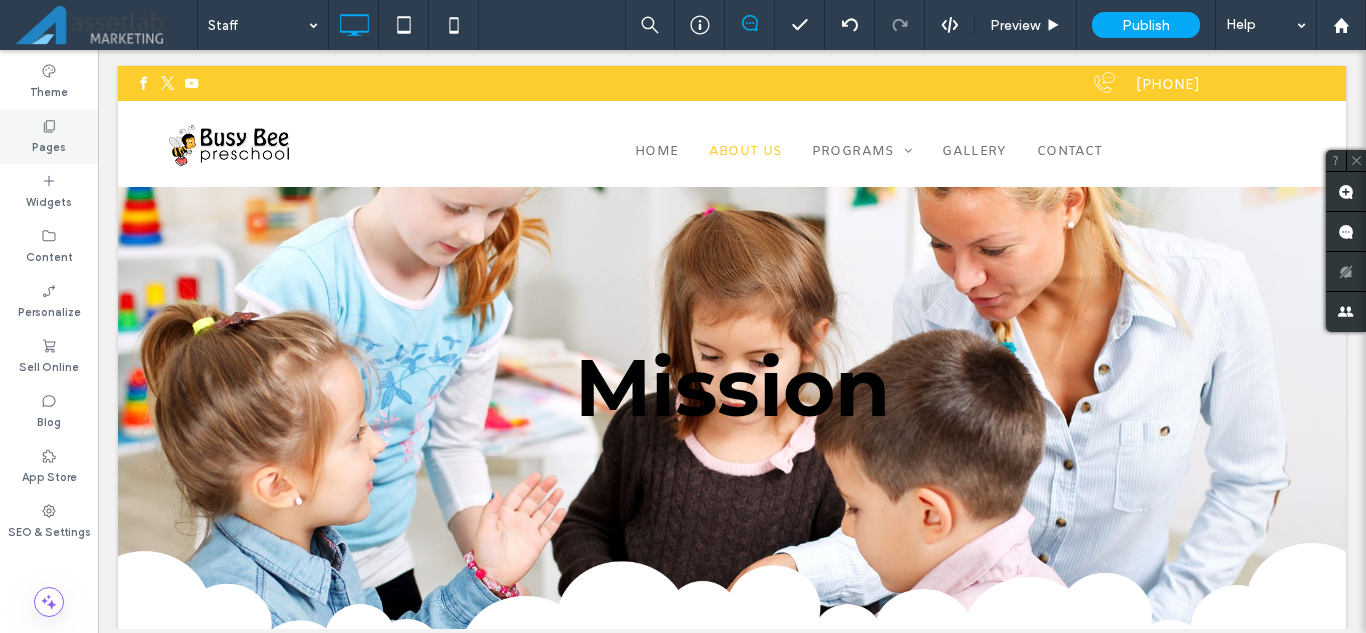 click on "Pages" at bounding box center (49, 145) 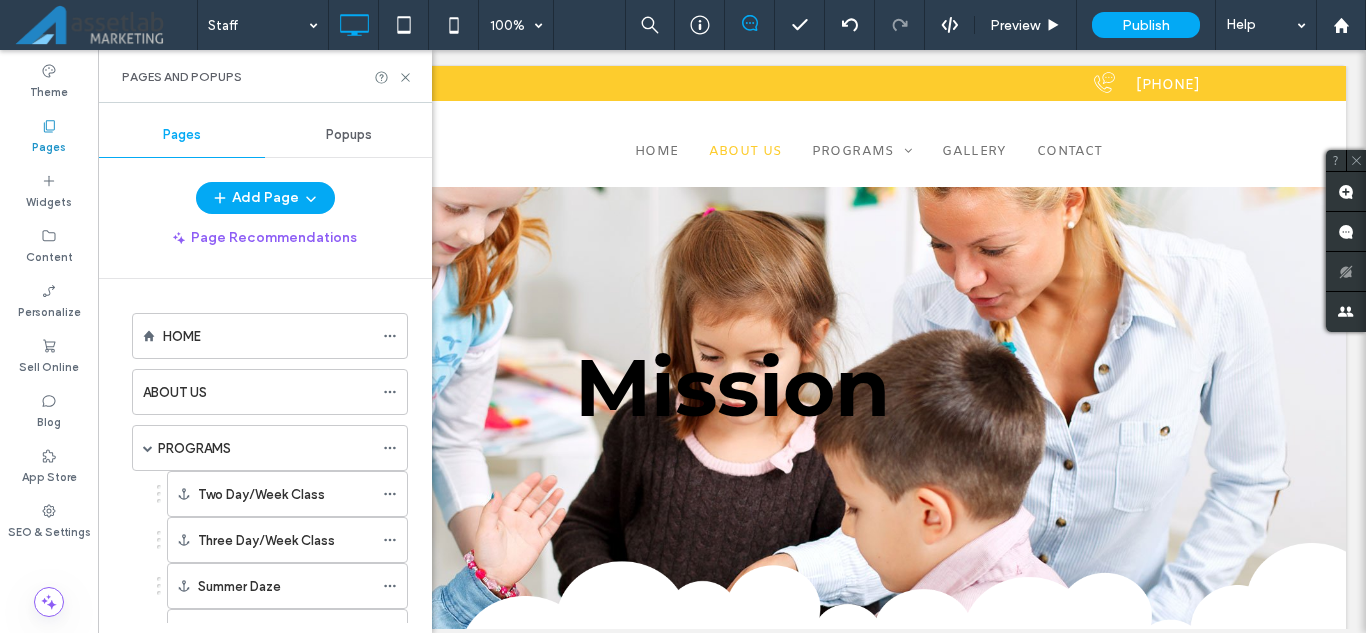 click on "ABOUT US" at bounding box center [258, 392] 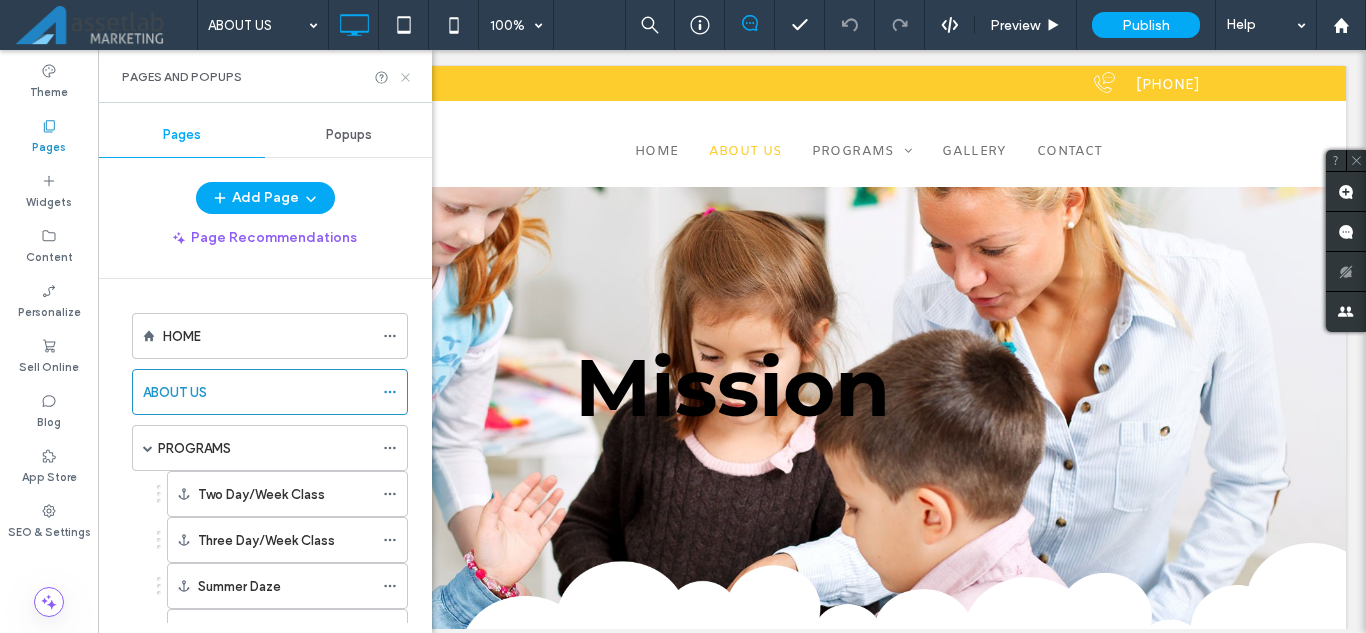 click 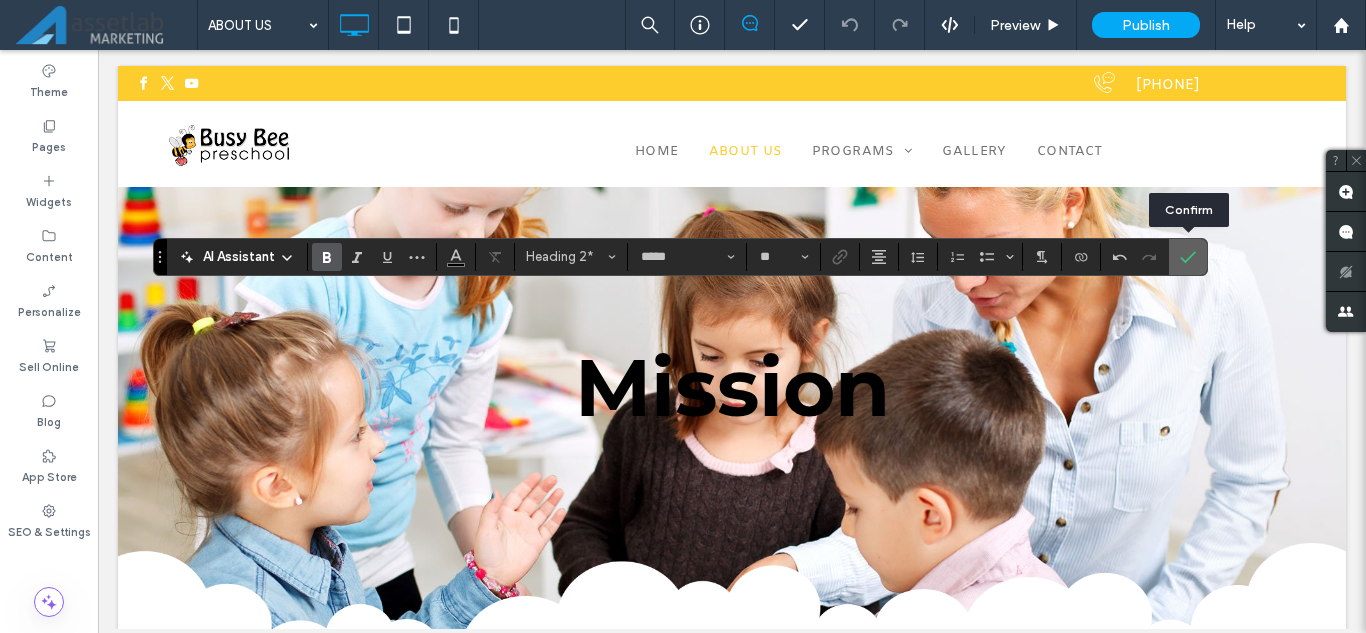 click 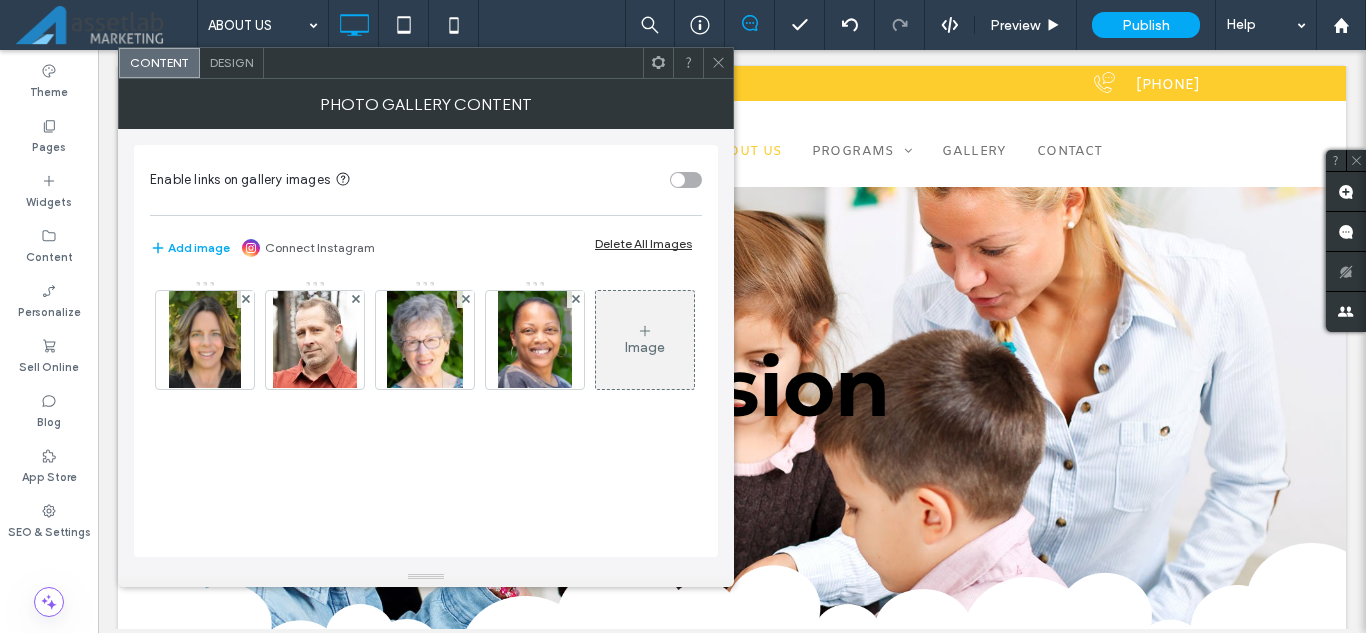 click at bounding box center [718, 63] 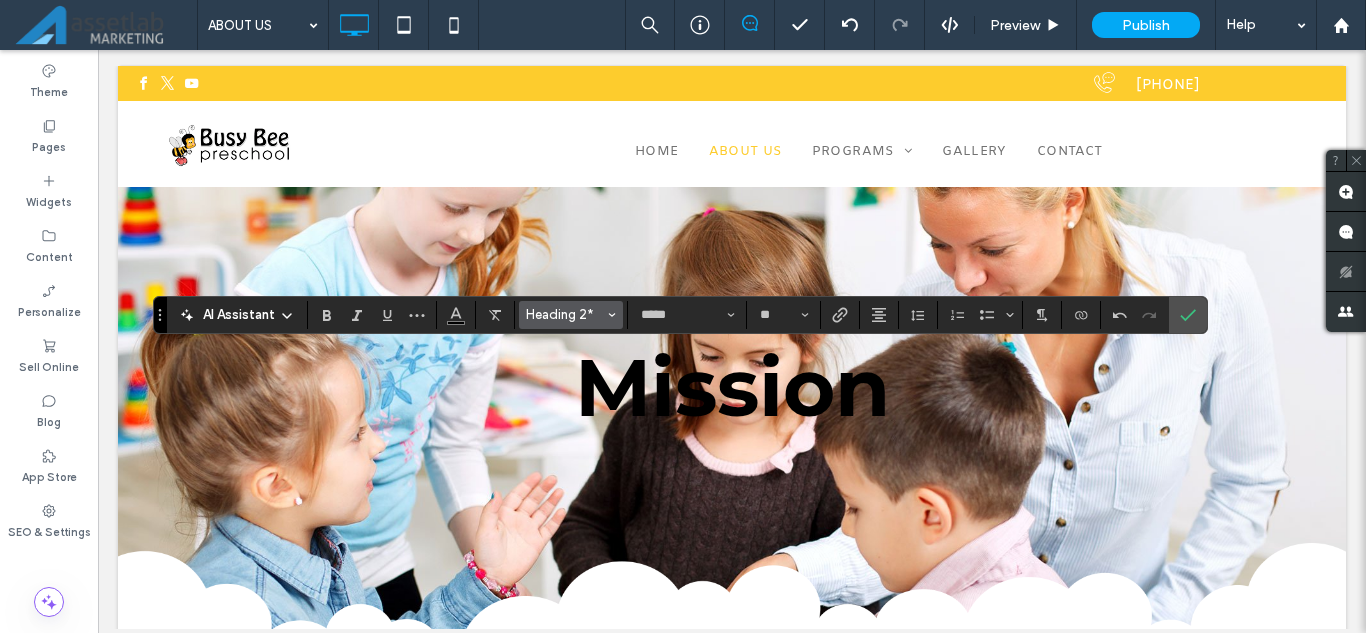 click 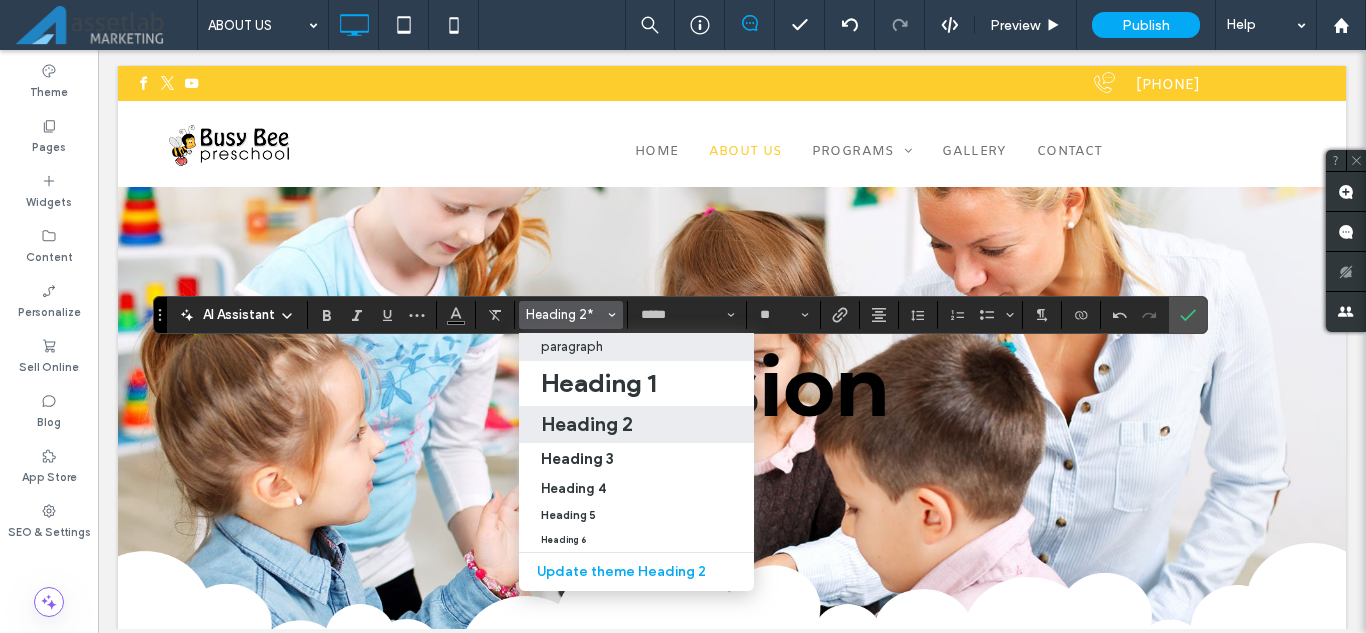 click on "paragraph" at bounding box center (572, 346) 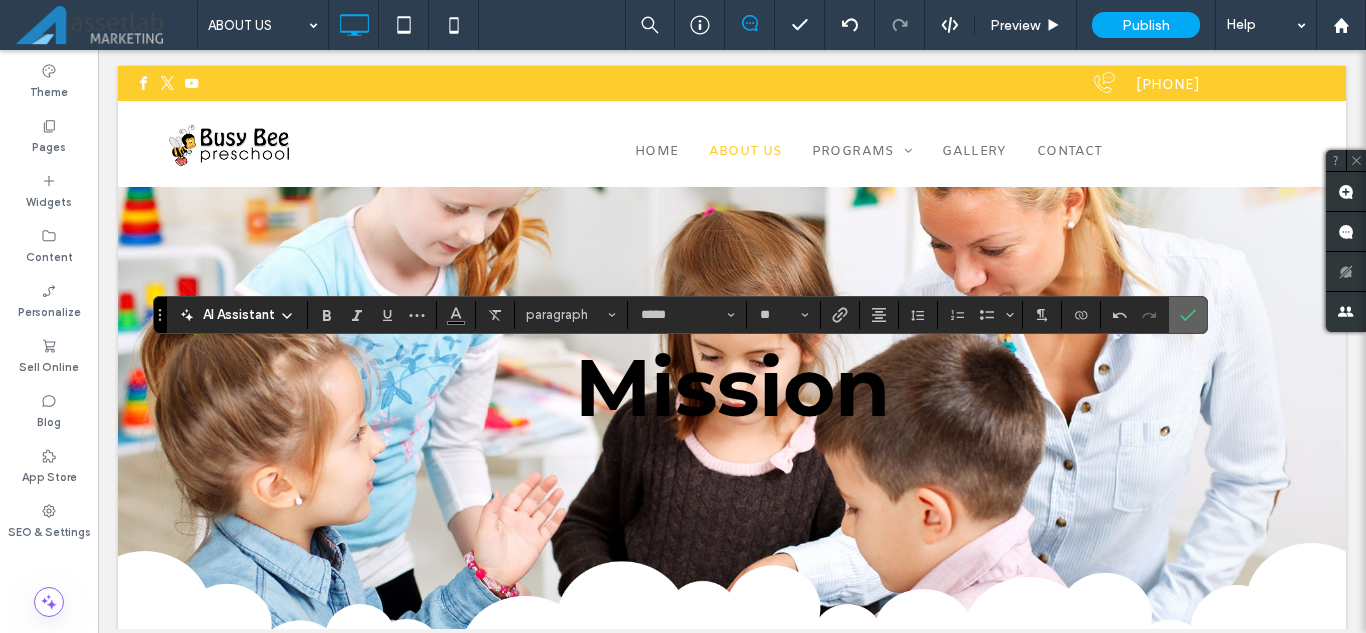 click at bounding box center (1188, 315) 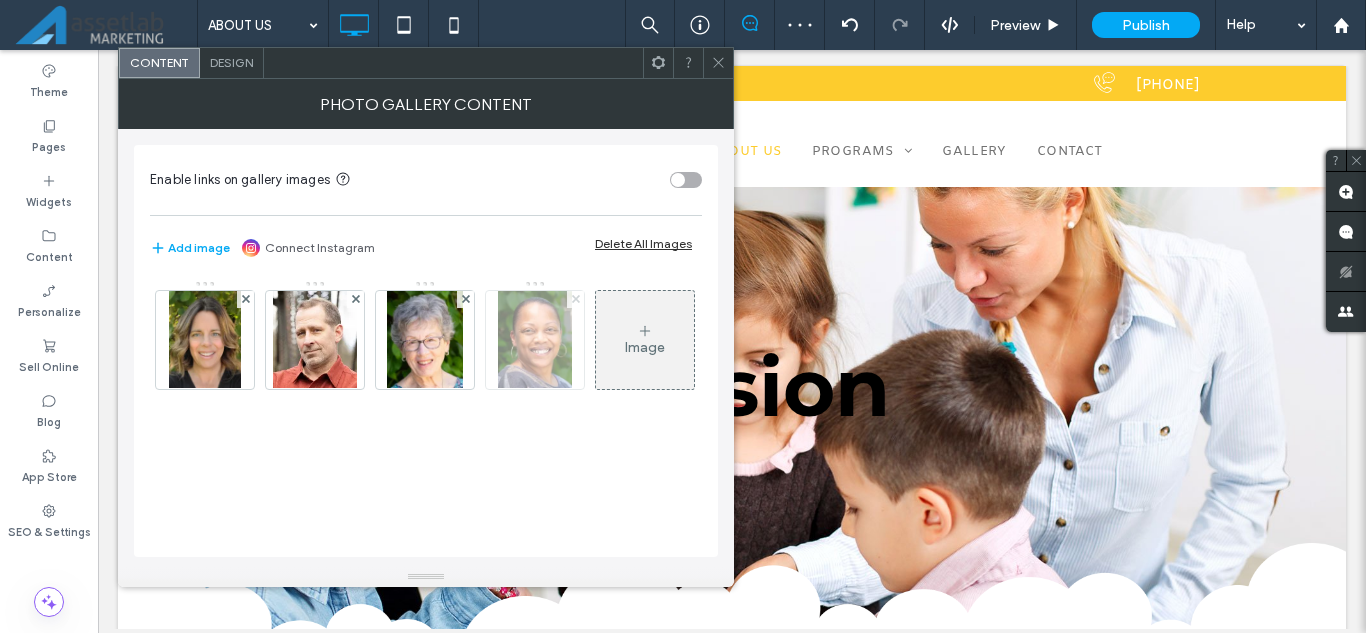 click 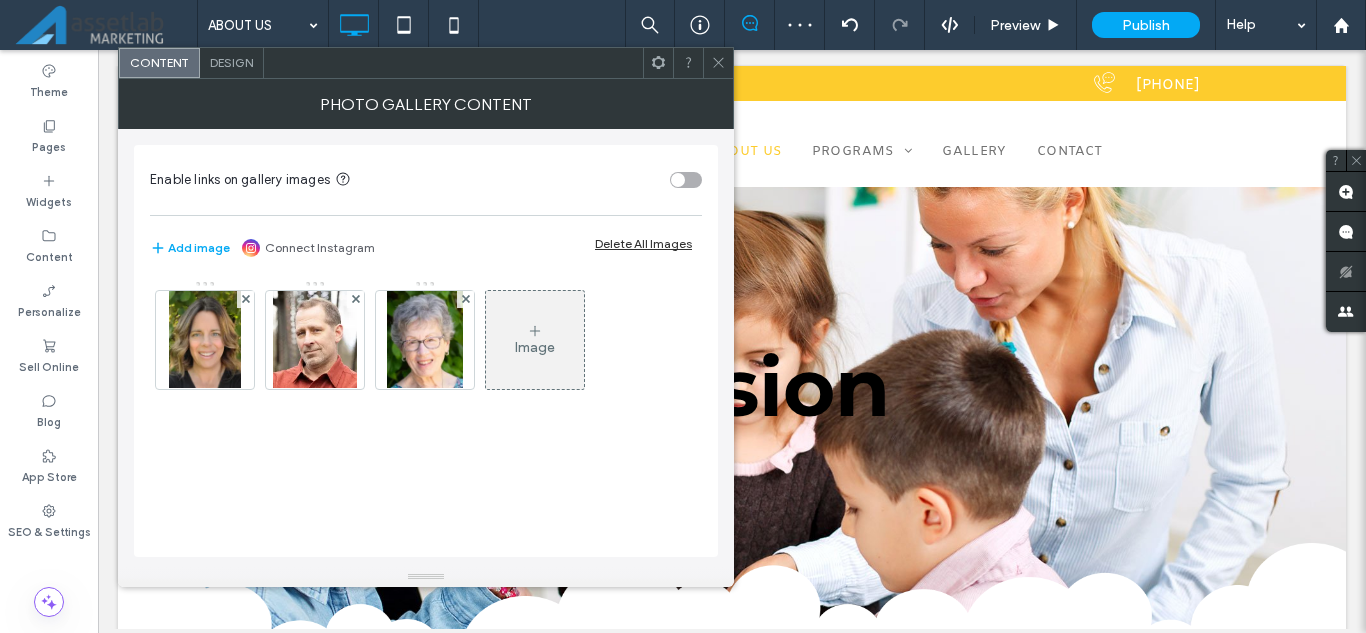 click at bounding box center (205, 340) 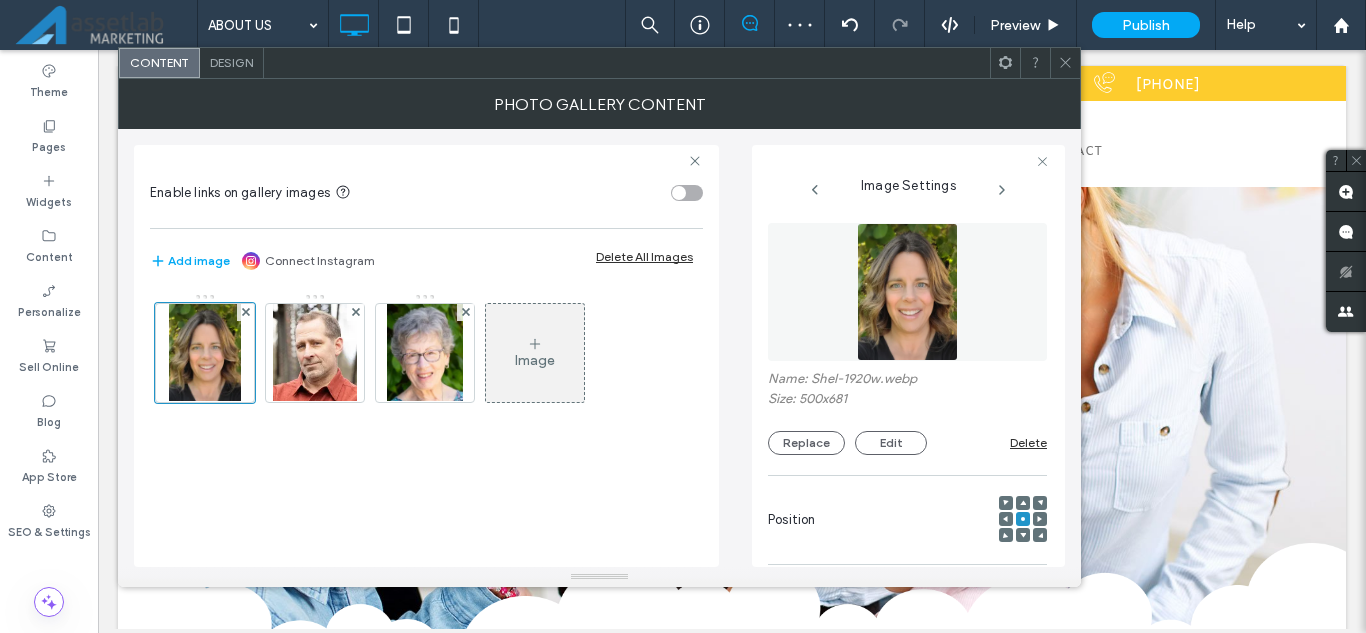 scroll, scrollTop: 0, scrollLeft: 11, axis: horizontal 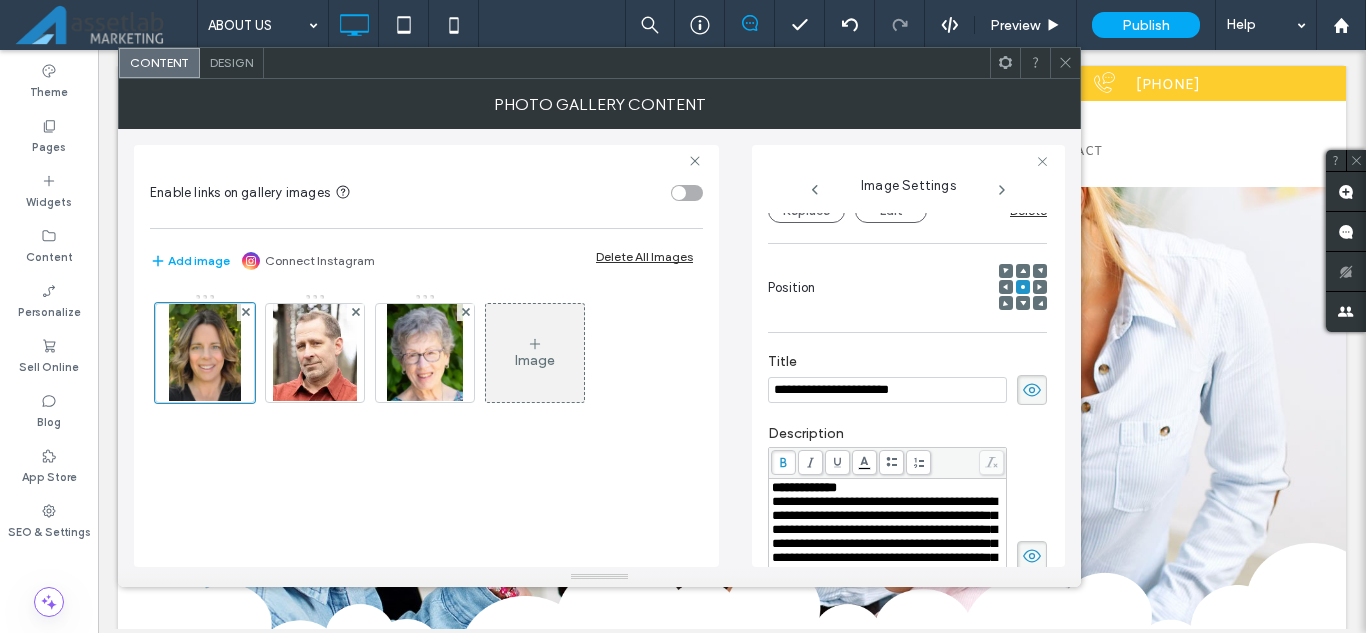 click on "**********" at bounding box center (887, 390) 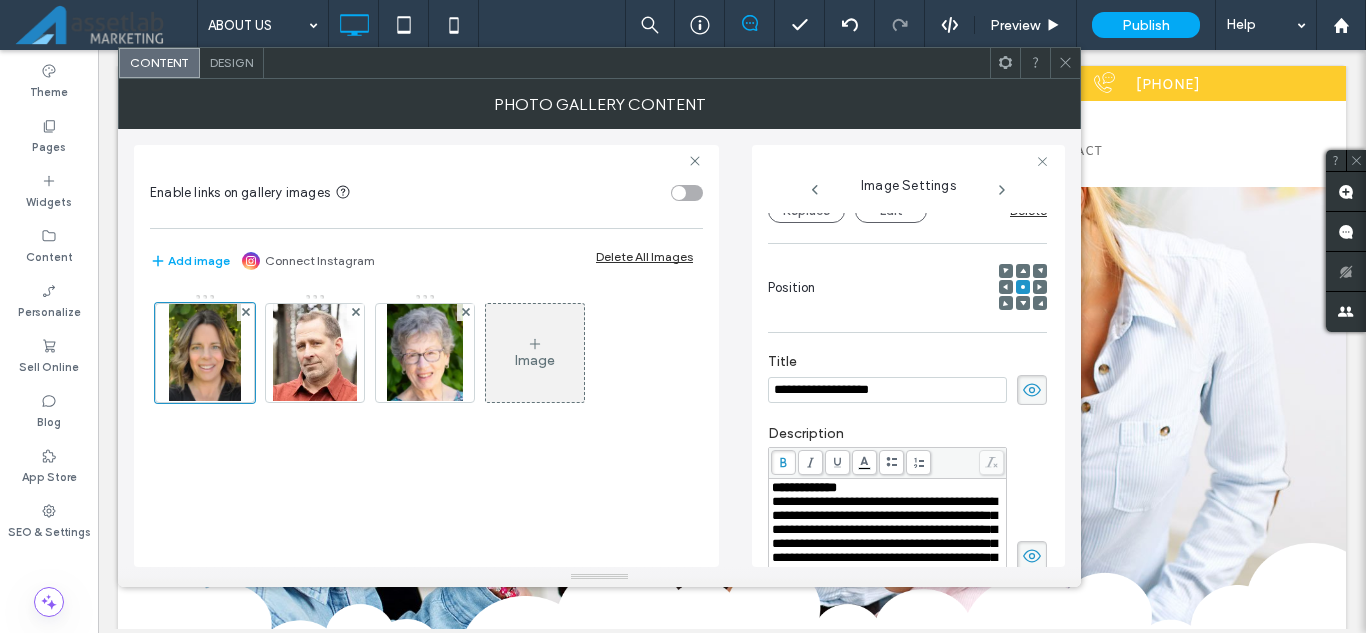 type on "**********" 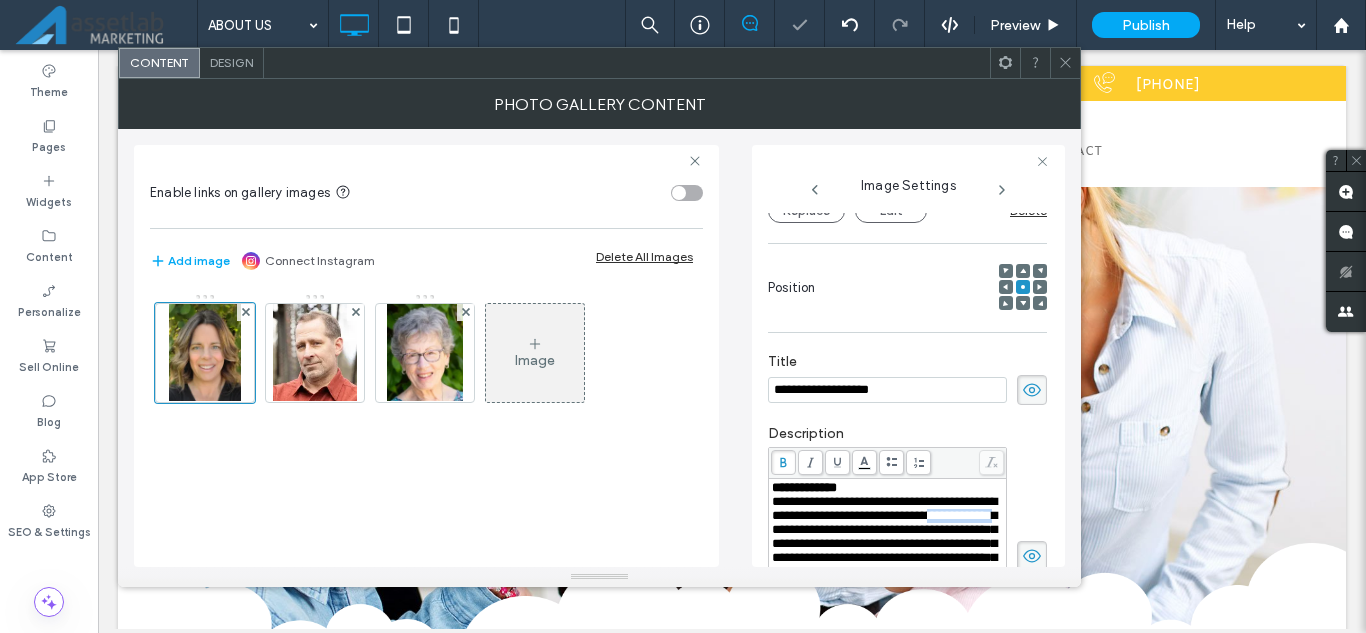 click on "**********" at bounding box center (884, 578) 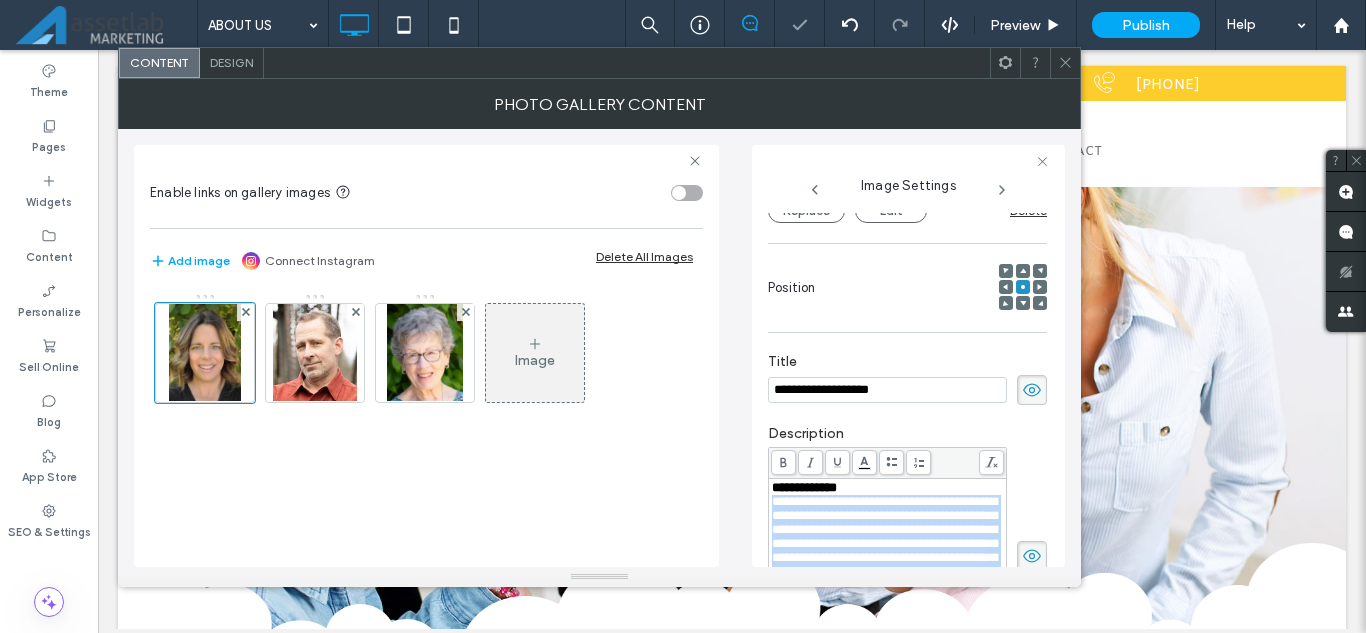 click on "**********" at bounding box center (884, 578) 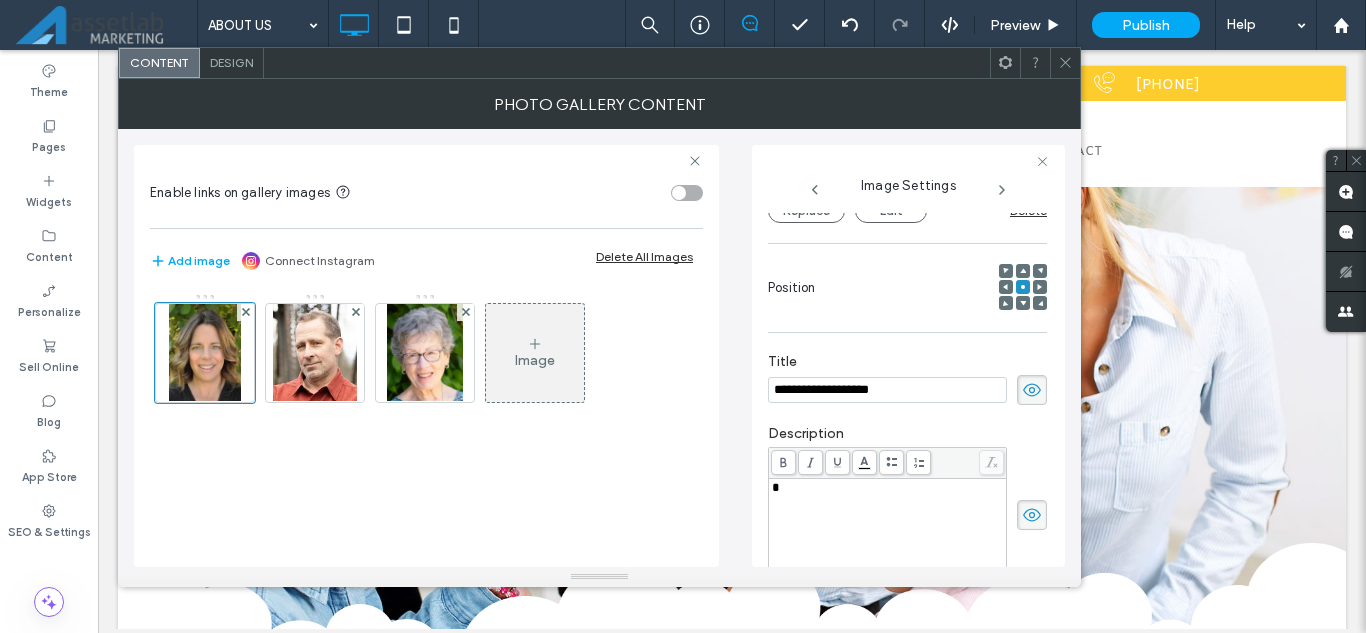 type 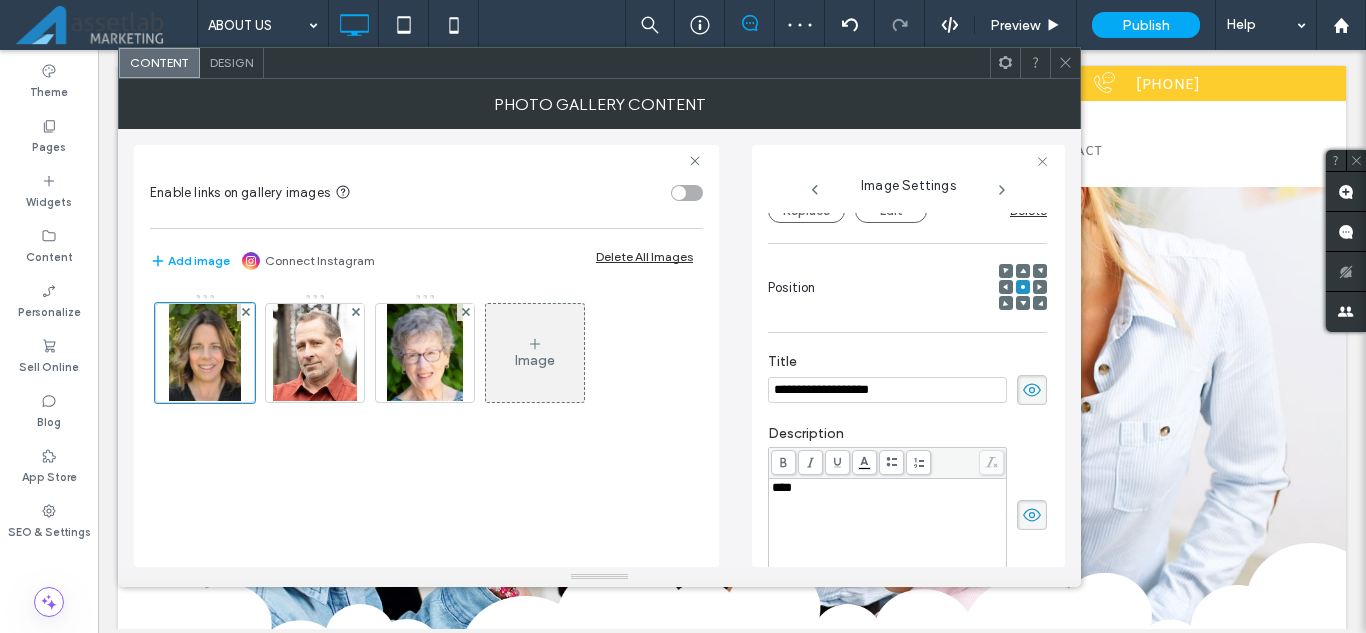 drag, startPoint x: 835, startPoint y: 486, endPoint x: 806, endPoint y: 481, distance: 29.427877 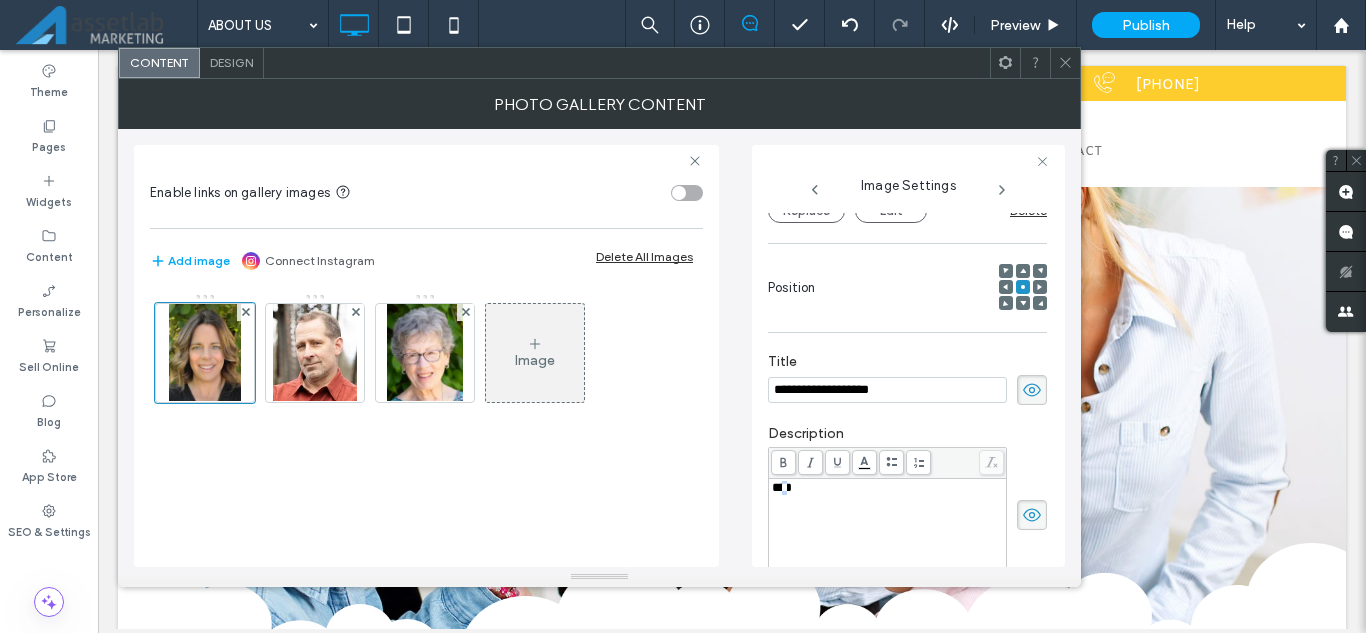 click on "****" at bounding box center (782, 487) 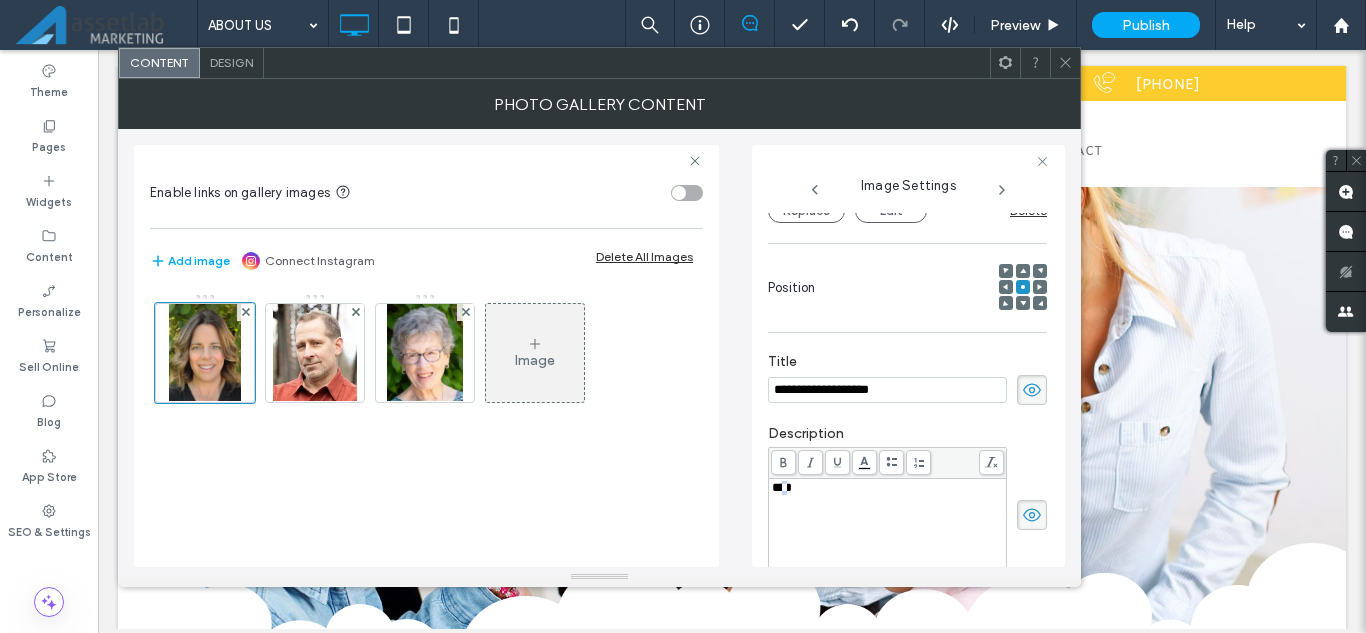 click on "****" at bounding box center (782, 487) 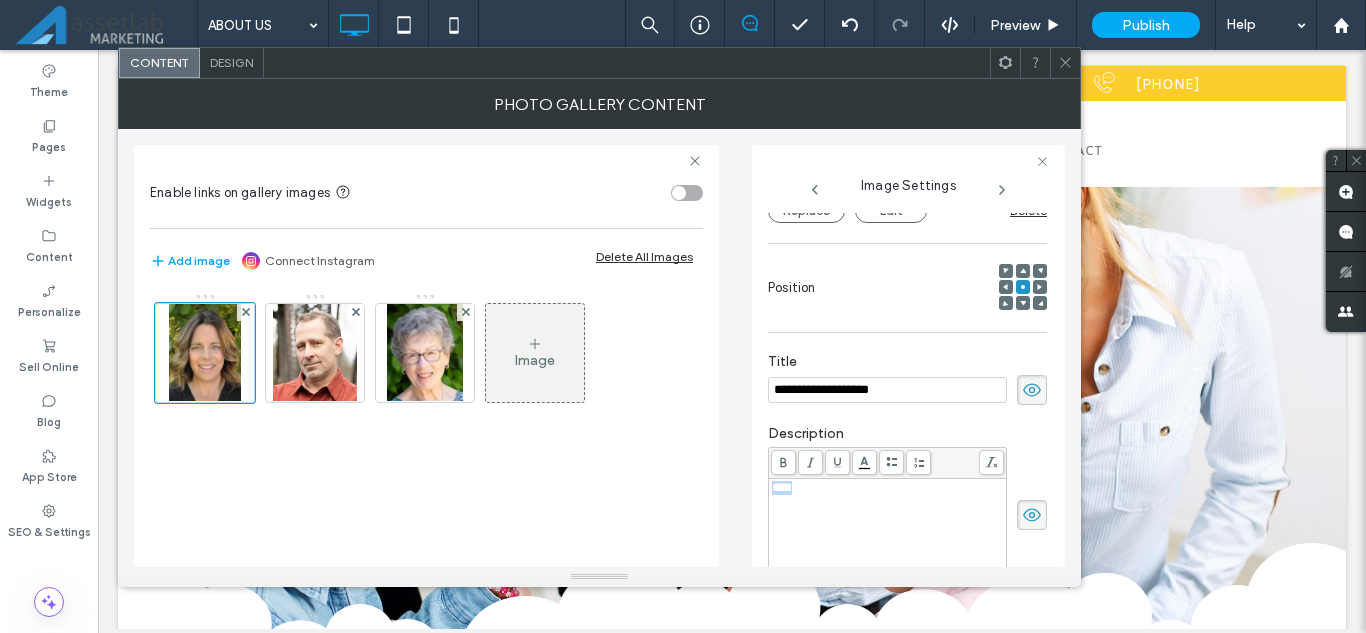 click on "****" at bounding box center (782, 487) 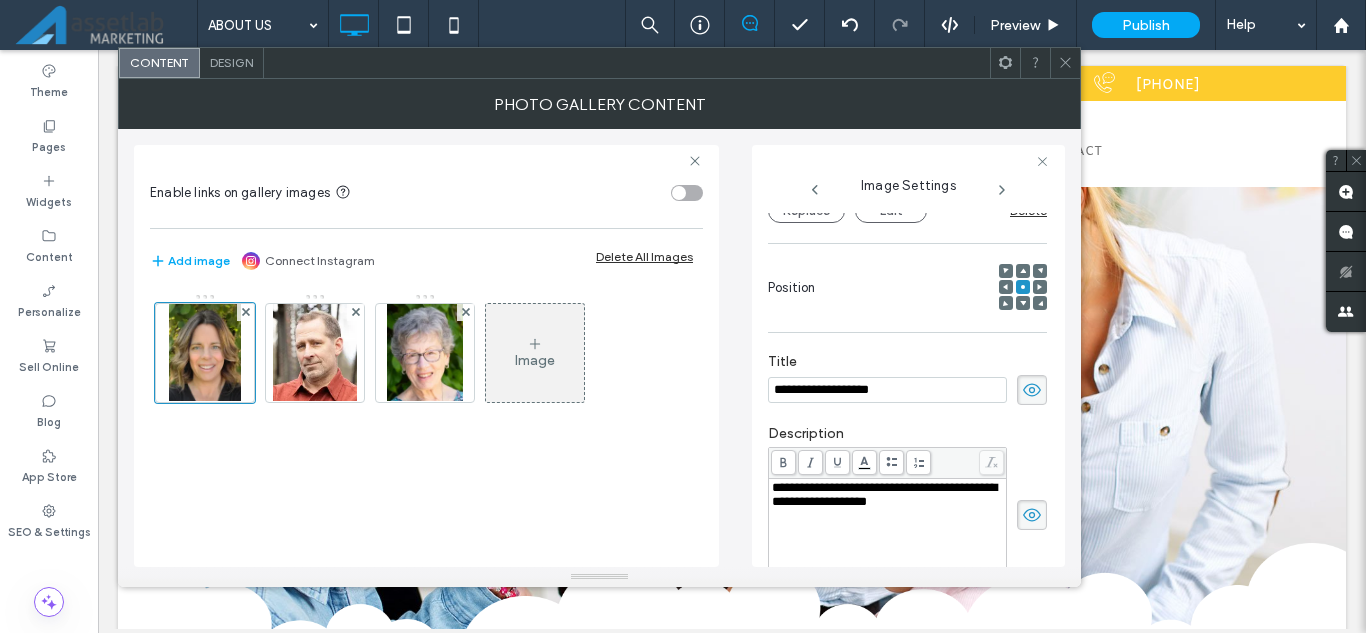 click 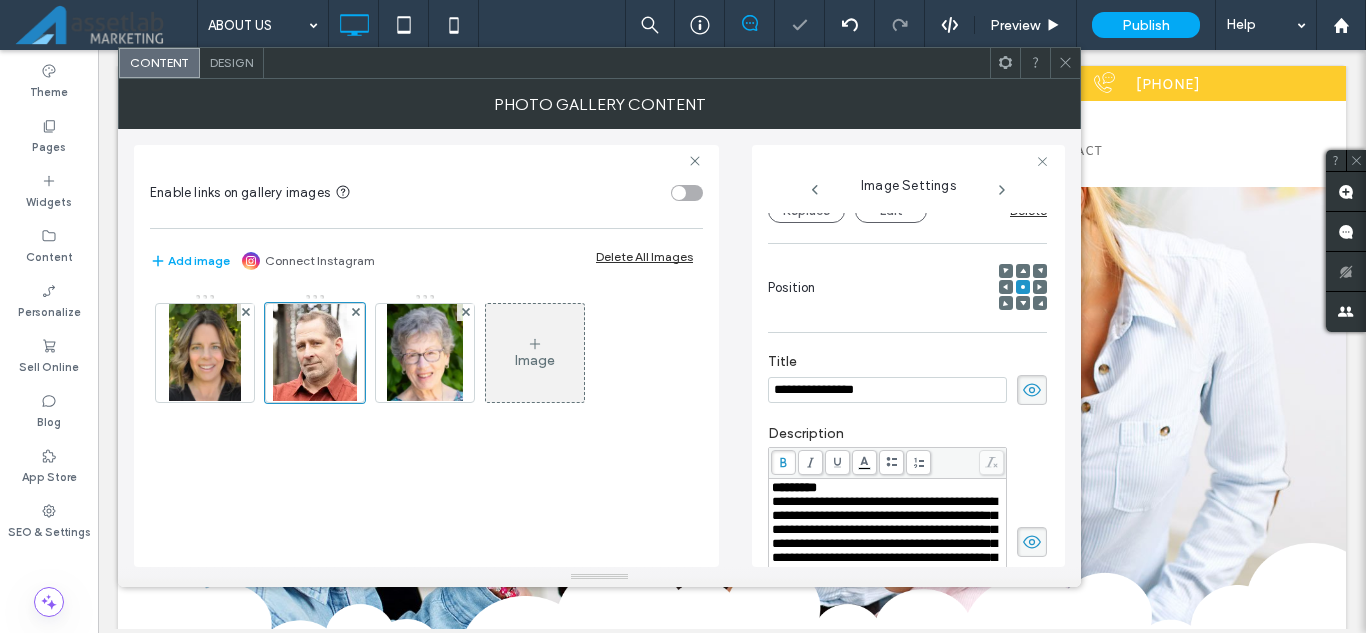 click on "**********" at bounding box center [887, 390] 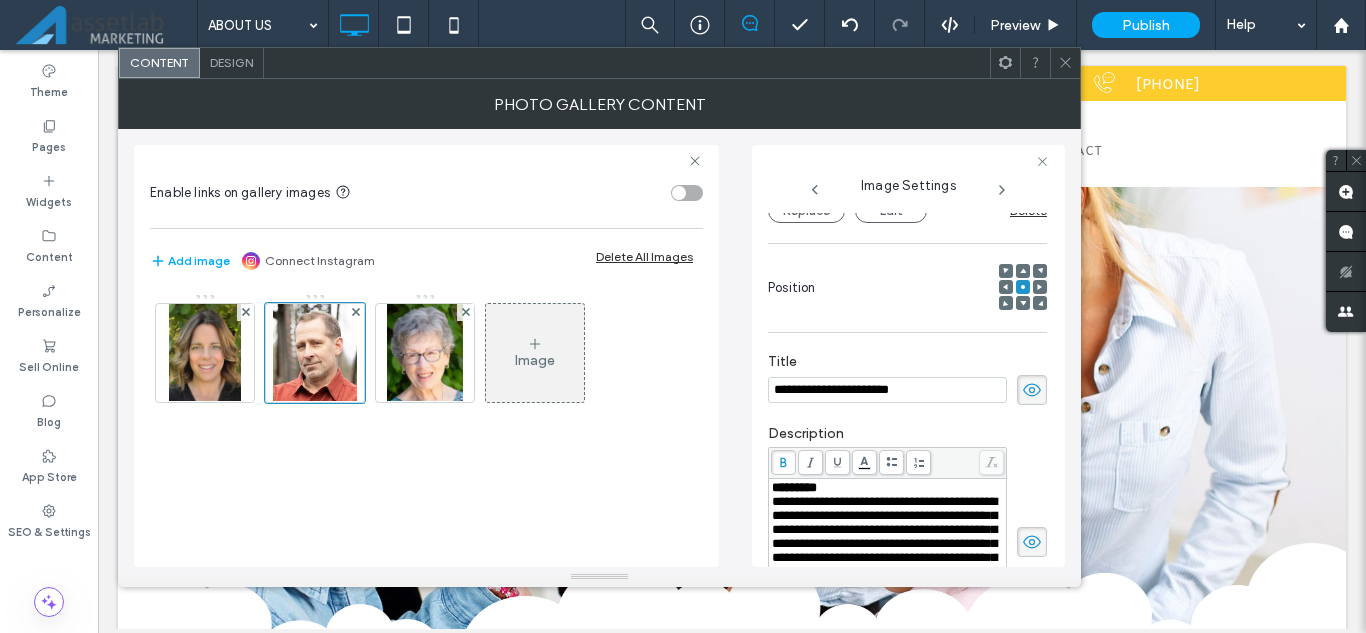 type on "**********" 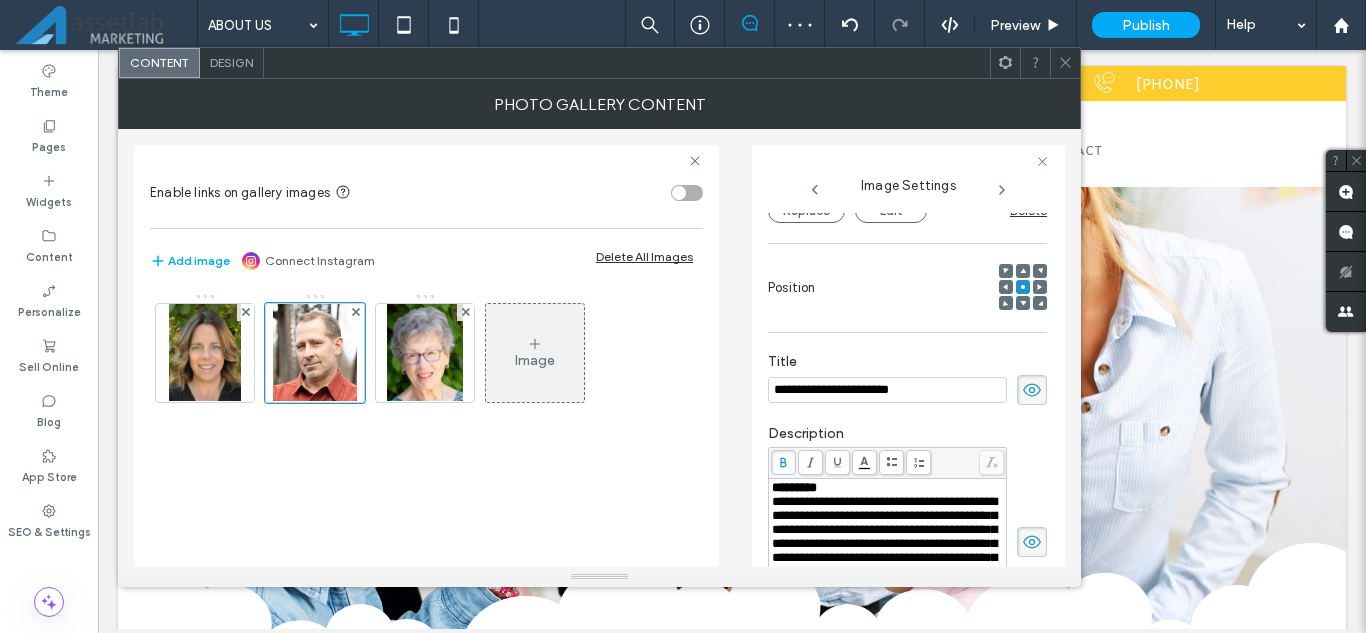 click on "**********" at bounding box center [884, 564] 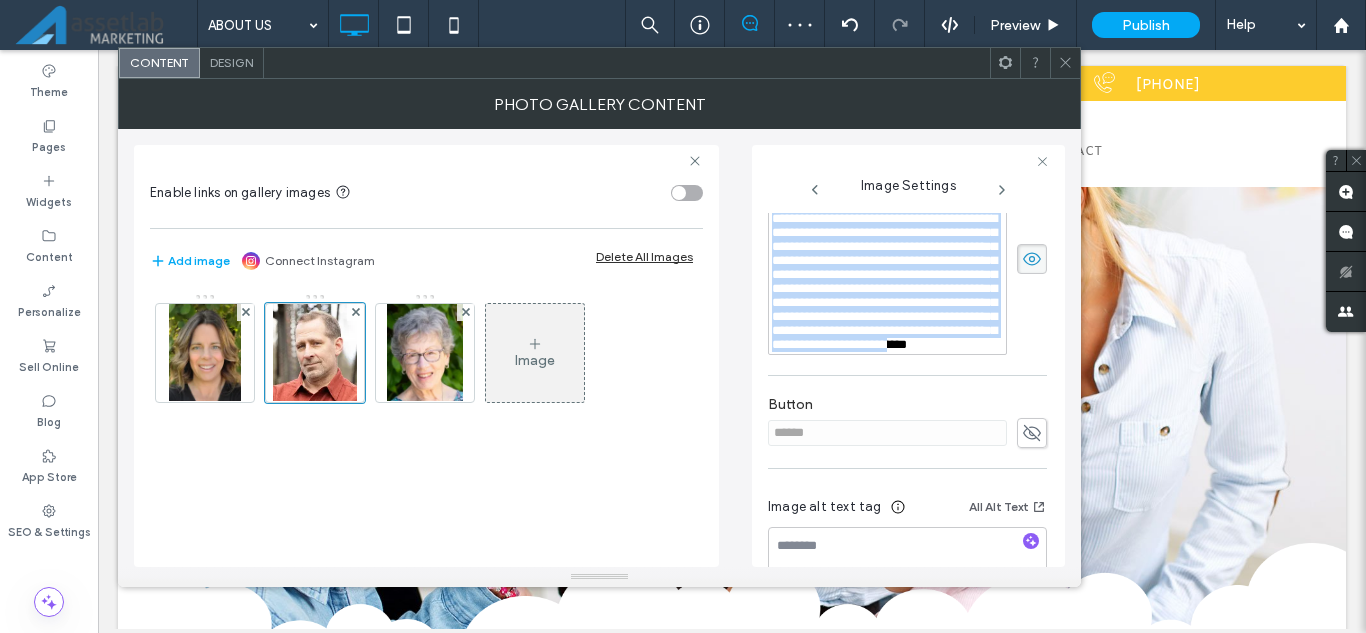 scroll, scrollTop: 658, scrollLeft: 0, axis: vertical 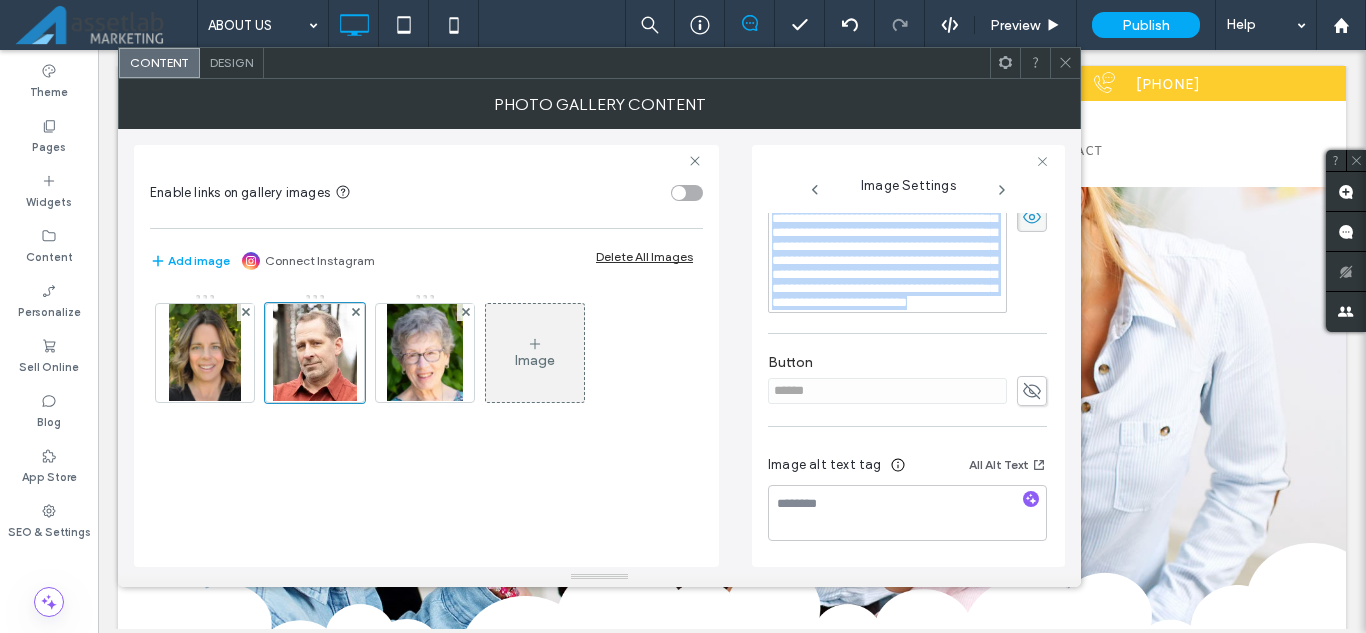 drag, startPoint x: 776, startPoint y: 493, endPoint x: 991, endPoint y: 375, distance: 245.25293 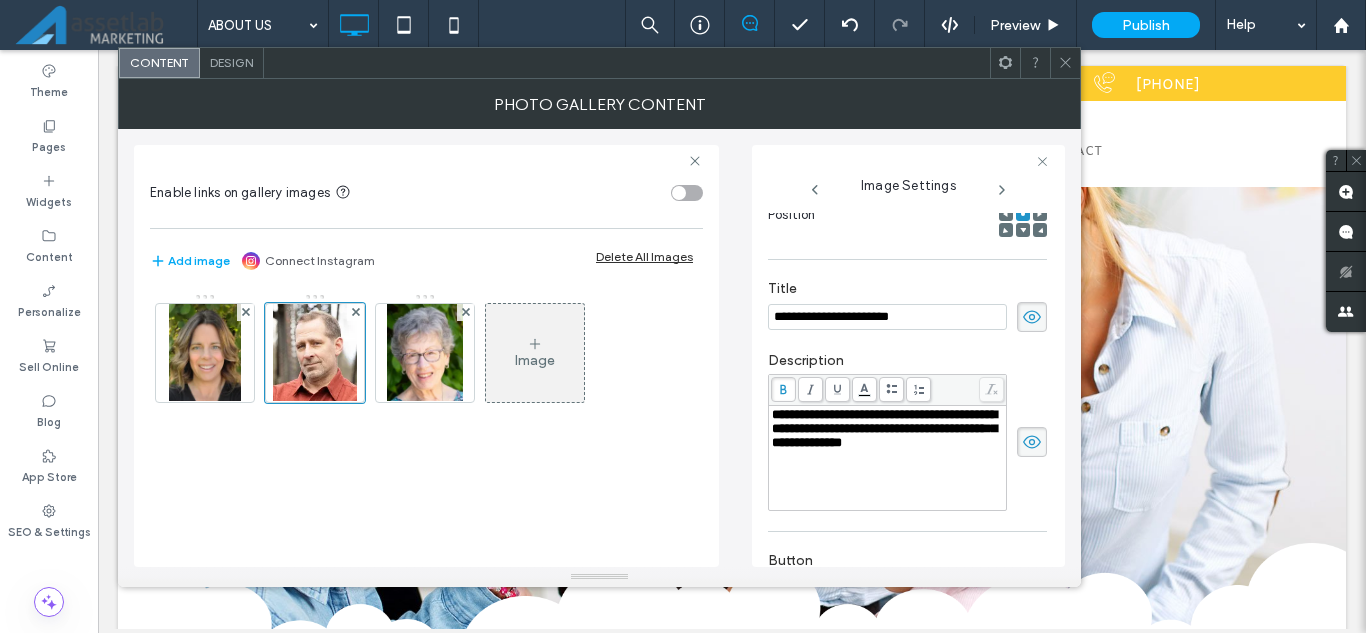 scroll, scrollTop: 303, scrollLeft: 0, axis: vertical 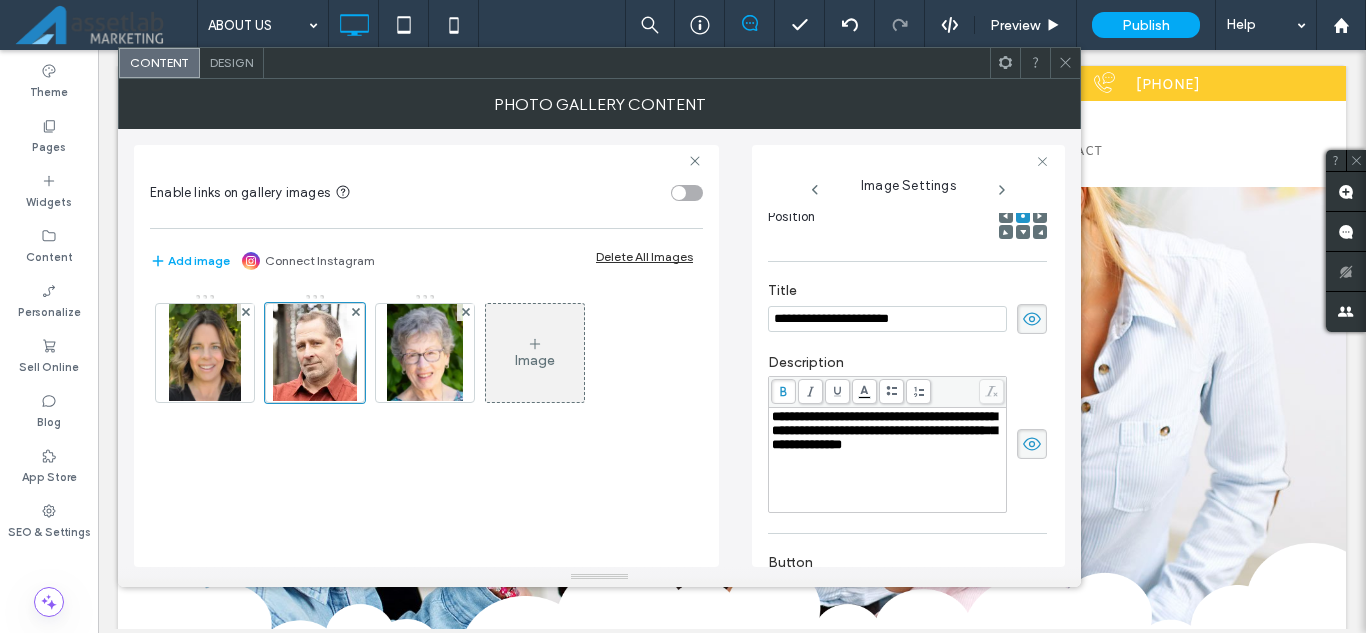 click on "**********" at bounding box center (884, 430) 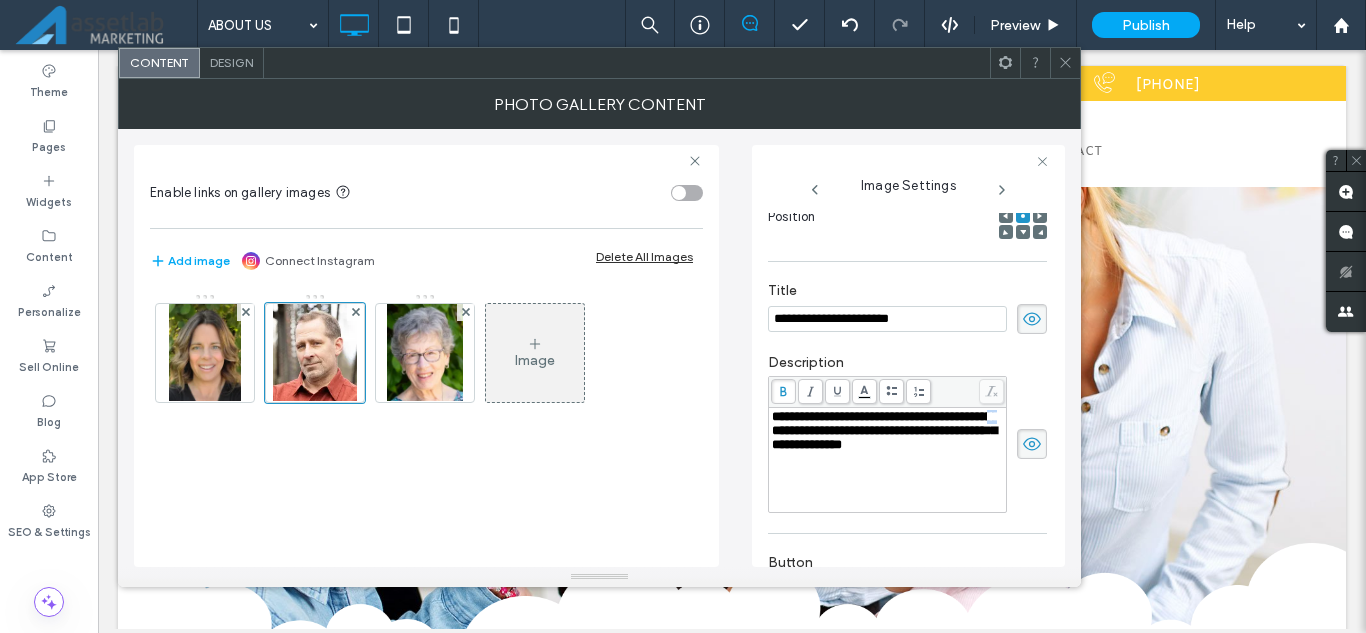 click on "**********" at bounding box center [884, 430] 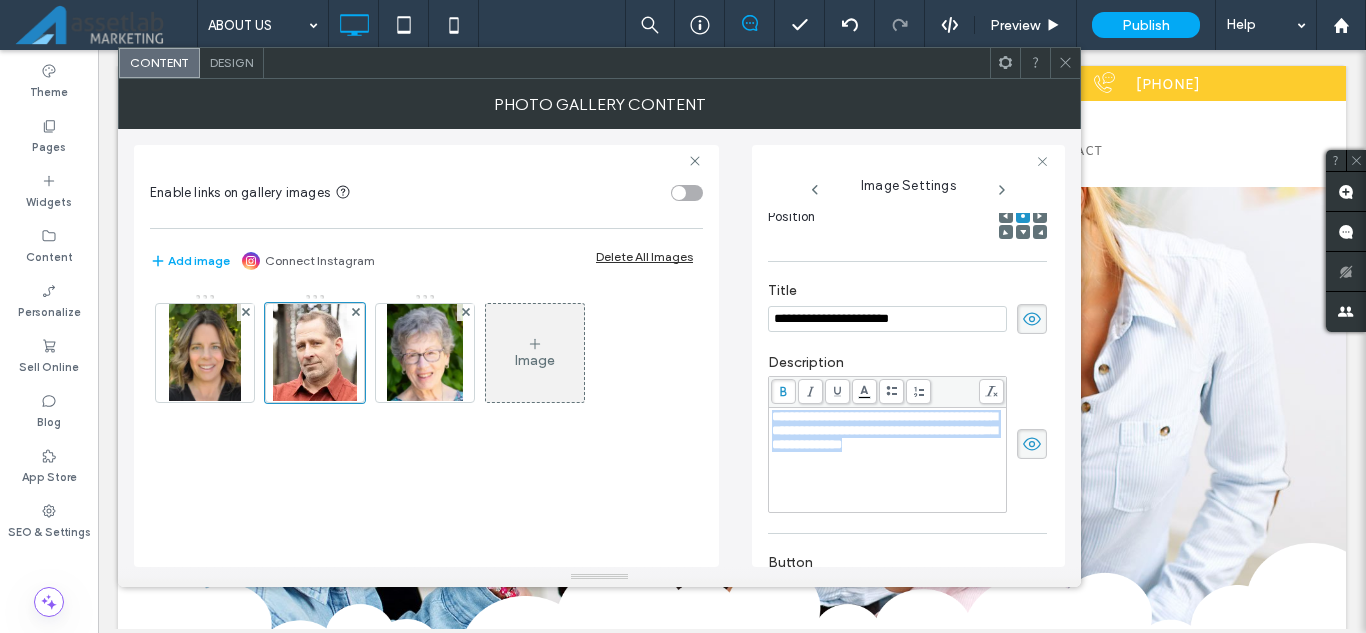 drag, startPoint x: 871, startPoint y: 435, endPoint x: 853, endPoint y: 412, distance: 29.206163 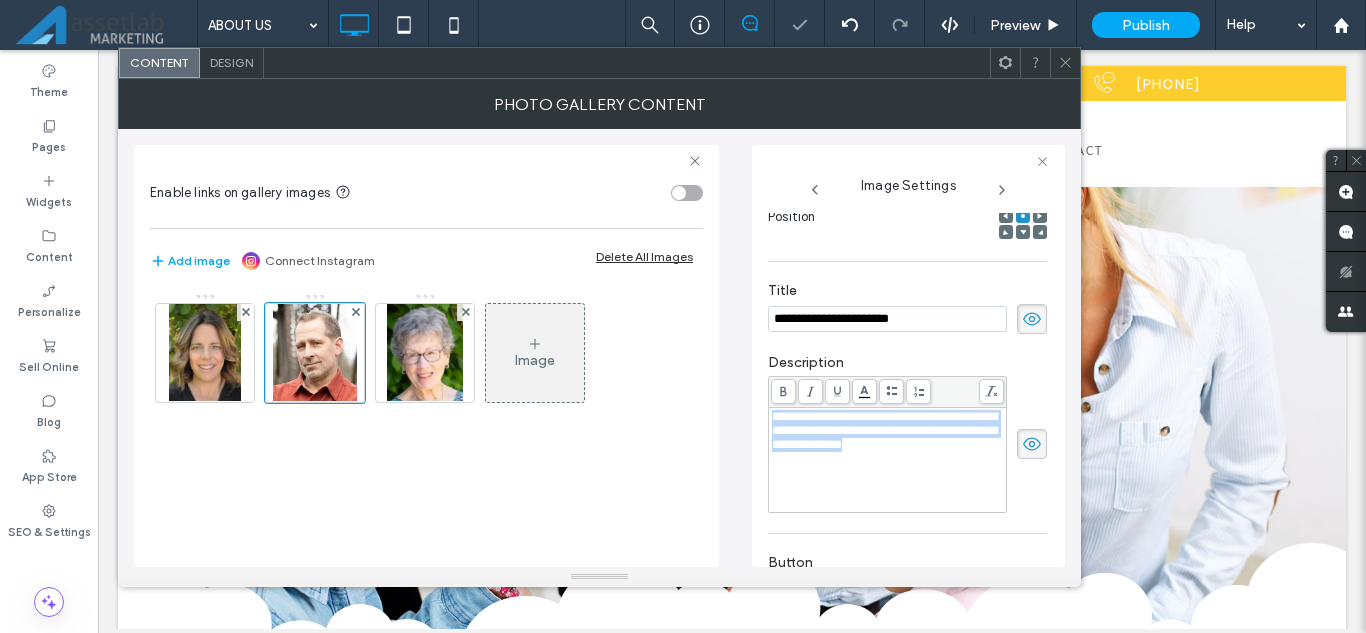 click at bounding box center [783, 391] 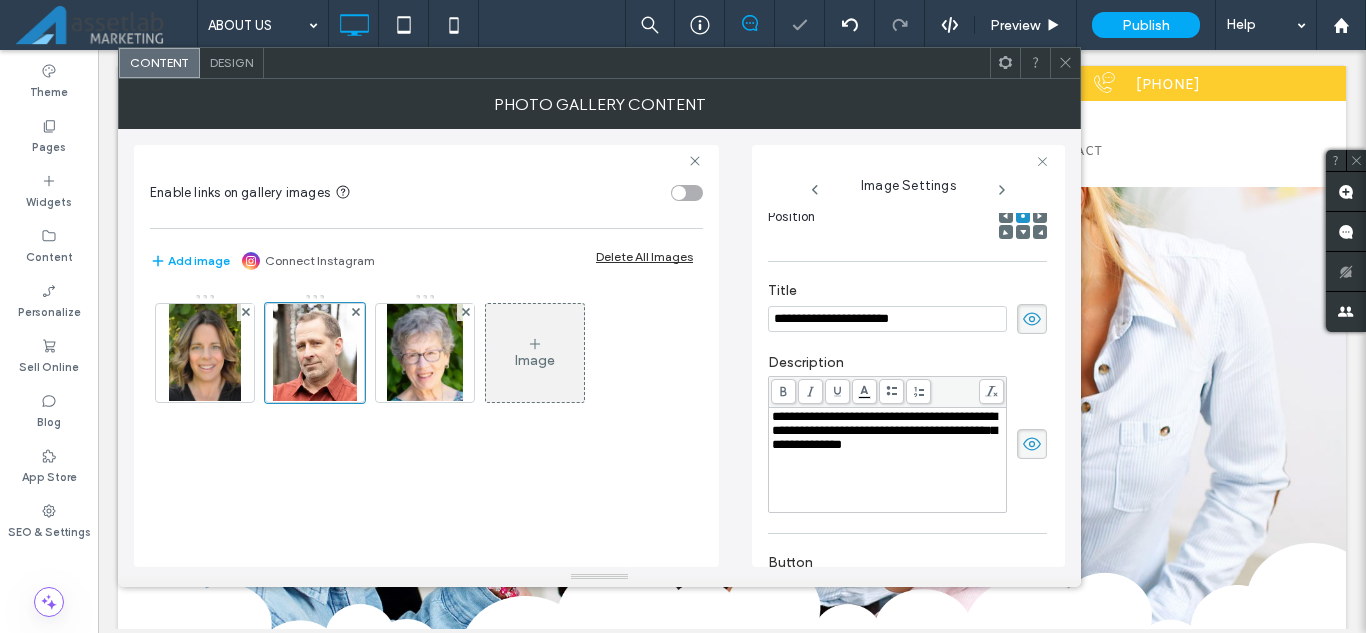 click on "**********" at bounding box center (599, 348) 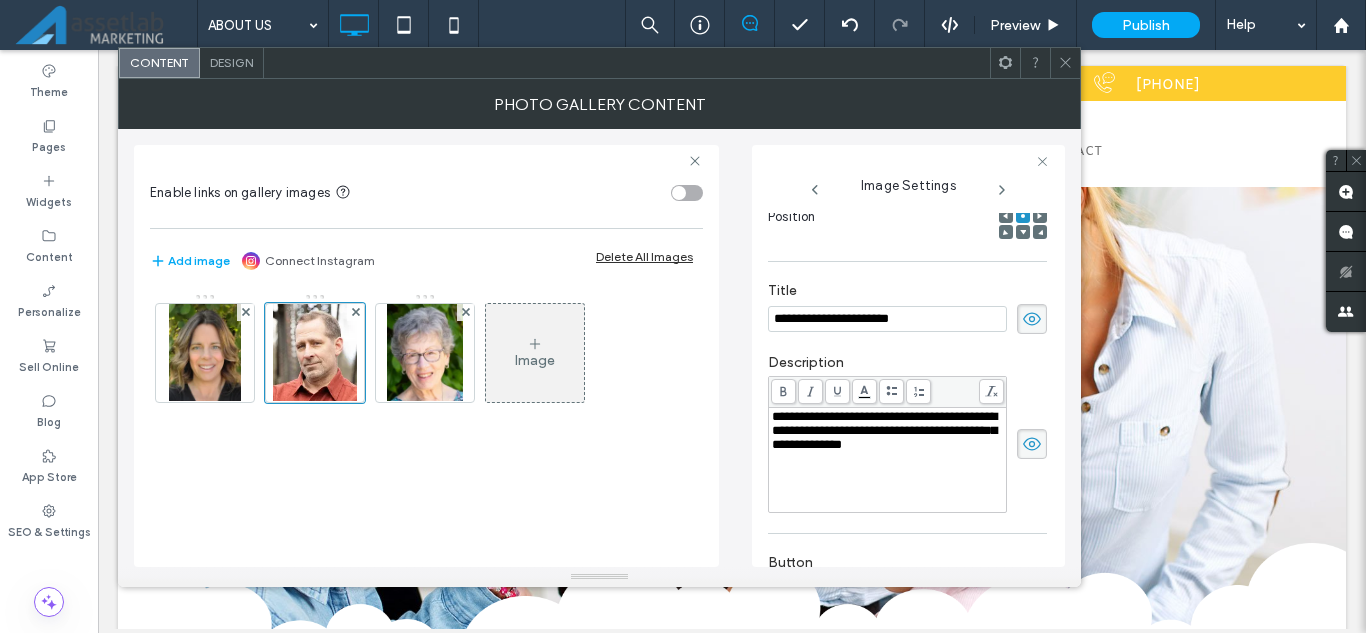click 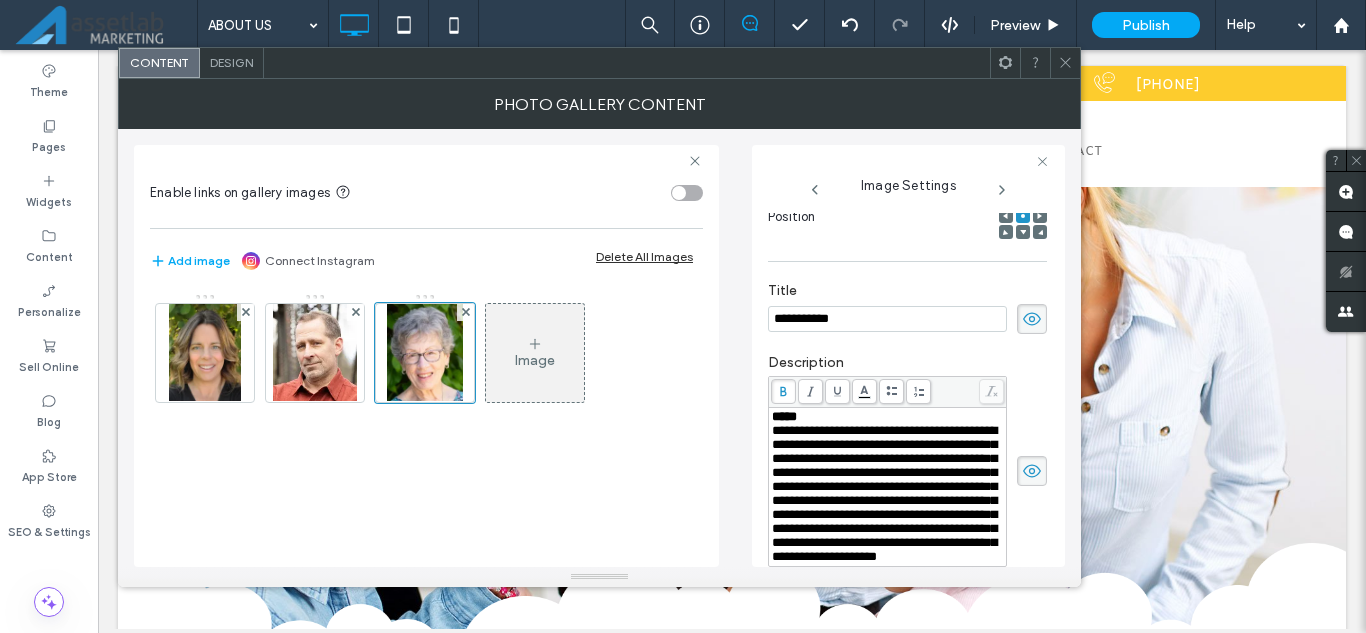 click on "**********" at bounding box center (887, 319) 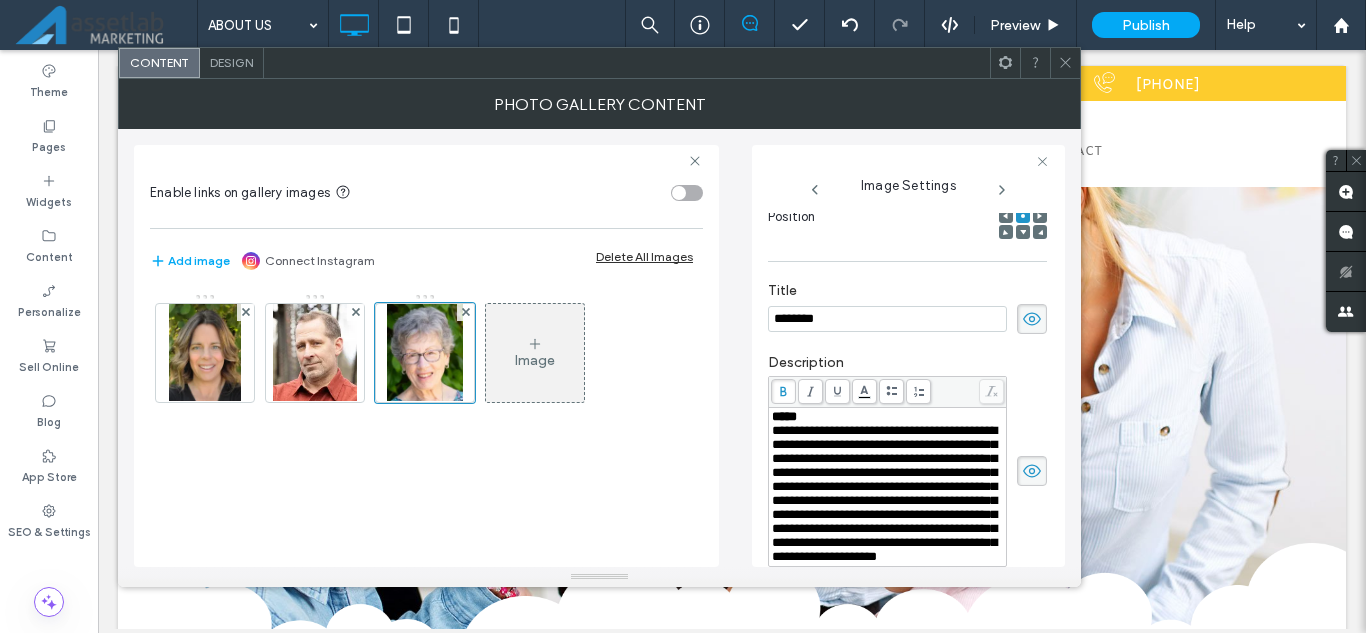 type on "********" 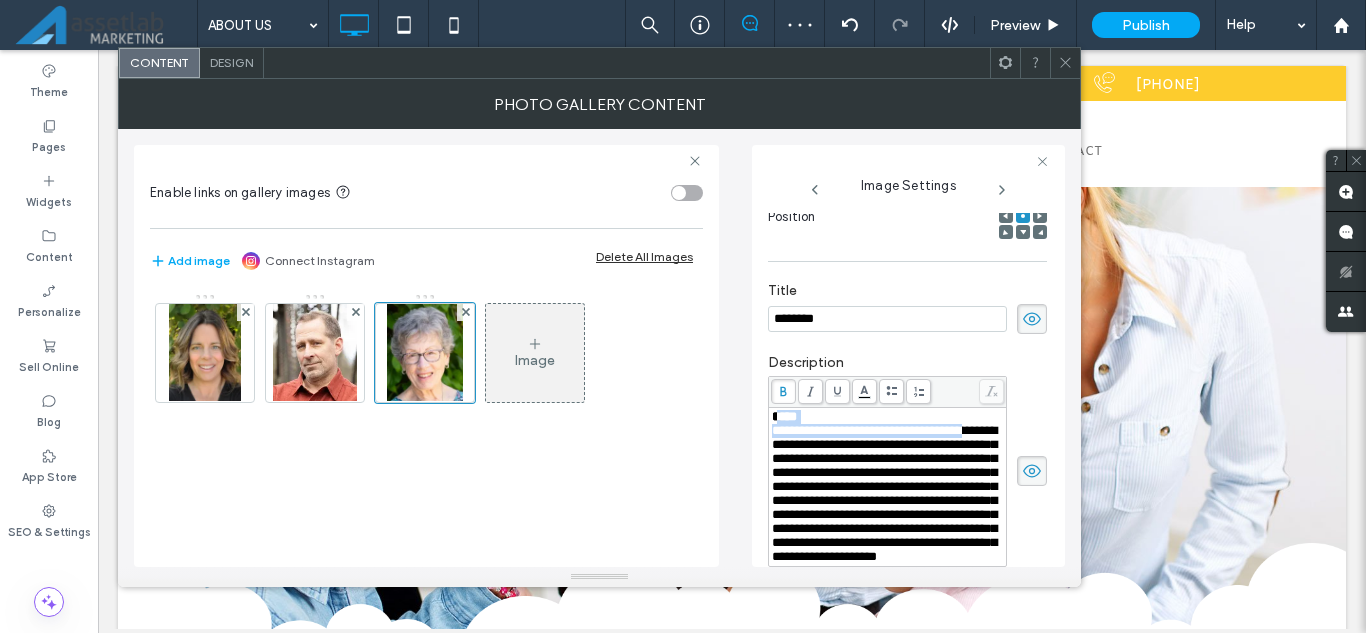 drag, startPoint x: 777, startPoint y: 418, endPoint x: 806, endPoint y: 437, distance: 34.669872 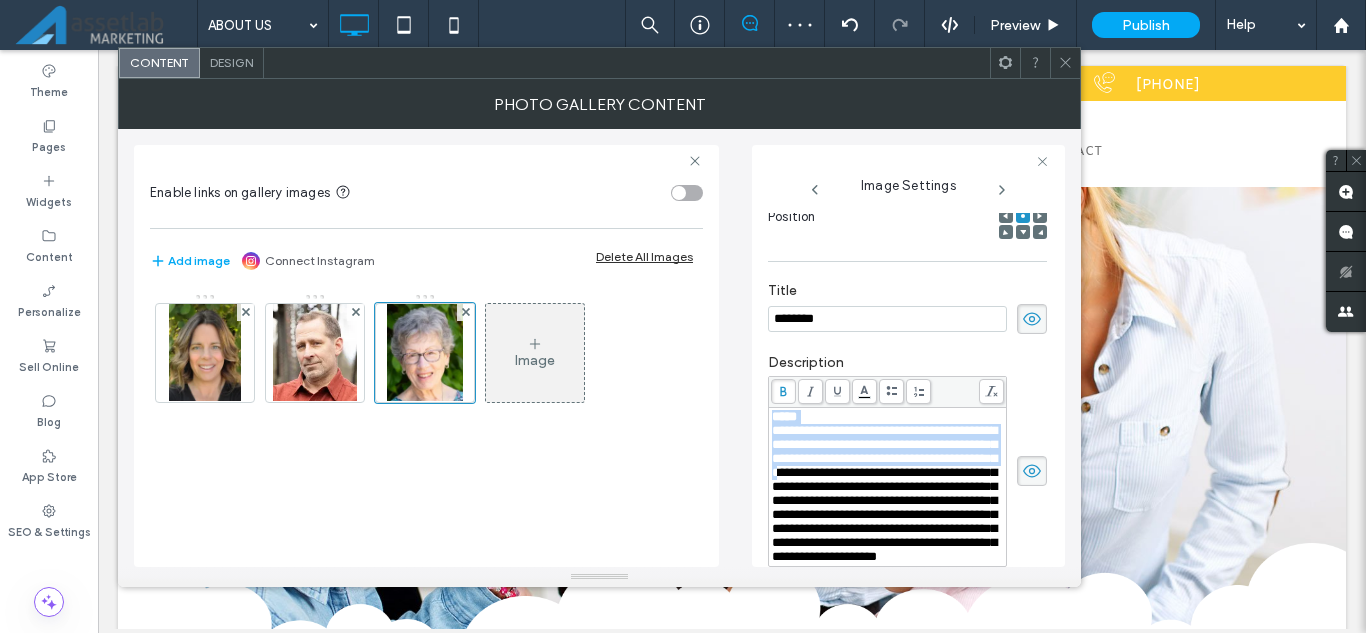 drag, startPoint x: 775, startPoint y: 418, endPoint x: 867, endPoint y: 495, distance: 119.97083 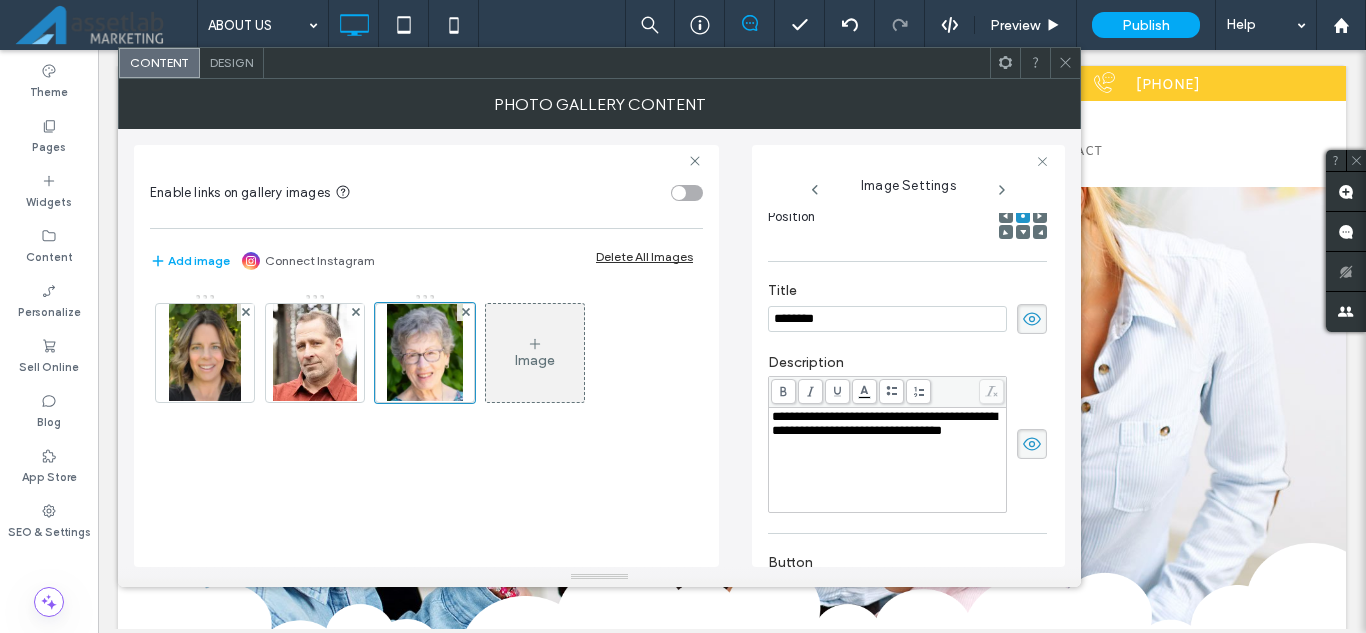 click on "Image" at bounding box center [425, 358] 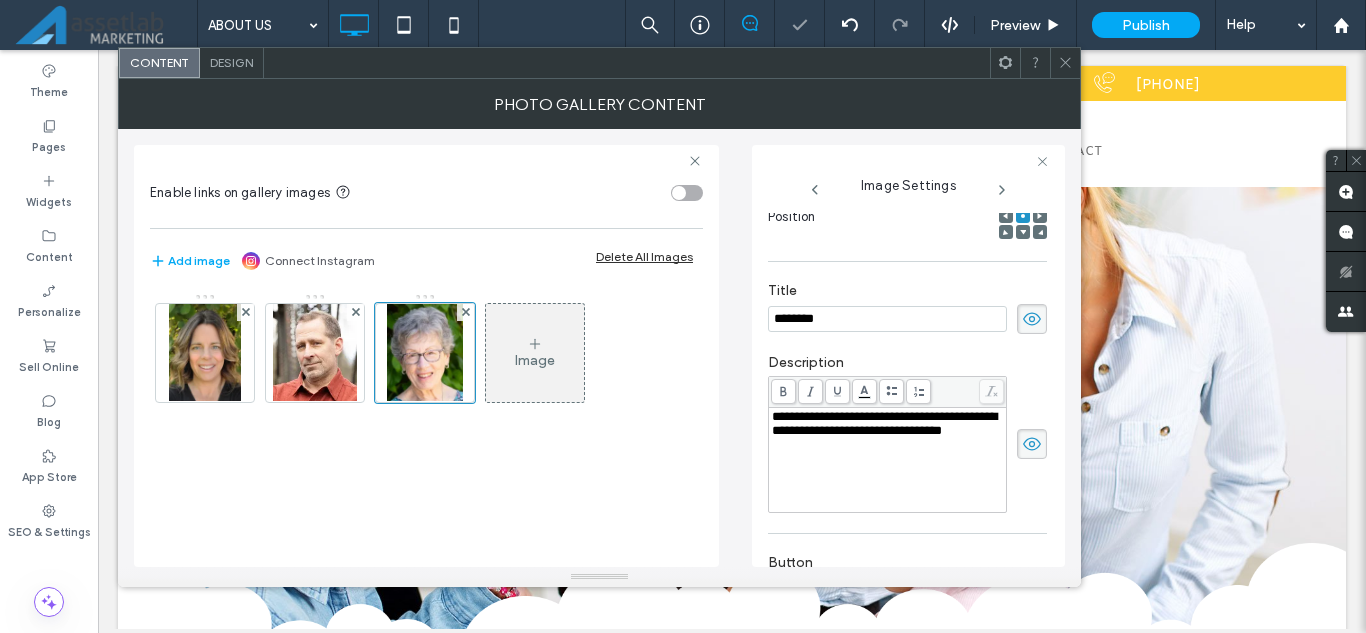 click on "Design" at bounding box center (231, 62) 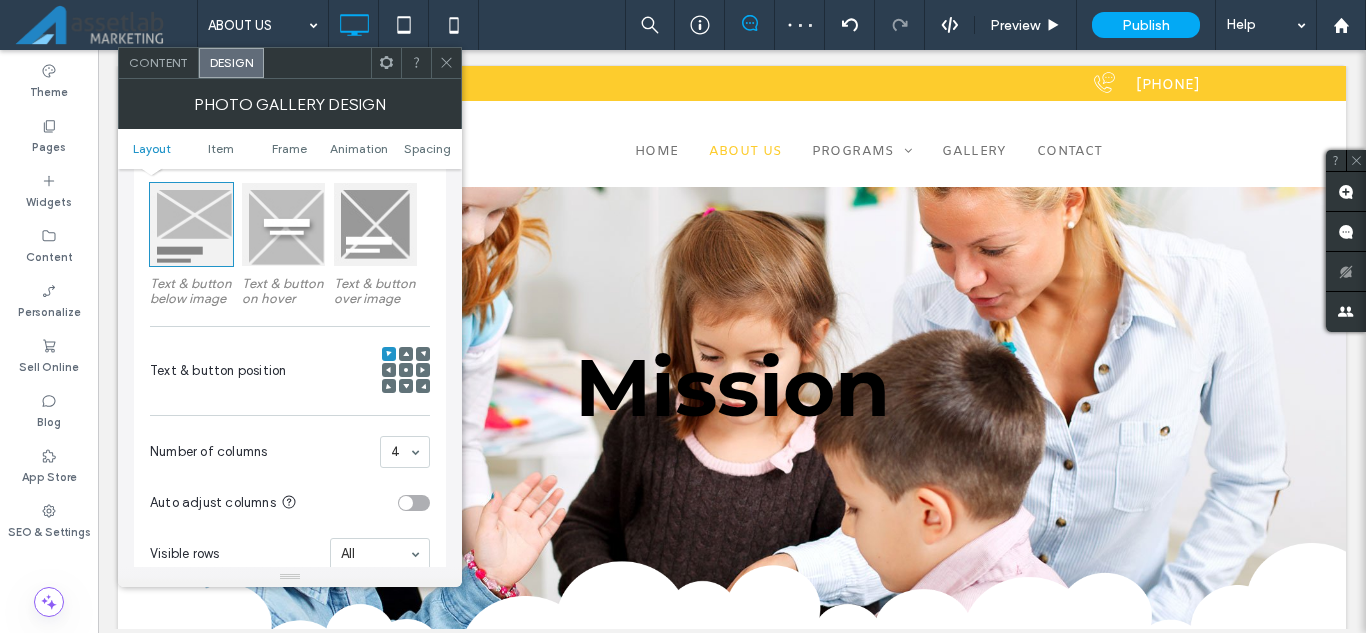 scroll, scrollTop: 300, scrollLeft: 0, axis: vertical 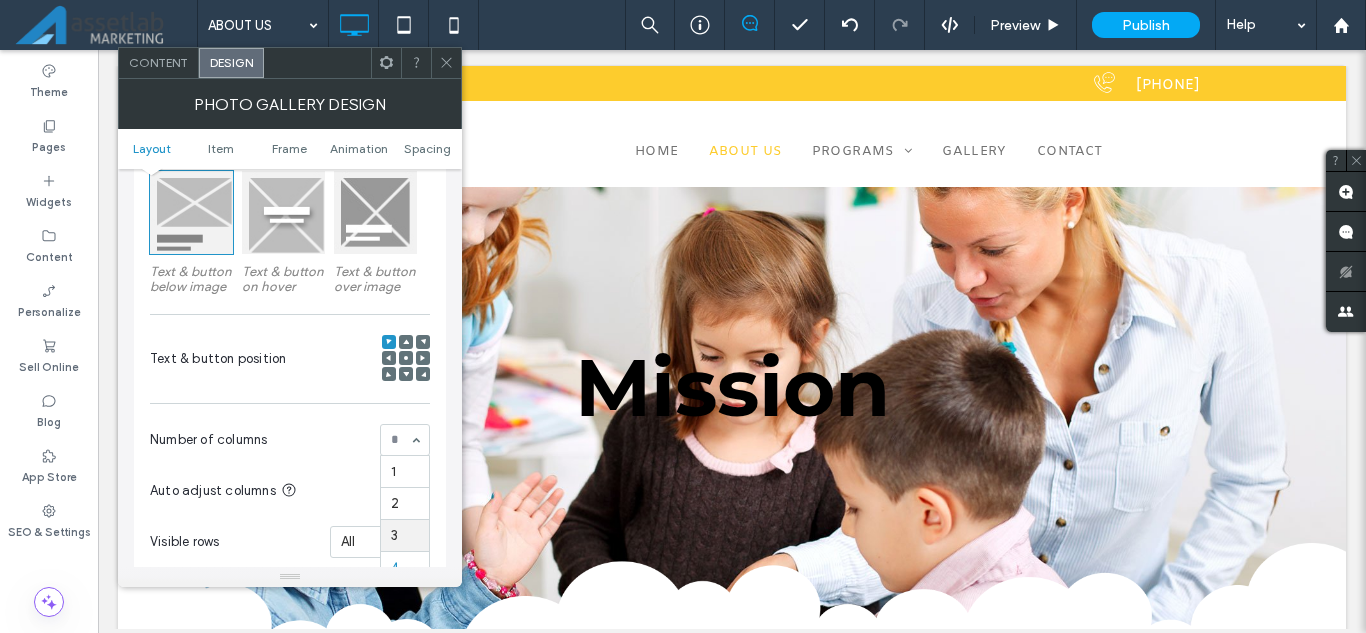 drag, startPoint x: 410, startPoint y: 531, endPoint x: 407, endPoint y: 517, distance: 14.3178215 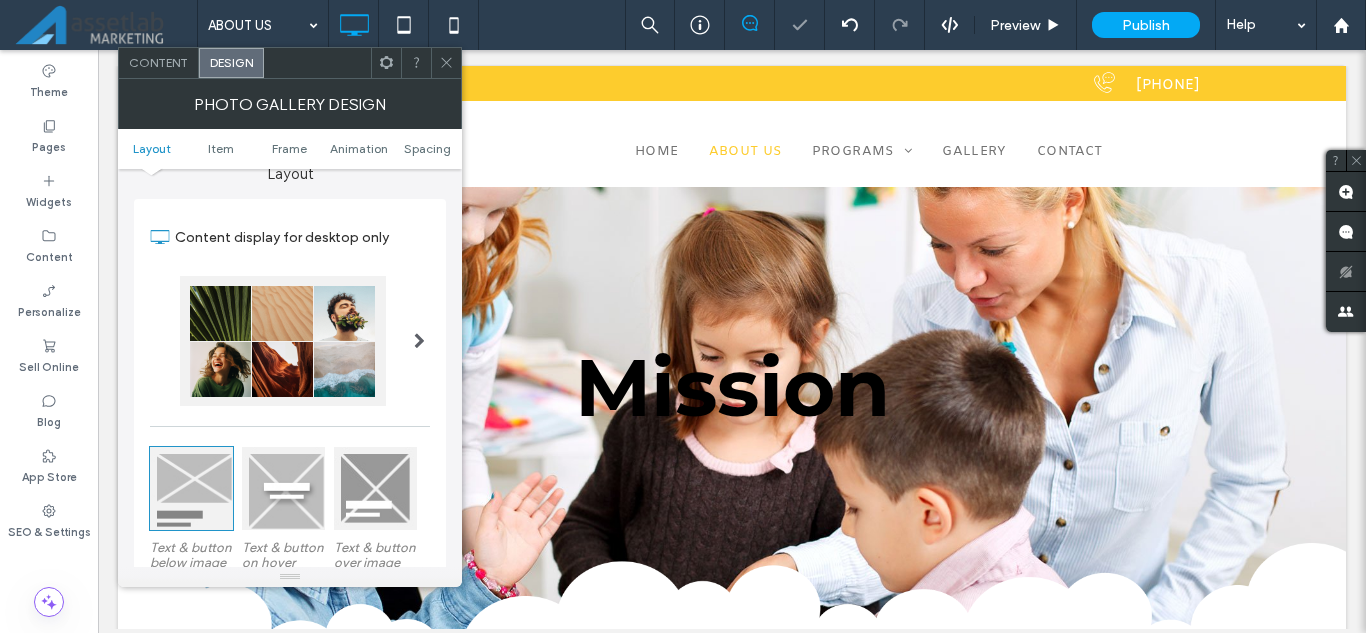 scroll, scrollTop: 0, scrollLeft: 0, axis: both 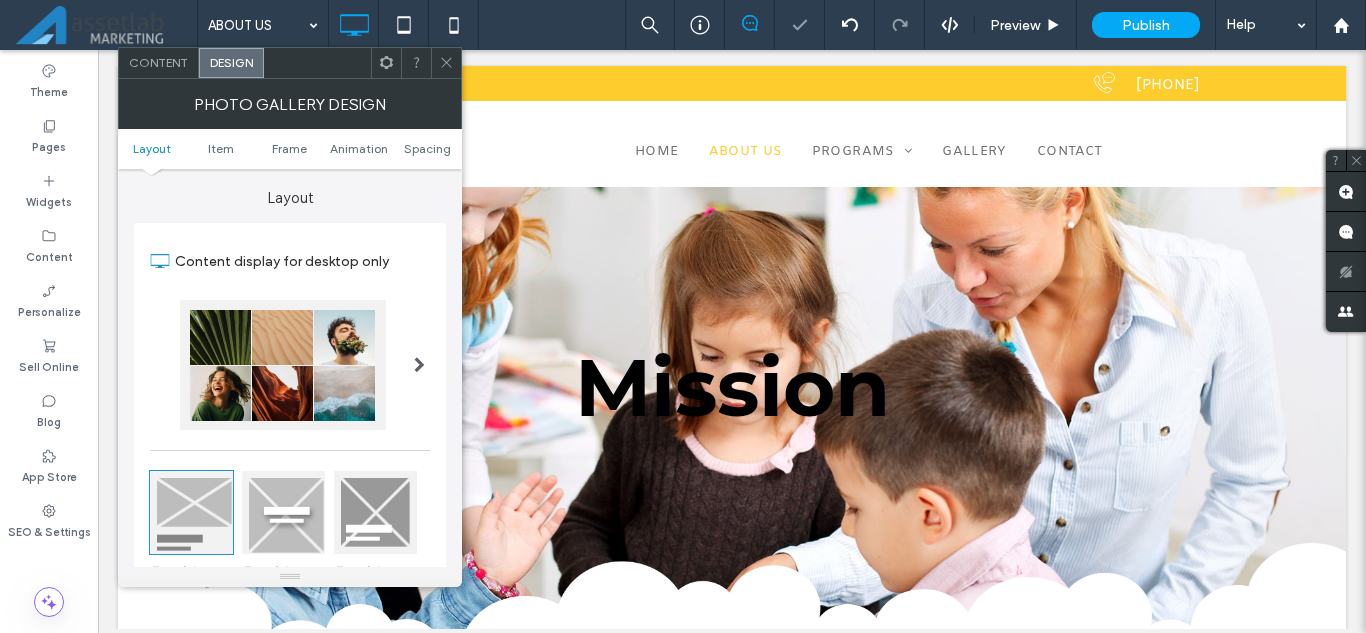 click at bounding box center [283, 365] 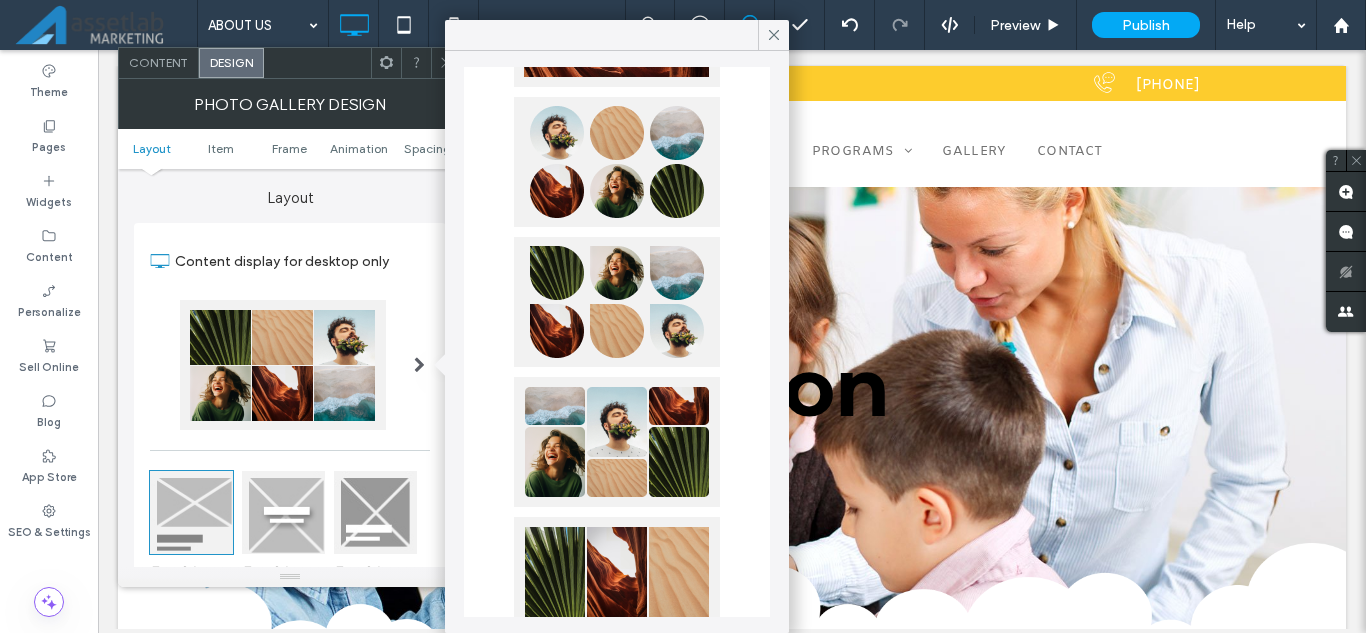 scroll, scrollTop: 837, scrollLeft: 0, axis: vertical 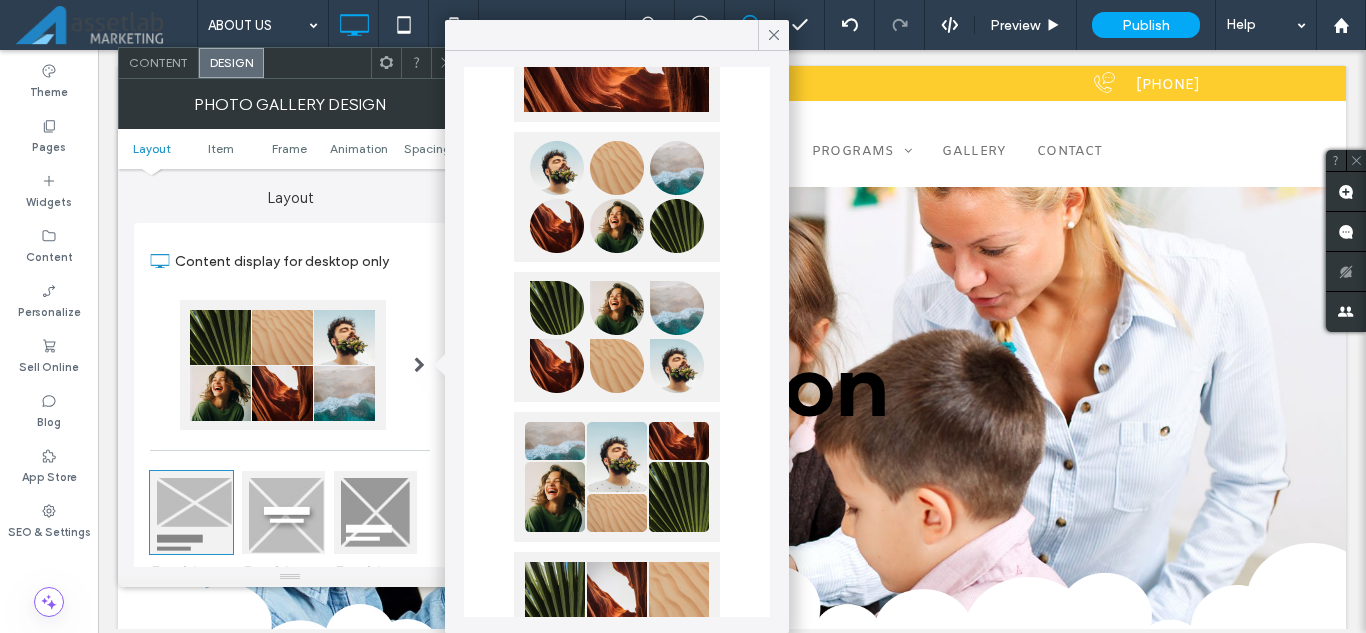 click at bounding box center (617, 197) 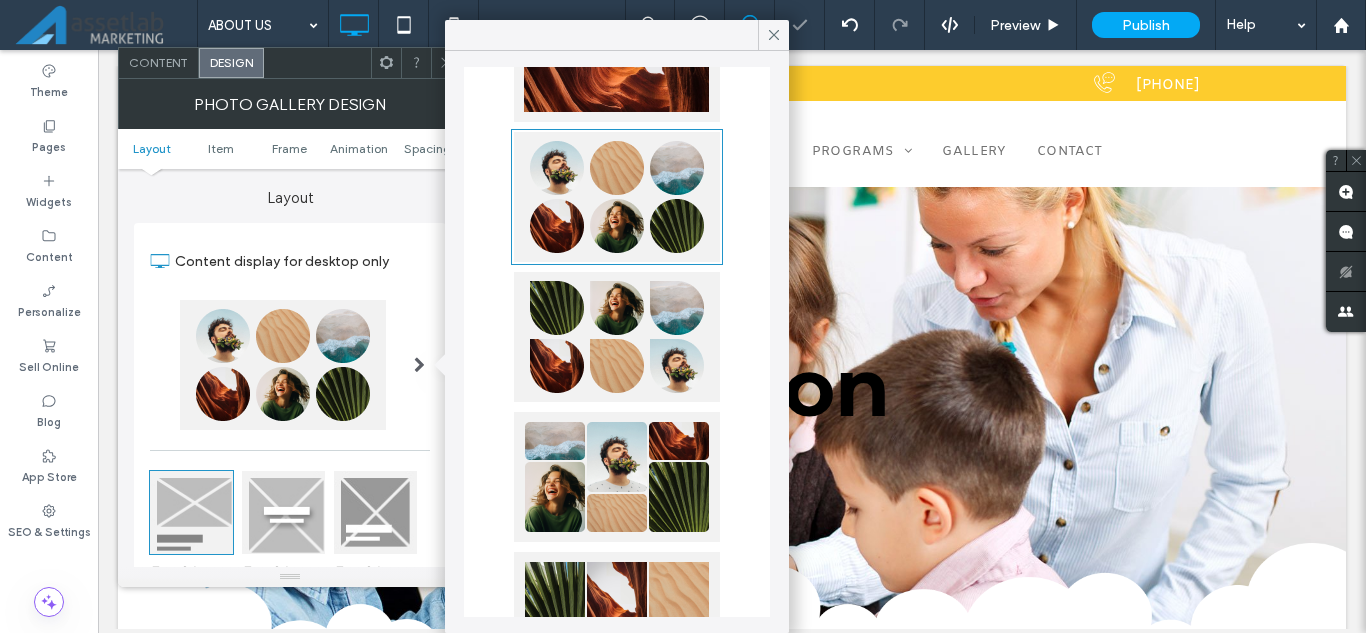 click at bounding box center (774, 35) 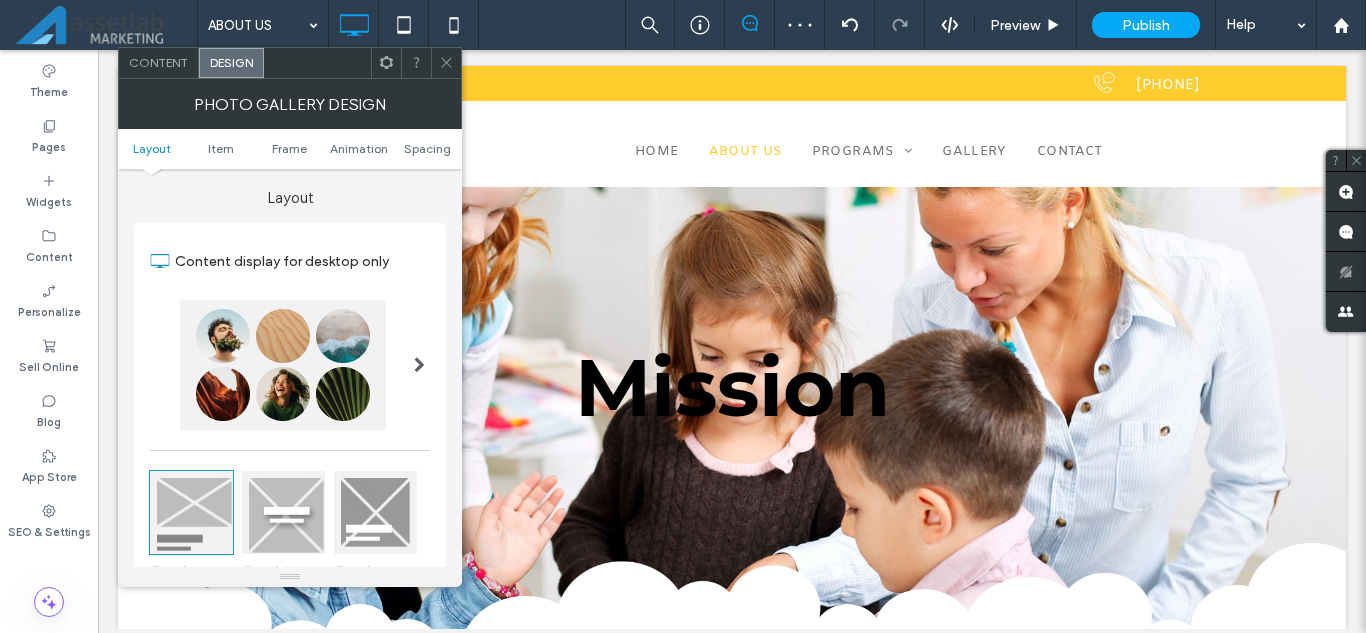 click on "Content" at bounding box center [158, 62] 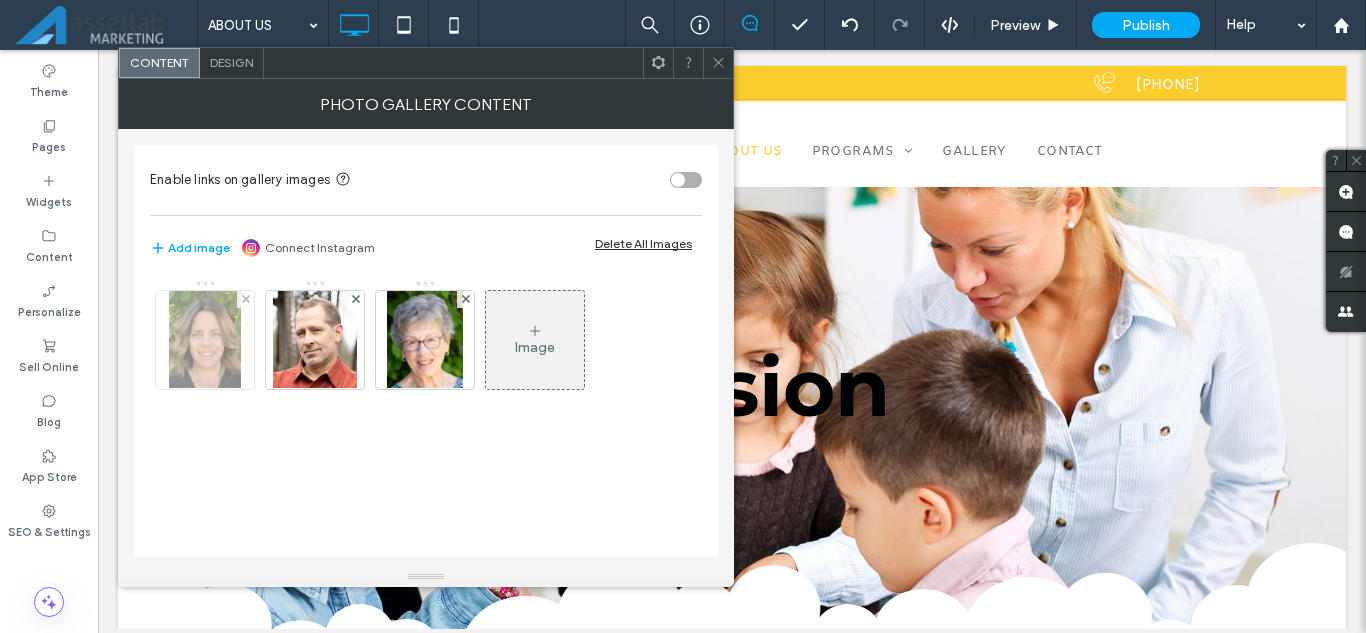 click at bounding box center [205, 340] 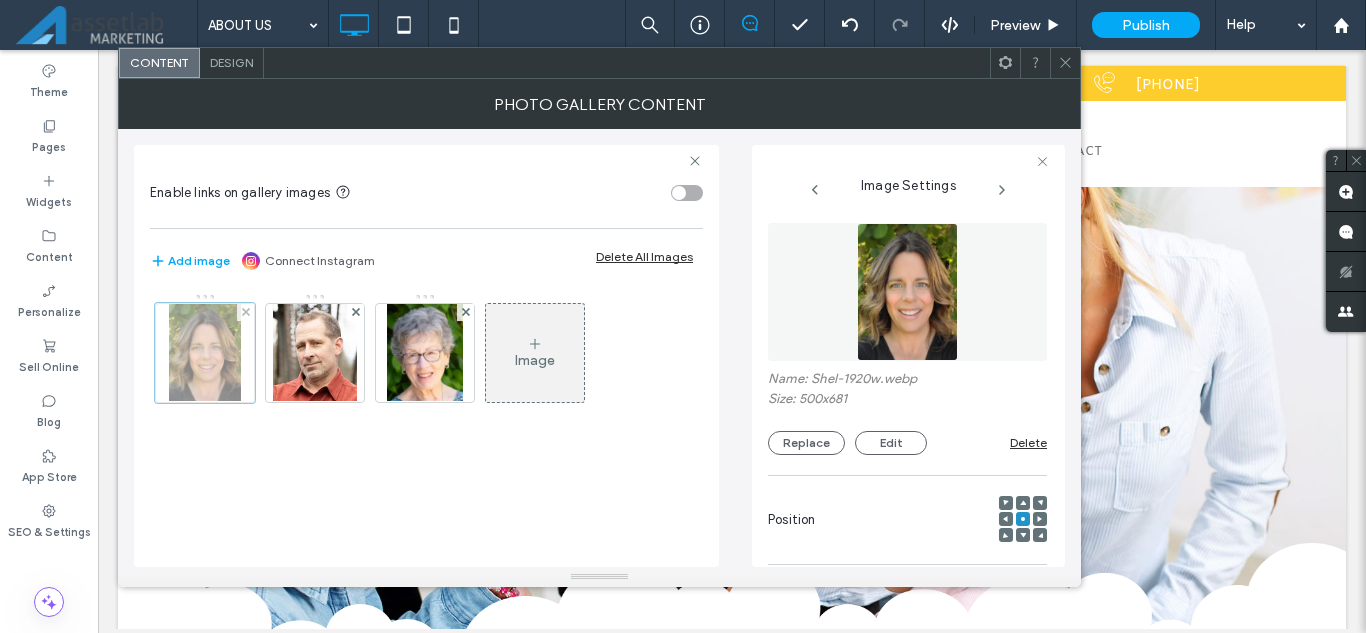 scroll, scrollTop: 0, scrollLeft: 6, axis: horizontal 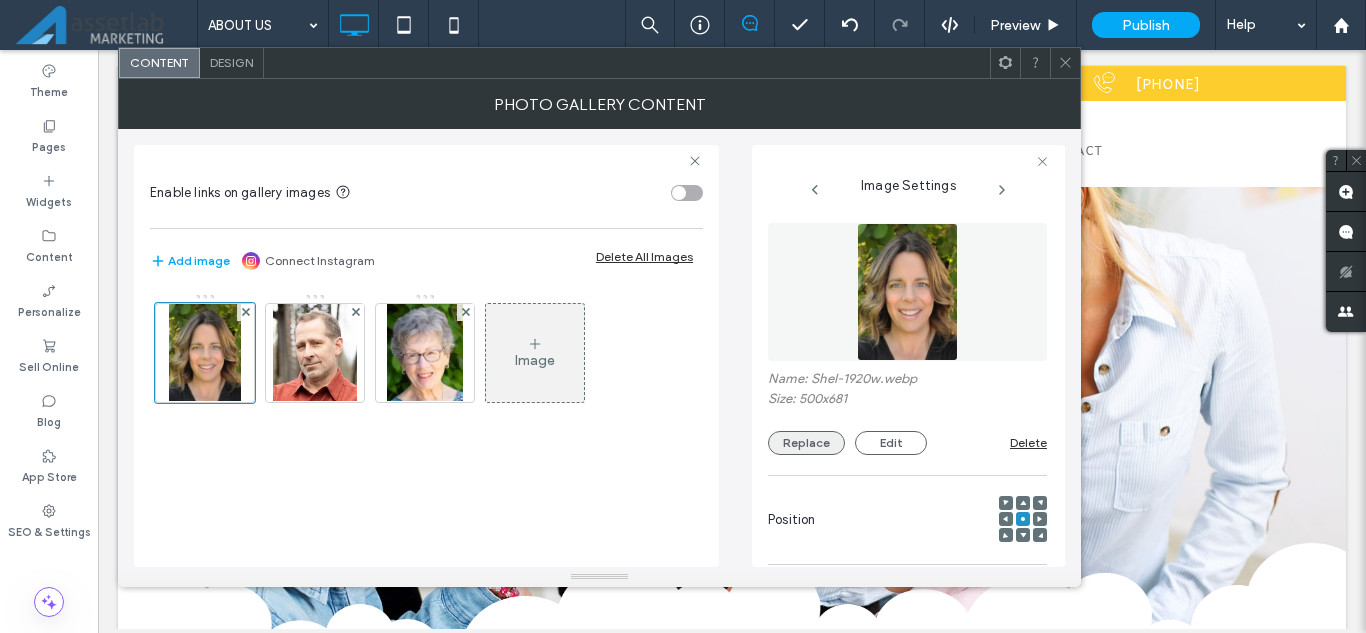 click on "Replace" at bounding box center [806, 443] 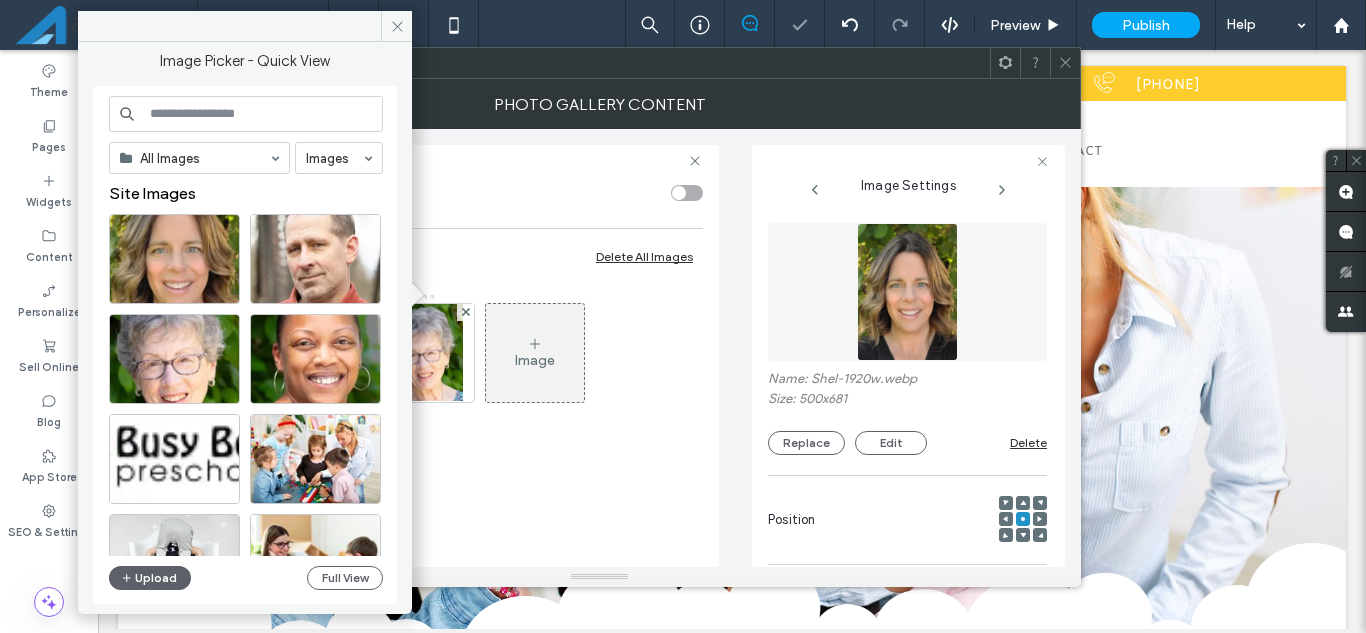 click at bounding box center (246, 114) 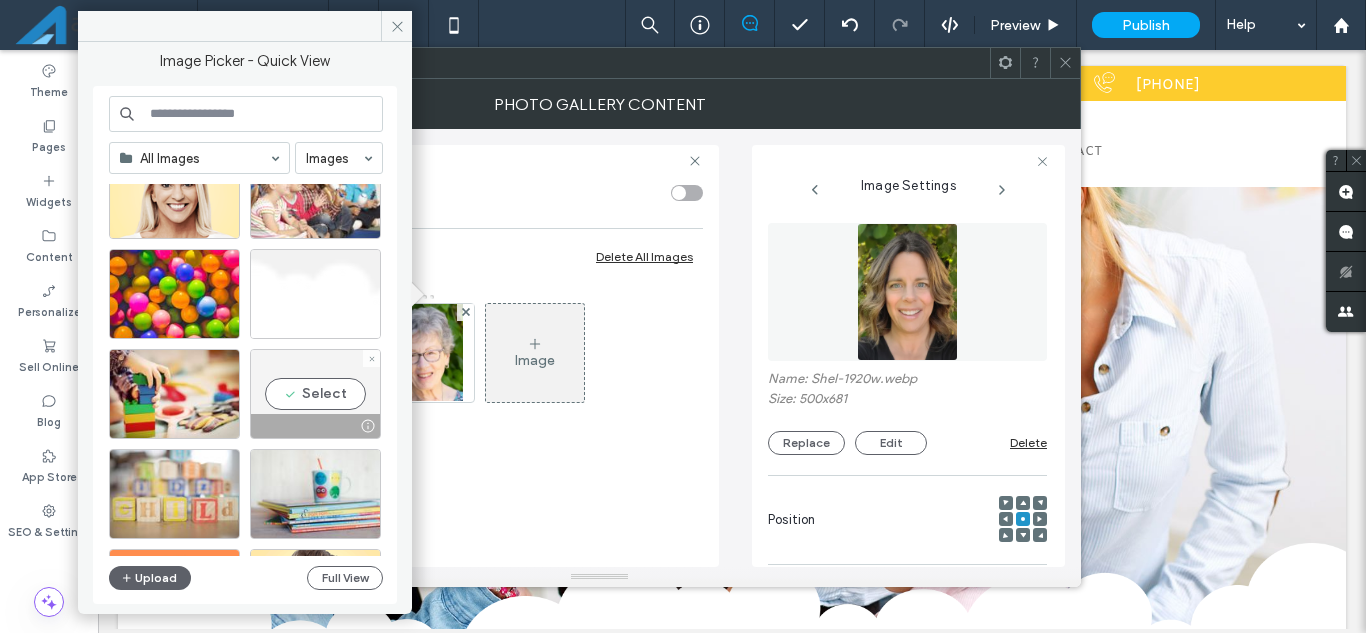 scroll, scrollTop: 600, scrollLeft: 0, axis: vertical 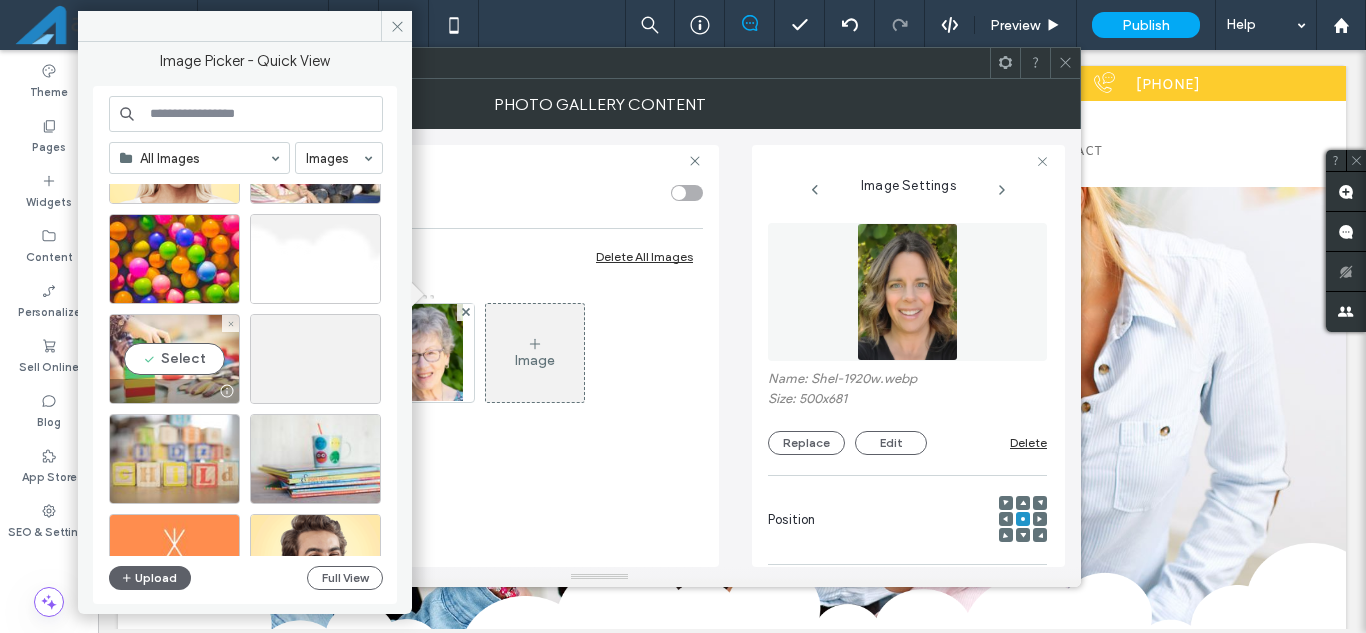 click at bounding box center [174, 391] 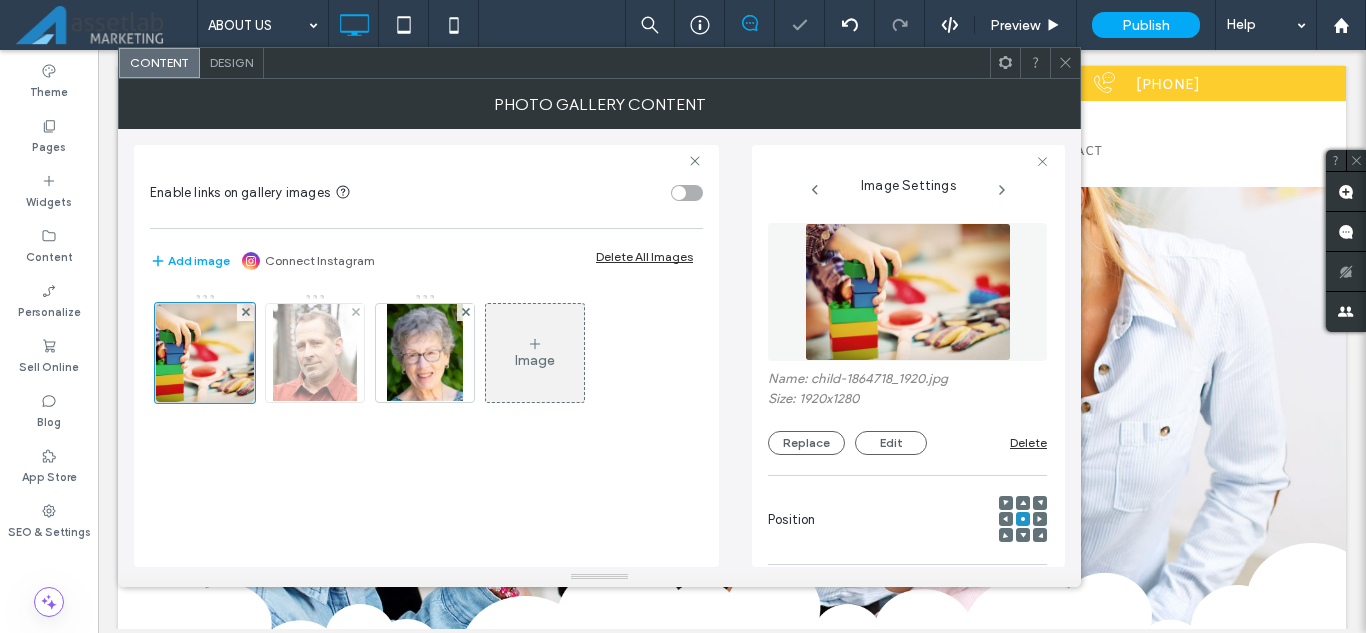 click at bounding box center (315, 353) 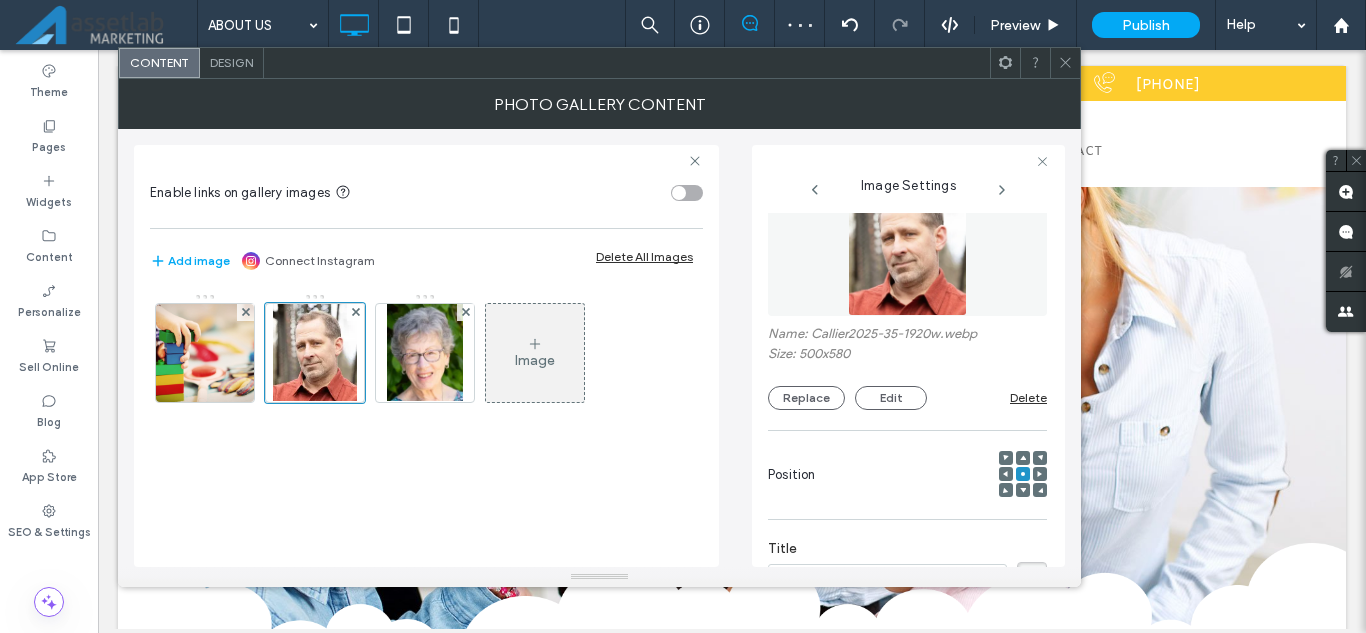 scroll, scrollTop: 32, scrollLeft: 0, axis: vertical 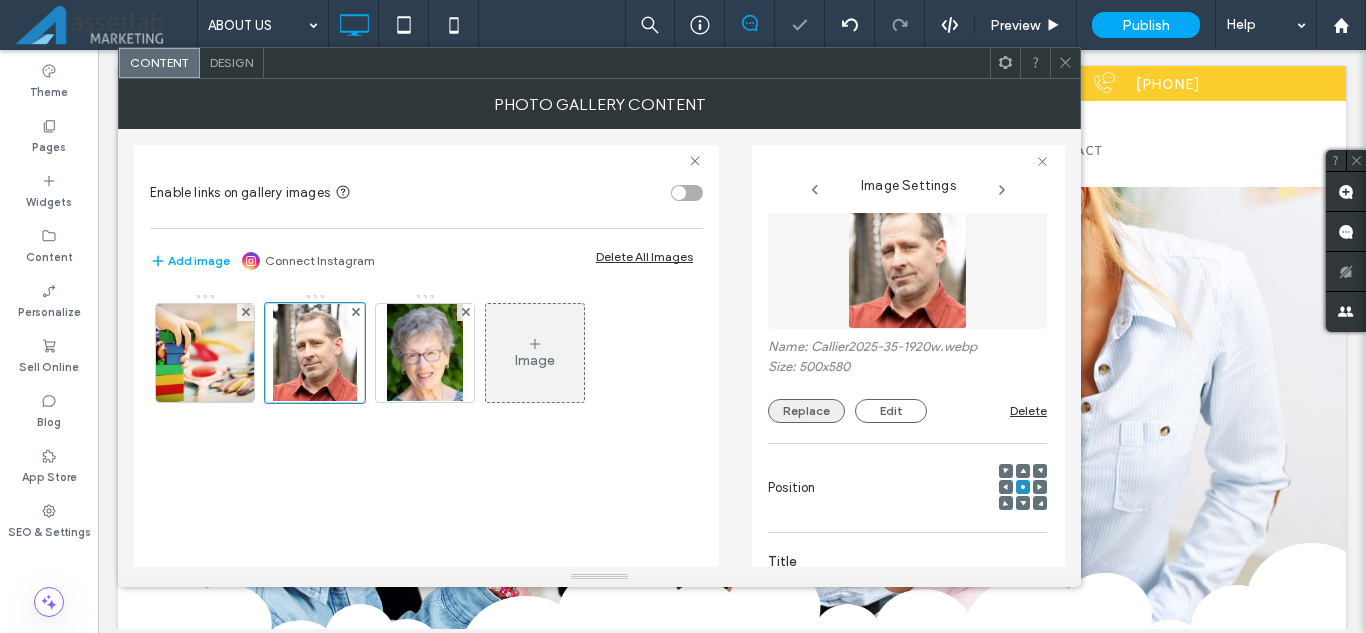 click on "Replace" at bounding box center [806, 411] 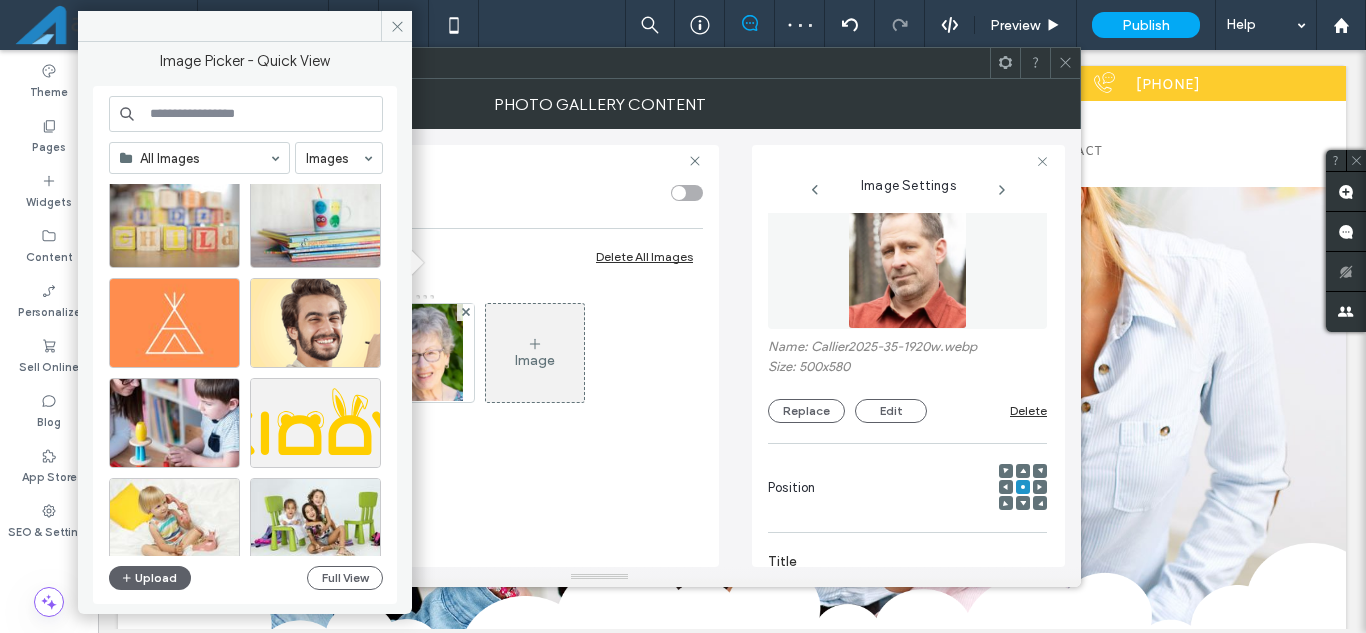 scroll, scrollTop: 877, scrollLeft: 0, axis: vertical 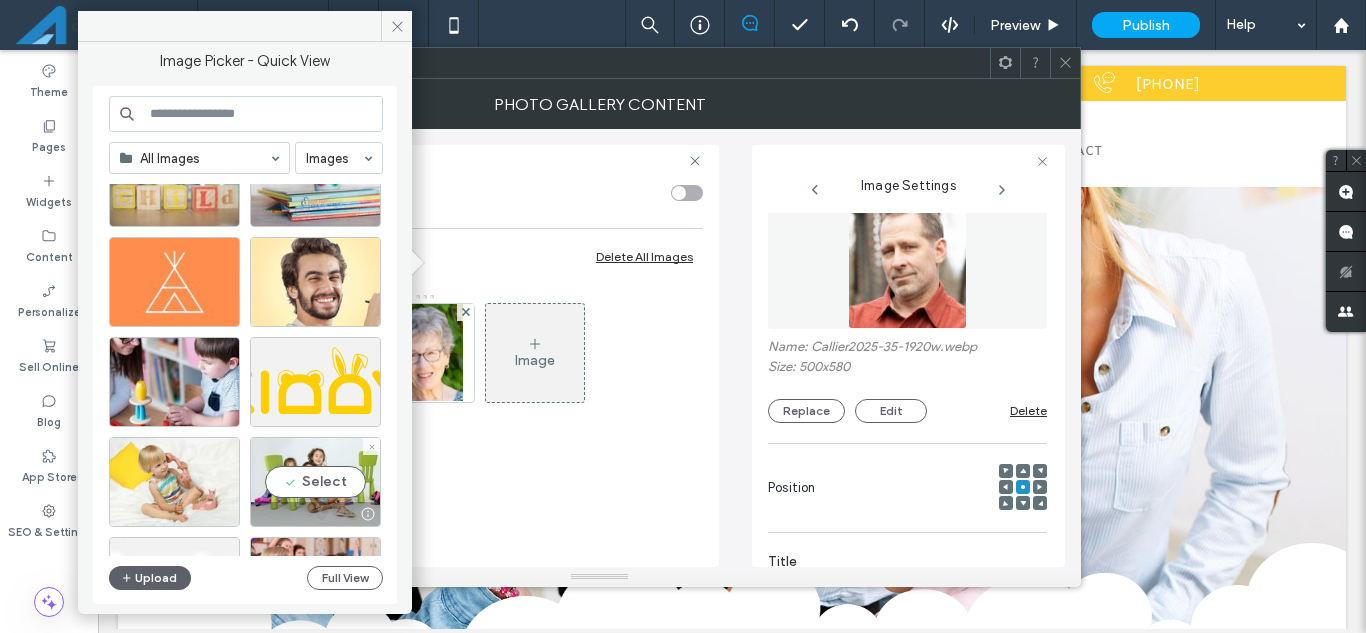 click on "Select" at bounding box center [315, 482] 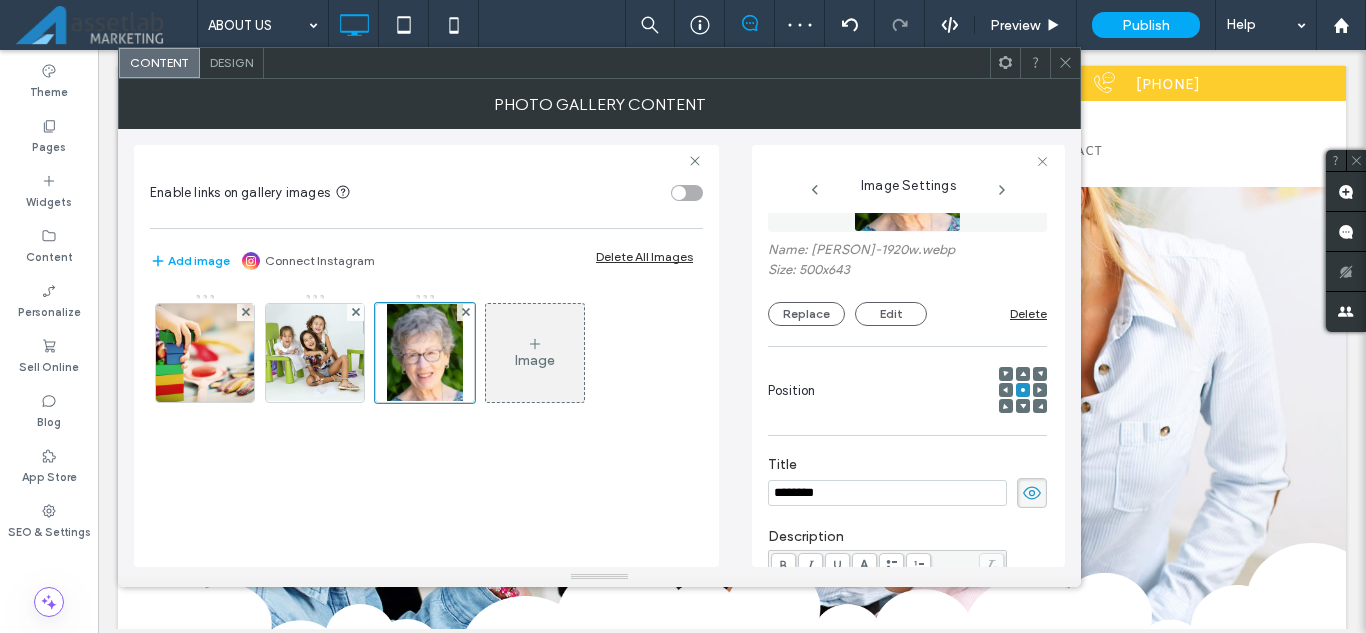 scroll, scrollTop: 0, scrollLeft: 0, axis: both 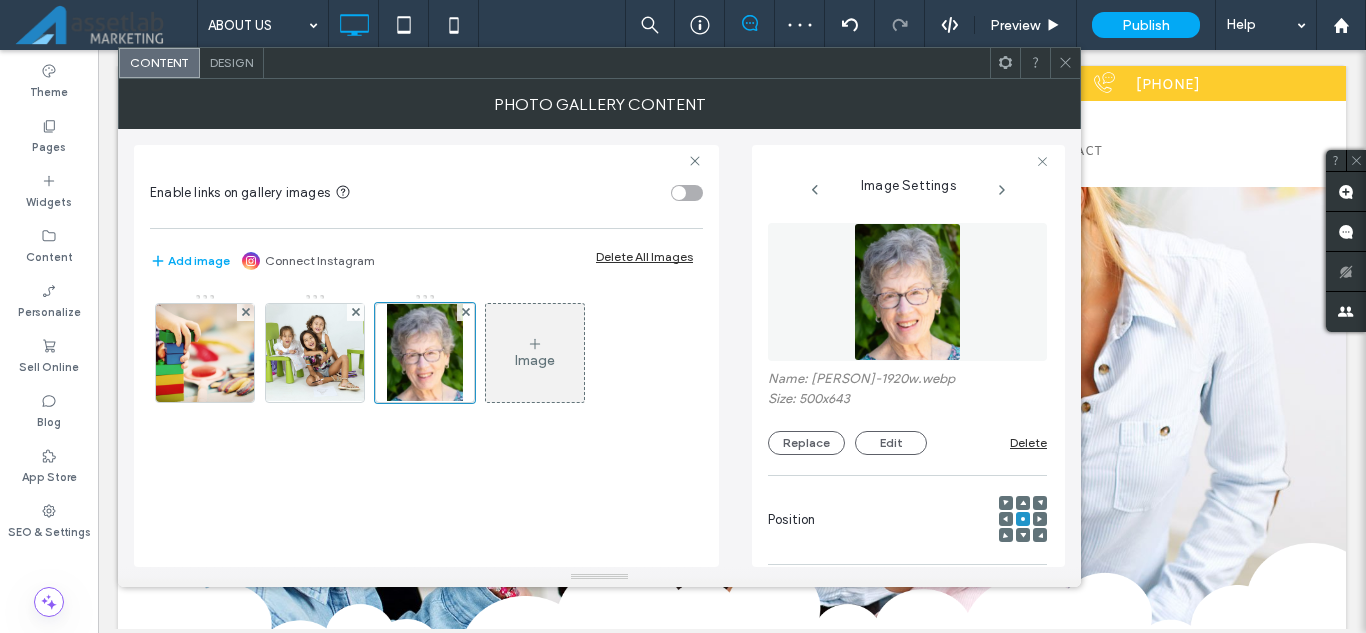 click at bounding box center [908, 292] 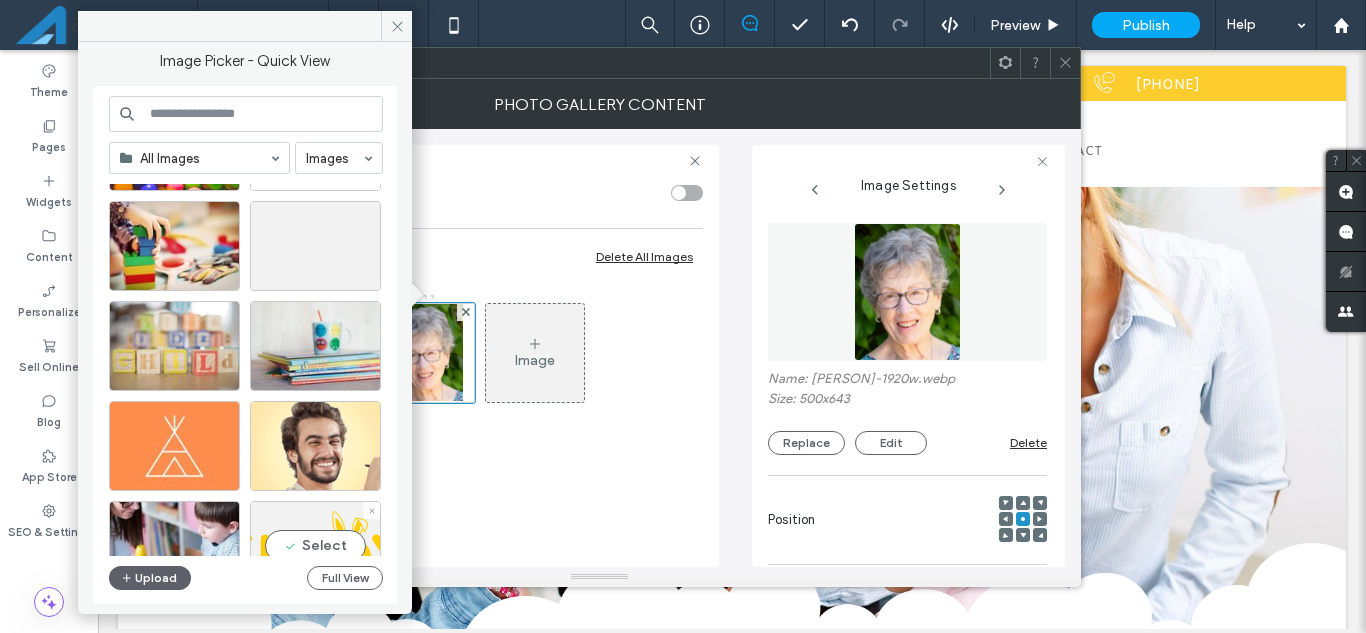 scroll, scrollTop: 677, scrollLeft: 0, axis: vertical 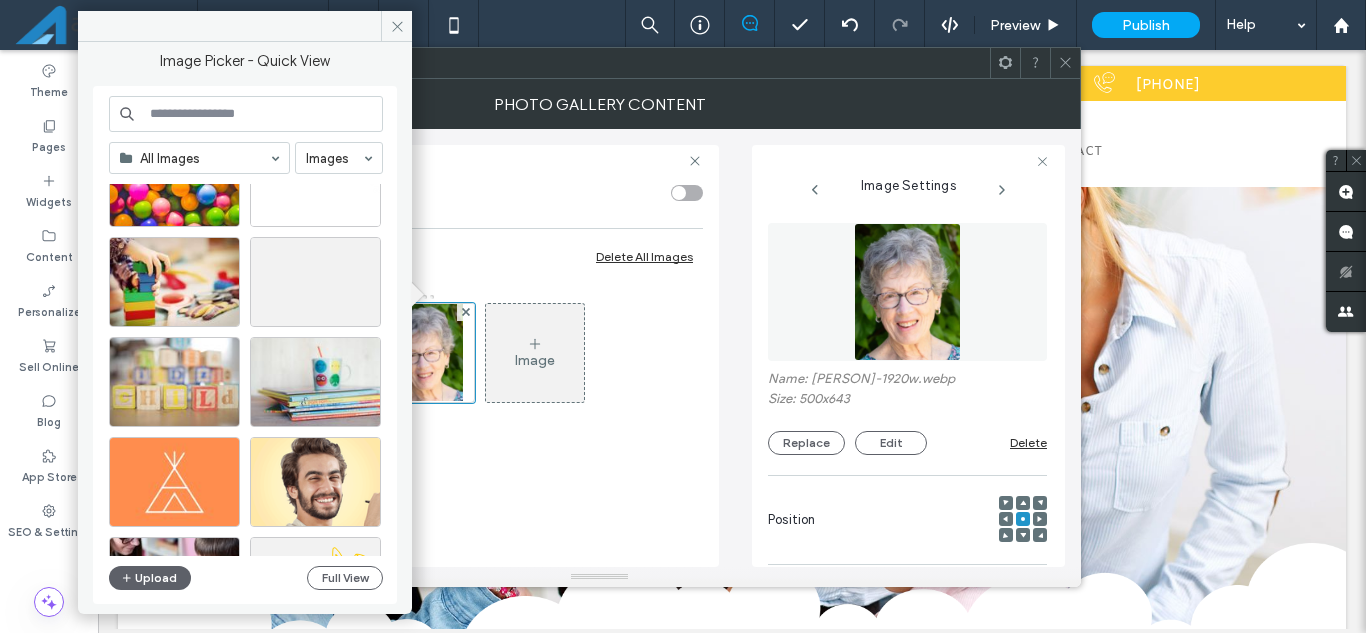 click at bounding box center (315, 382) 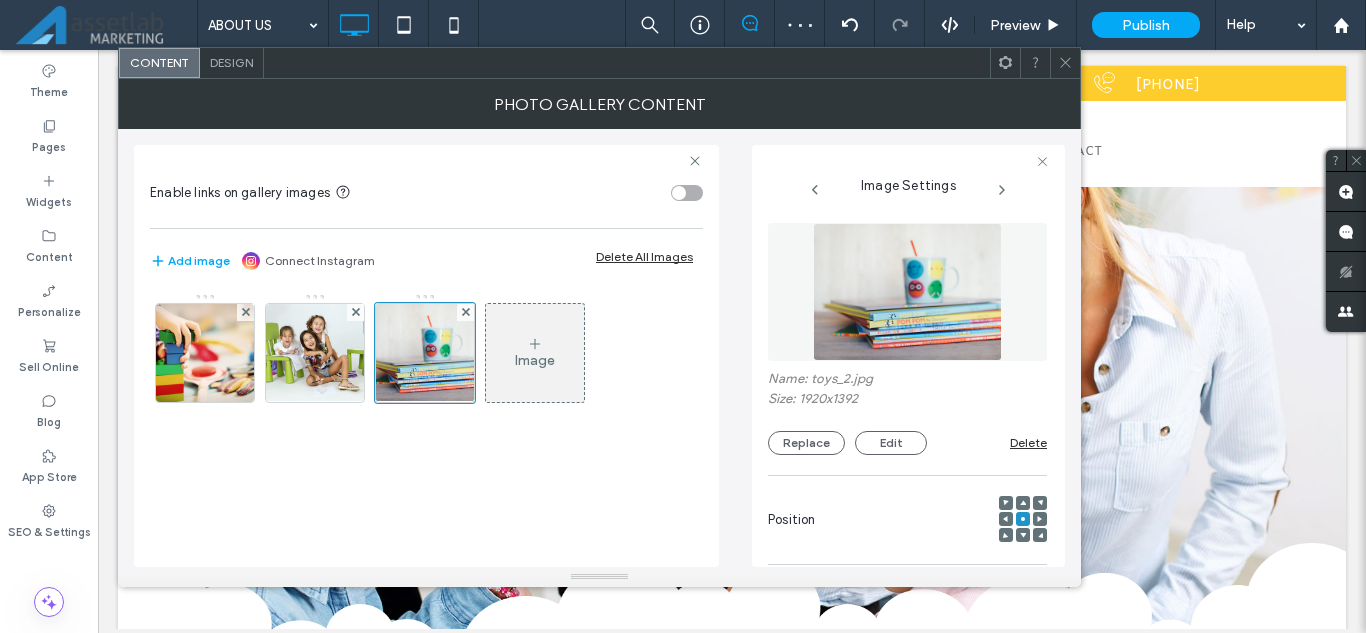 click at bounding box center [1065, 63] 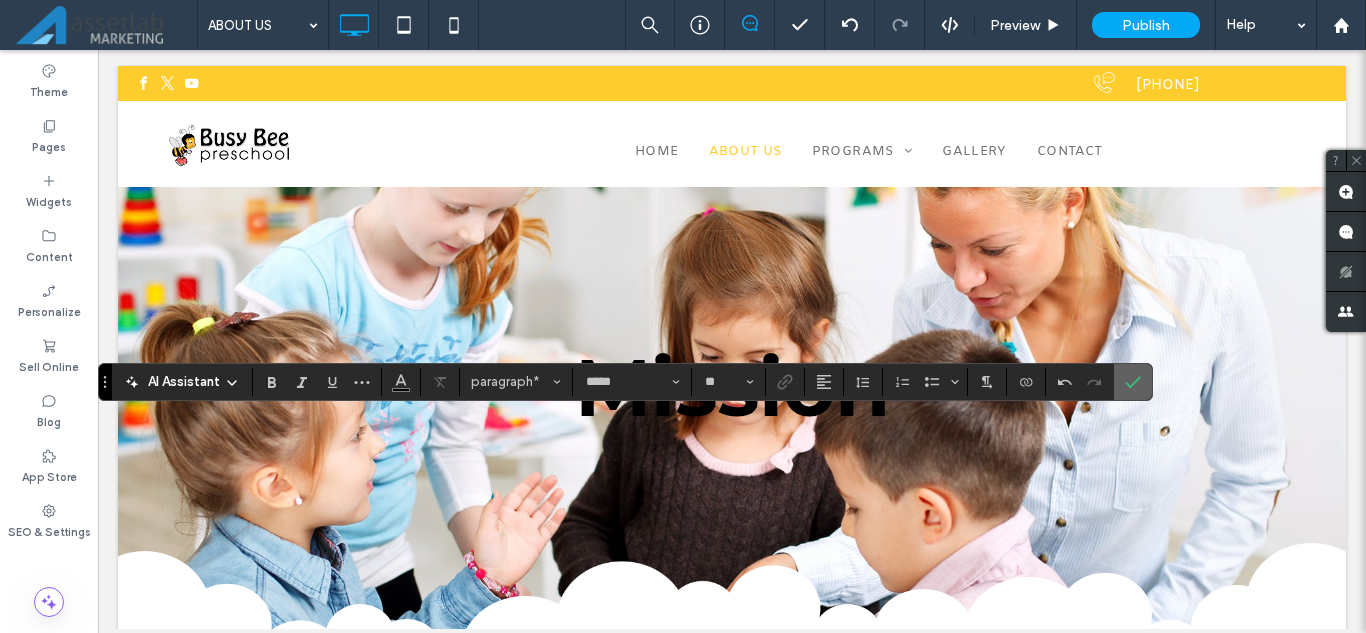 click at bounding box center [1133, 382] 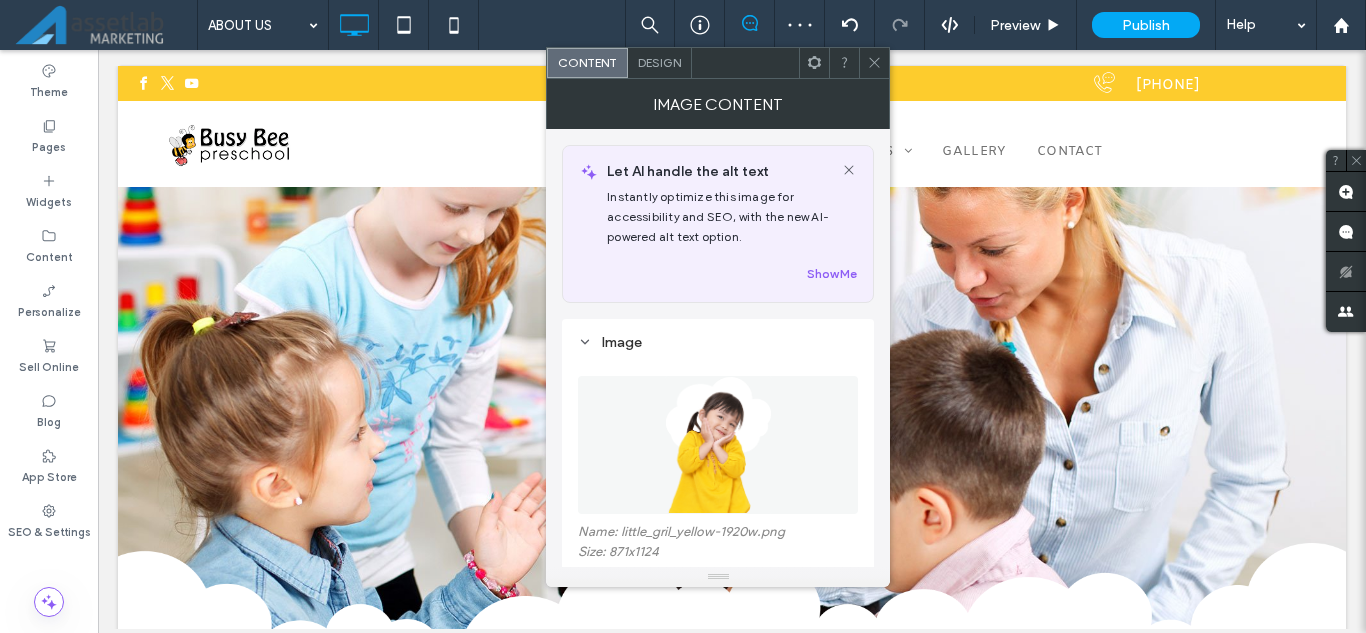click at bounding box center (718, 445) 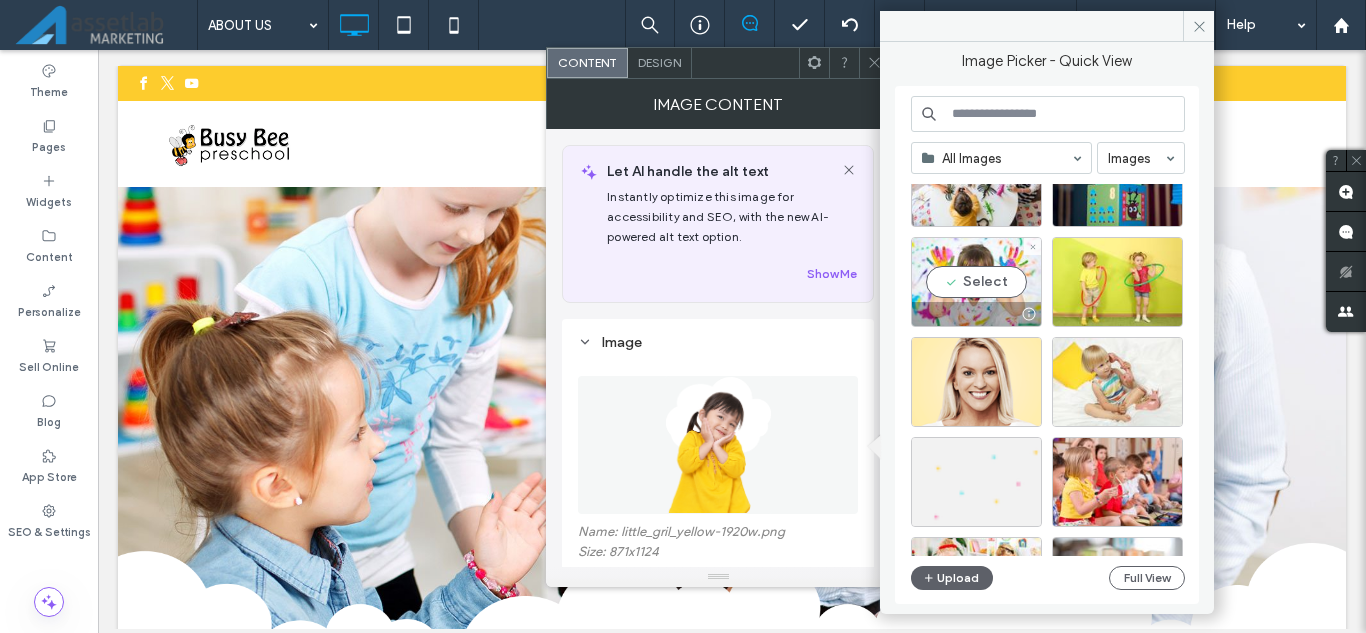 scroll, scrollTop: 1777, scrollLeft: 0, axis: vertical 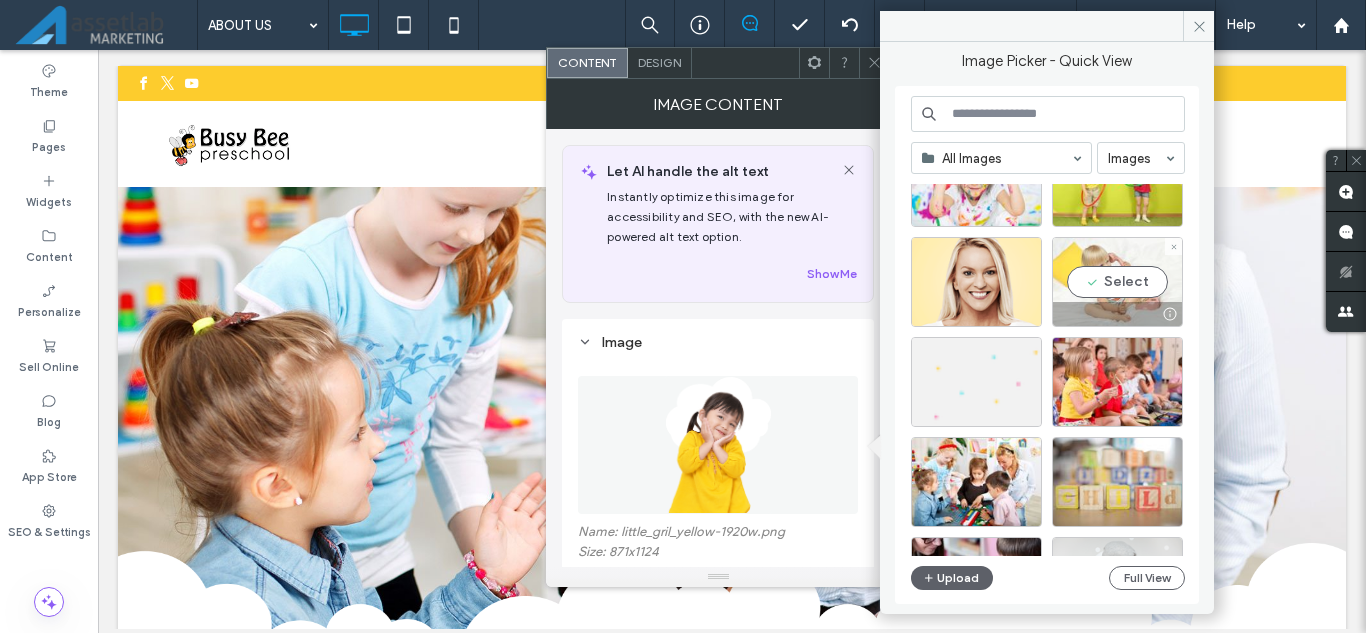 click on "Select" at bounding box center (1117, 282) 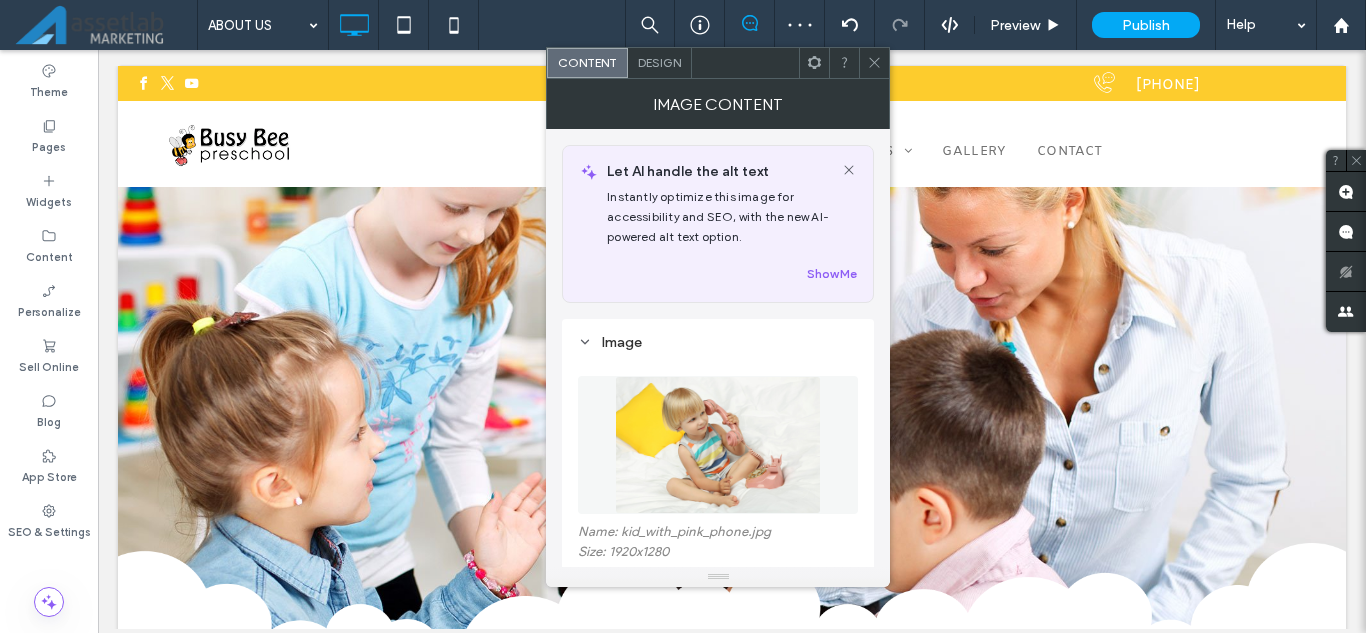 click at bounding box center (718, 445) 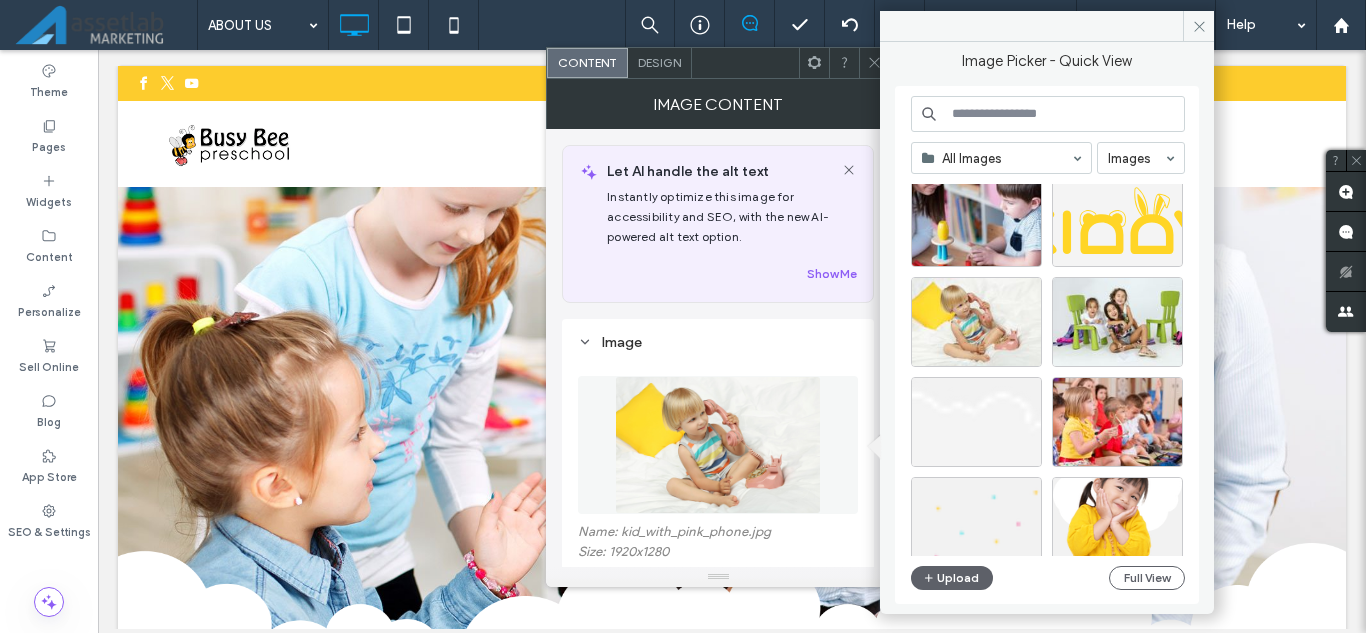 scroll, scrollTop: 1158, scrollLeft: 0, axis: vertical 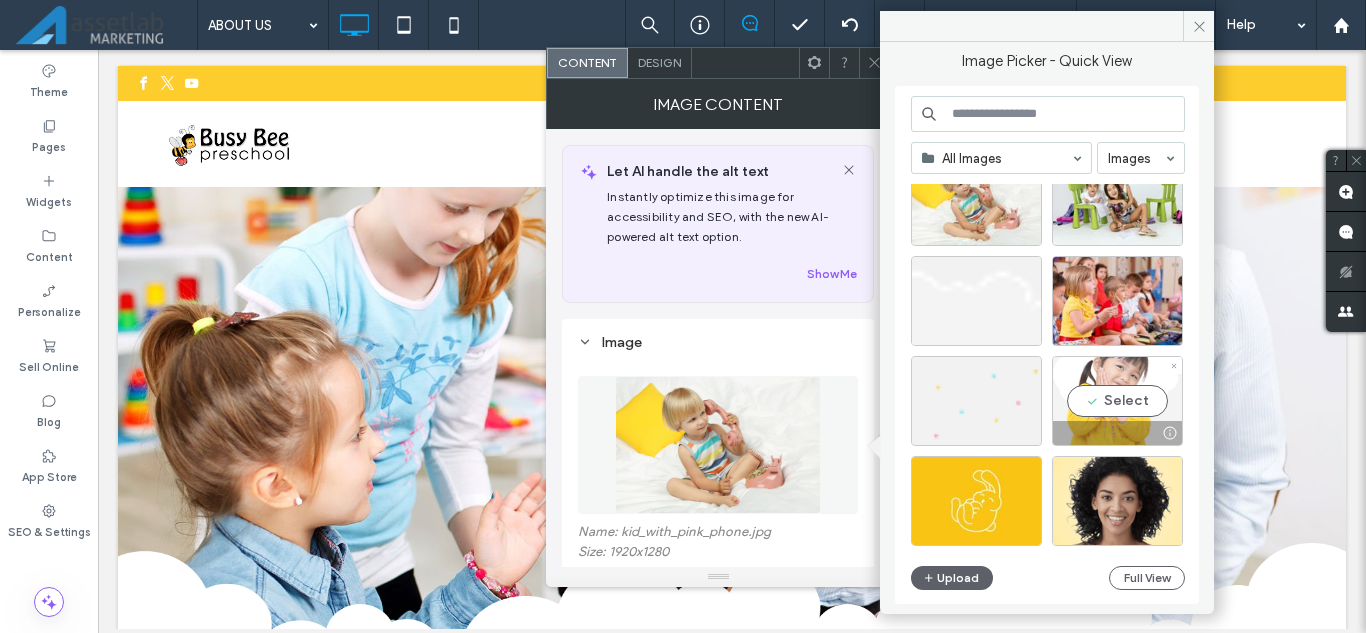 click on "Select" at bounding box center [1117, 401] 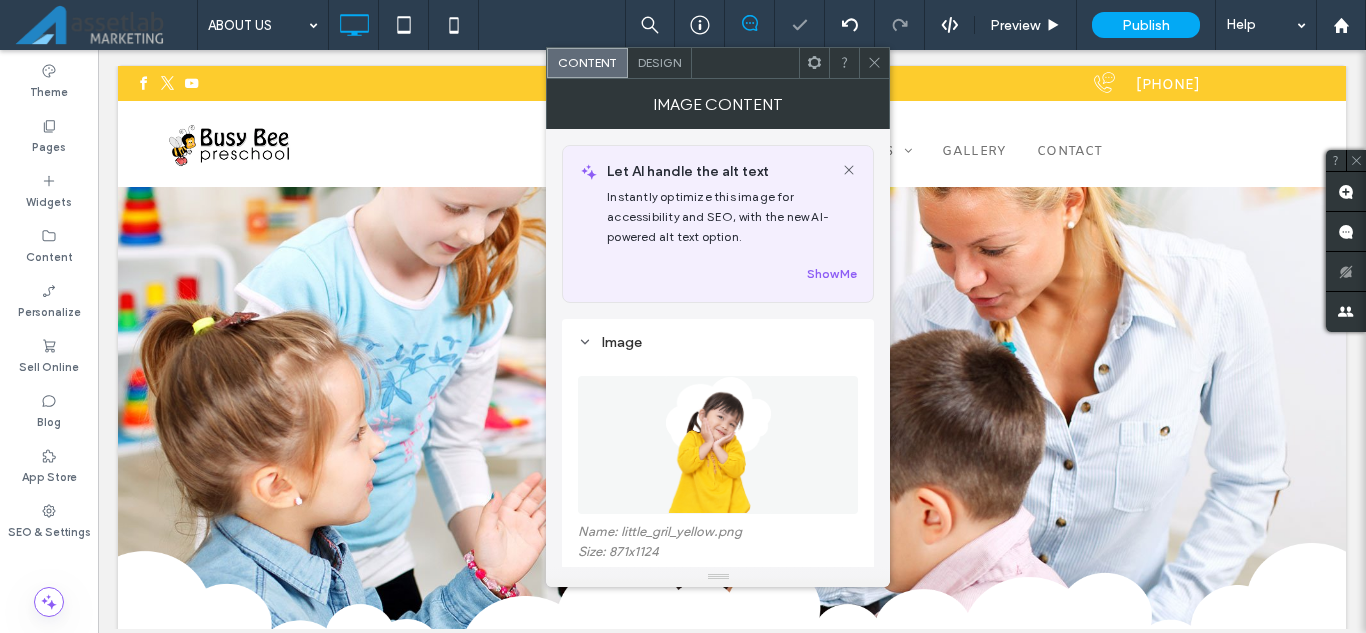 click at bounding box center [874, 63] 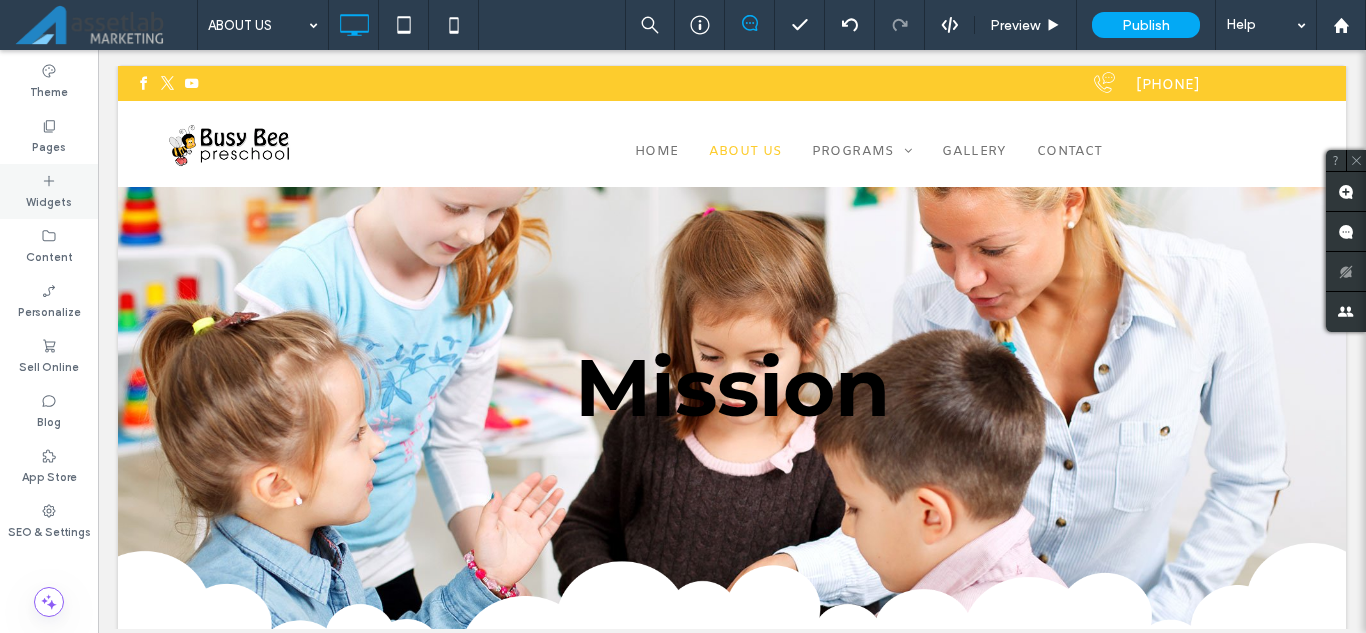 click on "Widgets" at bounding box center [49, 200] 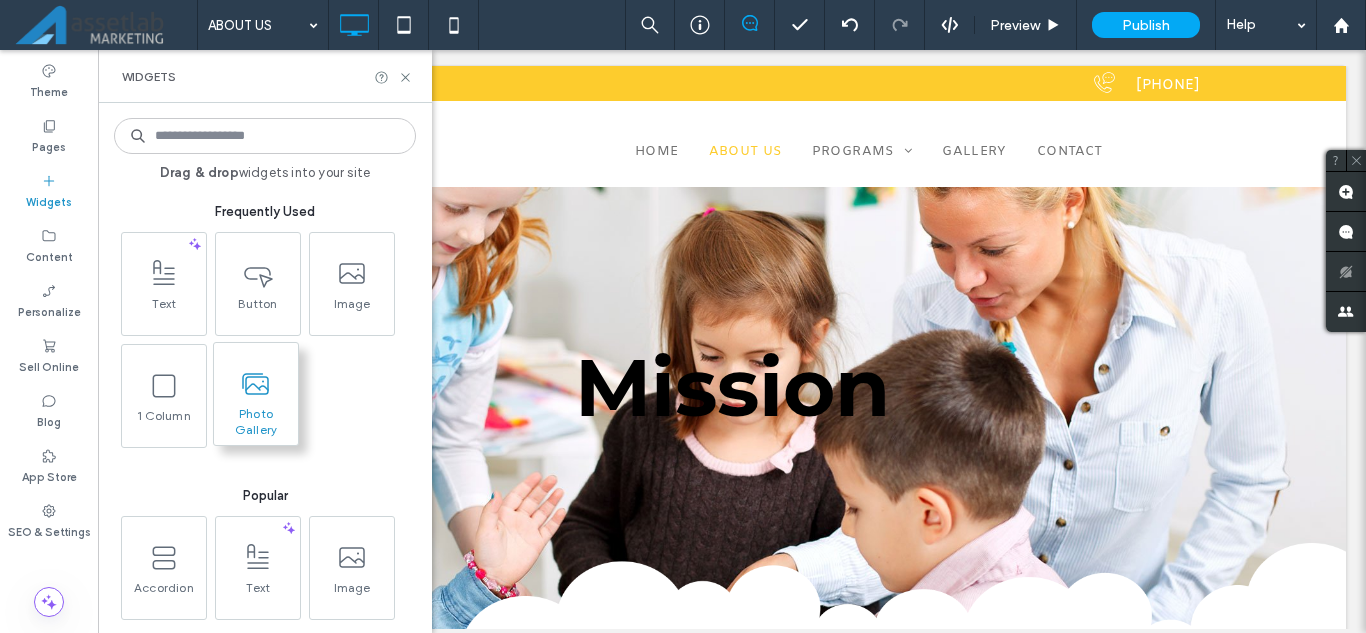 scroll, scrollTop: 100, scrollLeft: 0, axis: vertical 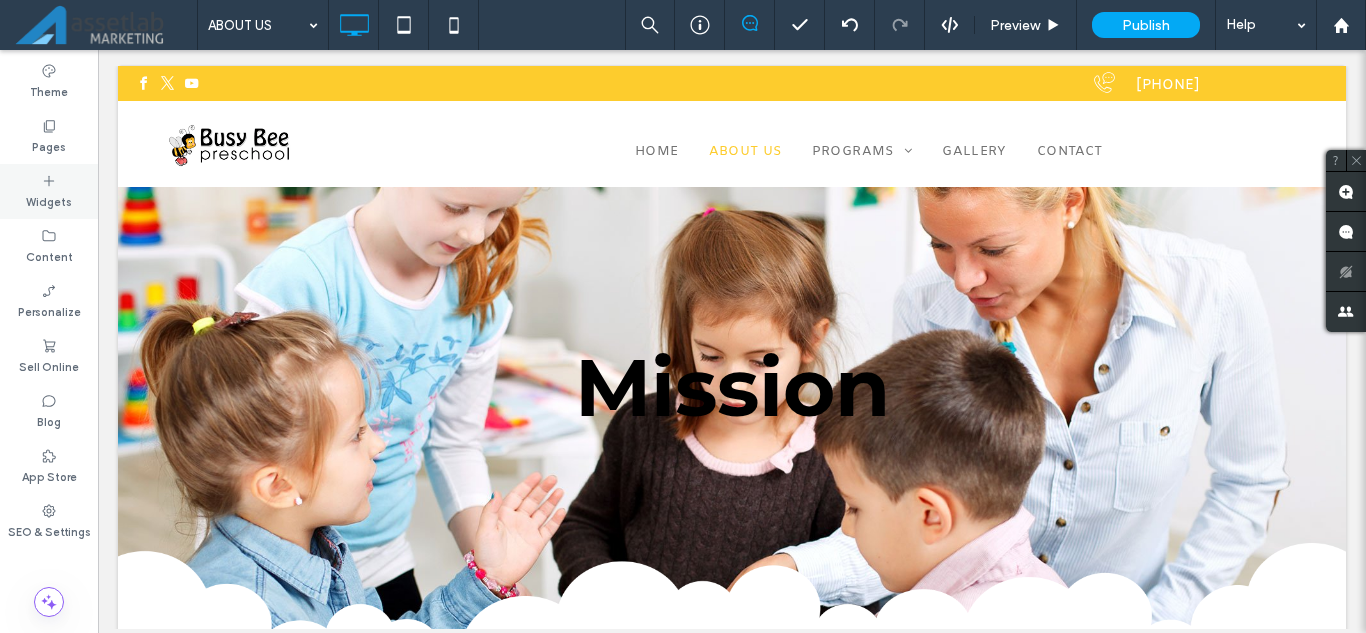 click 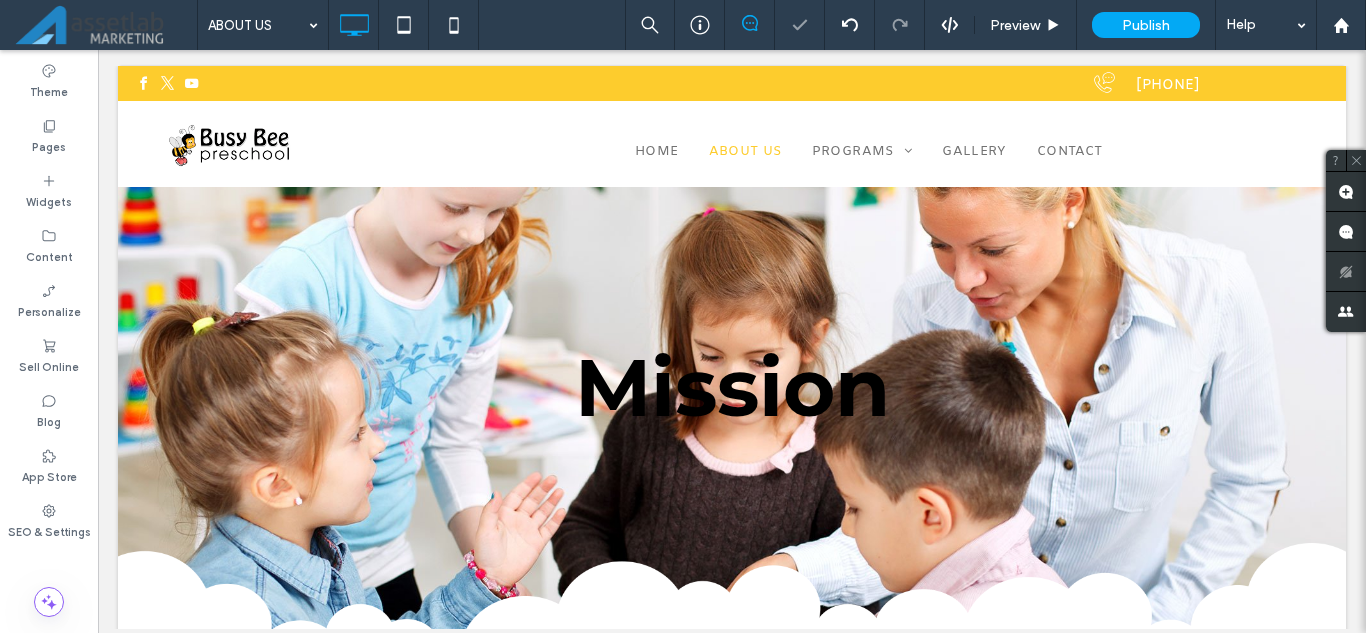 type on "*****" 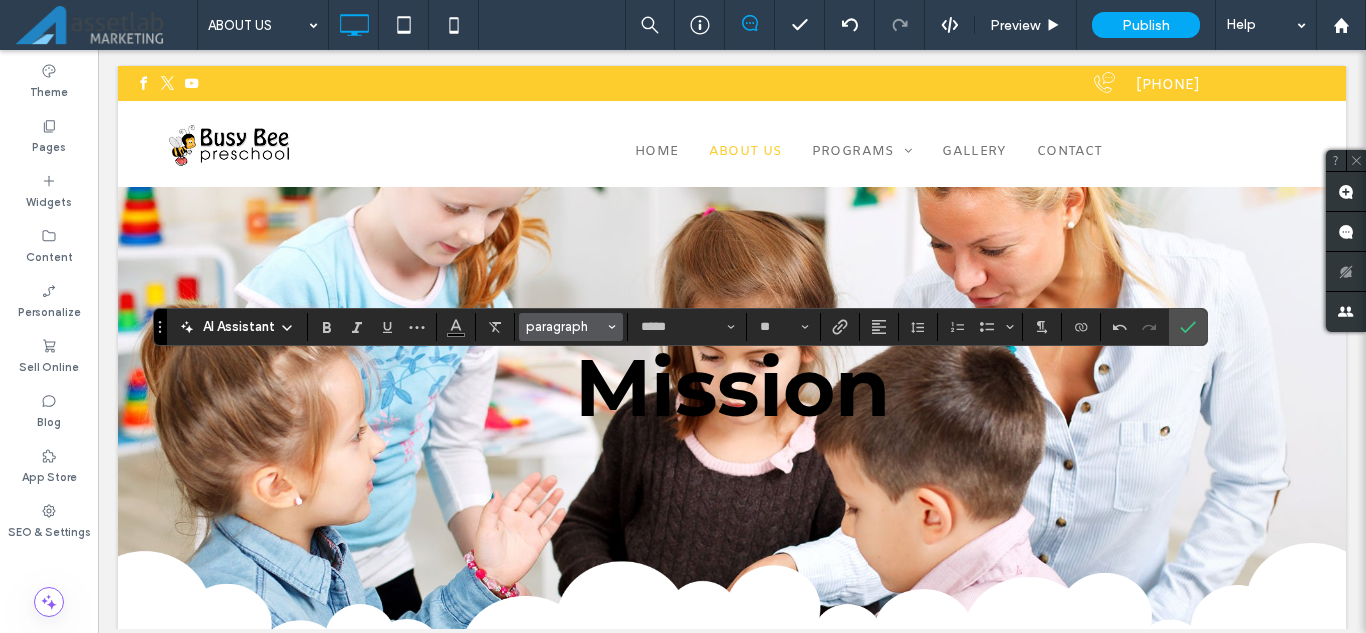 click 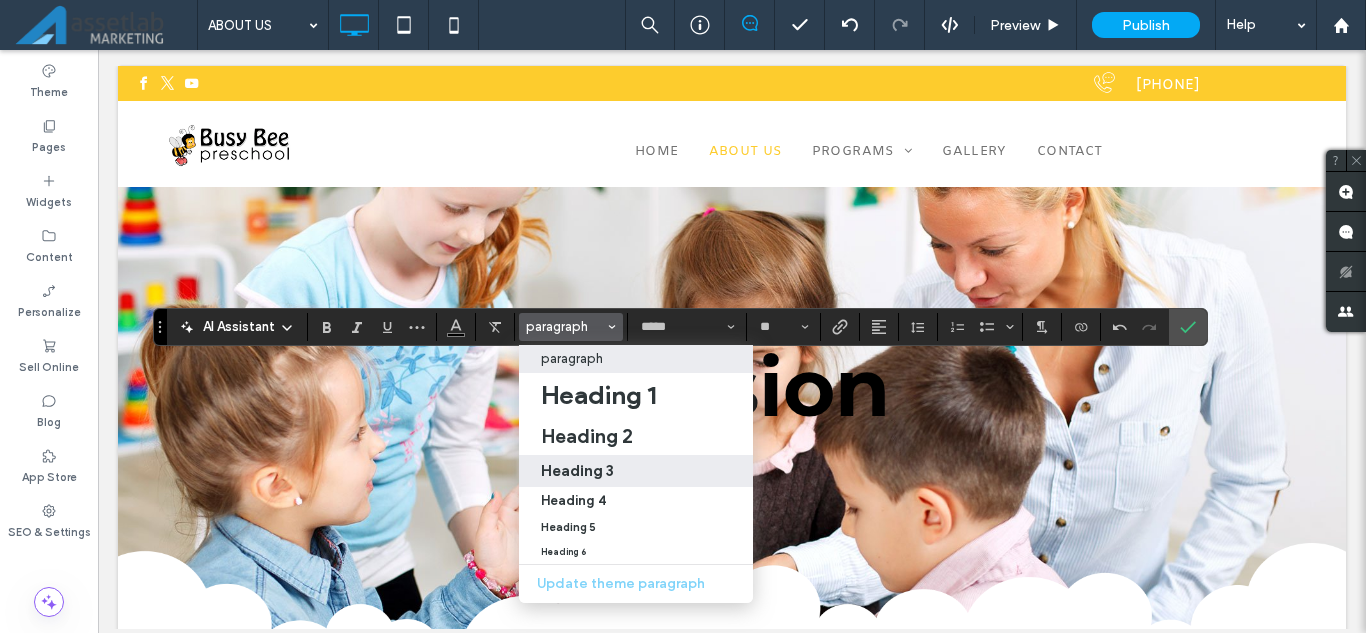 click on "Heading 3" at bounding box center [577, 470] 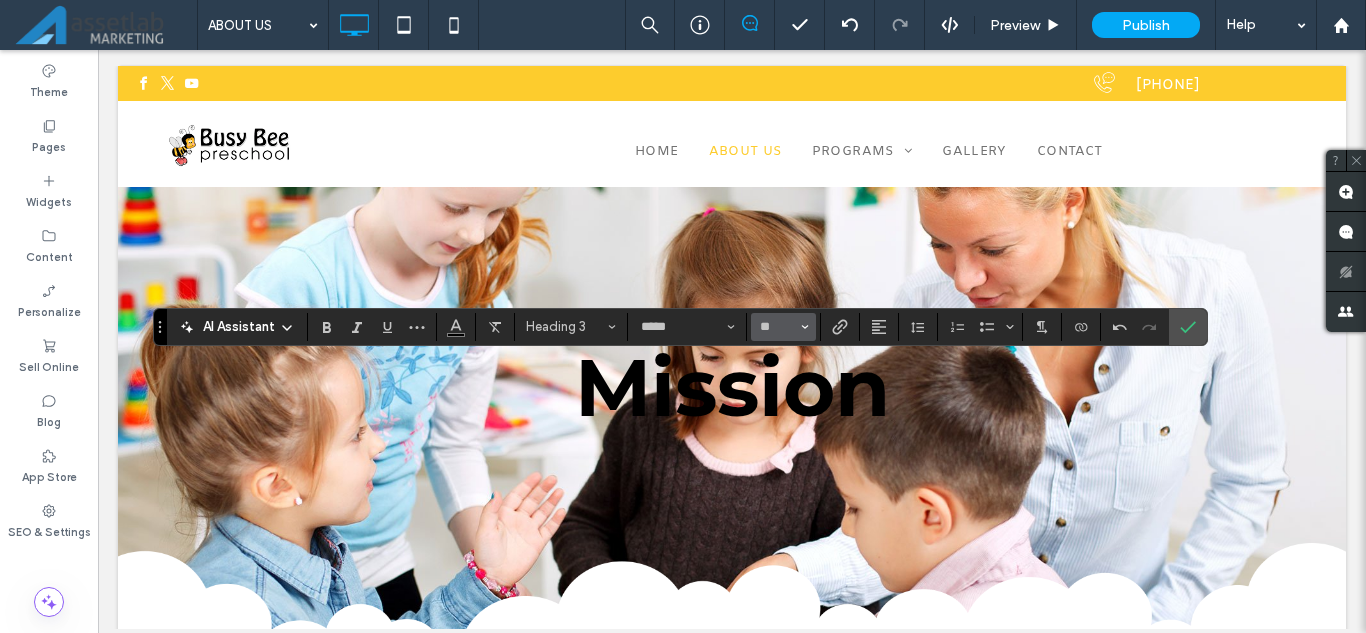 click on "**" at bounding box center [783, 327] 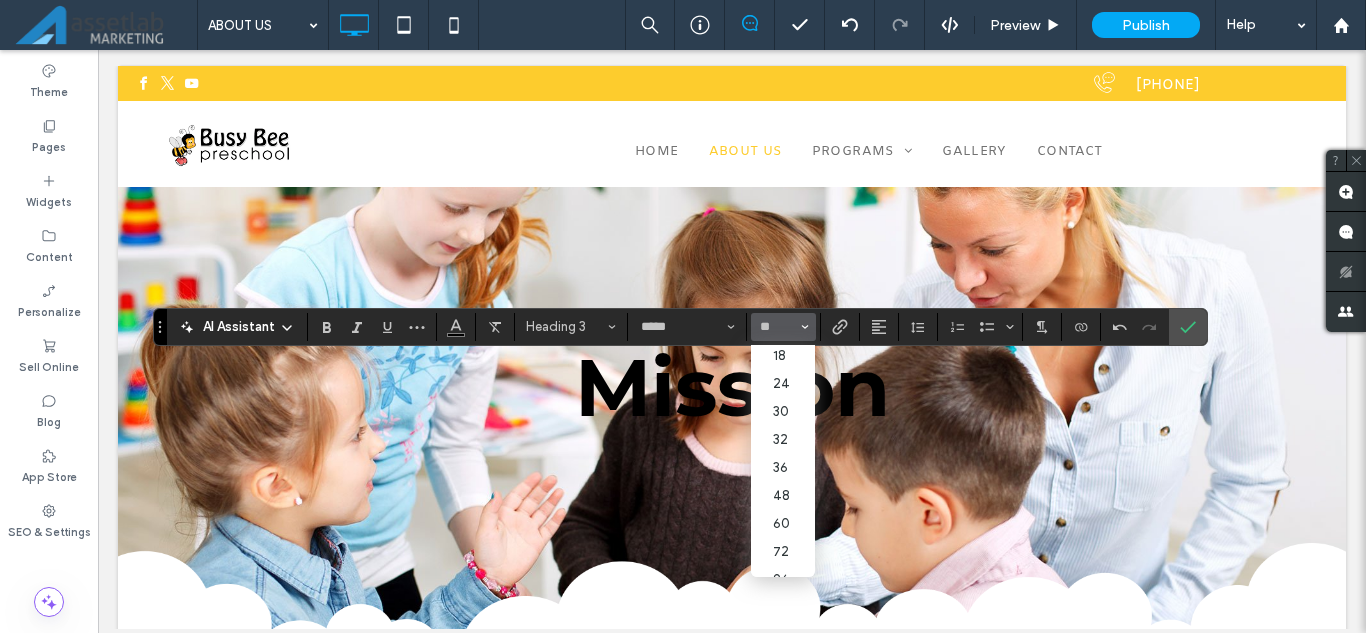scroll, scrollTop: 231, scrollLeft: 0, axis: vertical 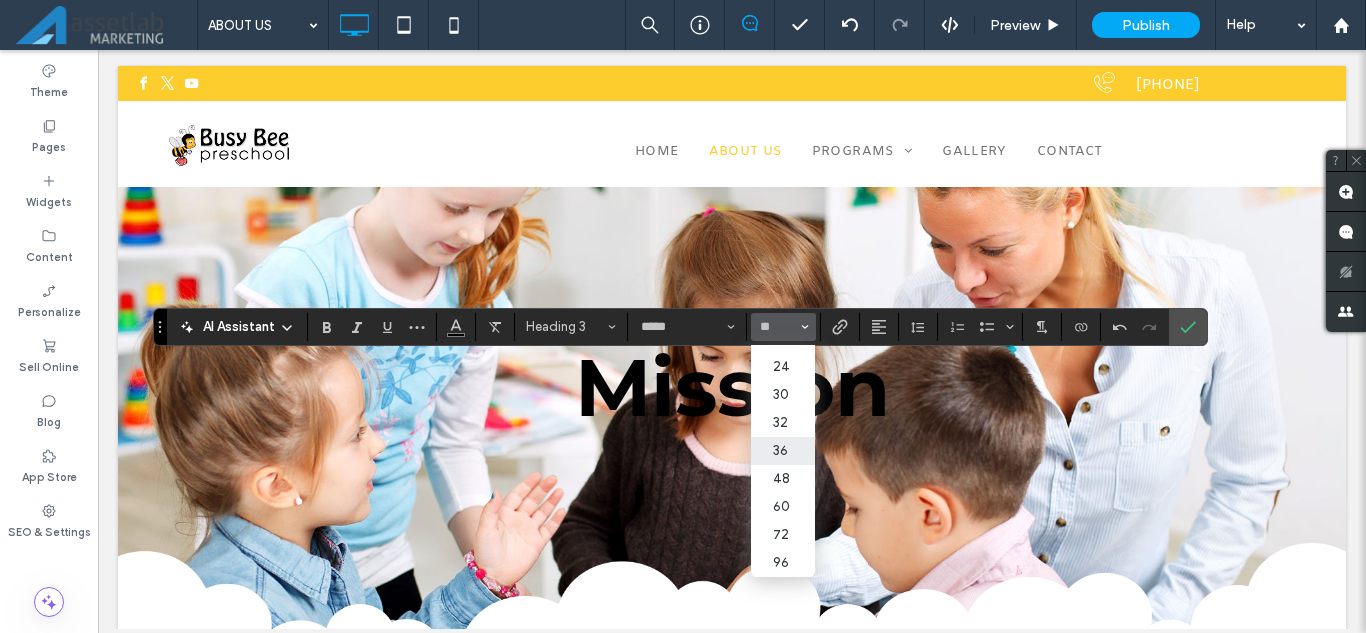 click on "36" at bounding box center [783, 451] 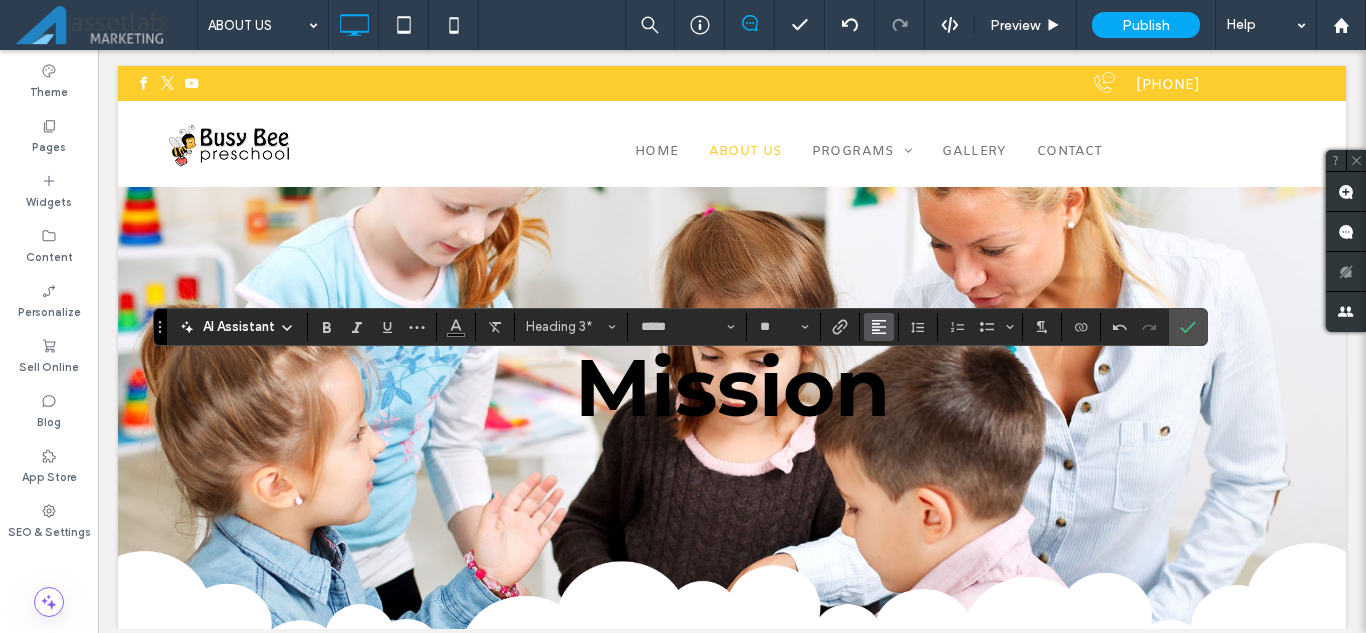 click 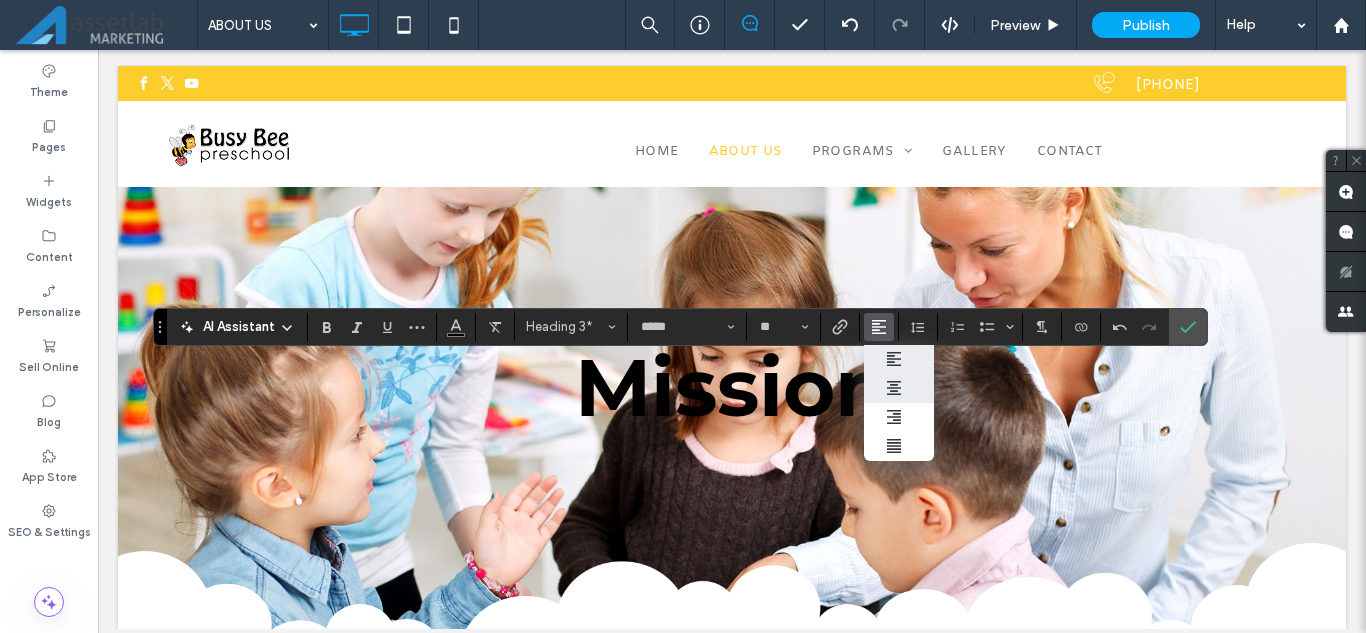 click 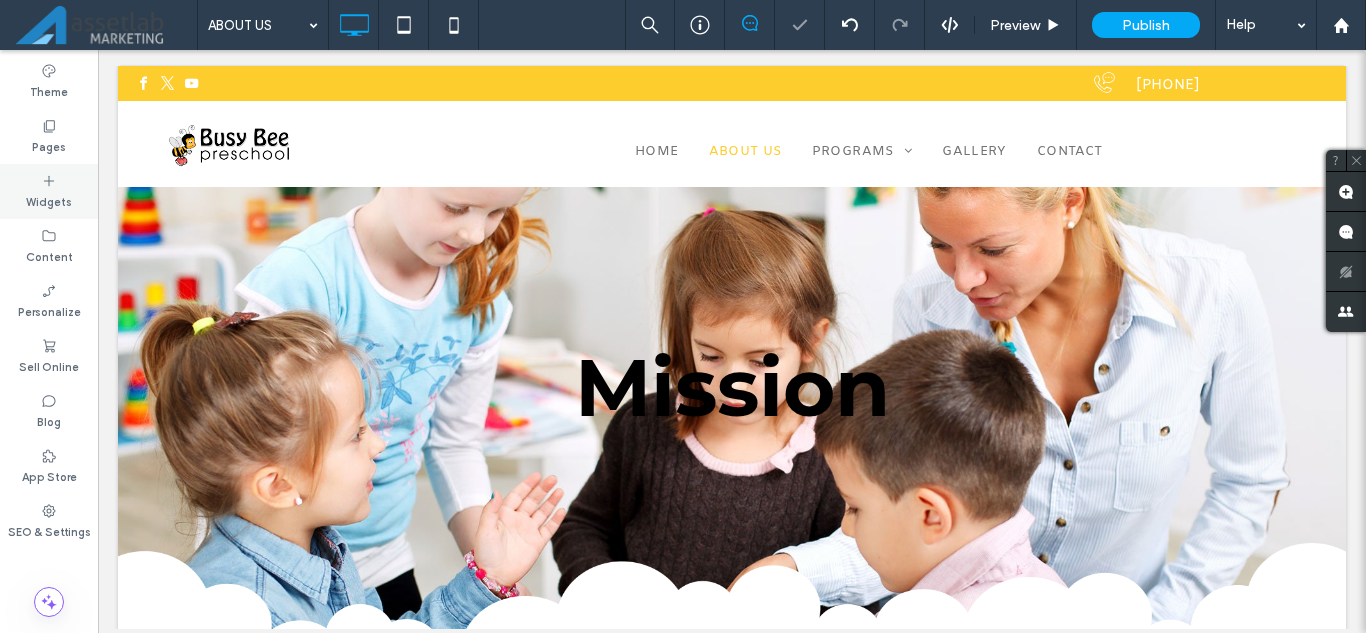 click 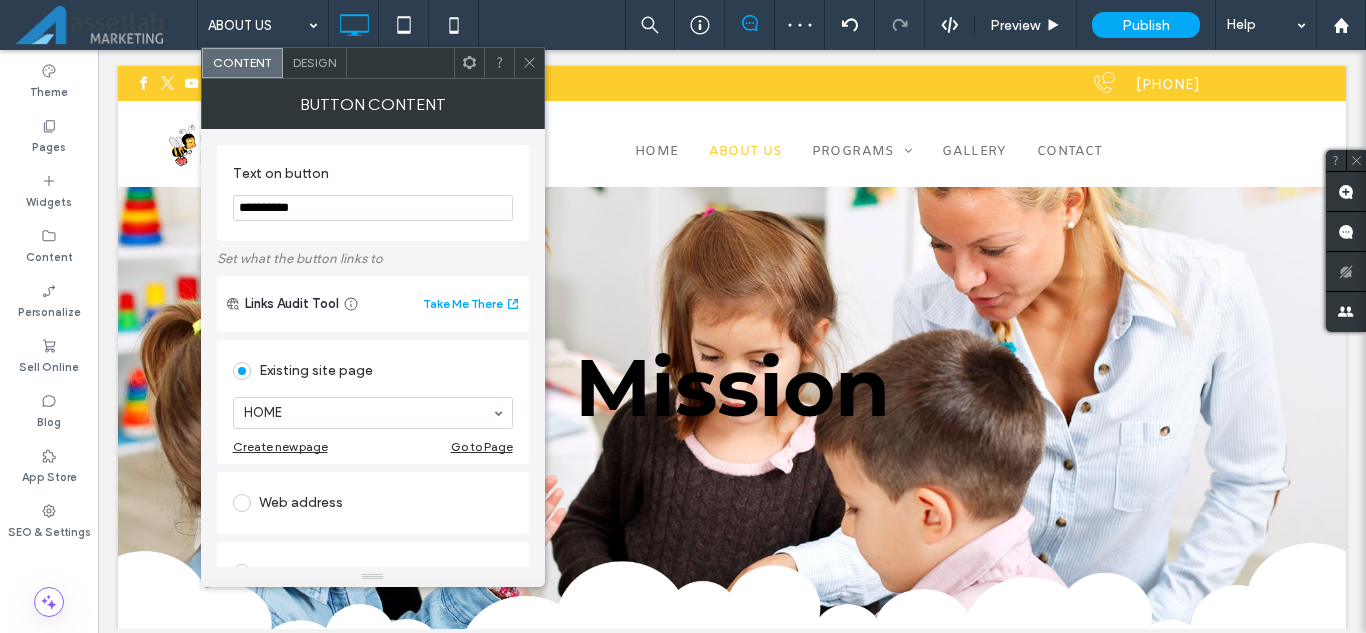 click on "**********" at bounding box center (373, 208) 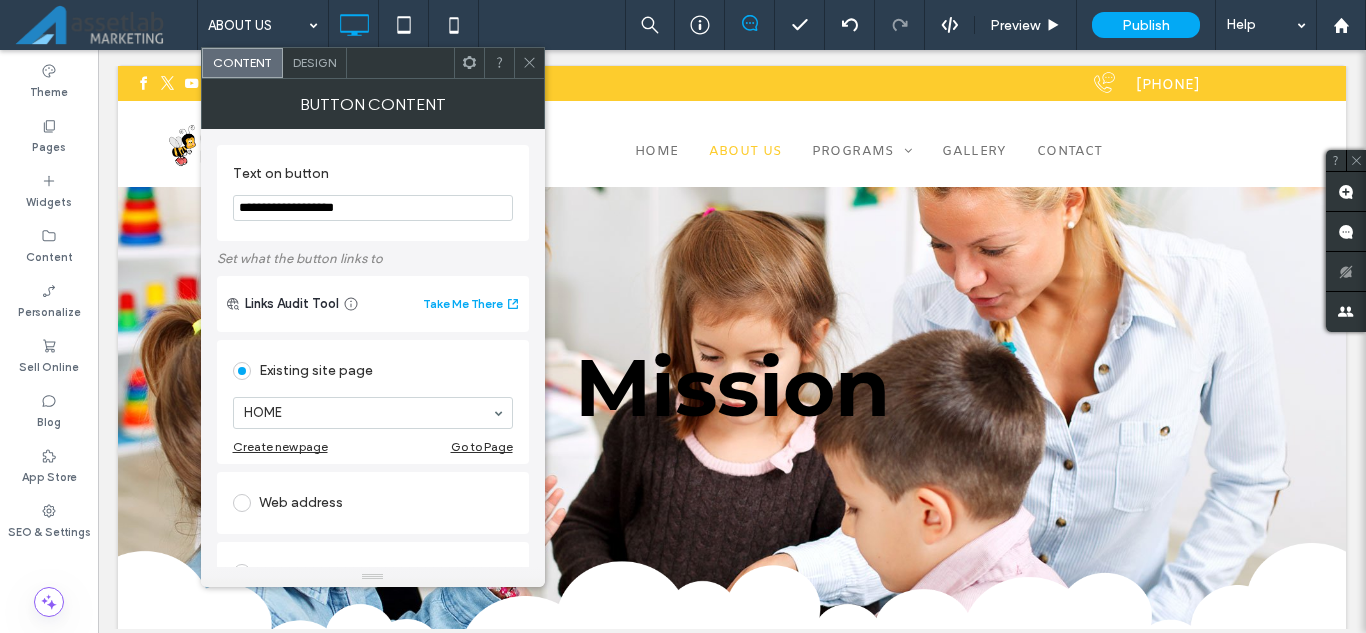 type on "**********" 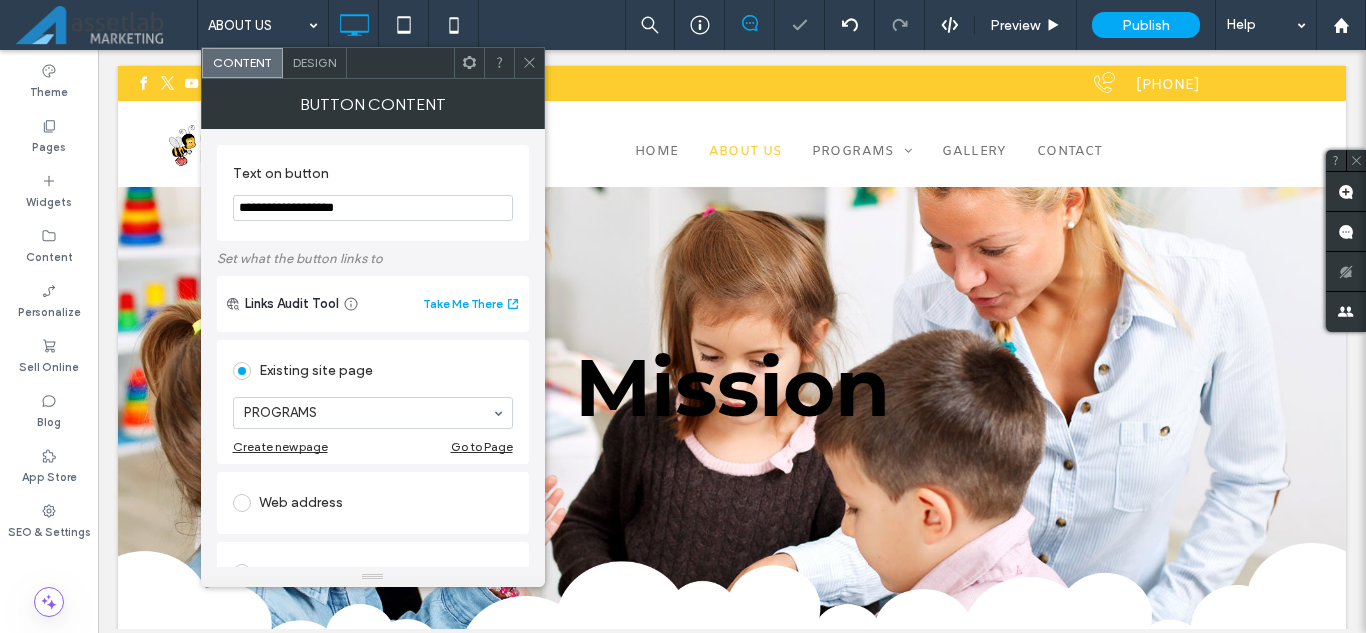 click on "Design" at bounding box center (314, 62) 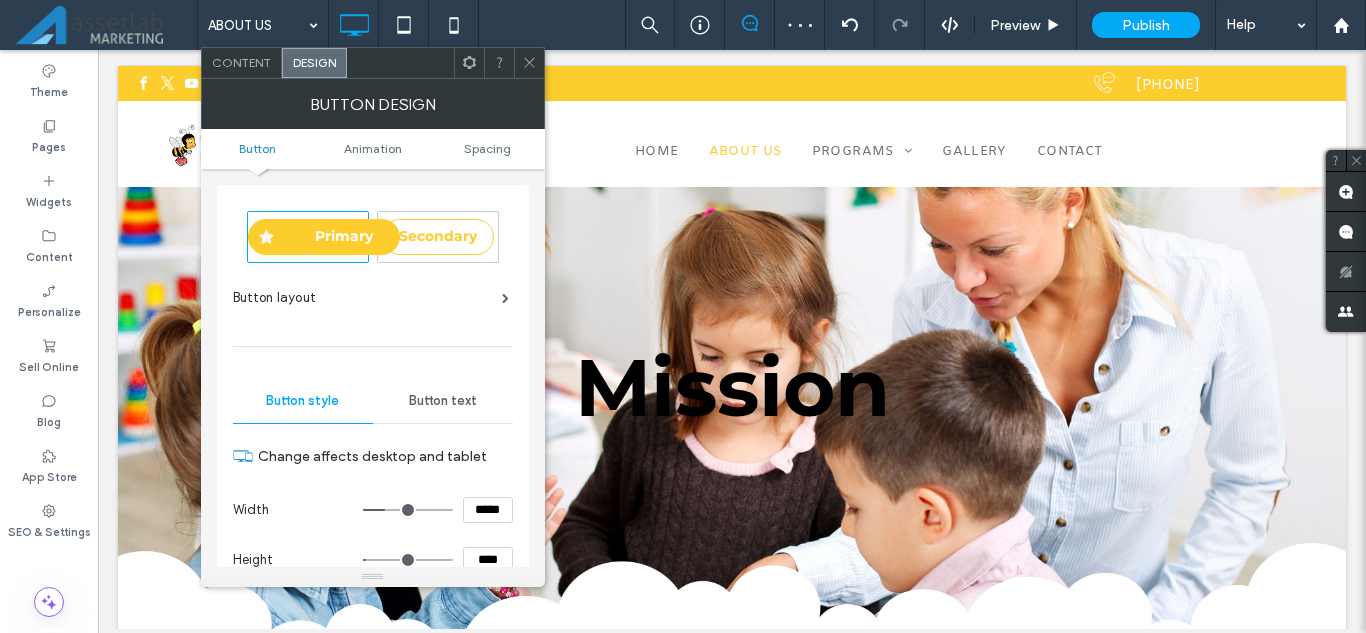 click on "Primary" at bounding box center (324, 237) 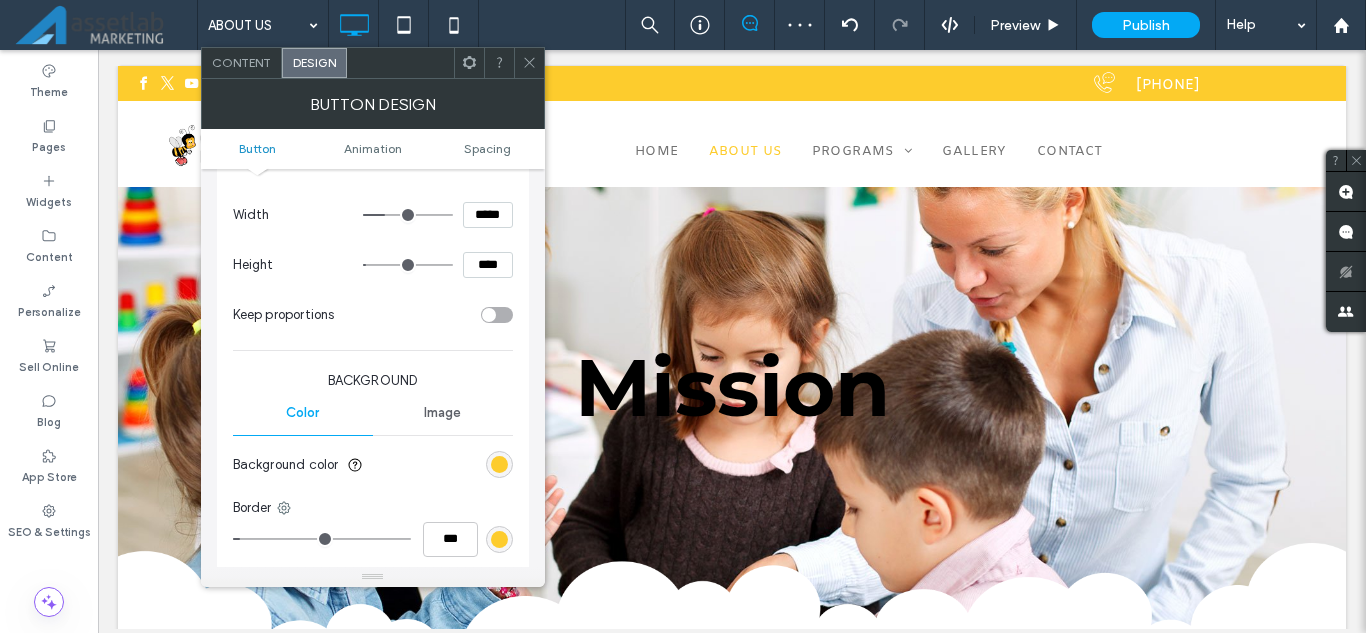 scroll, scrollTop: 400, scrollLeft: 0, axis: vertical 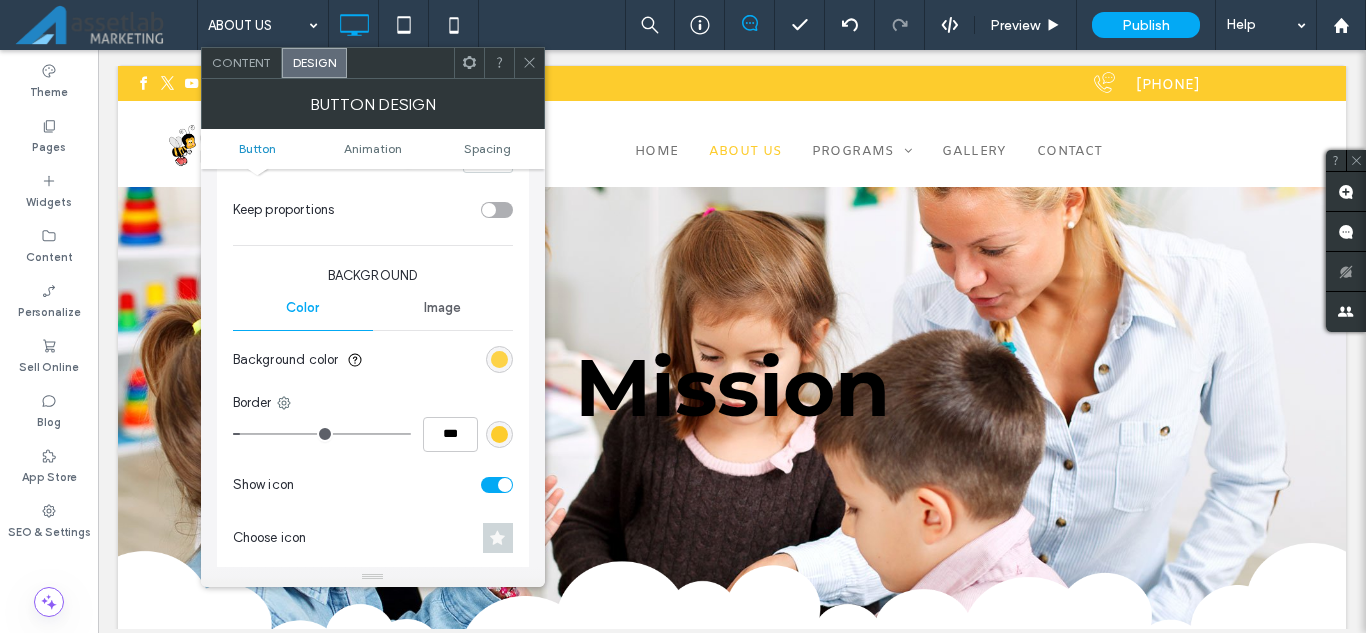 click at bounding box center [499, 359] 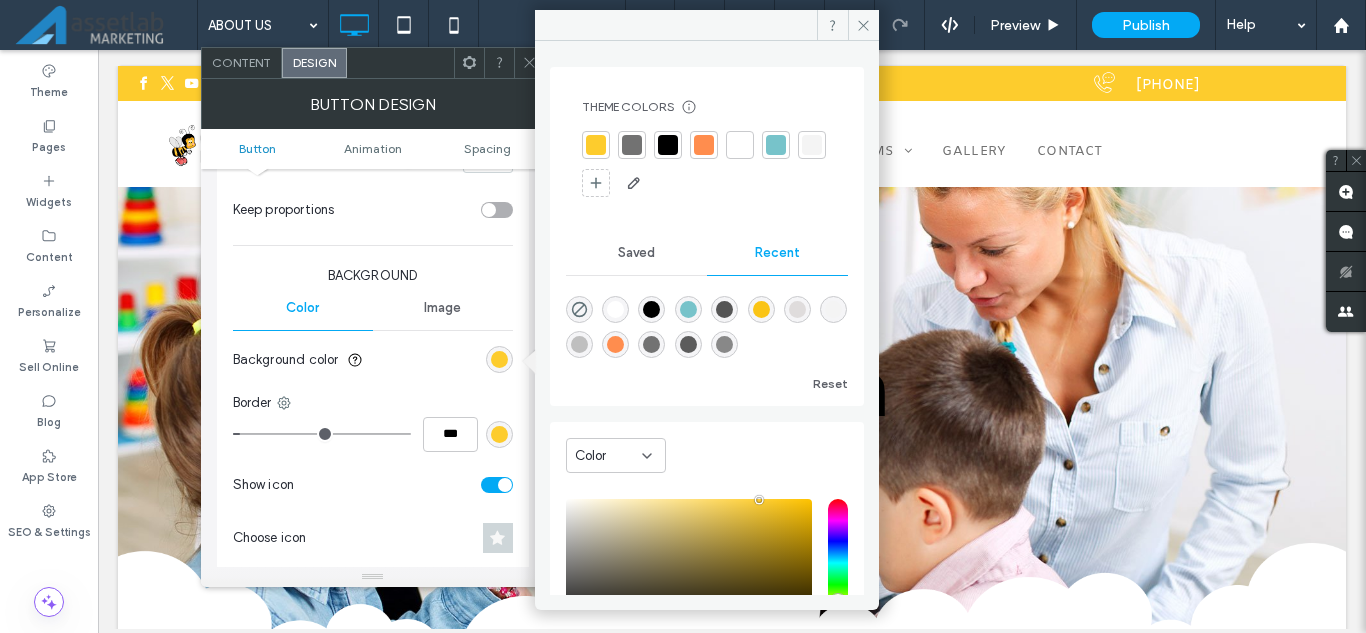 click at bounding box center (704, 145) 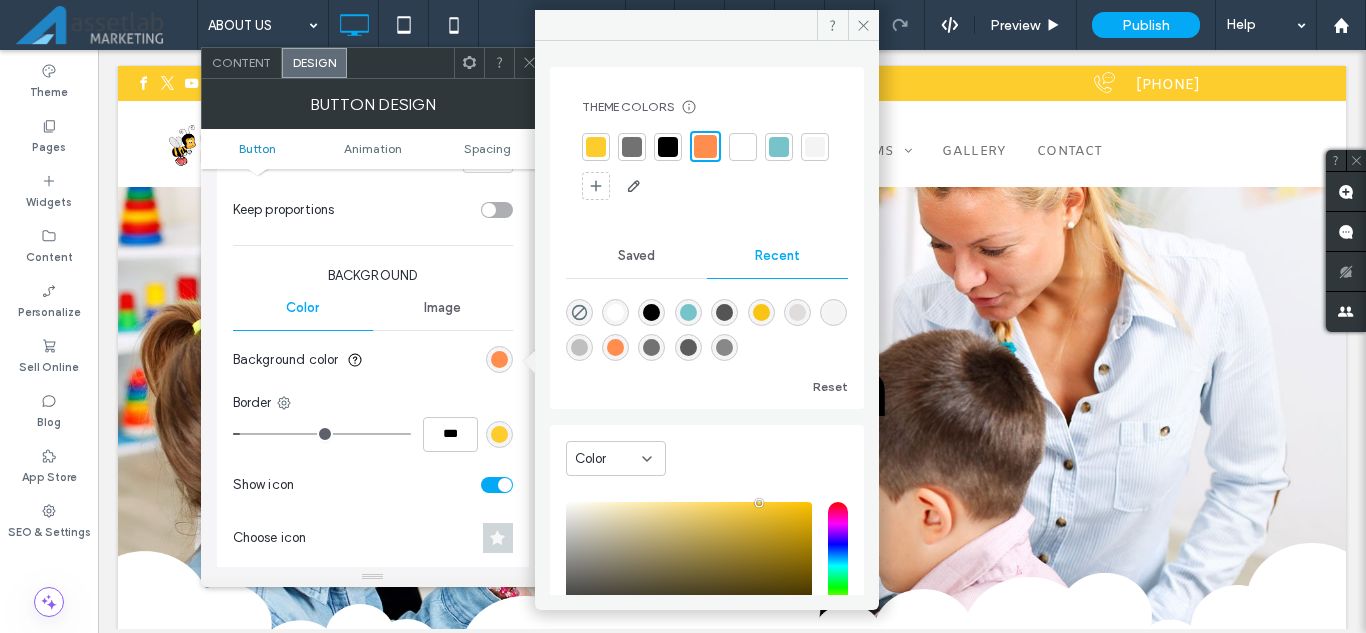 click at bounding box center (863, 25) 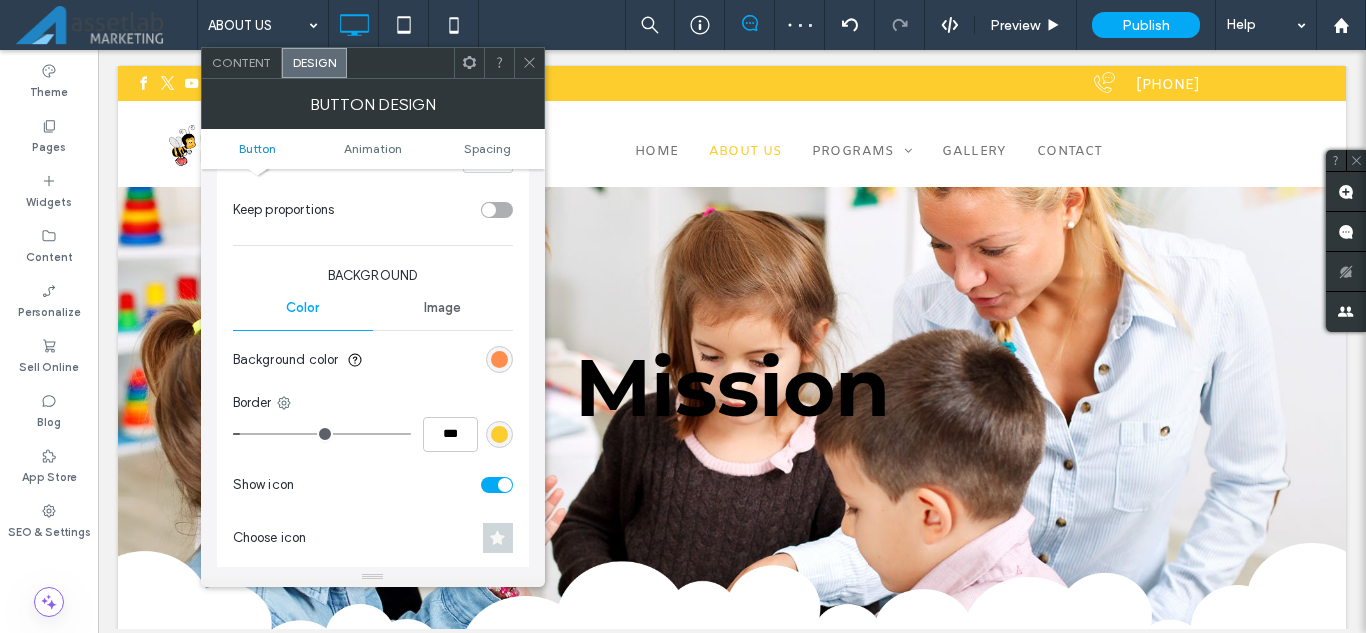 click at bounding box center [499, 434] 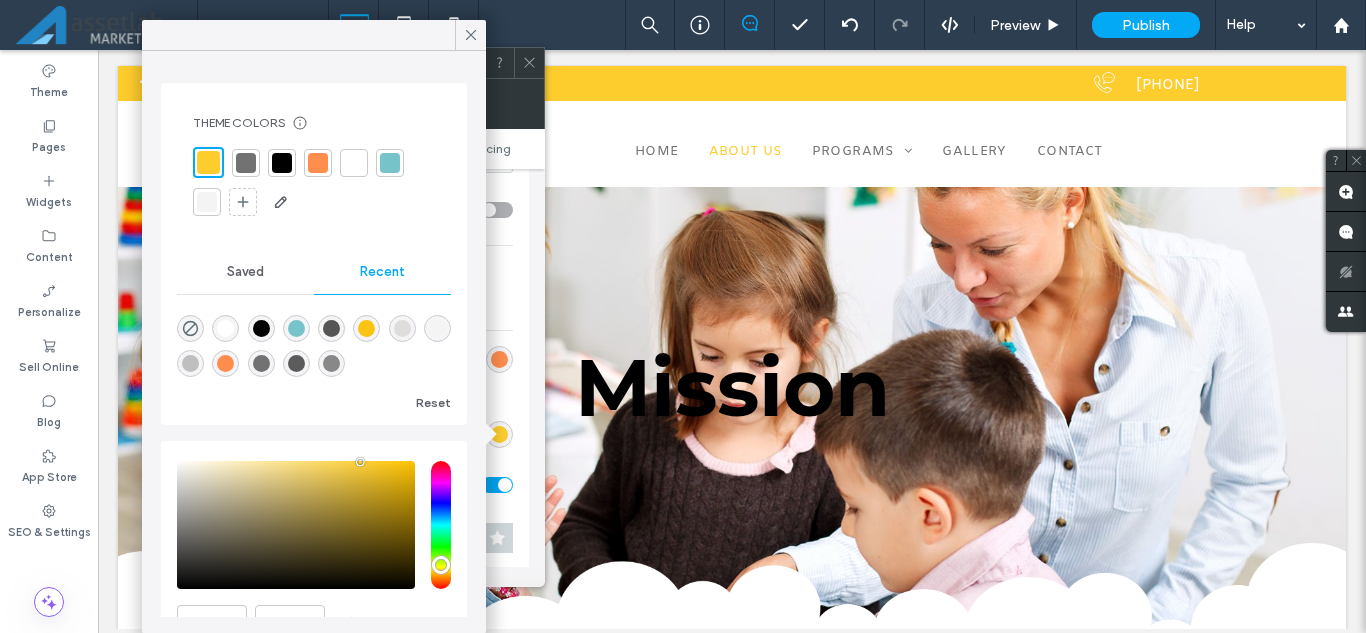 click at bounding box center (225, 363) 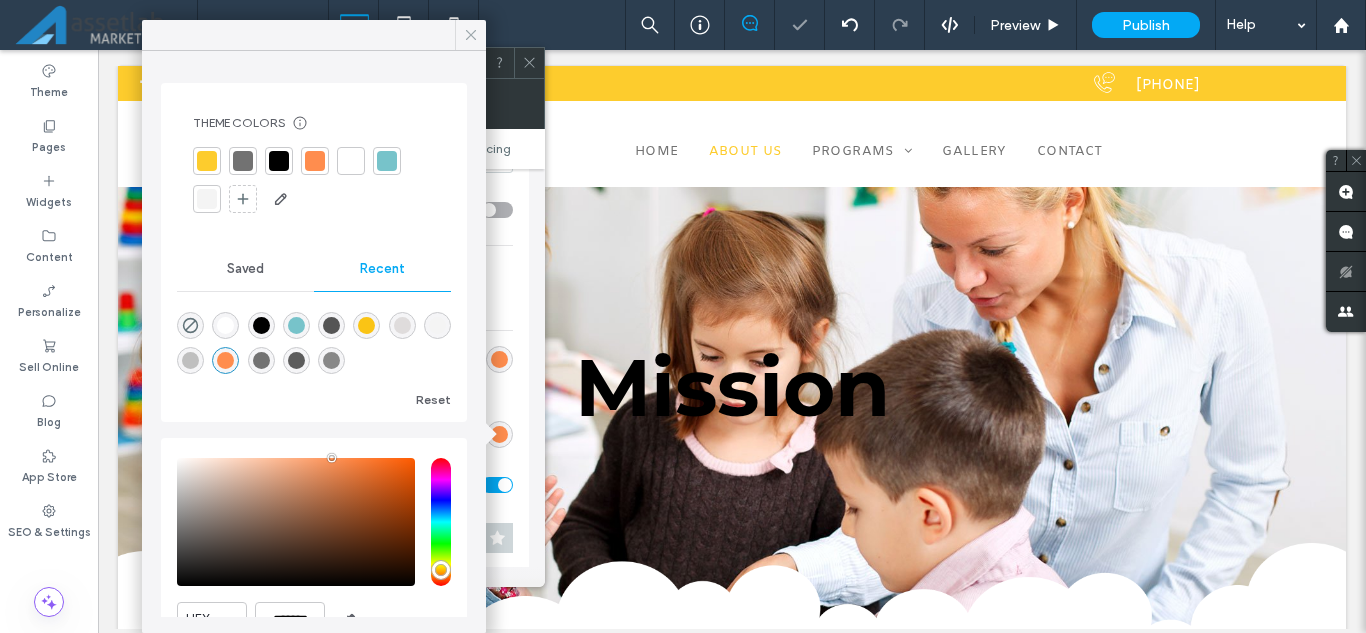 click 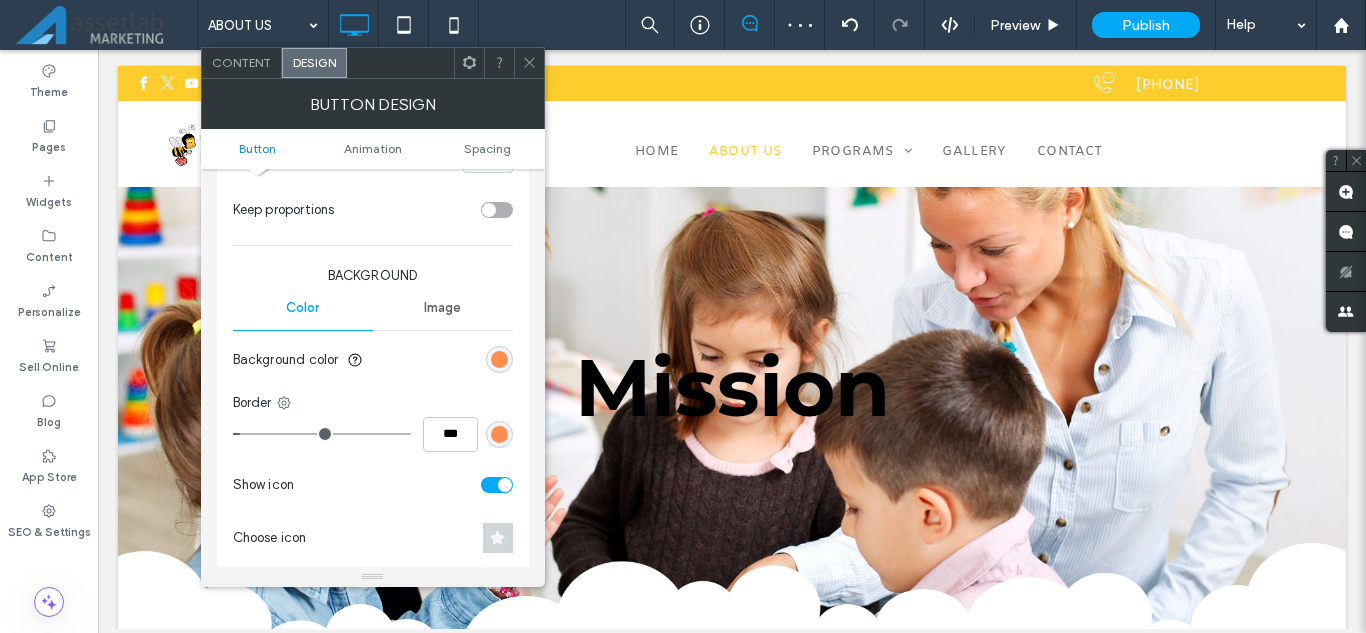 click 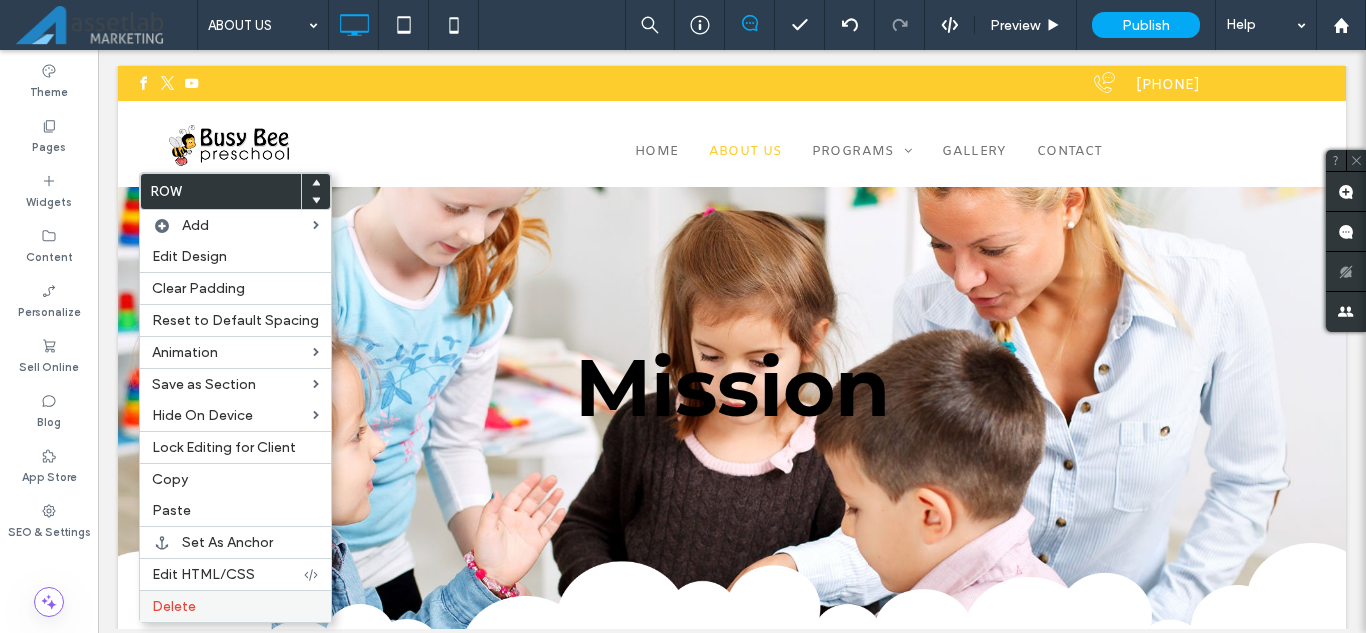 click on "Delete" at bounding box center [235, 606] 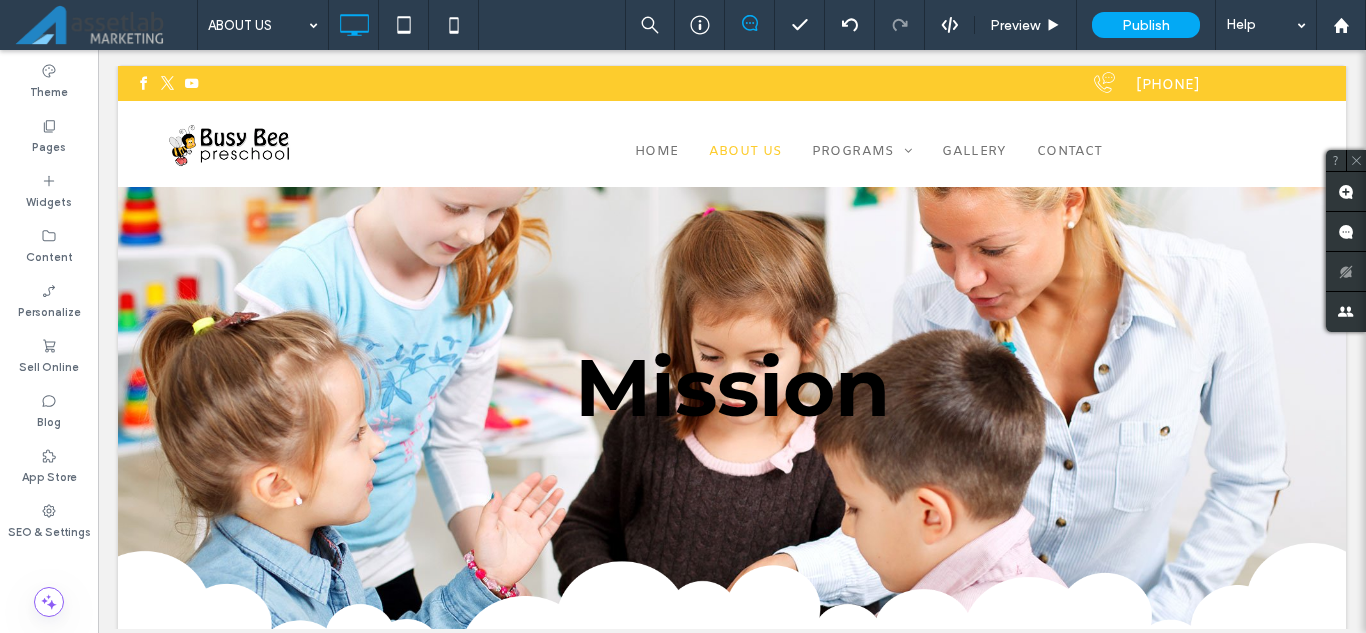 type on "**********" 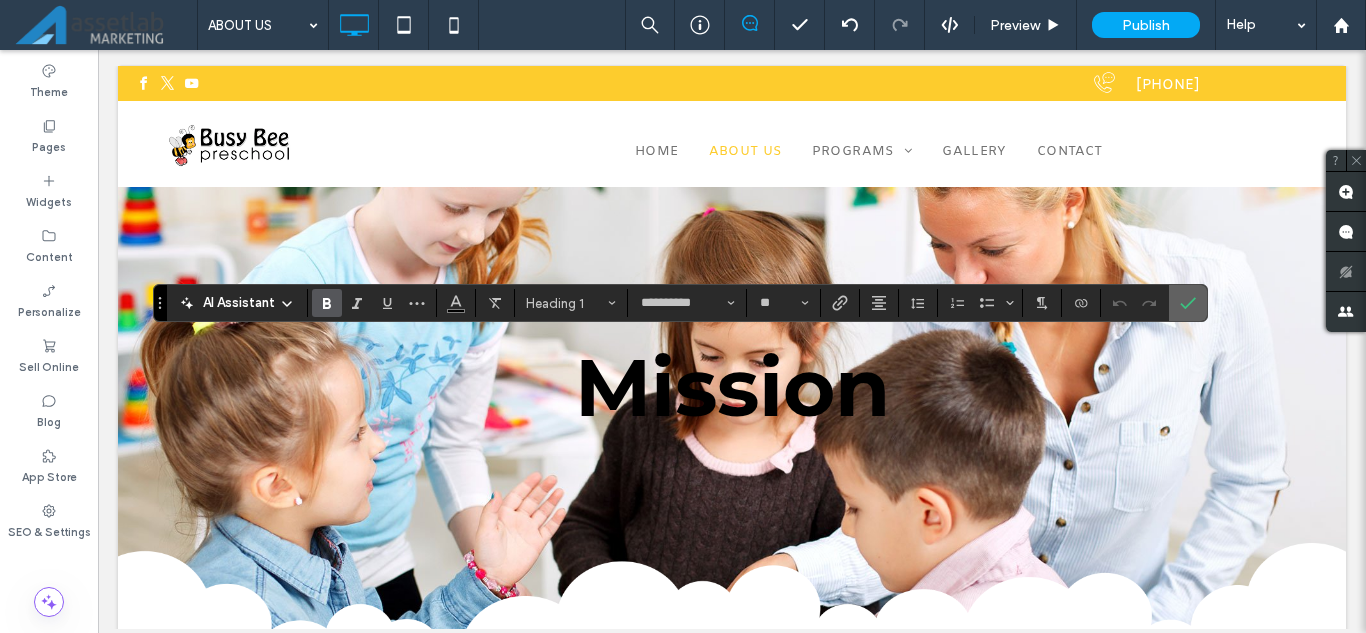 click at bounding box center [1188, 303] 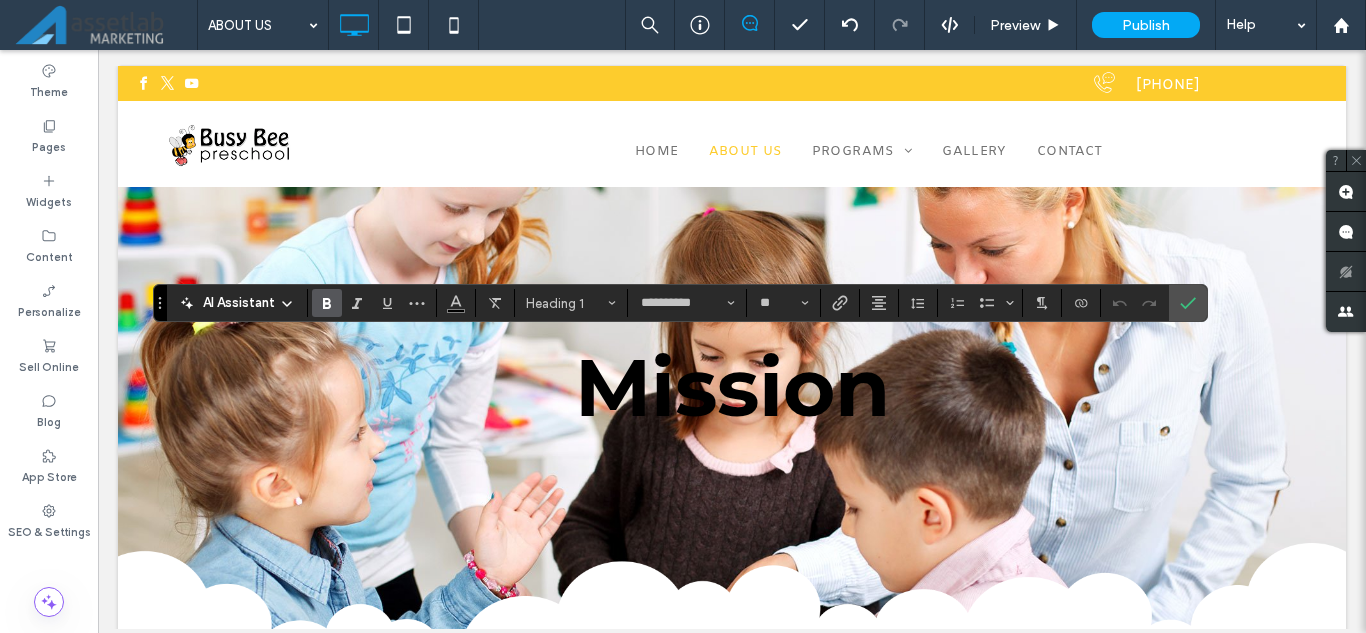 click 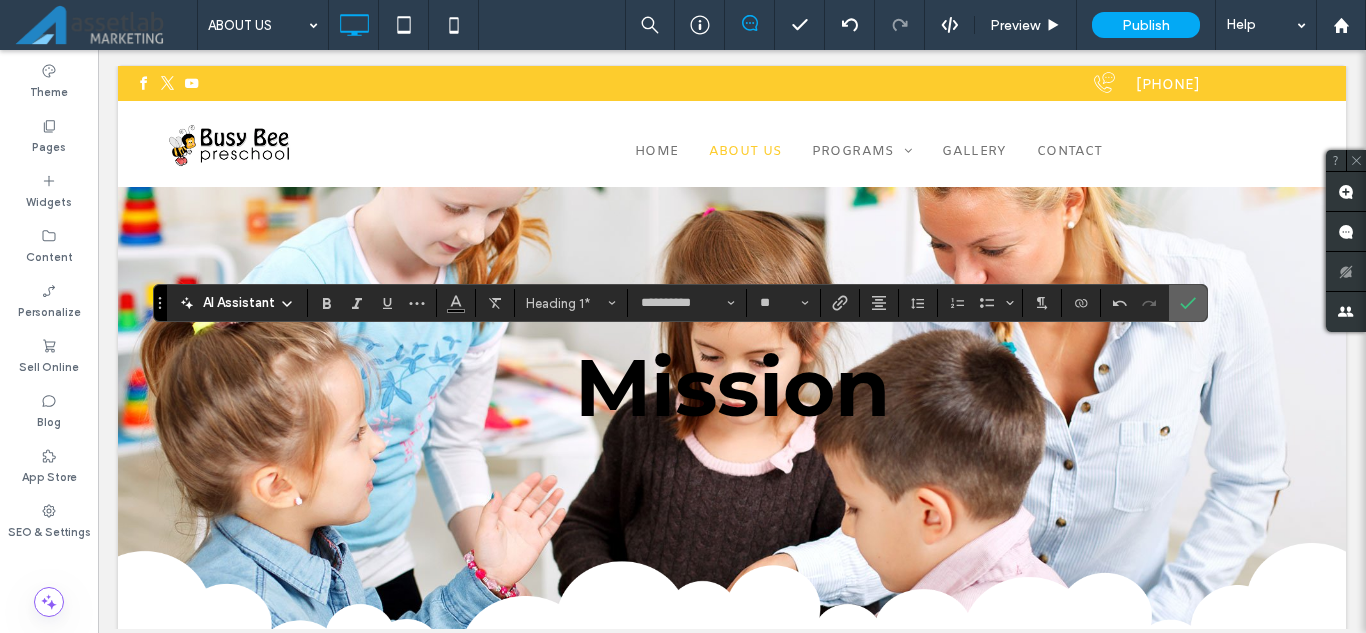click 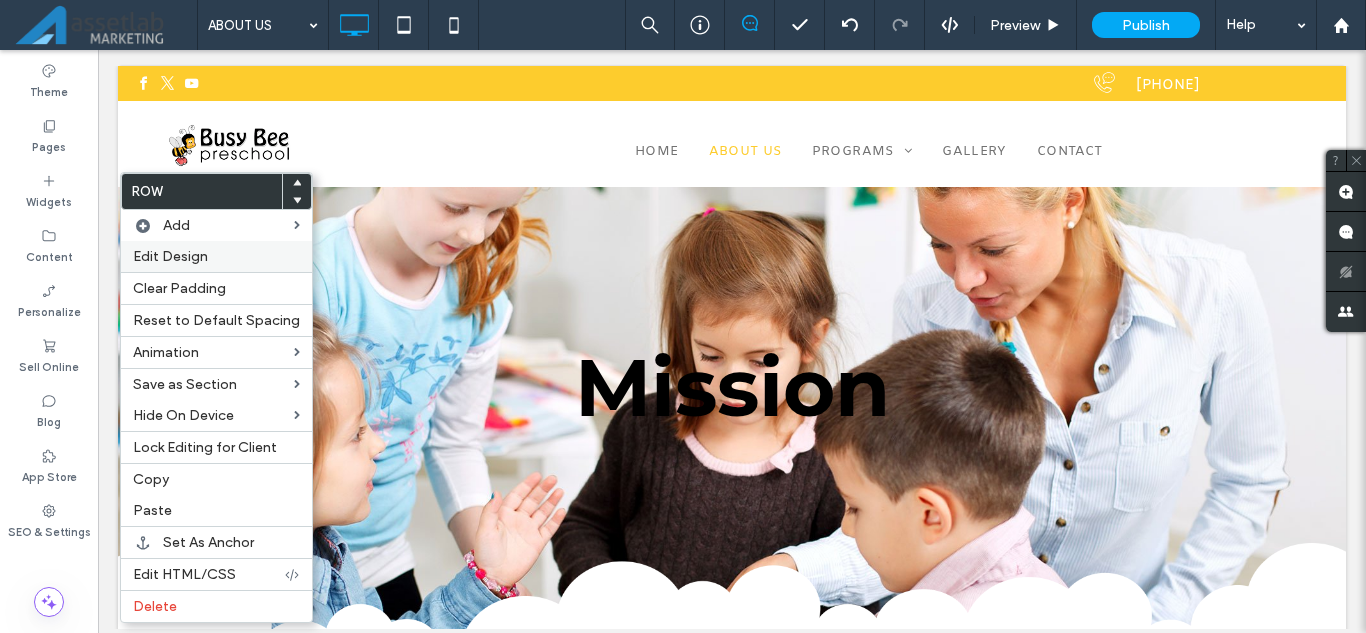 click on "Edit Design" at bounding box center [170, 256] 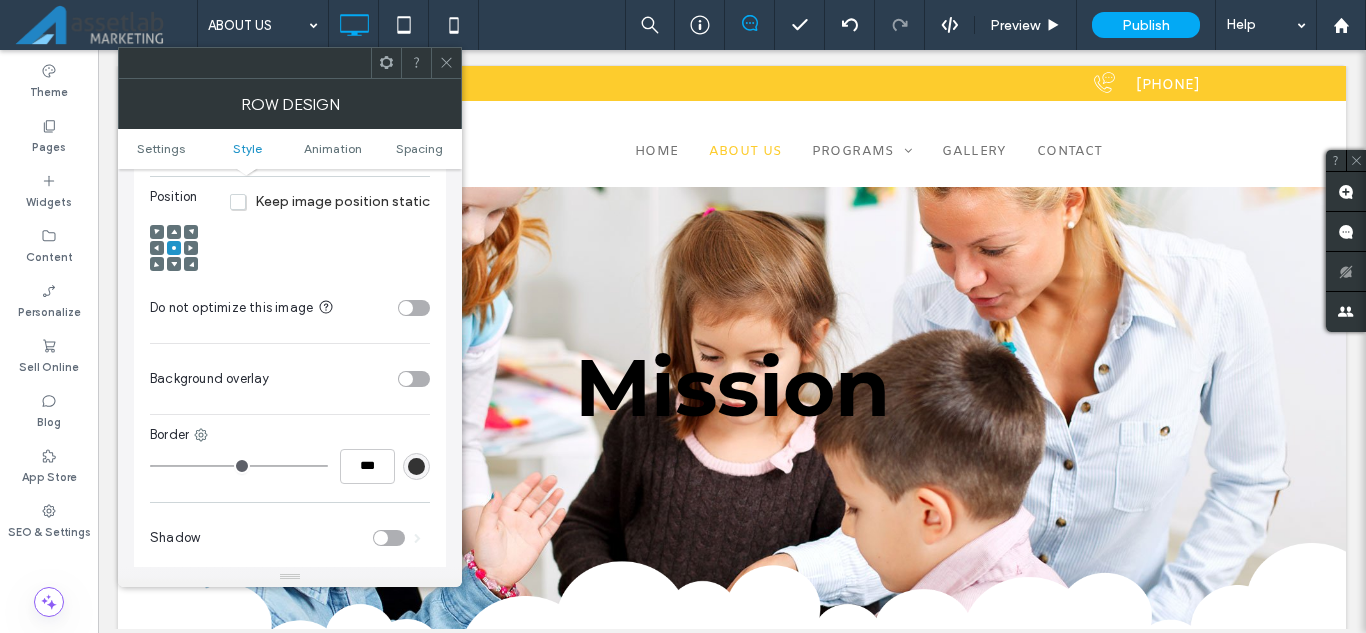 scroll, scrollTop: 800, scrollLeft: 0, axis: vertical 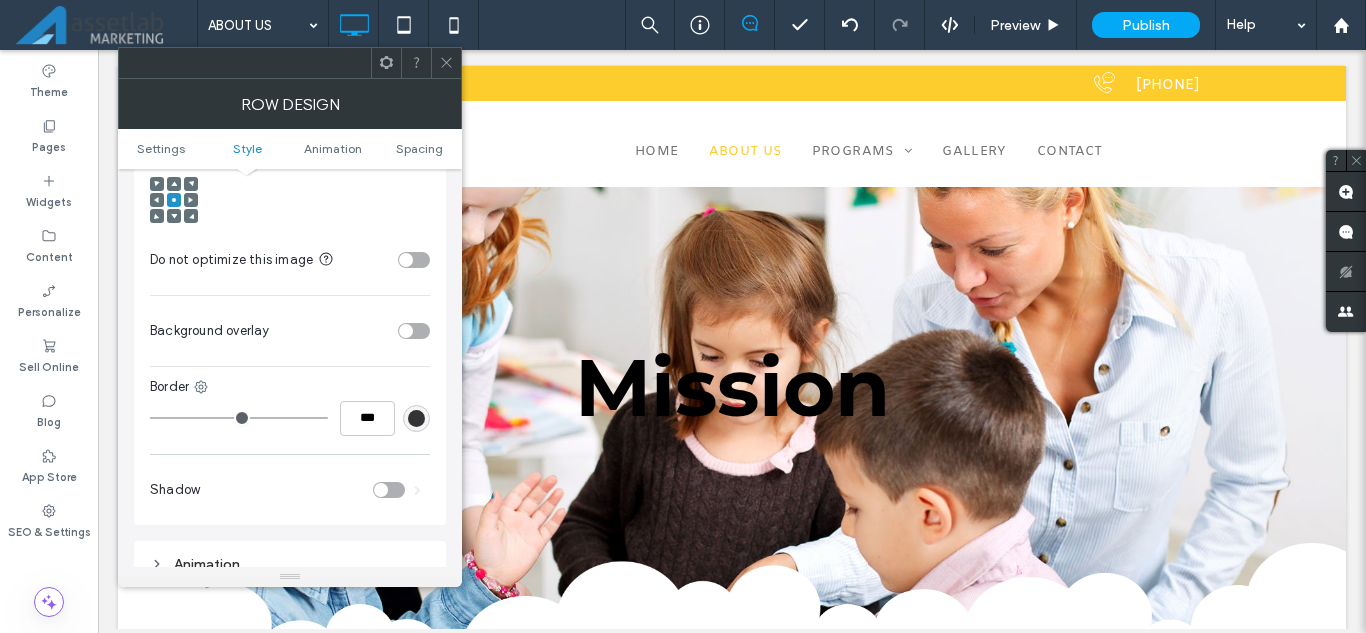 click at bounding box center [414, 331] 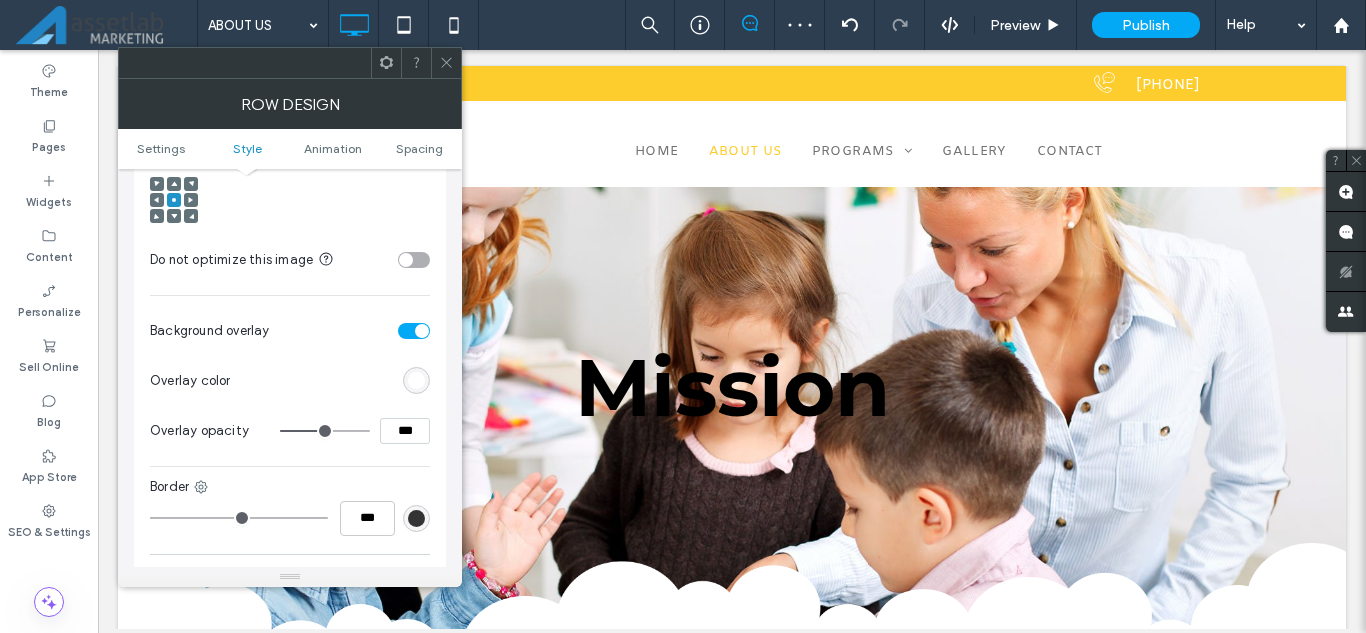 click 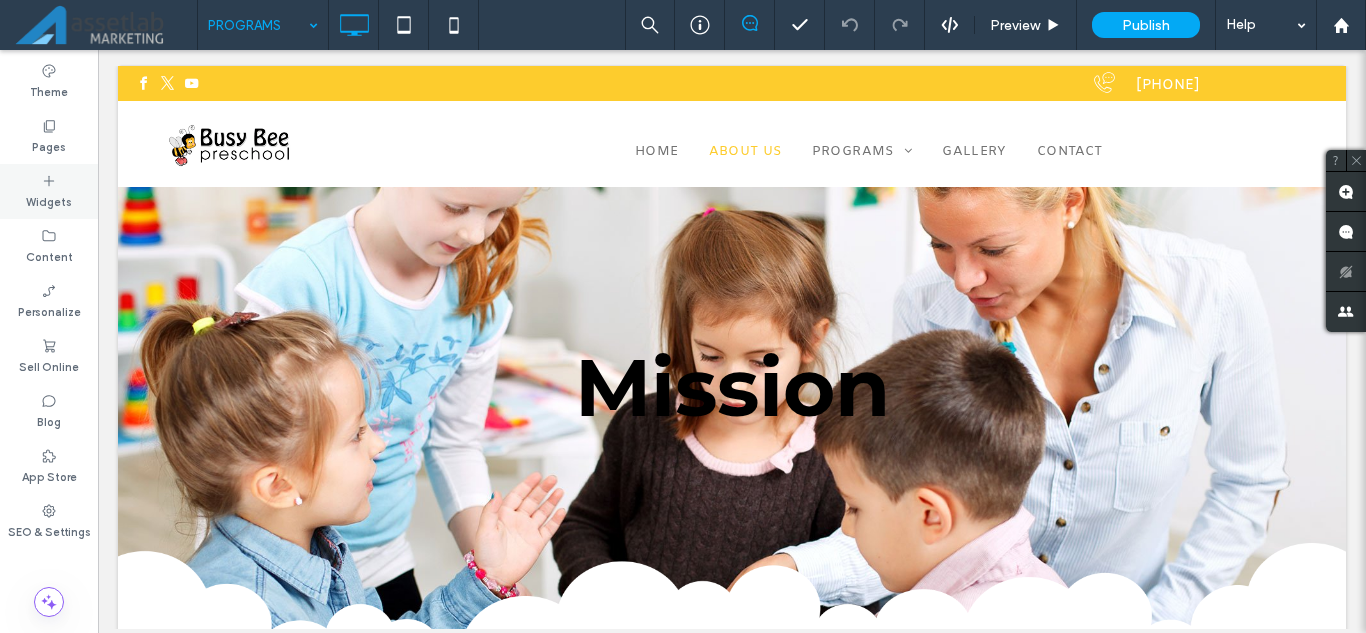 click on "Widgets" at bounding box center [49, 200] 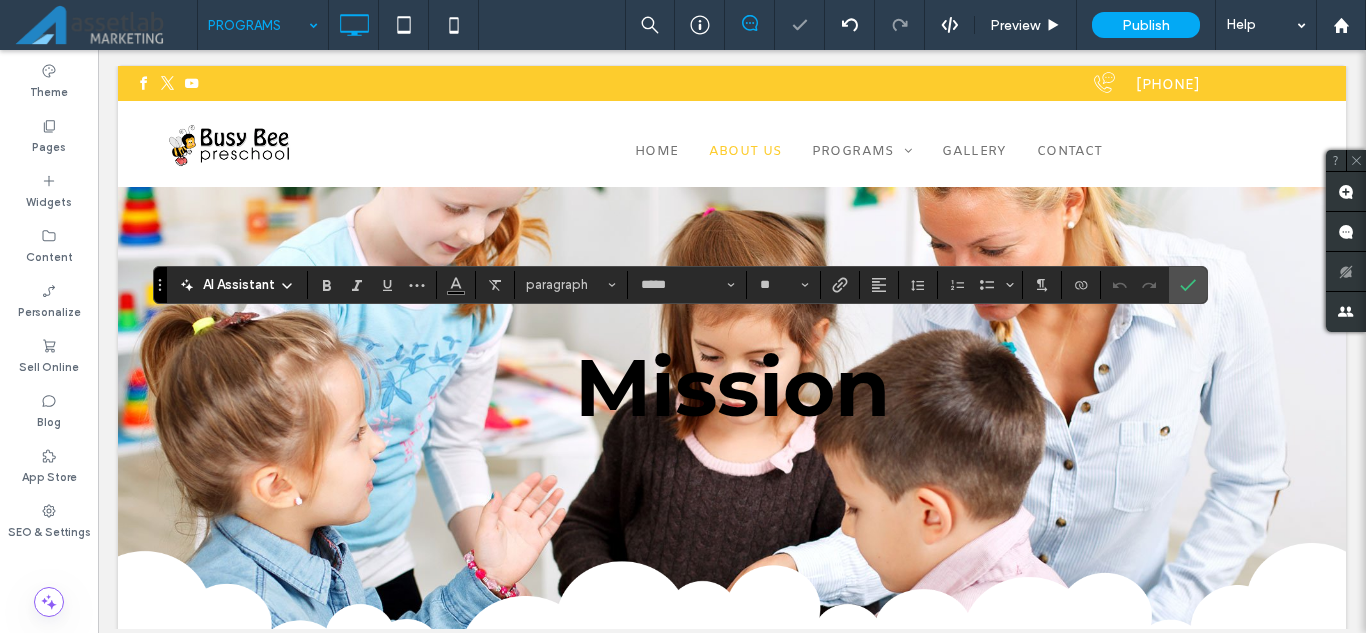 scroll, scrollTop: 0, scrollLeft: 0, axis: both 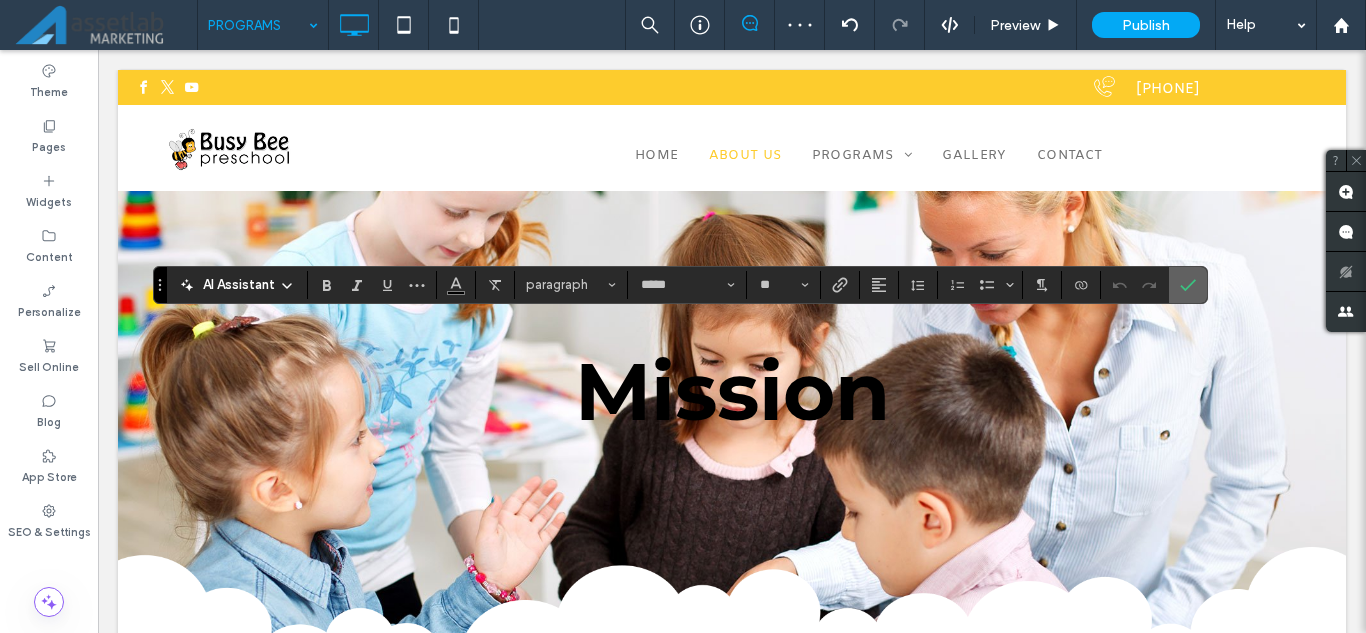 click 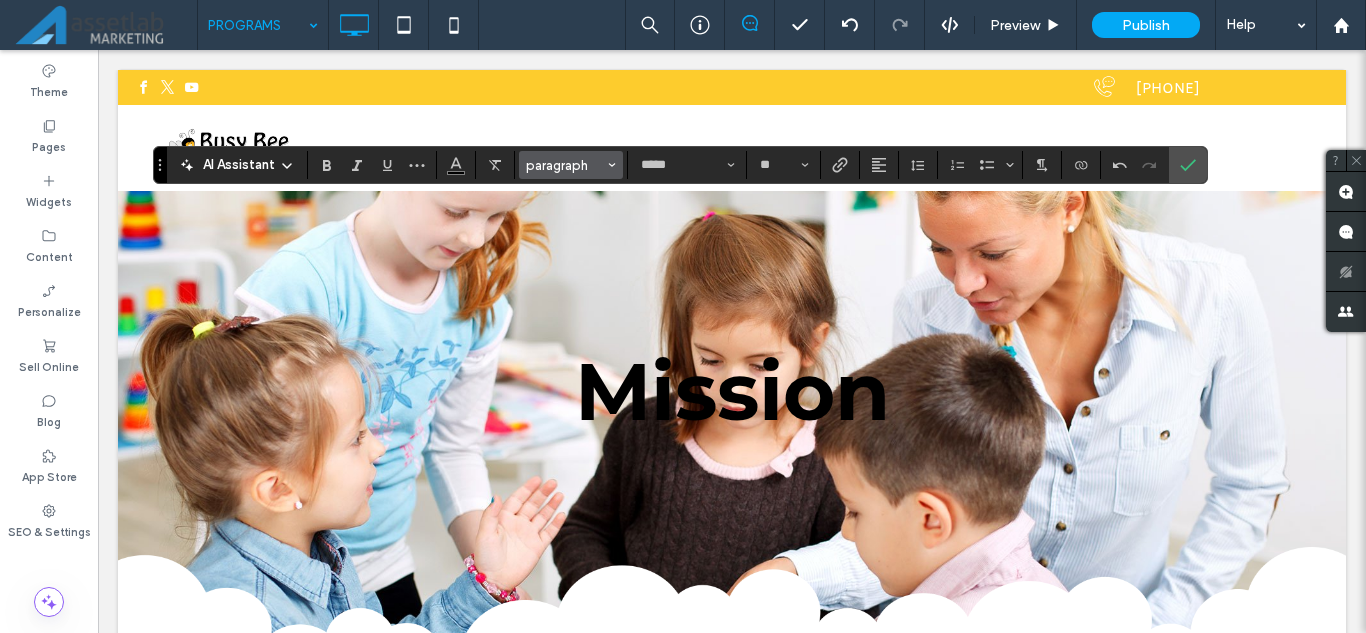 click on "paragraph" at bounding box center (565, 165) 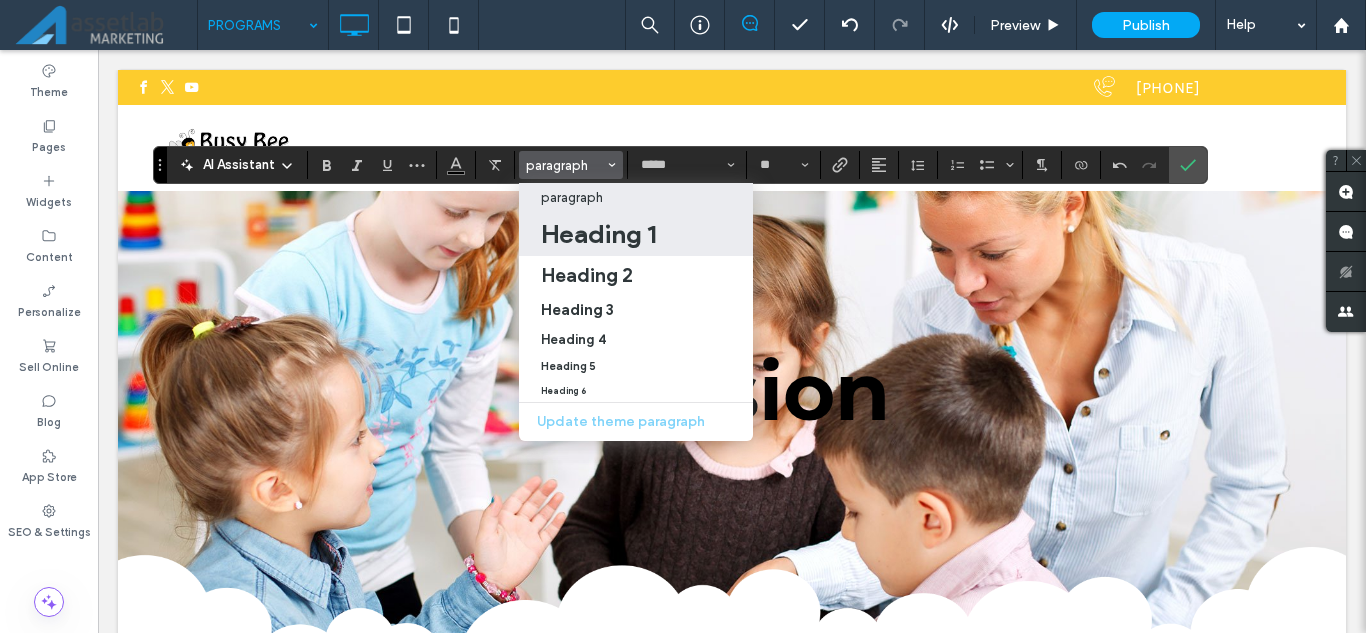 click on "Heading 1" at bounding box center [598, 234] 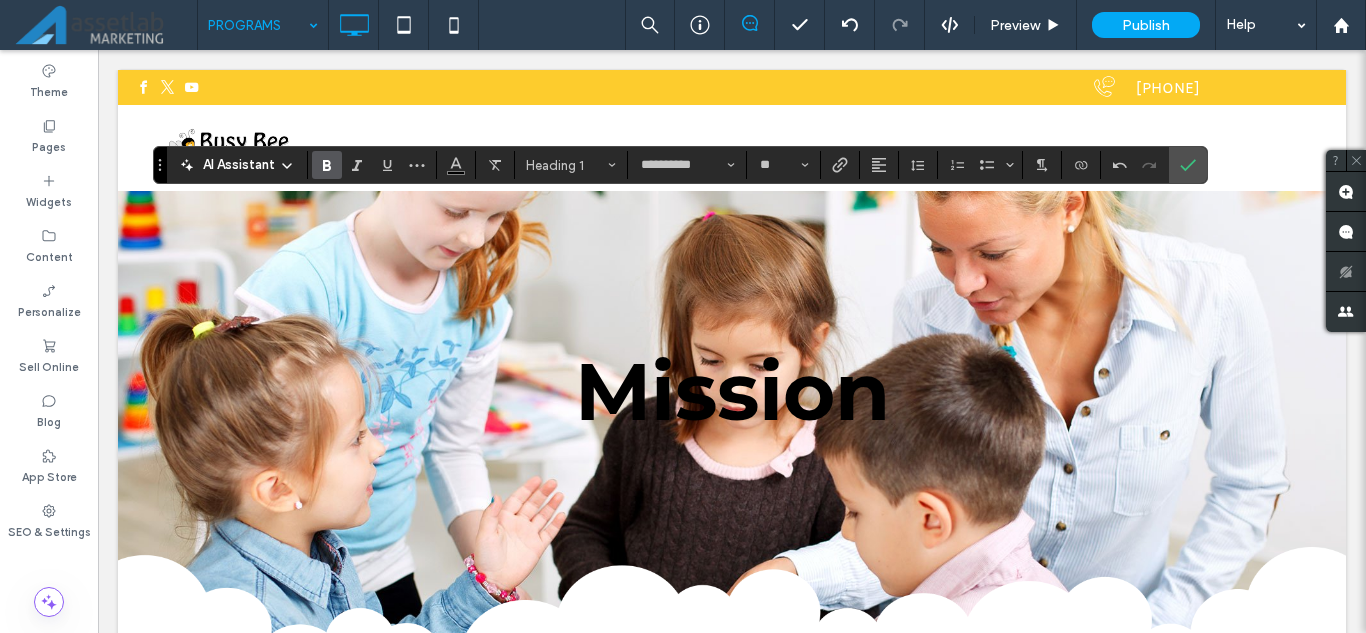 click 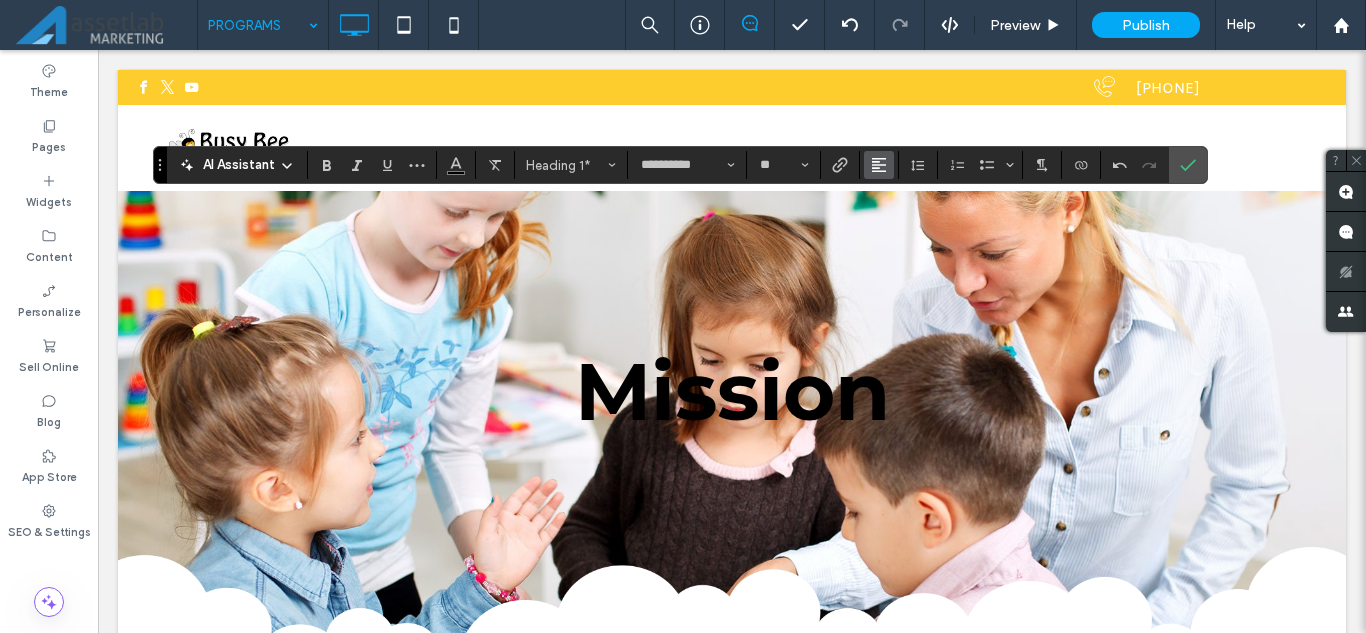 click at bounding box center [879, 165] 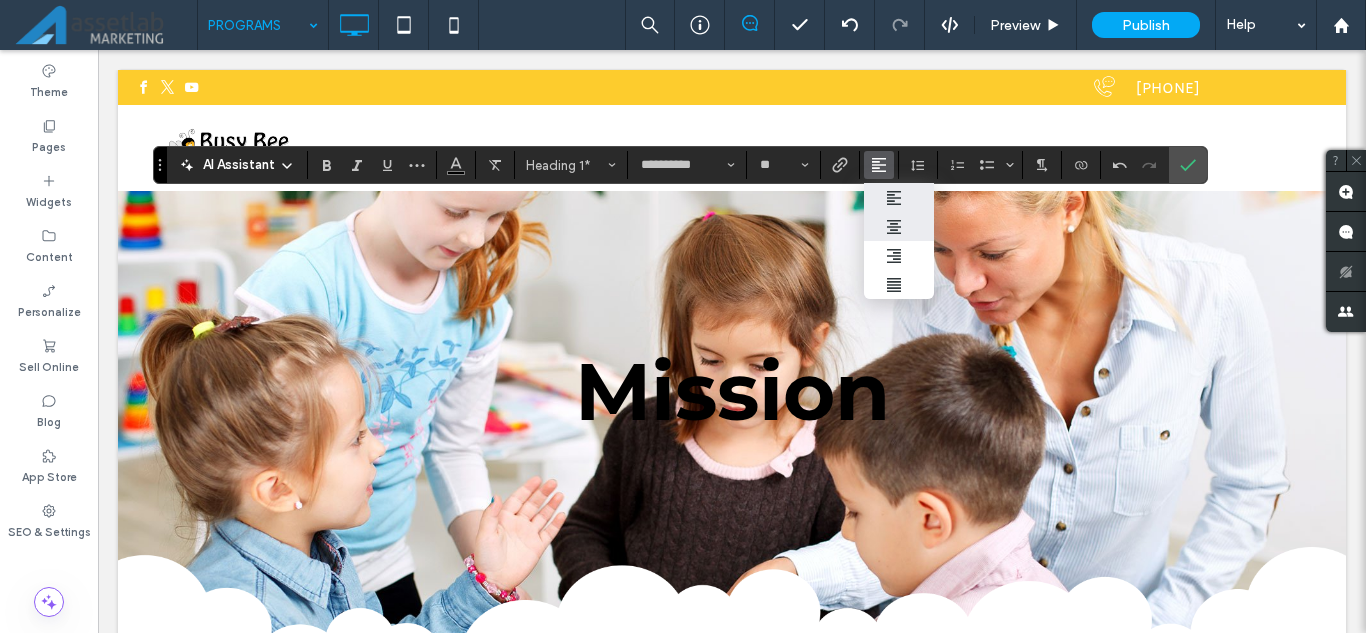 click 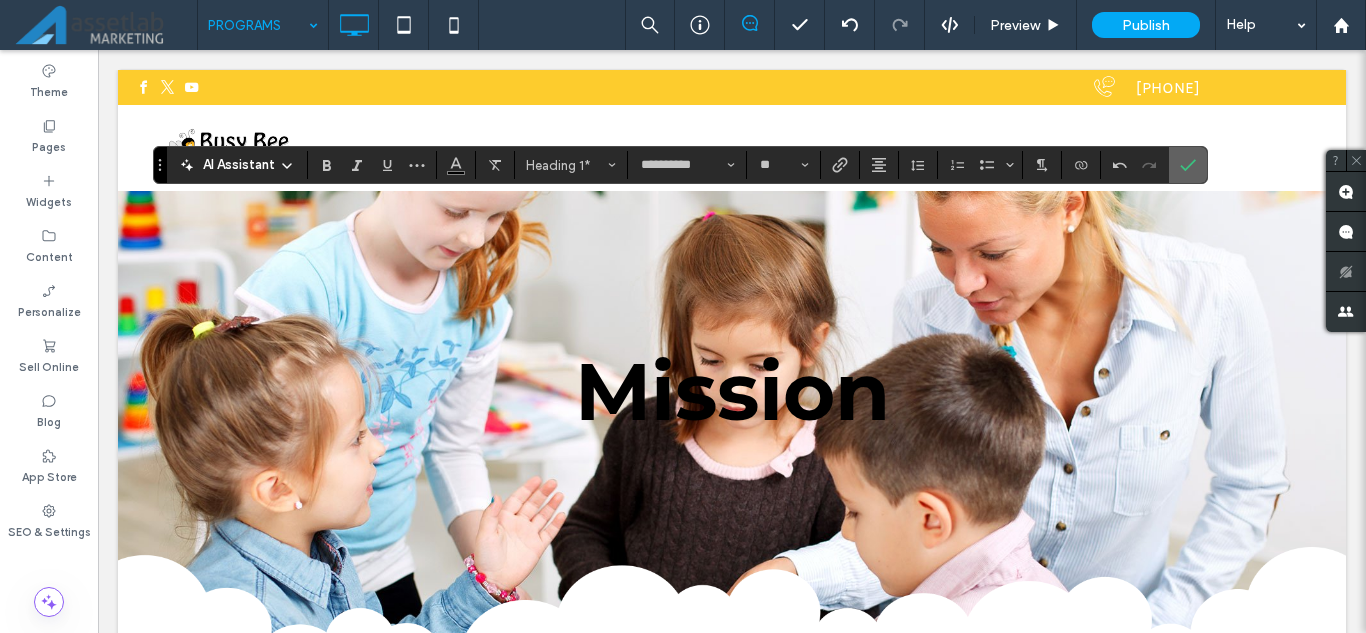 click at bounding box center [1188, 165] 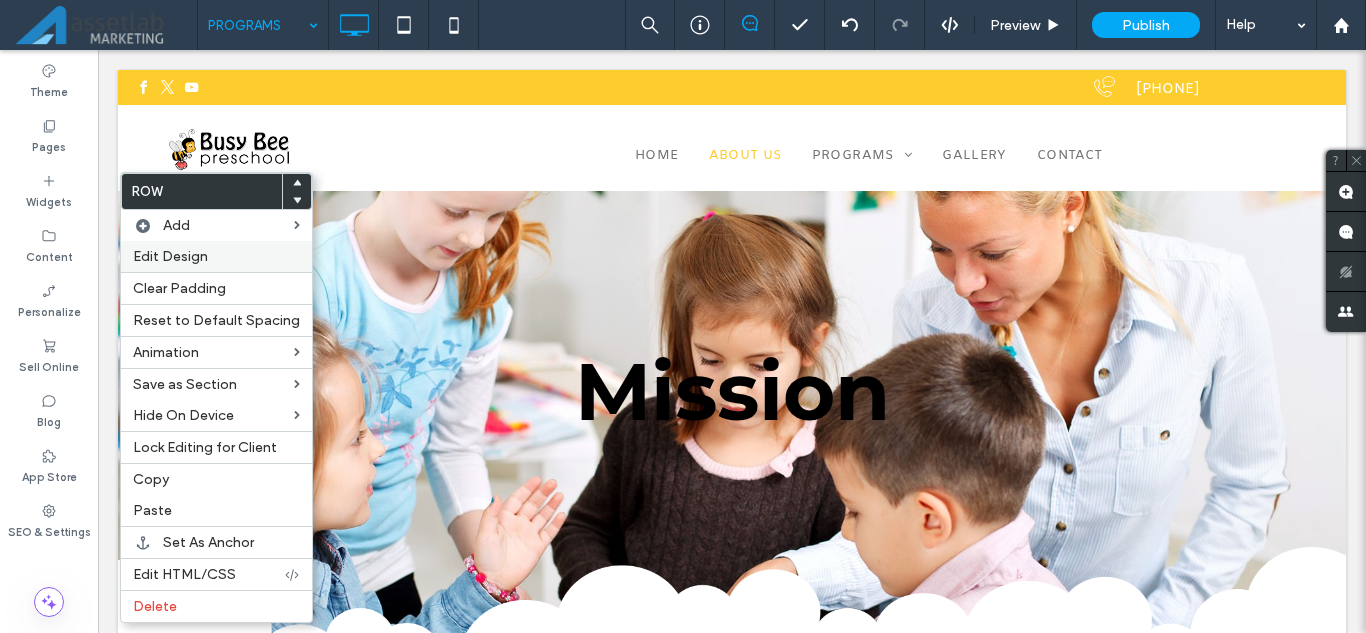 click on "Edit Design" at bounding box center [170, 256] 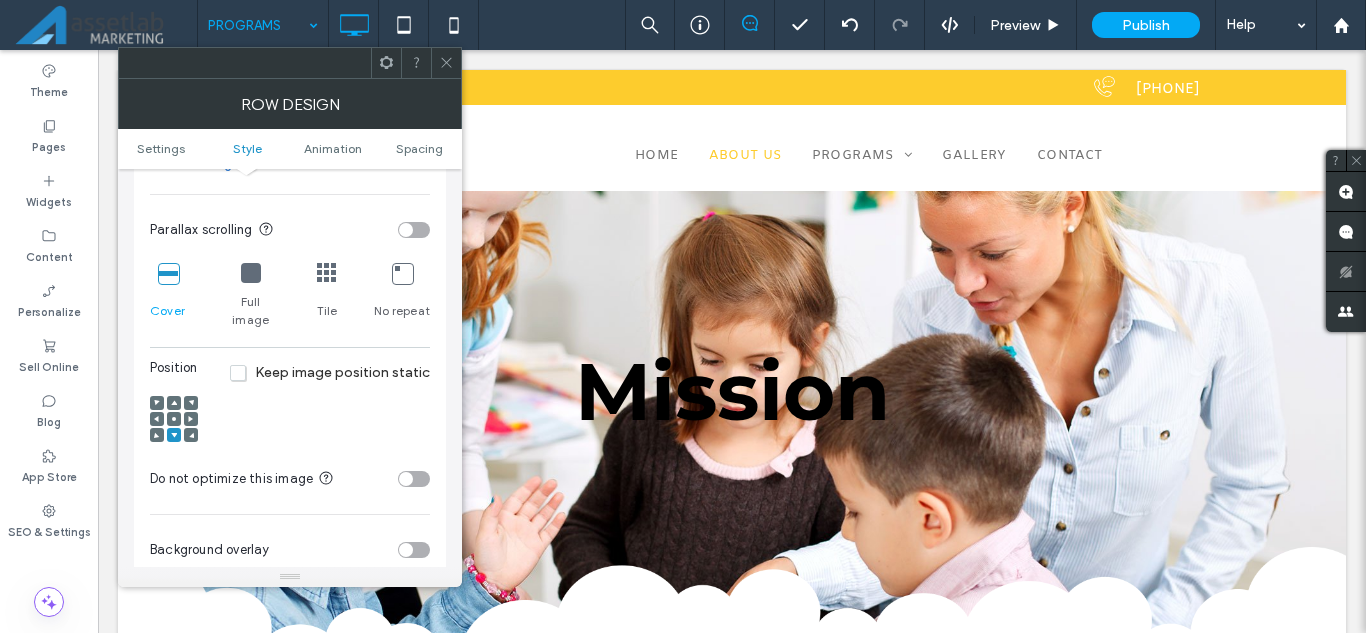 scroll, scrollTop: 600, scrollLeft: 0, axis: vertical 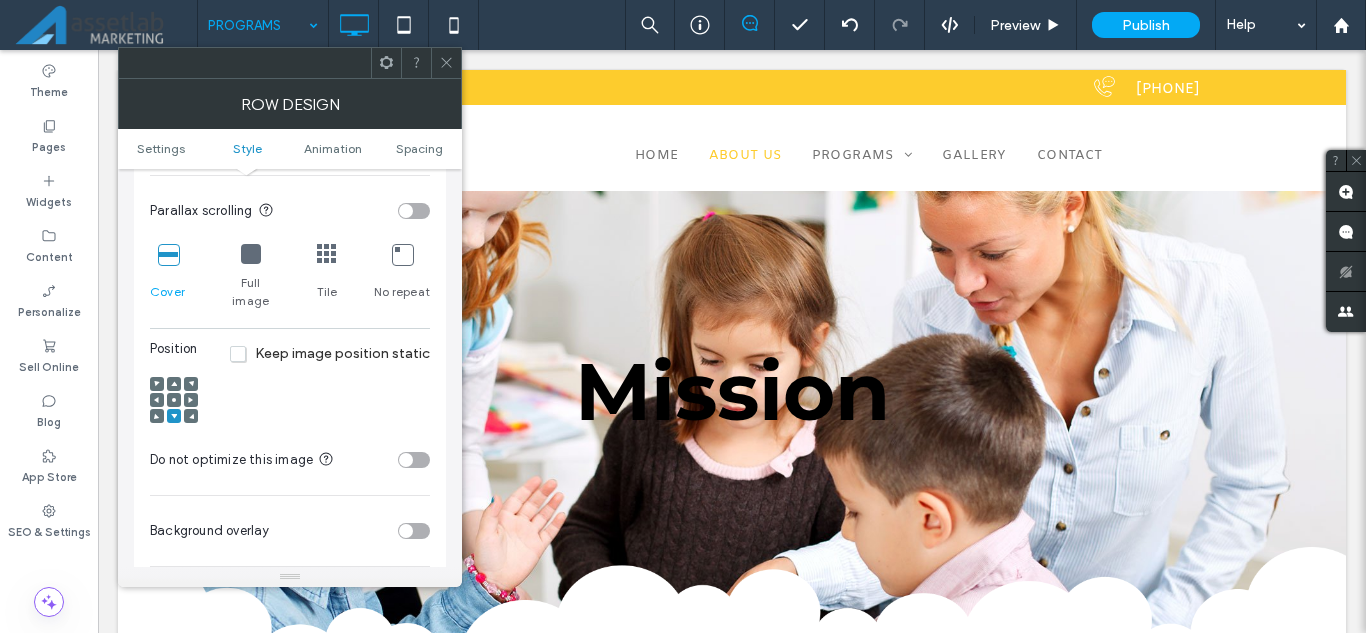 click at bounding box center [414, 531] 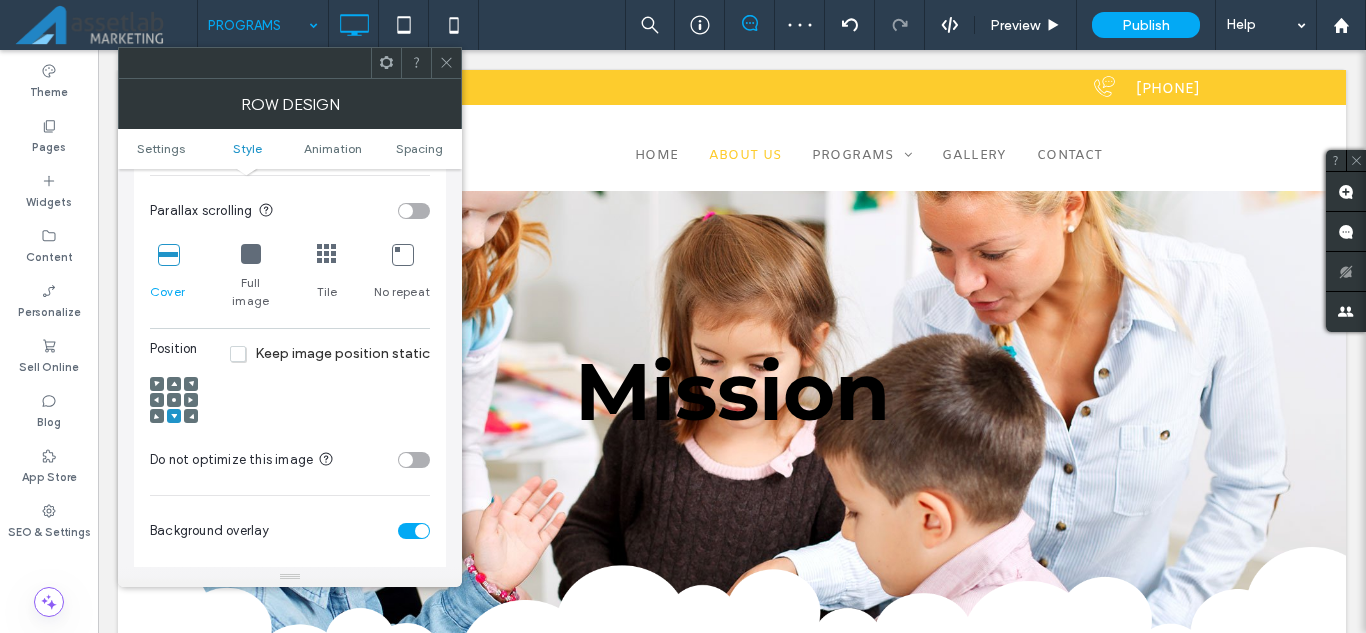 click 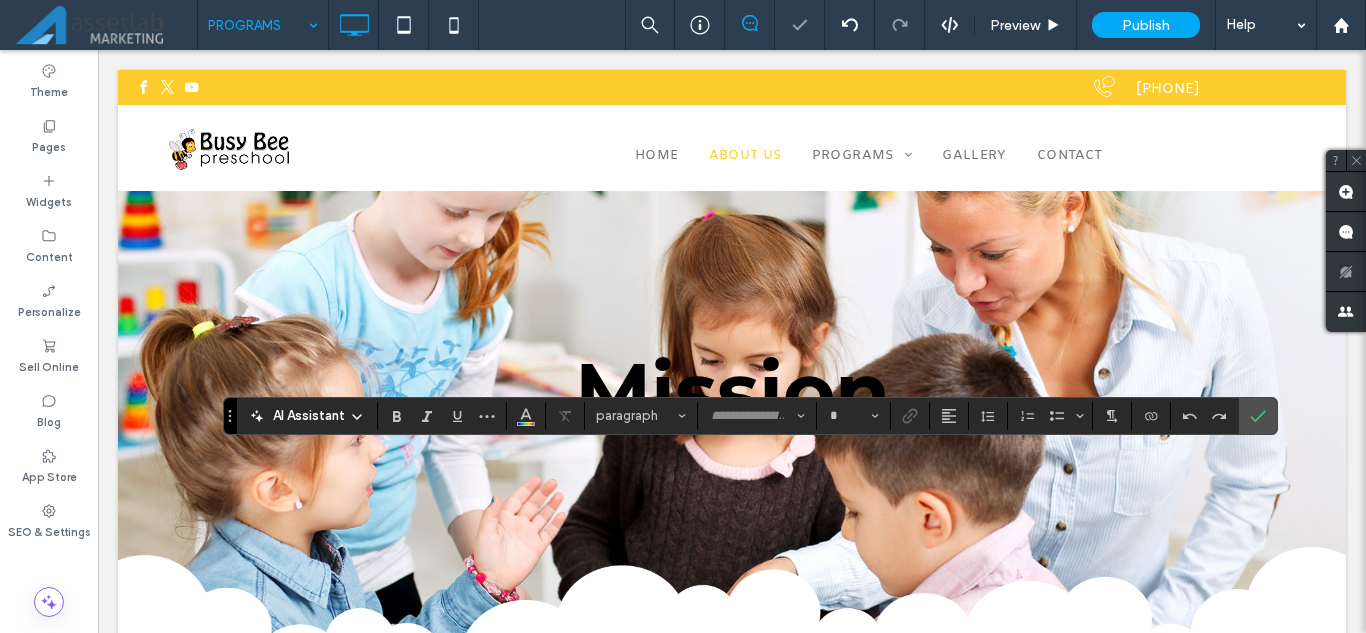 type on "*****" 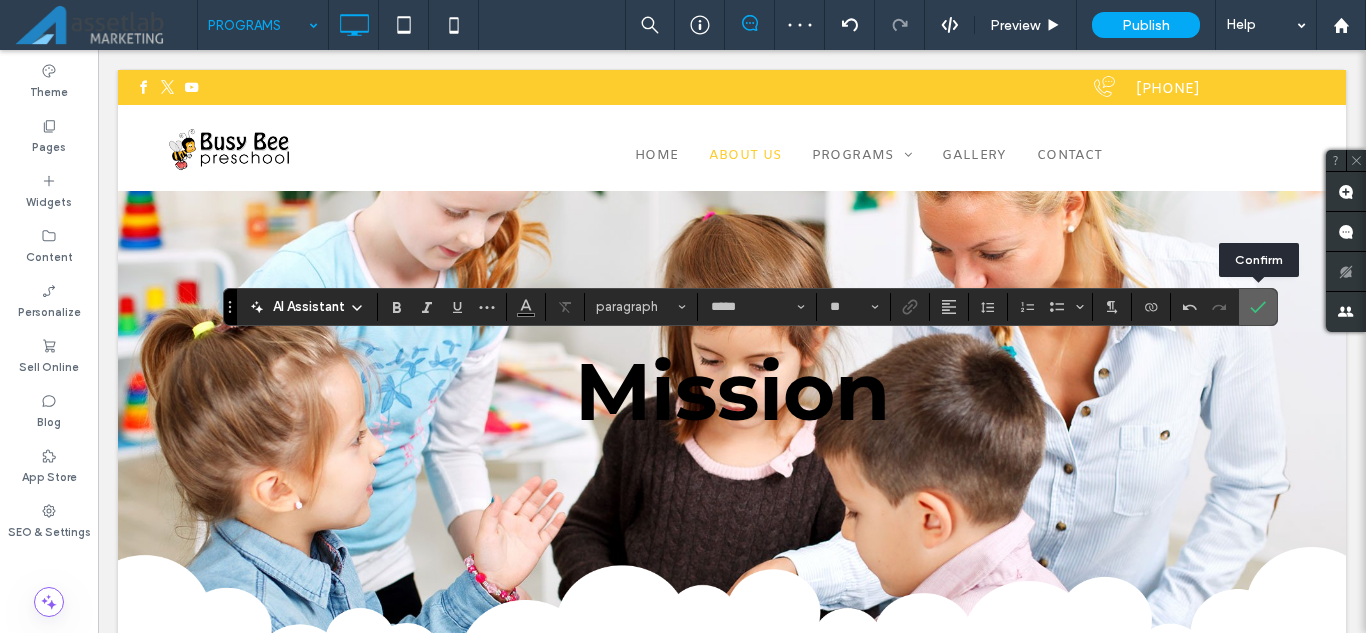 click 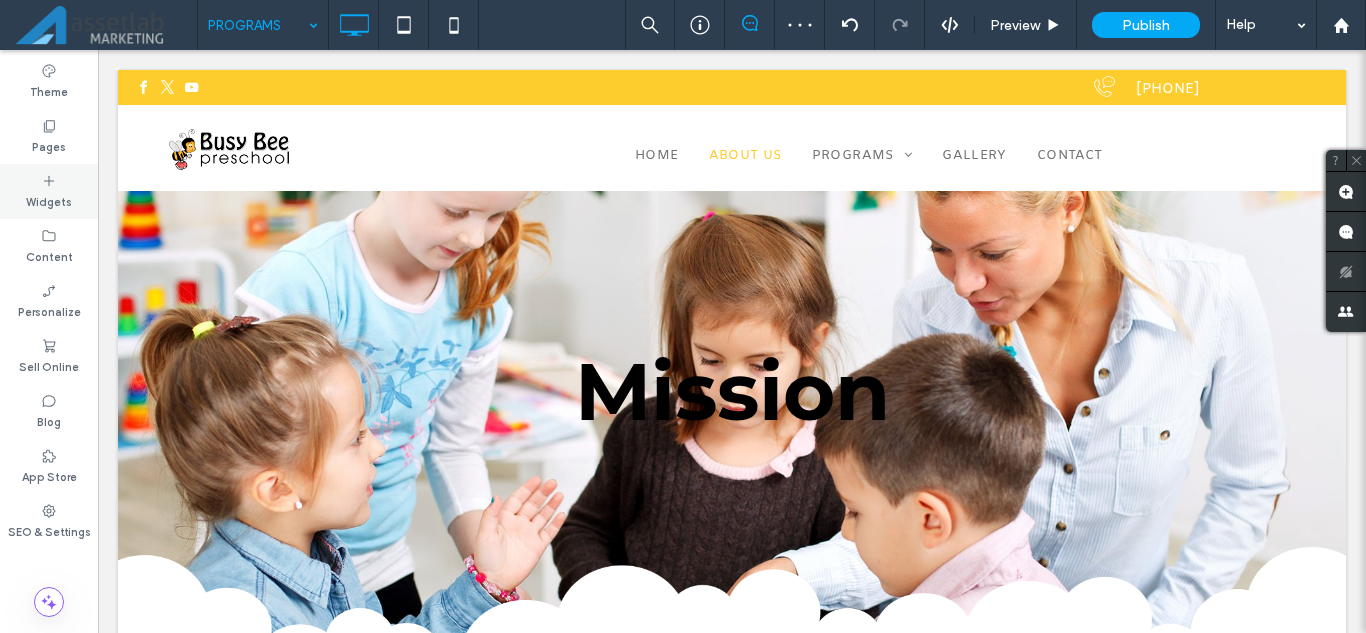 click on "Widgets" at bounding box center [49, 191] 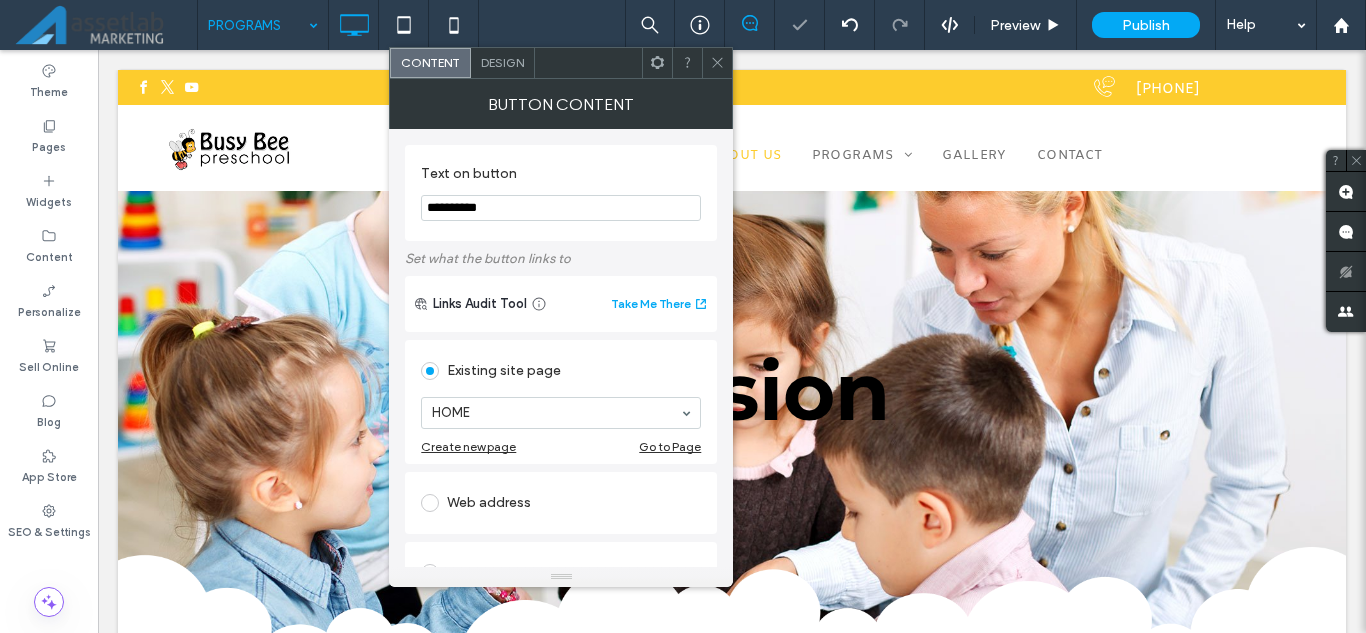 click on "**********" at bounding box center [561, 208] 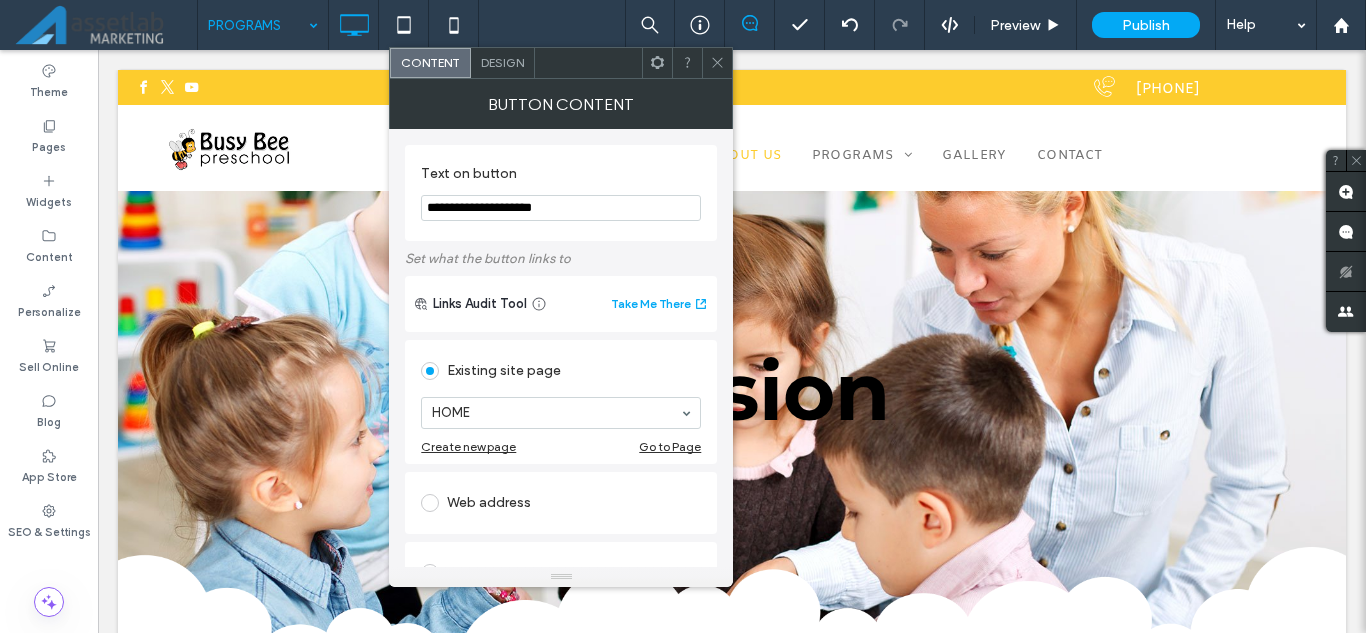 type on "**********" 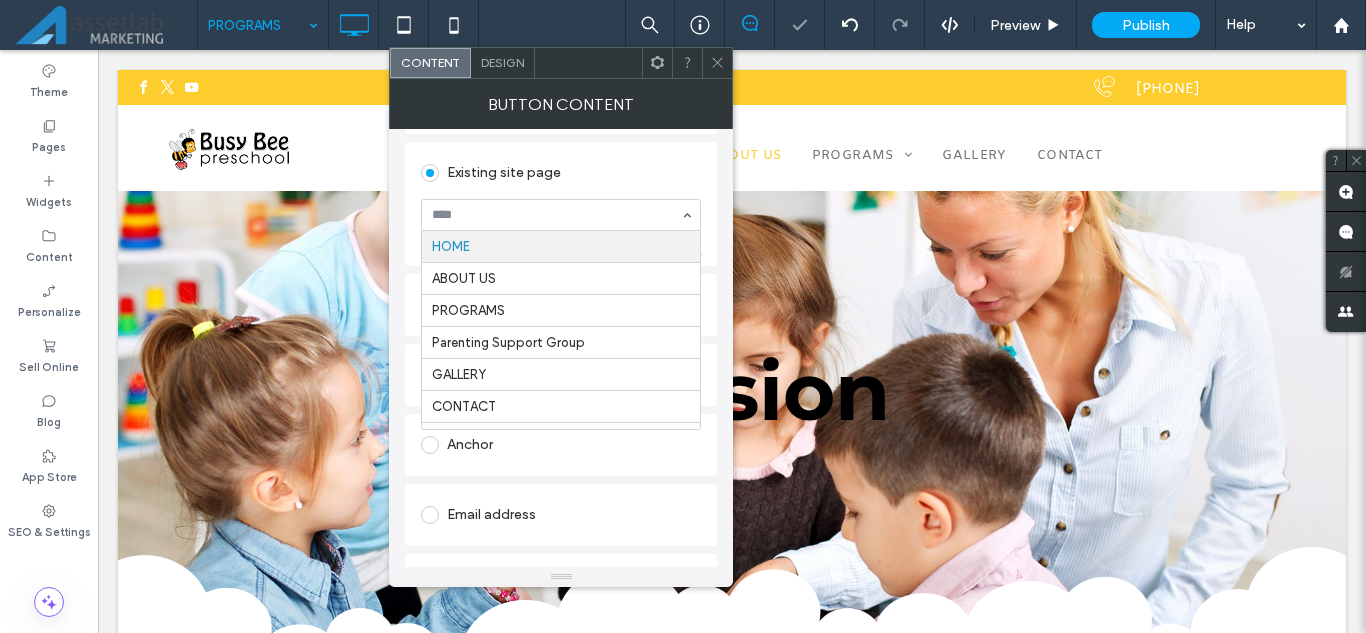 scroll, scrollTop: 200, scrollLeft: 0, axis: vertical 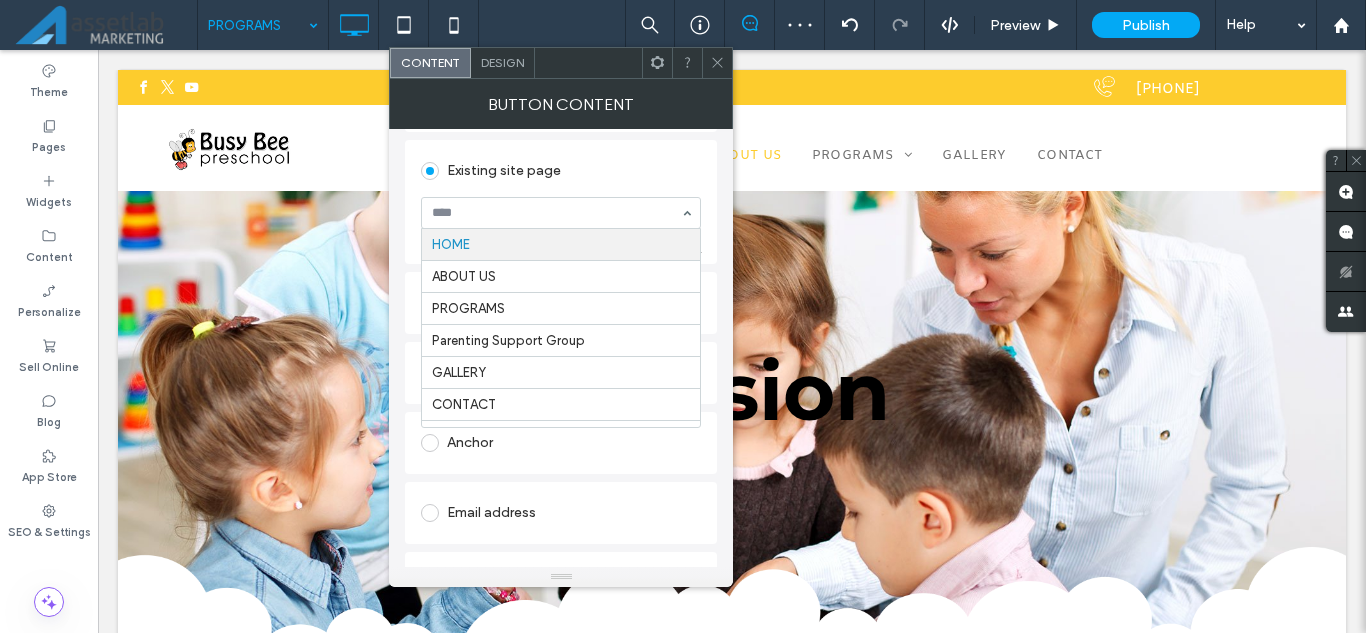 click on "Existing site page" at bounding box center (561, 171) 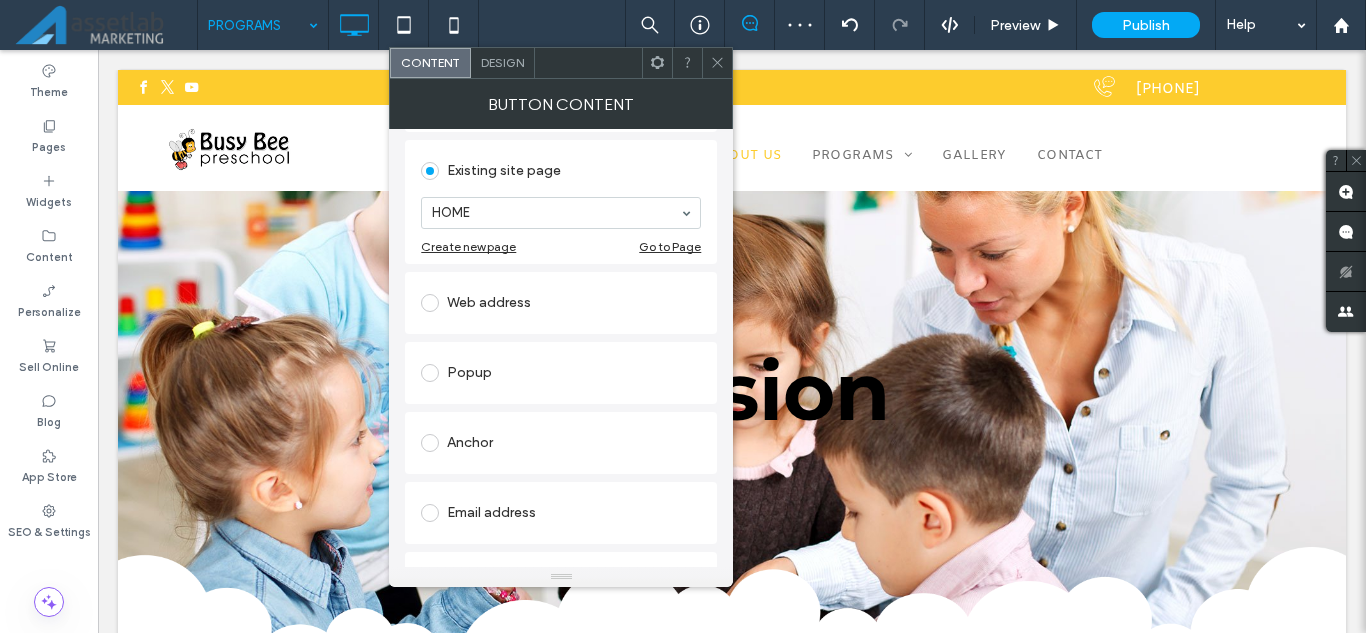 click at bounding box center (717, 63) 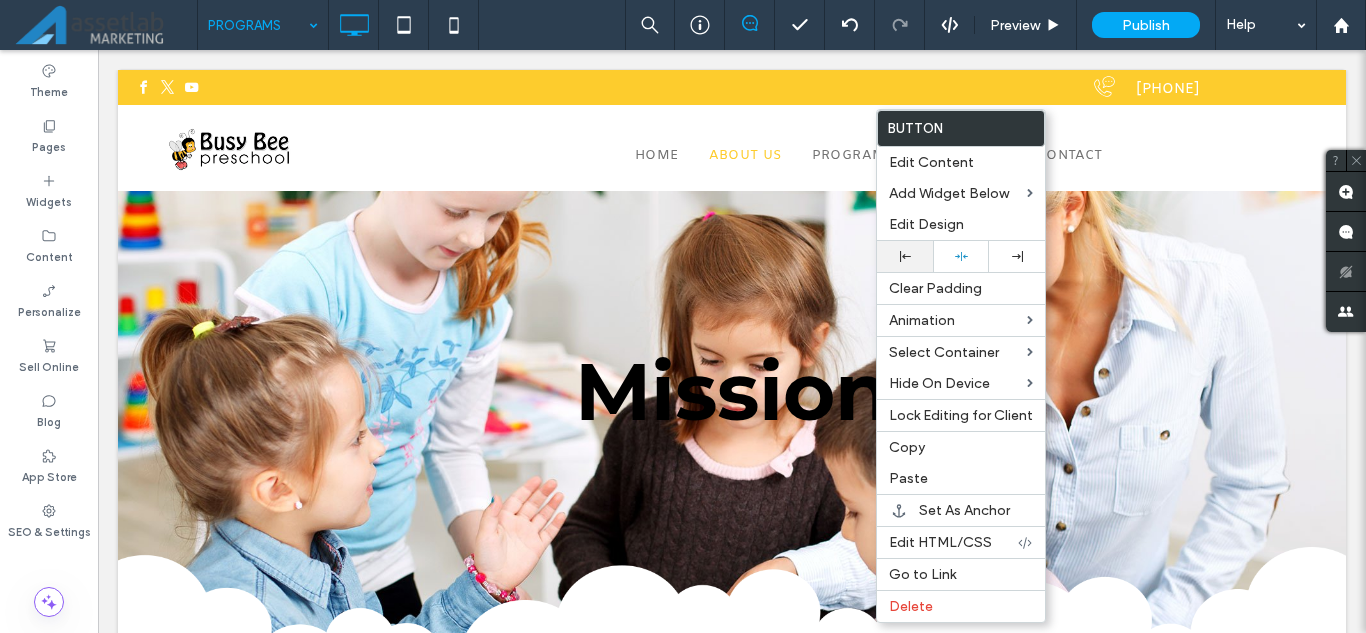 click at bounding box center [905, 256] 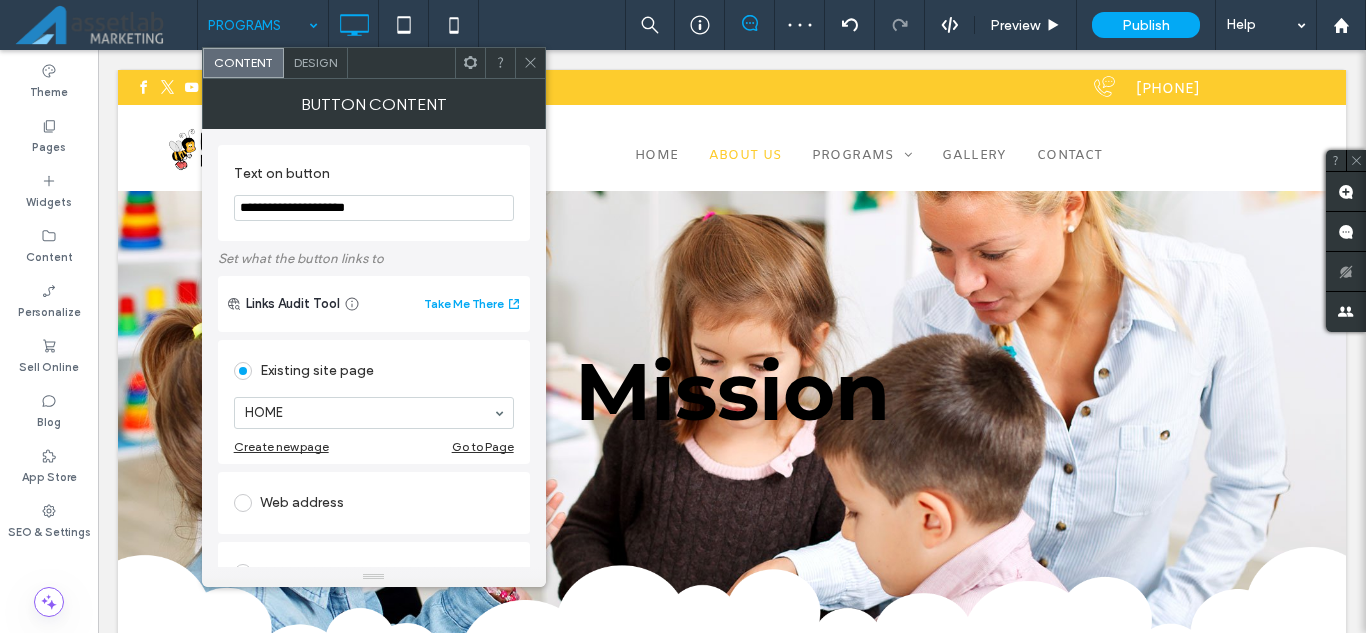 click on "Design" at bounding box center [315, 62] 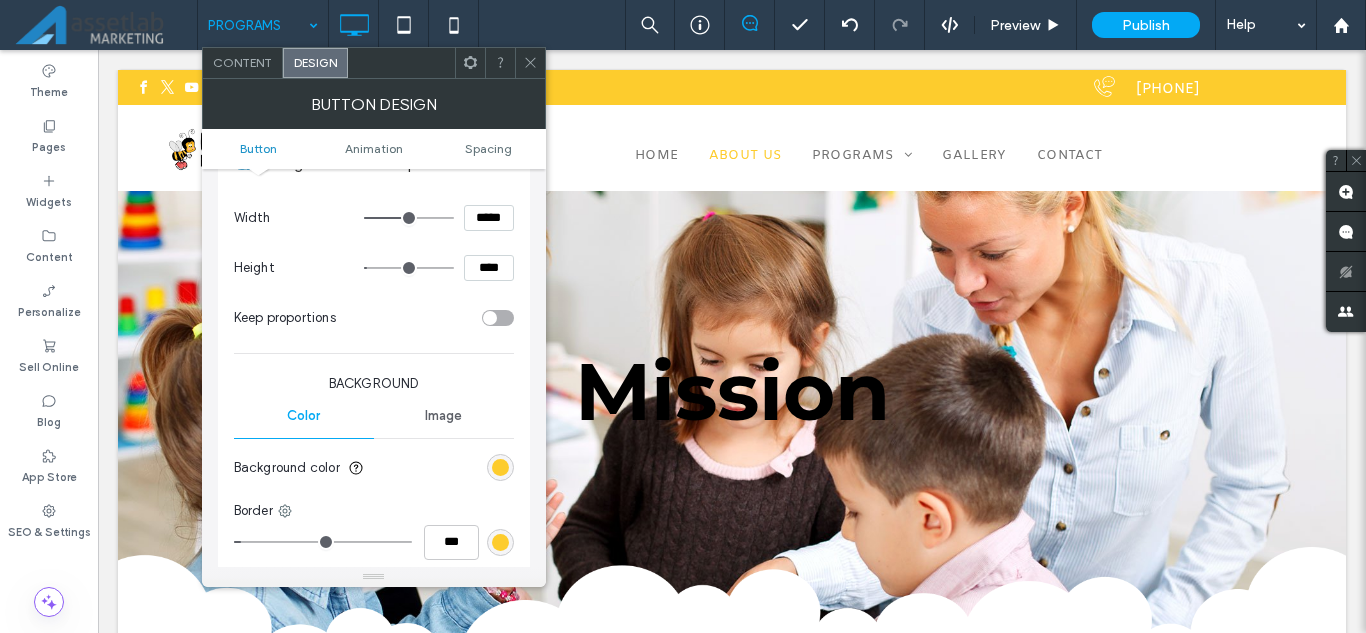 scroll, scrollTop: 300, scrollLeft: 0, axis: vertical 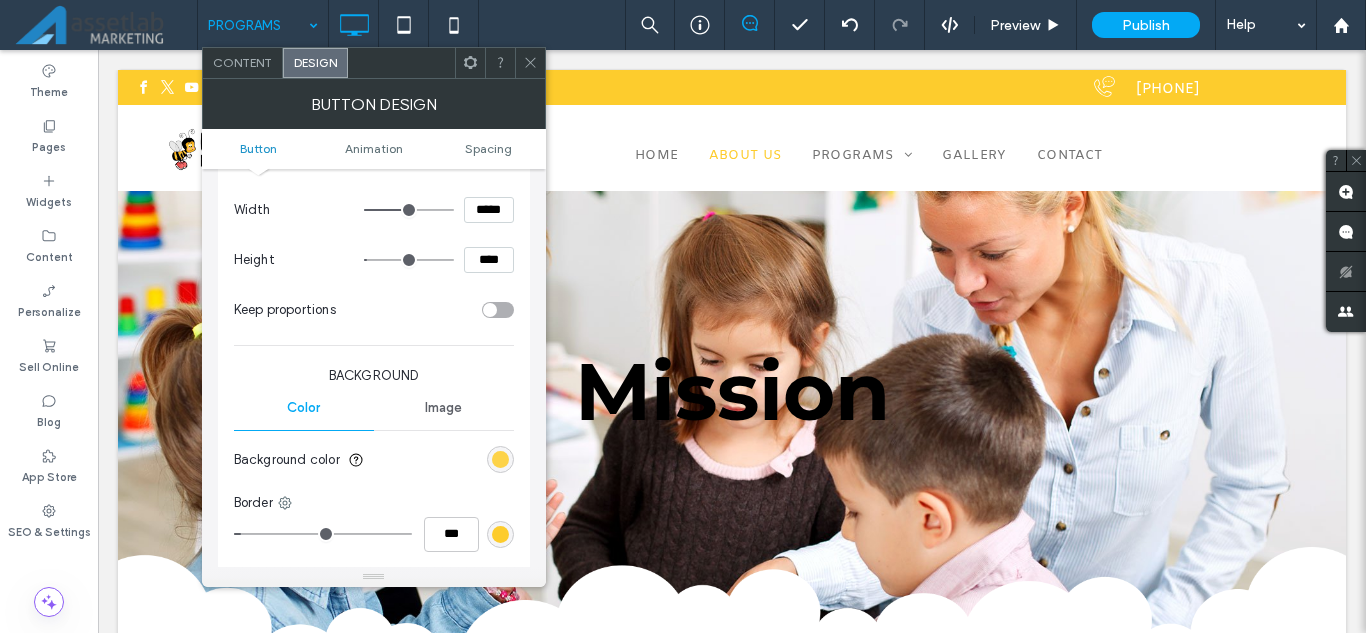 click at bounding box center (500, 459) 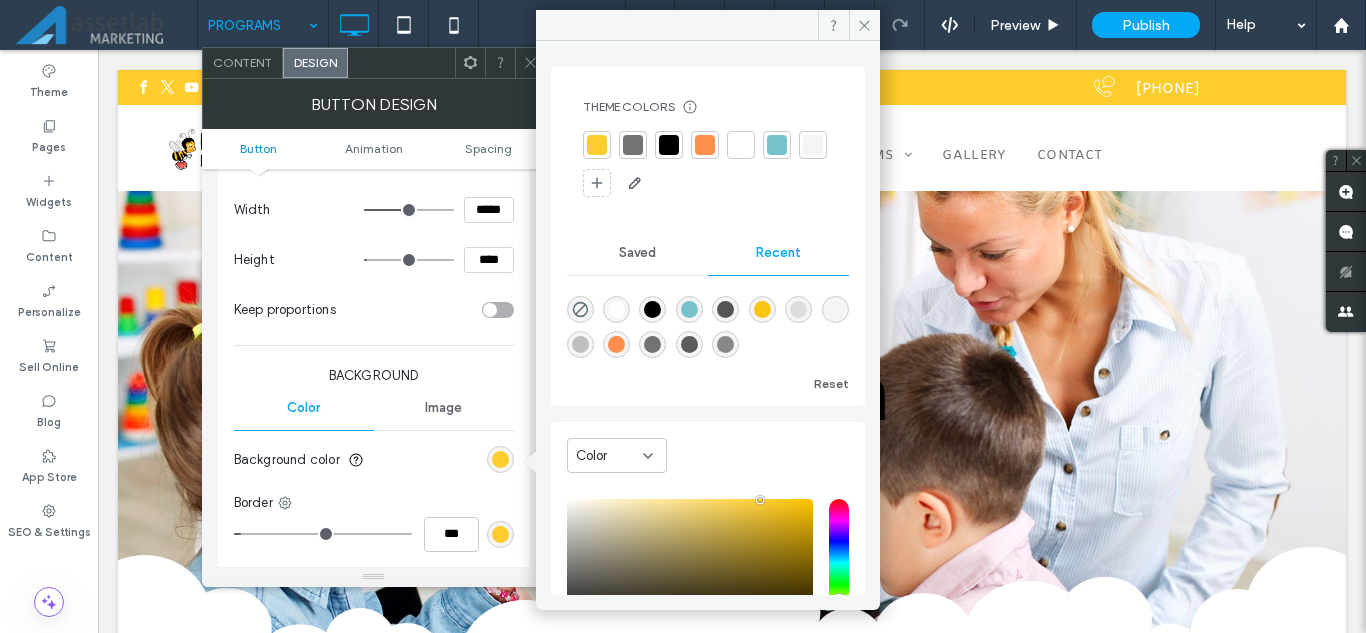 click at bounding box center [705, 145] 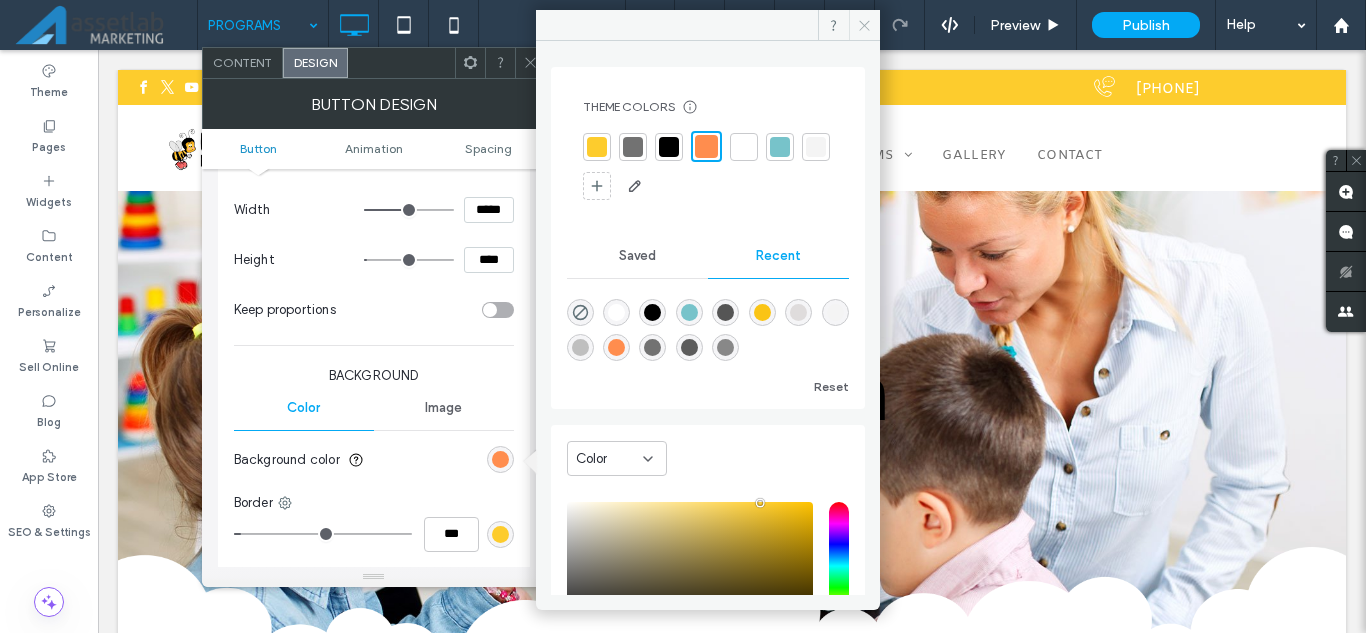 click at bounding box center (864, 25) 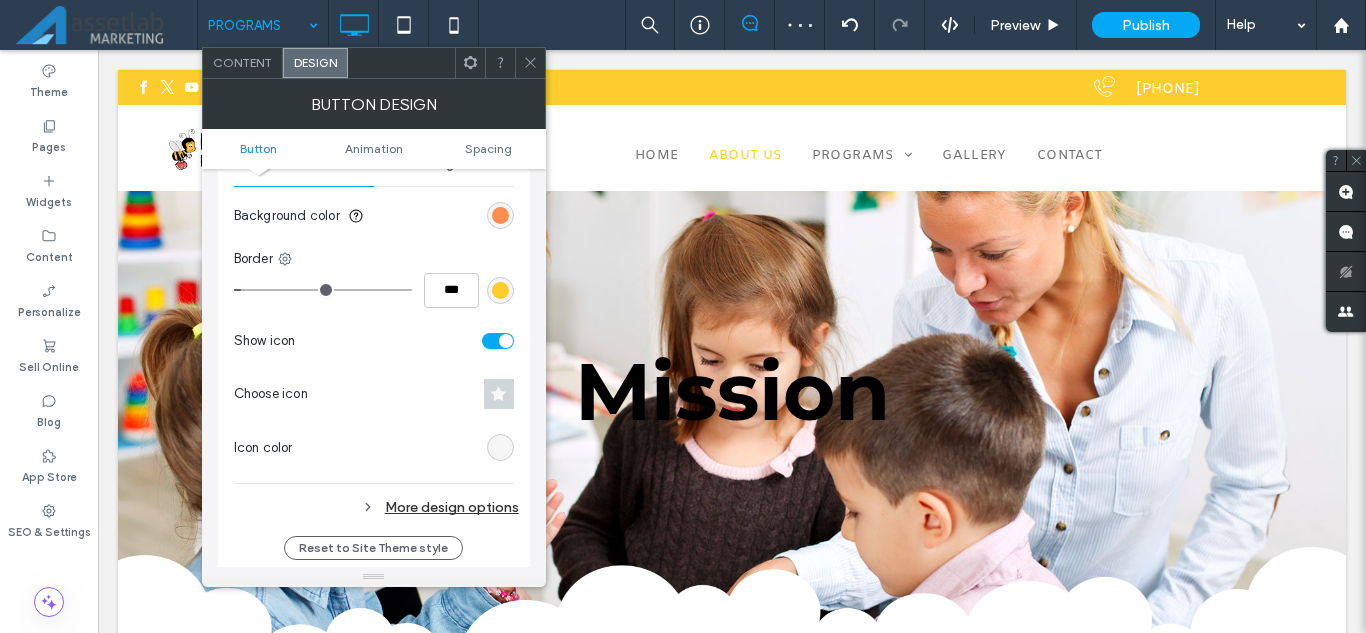 scroll, scrollTop: 600, scrollLeft: 0, axis: vertical 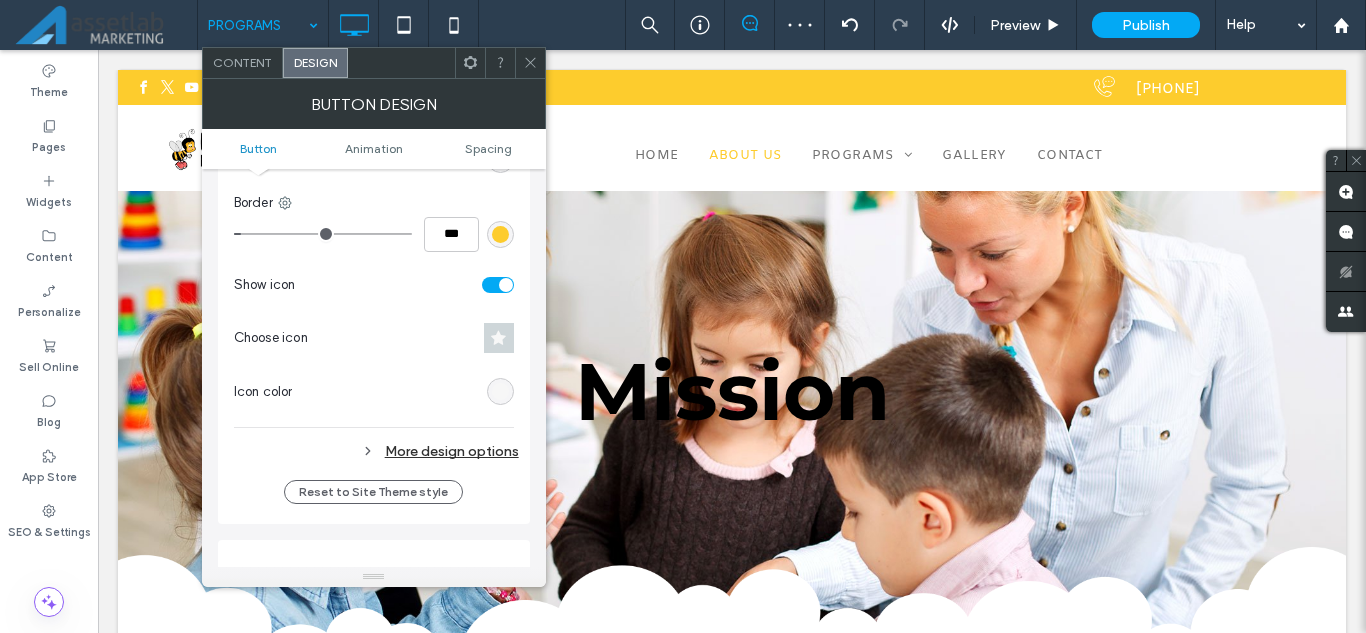 drag, startPoint x: 506, startPoint y: 234, endPoint x: 497, endPoint y: 240, distance: 10.816654 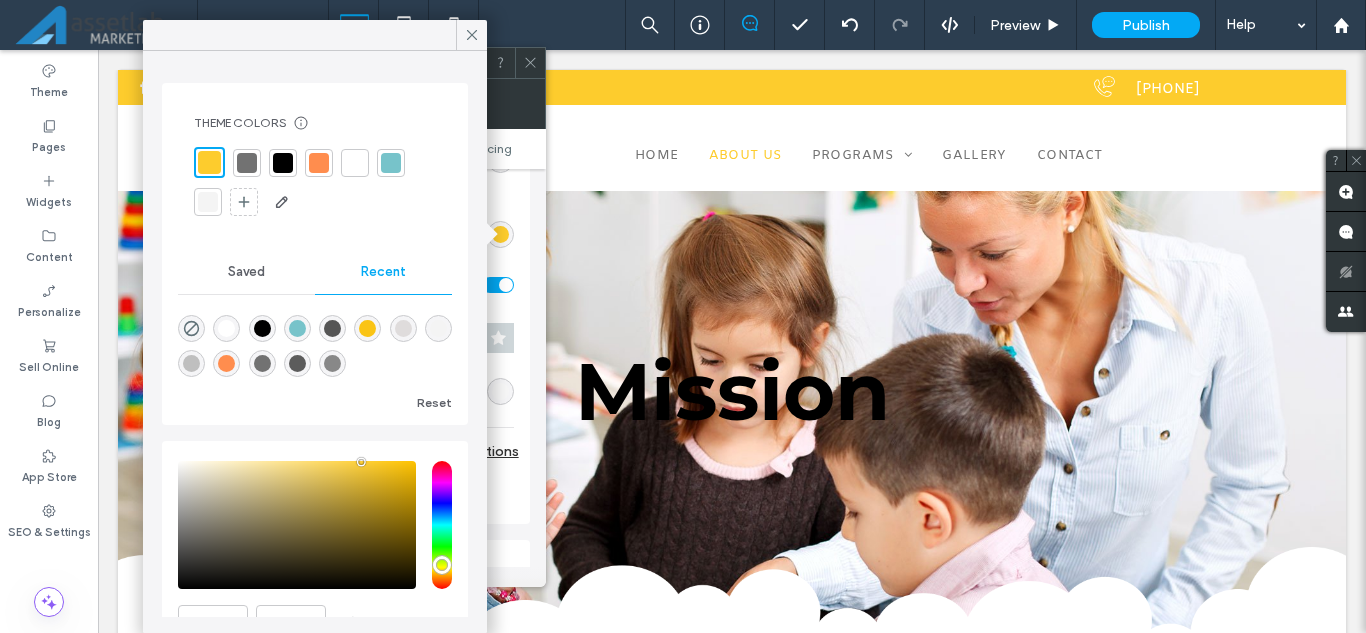 click at bounding box center [319, 163] 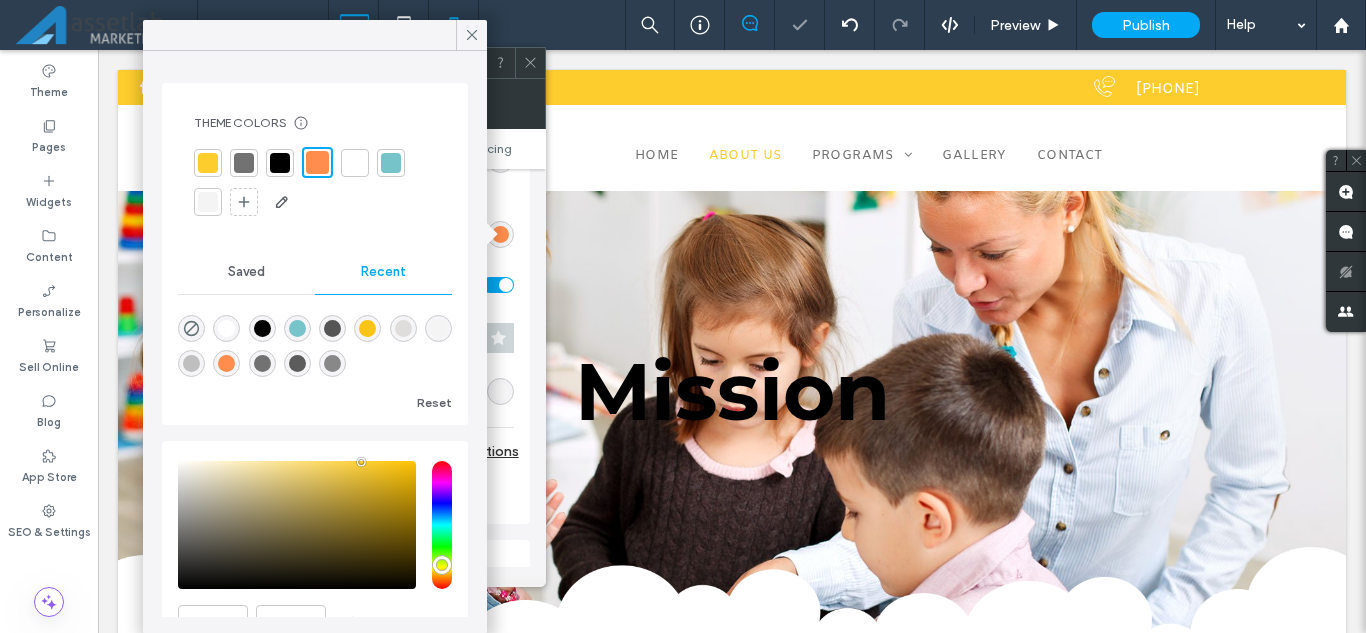 click 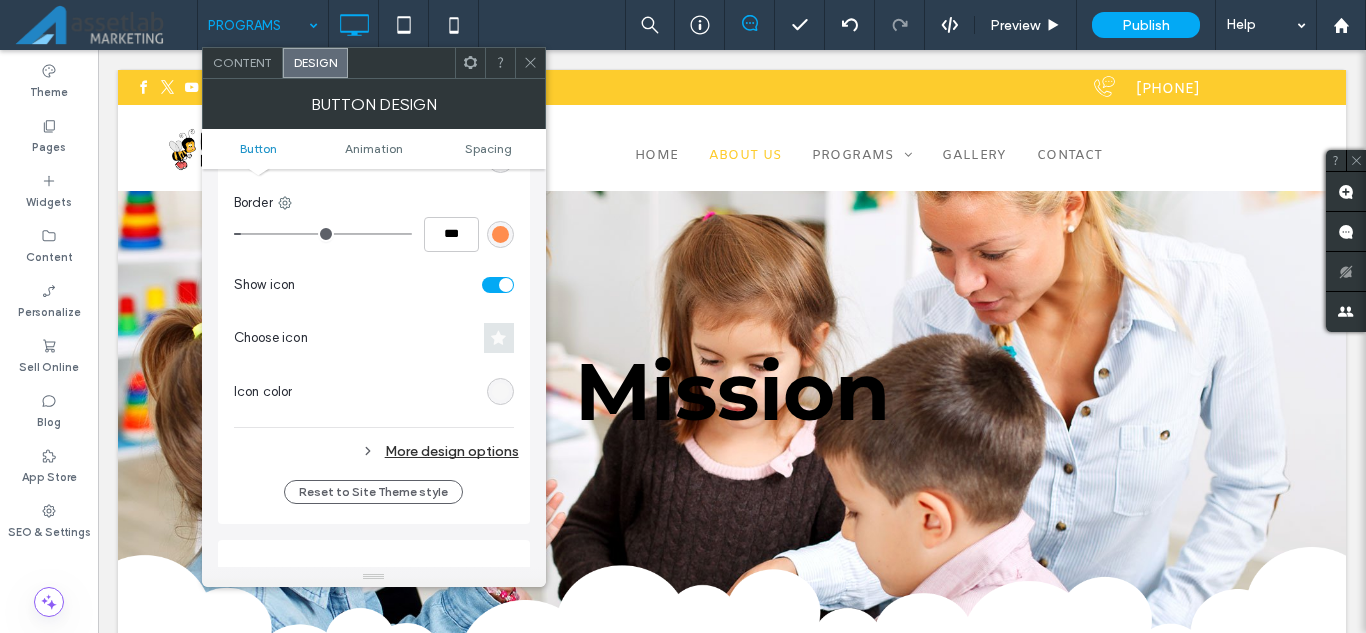 click at bounding box center (498, 338) 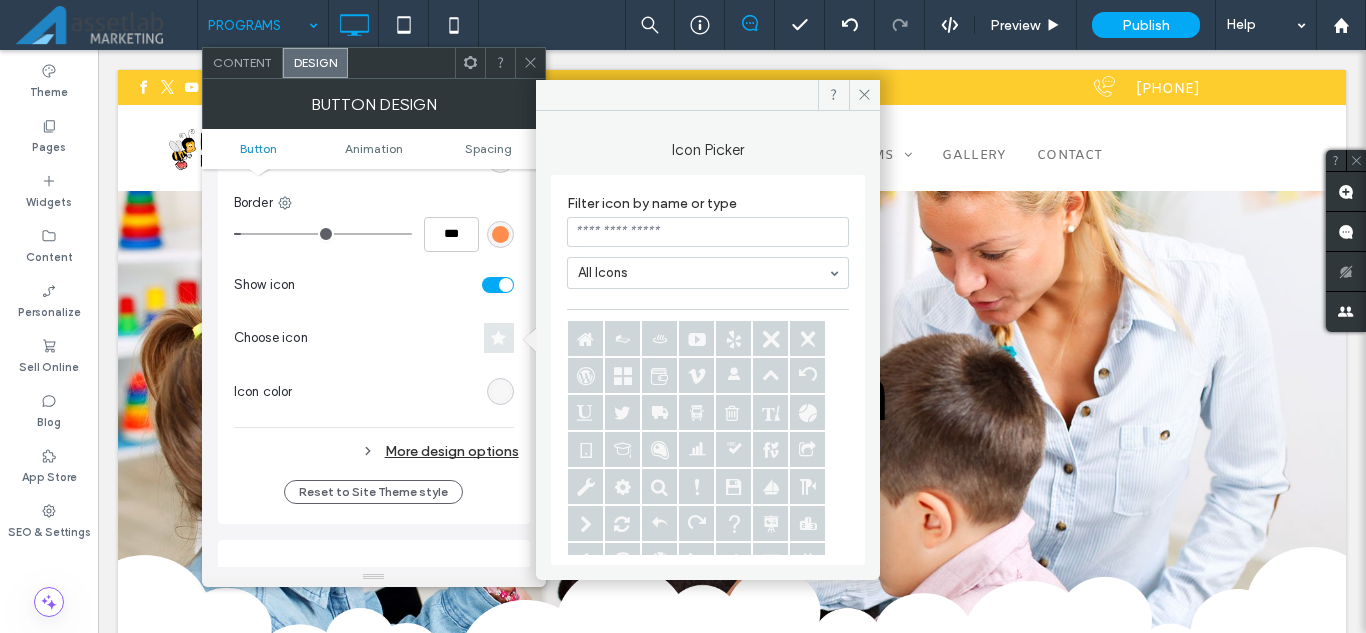 click at bounding box center (498, 338) 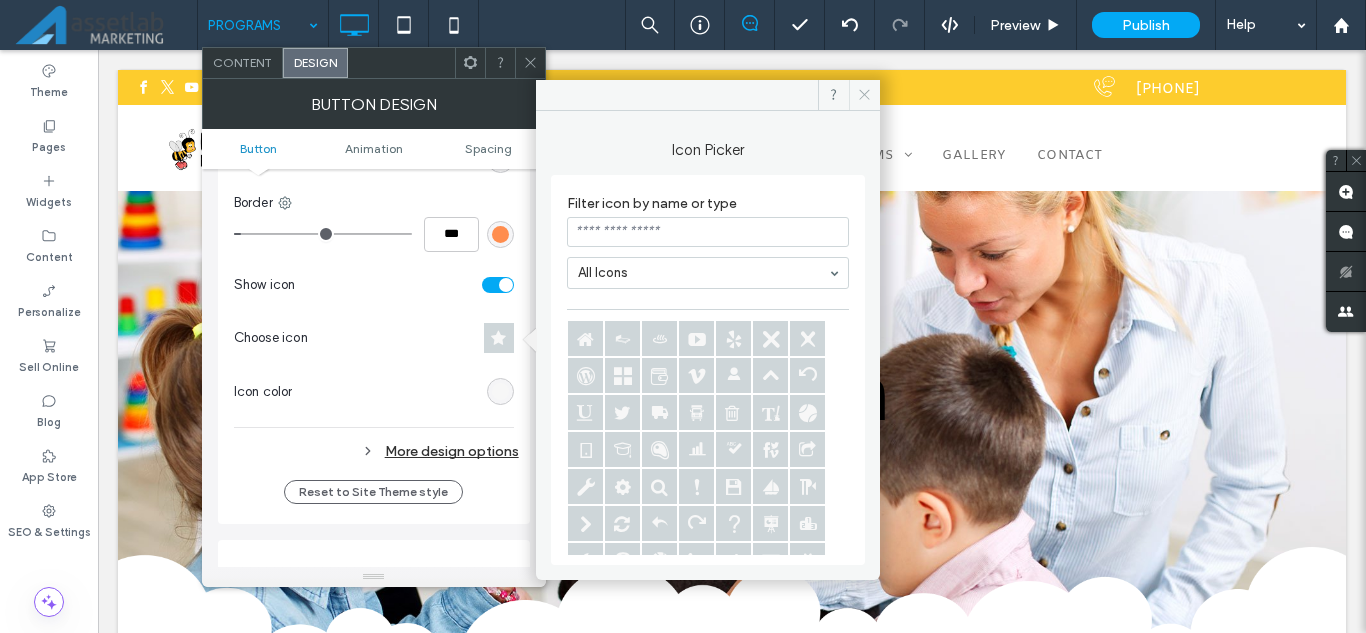 click 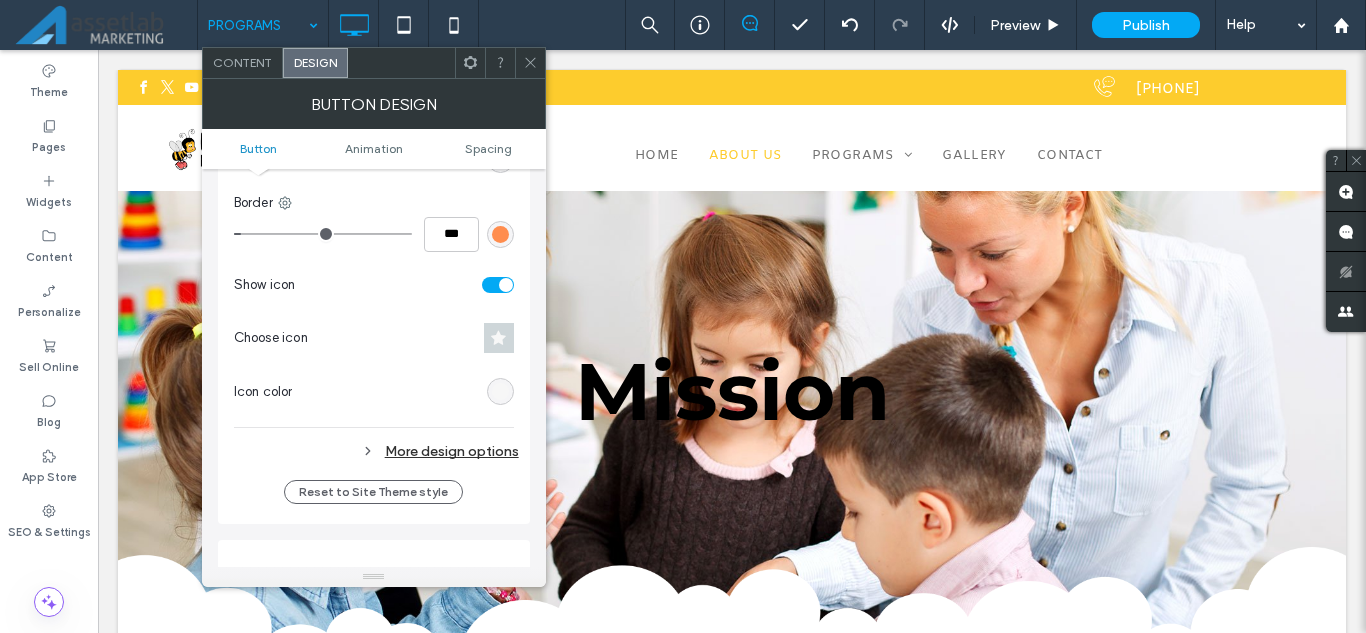 click at bounding box center (530, 63) 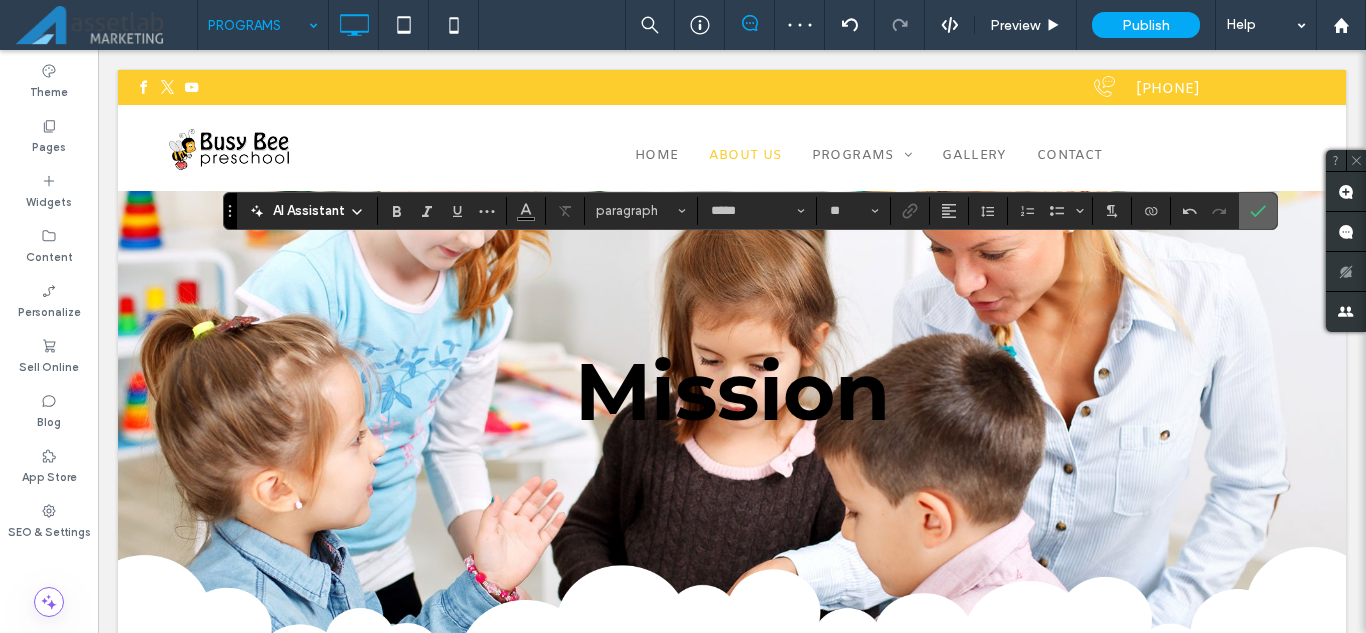 click 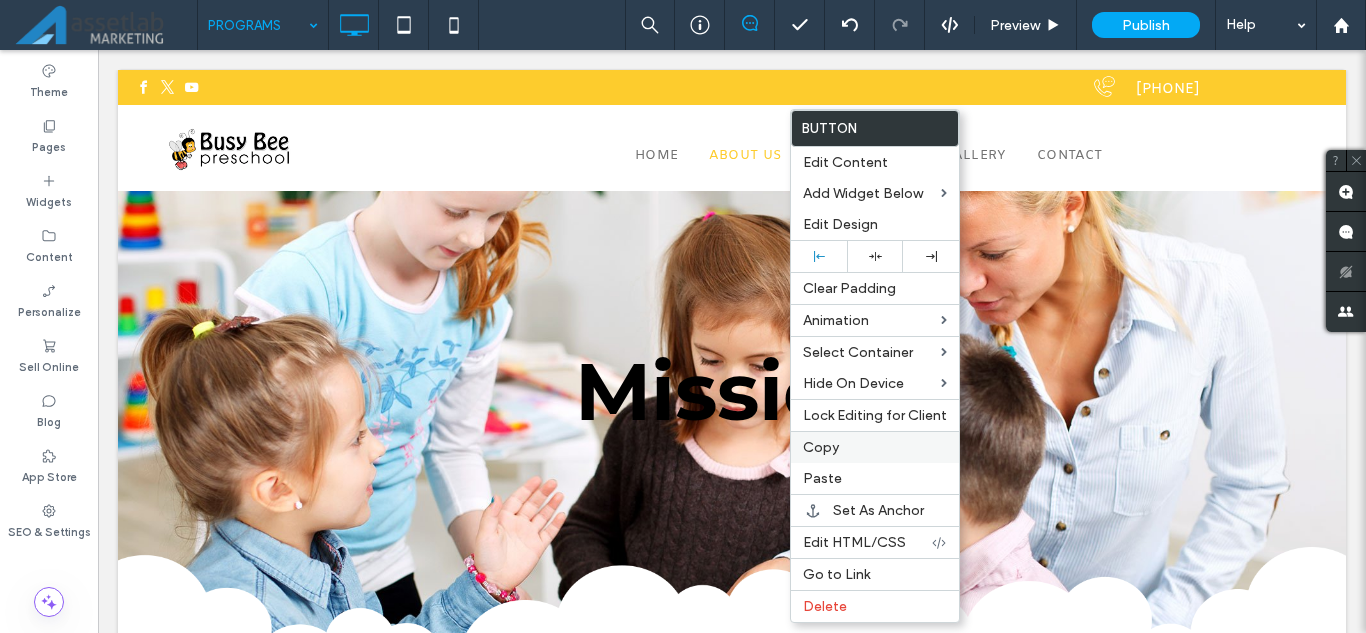 click on "Copy" at bounding box center [821, 447] 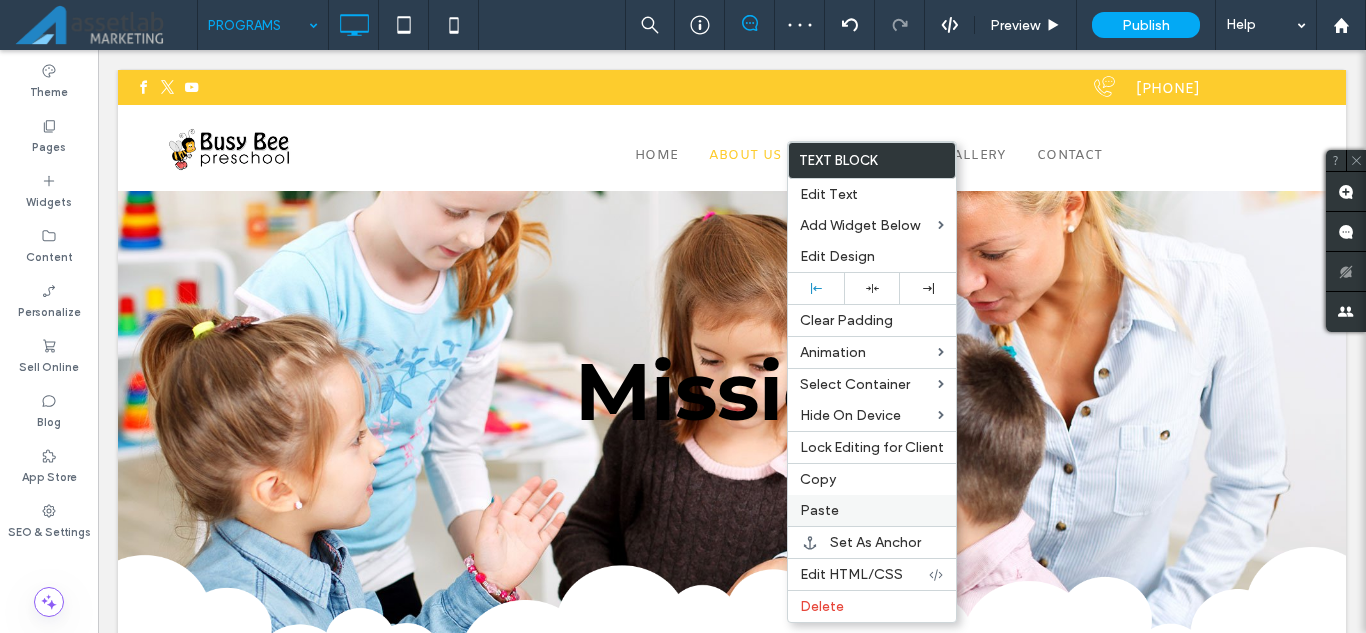 click on "Paste" at bounding box center (872, 510) 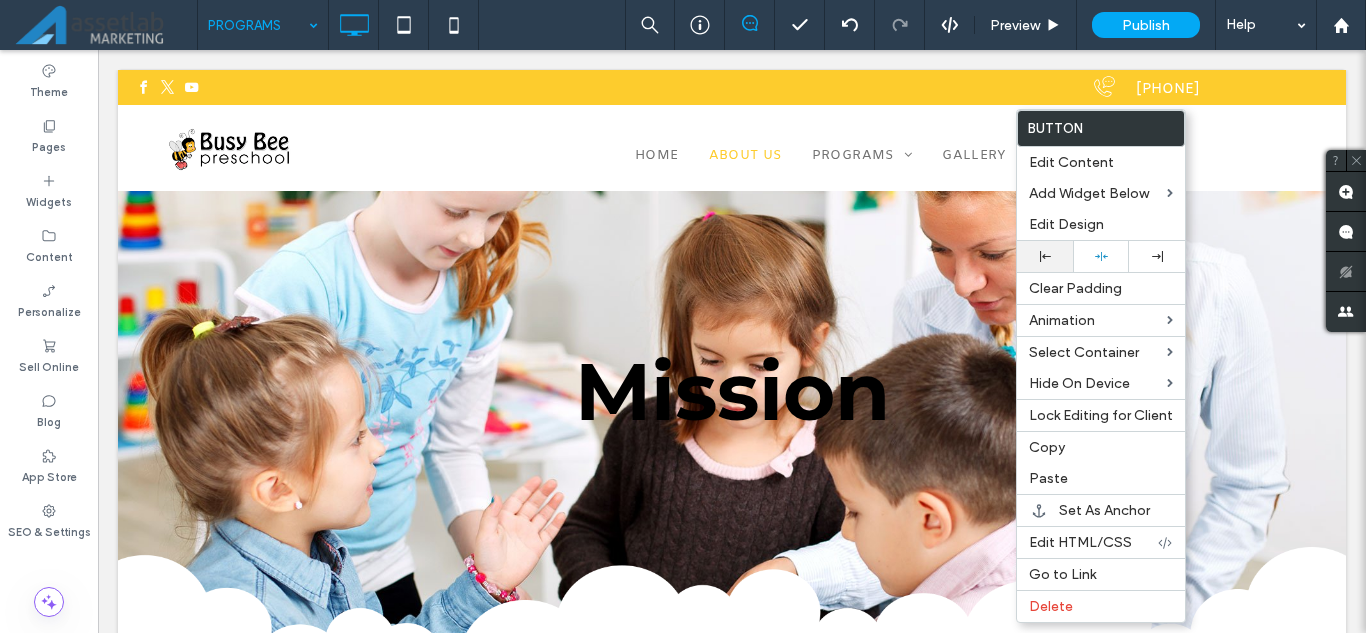click 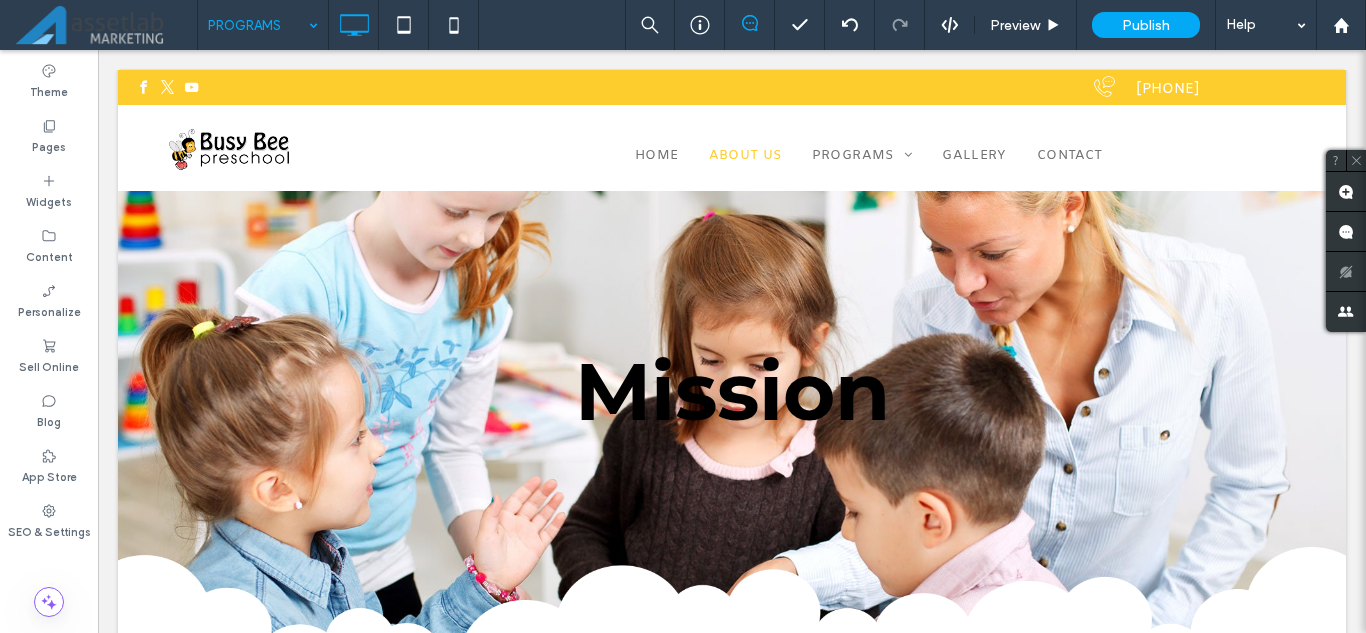 type on "*****" 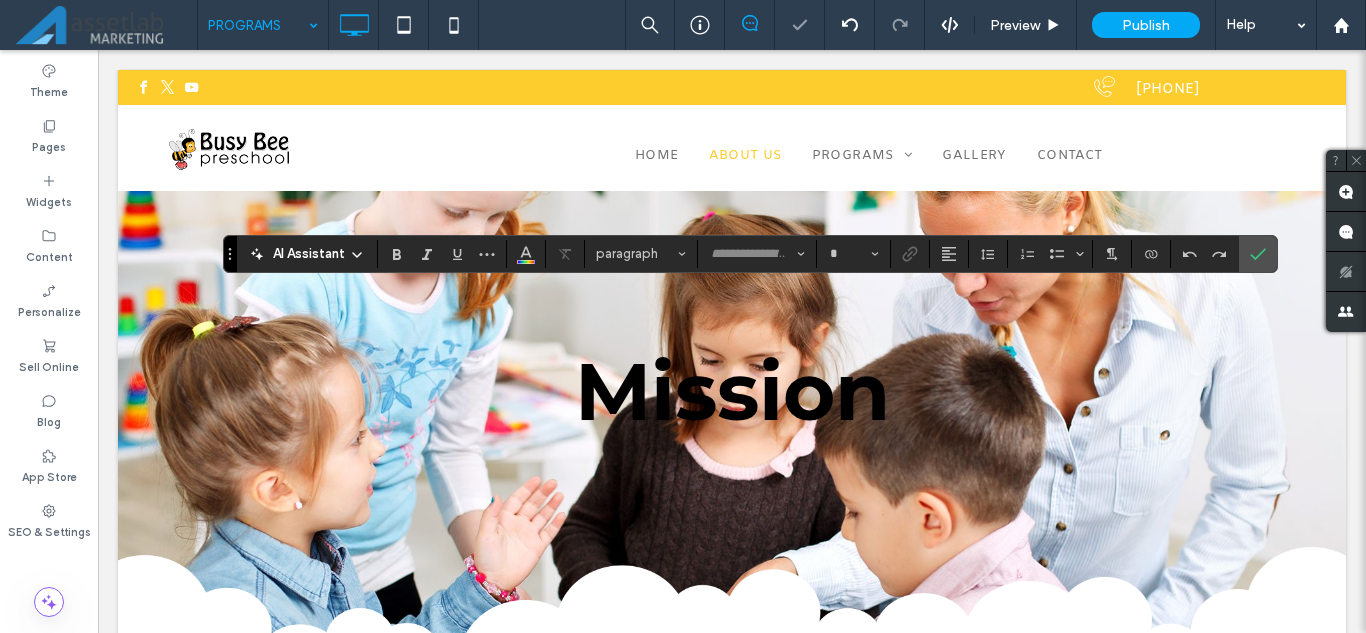 type on "*****" 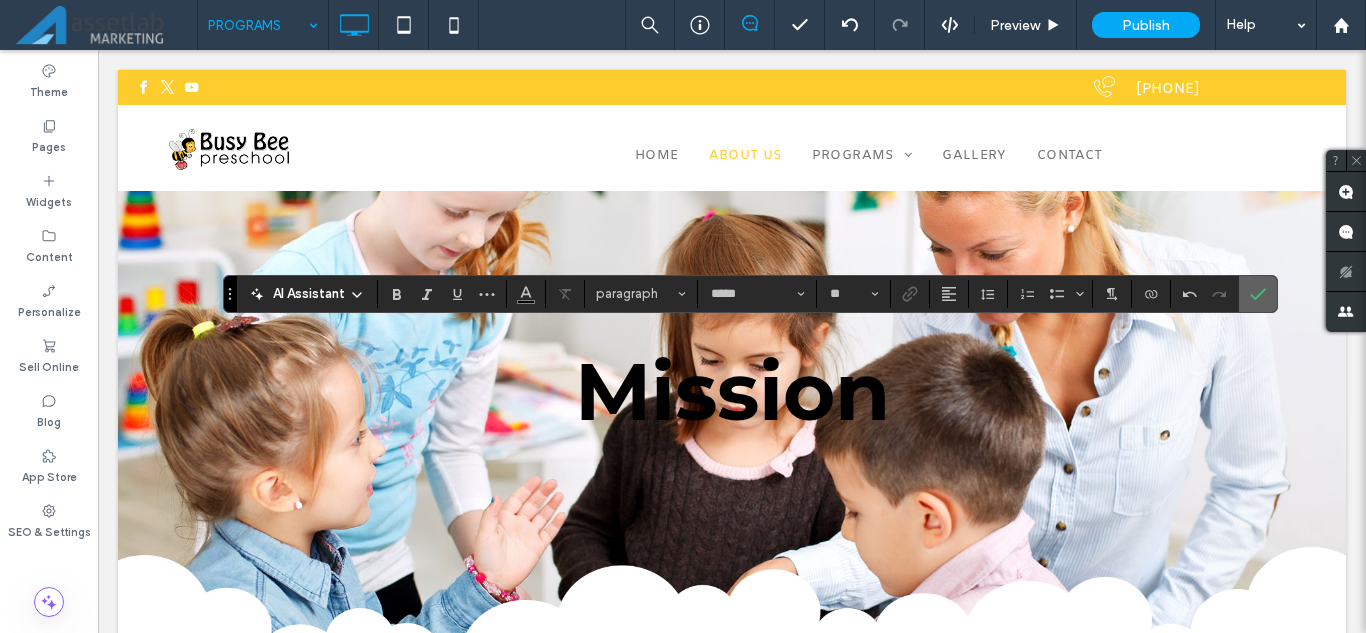 click at bounding box center [1258, 294] 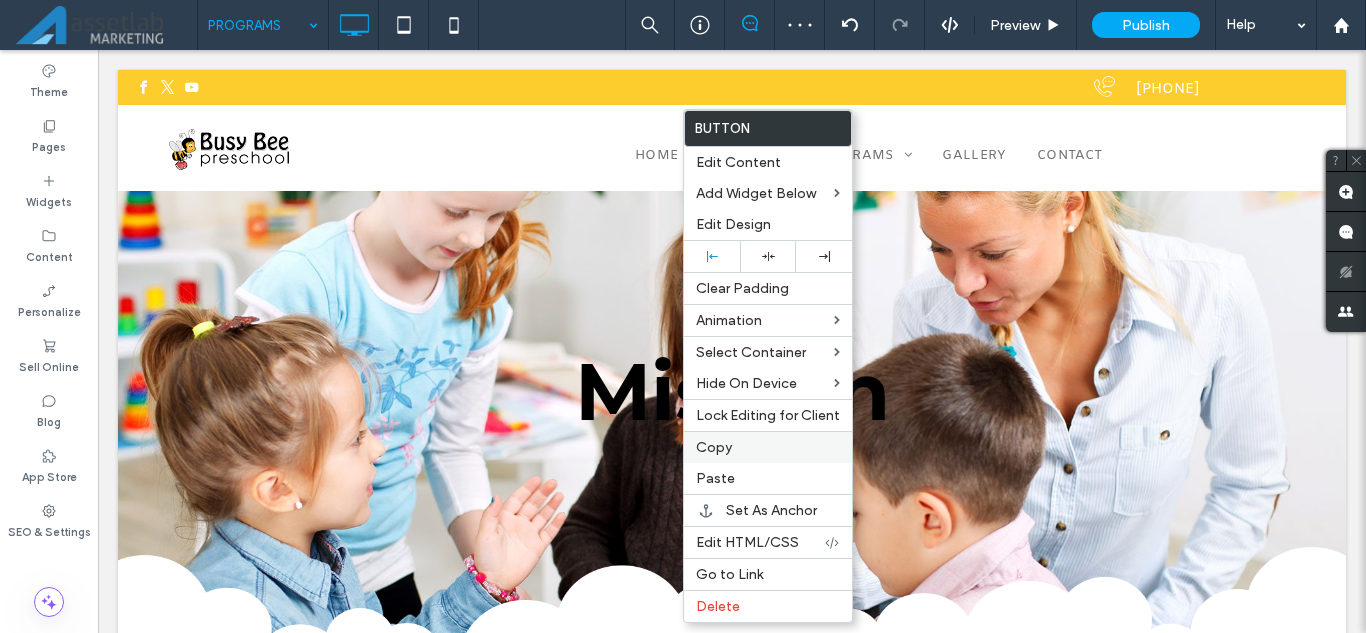 click on "Copy" at bounding box center [714, 447] 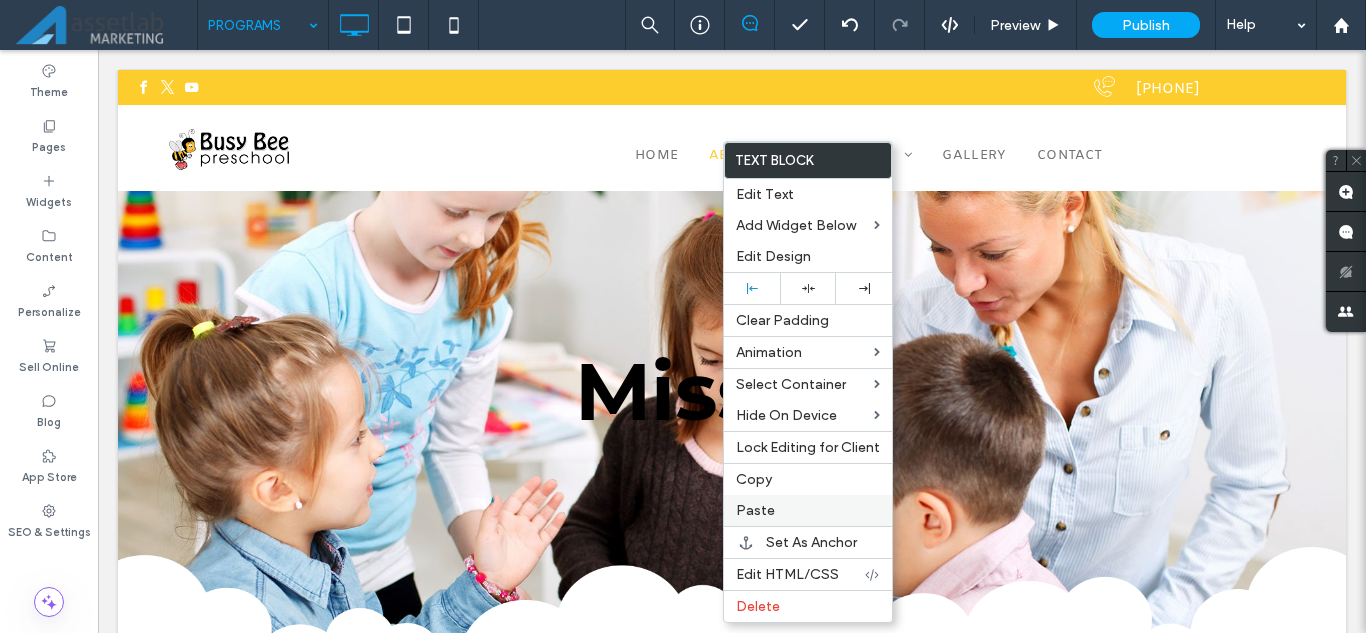 click on "Paste" at bounding box center (808, 510) 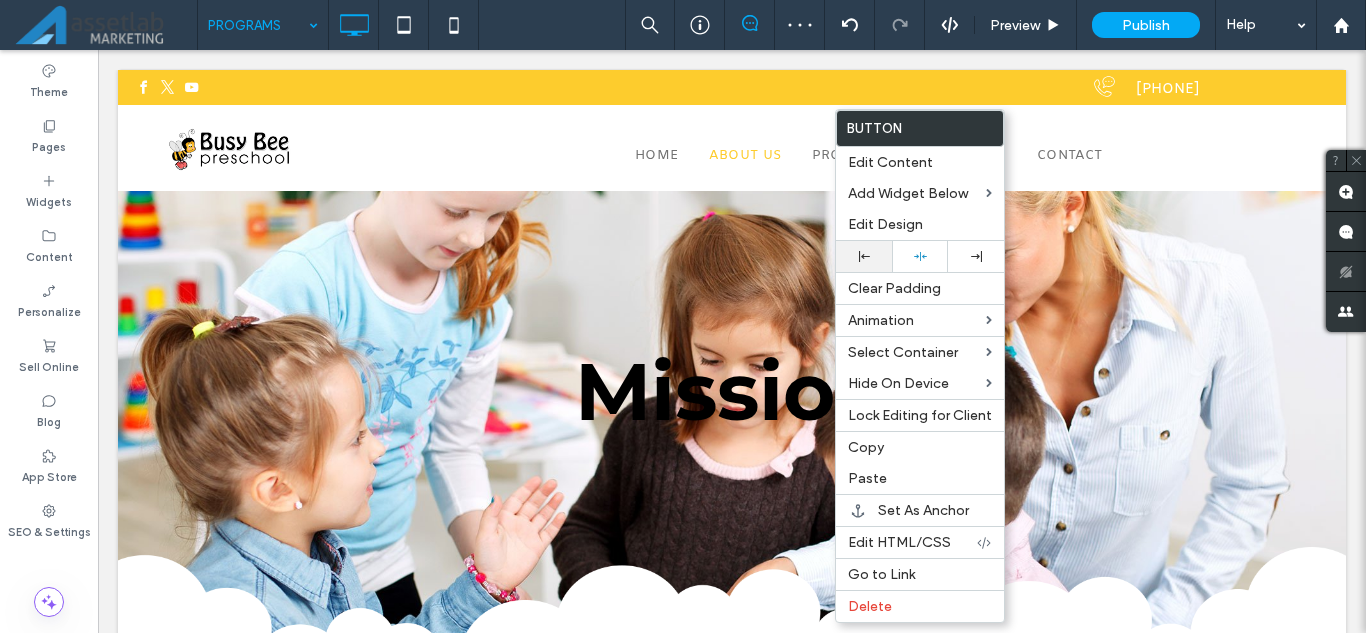 click at bounding box center (864, 256) 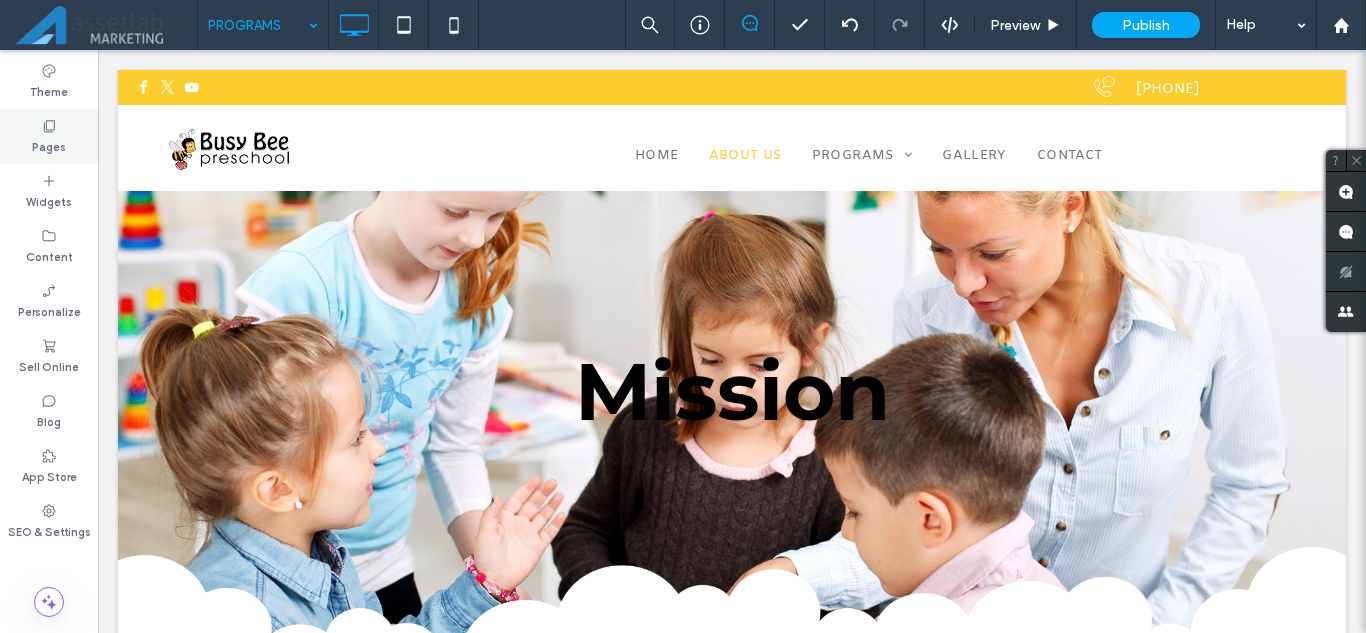 click 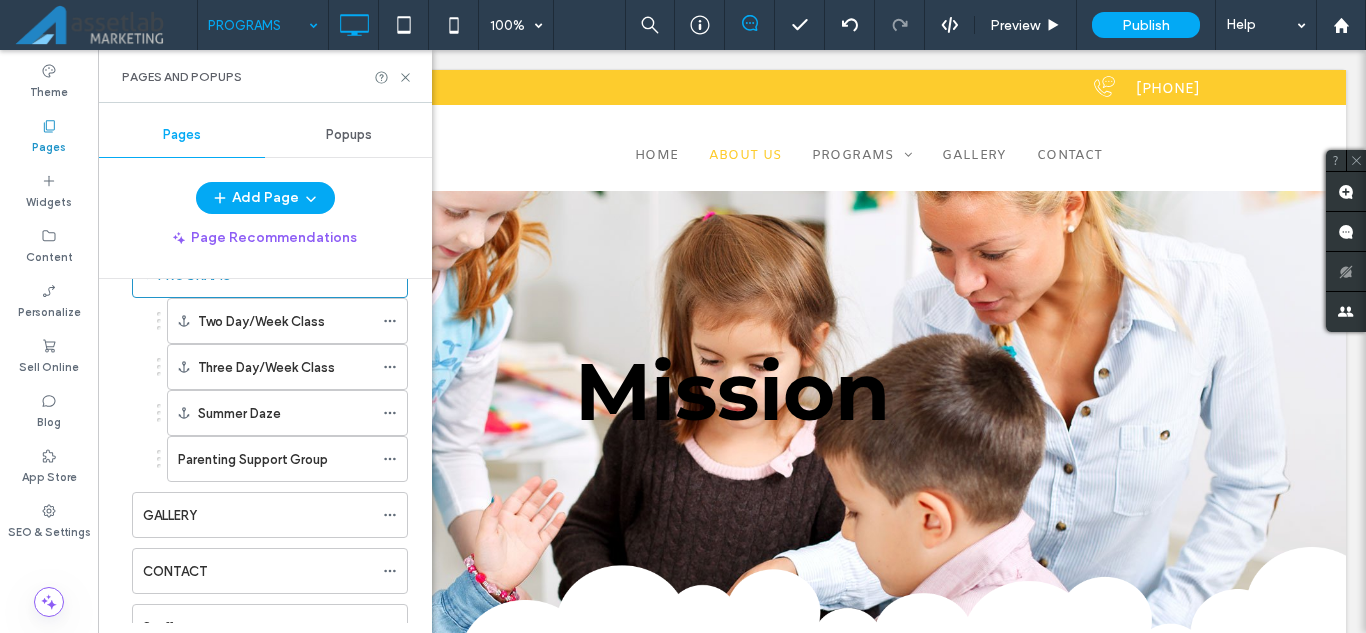 scroll, scrollTop: 200, scrollLeft: 0, axis: vertical 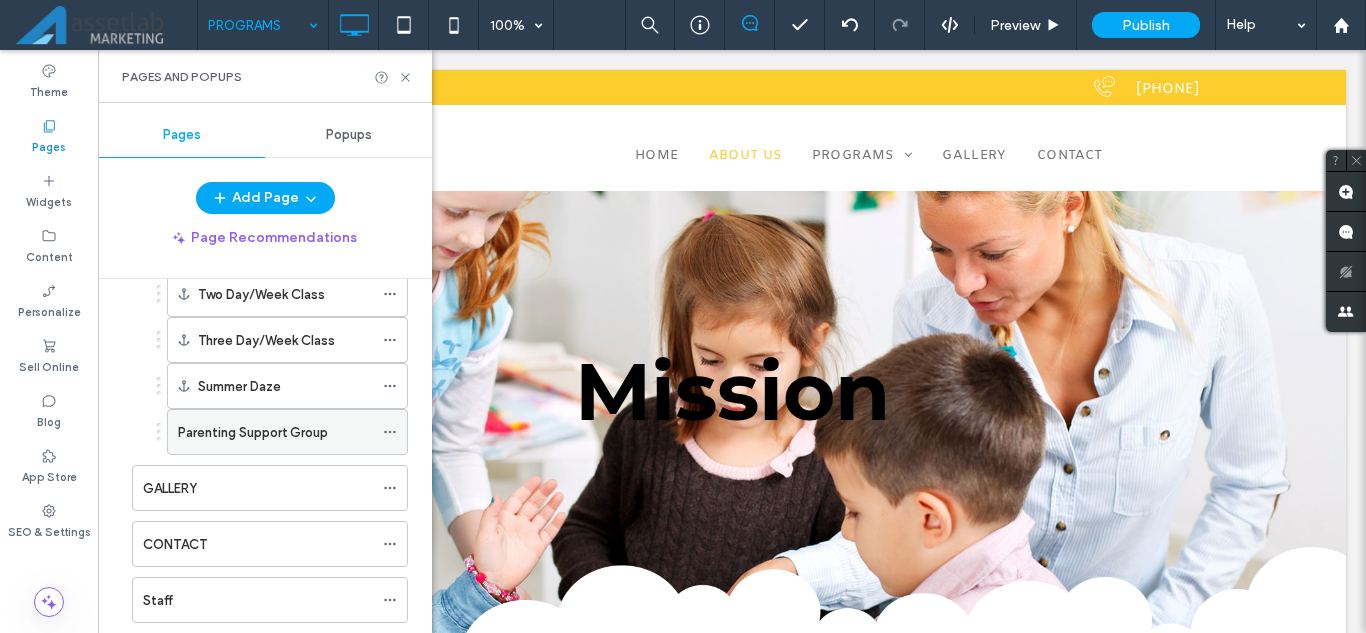 click on "Parenting Support Group" at bounding box center (275, 432) 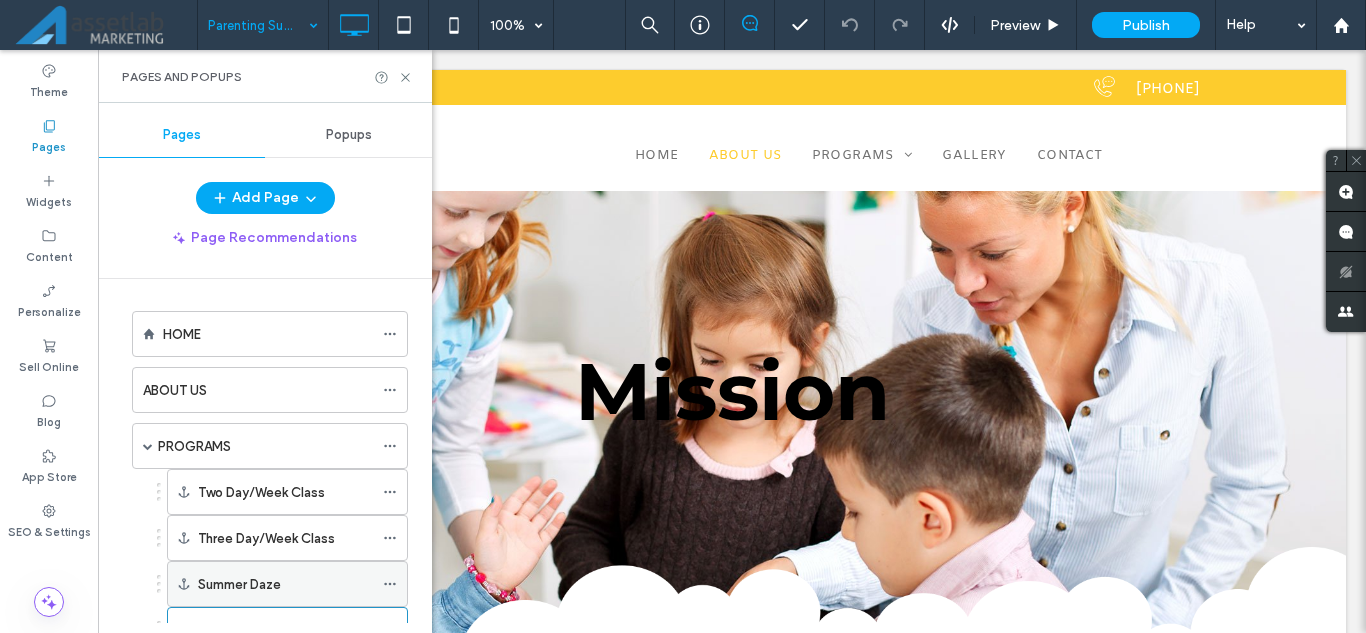 scroll, scrollTop: 0, scrollLeft: 0, axis: both 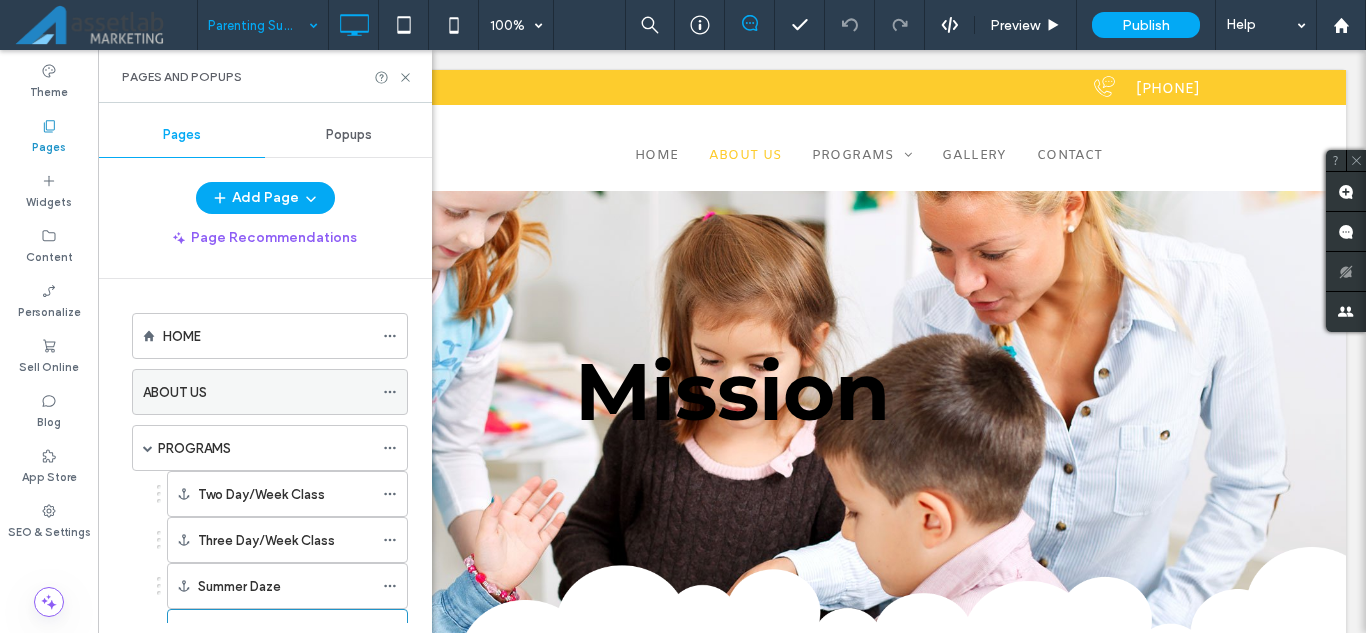 click on "ABOUT US" at bounding box center [258, 392] 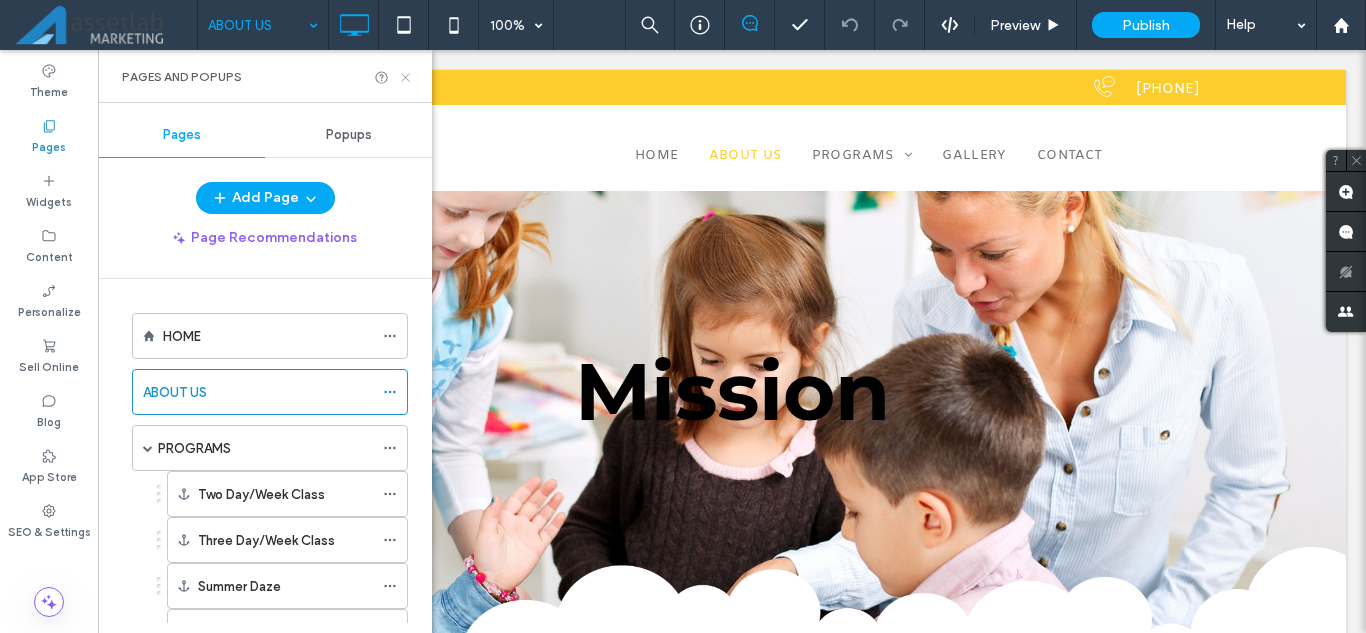 click 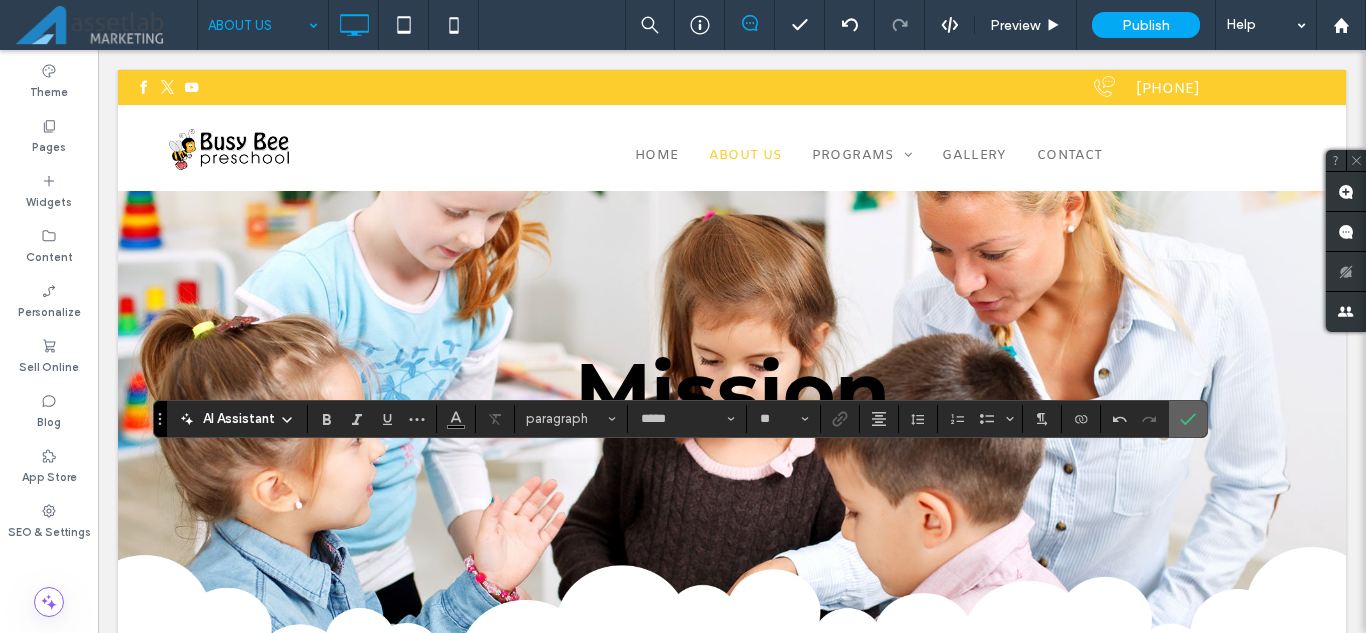 click 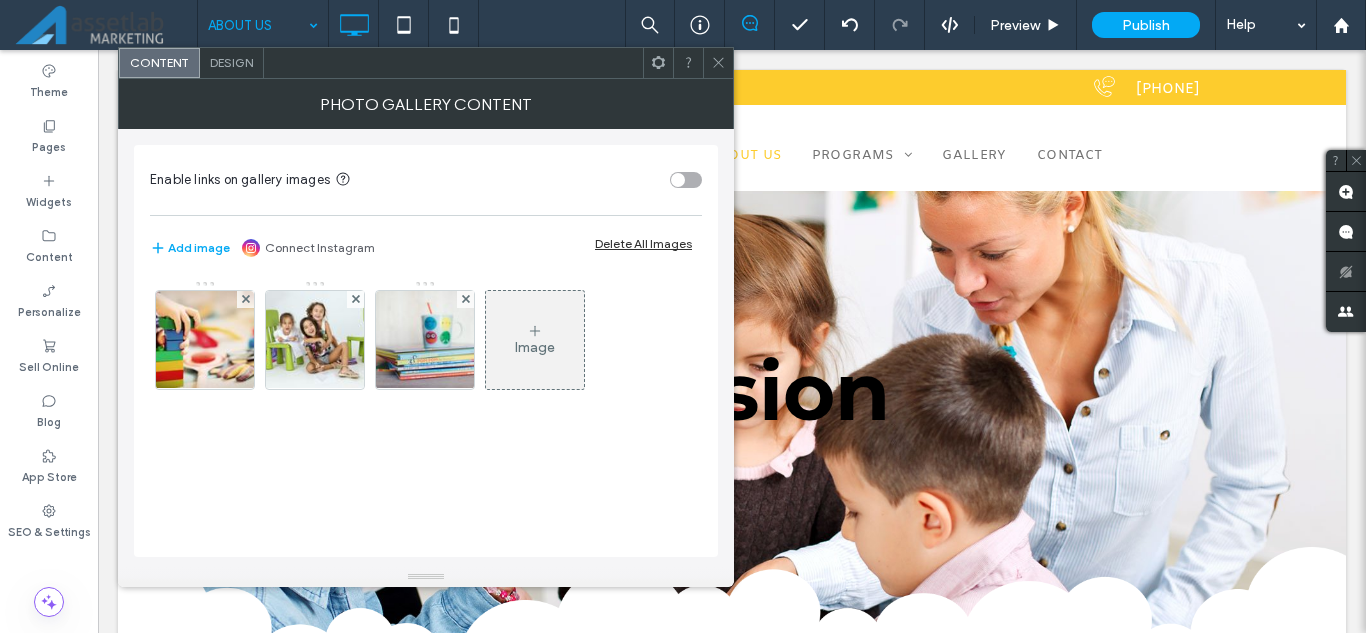 click at bounding box center (205, 340) 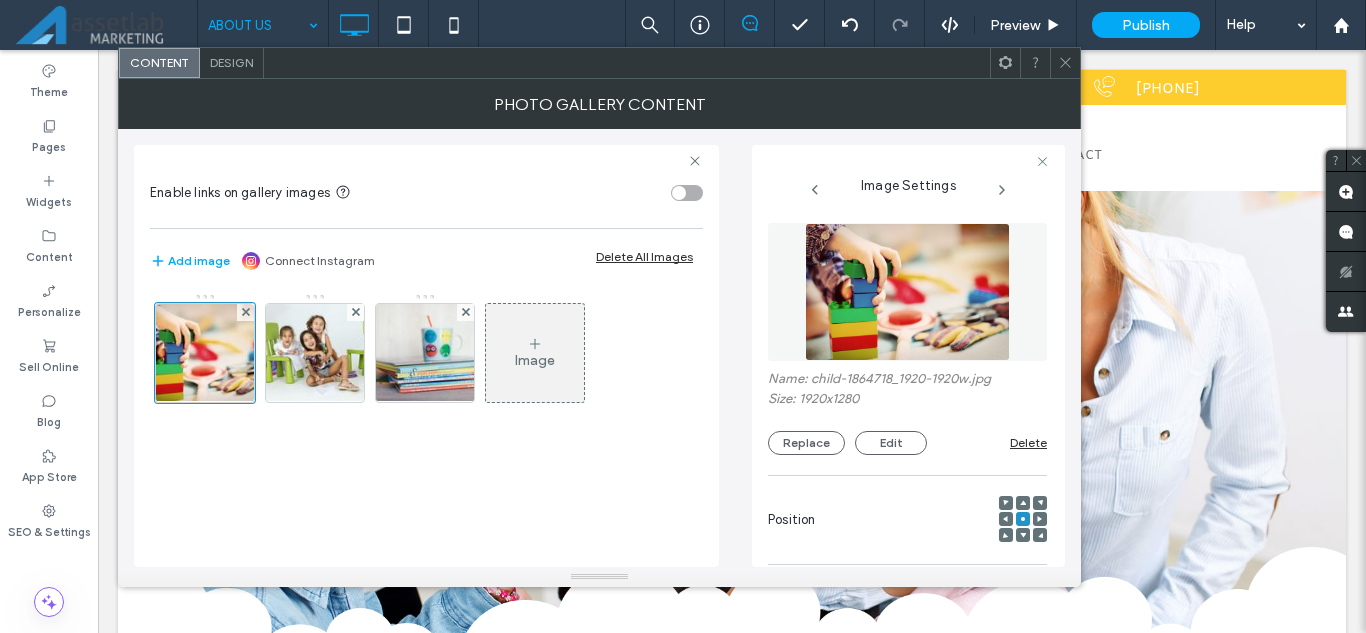 scroll, scrollTop: 0, scrollLeft: 51, axis: horizontal 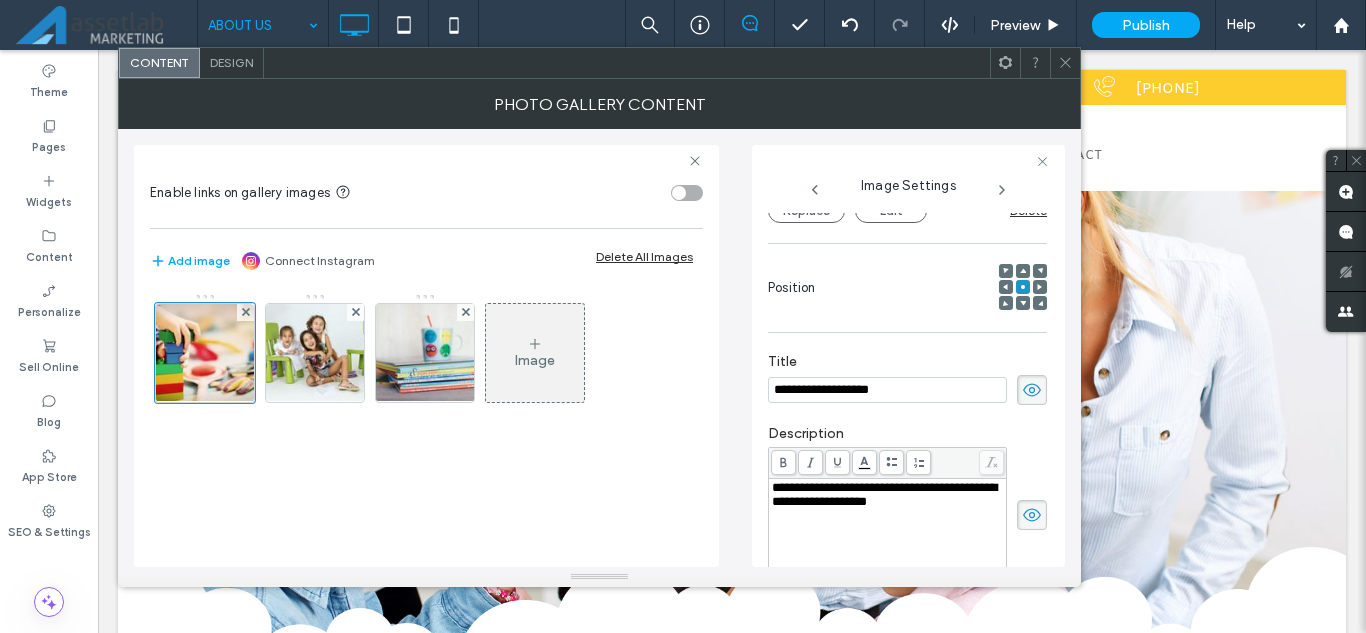 click on "**********" at bounding box center (887, 390) 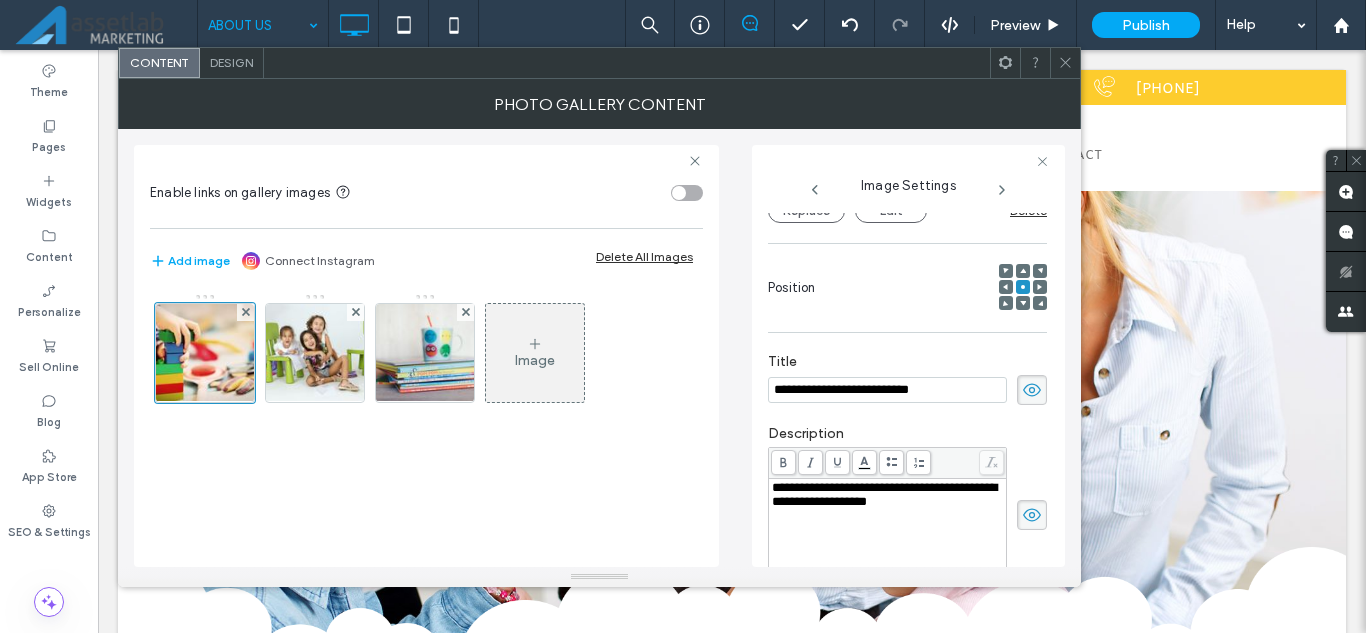 type on "**********" 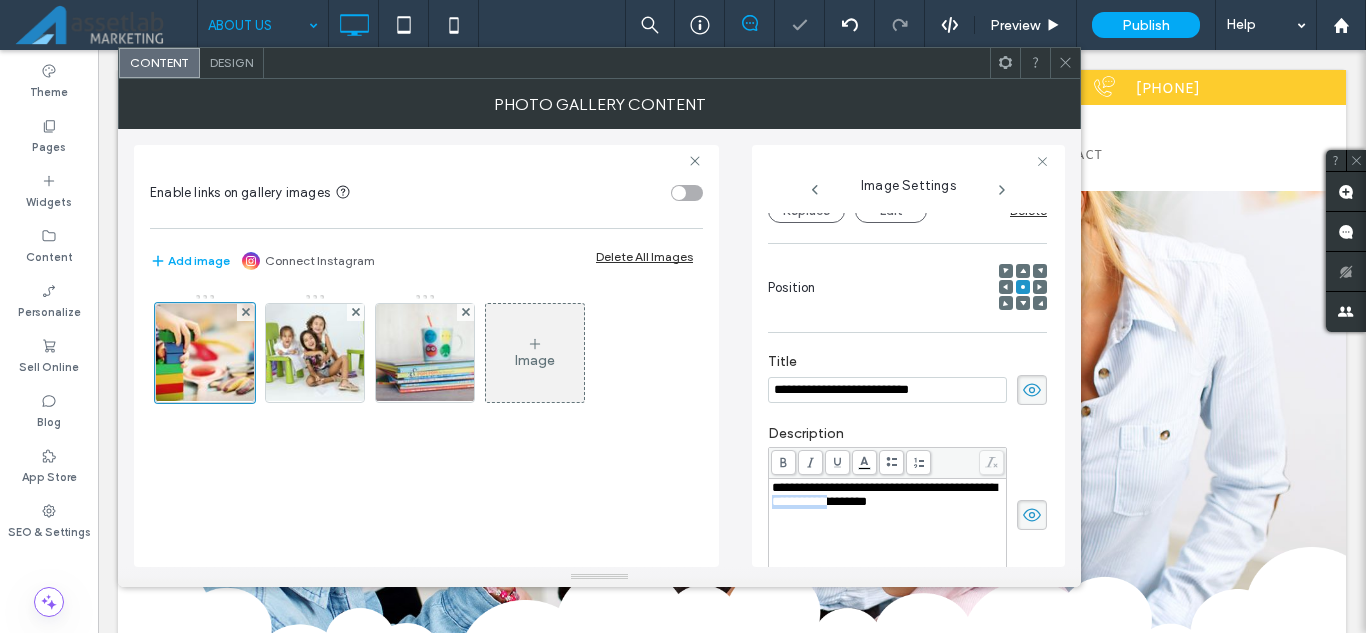 click on "**********" at bounding box center [884, 494] 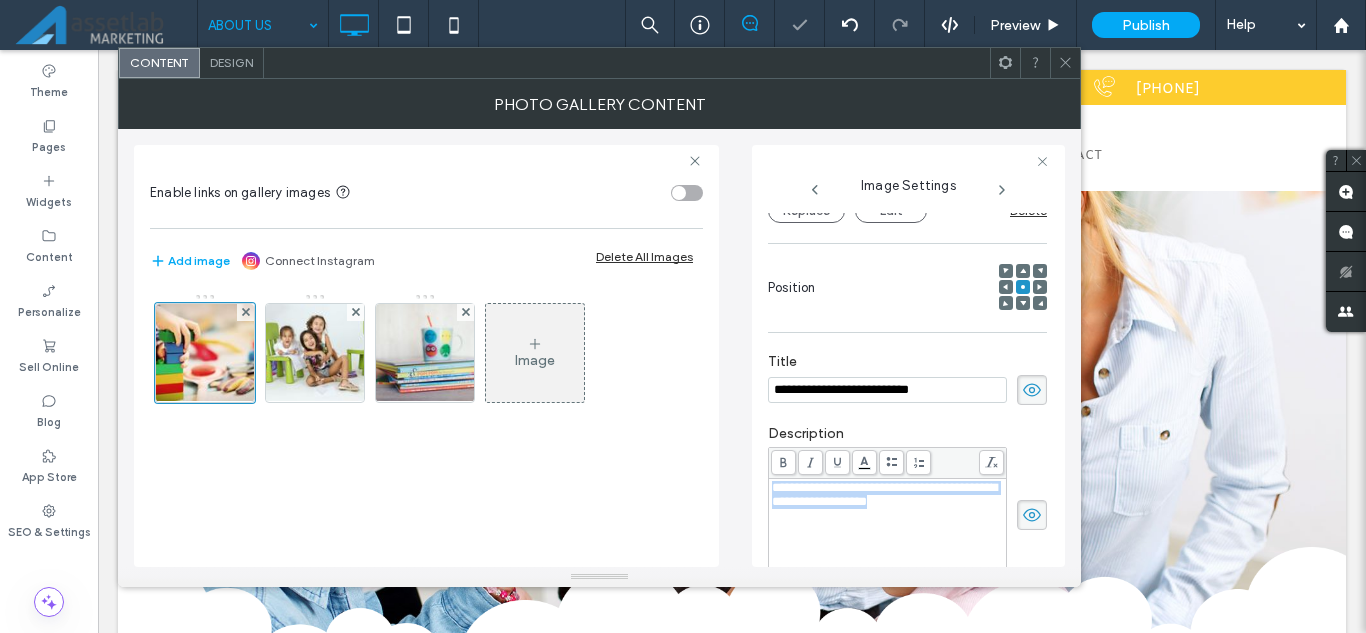 click on "**********" at bounding box center (884, 494) 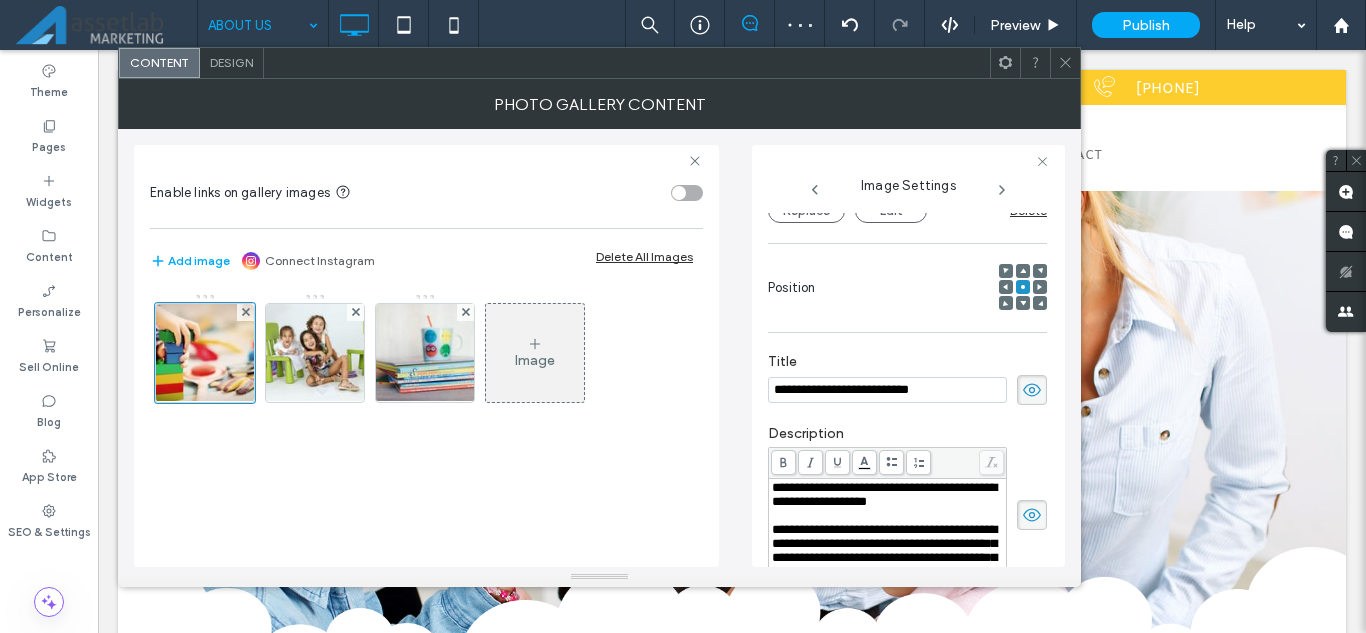 scroll, scrollTop: 332, scrollLeft: 0, axis: vertical 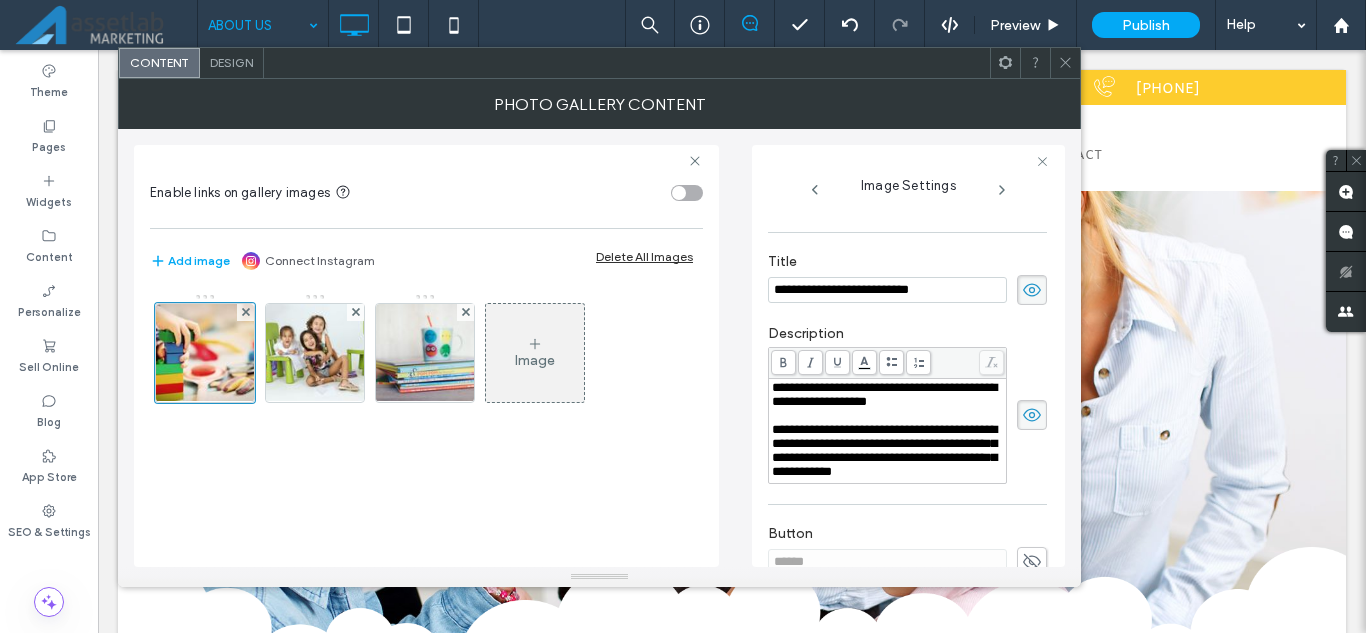 click on "Image" at bounding box center (425, 358) 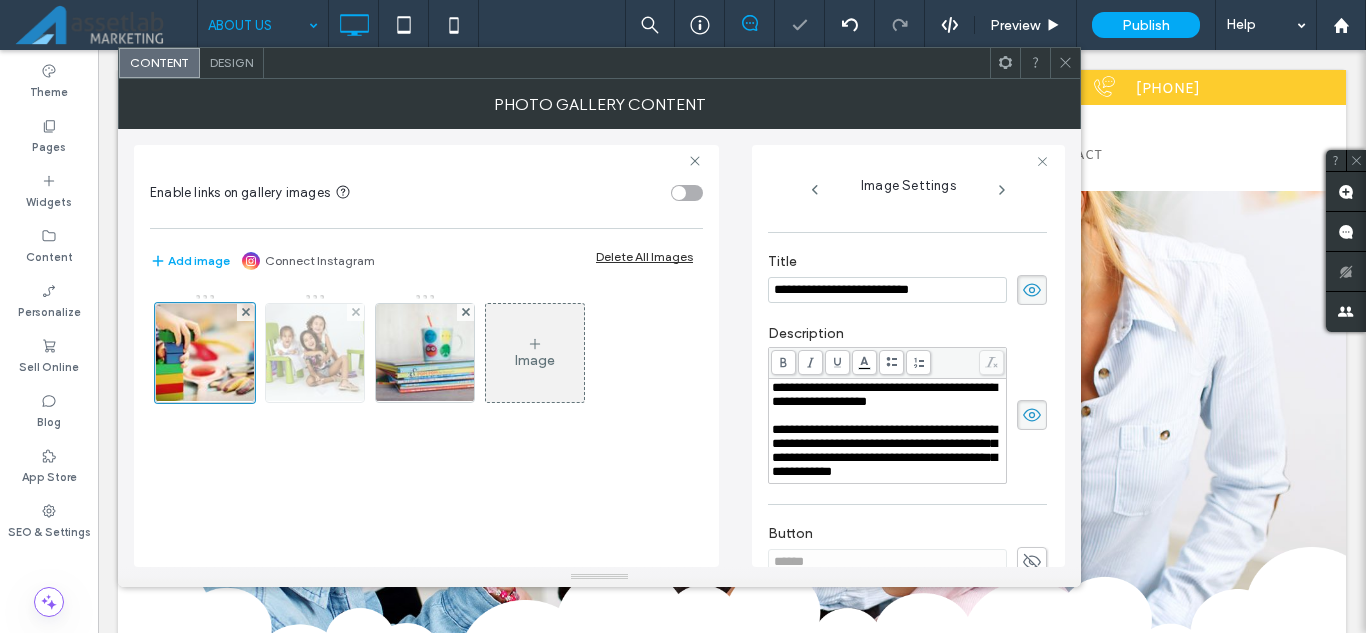 click at bounding box center [315, 353] 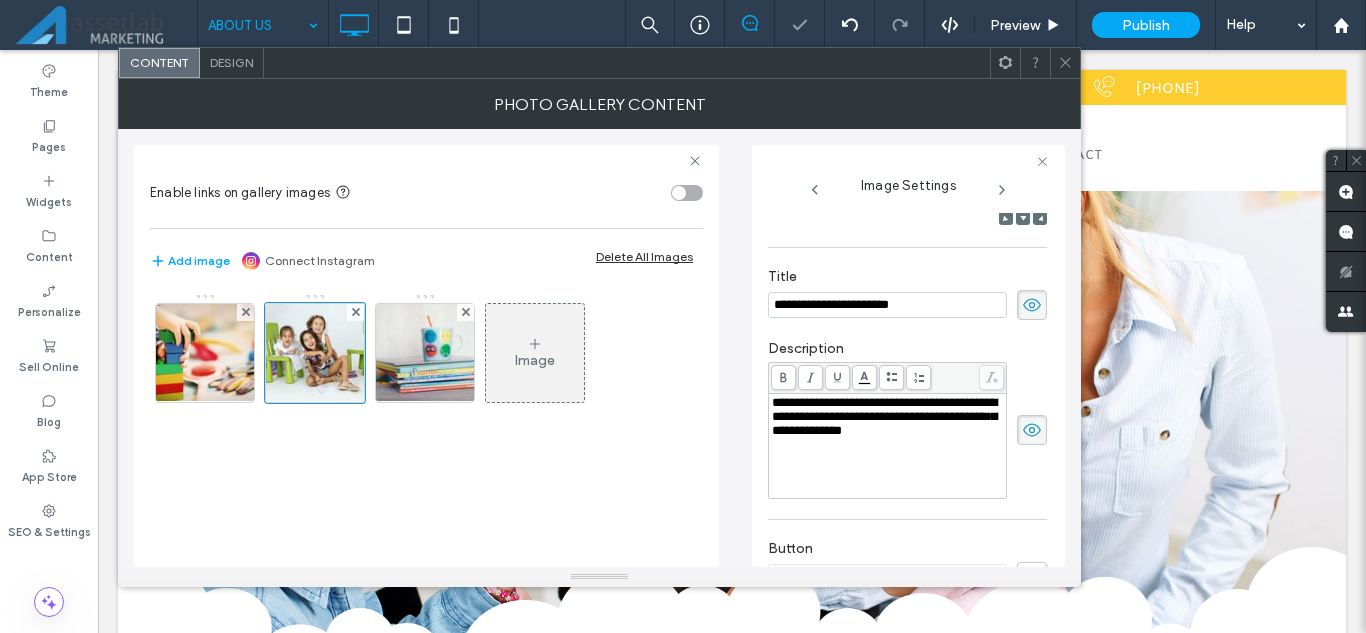 scroll, scrollTop: 347, scrollLeft: 0, axis: vertical 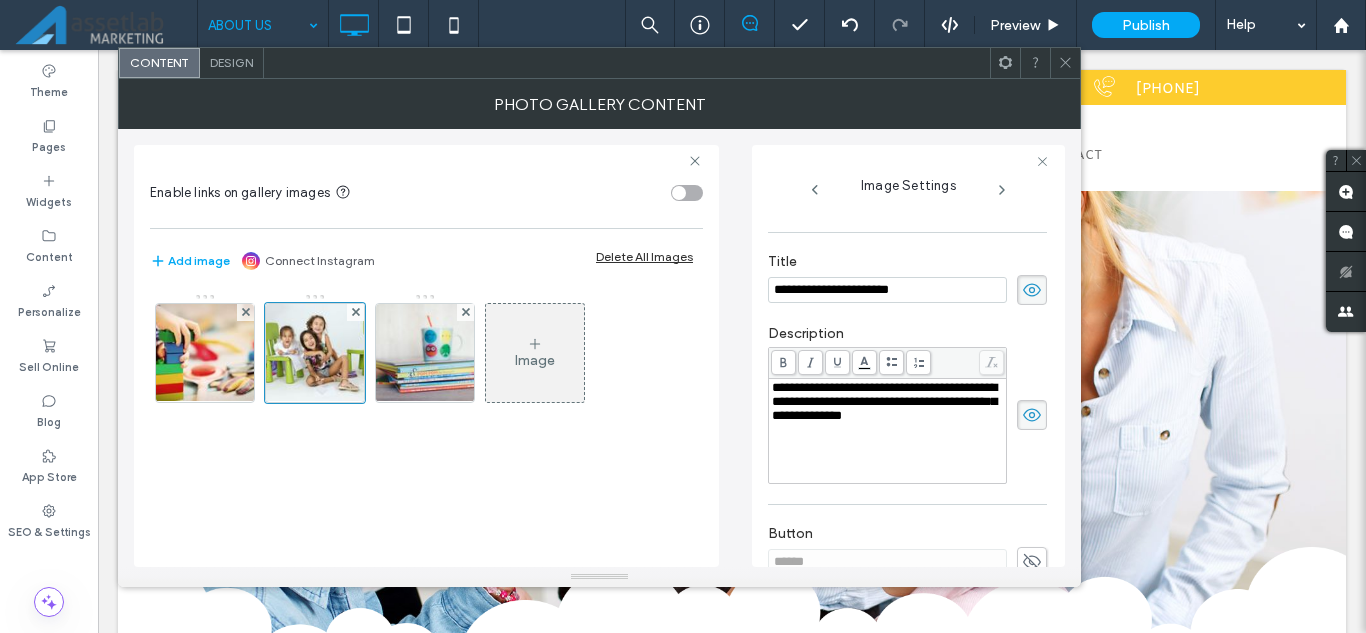click on "**********" at bounding box center (887, 290) 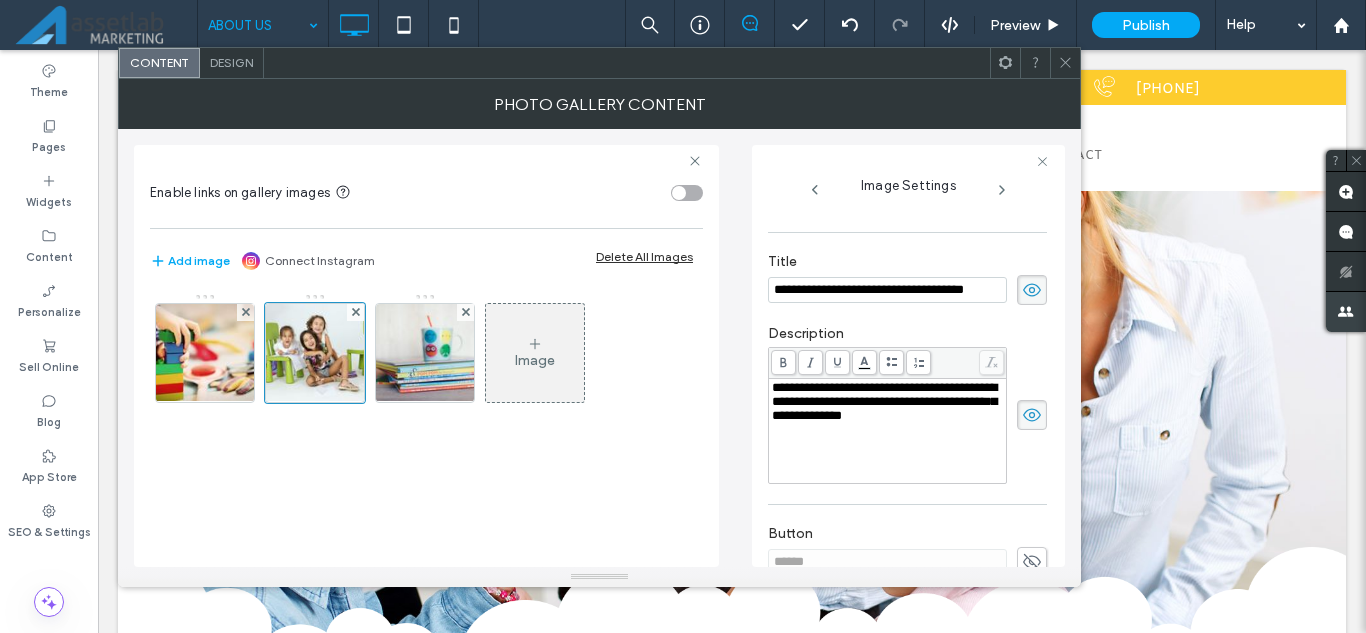 type on "**********" 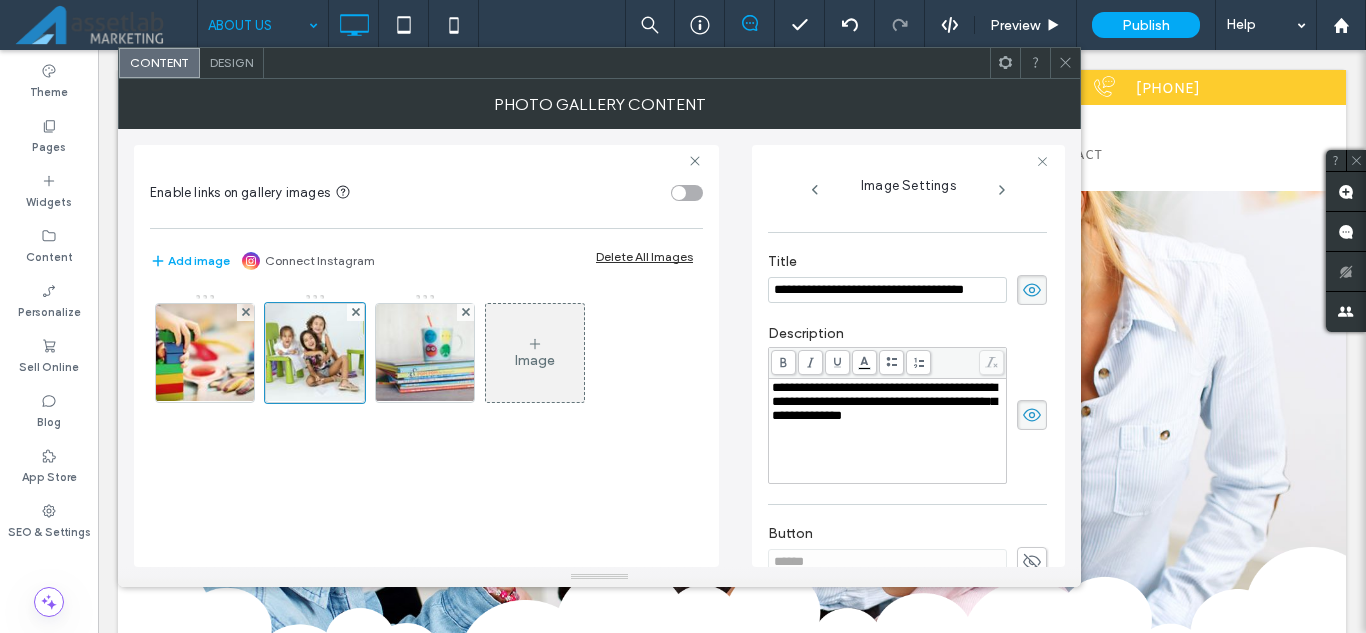 click on "**********" at bounding box center (884, 401) 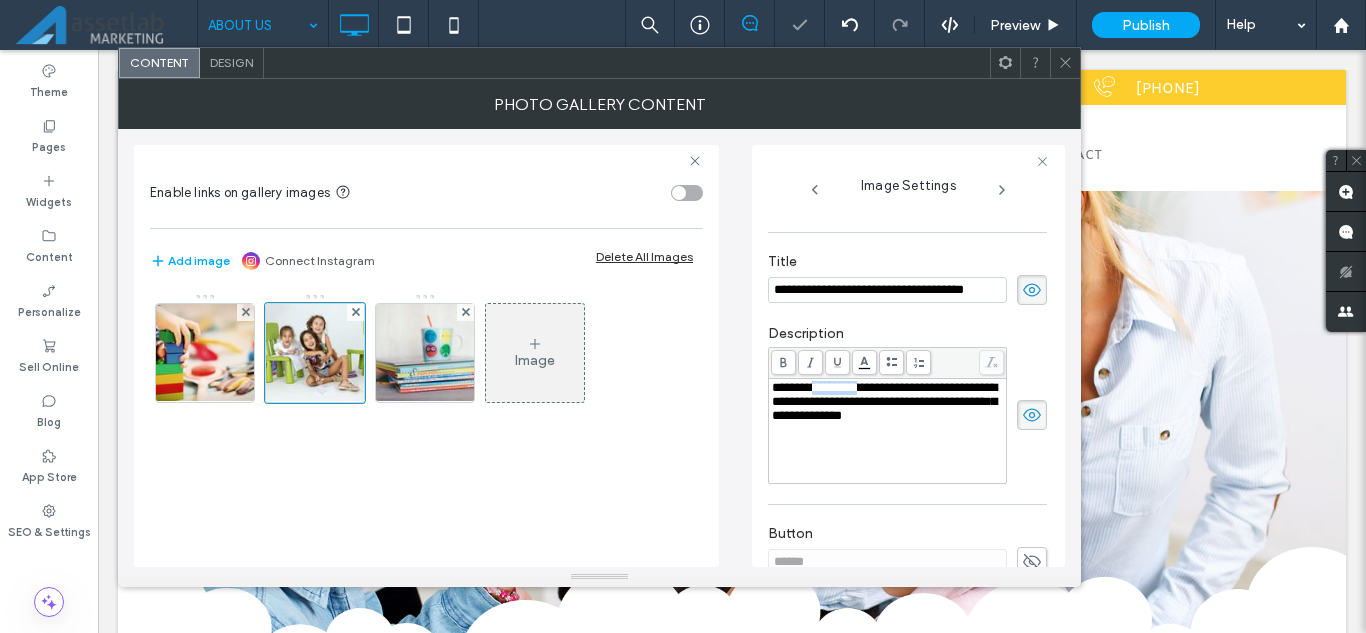 click on "**********" at bounding box center [884, 401] 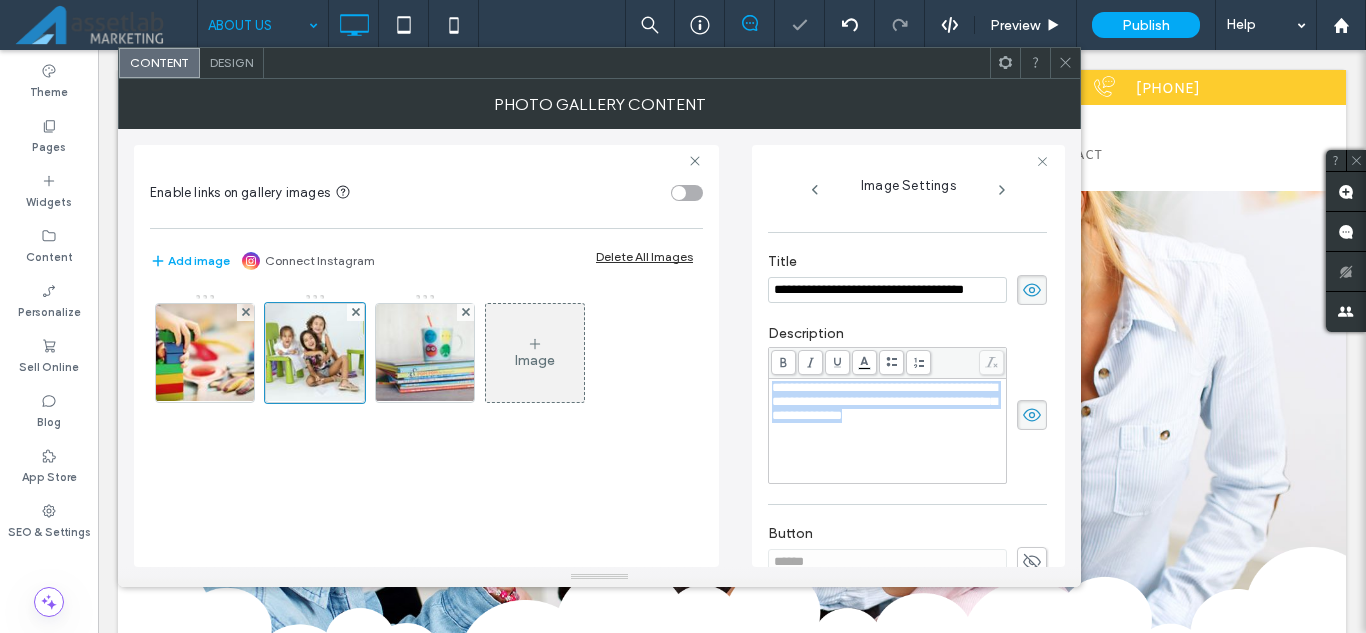 click on "**********" at bounding box center [884, 401] 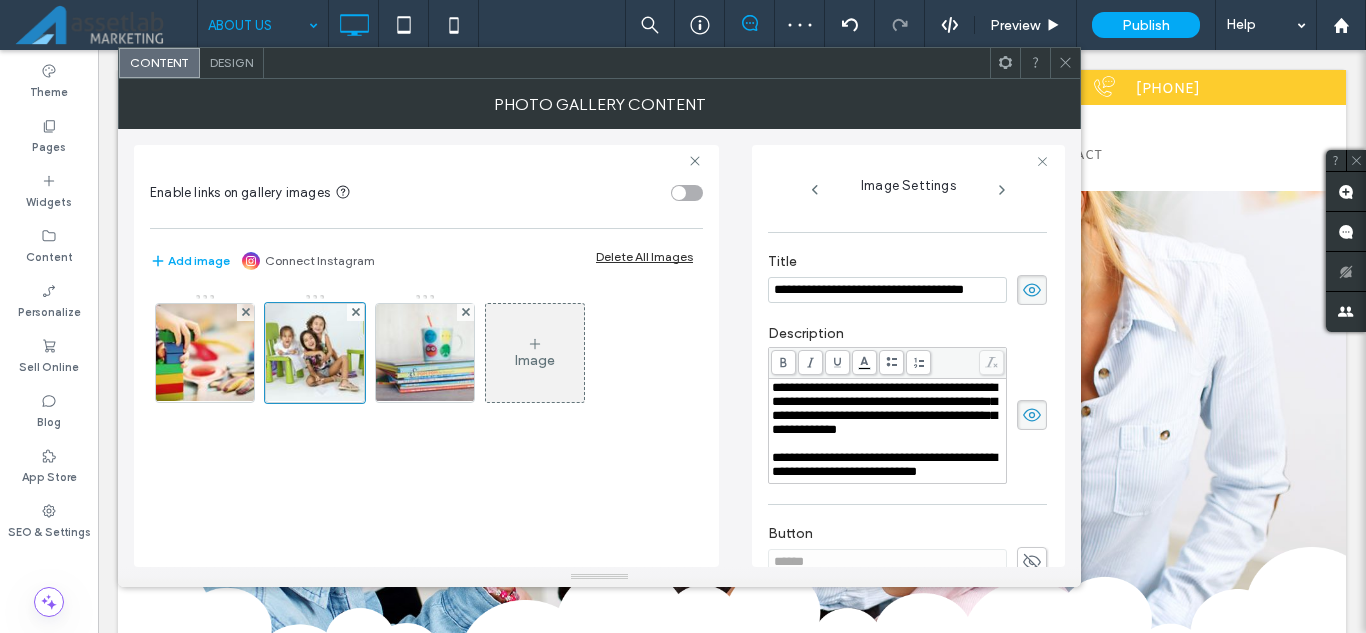 click on "**********" at bounding box center (888, 409) 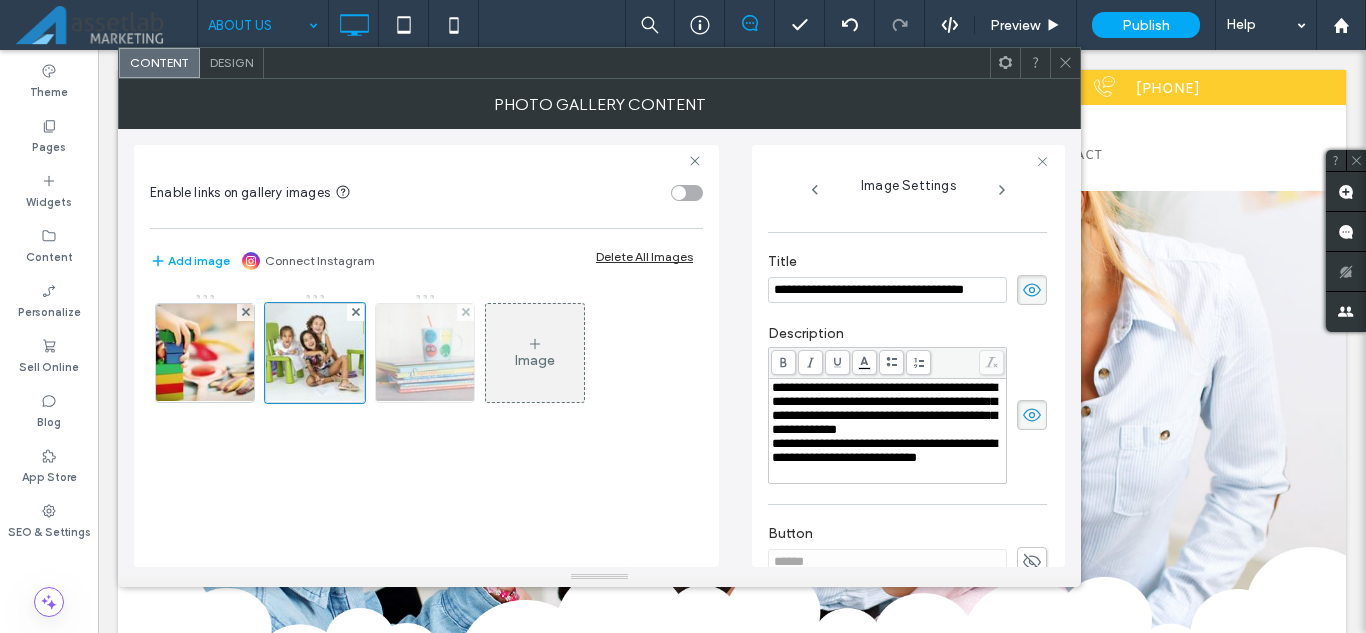 click at bounding box center (424, 353) 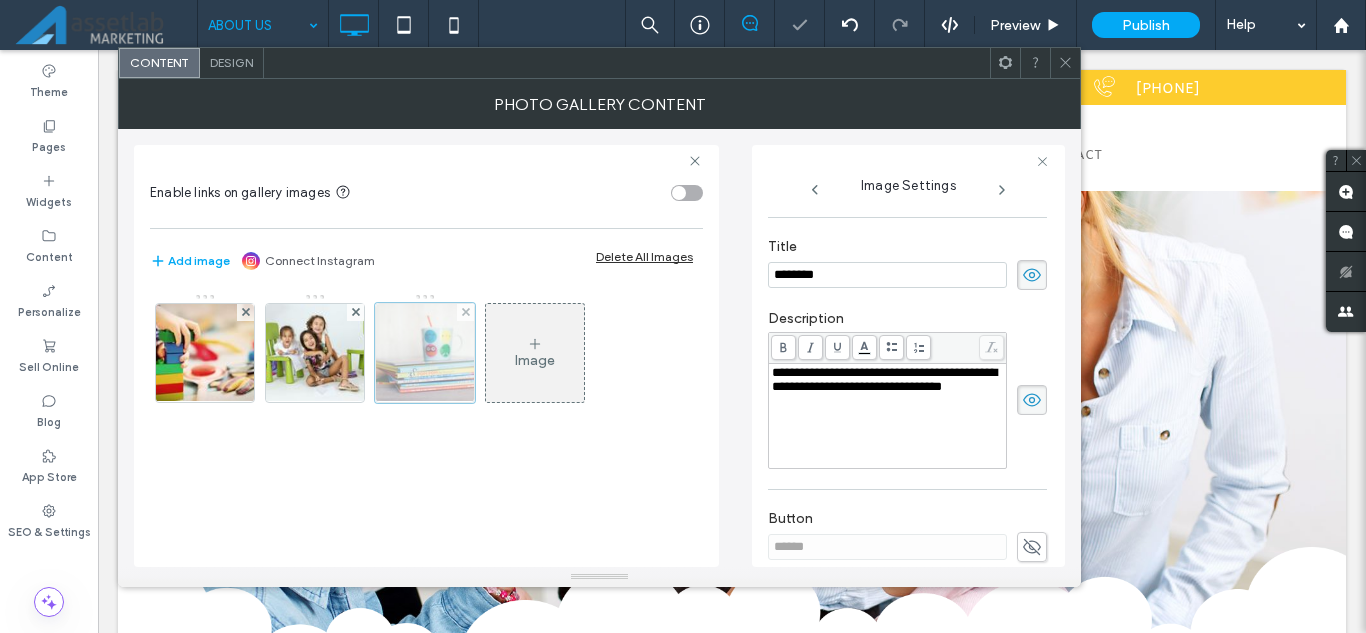 scroll, scrollTop: 332, scrollLeft: 0, axis: vertical 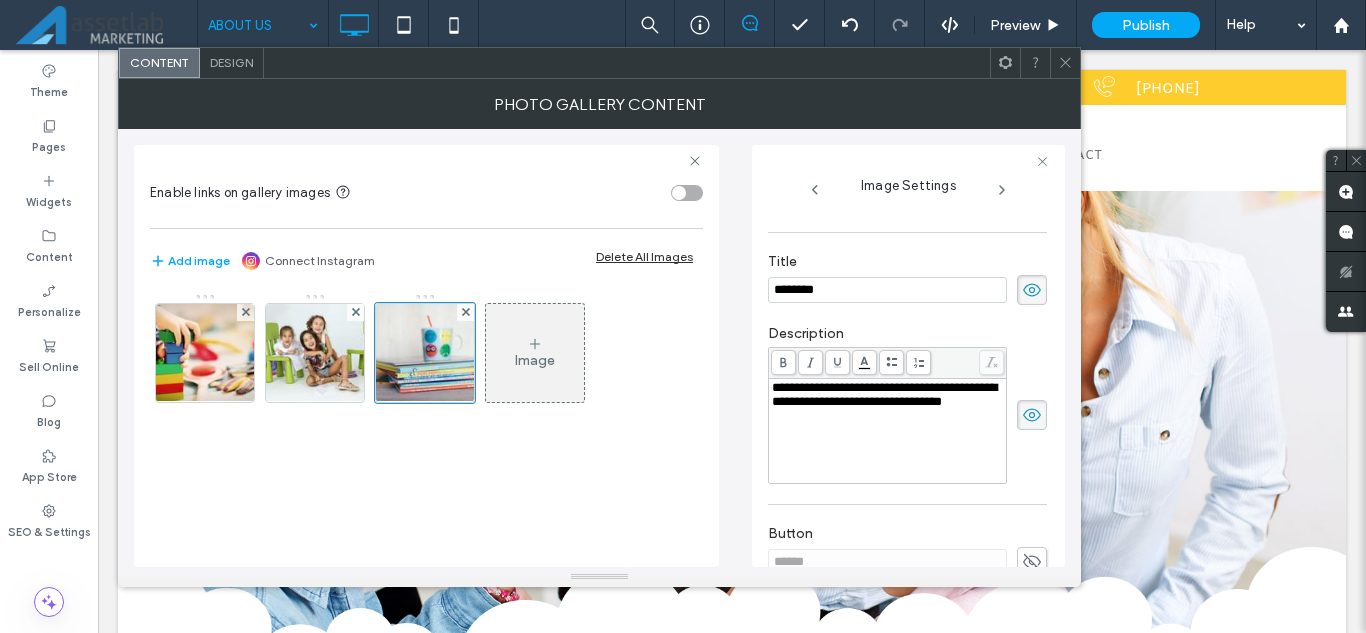 click on "********" at bounding box center [887, 290] 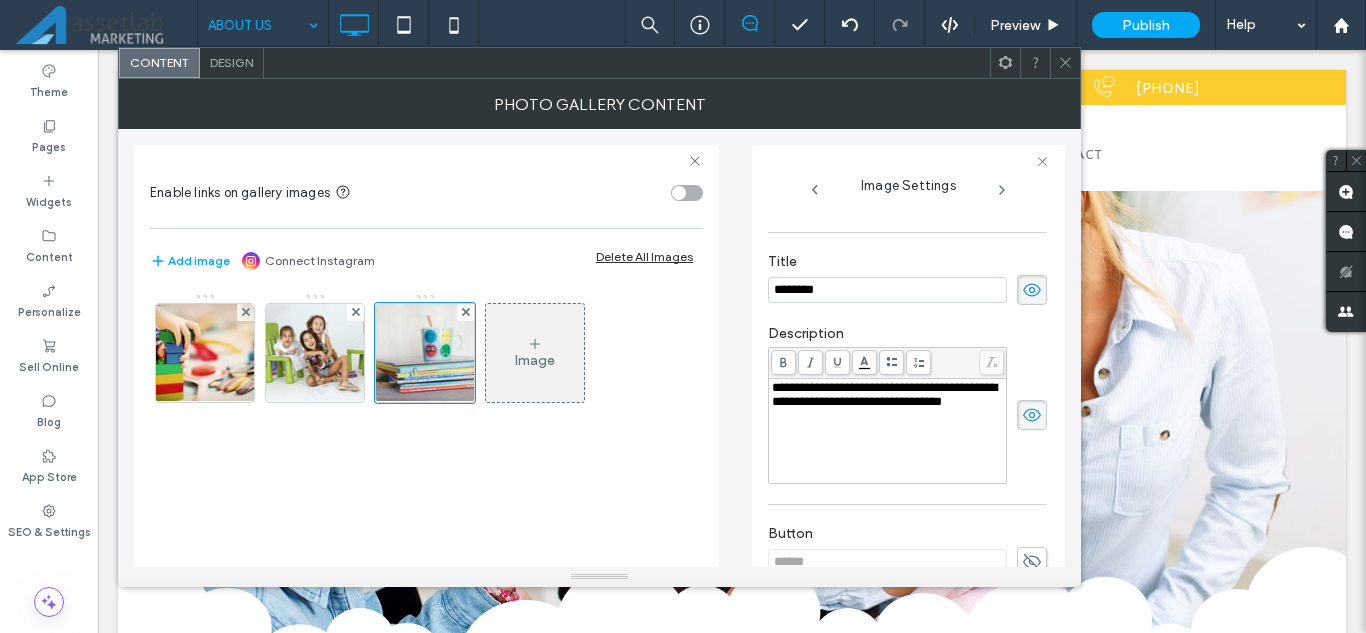 paste on "**********" 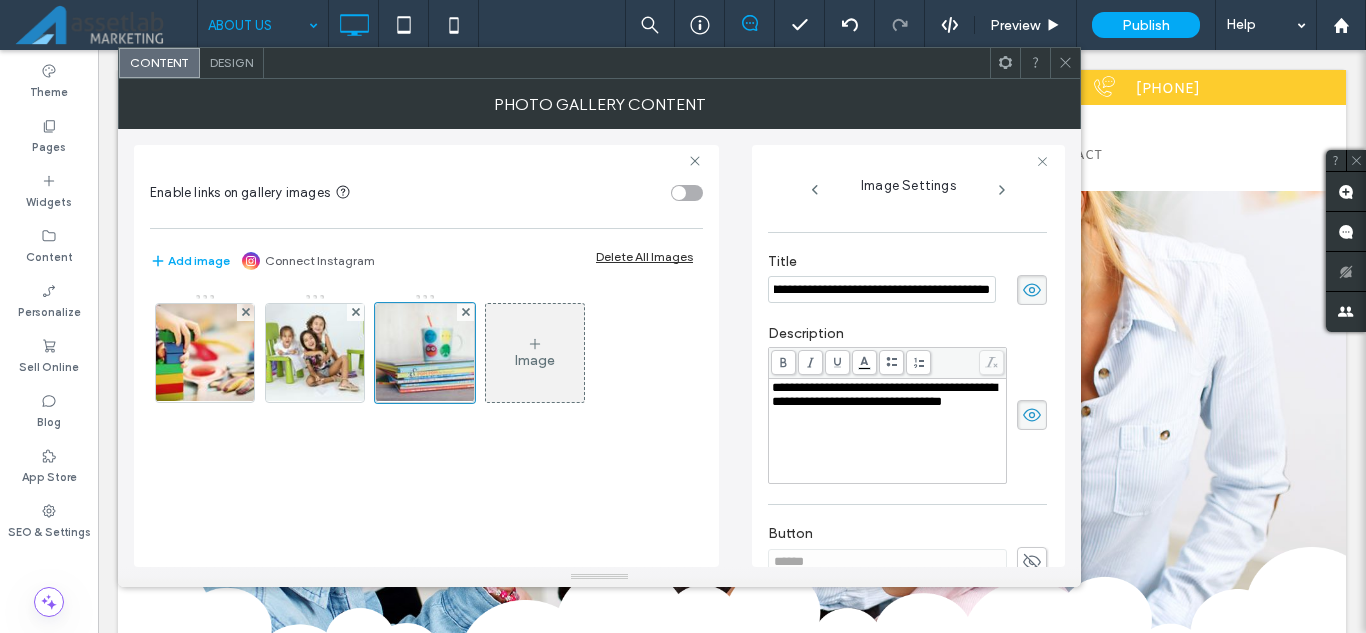 scroll, scrollTop: 0, scrollLeft: 115, axis: horizontal 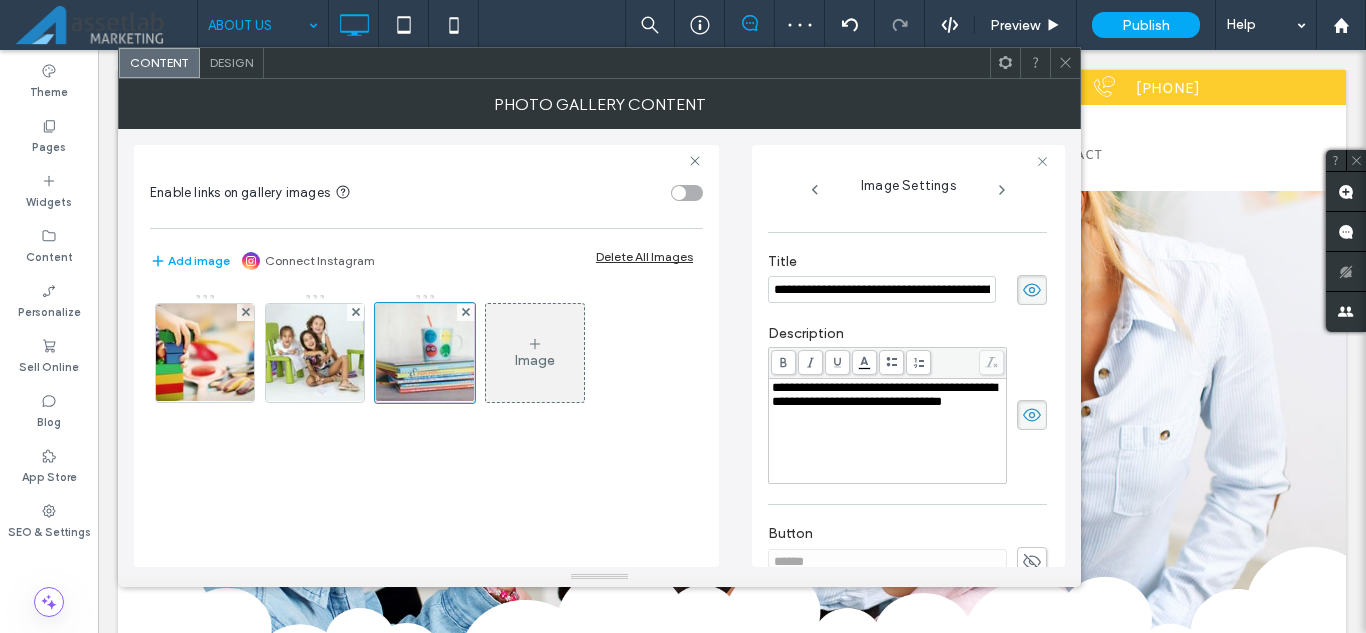 click on "**********" at bounding box center [884, 394] 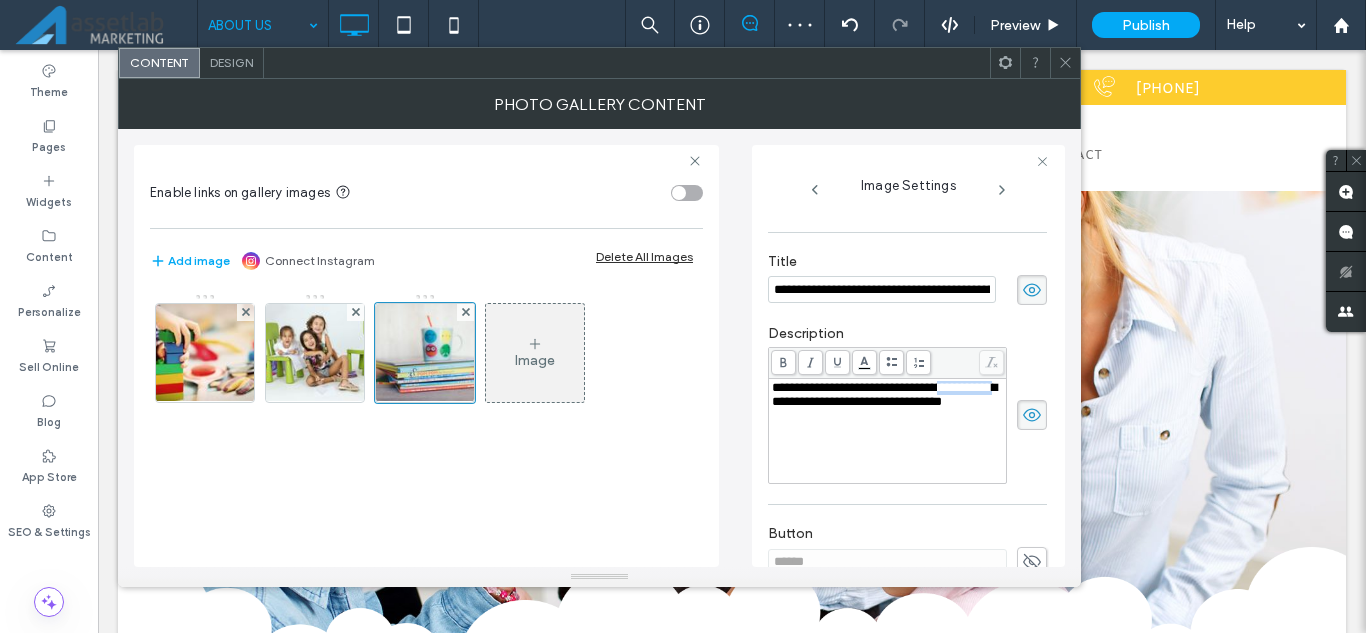 click on "**********" at bounding box center (884, 394) 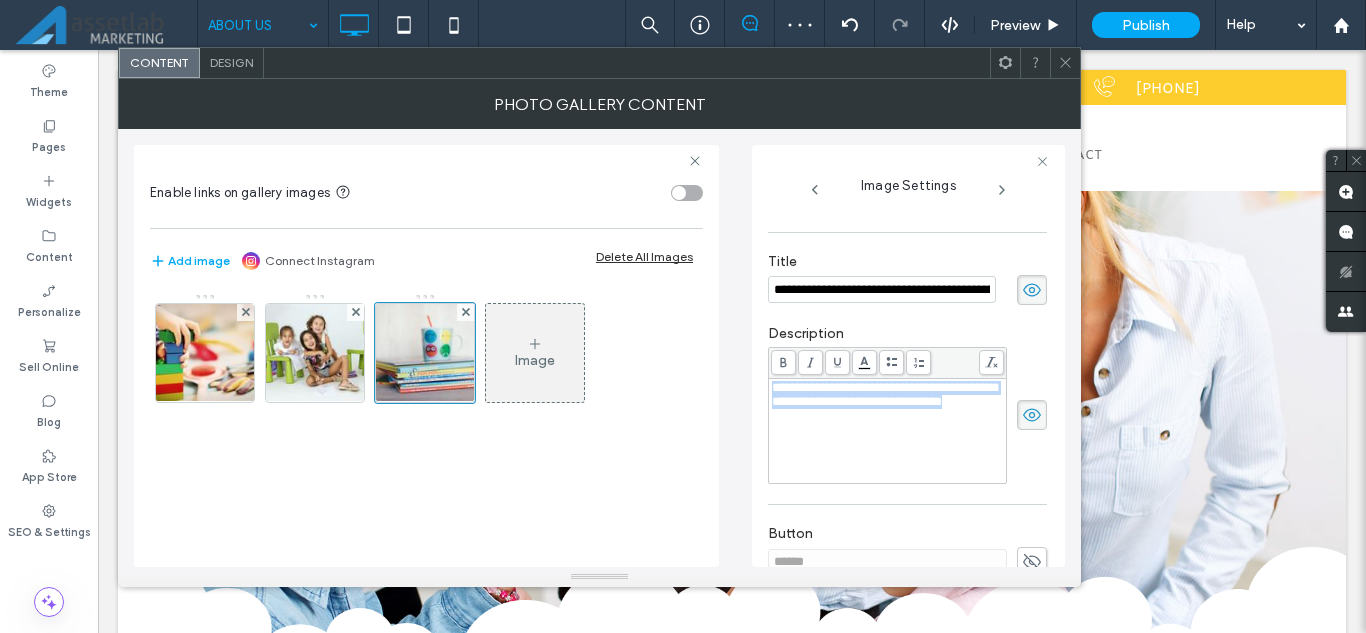 click on "**********" at bounding box center (884, 394) 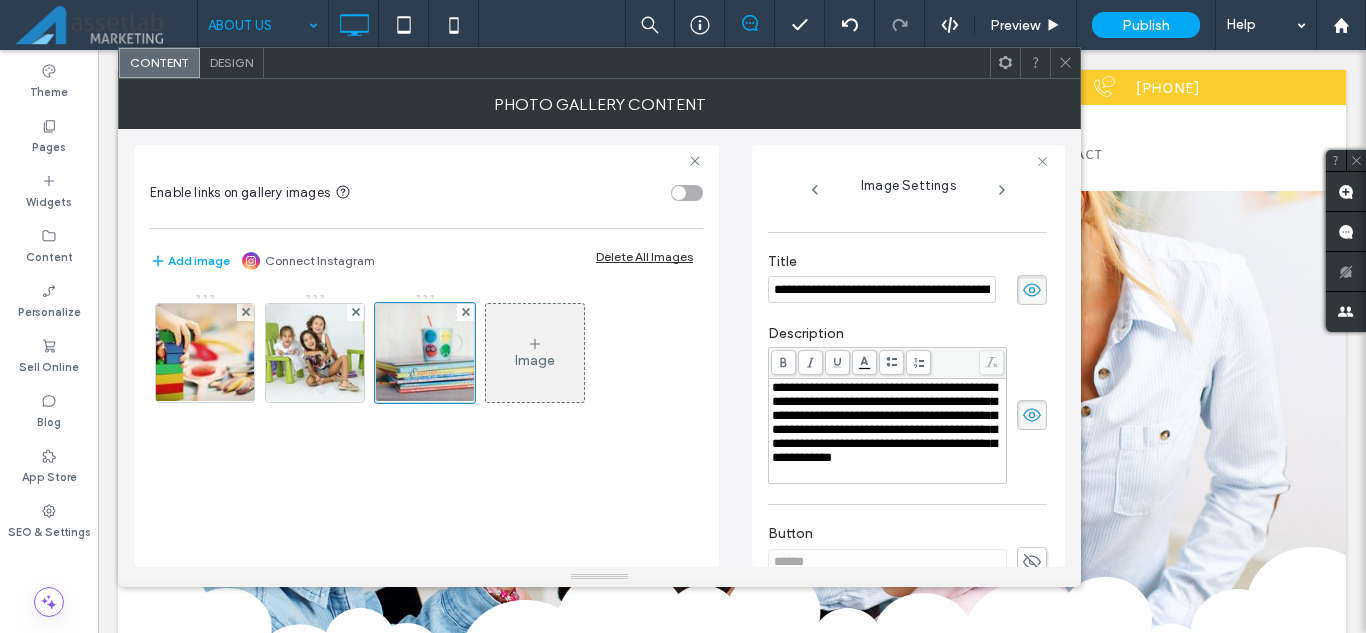 click on "Image" at bounding box center [535, 353] 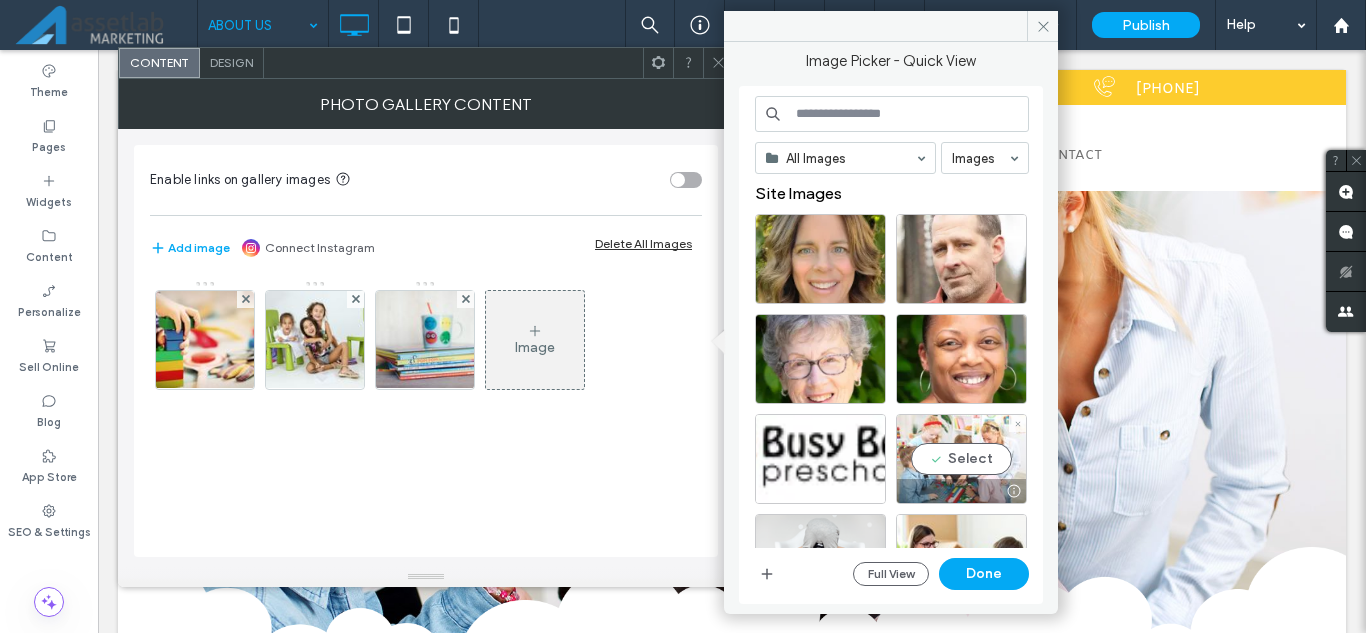 click on "Select" at bounding box center (961, 459) 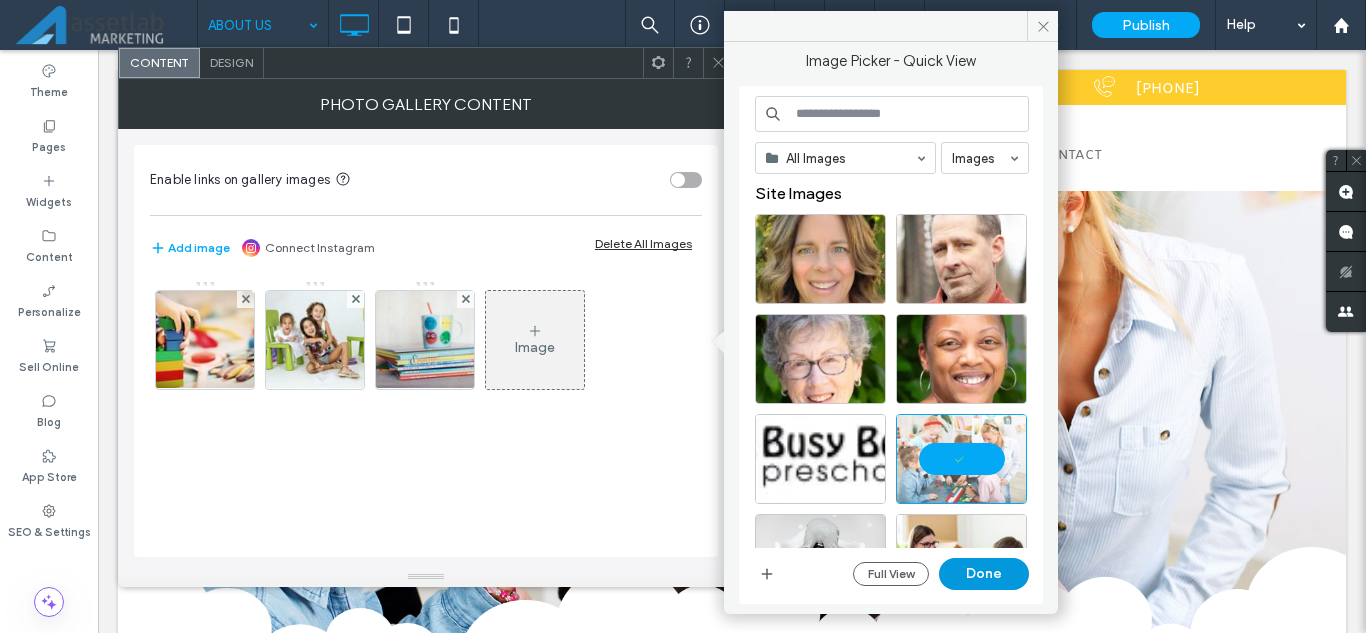 click on "Done" at bounding box center (984, 574) 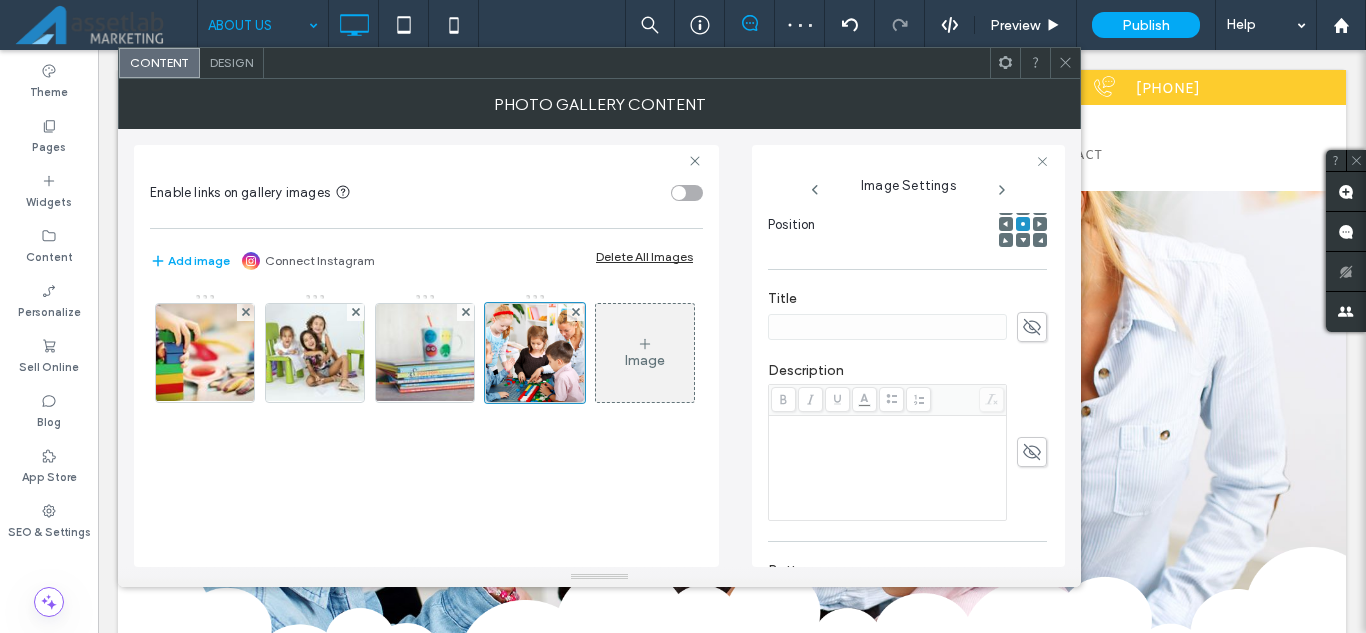 scroll, scrollTop: 300, scrollLeft: 0, axis: vertical 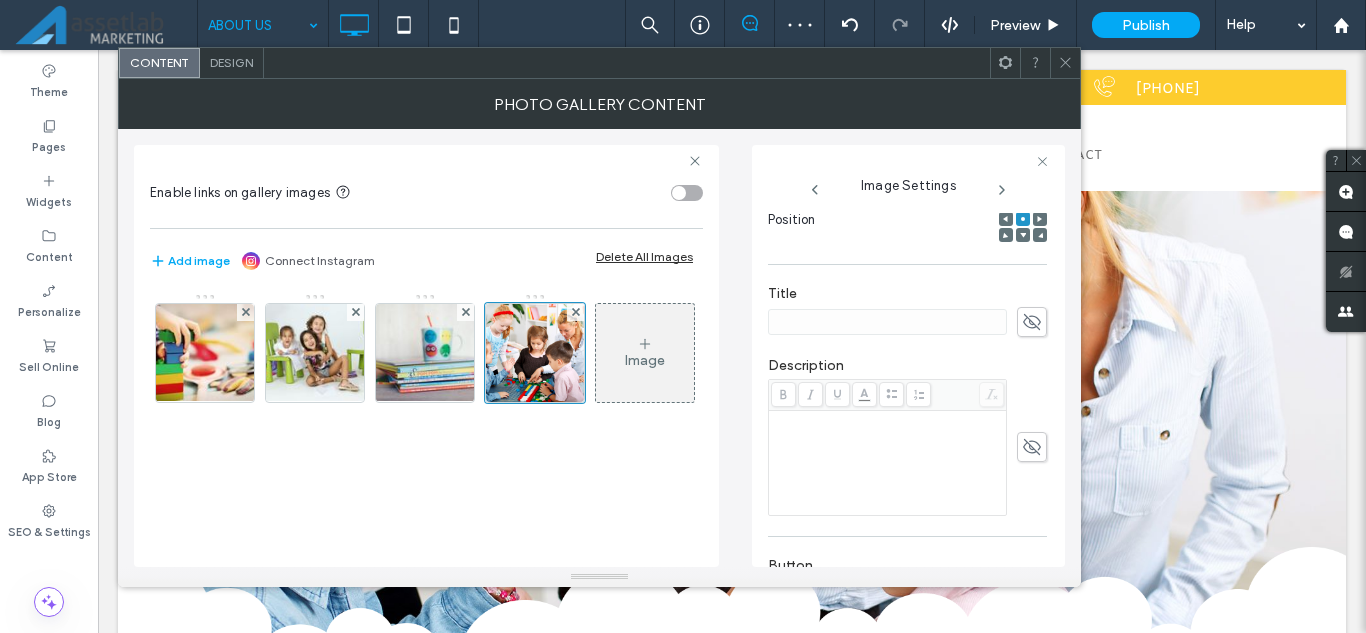 click at bounding box center (907, 322) 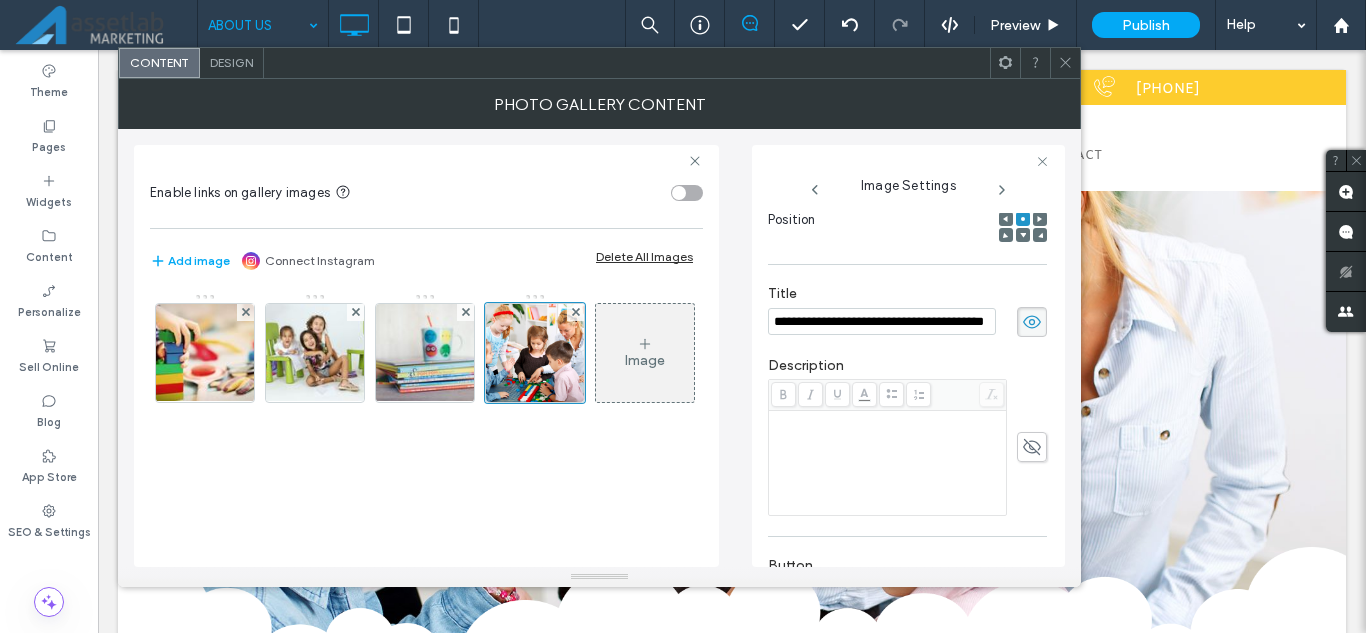 scroll, scrollTop: 0, scrollLeft: 21, axis: horizontal 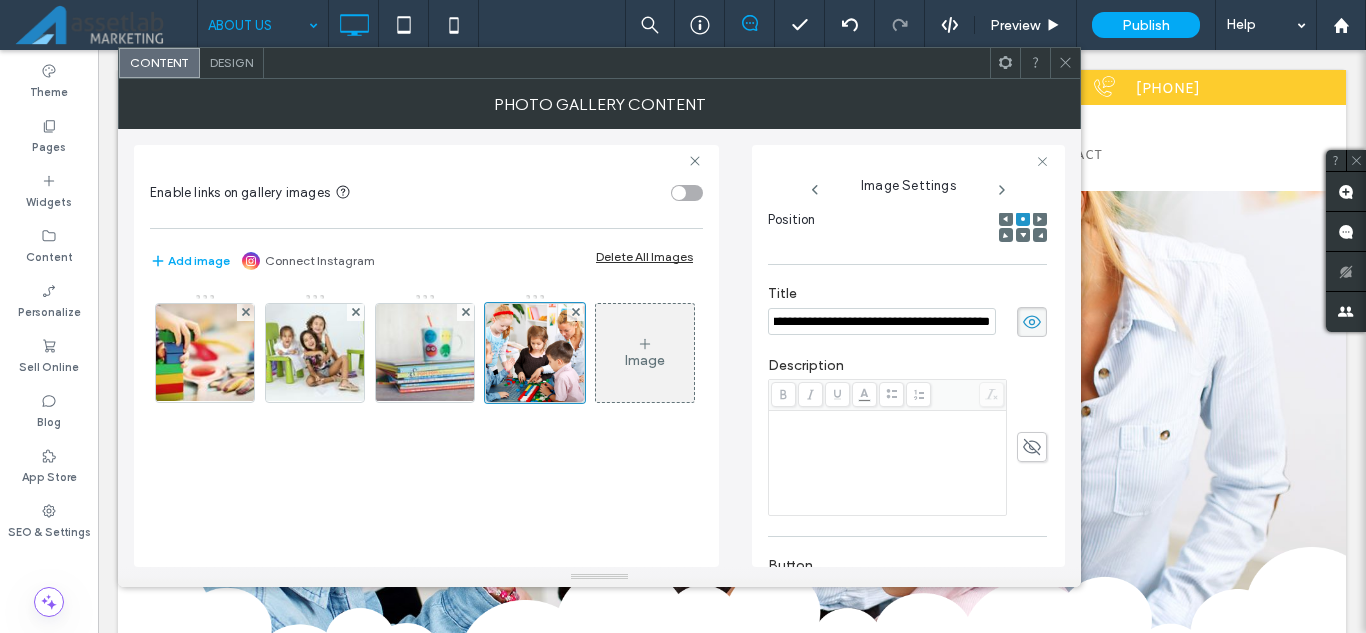 type on "**********" 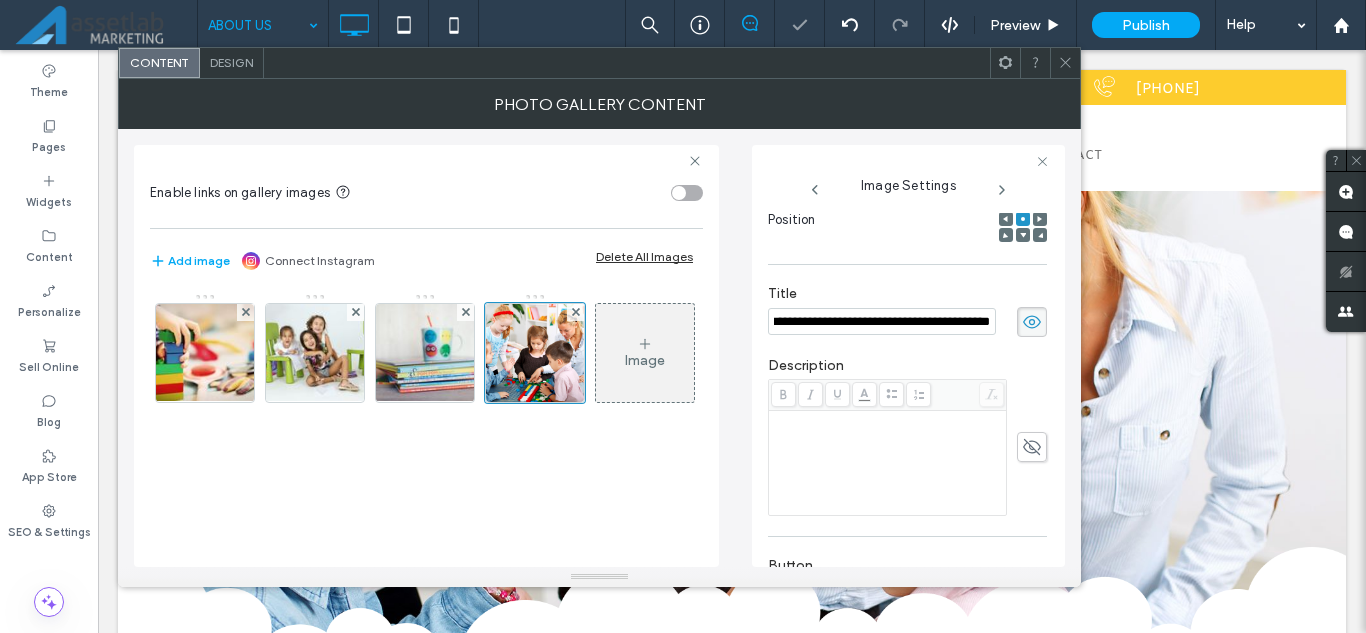 scroll, scrollTop: 0, scrollLeft: 0, axis: both 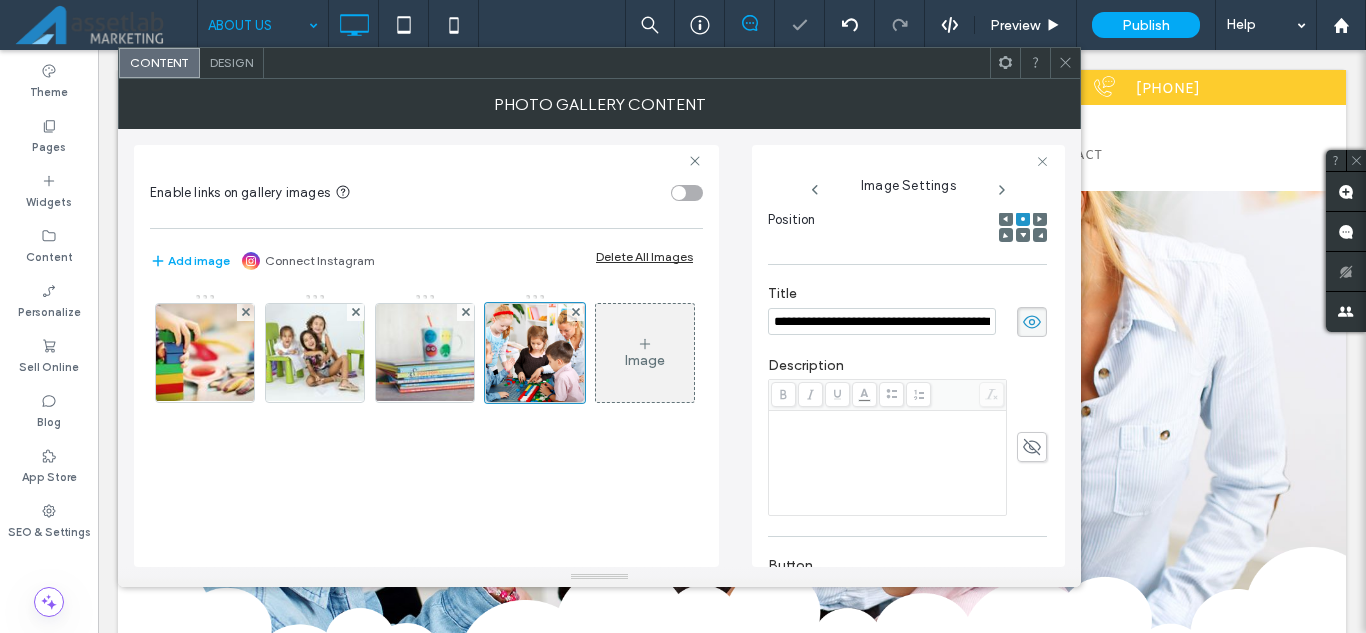 click at bounding box center (888, 463) 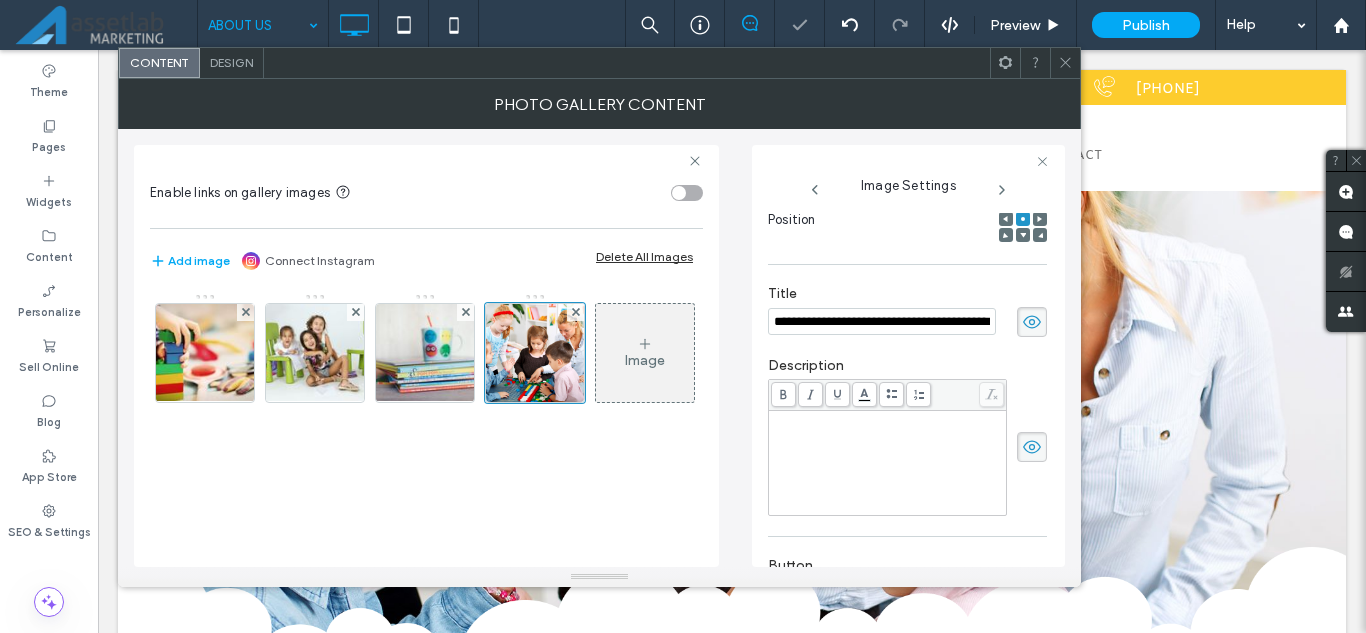 click at bounding box center [888, 463] 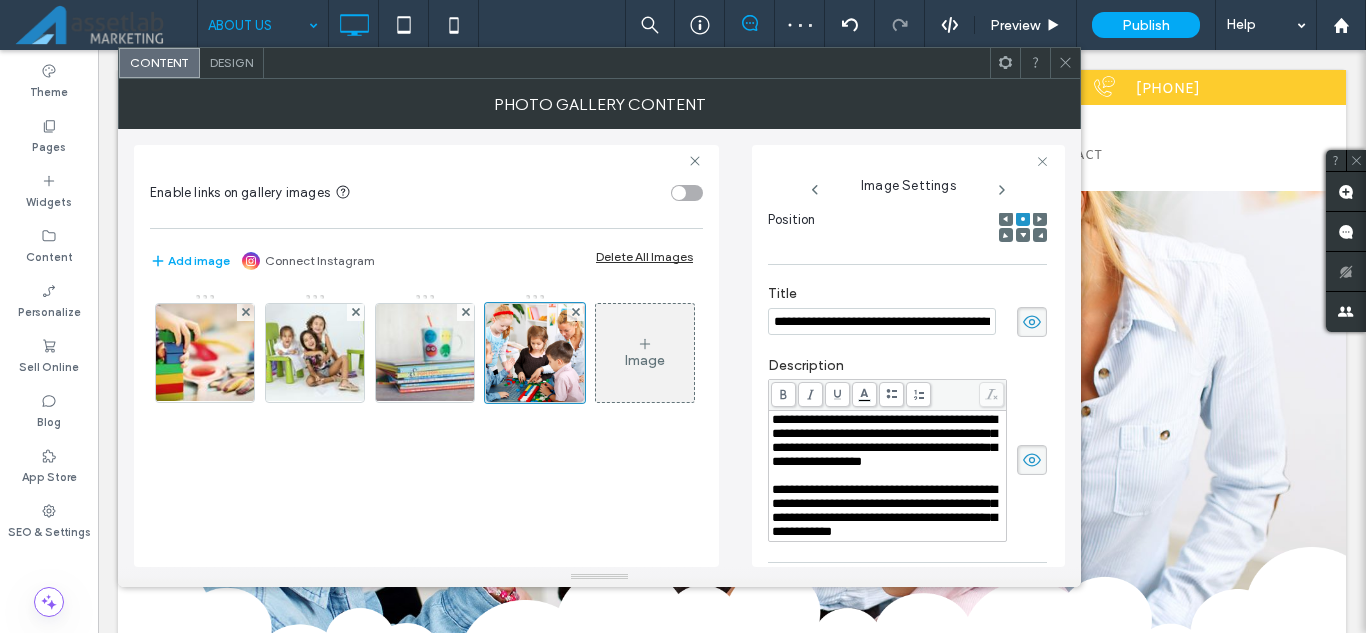 scroll, scrollTop: 400, scrollLeft: 0, axis: vertical 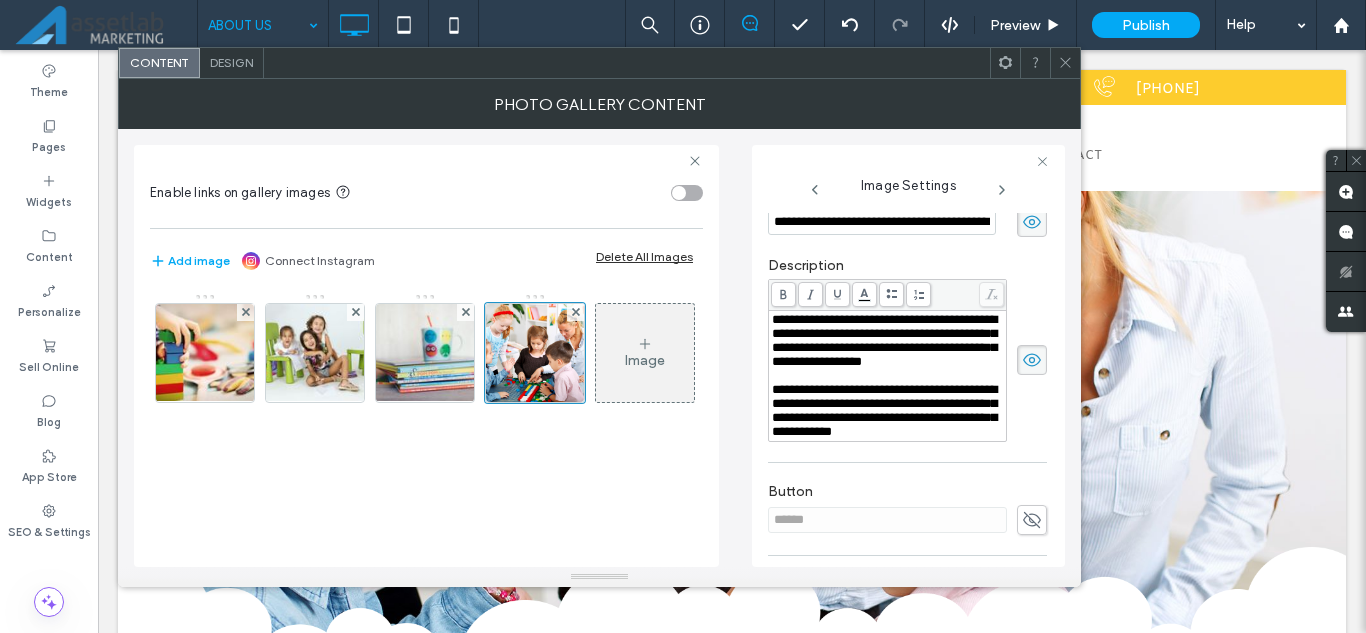 click on "**********" at bounding box center (884, 340) 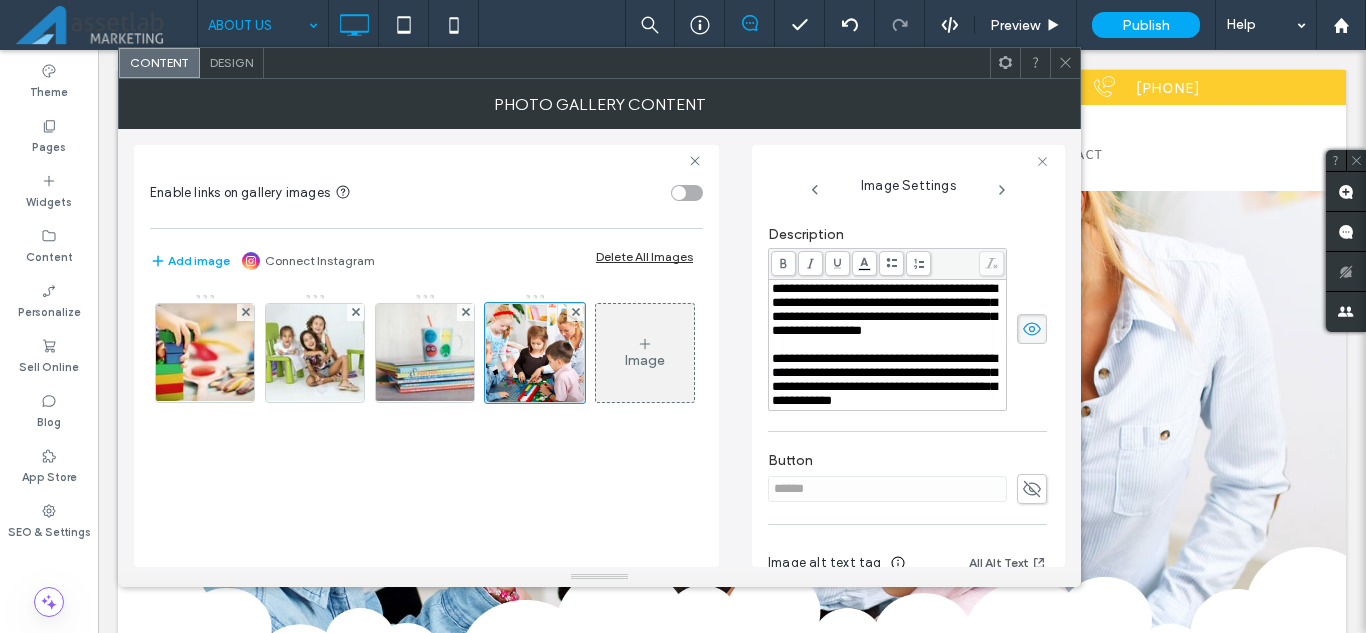scroll, scrollTop: 400, scrollLeft: 0, axis: vertical 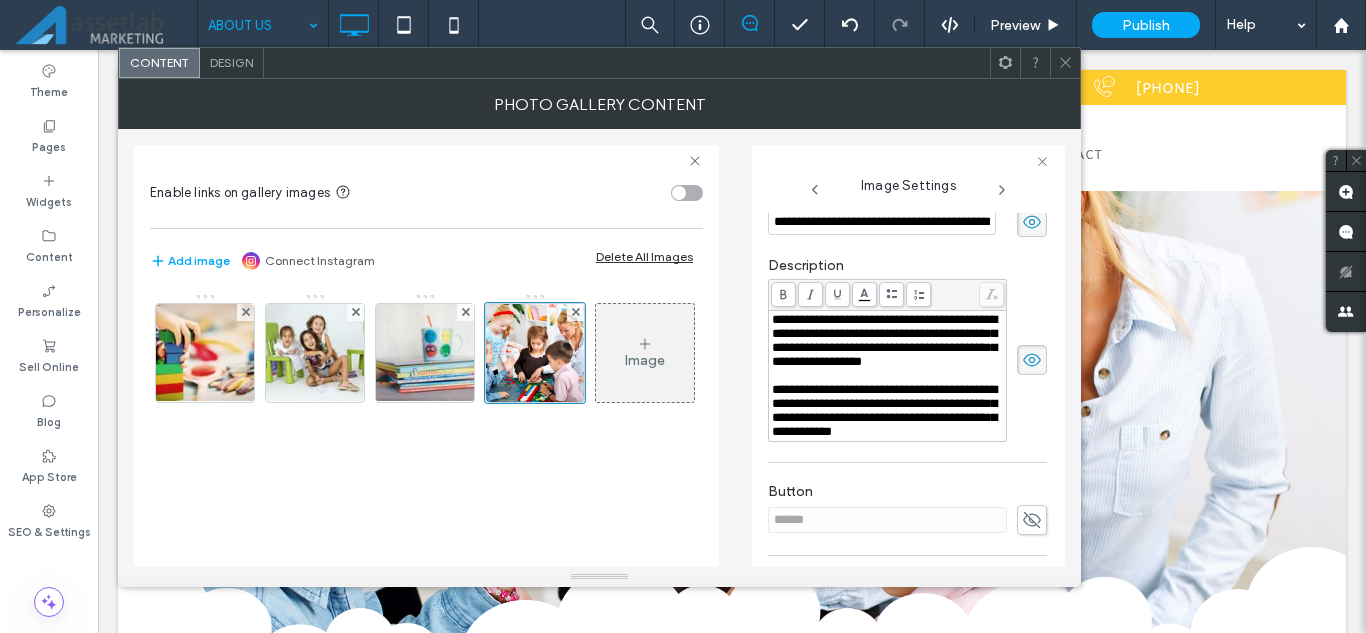 click at bounding box center [1065, 63] 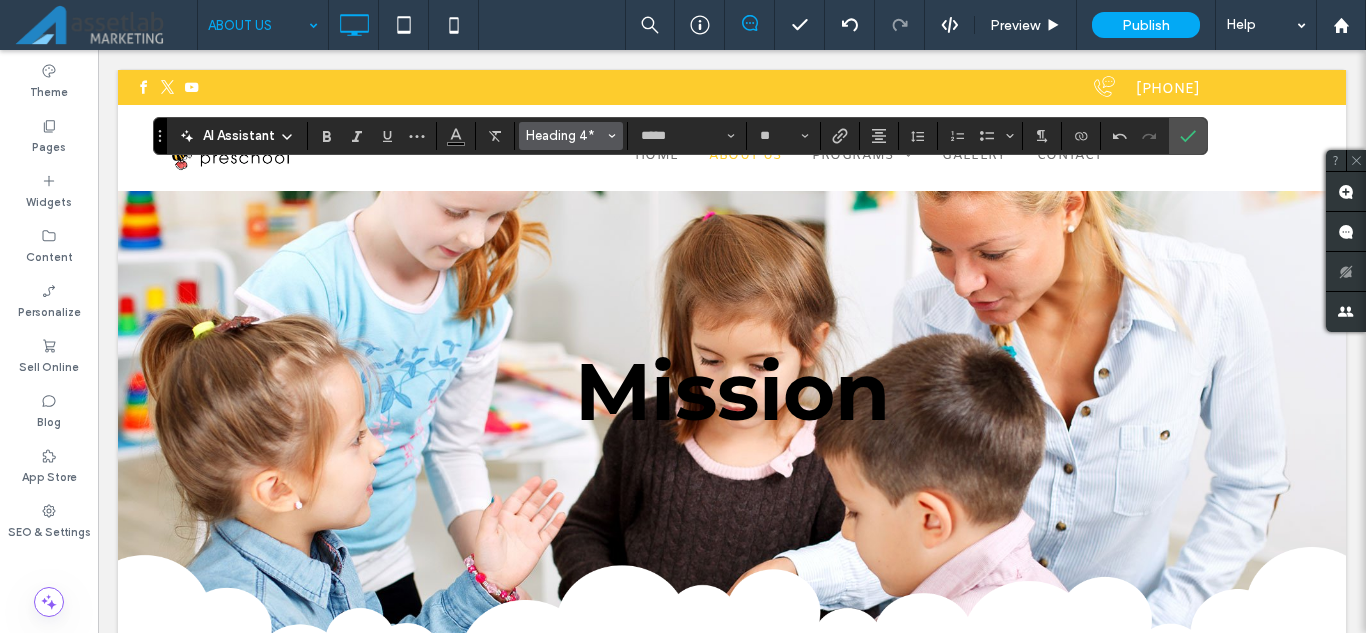 click on "Heading 4*" at bounding box center [571, 136] 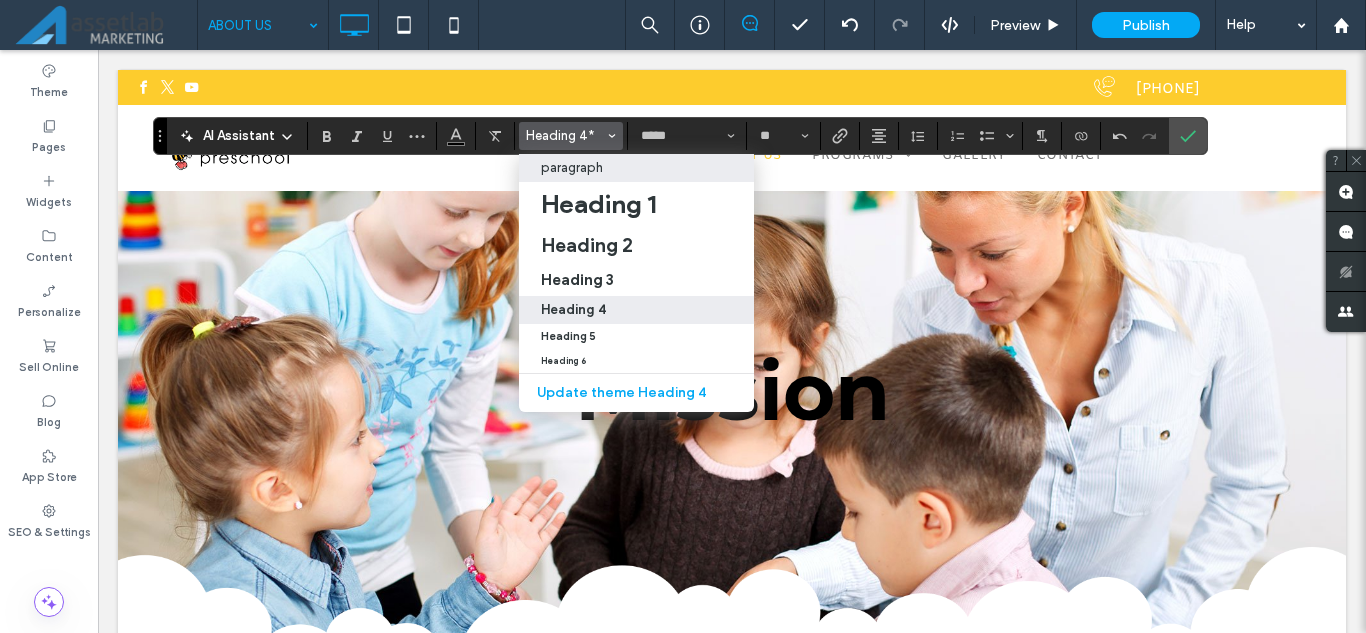 click on "paragraph" at bounding box center [636, 167] 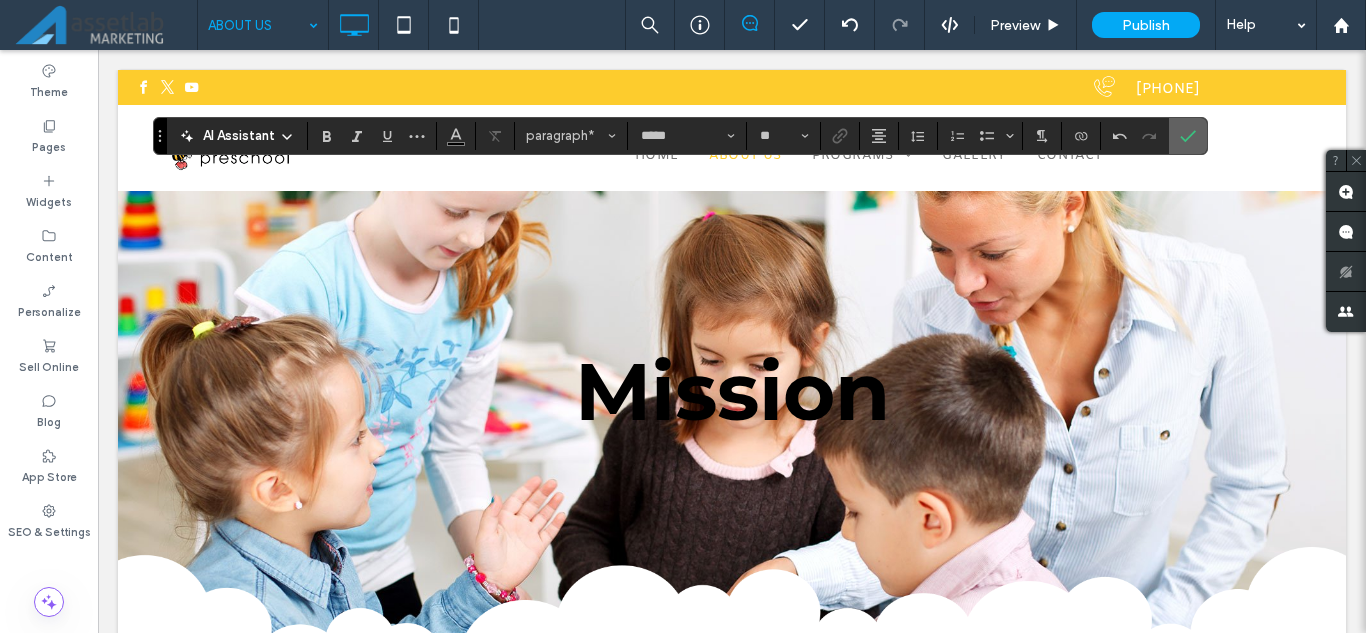 click 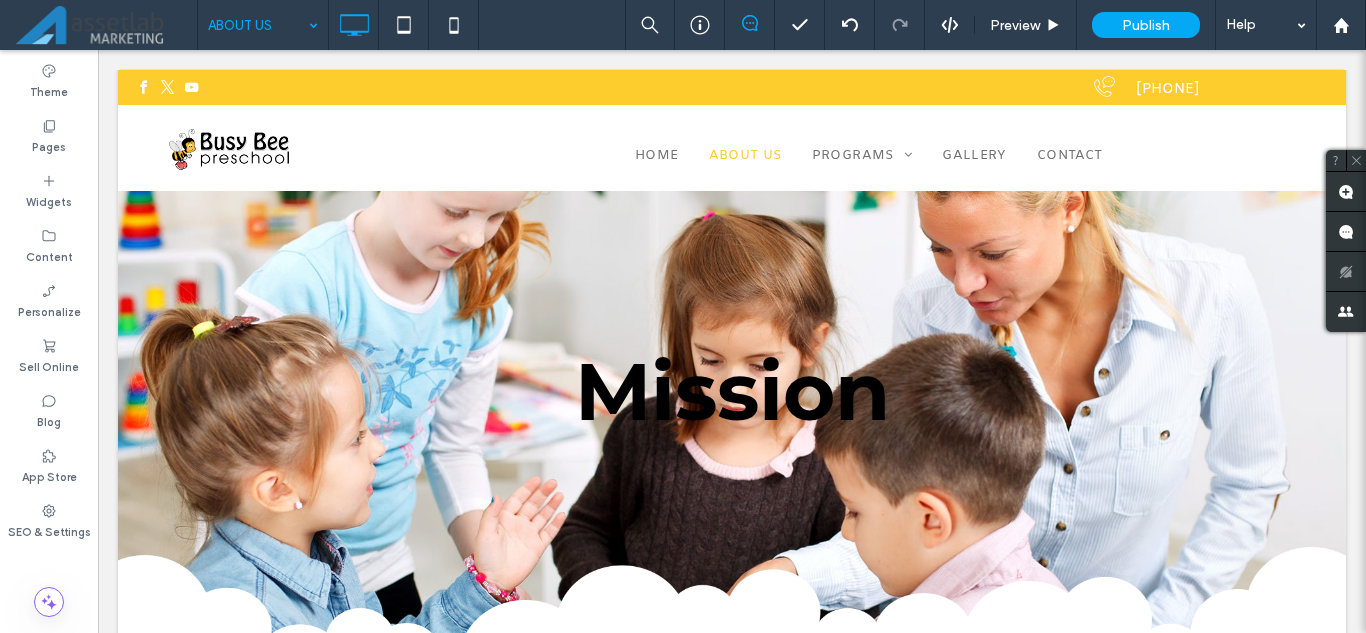 click on "Add image Connect Instagram Delete All Images" at bounding box center (426, 248) 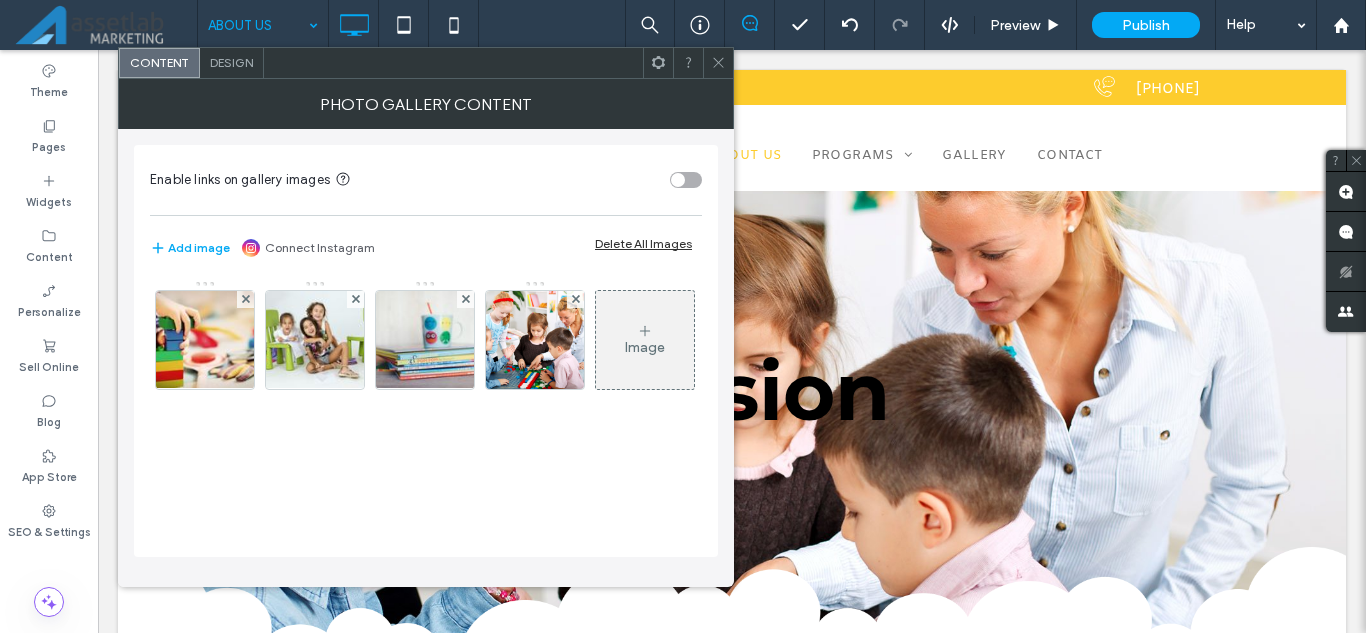 click on "Image" at bounding box center [645, 340] 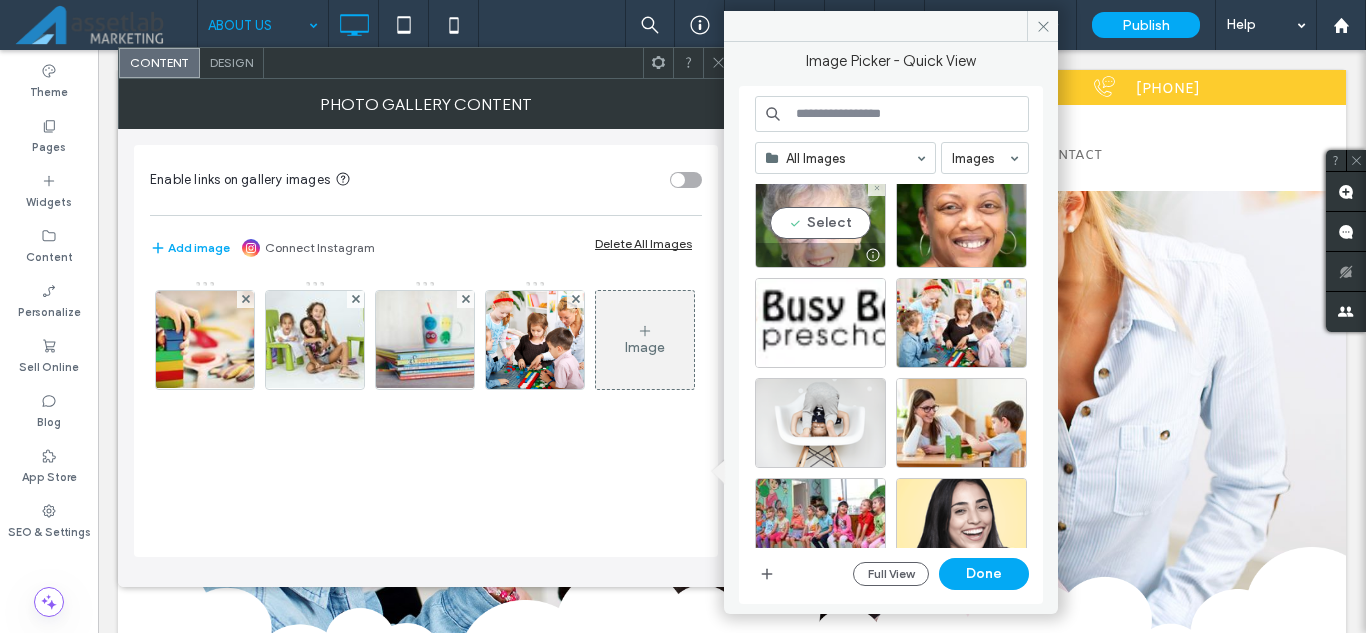 scroll, scrollTop: 200, scrollLeft: 0, axis: vertical 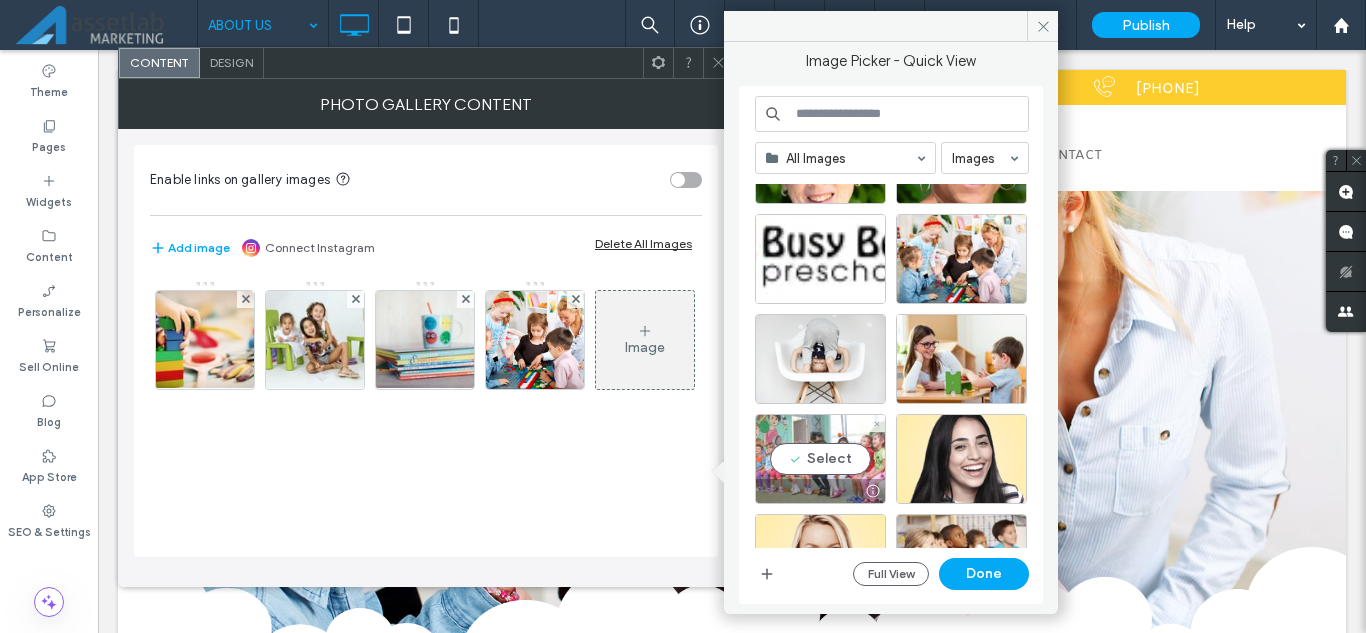 click on "Select" at bounding box center (820, 459) 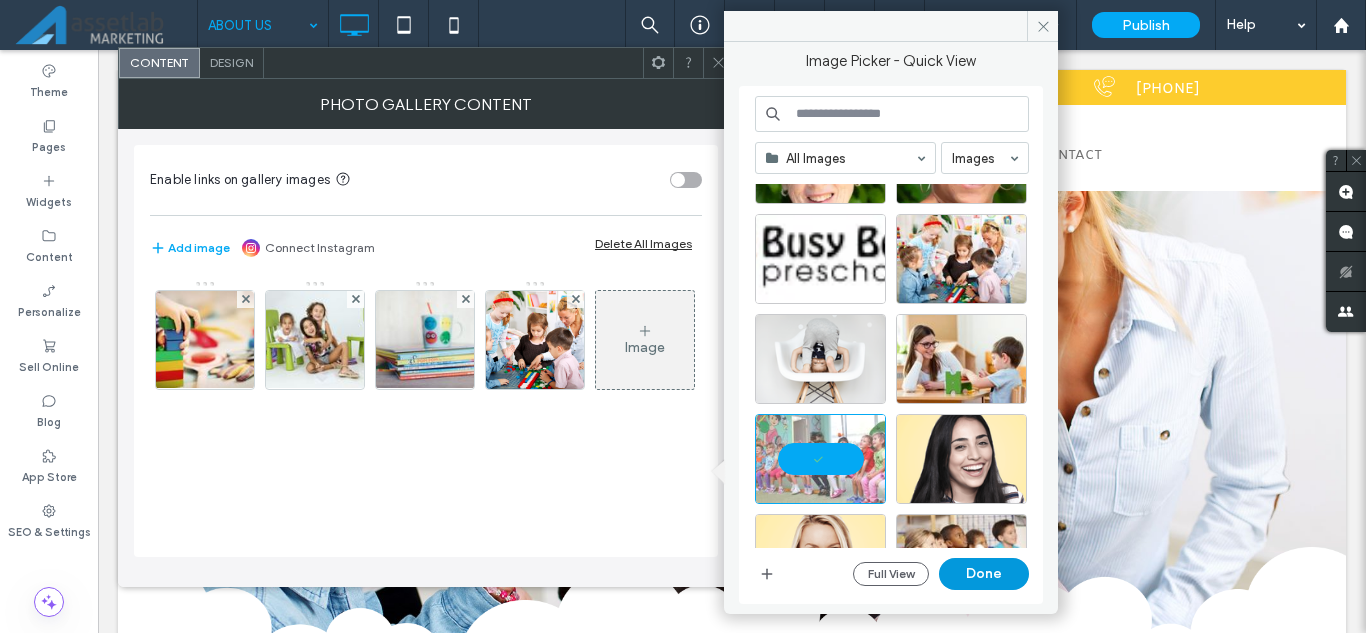 click on "Done" at bounding box center [984, 574] 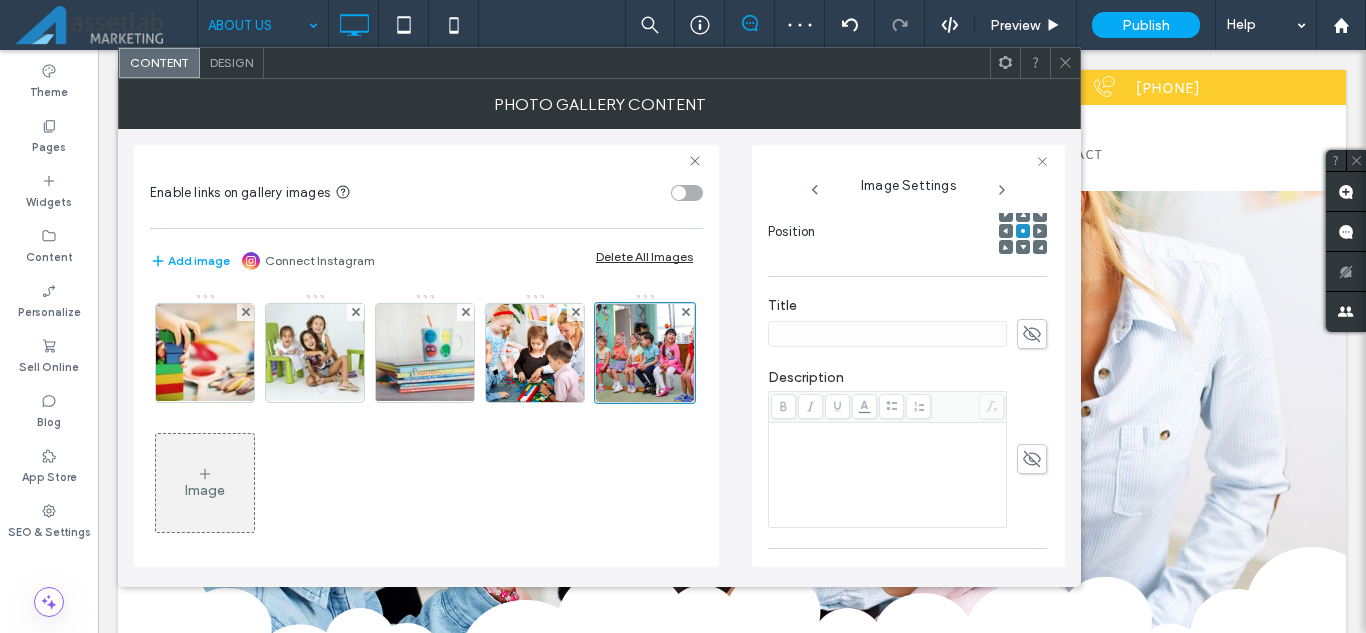 scroll, scrollTop: 300, scrollLeft: 0, axis: vertical 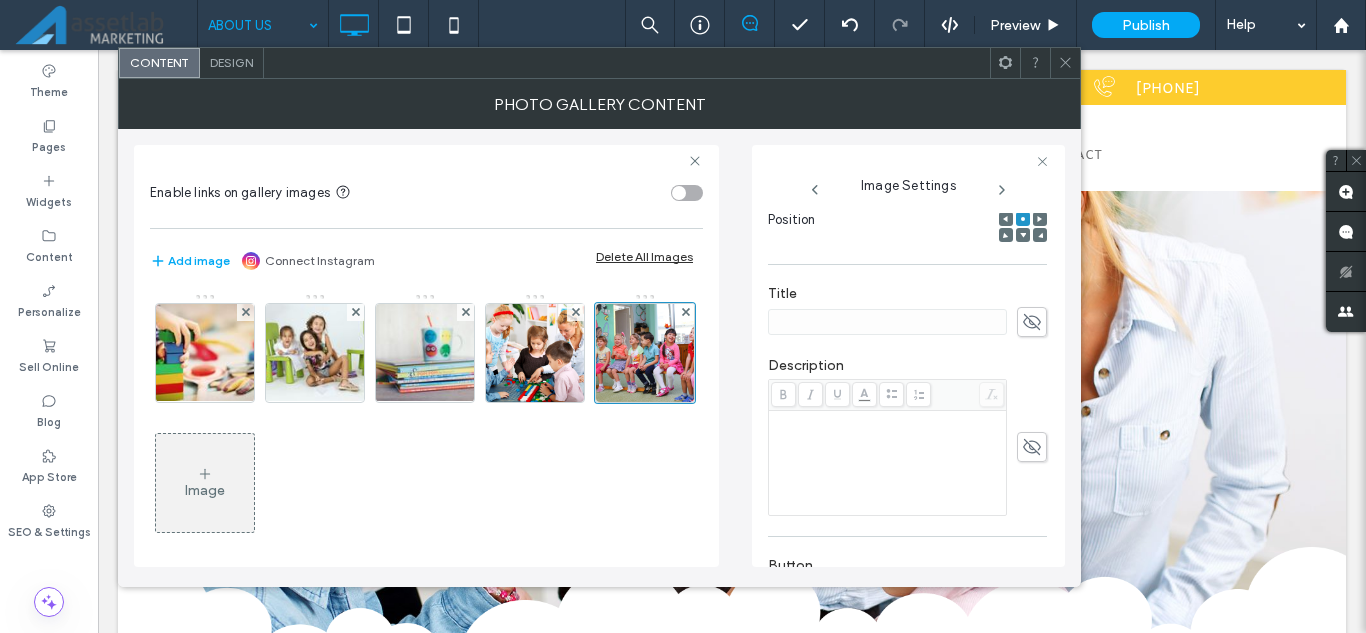 click at bounding box center [888, 463] 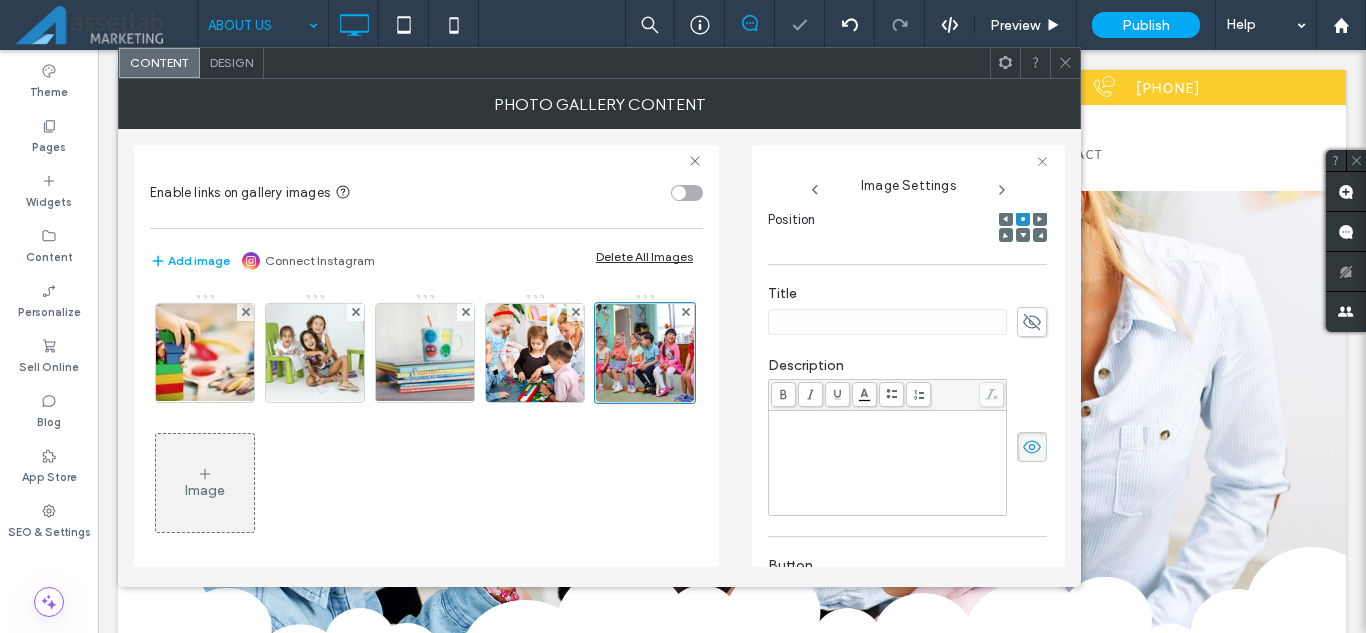 drag, startPoint x: 811, startPoint y: 304, endPoint x: 808, endPoint y: 319, distance: 15.297058 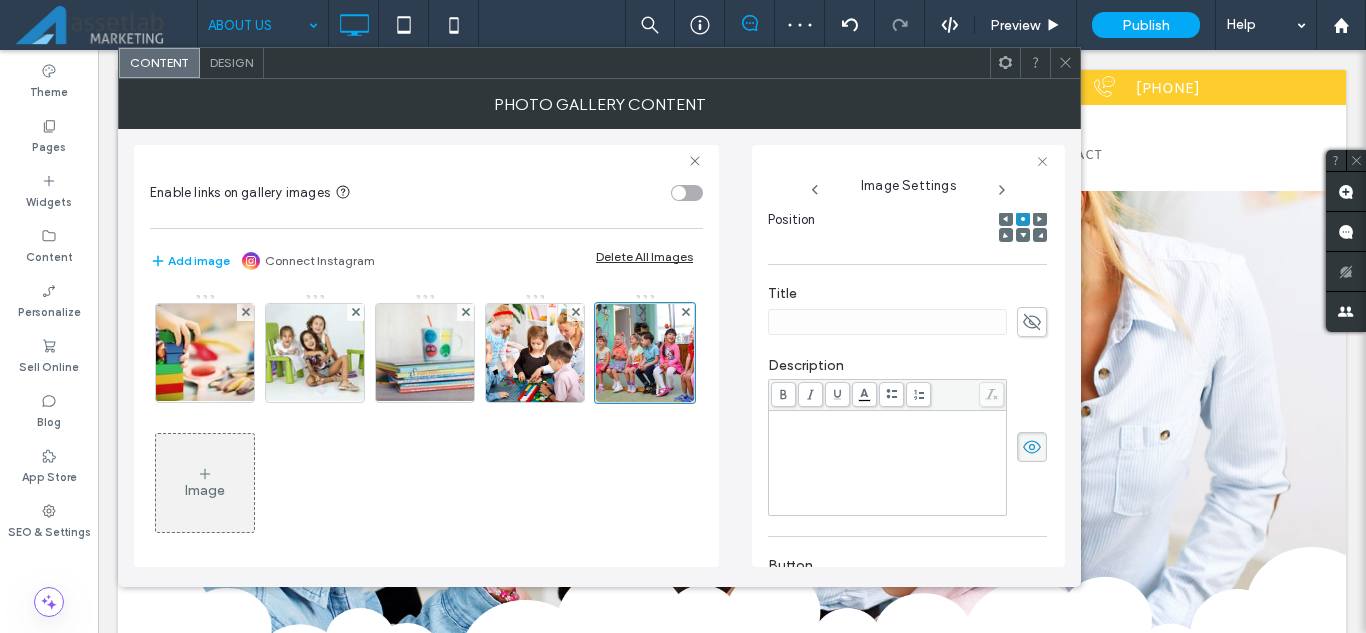 click on "Name: kindergarten-2204239_1920.jpg Size: 1920x1280 Replace Edit Delete Position Title Description Button ****** Image alt text tag All Alt Text" at bounding box center [908, 390] 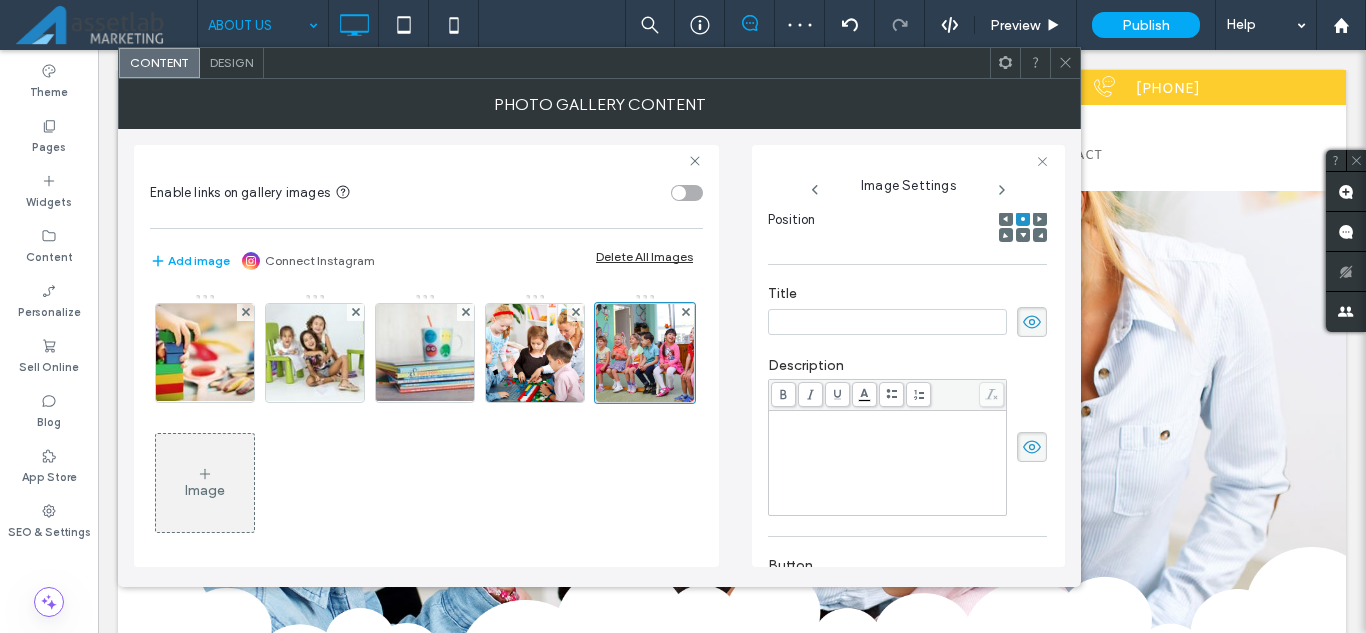 click at bounding box center [887, 322] 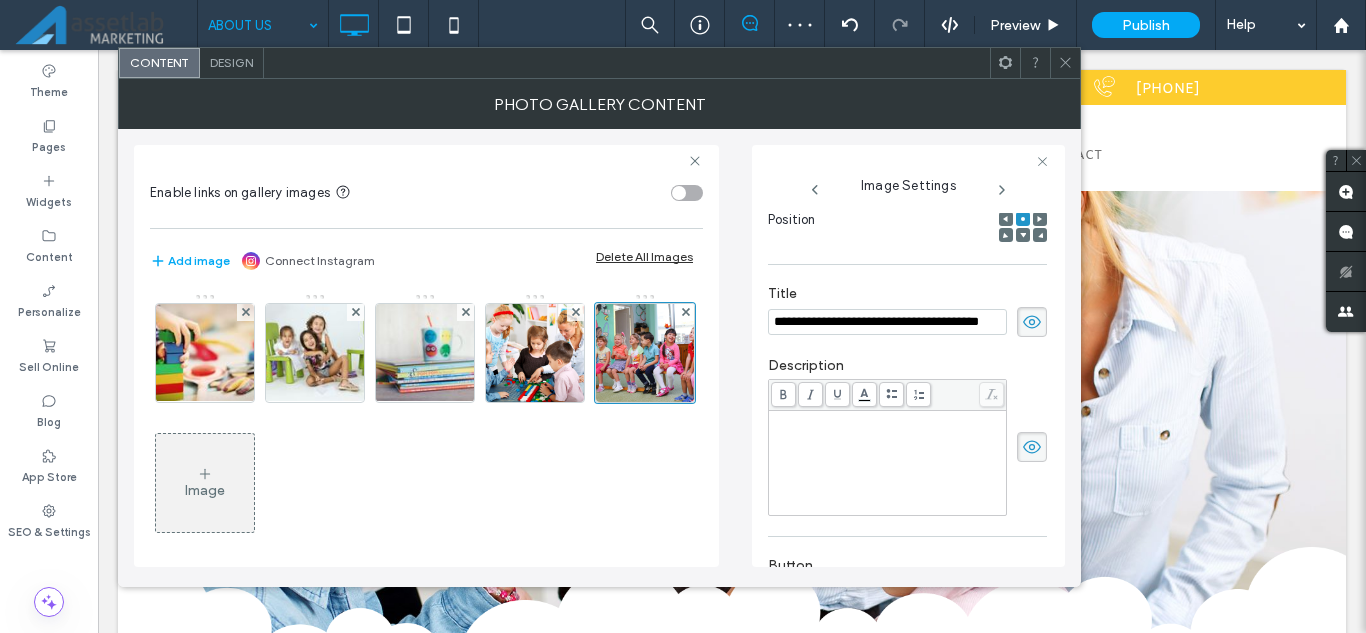 scroll, scrollTop: 0, scrollLeft: 38, axis: horizontal 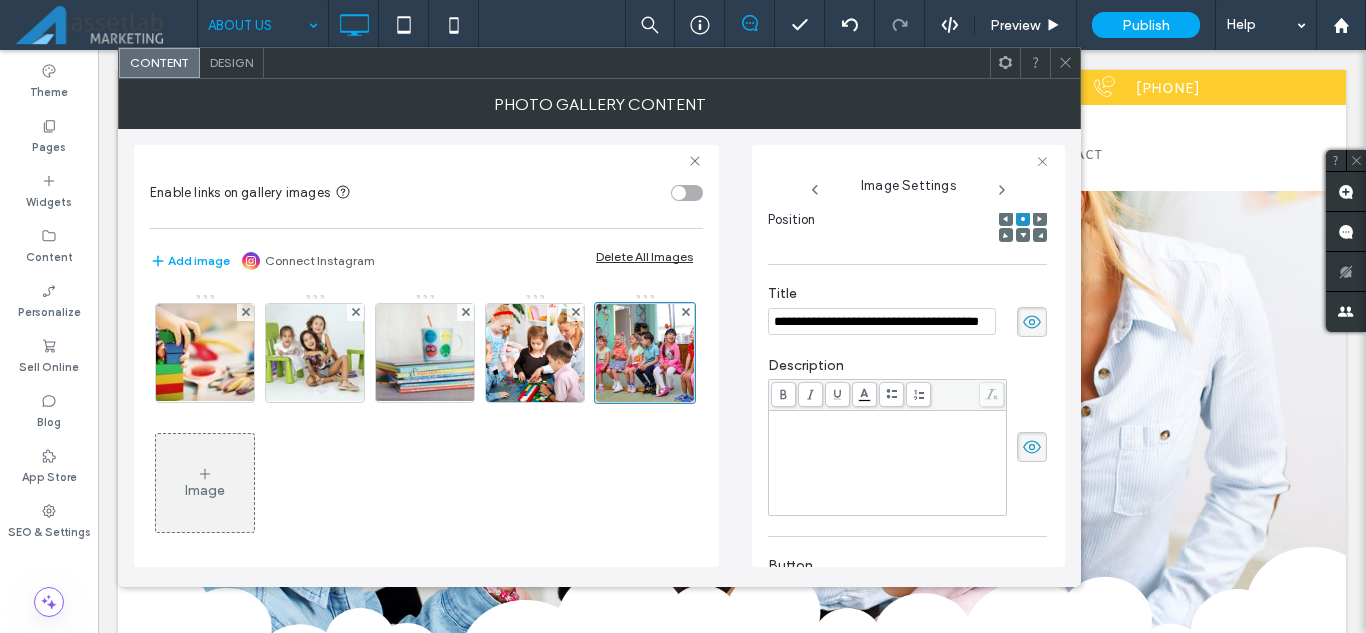 type on "**********" 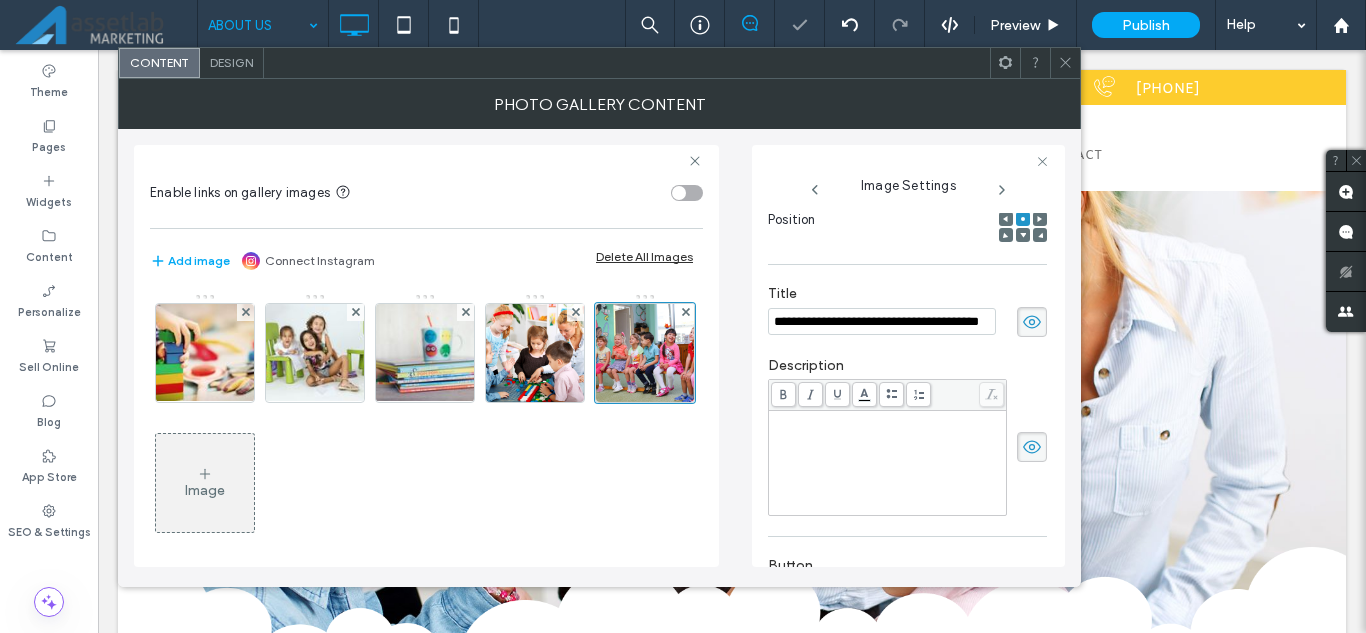scroll, scrollTop: 0, scrollLeft: 0, axis: both 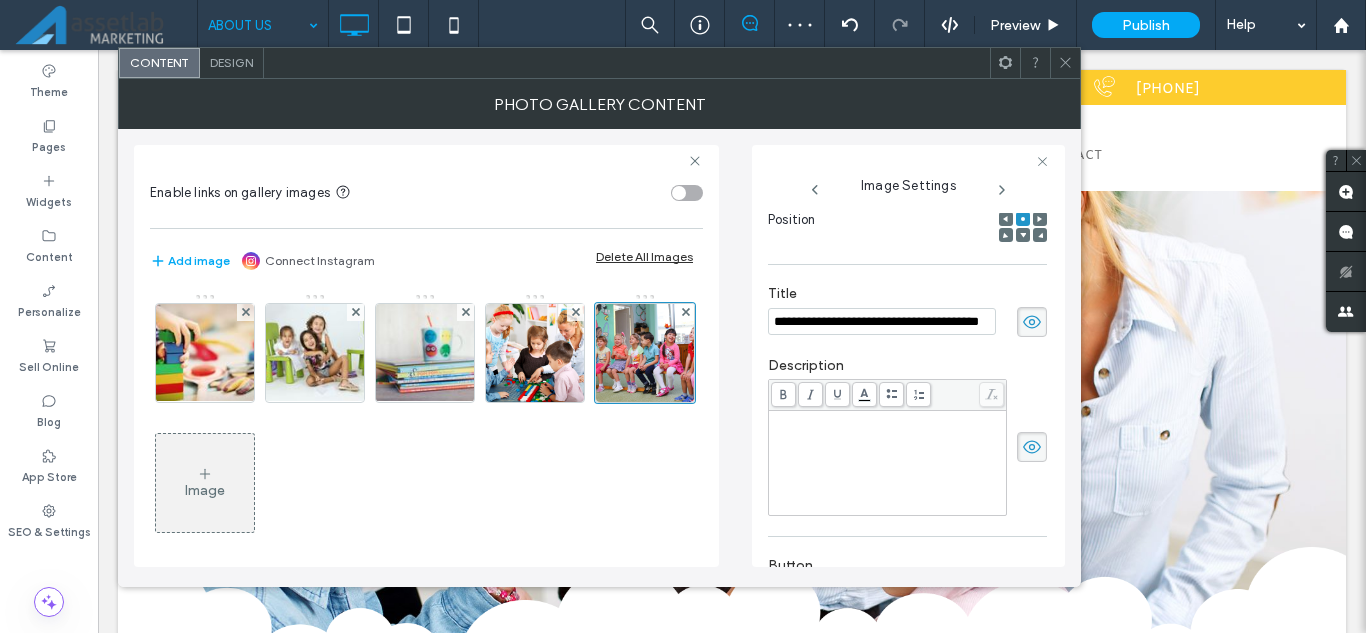 click at bounding box center [888, 463] 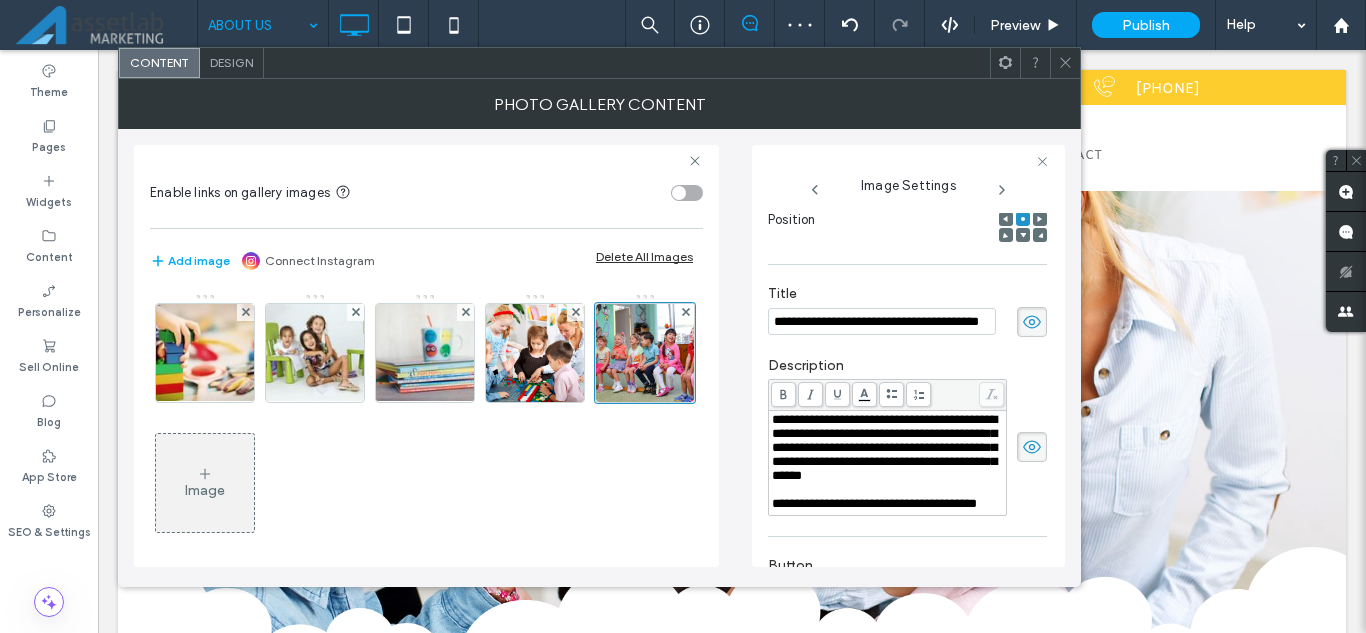 click on "**********" at bounding box center (884, 447) 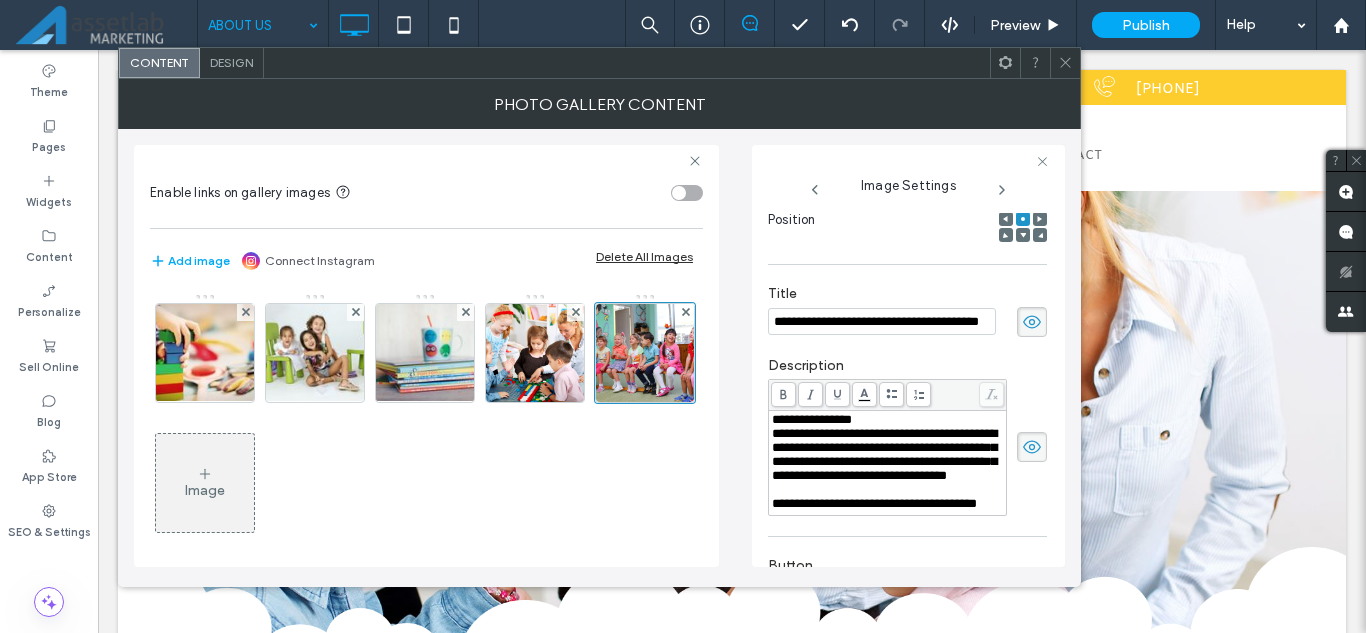 click on "**********" at bounding box center [812, 419] 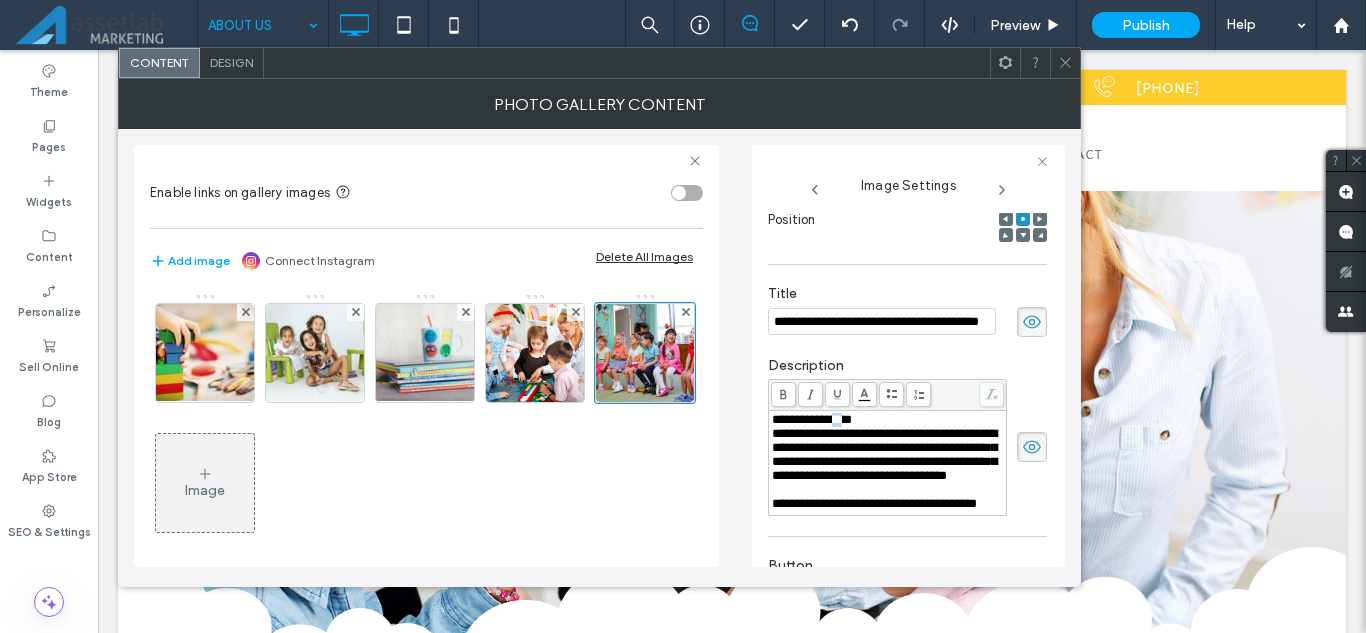 click on "**********" at bounding box center (812, 419) 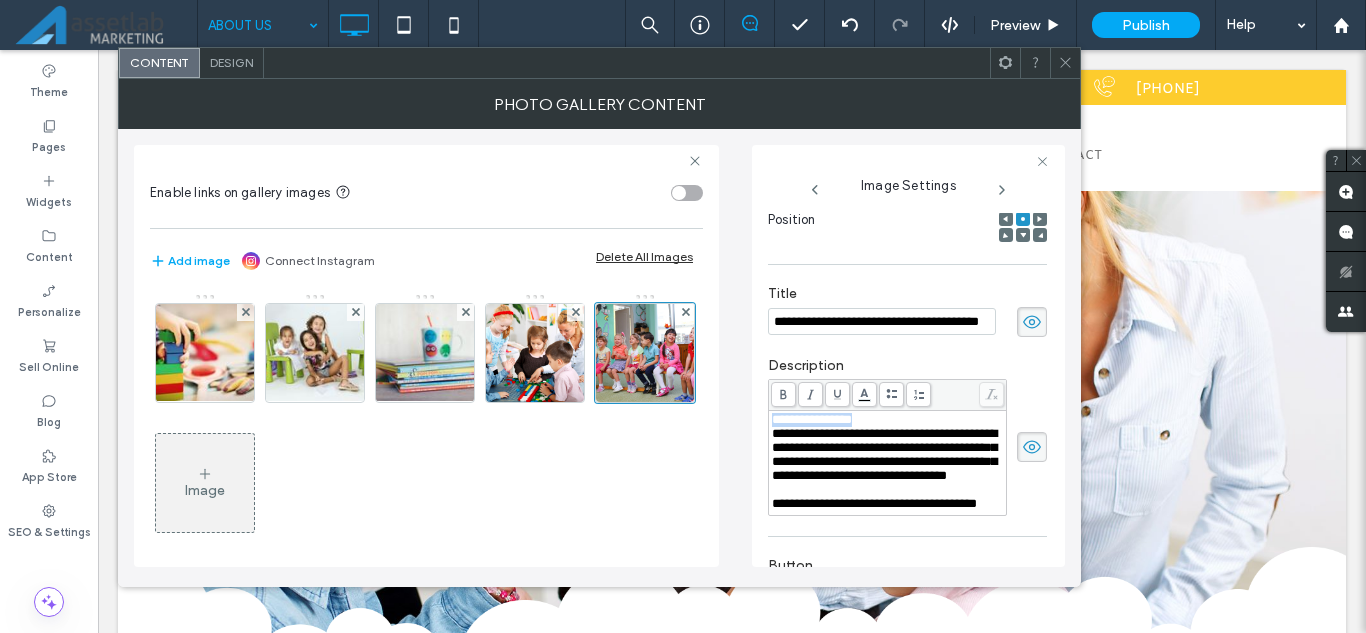click on "**********" at bounding box center [812, 419] 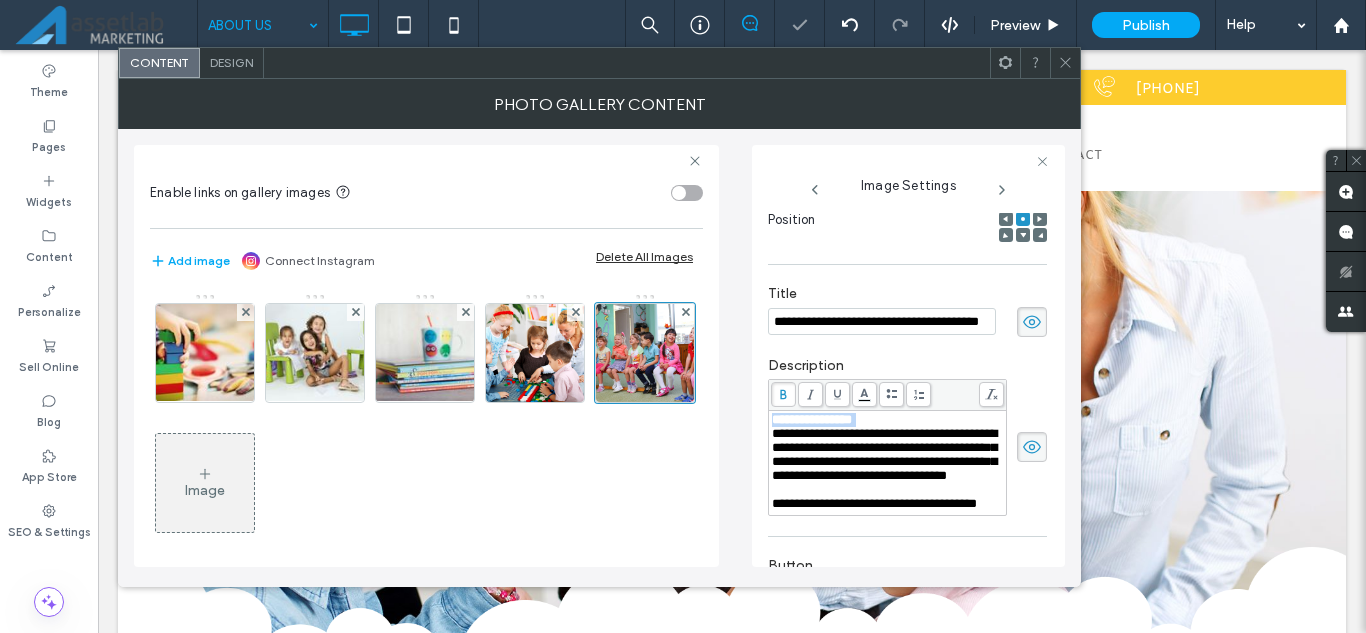 click at bounding box center (783, 394) 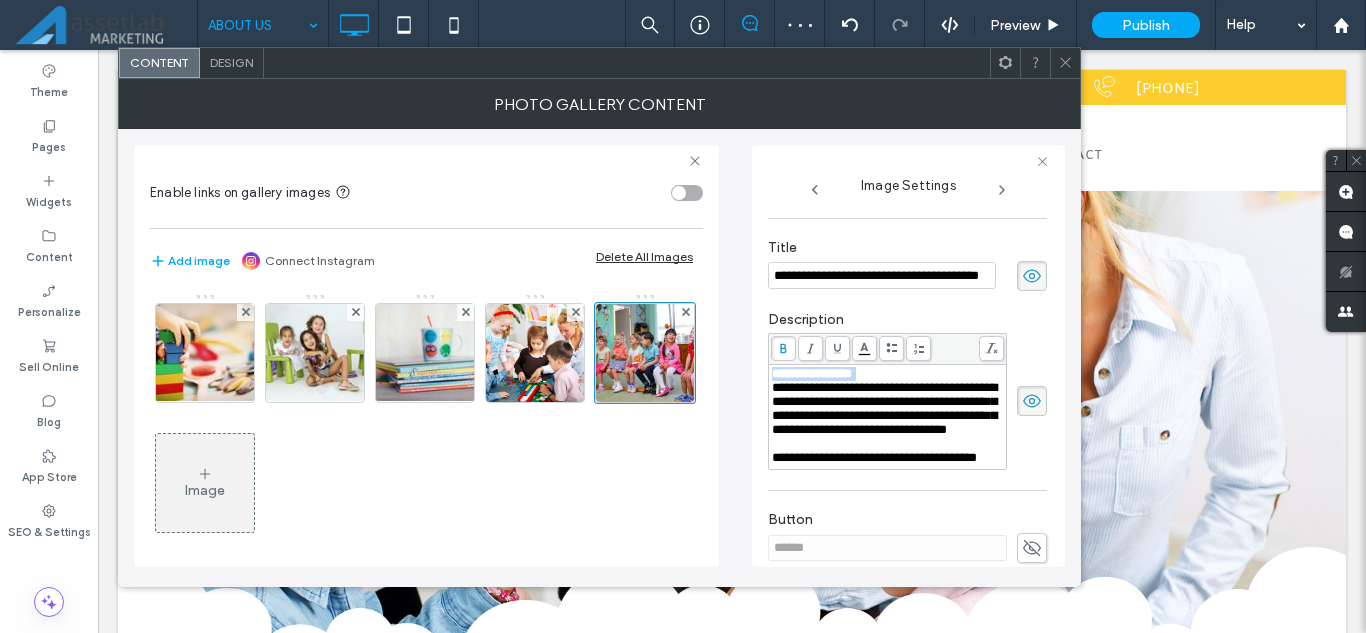 scroll, scrollTop: 300, scrollLeft: 0, axis: vertical 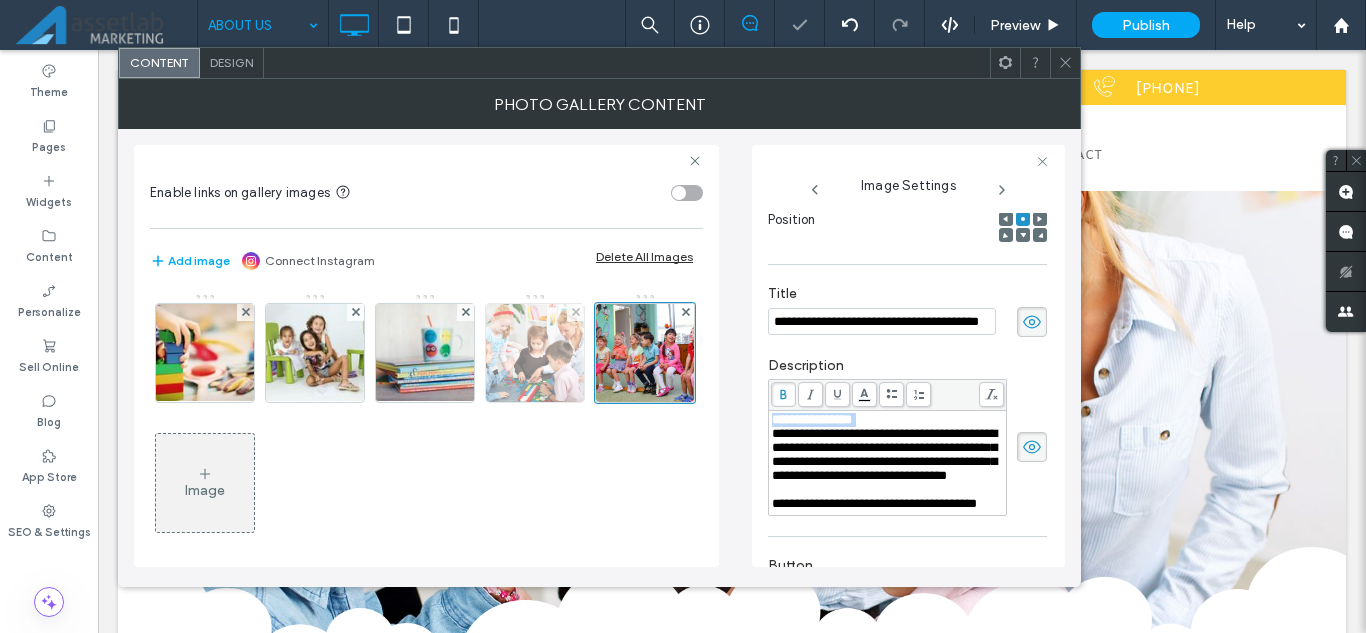 click at bounding box center (535, 353) 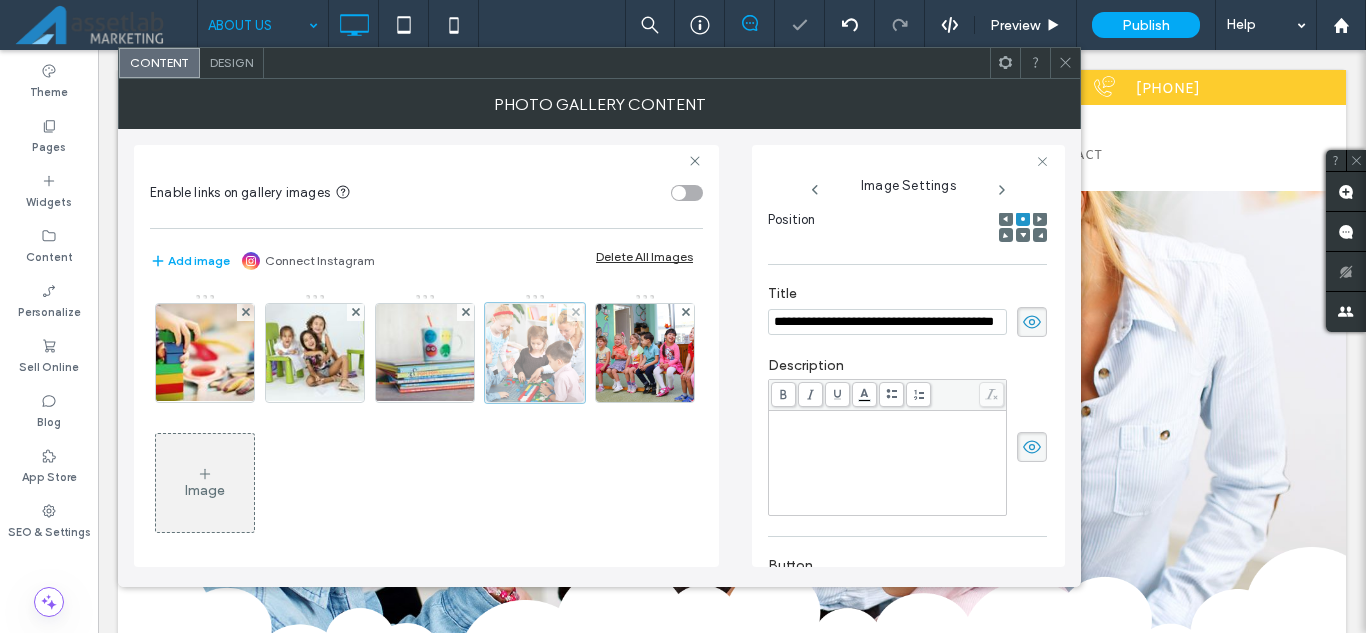 scroll, scrollTop: 0, scrollLeft: 30, axis: horizontal 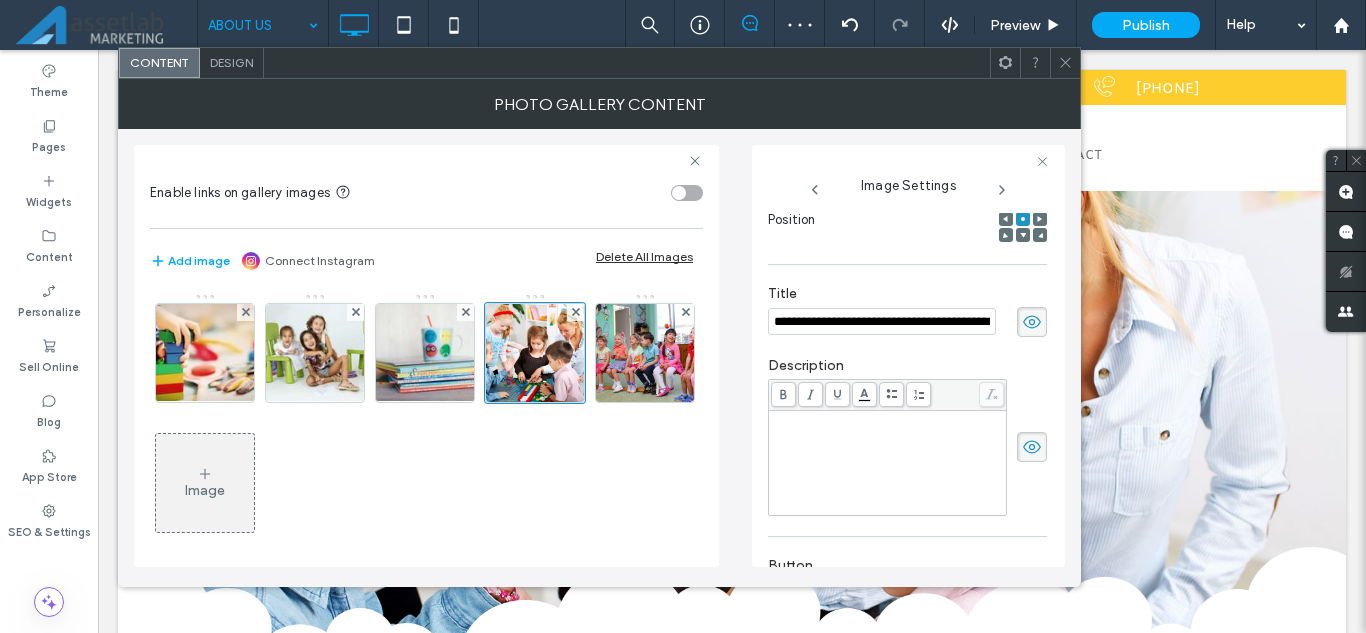 click at bounding box center (888, 463) 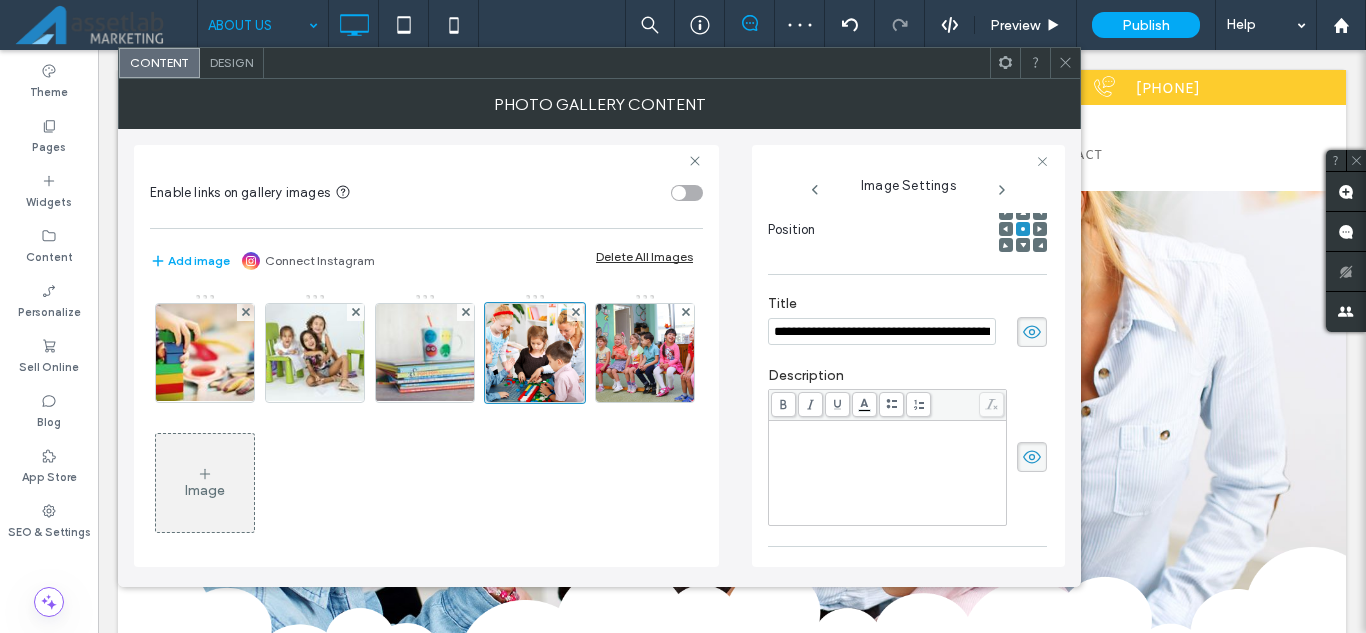scroll, scrollTop: 300, scrollLeft: 0, axis: vertical 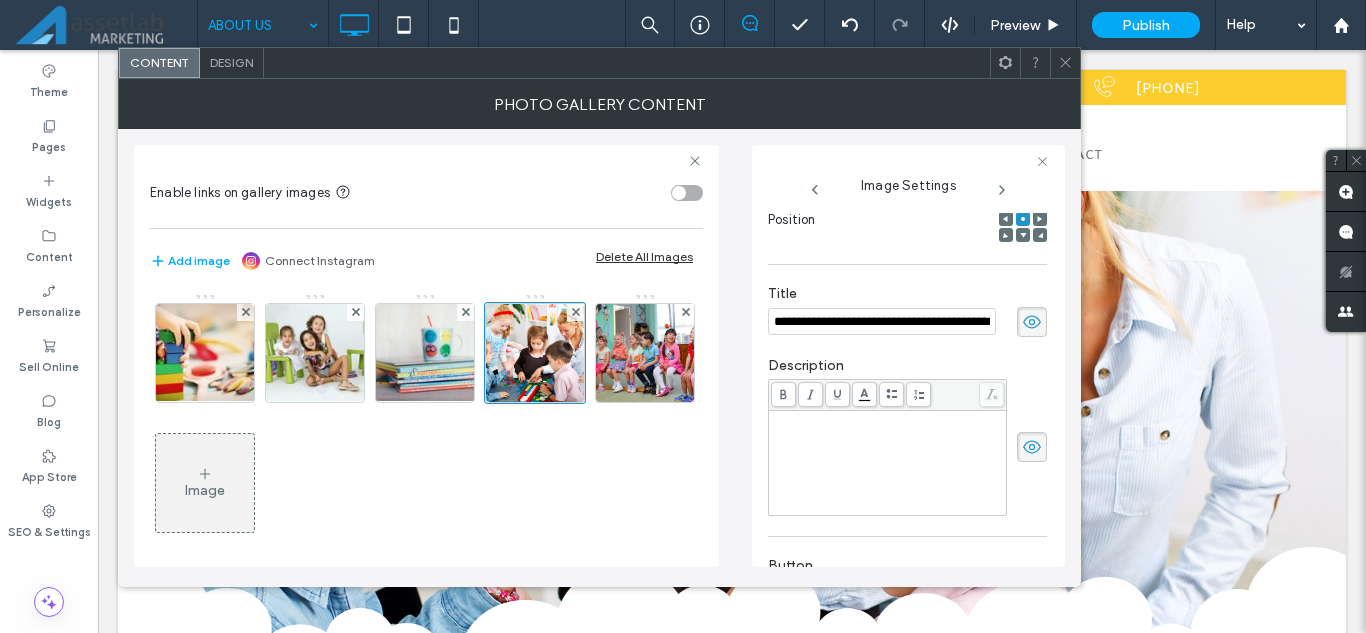 click at bounding box center [888, 463] 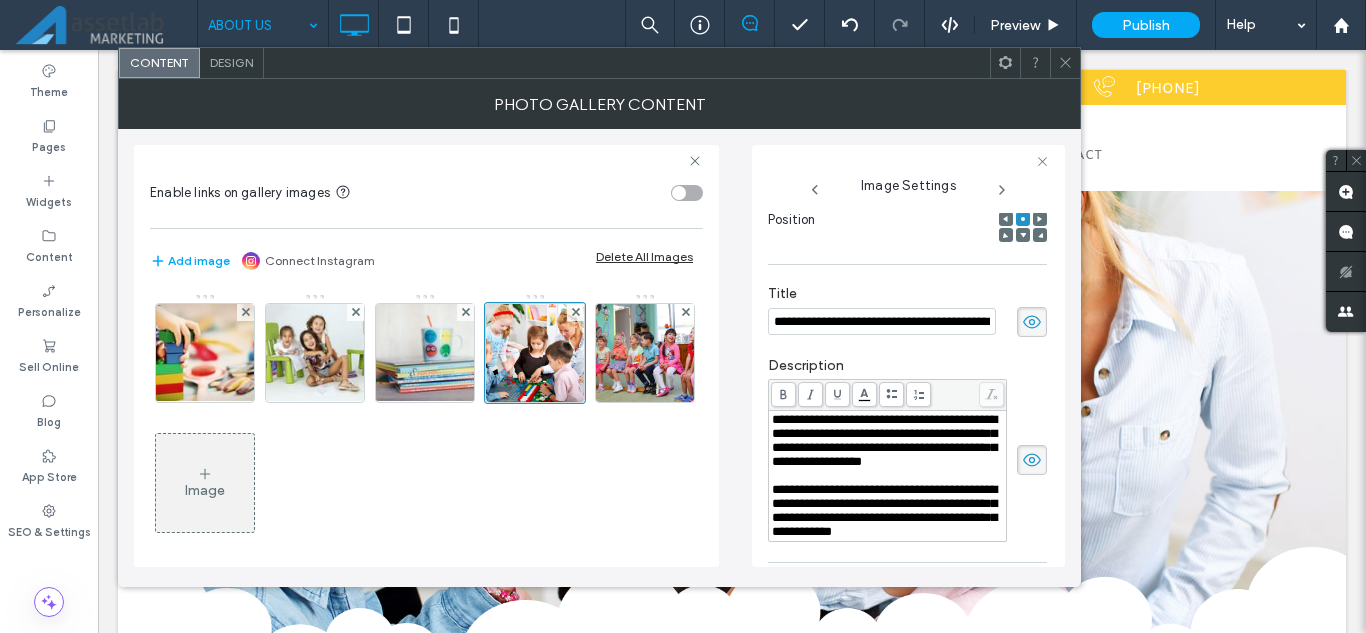 click on "**********" at bounding box center (884, 440) 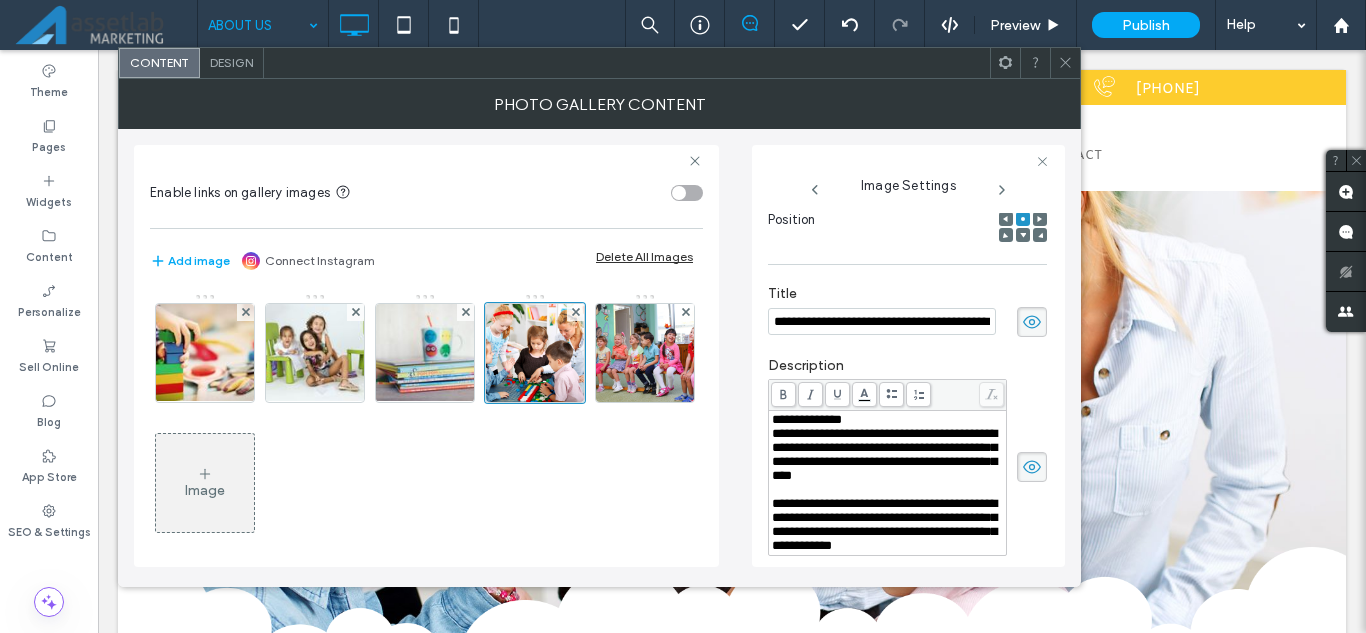 click on "**********" at bounding box center [807, 419] 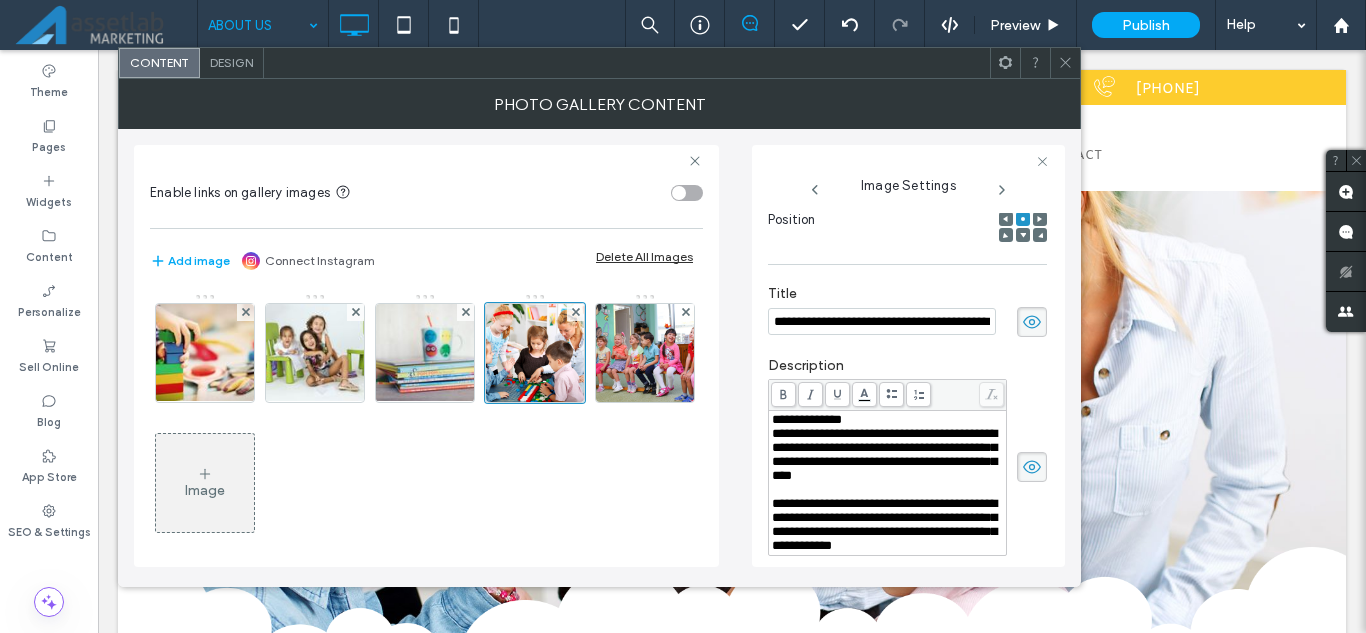 click on "**********" at bounding box center [807, 419] 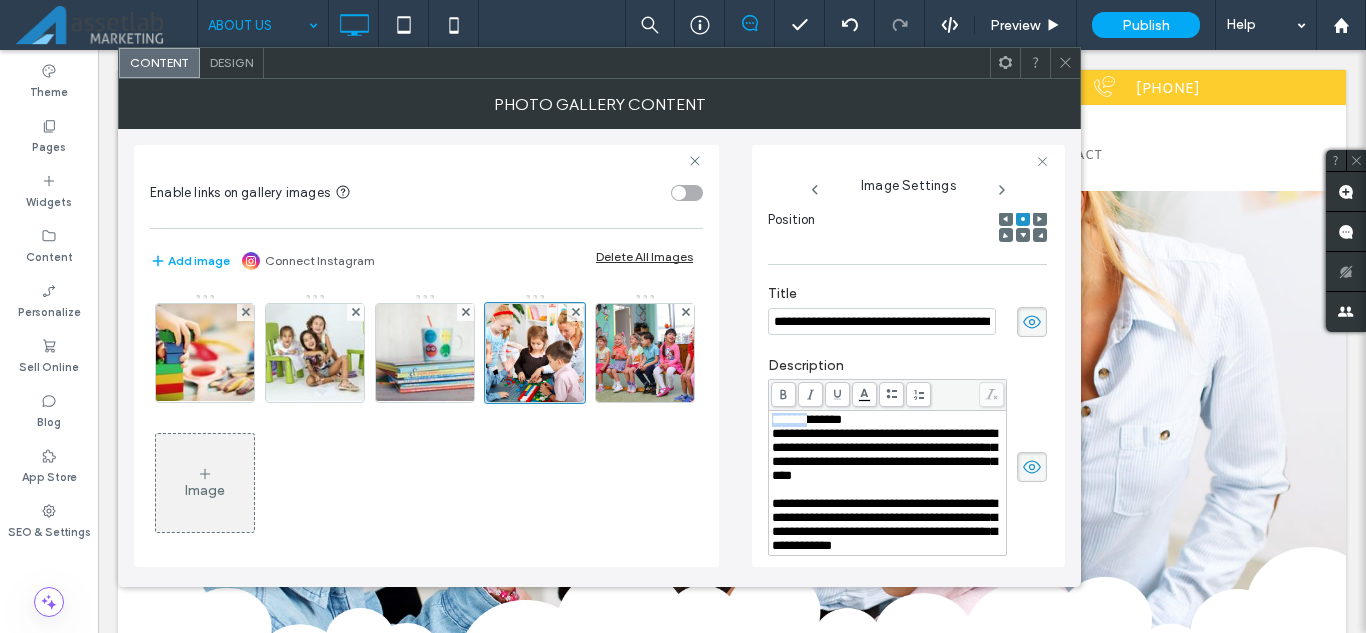 click on "**********" at bounding box center [807, 419] 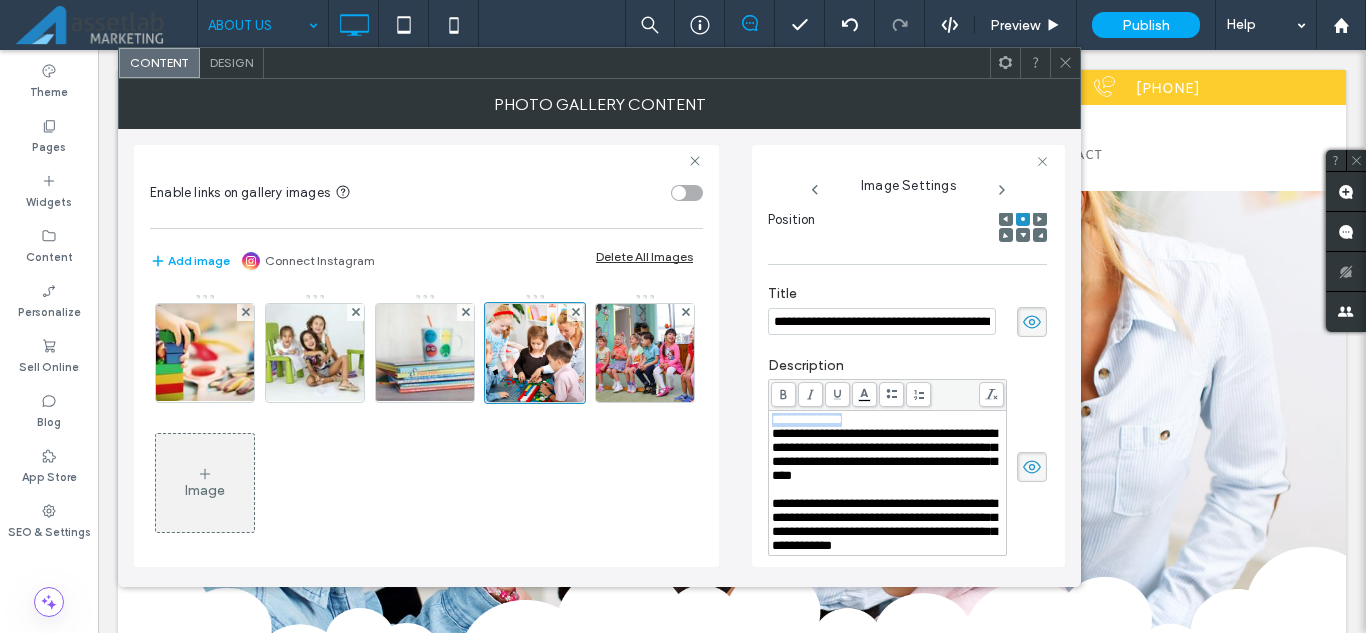 click on "**********" at bounding box center (807, 419) 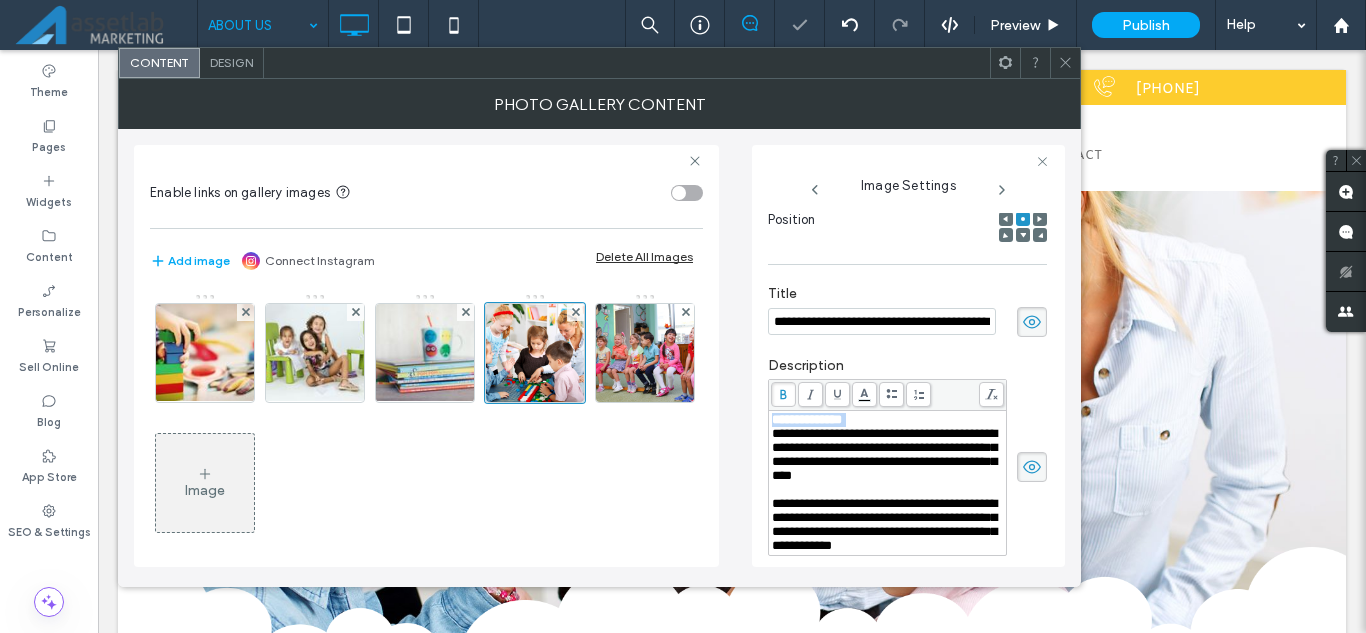 click at bounding box center [783, 394] 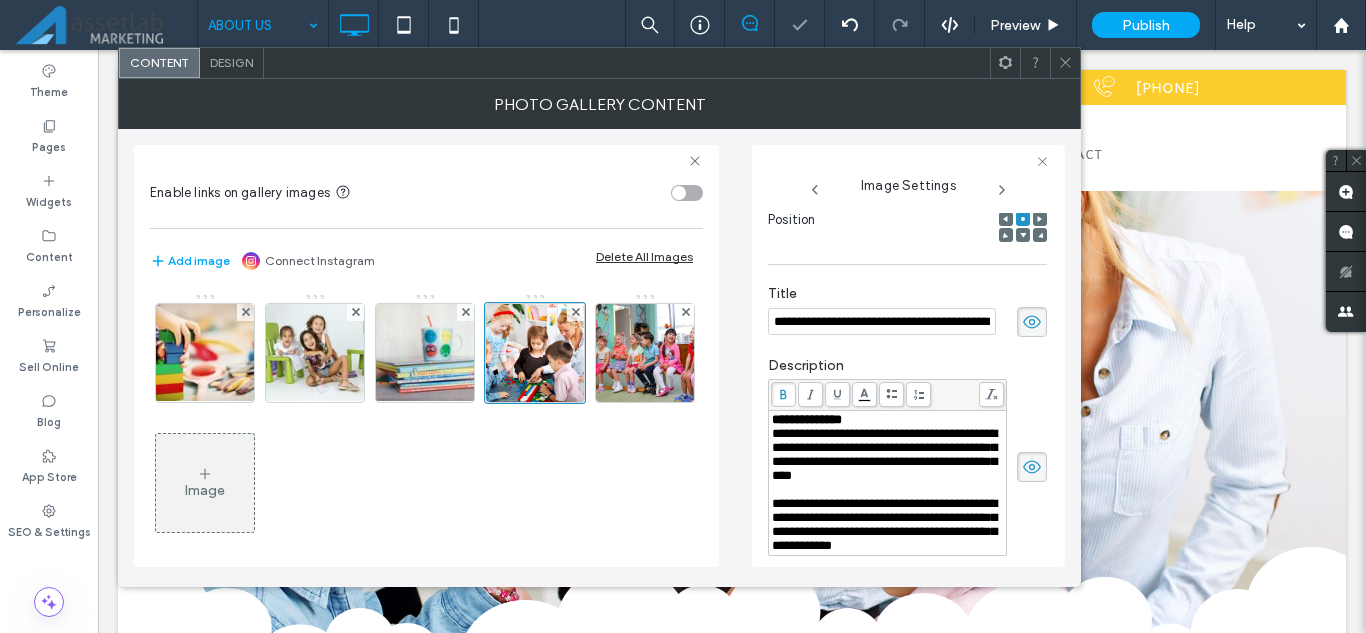 scroll, scrollTop: 0, scrollLeft: 30, axis: horizontal 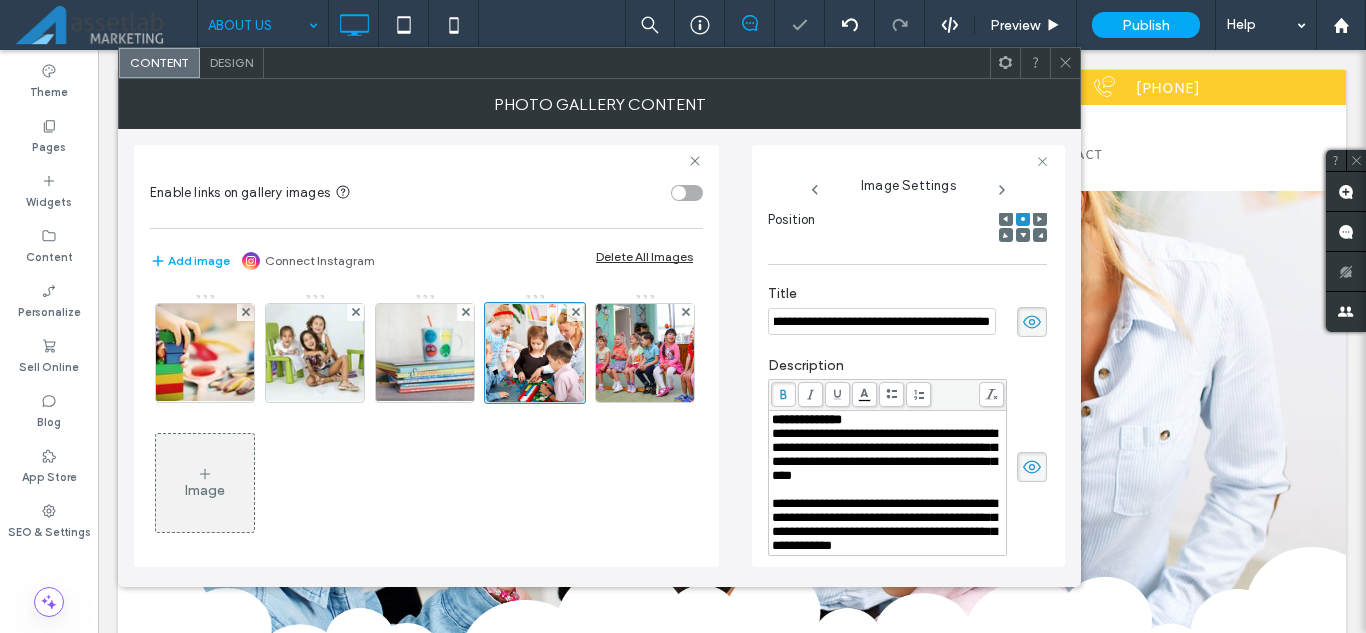 drag, startPoint x: 935, startPoint y: 325, endPoint x: 1039, endPoint y: 343, distance: 105.546196 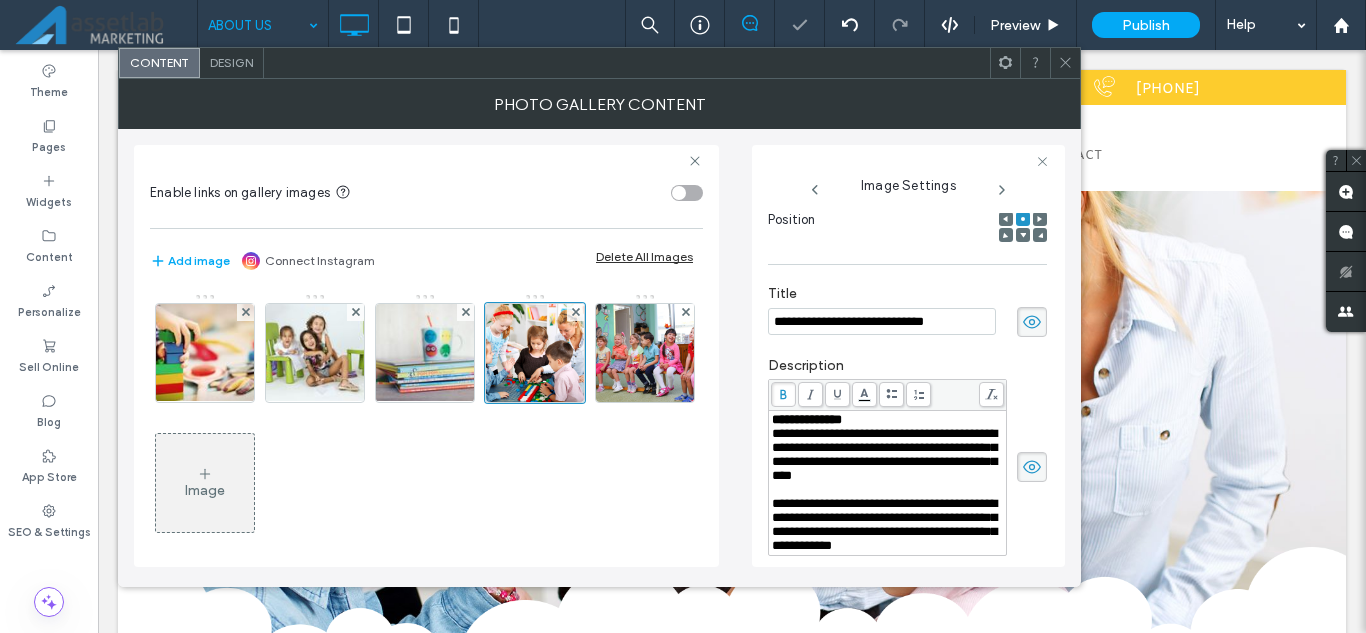 scroll, scrollTop: 0, scrollLeft: 0, axis: both 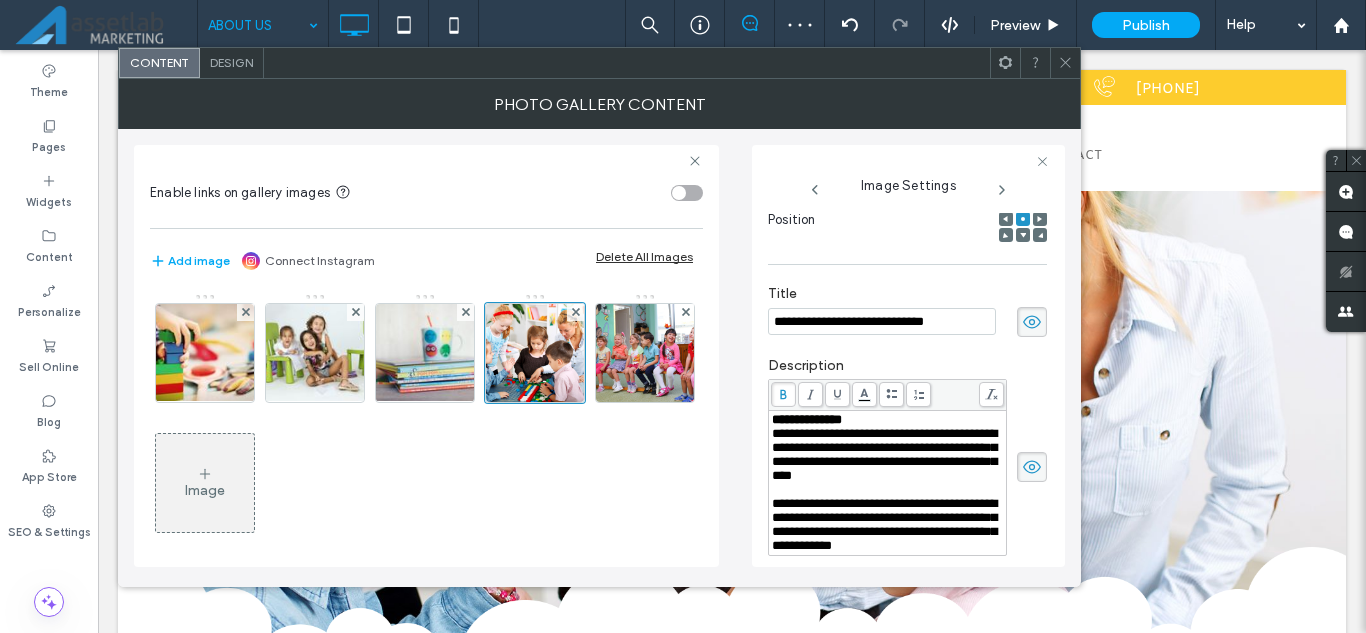 type on "**********" 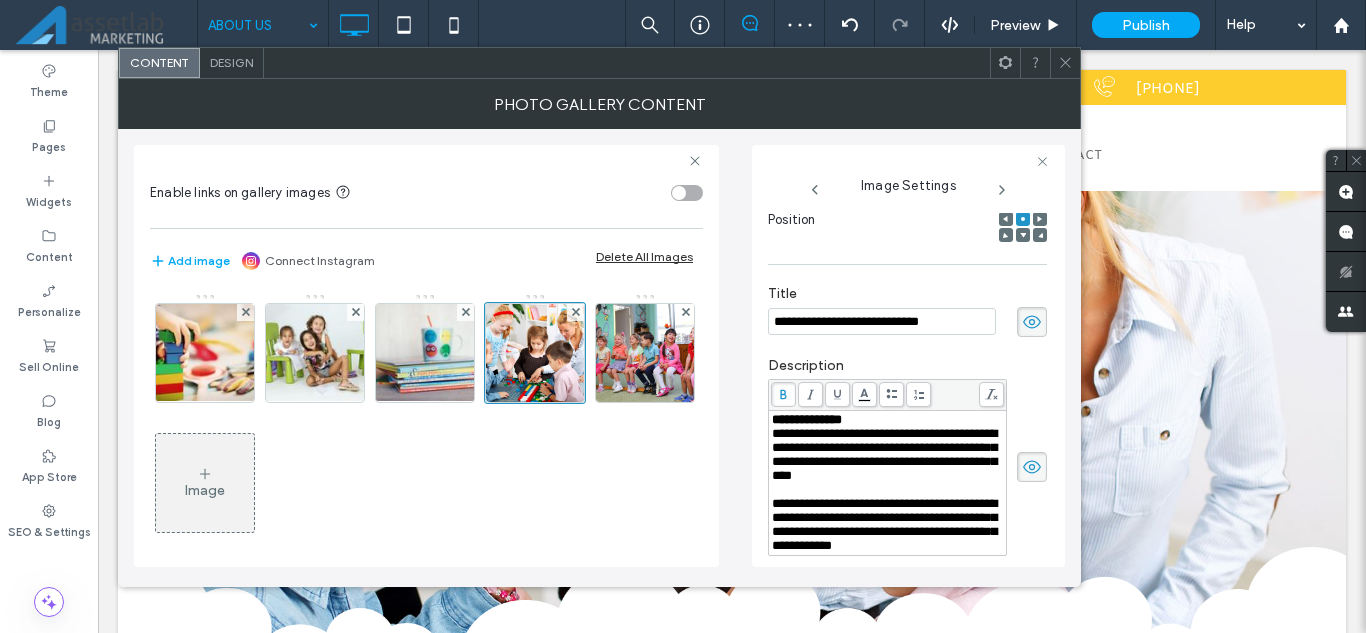 click on "Description" at bounding box center [907, 368] 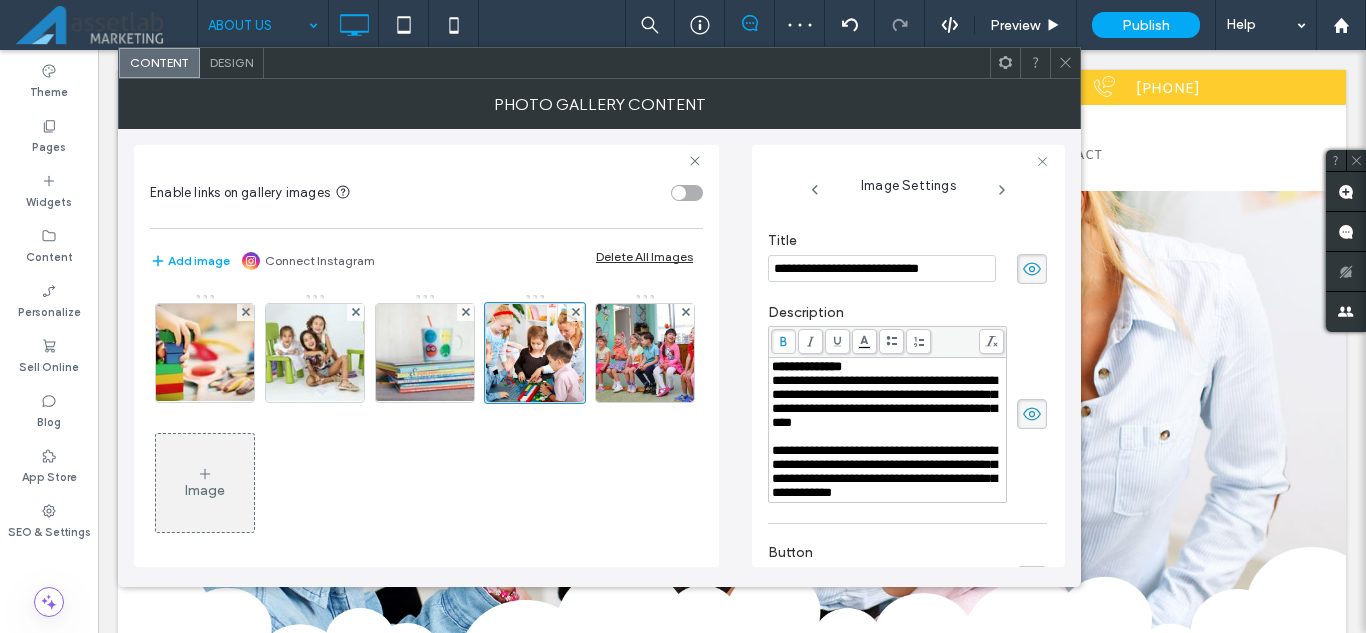 scroll, scrollTop: 400, scrollLeft: 0, axis: vertical 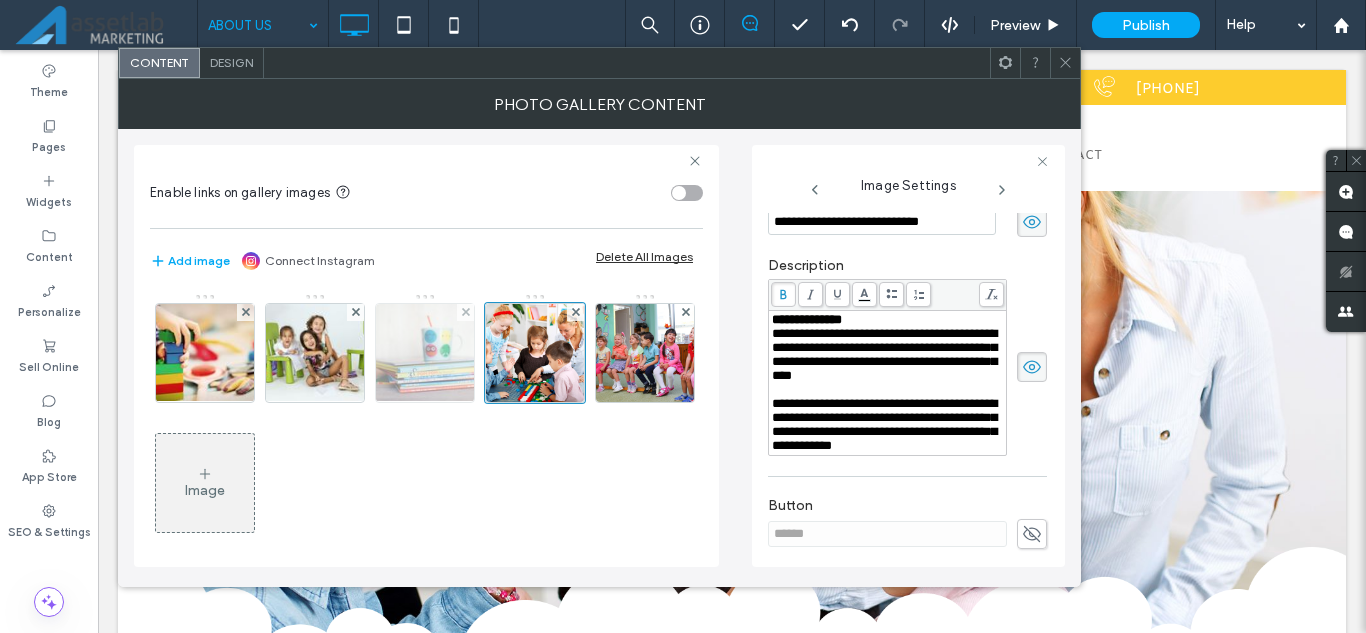 click at bounding box center [424, 353] 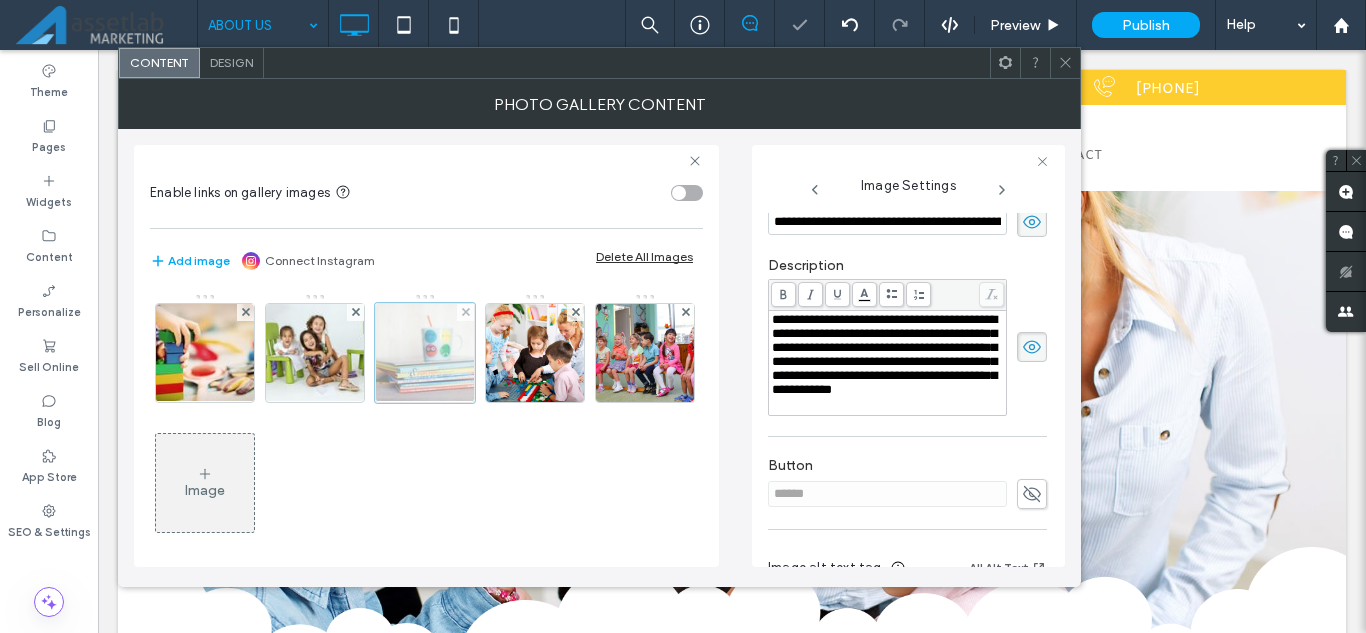 scroll, scrollTop: 332, scrollLeft: 0, axis: vertical 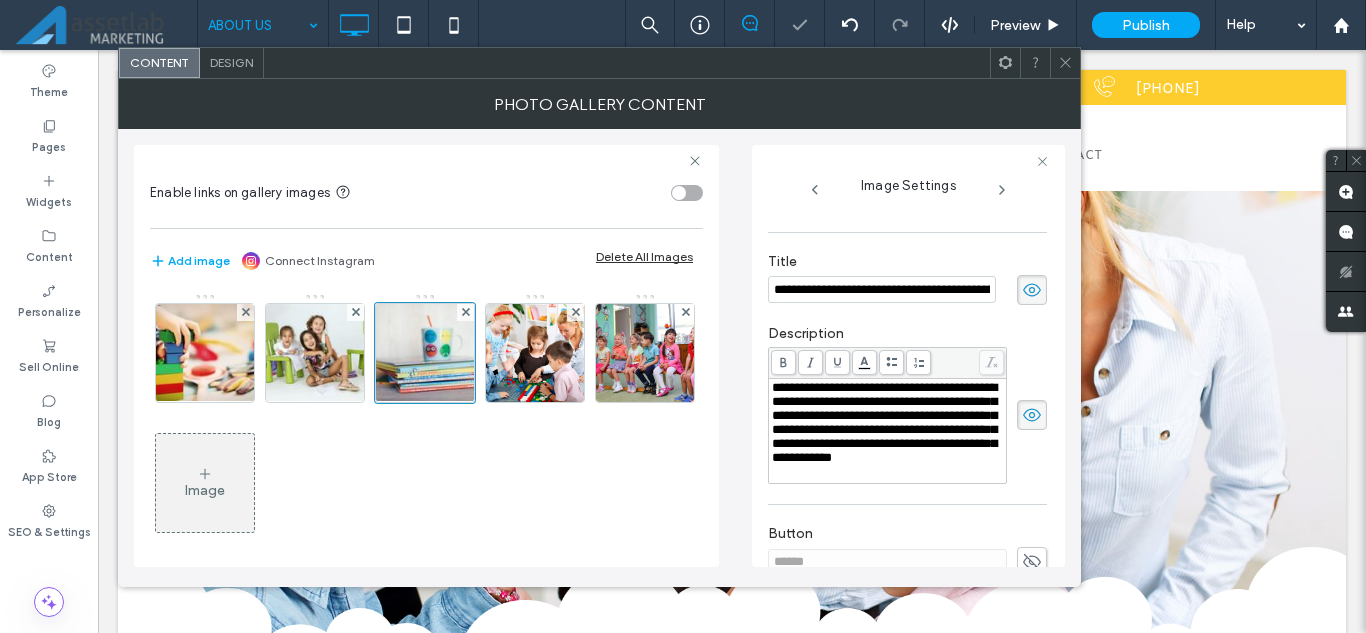 click on "**********" at bounding box center [884, 422] 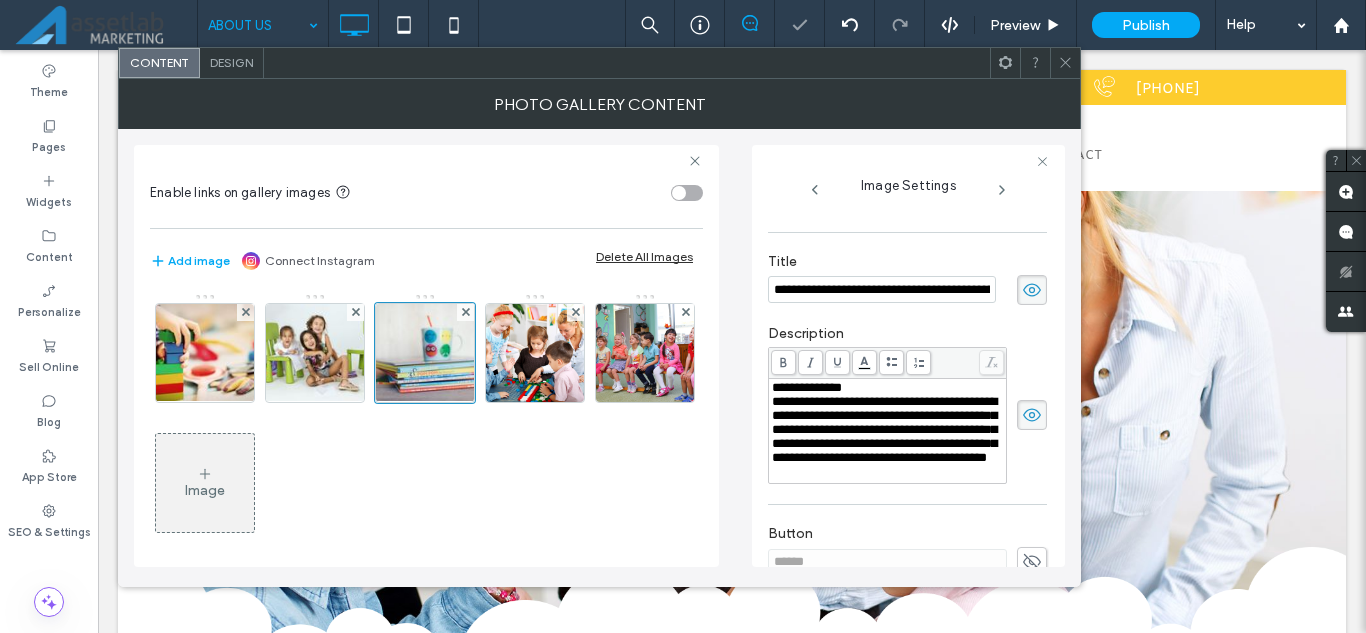 click on "**********" at bounding box center [807, 387] 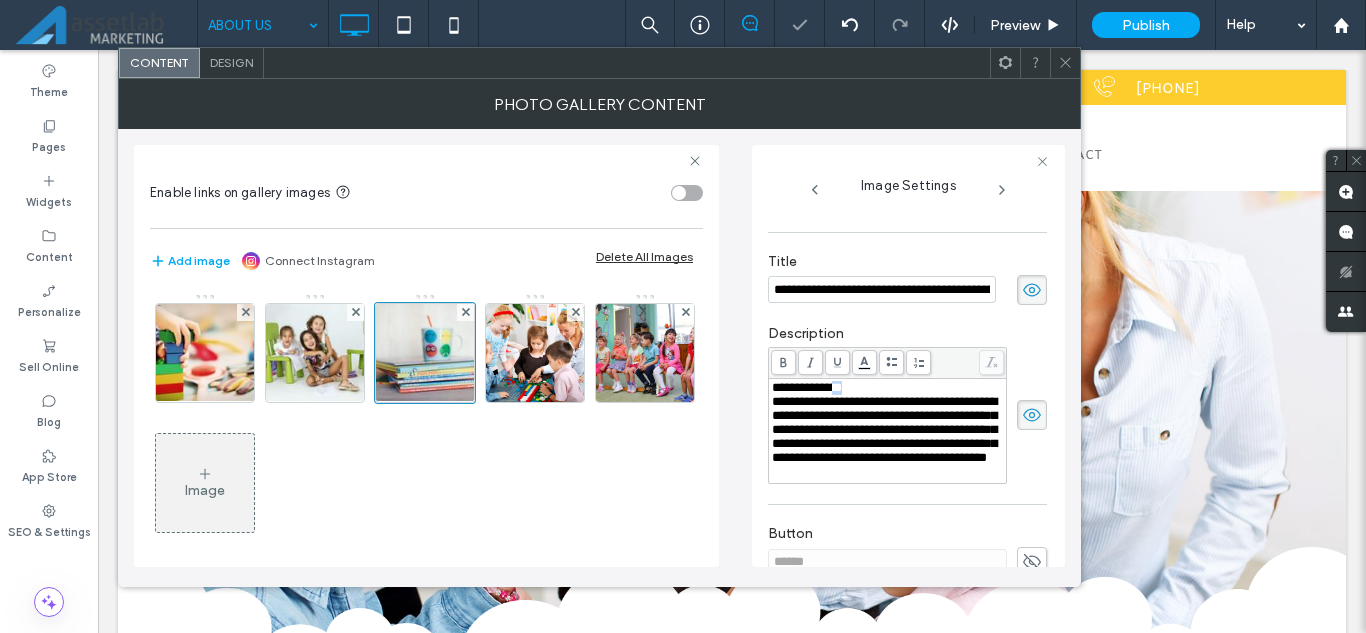 click on "**********" at bounding box center [807, 387] 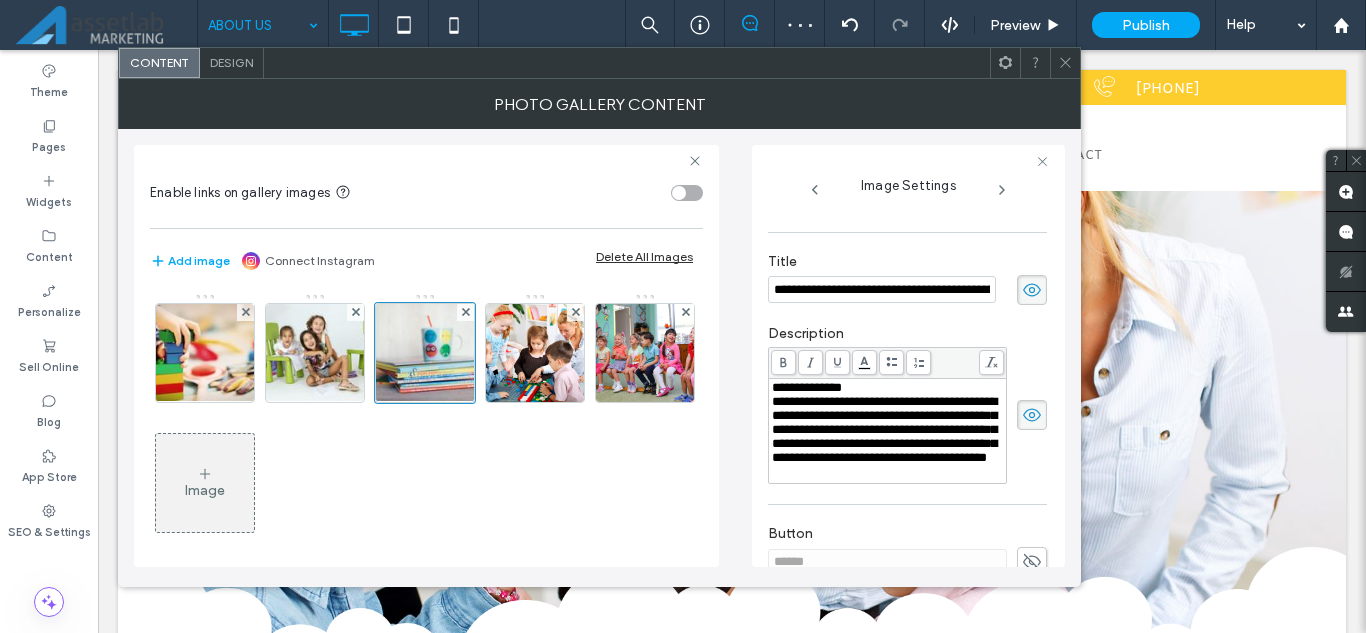 click on "**********" at bounding box center (807, 387) 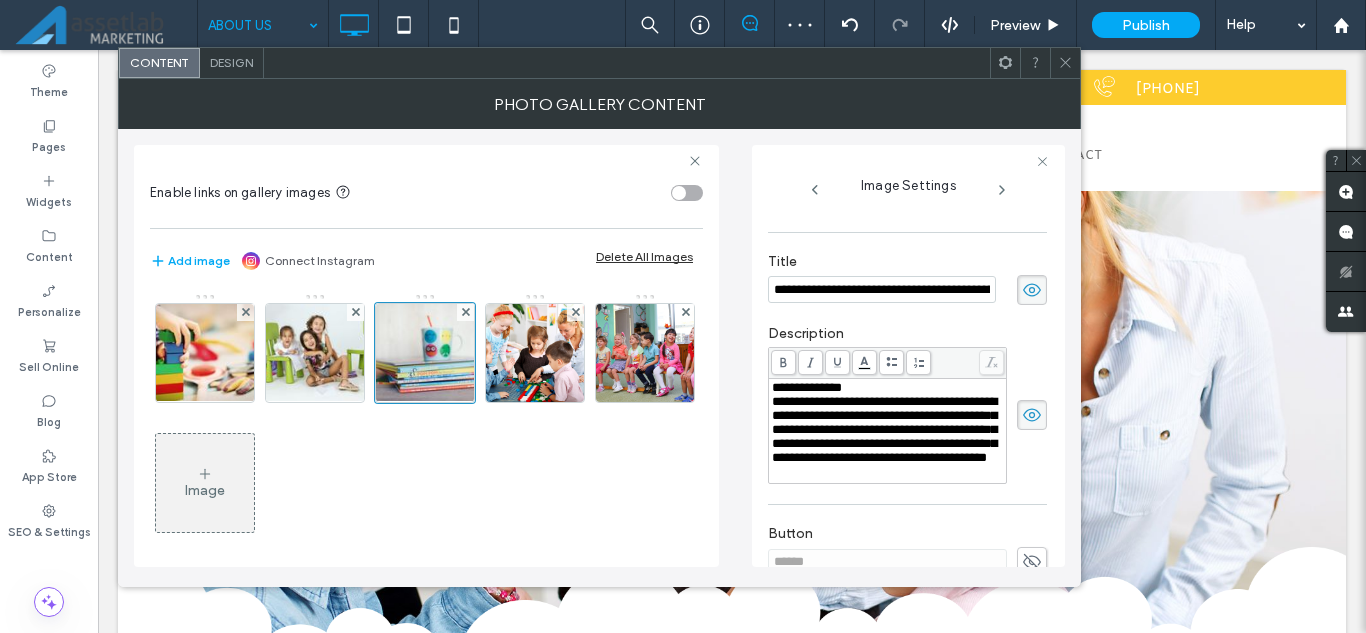 click on "**********" at bounding box center [807, 387] 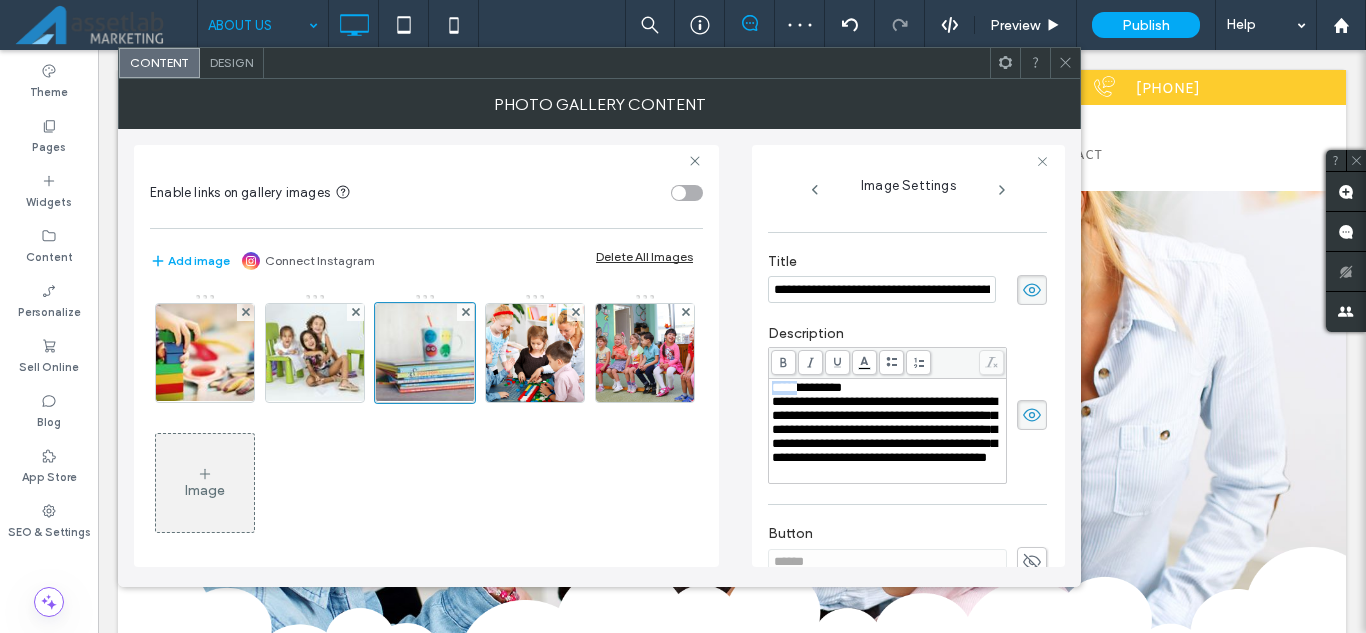 click on "**********" at bounding box center [807, 387] 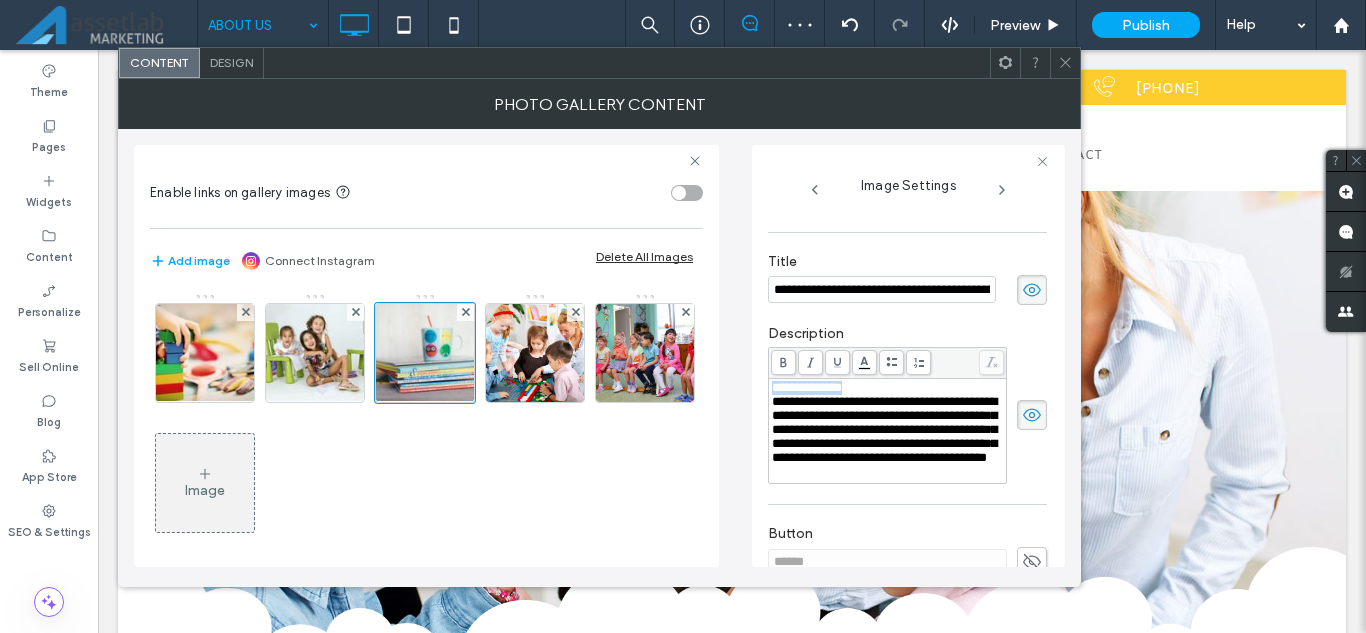 click on "**********" at bounding box center [807, 387] 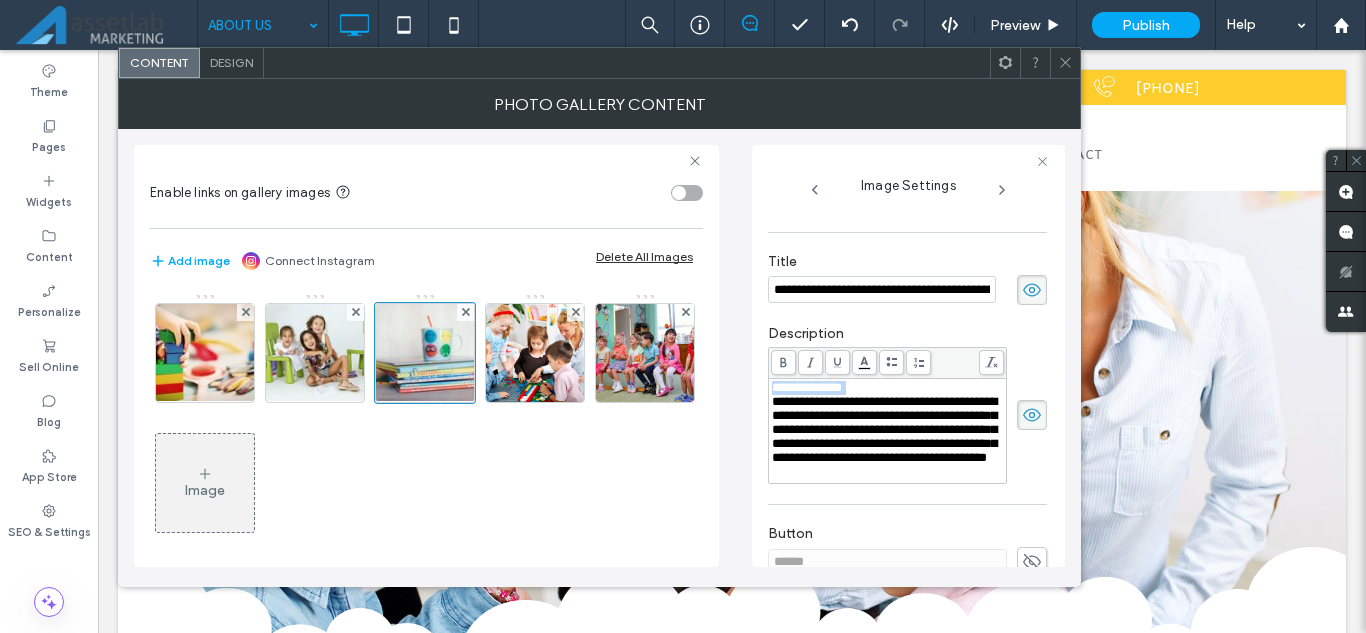 click 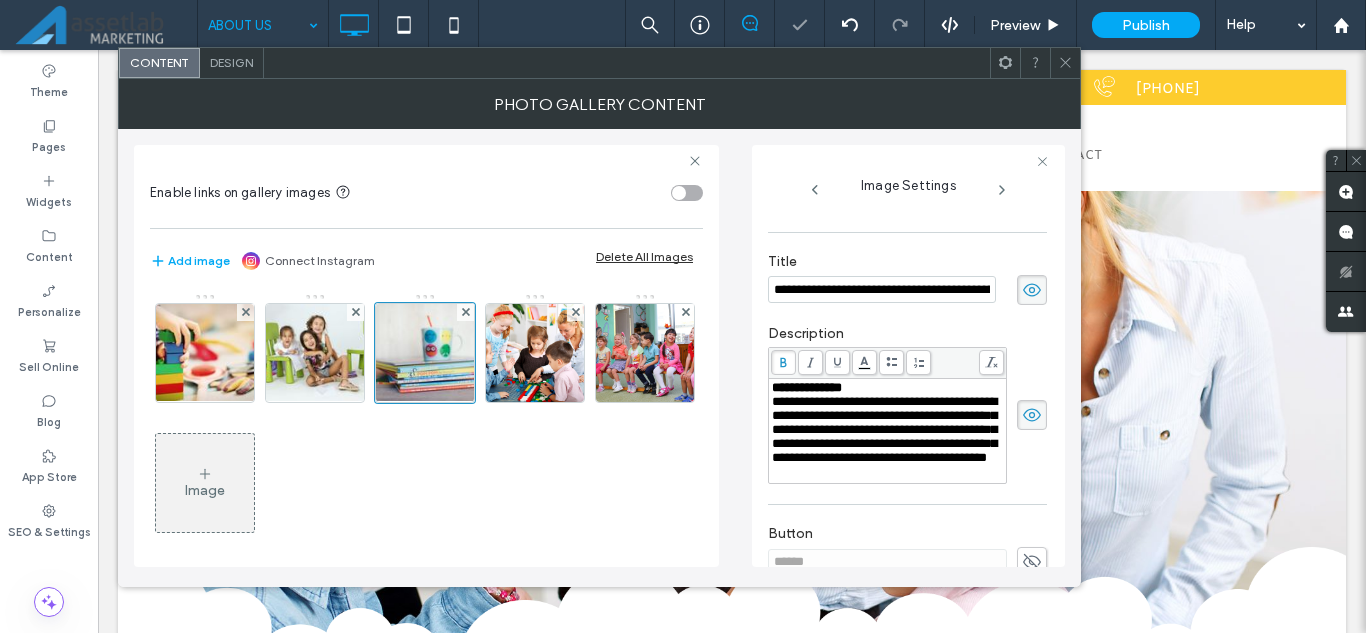 click on "**********" at bounding box center [882, 289] 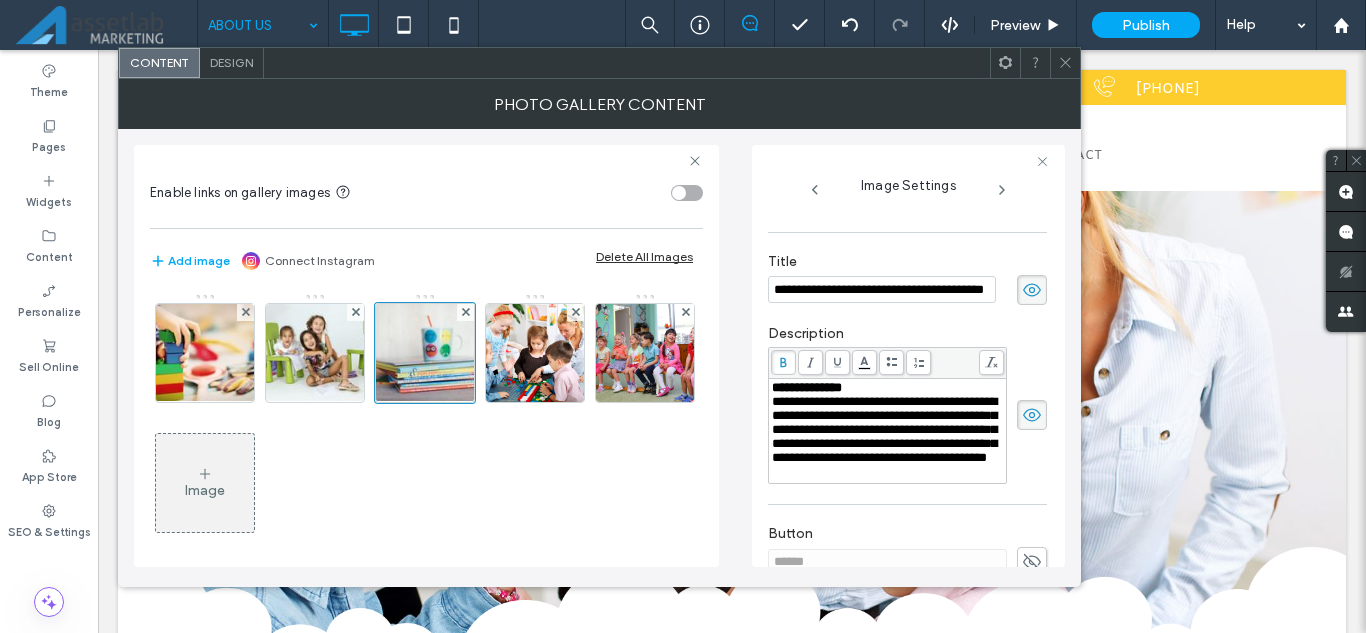 scroll, scrollTop: 0, scrollLeft: 44, axis: horizontal 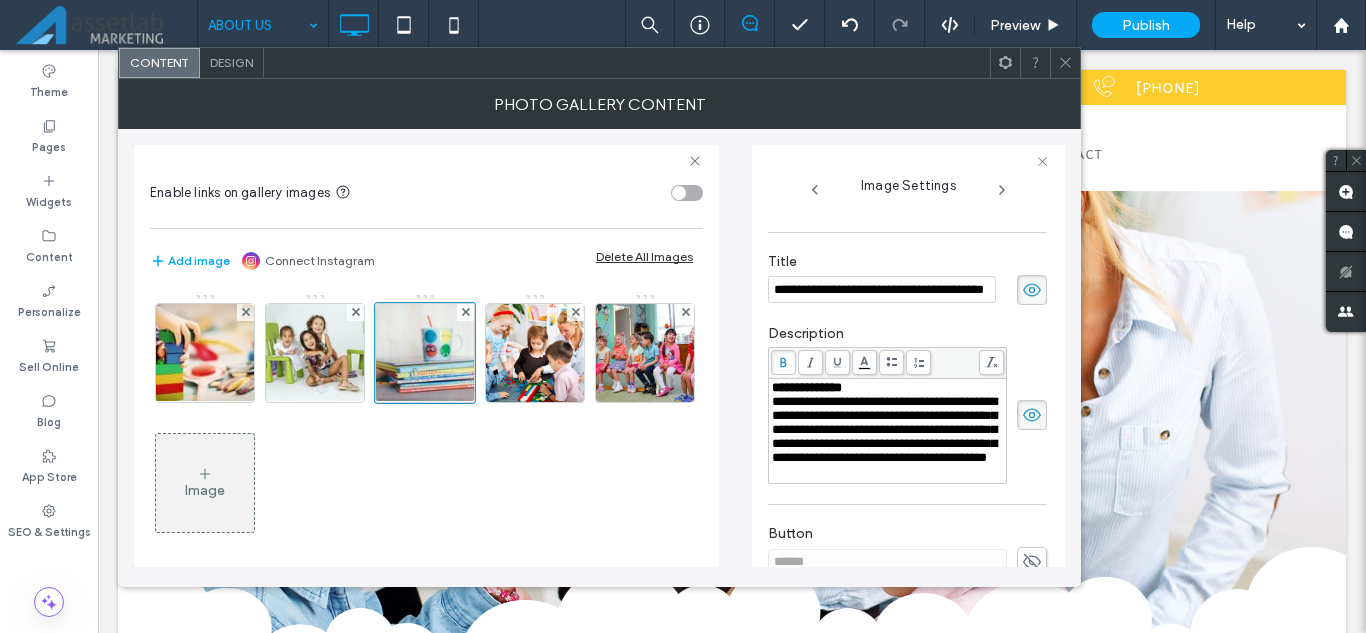 type on "**********" 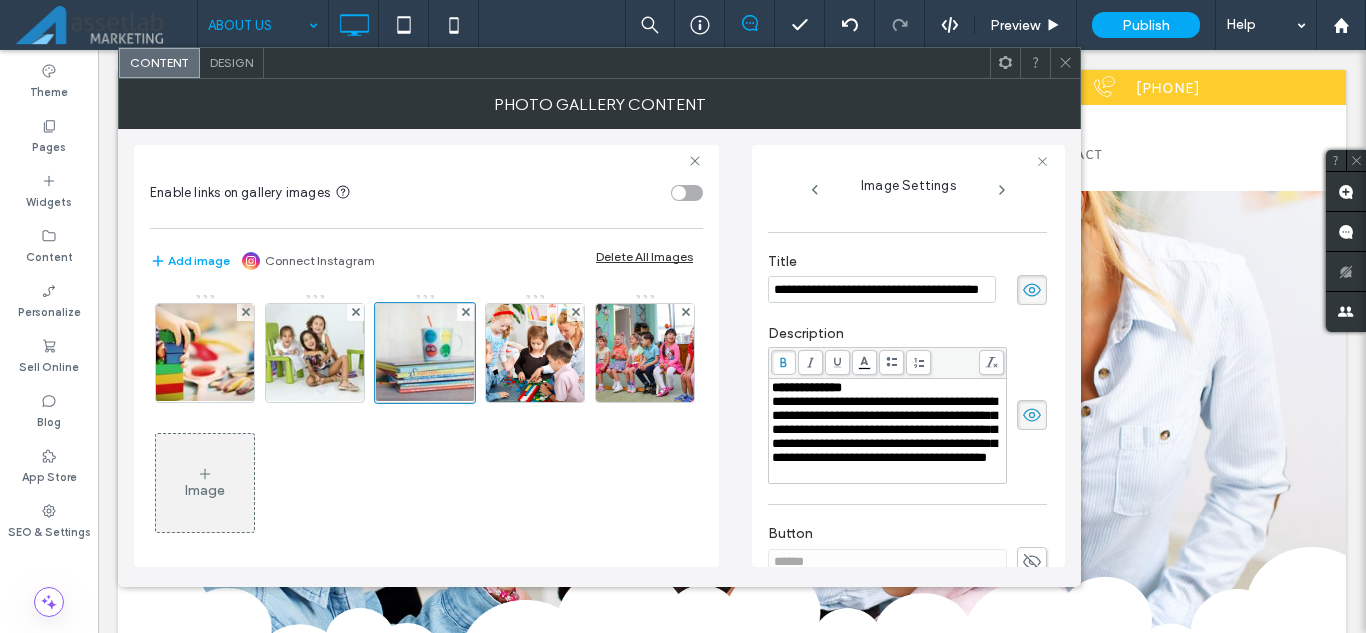 click on "**********" at bounding box center [907, 404] 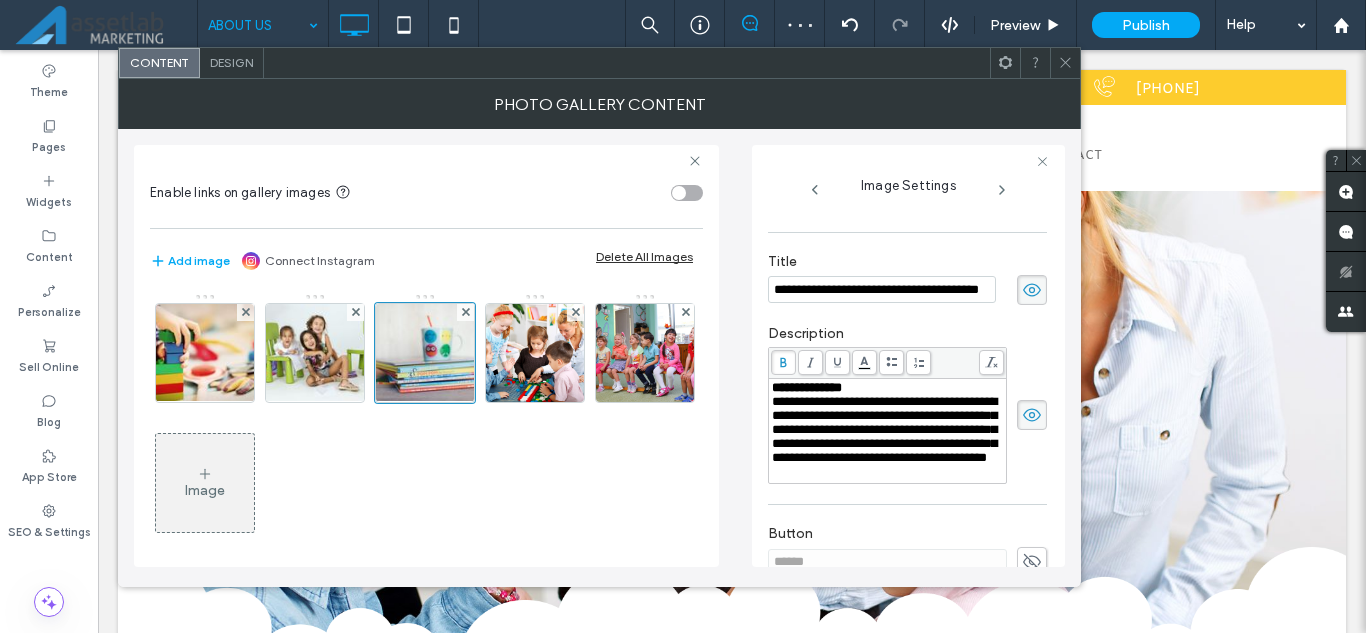 scroll, scrollTop: 0, scrollLeft: 0, axis: both 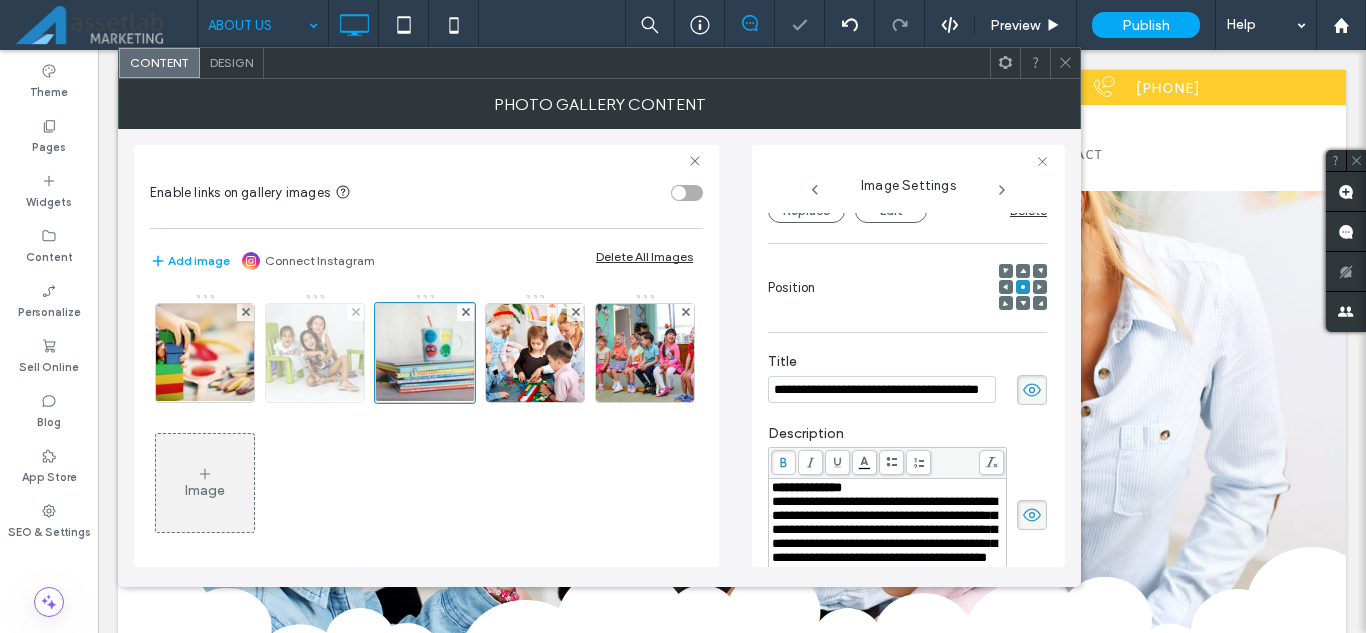 click at bounding box center (315, 353) 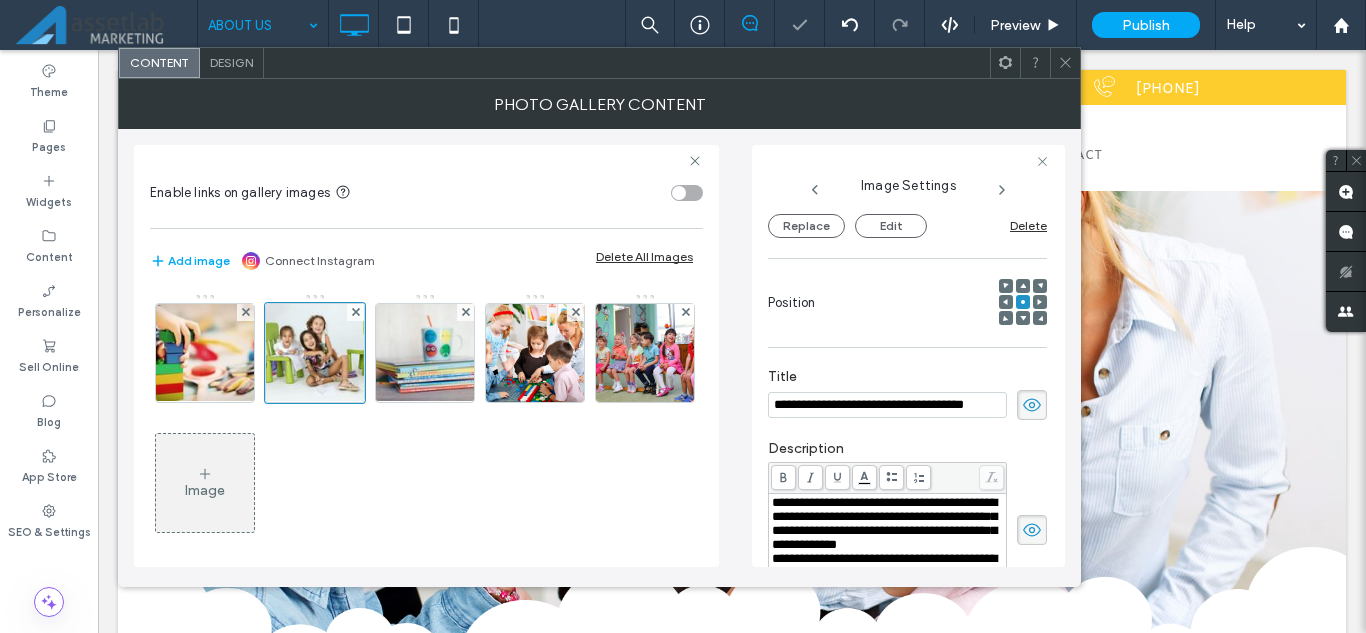 scroll, scrollTop: 247, scrollLeft: 0, axis: vertical 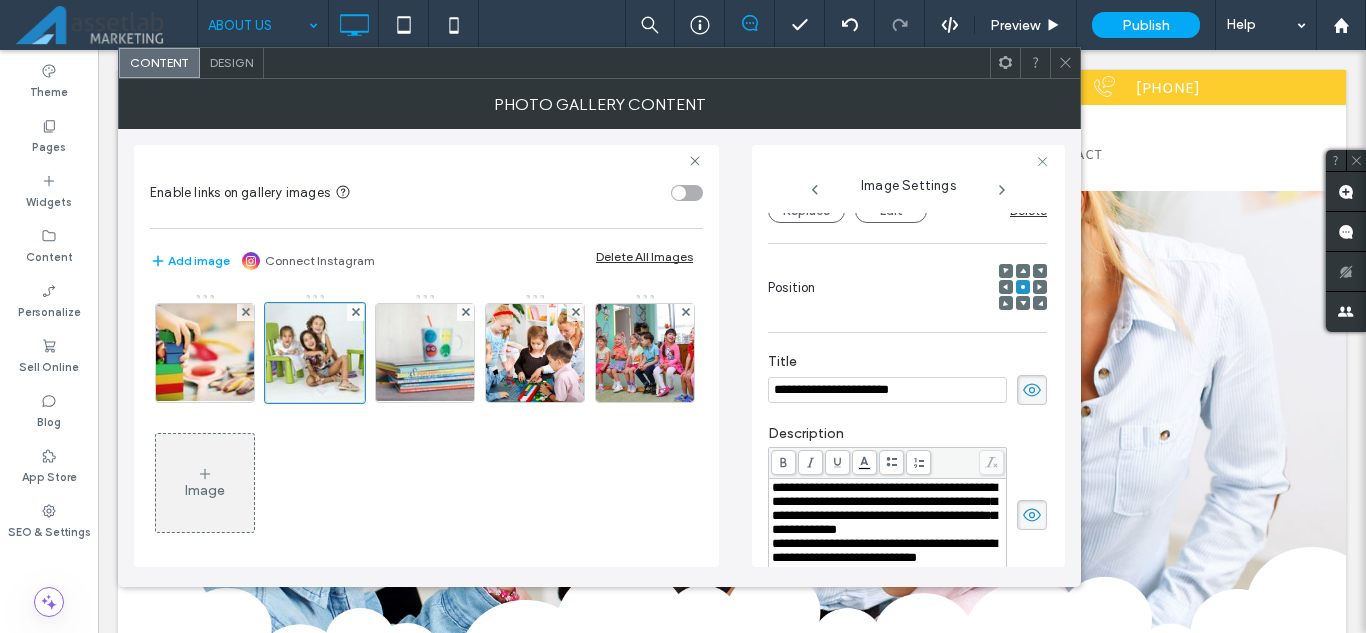 type on "**********" 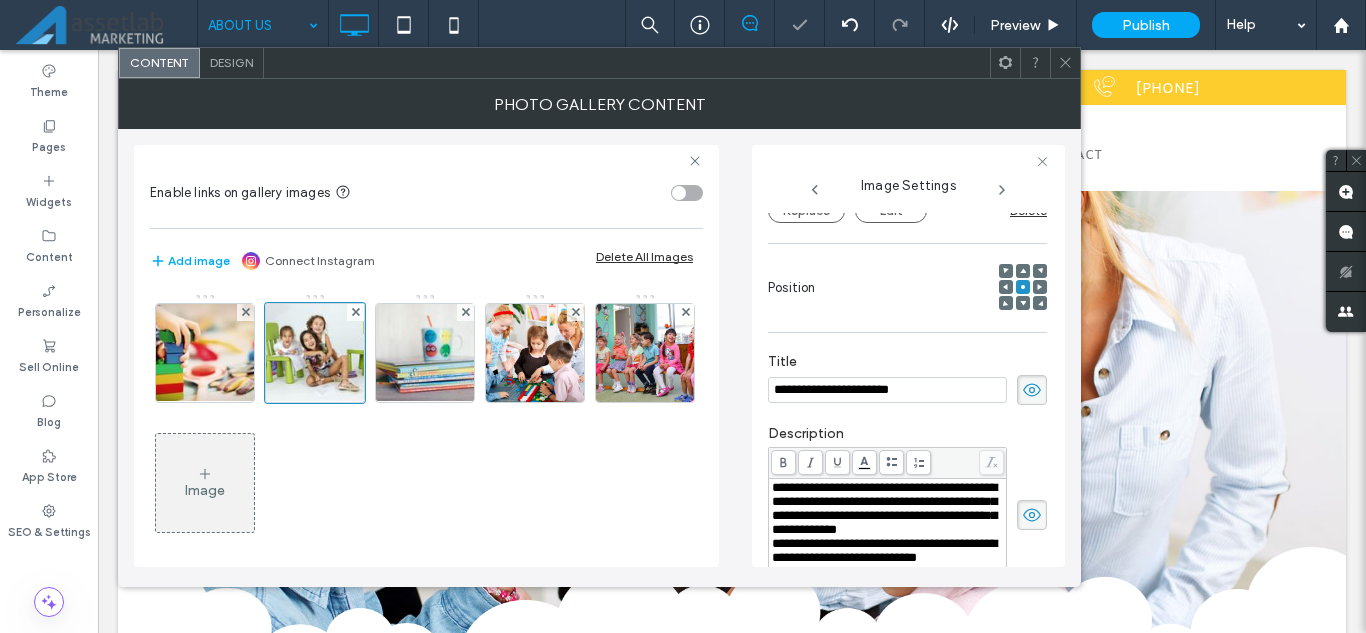 click on "**********" at bounding box center (884, 508) 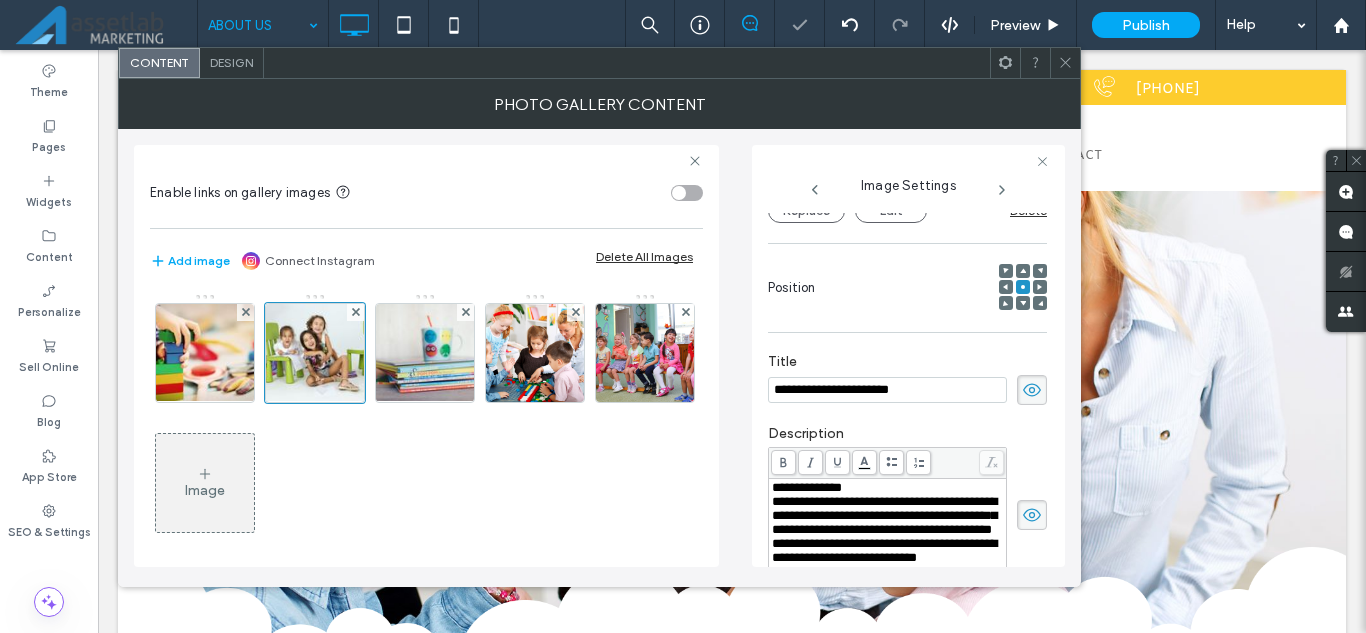 click on "**********" at bounding box center (807, 487) 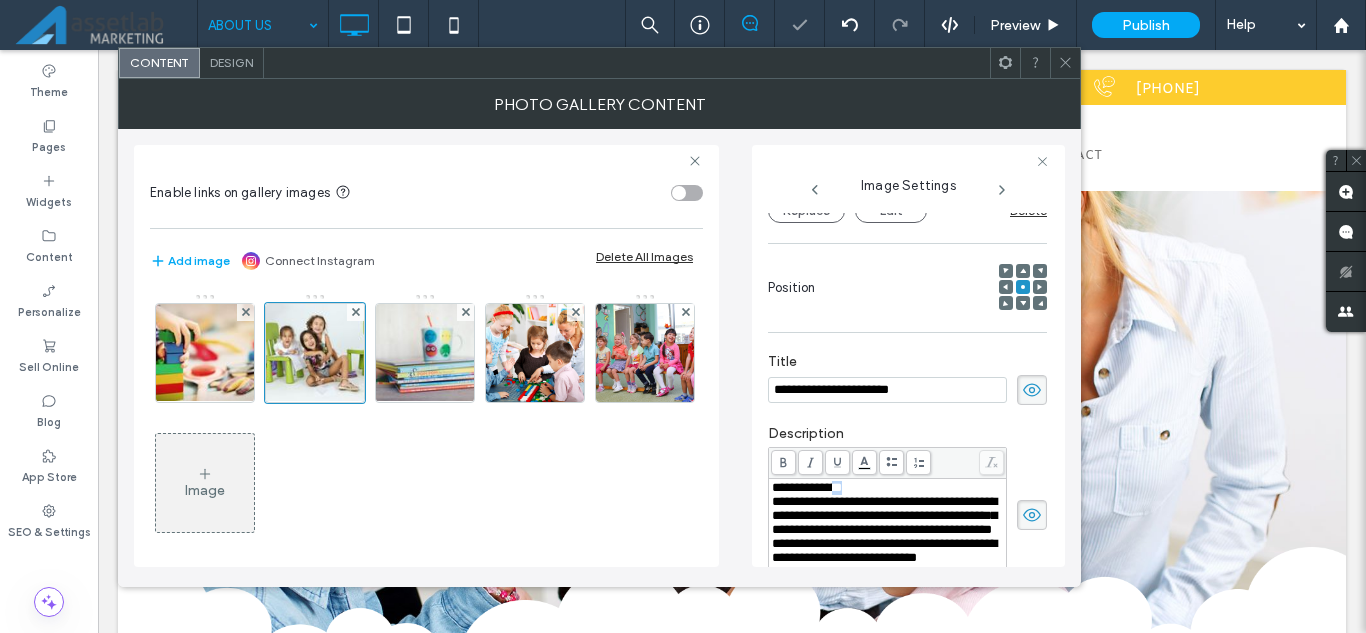 click on "**********" at bounding box center (807, 487) 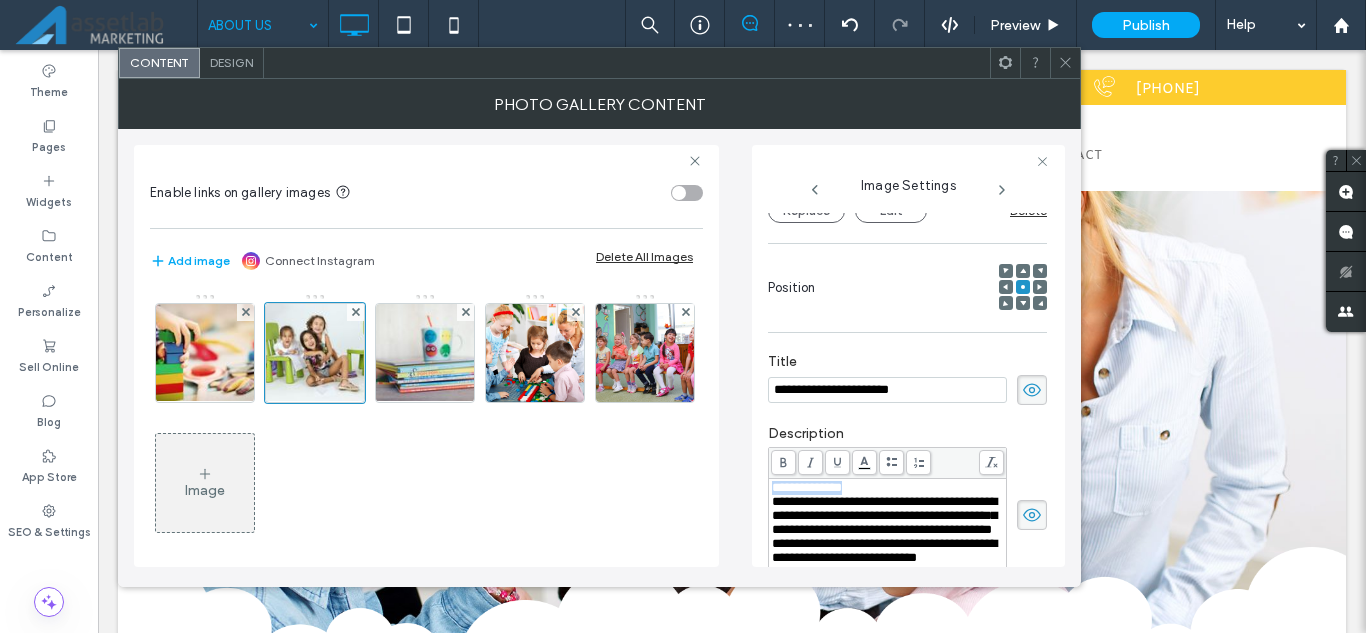 click on "**********" at bounding box center [807, 487] 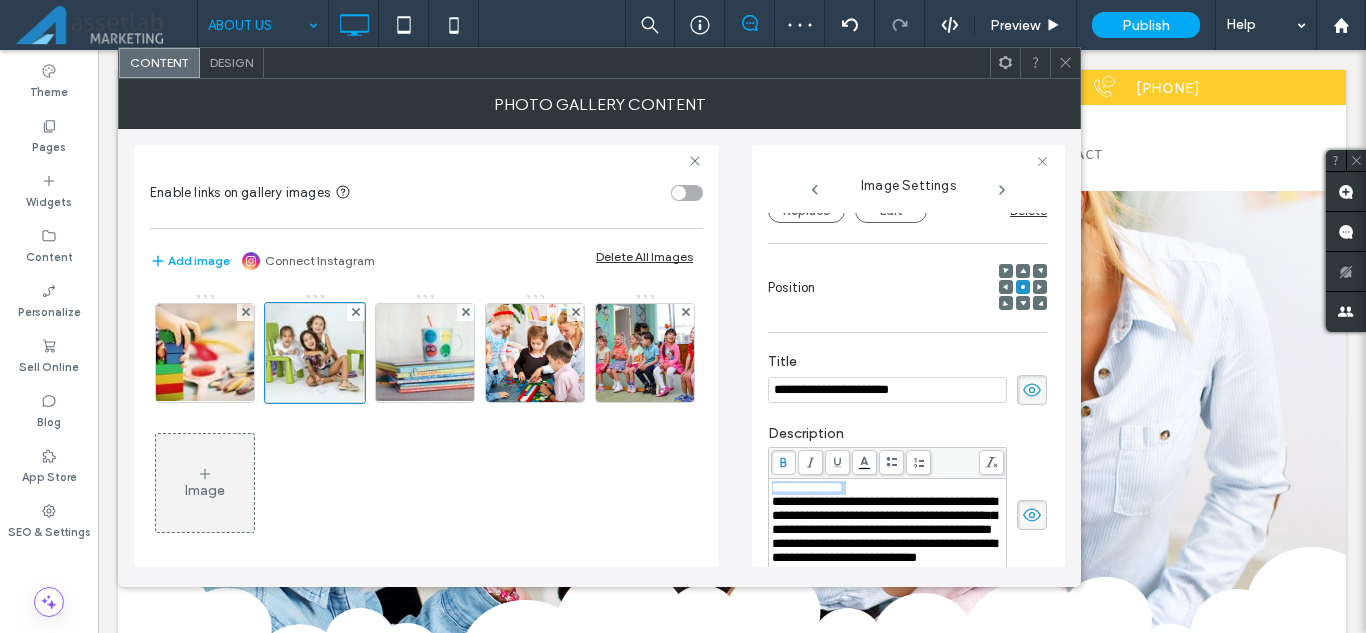 click 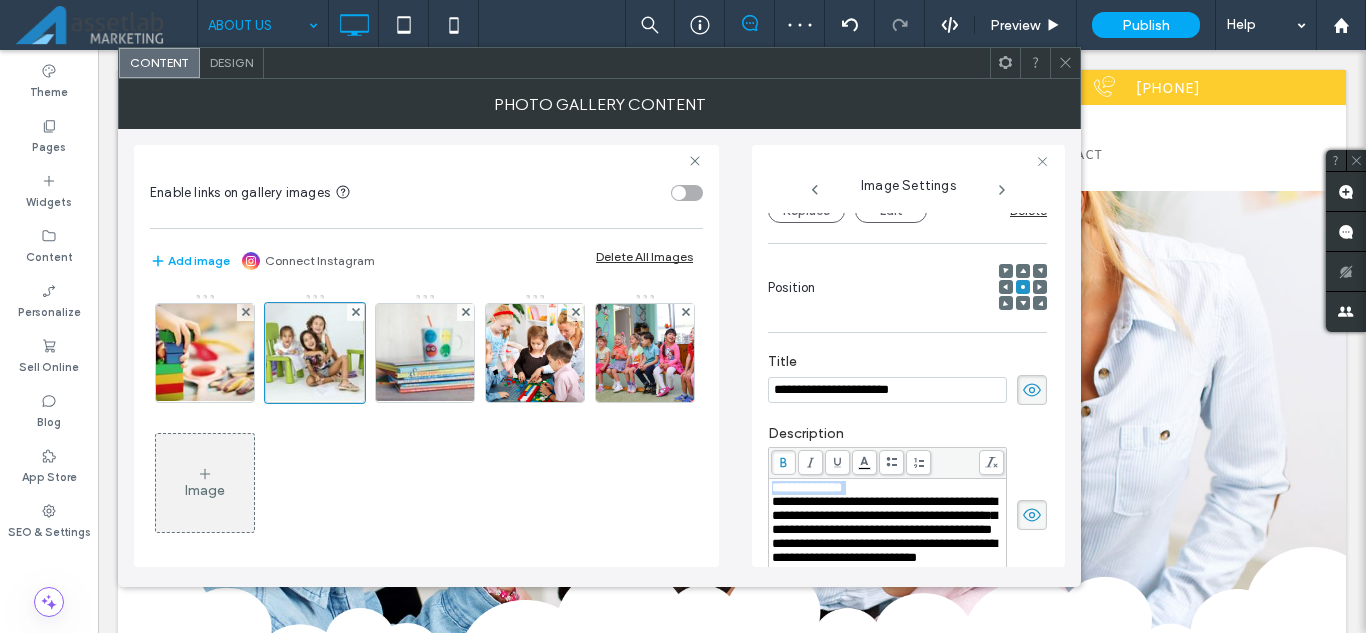 click on "**********" at bounding box center (888, 488) 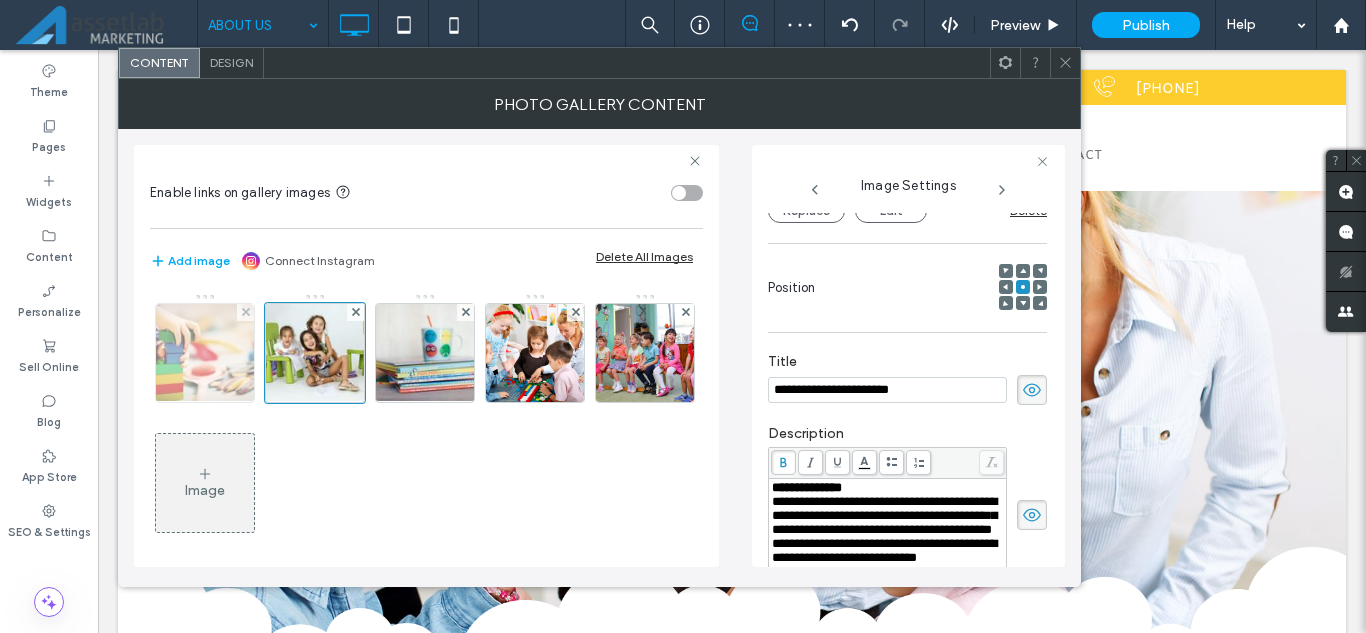 click at bounding box center [205, 353] 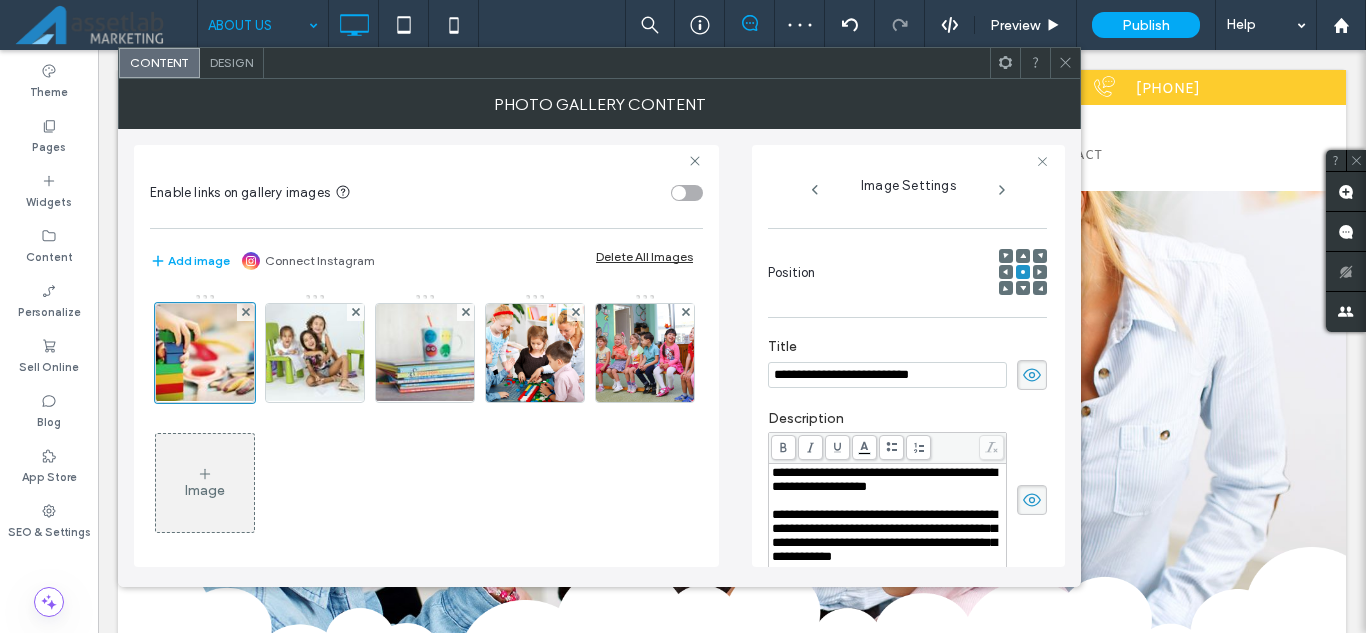 scroll, scrollTop: 232, scrollLeft: 0, axis: vertical 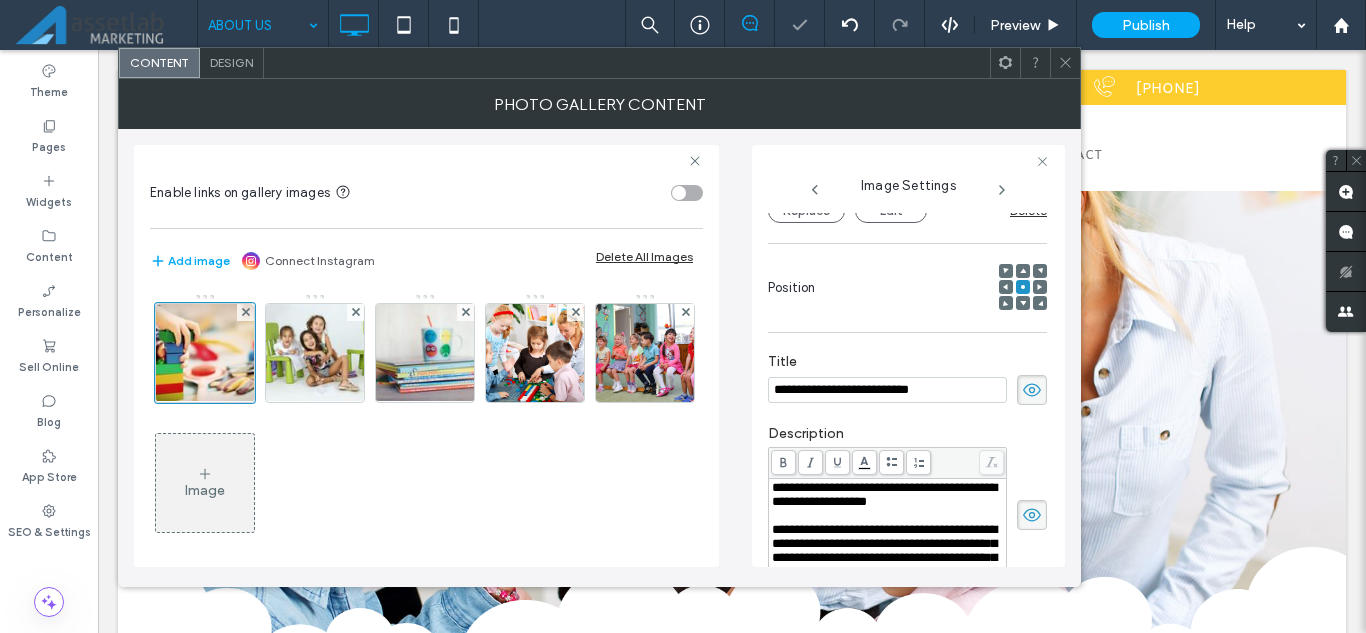 click on "**********" at bounding box center [884, 550] 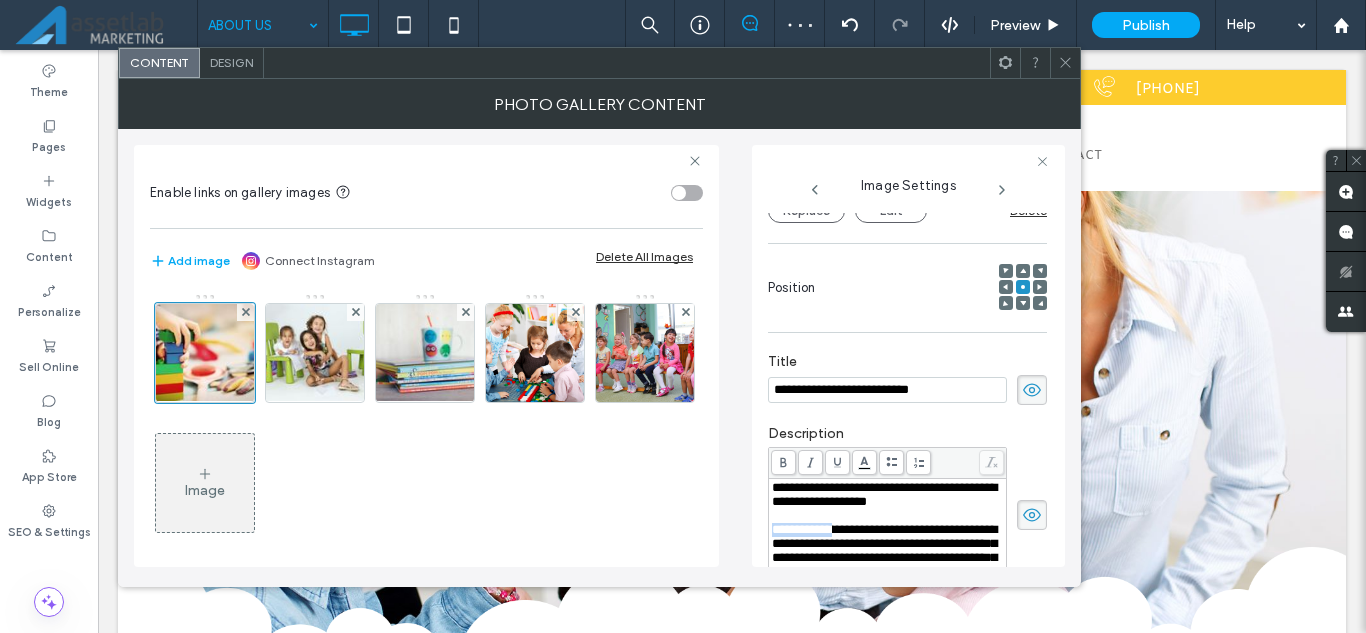 drag, startPoint x: 843, startPoint y: 538, endPoint x: 770, endPoint y: 537, distance: 73.00685 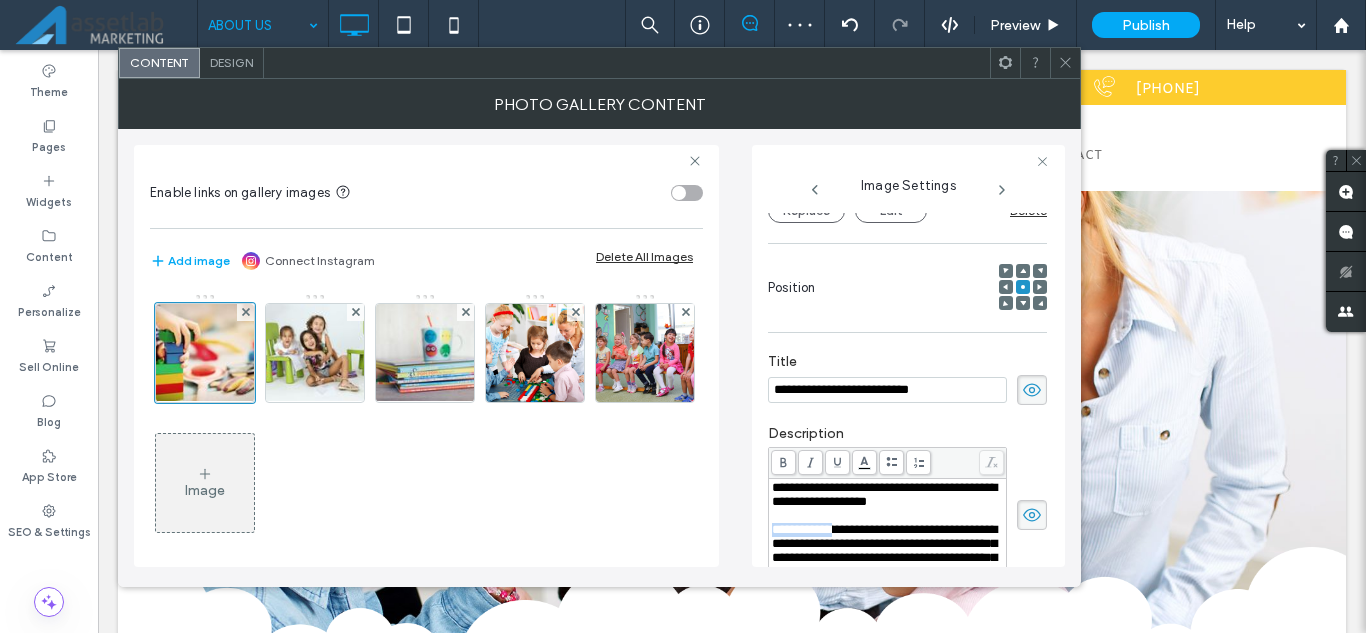 click on "**********" at bounding box center [887, 531] 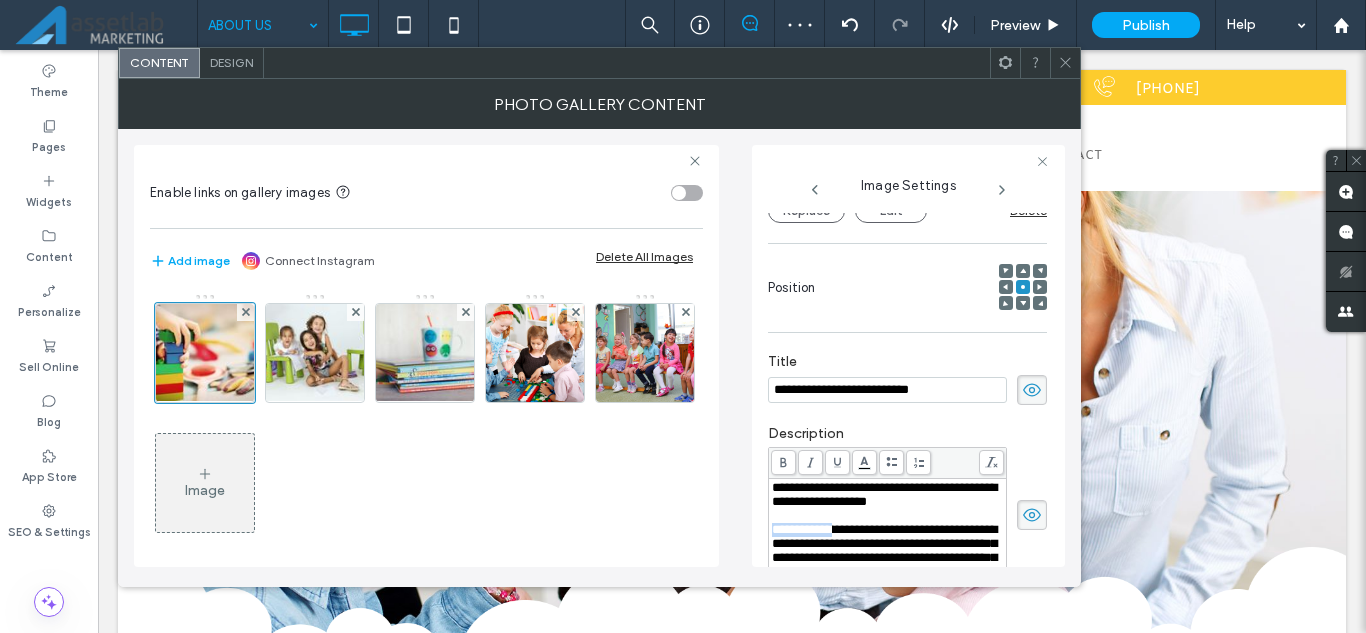 click on "**********" at bounding box center (884, 550) 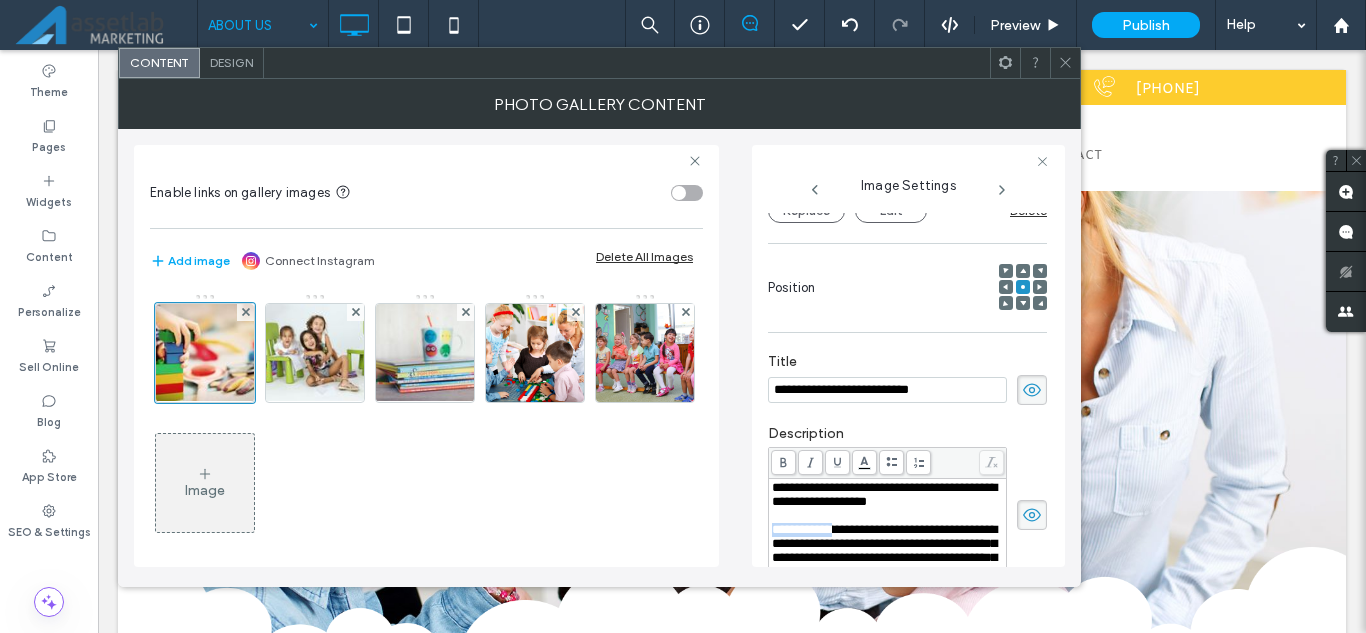 drag, startPoint x: 844, startPoint y: 541, endPoint x: 762, endPoint y: 544, distance: 82.05486 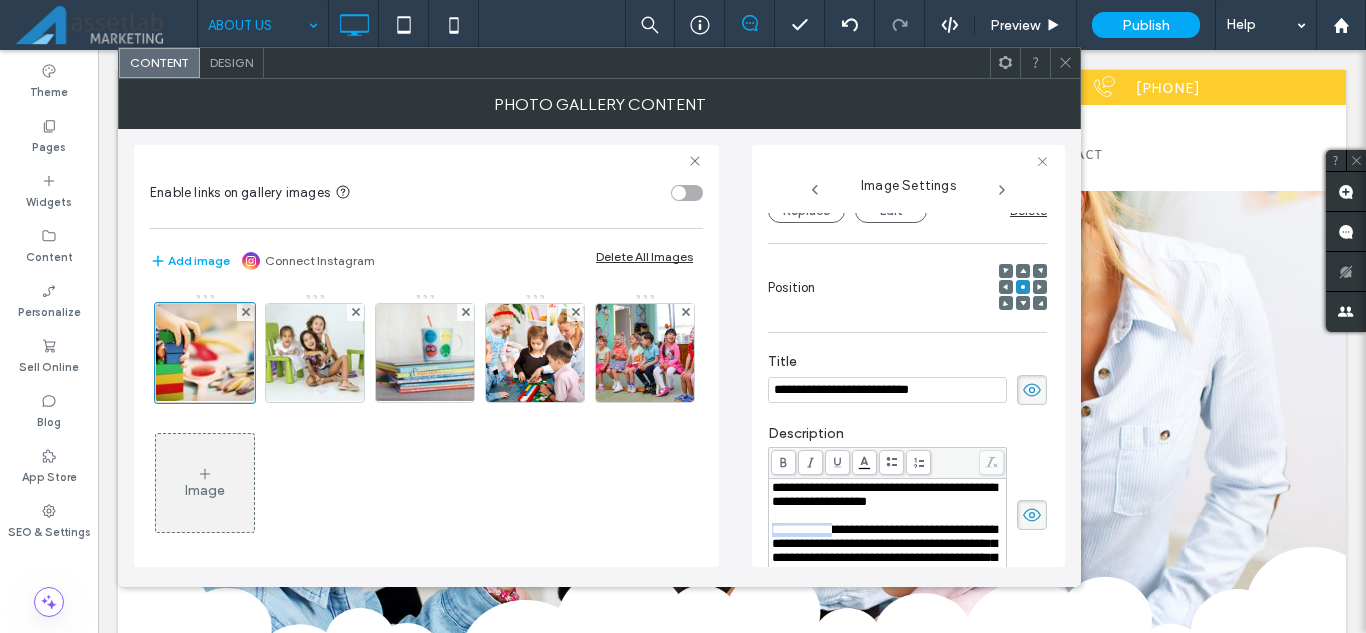 click on "**********" at bounding box center [908, 356] 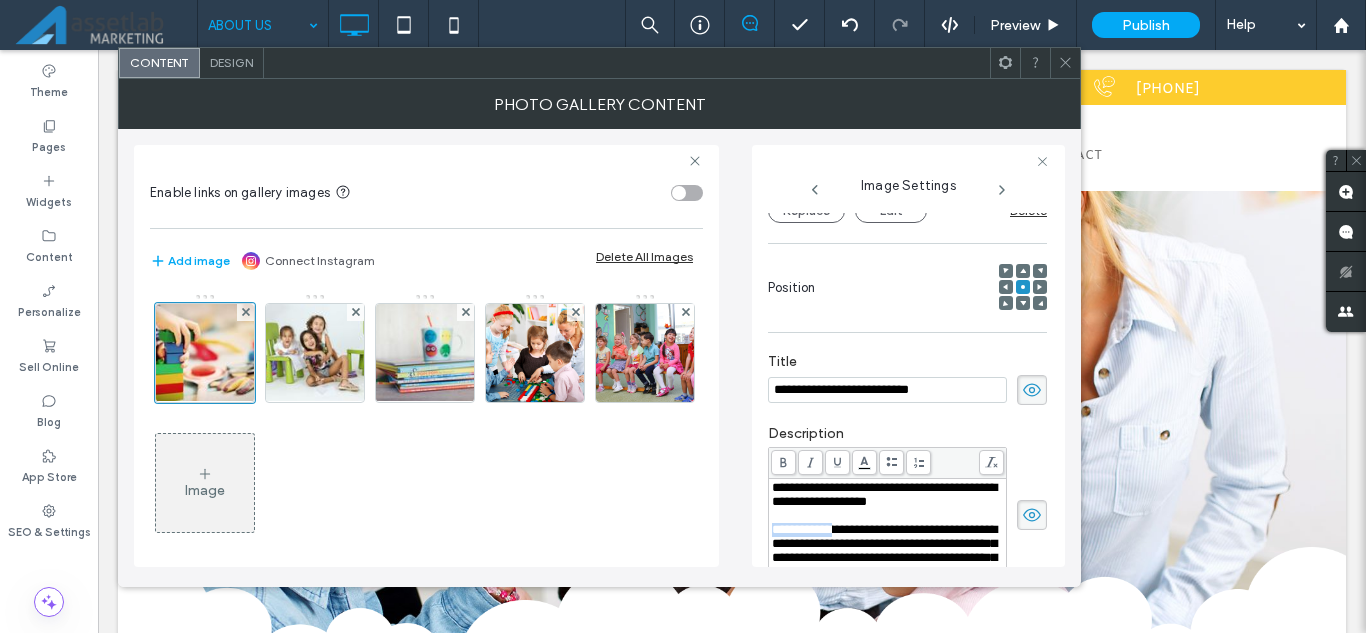 type 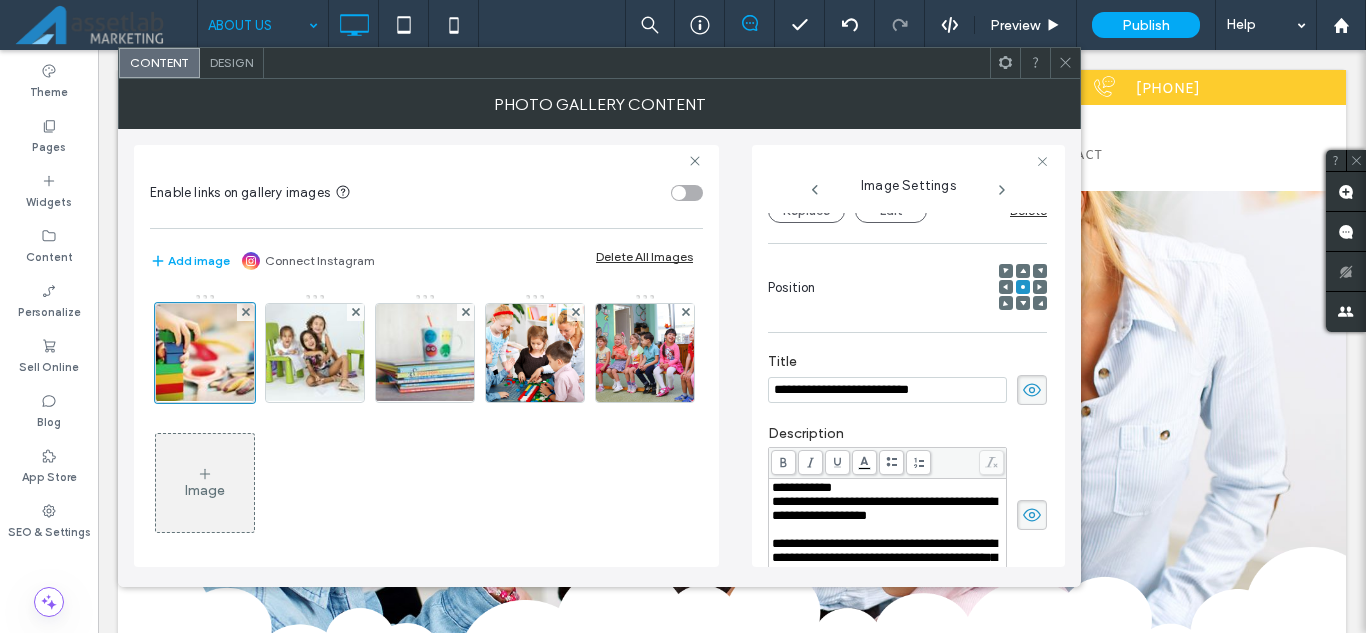 click on "**********" at bounding box center [802, 487] 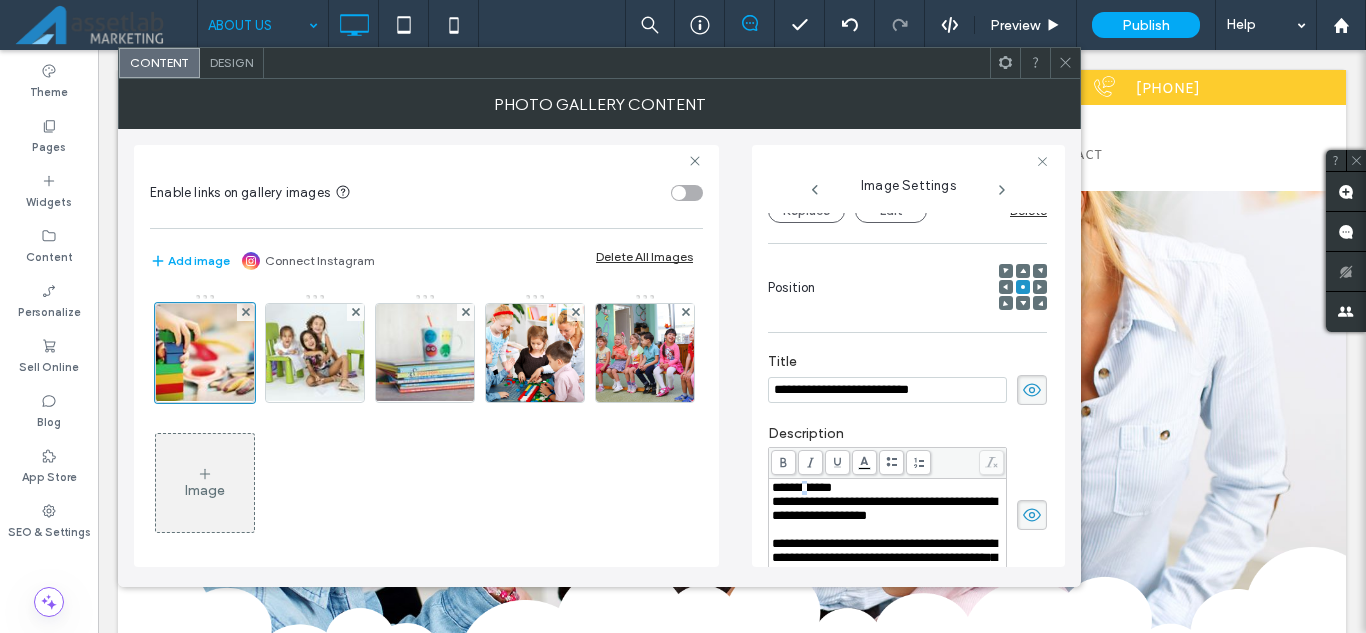 click on "**********" at bounding box center [802, 487] 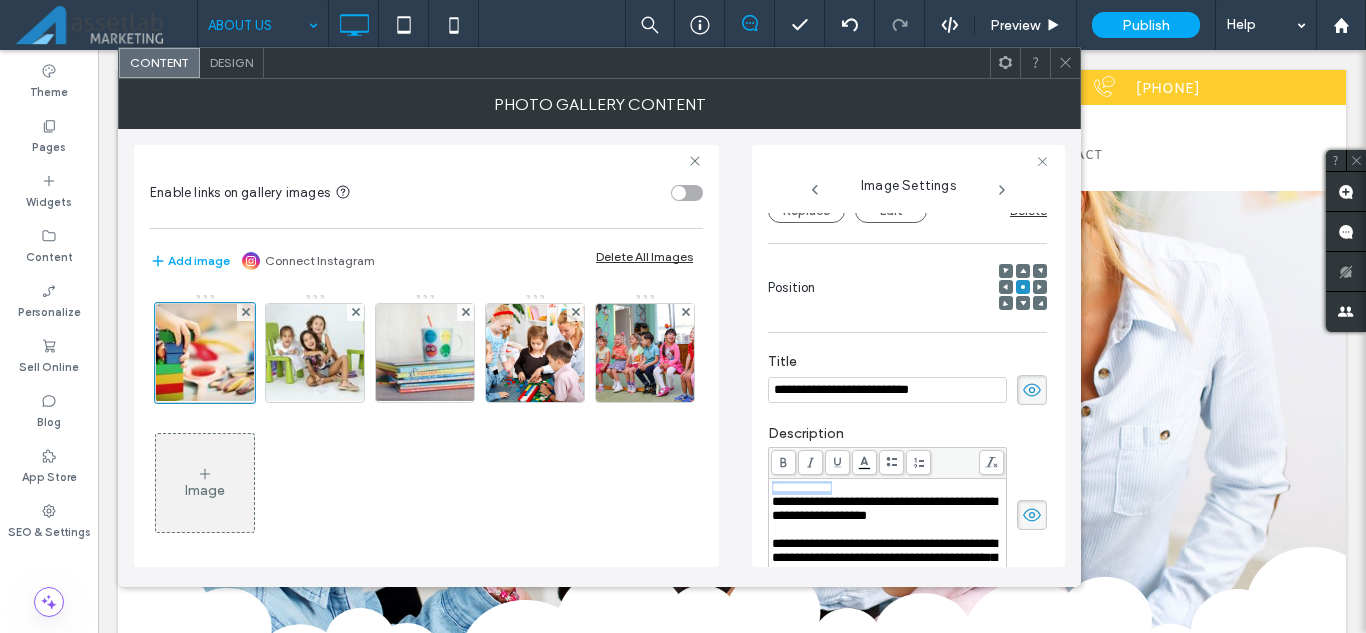 click on "**********" at bounding box center (802, 487) 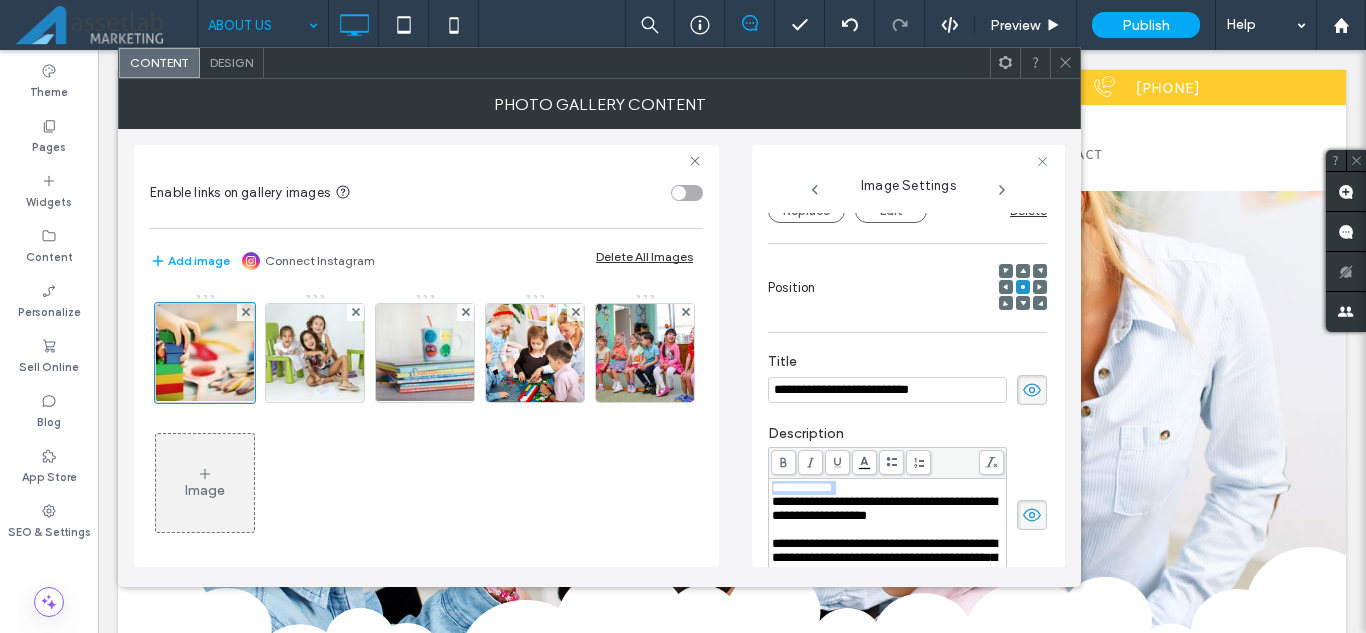 click 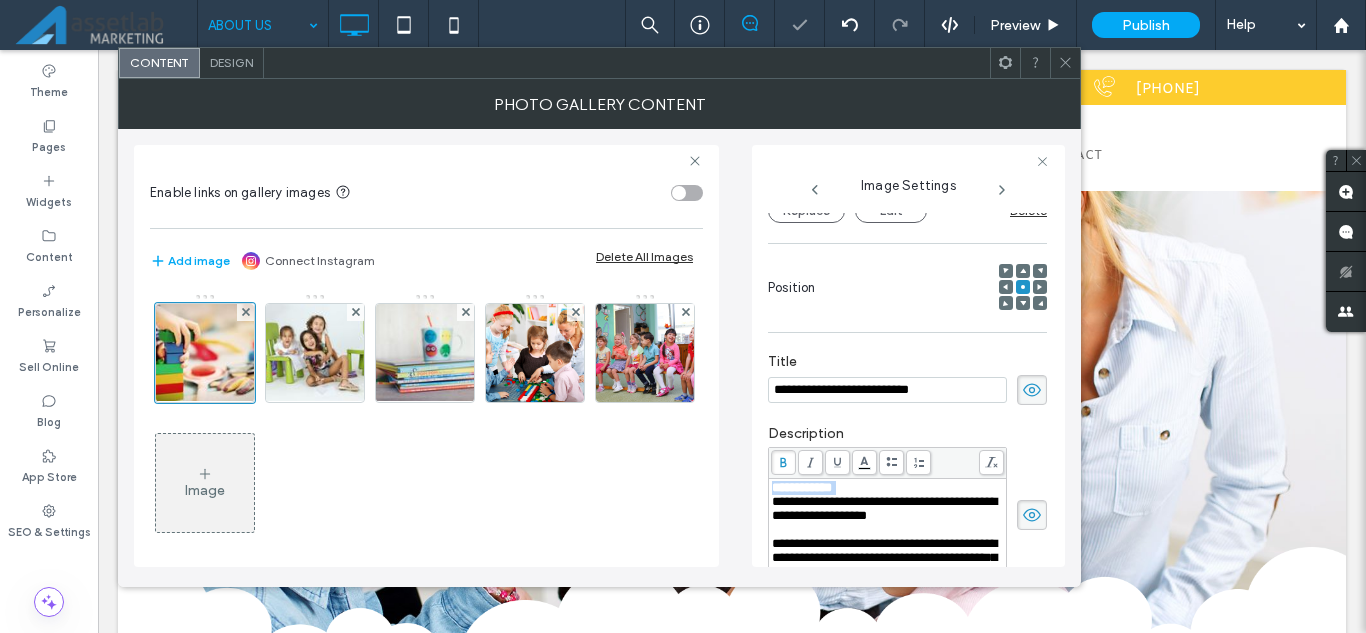 click on "Image" at bounding box center (425, 423) 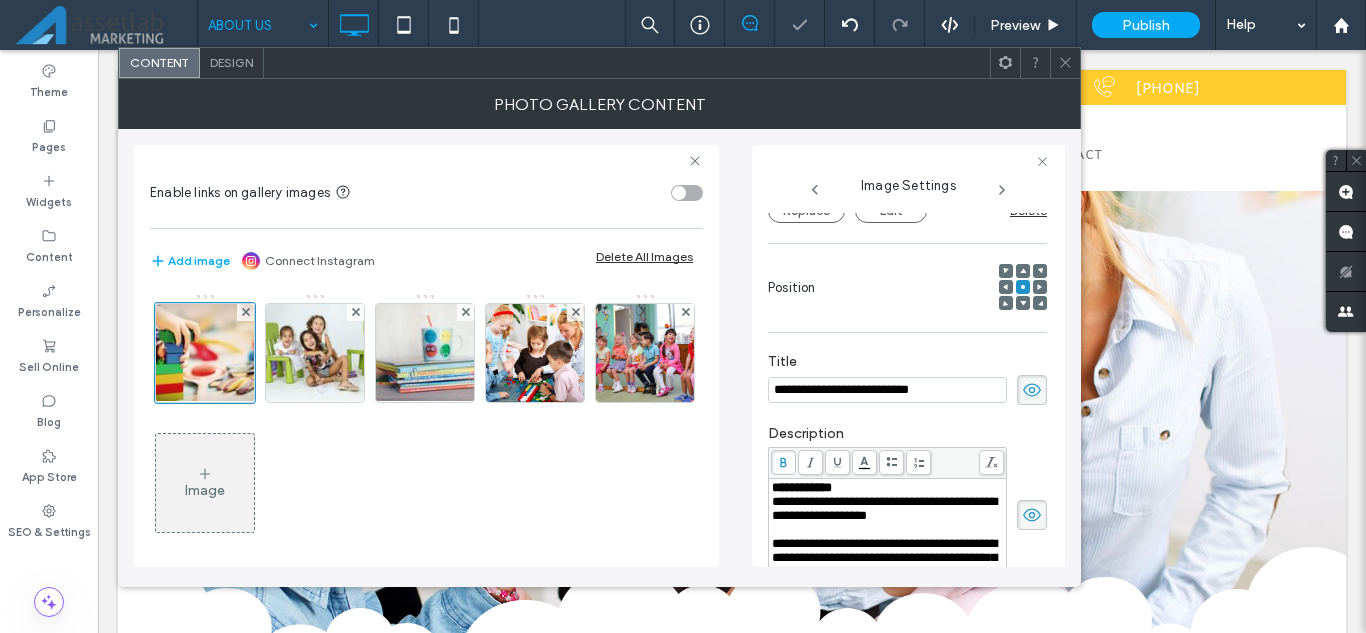 click on "**********" at bounding box center [887, 390] 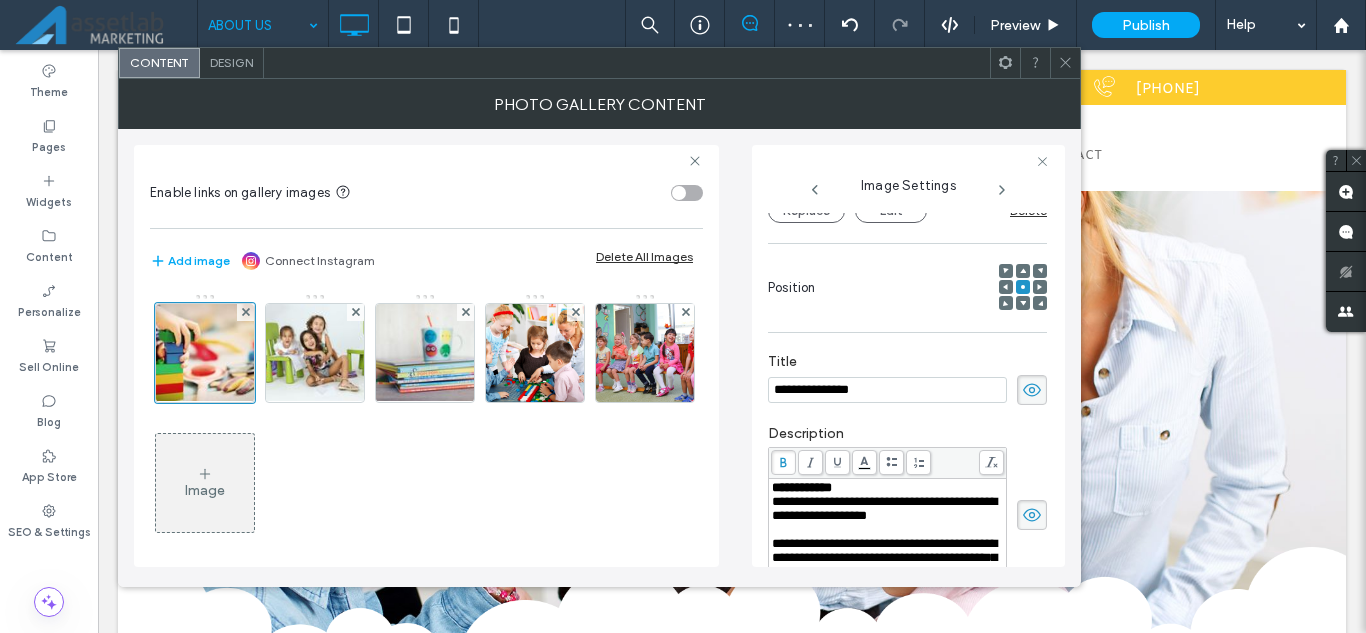 type on "**********" 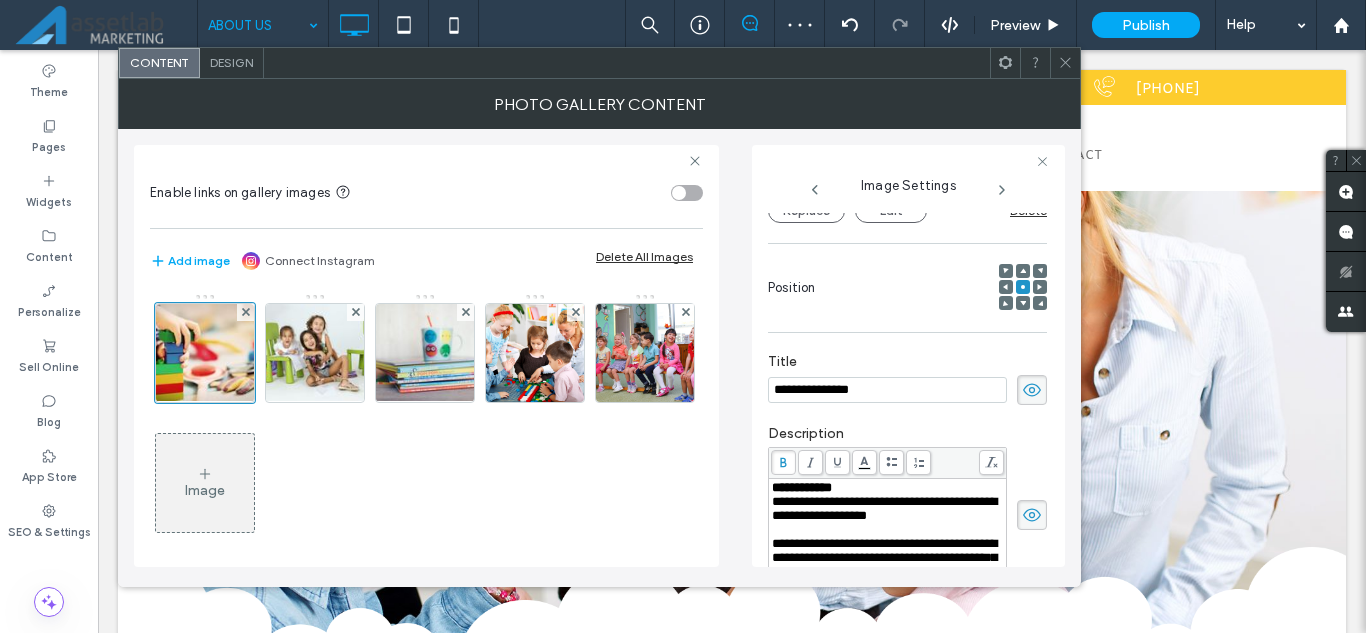 click on "Position" at bounding box center (907, 288) 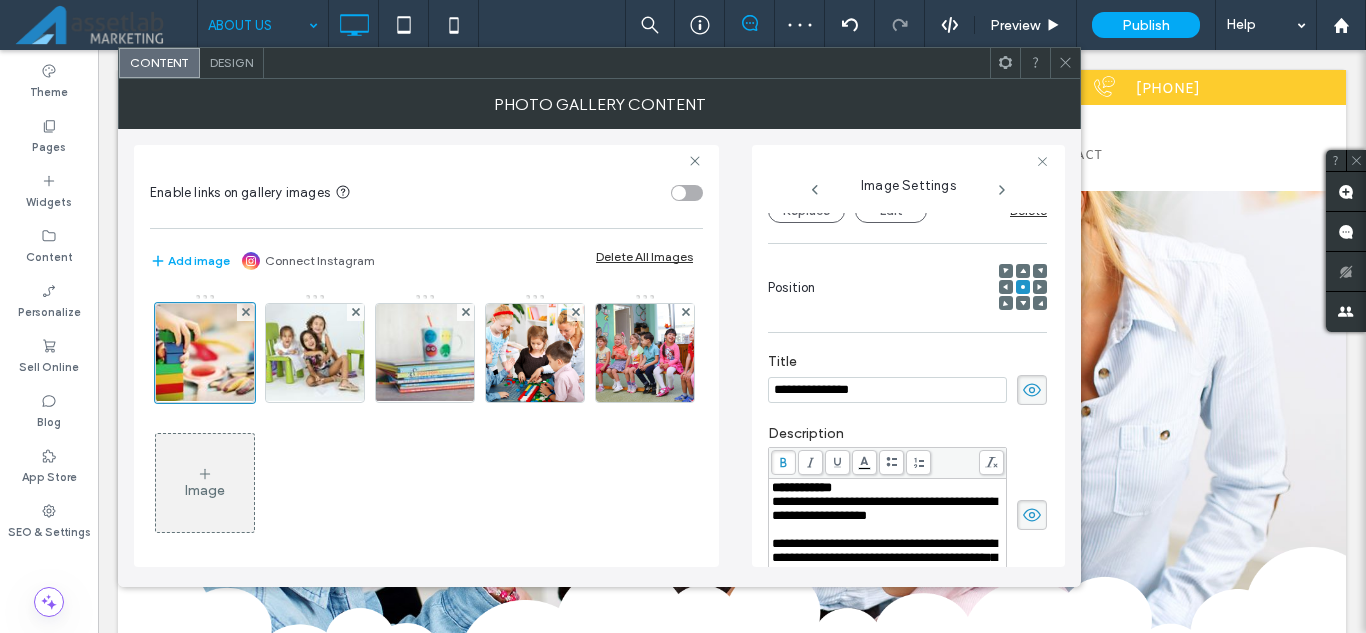click 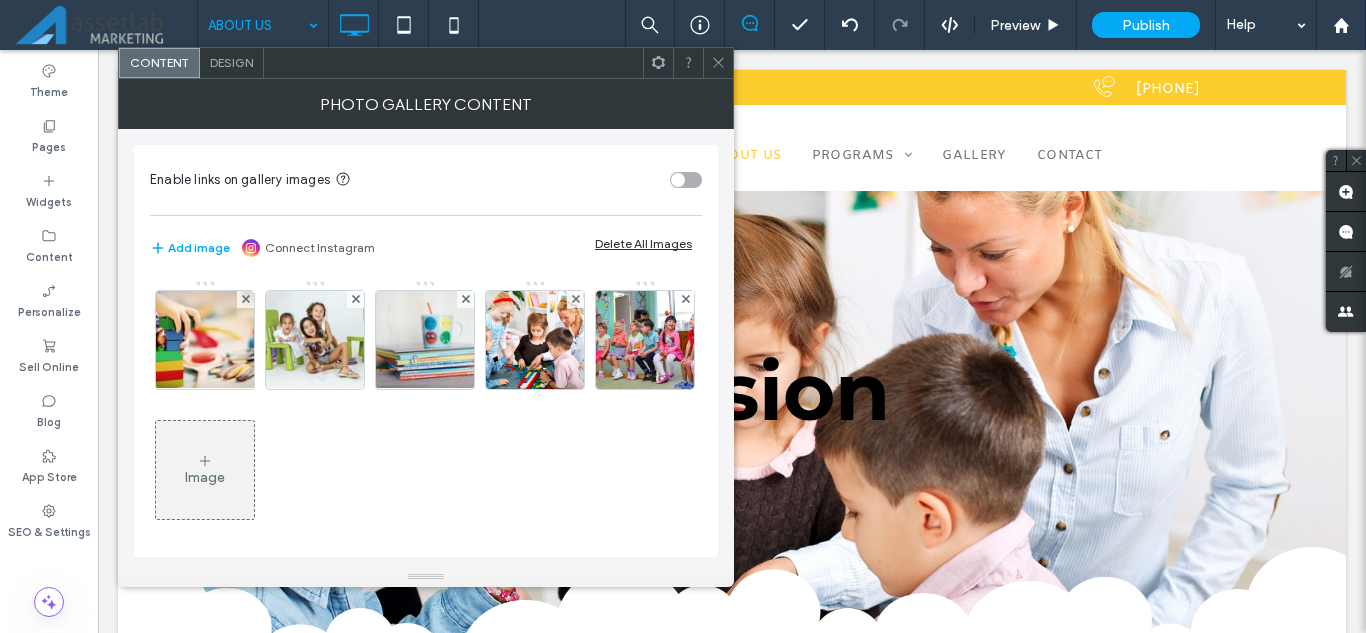 click on "Design" at bounding box center (232, 63) 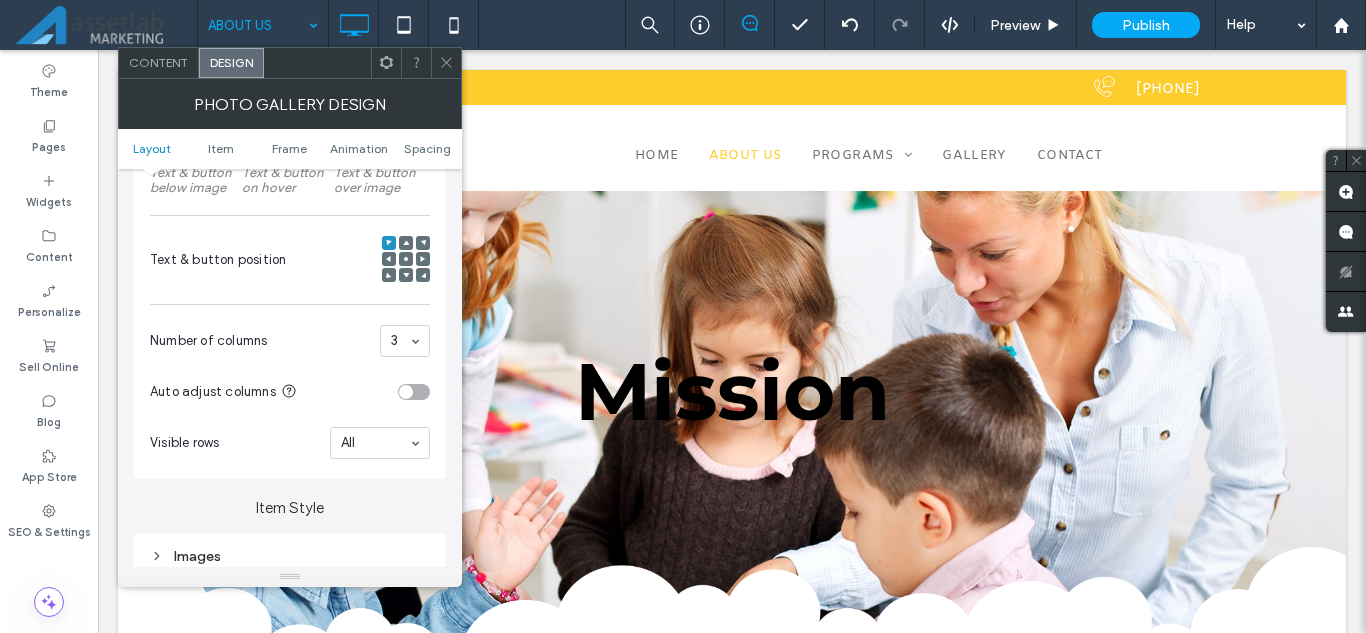 scroll, scrollTop: 400, scrollLeft: 0, axis: vertical 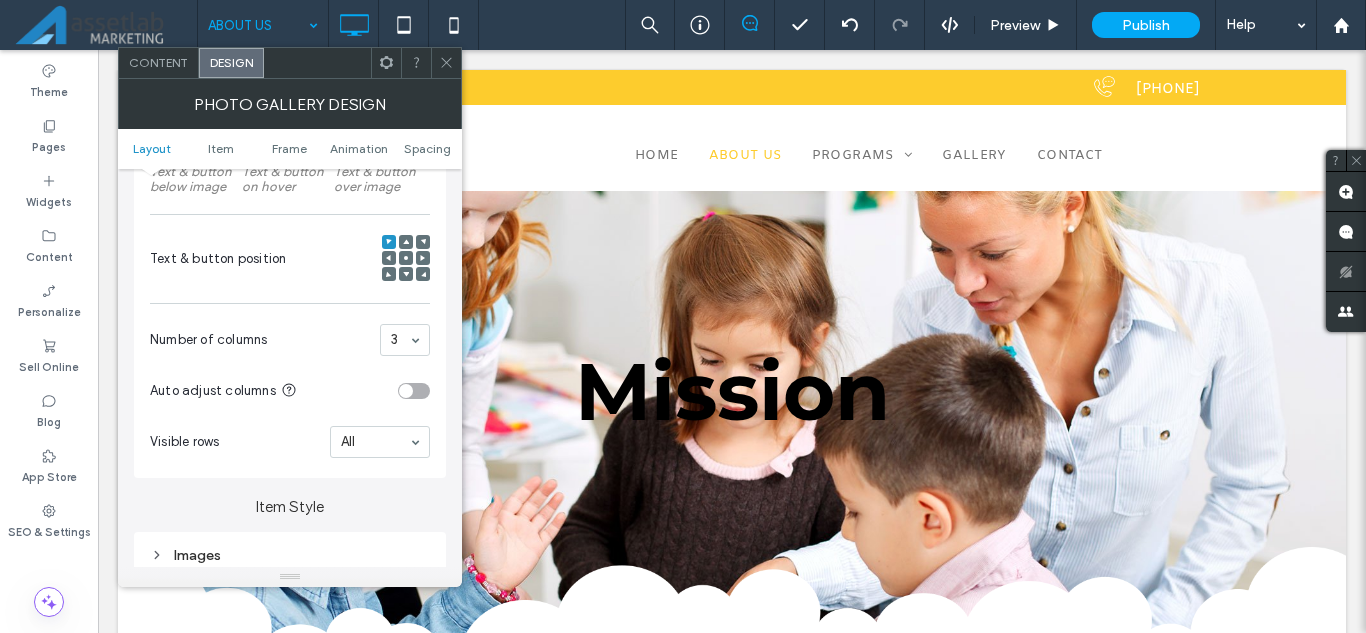 click at bounding box center (406, 258) 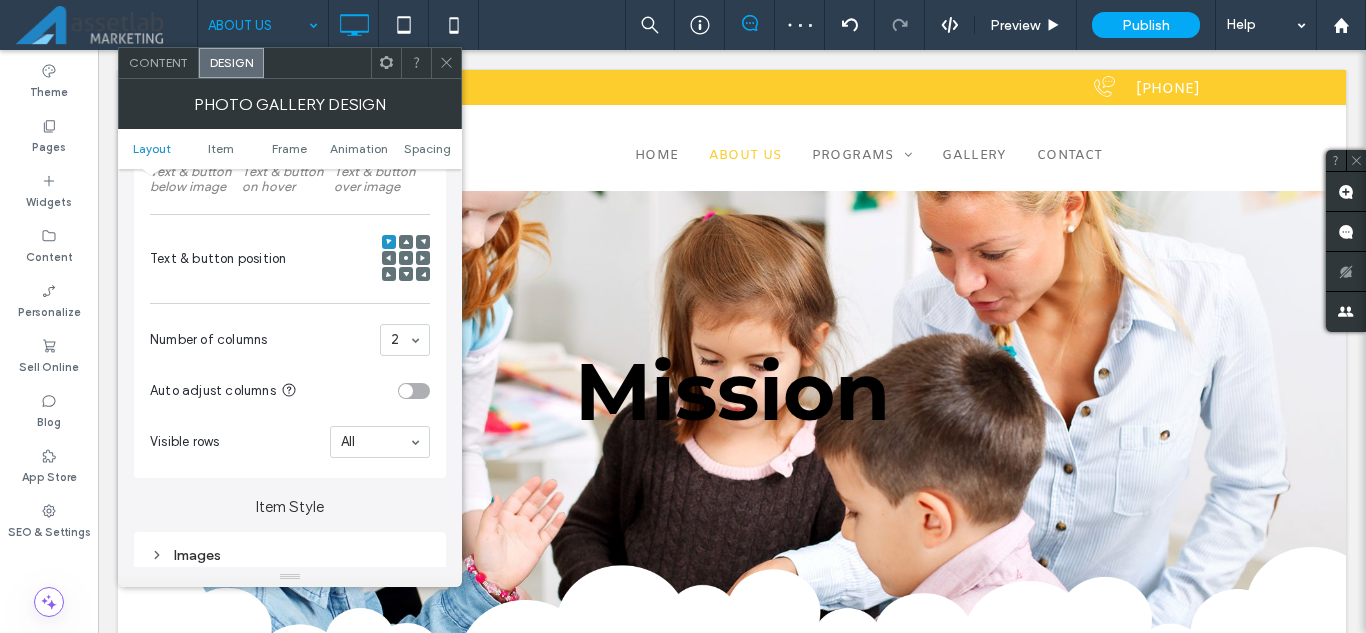 click 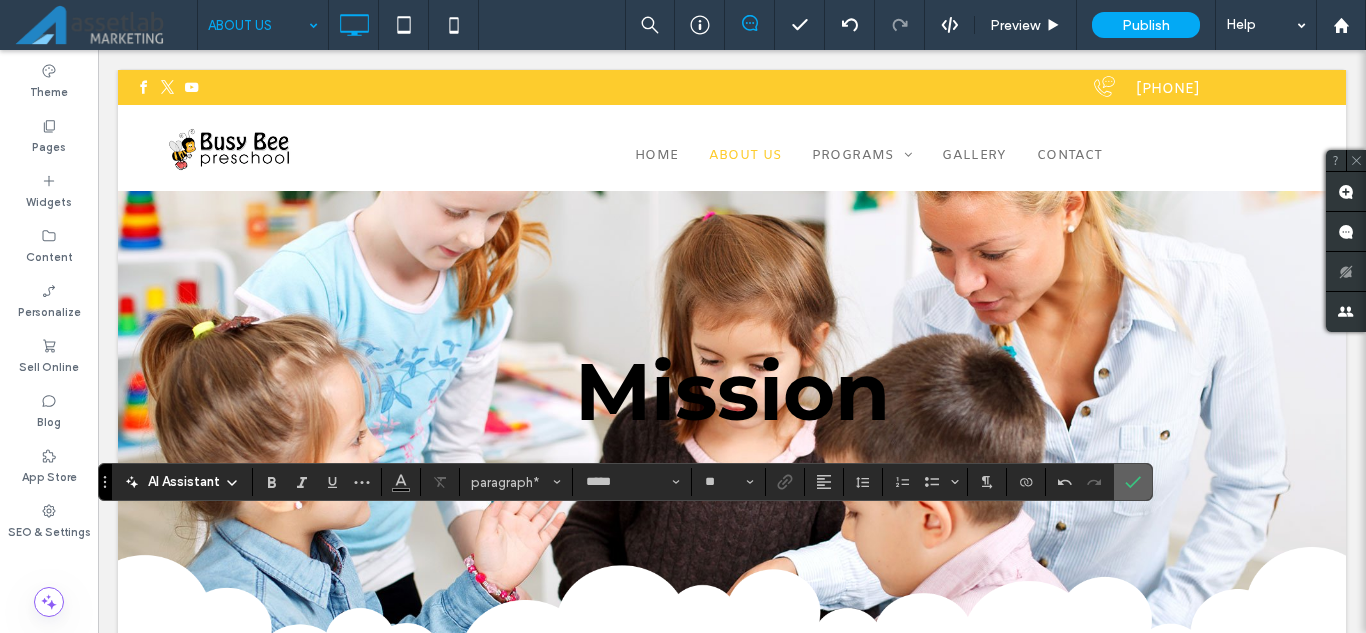 click 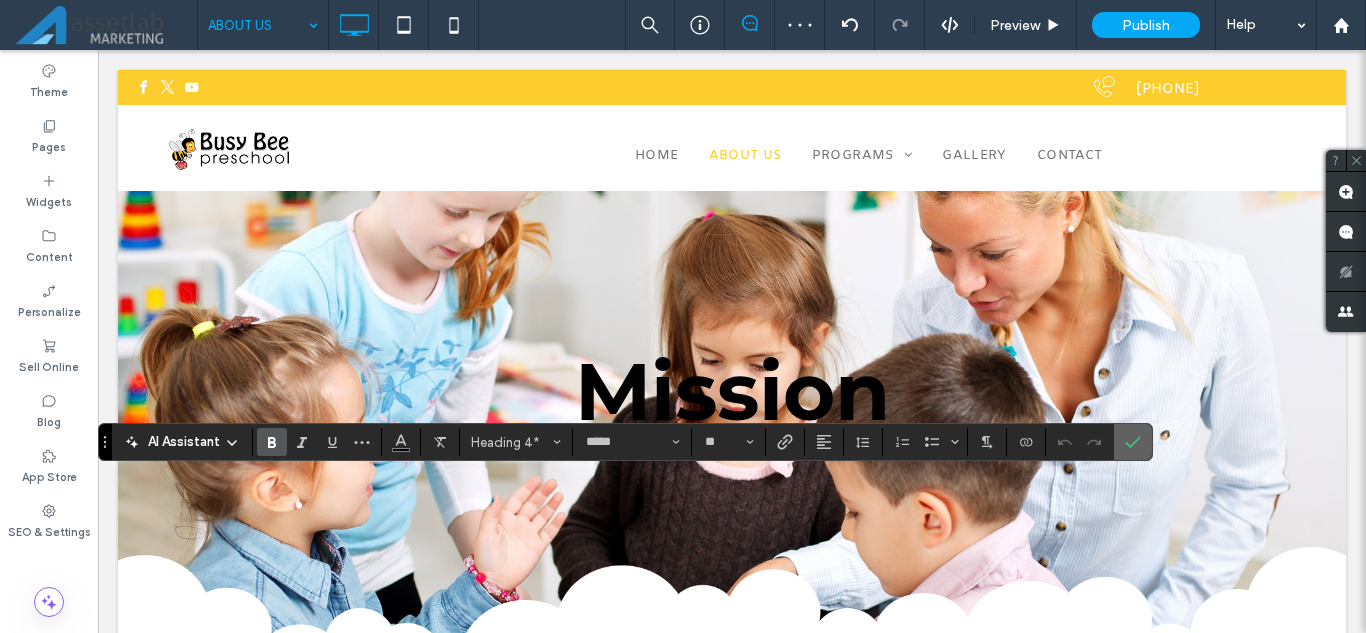 click 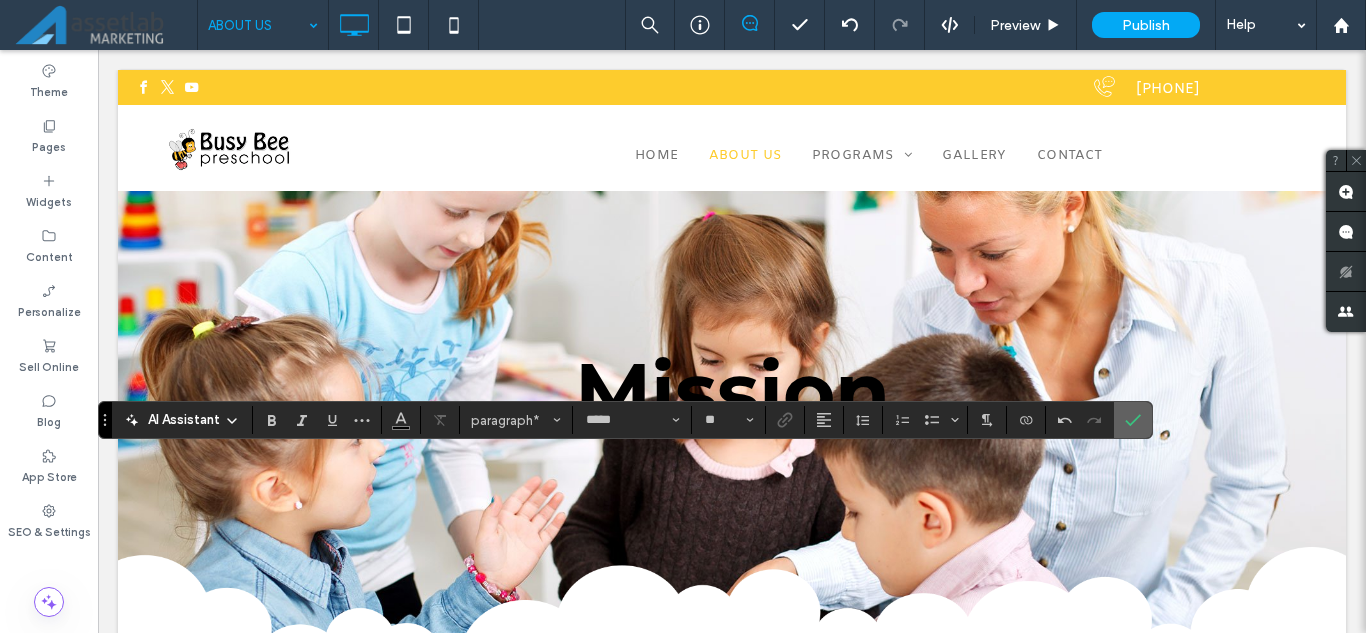 click 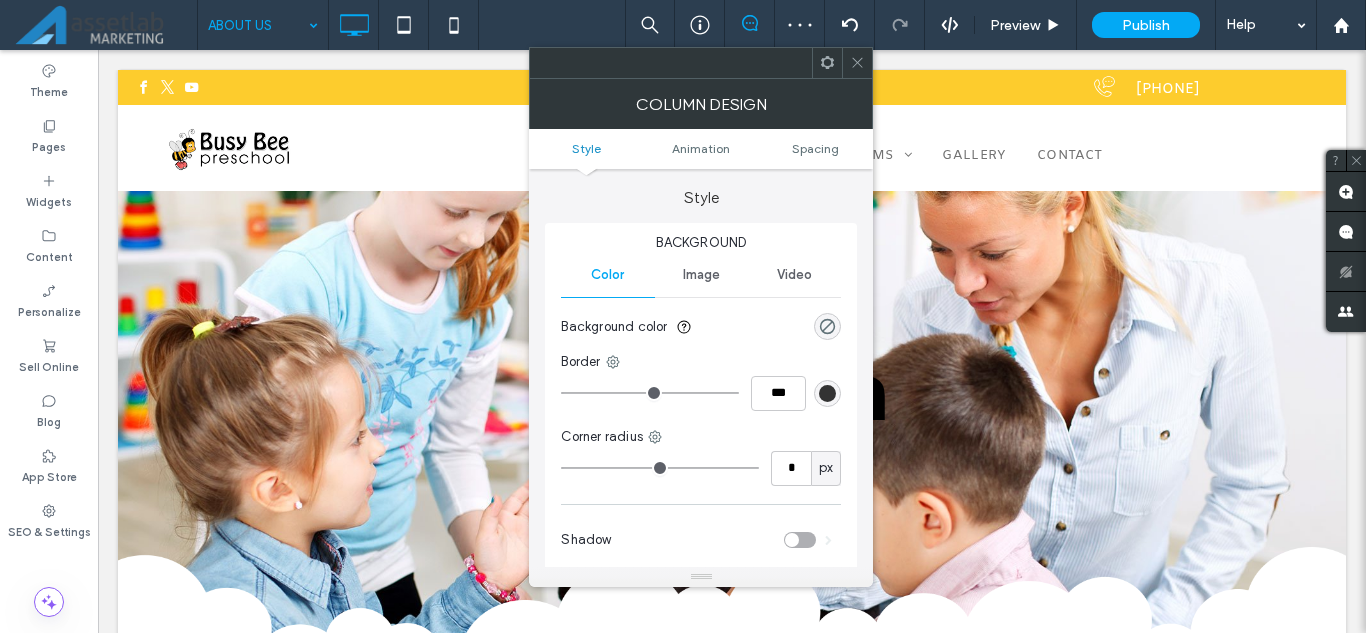 click 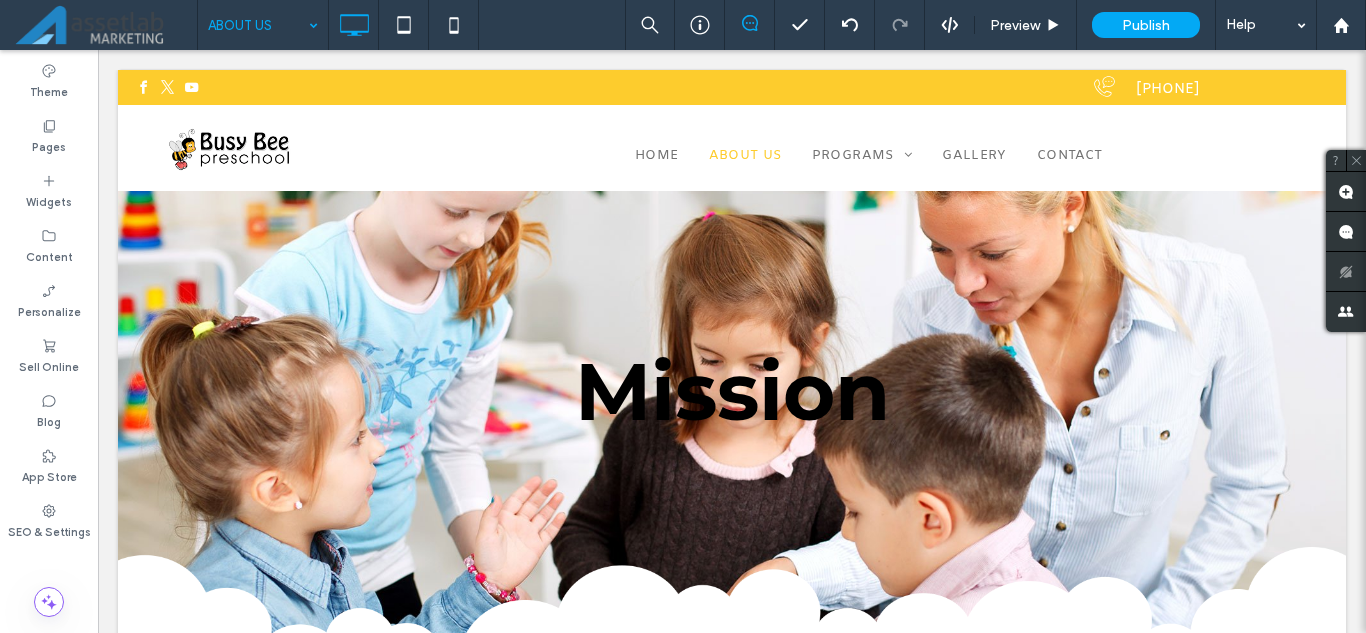 type on "*****" 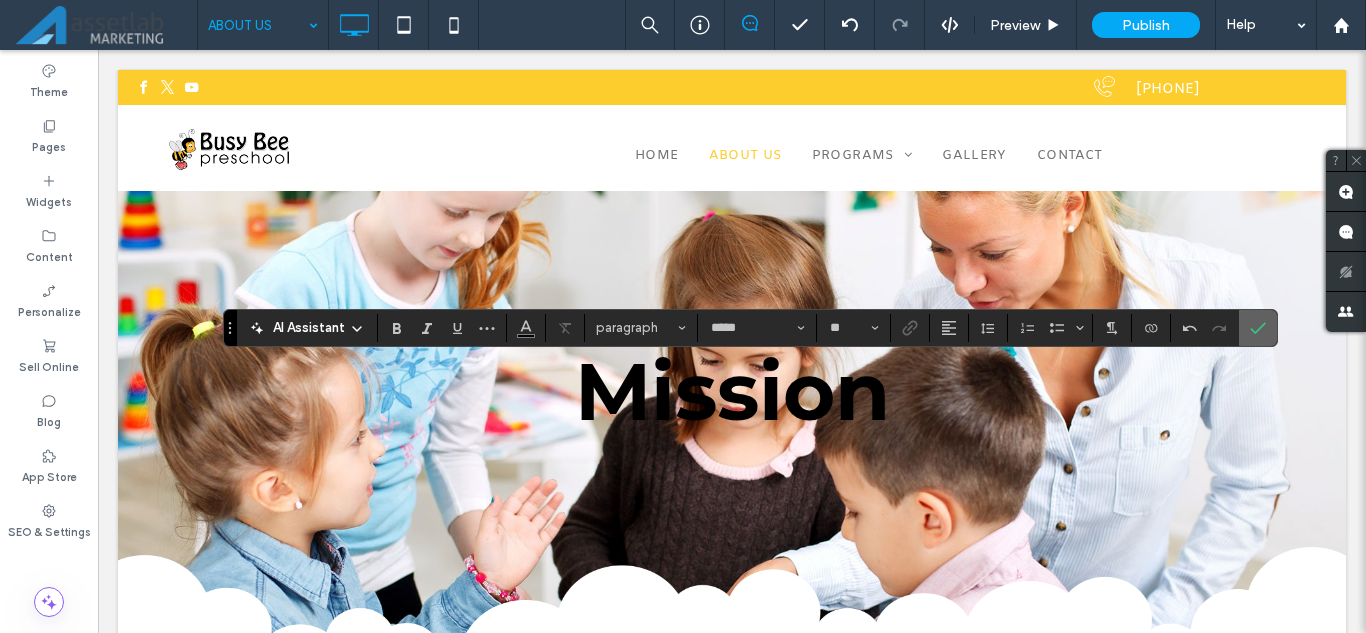 click 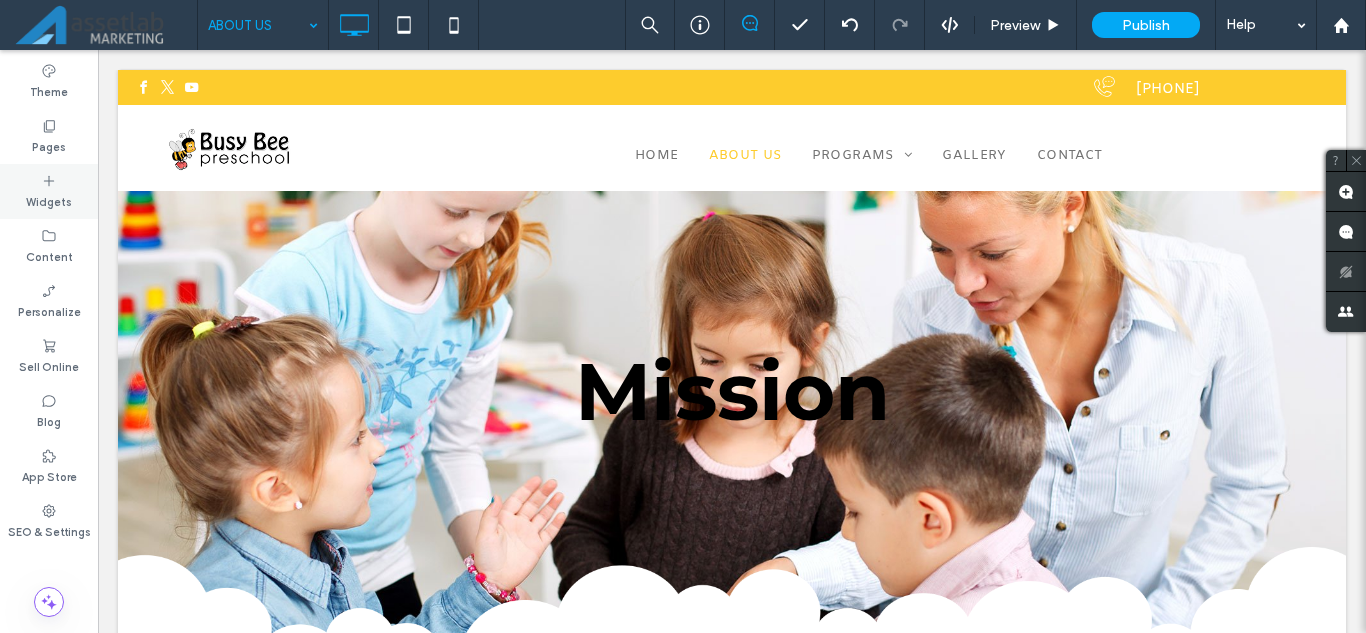 click on "Widgets" at bounding box center [49, 200] 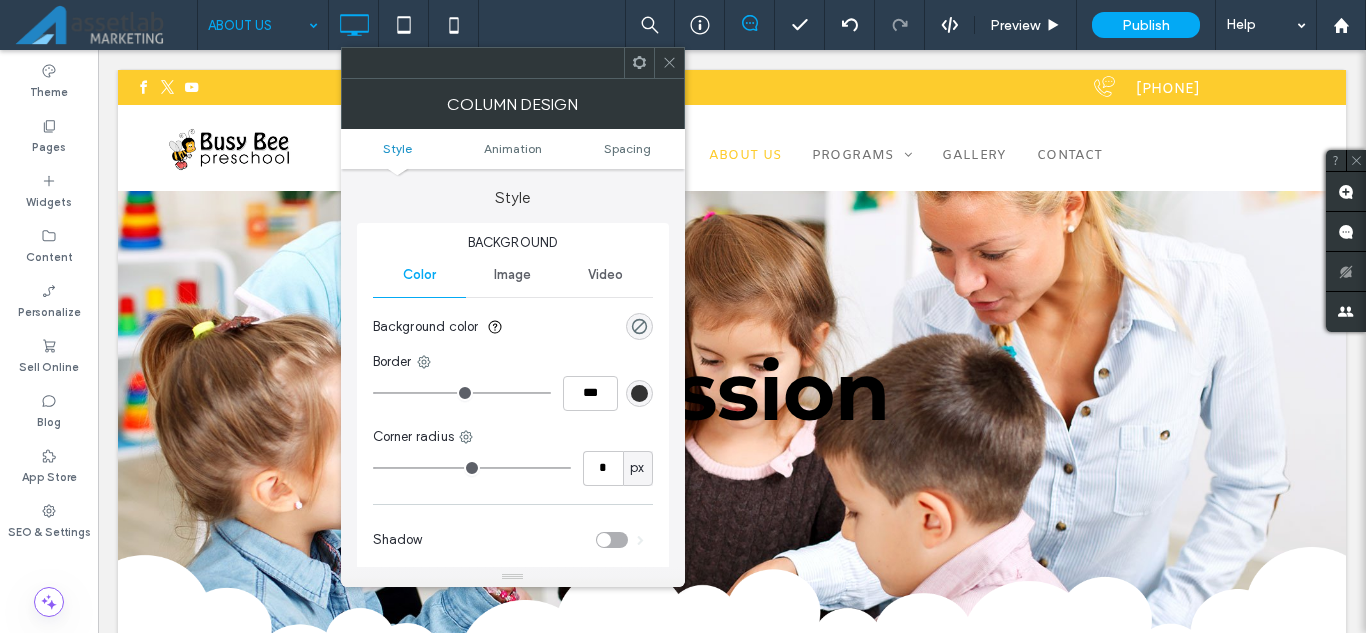 click 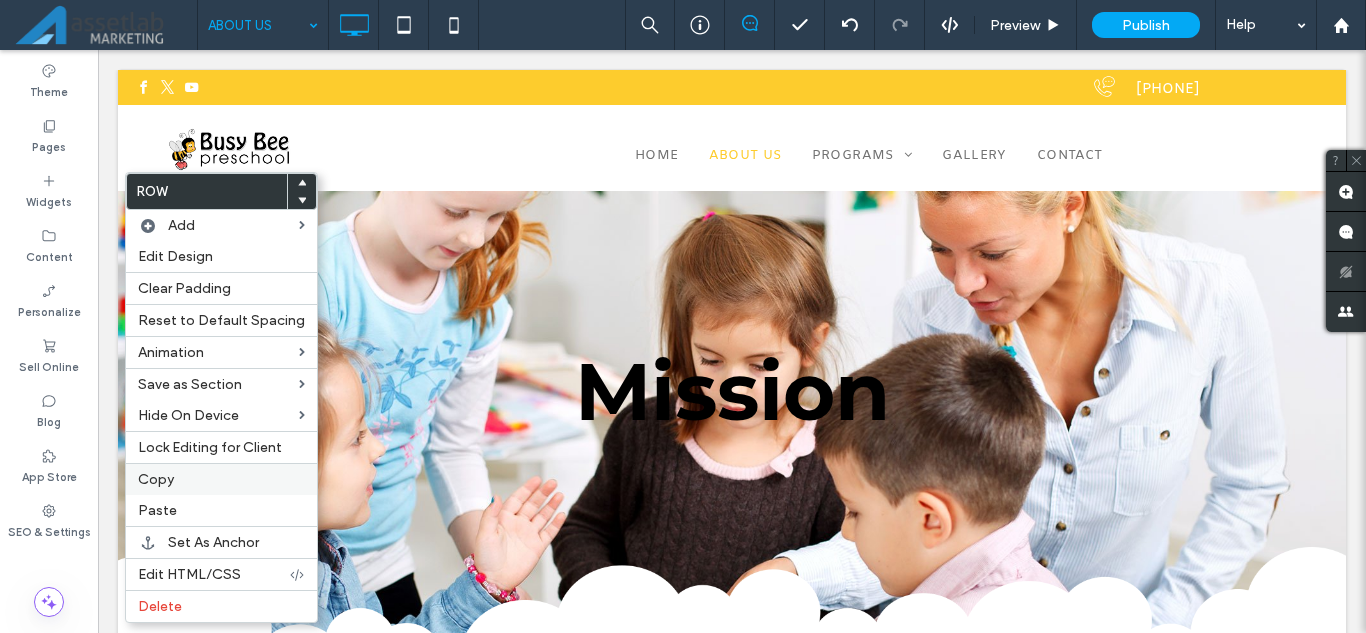 click on "Copy" at bounding box center [221, 479] 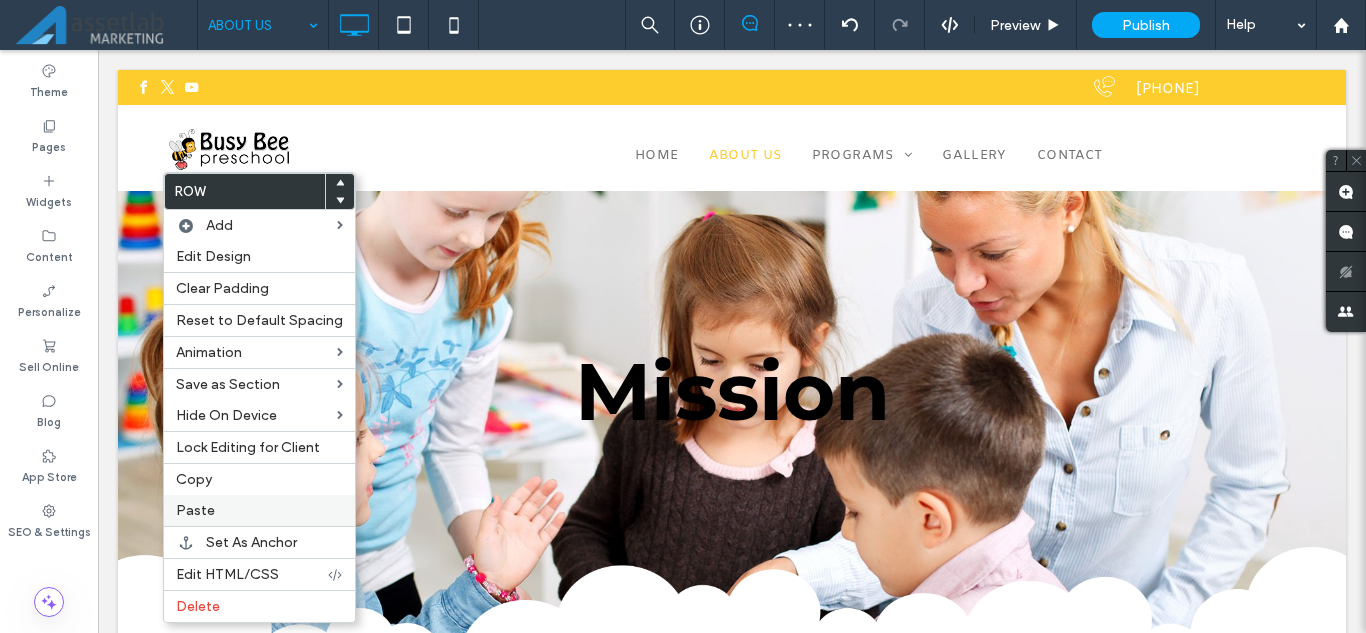 click on "Paste" at bounding box center [259, 510] 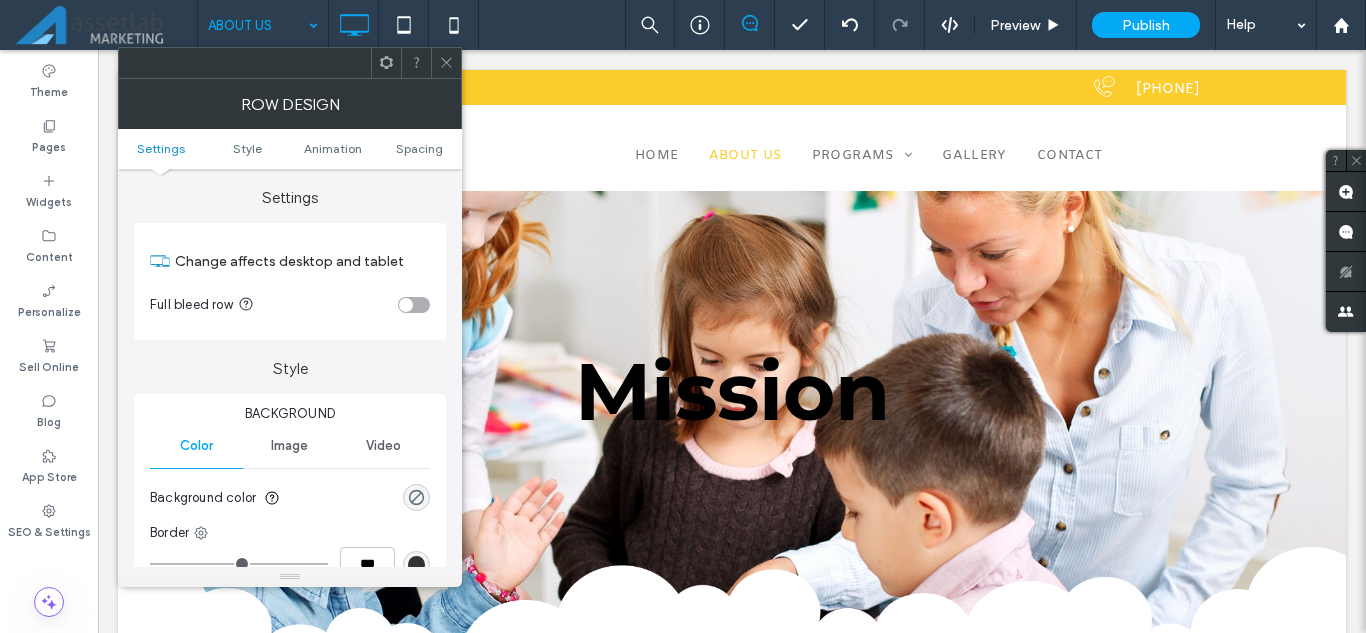 click at bounding box center (446, 63) 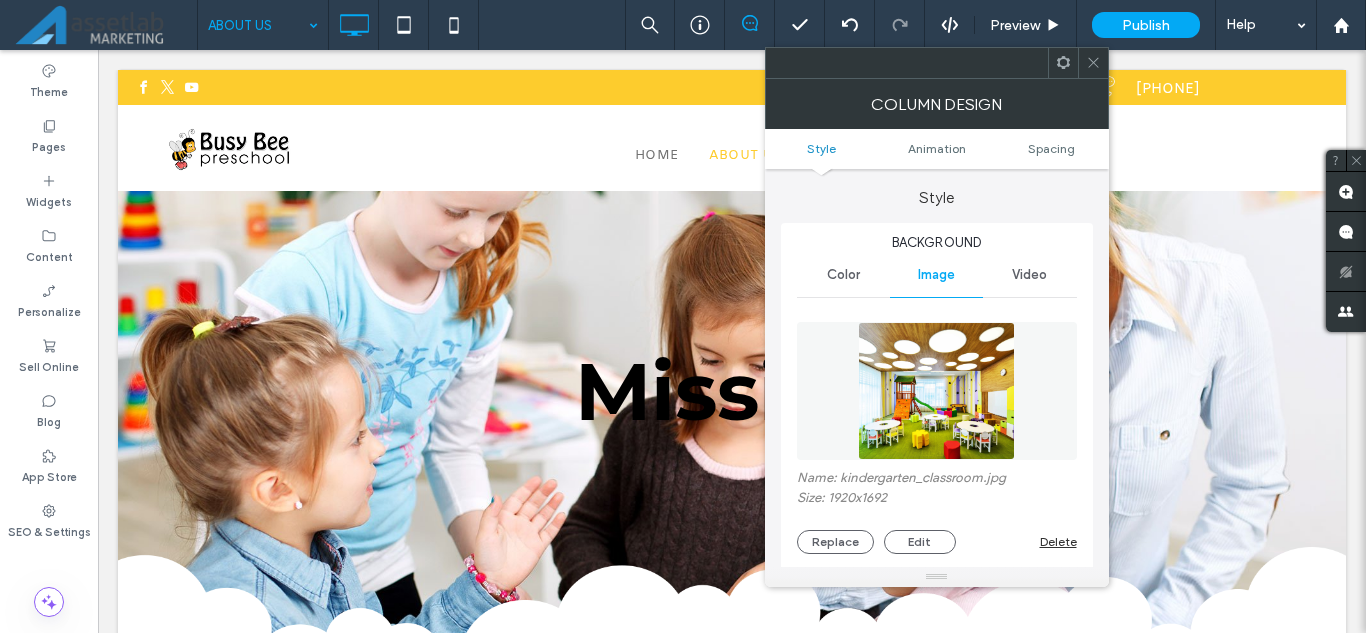 click on "Name: kindergarten_classroom.jpg" at bounding box center [937, 480] 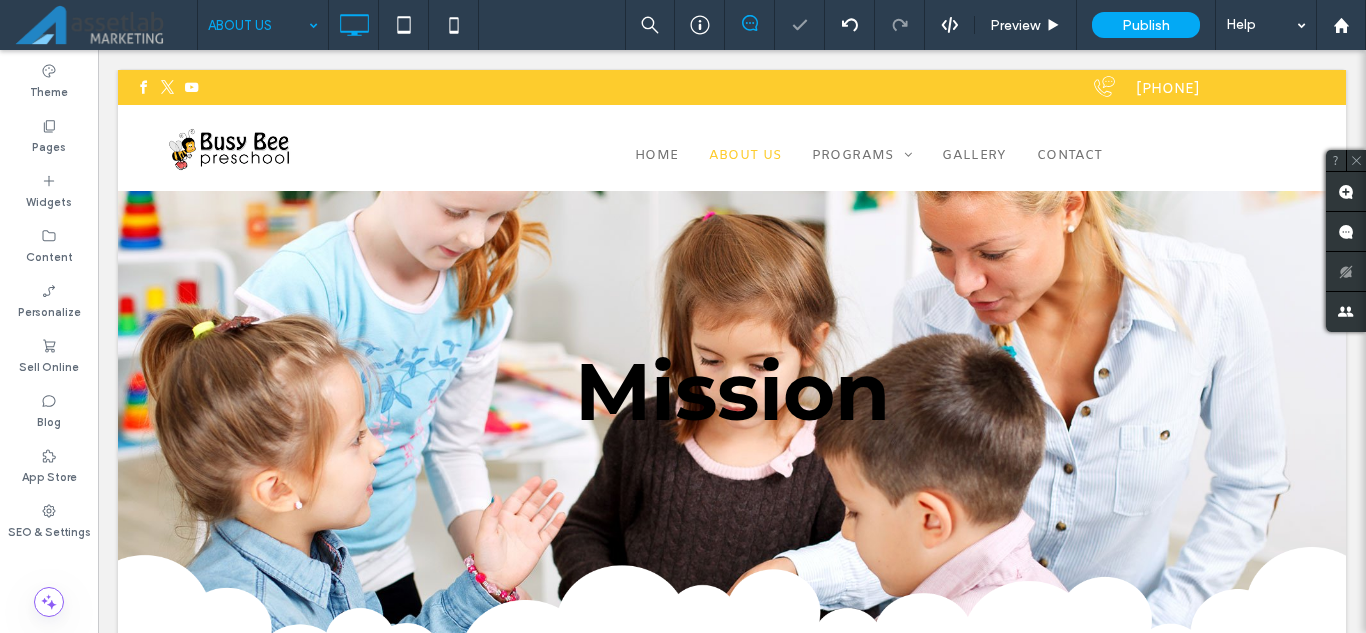 type on "*****" 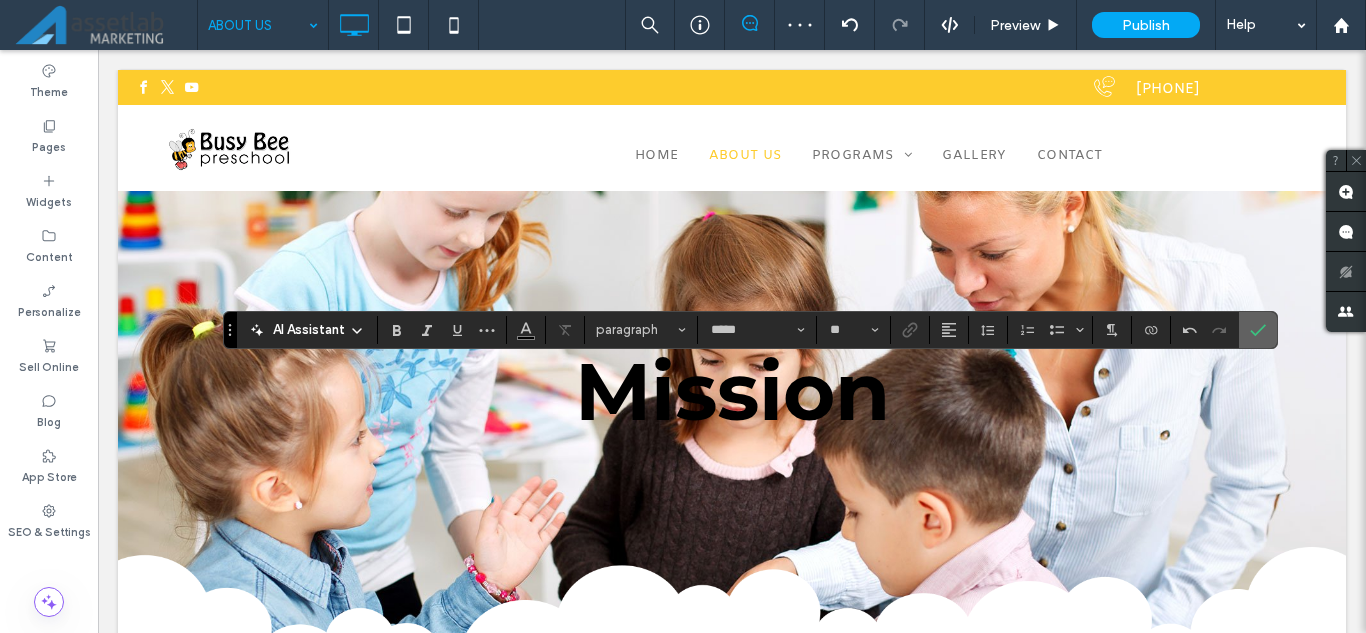 click at bounding box center [1258, 330] 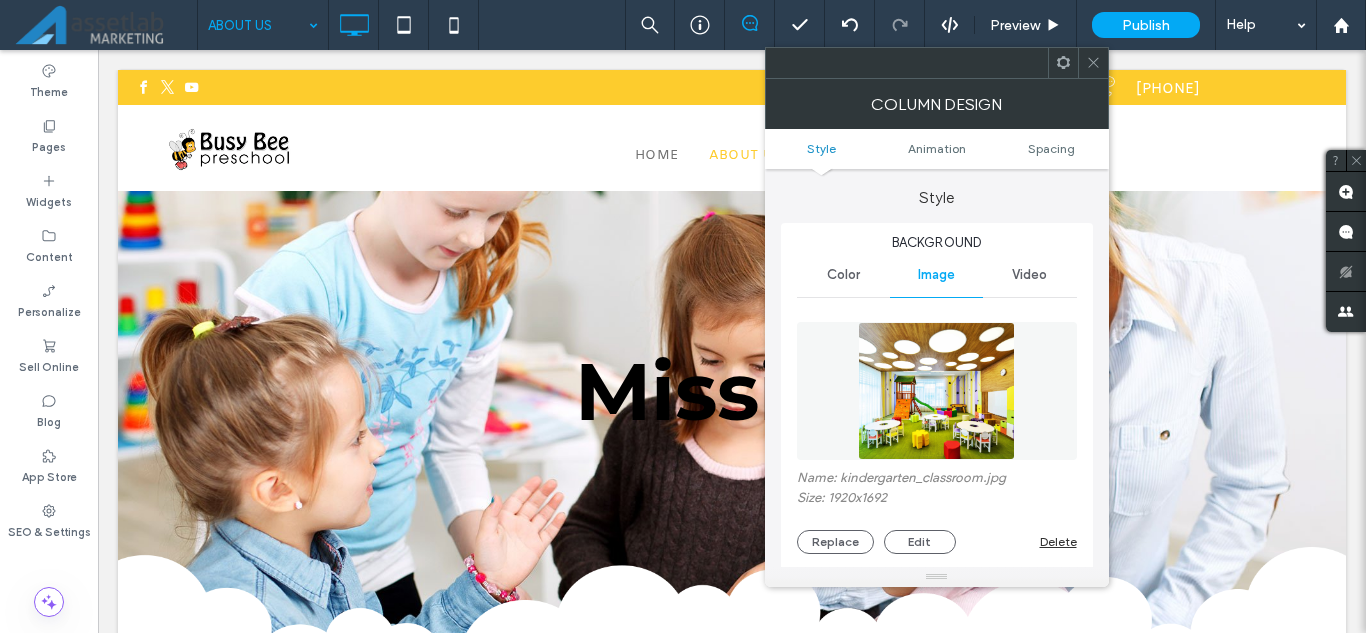 click 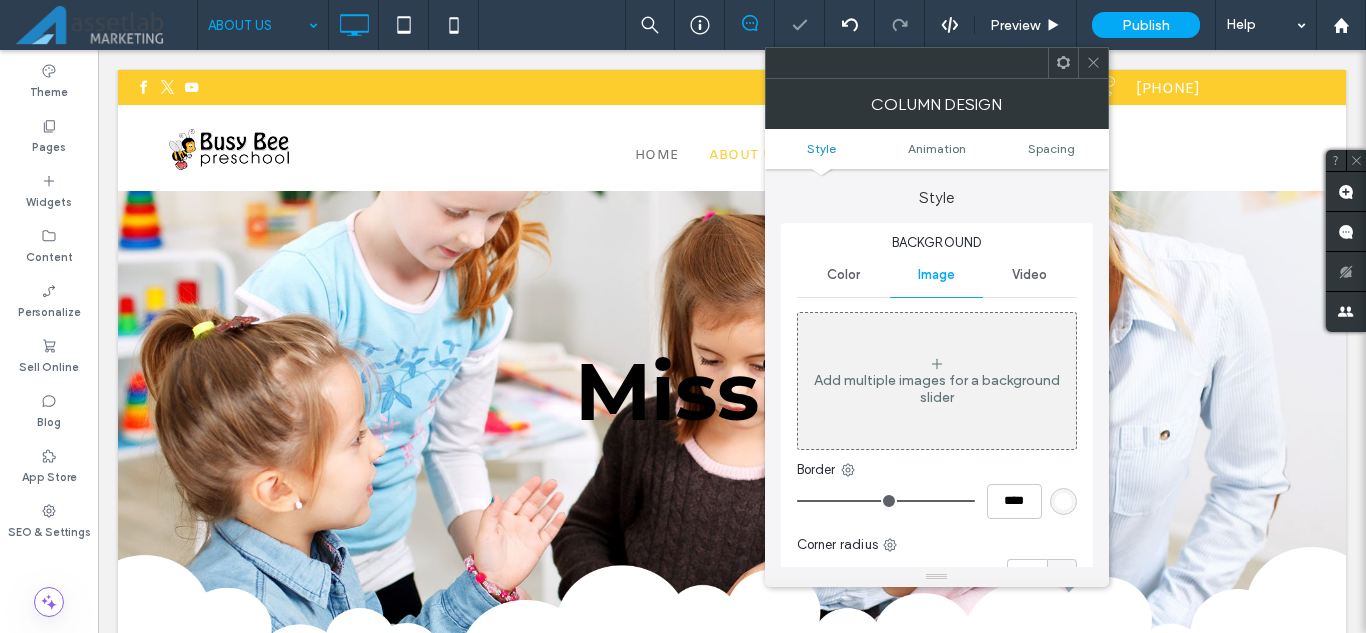 click 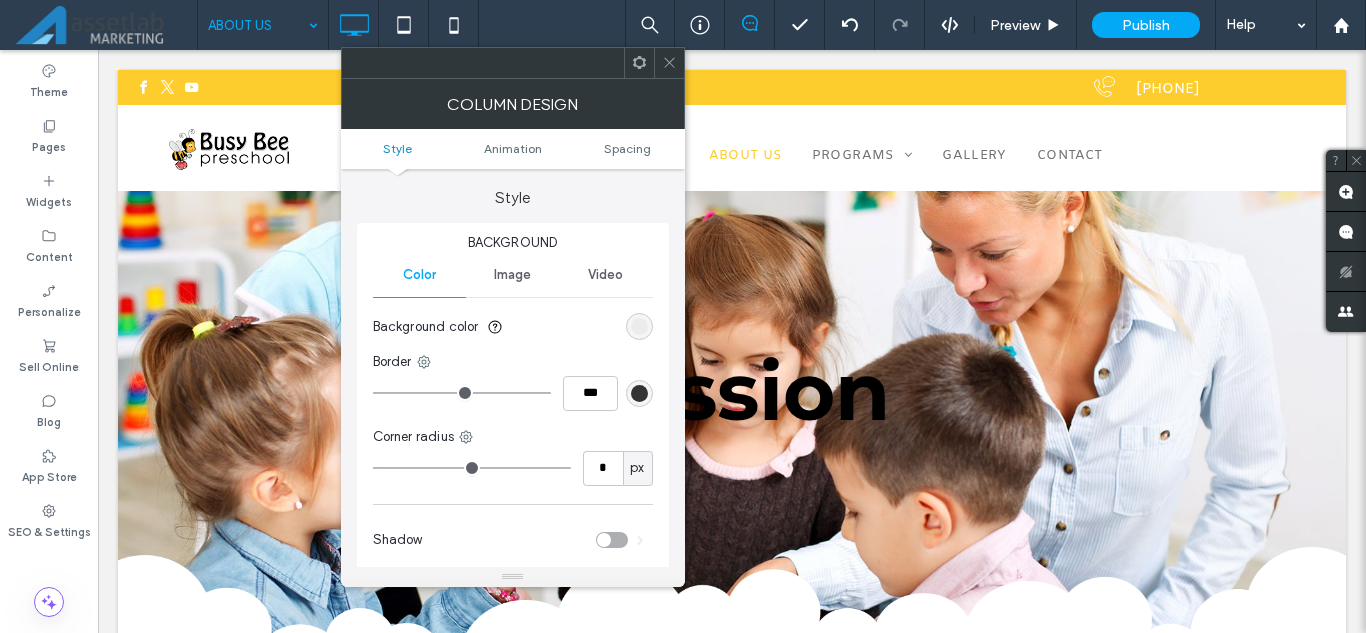 click on "Image" at bounding box center [512, 275] 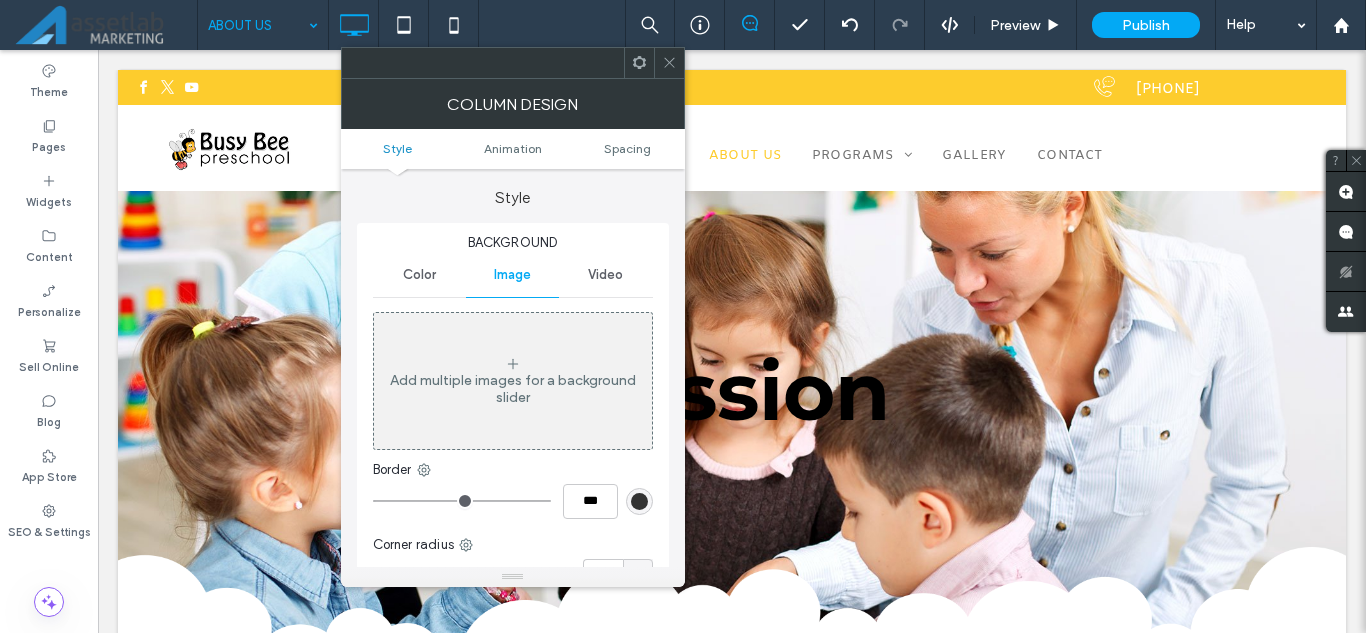 click on "Add multiple images for a background slider" at bounding box center [513, 381] 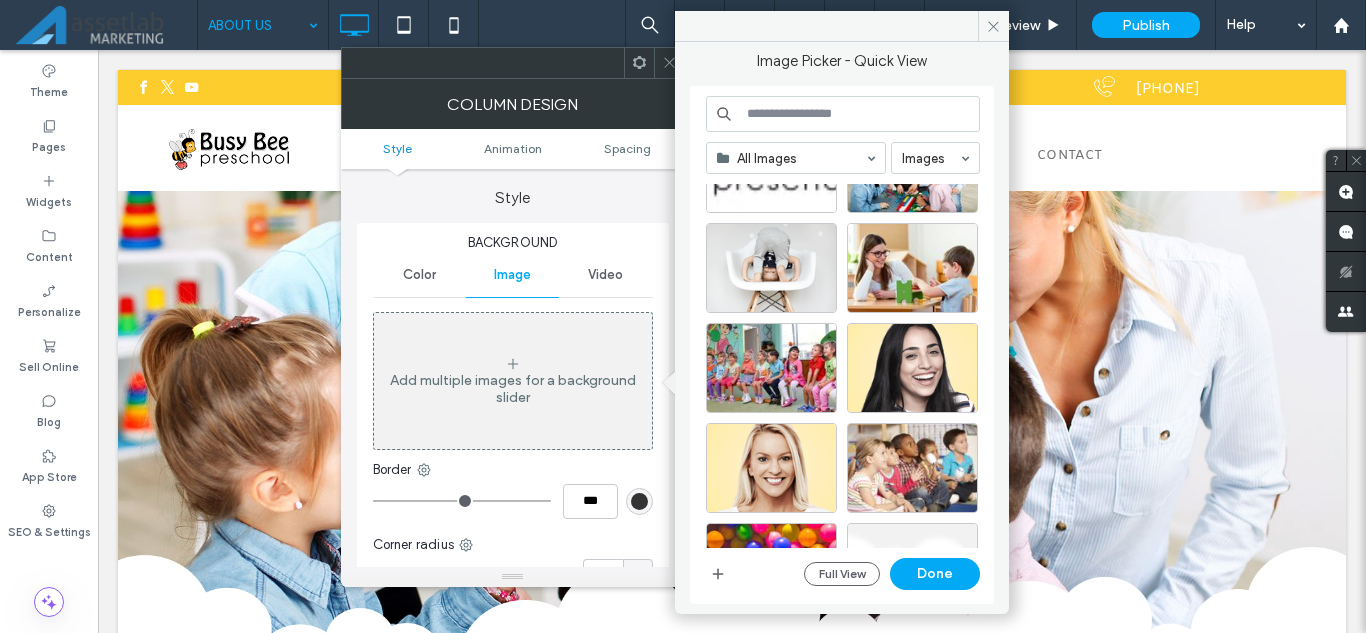 scroll, scrollTop: 300, scrollLeft: 0, axis: vertical 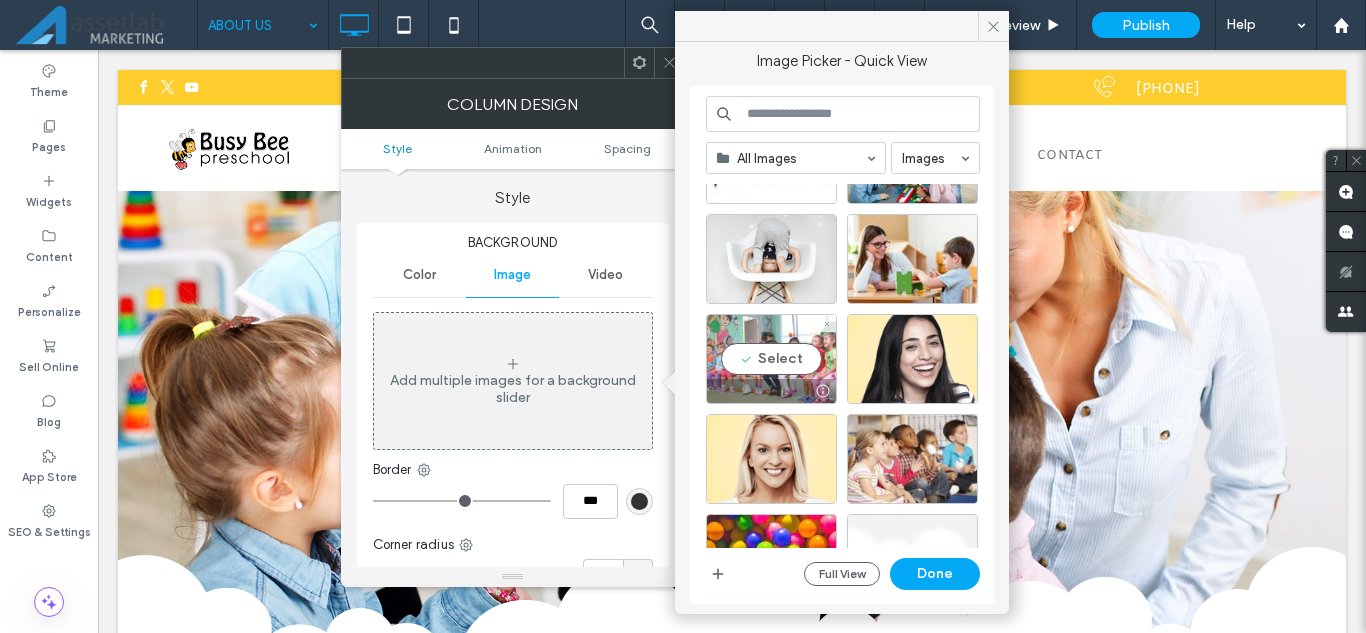 click on "Select" at bounding box center (771, 359) 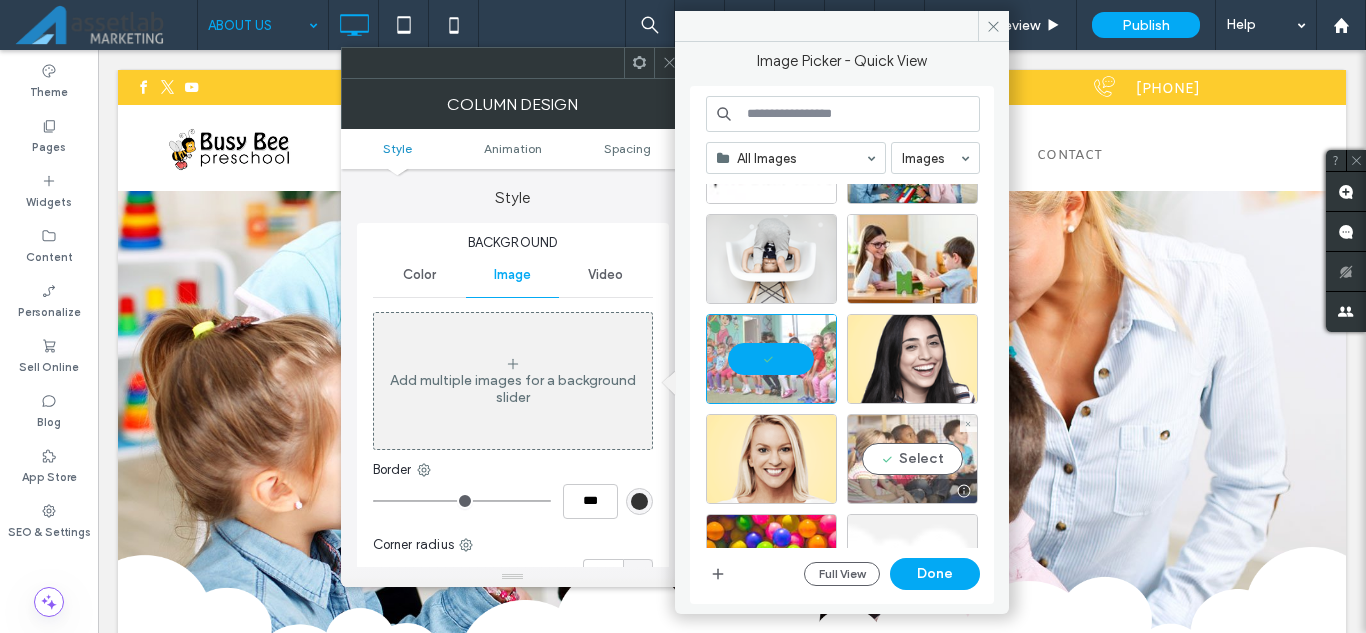 click on "Select" at bounding box center (912, 459) 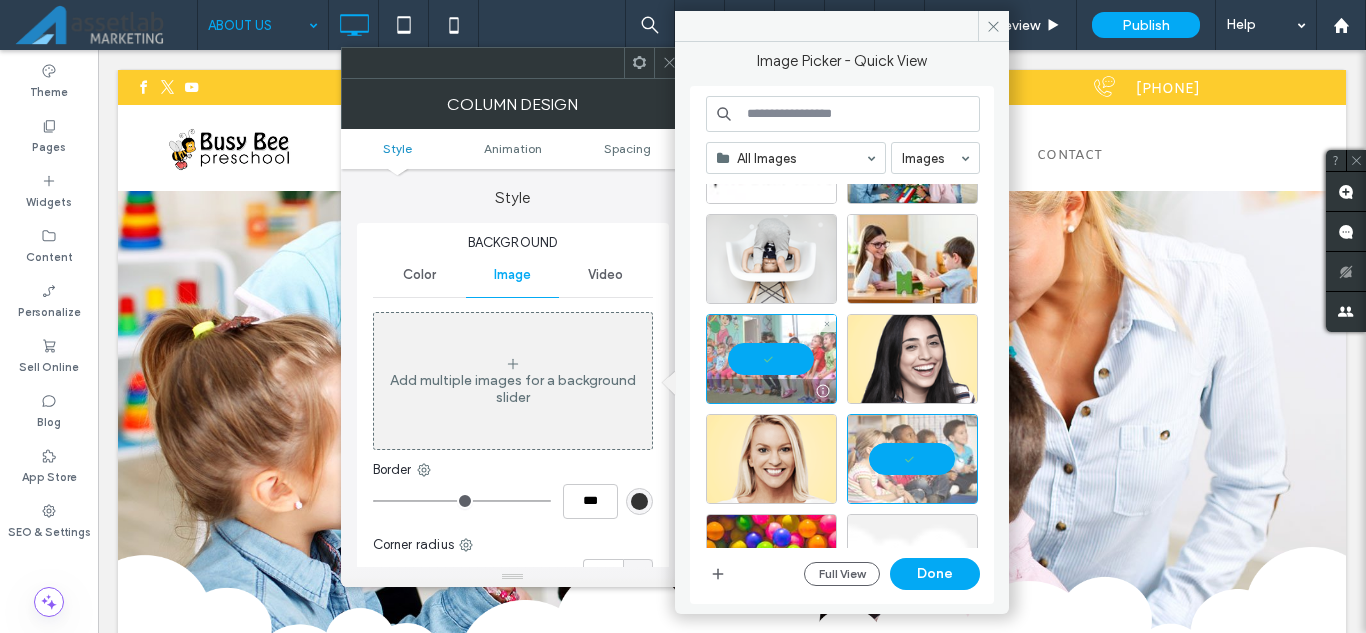 drag, startPoint x: 783, startPoint y: 358, endPoint x: 788, endPoint y: 368, distance: 11.18034 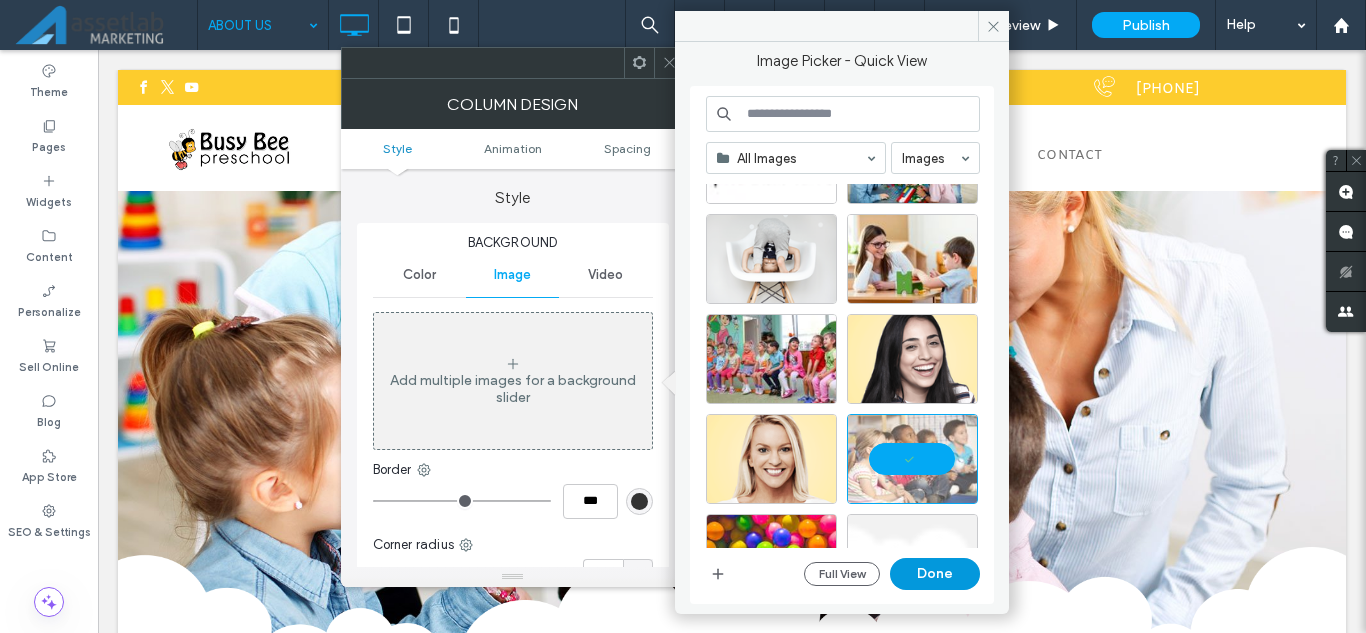 click on "Done" at bounding box center (935, 574) 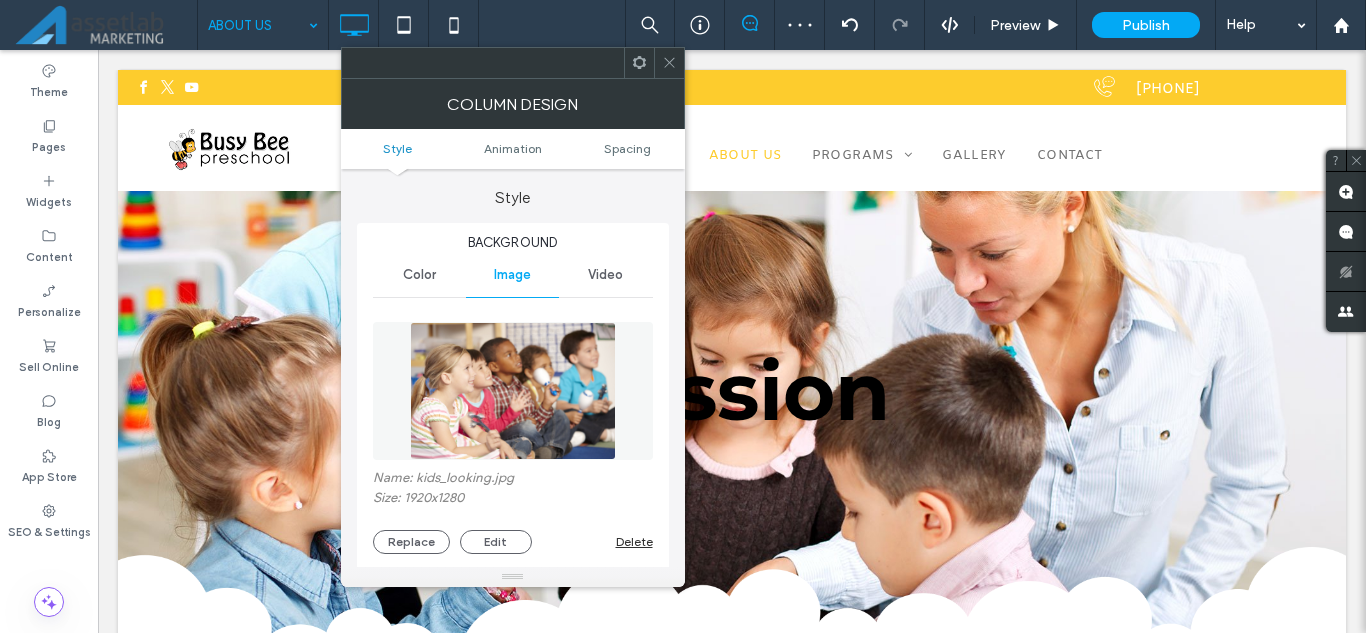 click at bounding box center [669, 63] 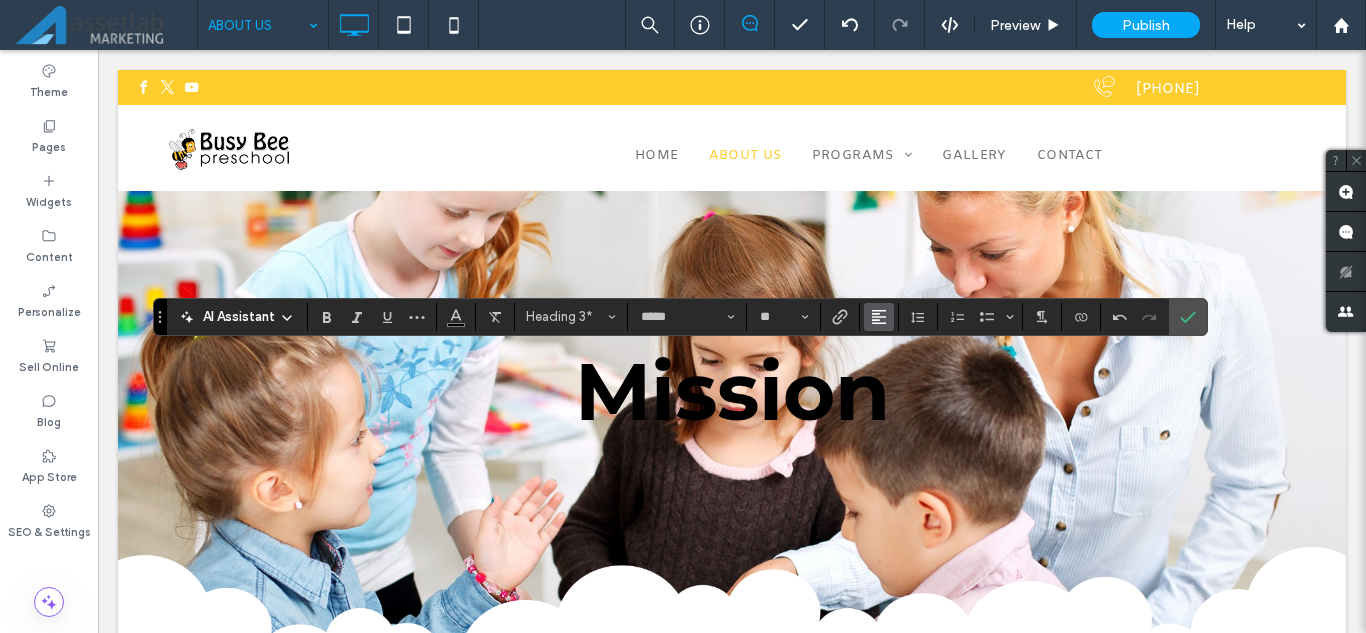 click 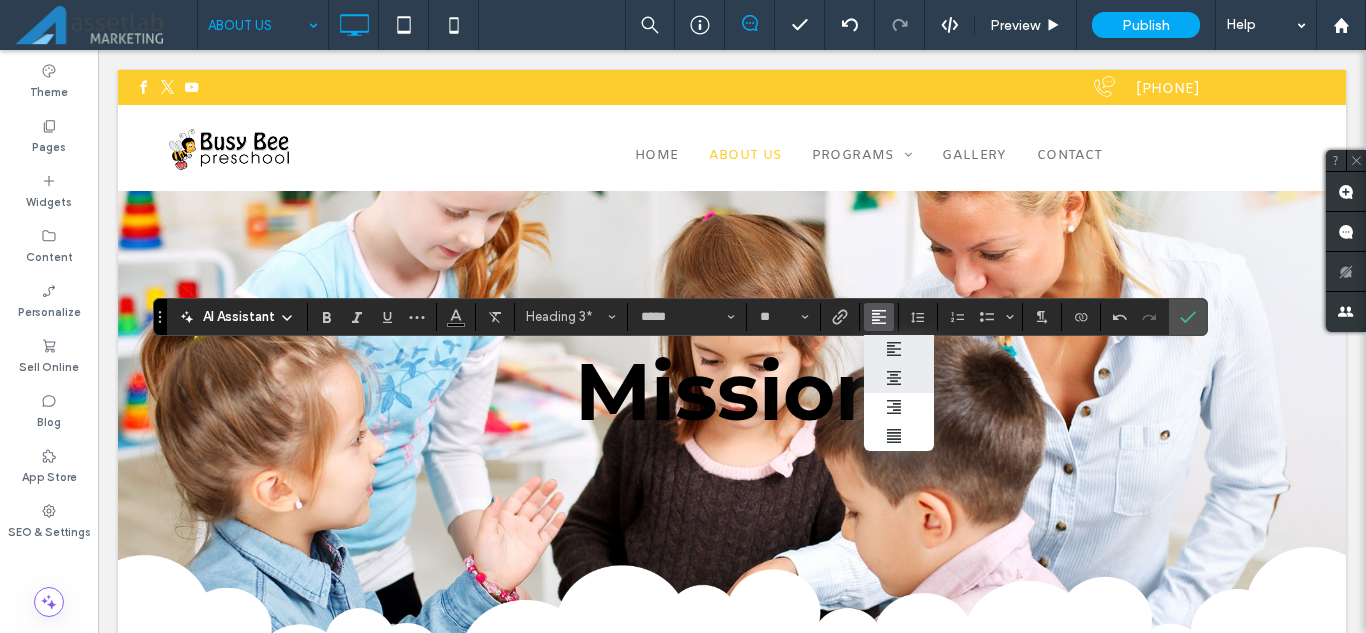 click 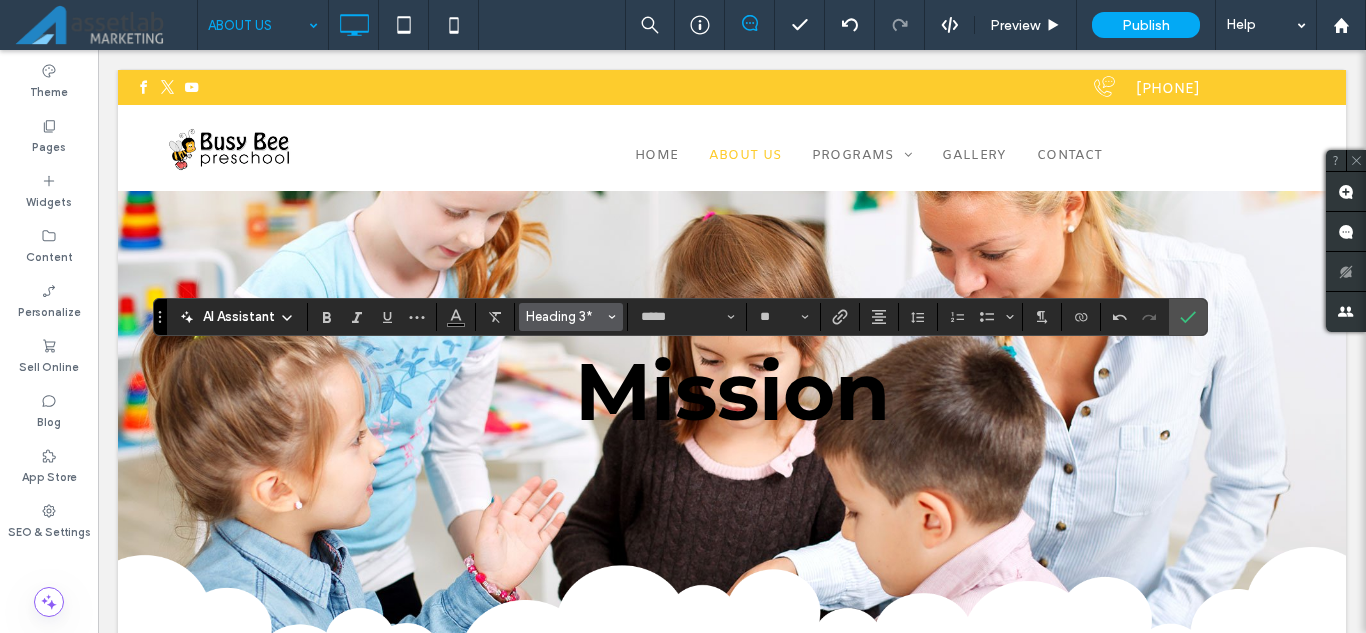 click on "Heading 3*" at bounding box center (571, 317) 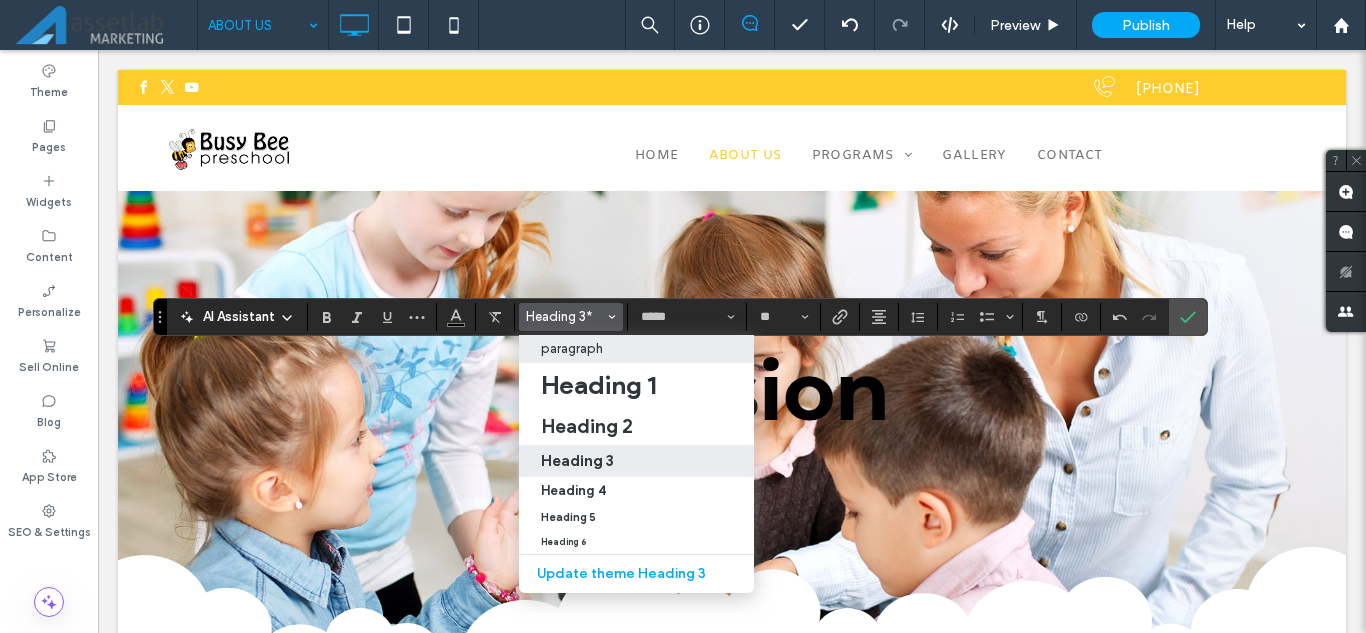click on "paragraph" at bounding box center (572, 348) 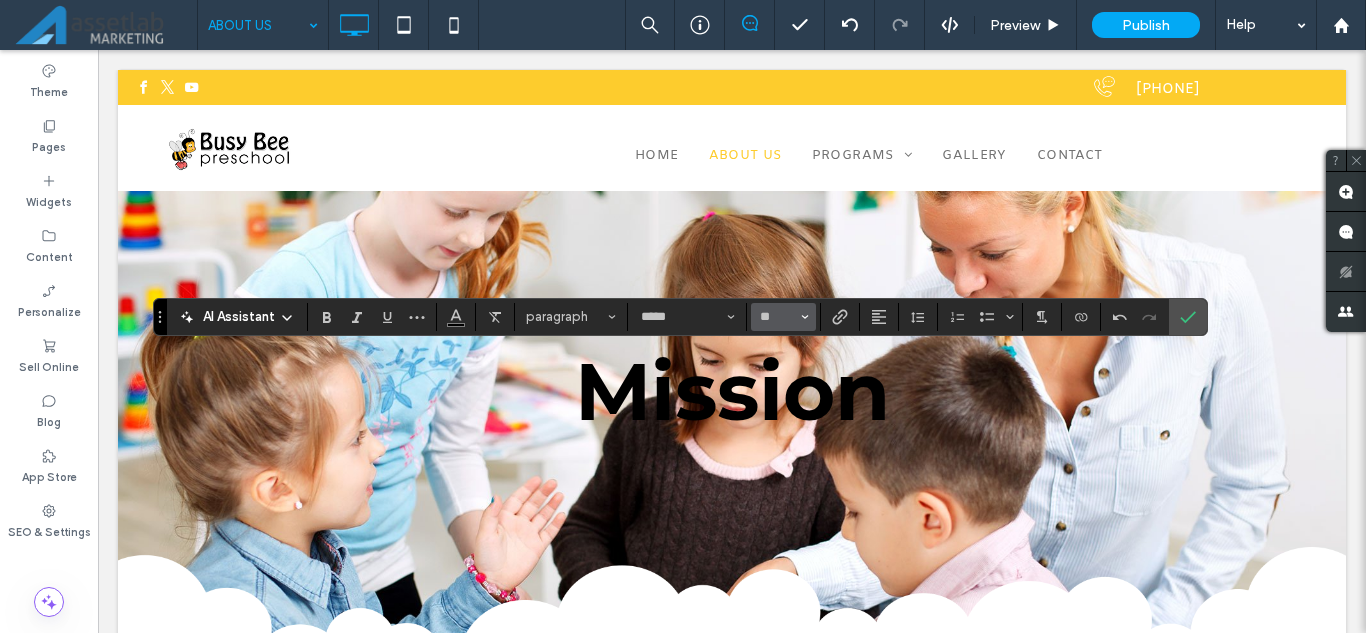 click at bounding box center (805, 317) 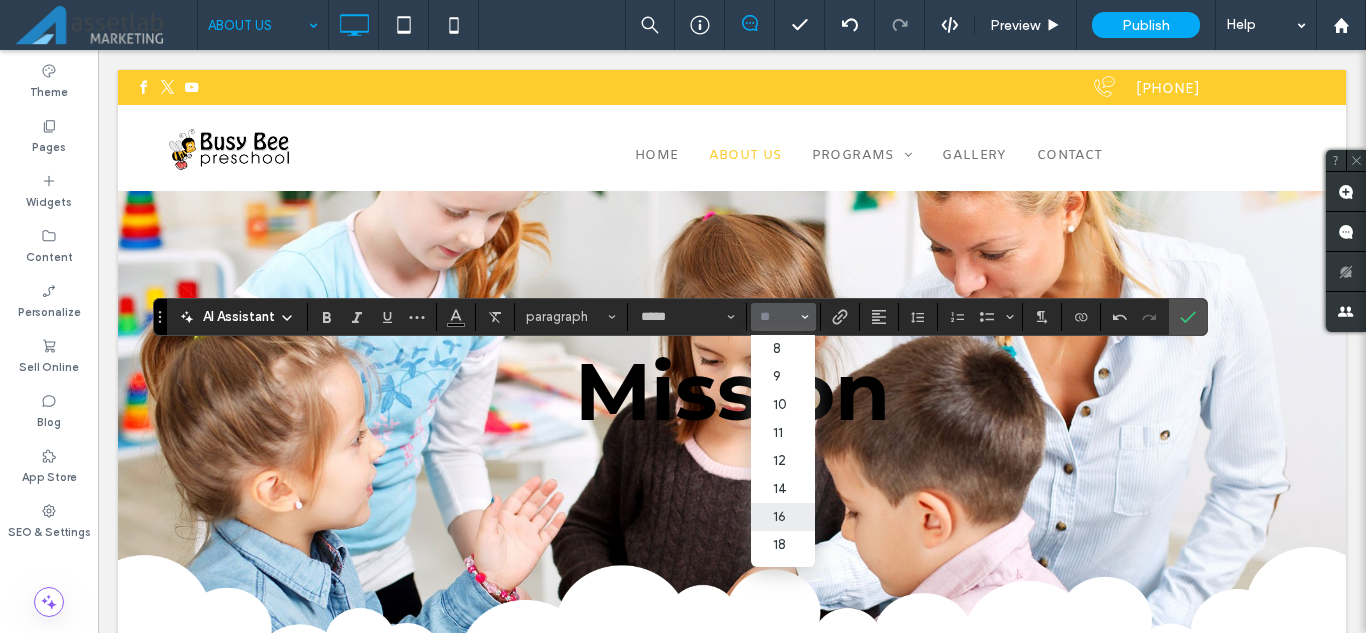 scroll, scrollTop: 100, scrollLeft: 0, axis: vertical 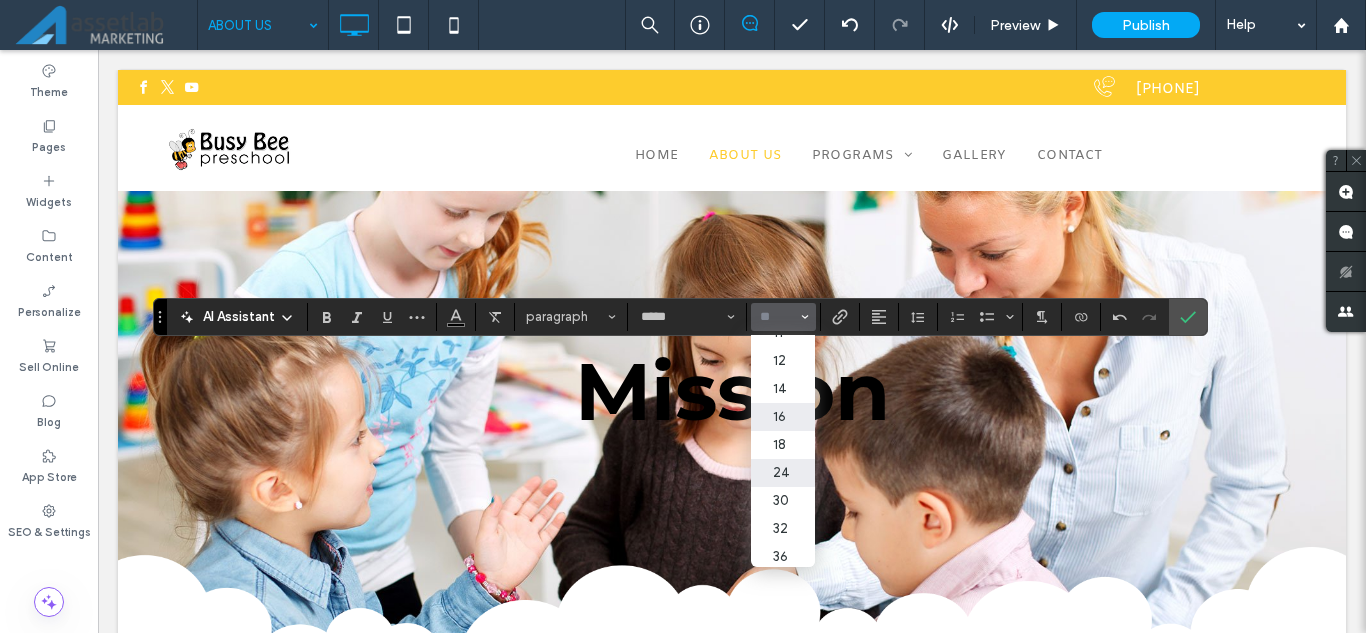 click on "24" at bounding box center (783, 473) 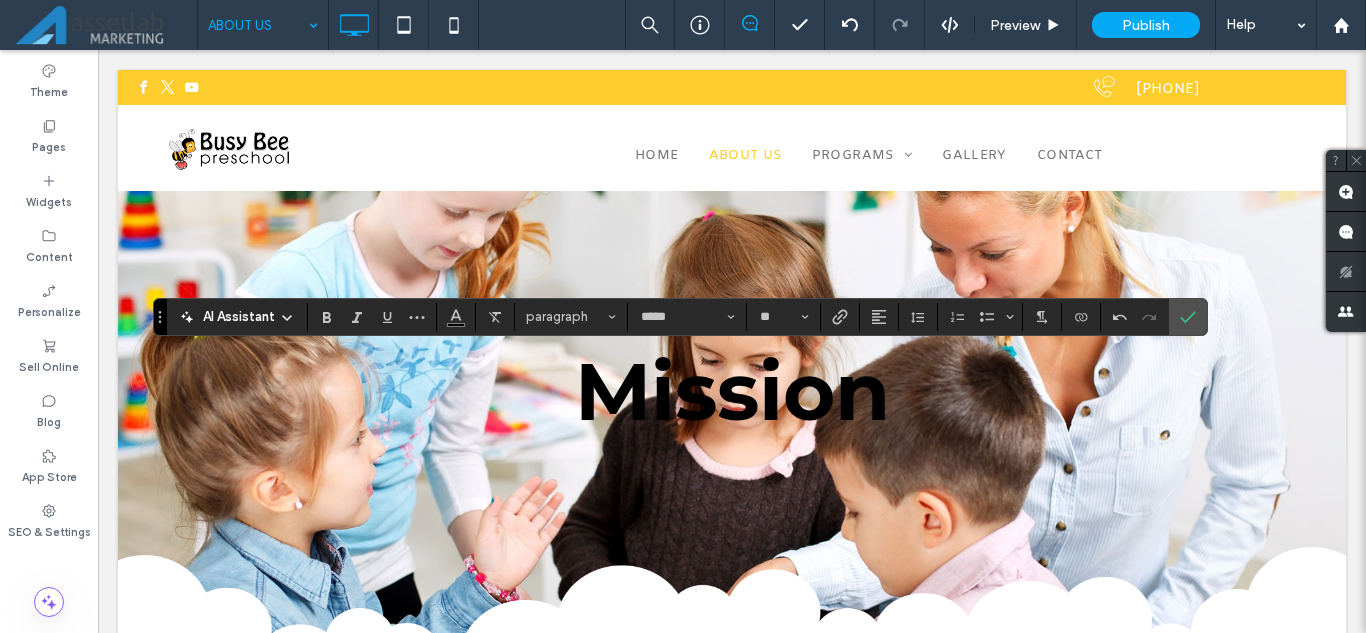 type on "**" 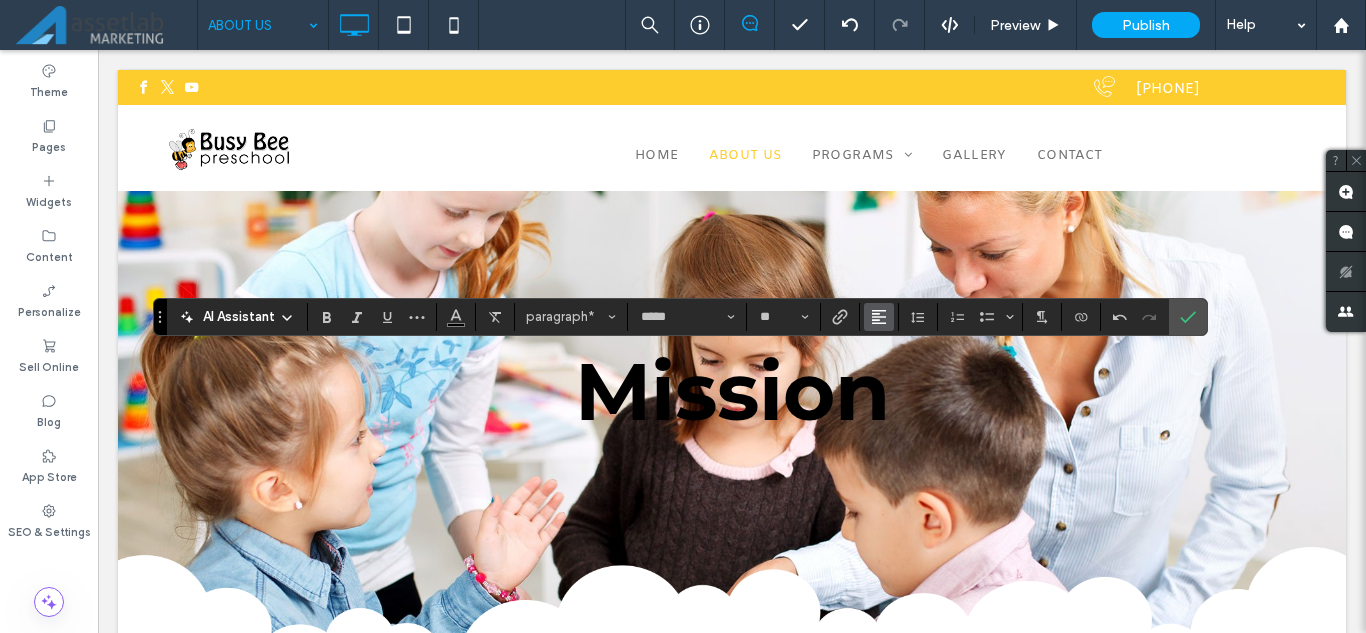 click at bounding box center [879, 317] 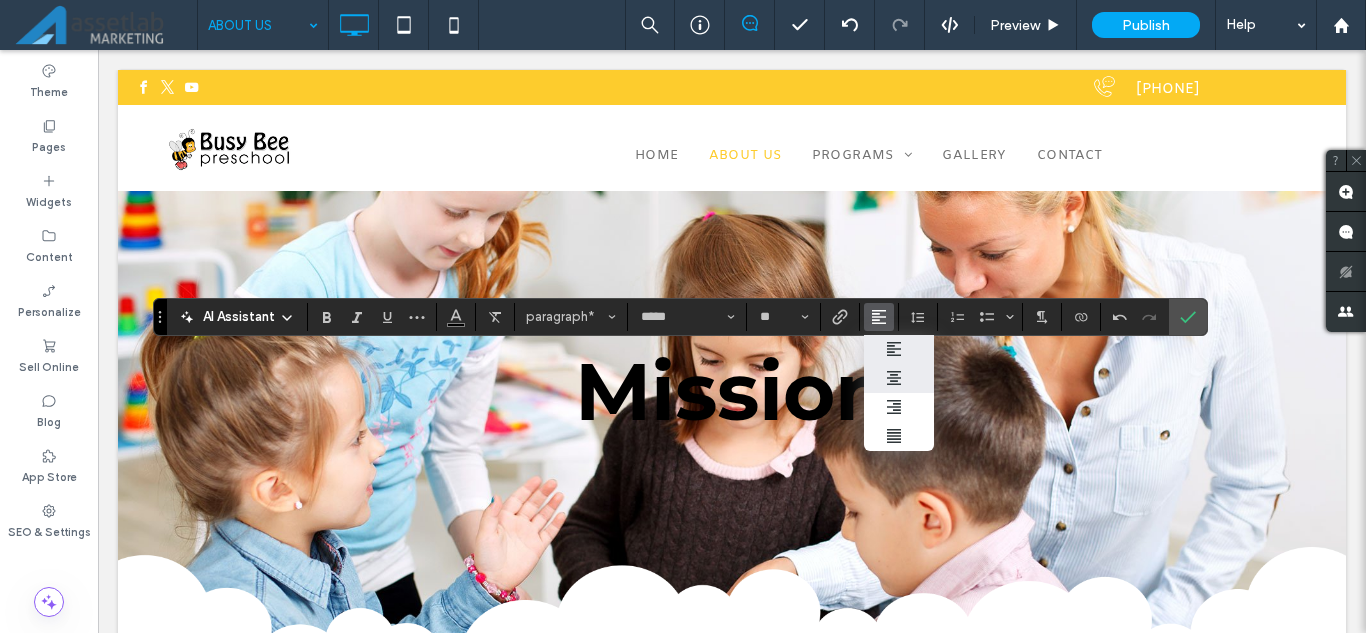 click at bounding box center [899, 378] 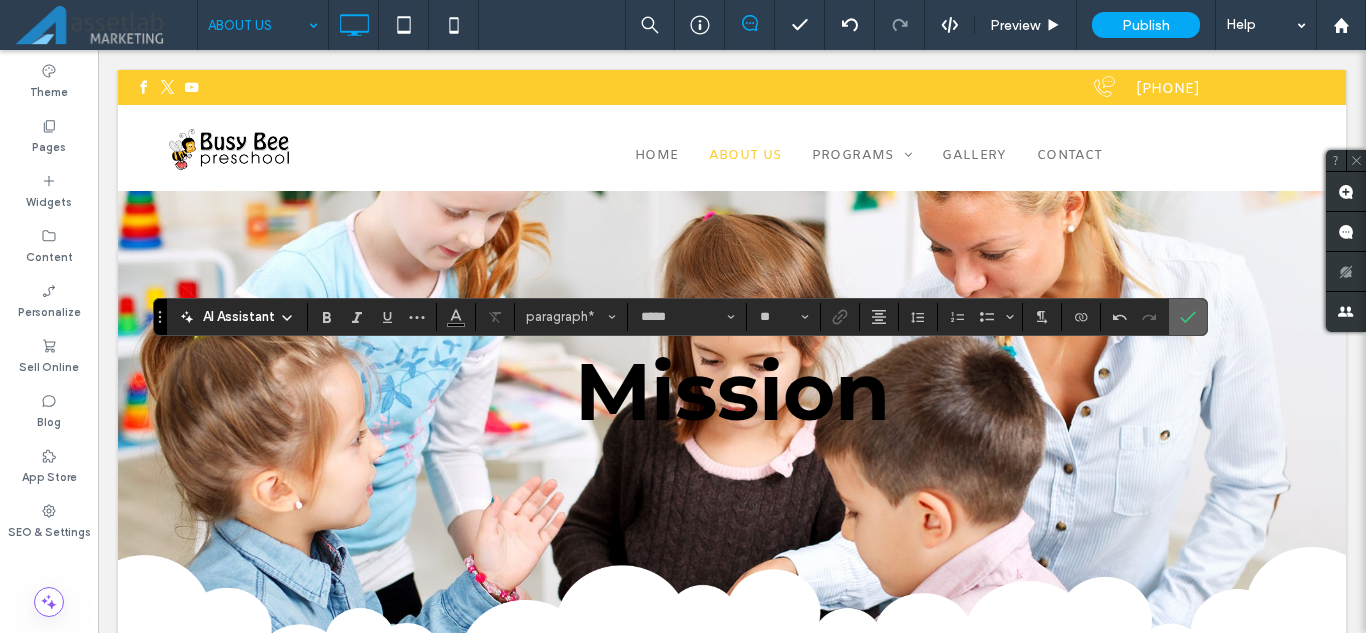 click 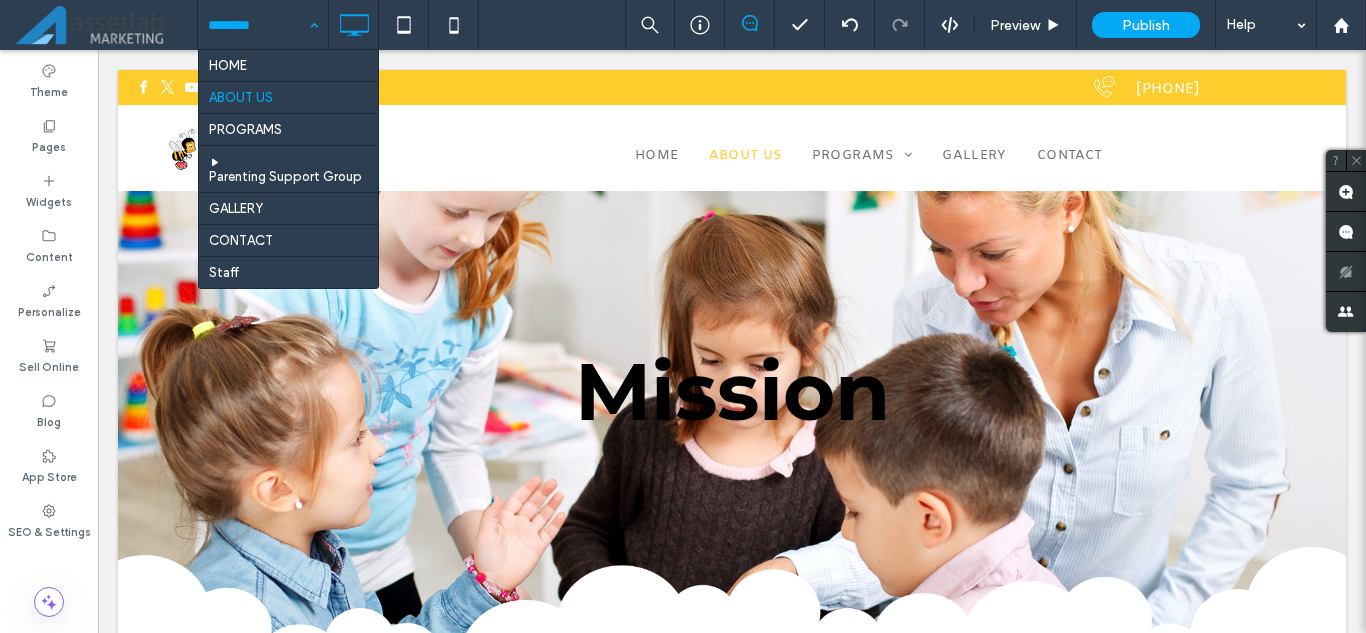 click on "HOME ABOUT US PROGRAMS Parenting Support Group GALLERY CONTACT Staff" at bounding box center [263, 25] 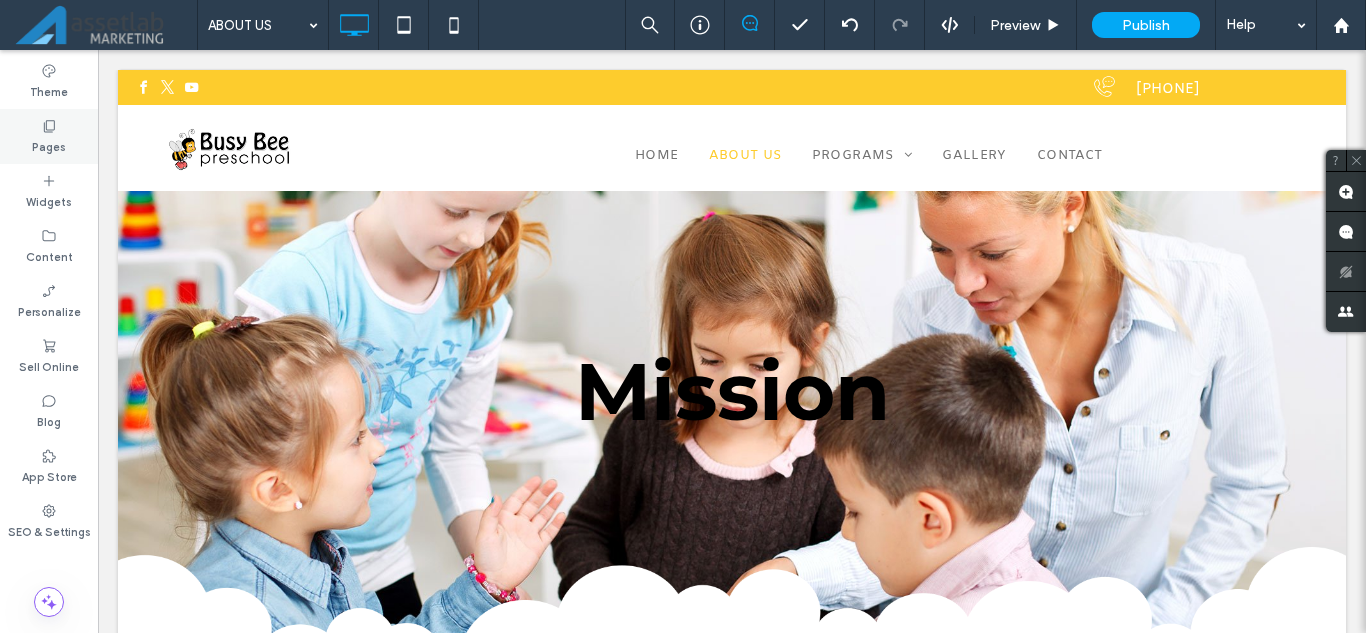 click on "Pages" at bounding box center (49, 145) 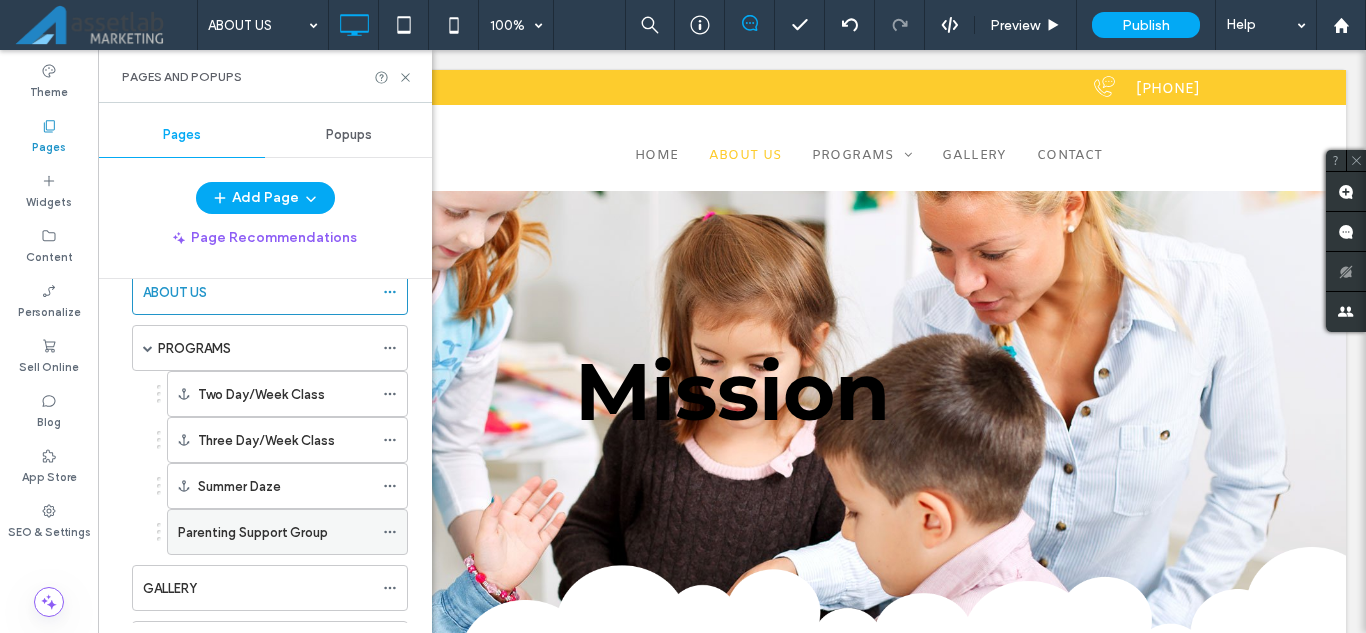 scroll, scrollTop: 0, scrollLeft: 0, axis: both 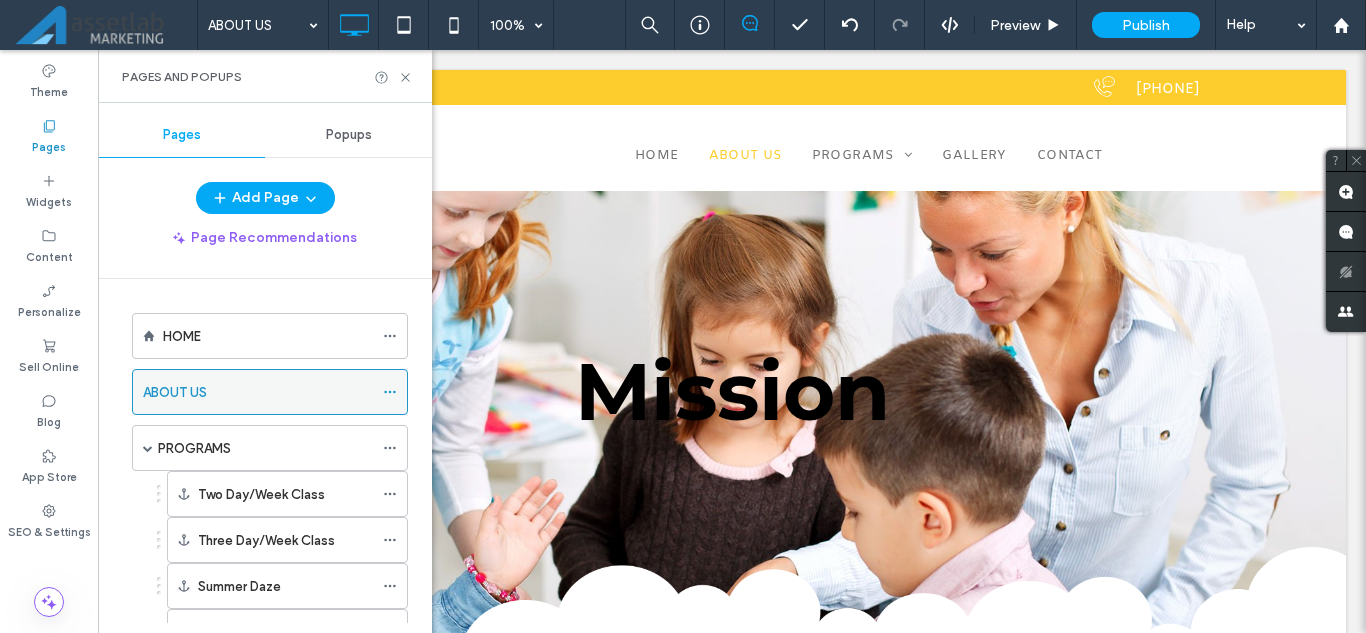 click 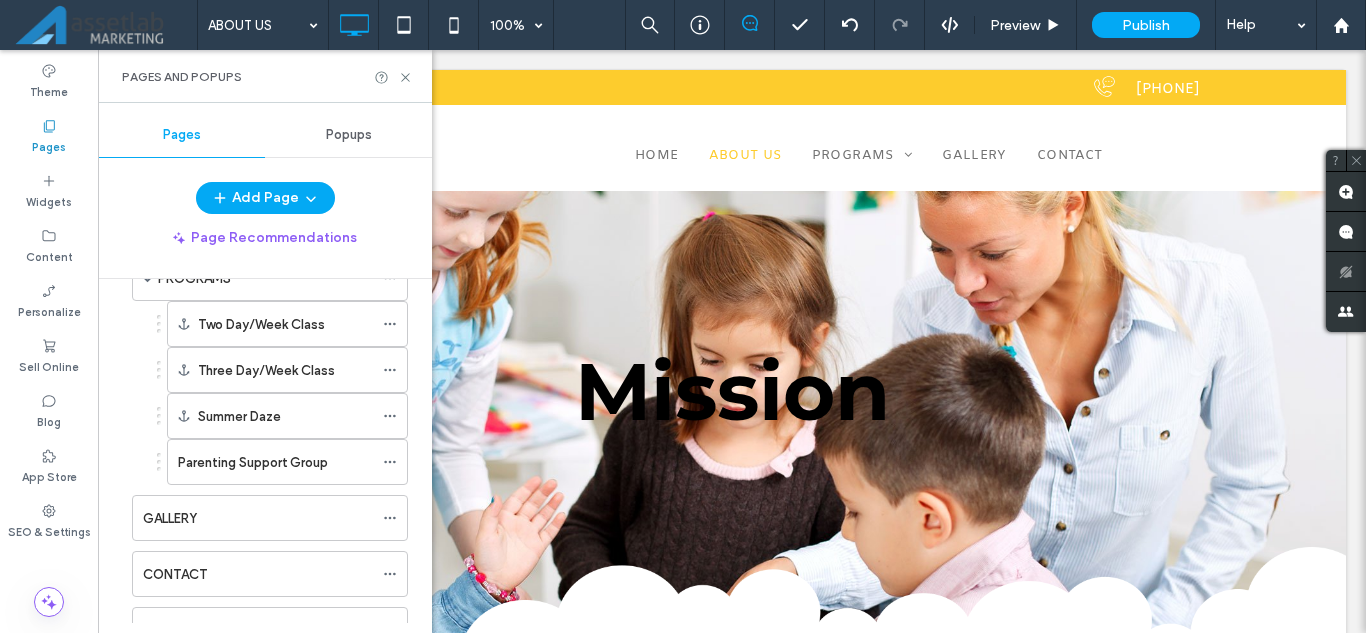 scroll, scrollTop: 0, scrollLeft: 0, axis: both 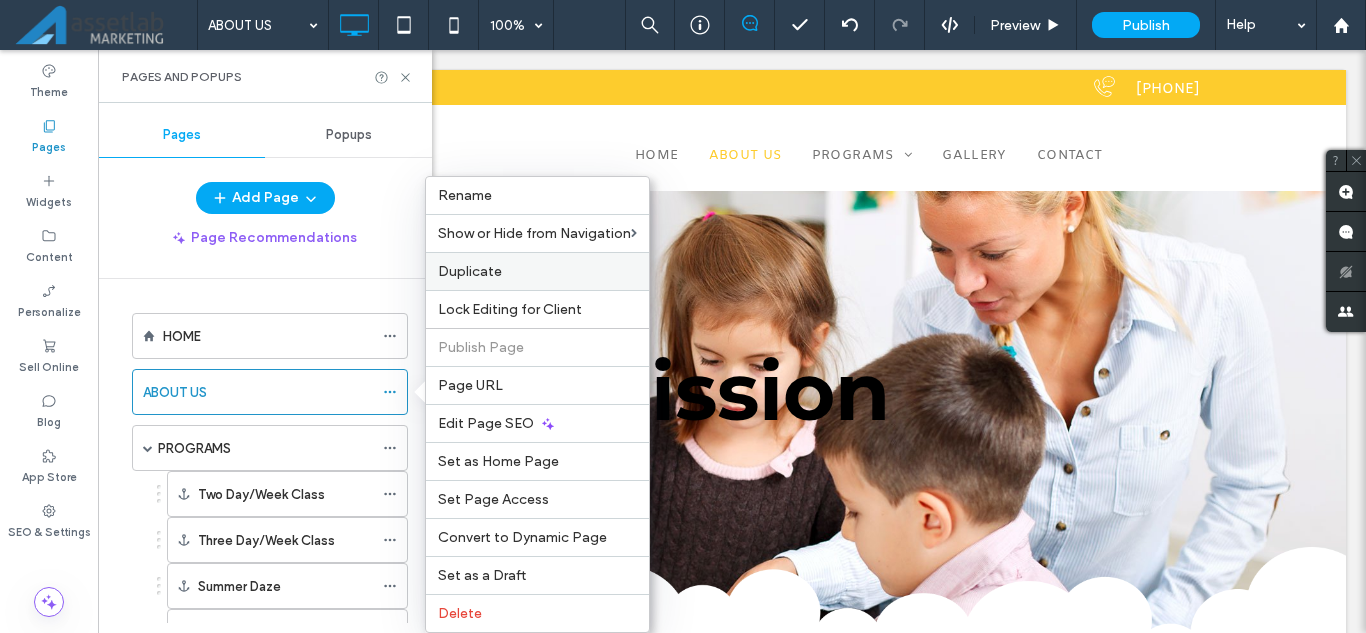 click on "Duplicate" at bounding box center (537, 271) 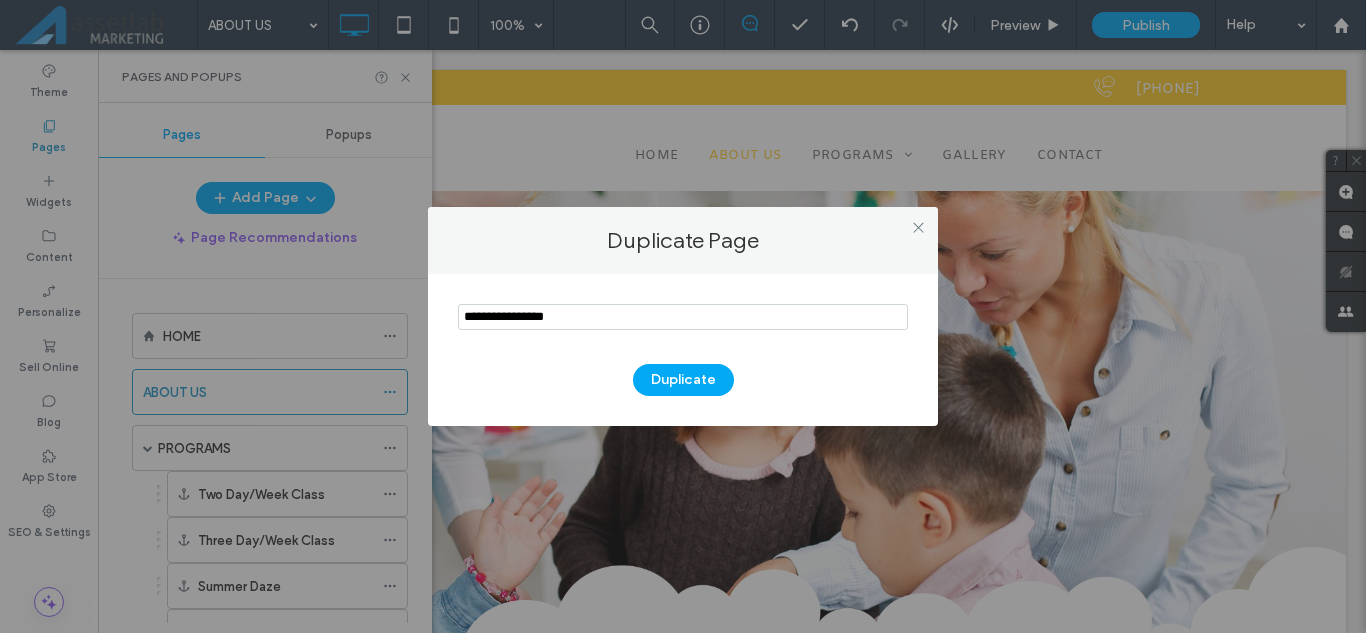 click at bounding box center [683, 317] 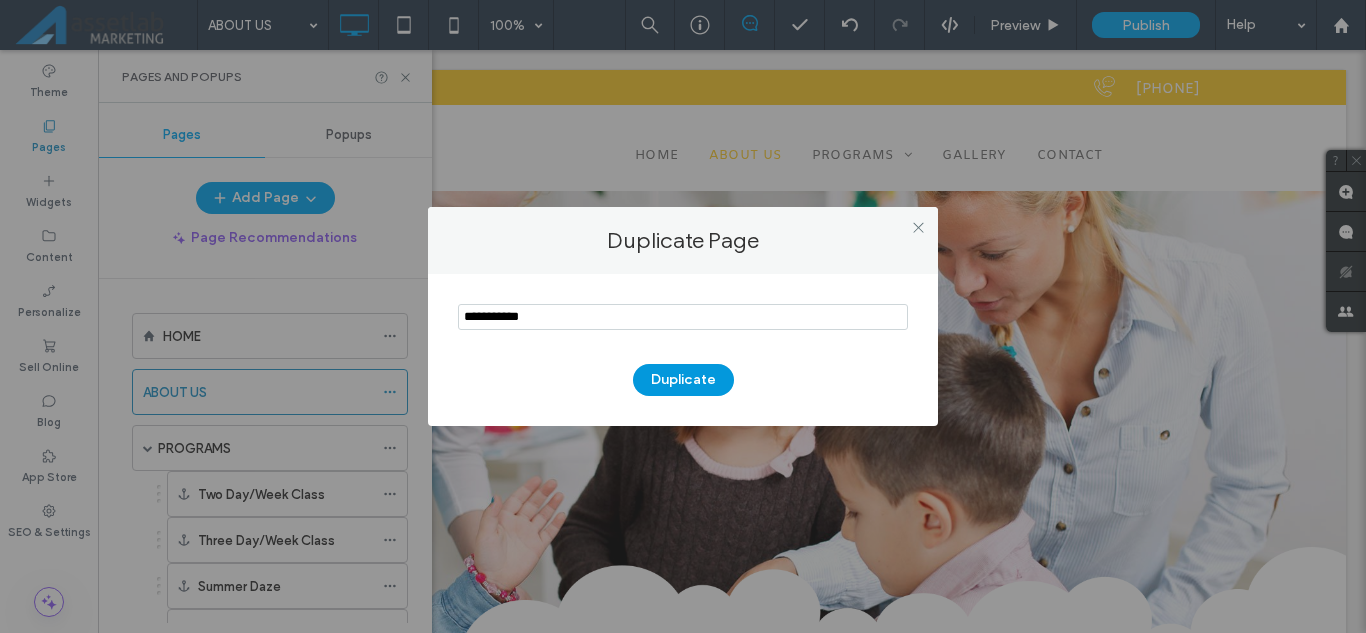 type on "**********" 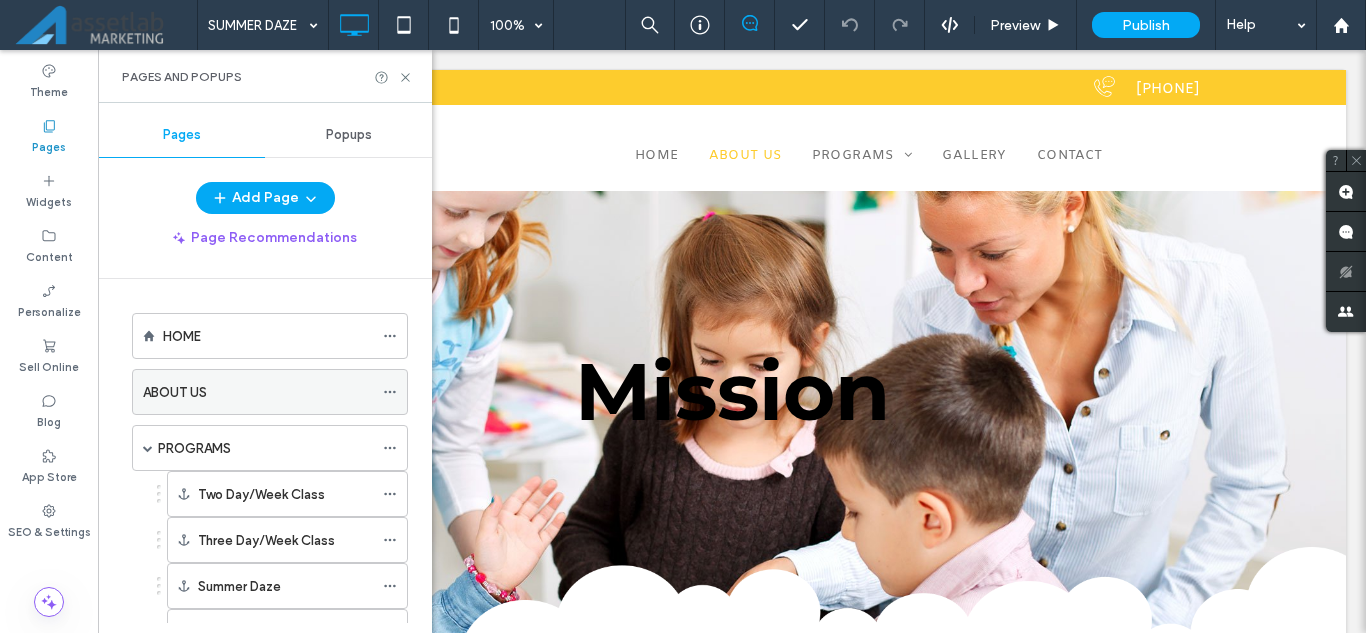 click on "ABOUT US" at bounding box center (258, 392) 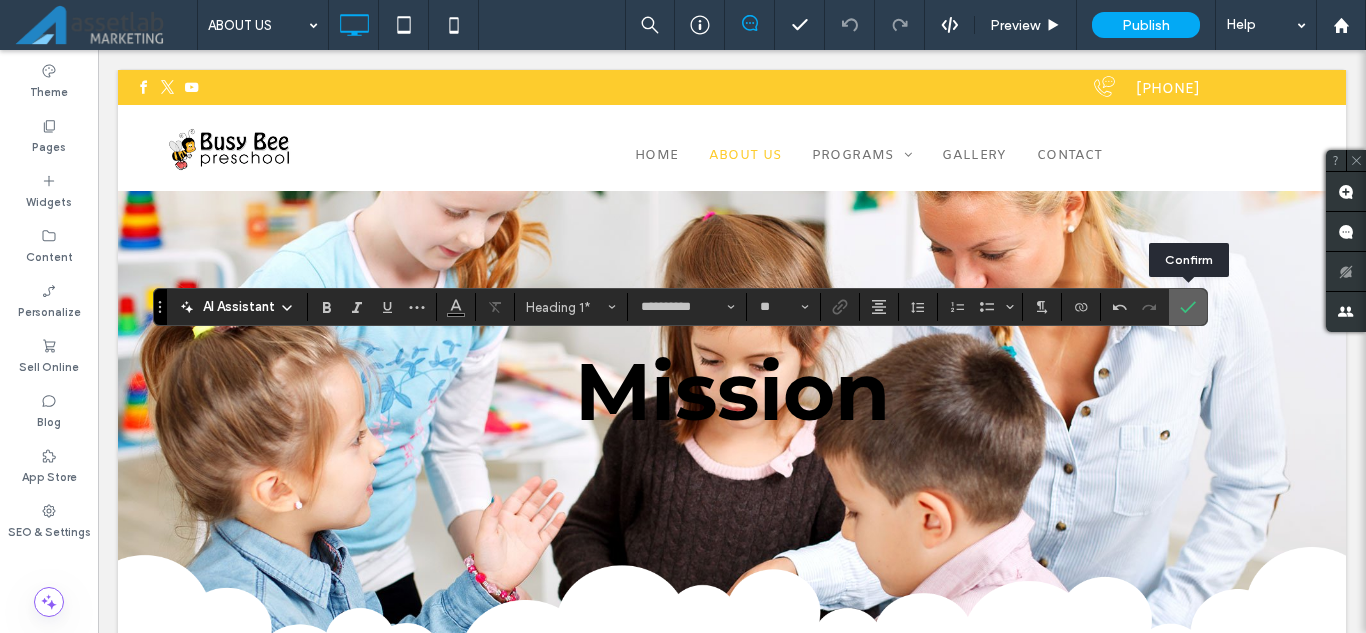 click 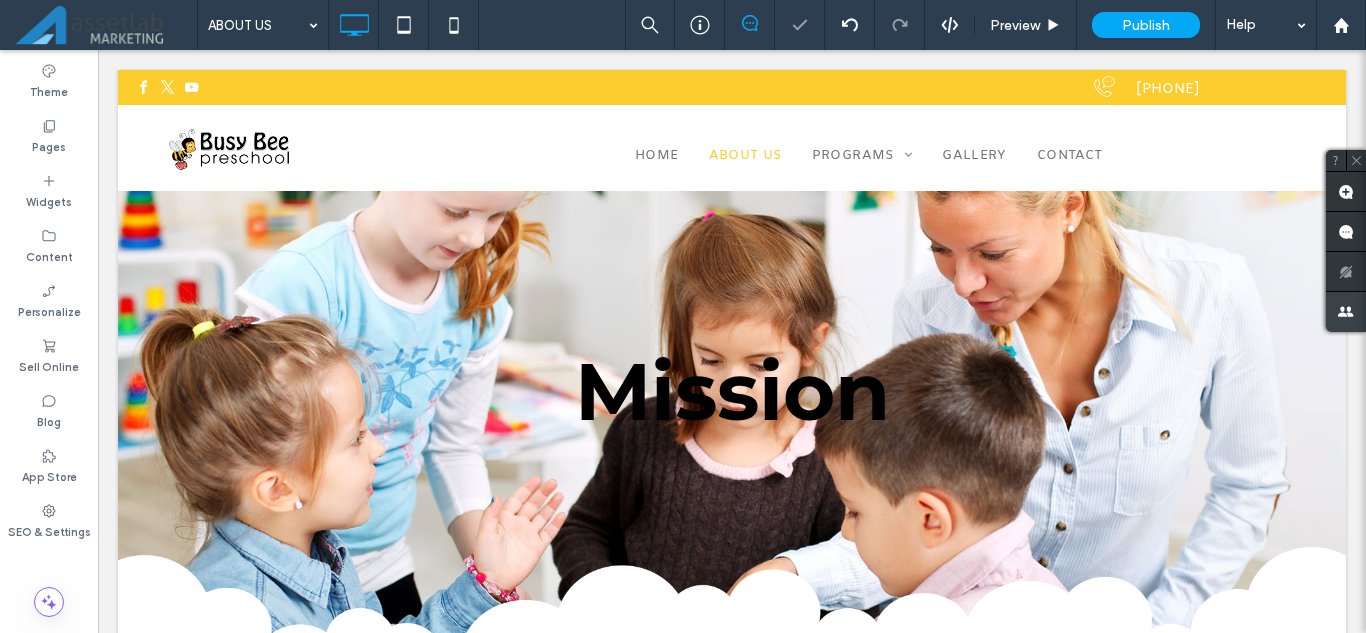 type on "*****" 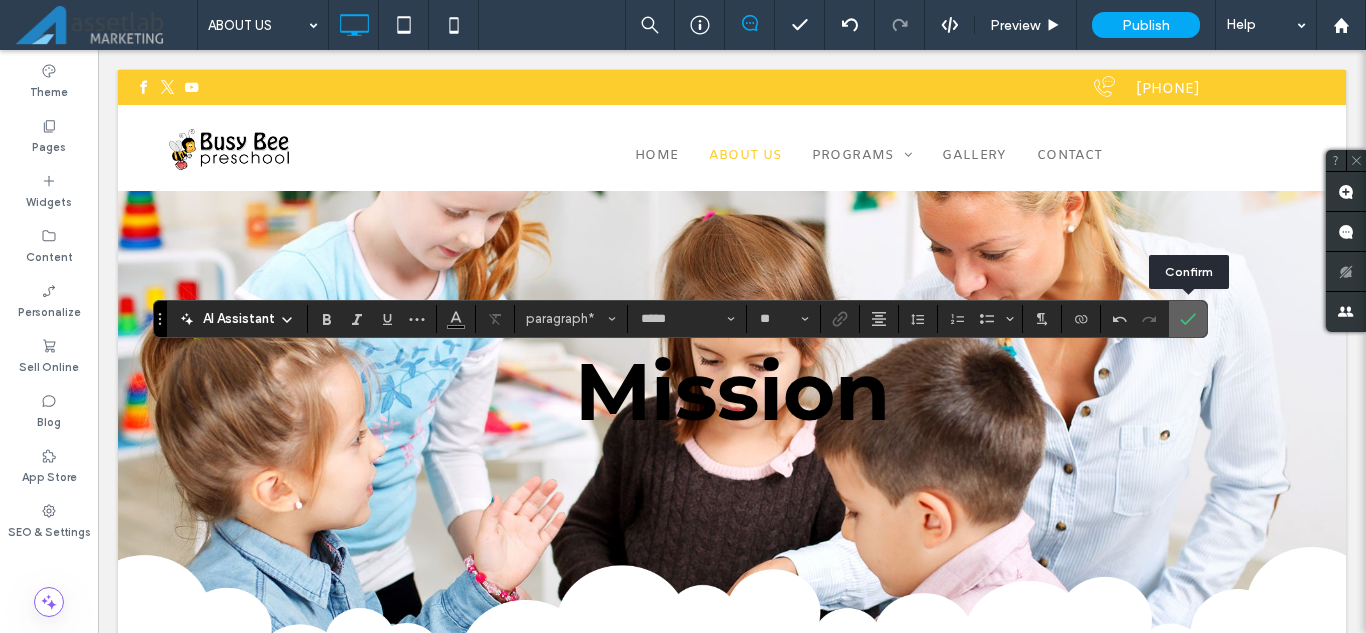 click at bounding box center [1188, 319] 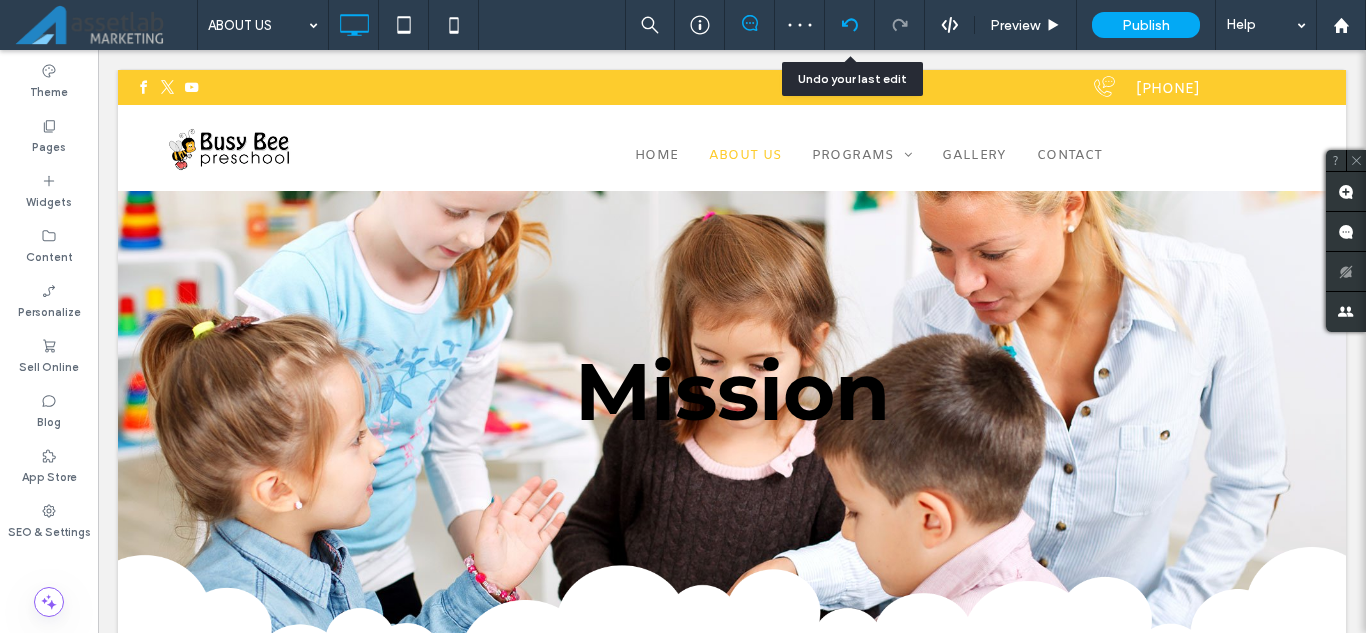 click 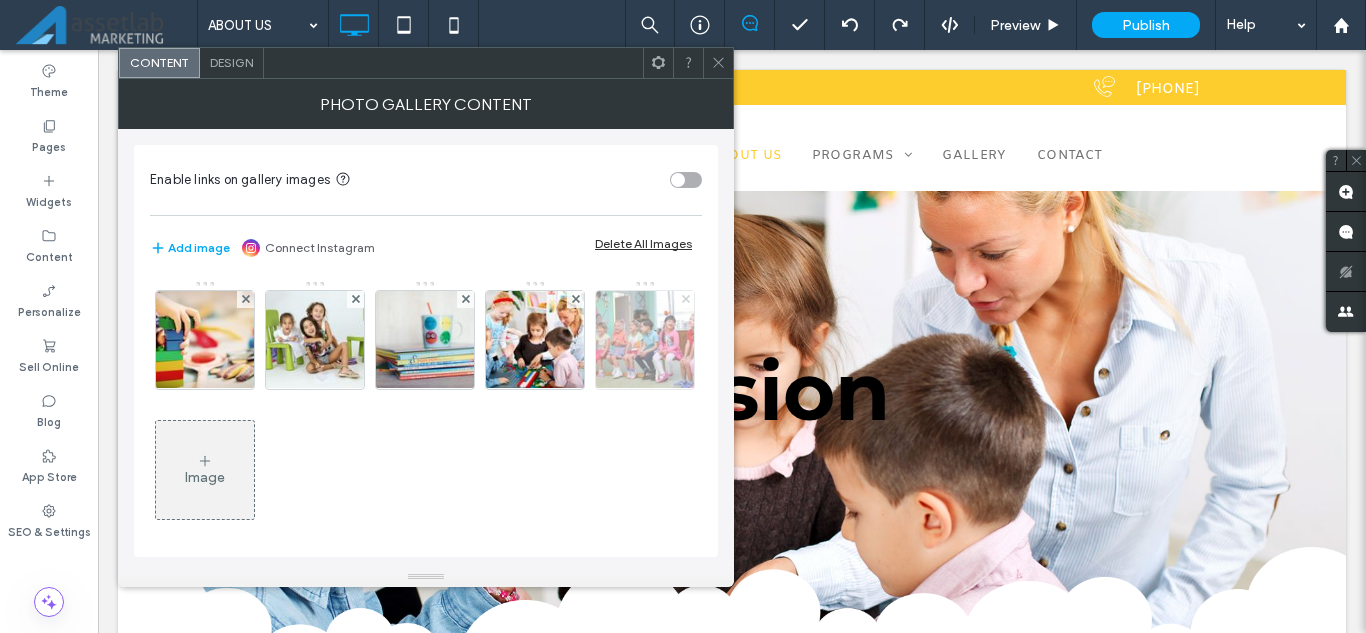 click 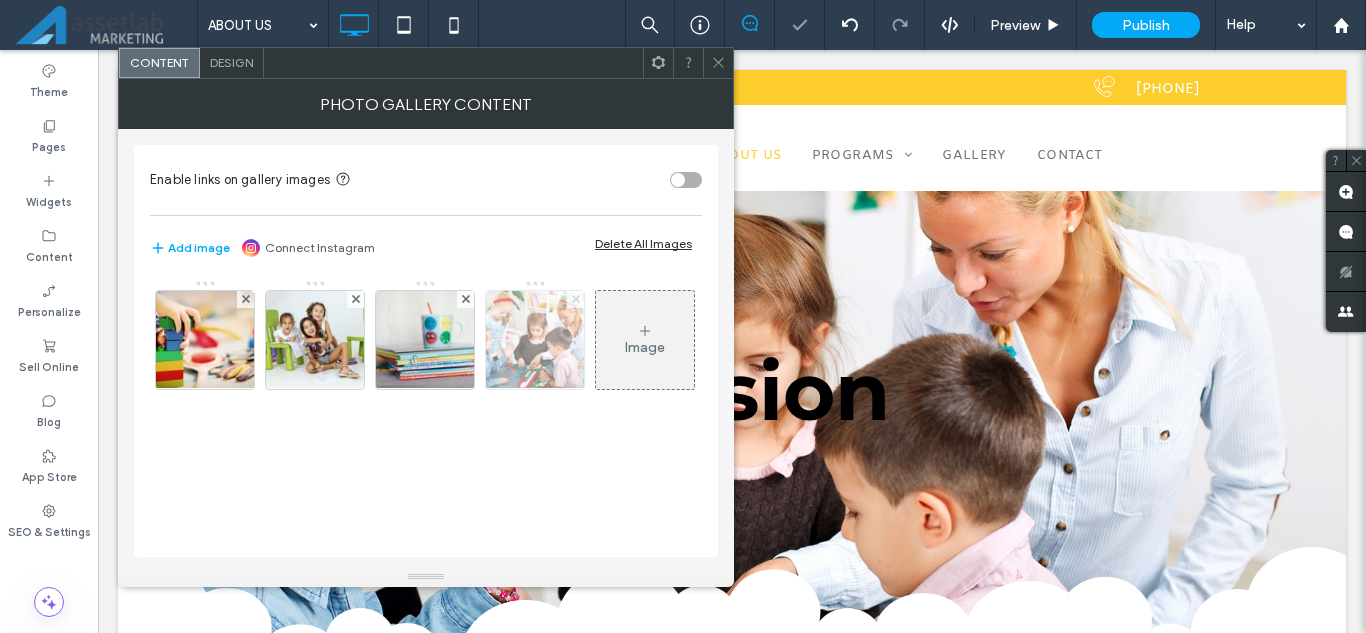click 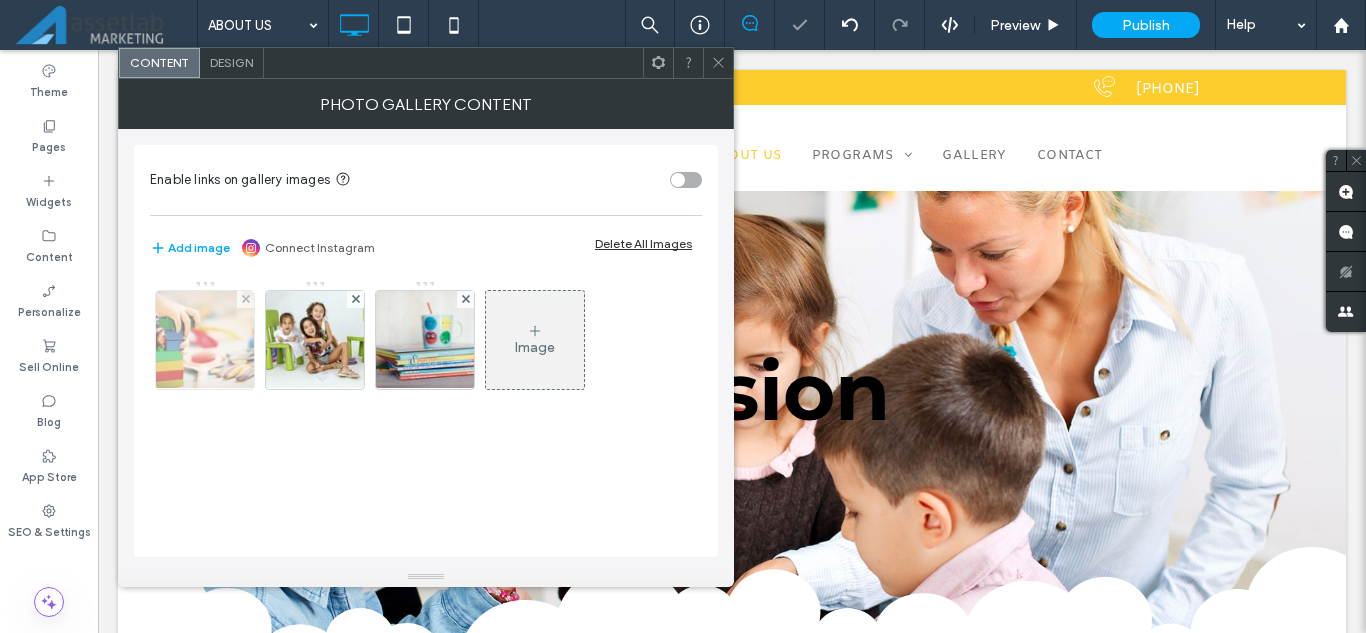 click at bounding box center (205, 340) 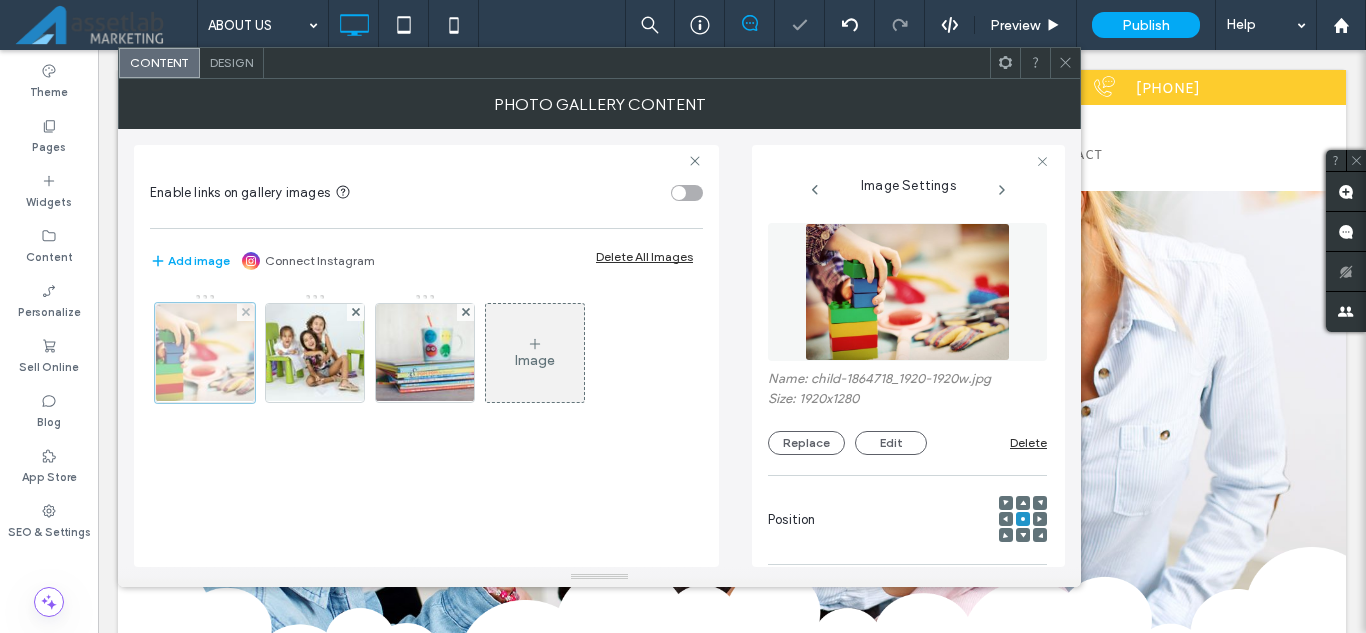 scroll, scrollTop: 0, scrollLeft: 6, axis: horizontal 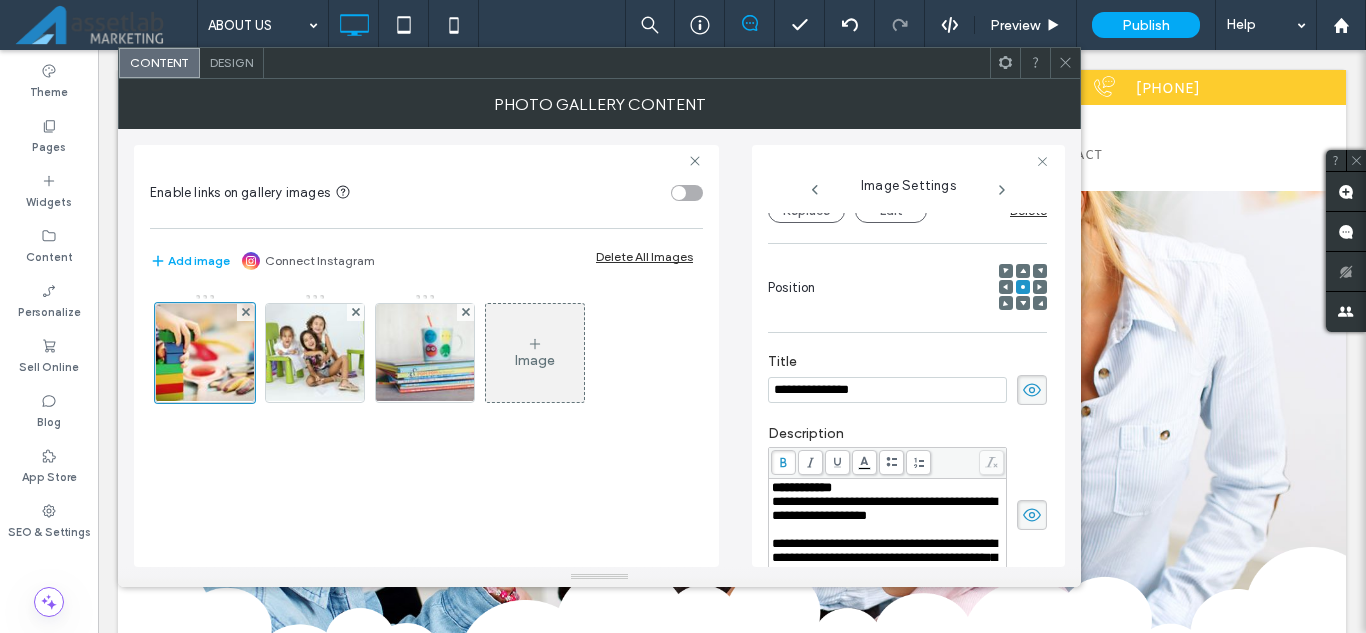 click on "**********" at bounding box center (887, 390) 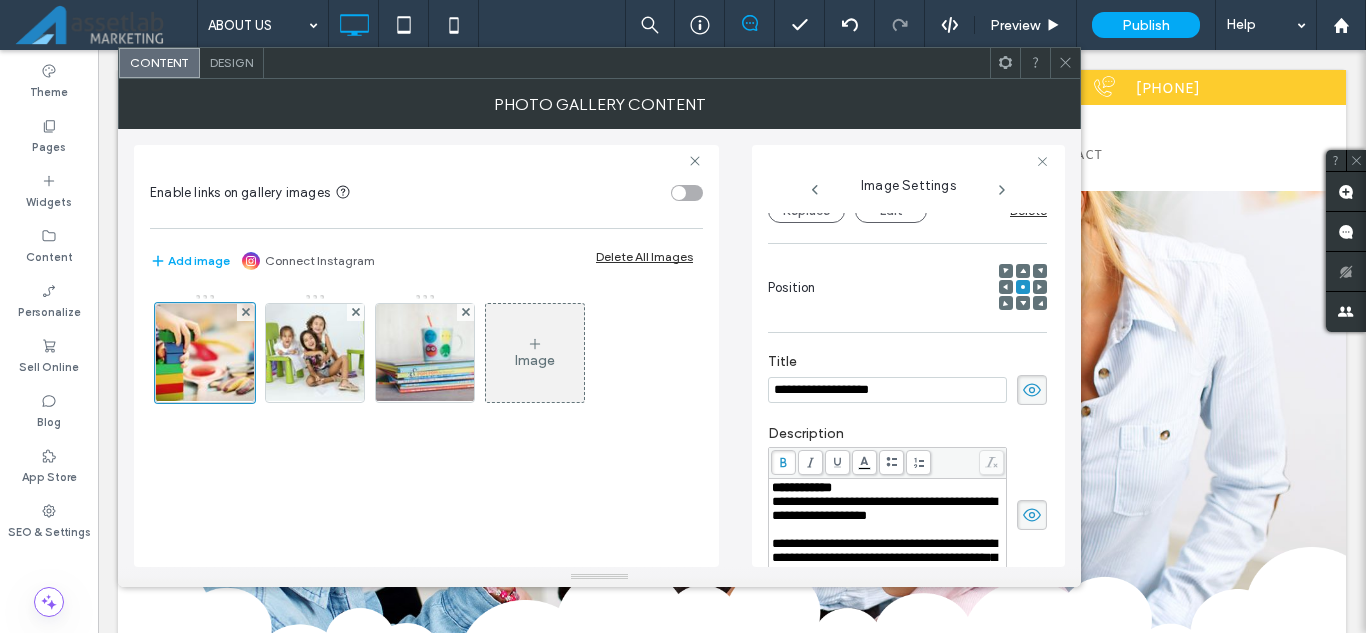 type on "**********" 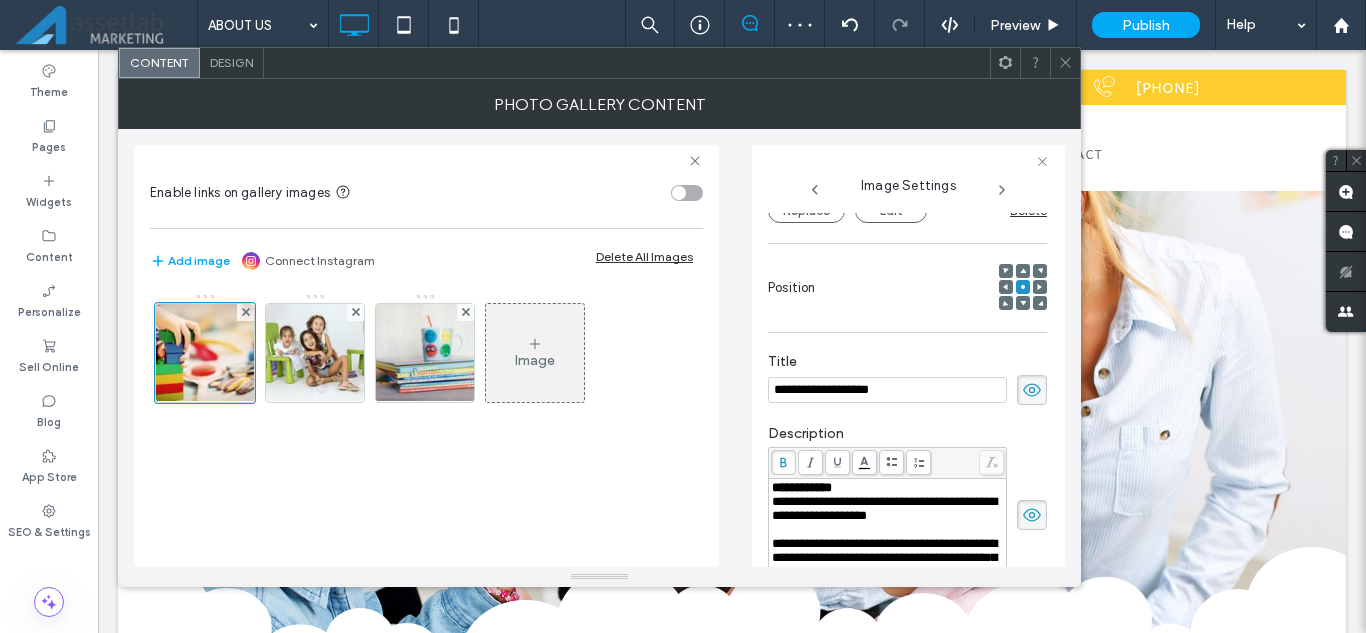 click on "**********" at bounding box center [884, 508] 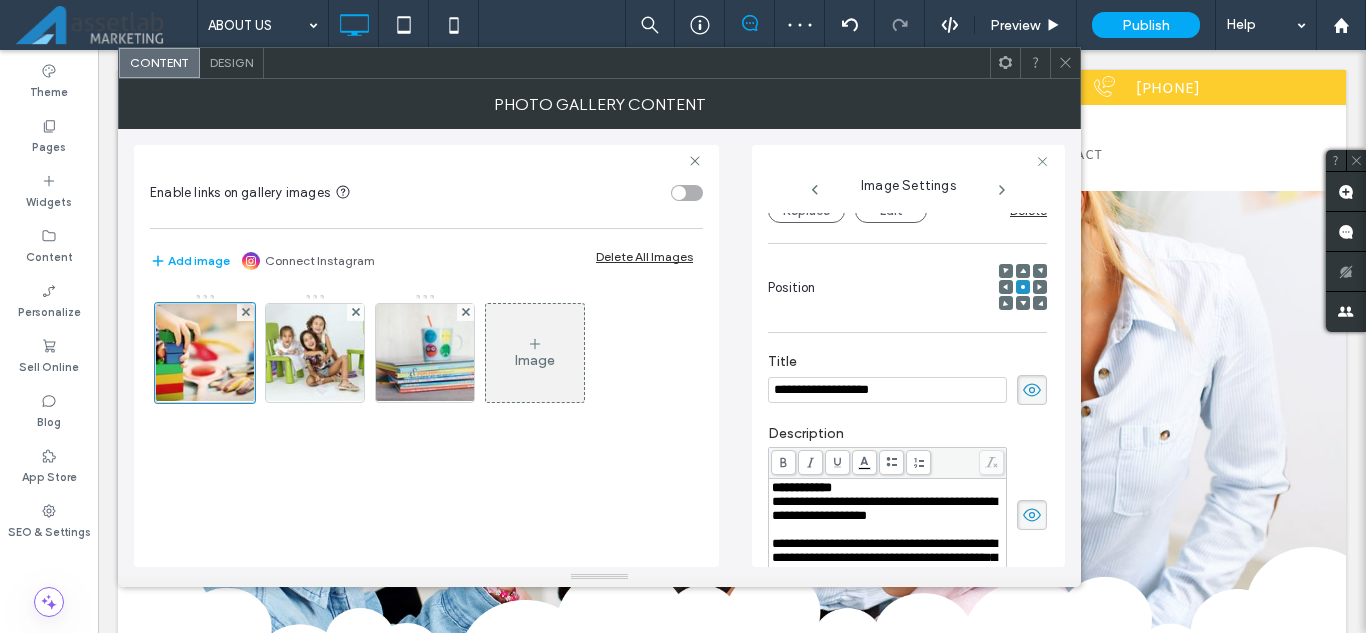 click on "**********" at bounding box center [802, 487] 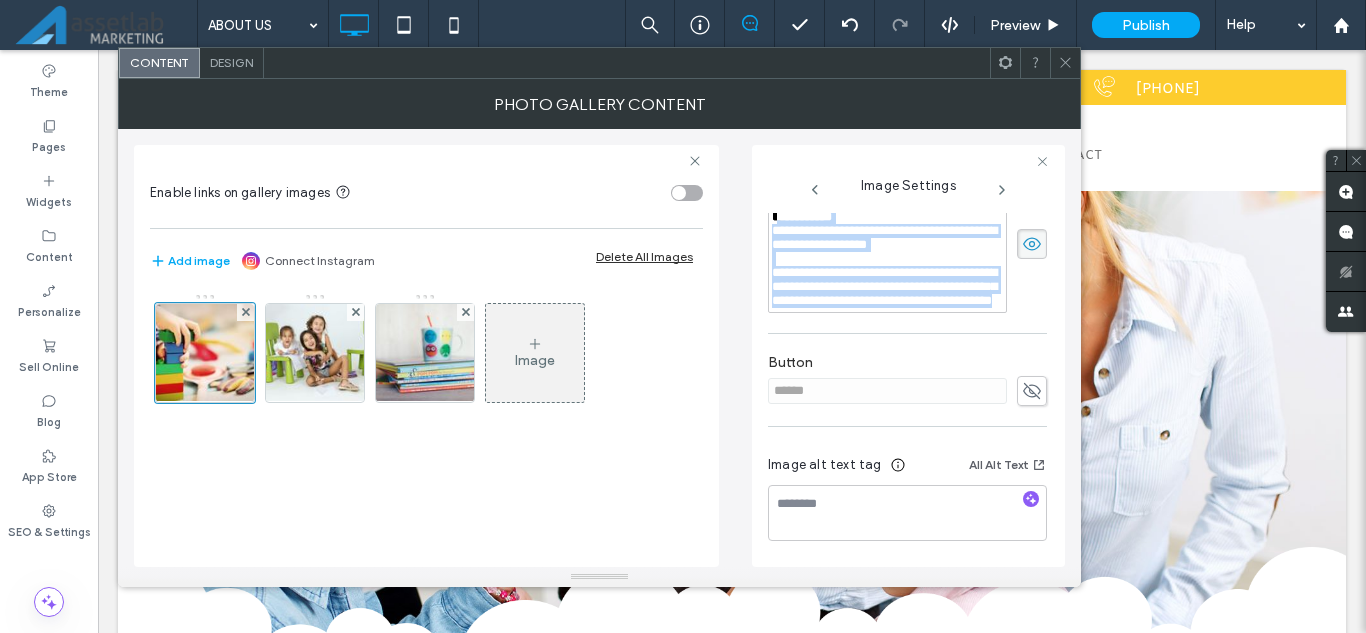 scroll, scrollTop: 556, scrollLeft: 0, axis: vertical 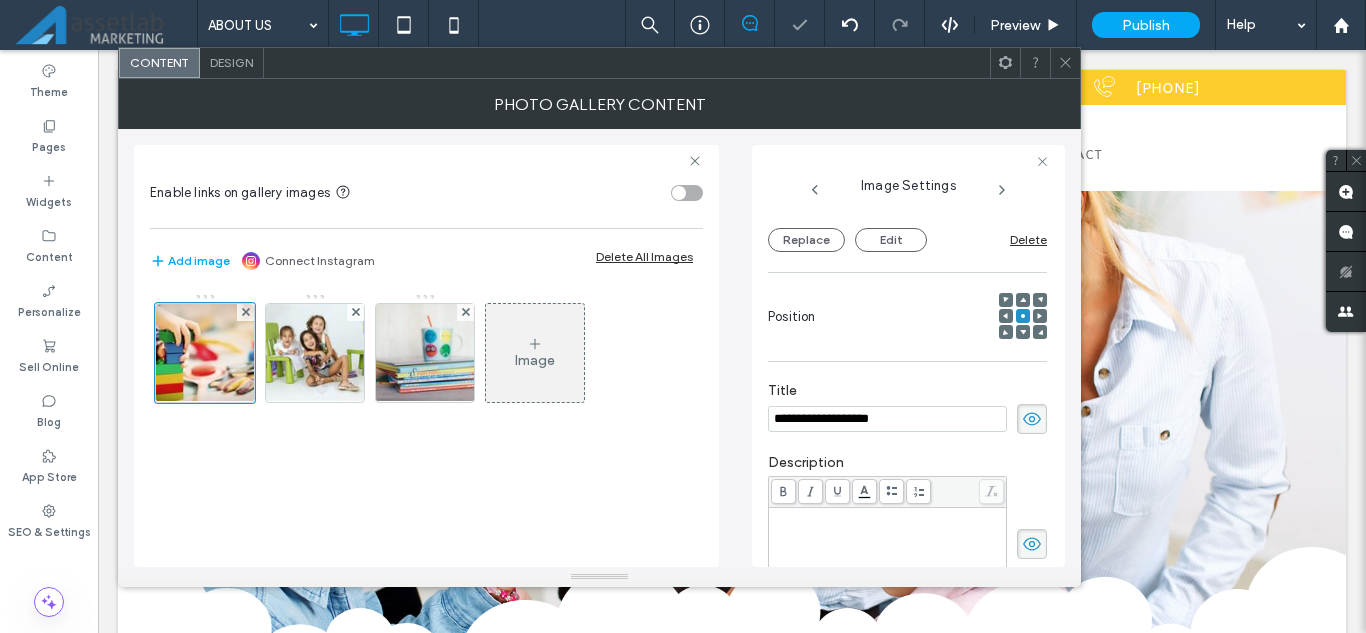 drag, startPoint x: 847, startPoint y: 508, endPoint x: 838, endPoint y: 522, distance: 16.643316 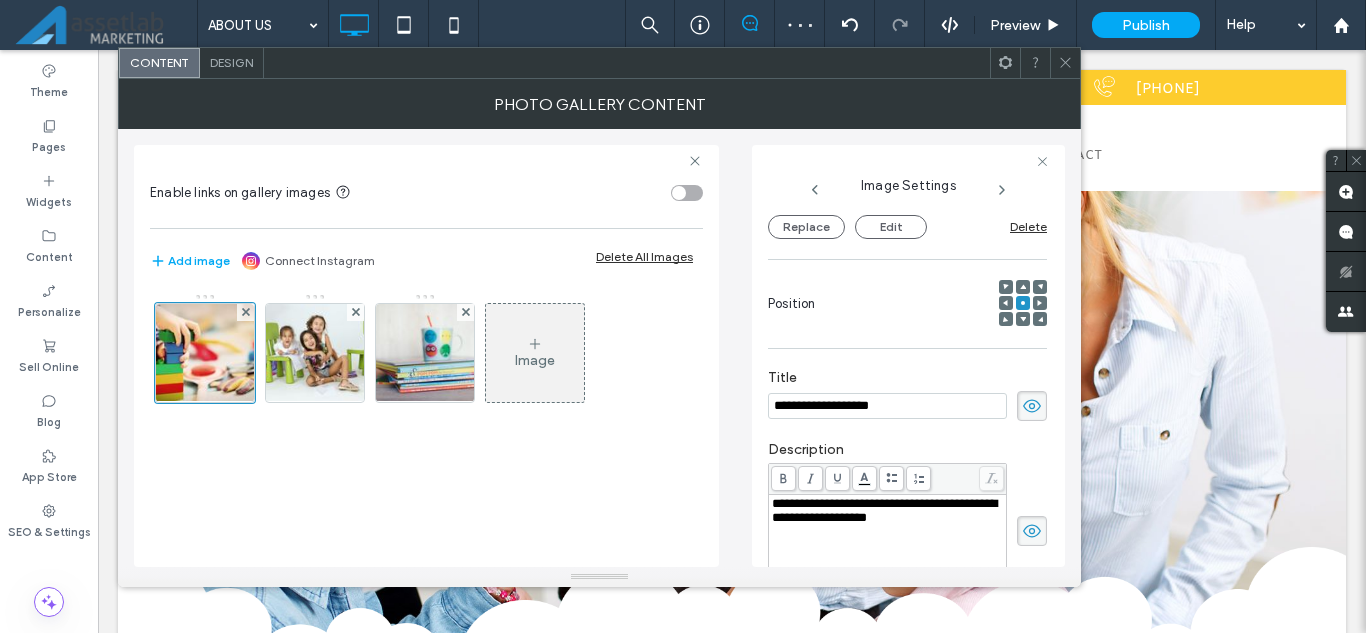 scroll, scrollTop: 103, scrollLeft: 0, axis: vertical 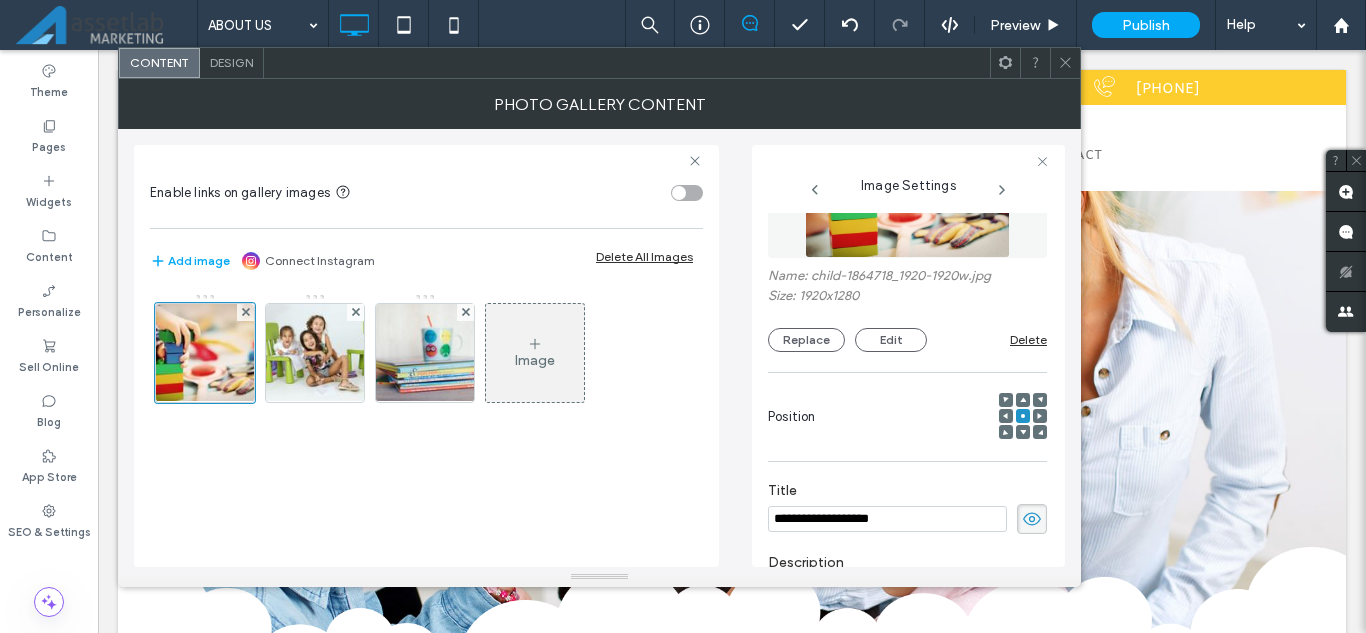 click 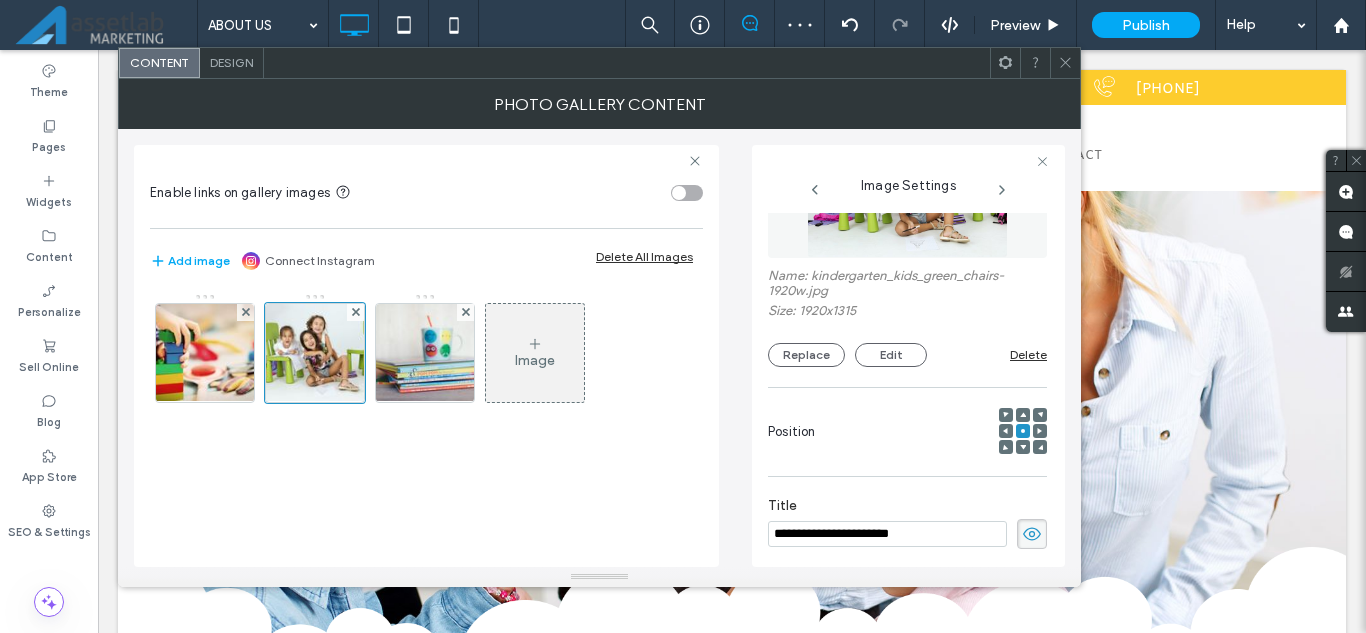 click on "**********" at bounding box center [887, 534] 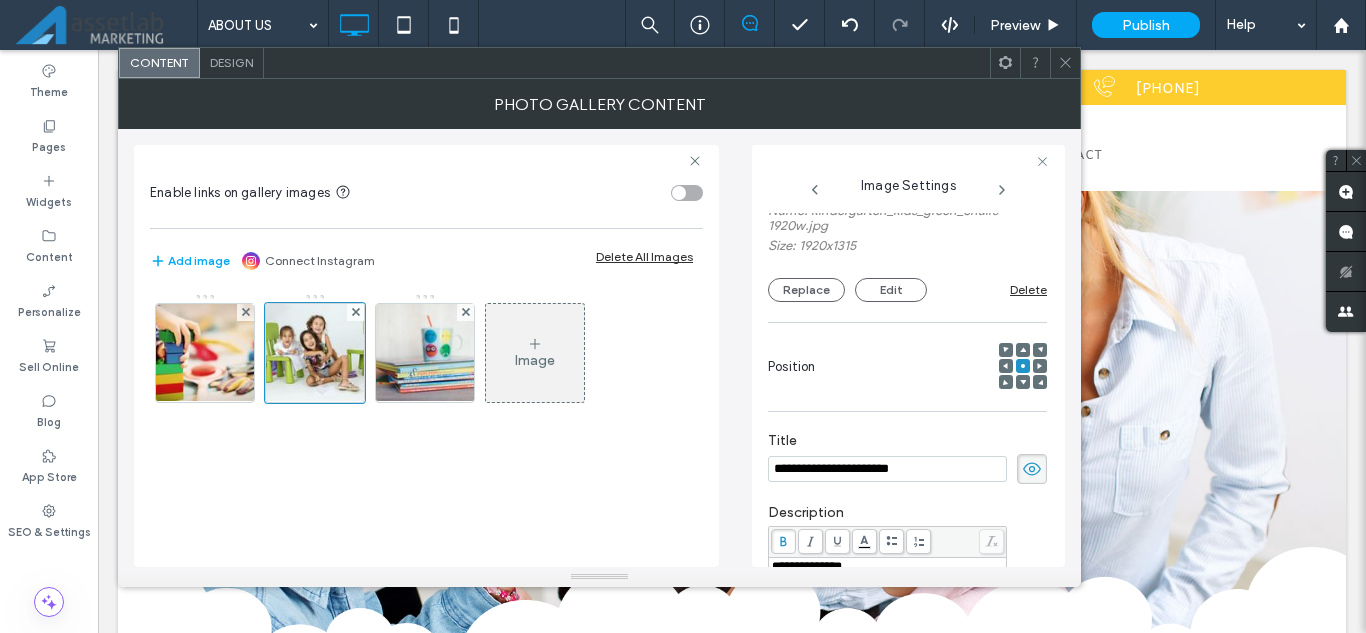 scroll, scrollTop: 303, scrollLeft: 0, axis: vertical 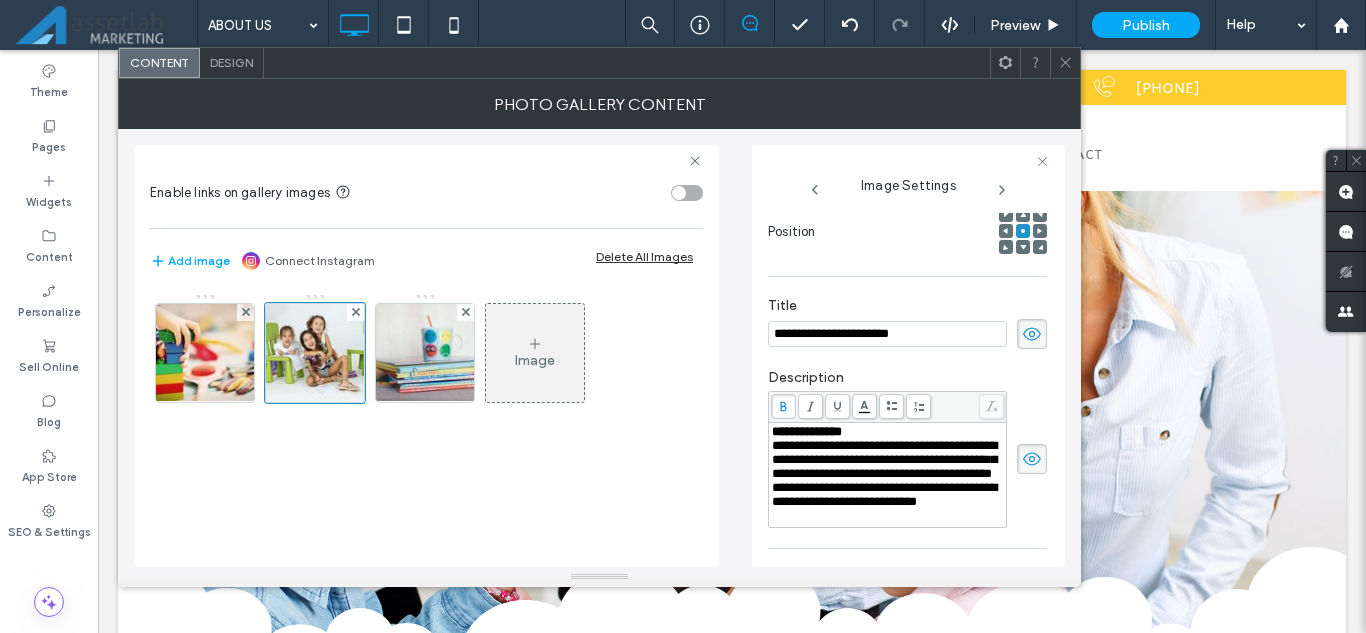 type on "**********" 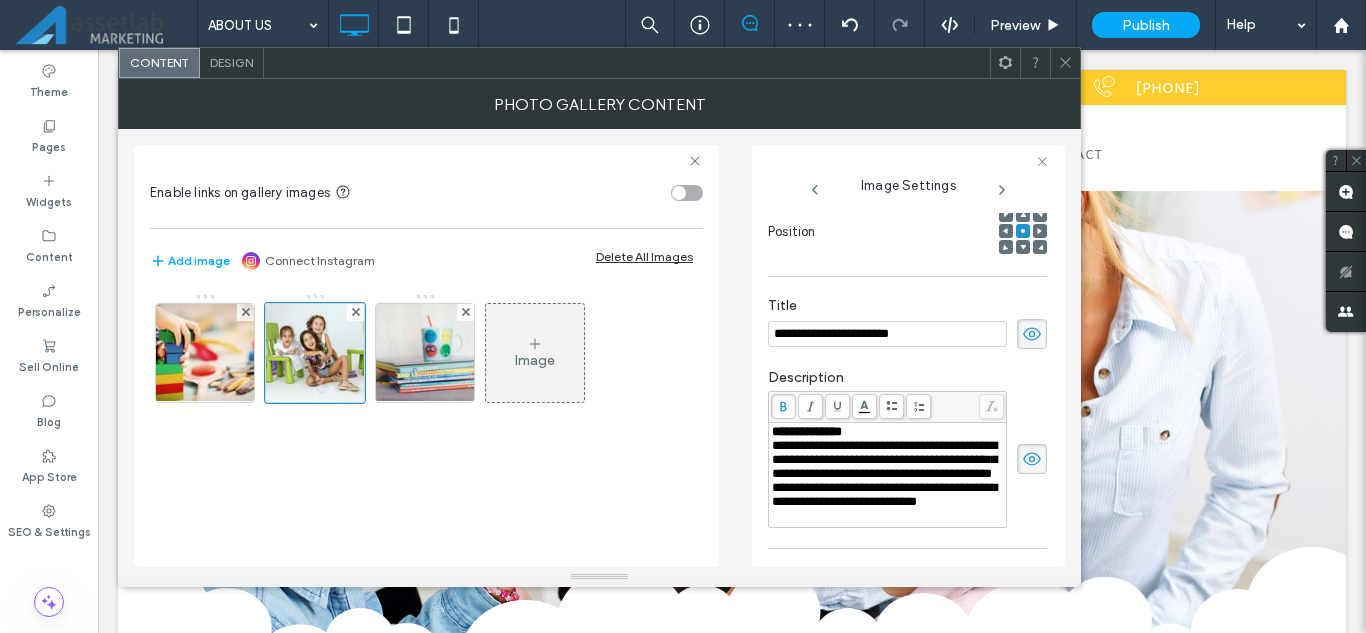 click on "**********" at bounding box center (884, 459) 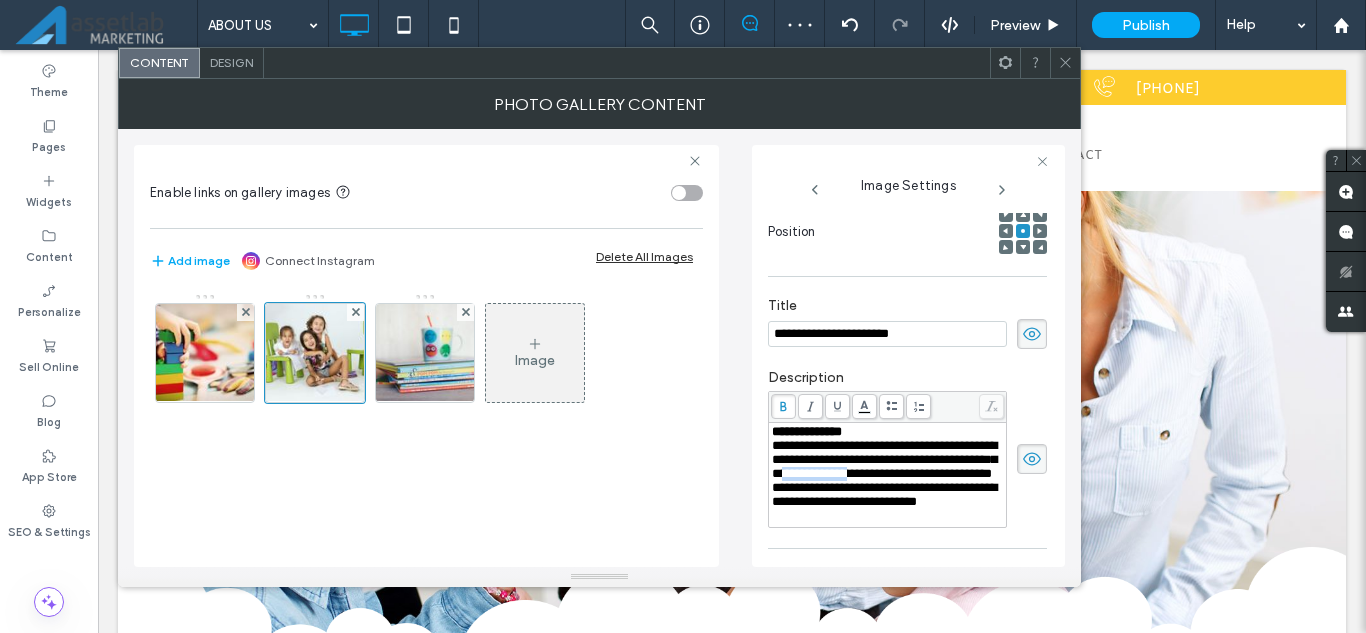 click on "**********" at bounding box center (884, 459) 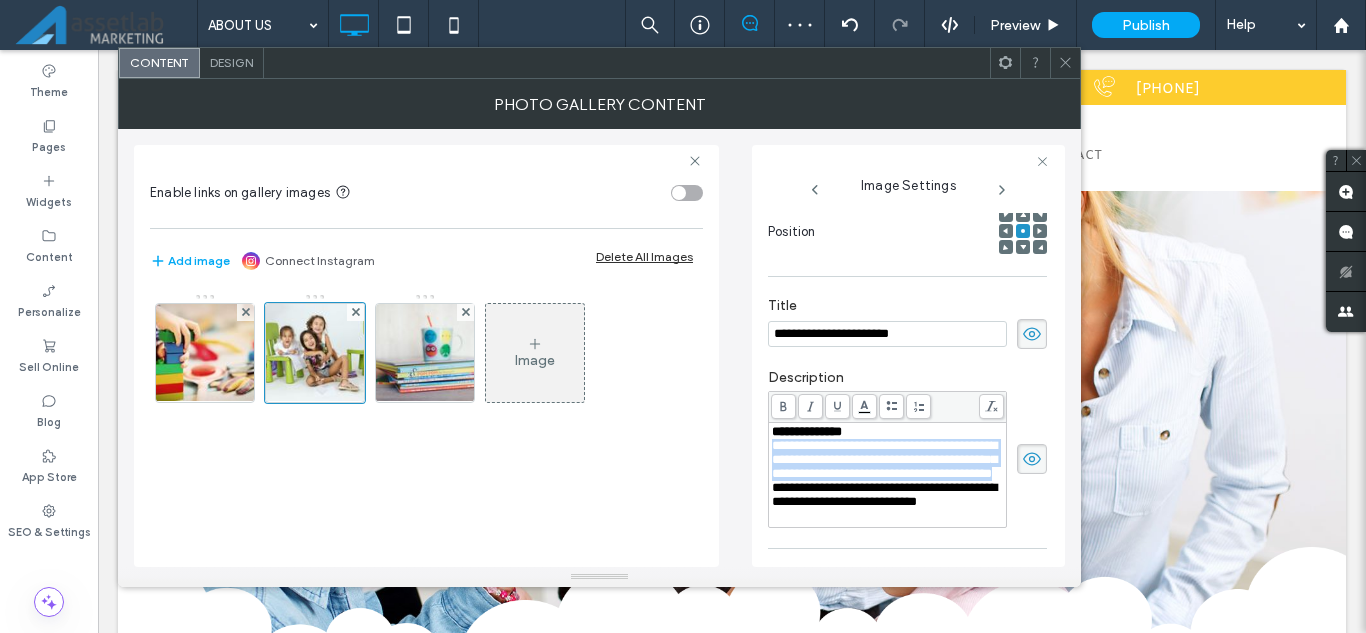 click on "**********" at bounding box center (884, 459) 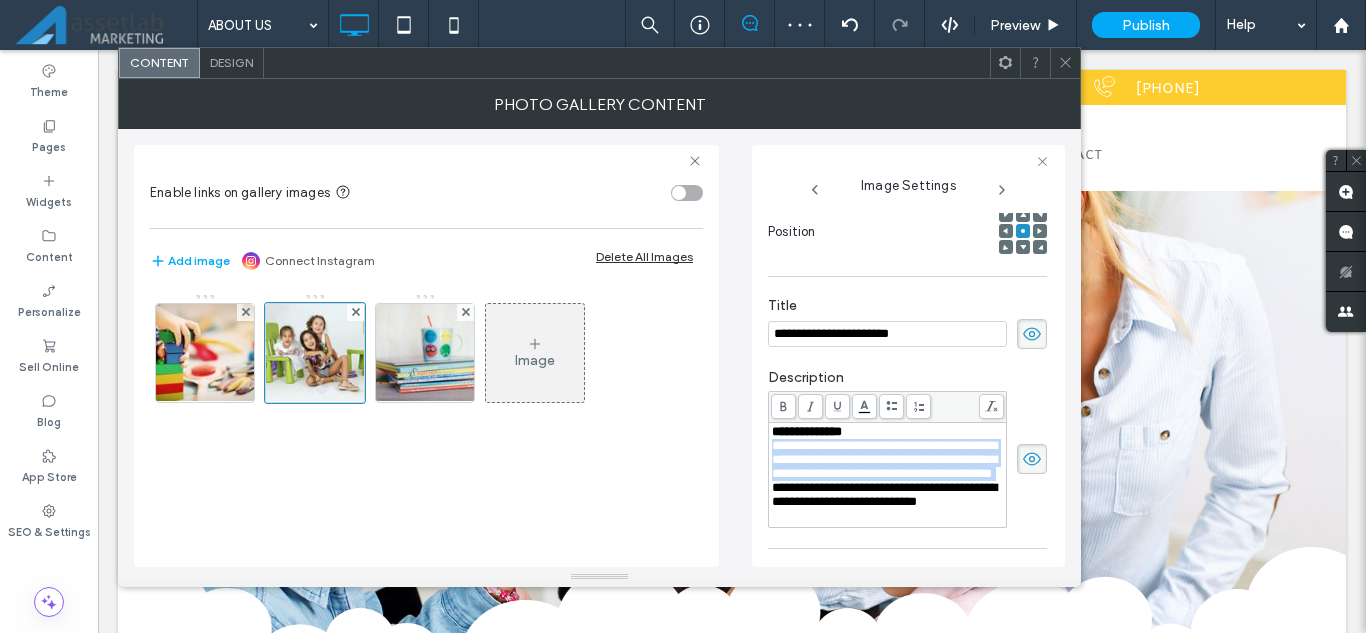 click on "**********" at bounding box center (884, 459) 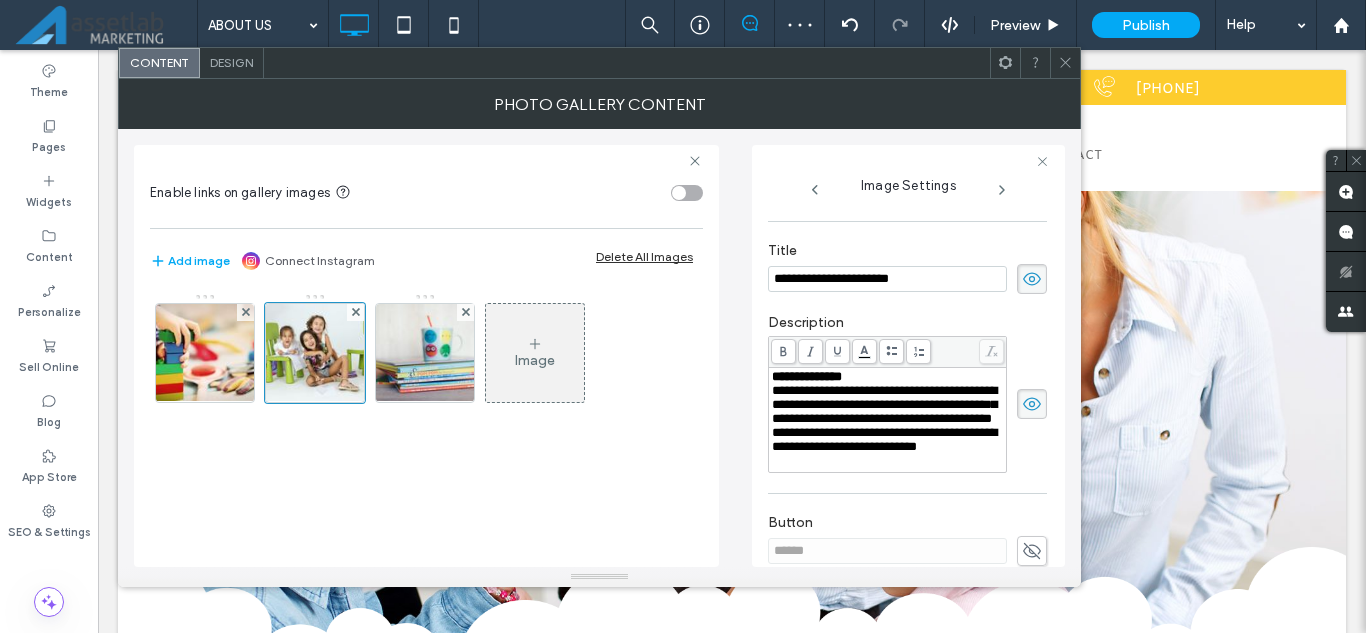 scroll, scrollTop: 403, scrollLeft: 0, axis: vertical 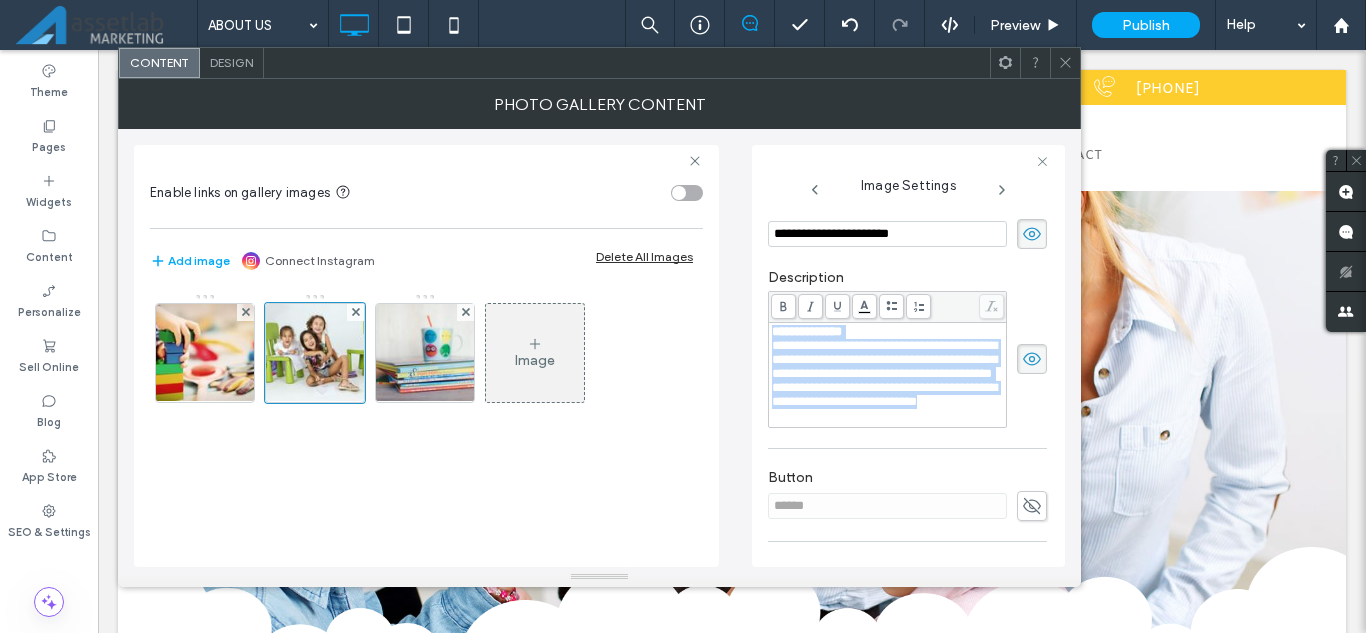drag, startPoint x: 844, startPoint y: 466, endPoint x: 760, endPoint y: 331, distance: 159 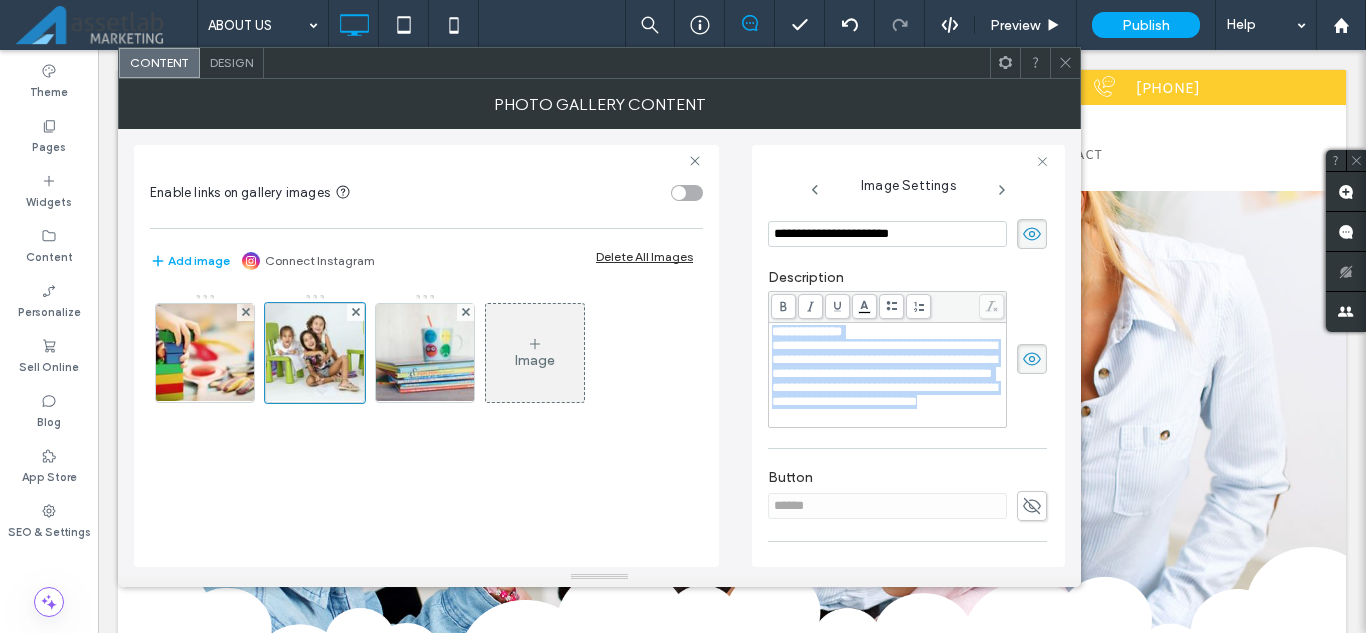 click on "**********" at bounding box center [908, 356] 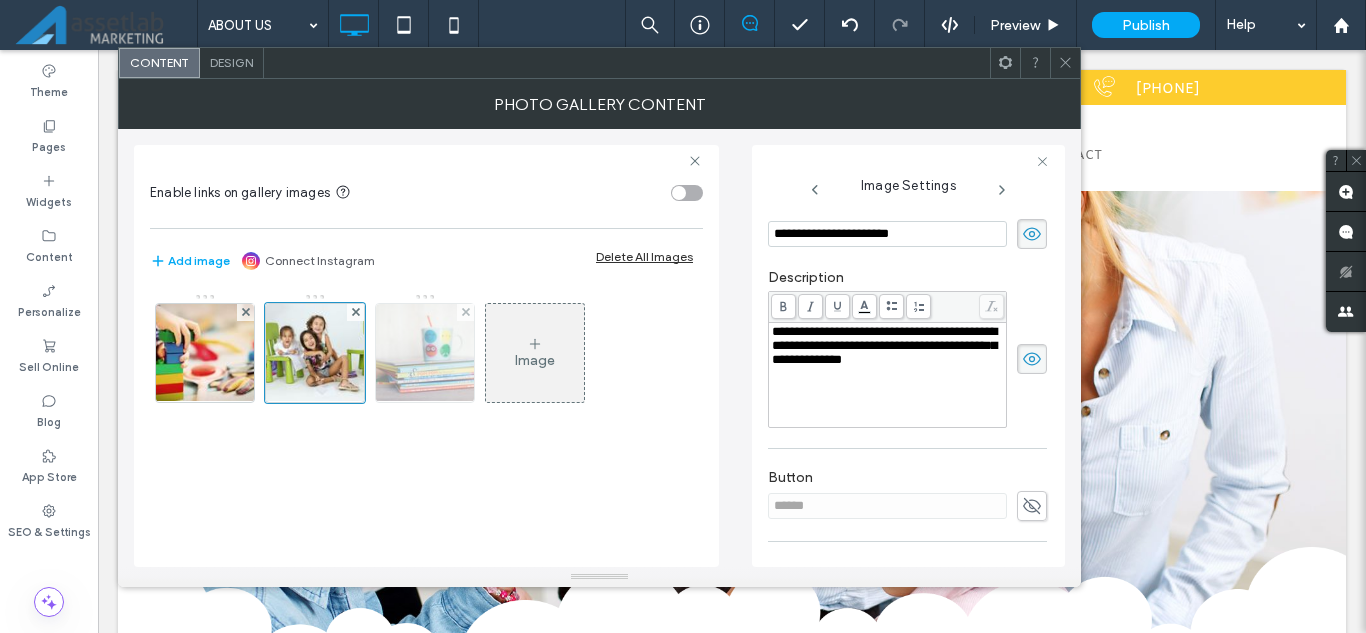 click at bounding box center (424, 353) 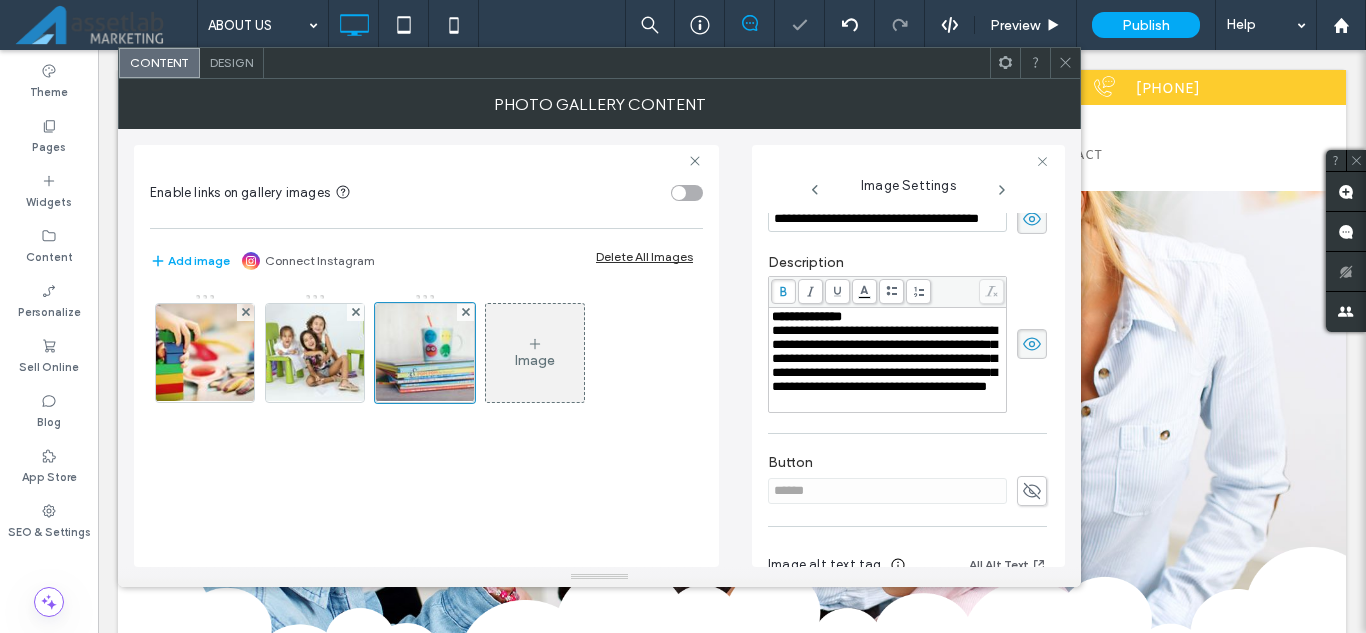 scroll, scrollTop: 232, scrollLeft: 0, axis: vertical 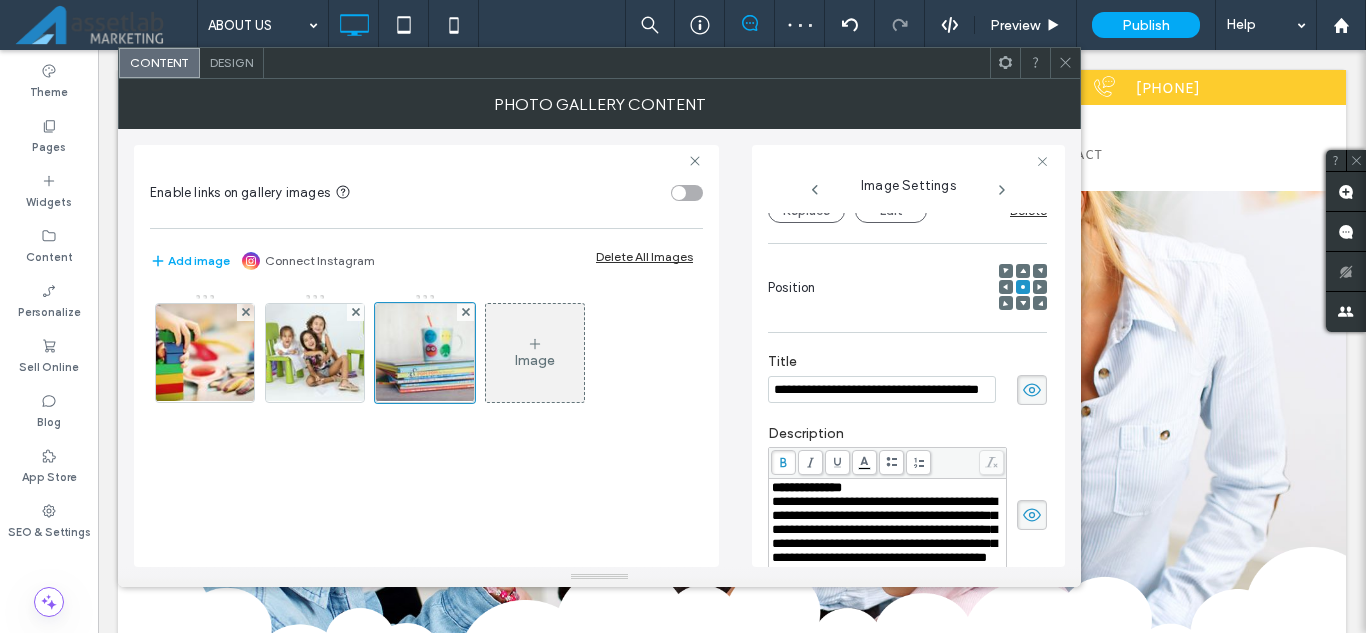 click on "**********" at bounding box center (882, 389) 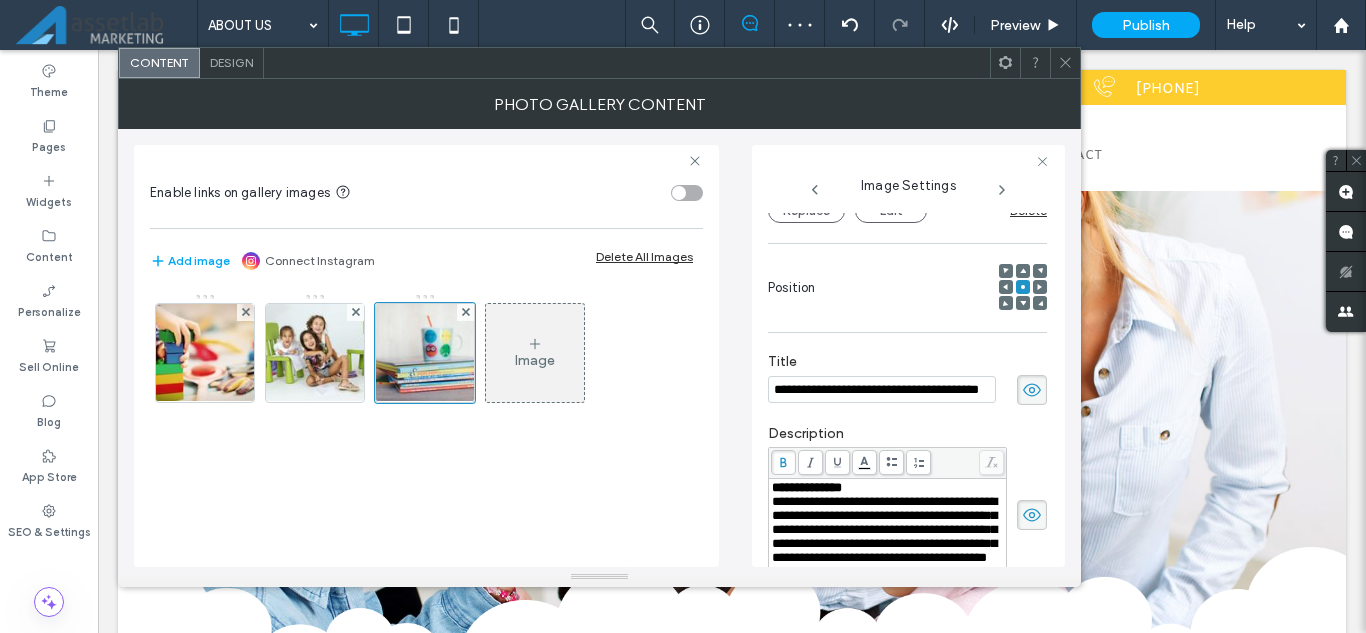 click on "**********" at bounding box center [882, 389] 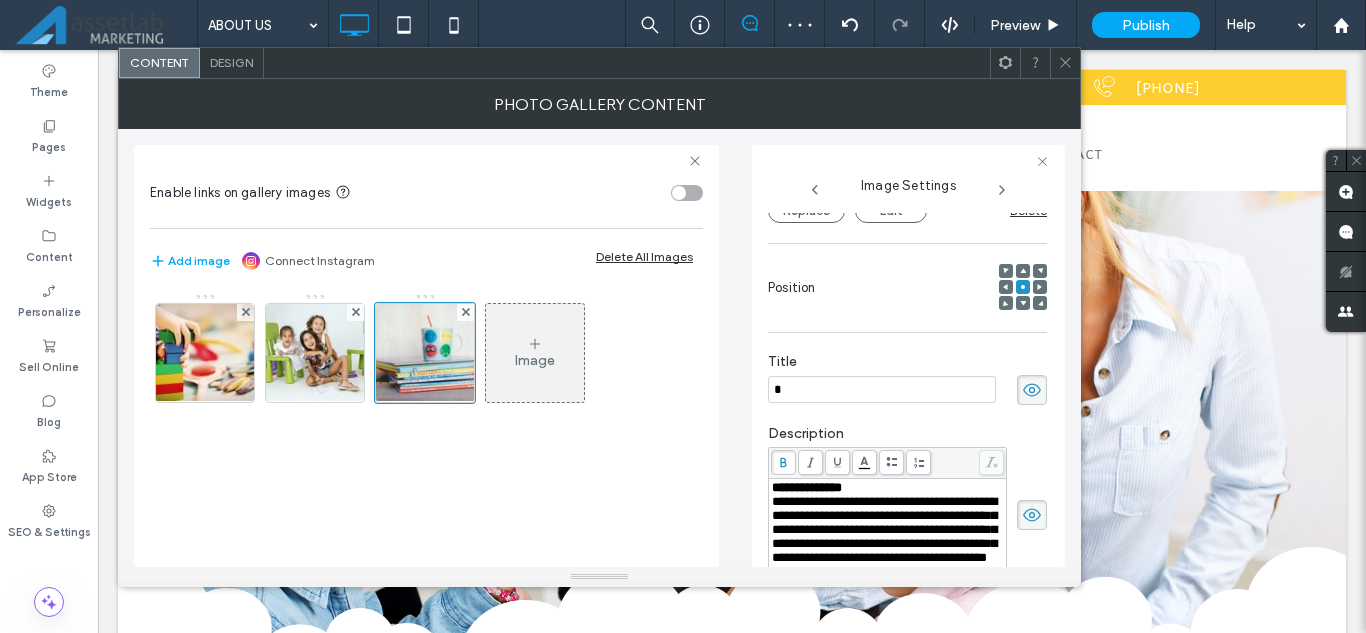 scroll, scrollTop: 0, scrollLeft: 0, axis: both 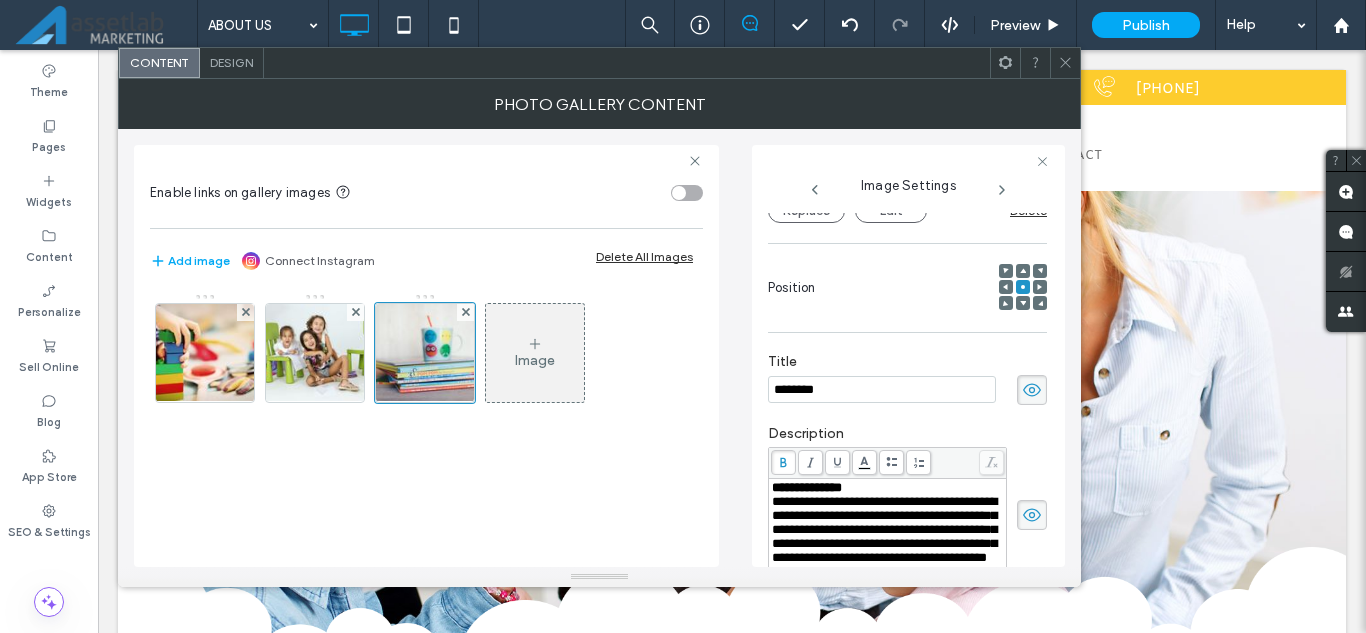 type on "********" 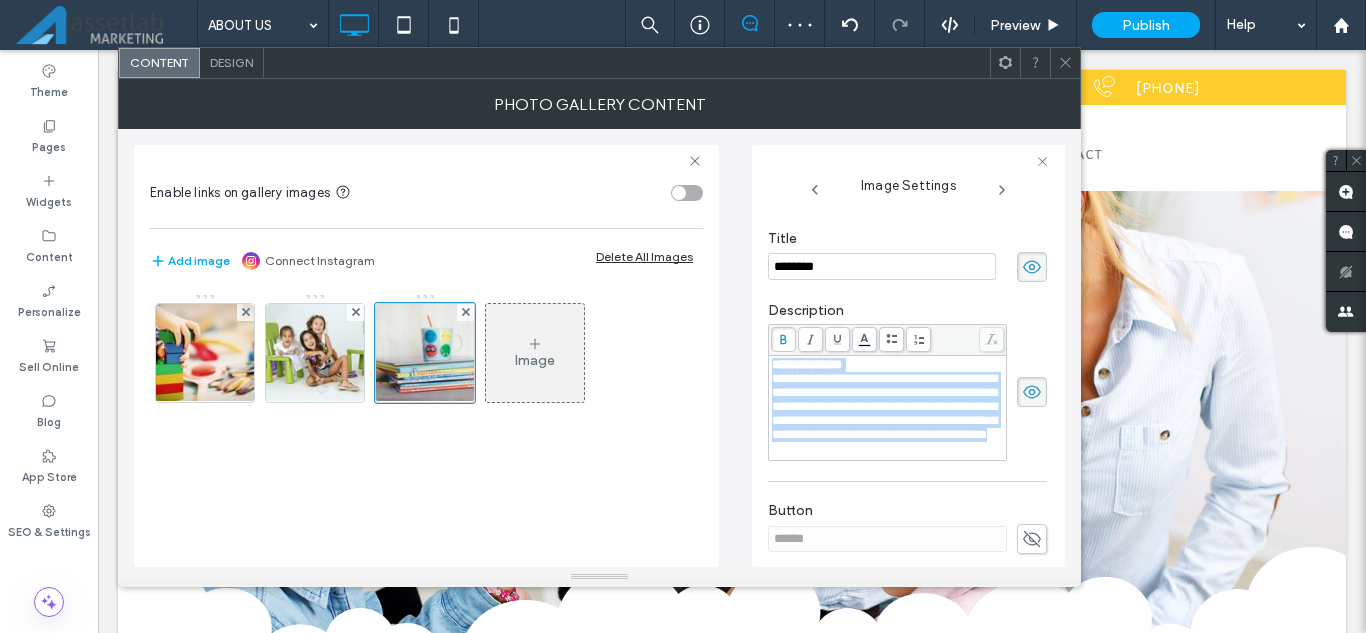 scroll, scrollTop: 518, scrollLeft: 0, axis: vertical 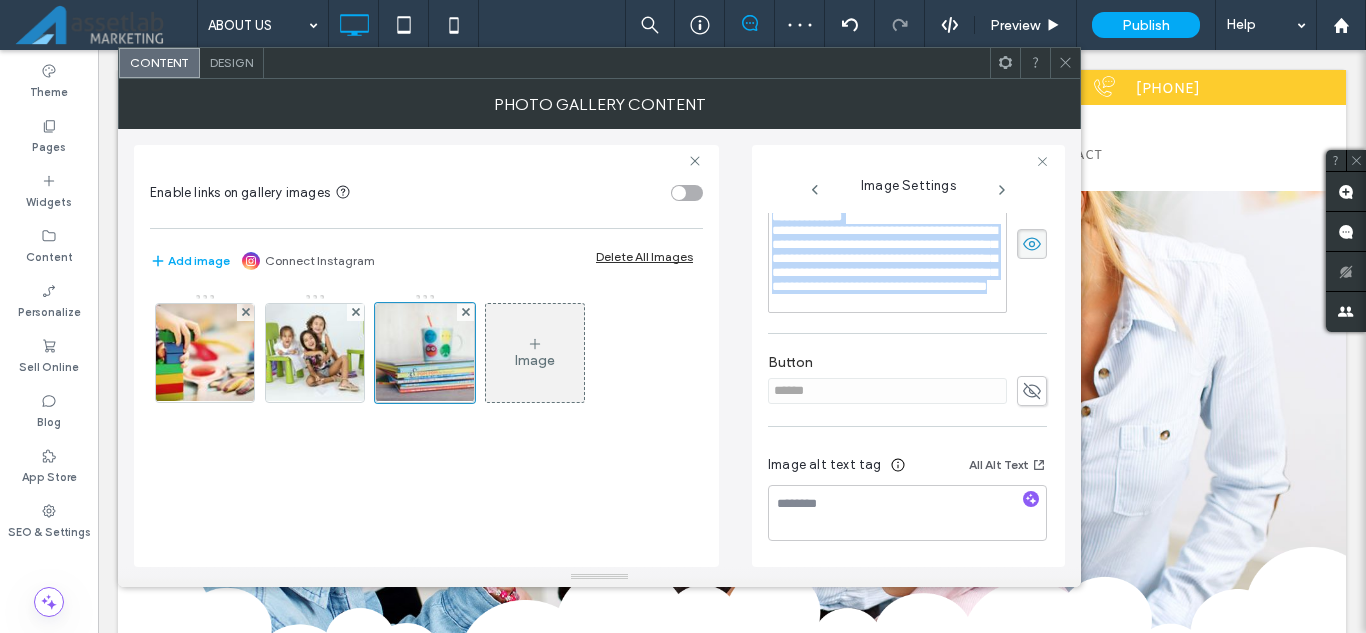 drag, startPoint x: 773, startPoint y: 489, endPoint x: 913, endPoint y: 410, distance: 160.75136 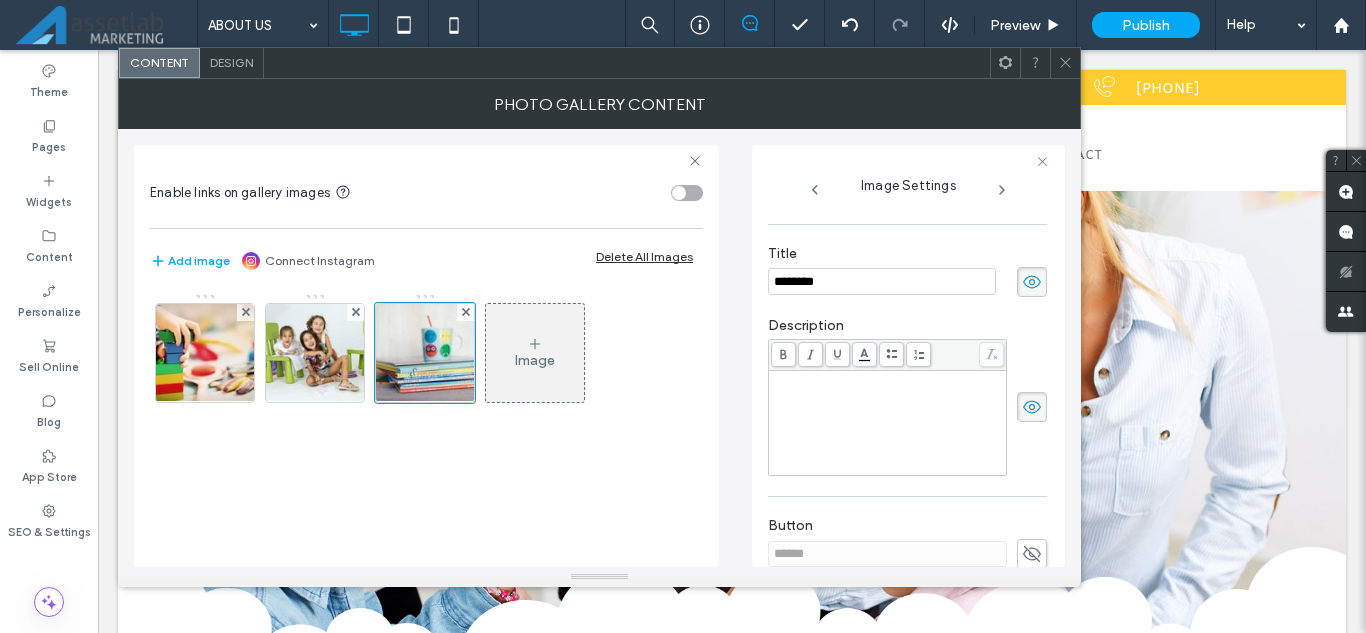 scroll, scrollTop: 303, scrollLeft: 0, axis: vertical 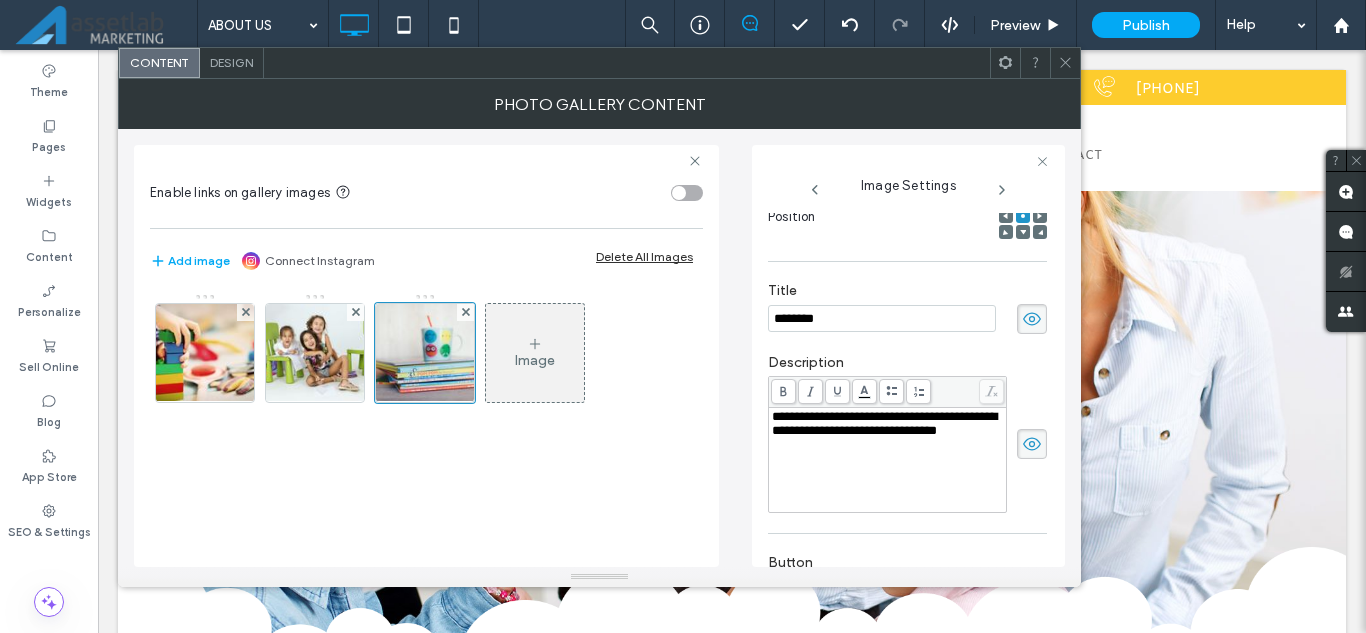 click on "**********" at bounding box center (884, 423) 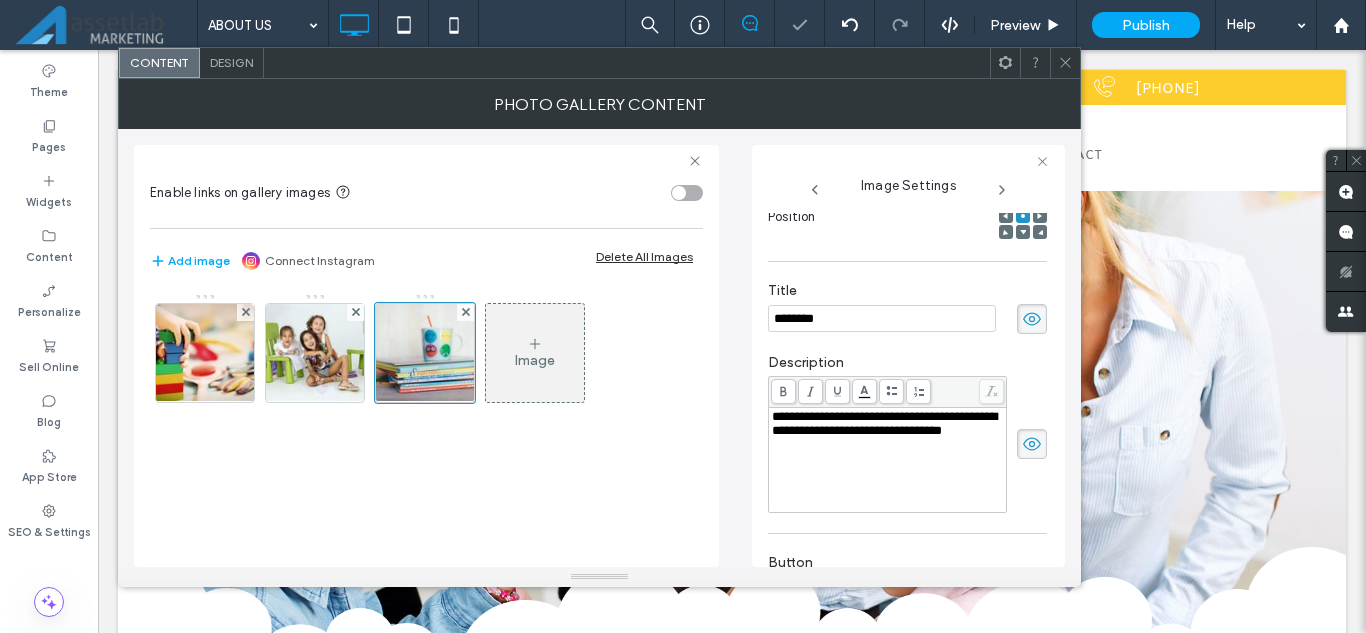 click on "Description" at bounding box center [907, 365] 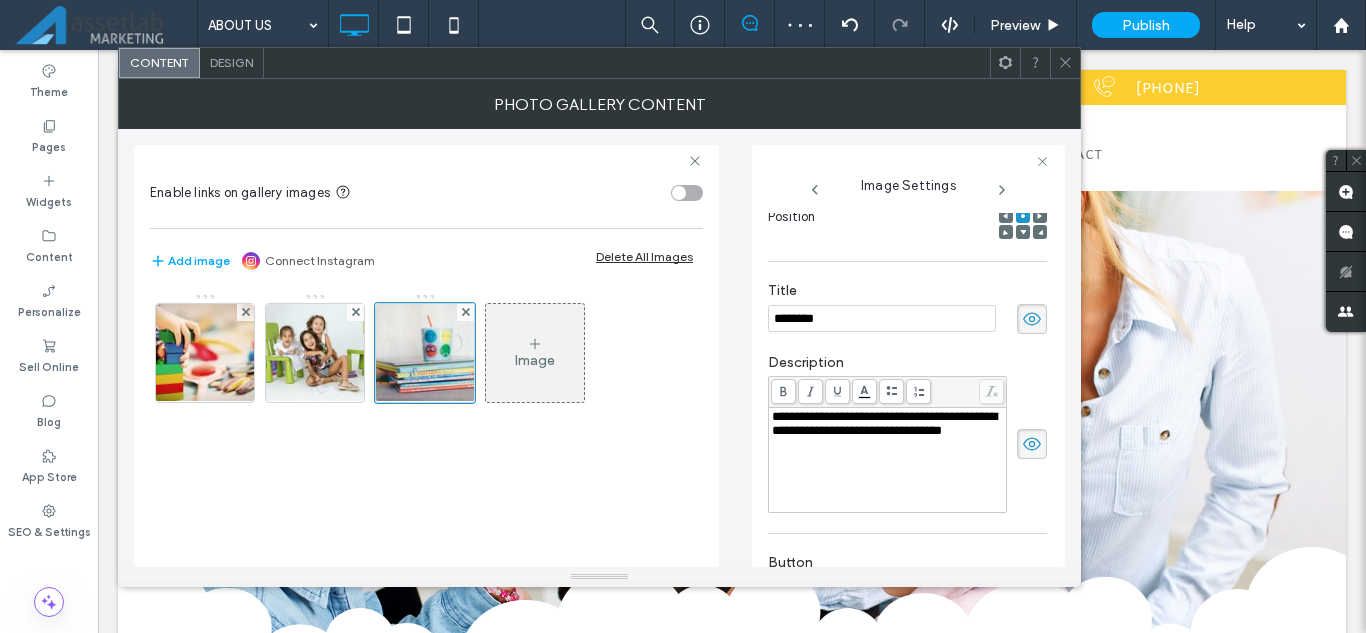 click on "Design" at bounding box center (232, 63) 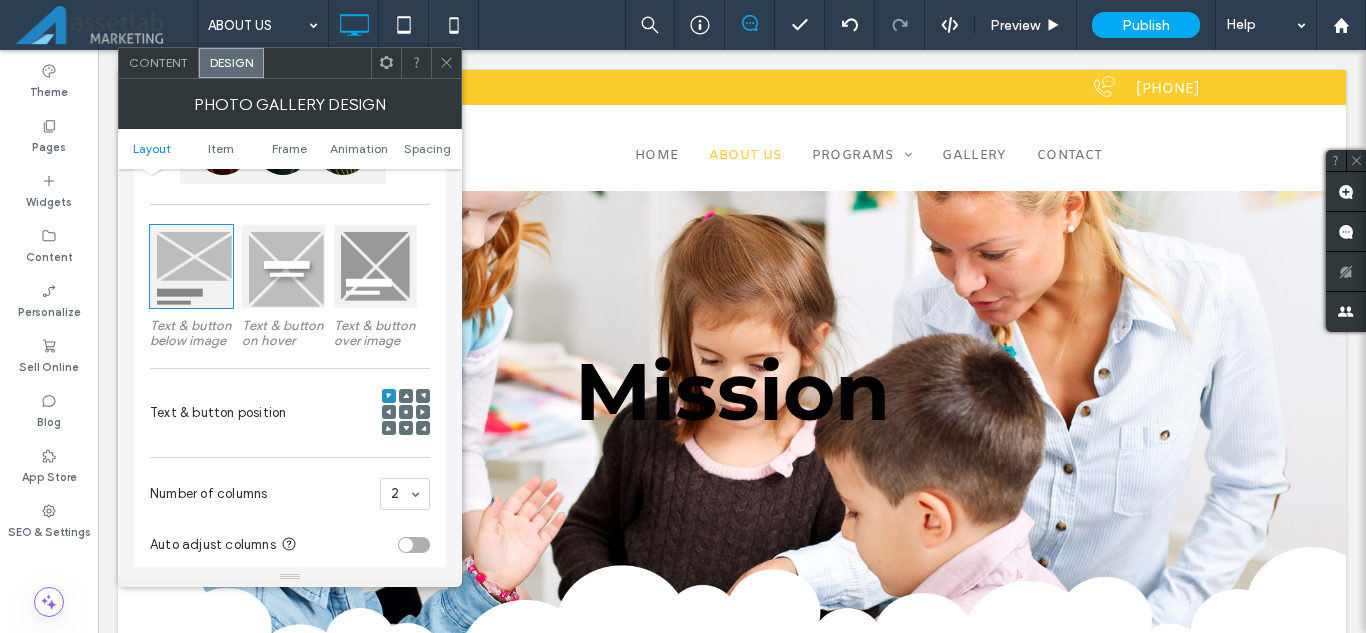 scroll, scrollTop: 300, scrollLeft: 0, axis: vertical 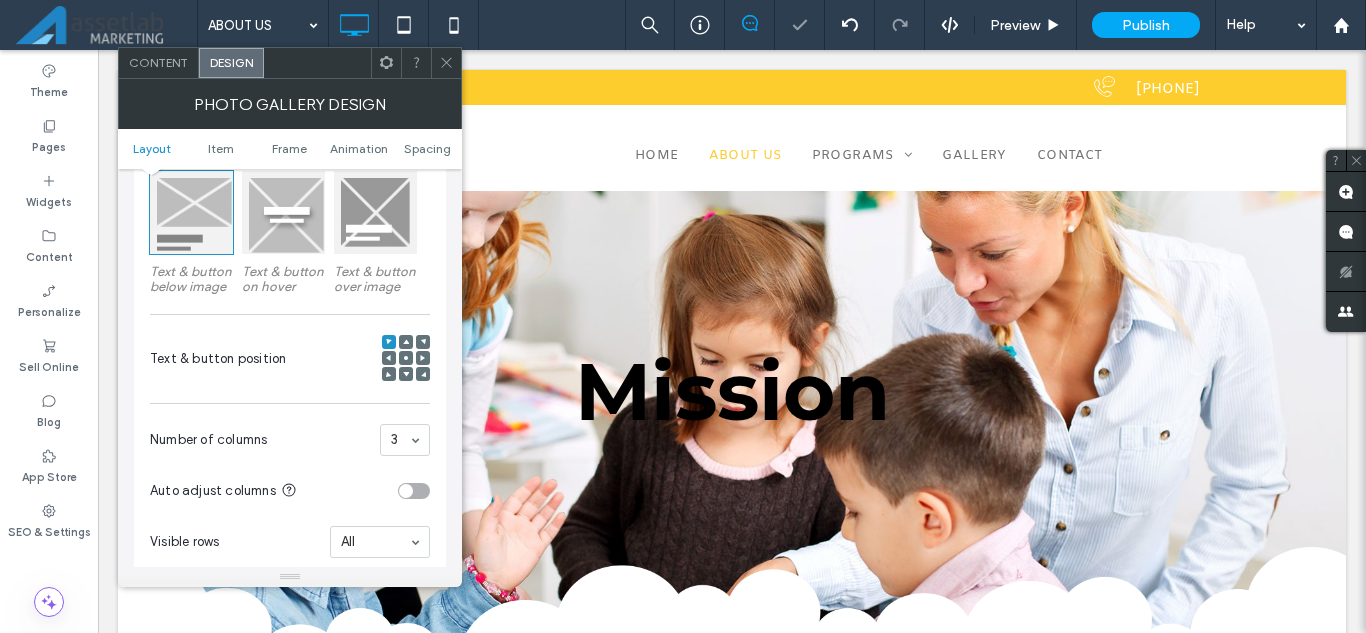 click at bounding box center (446, 63) 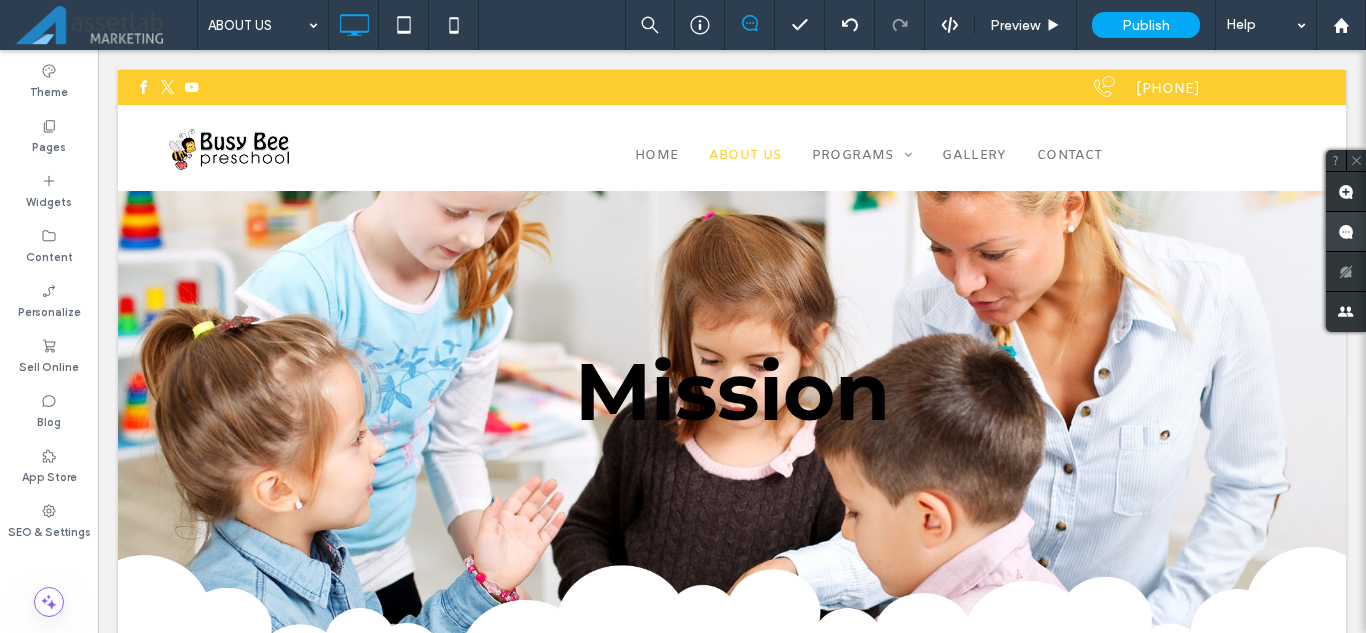 type on "*****" 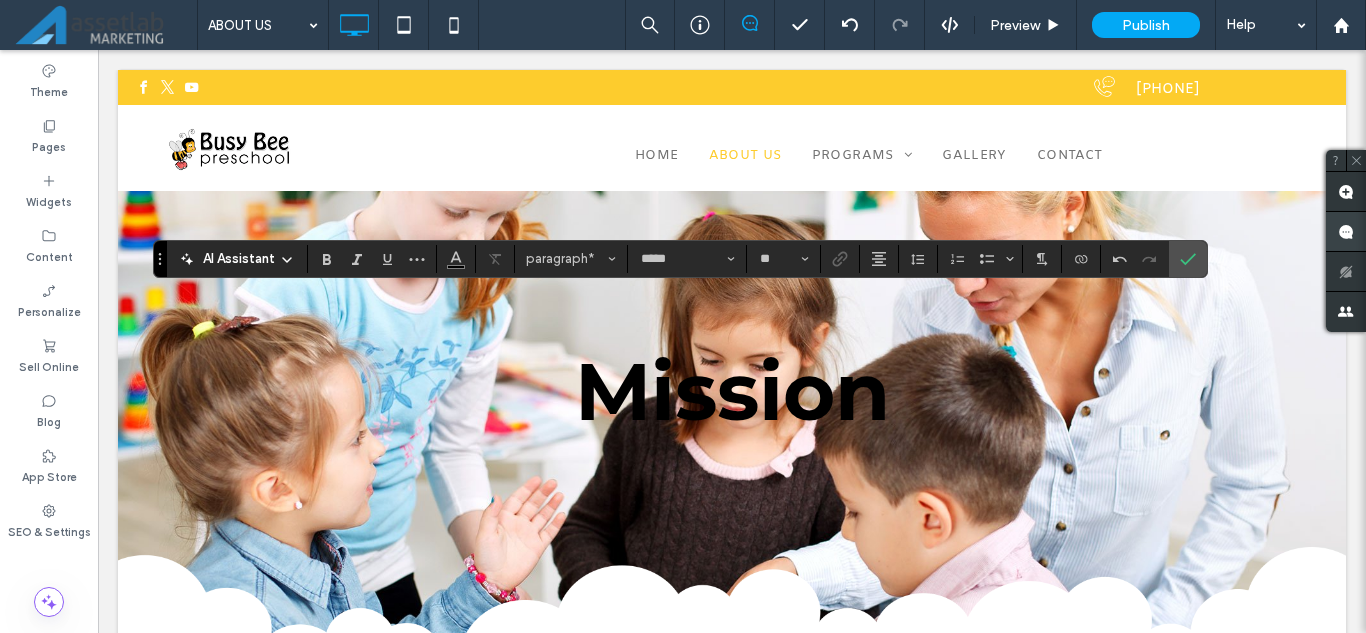 type on "**" 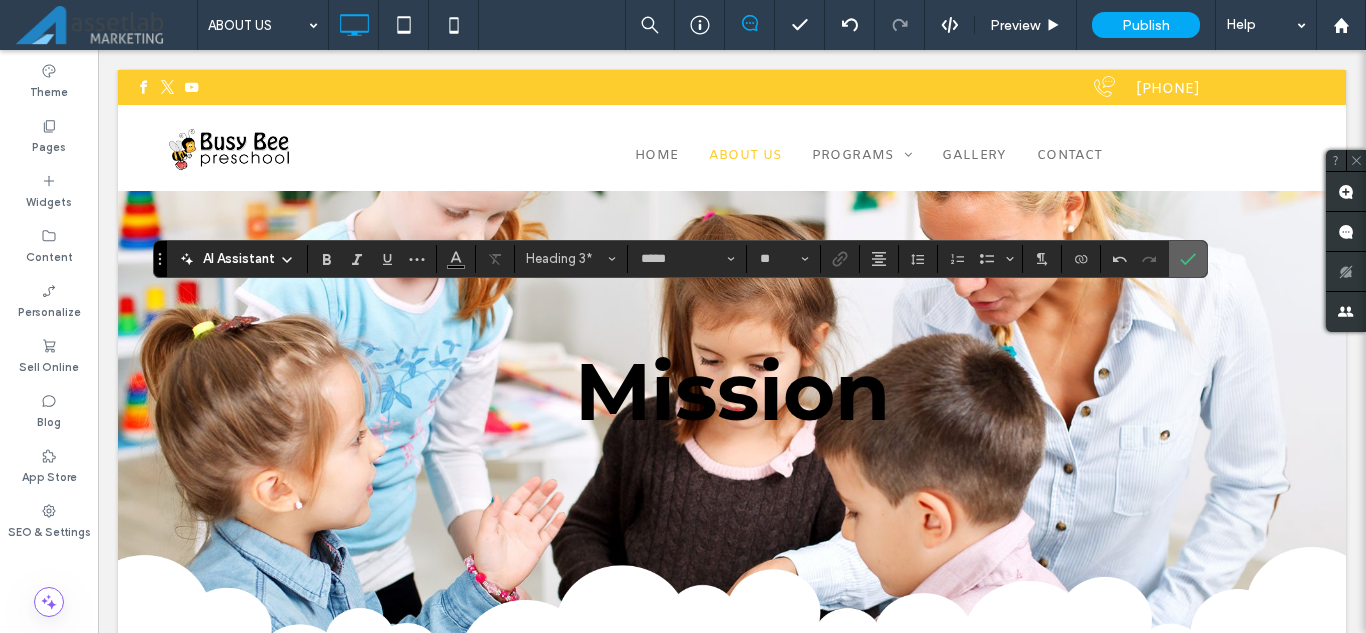 click at bounding box center [1188, 259] 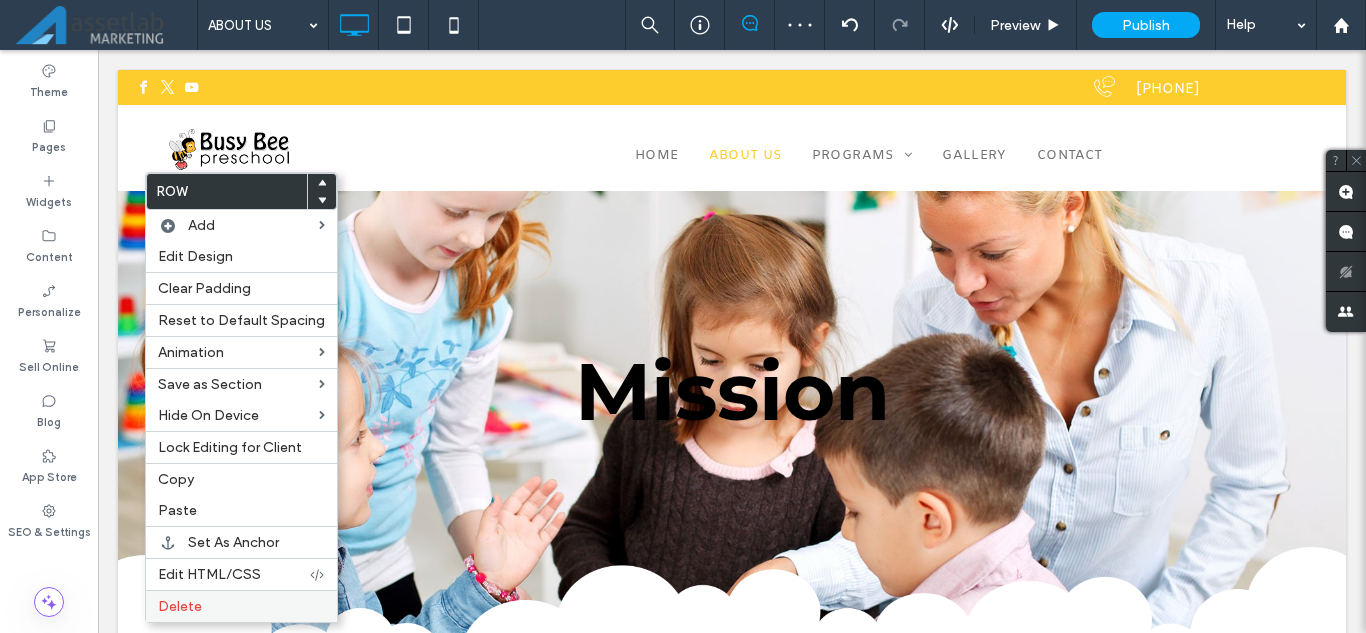 click on "Delete" at bounding box center [241, 606] 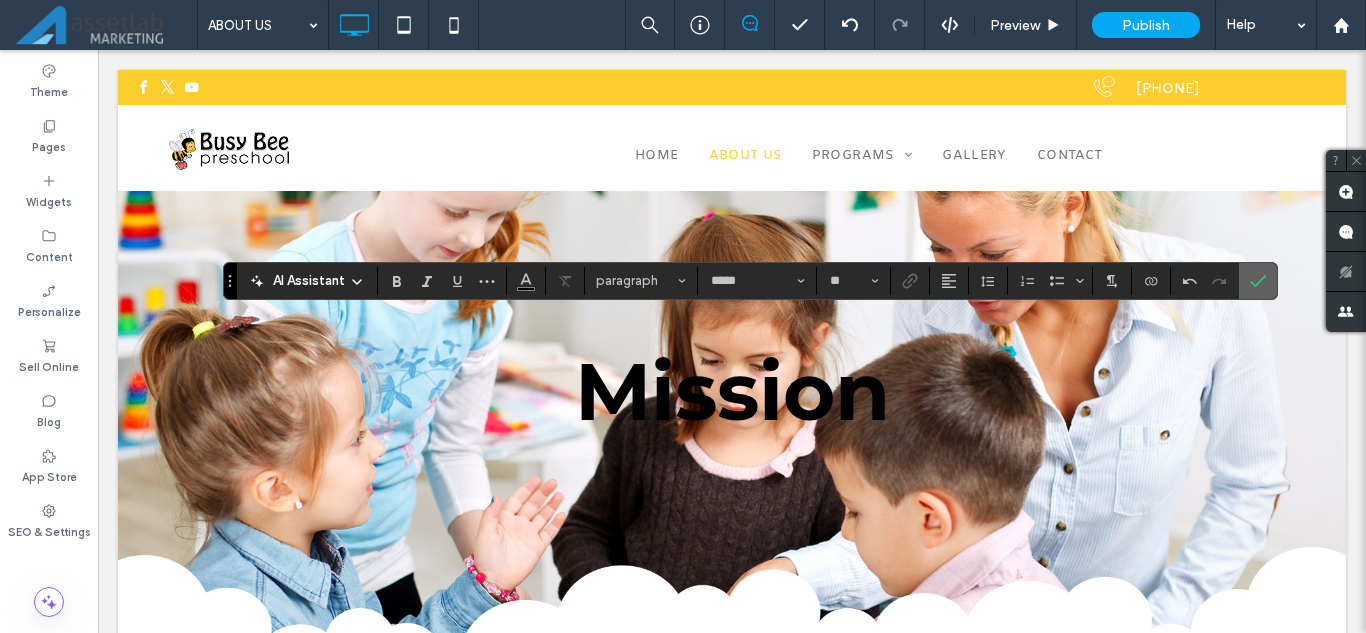 click 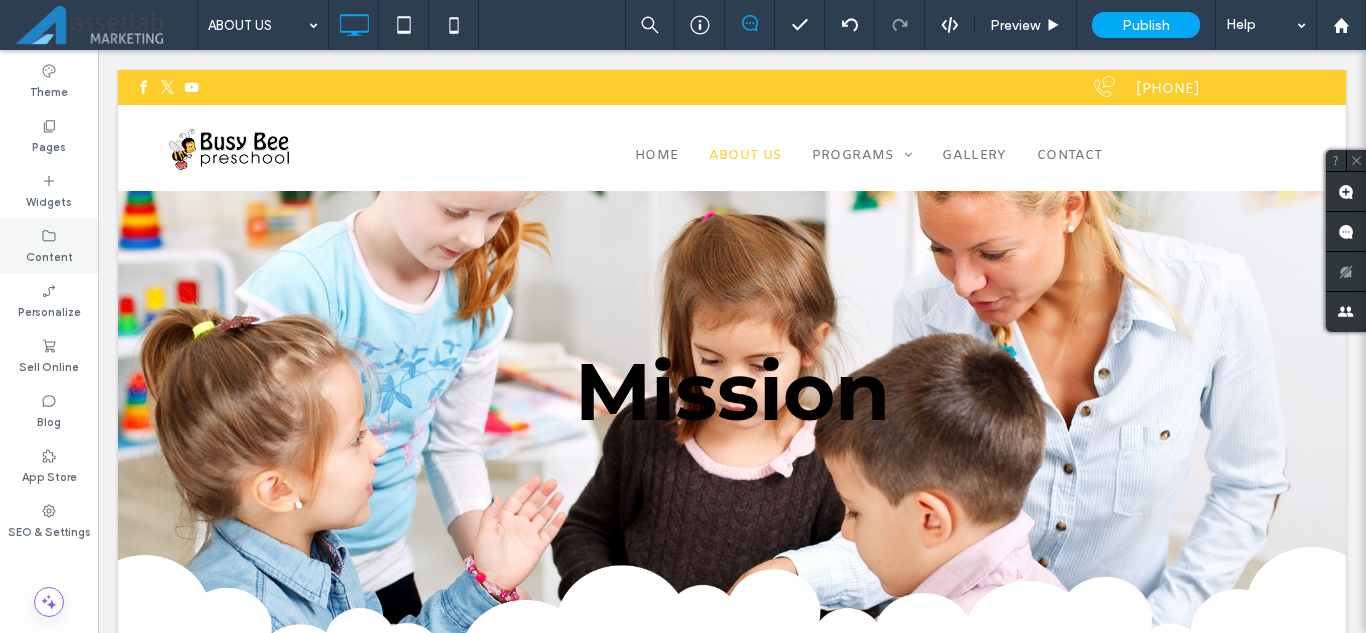 type on "*****" 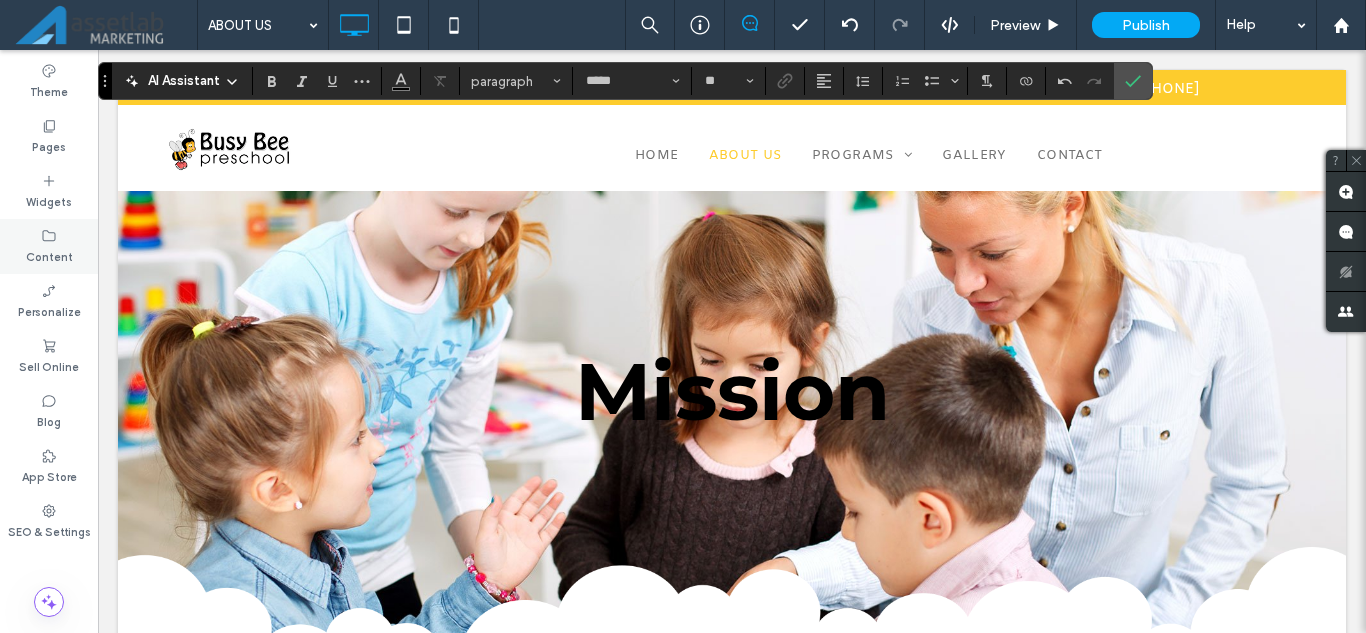 type on "**********" 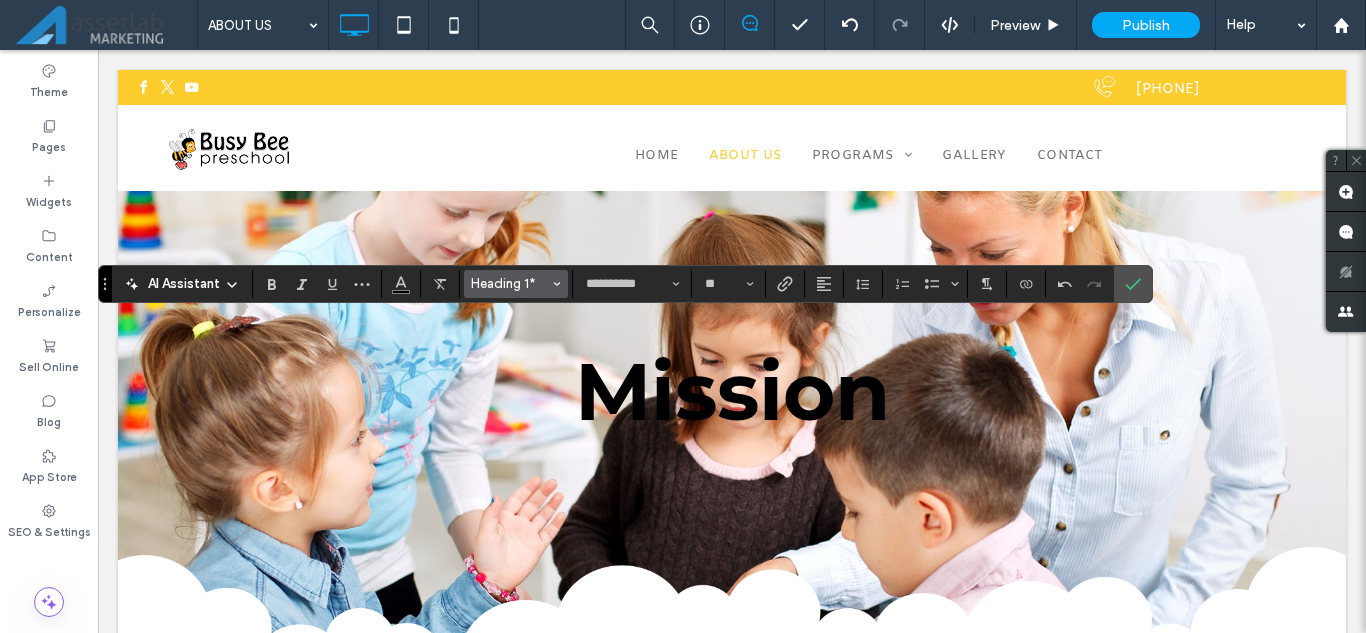 click on "Heading 1*" at bounding box center (516, 284) 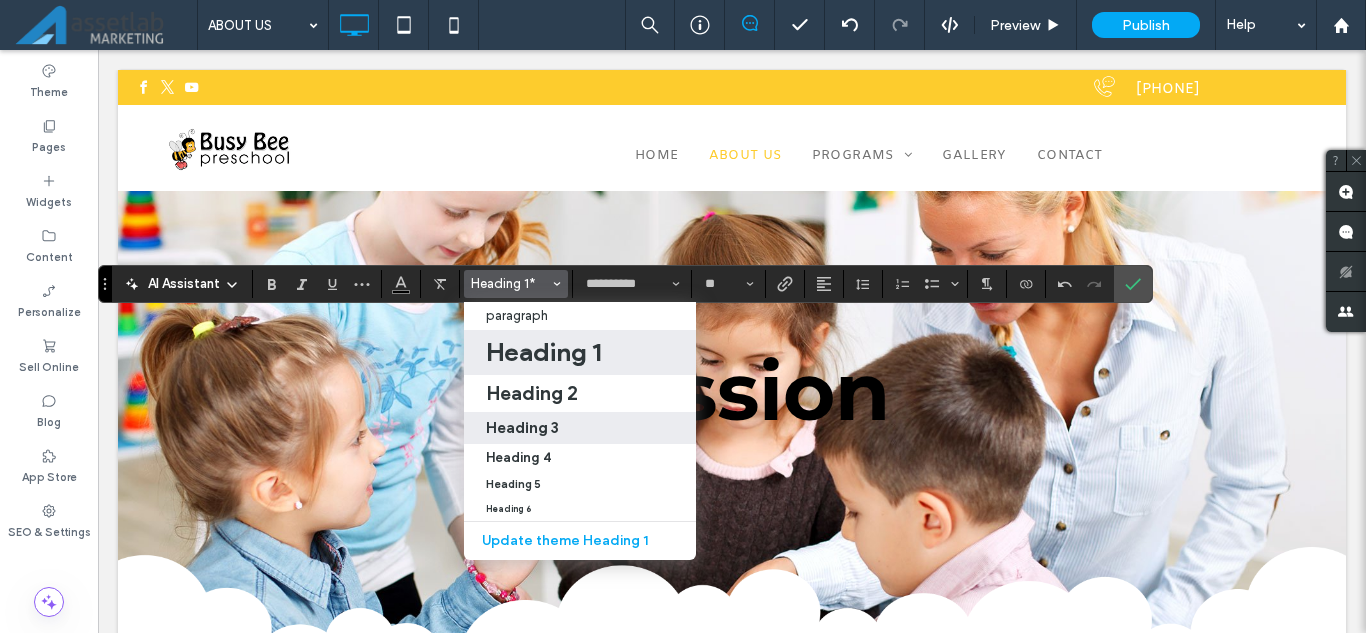 click on "Heading 3" at bounding box center [522, 427] 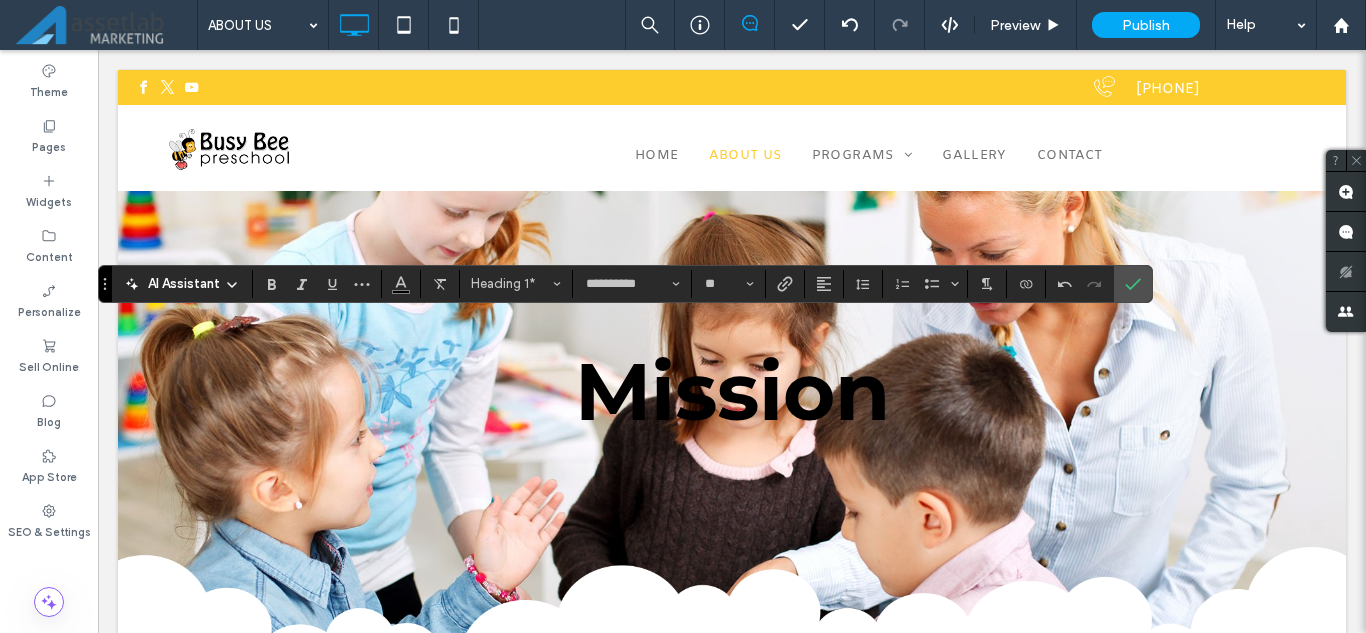 type on "*****" 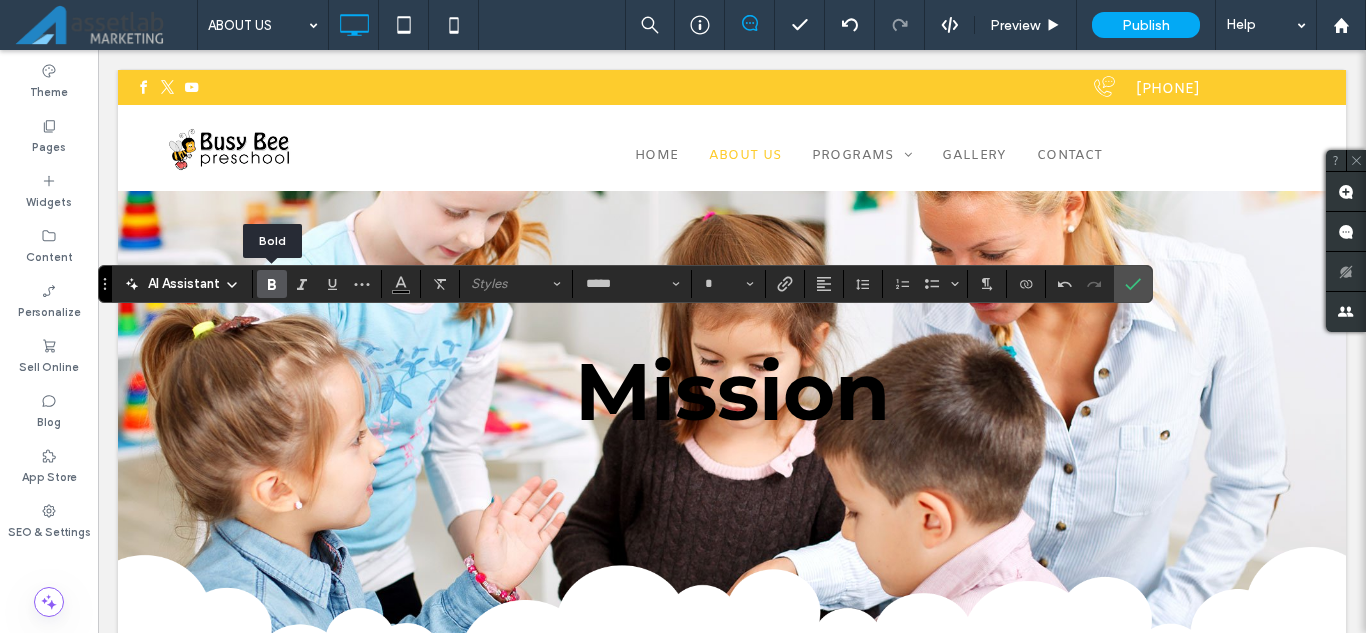 click 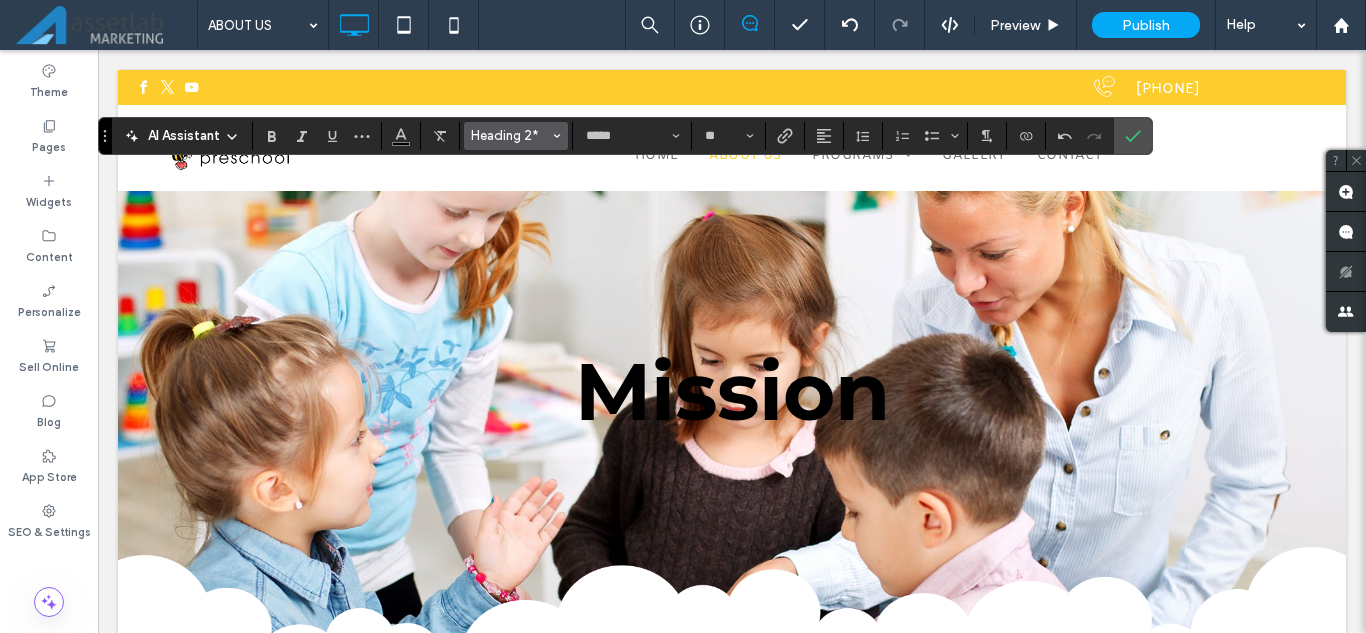 click at bounding box center (557, 136) 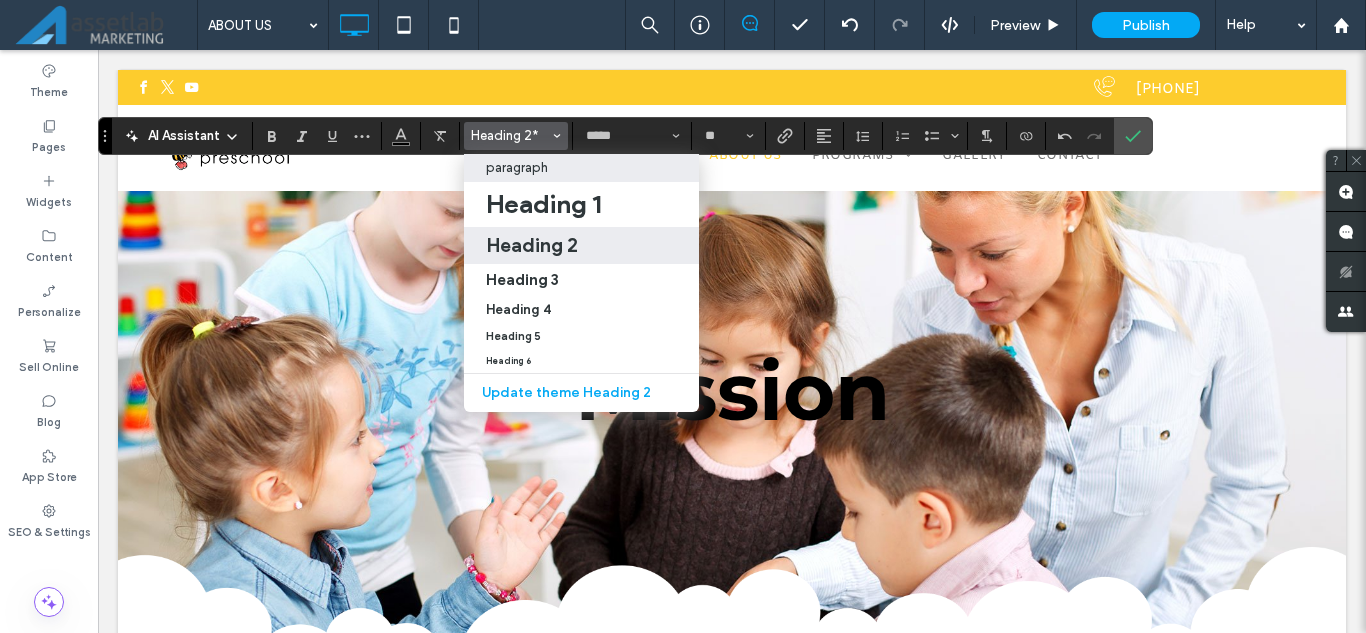 click on "paragraph" at bounding box center (581, 168) 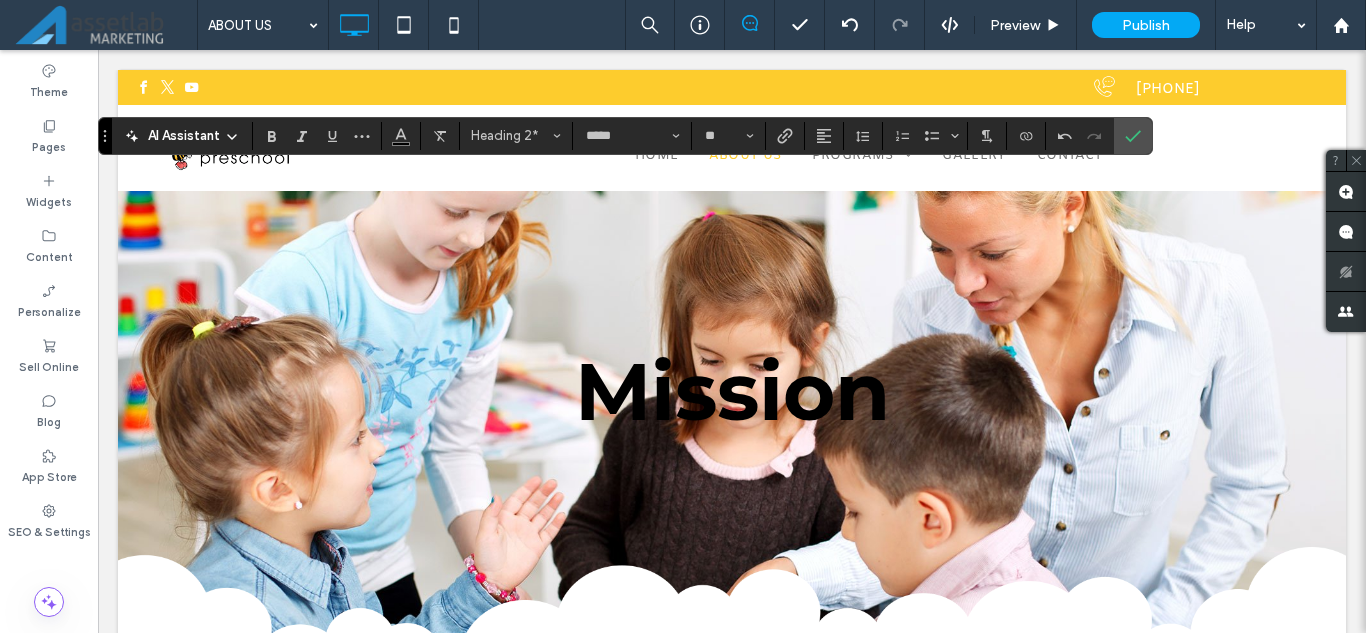 type on "**" 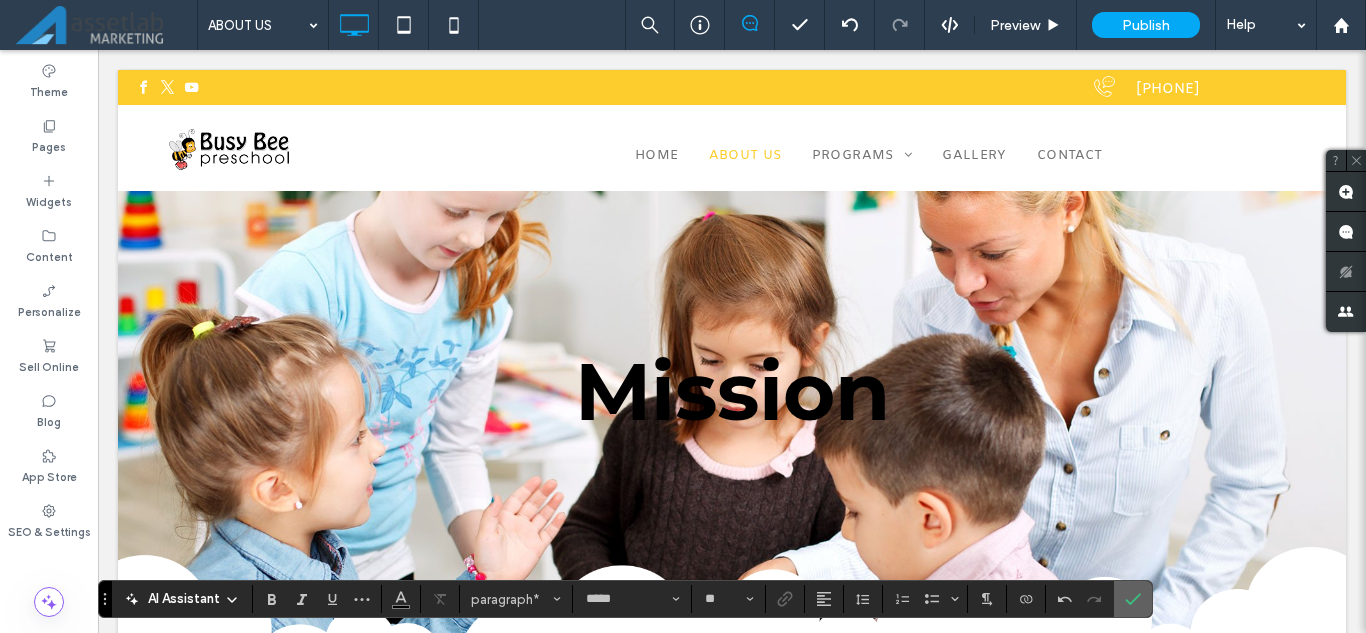click at bounding box center (1129, 599) 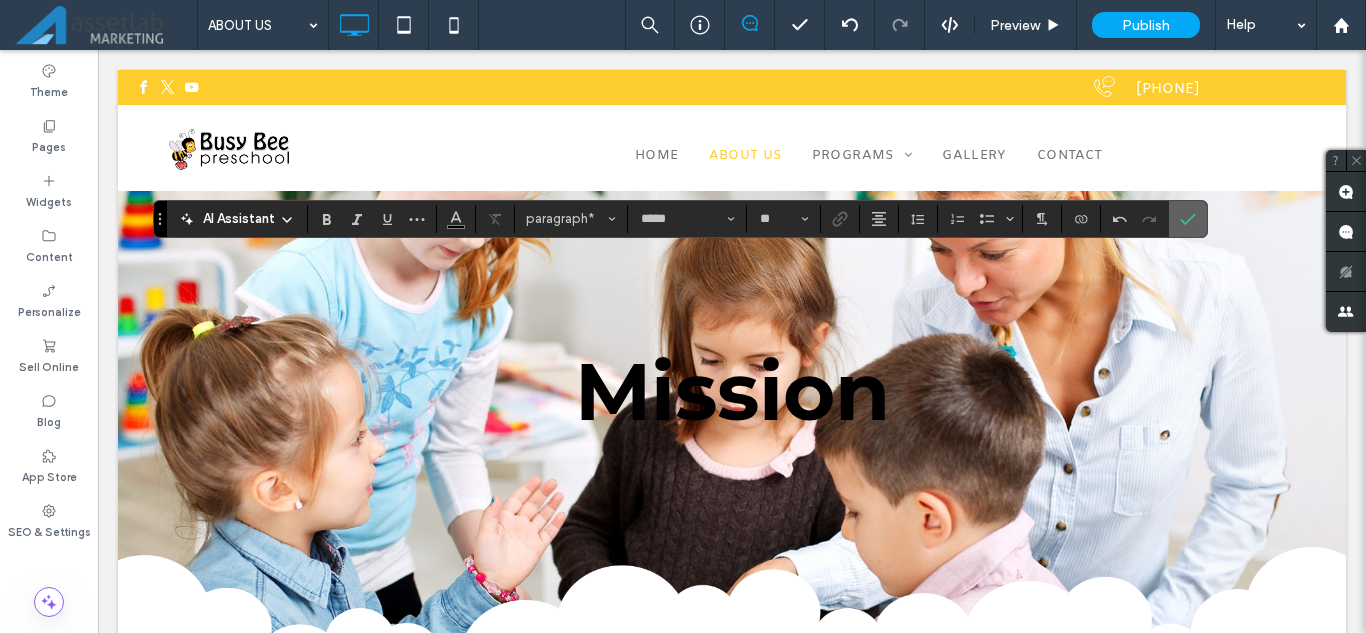 click 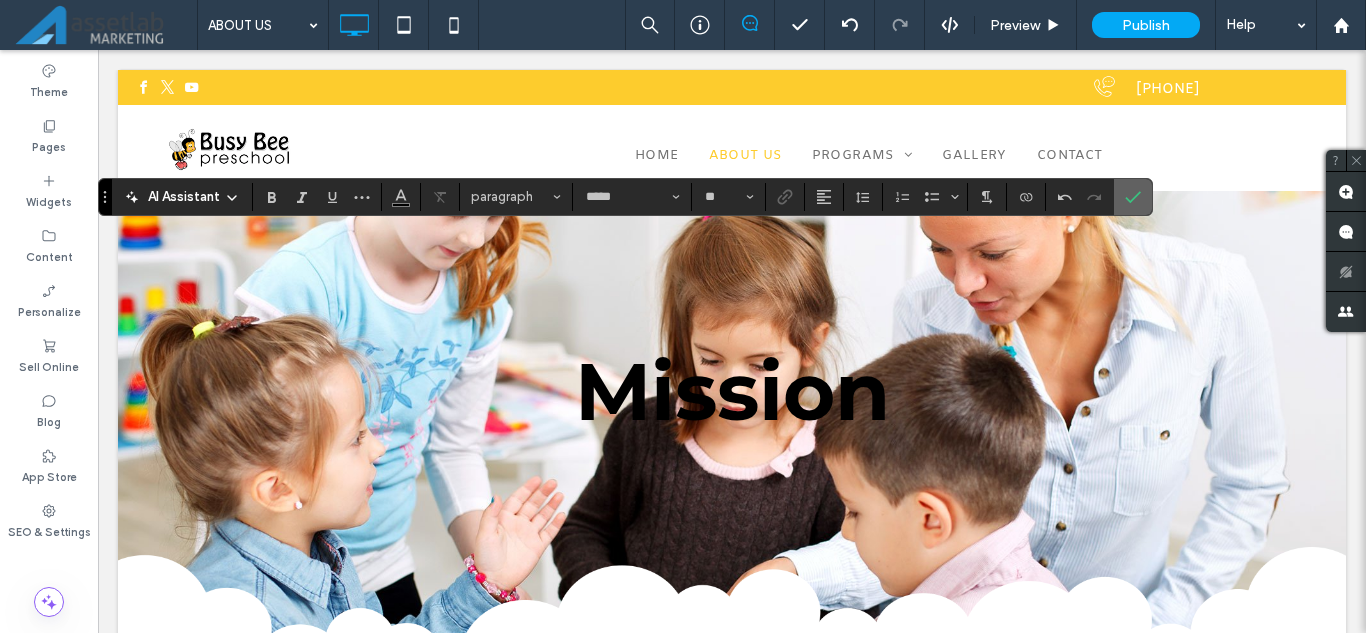 click at bounding box center [1133, 197] 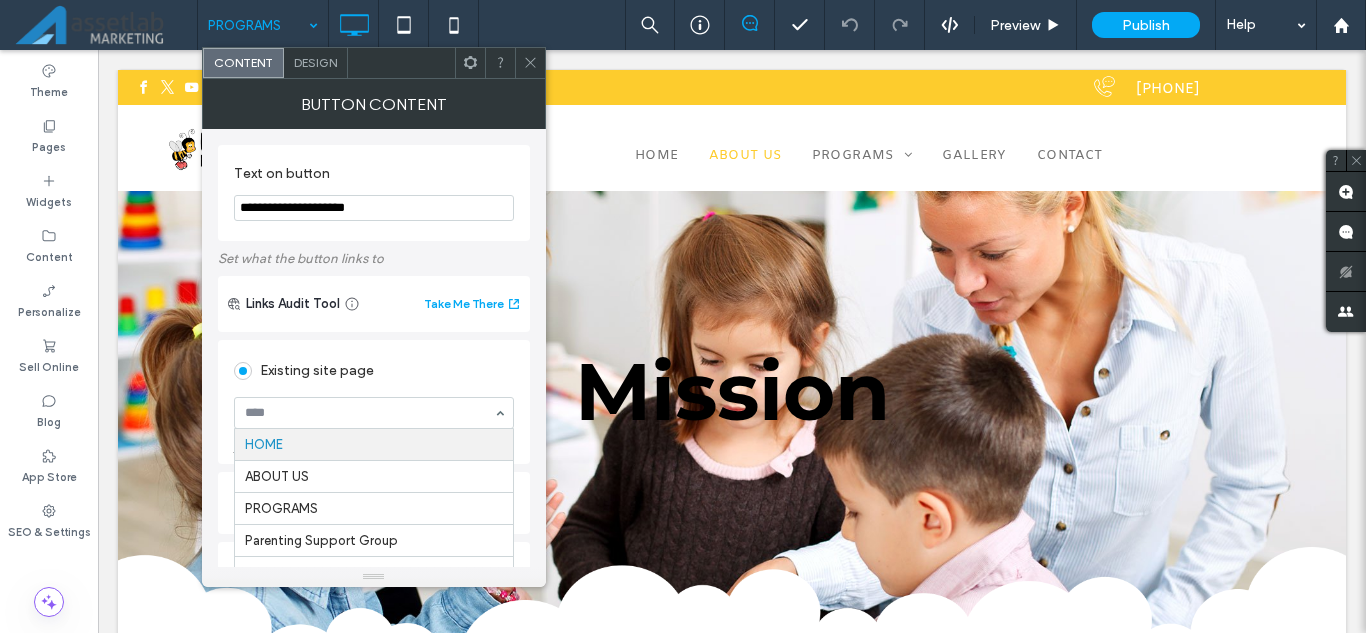 scroll, scrollTop: 57, scrollLeft: 0, axis: vertical 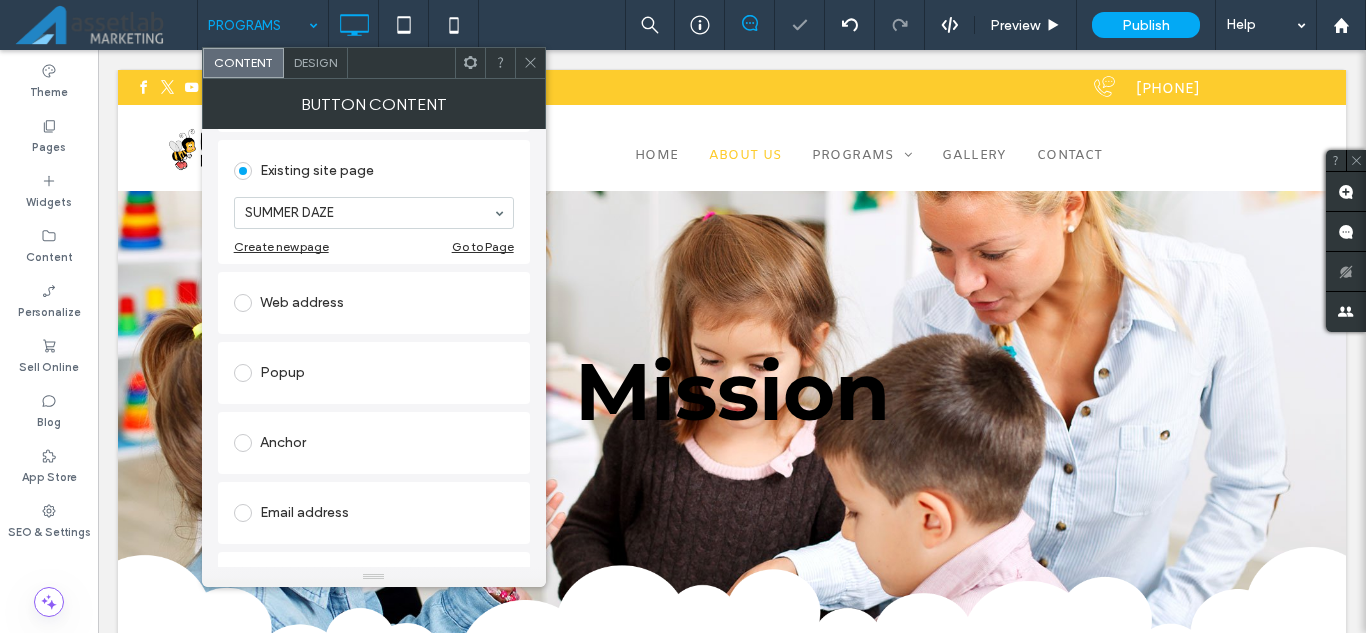 click at bounding box center (530, 63) 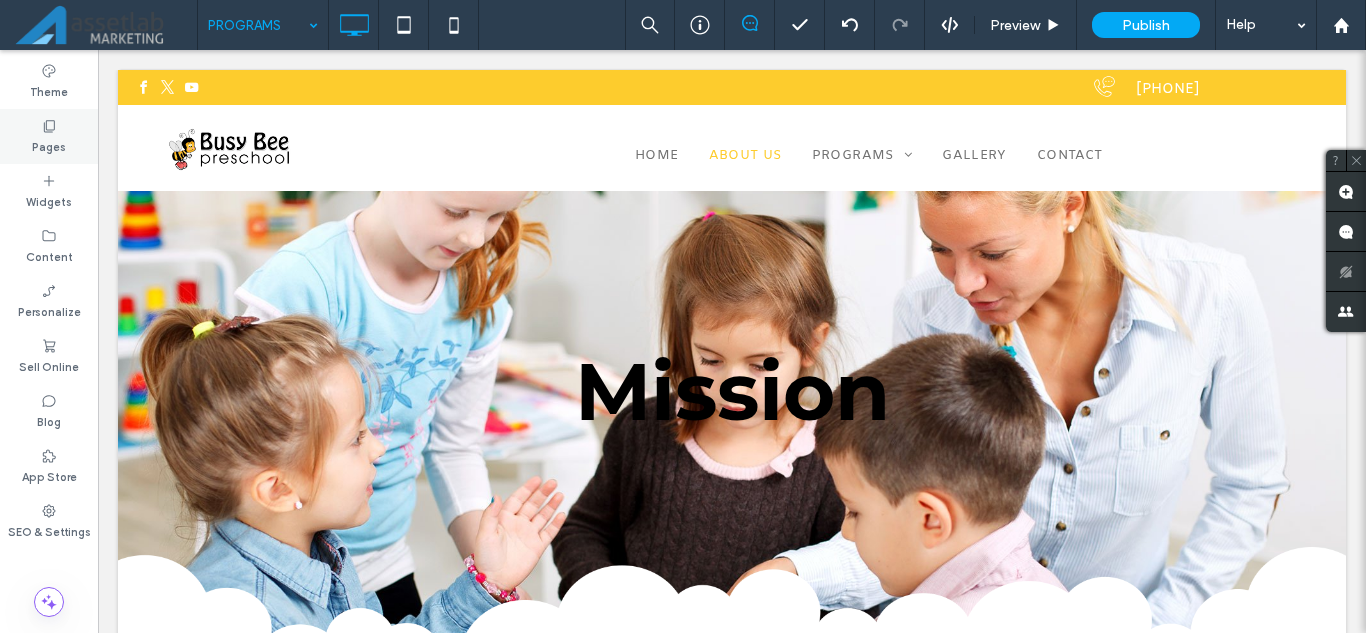 click on "Pages" at bounding box center [49, 136] 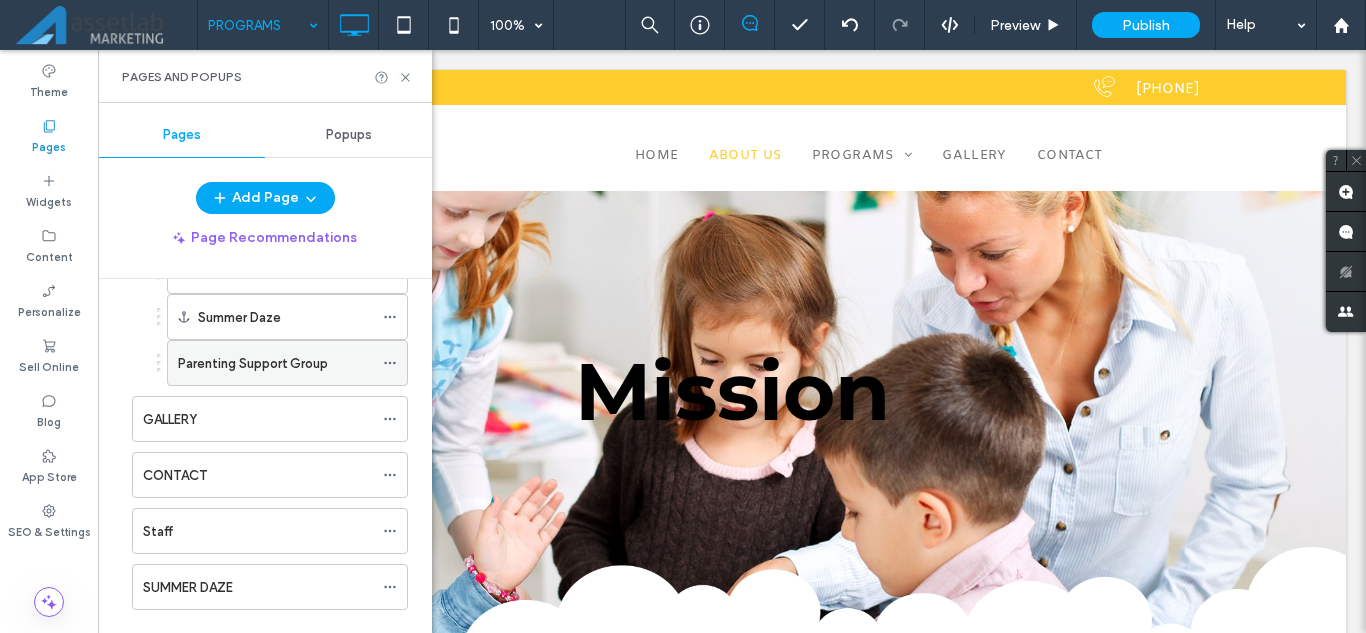 scroll, scrollTop: 300, scrollLeft: 0, axis: vertical 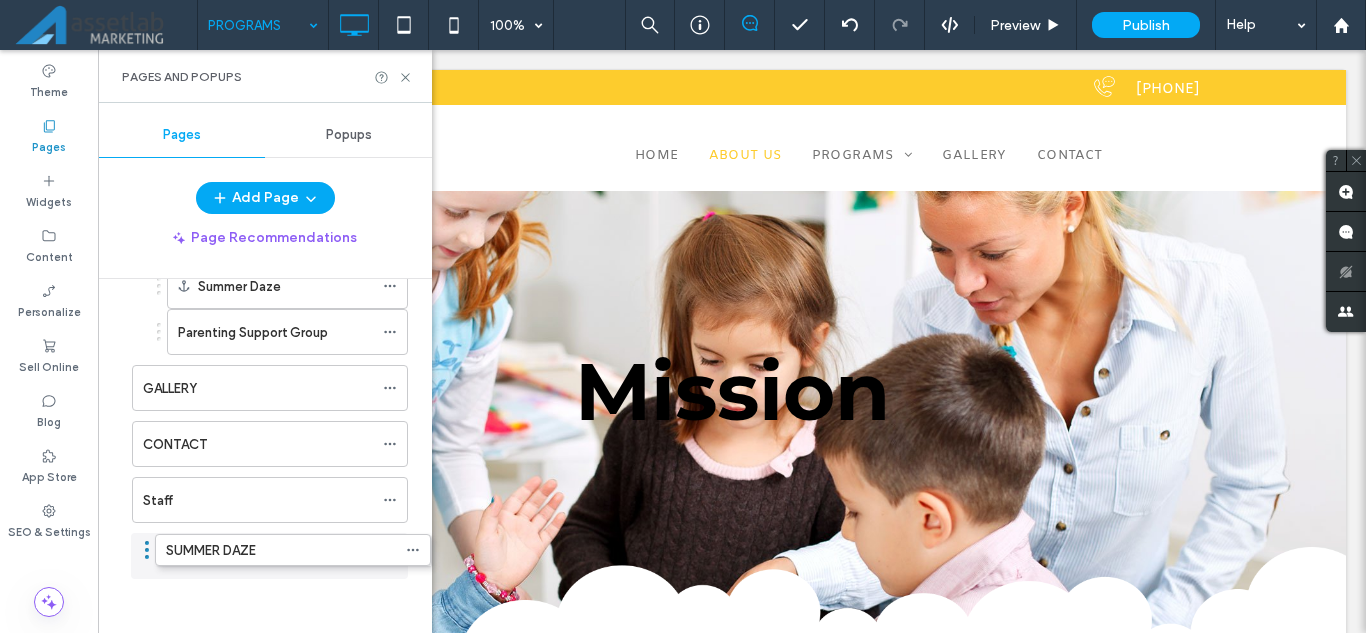 drag, startPoint x: 240, startPoint y: 564, endPoint x: 257, endPoint y: 567, distance: 17.262676 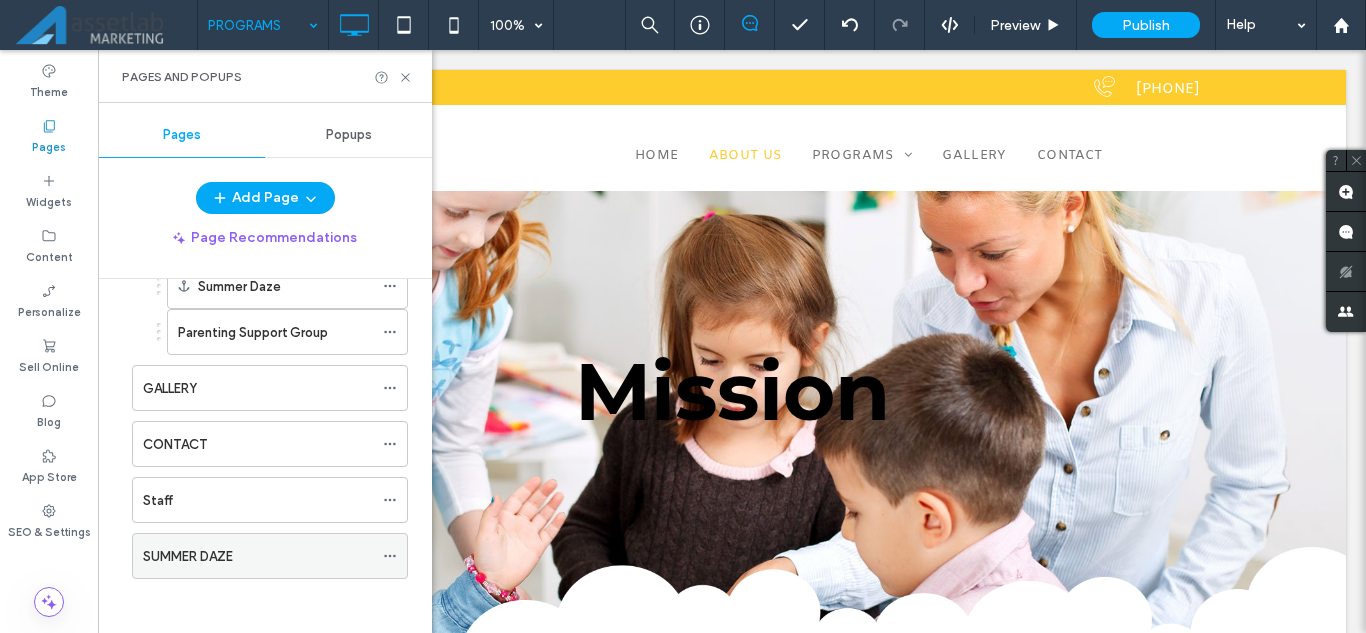 click 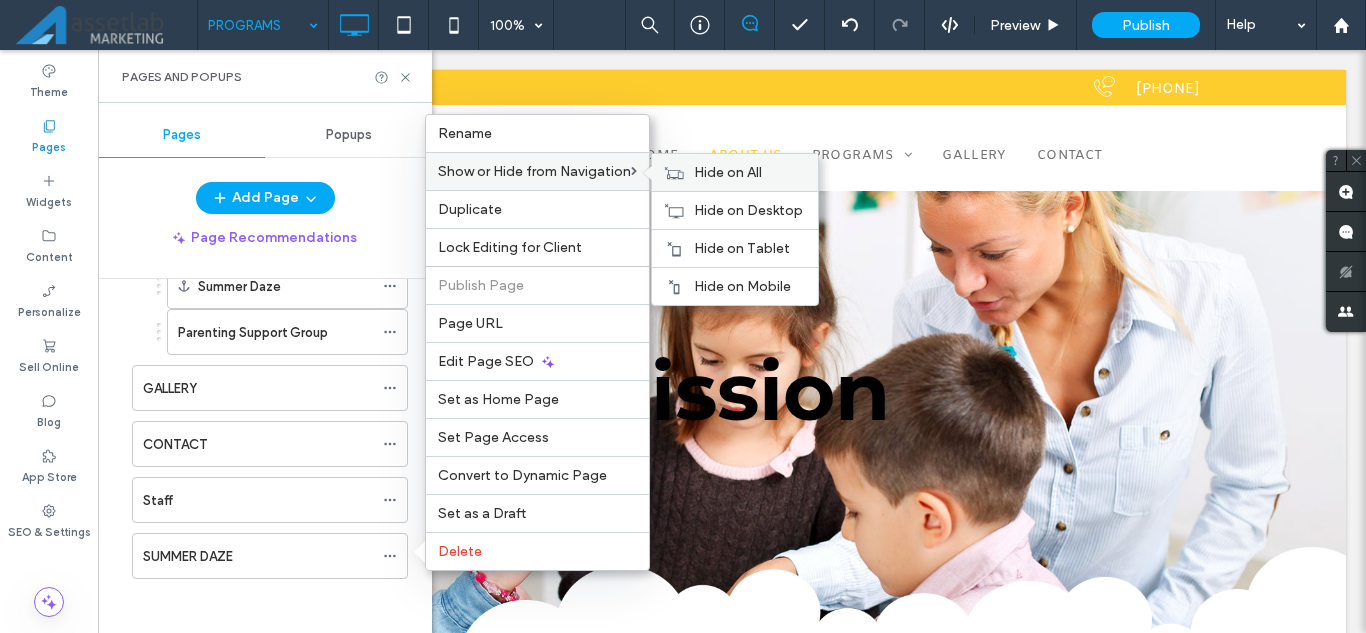 click 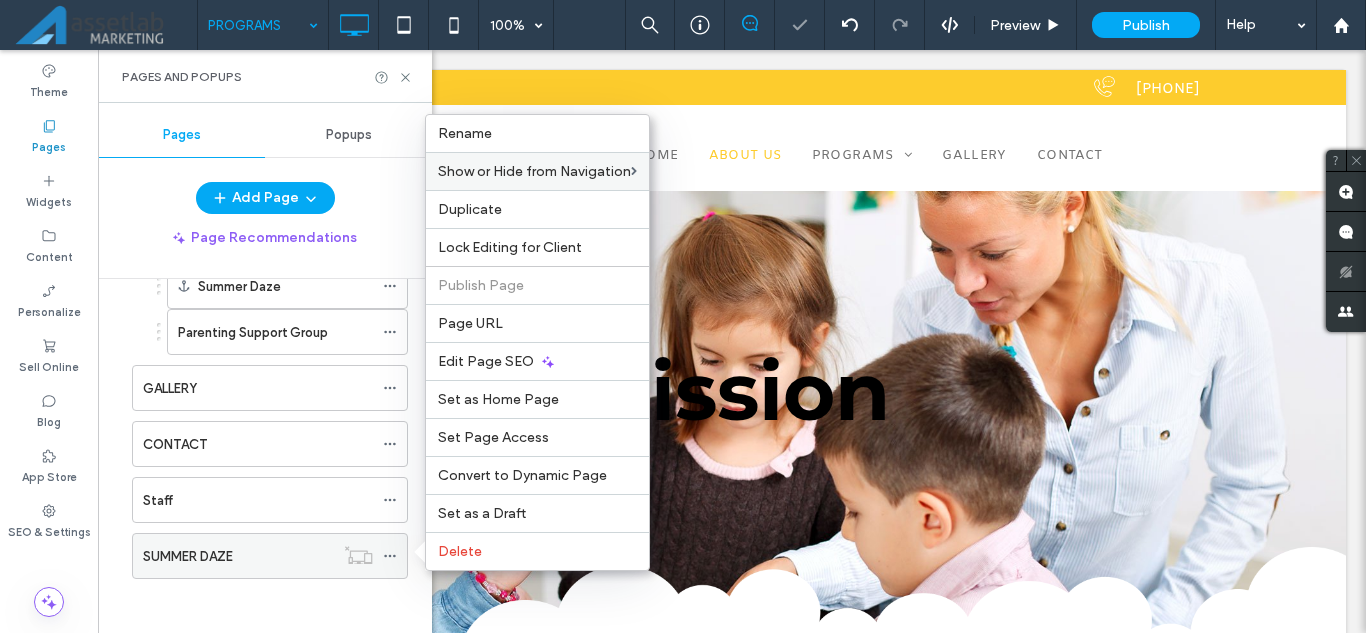 click 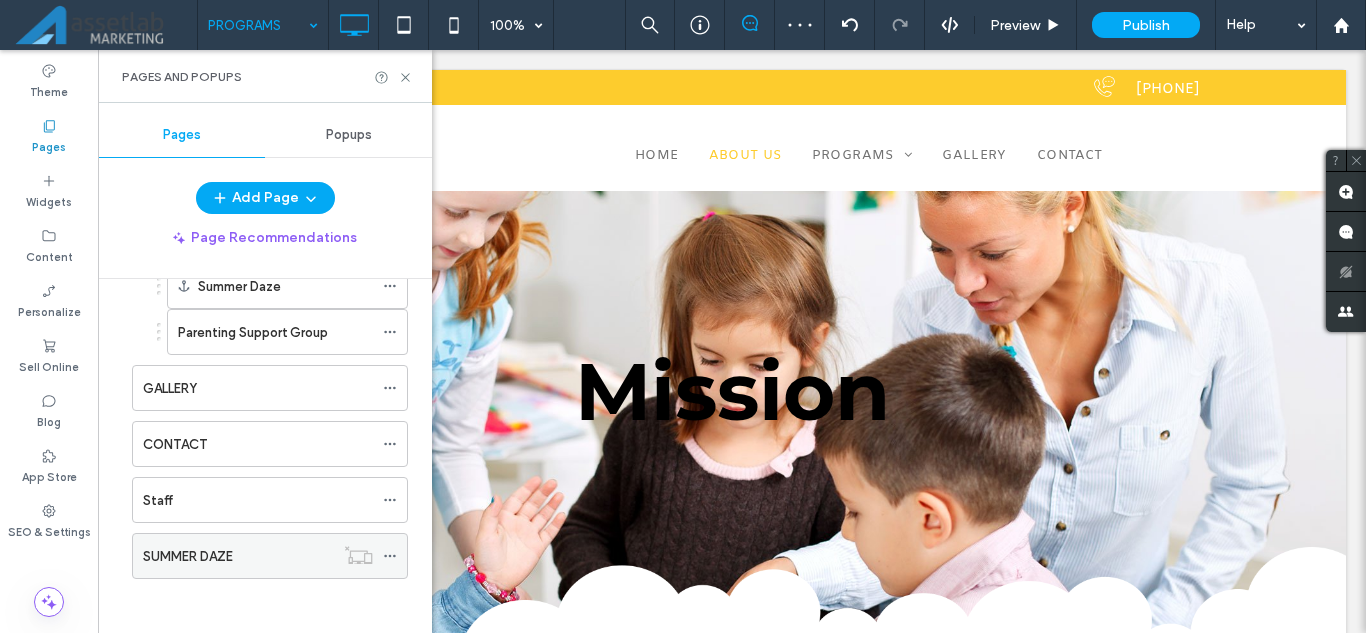 click 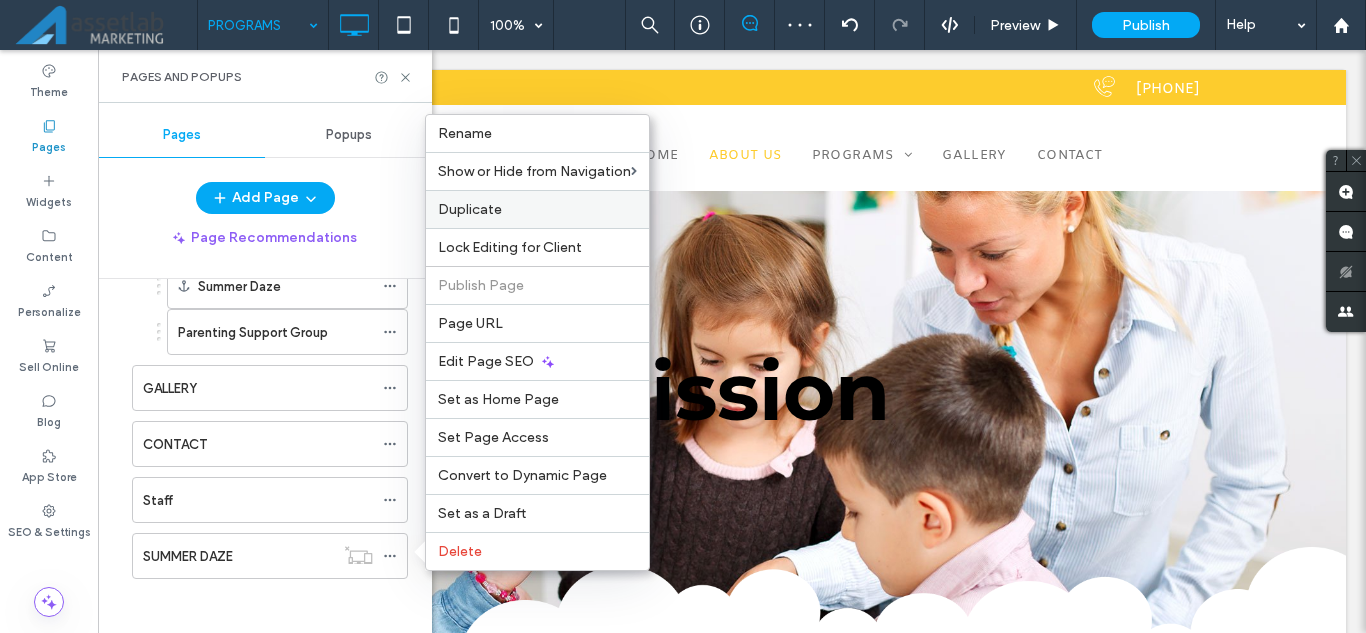 click on "Duplicate" at bounding box center [470, 209] 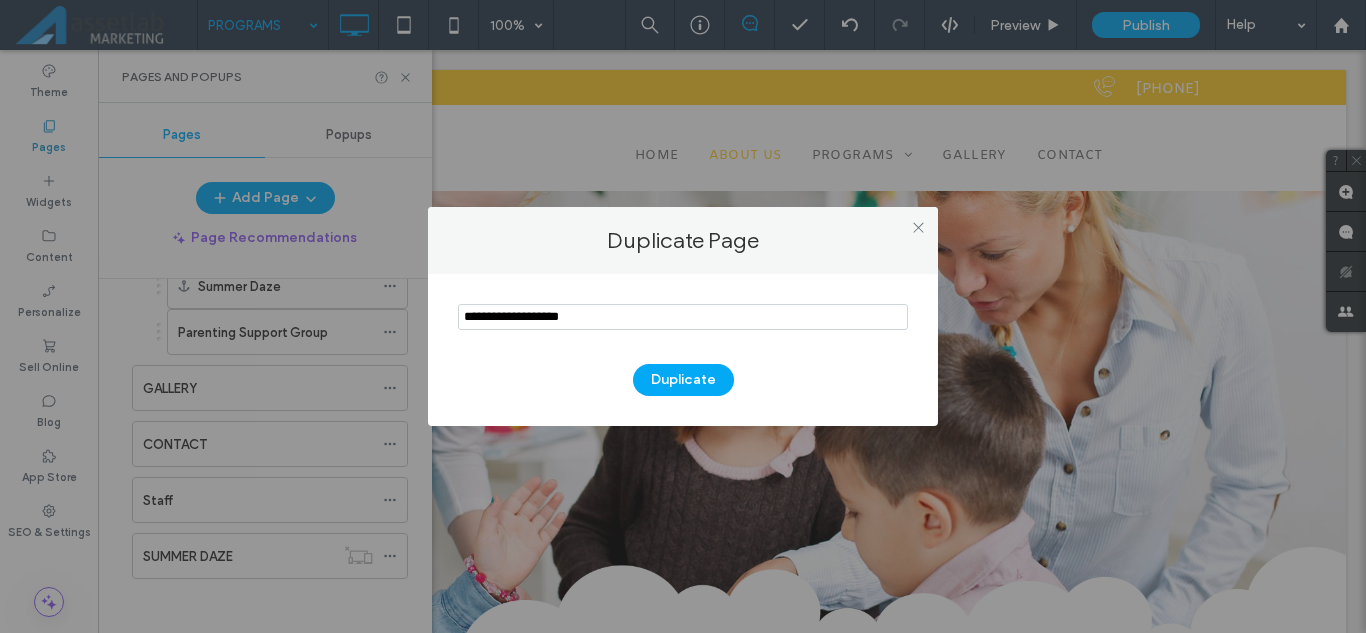 click at bounding box center (683, 317) 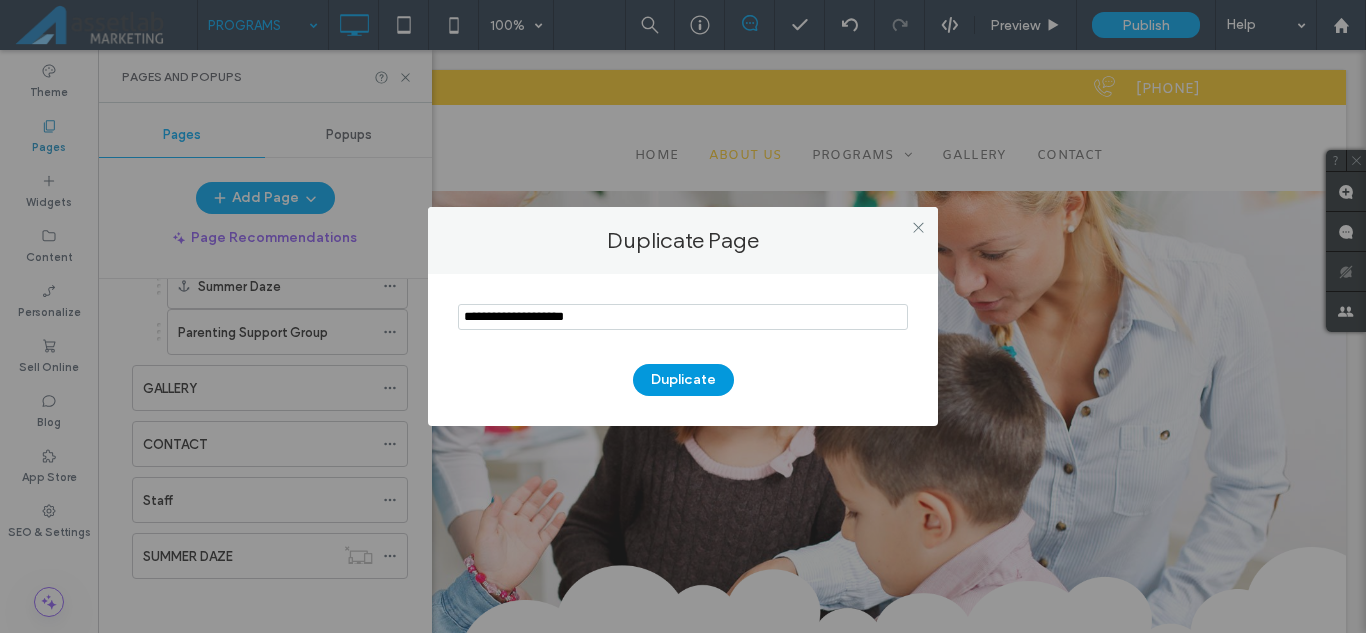 type on "**********" 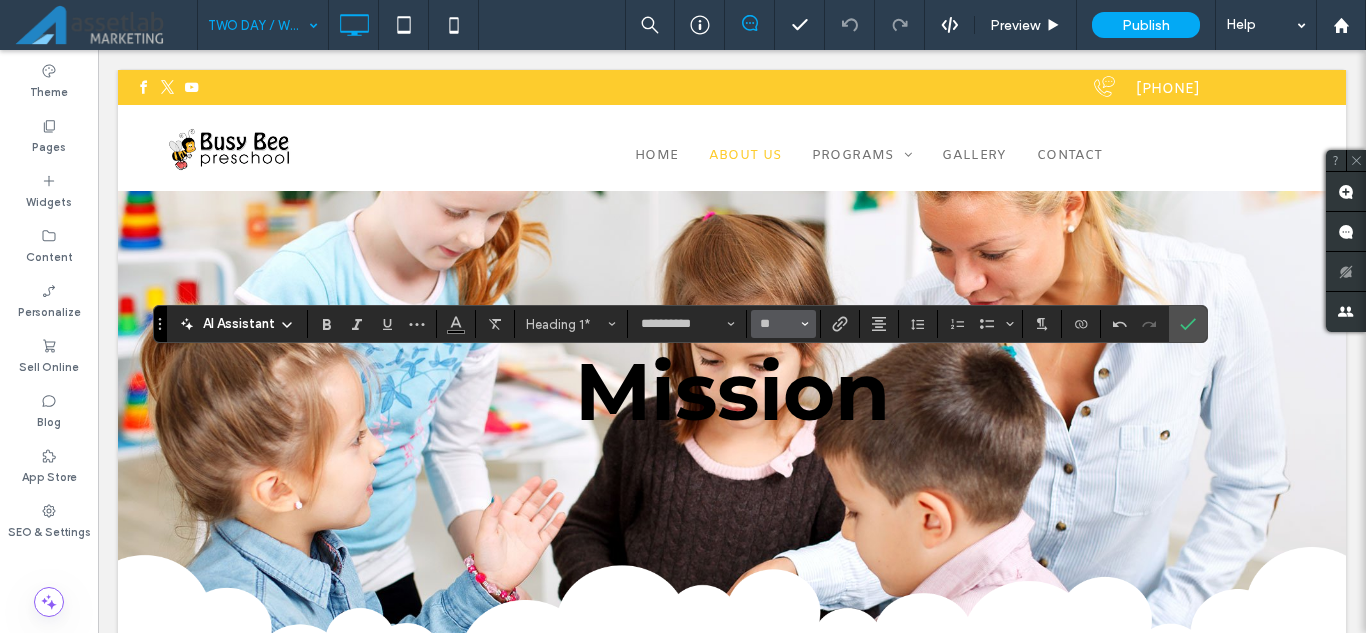 click at bounding box center (805, 324) 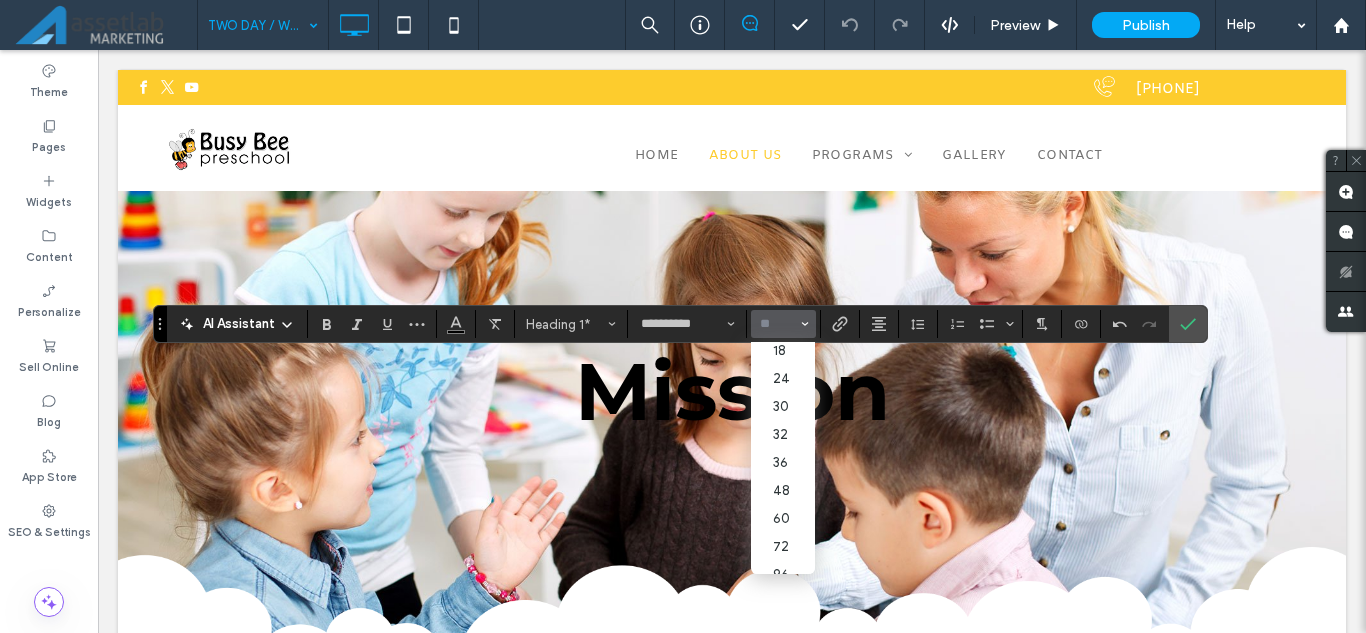 scroll, scrollTop: 231, scrollLeft: 0, axis: vertical 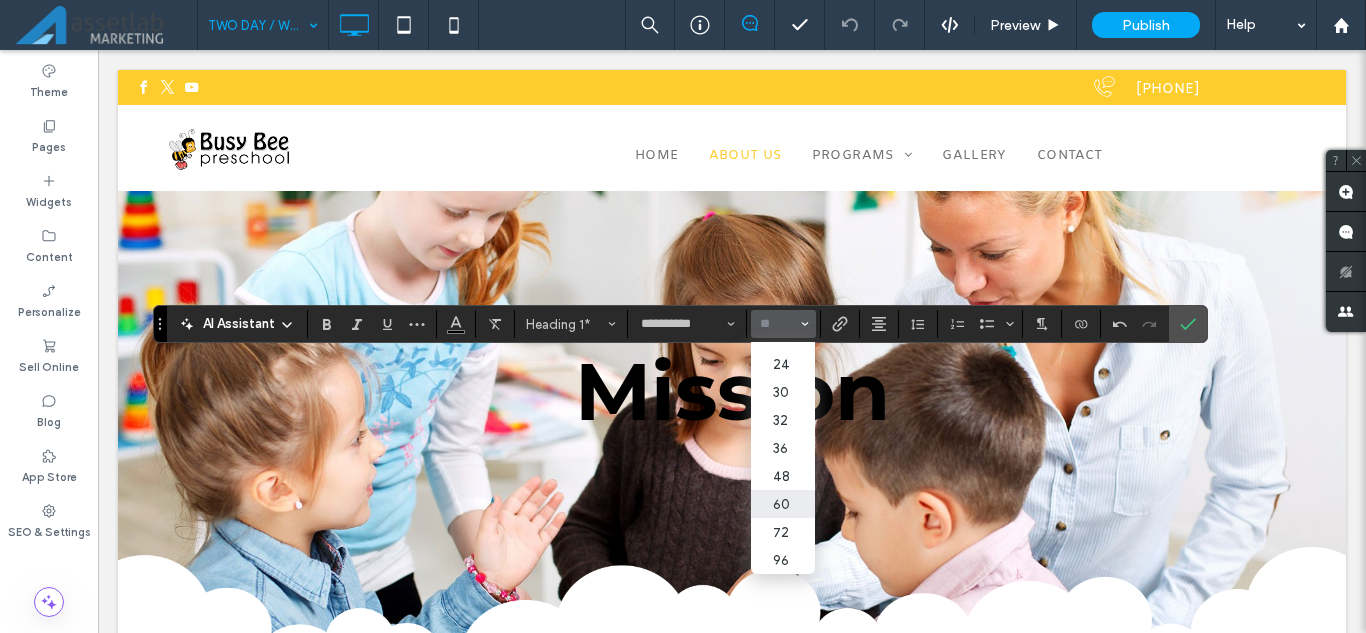 click on "60" at bounding box center [783, 504] 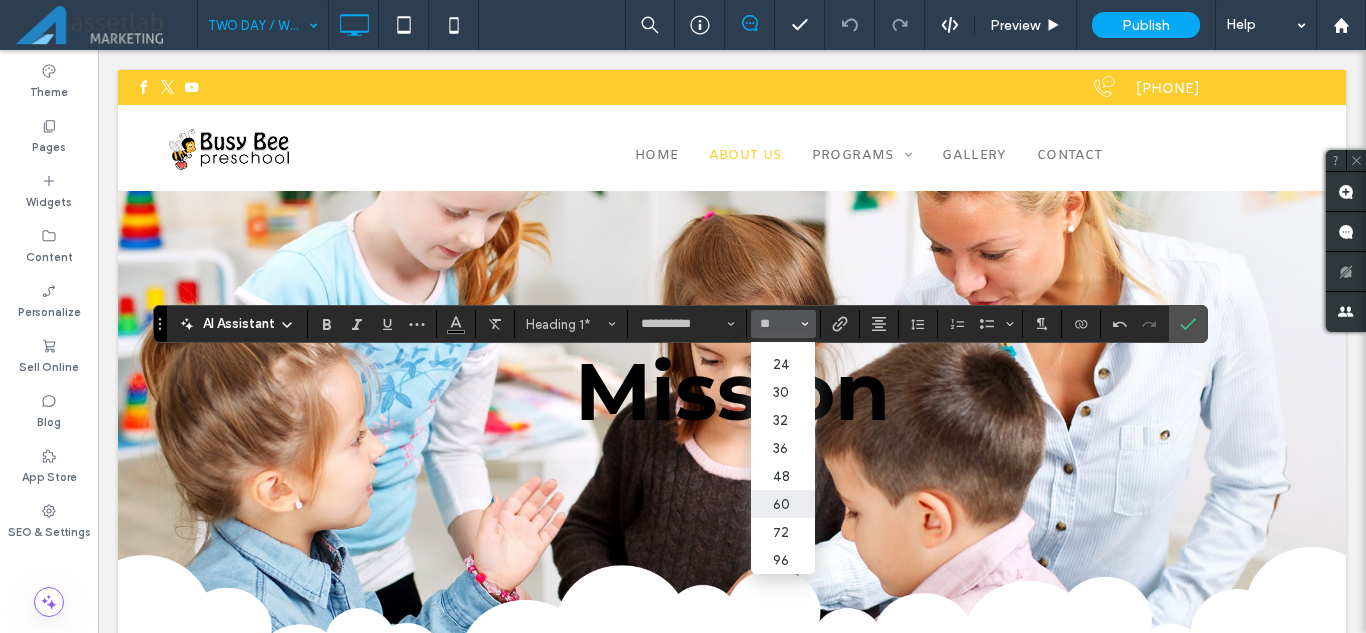 type on "**" 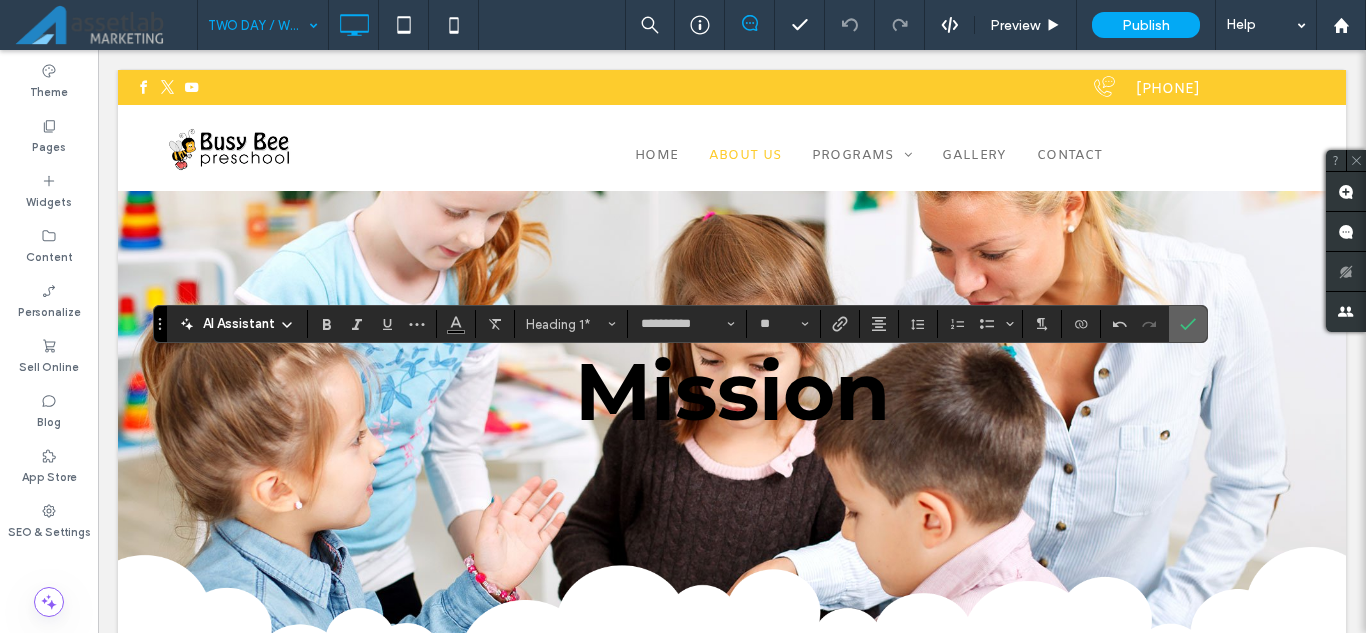click at bounding box center (1188, 324) 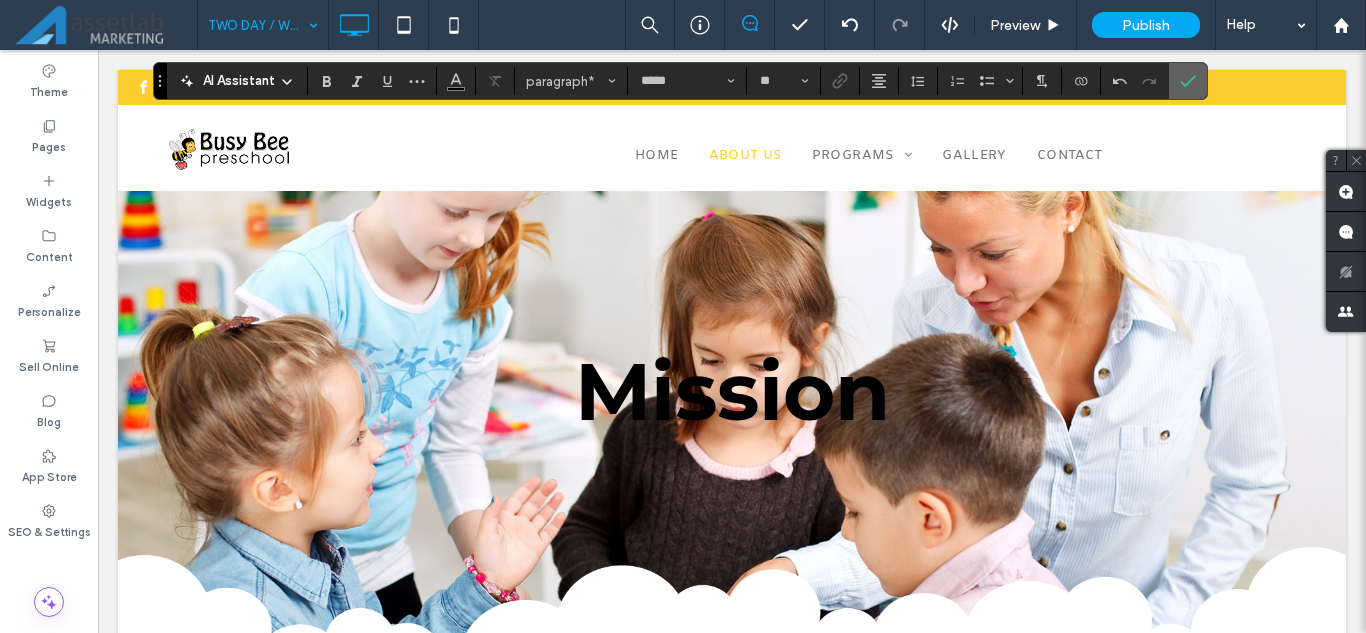 click at bounding box center (1188, 81) 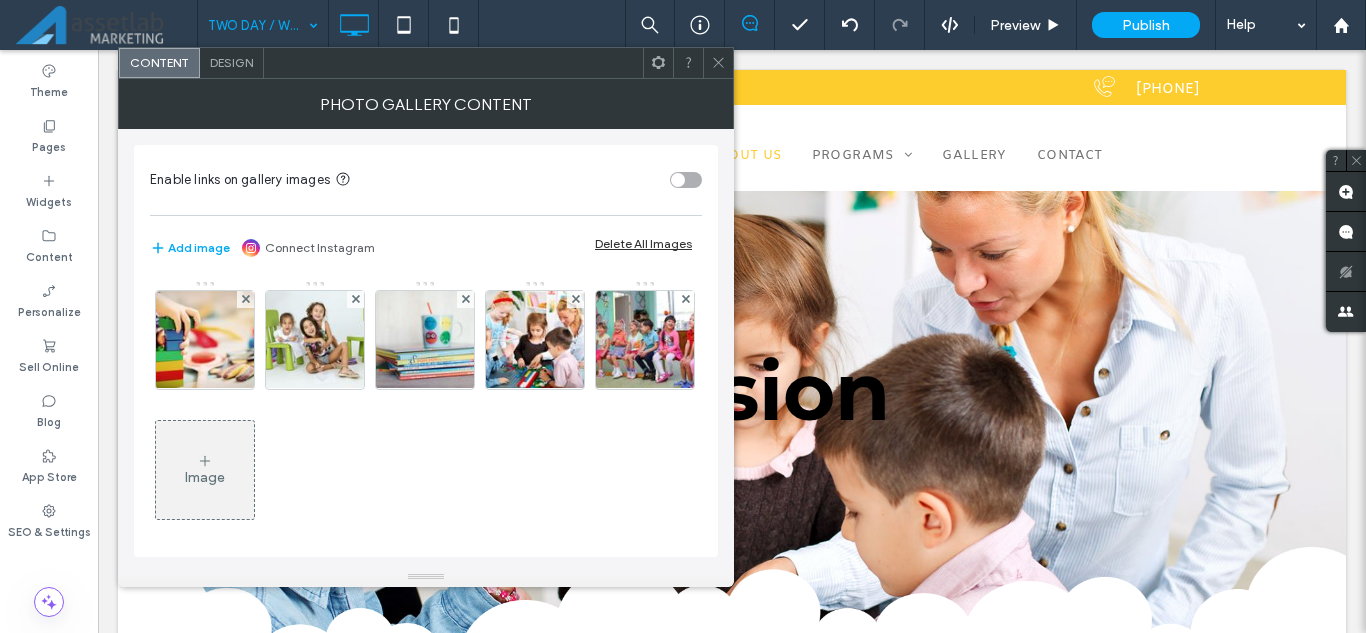 click 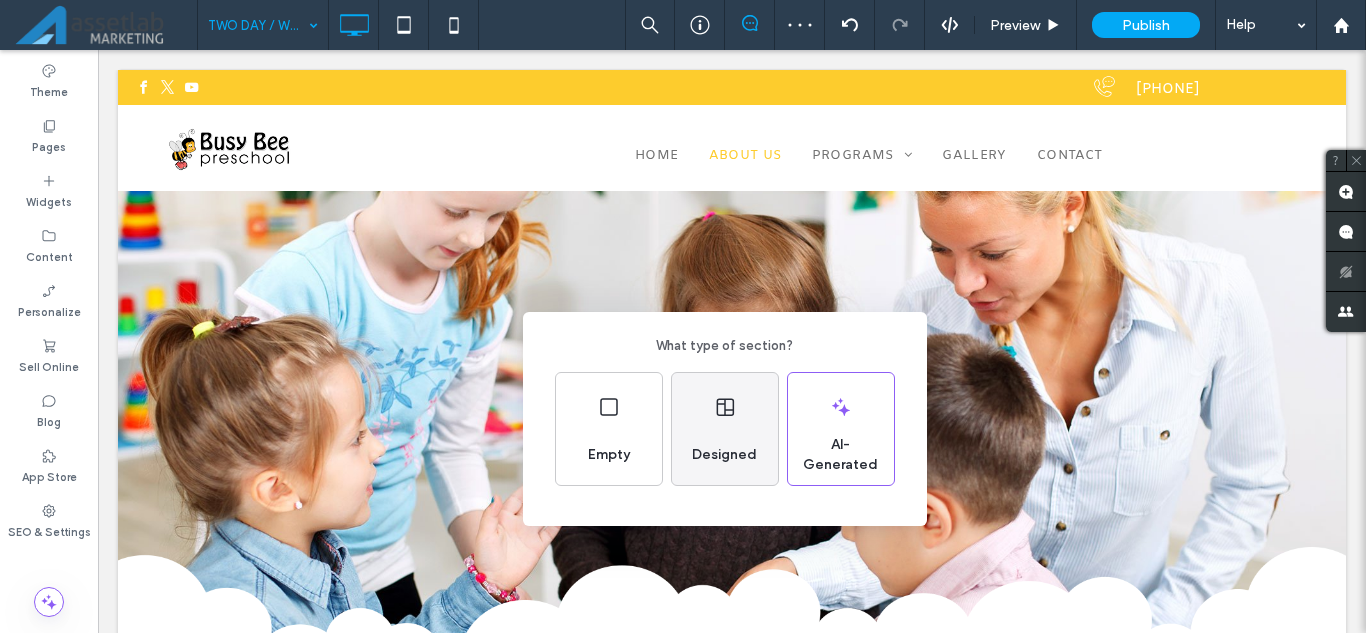 click on "Designed" at bounding box center (725, 429) 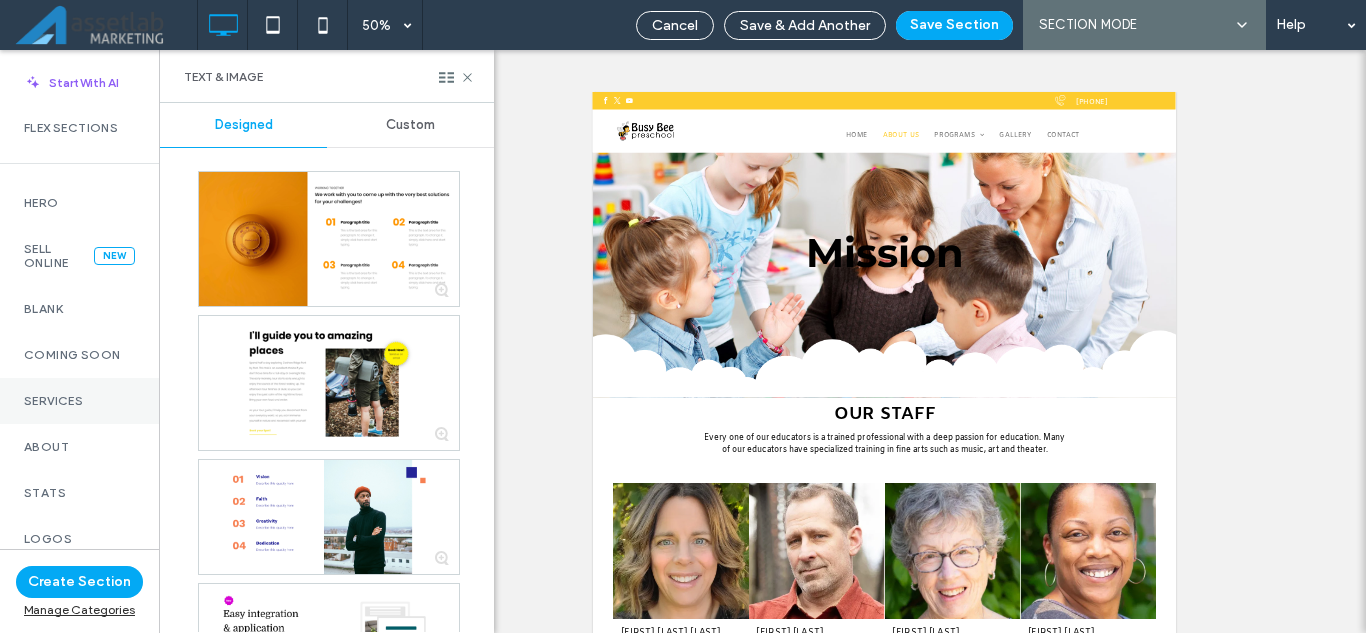 scroll, scrollTop: 100, scrollLeft: 0, axis: vertical 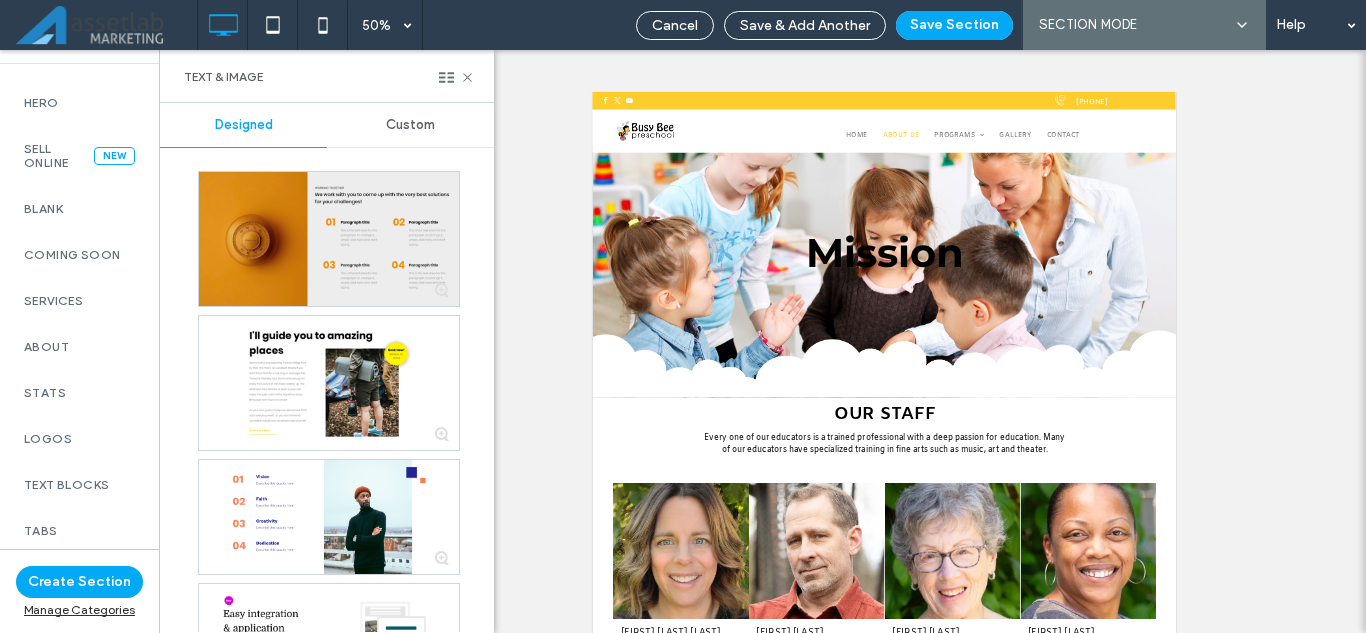 click at bounding box center (329, 239) 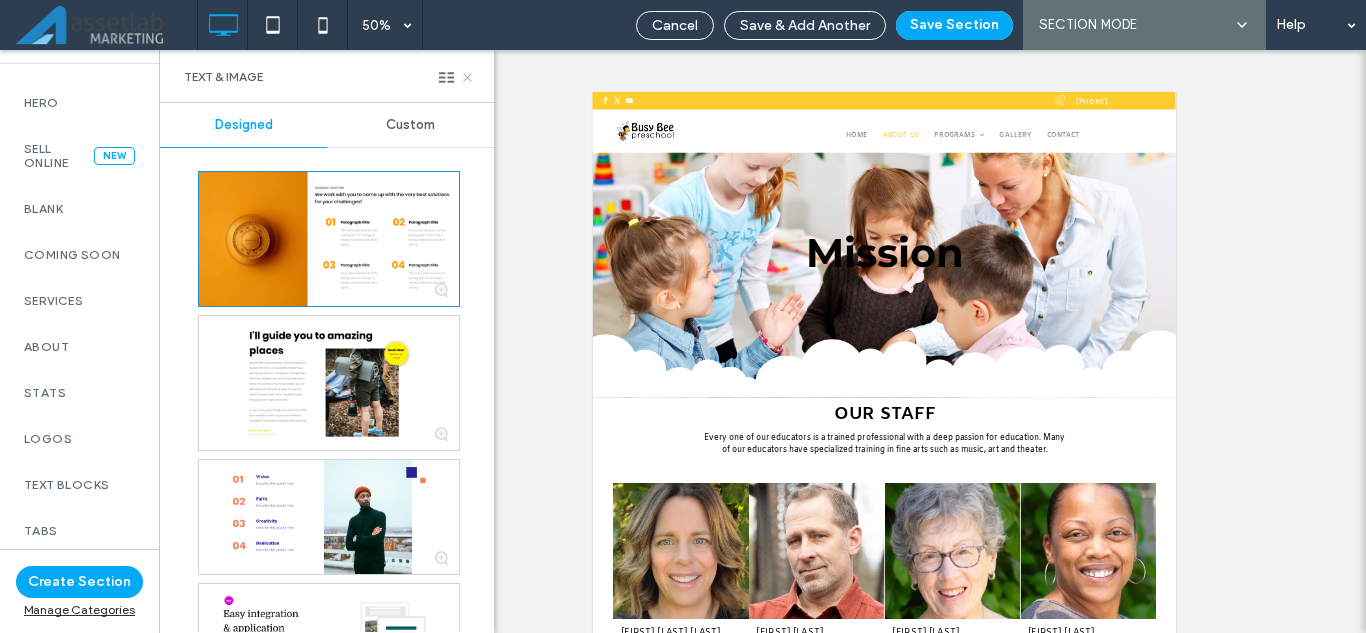 click 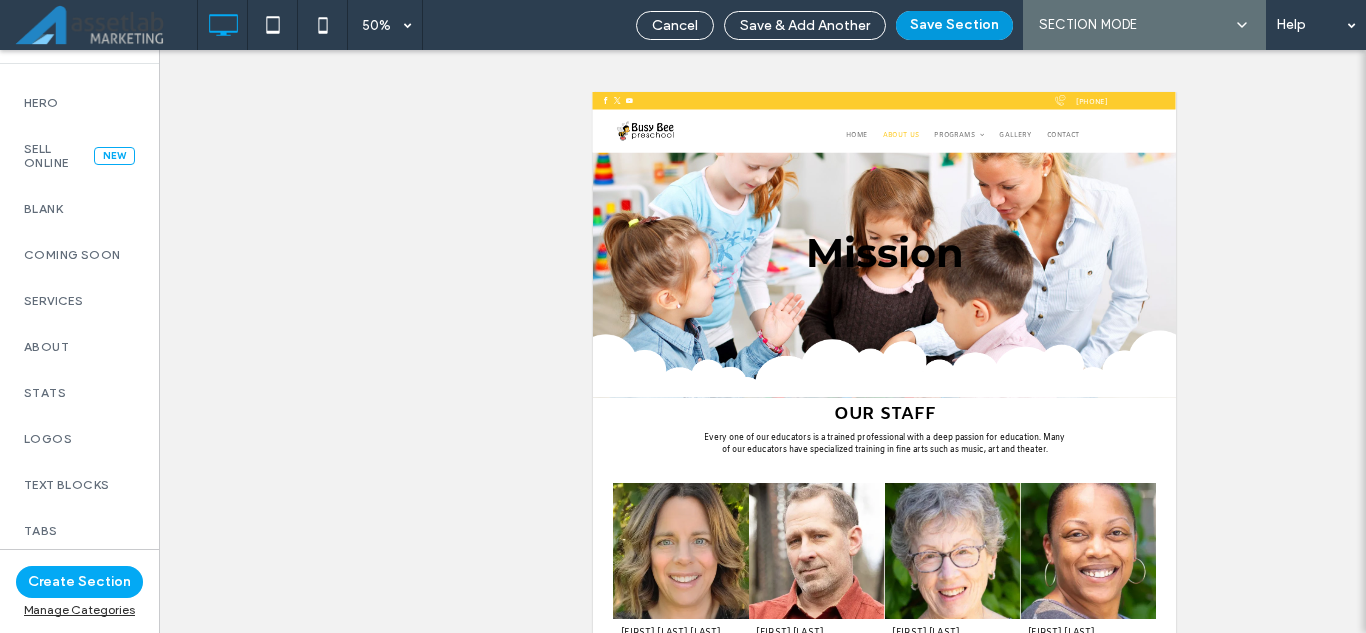 click on "Save Section" at bounding box center (954, 25) 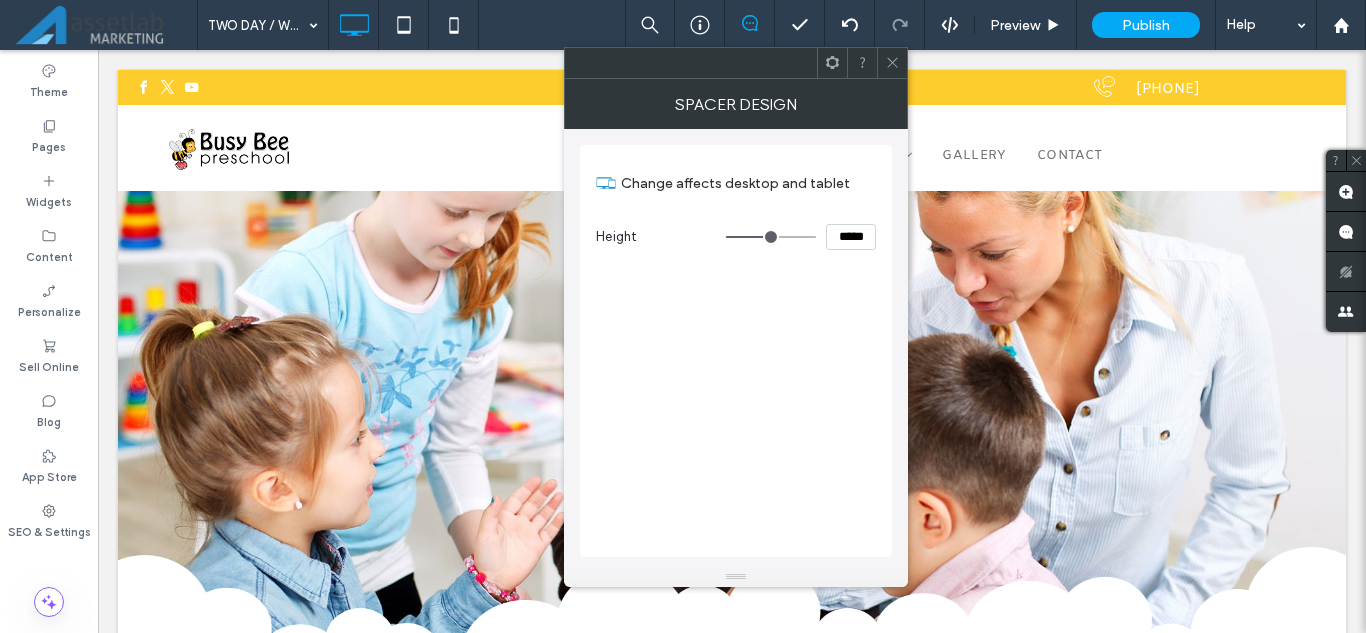 click 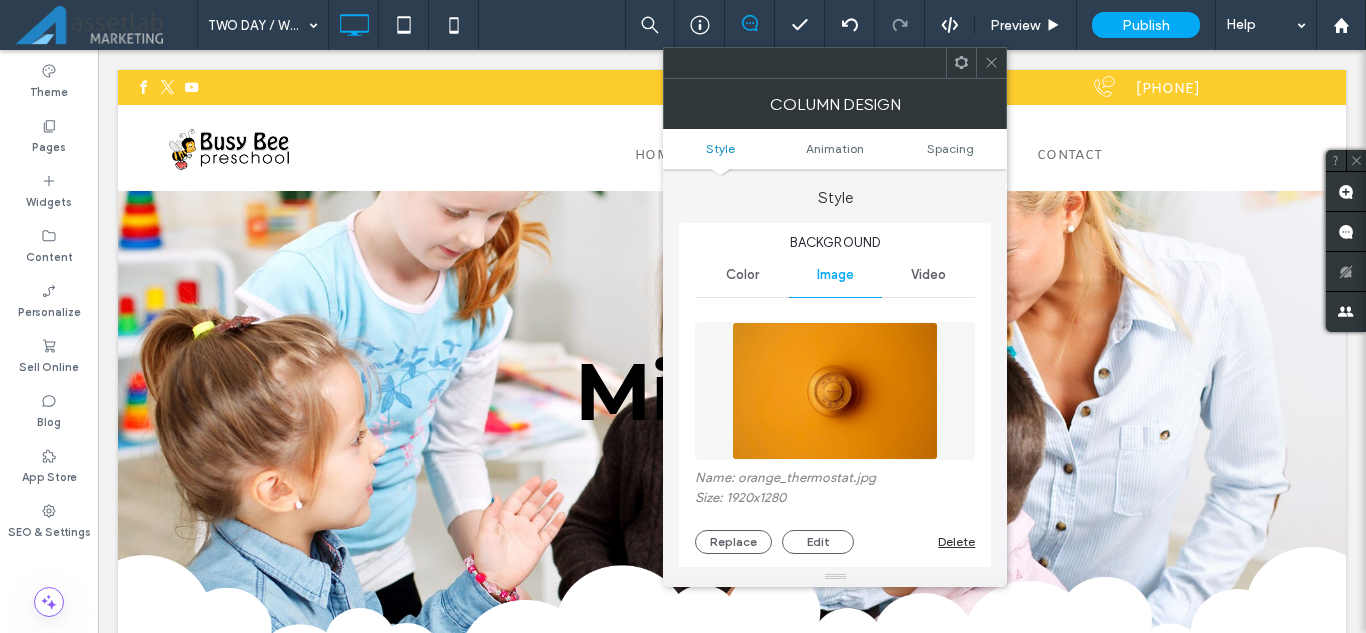 click at bounding box center [835, 391] 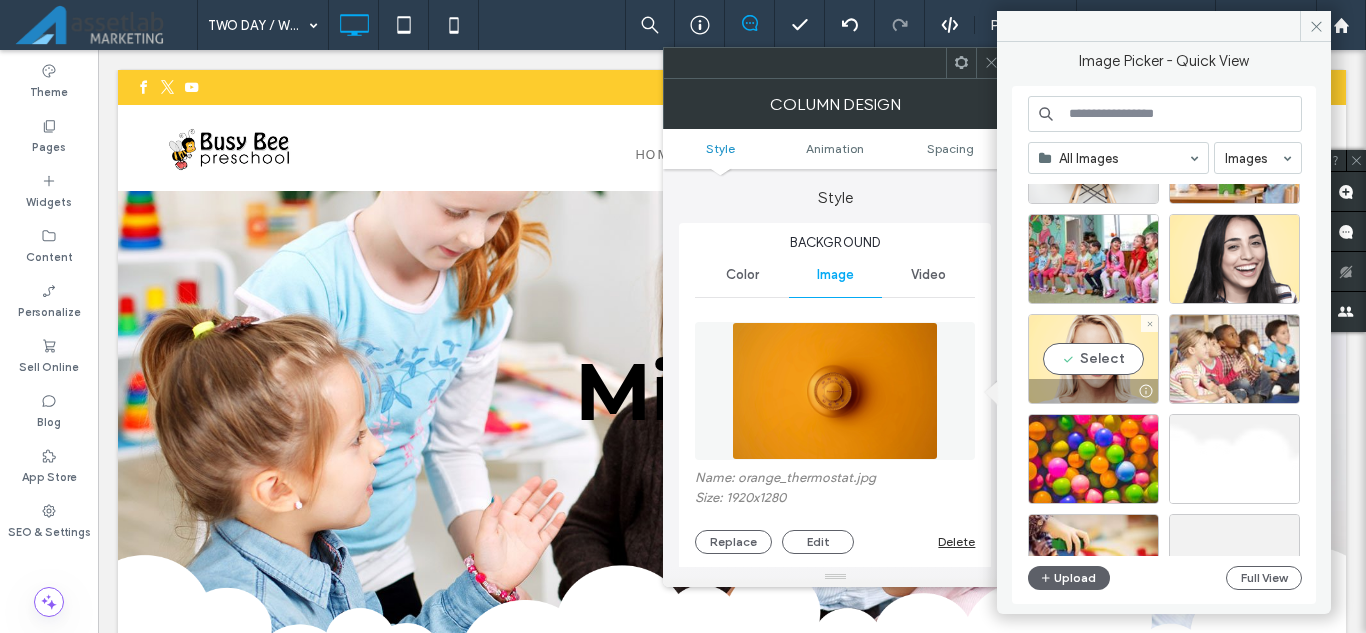 scroll, scrollTop: 500, scrollLeft: 0, axis: vertical 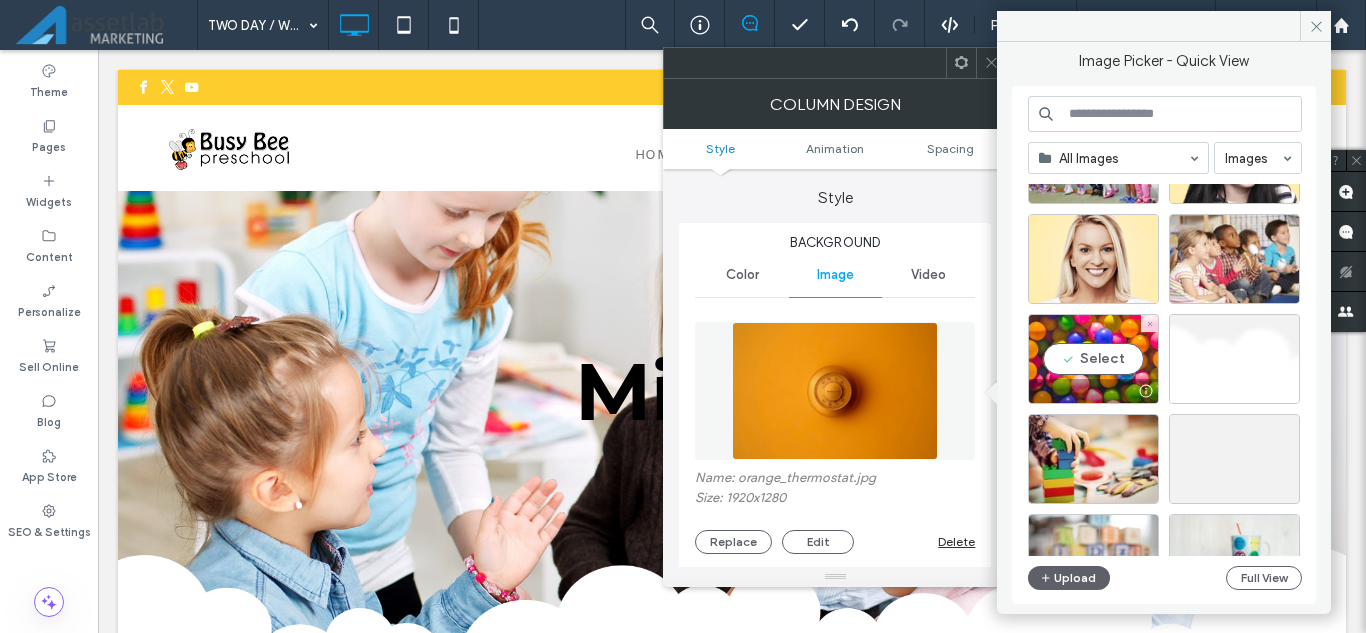 click on "Select" at bounding box center [1093, 359] 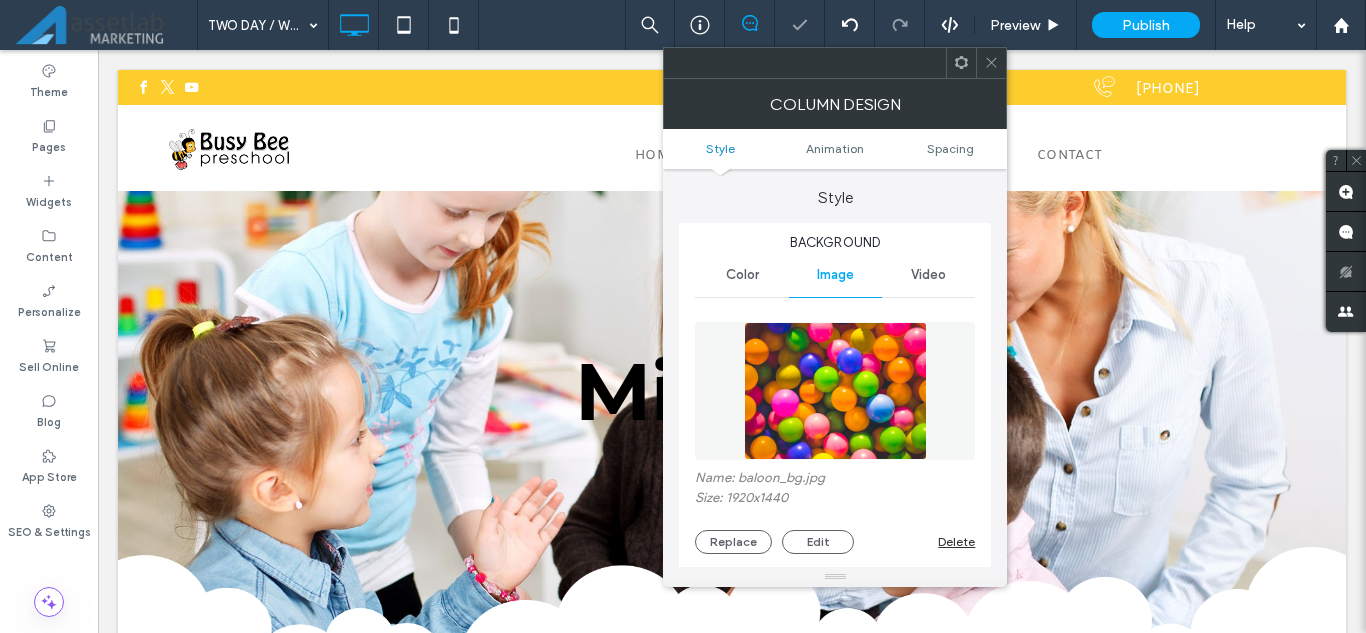 click 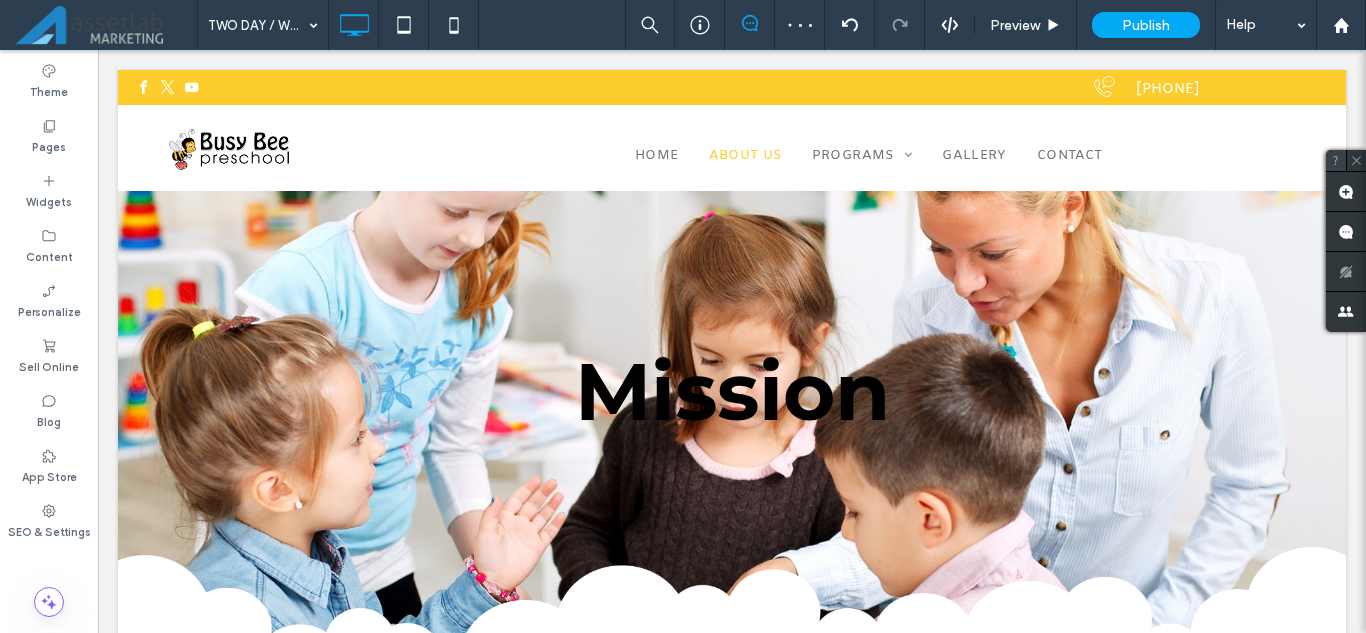 type on "*****" 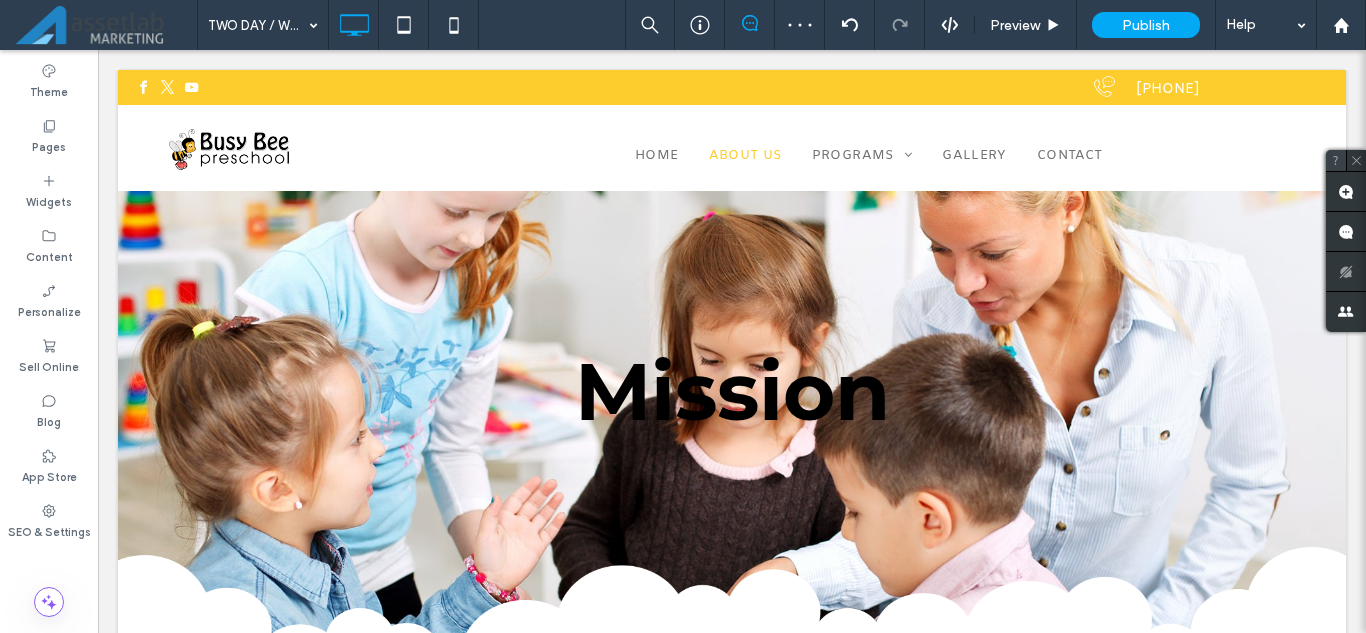 type on "**" 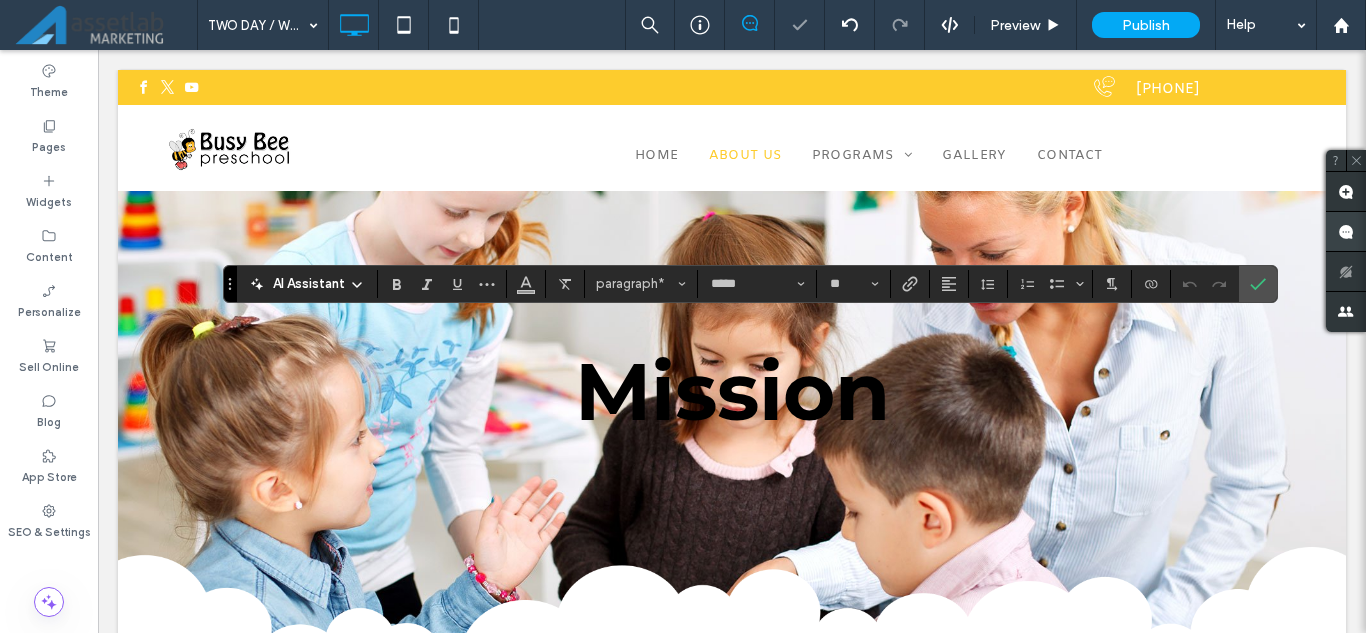 type on "**" 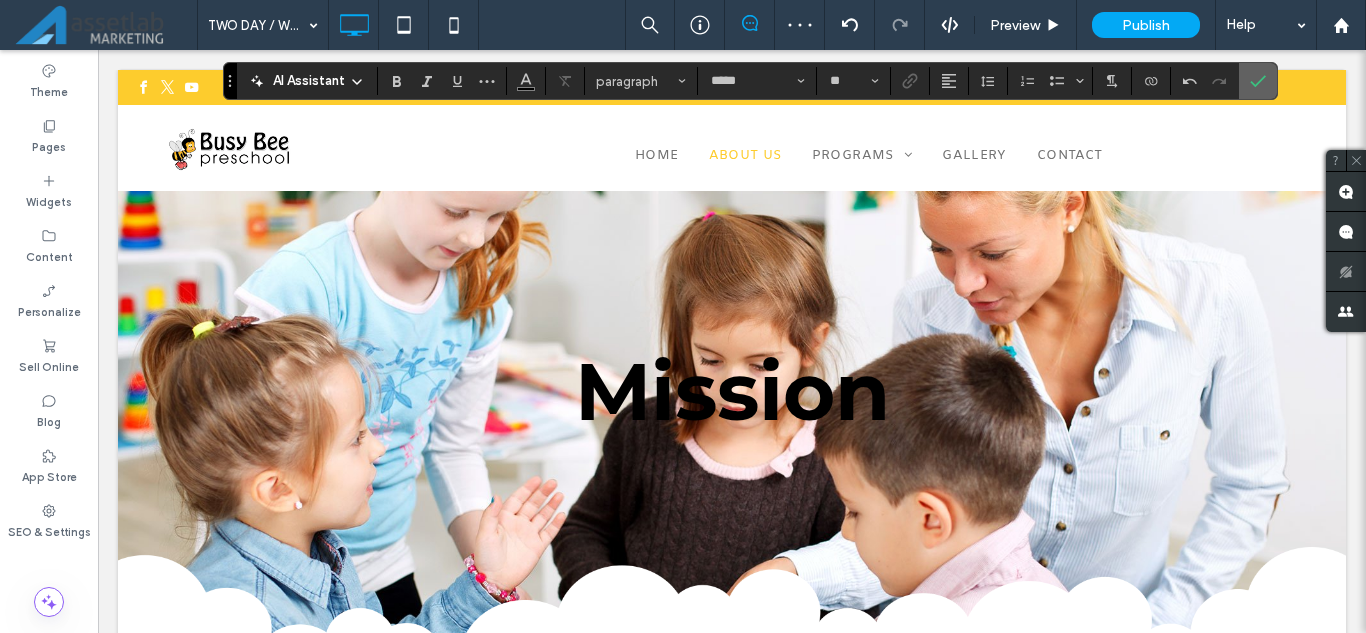click at bounding box center [1258, 81] 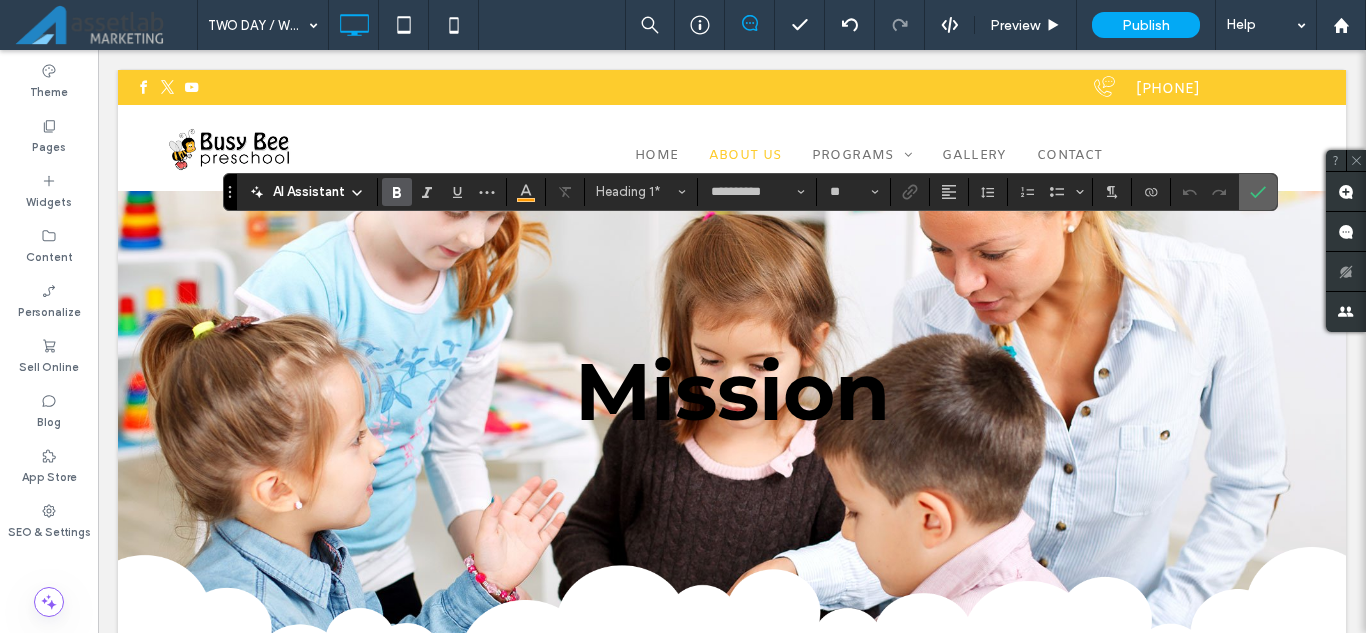 click at bounding box center (1258, 192) 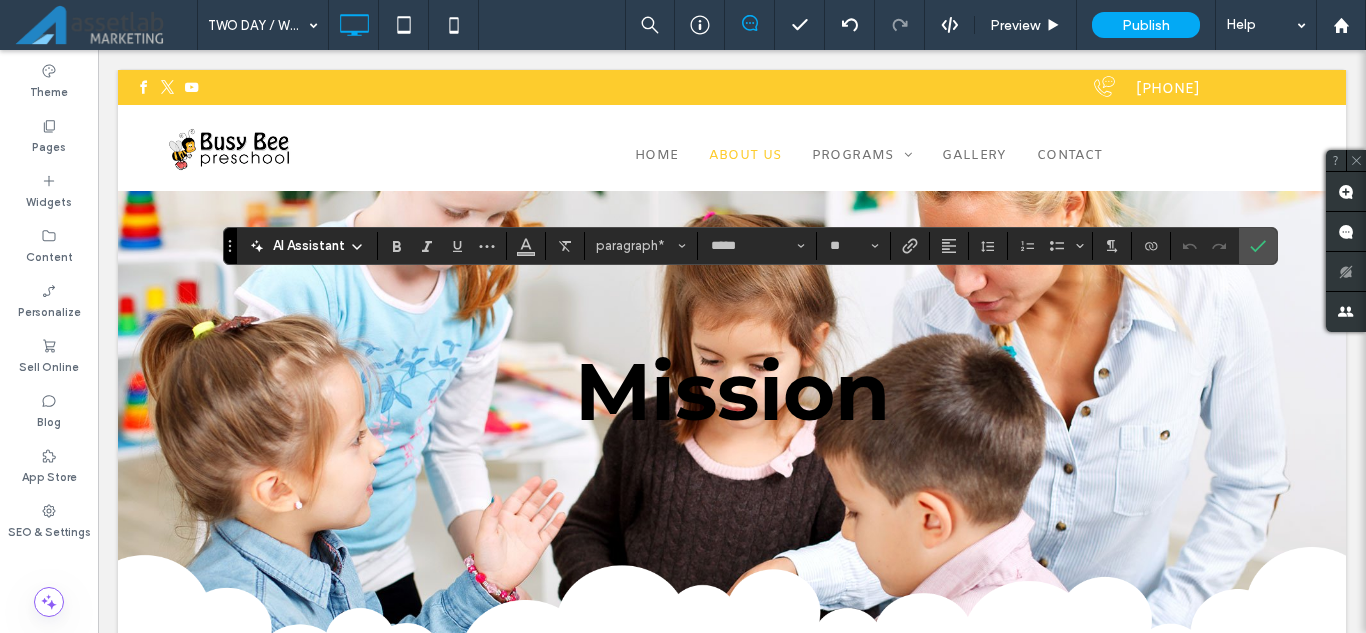 type on "**" 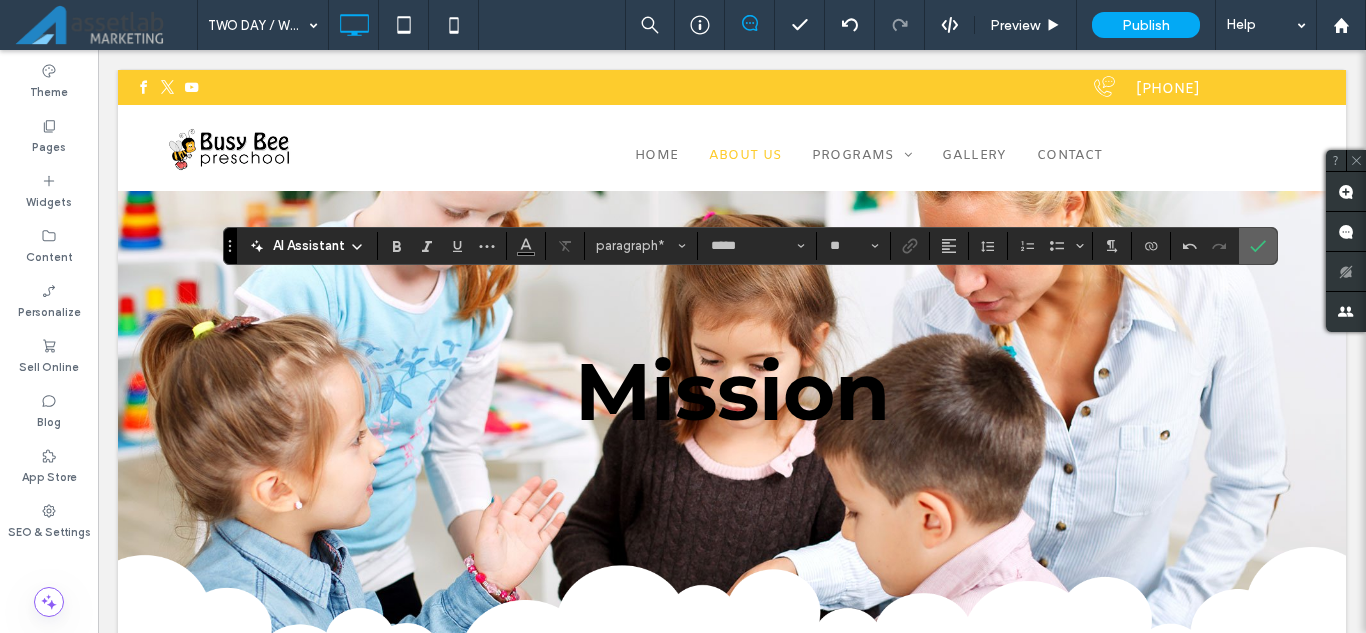 click 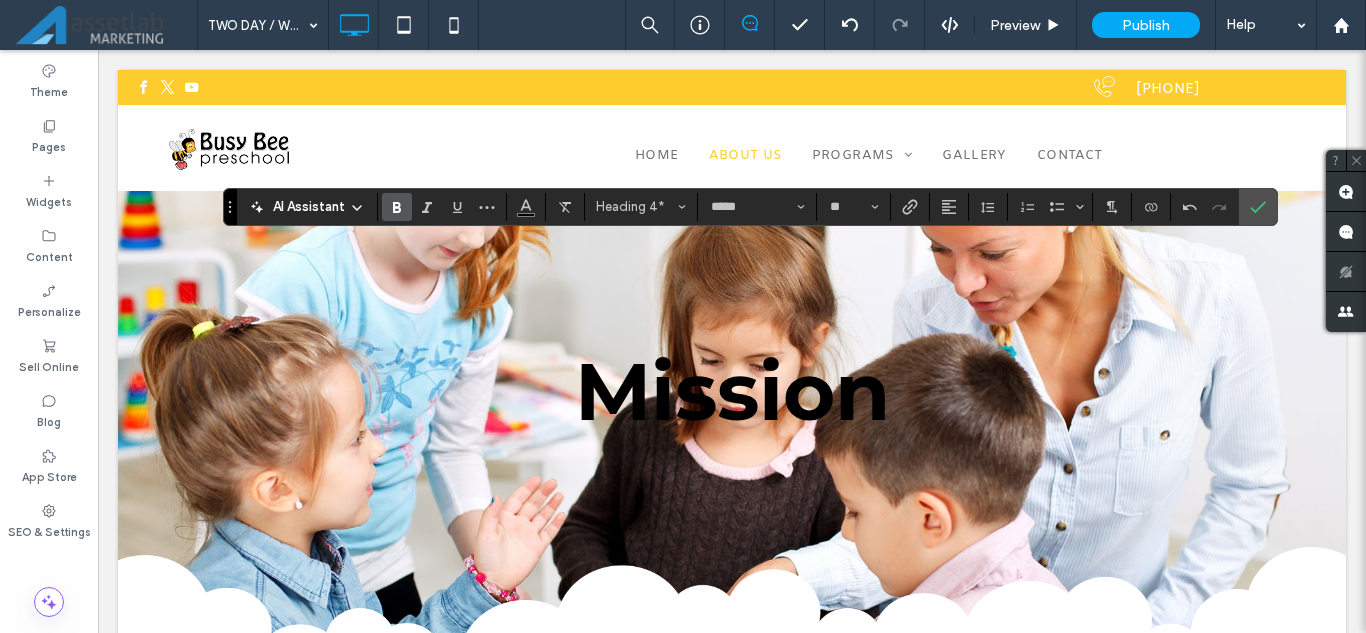 click 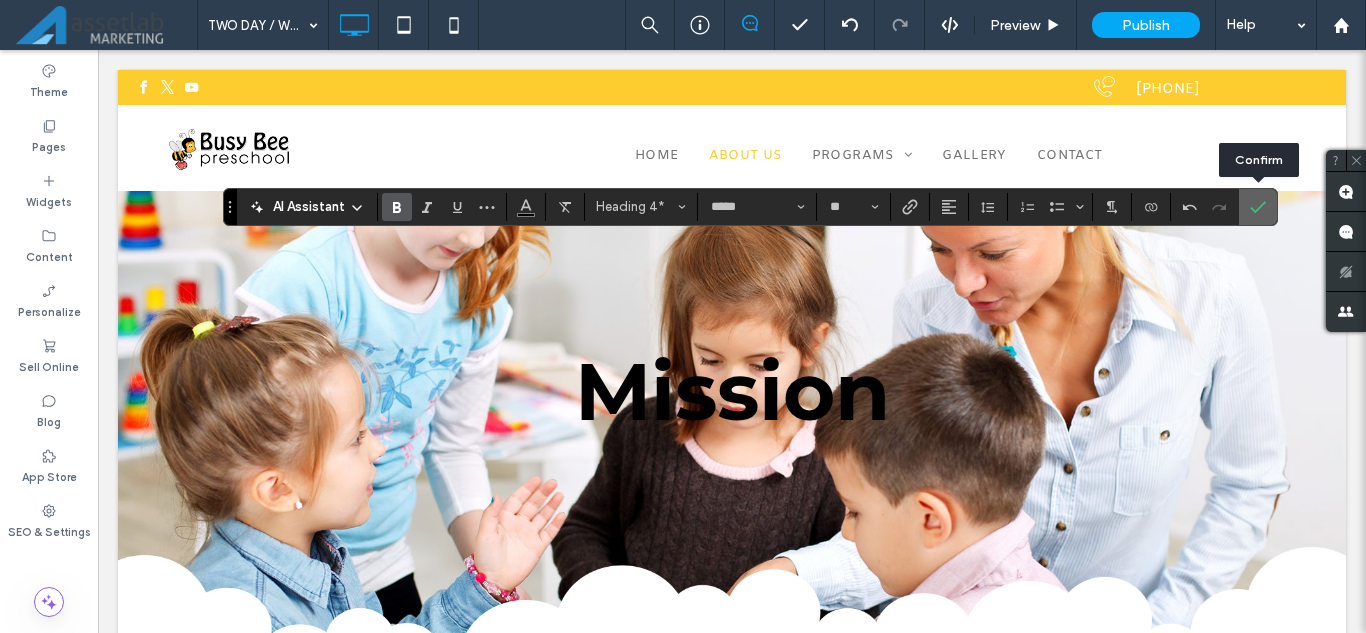 click 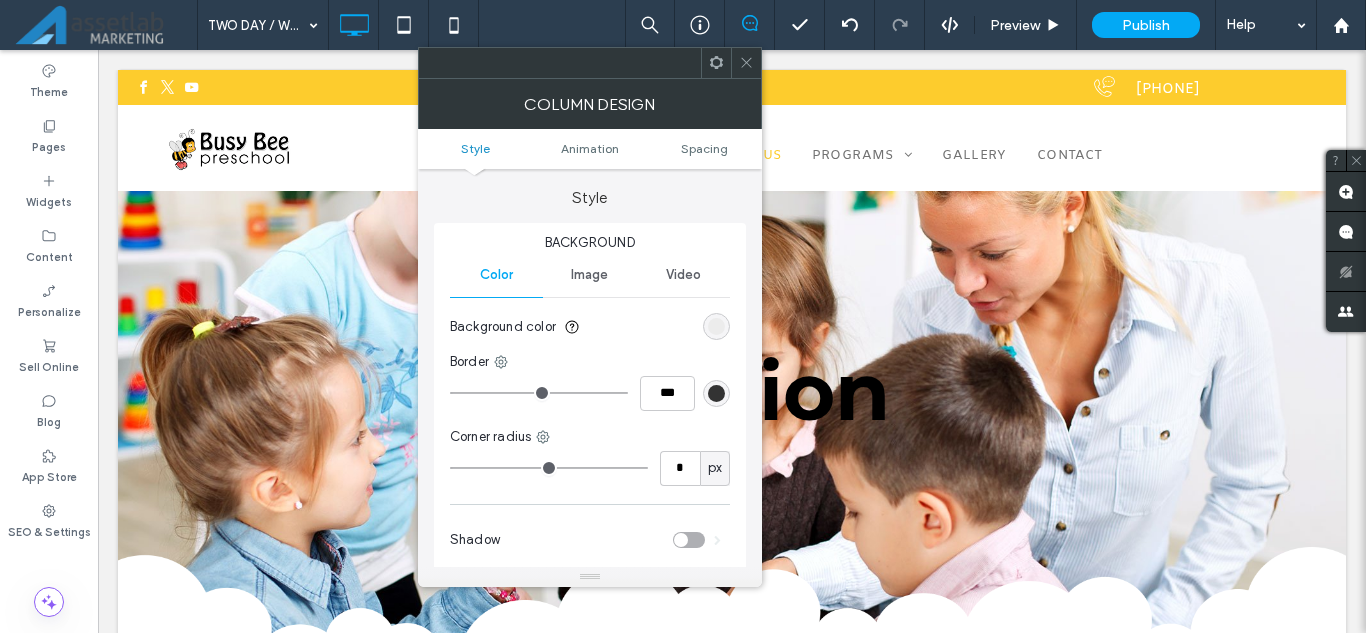 click at bounding box center (746, 63) 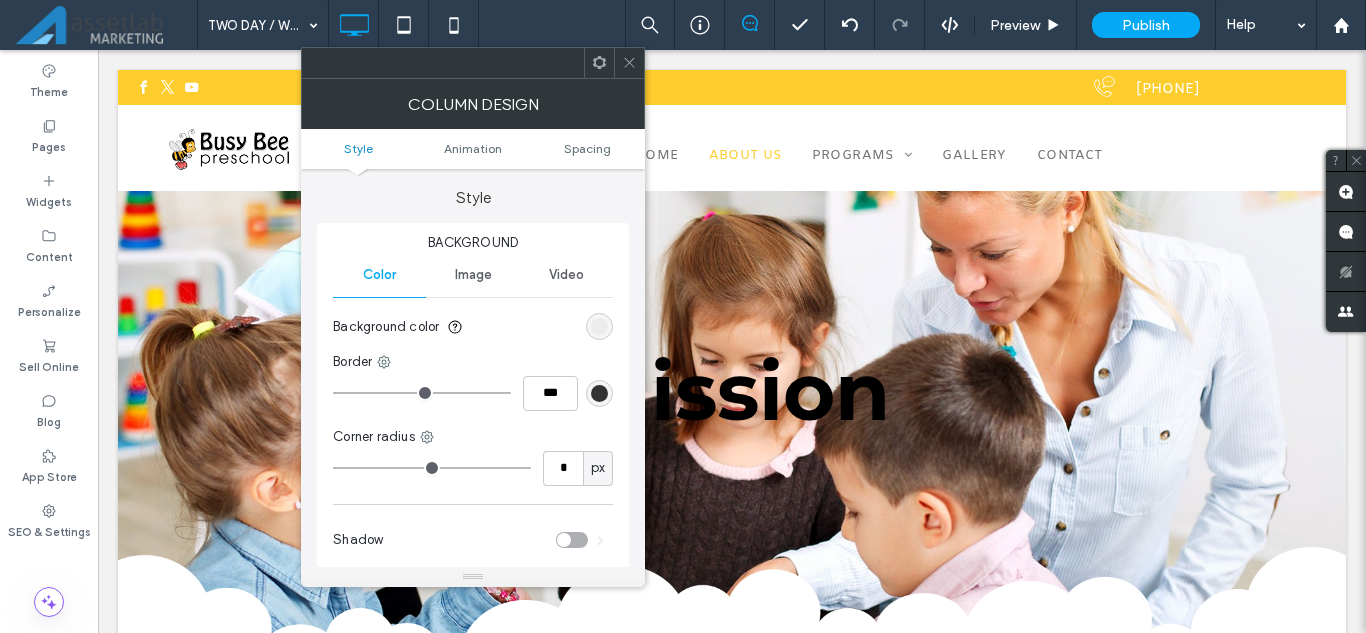 click 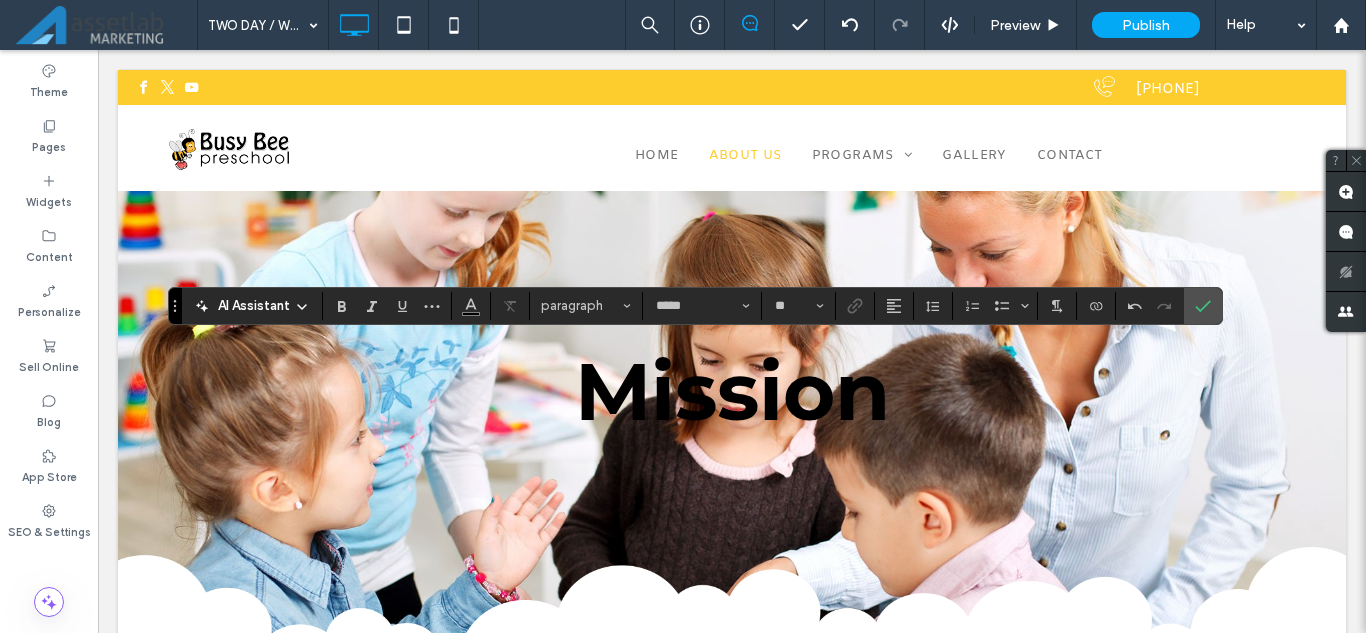type on "**" 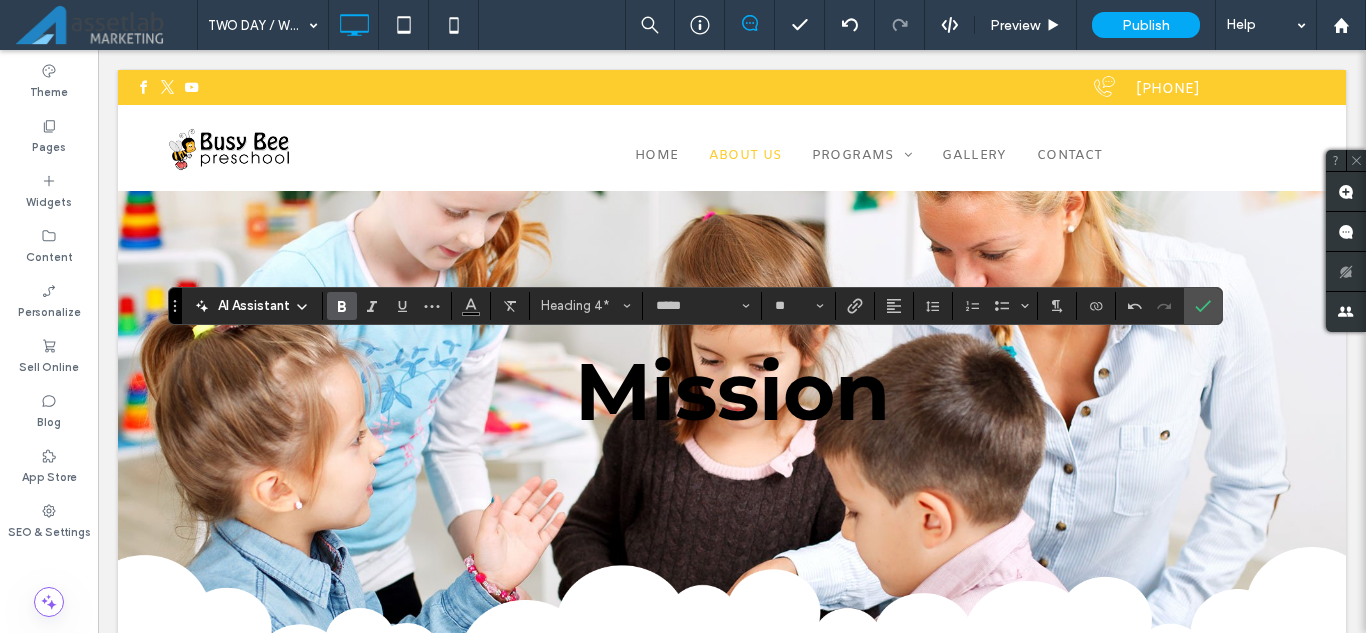 click 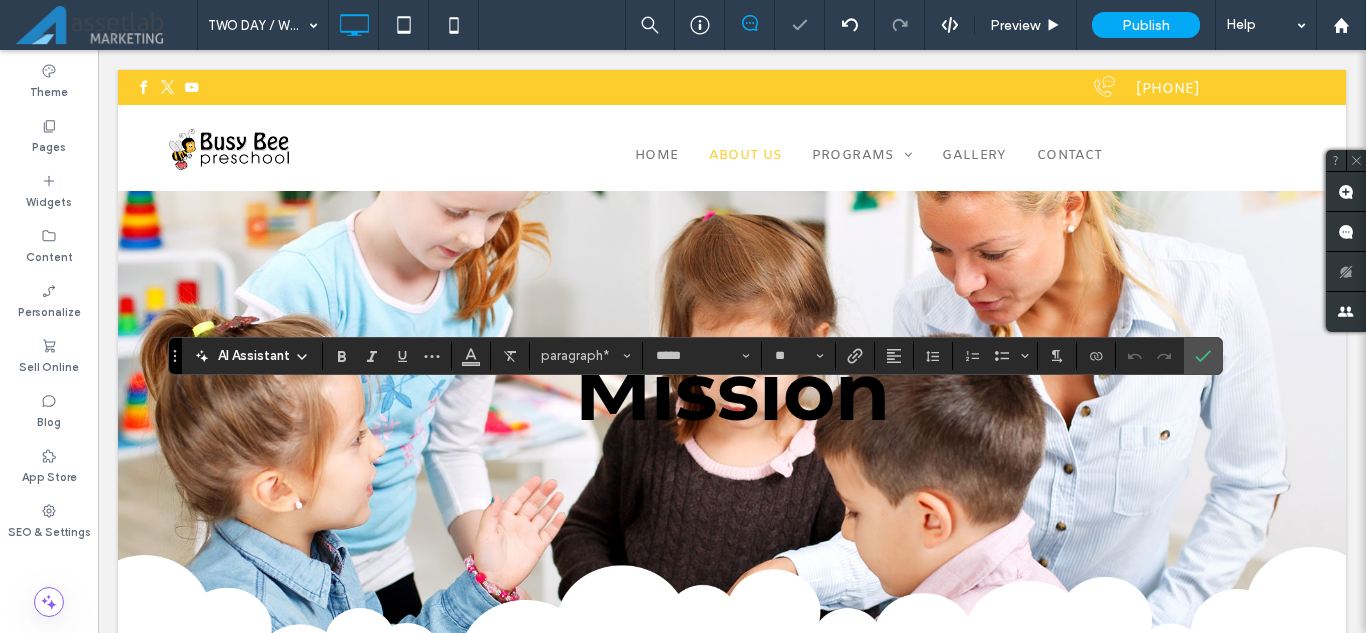 type on "**" 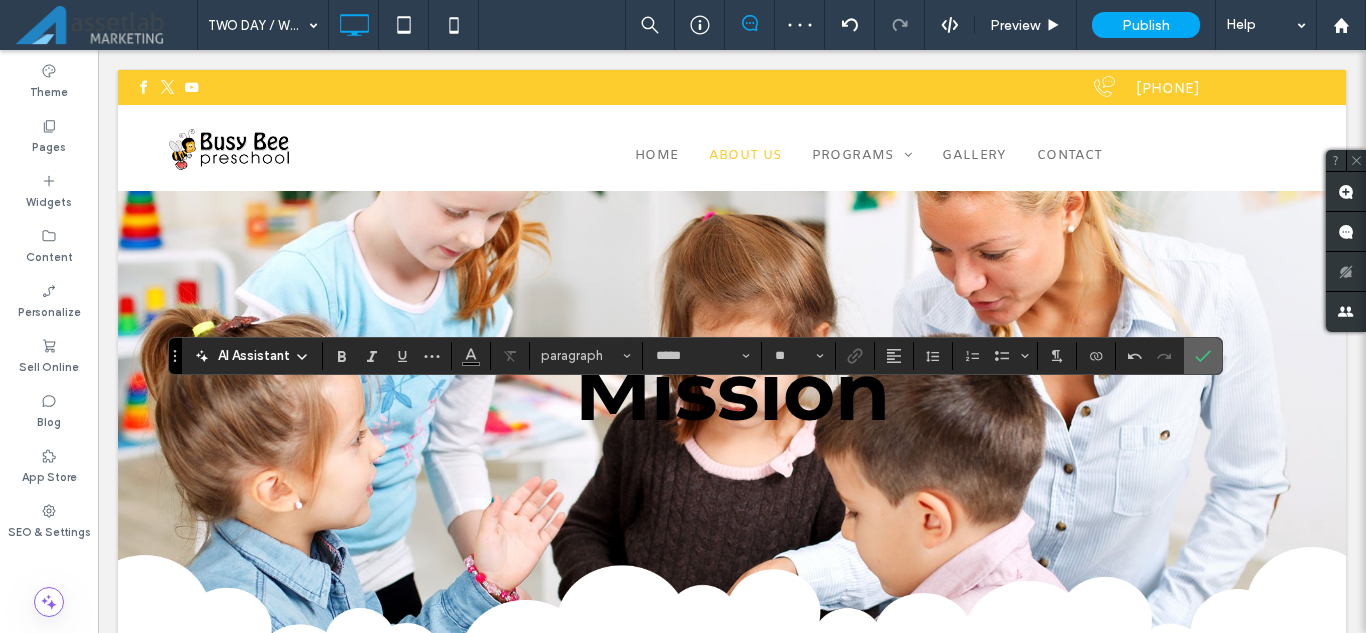click at bounding box center [1203, 356] 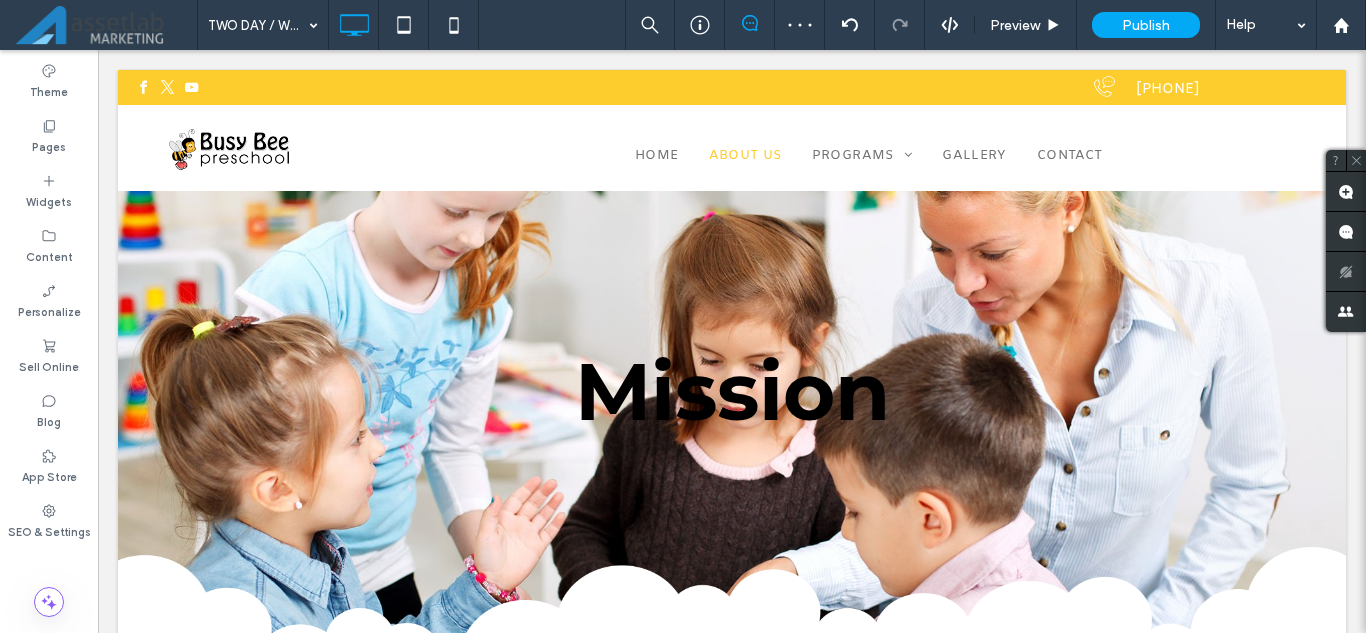 type on "*****" 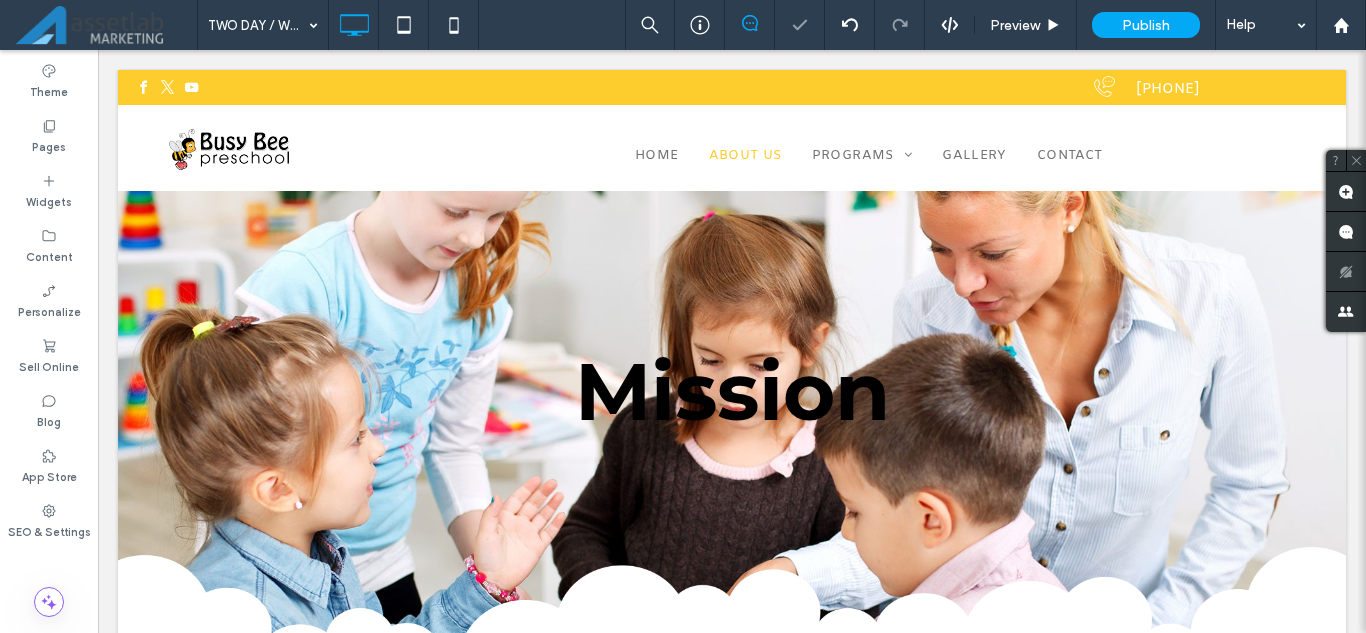 type on "*****" 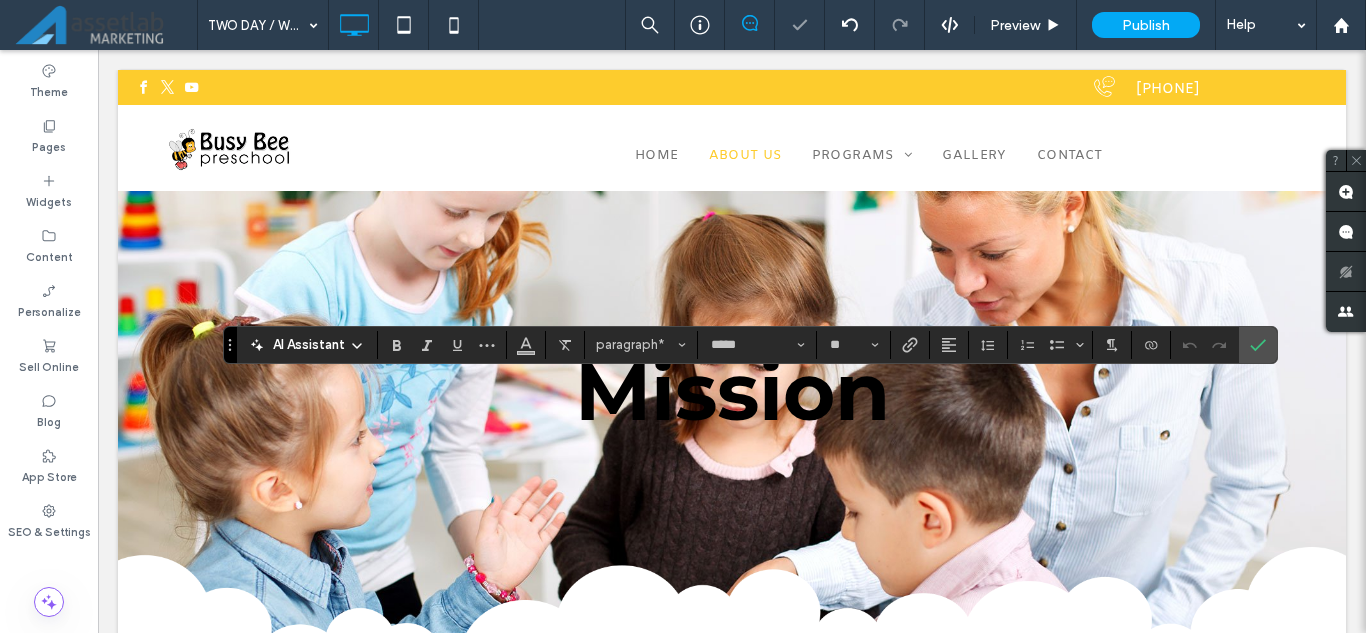 type on "**" 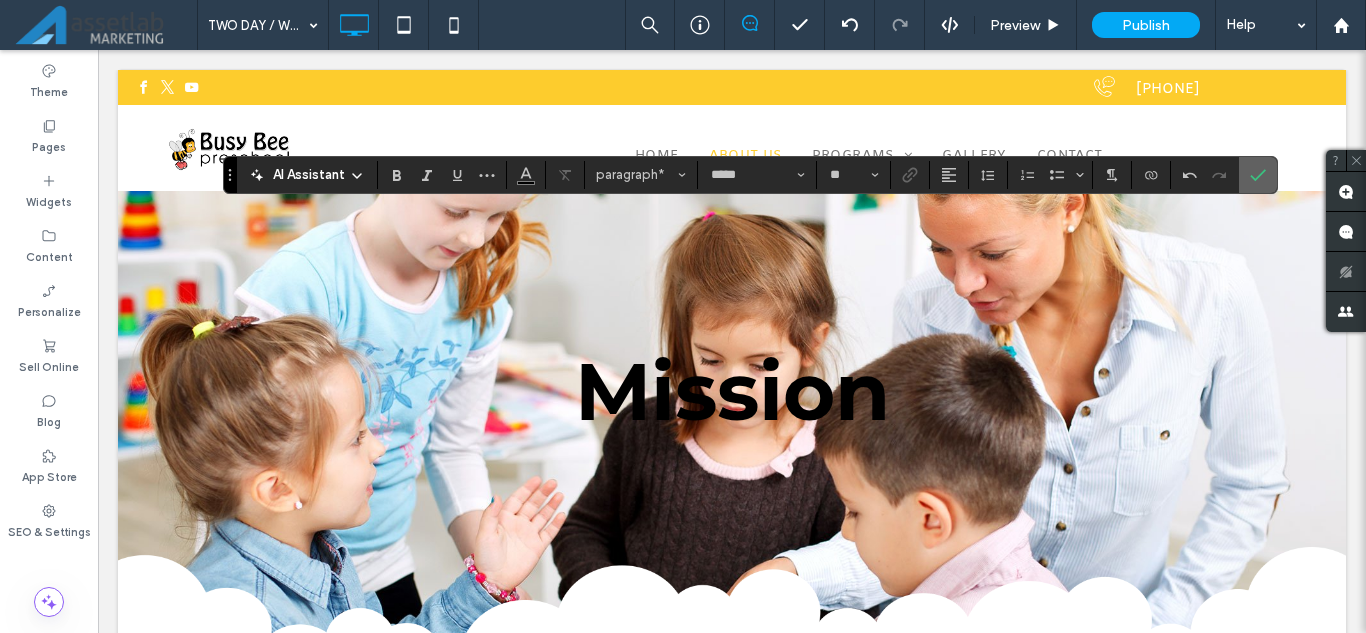 click 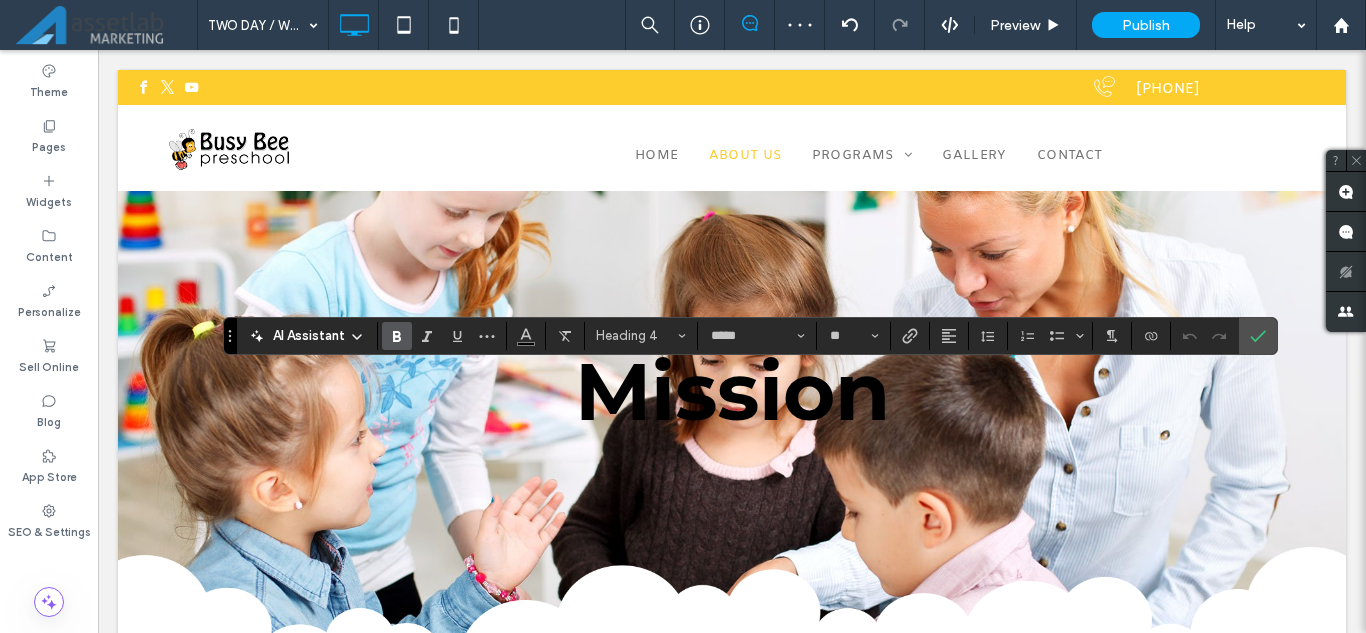 click 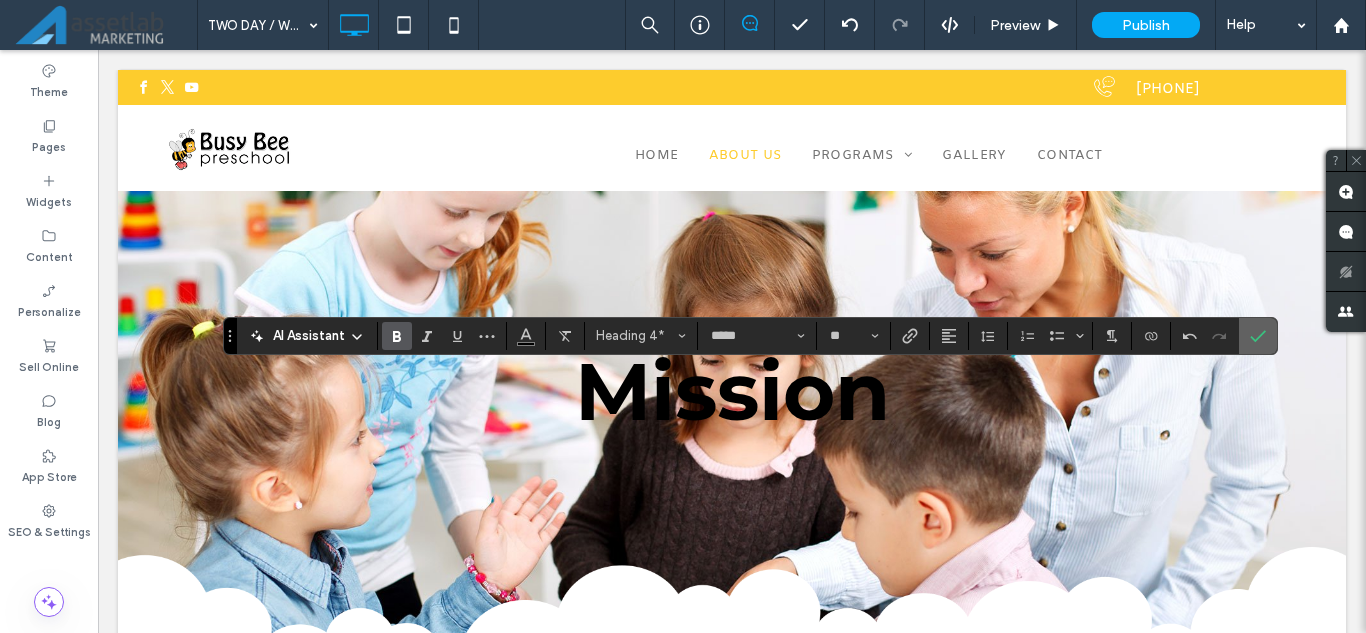 click 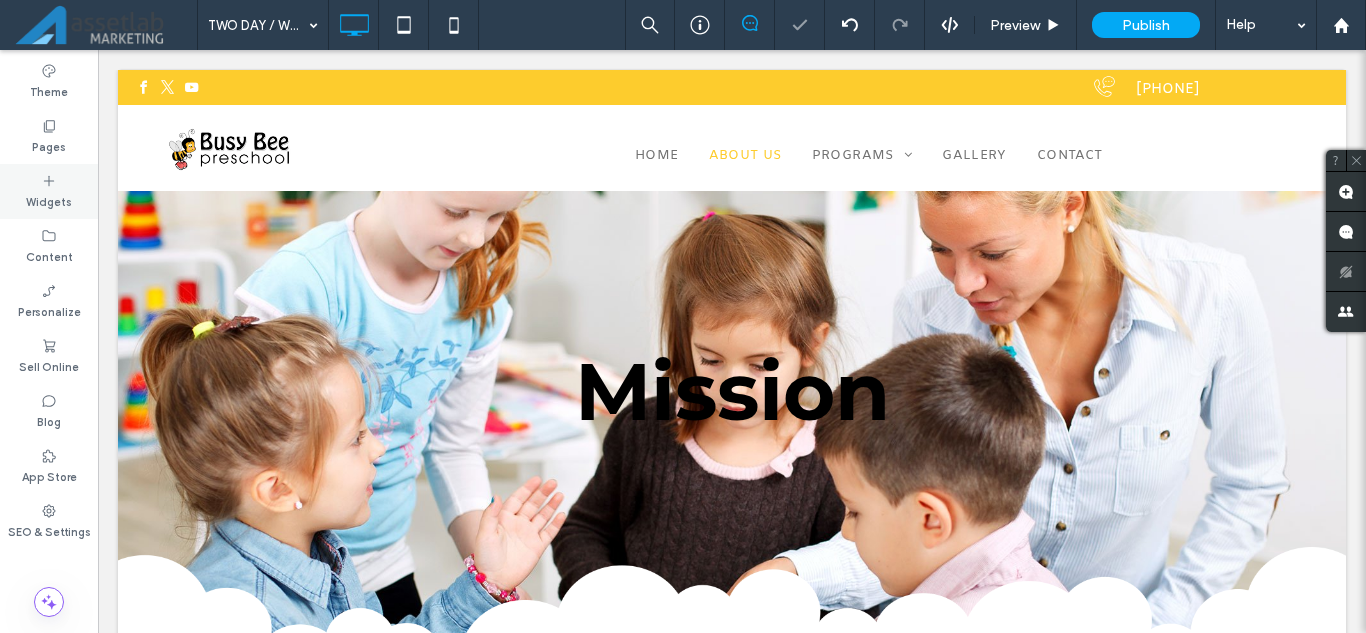 click on "Widgets" at bounding box center [49, 200] 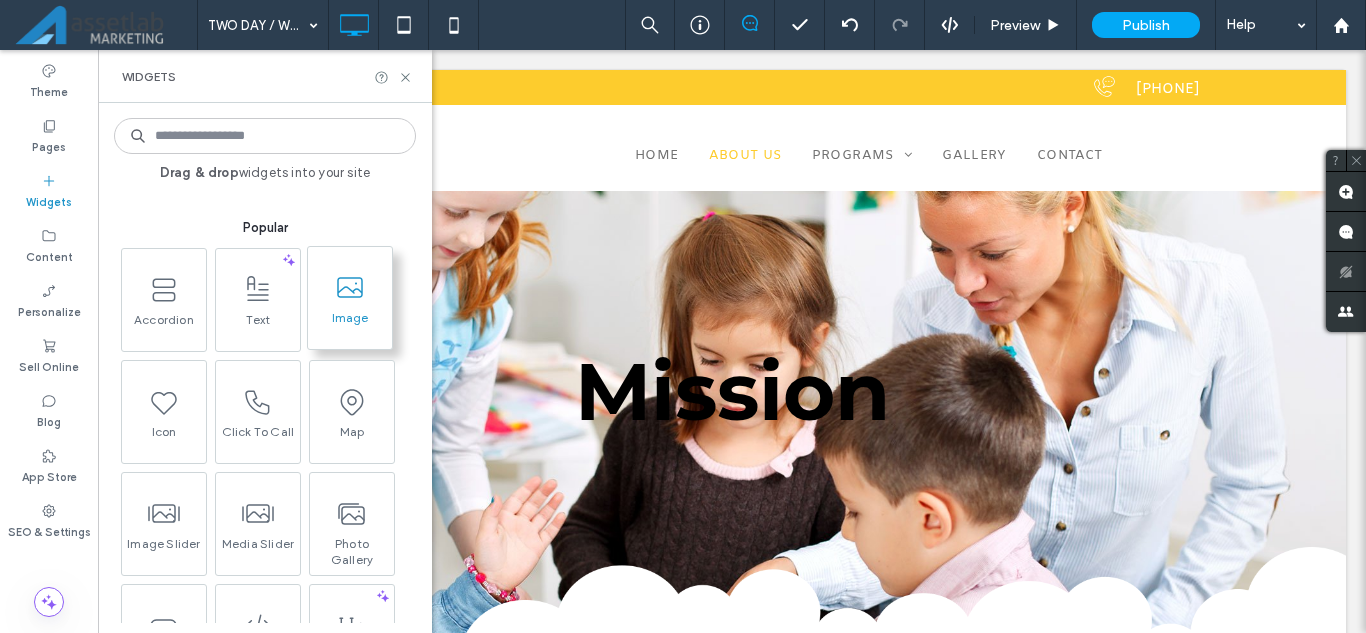 scroll, scrollTop: 300, scrollLeft: 0, axis: vertical 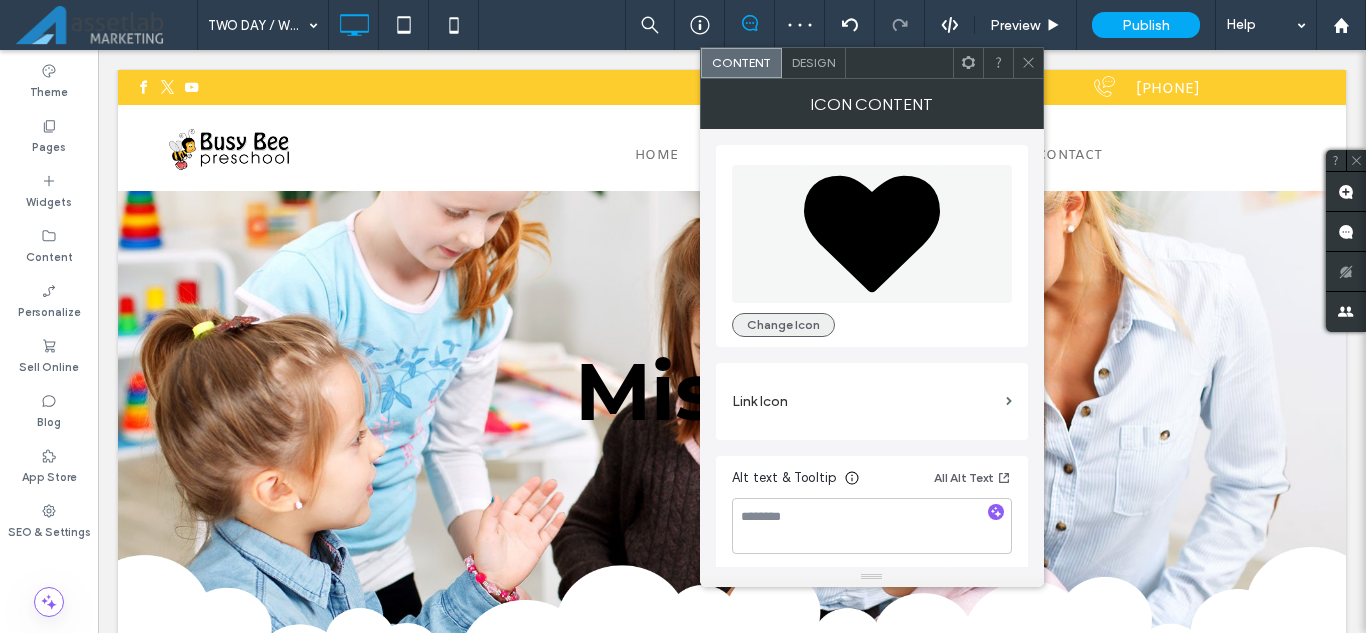 click on "Change Icon" at bounding box center [783, 325] 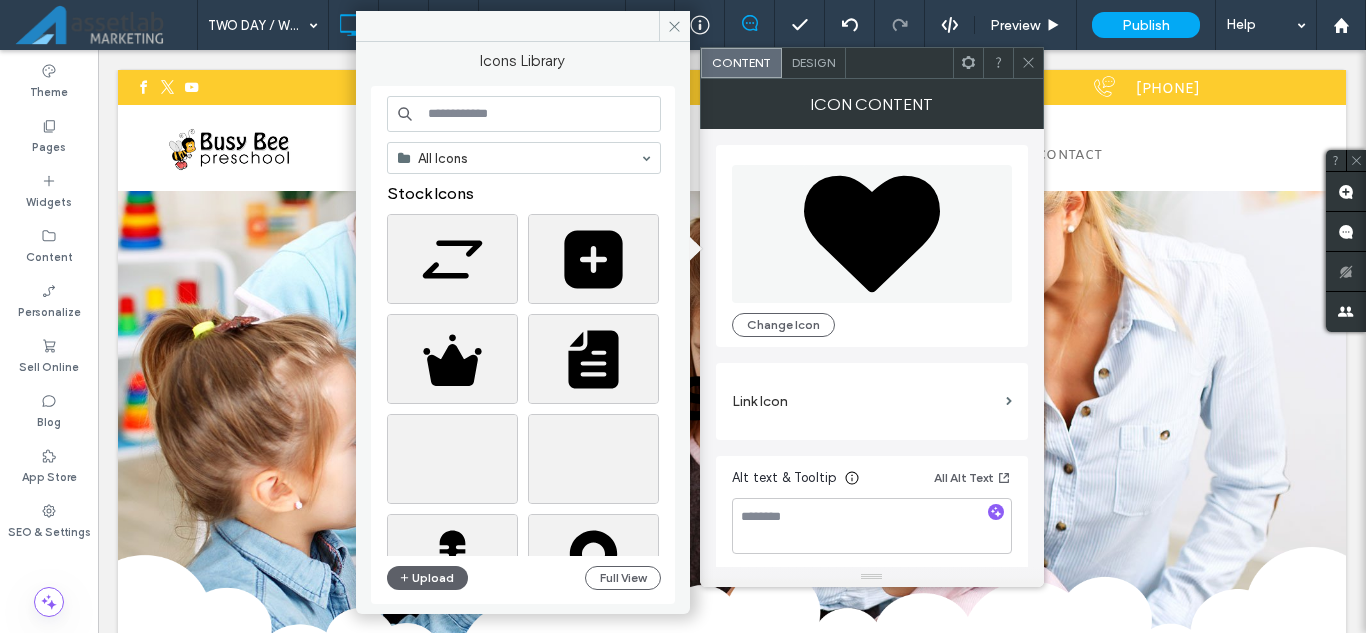 click at bounding box center (524, 114) 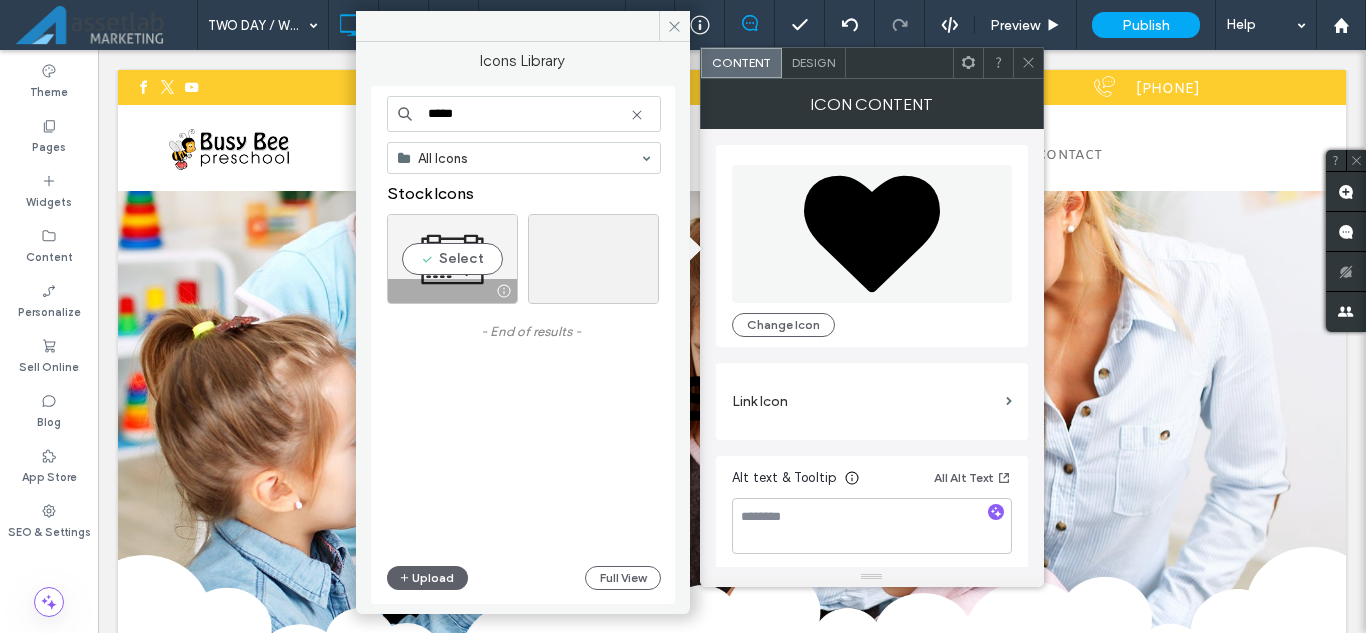 type on "*****" 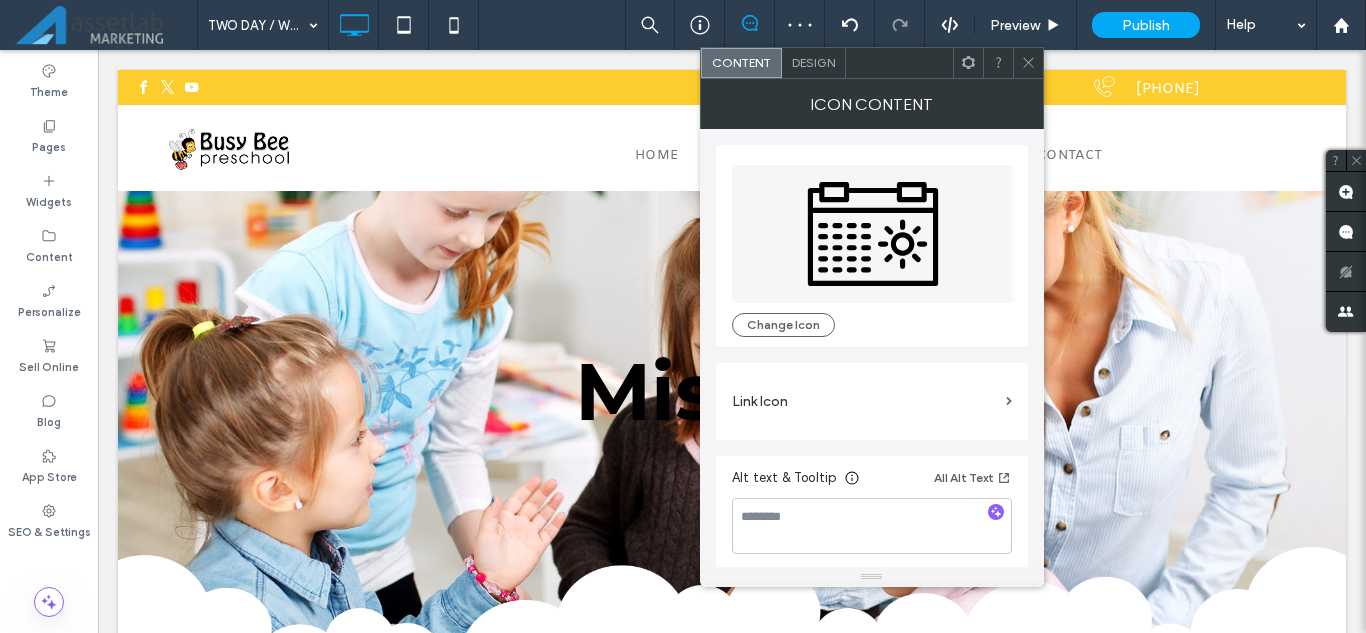 click on "Design" at bounding box center (813, 62) 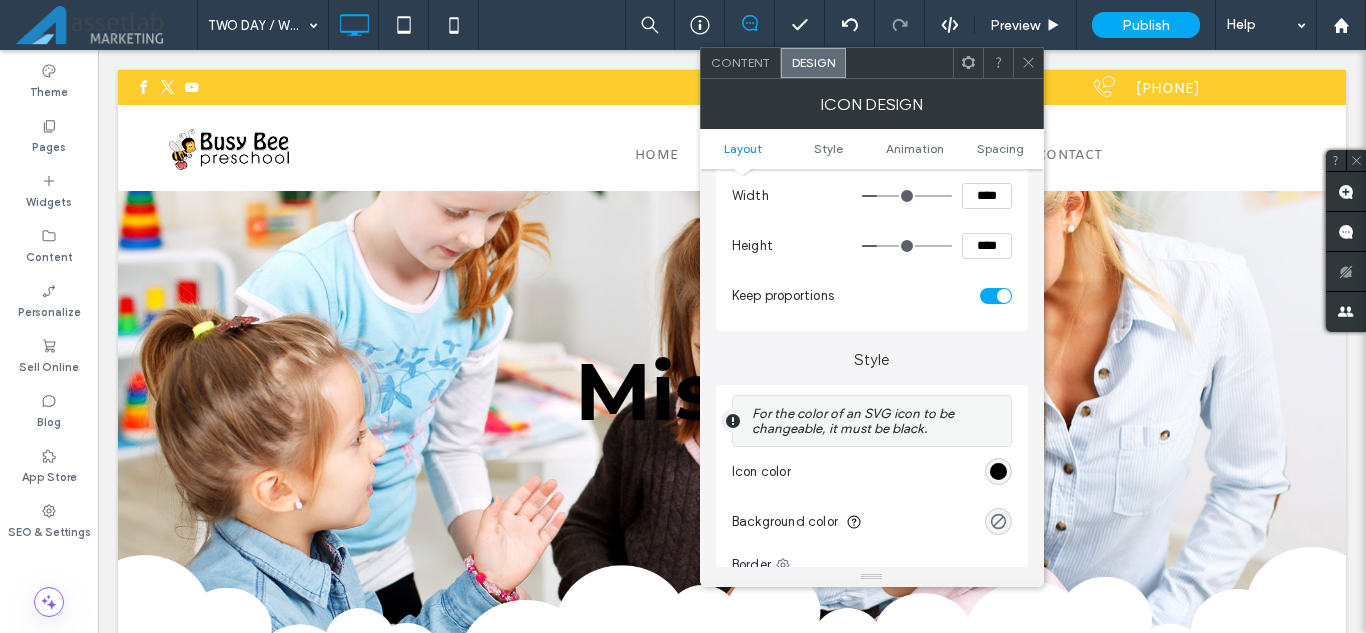 scroll, scrollTop: 300, scrollLeft: 0, axis: vertical 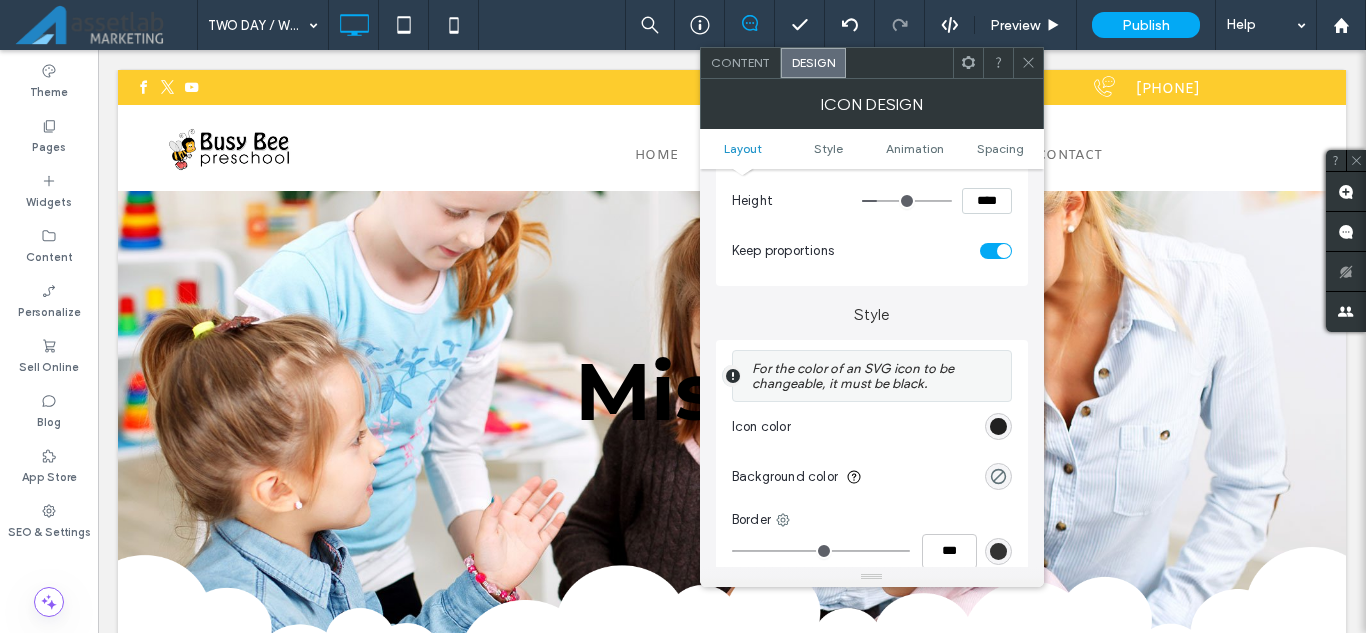 click at bounding box center [998, 426] 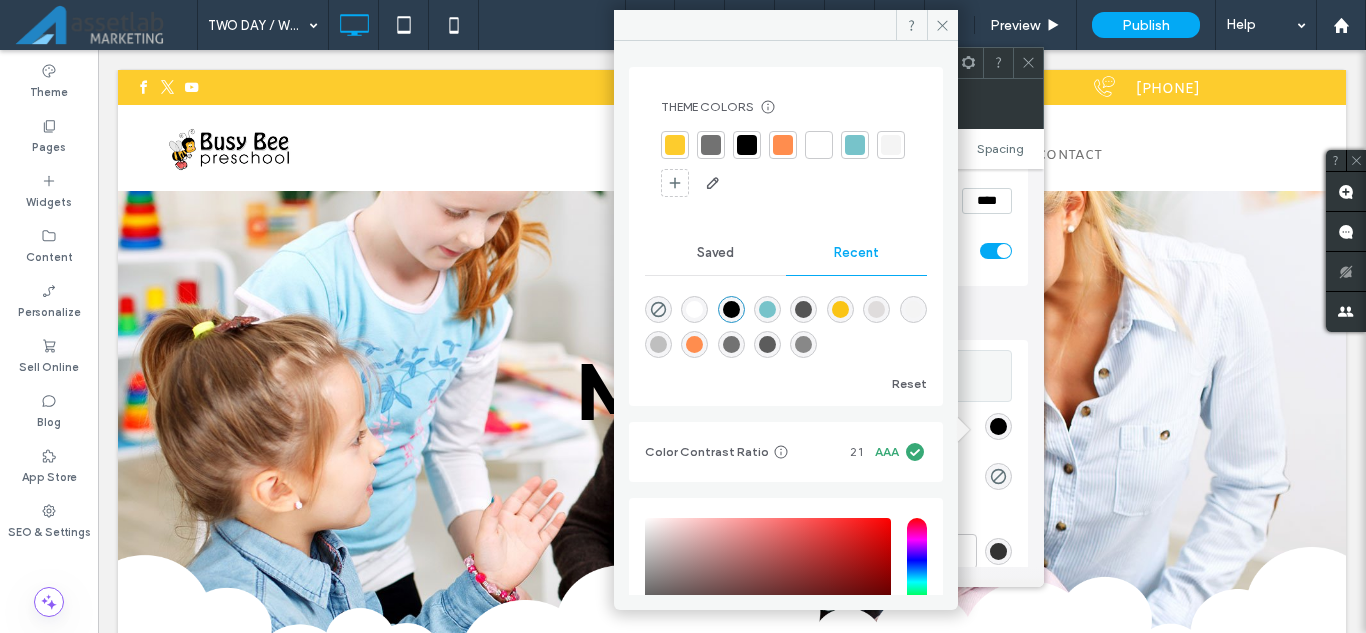 click at bounding box center (767, 309) 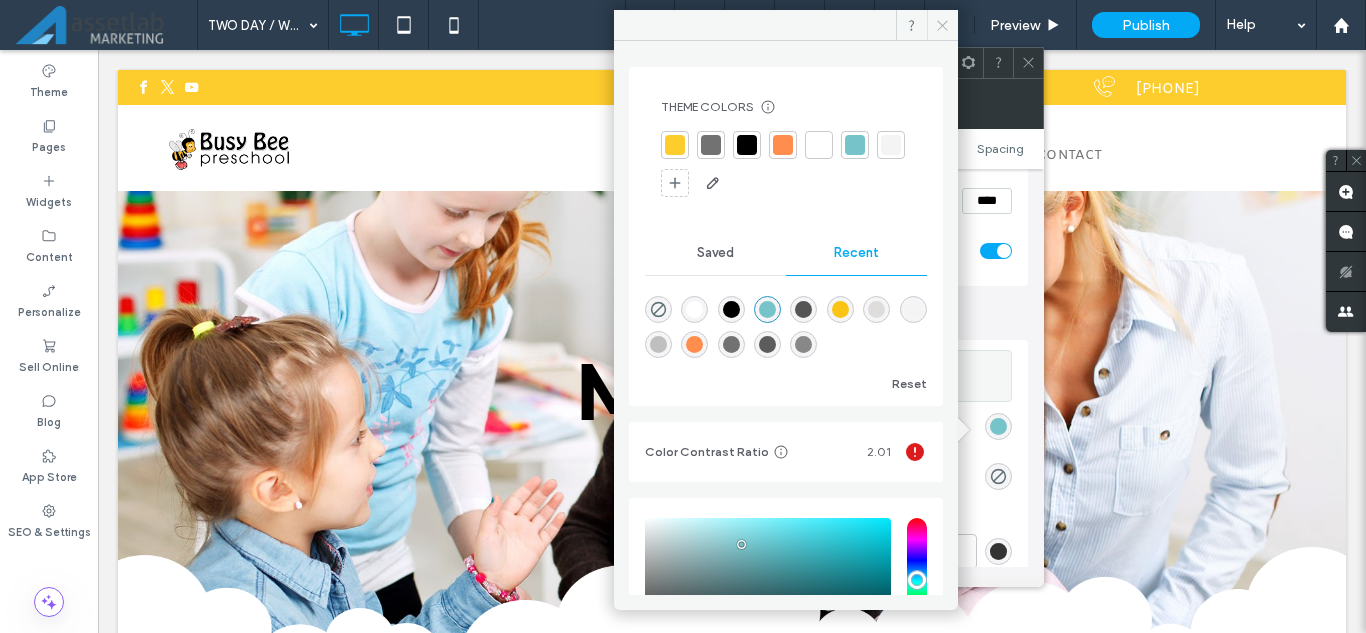 click 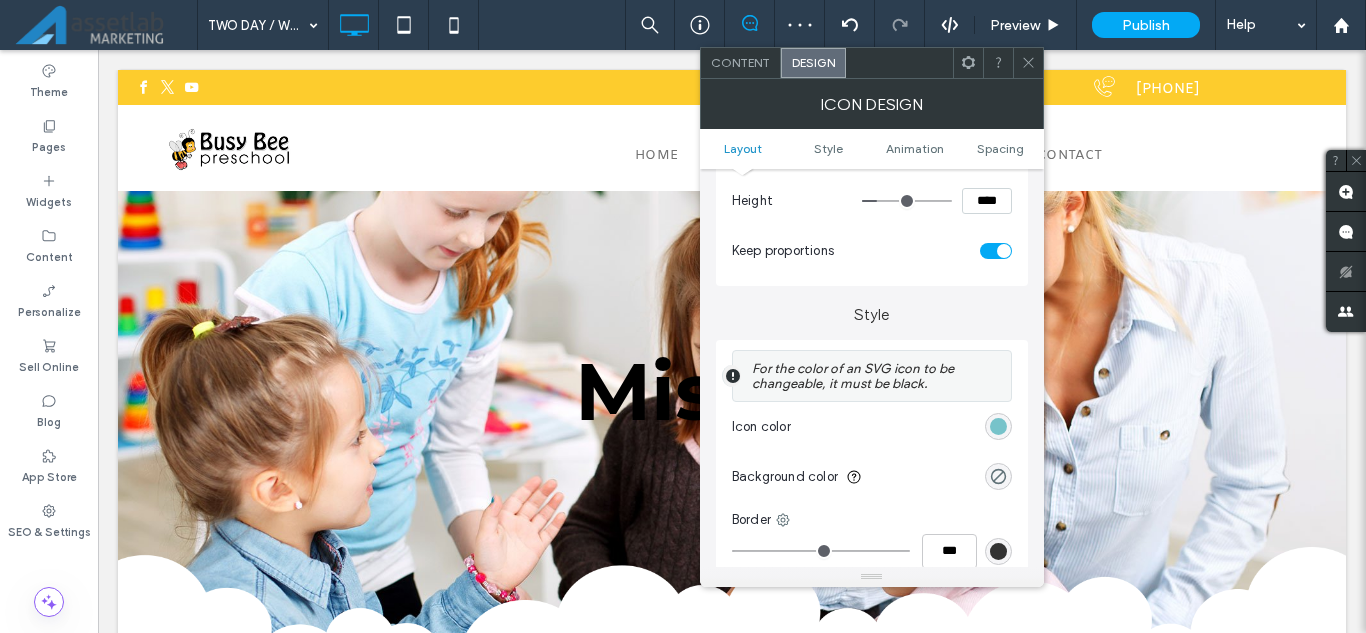 click 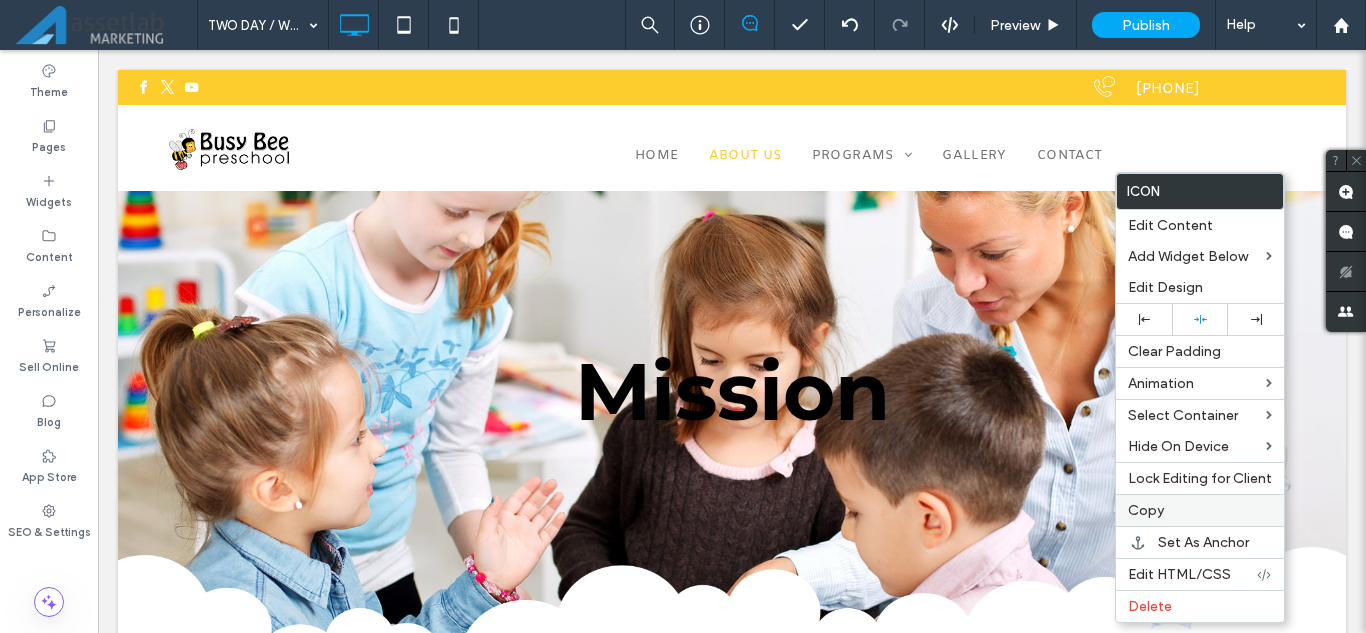 click on "Copy" at bounding box center (1200, 510) 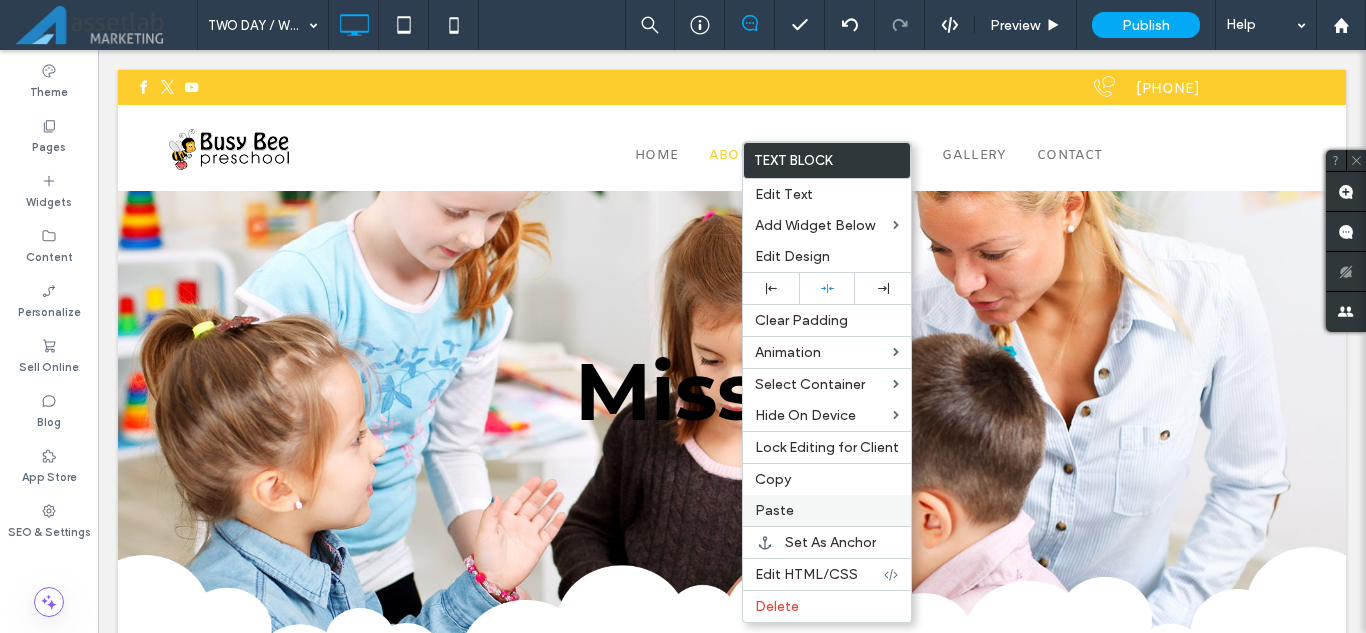 click on "Paste" at bounding box center (827, 510) 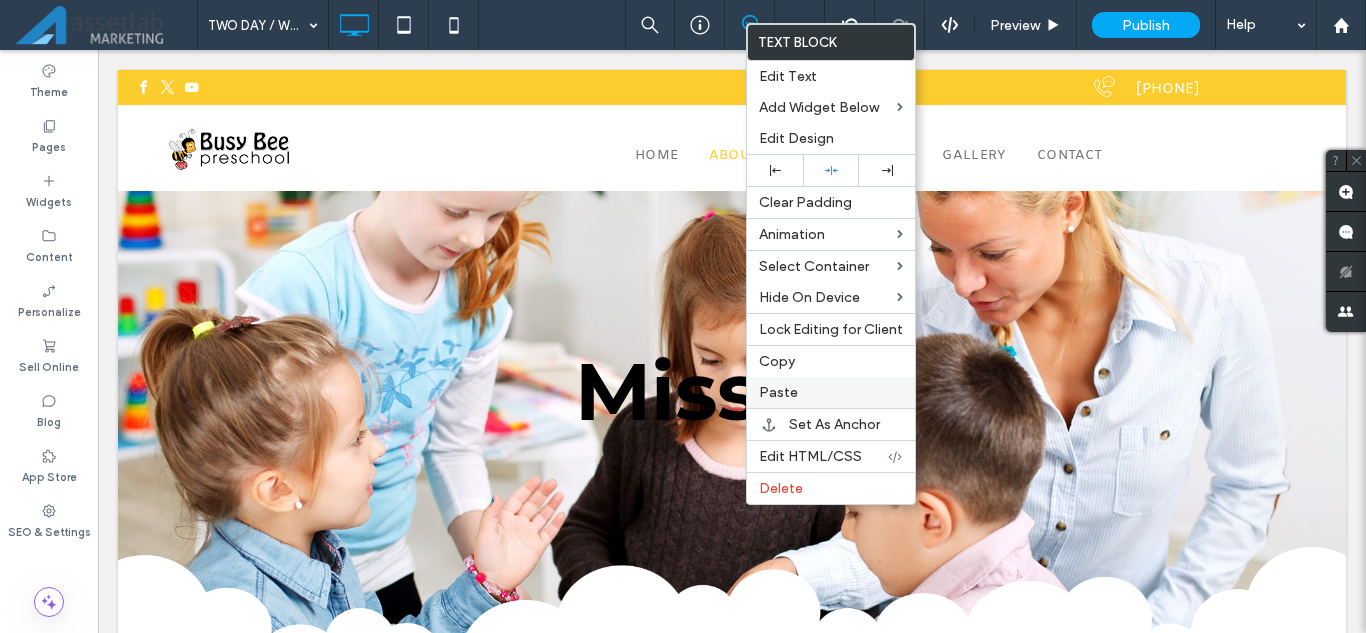 click on "Paste" at bounding box center (778, 392) 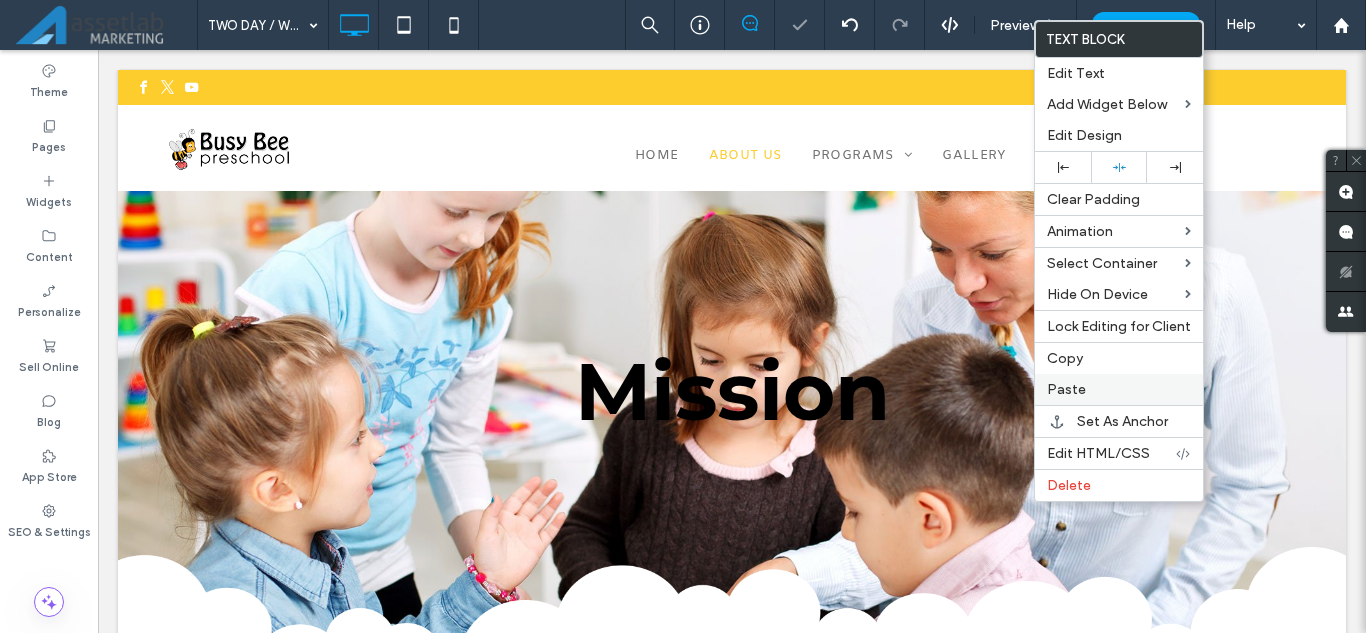 click on "Paste" at bounding box center (1066, 389) 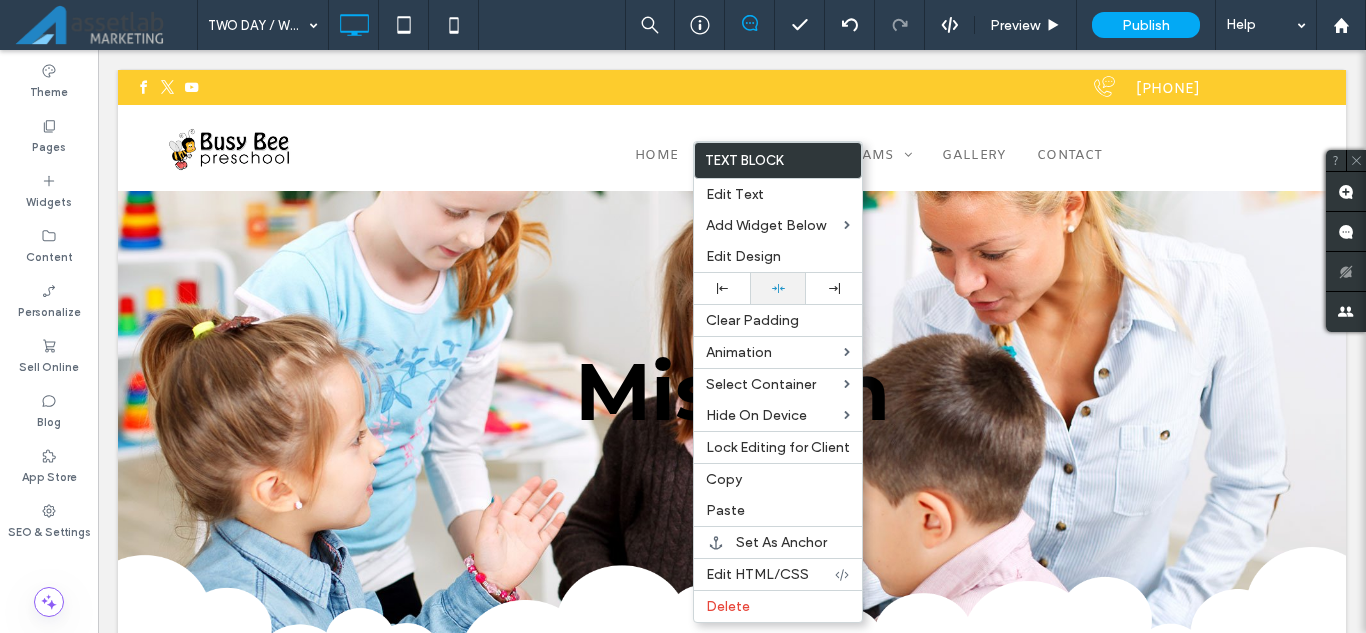 click at bounding box center [778, 288] 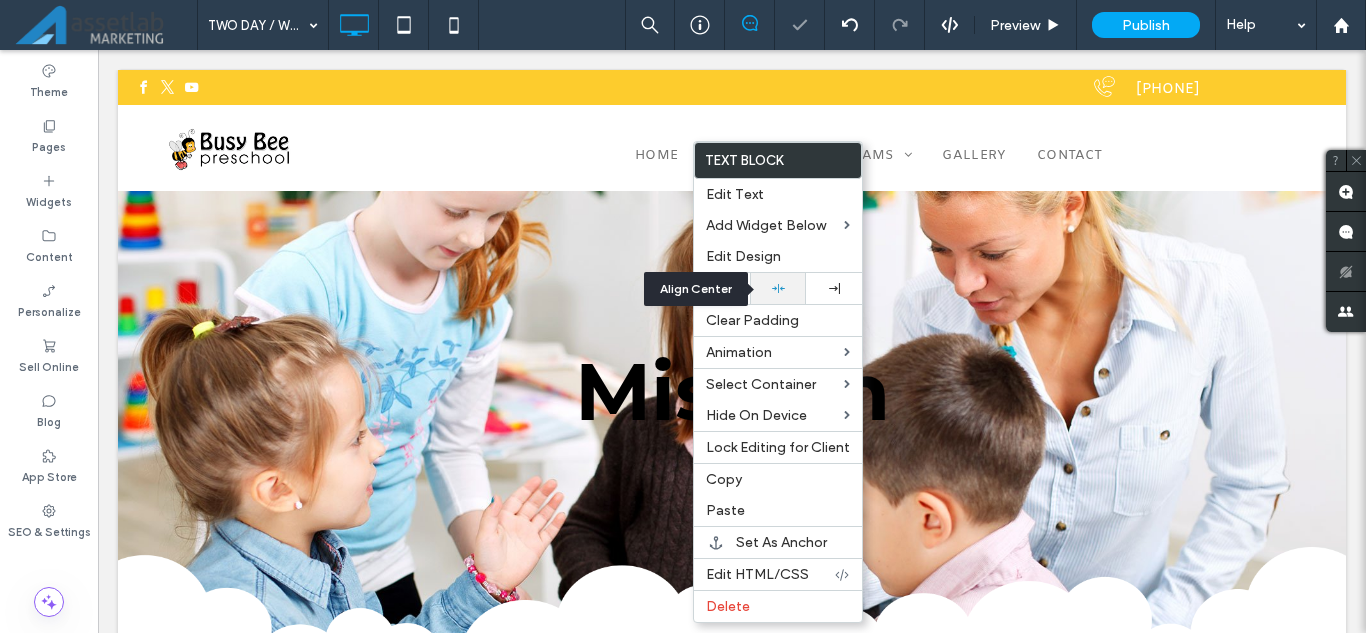 click at bounding box center [778, 288] 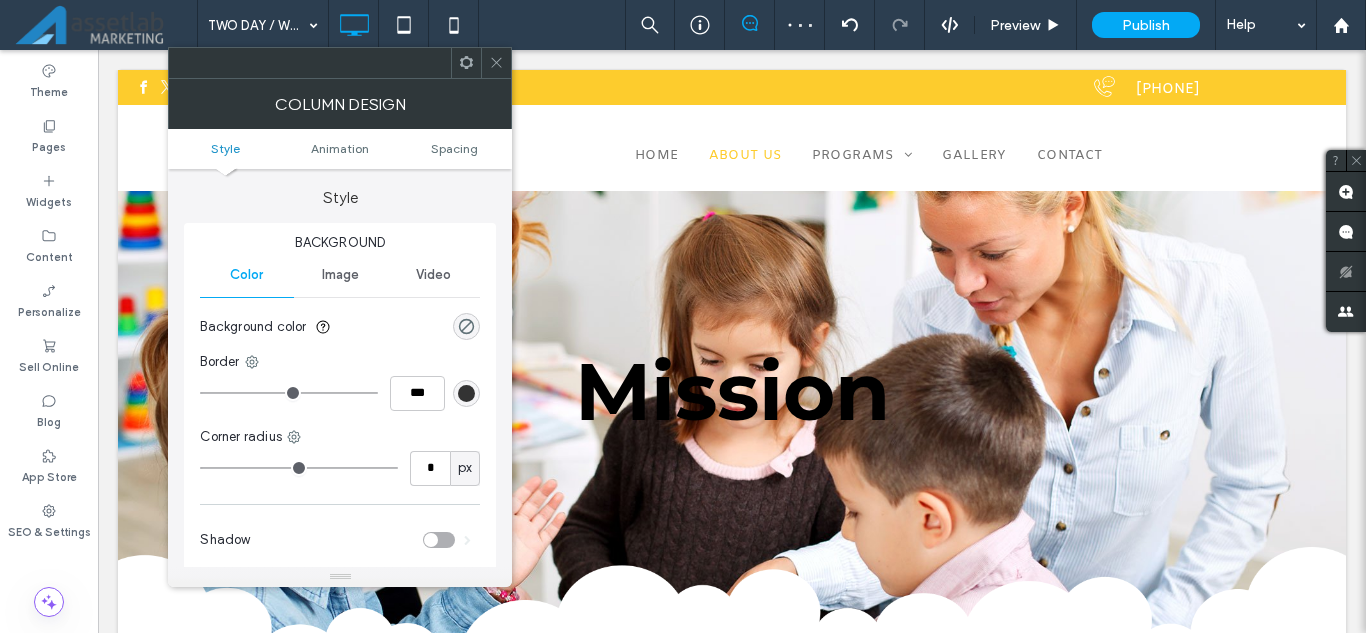 click 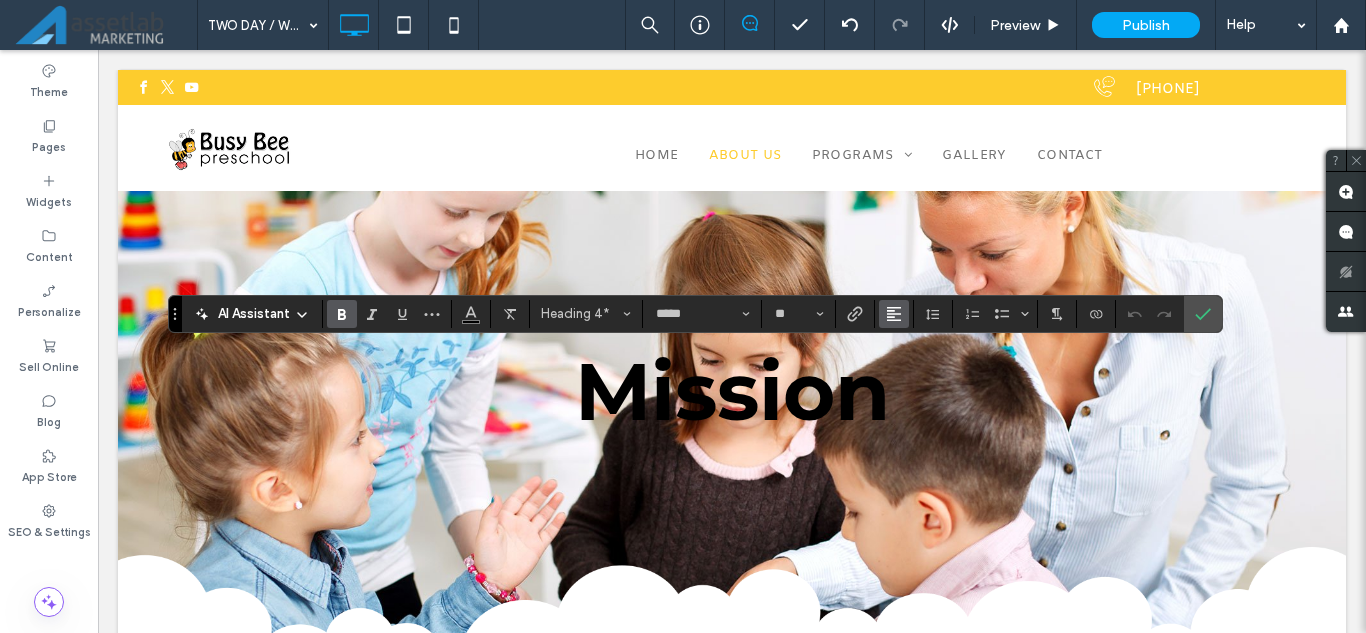 click 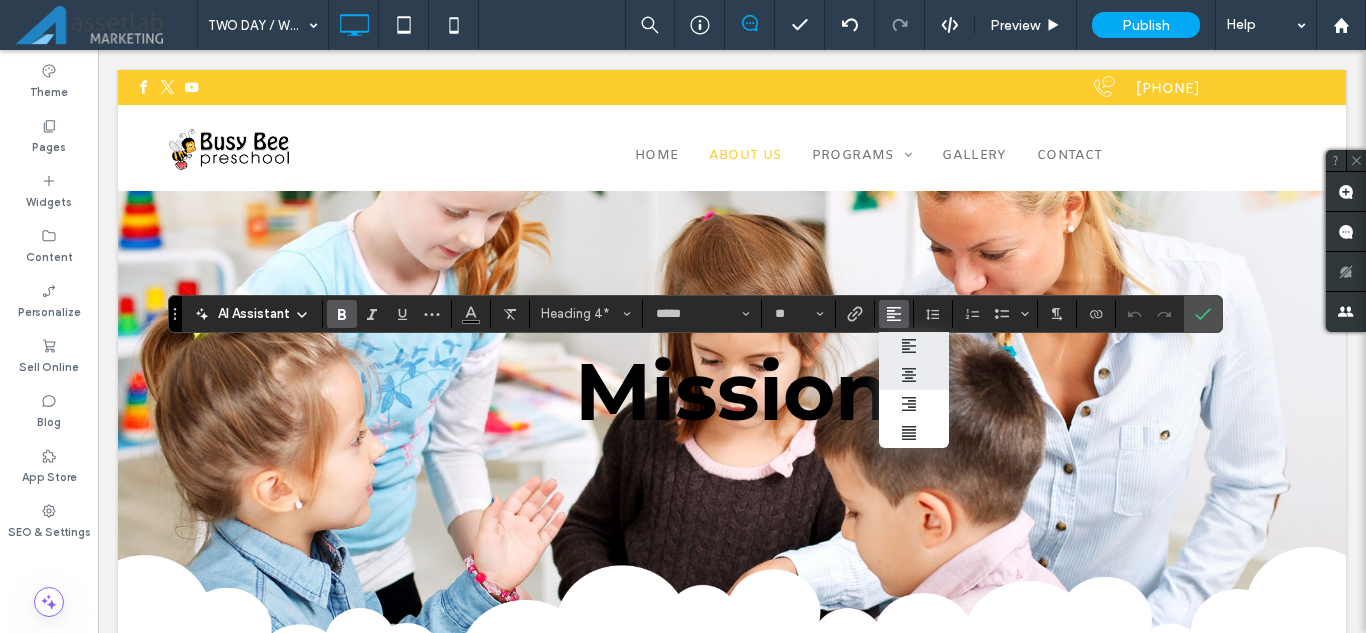 click 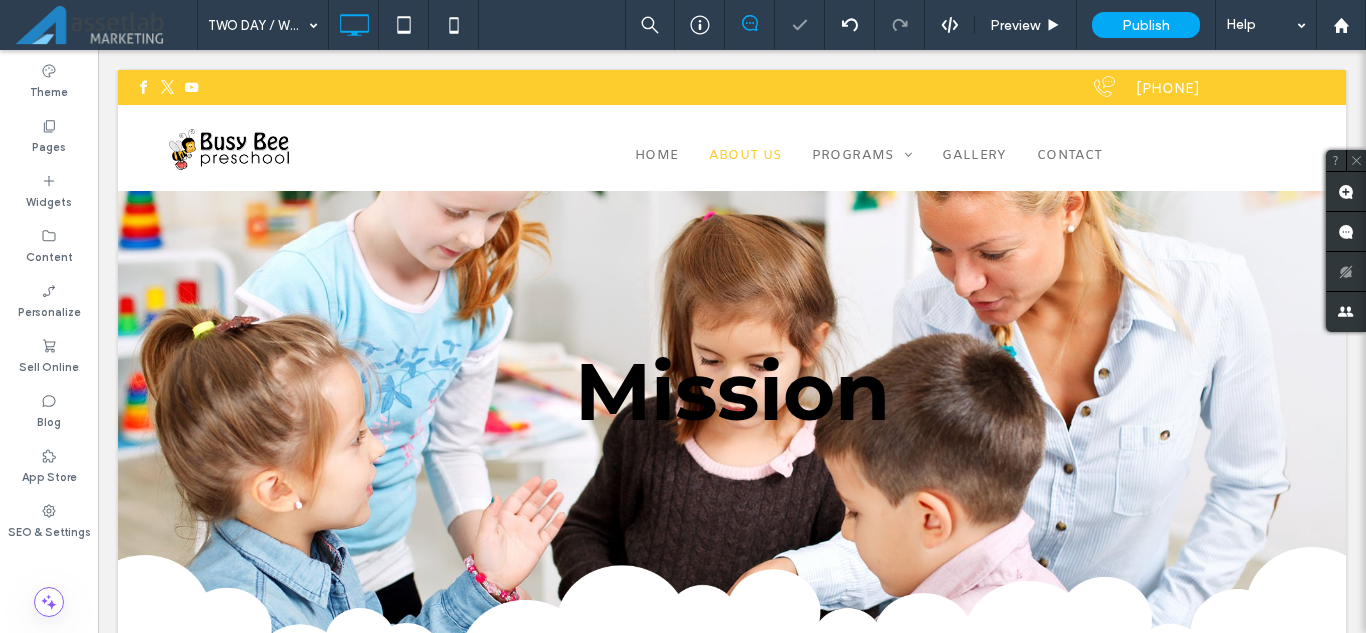 type on "*****" 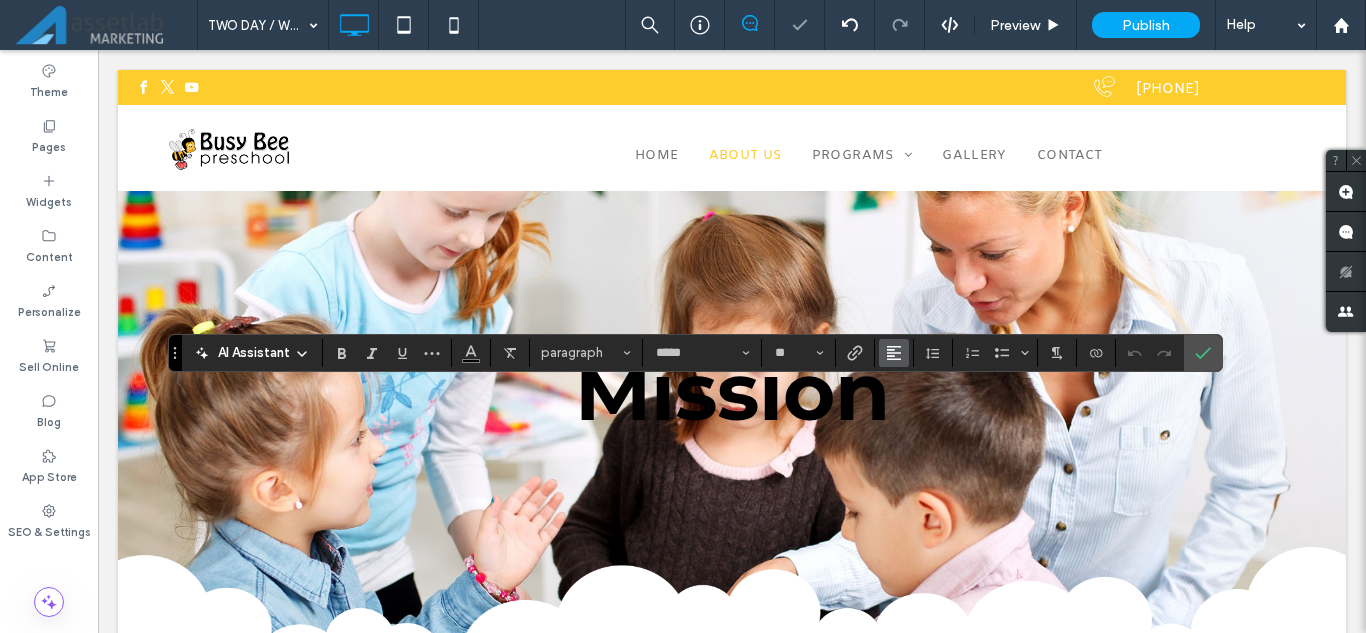 click 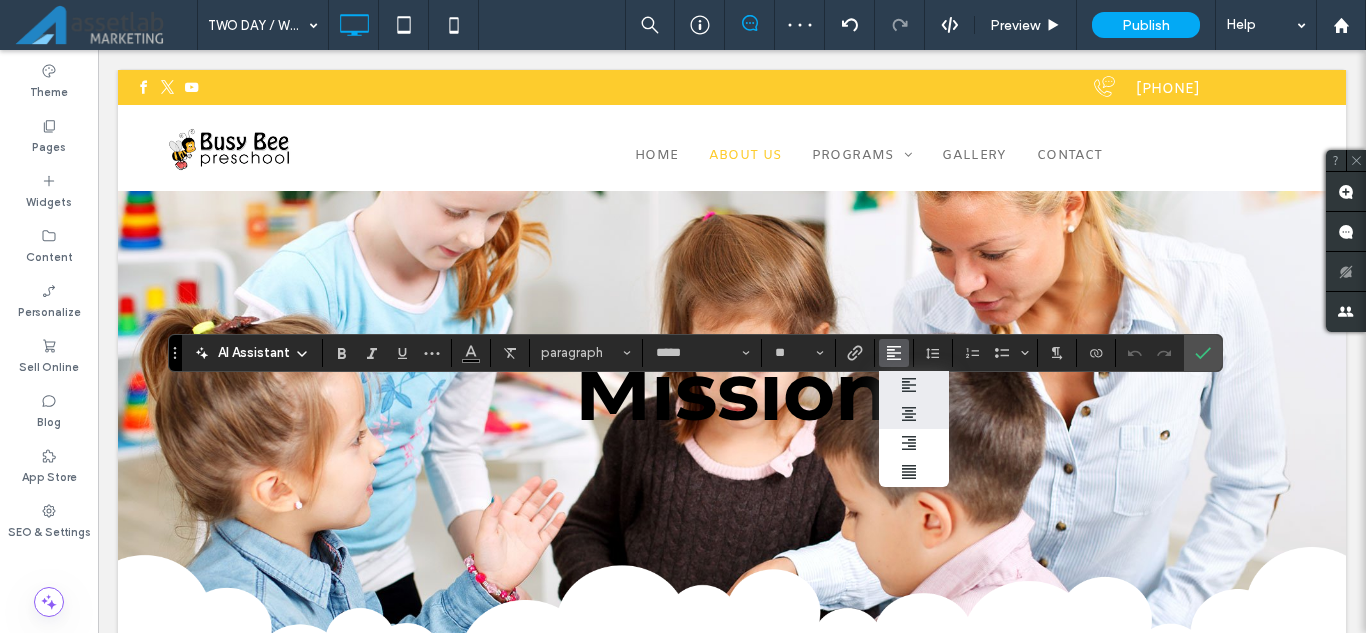 click at bounding box center (914, 414) 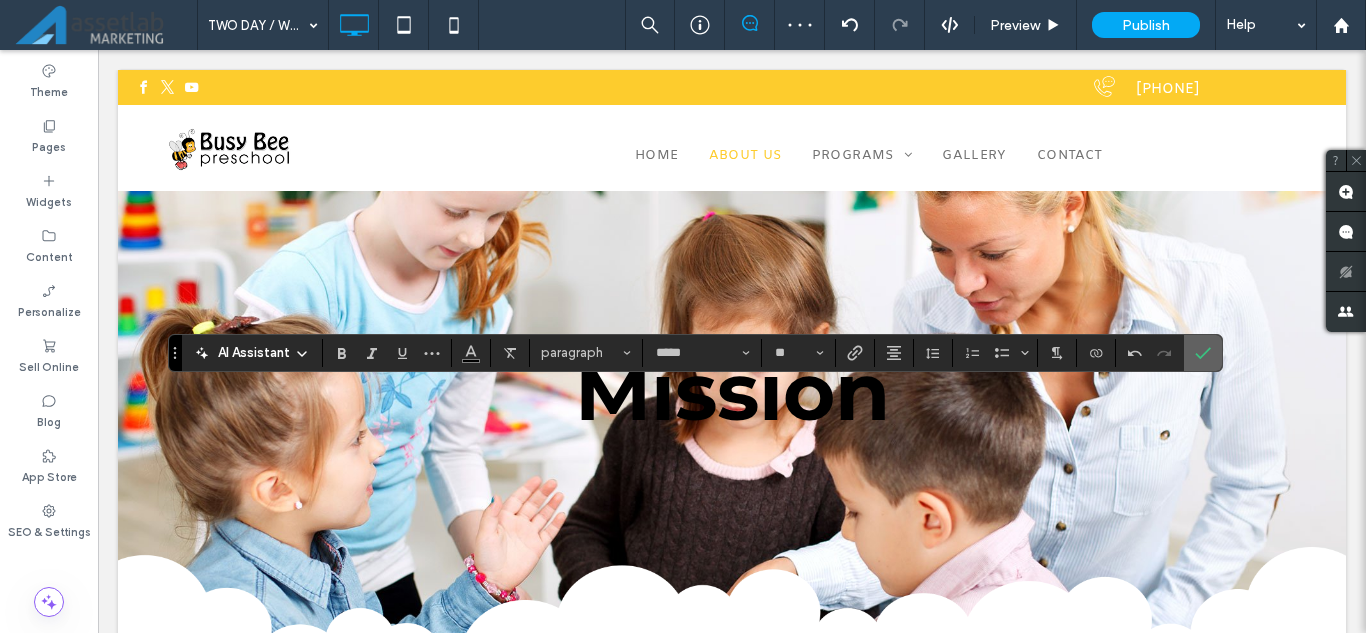 click 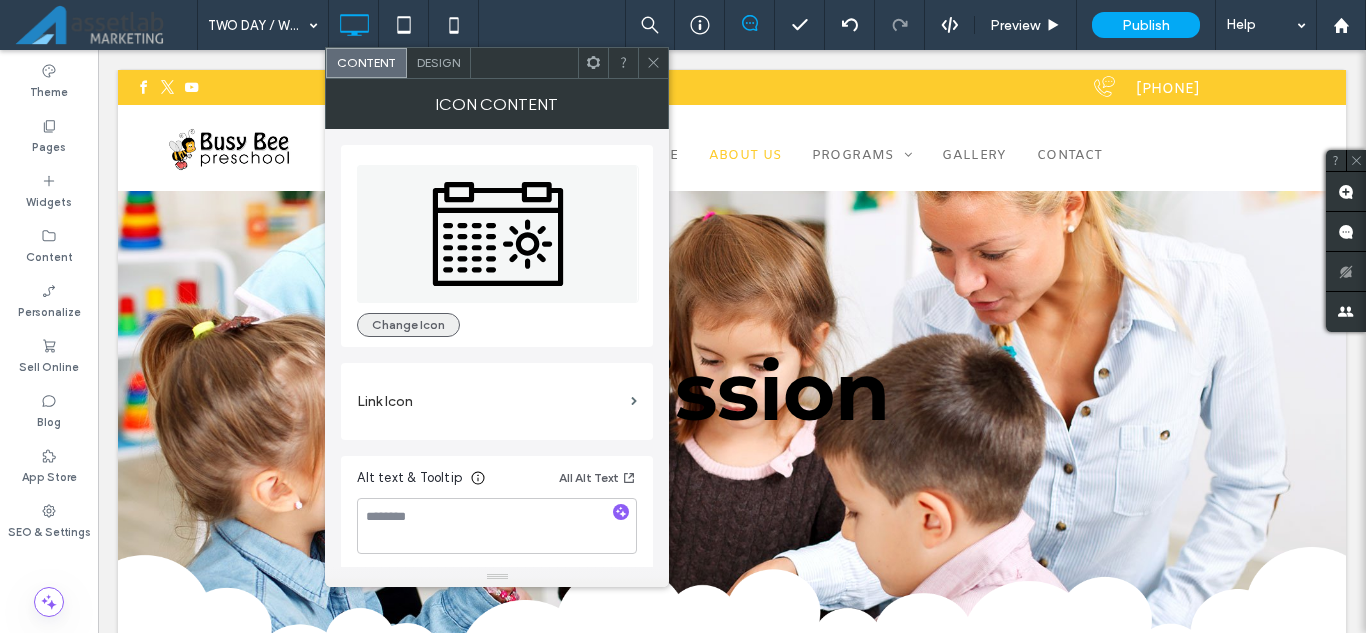 drag, startPoint x: 447, startPoint y: 336, endPoint x: 448, endPoint y: 325, distance: 11.045361 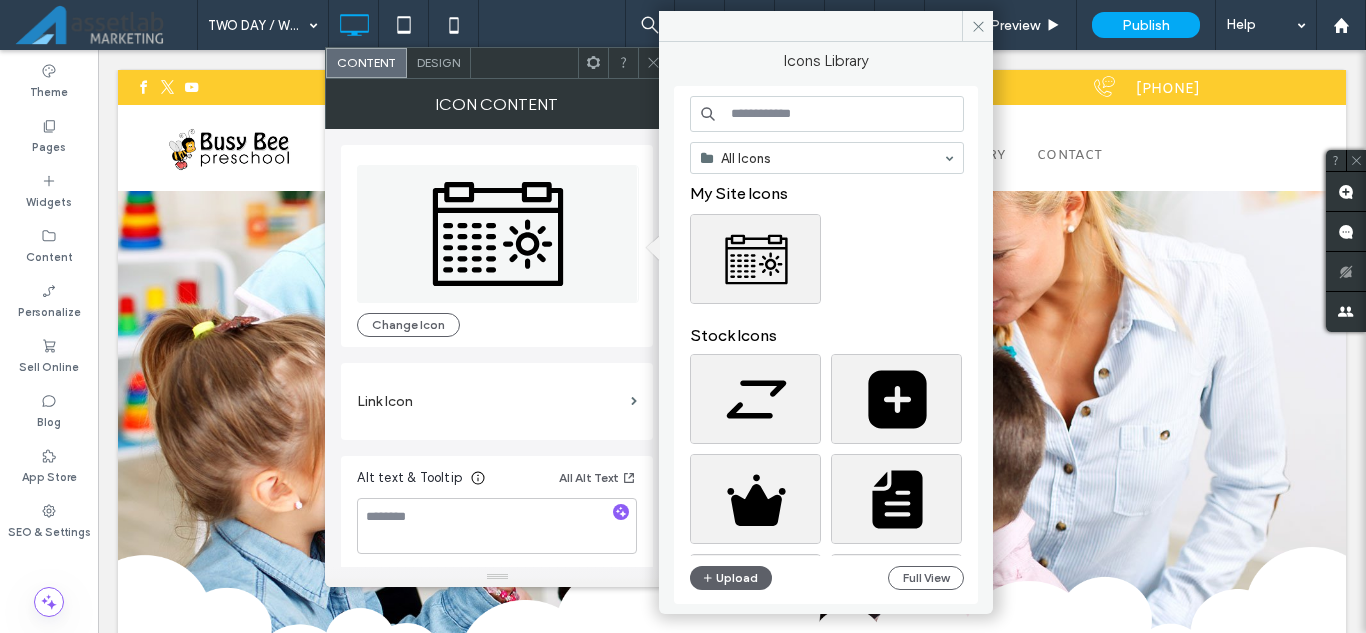 click at bounding box center (827, 114) 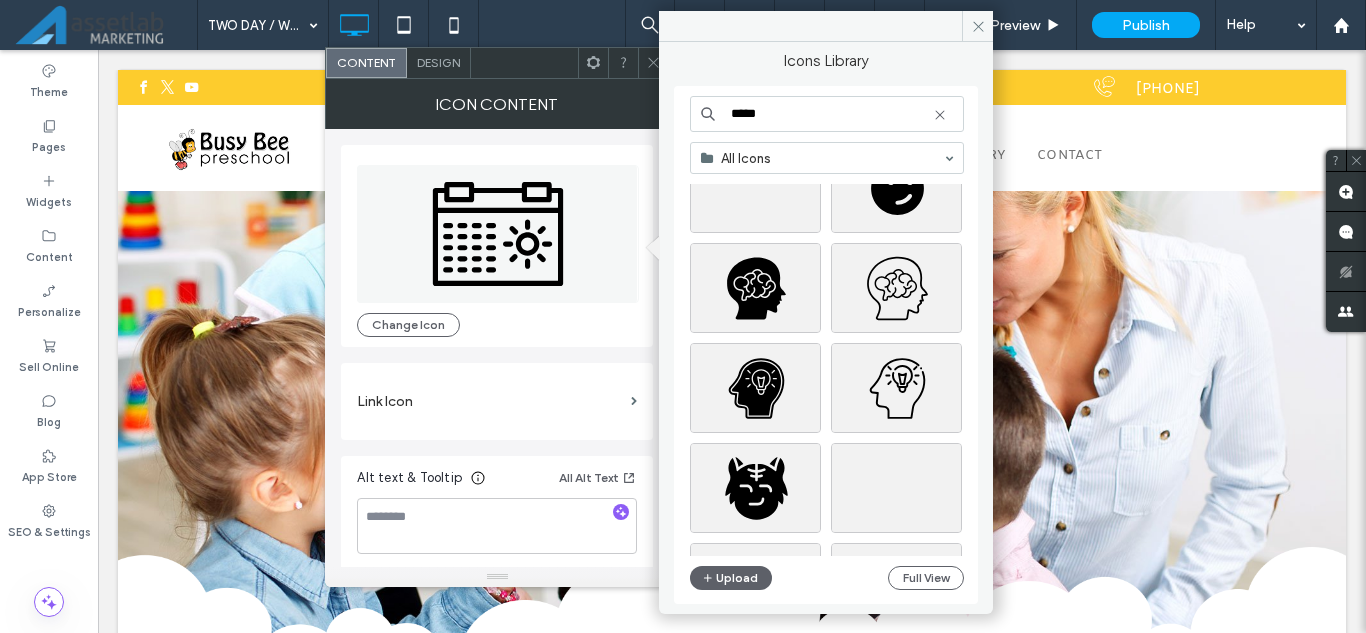 scroll, scrollTop: 500, scrollLeft: 0, axis: vertical 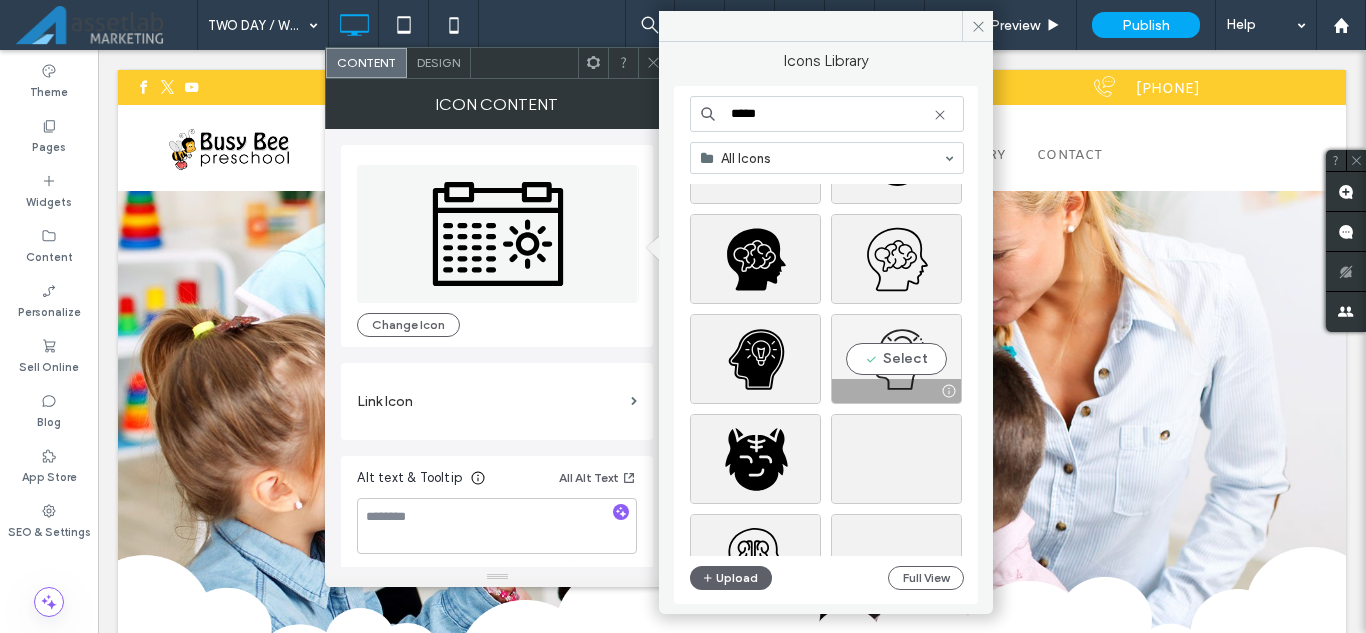 type on "*****" 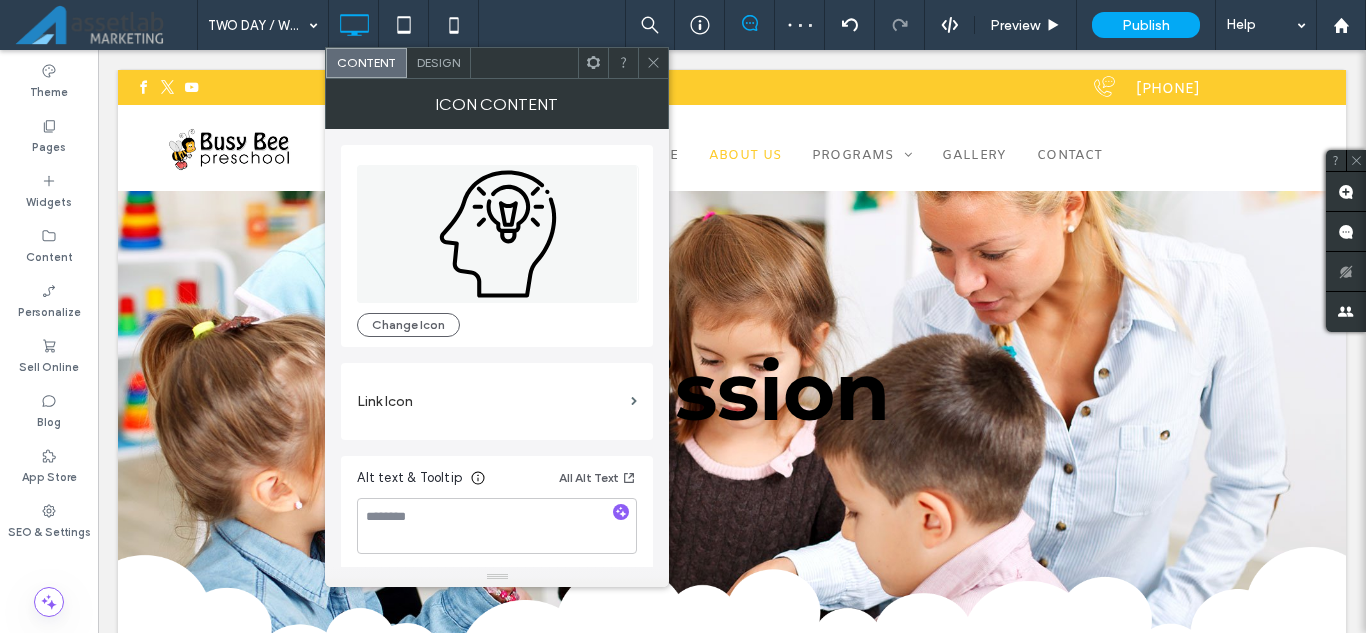 click 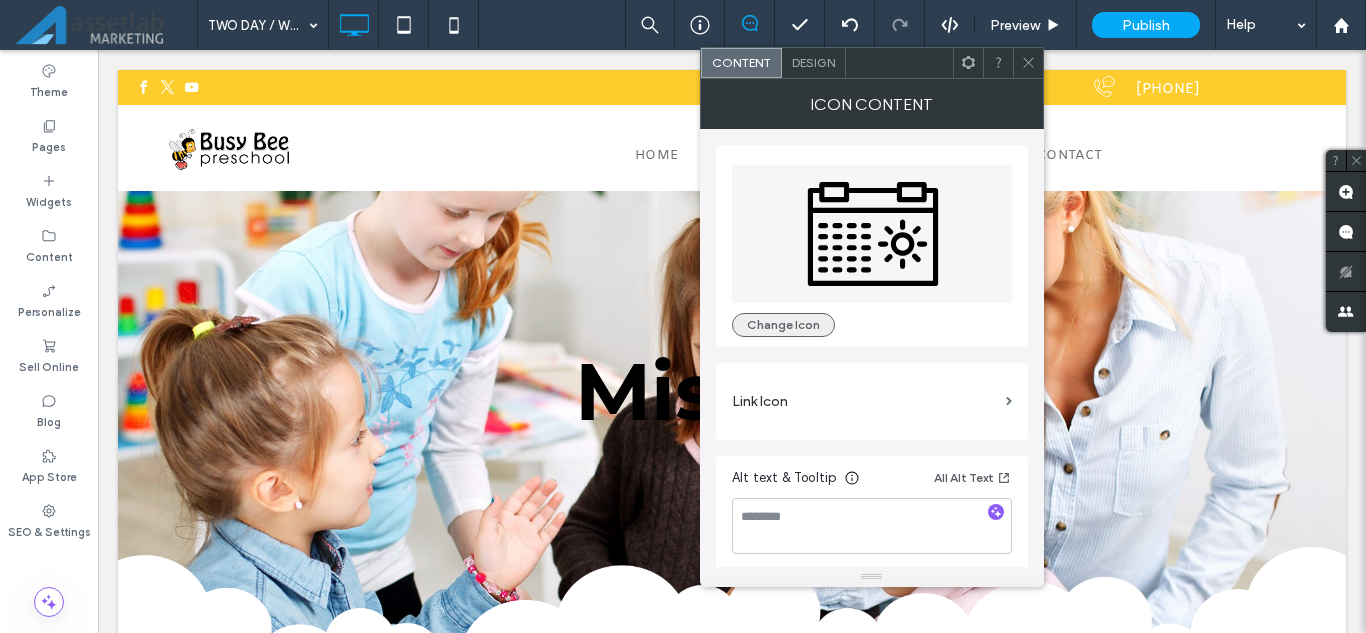 click on "Change Icon" at bounding box center [783, 325] 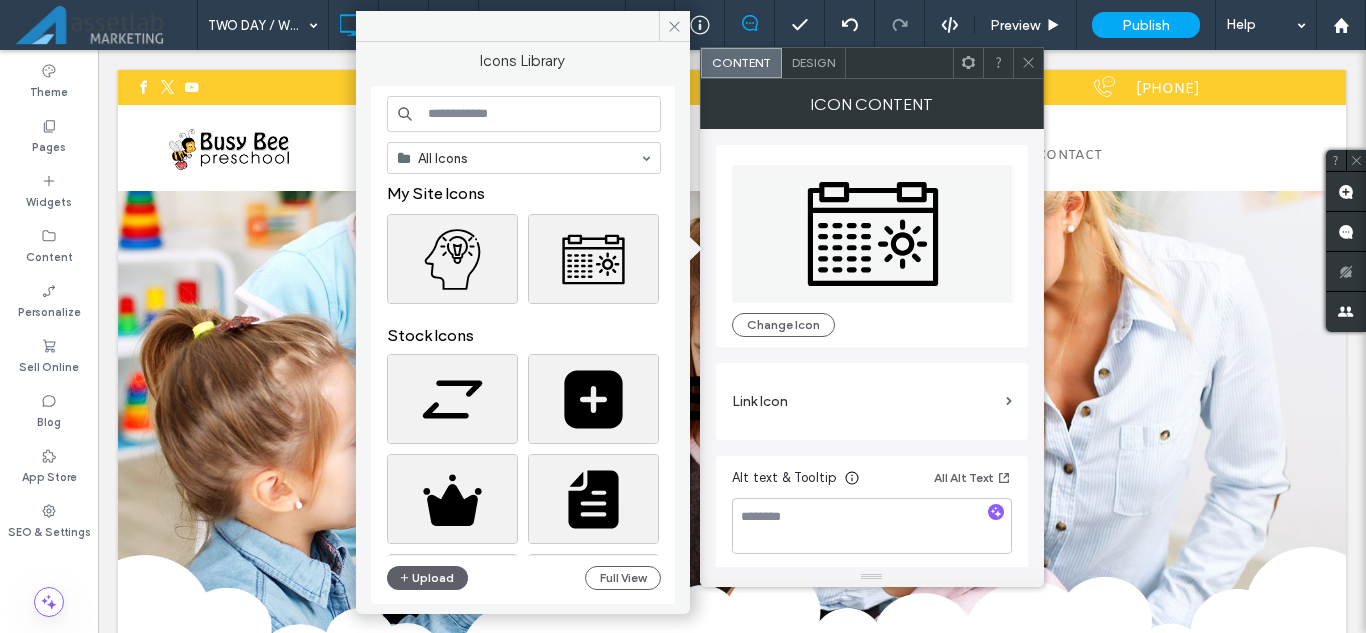 click at bounding box center (524, 114) 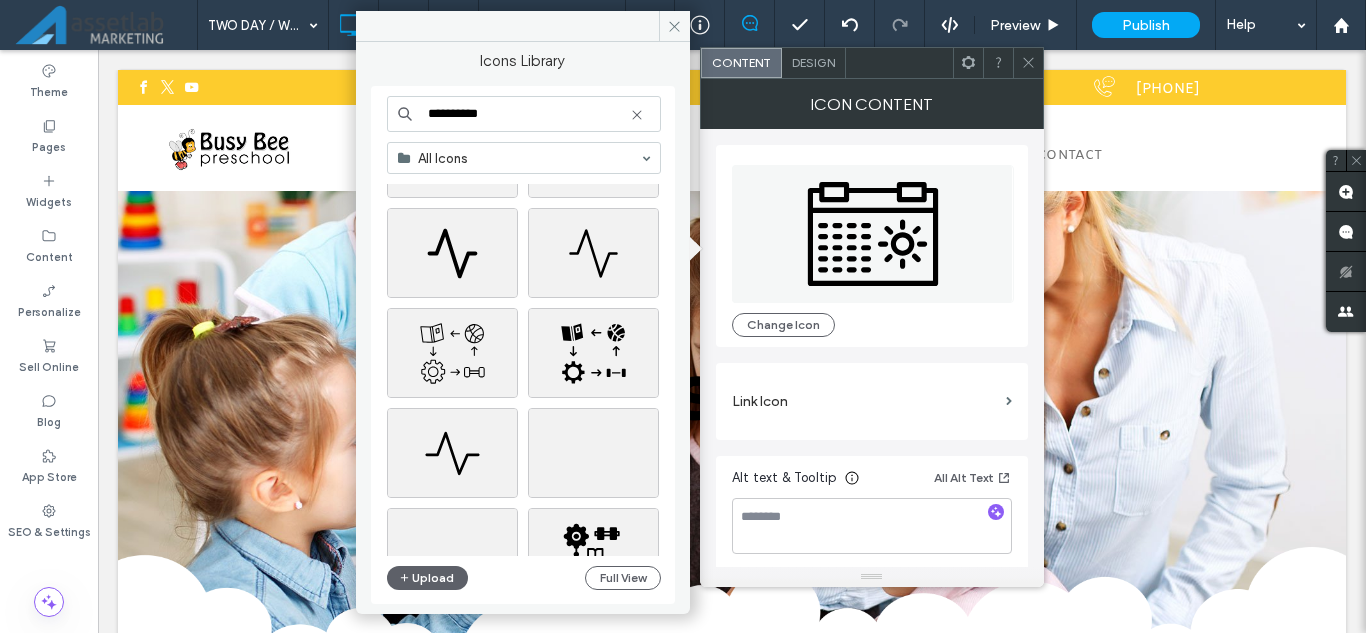 scroll, scrollTop: 1800, scrollLeft: 0, axis: vertical 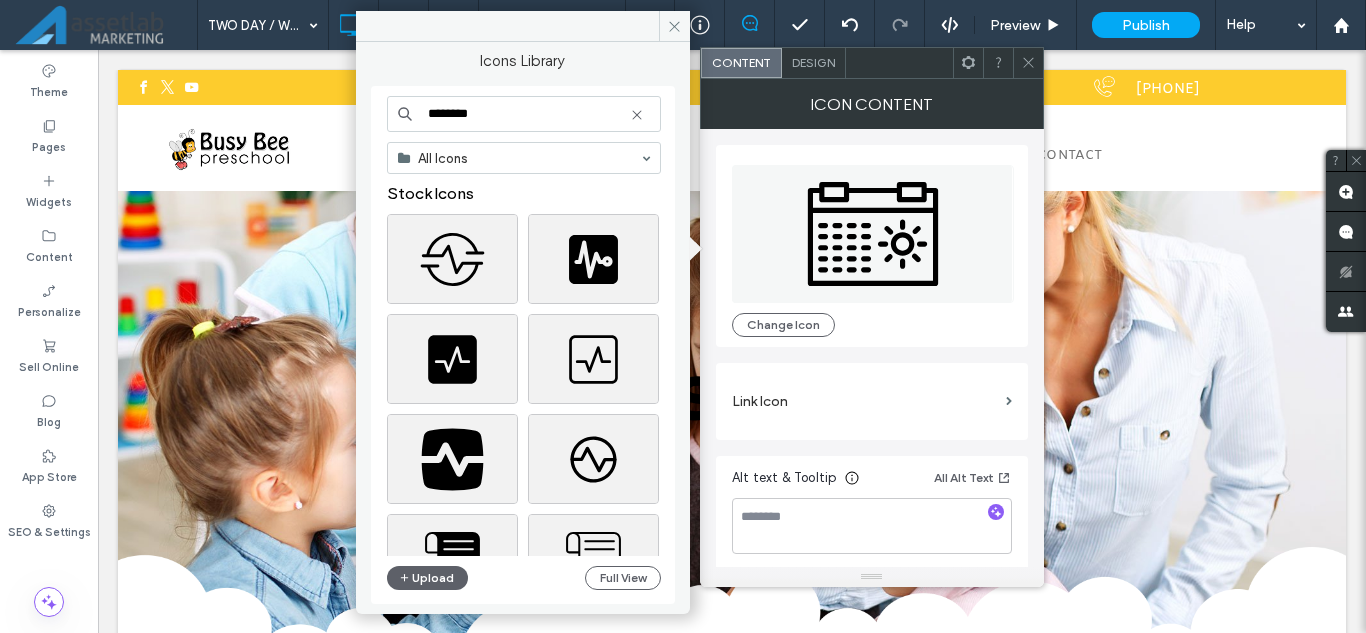 click on "********" at bounding box center [524, 114] 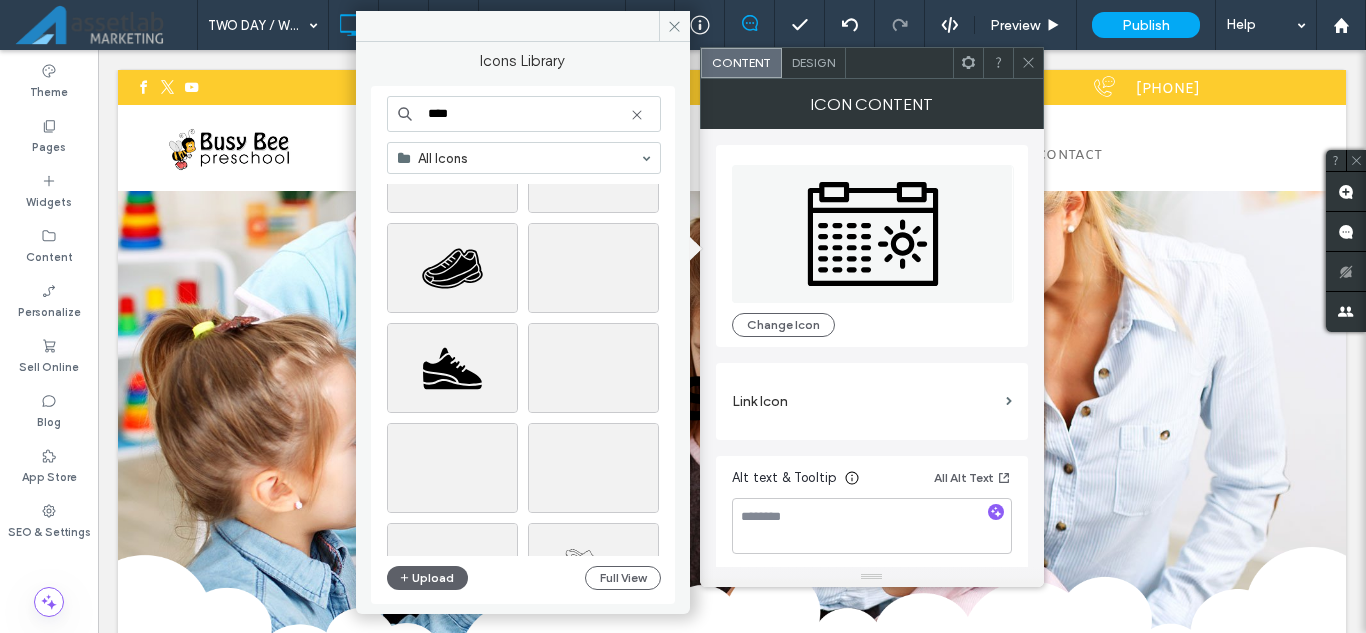 scroll, scrollTop: 200, scrollLeft: 0, axis: vertical 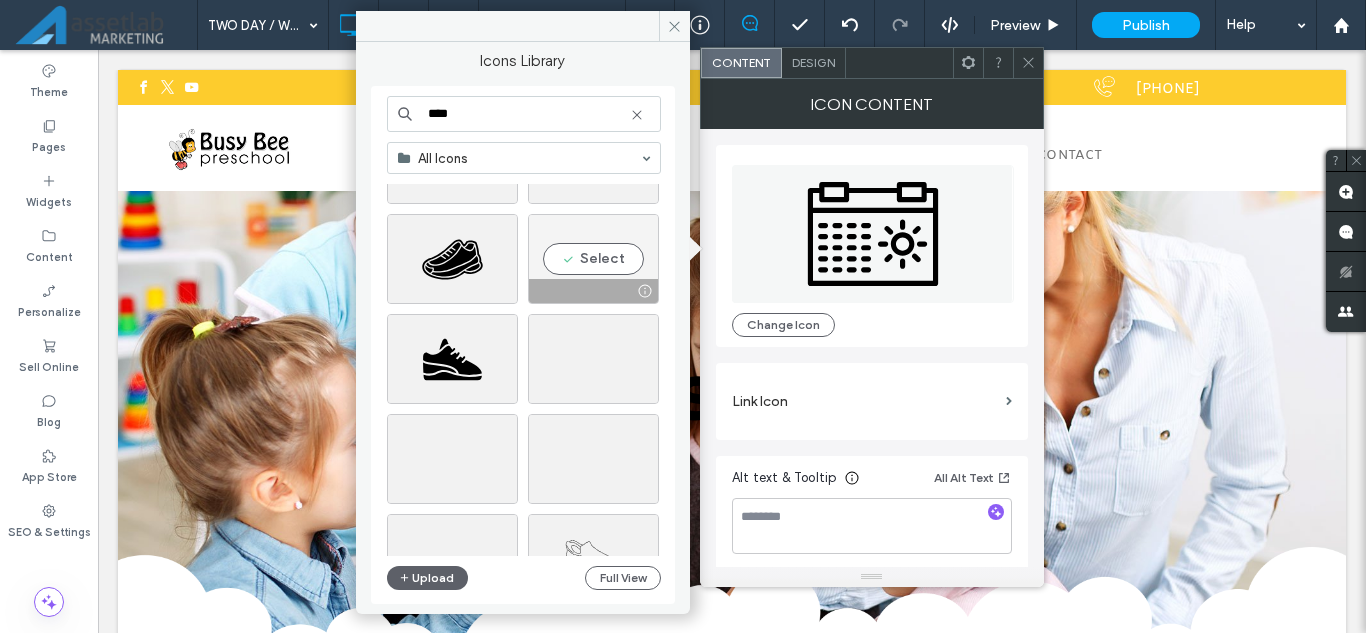 type on "****" 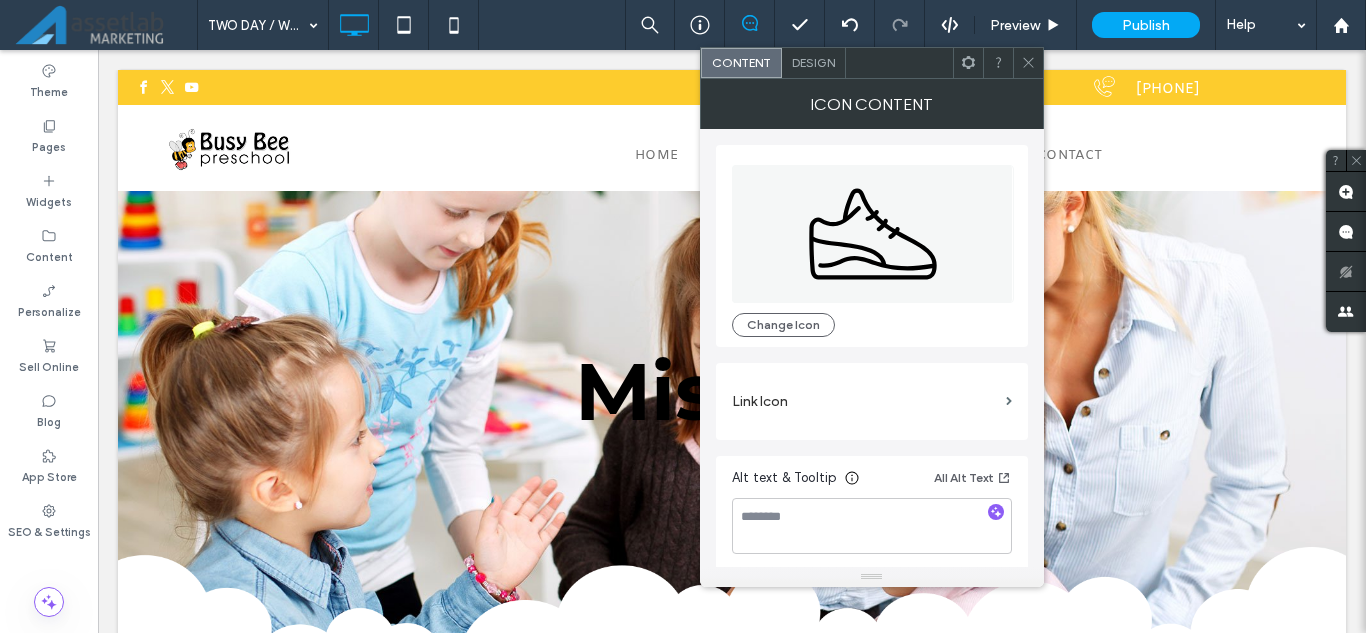 click 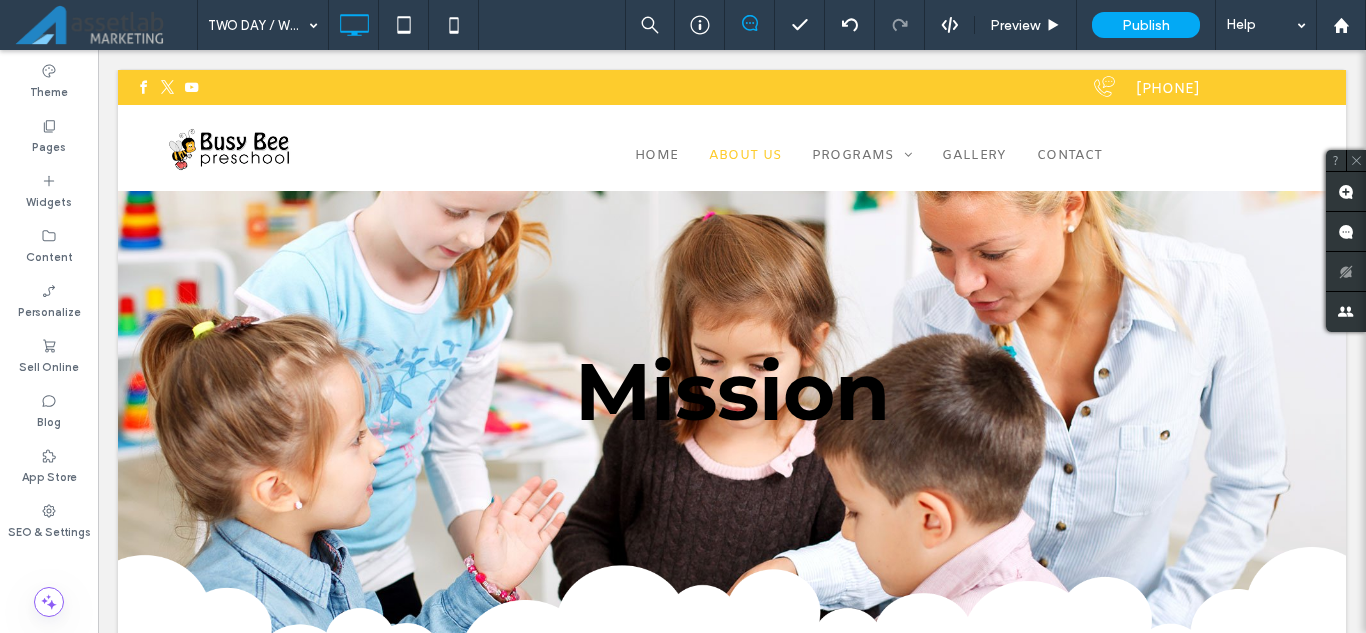 type on "*****" 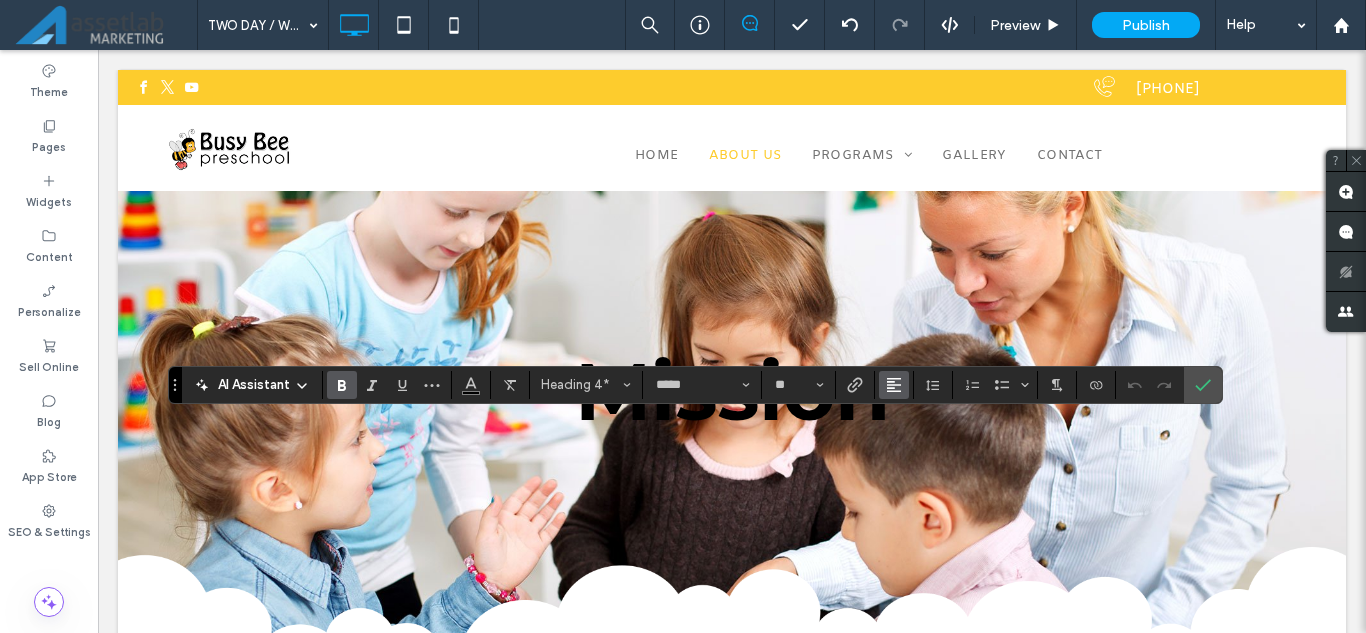 click 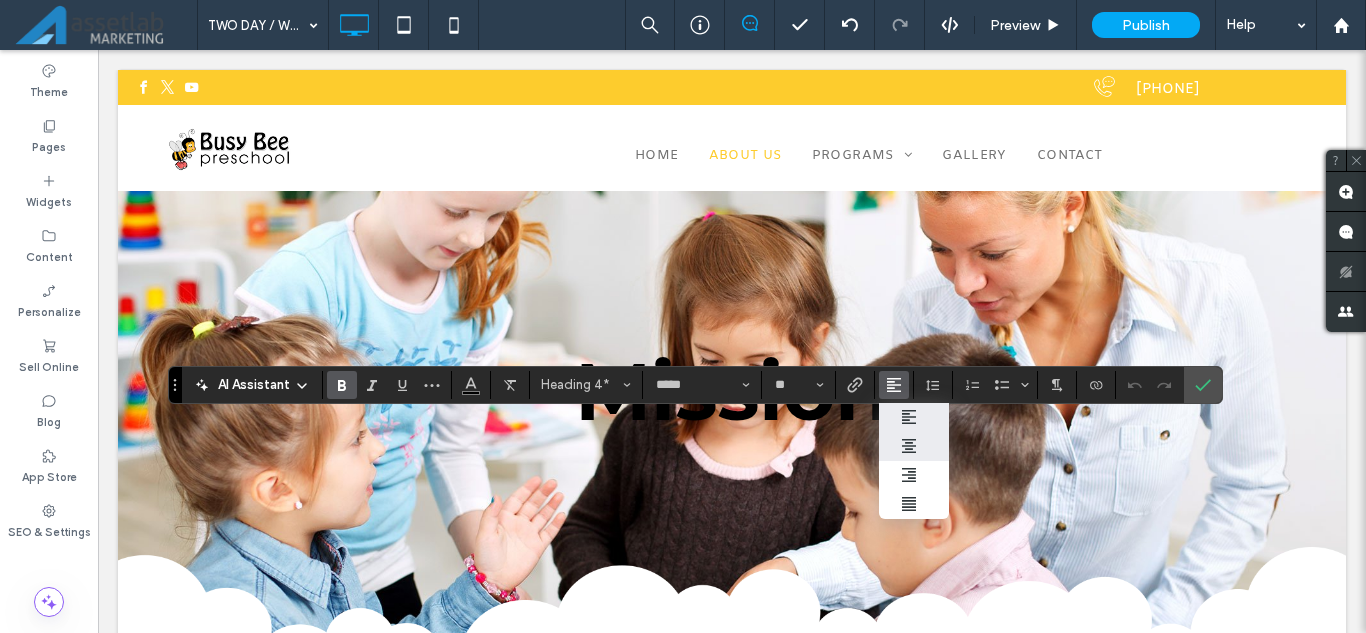 click at bounding box center (914, 446) 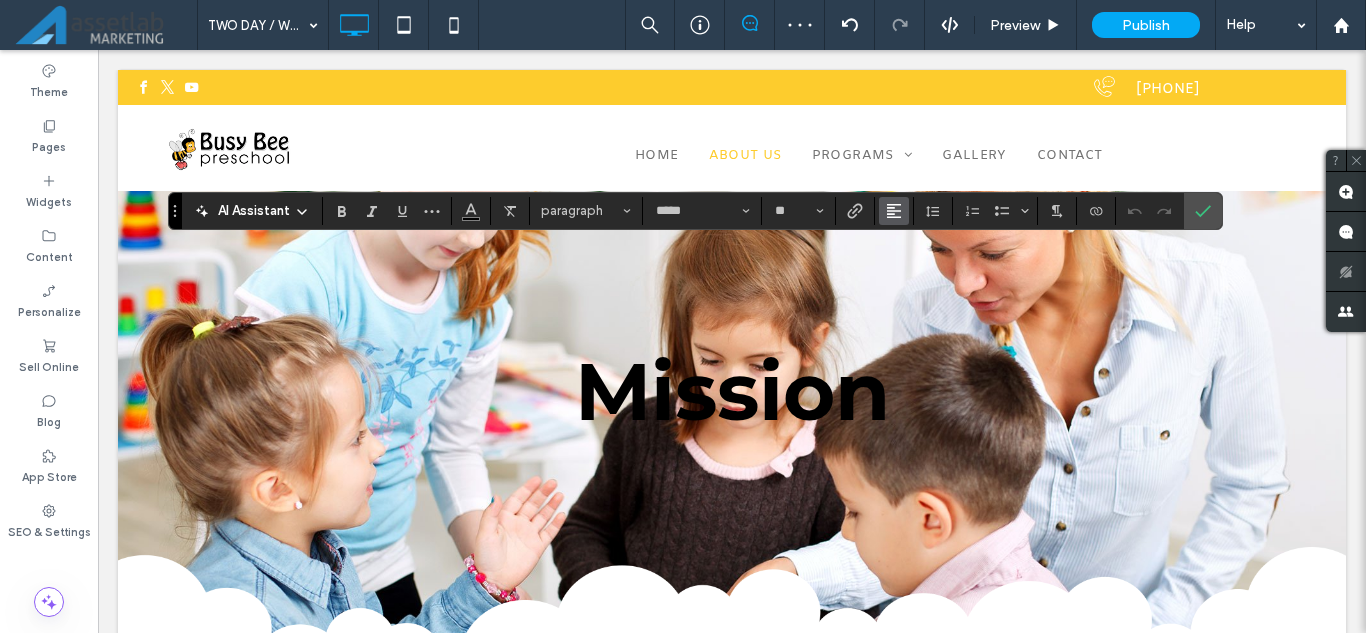 click 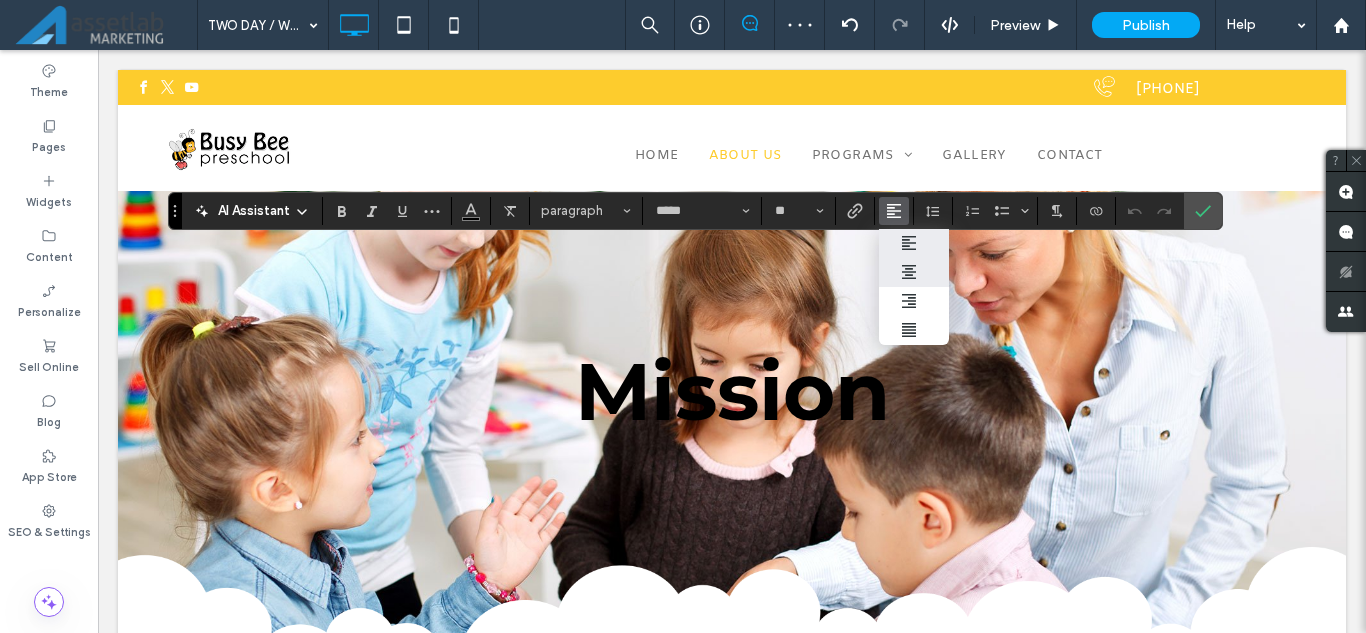 click 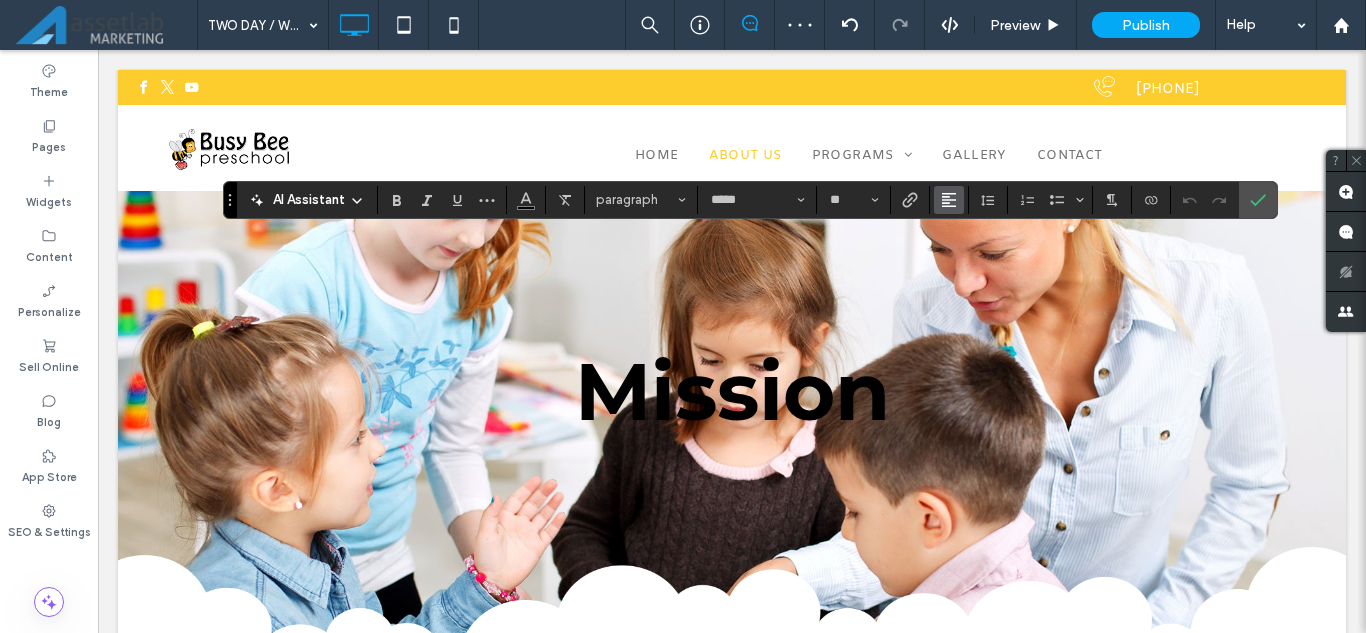 click 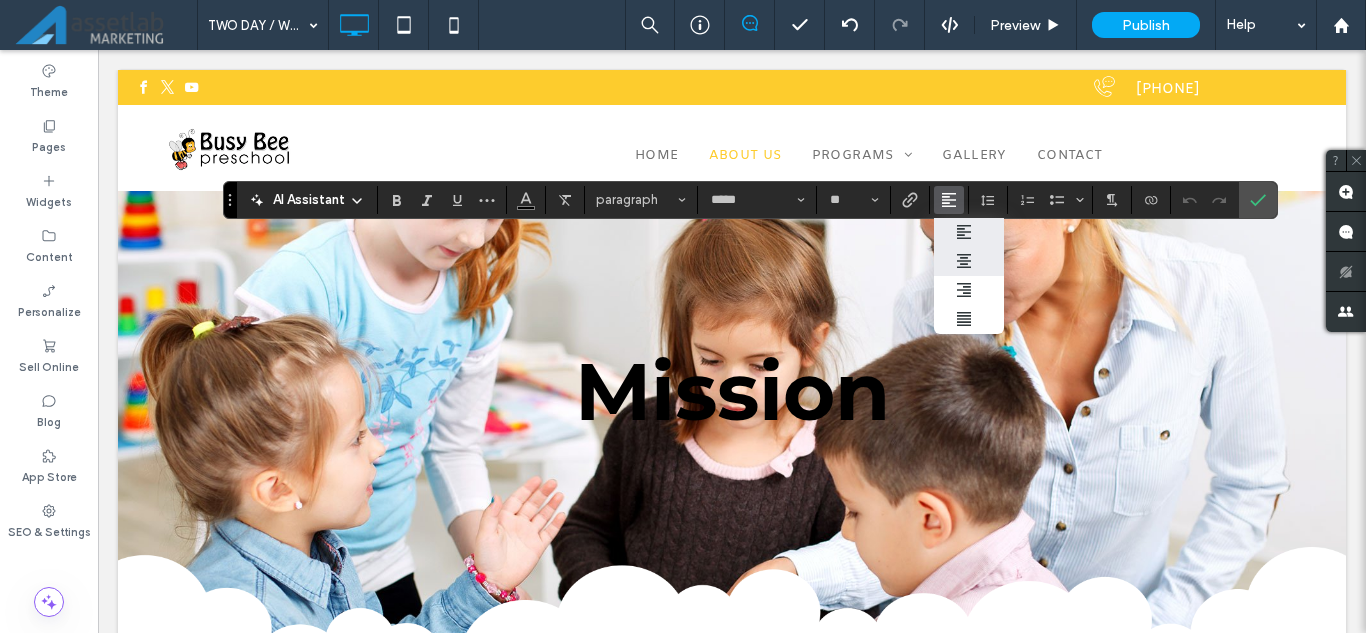 click at bounding box center (969, 261) 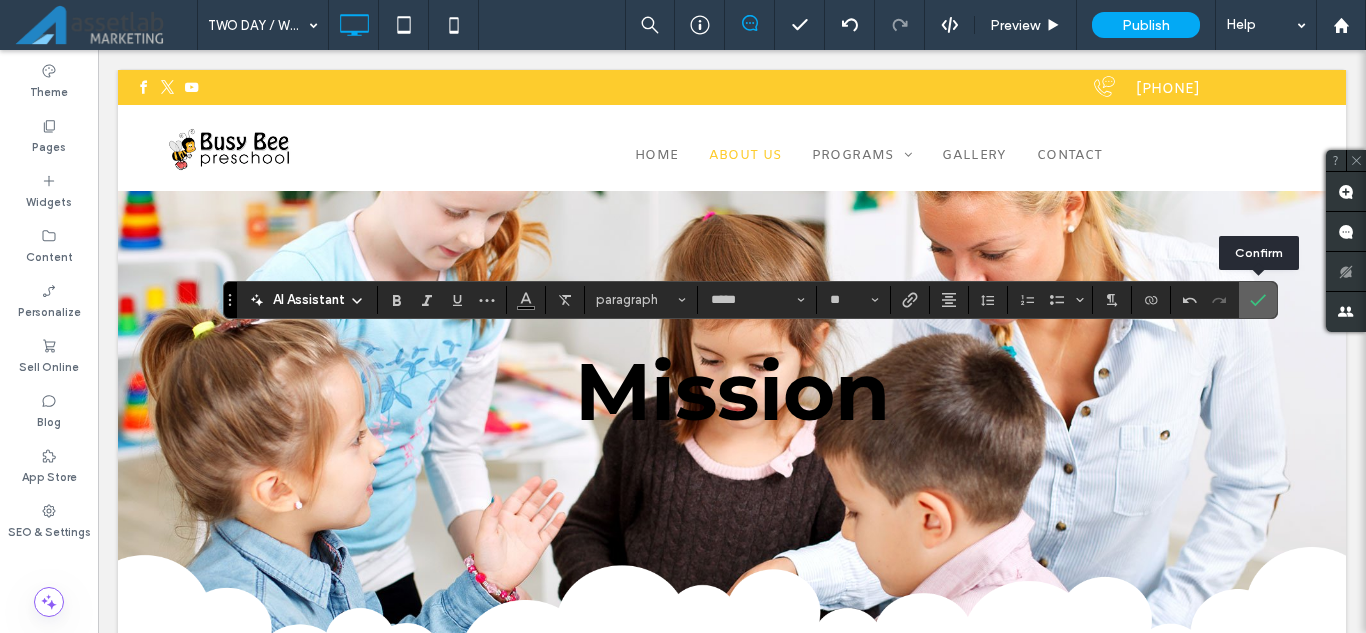 click 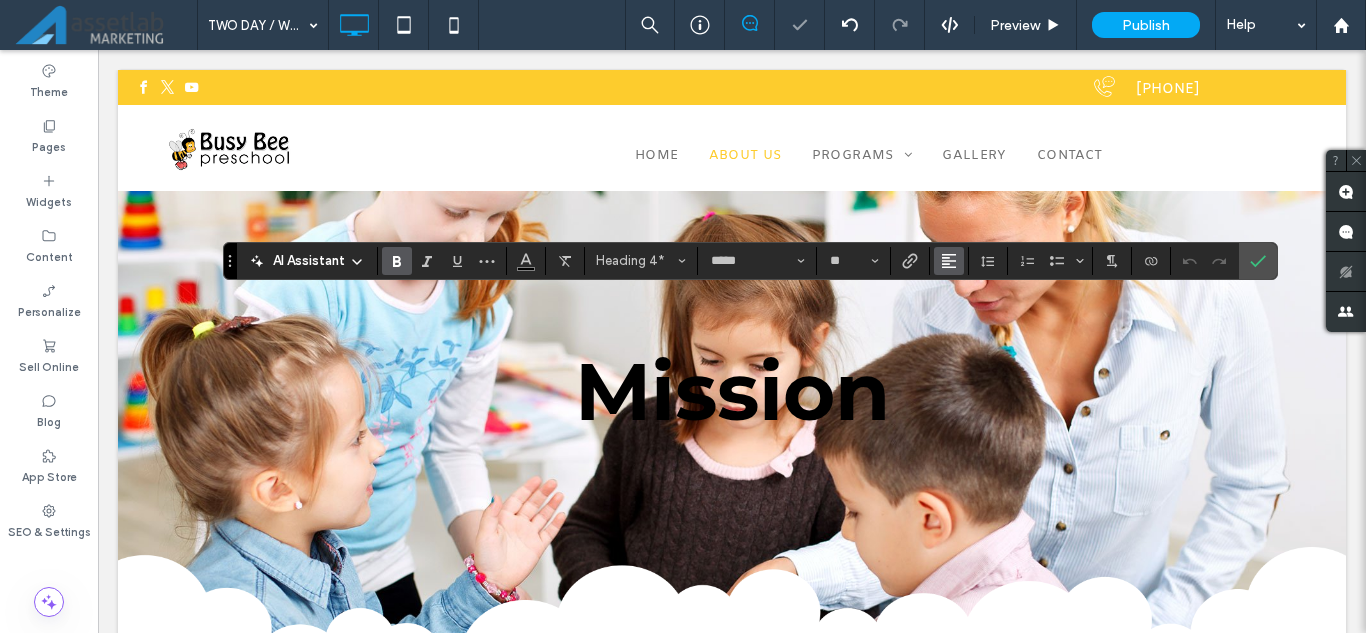 click 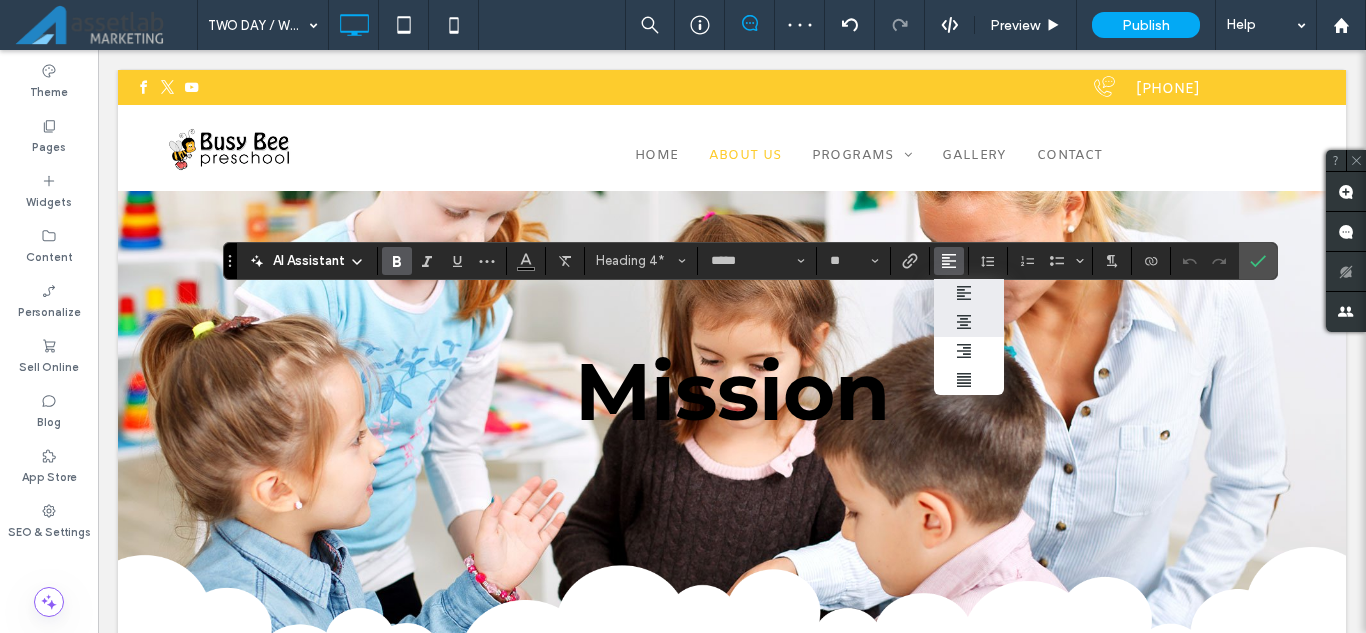 click 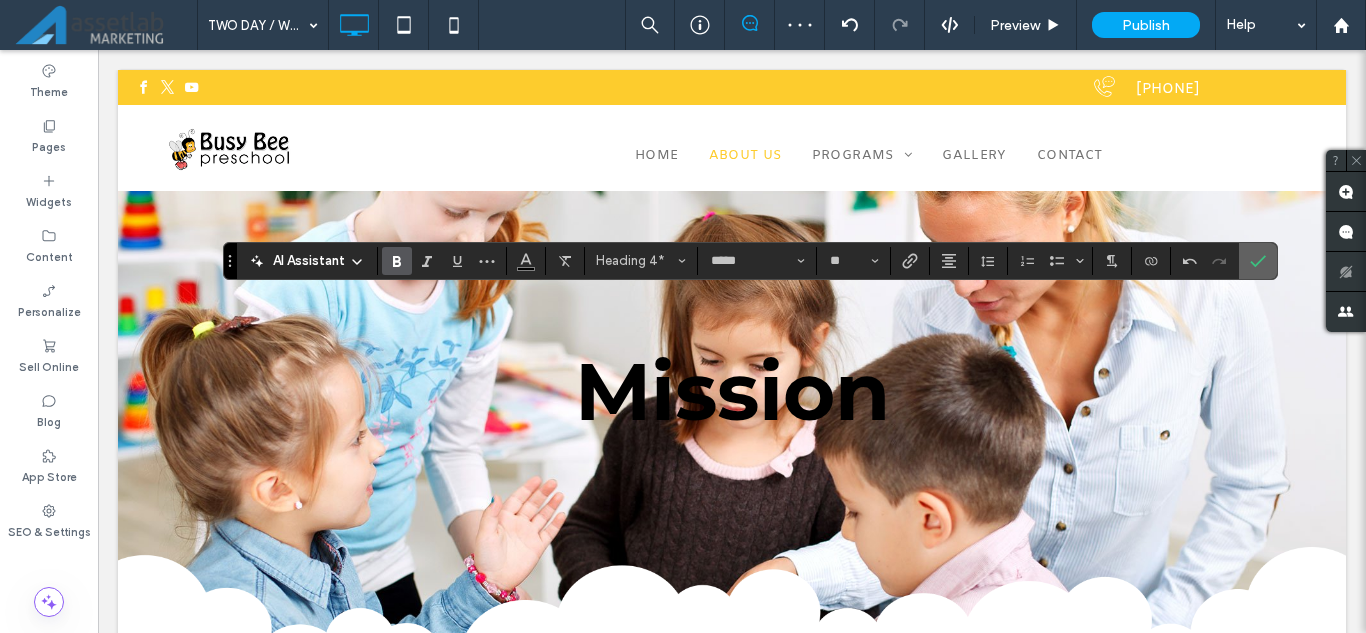 click 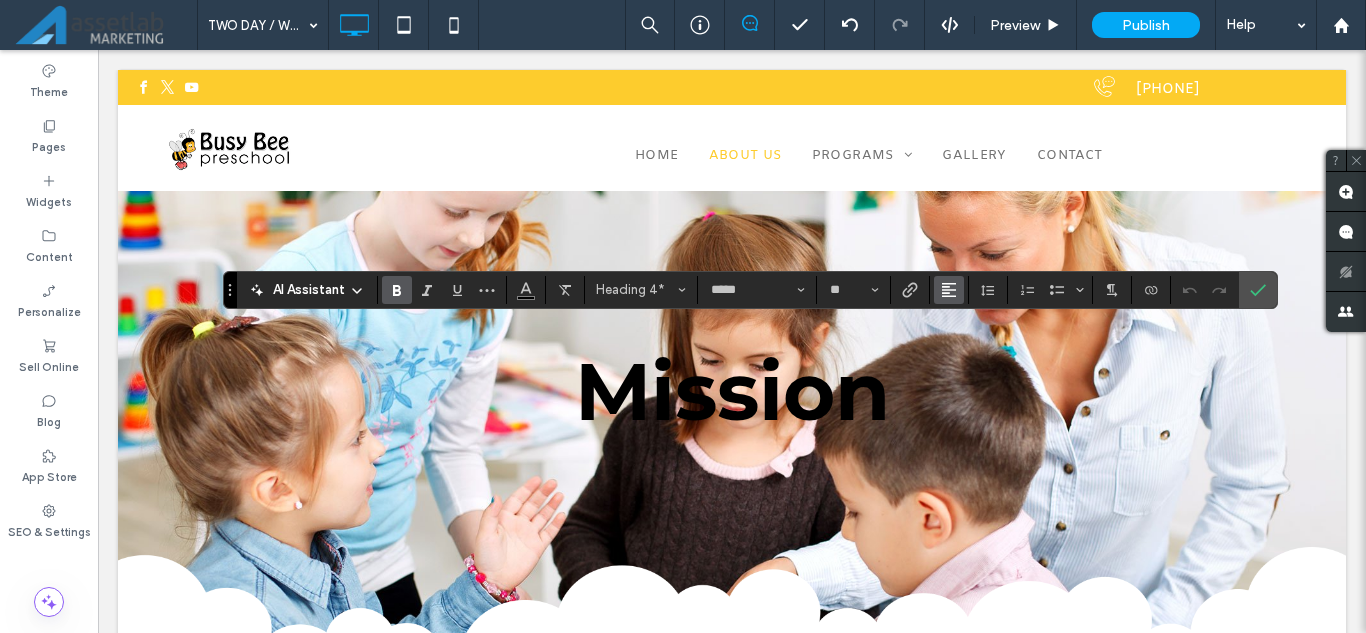 click at bounding box center [949, 290] 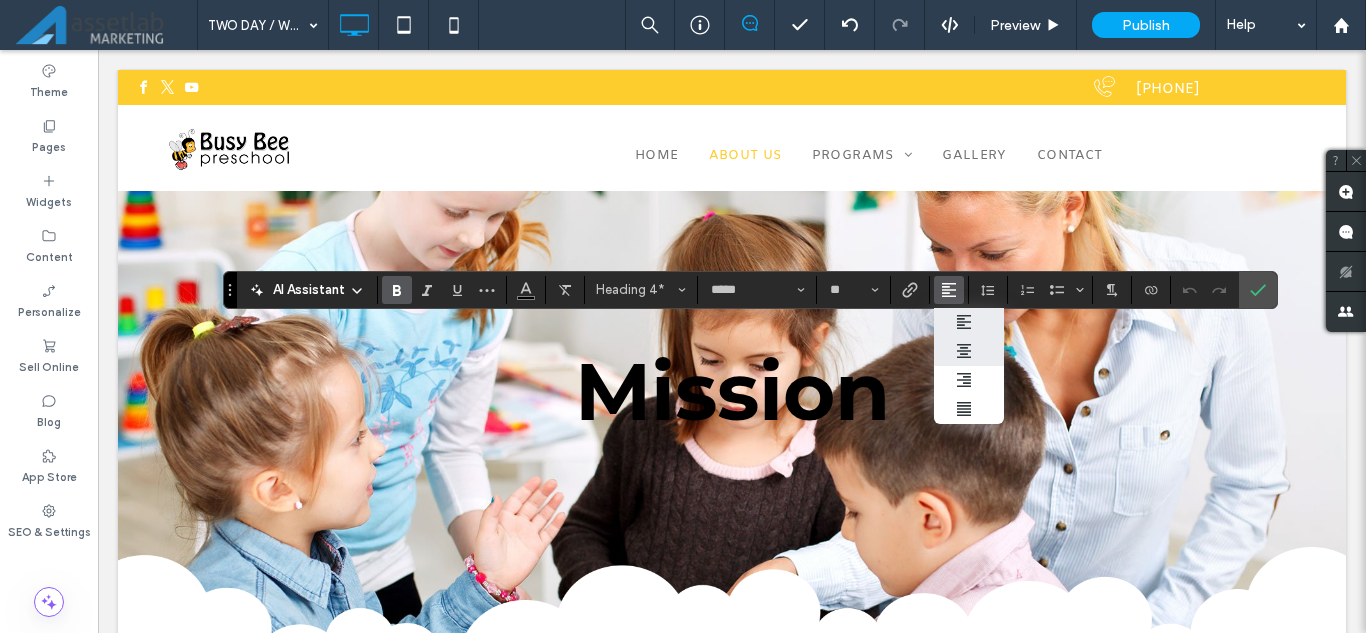 click at bounding box center (969, 351) 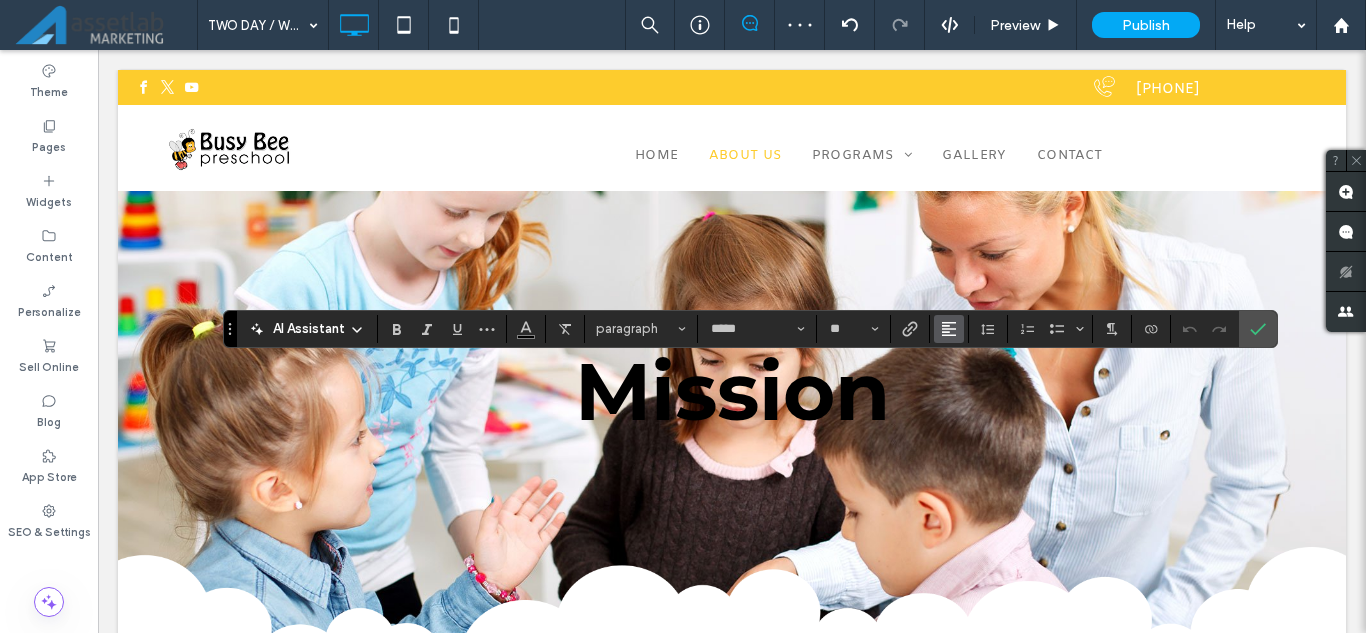 click 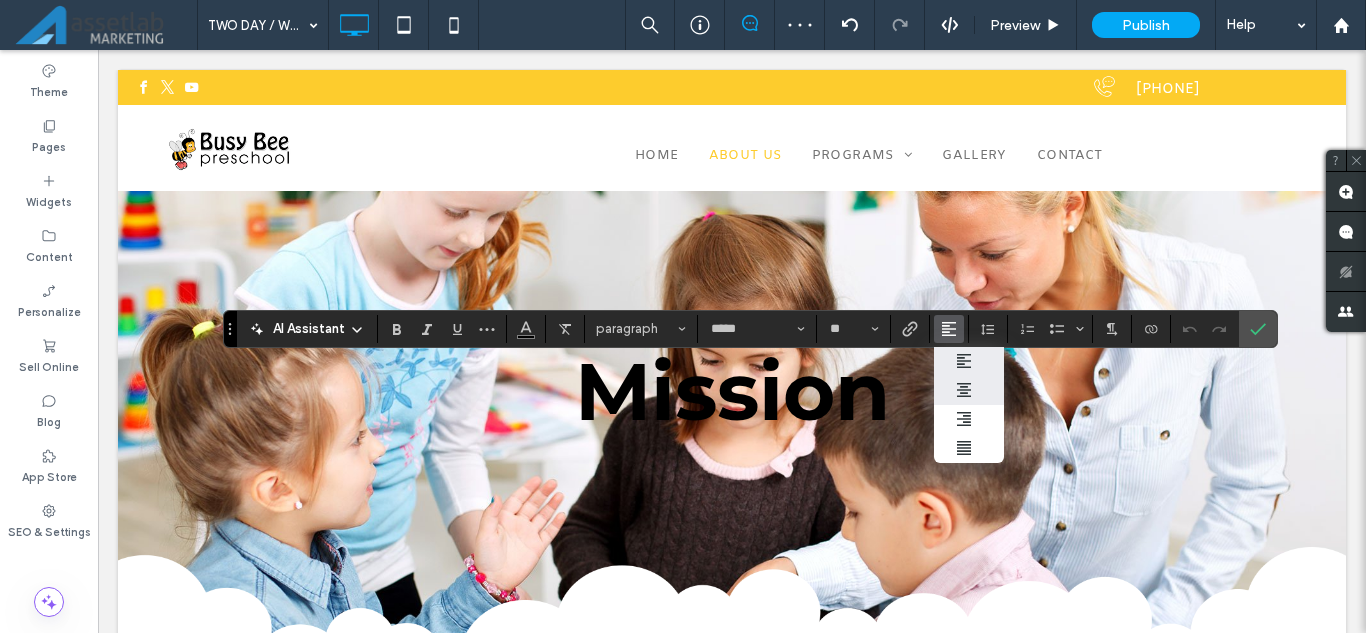 click 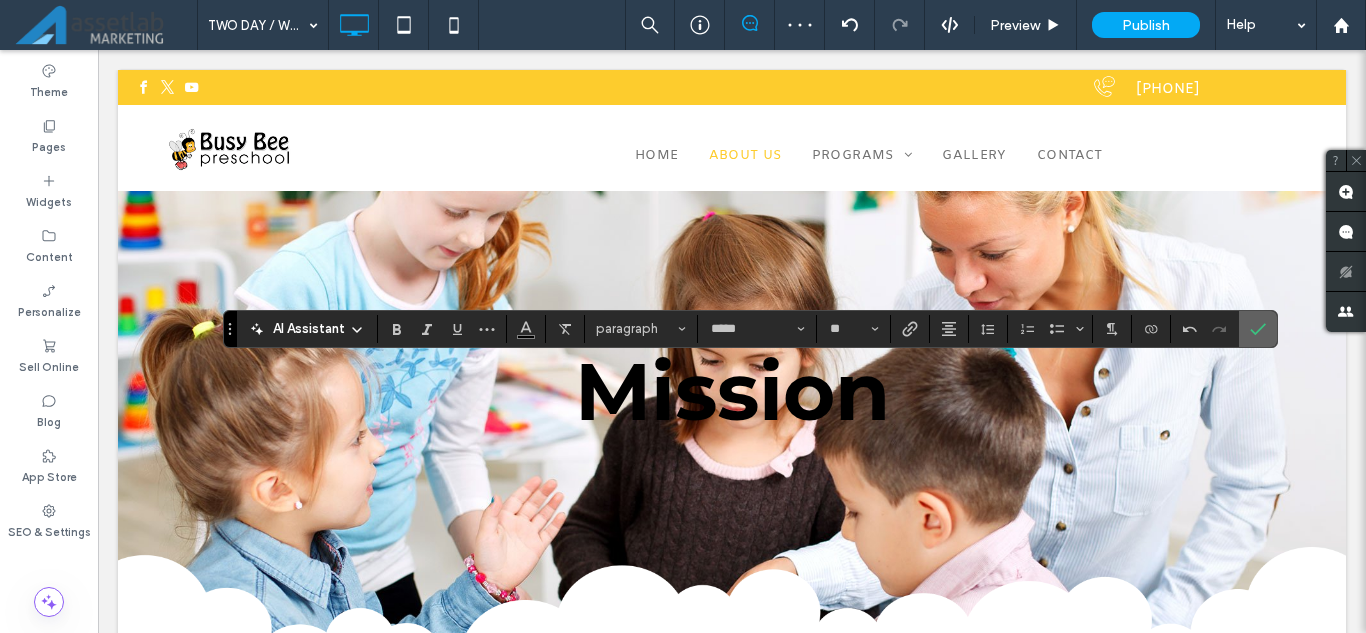 click 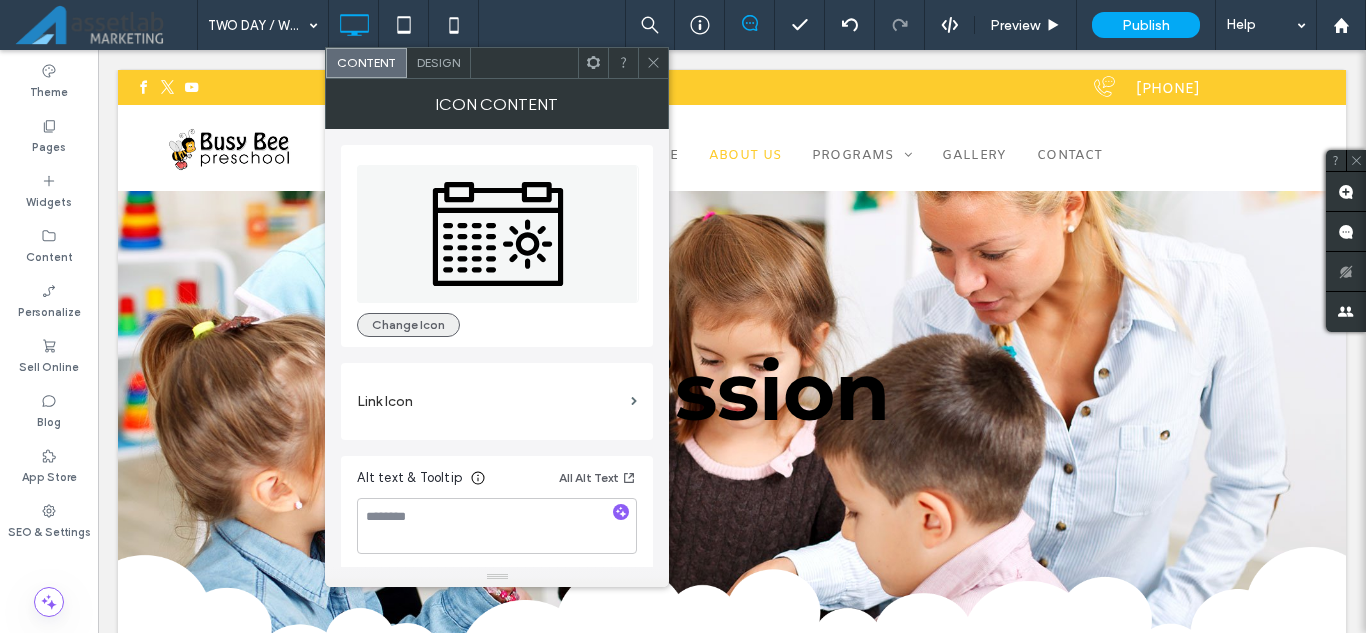 click on "Change Icon" at bounding box center (408, 325) 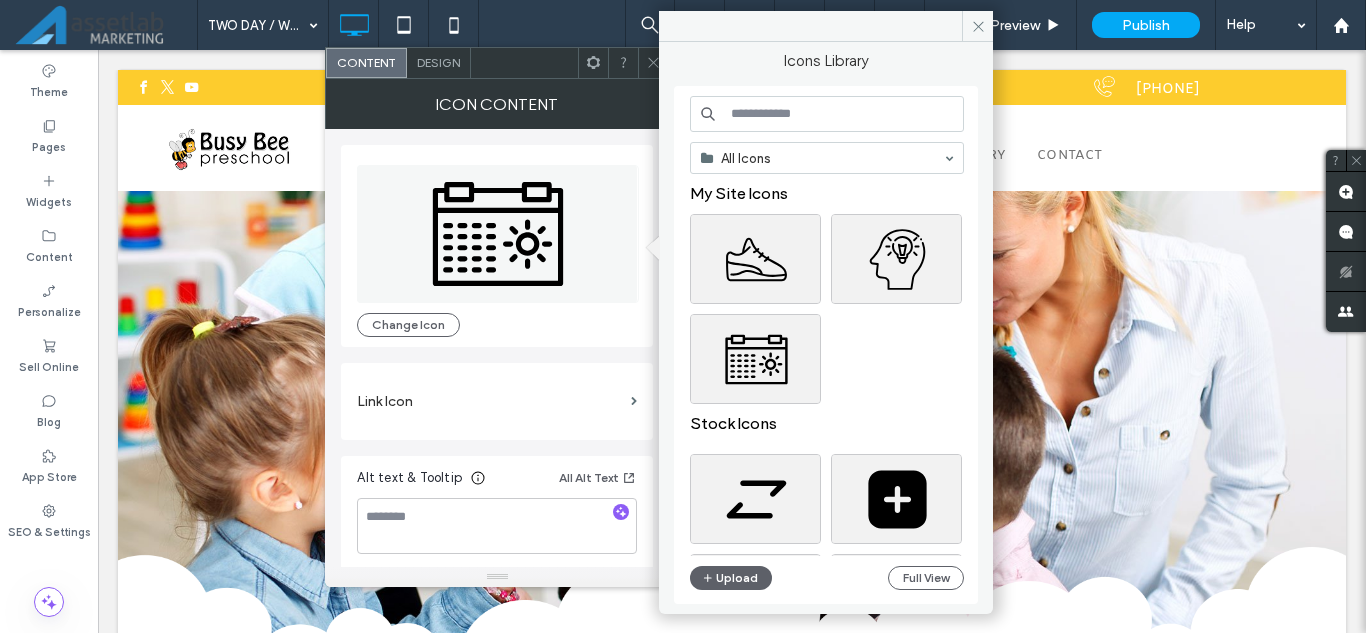 click at bounding box center (827, 114) 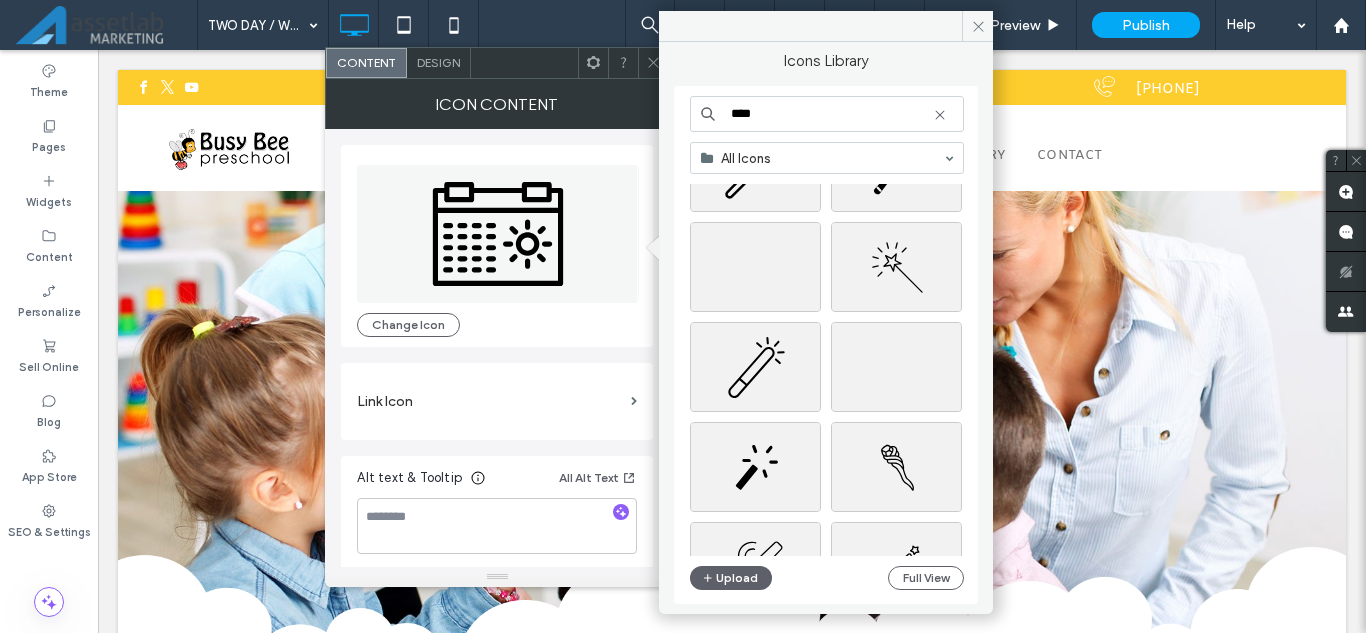 scroll, scrollTop: 1000, scrollLeft: 0, axis: vertical 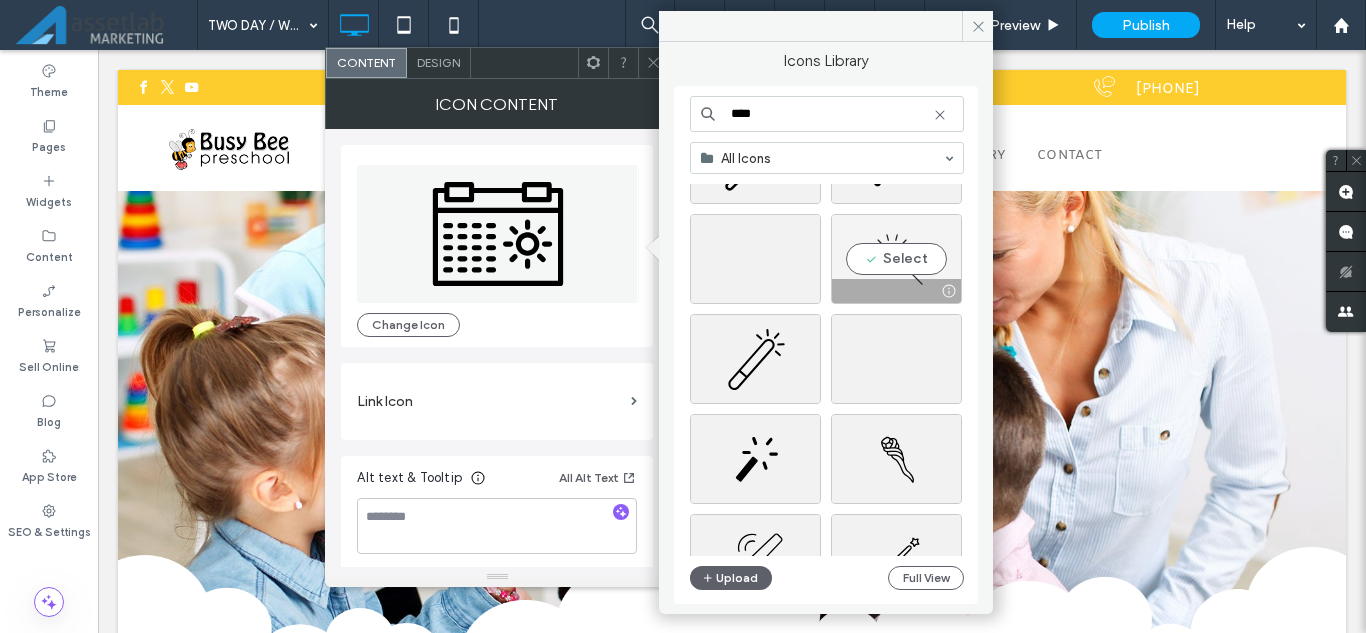 type on "****" 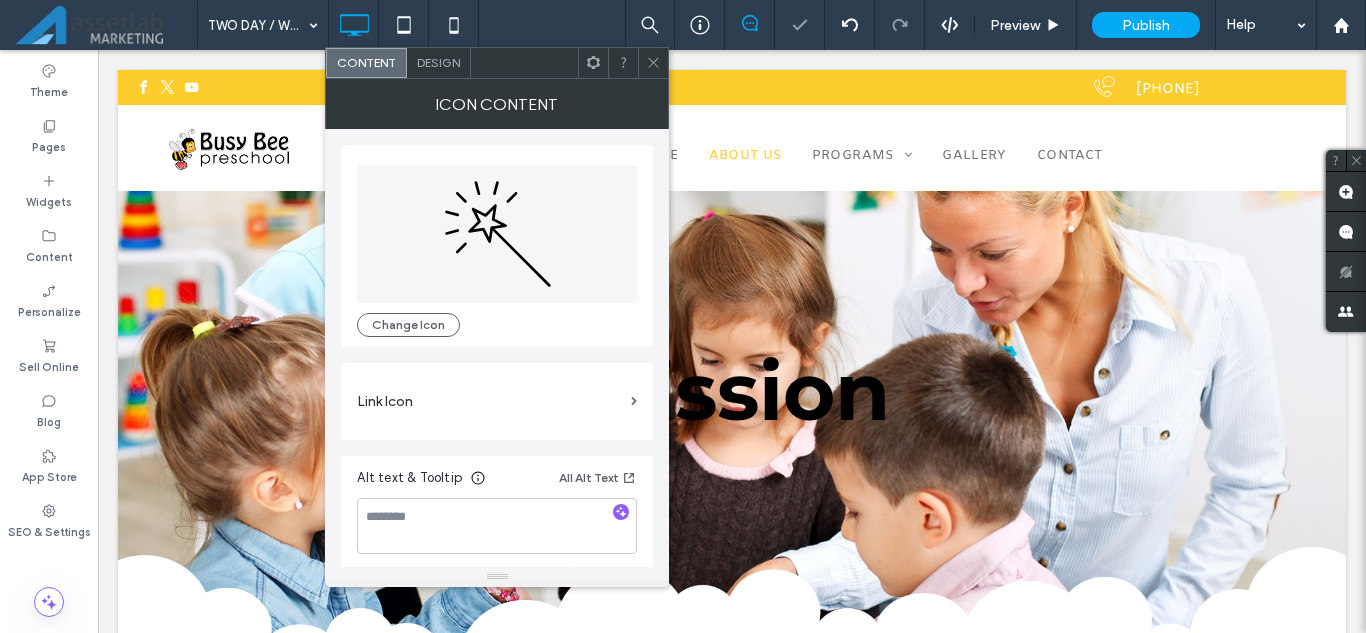 click 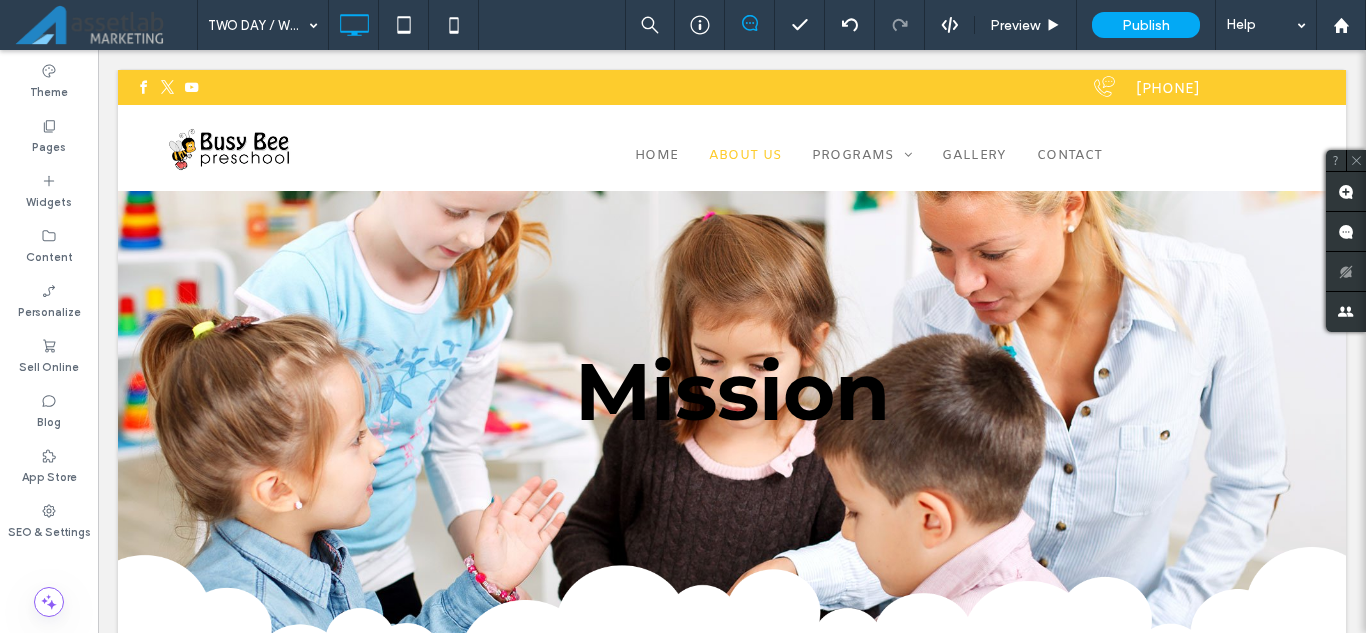type on "*****" 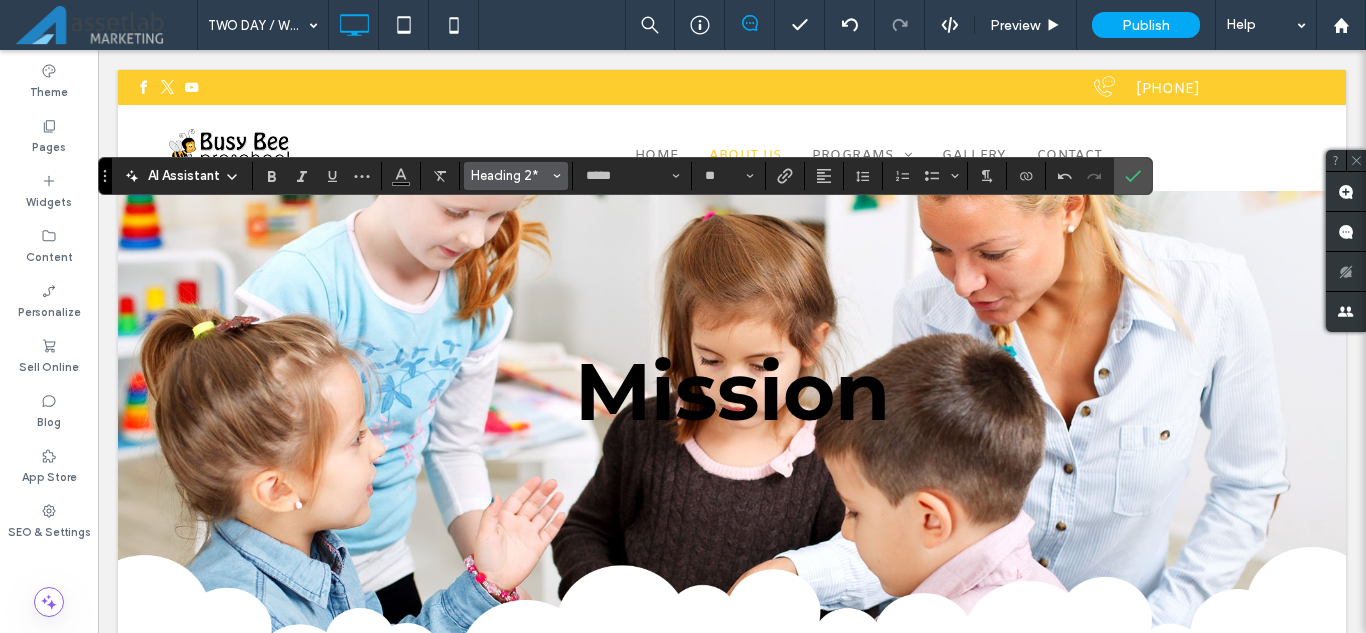 click on "Heading 2*" at bounding box center (516, 176) 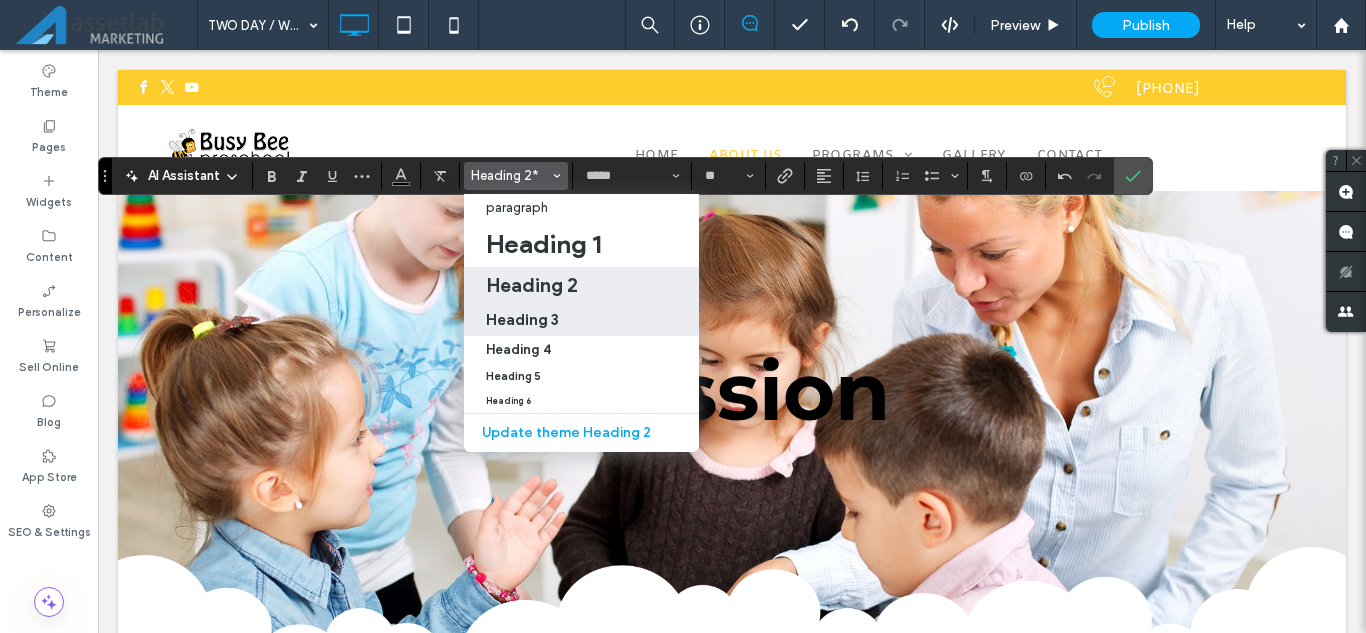 click on "Heading 3" at bounding box center (581, 320) 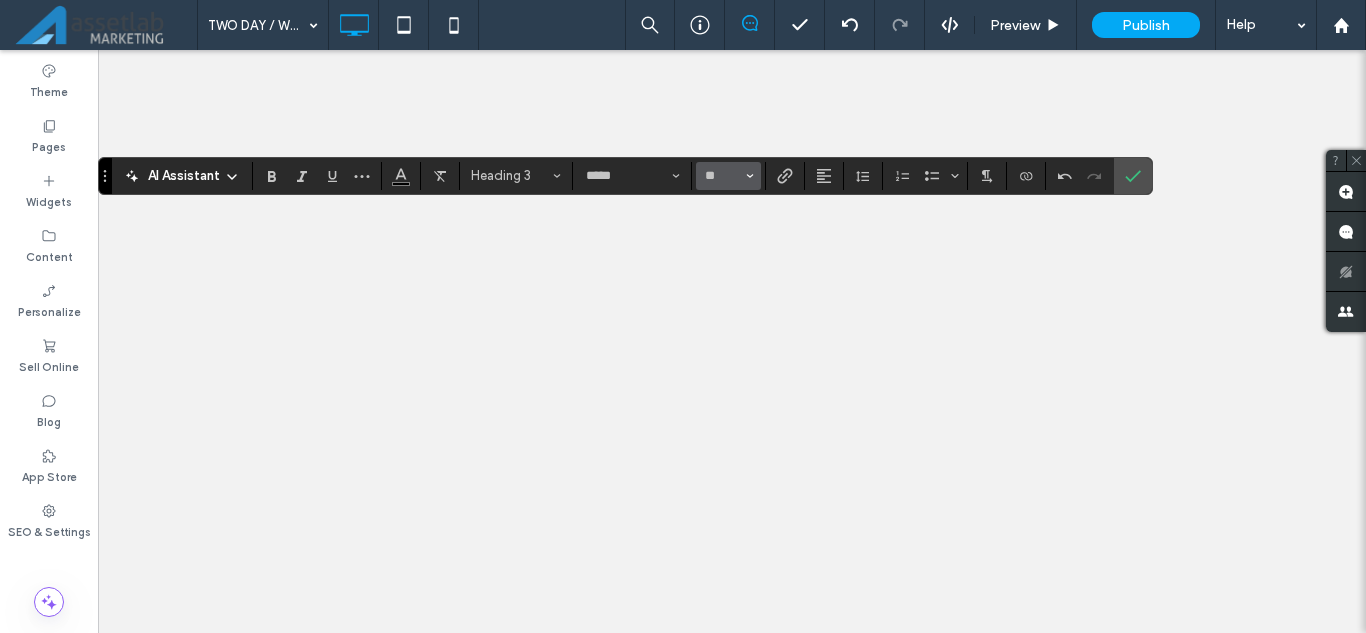 scroll, scrollTop: 0, scrollLeft: 0, axis: both 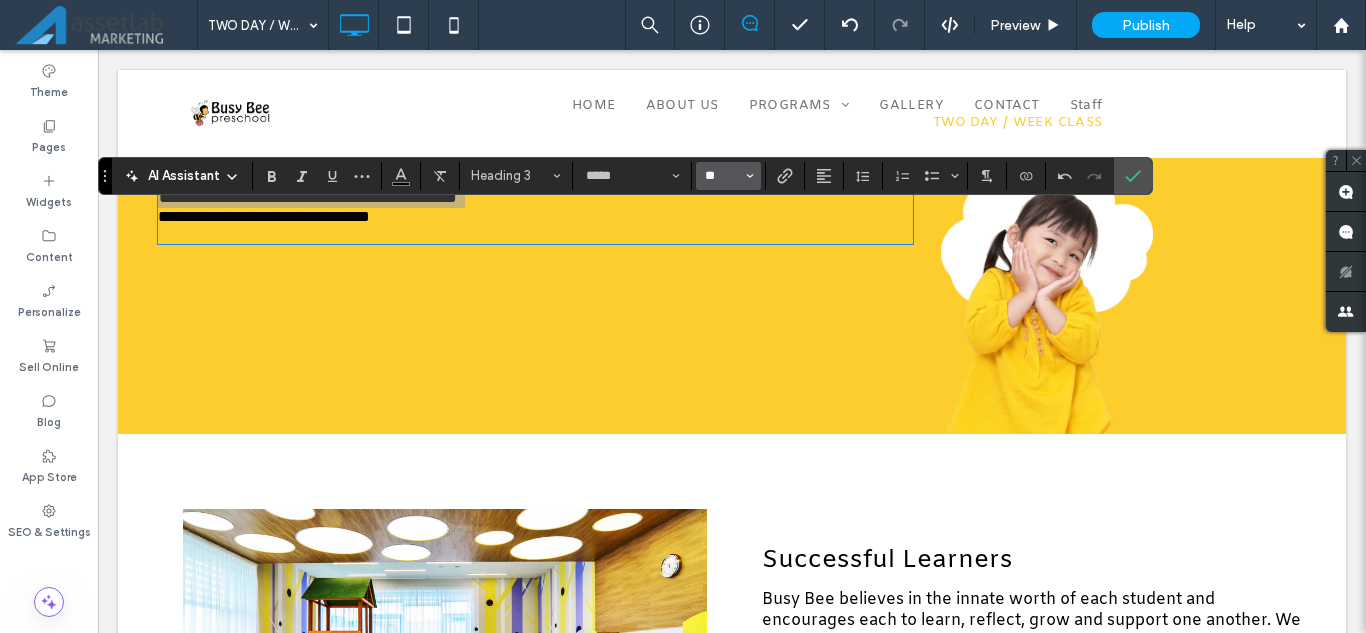 click on "**" at bounding box center (728, 176) 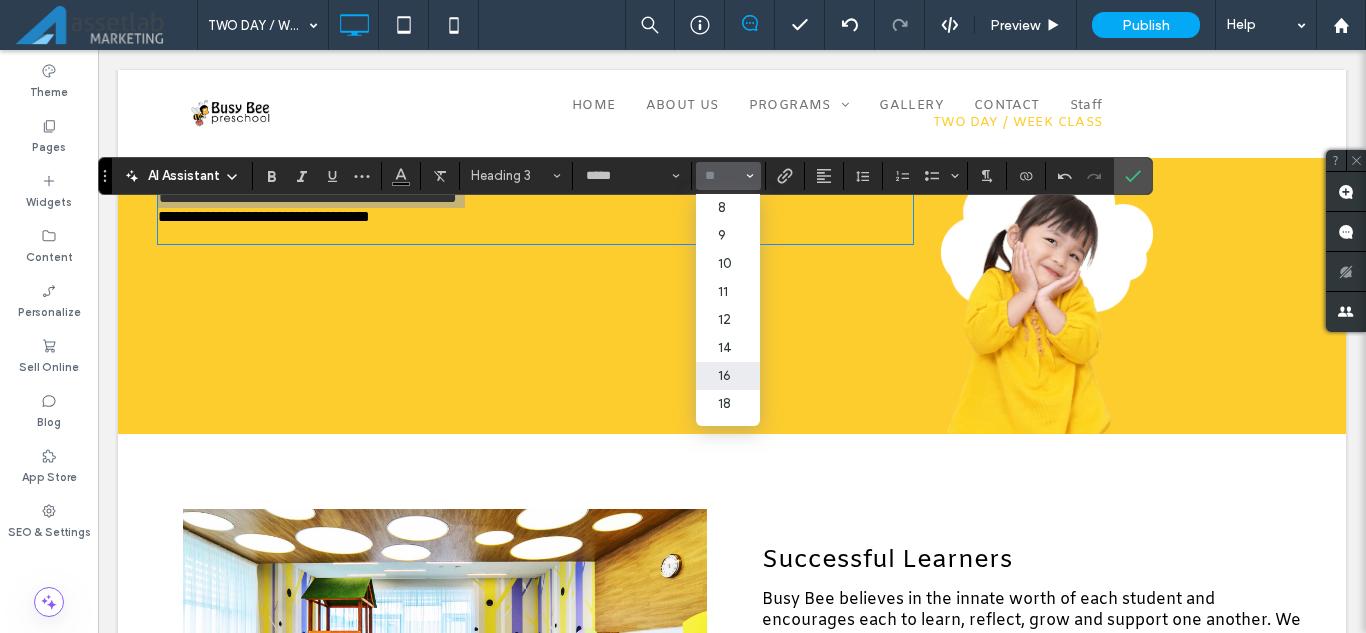scroll, scrollTop: 100, scrollLeft: 0, axis: vertical 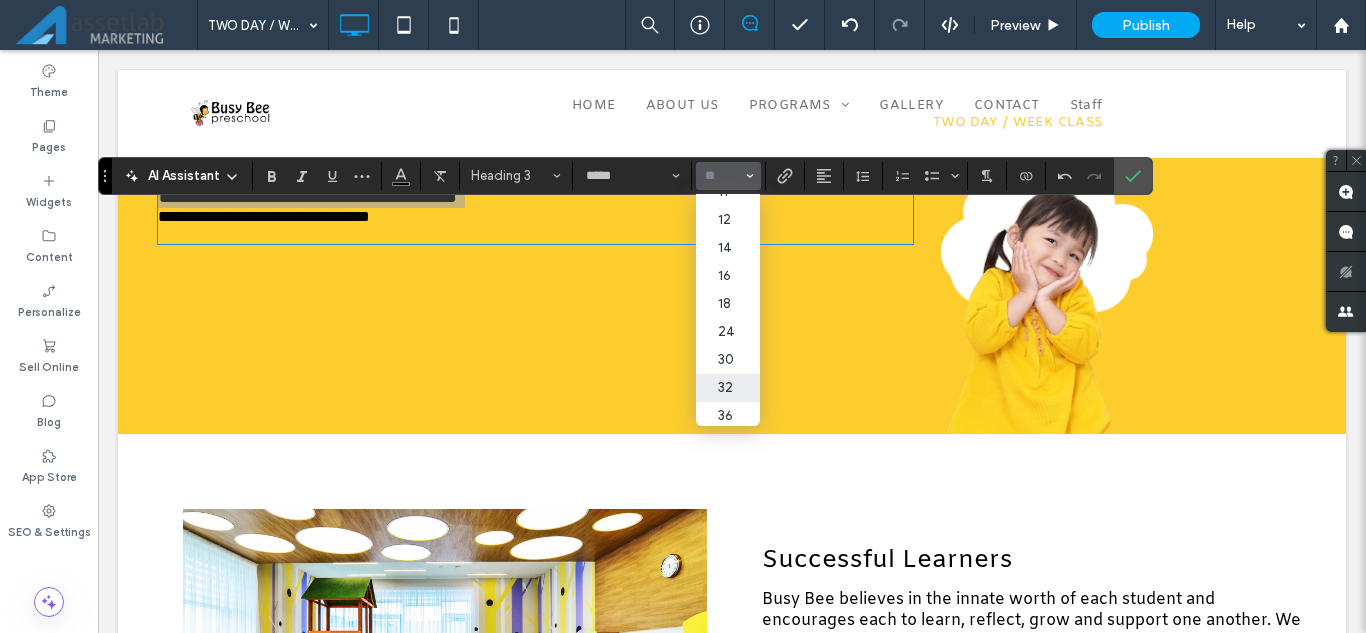 click on "32" at bounding box center [728, 388] 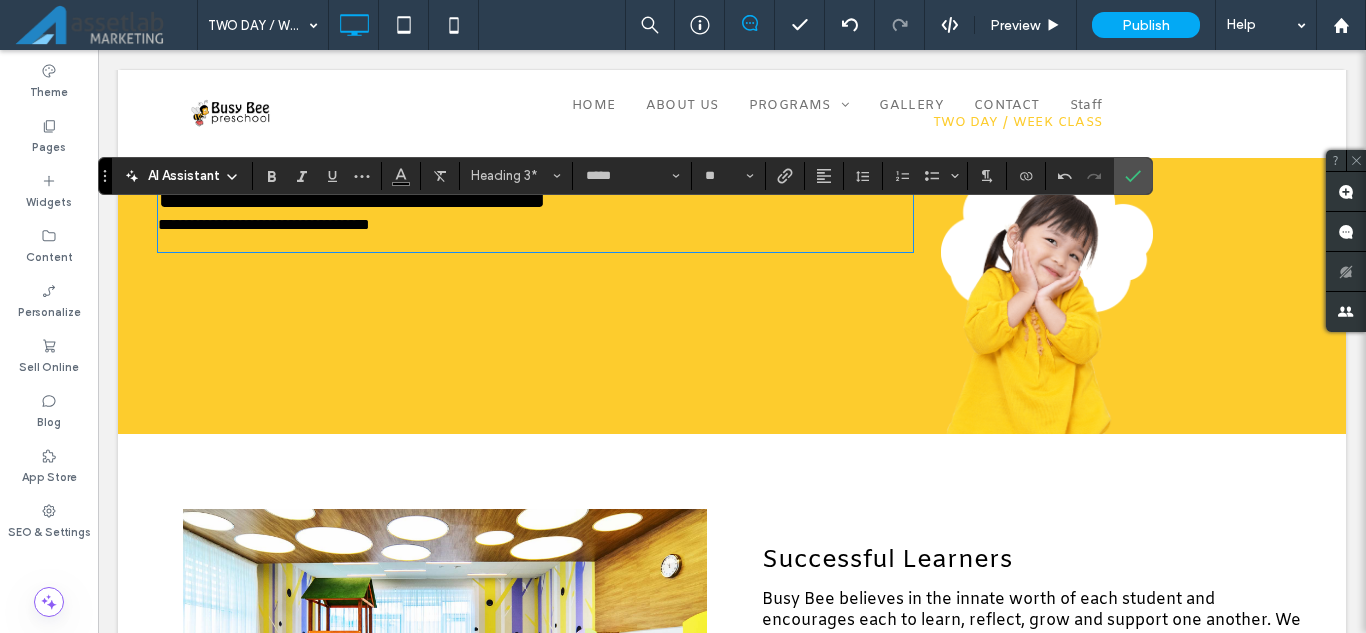 type on "**" 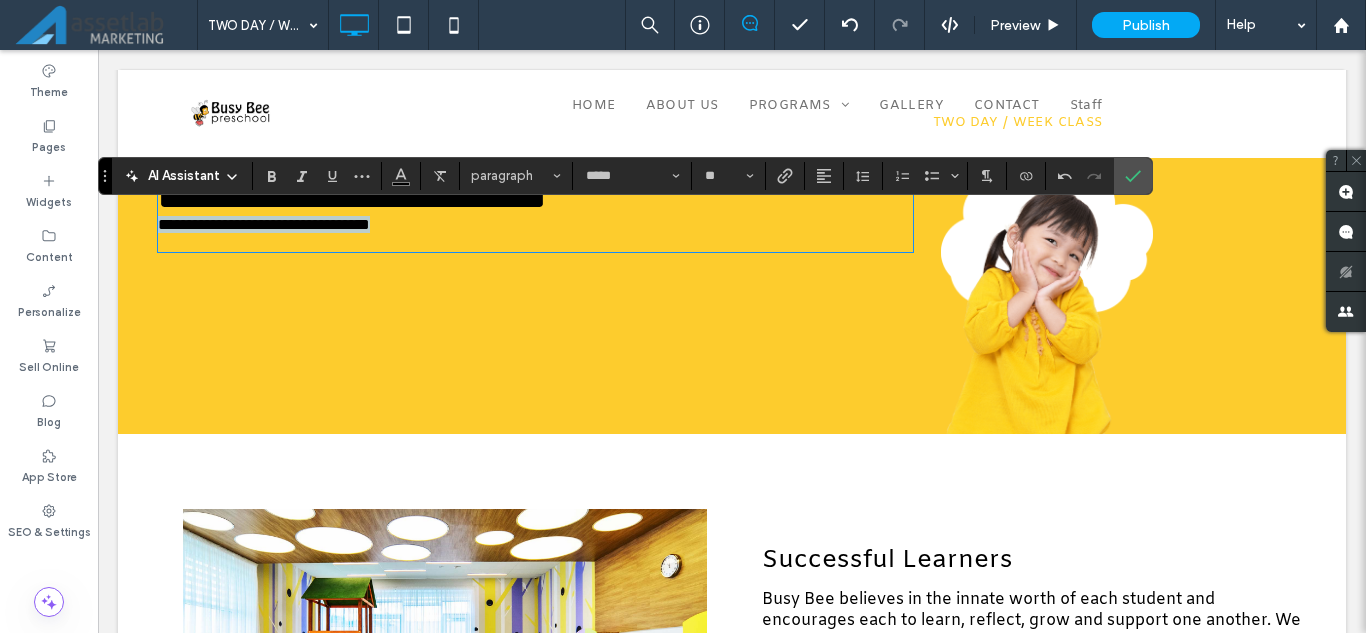 drag, startPoint x: 636, startPoint y: 270, endPoint x: 158, endPoint y: 274, distance: 478.01672 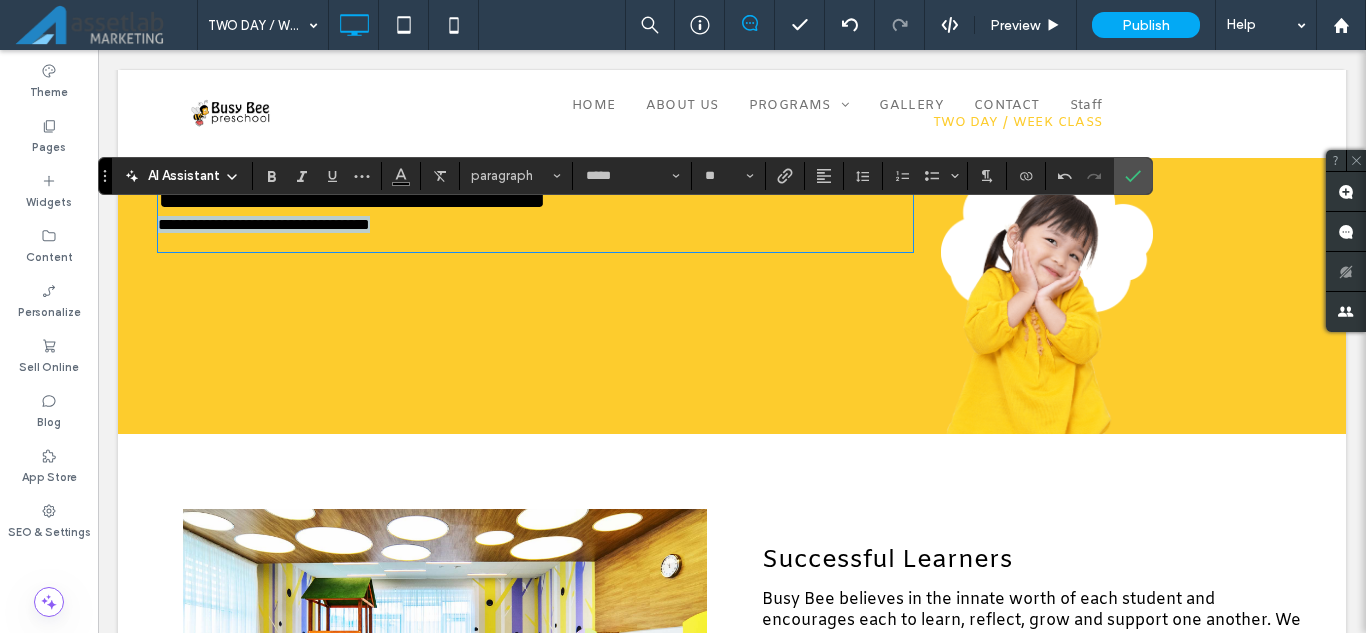 click on "**********" at bounding box center [535, 224] 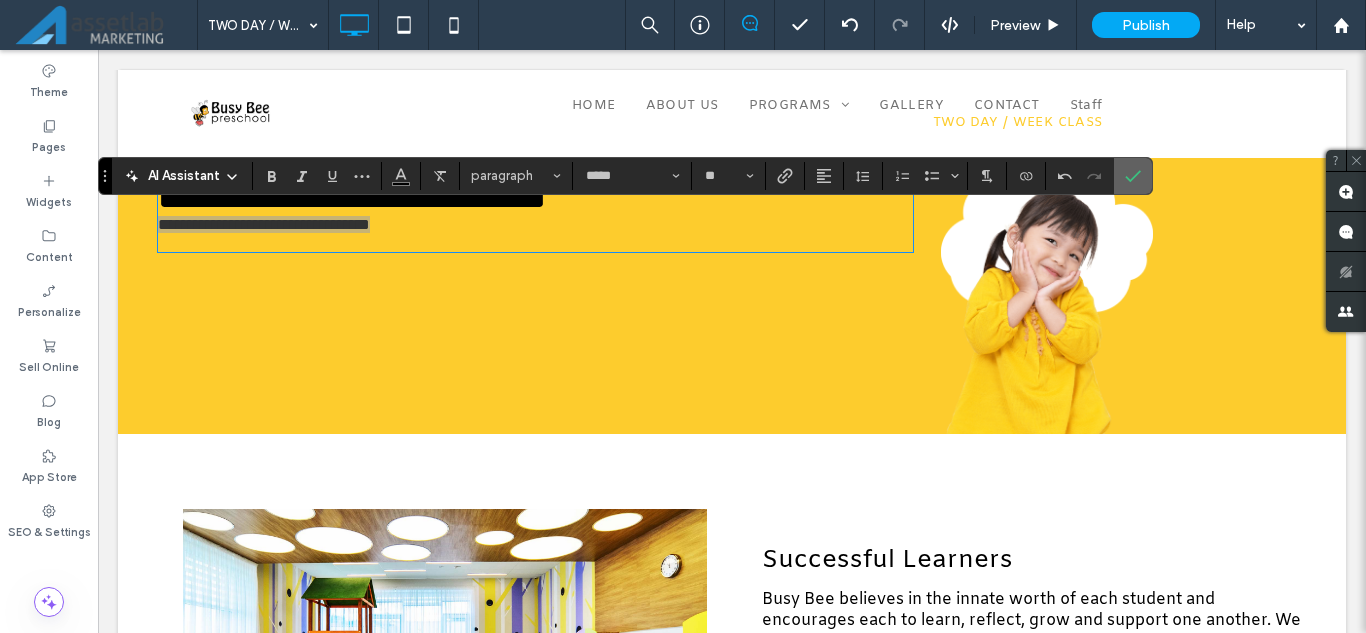 click at bounding box center [1133, 176] 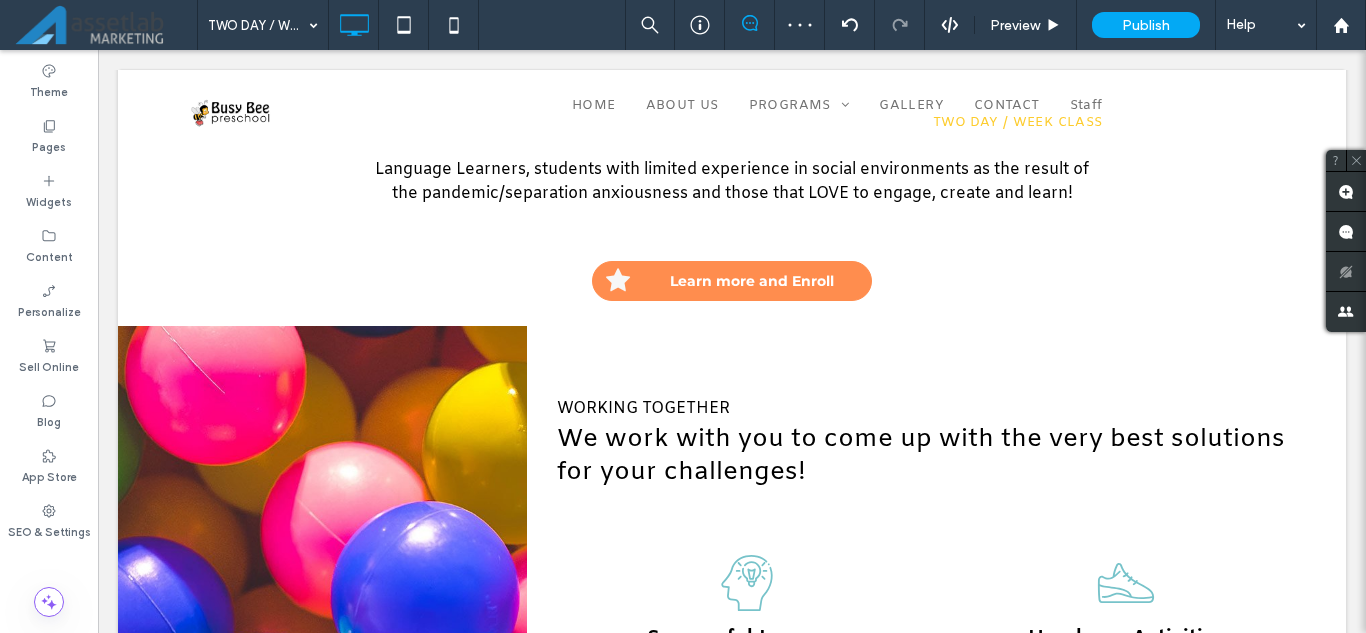 scroll, scrollTop: 755, scrollLeft: 0, axis: vertical 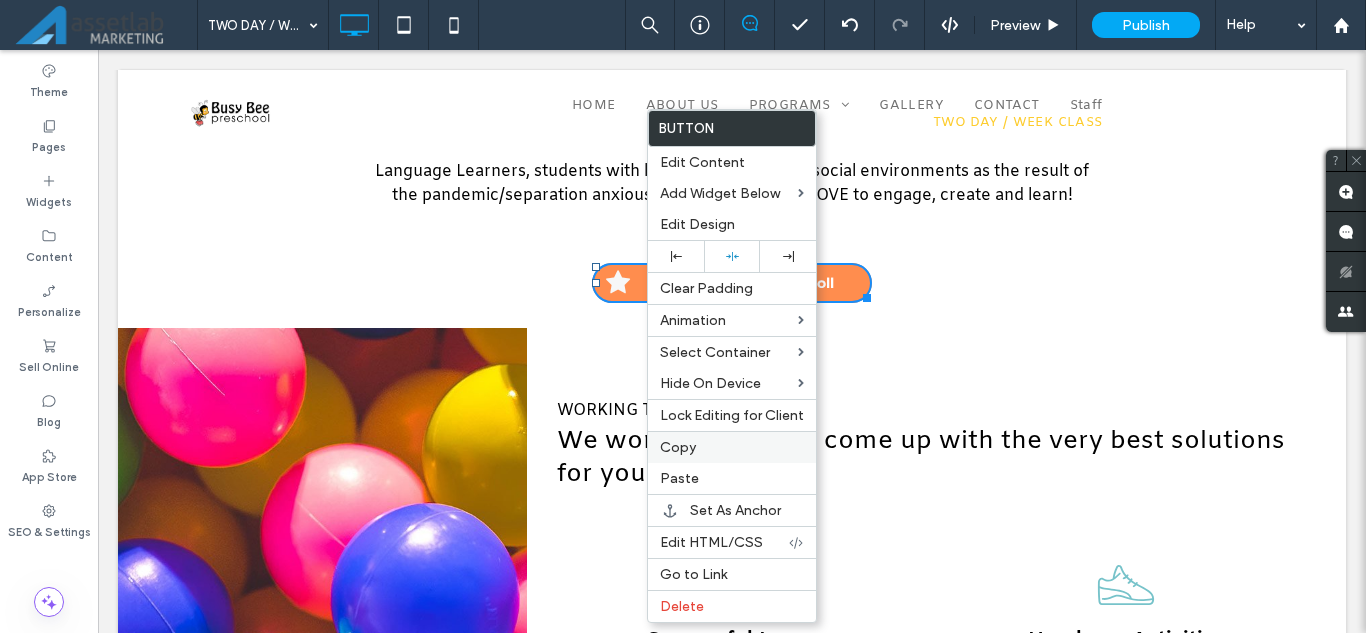 click on "Copy" at bounding box center (678, 447) 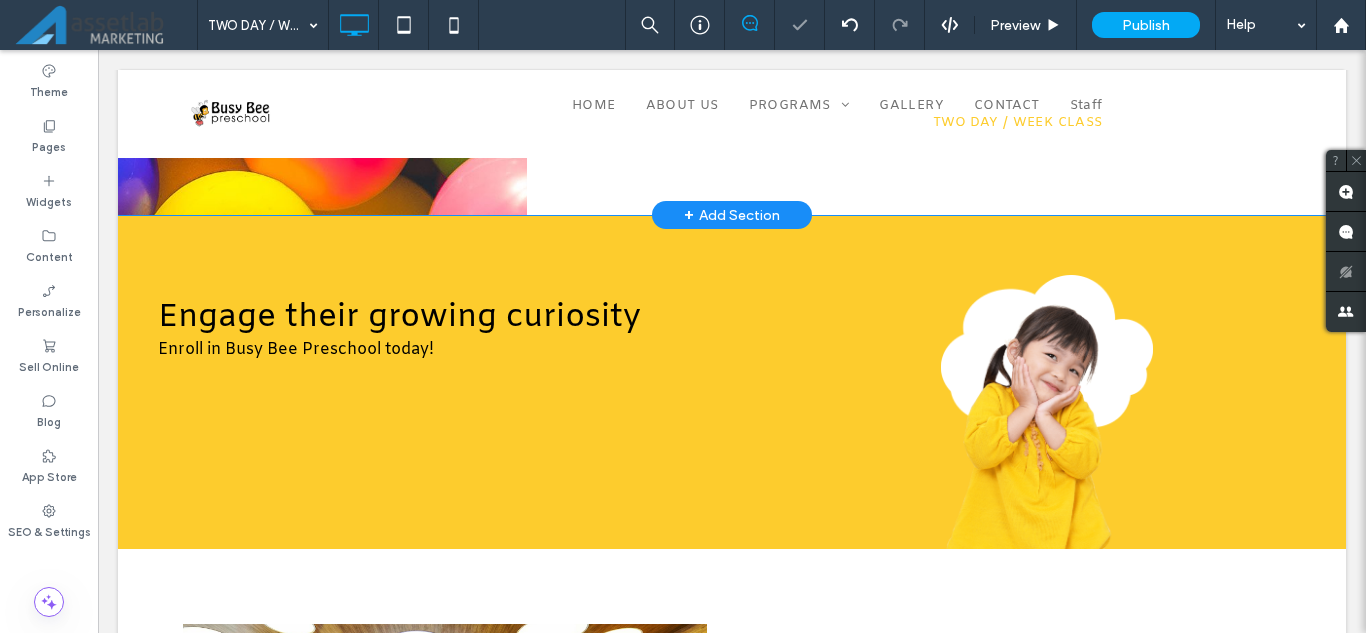 scroll, scrollTop: 1955, scrollLeft: 0, axis: vertical 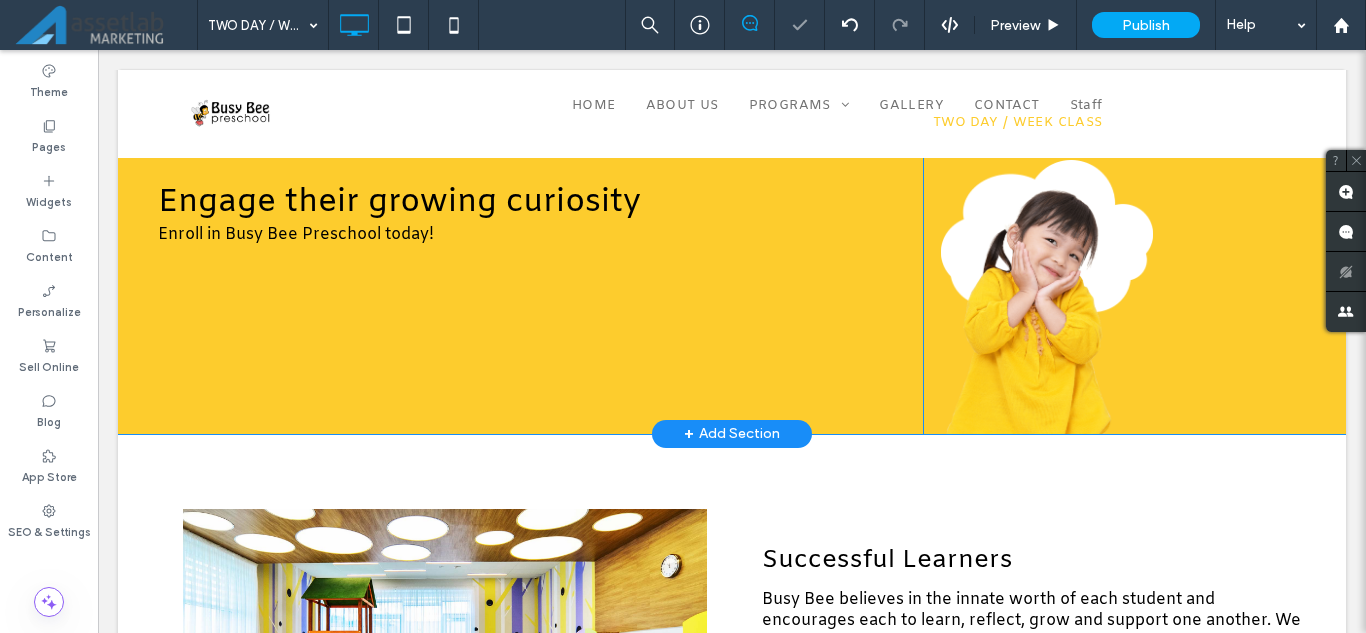 click on "Engage their growing curiosity Enroll in Busy Bee Preschool today! Click To Paste     Click To Paste" at bounding box center (540, 267) 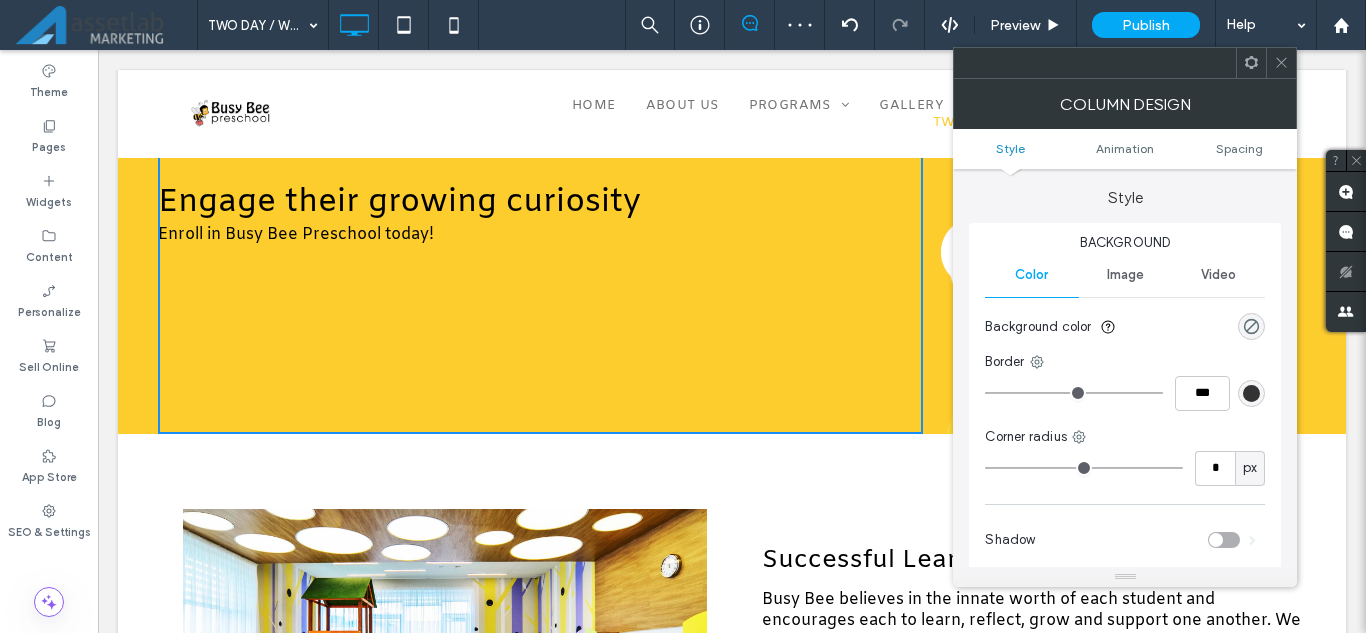 click on "Enroll in Busy Bee Preschool today!" at bounding box center [535, 234] 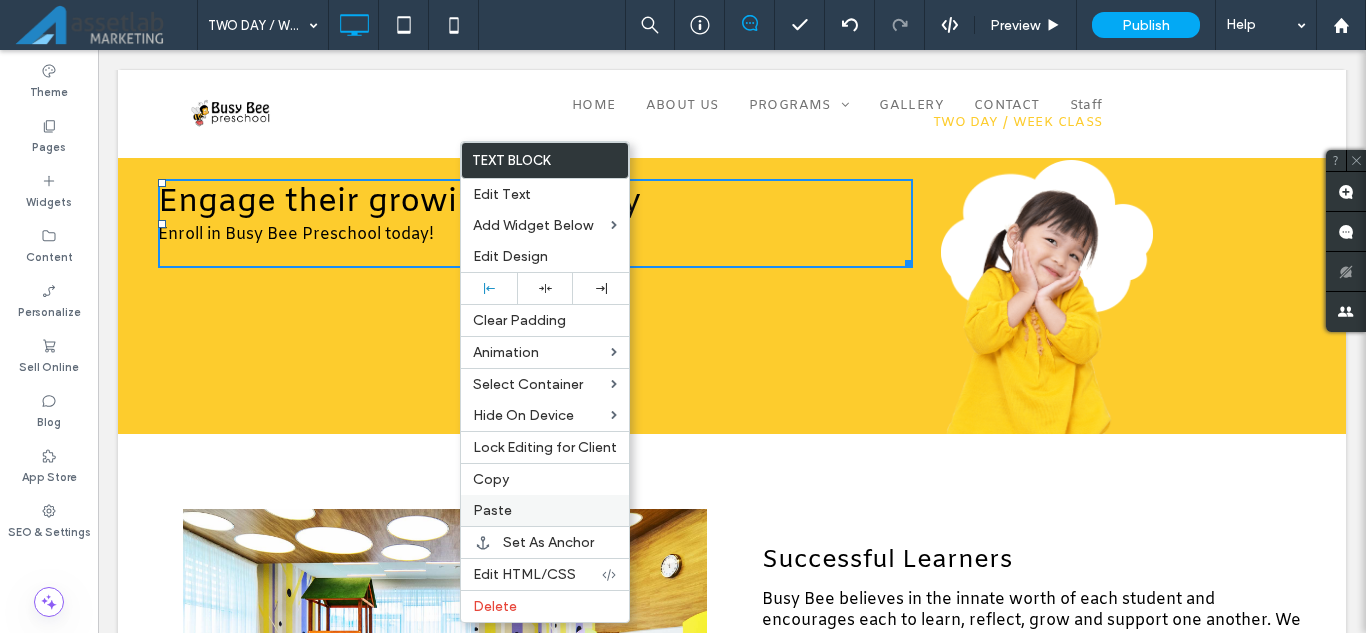 click on "Paste" at bounding box center (492, 510) 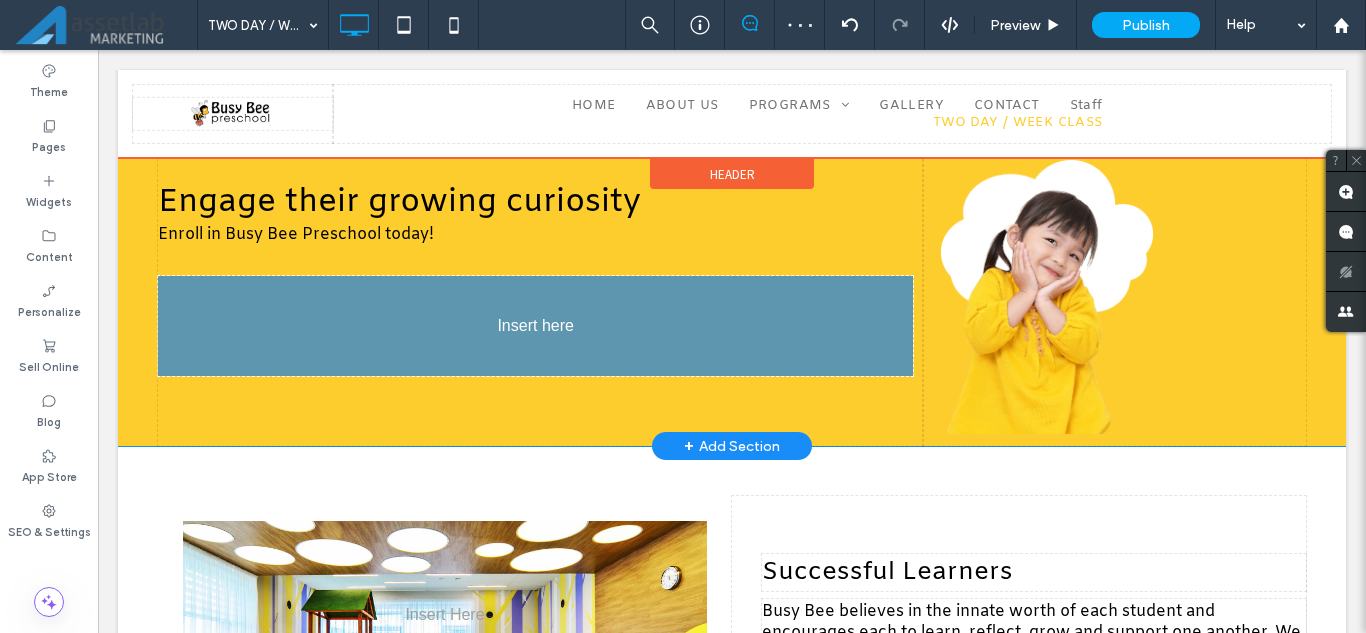 drag, startPoint x: 541, startPoint y: 232, endPoint x: 506, endPoint y: 336, distance: 109.73149 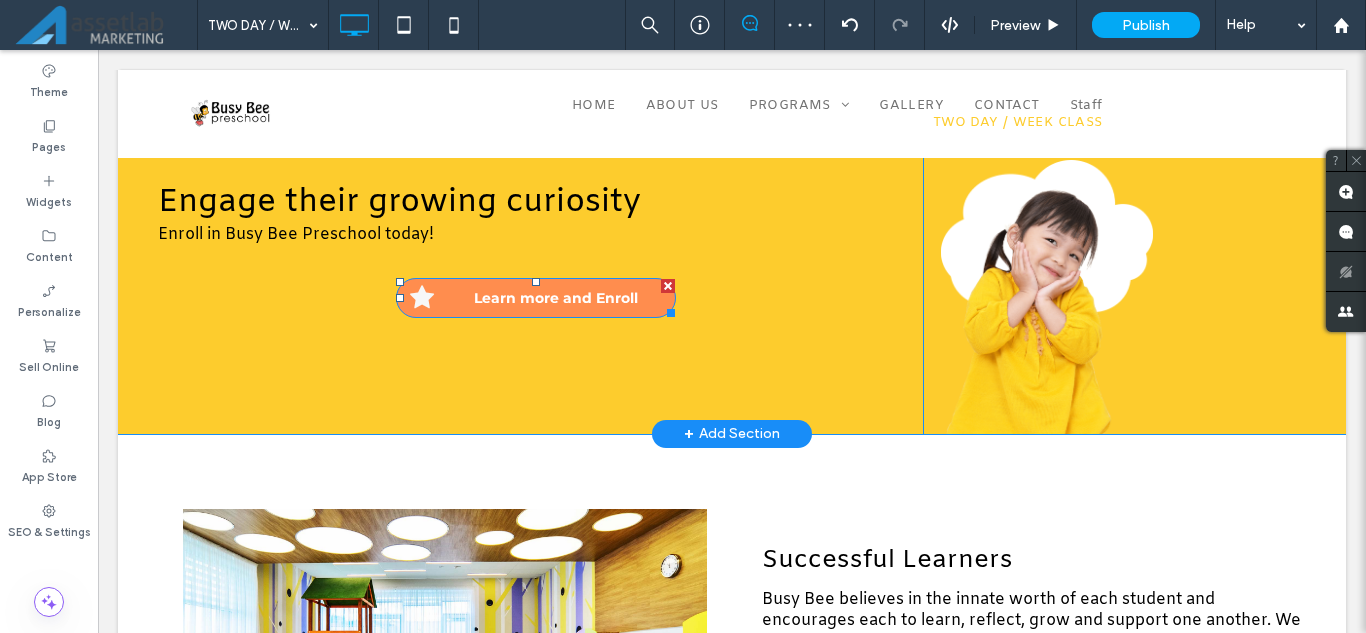 click on "Learn more and Enroll" at bounding box center (556, 298) 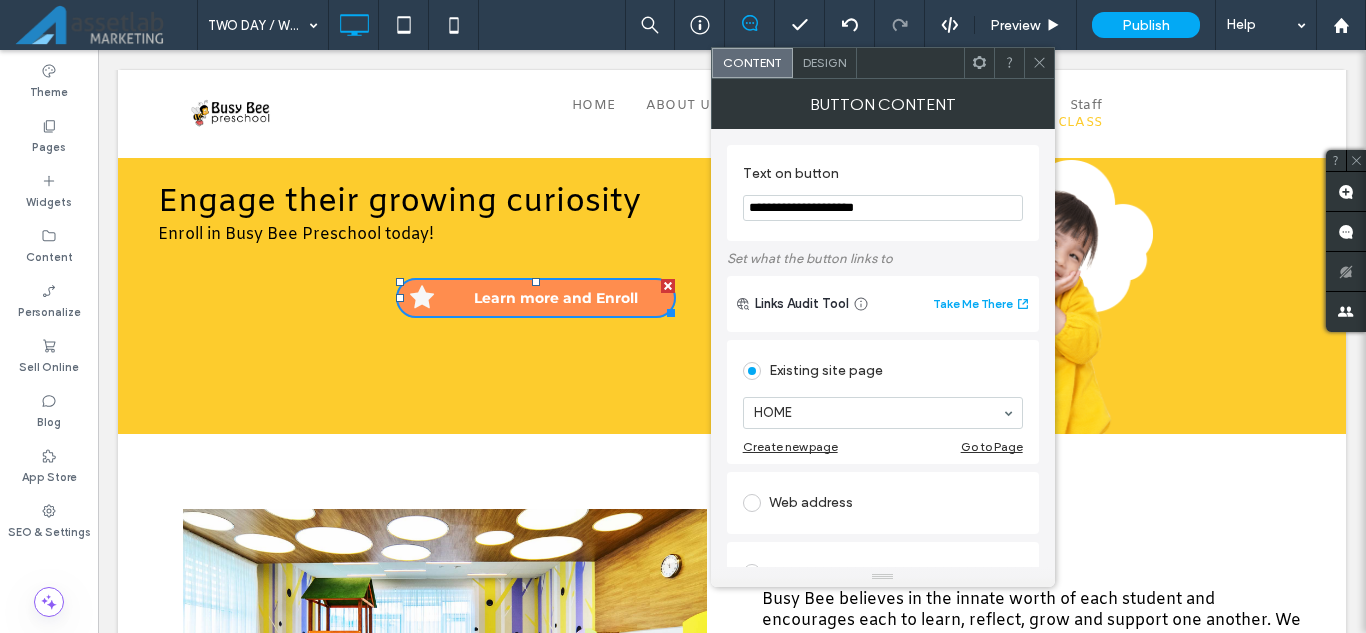 click on "**********" at bounding box center (883, 208) 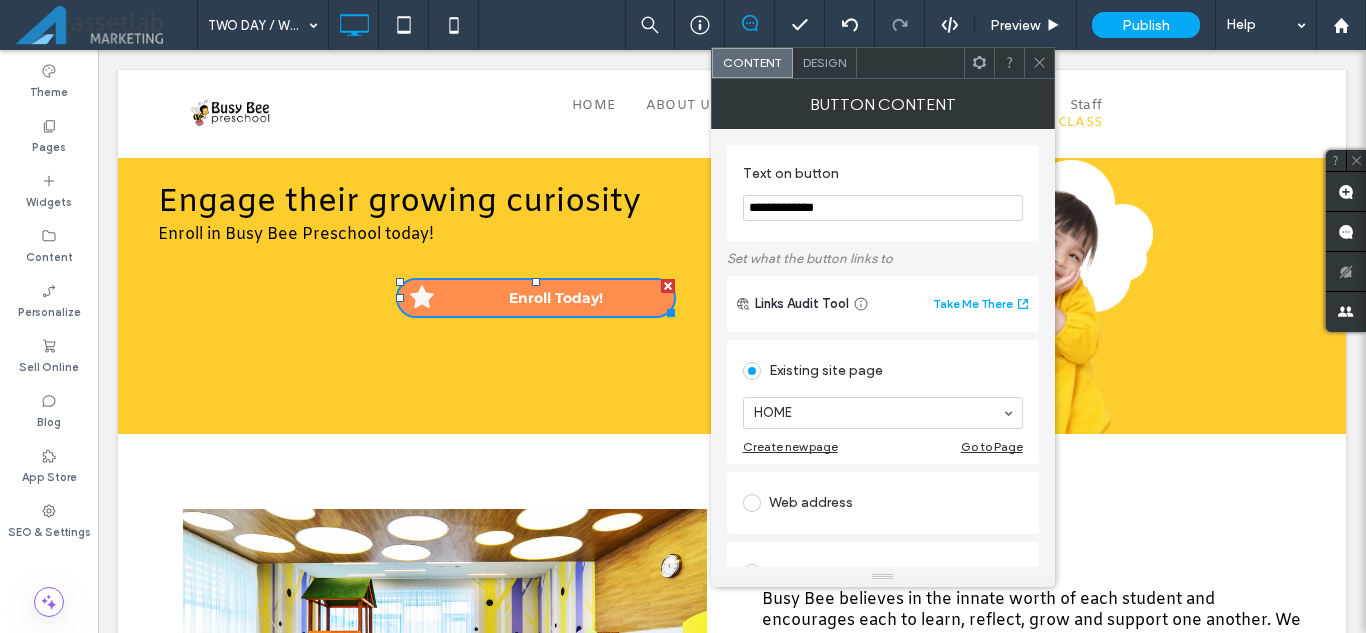 type on "**********" 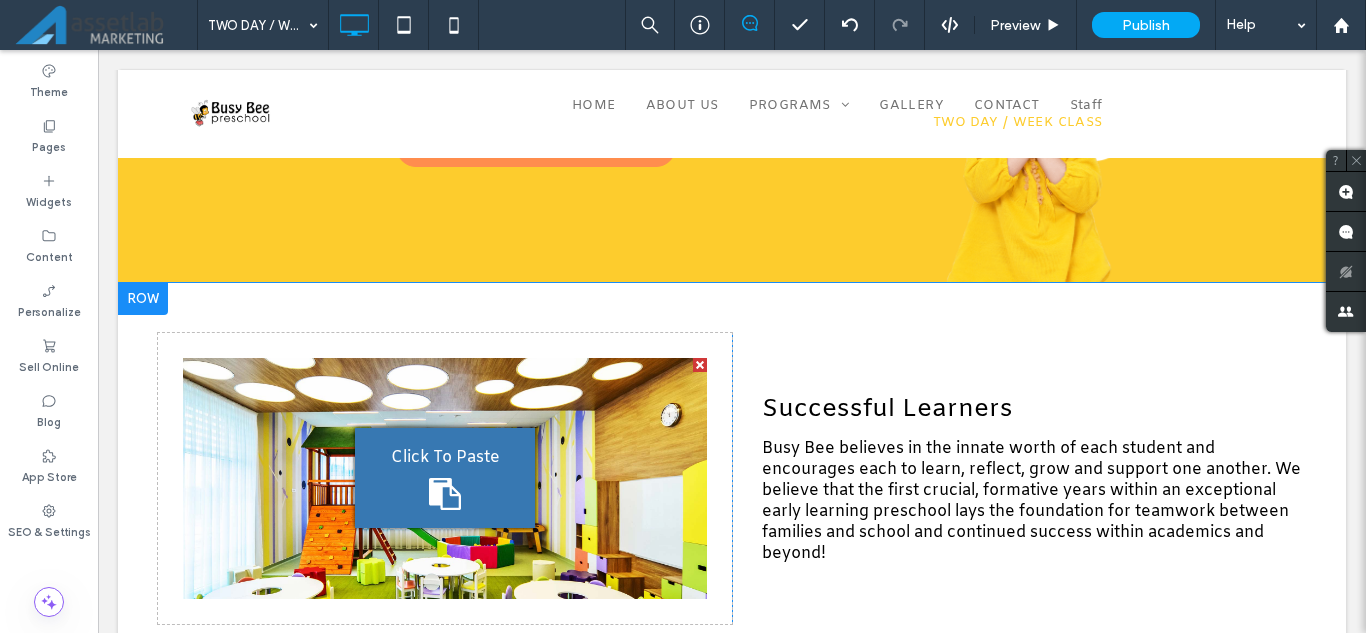 scroll, scrollTop: 2055, scrollLeft: 0, axis: vertical 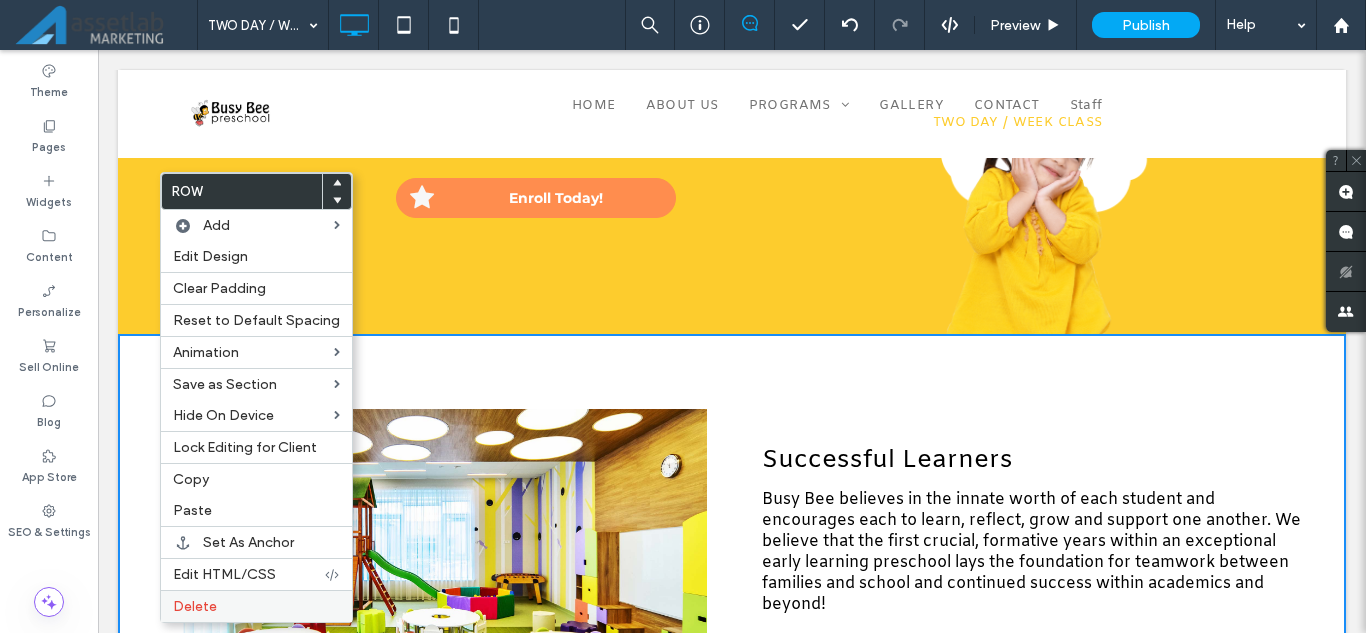 click on "Delete" at bounding box center (195, 606) 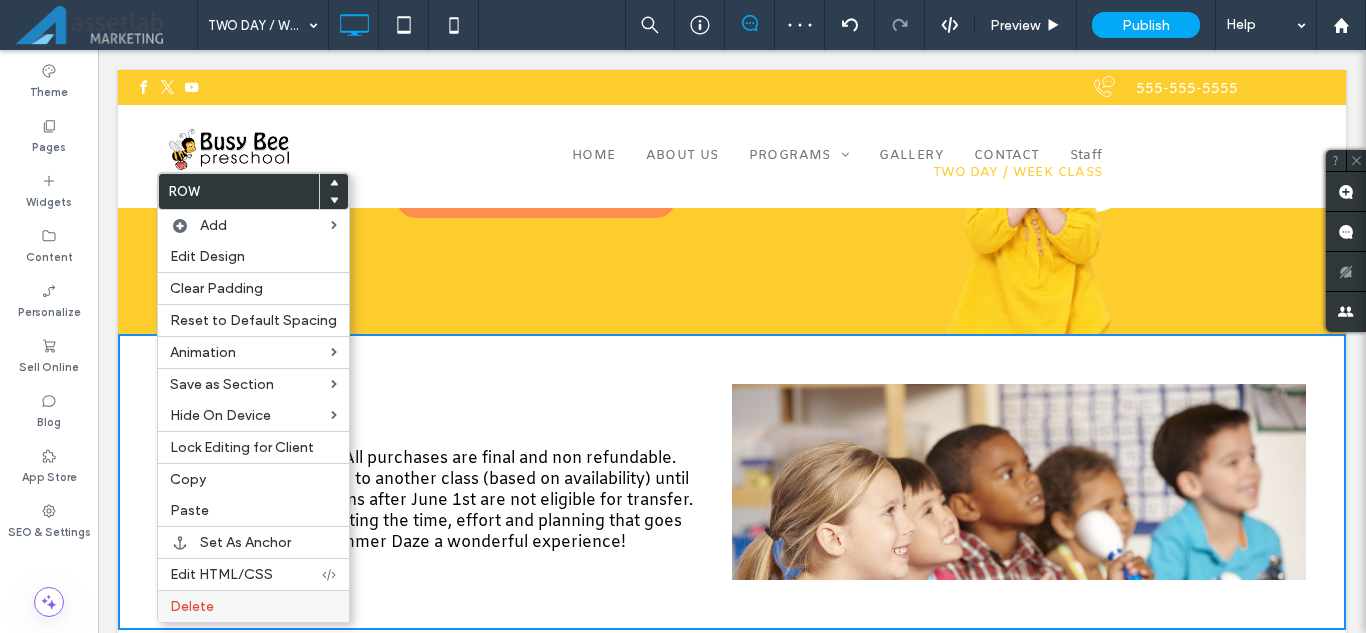 click on "Delete" at bounding box center (192, 606) 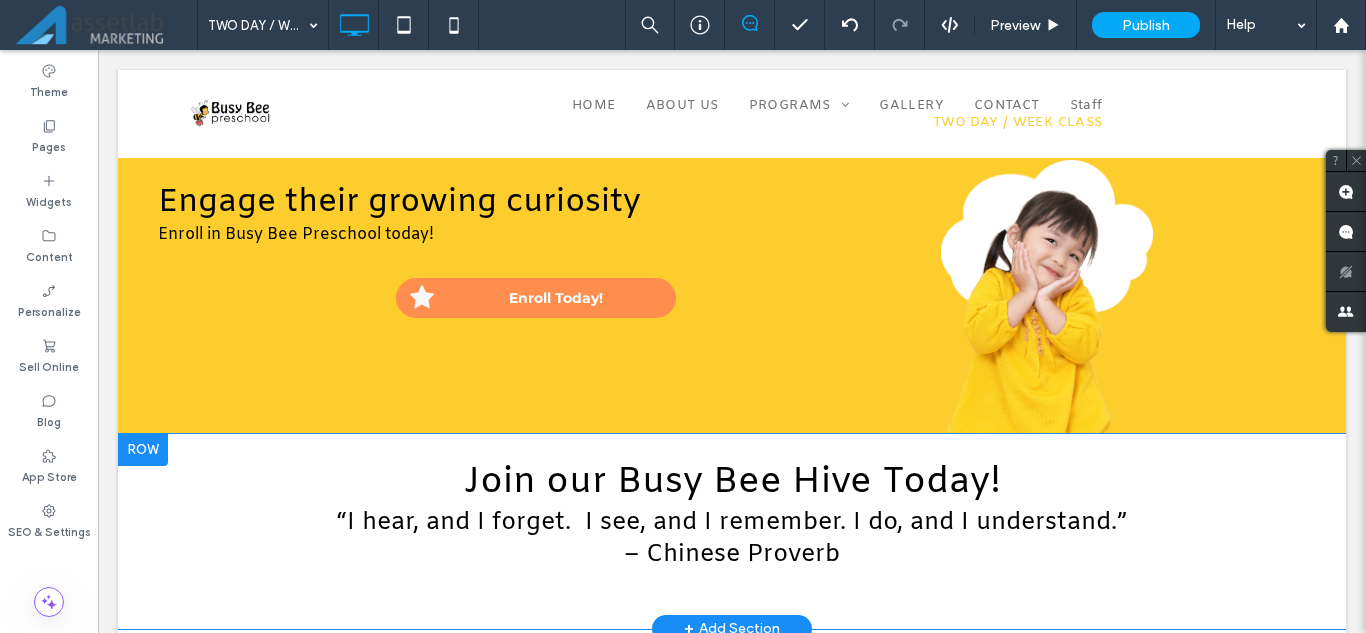 scroll, scrollTop: 1855, scrollLeft: 0, axis: vertical 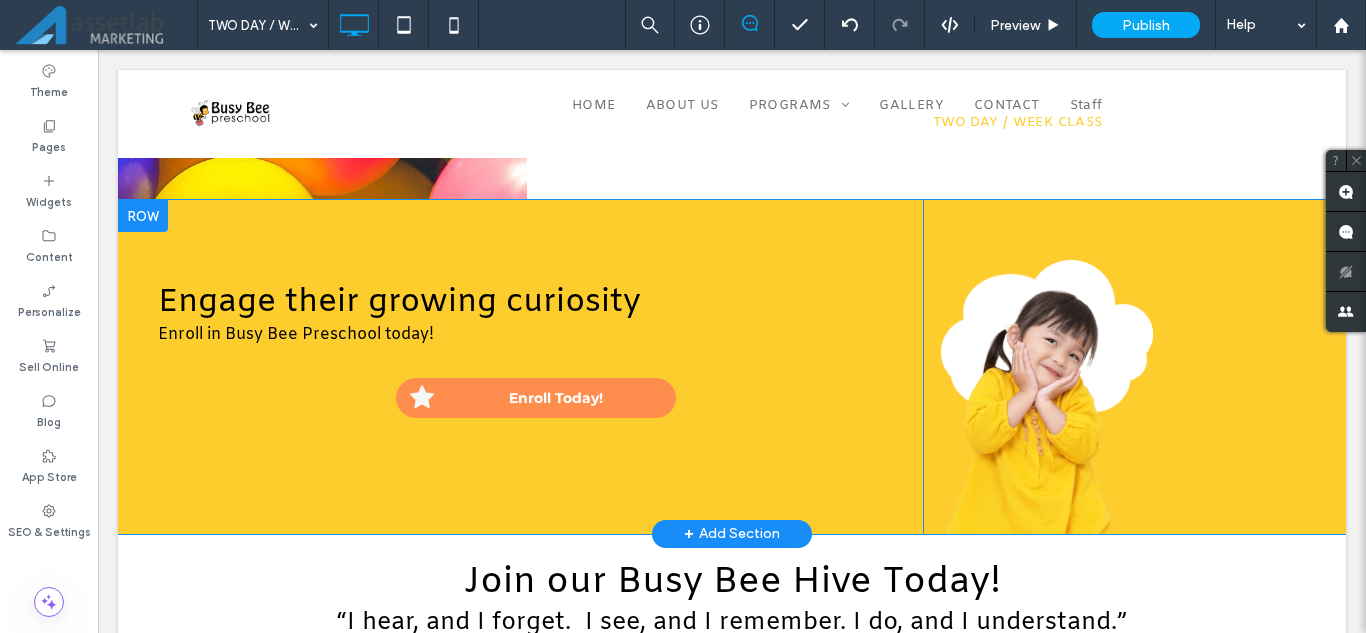 drag, startPoint x: 146, startPoint y: 258, endPoint x: 141, endPoint y: 267, distance: 10.29563 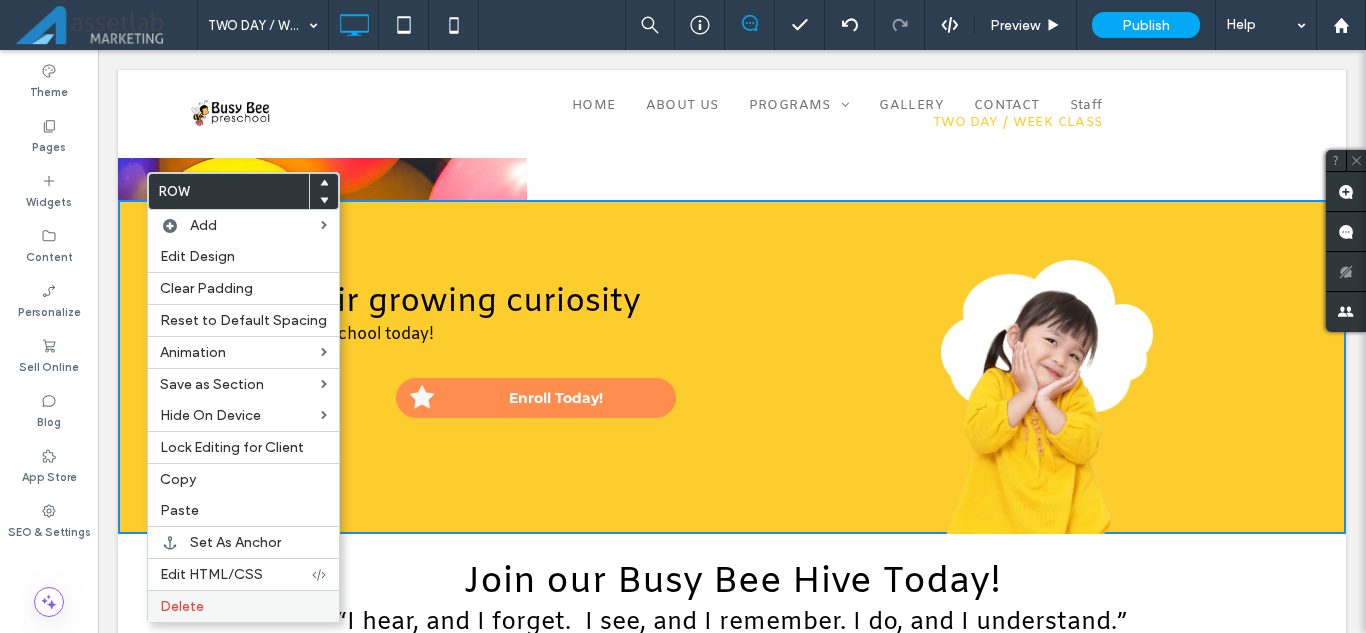 click on "Delete" at bounding box center (243, 606) 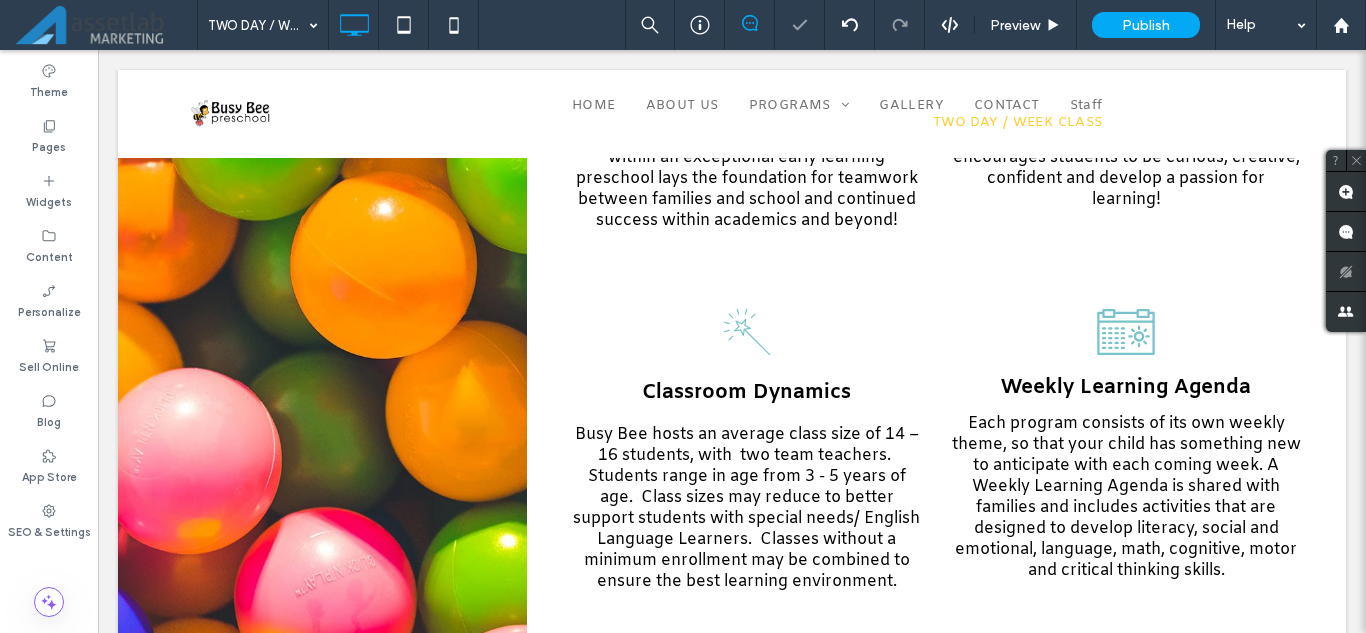 scroll, scrollTop: 1655, scrollLeft: 0, axis: vertical 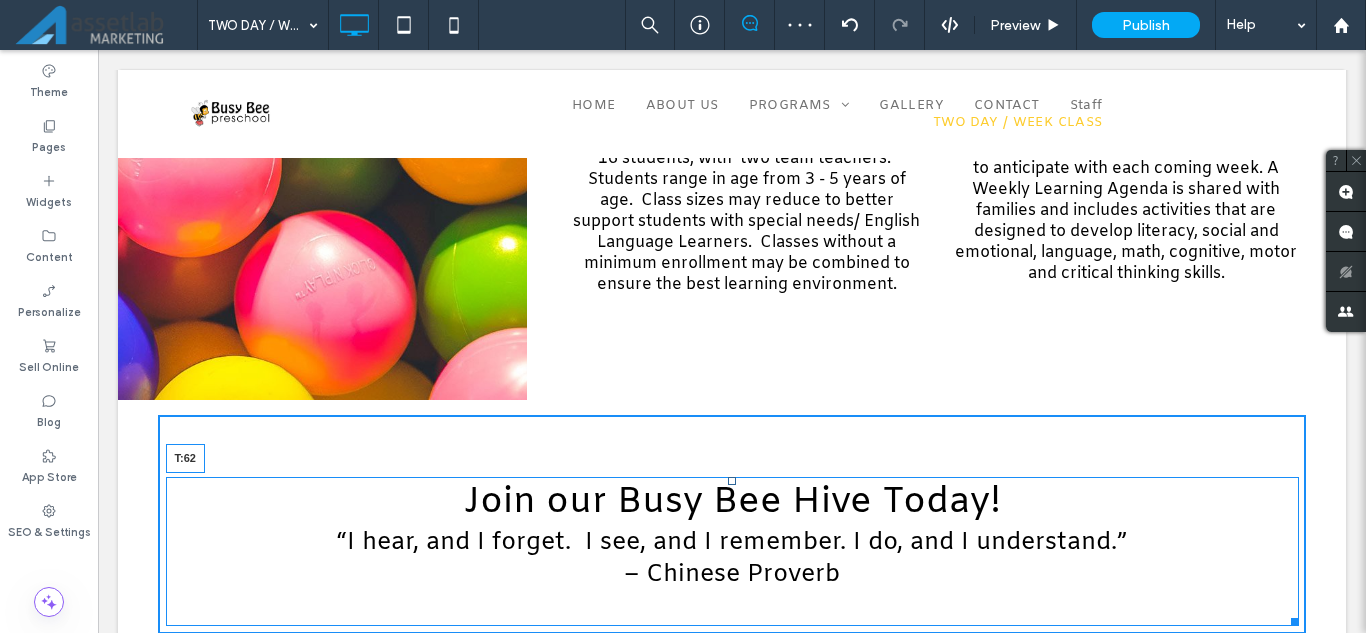 drag, startPoint x: 720, startPoint y: 456, endPoint x: 722, endPoint y: 511, distance: 55.03635 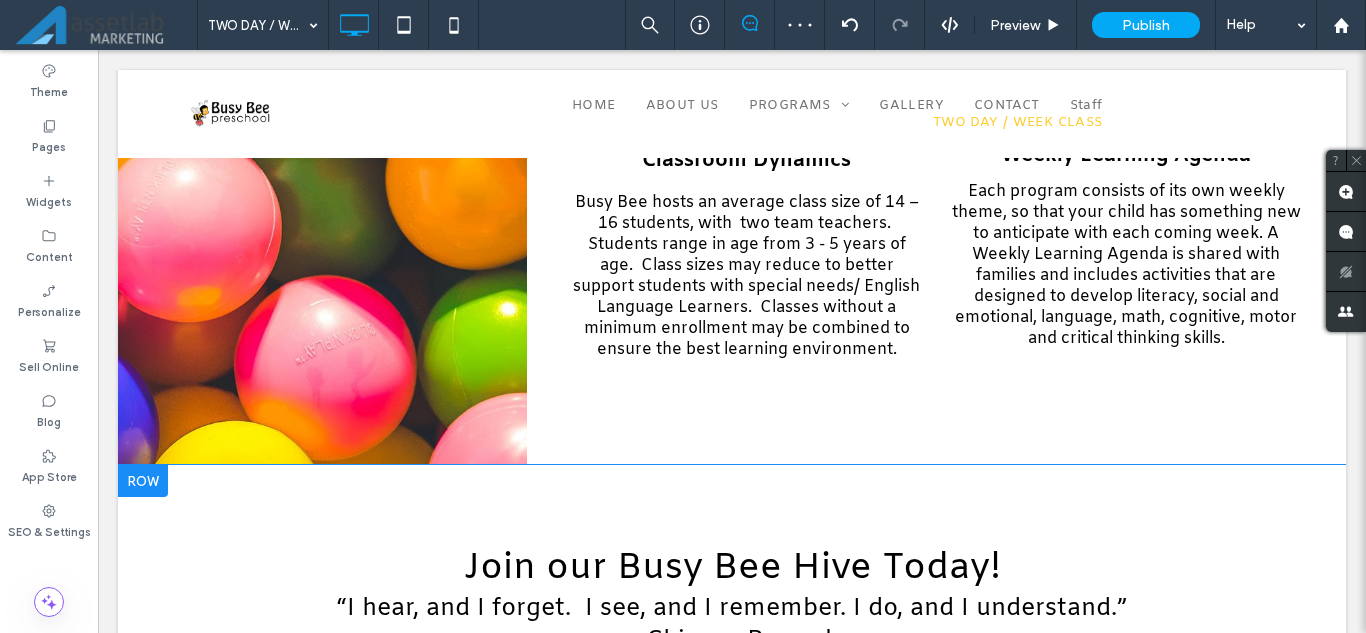scroll, scrollTop: 1555, scrollLeft: 0, axis: vertical 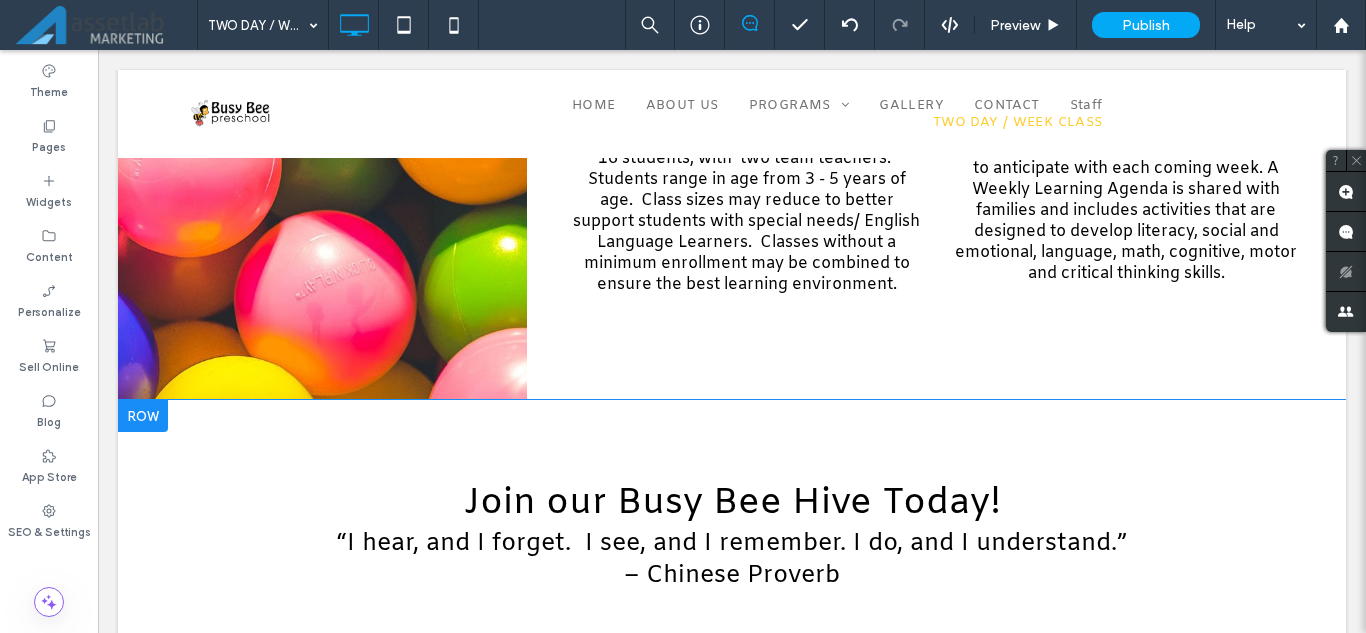 click on "Join our Busy Bee Hive Today!
“I hear, and I forget.  I see, and I remember. I do, and I understand.”
– Chinese Proverb
Click To Paste     Click To Paste" at bounding box center (732, 525) 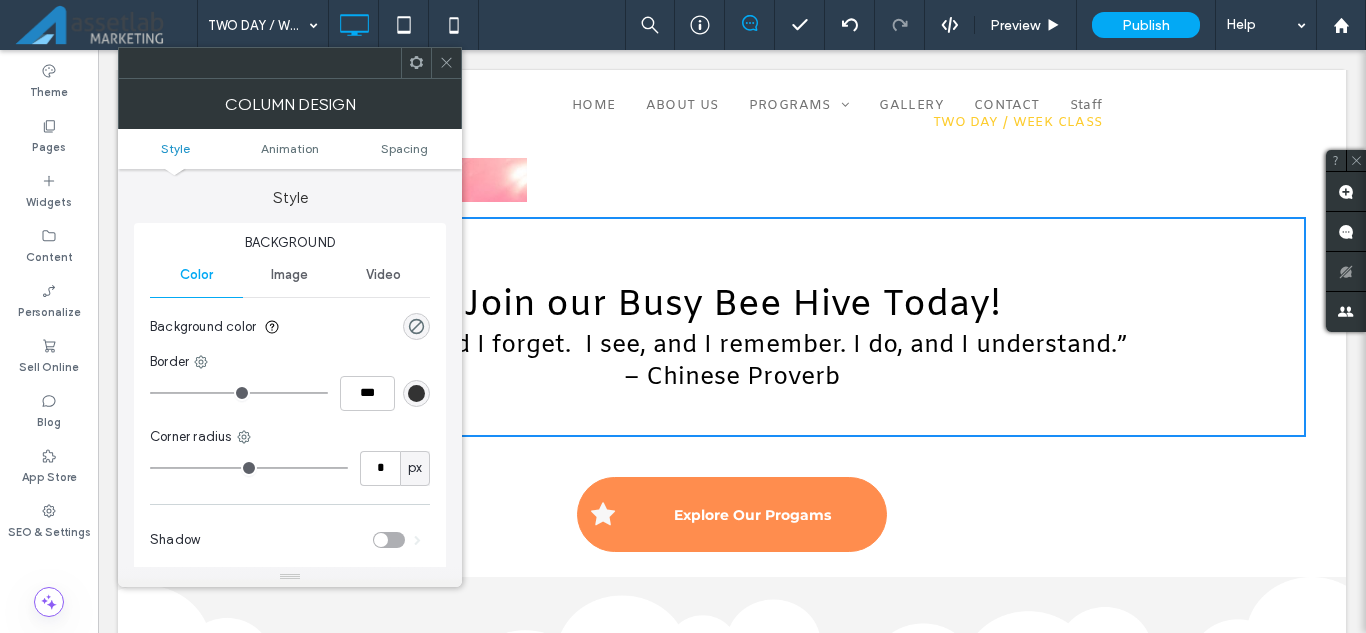 scroll, scrollTop: 1855, scrollLeft: 0, axis: vertical 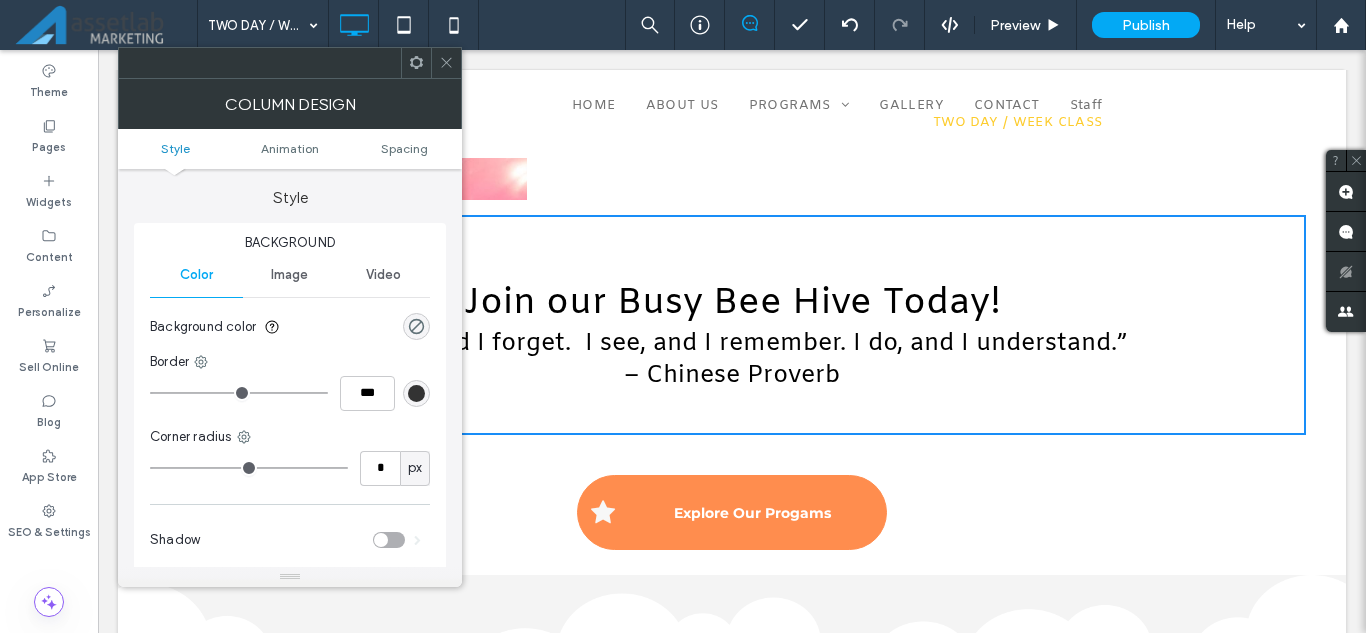 click 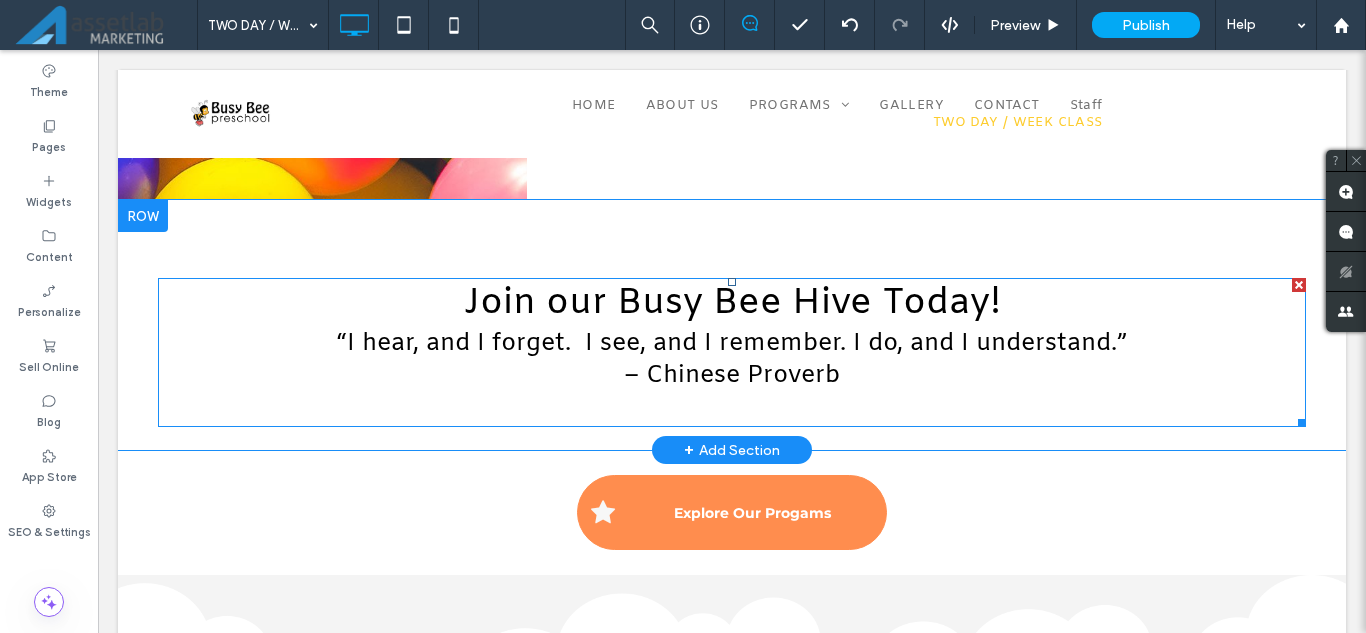 click on "– Chinese Proverb" at bounding box center [732, 376] 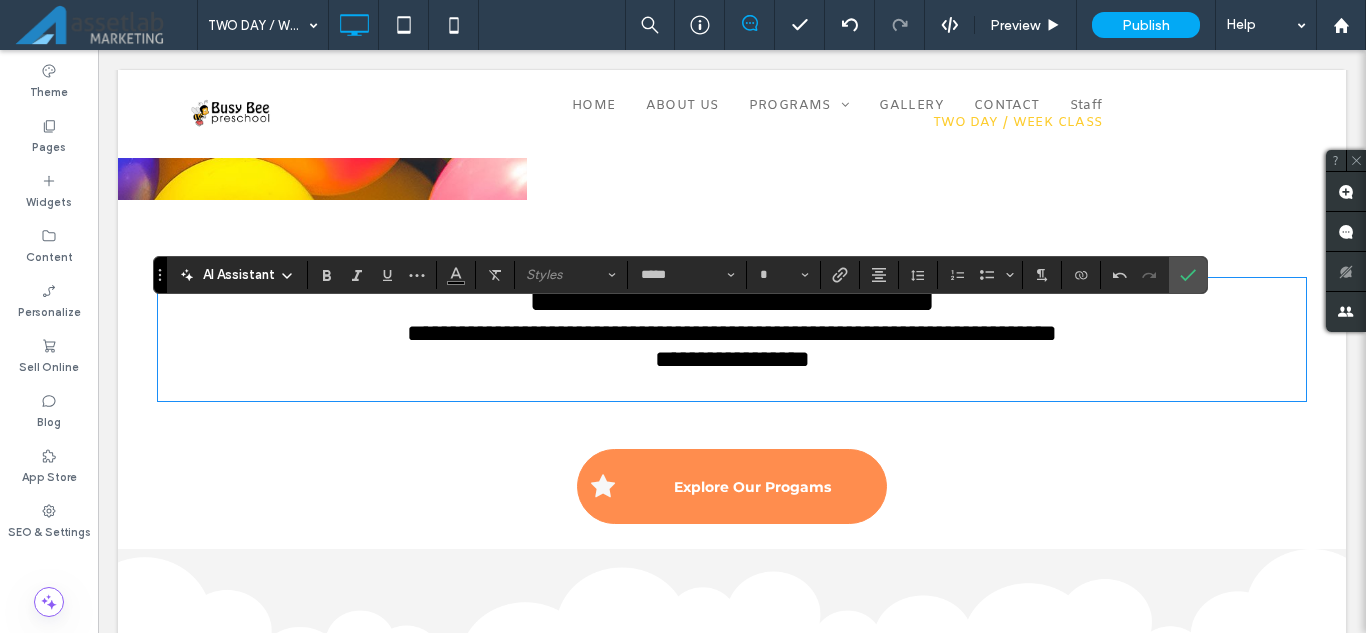 click on "**********" at bounding box center (732, 359) 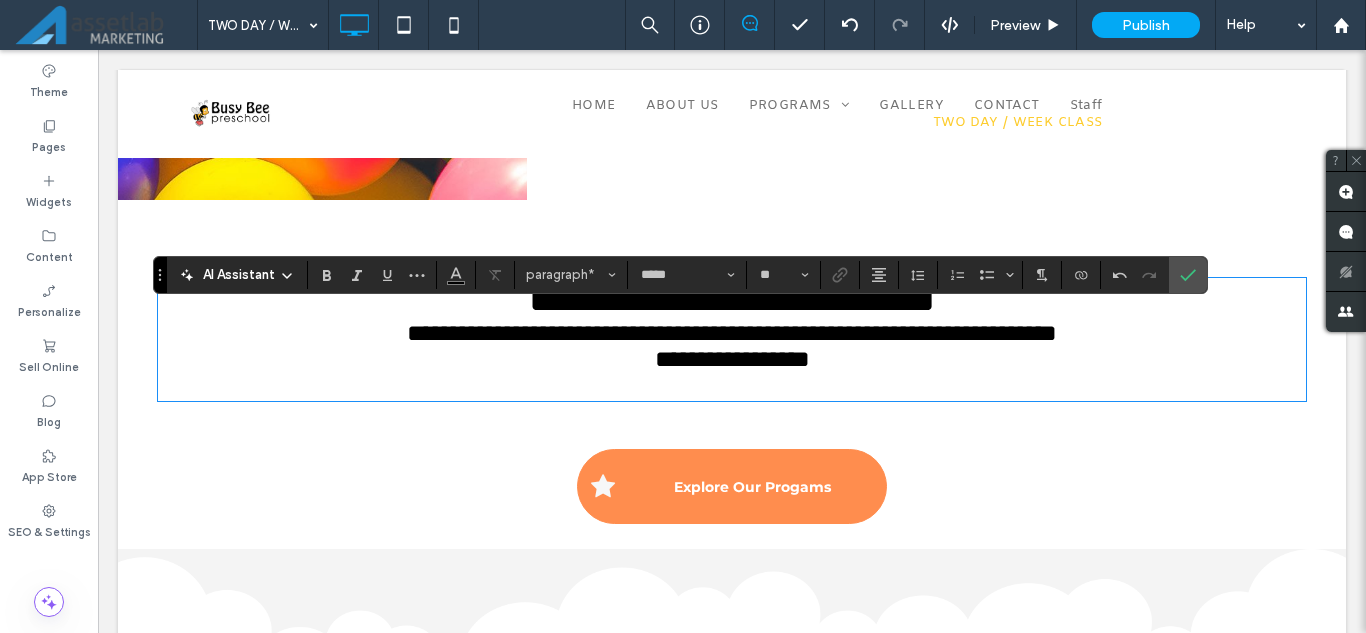 click on "**********" at bounding box center (732, 359) 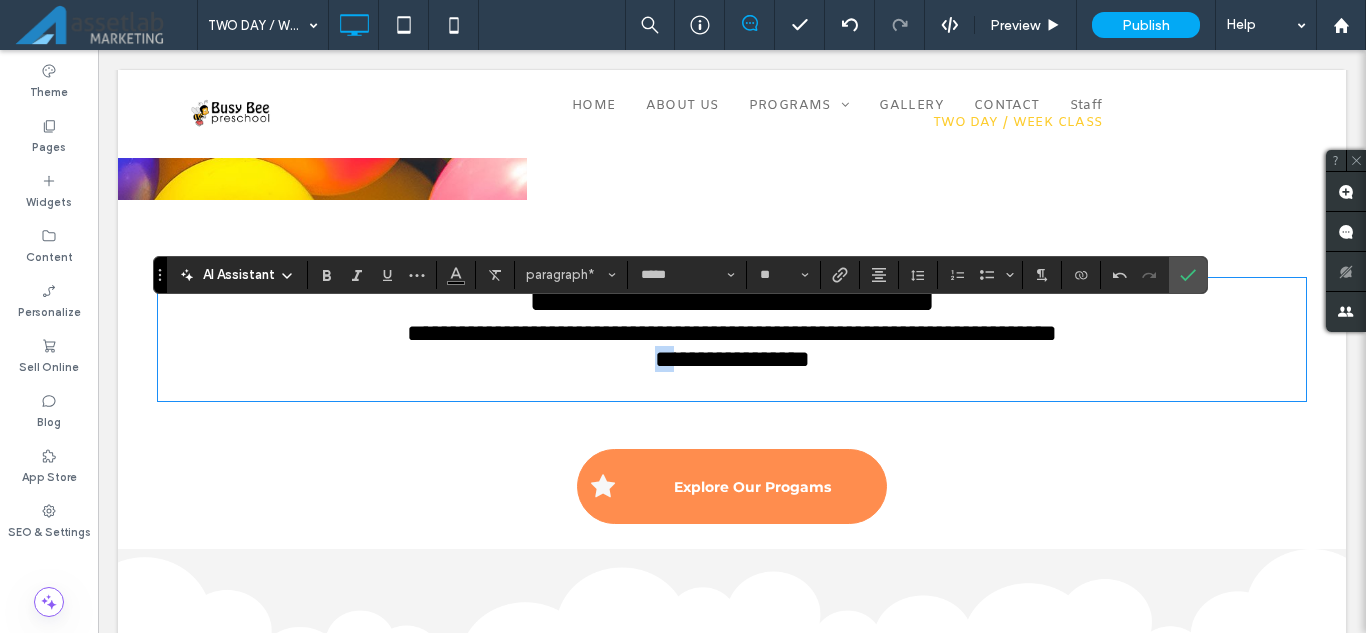 click on "**********" at bounding box center [732, 359] 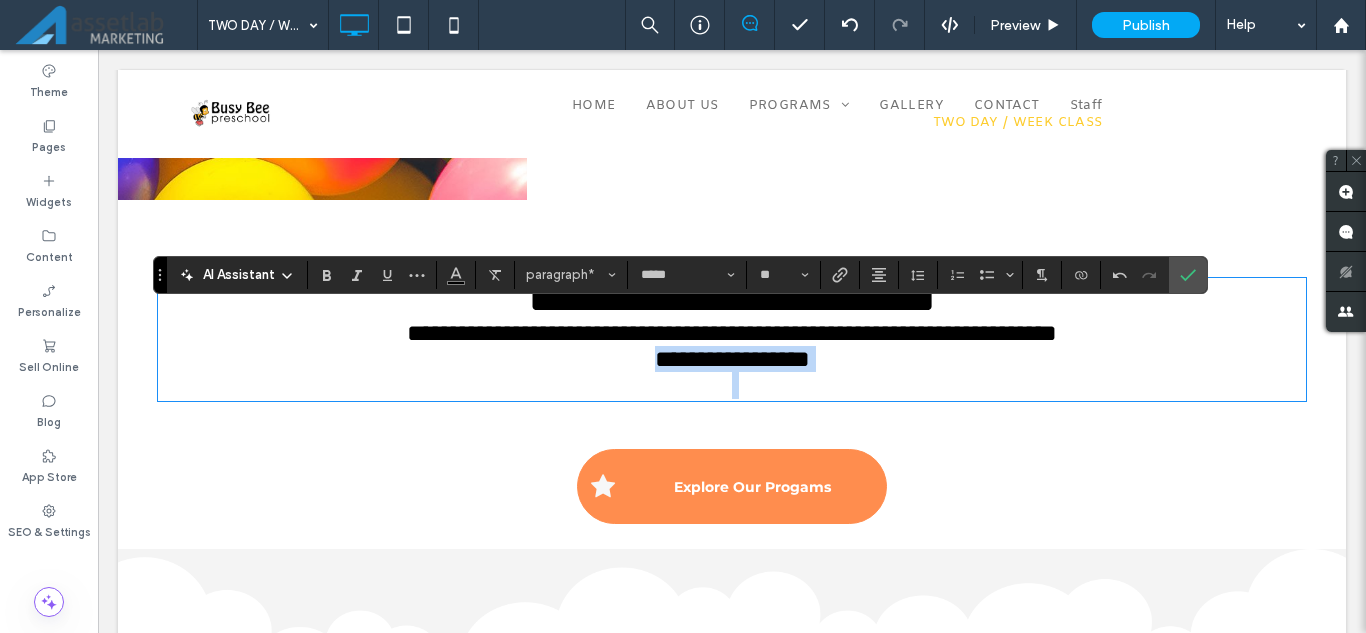 click on "**********" at bounding box center (732, 359) 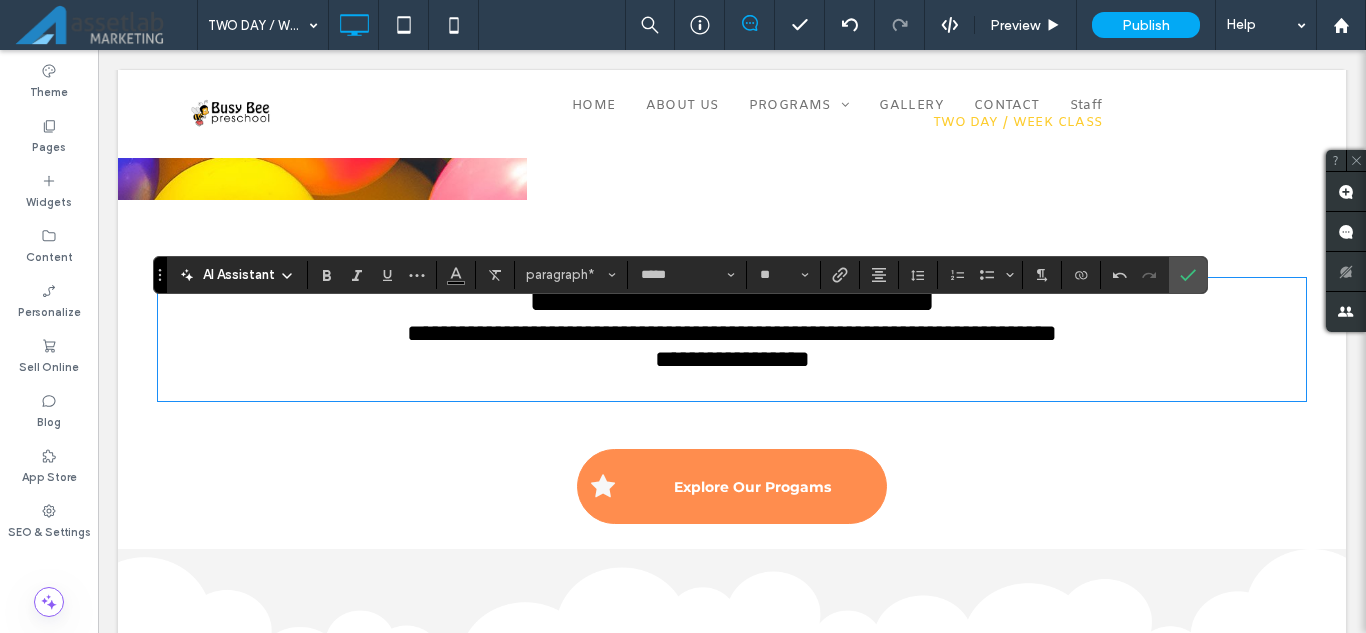 click on "**********" at bounding box center (732, 333) 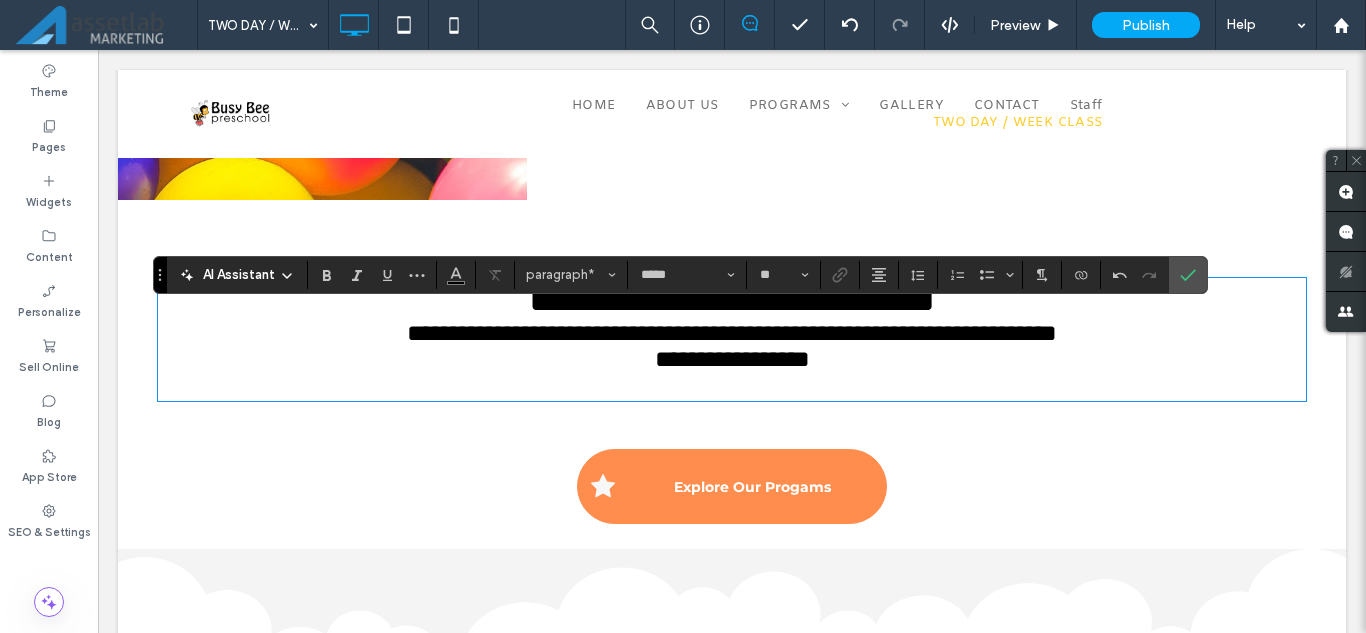 click on "Explore Our Progams" at bounding box center [752, 487] 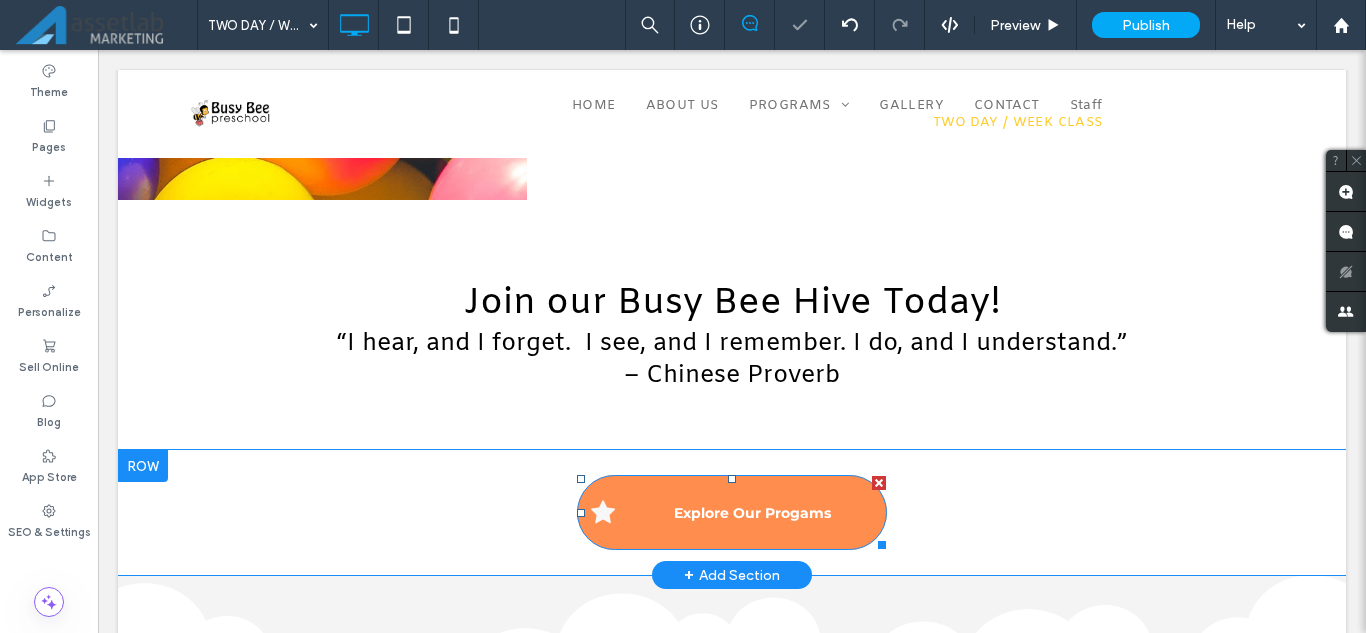 click on "Explore Our Progams" at bounding box center [752, 513] 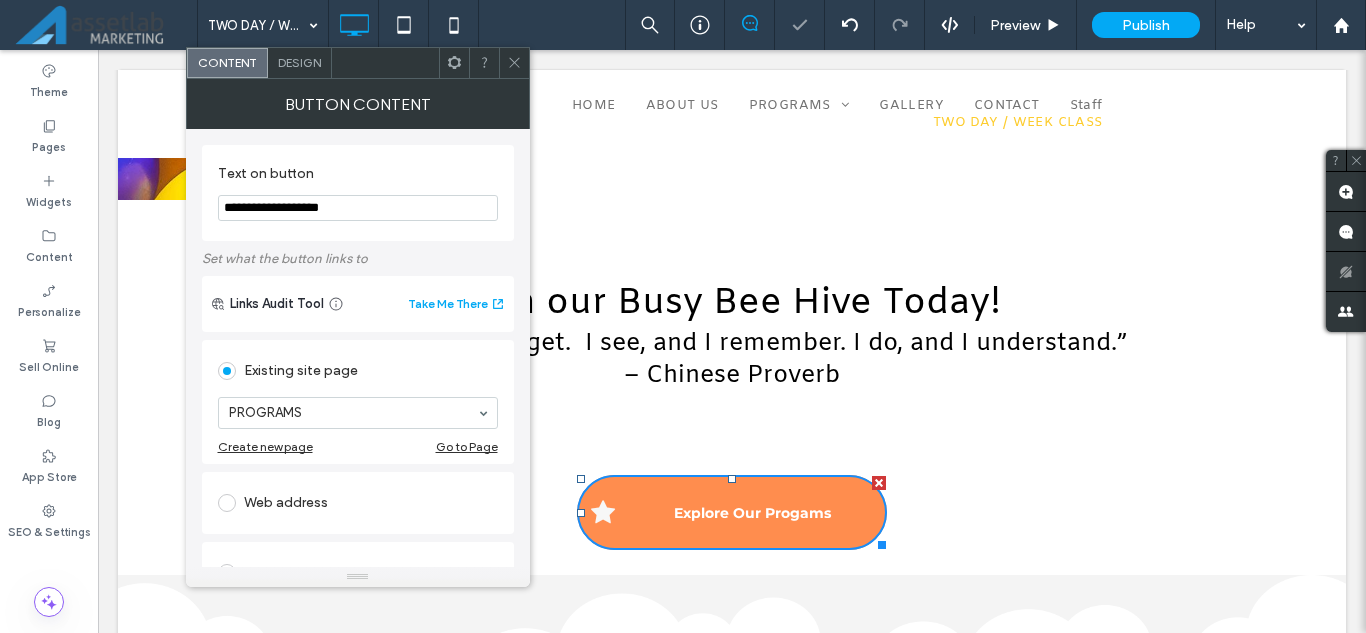 click on "**********" at bounding box center [358, 208] 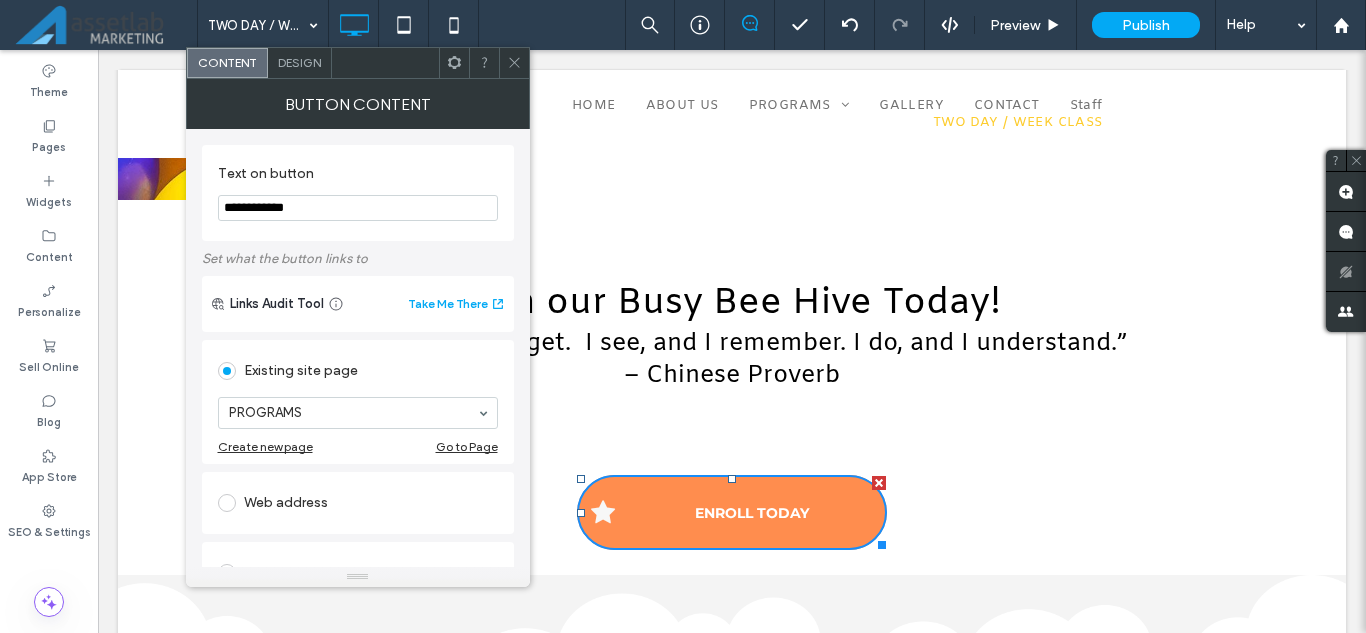 type on "**********" 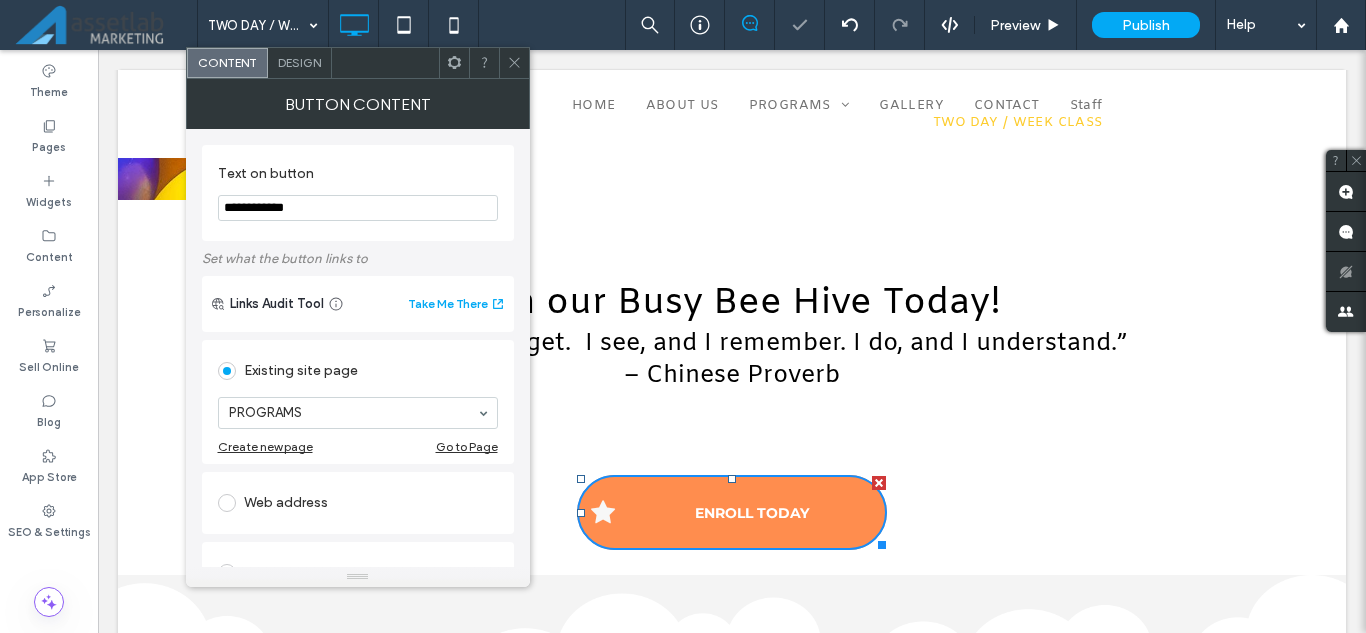 click 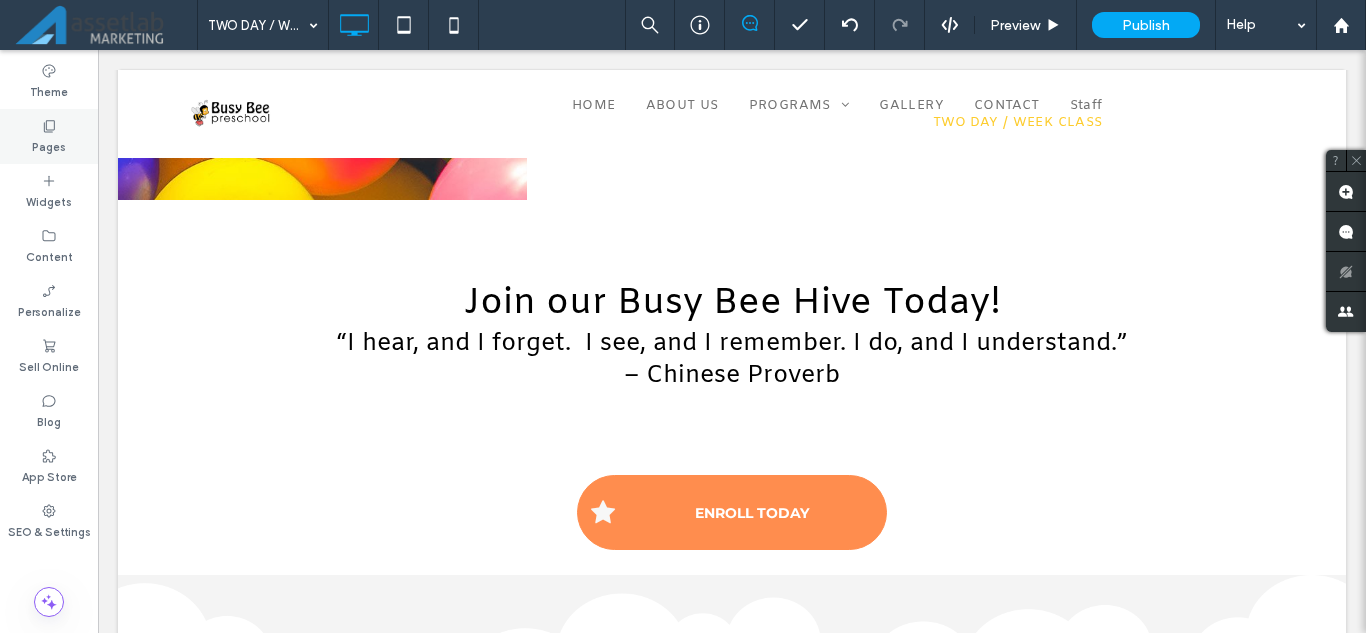 click on "Pages" at bounding box center (49, 136) 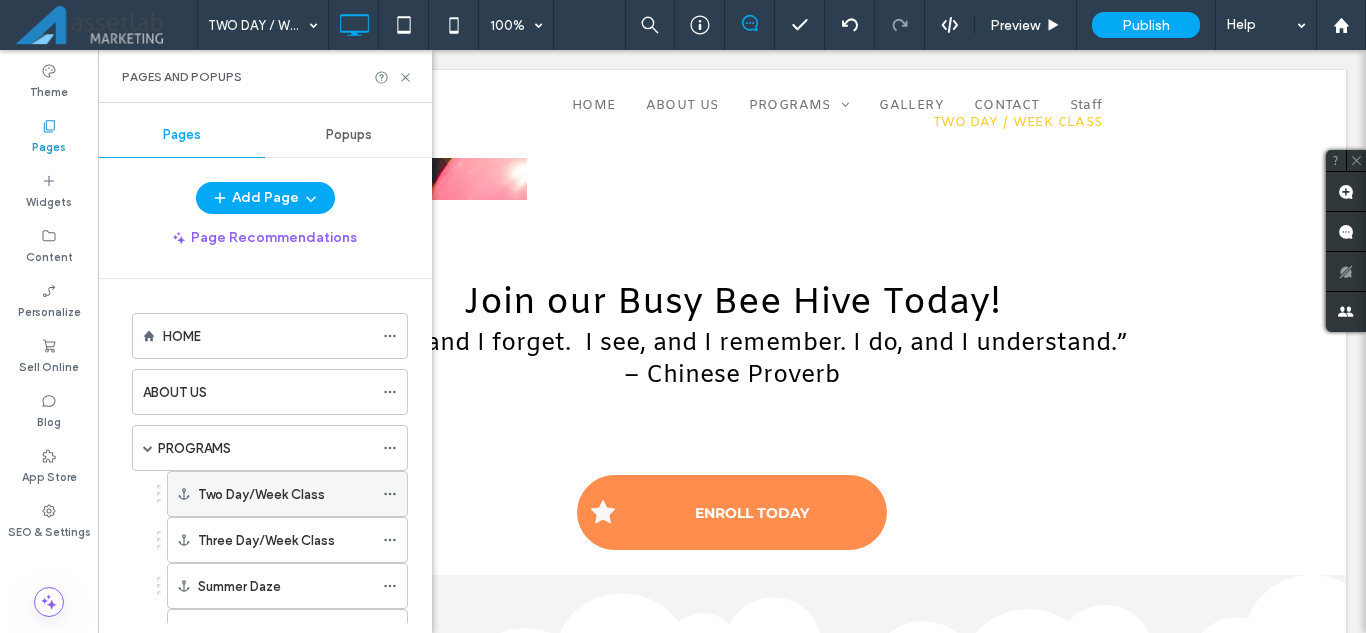scroll, scrollTop: 362, scrollLeft: 0, axis: vertical 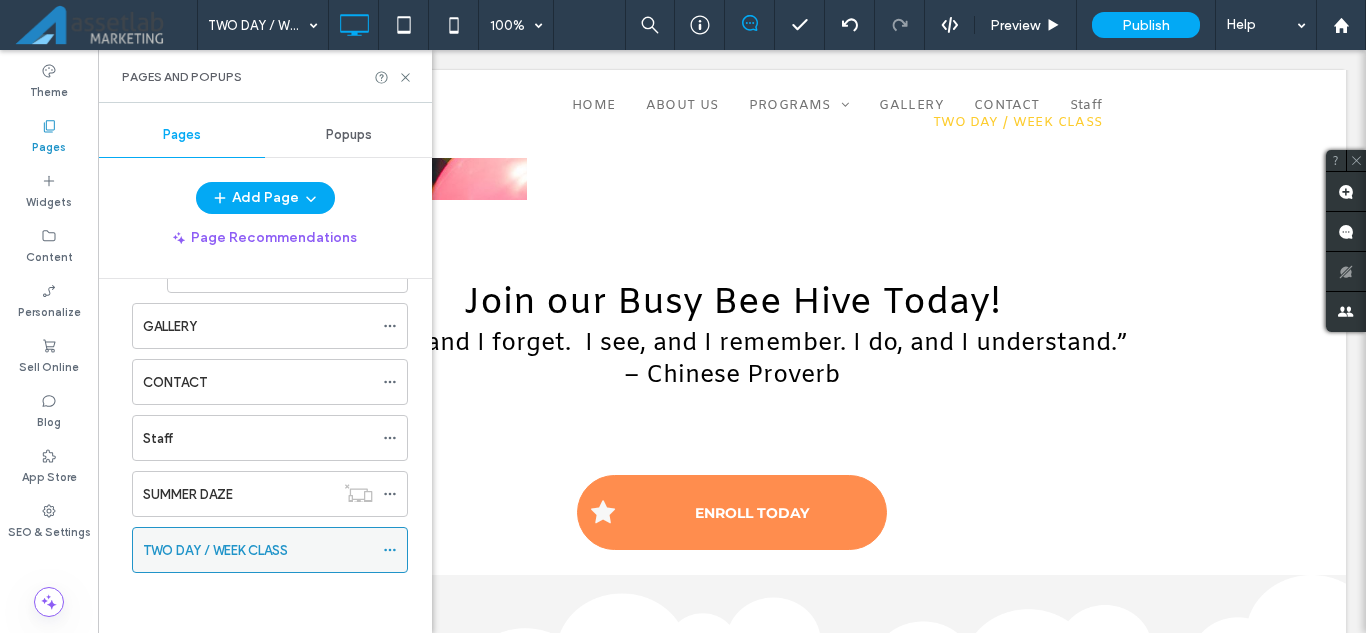 click 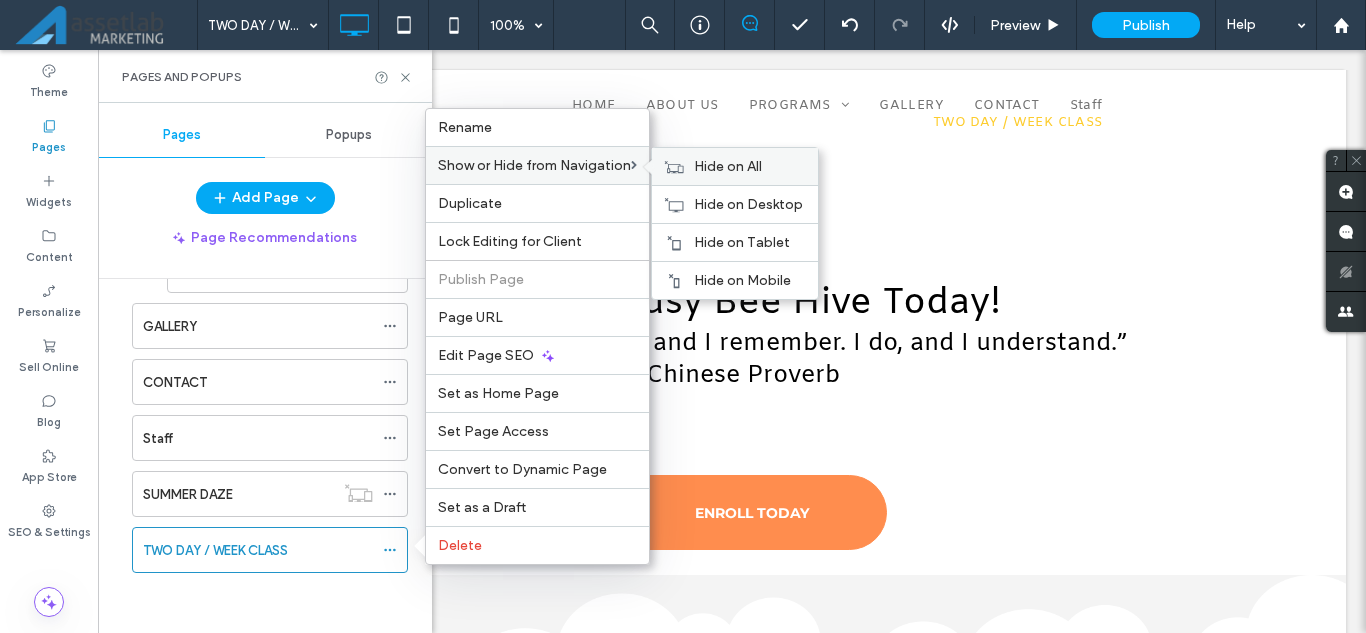 click 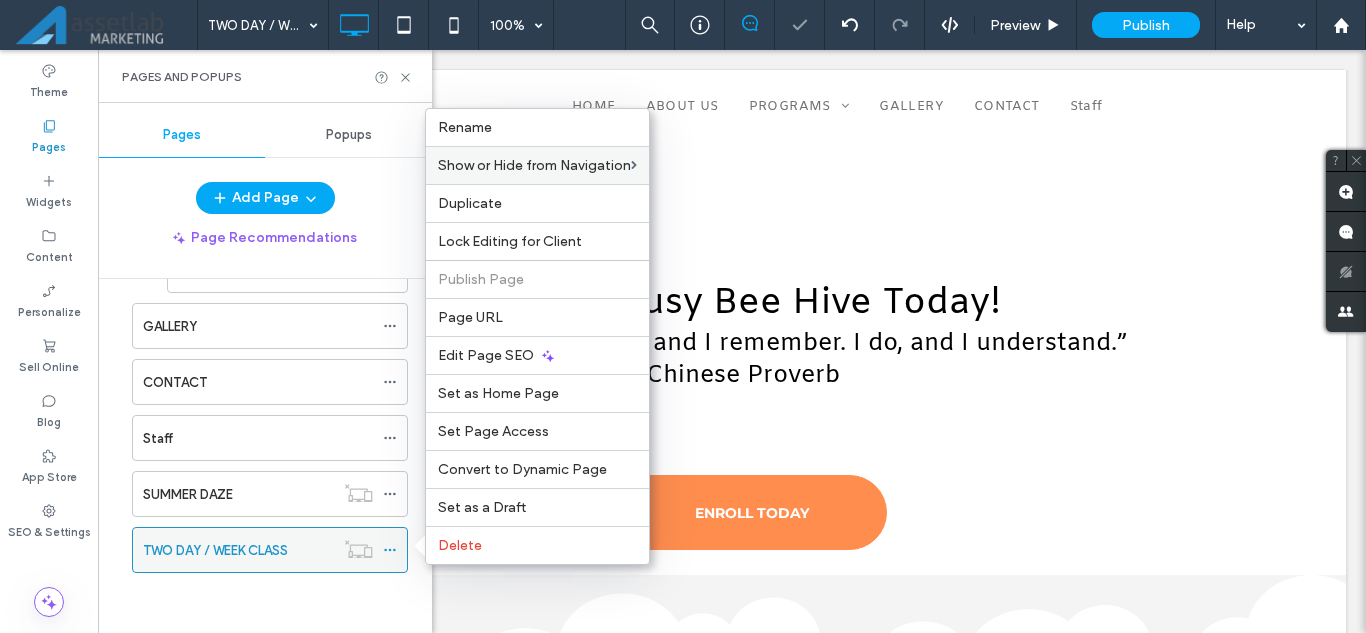 click 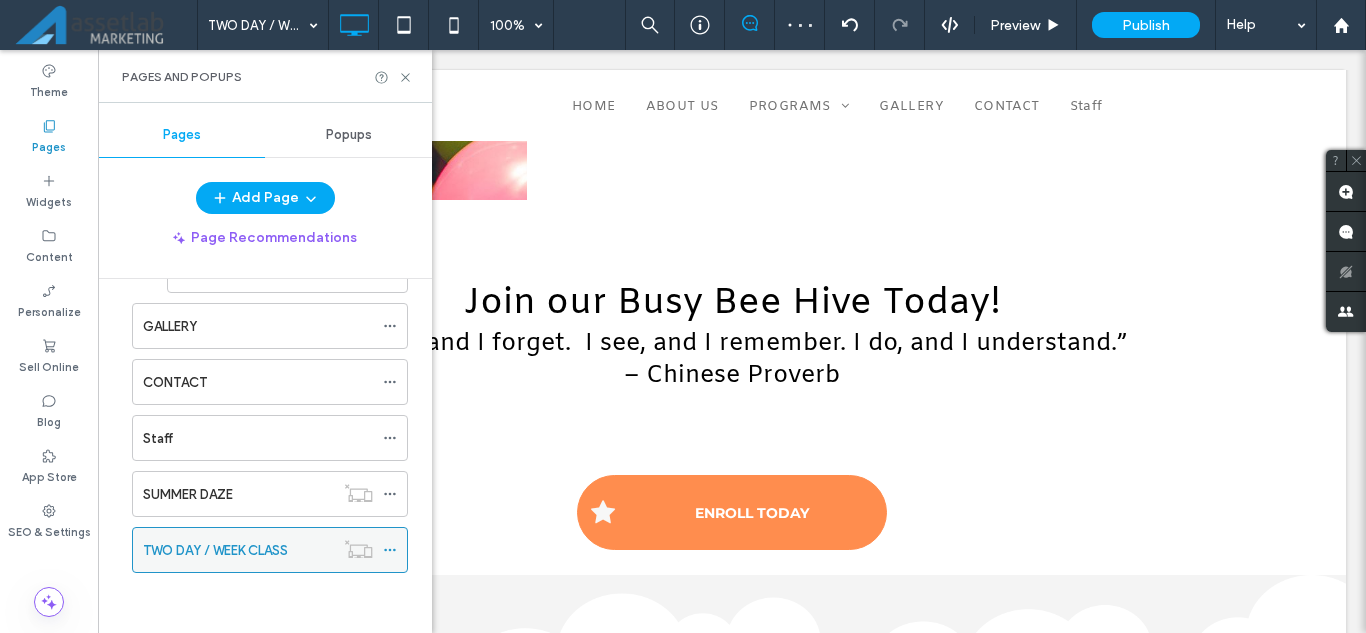 click 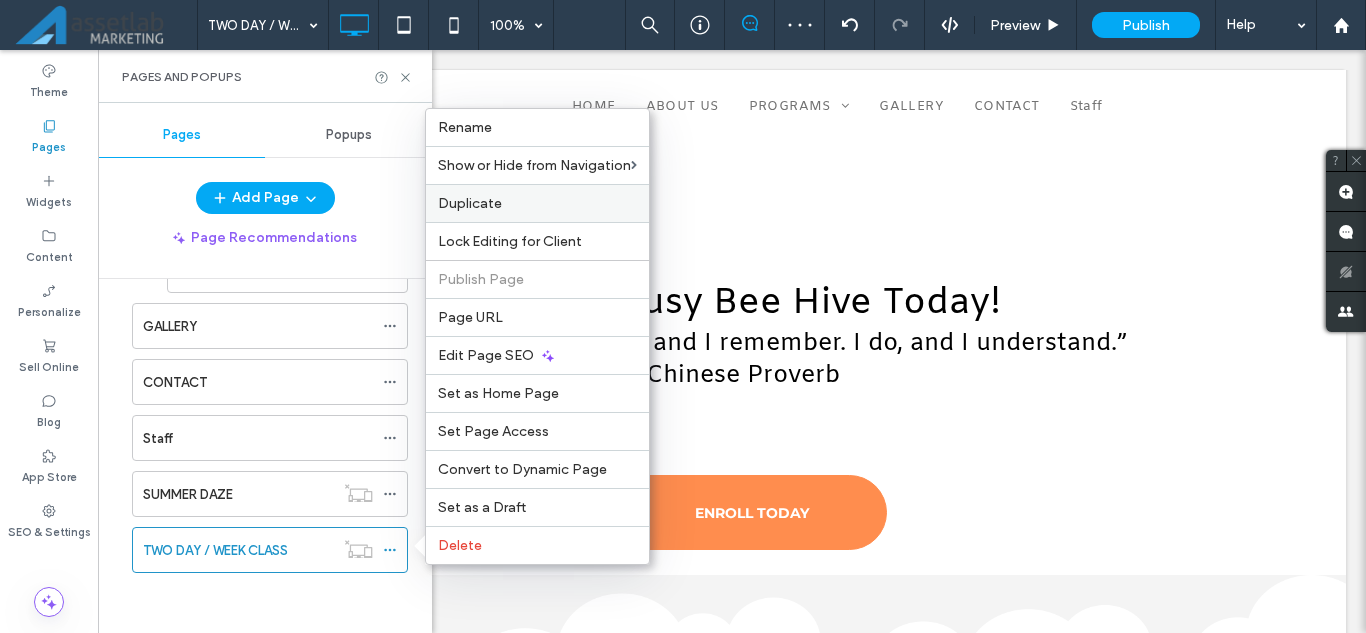 click on "Duplicate" at bounding box center [537, 203] 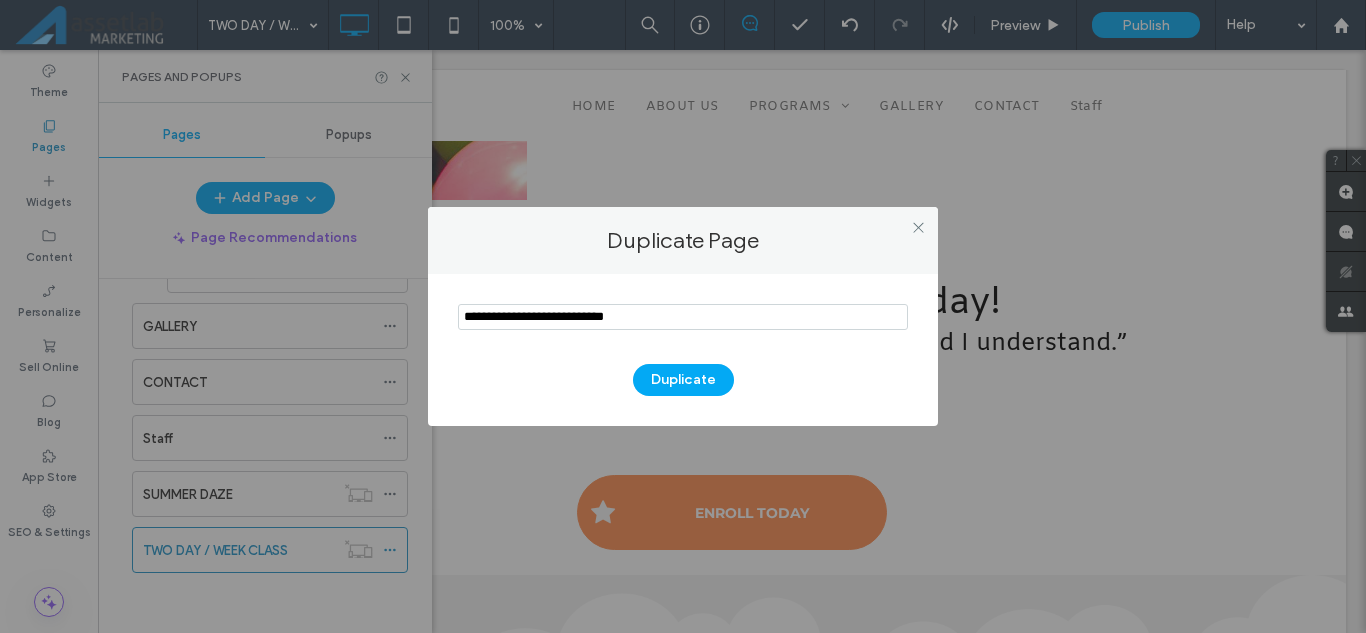 drag, startPoint x: 545, startPoint y: 316, endPoint x: 454, endPoint y: 324, distance: 91.350975 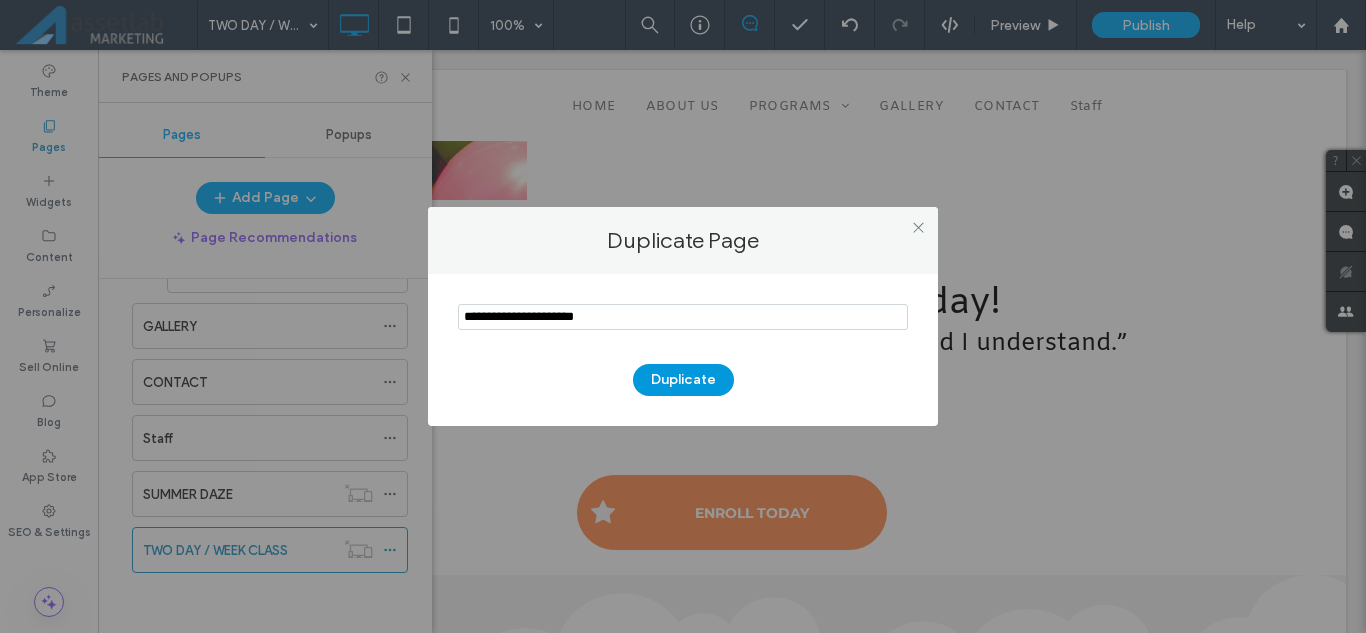 type on "**********" 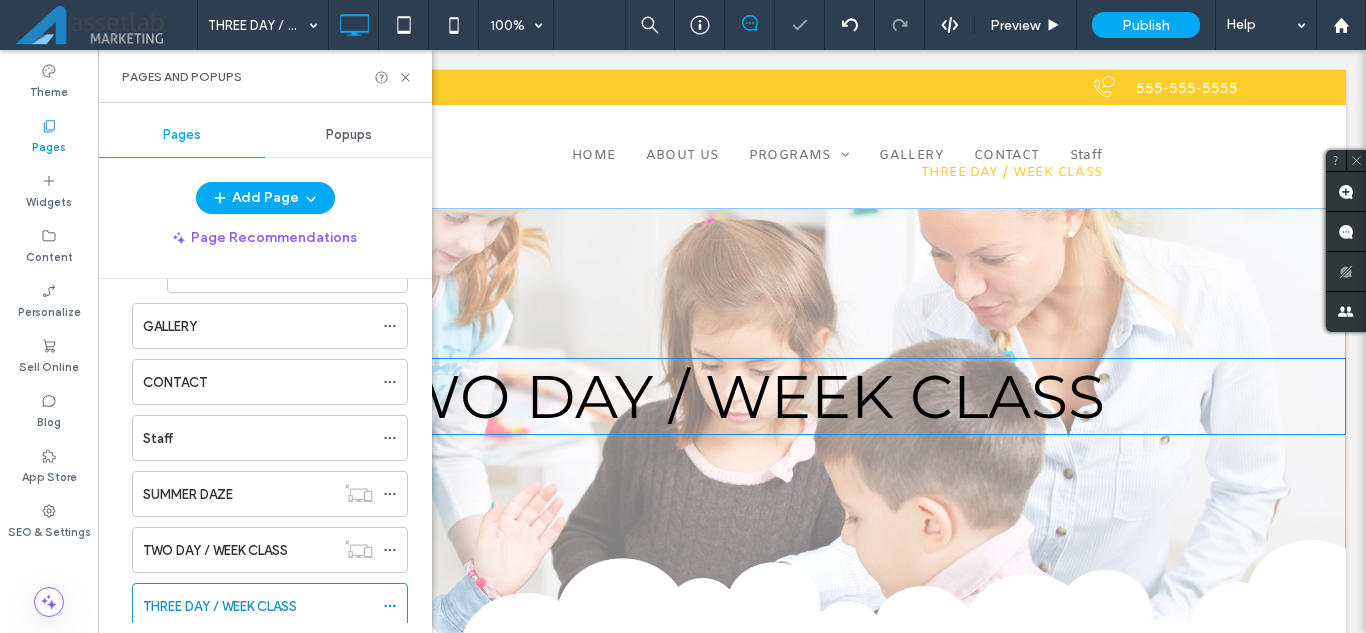 scroll, scrollTop: 0, scrollLeft: 0, axis: both 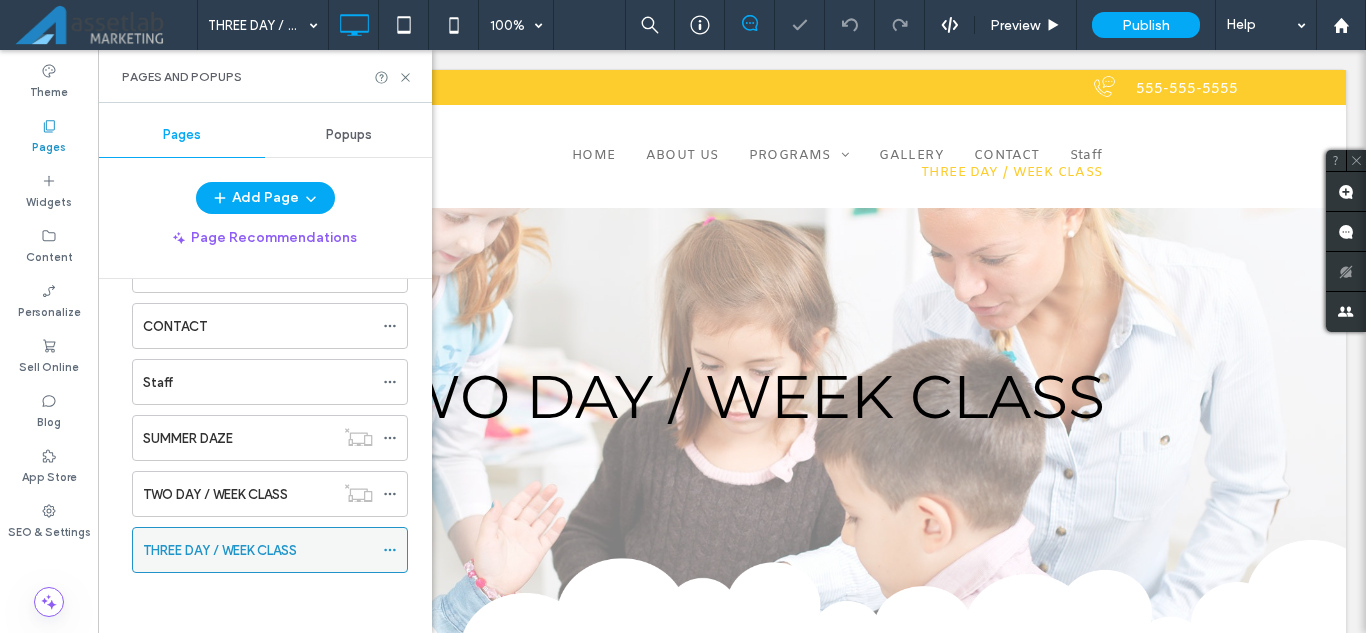 click 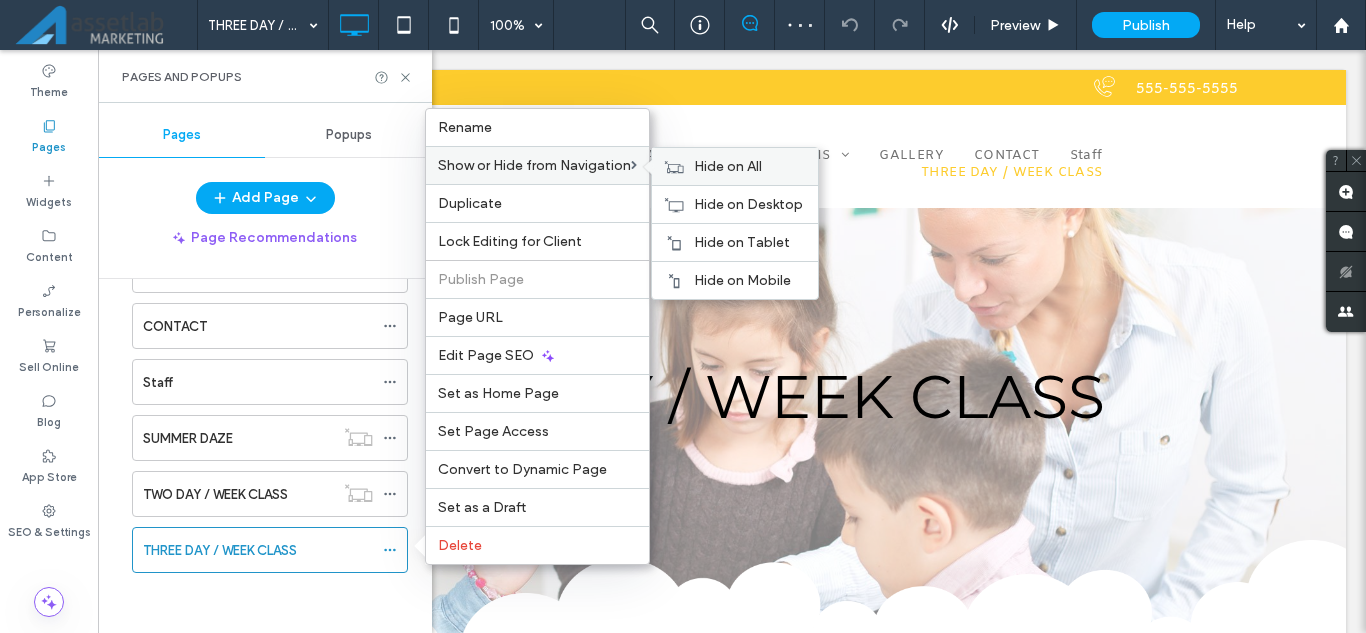 click on "Hide on All" at bounding box center [735, 166] 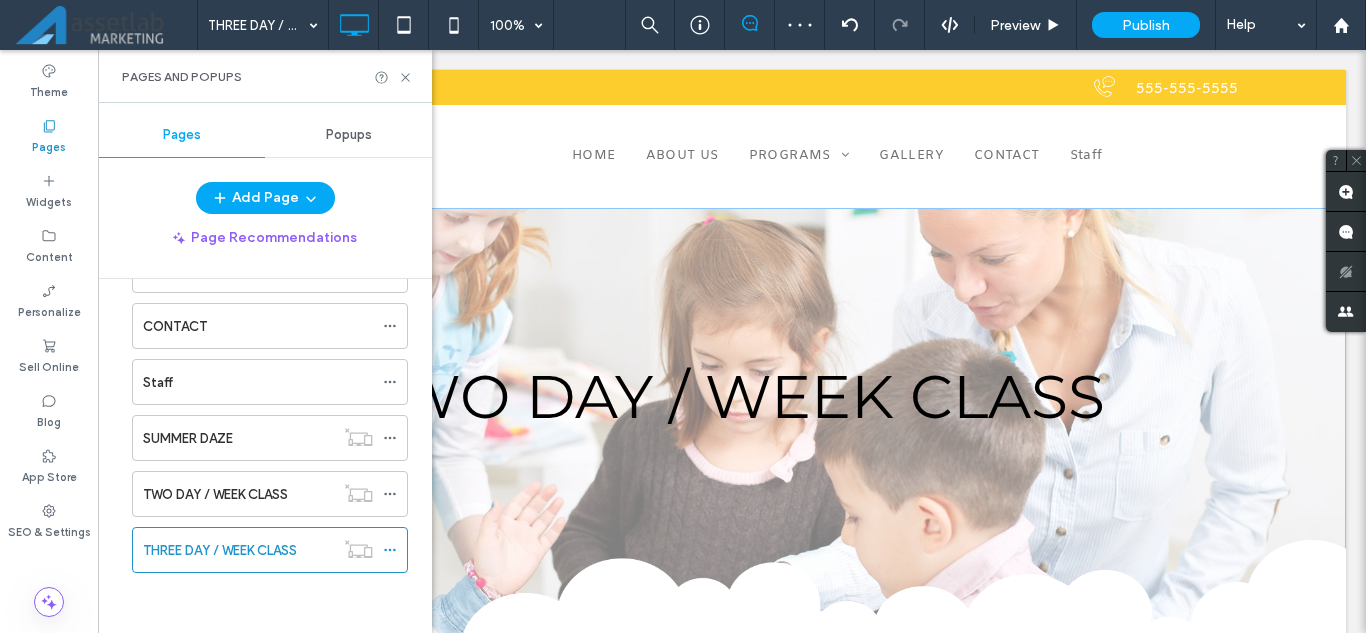 drag, startPoint x: 821, startPoint y: 447, endPoint x: 723, endPoint y: 399, distance: 109.12378 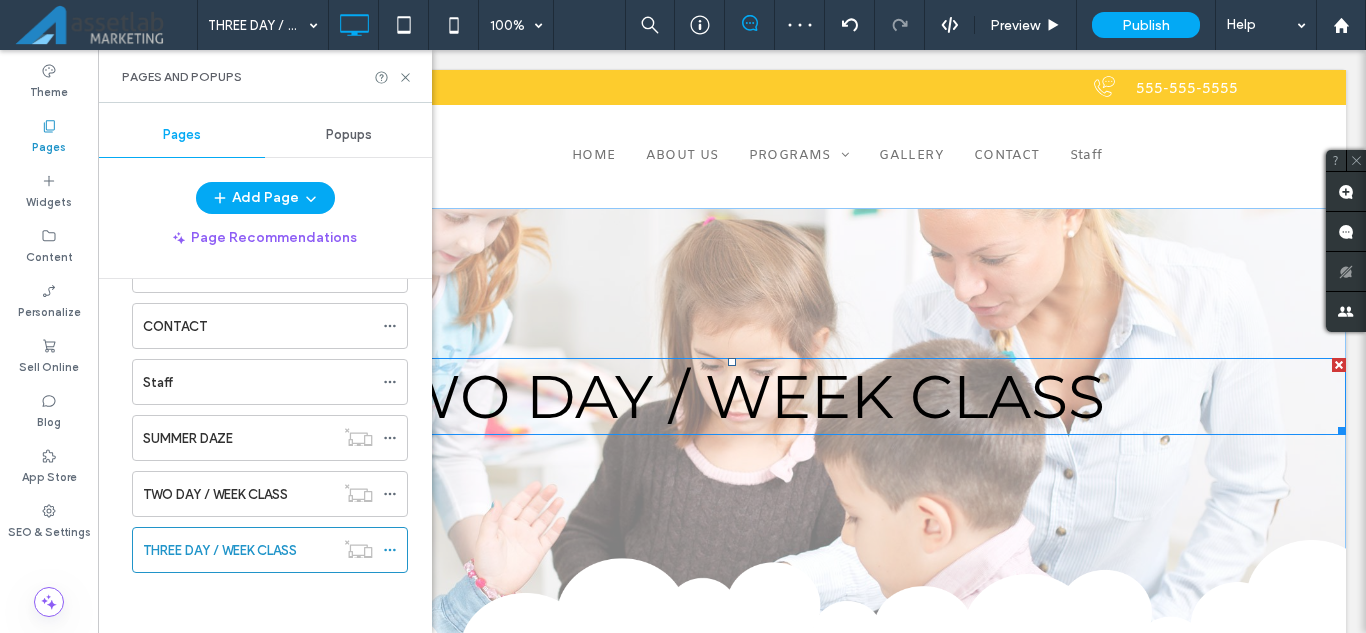 click on "TWO DAY / WEEK CLASS" at bounding box center (732, 396) 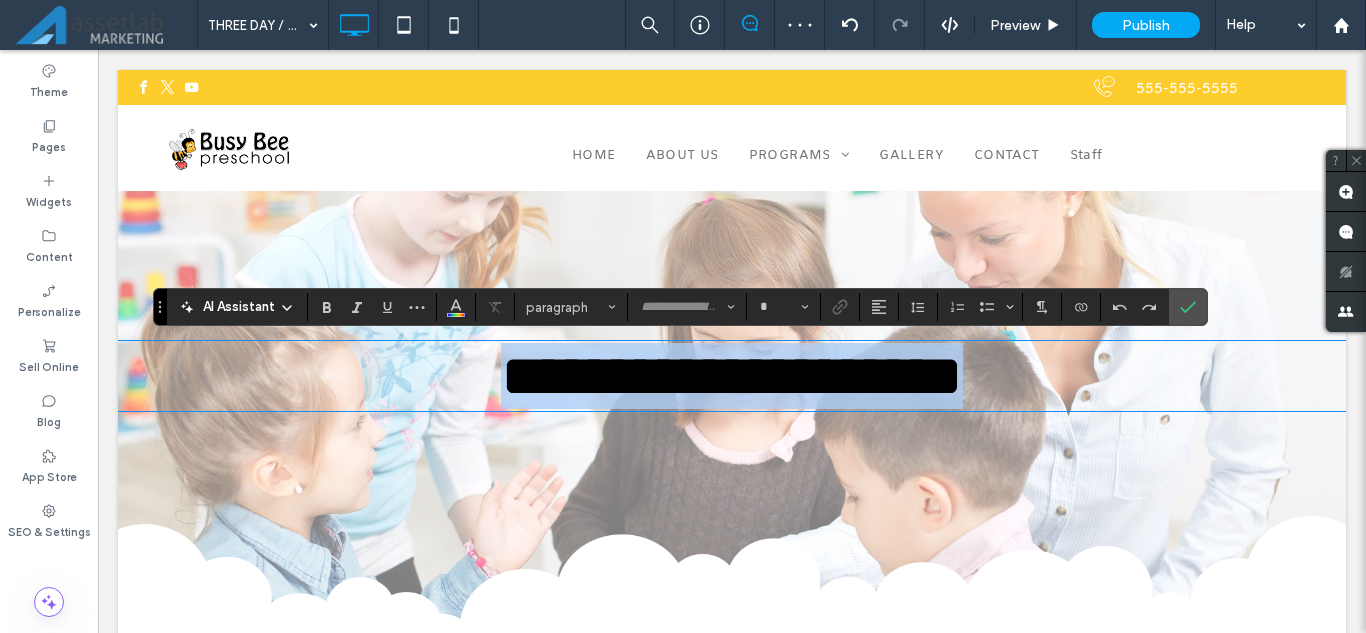 type on "**********" 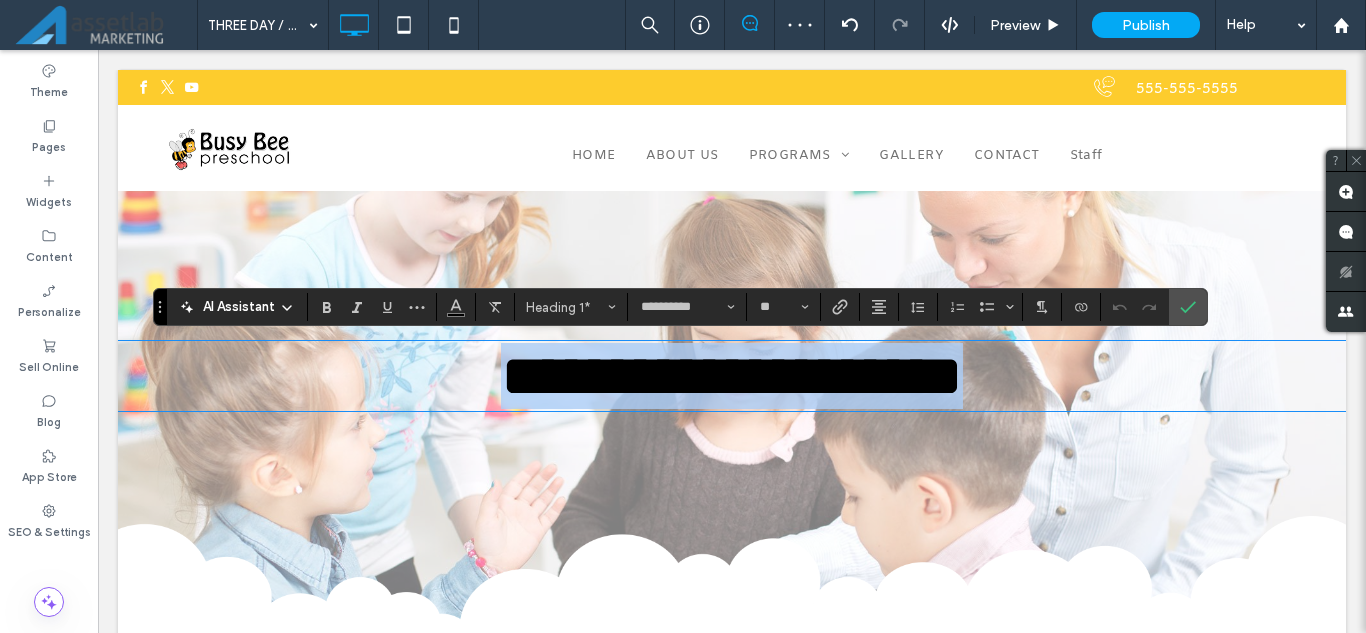 click on "**********" at bounding box center (732, 376) 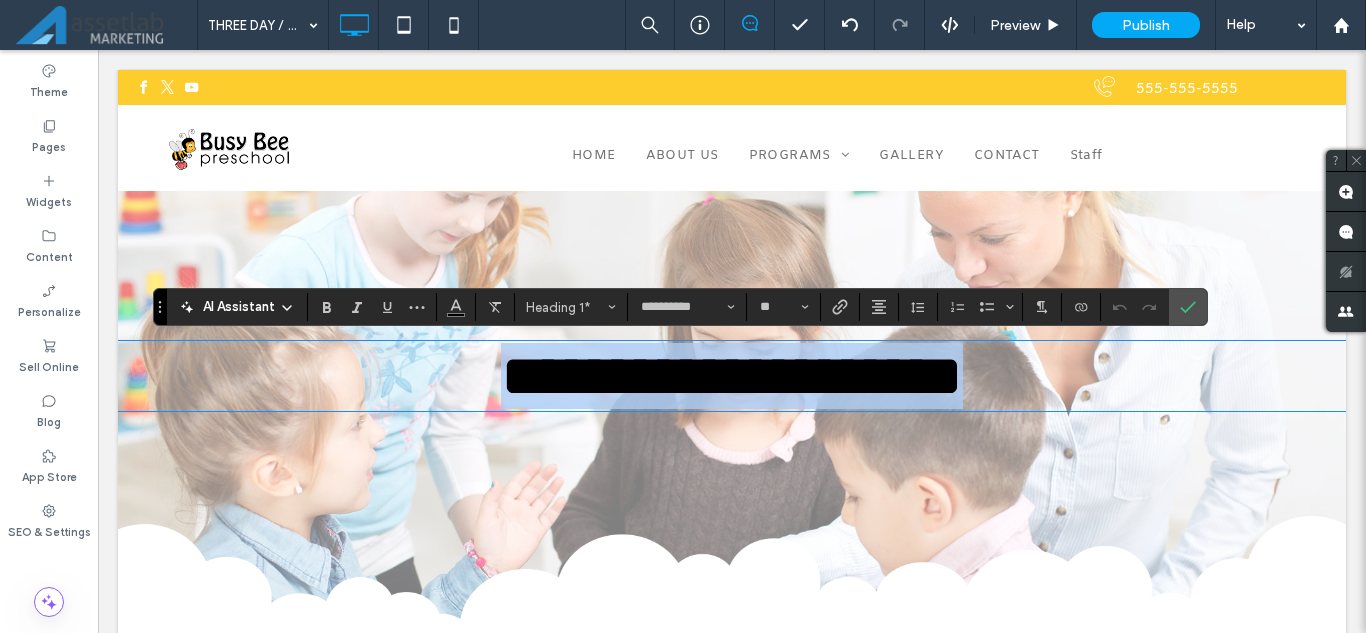 click on "**********" at bounding box center (732, 376) 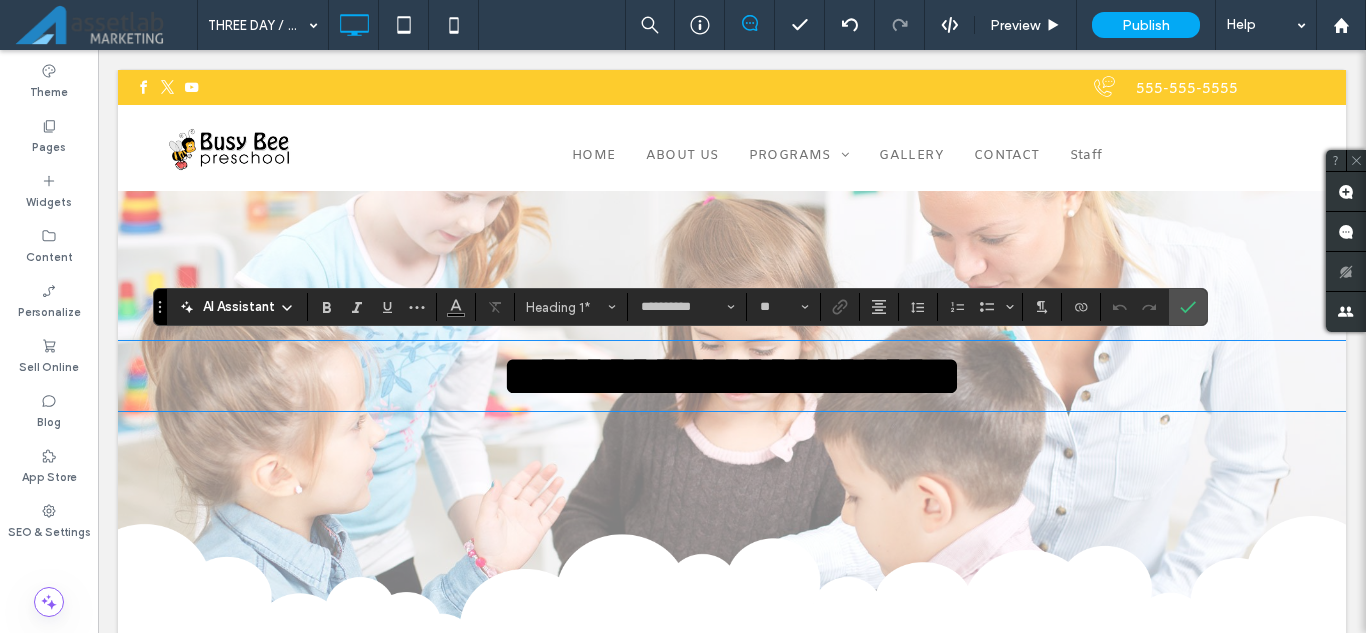 type 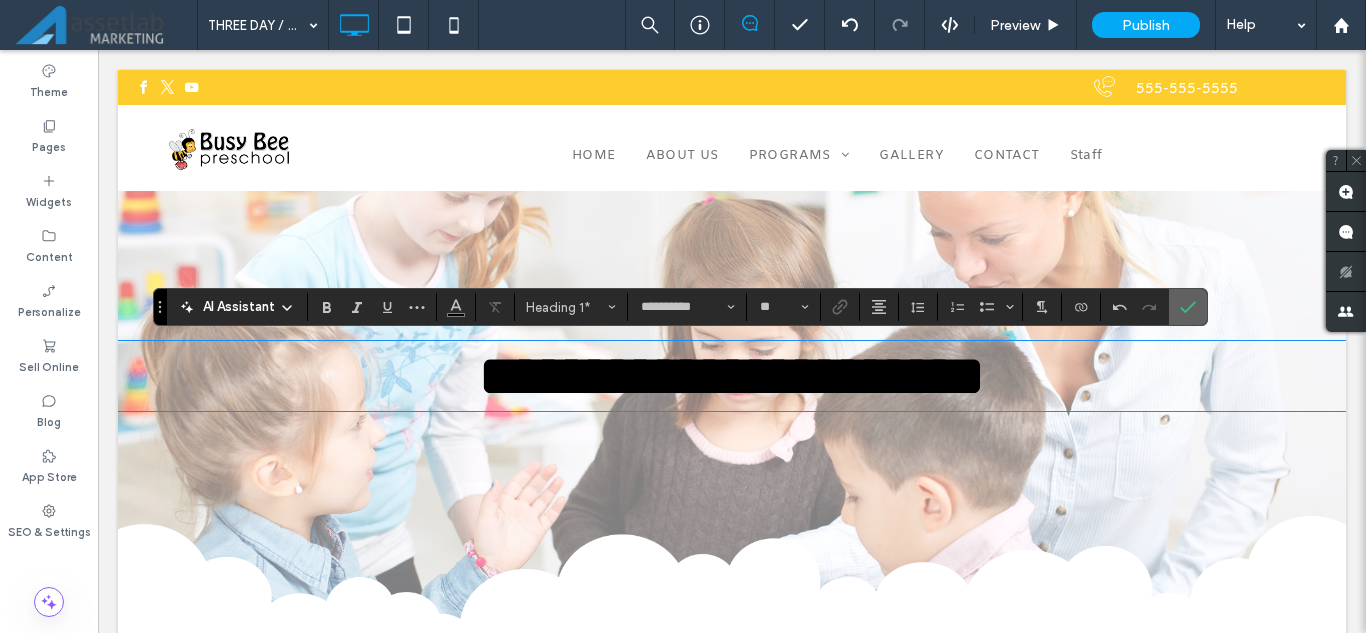 click 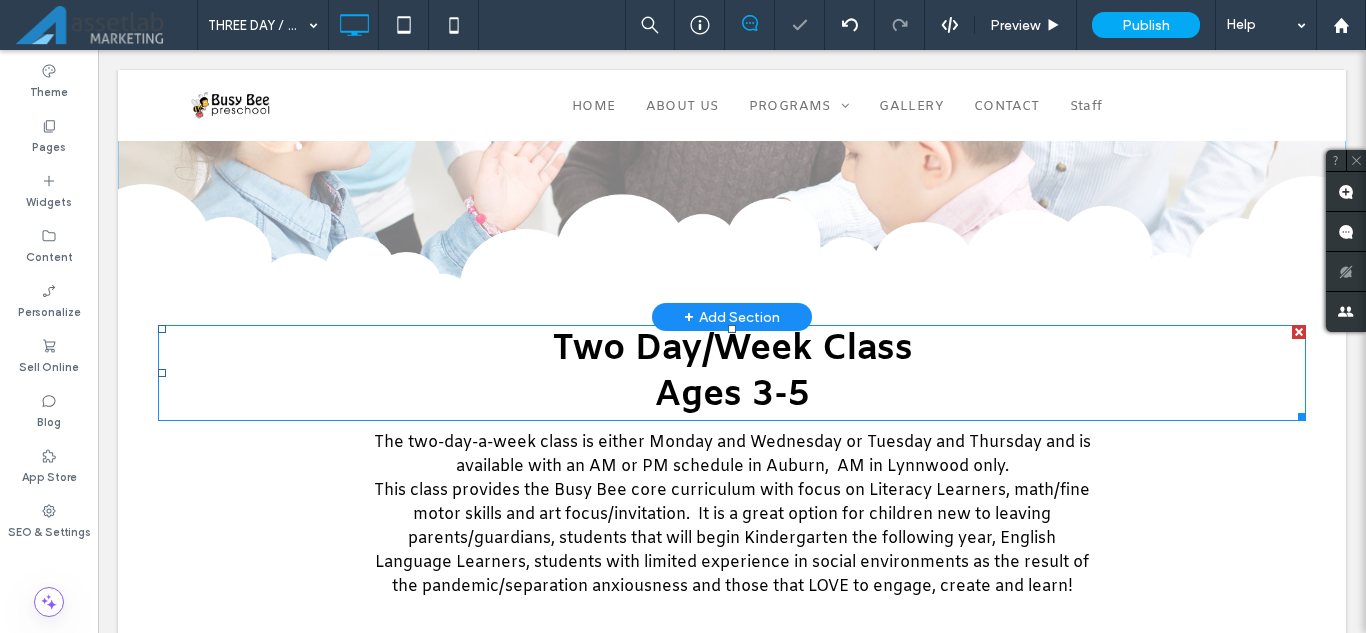 scroll, scrollTop: 400, scrollLeft: 0, axis: vertical 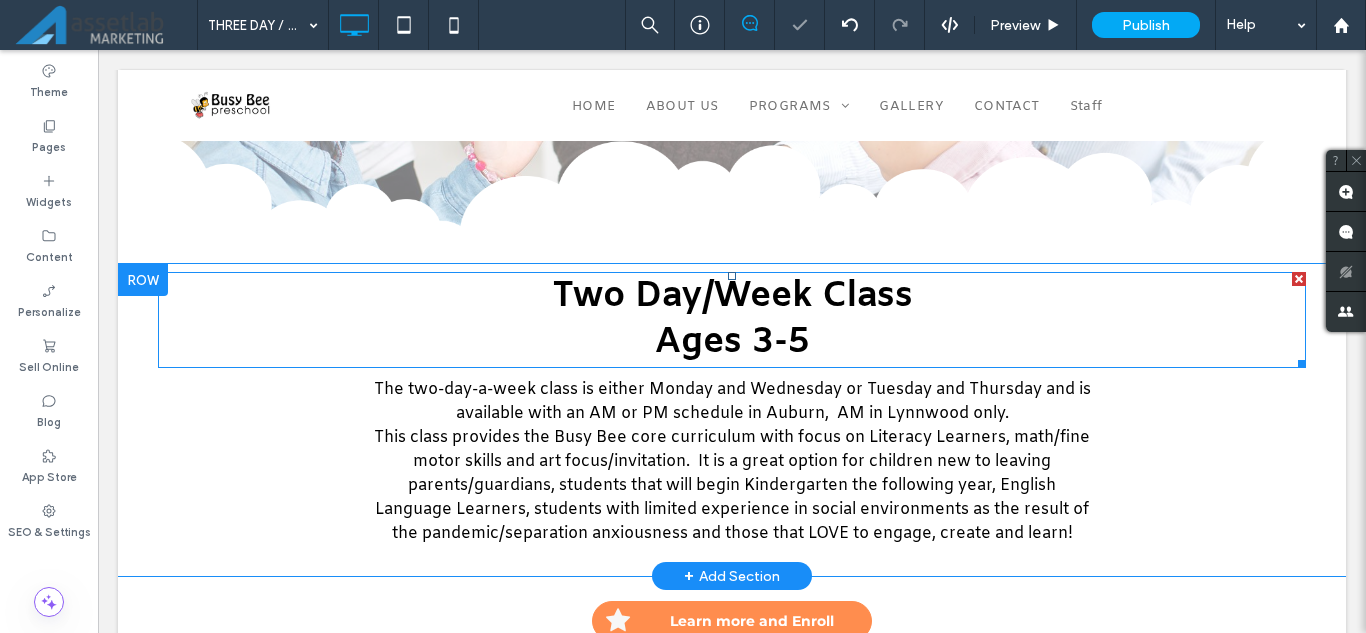 click on "Two Day/Week Class" at bounding box center [732, 297] 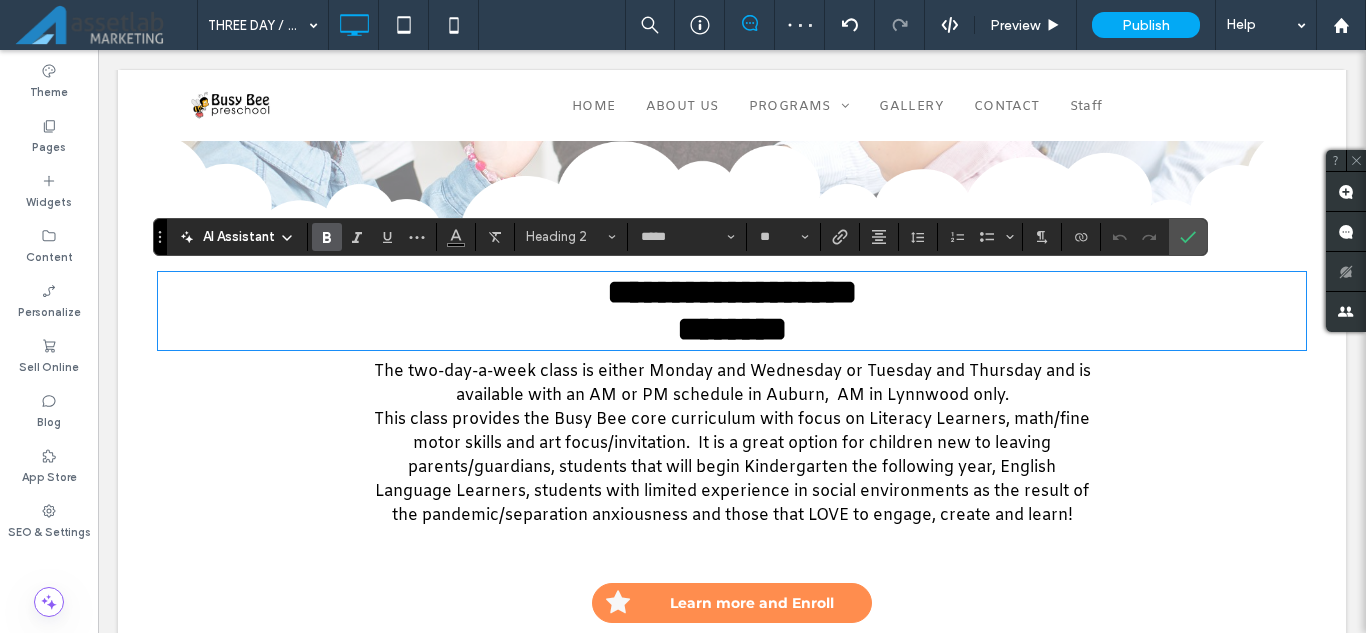 click on "**********" at bounding box center [732, 292] 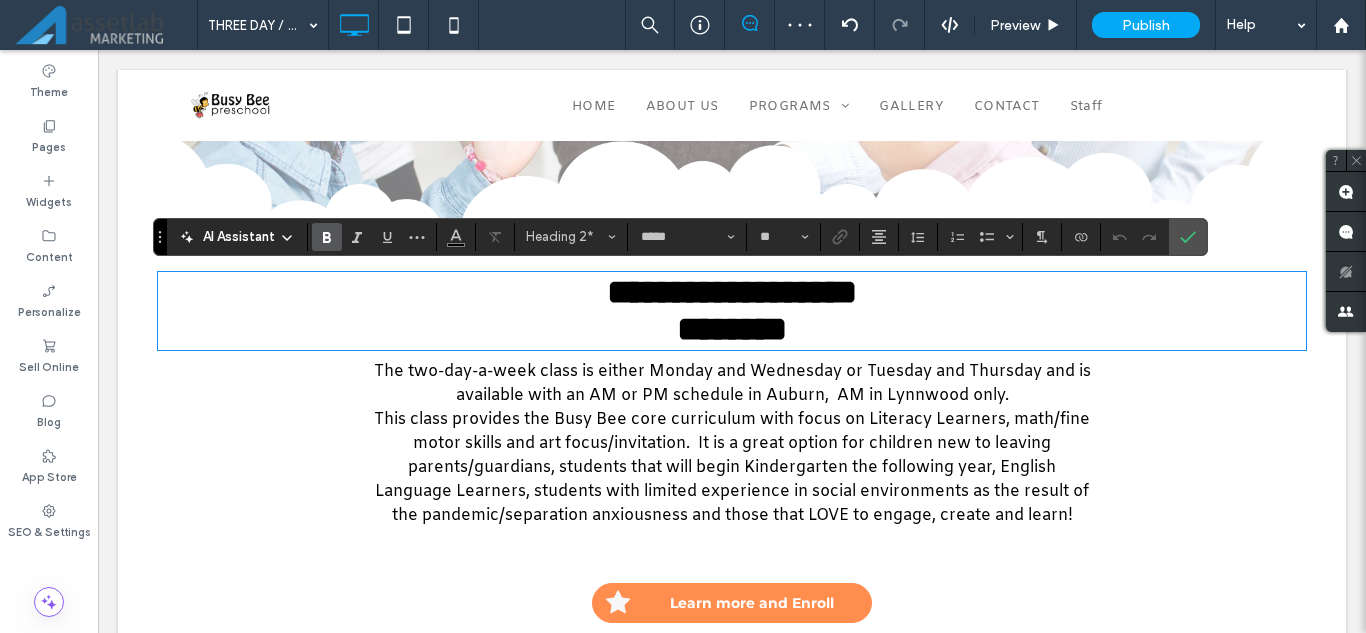 type 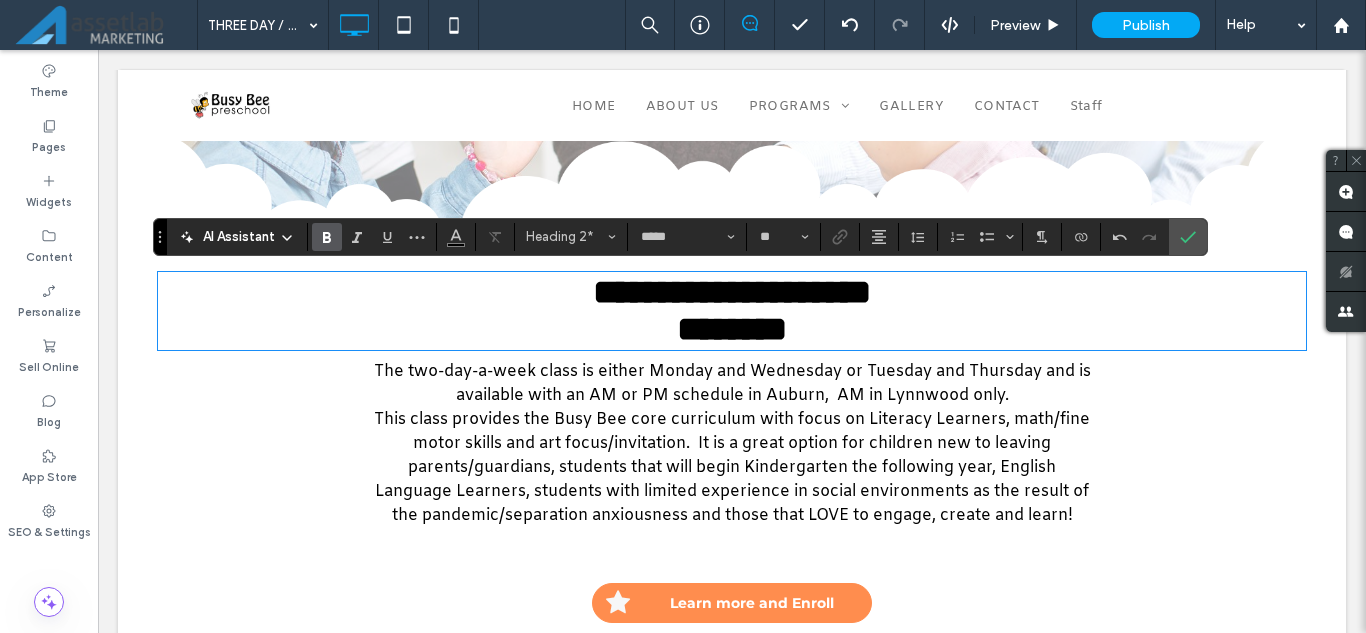 click on "﻿ This class provides the Busy Bee core curriculum with focus on Literacy Learners, math/fine motor skills and art focus/invitation.  It is a great option for children new to leaving parents/guardians, students that will begin Kindergarten the following year, English Language Learners, students with limited experience in social environments as the result of the pandemic/separation anxiousness and those that LOVE to engage, create and learn!" at bounding box center [732, 467] 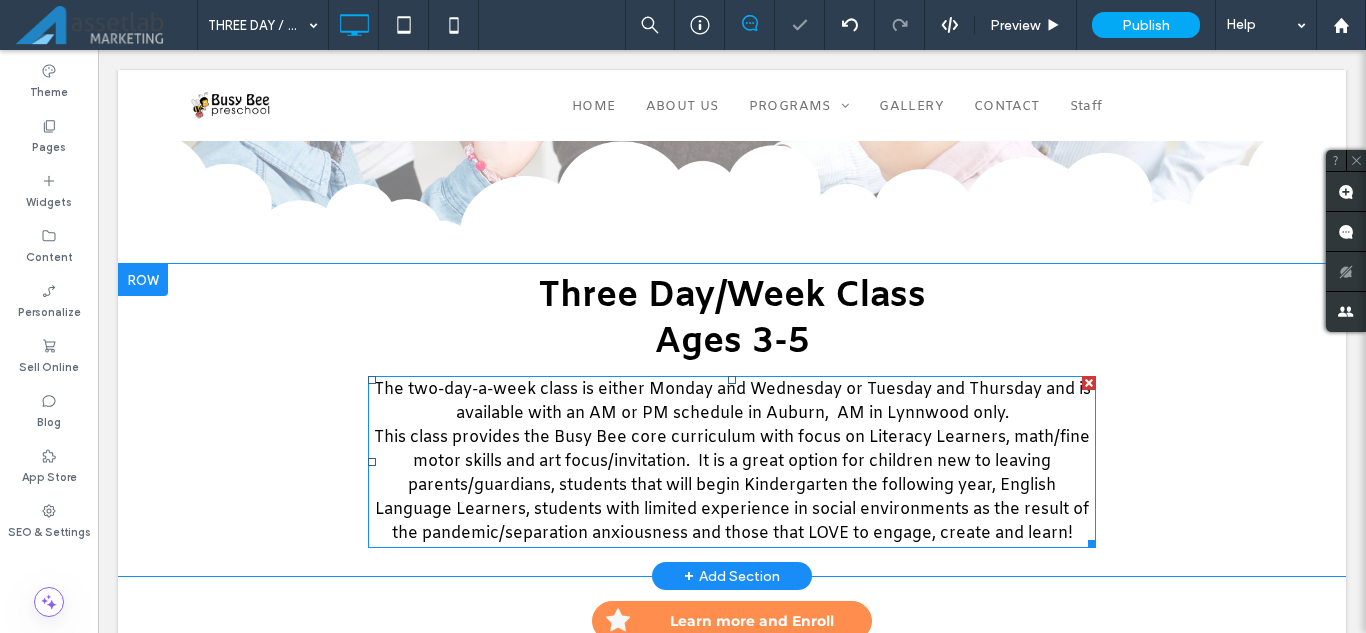 click on "﻿ This class provides the Busy Bee core curriculum with focus on Literacy Learners, math/fine motor skills and art focus/invitation.  It is a great option for children new to leaving parents/guardians, students that will begin Kindergarten the following year, English Language Learners, students with limited experience in social environments as the result of the pandemic/separation anxiousness and those that LOVE to engage, create and learn!" at bounding box center [732, 485] 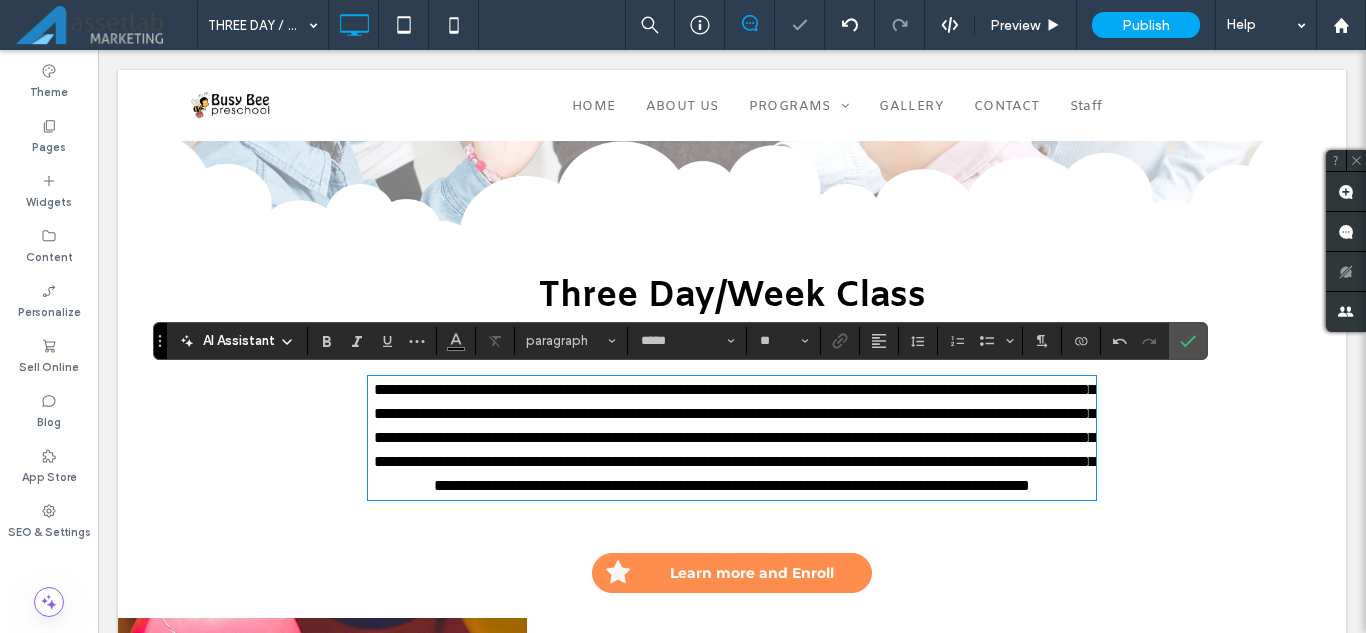 scroll, scrollTop: 0, scrollLeft: 0, axis: both 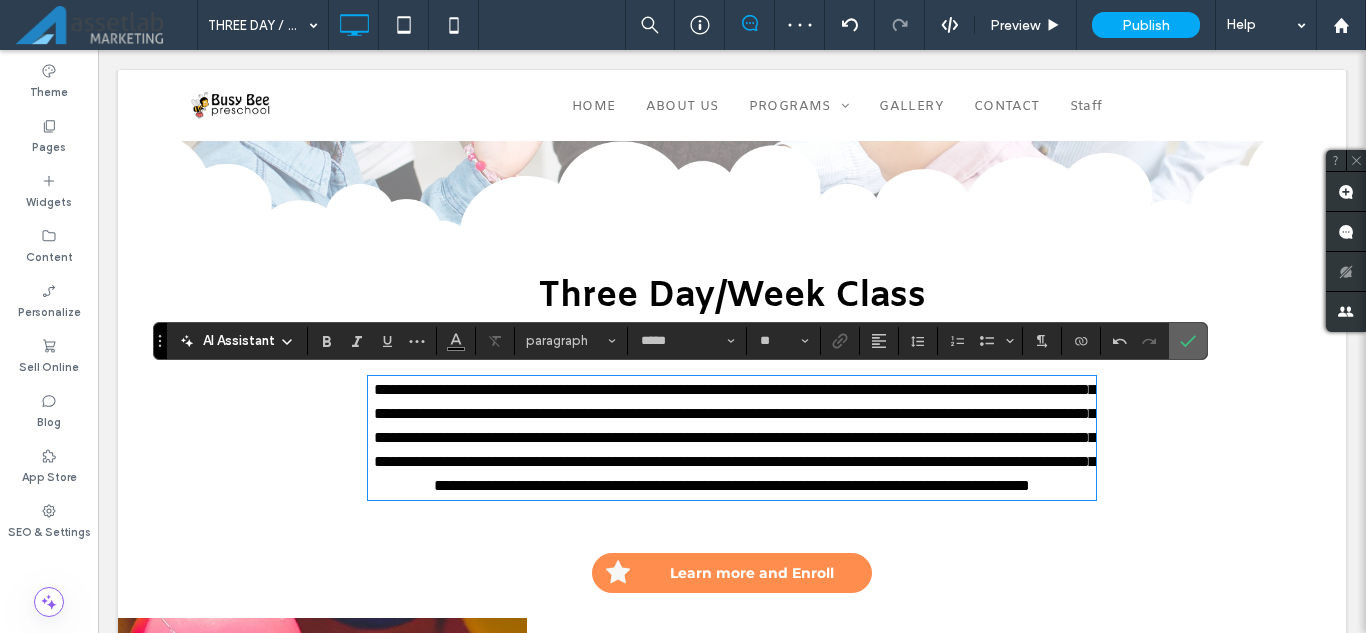 click 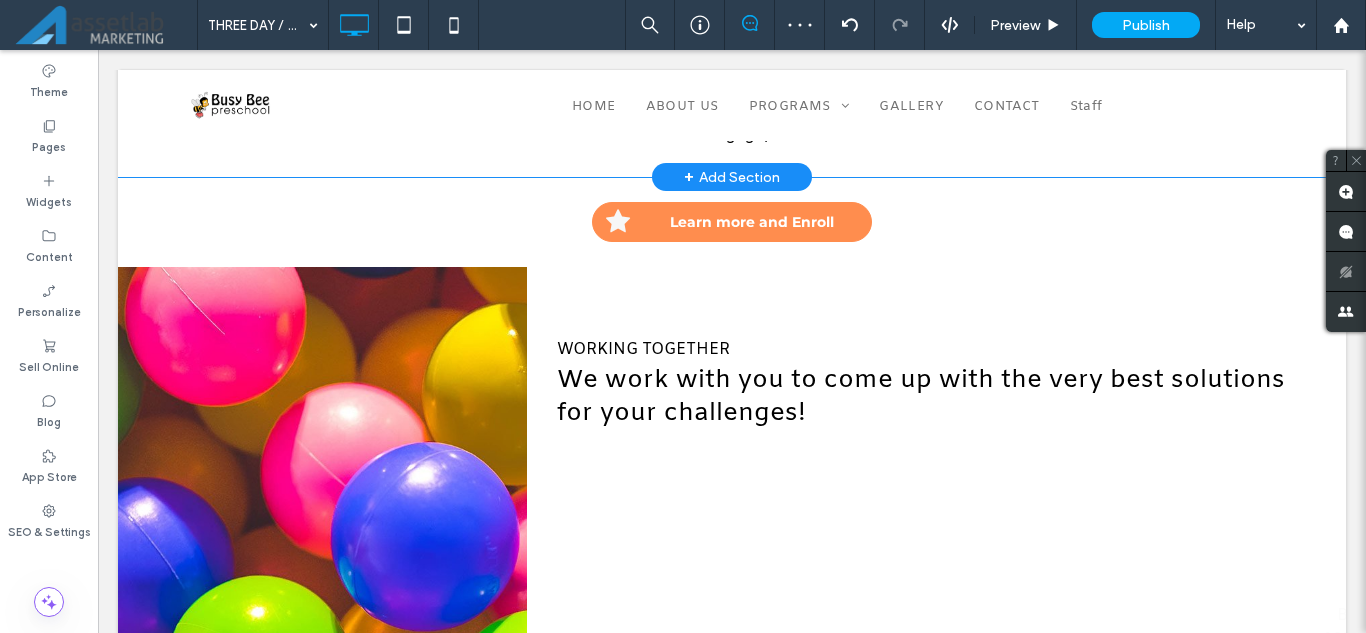 scroll, scrollTop: 800, scrollLeft: 0, axis: vertical 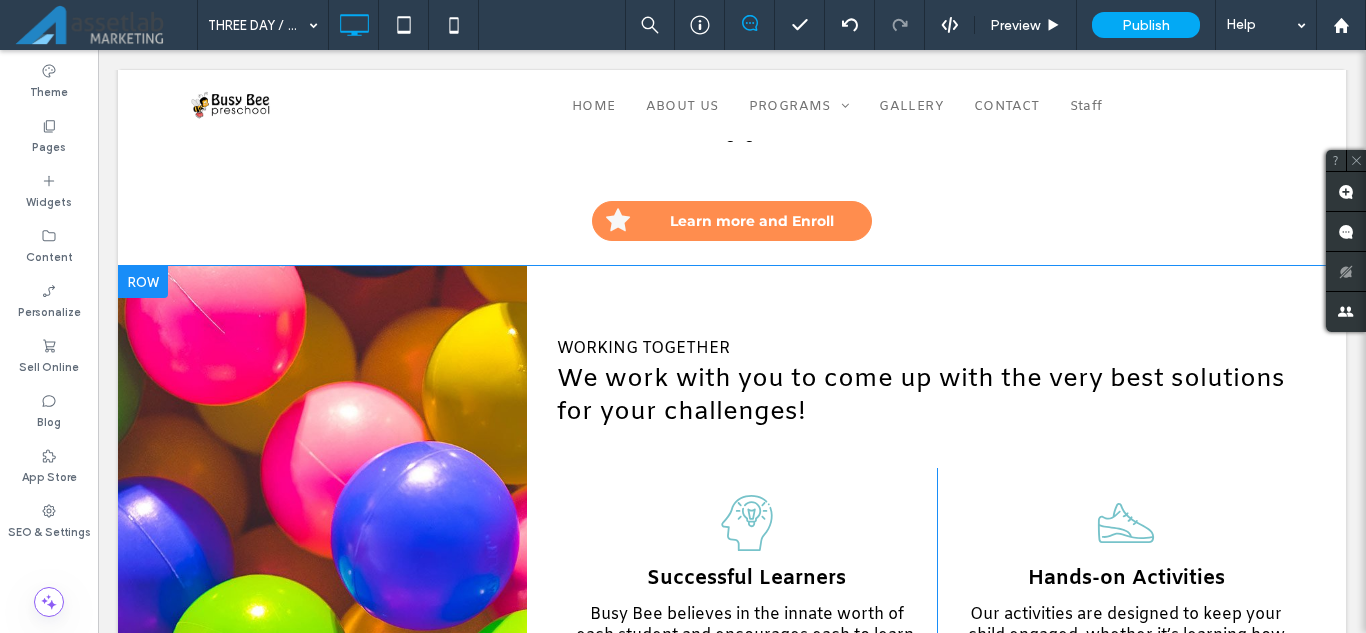 click on "Click To Paste" at bounding box center (322, 752) 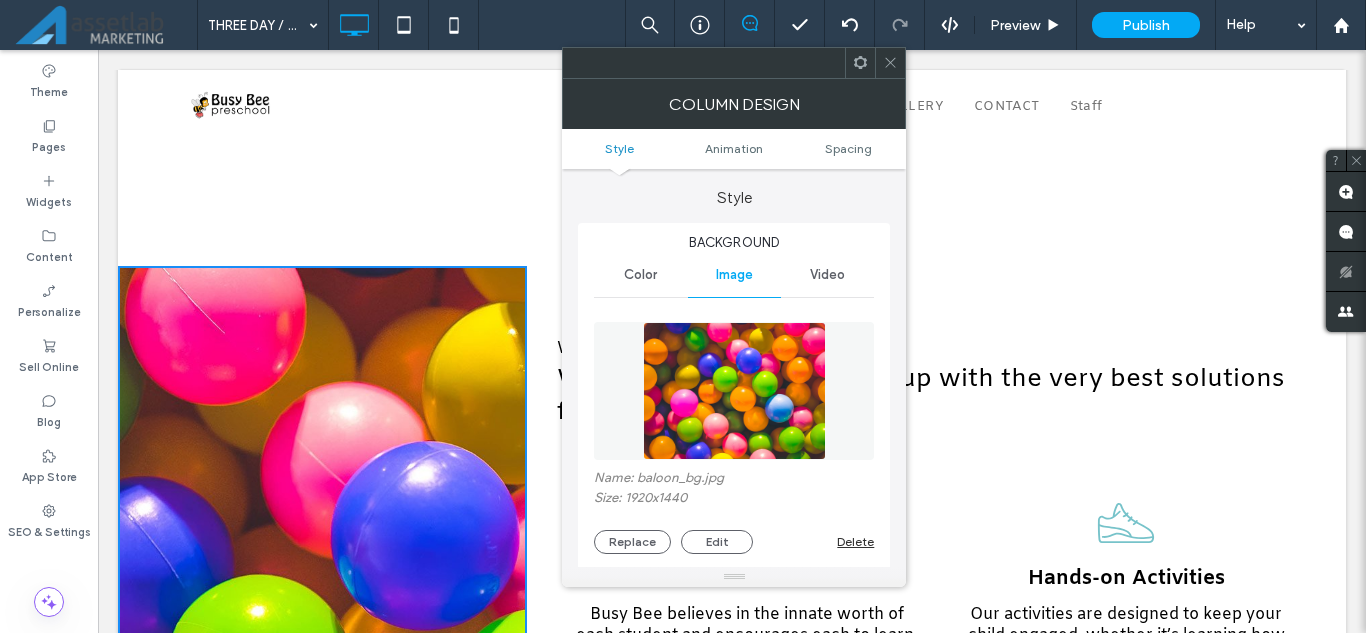 click at bounding box center [734, 391] 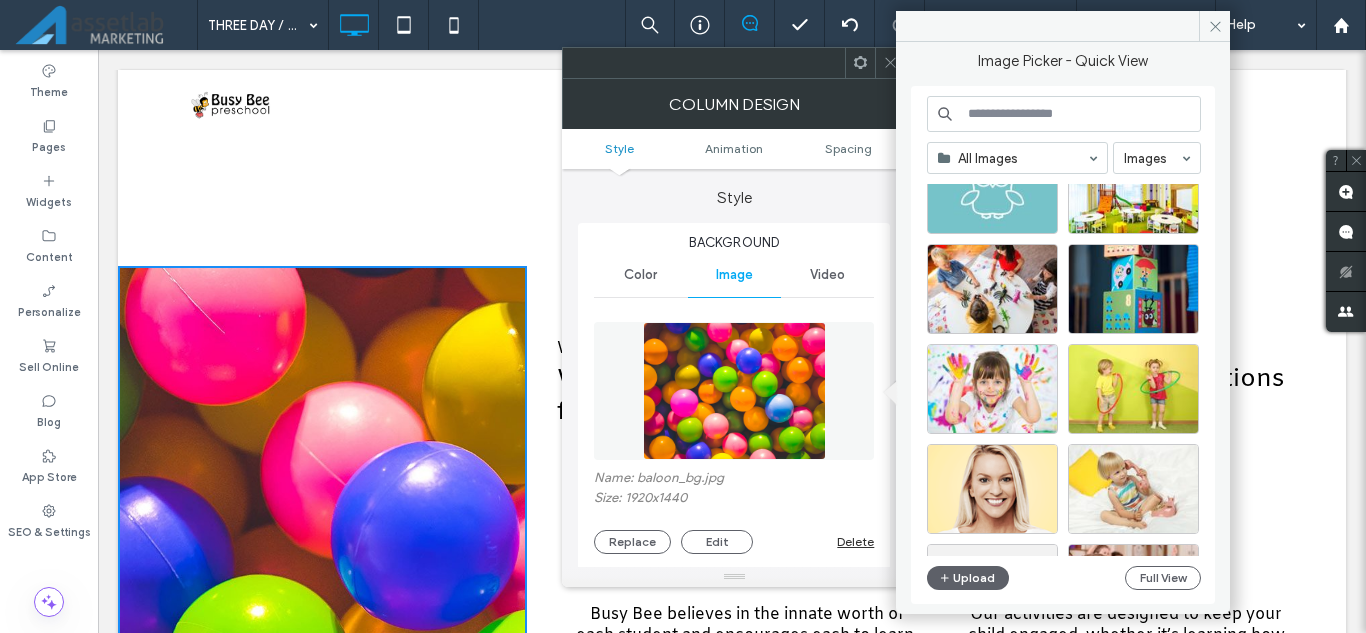 scroll, scrollTop: 1577, scrollLeft: 0, axis: vertical 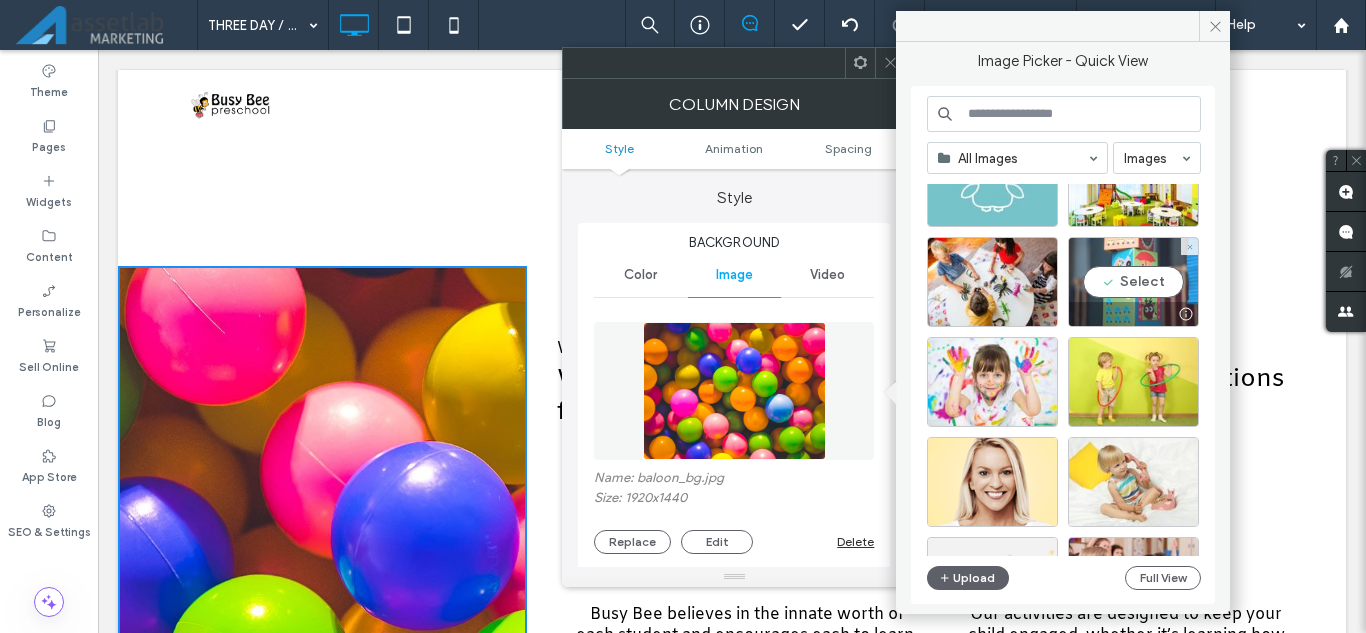 click at bounding box center [1133, 314] 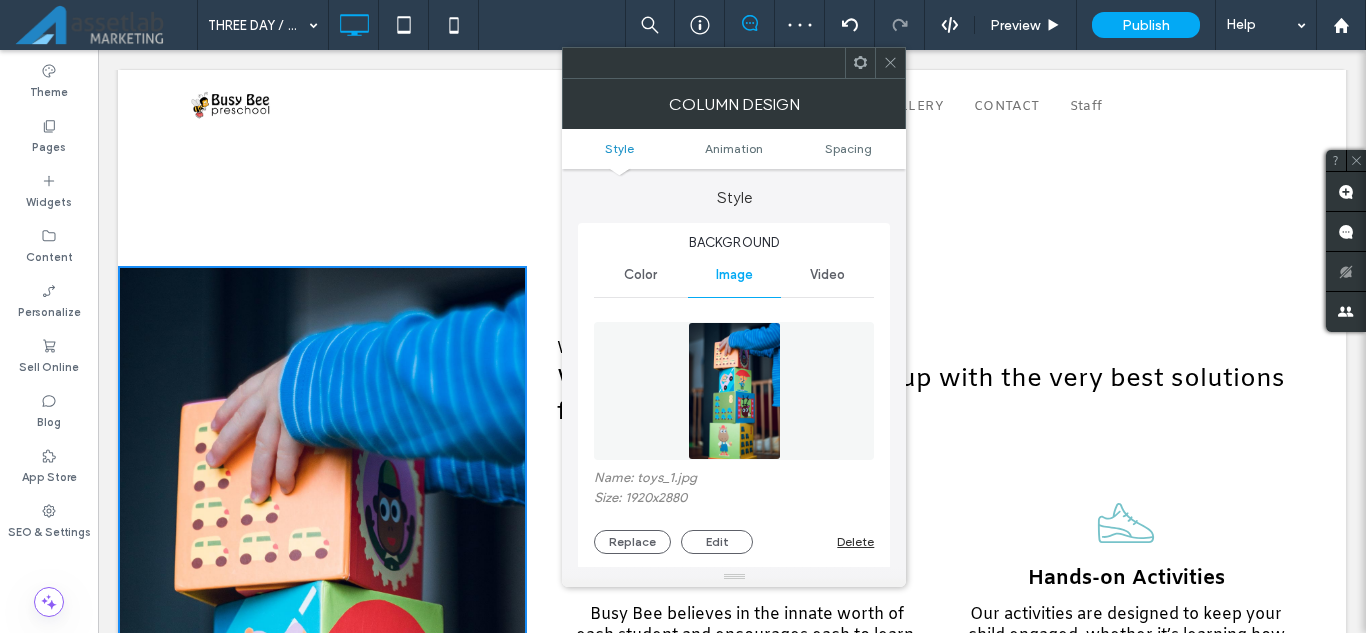 click 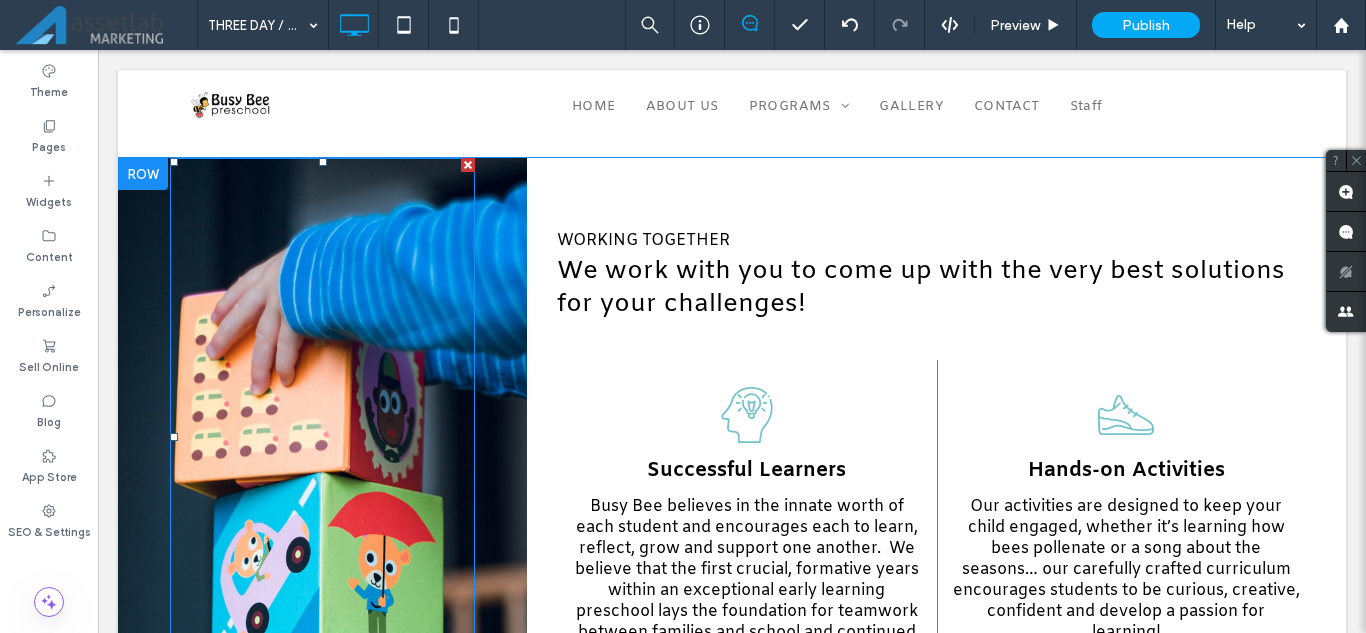 scroll, scrollTop: 900, scrollLeft: 0, axis: vertical 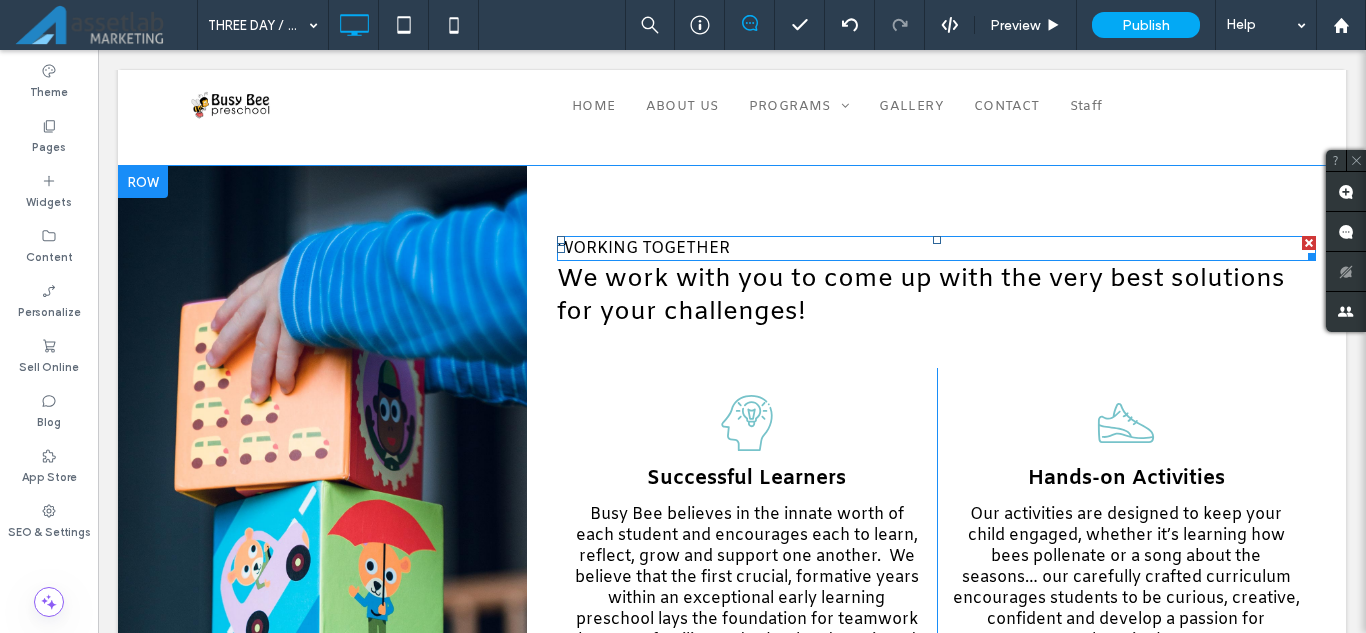 click at bounding box center (1309, 243) 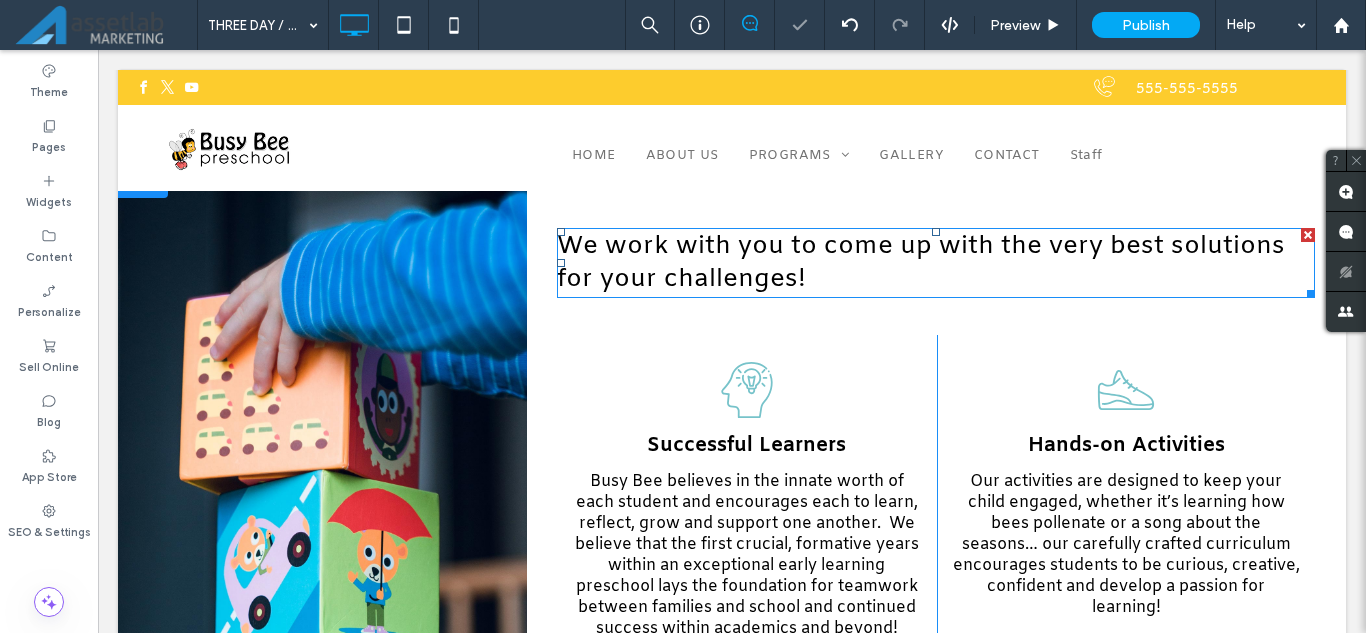 click at bounding box center (1308, 235) 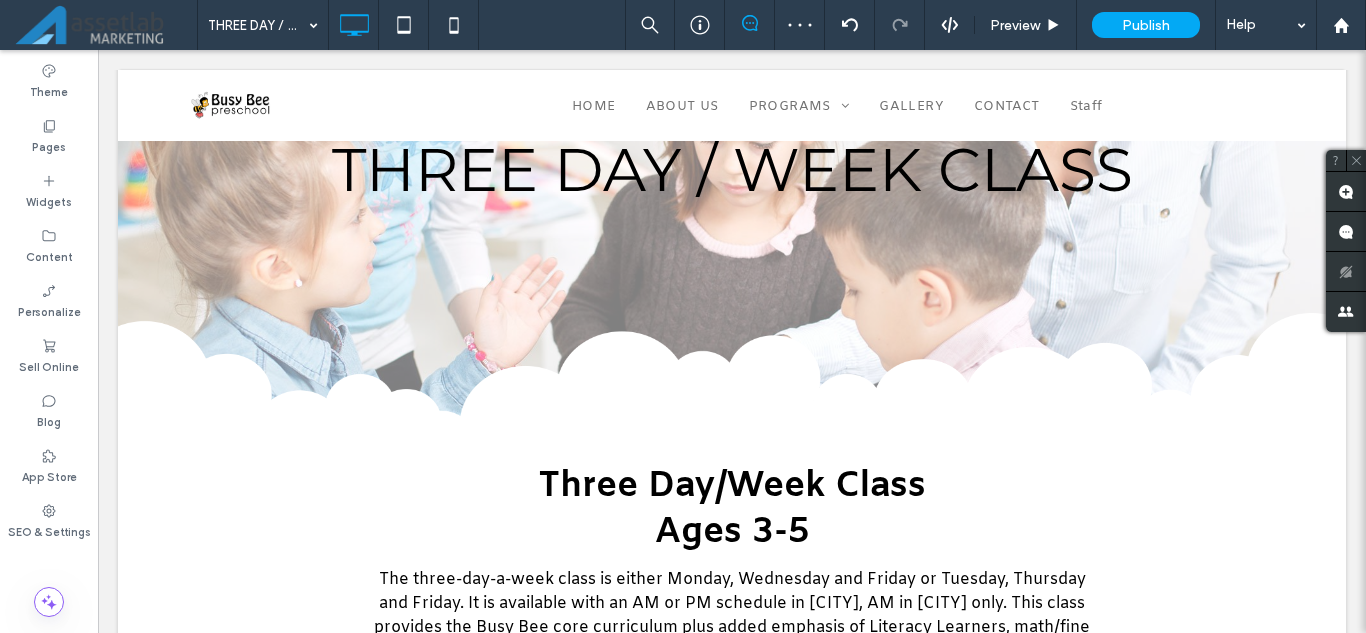 scroll, scrollTop: 0, scrollLeft: 0, axis: both 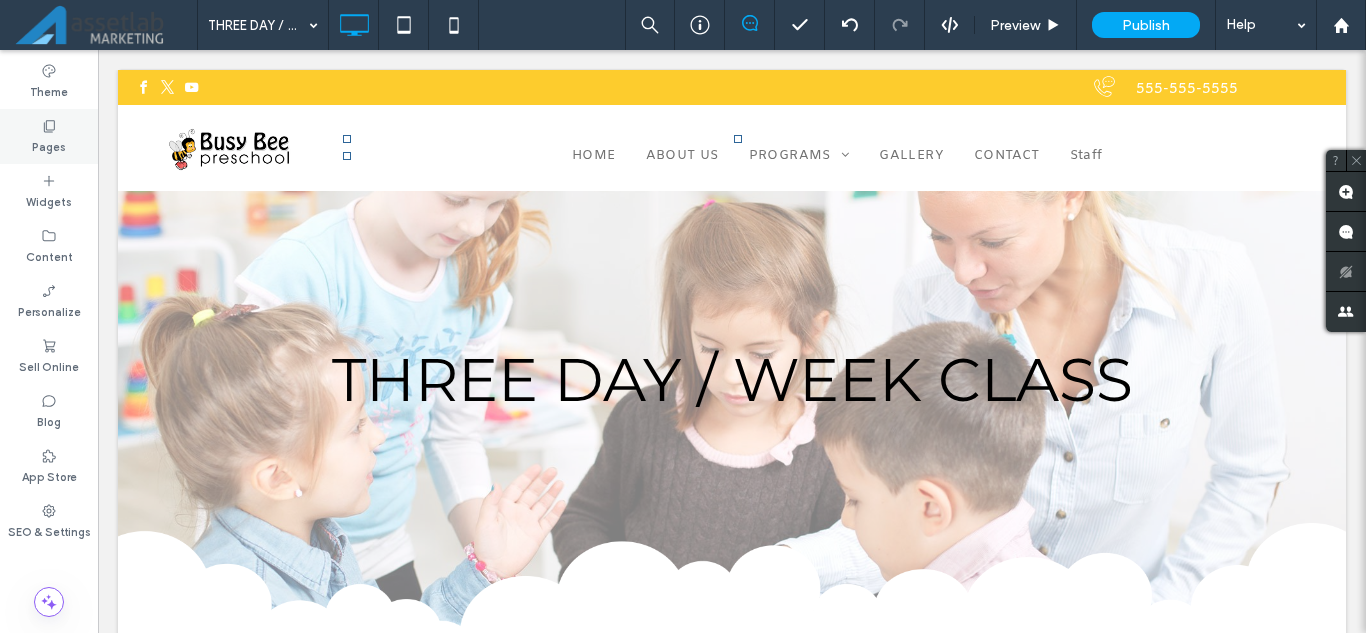 click on "Pages" at bounding box center (49, 136) 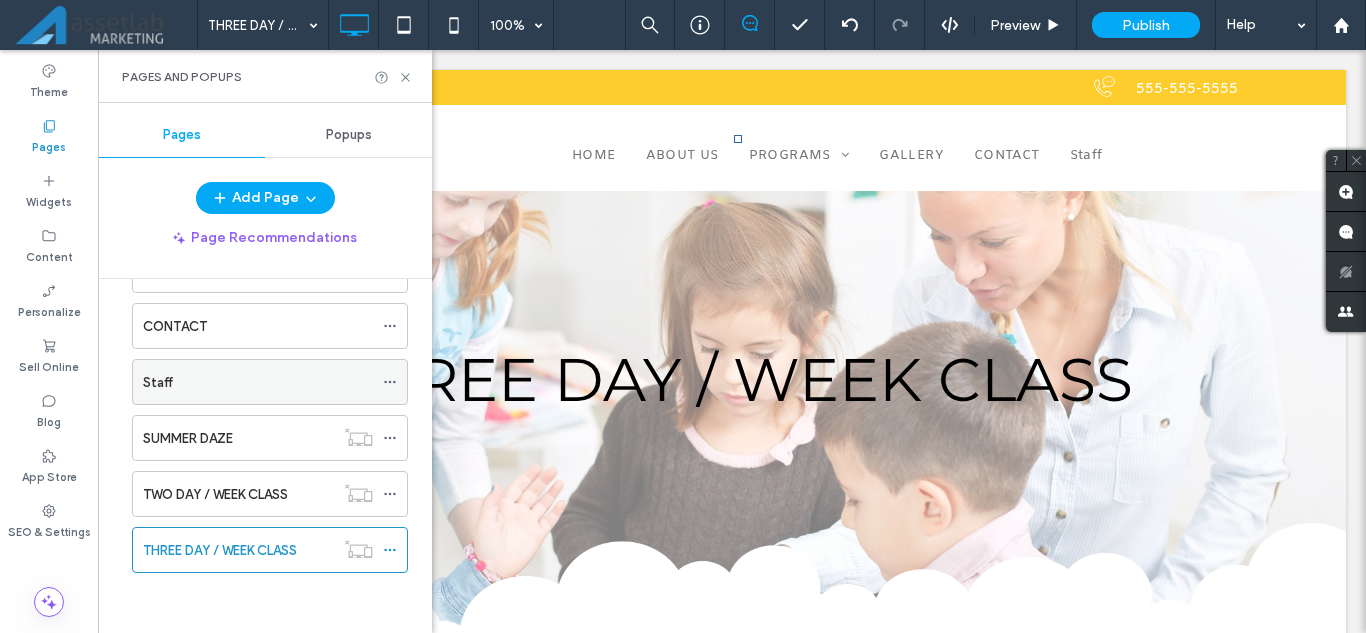 scroll, scrollTop: 218, scrollLeft: 0, axis: vertical 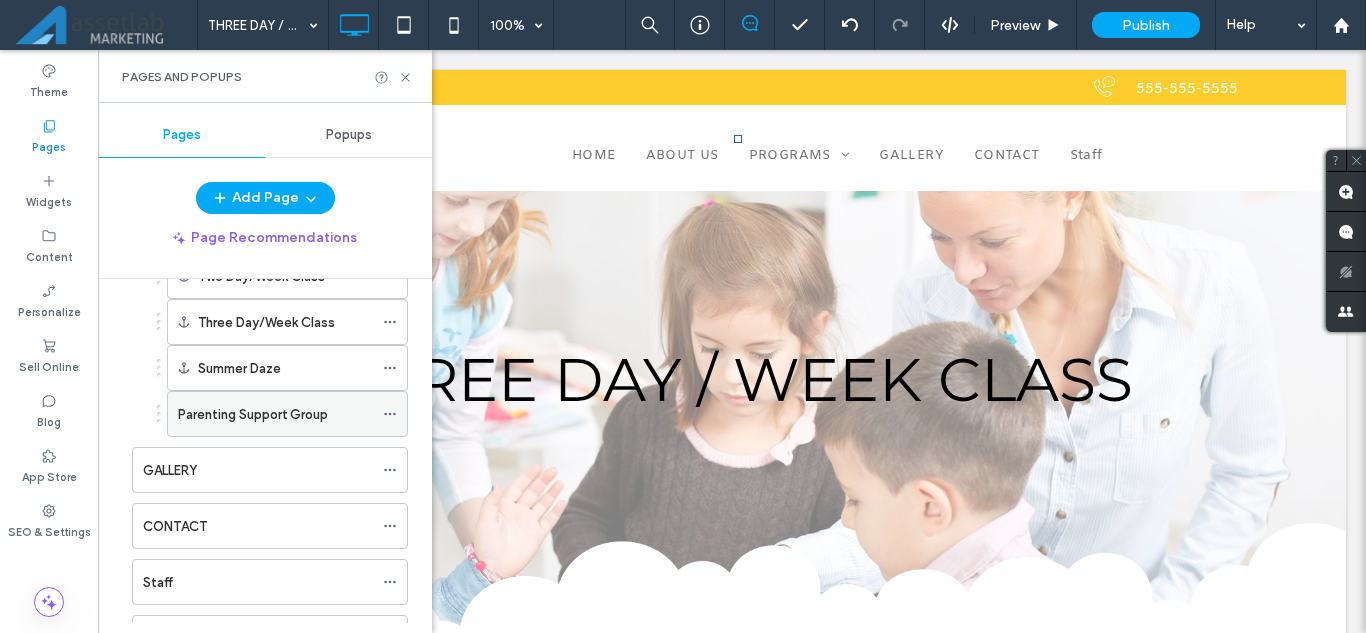 click on "Parenting Support Group" at bounding box center (253, 414) 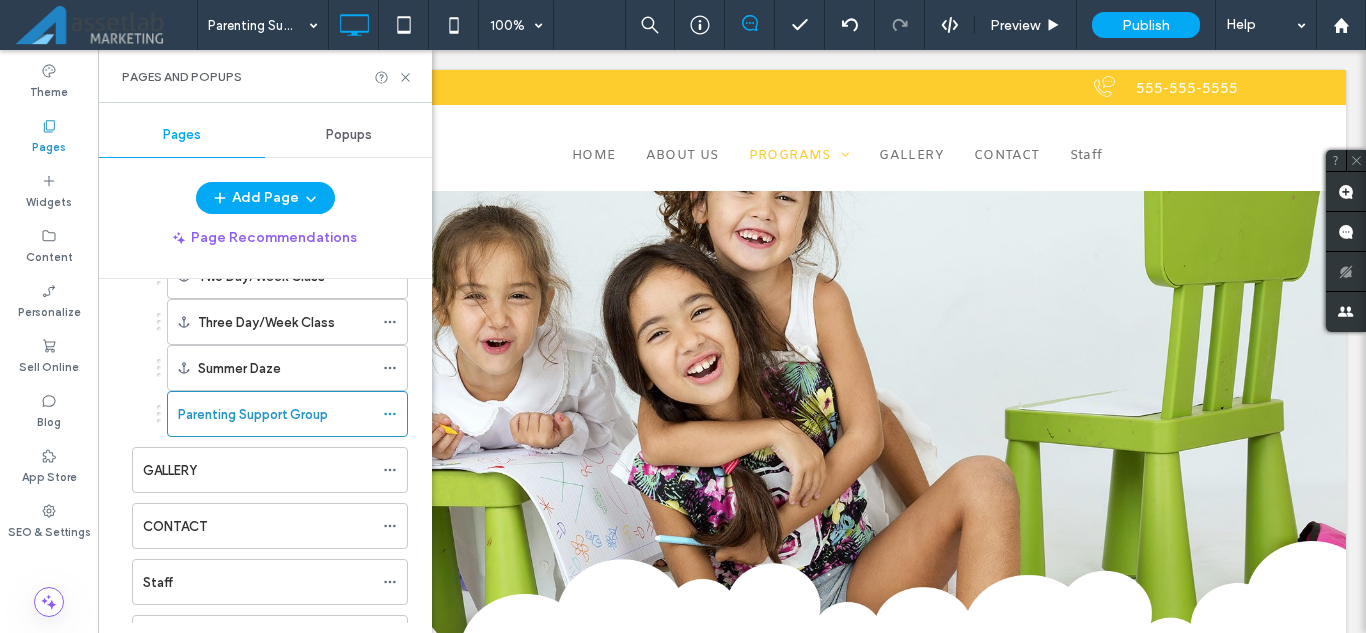 scroll, scrollTop: 0, scrollLeft: 0, axis: both 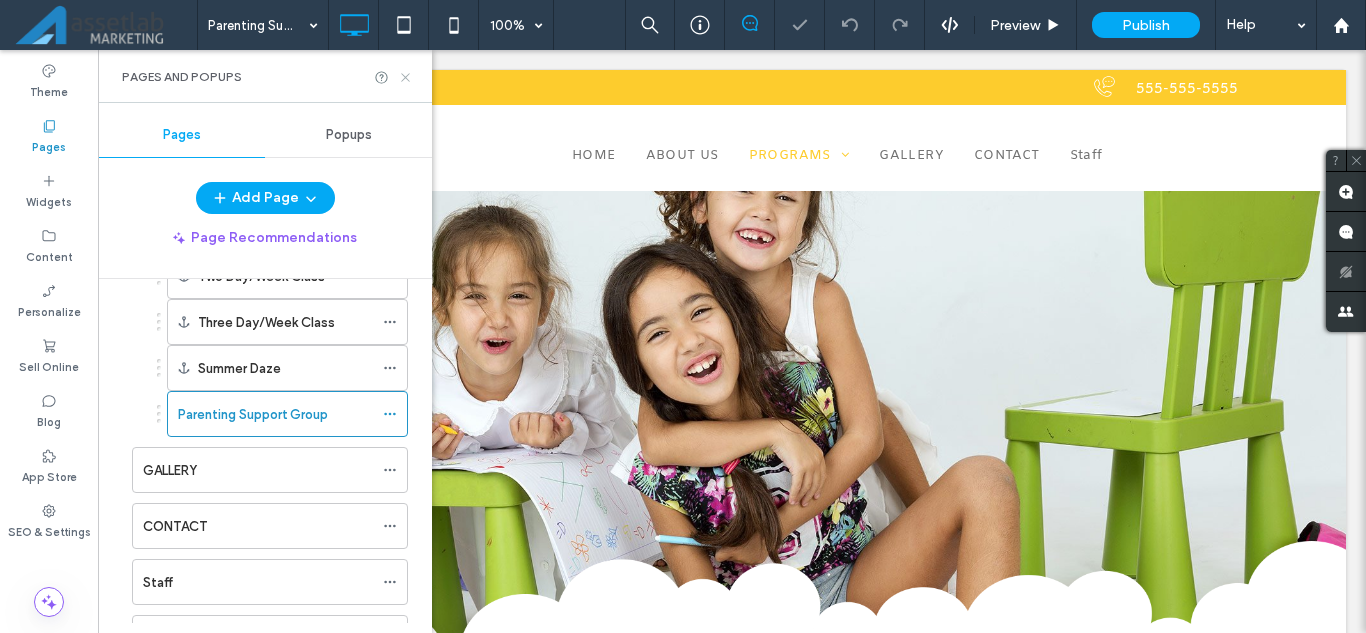 click 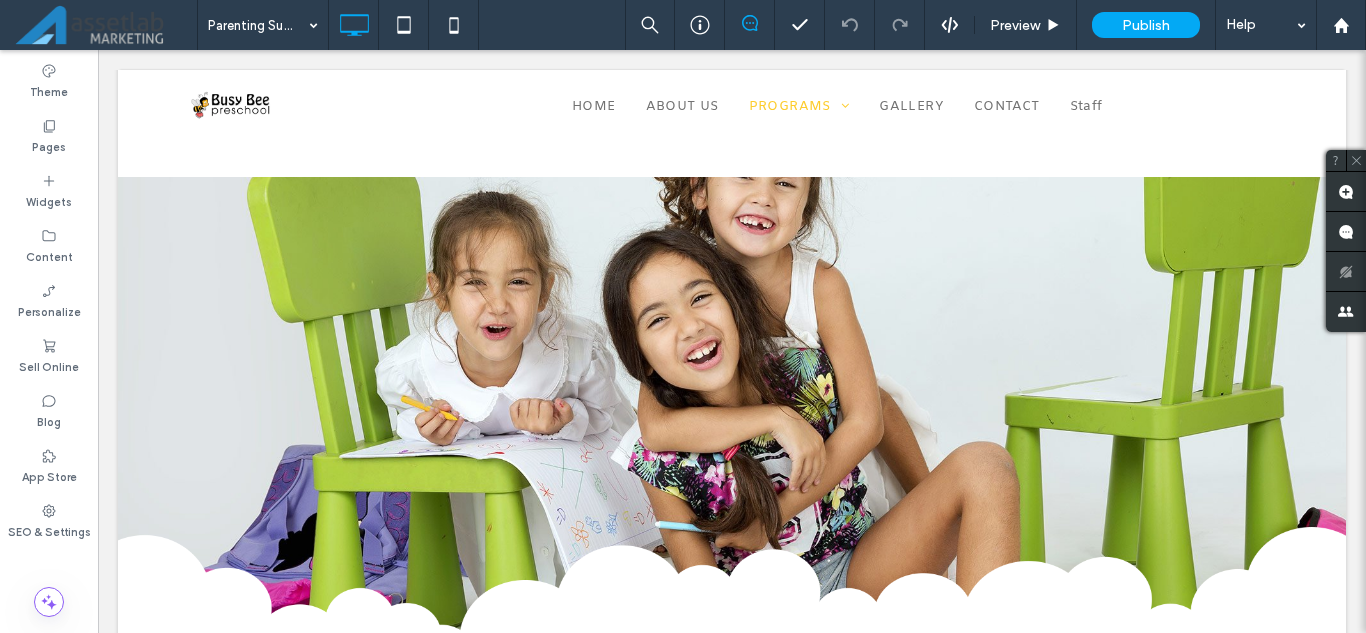 scroll, scrollTop: 0, scrollLeft: 0, axis: both 